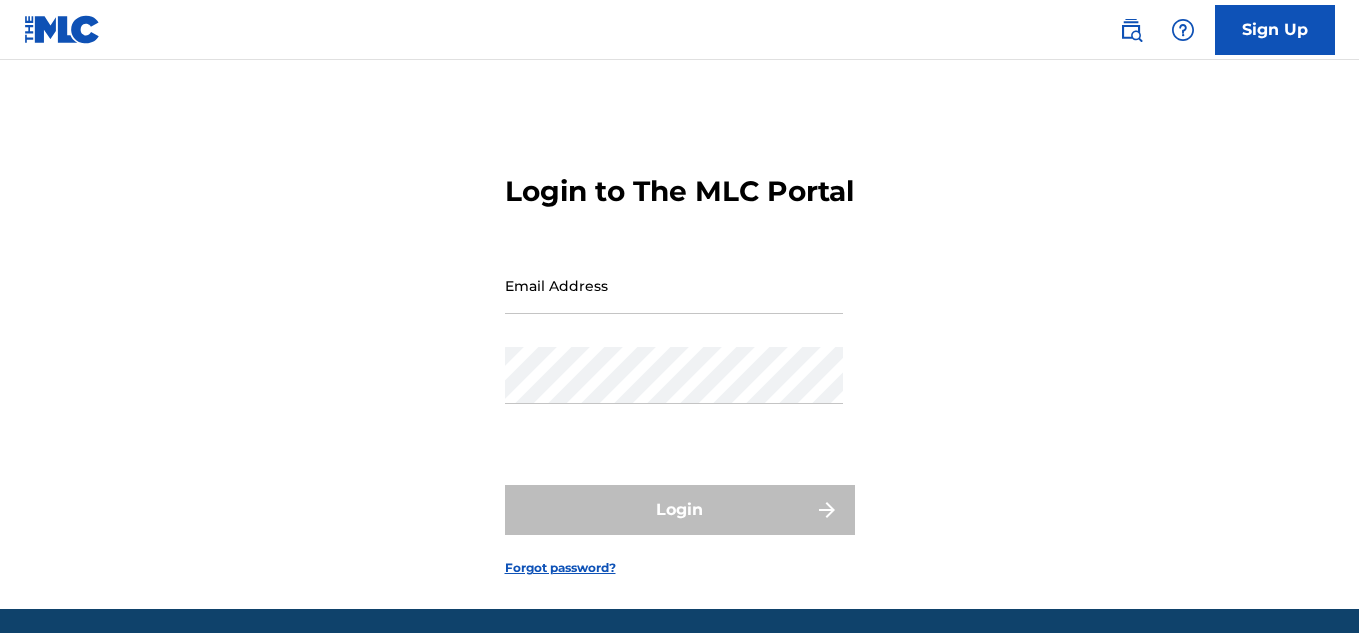 scroll, scrollTop: 0, scrollLeft: 0, axis: both 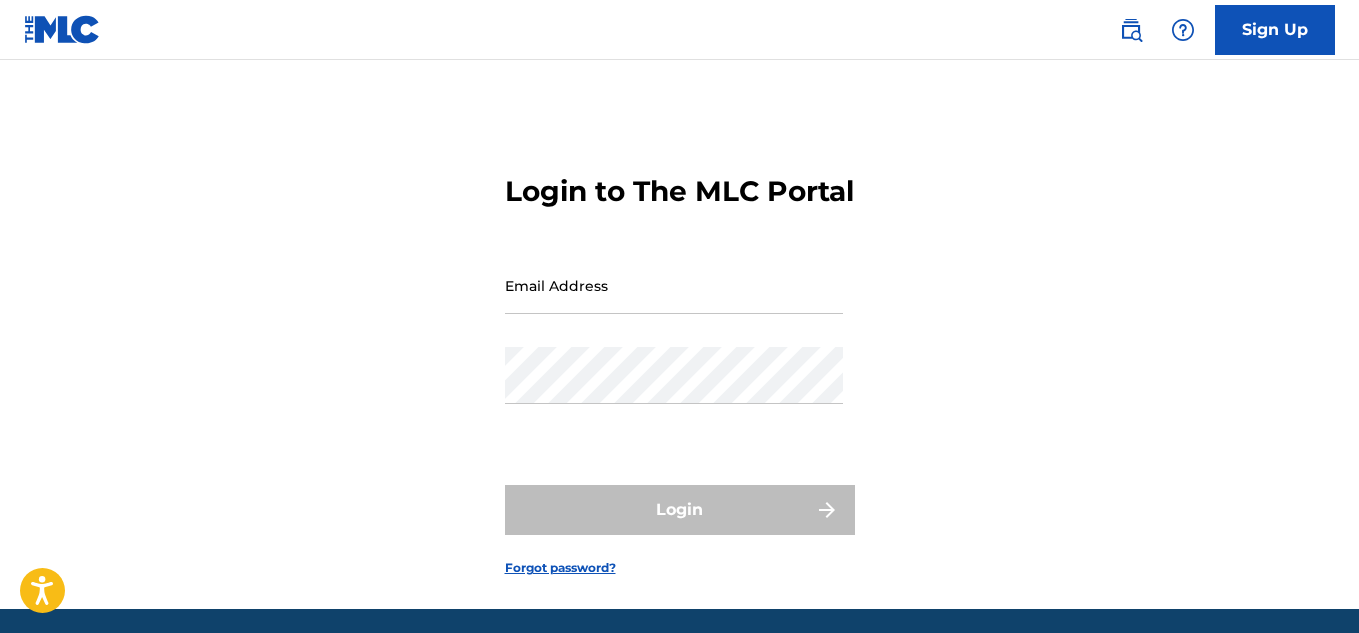 click on "Email Address" at bounding box center [674, 285] 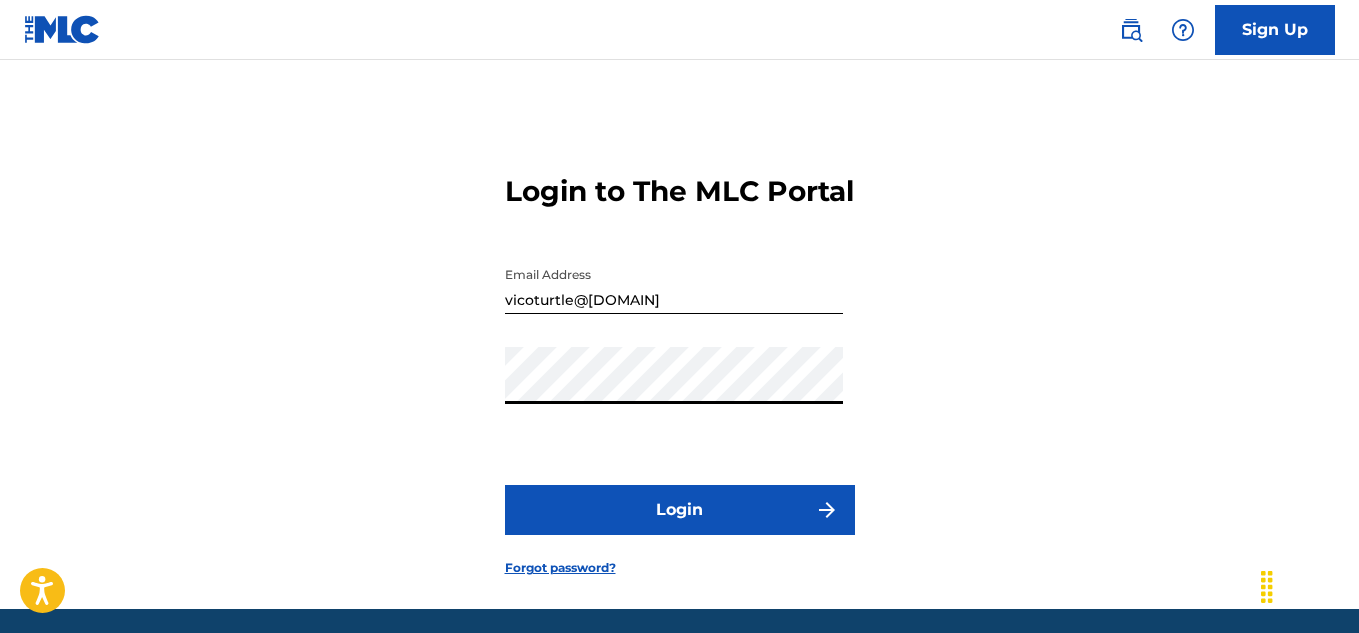 click on "Login" at bounding box center [680, 510] 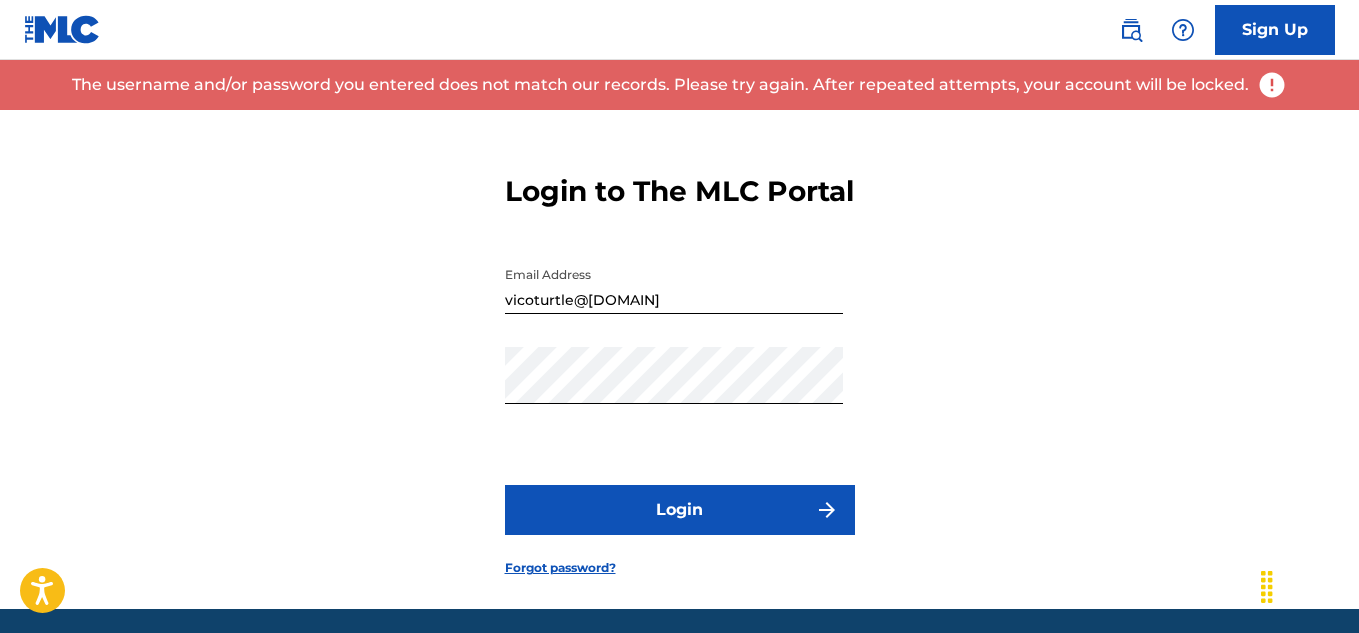 click on "Login" at bounding box center (680, 510) 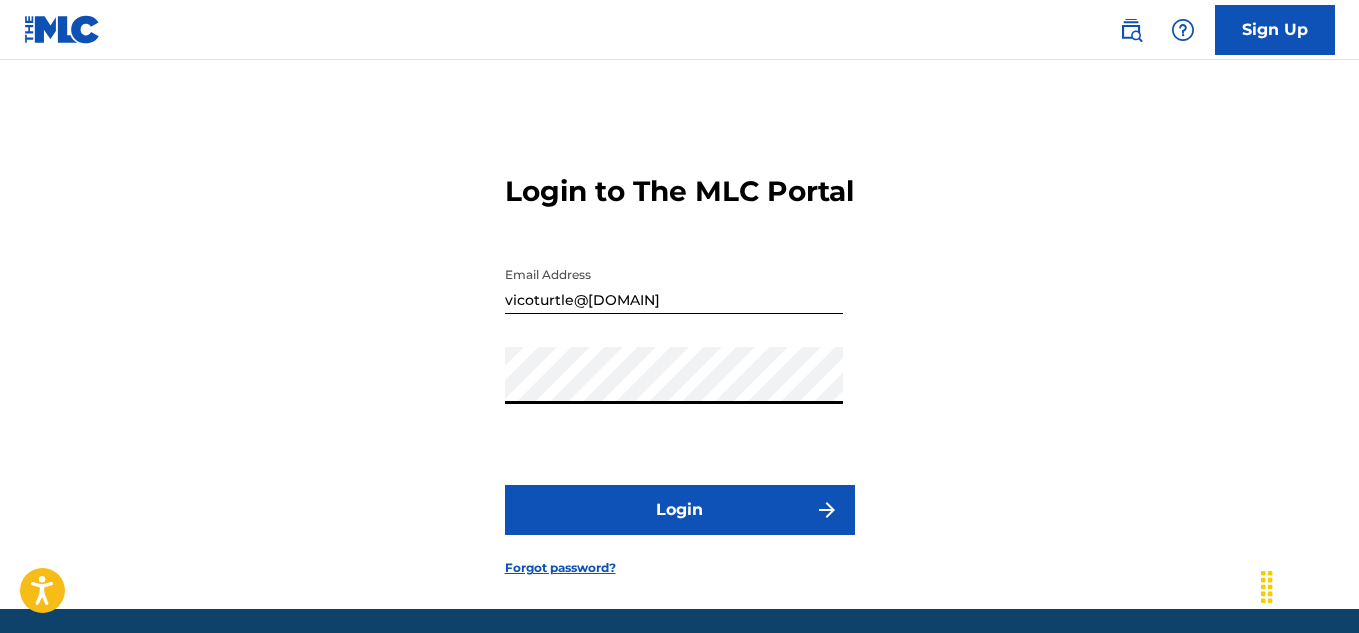 click on "Login" at bounding box center [680, 510] 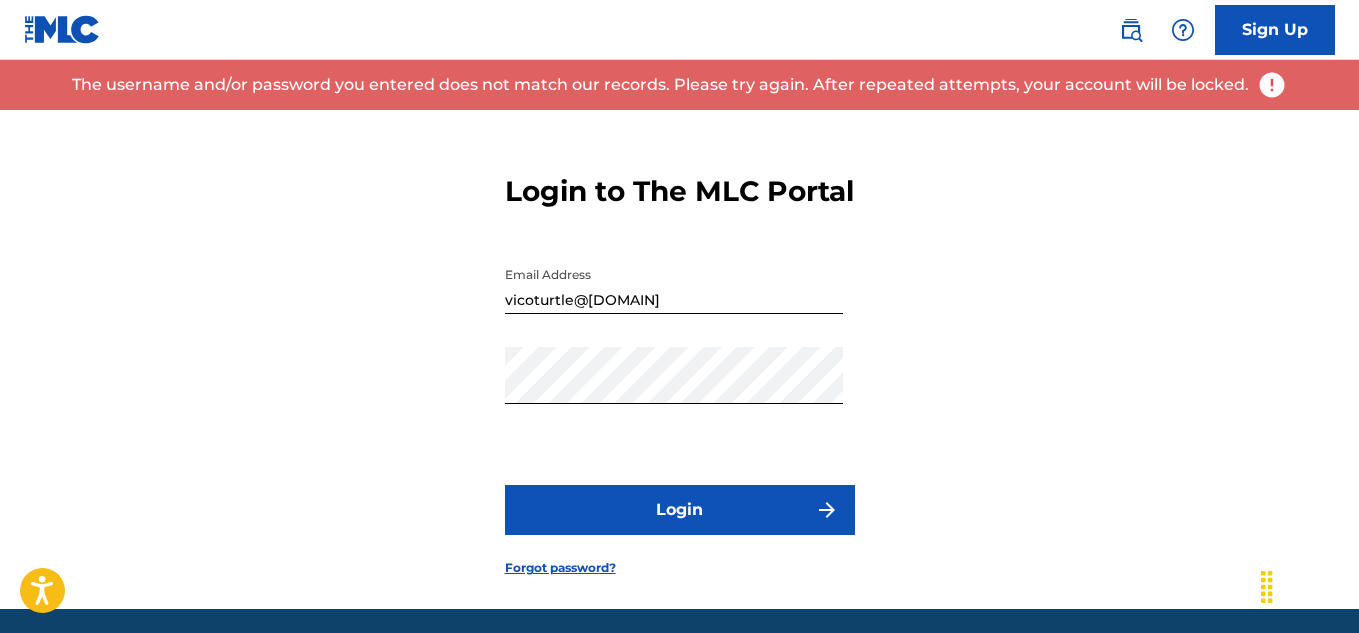 click on "vicoturtle@[DOMAIN]" at bounding box center [674, 285] 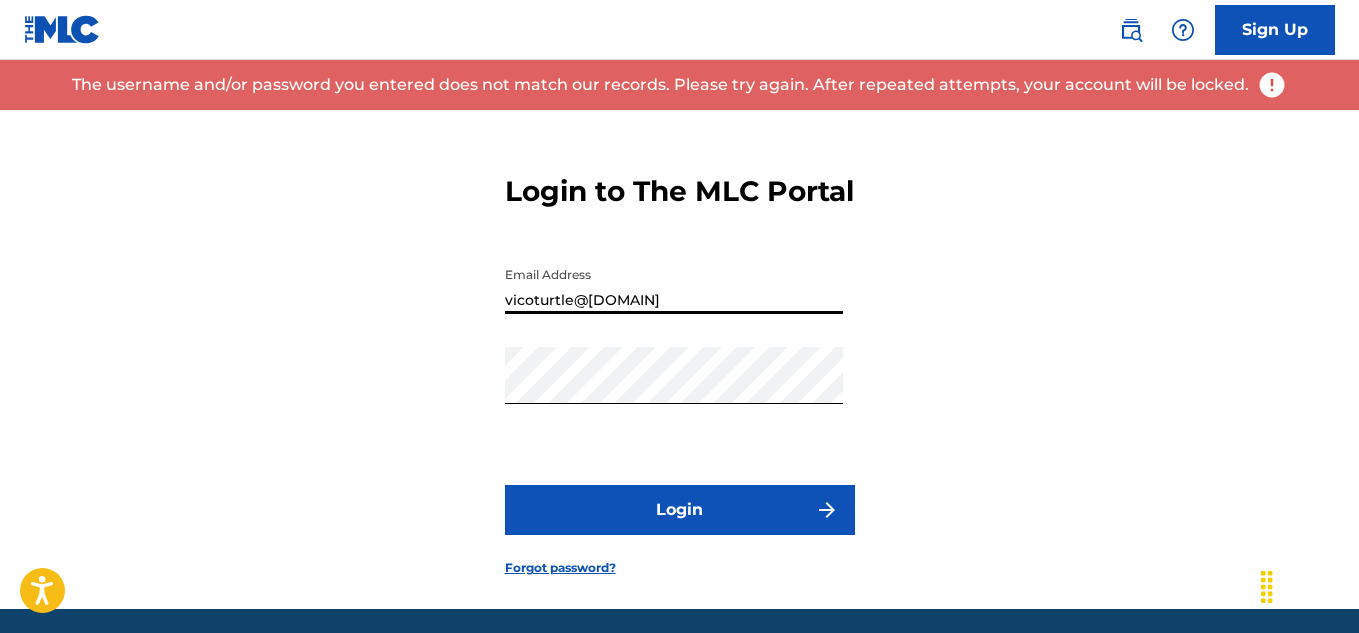 click on "vicoturtle@[DOMAIN]" at bounding box center (674, 285) 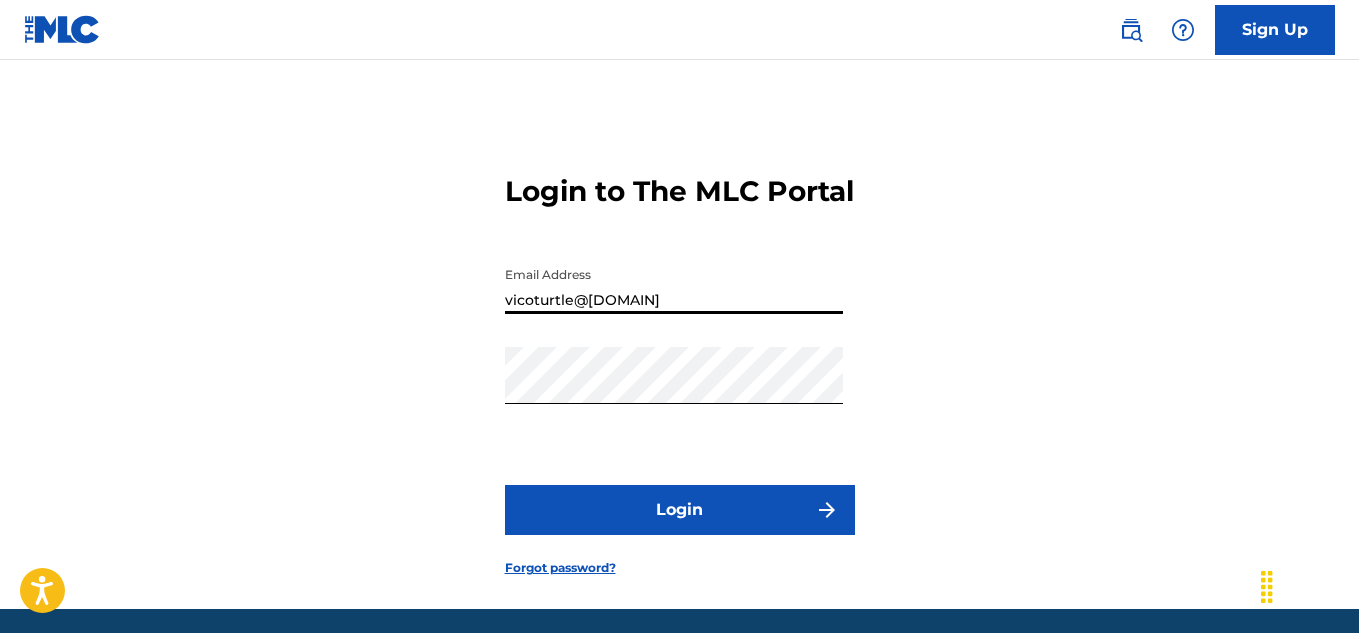 click on "vicoturtle@[DOMAIN]" at bounding box center [674, 285] 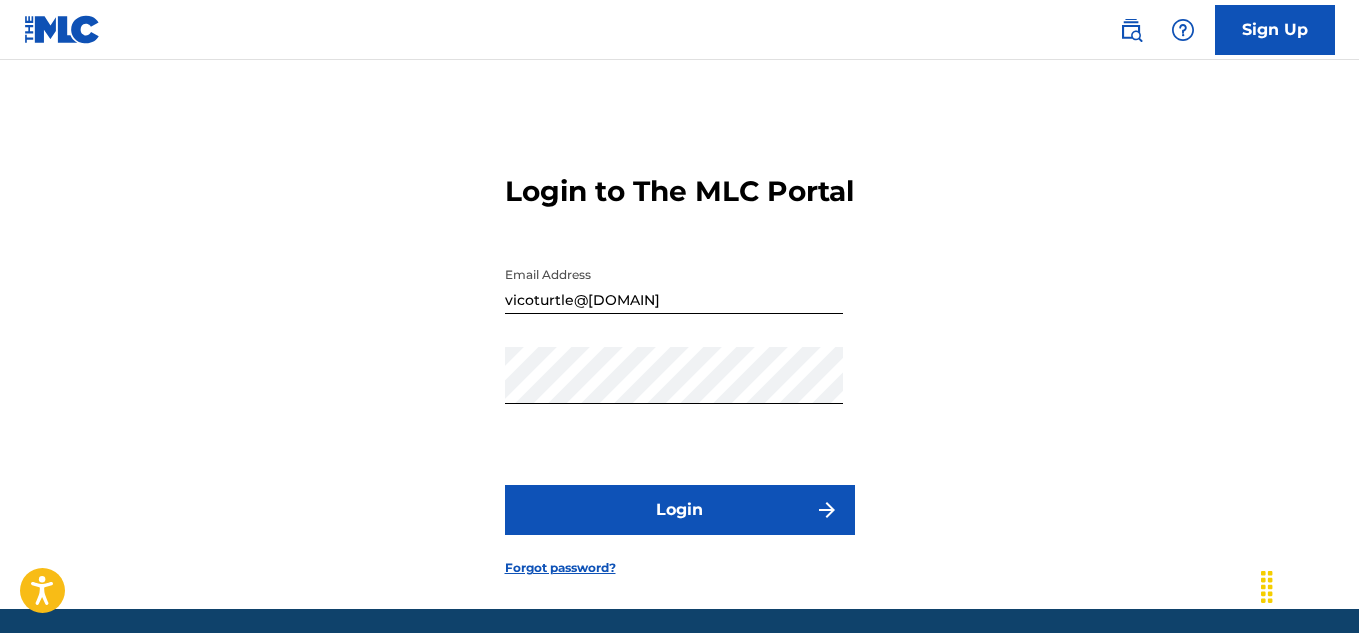 click on "Login" at bounding box center [680, 510] 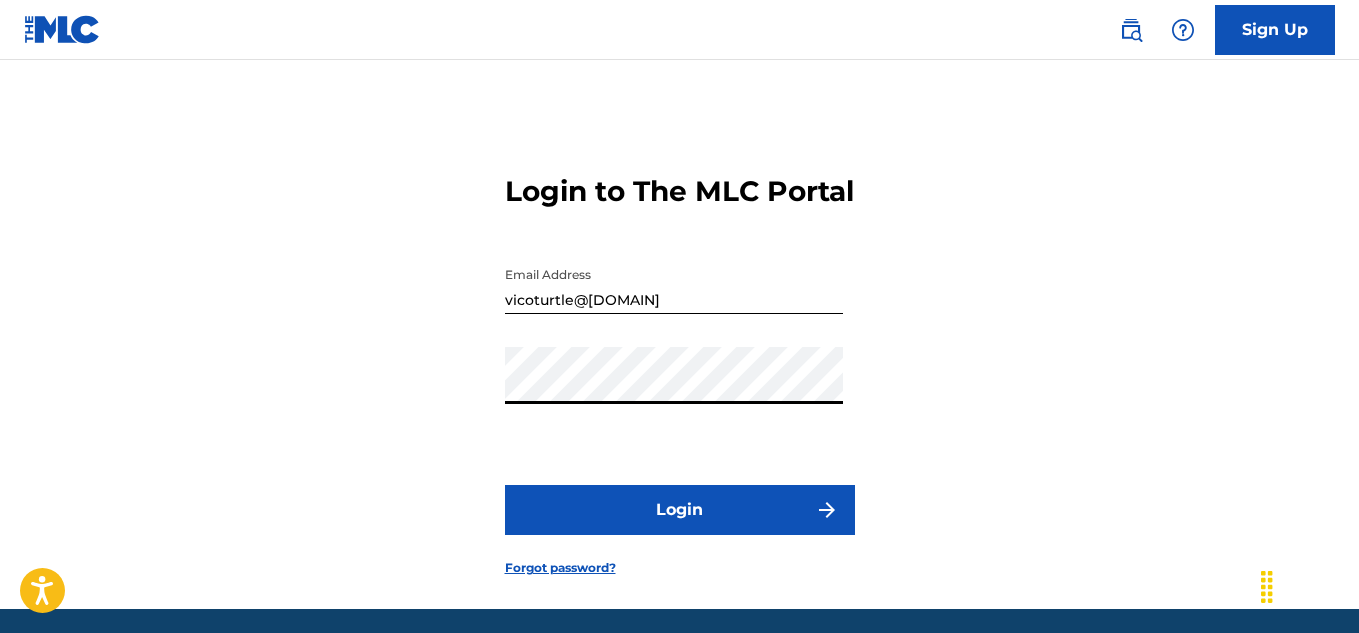 click on "Login" at bounding box center [680, 510] 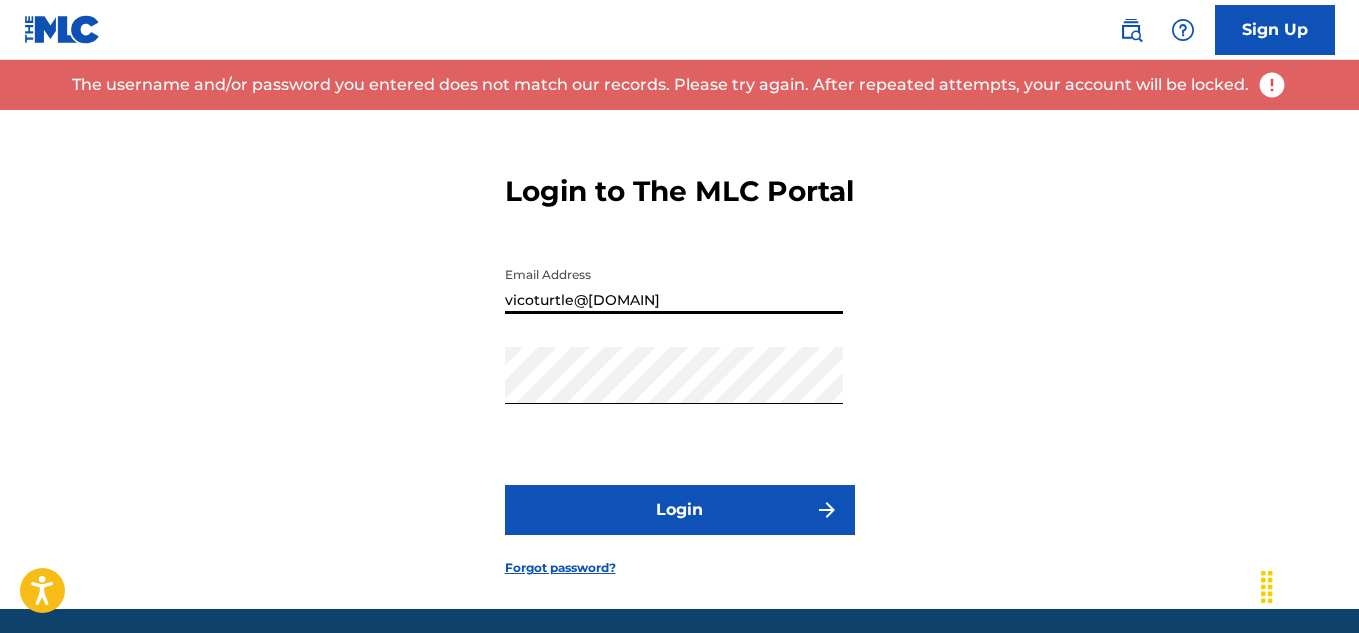 click on "vicoturtle@[DOMAIN]" at bounding box center [674, 285] 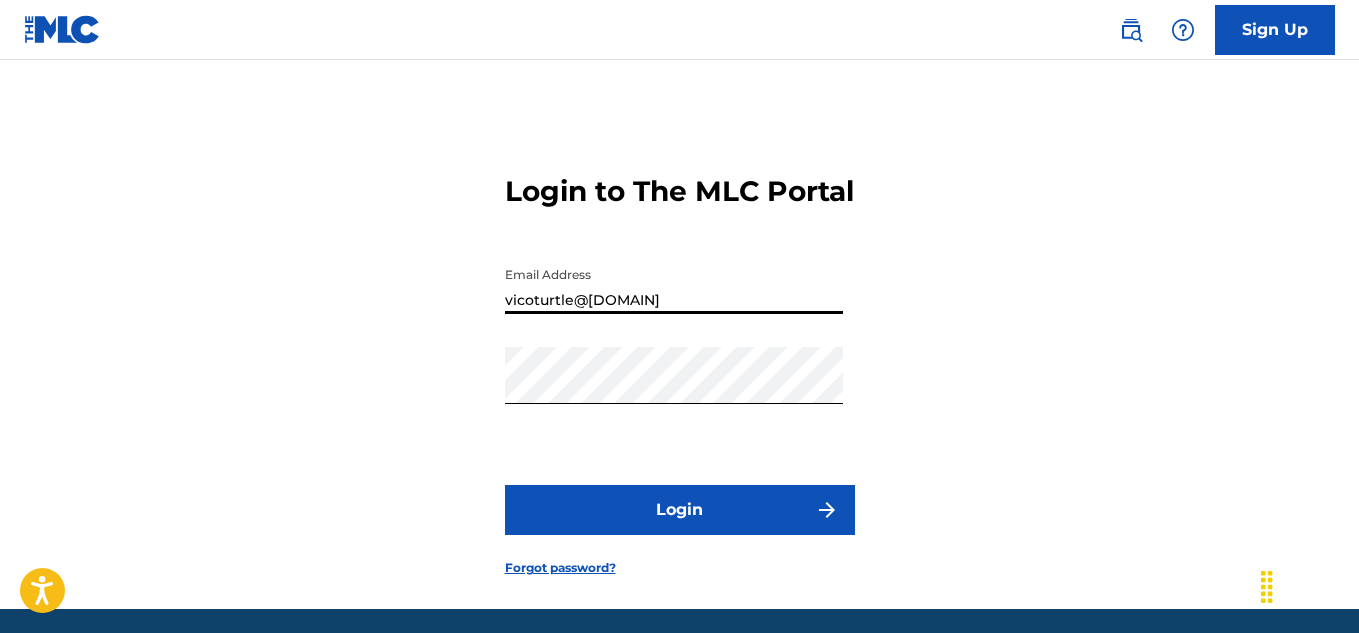 click on "vicoturtle@[DOMAIN]" at bounding box center (674, 285) 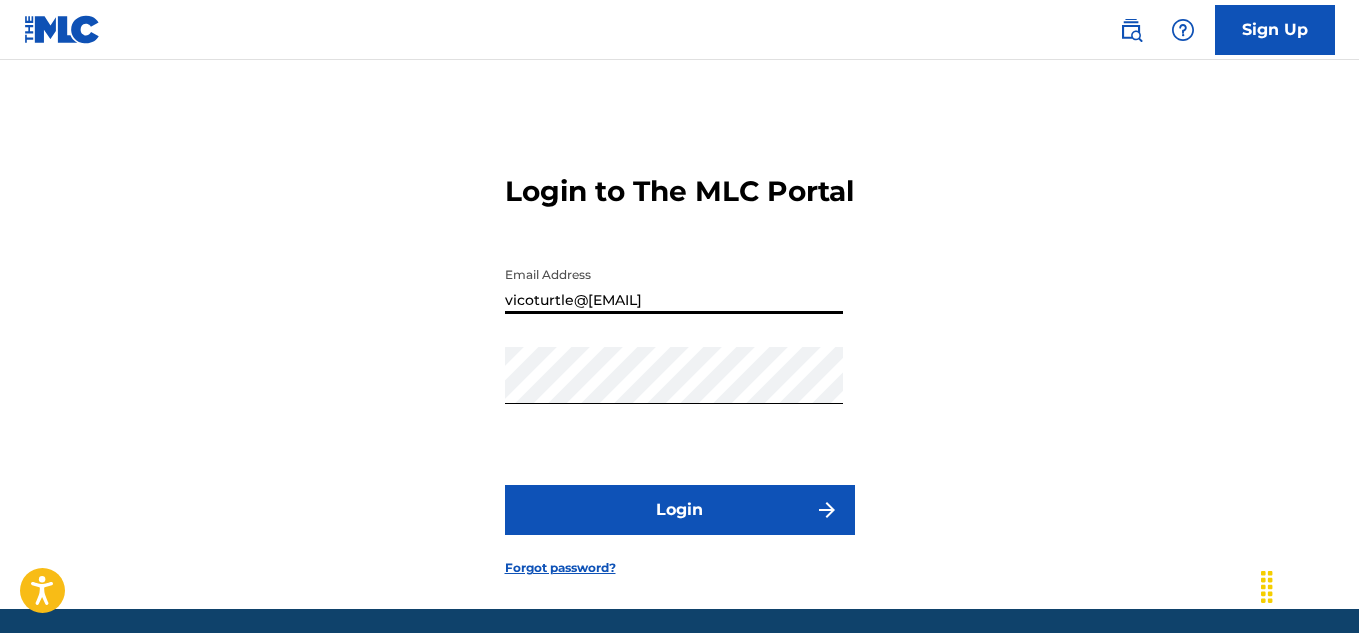 type on "vicoturtle@[EMAIL]" 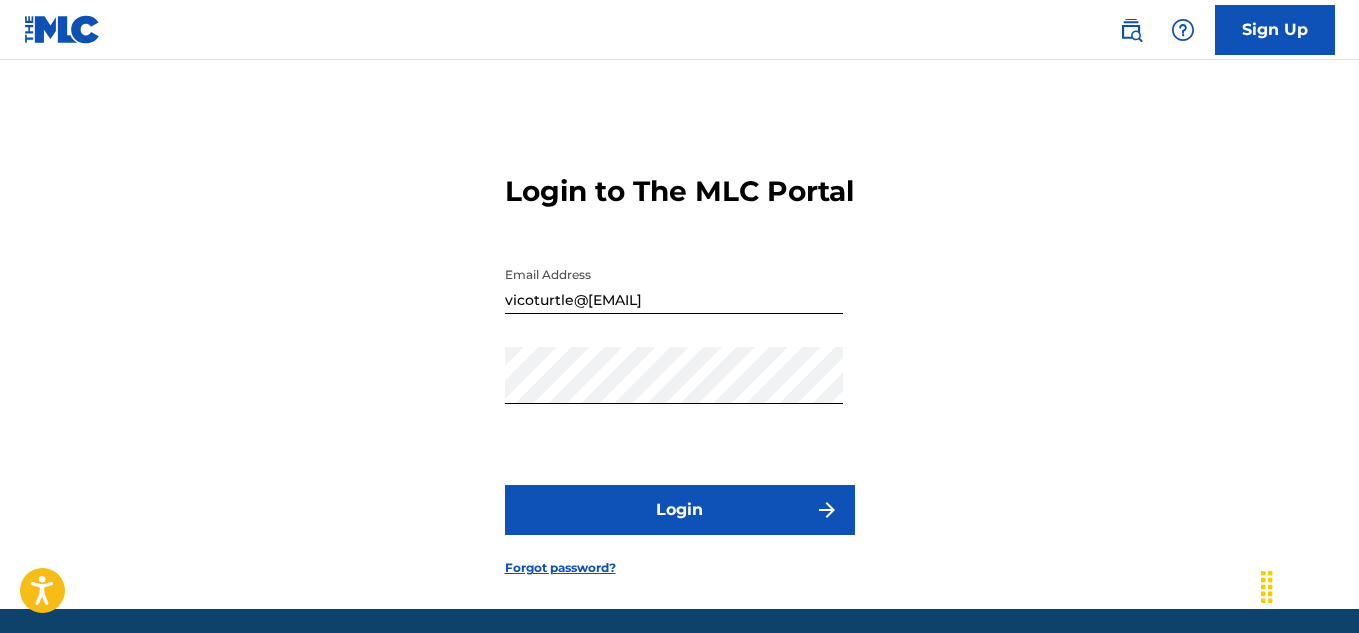 click on "Login" at bounding box center (680, 510) 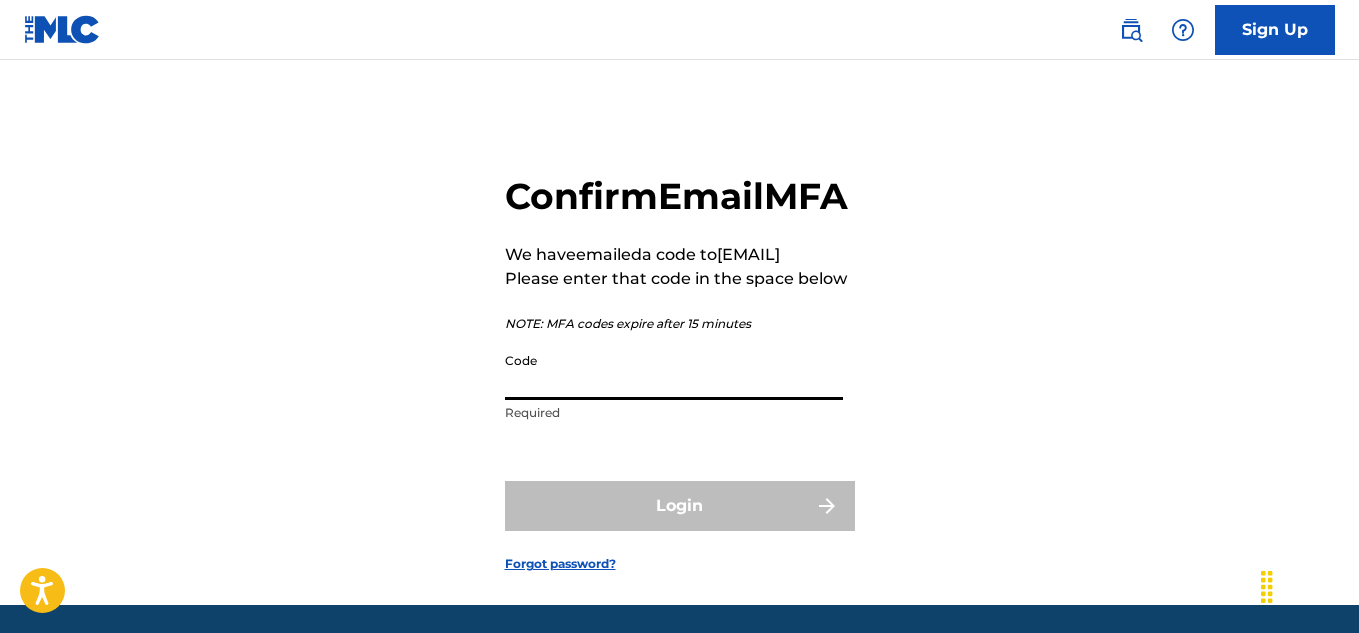 click on "Code" at bounding box center (674, 371) 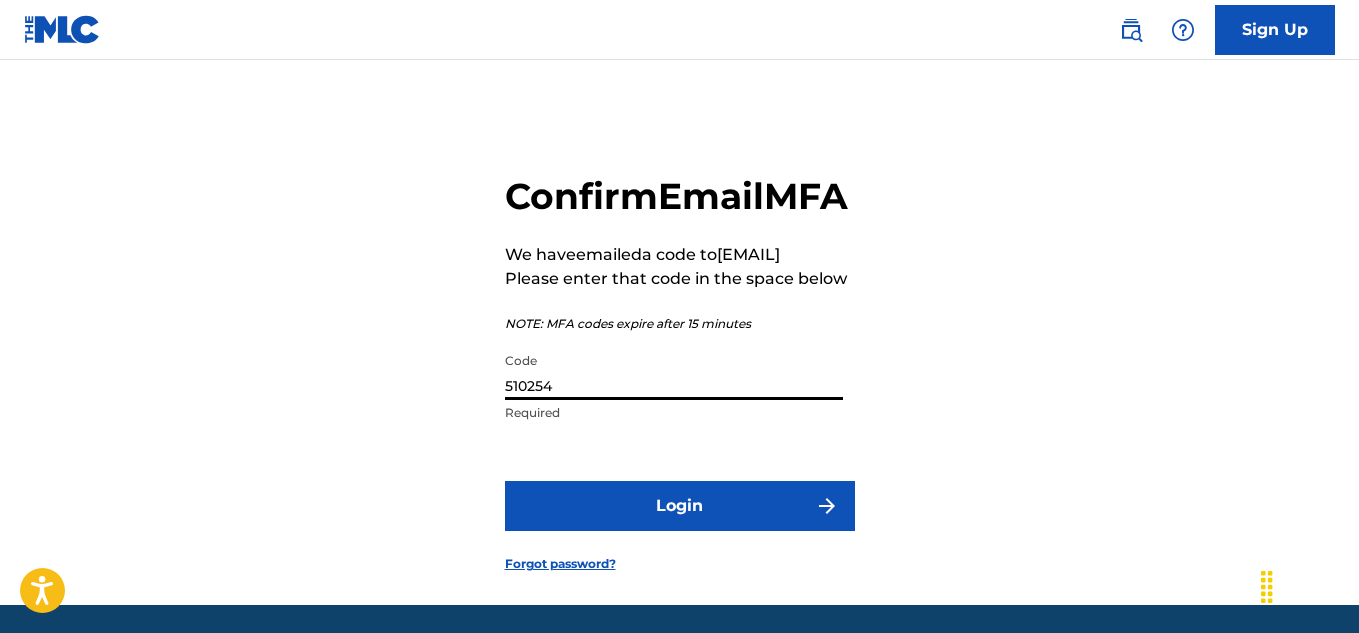 type on "510254" 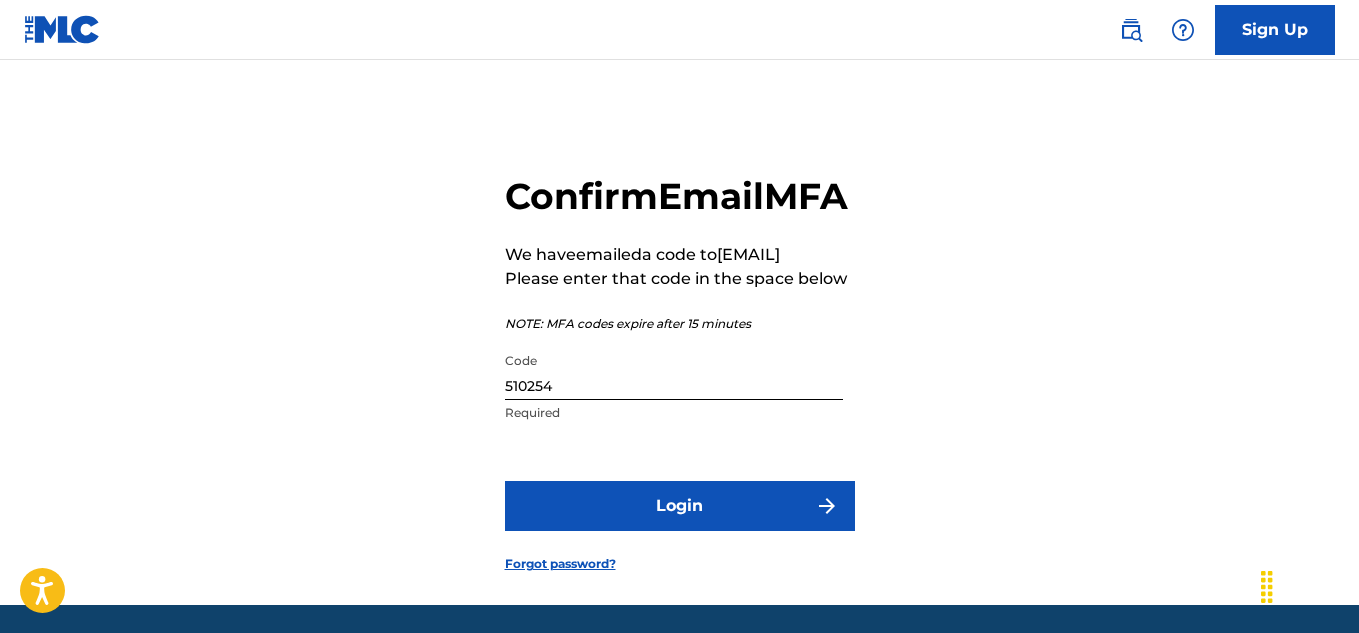 click on "Login" at bounding box center [680, 506] 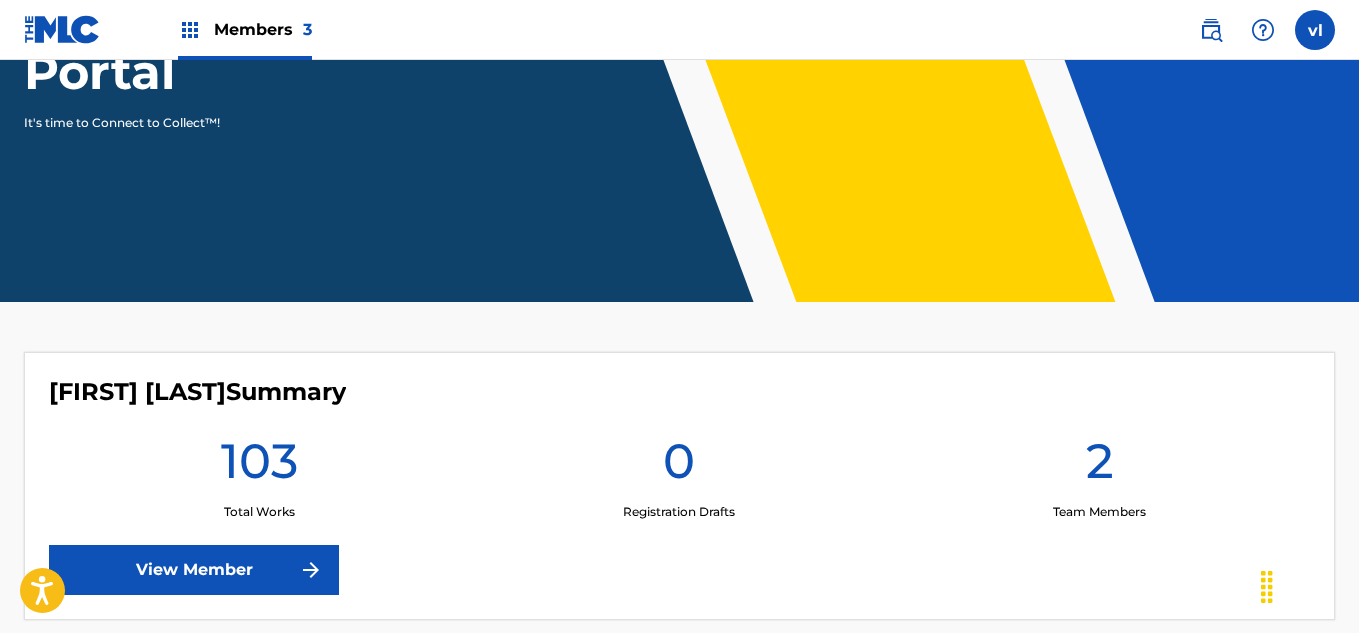 scroll, scrollTop: 0, scrollLeft: 0, axis: both 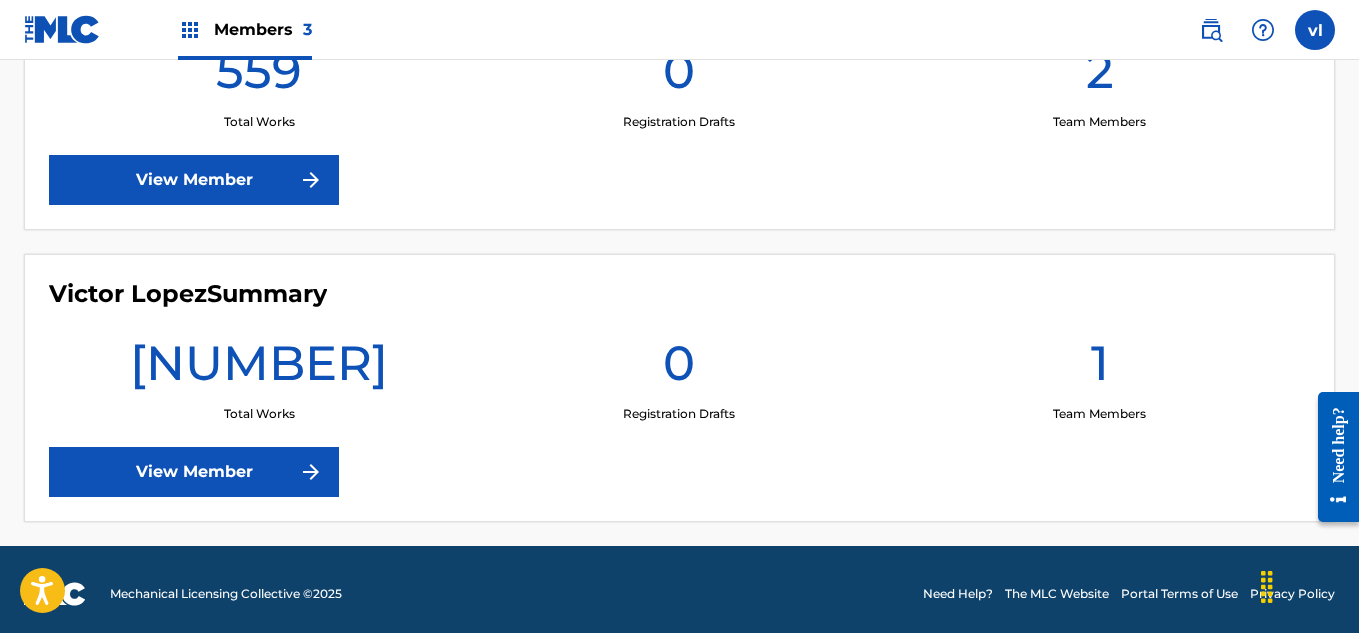 click on "View Member" at bounding box center [194, 472] 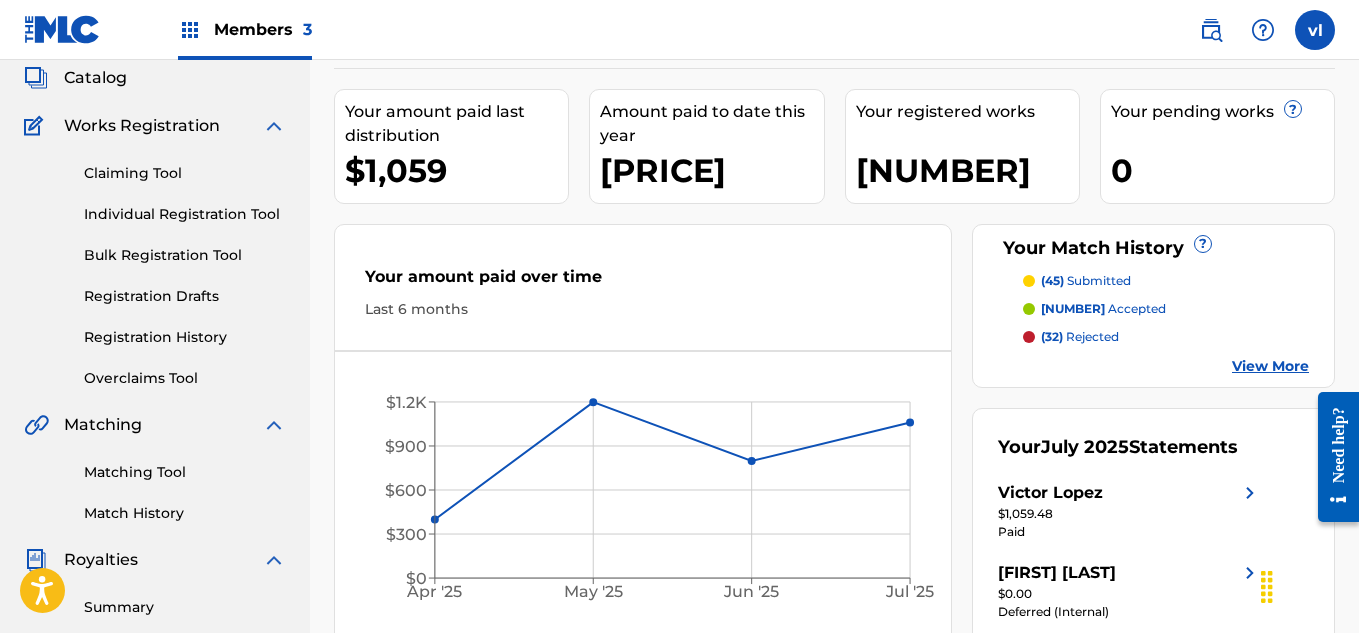 scroll, scrollTop: 0, scrollLeft: 0, axis: both 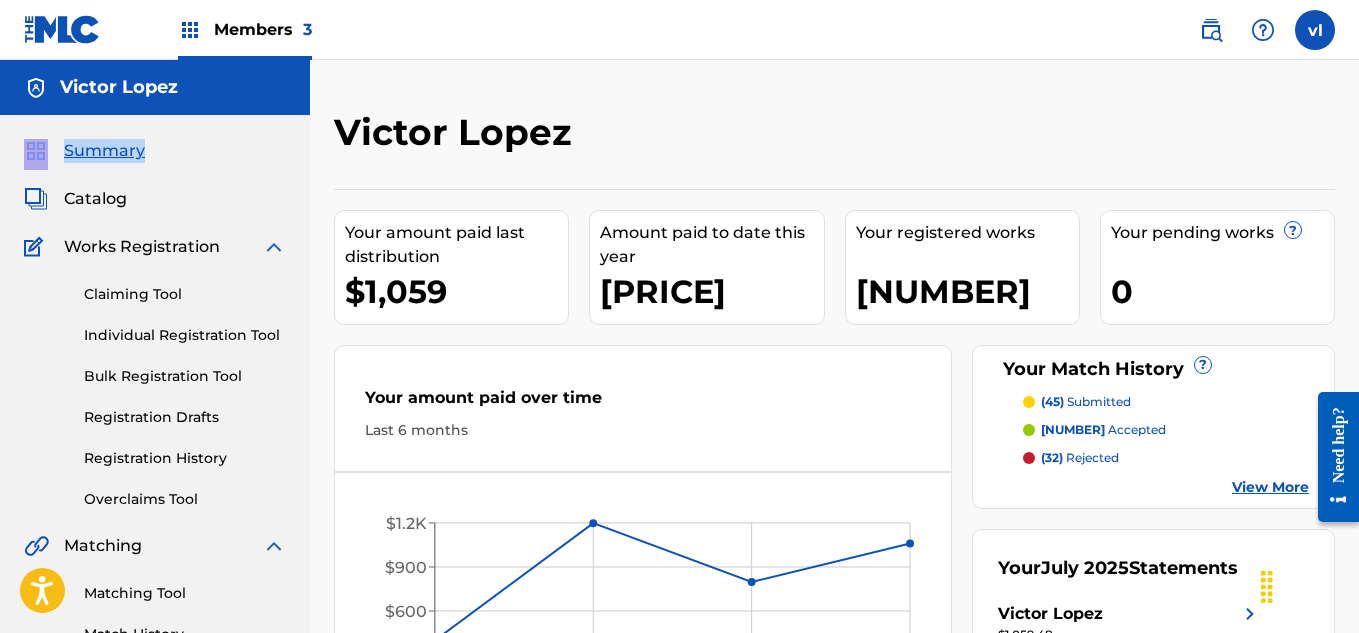 drag, startPoint x: 204, startPoint y: 115, endPoint x: 206, endPoint y: 127, distance: 12.165525 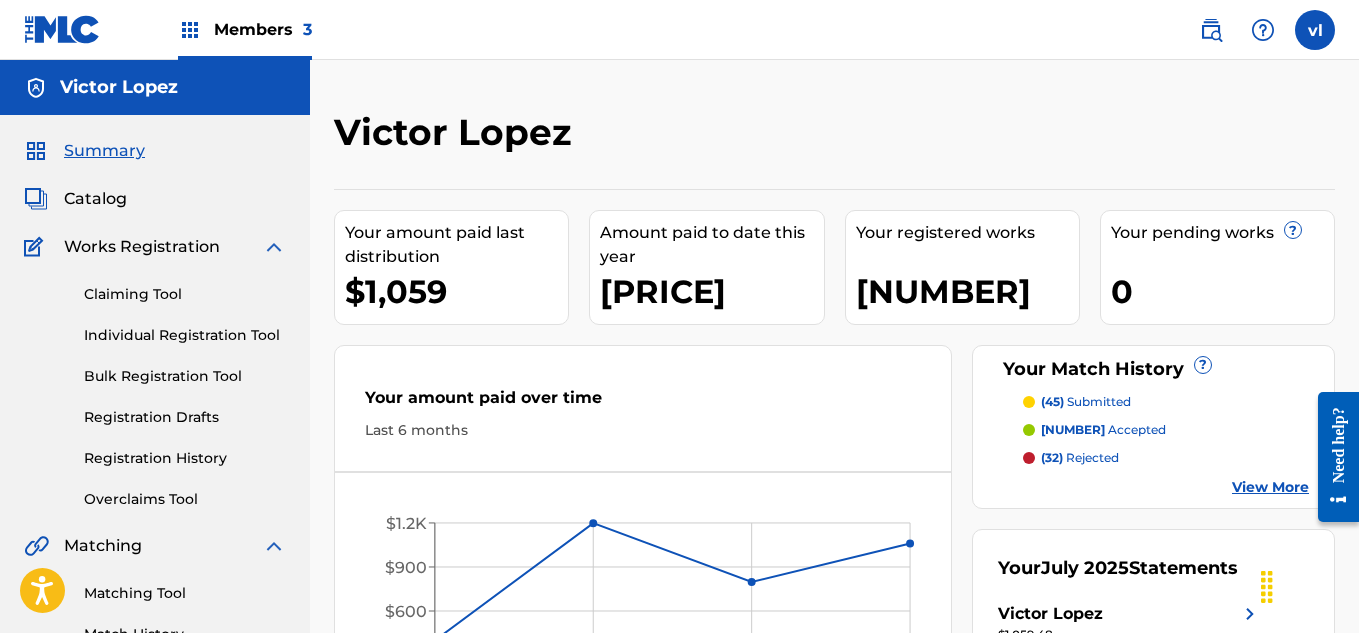 click on "Members    3" at bounding box center [245, 29] 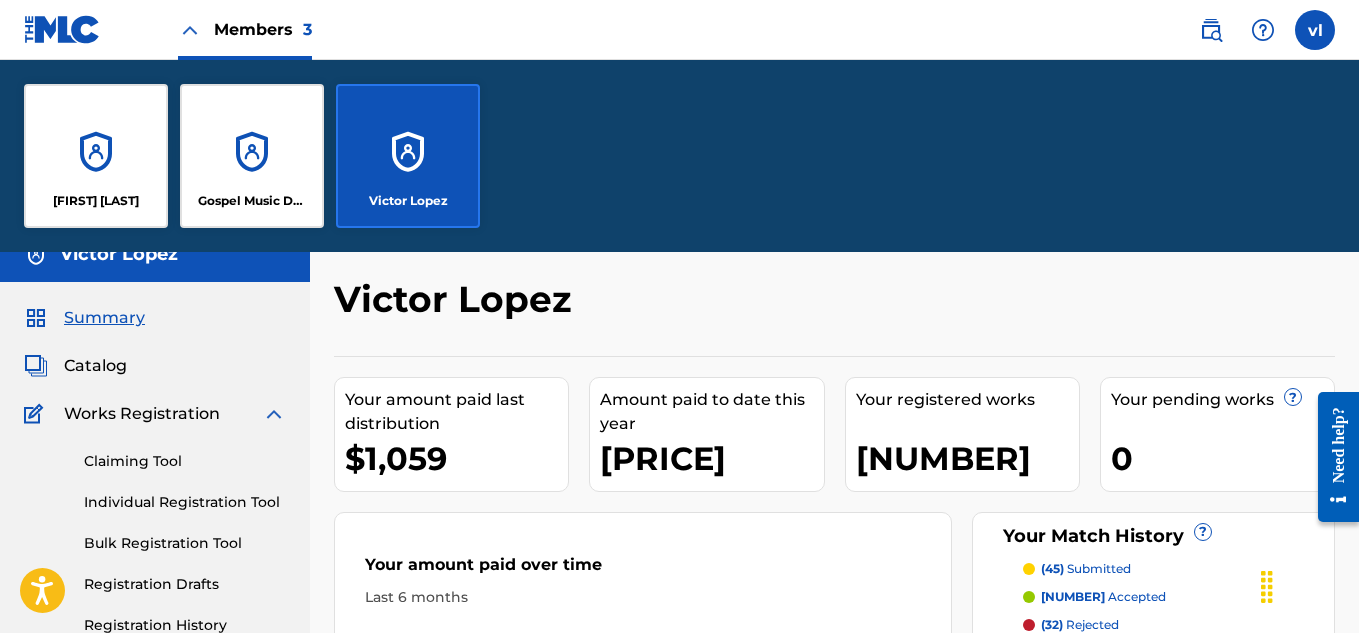 scroll, scrollTop: 31, scrollLeft: 0, axis: vertical 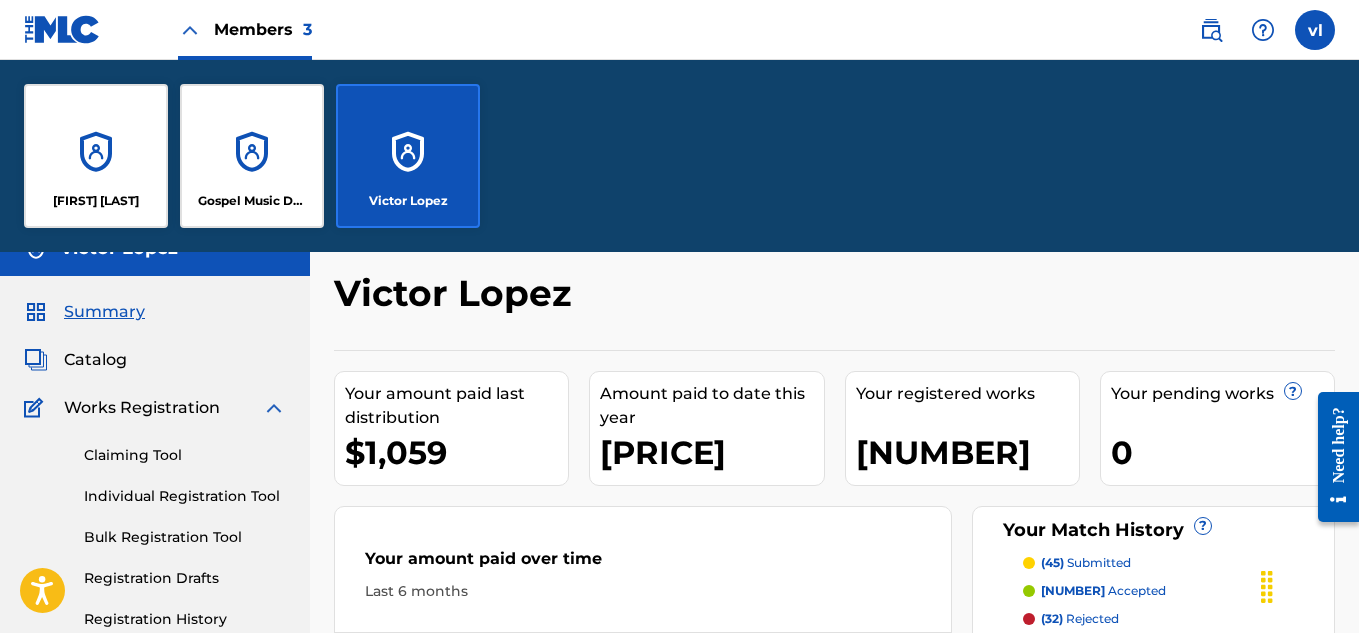 click on "Gospel Music Distribution" at bounding box center (252, 156) 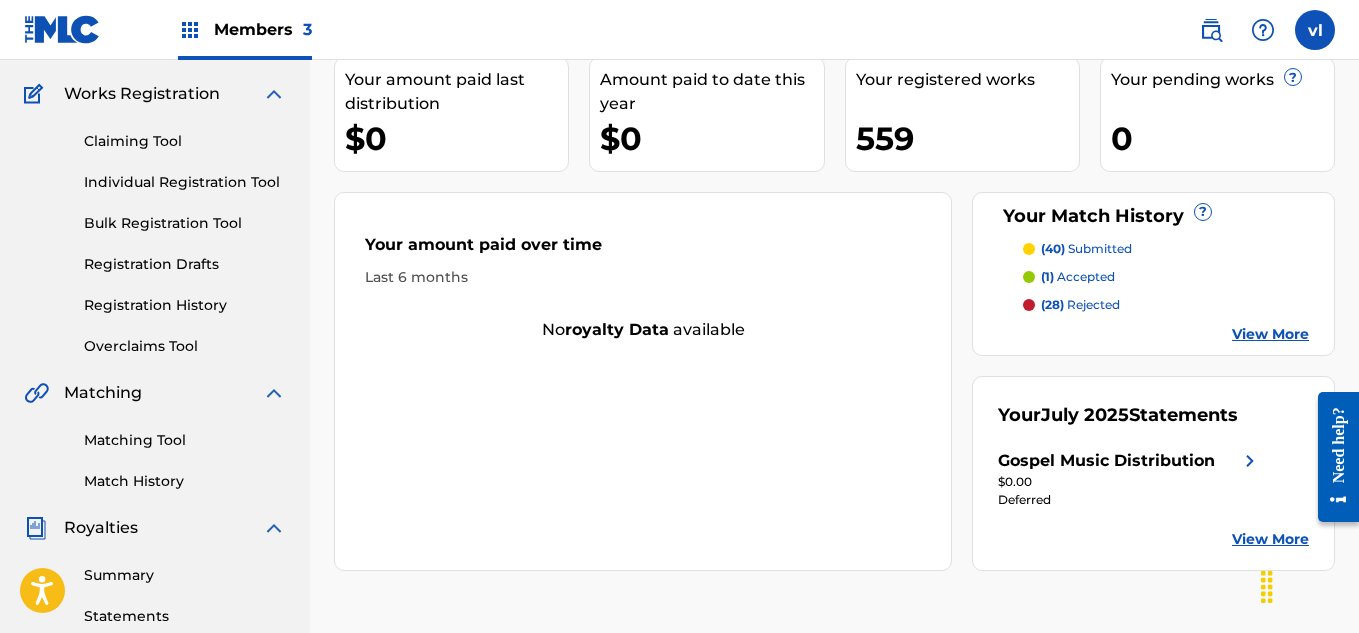 scroll, scrollTop: 140, scrollLeft: 0, axis: vertical 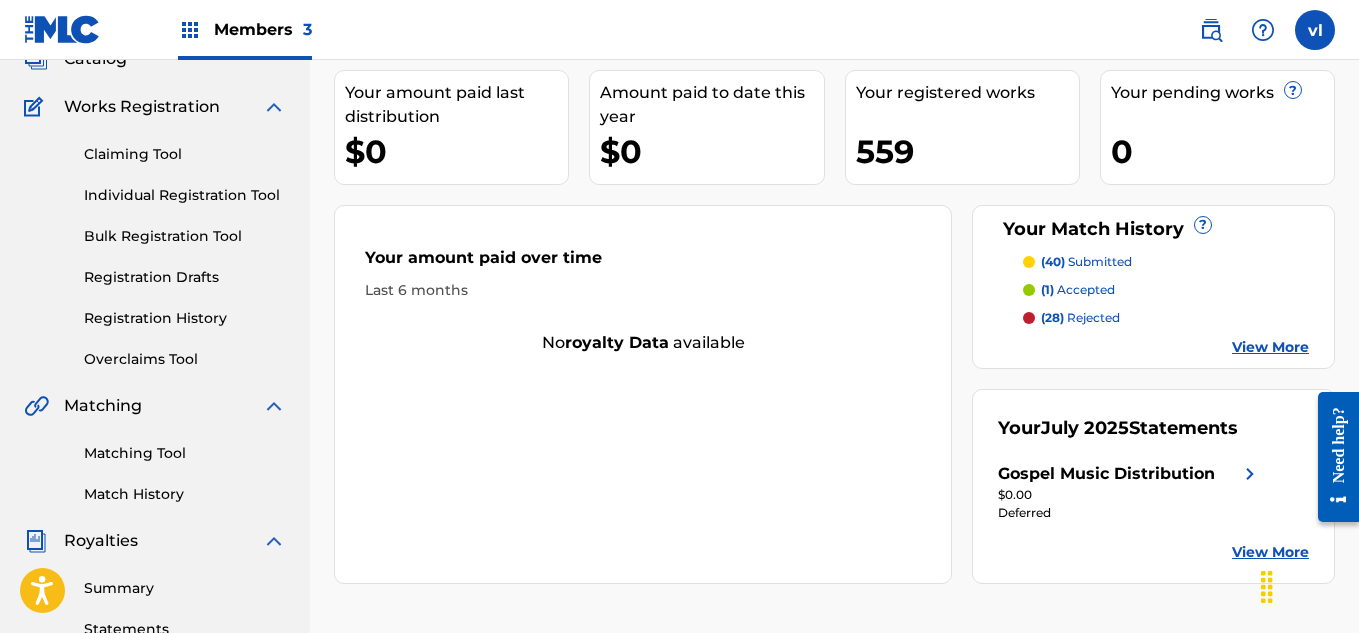 click on "Individual Registration Tool" at bounding box center (185, 195) 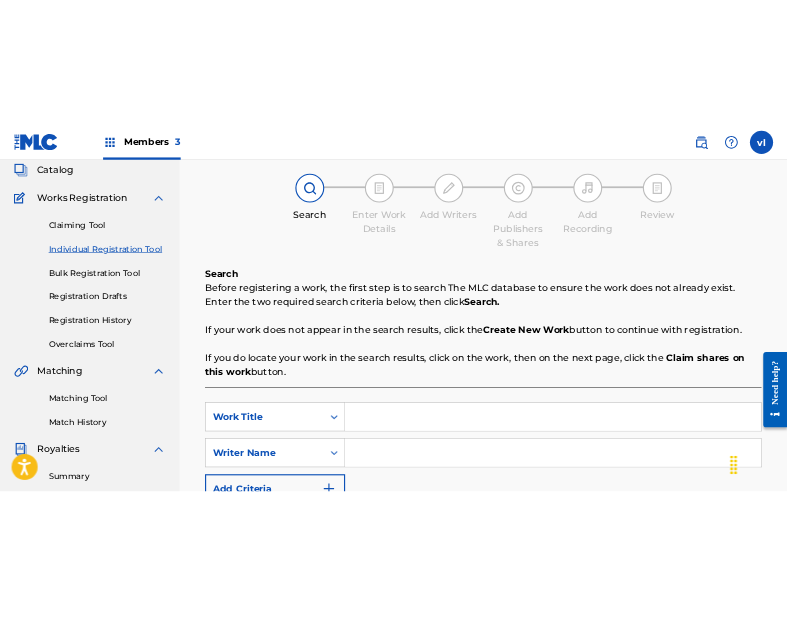 scroll, scrollTop: 124, scrollLeft: 0, axis: vertical 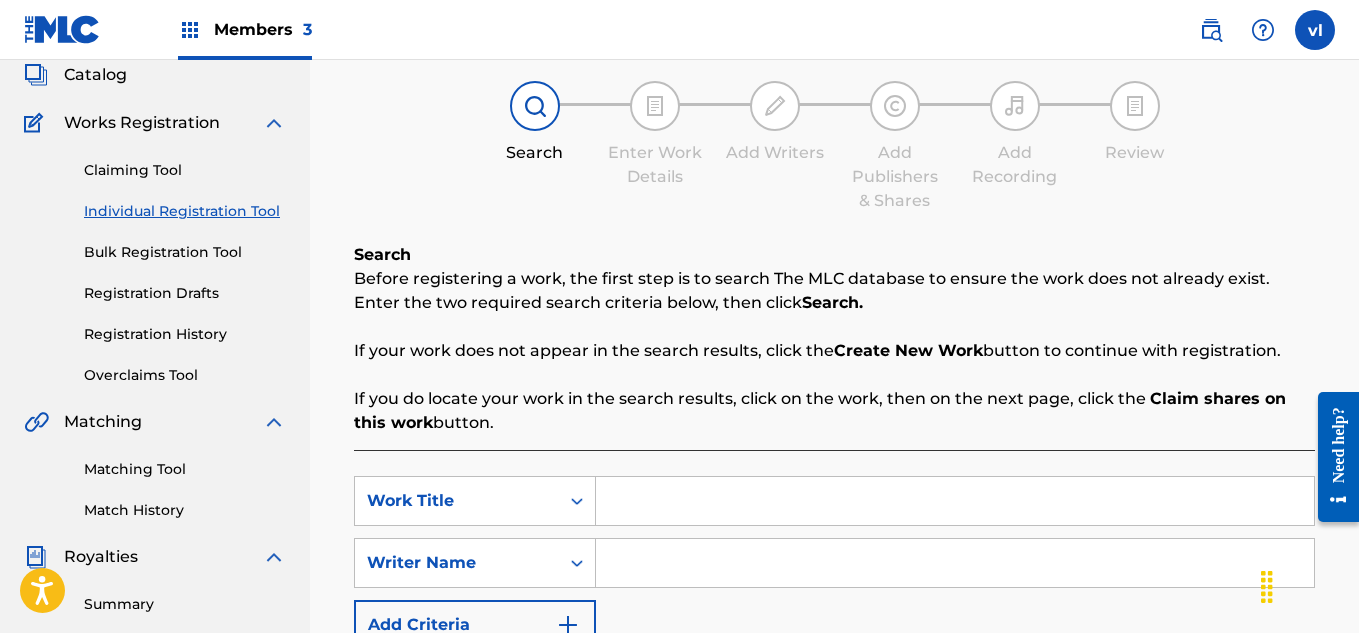 click at bounding box center (955, 501) 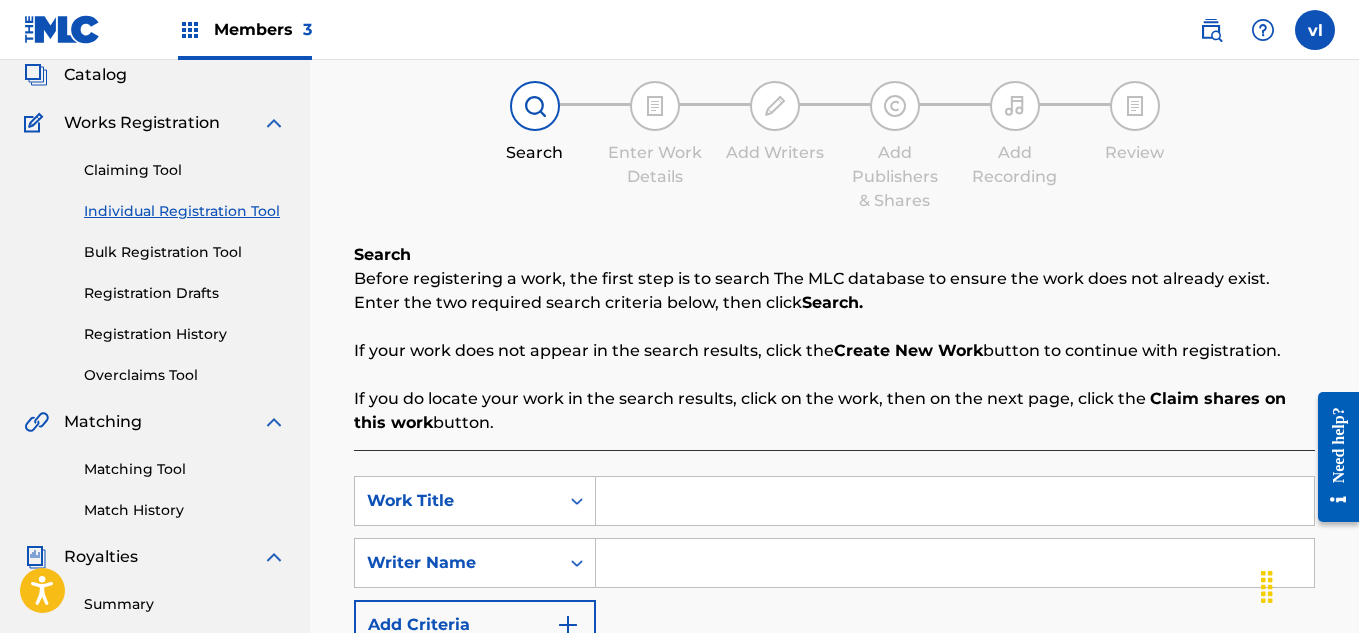 drag, startPoint x: 13, startPoint y: 376, endPoint x: 594, endPoint y: 9, distance: 687.20447 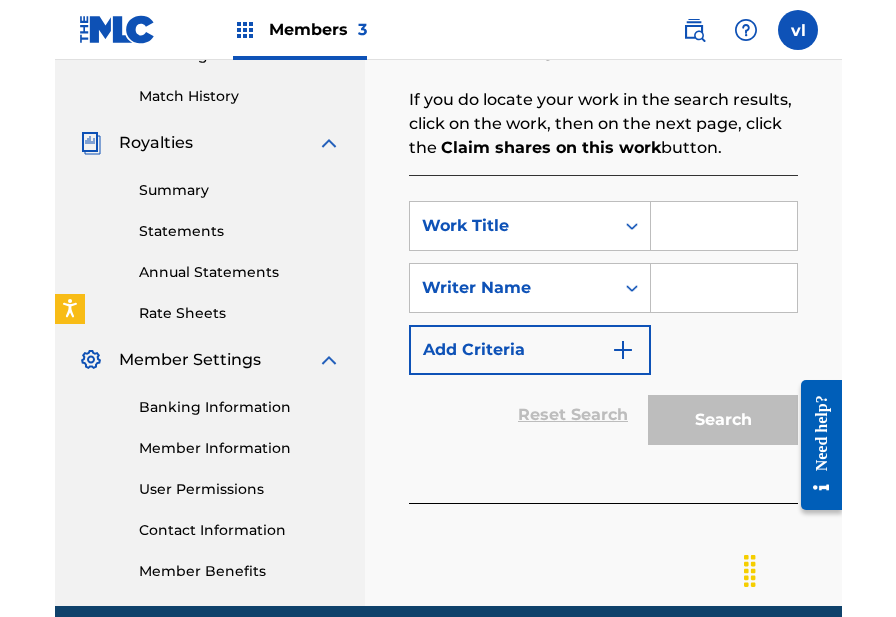 scroll, scrollTop: 623, scrollLeft: 0, axis: vertical 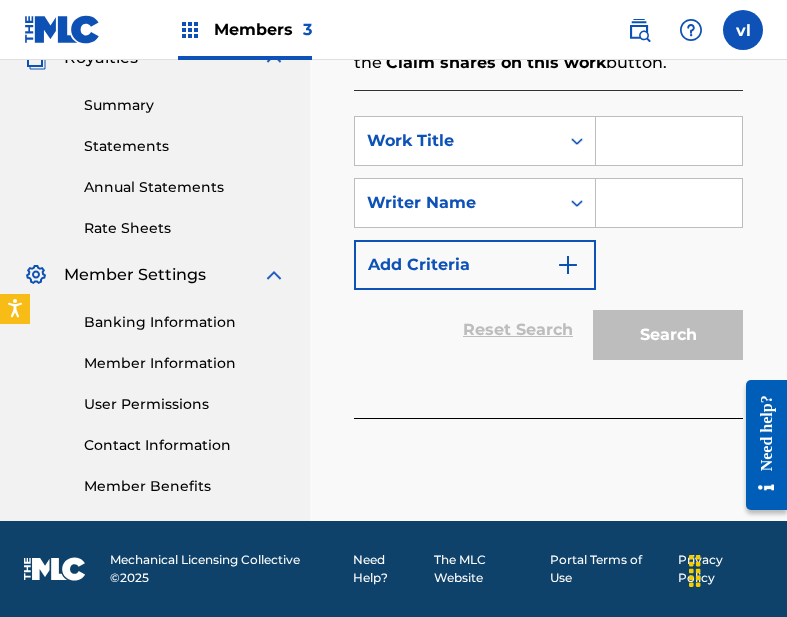 click on "Register Work Search Enter Work Details Add Writers Add Publishers & Shares Add Recording Review Search Before registering a work, the first step is to search The MLC database to ensure the work does not already exist. Enter the two required search criteria below, then click   Search.  If your work does not appear in the search results, click the  Create New Work   button to continue with registration. If you do locate your work in the search results, click on the work, then on the next page, click the   Claim shares on this work  button. SearchWithCriteriaf7493244-1b48-45ee-81a1-0ef5d32c798c Work Title SearchWithCriteria3860faf1-0e62-40d1-a28e-6a2c2d0efeb0 Writer Name Add Criteria Reset Search Search" at bounding box center (548, 4) 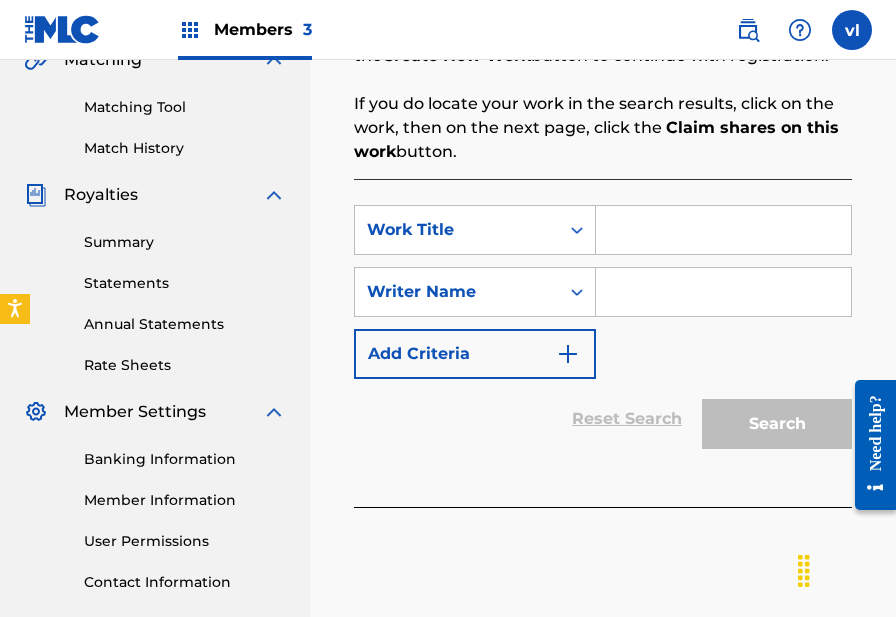 scroll, scrollTop: 479, scrollLeft: 0, axis: vertical 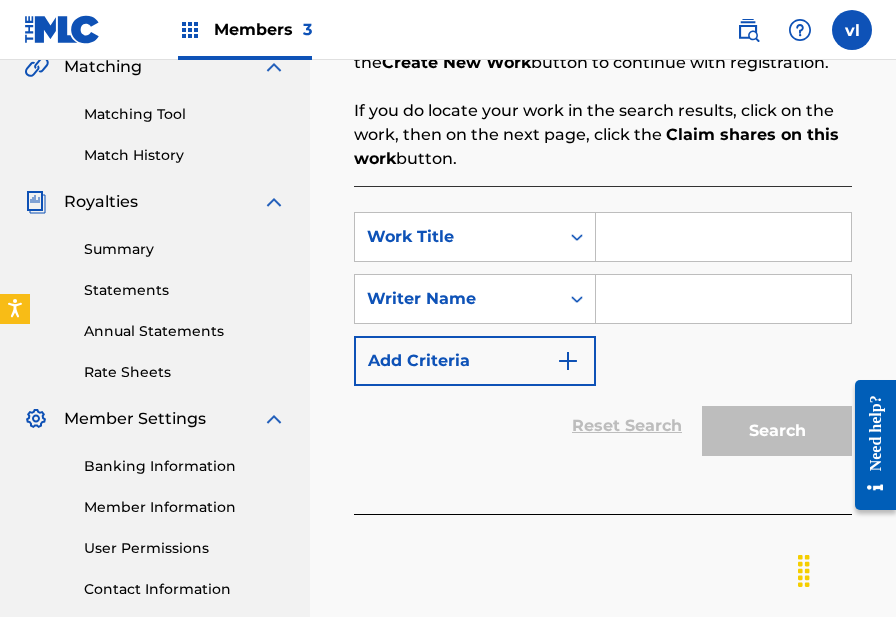 click at bounding box center (723, 237) 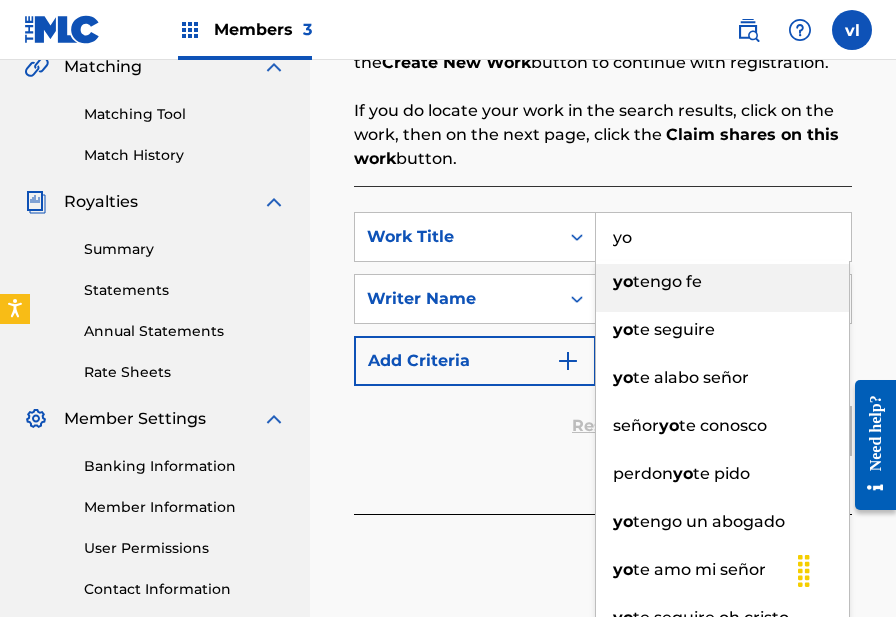 type on "y" 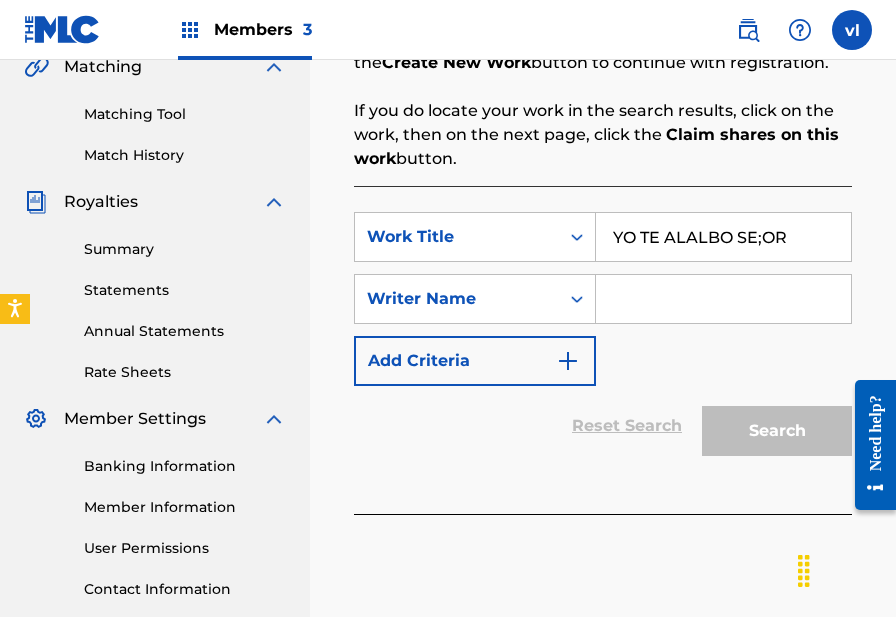 drag, startPoint x: 771, startPoint y: 243, endPoint x: 765, endPoint y: 259, distance: 17.088007 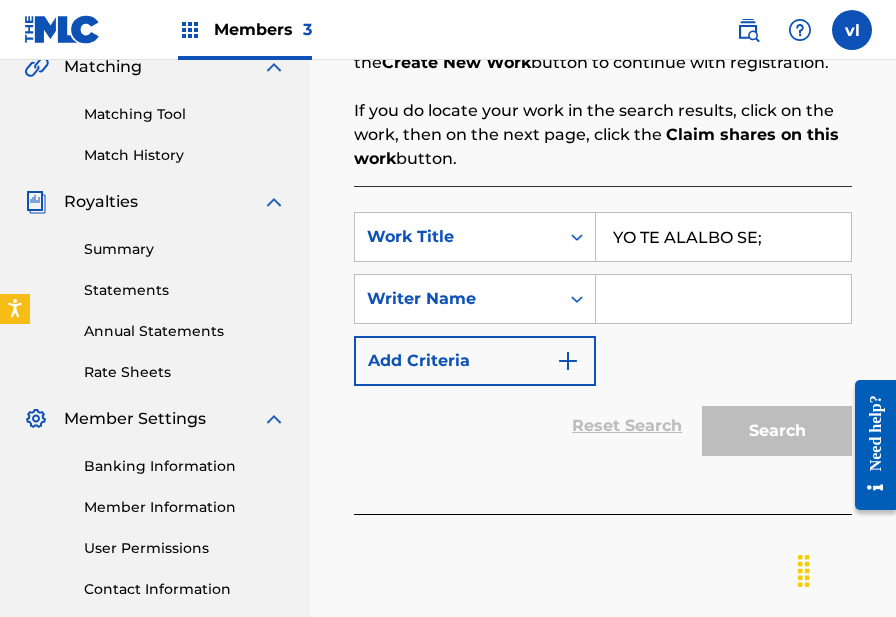 type on "YO TE ALALBO SE;" 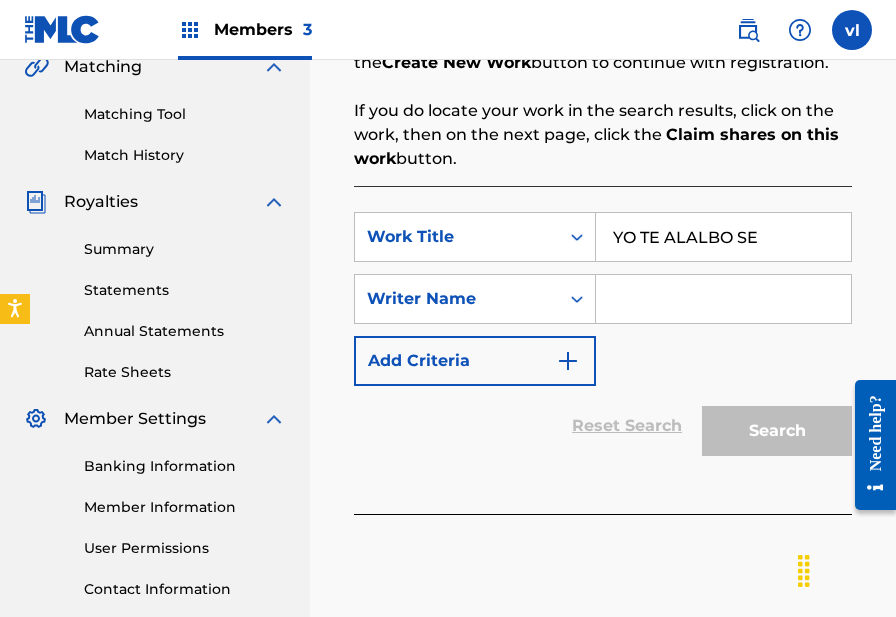 paste on "eñor" 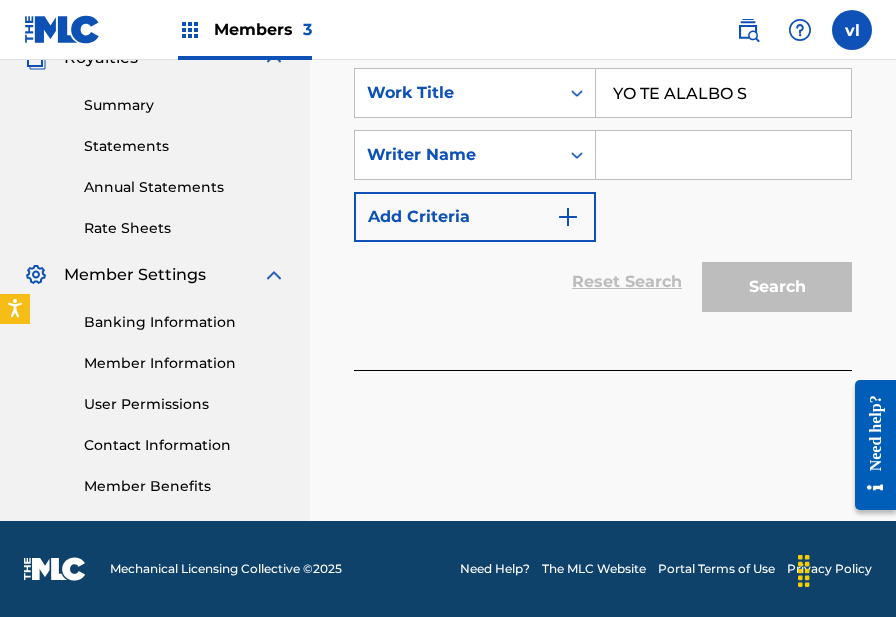 scroll, scrollTop: 258, scrollLeft: 0, axis: vertical 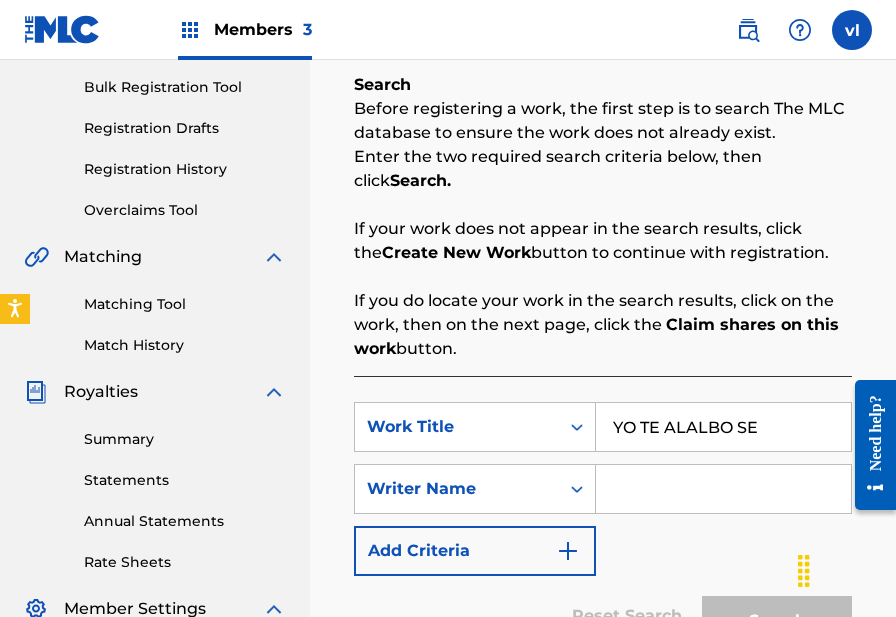 drag, startPoint x: 770, startPoint y: 424, endPoint x: 763, endPoint y: 446, distance: 23.086792 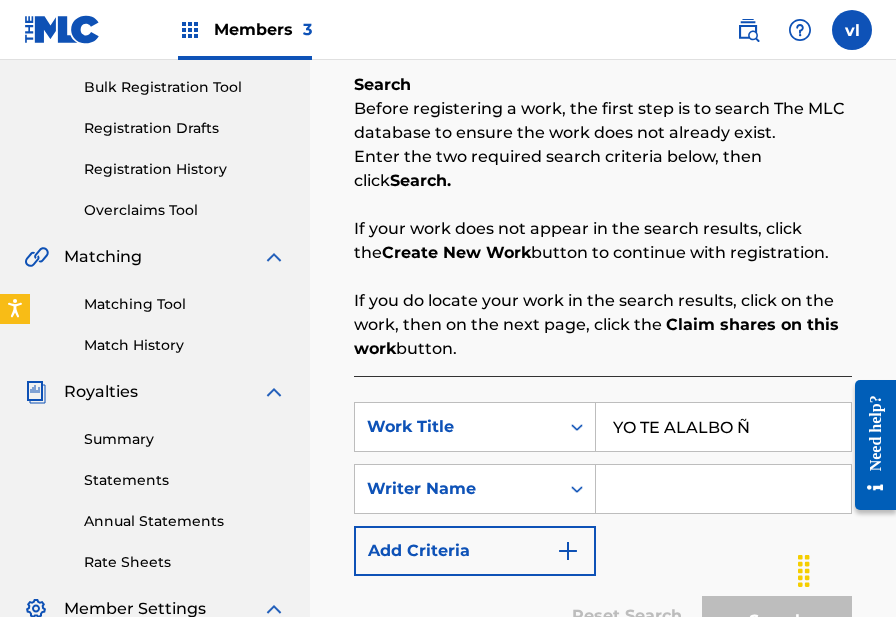 click on "YO TE ALALBO Ñ" at bounding box center [723, 427] 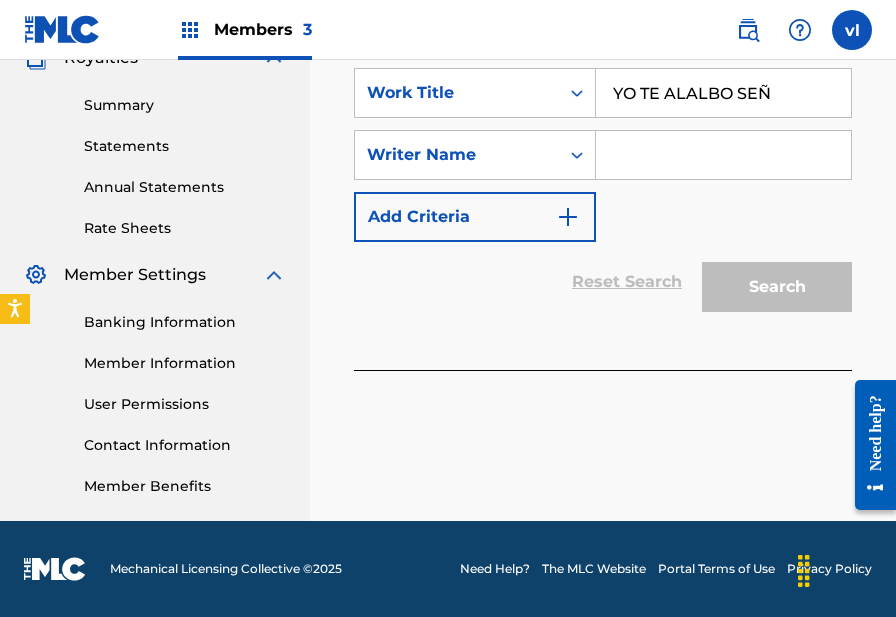 click on "YO TE ALALBO SEÑ" at bounding box center [723, 93] 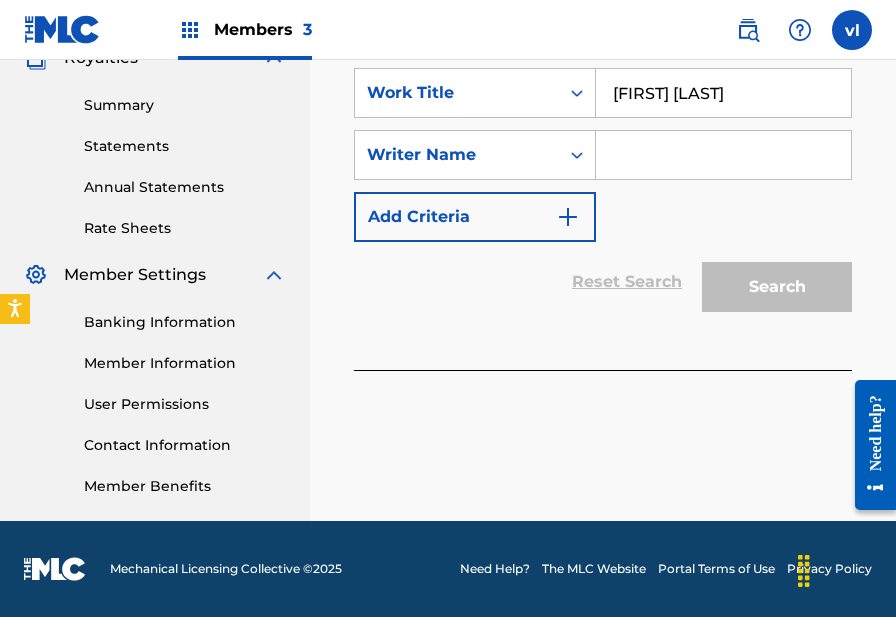type on "[FIRST] [LAST]" 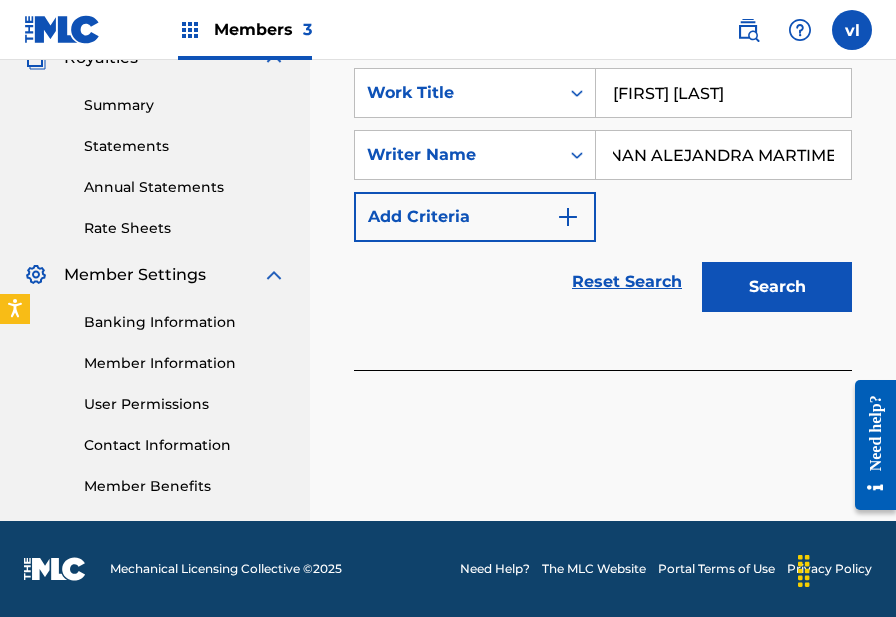 scroll, scrollTop: 0, scrollLeft: 69, axis: horizontal 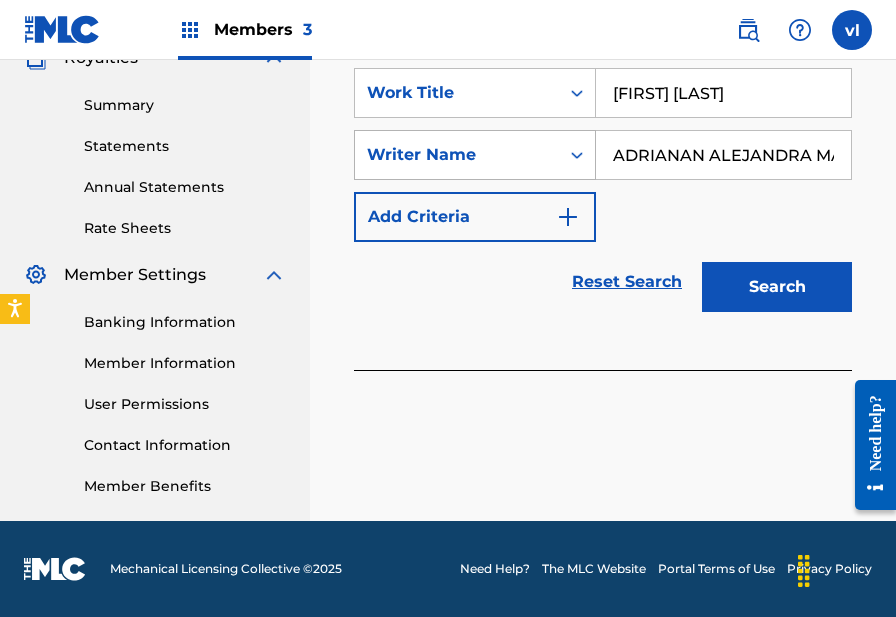 drag, startPoint x: 640, startPoint y: 160, endPoint x: 565, endPoint y: 149, distance: 75.802376 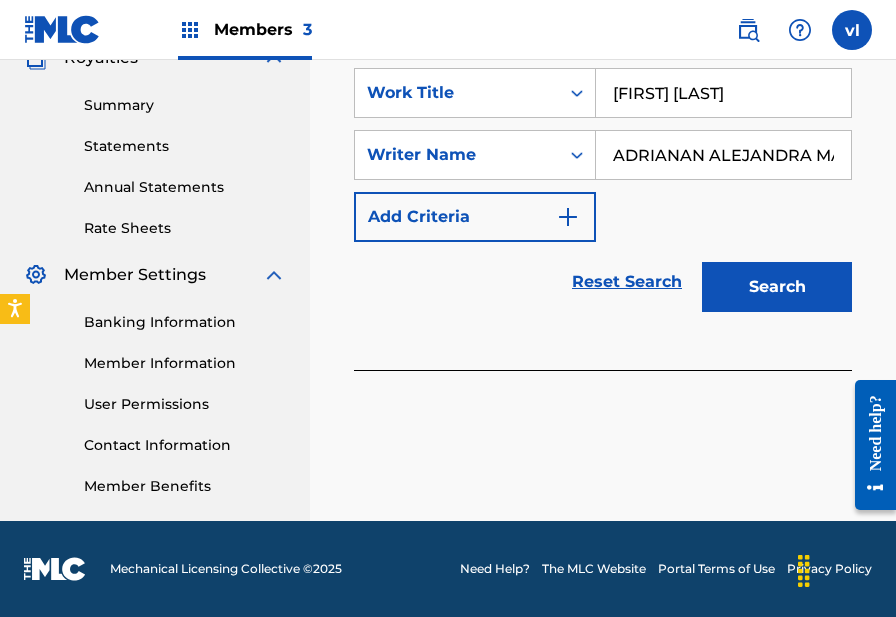 click on "ADRIANAN ALEJANDRA MARTIMEZ" at bounding box center [723, 155] 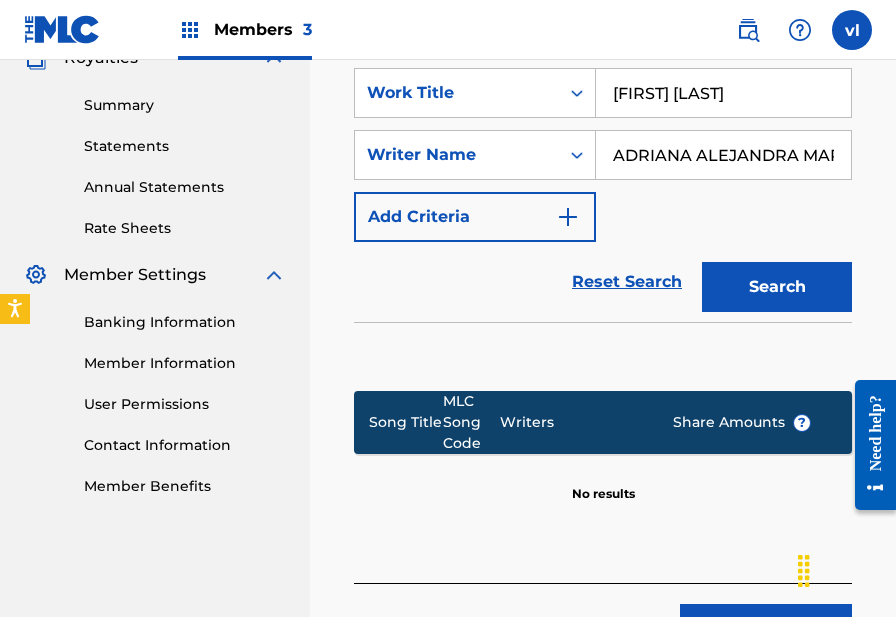 type on "ADRIANA ALEJANDRA MARTIMEZ" 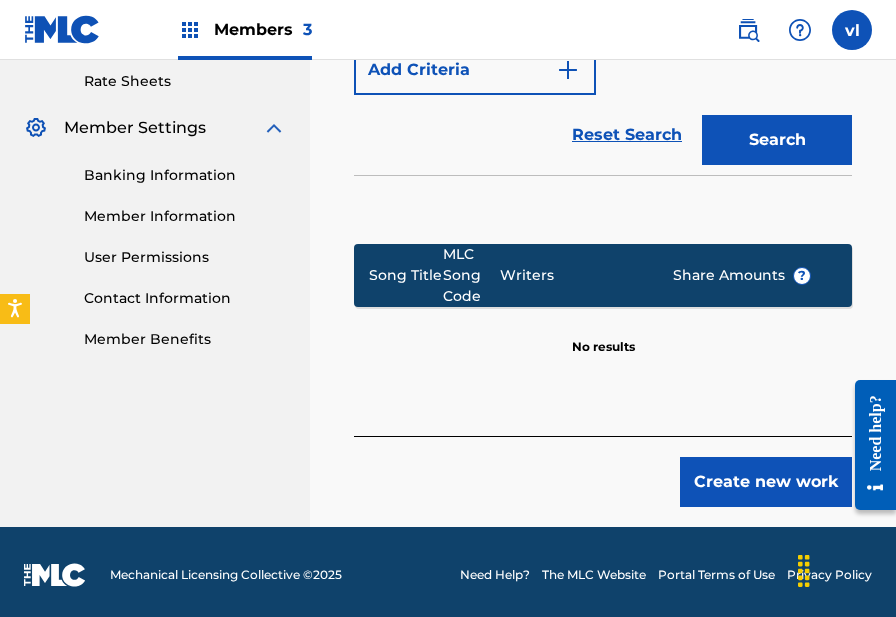 scroll, scrollTop: 776, scrollLeft: 0, axis: vertical 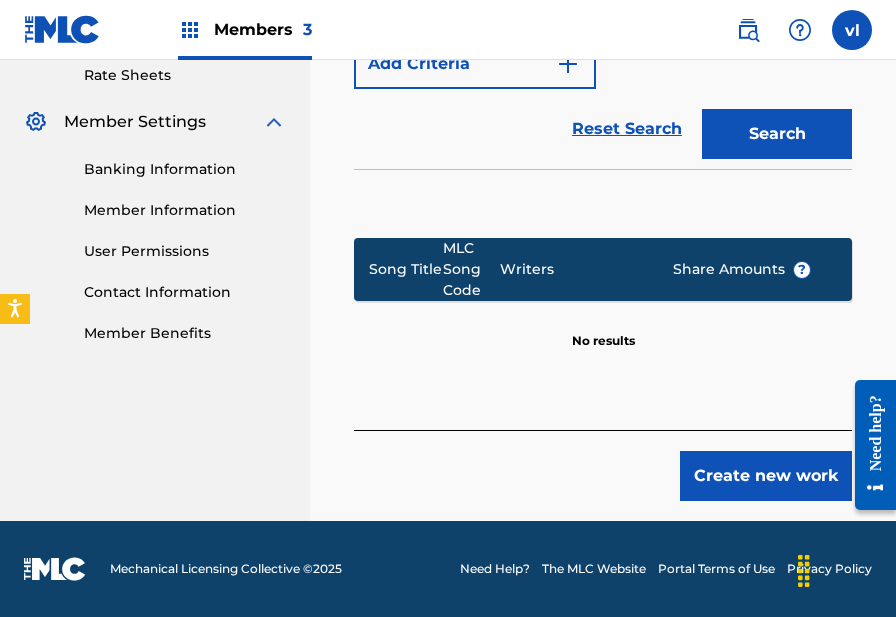 click on "Create new work" at bounding box center (766, 476) 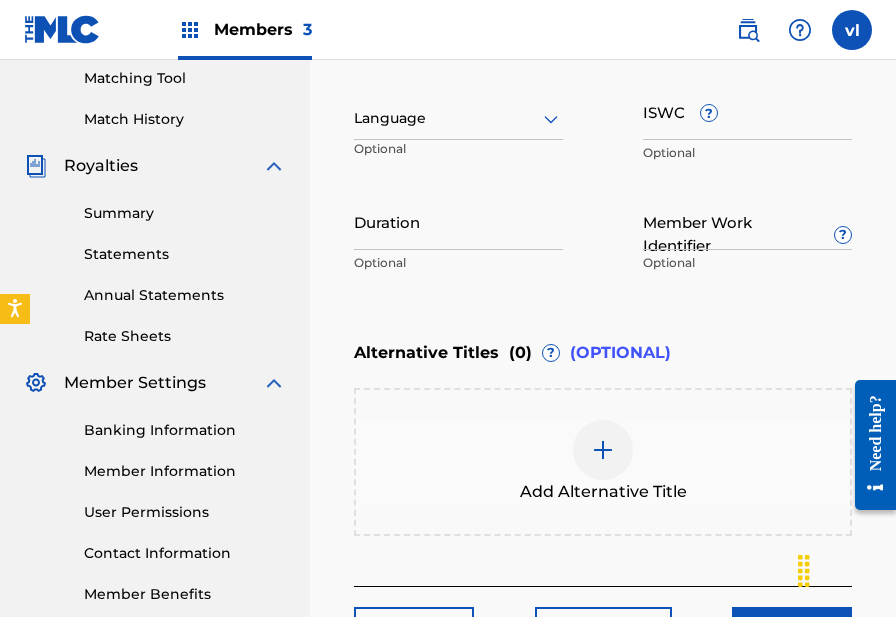 scroll, scrollTop: 509, scrollLeft: 0, axis: vertical 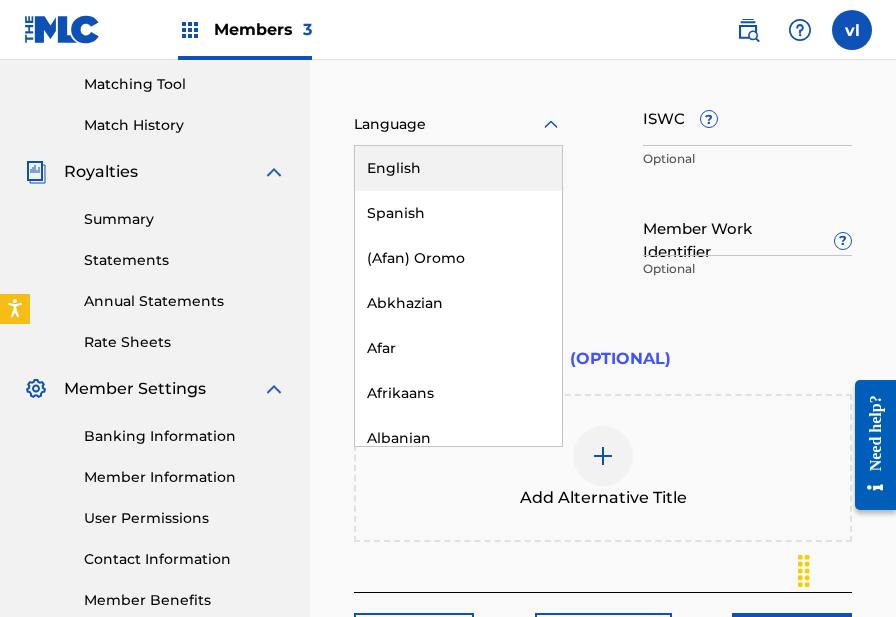 click at bounding box center [458, 124] 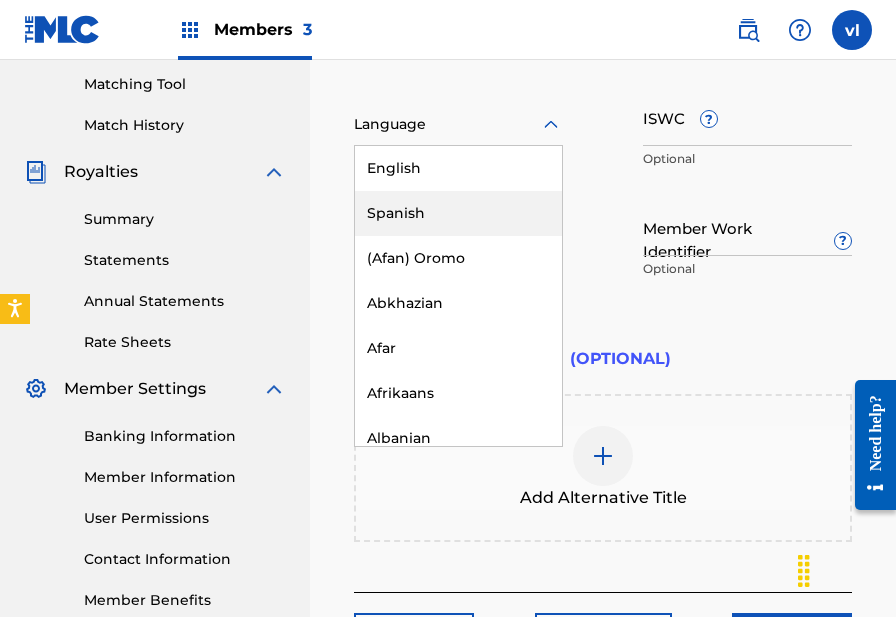 click on "Spanish" at bounding box center [458, 213] 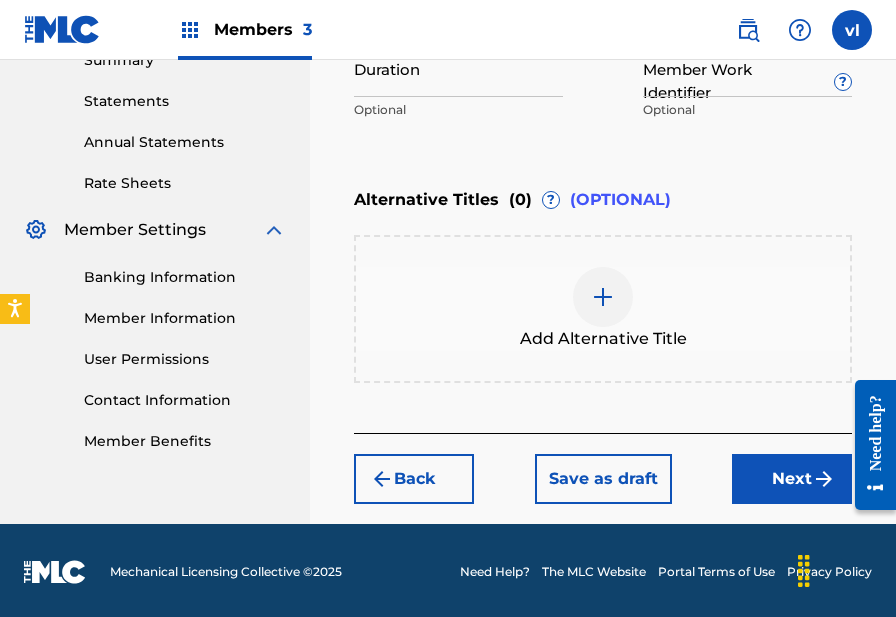 scroll, scrollTop: 671, scrollLeft: 0, axis: vertical 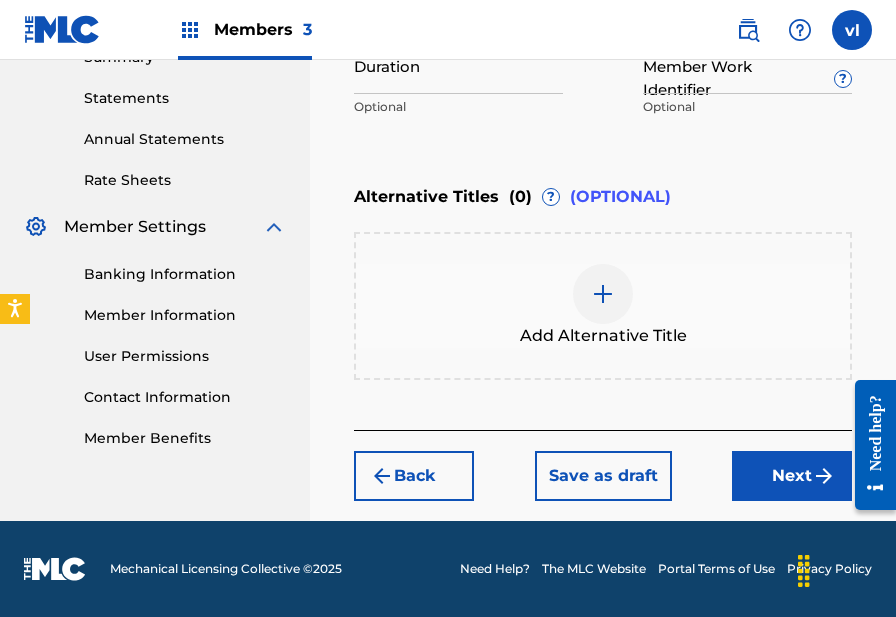 click on "Next" at bounding box center [792, 476] 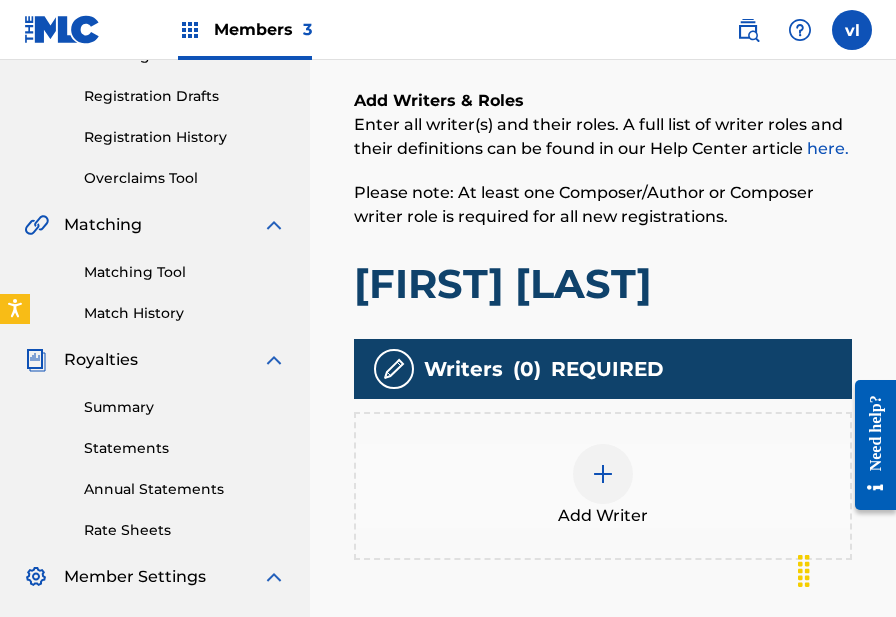 scroll, scrollTop: 379, scrollLeft: 0, axis: vertical 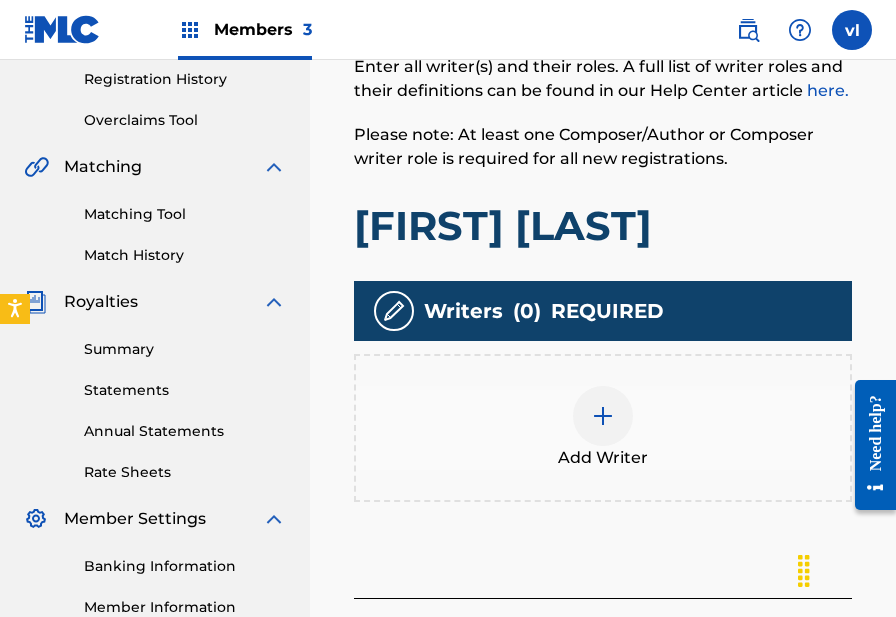 click at bounding box center [603, 416] 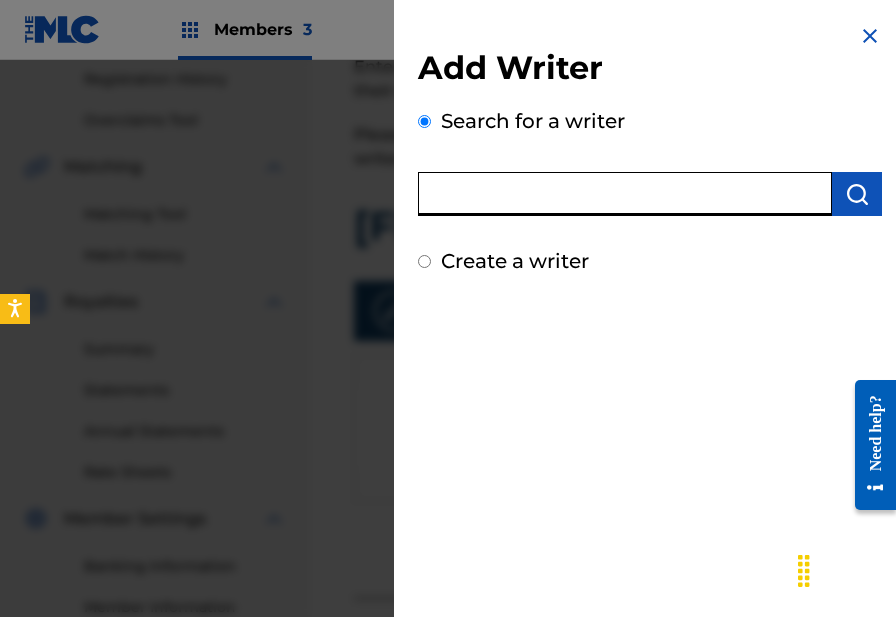 paste on "Ñ" 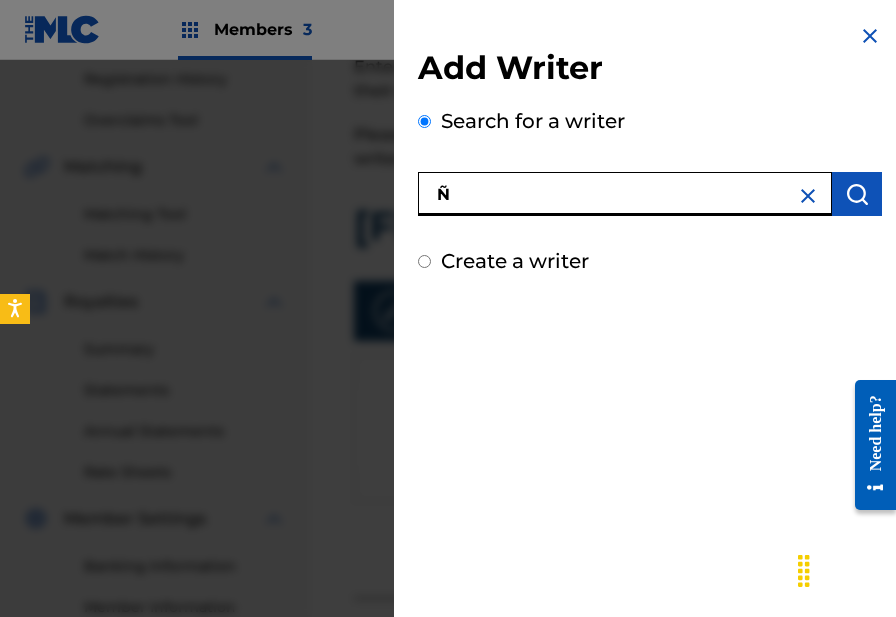 click on "Ñ" at bounding box center [625, 194] 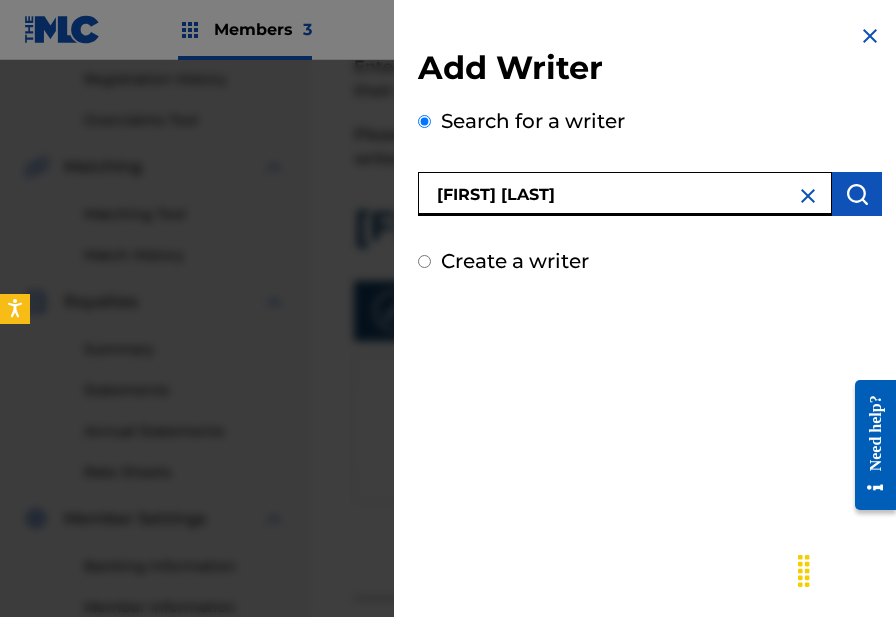 type on "[FIRST] [LAST]" 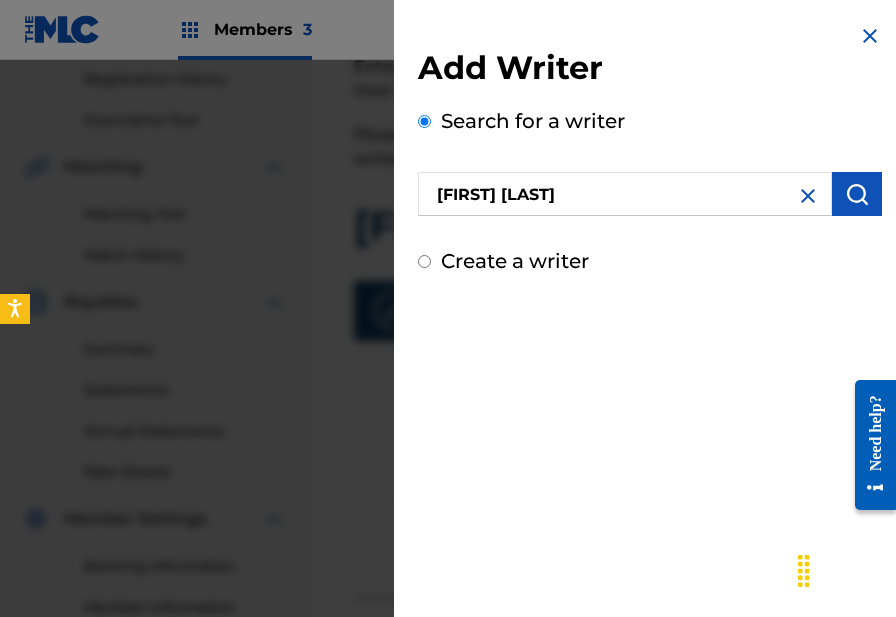 click at bounding box center (857, 194) 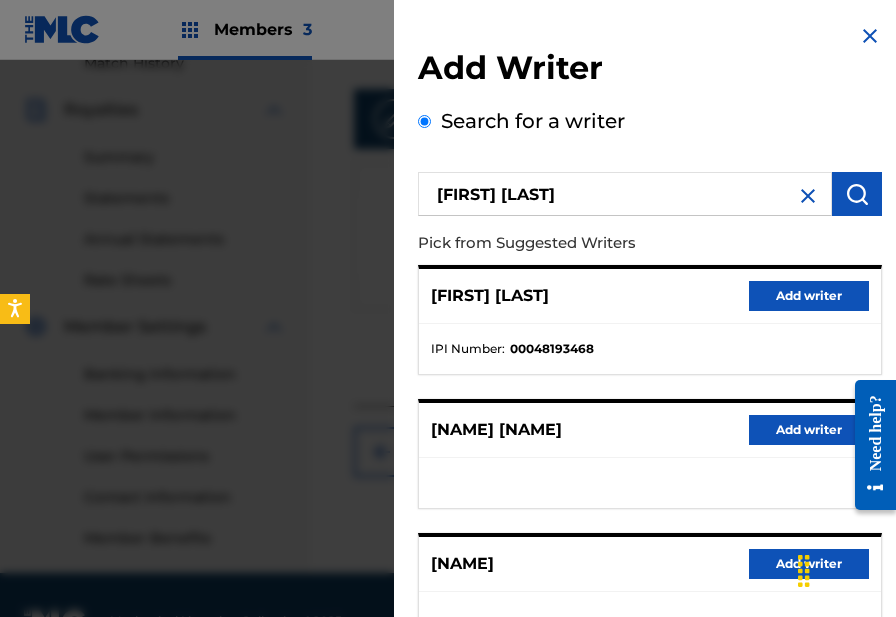 scroll, scrollTop: 597, scrollLeft: 0, axis: vertical 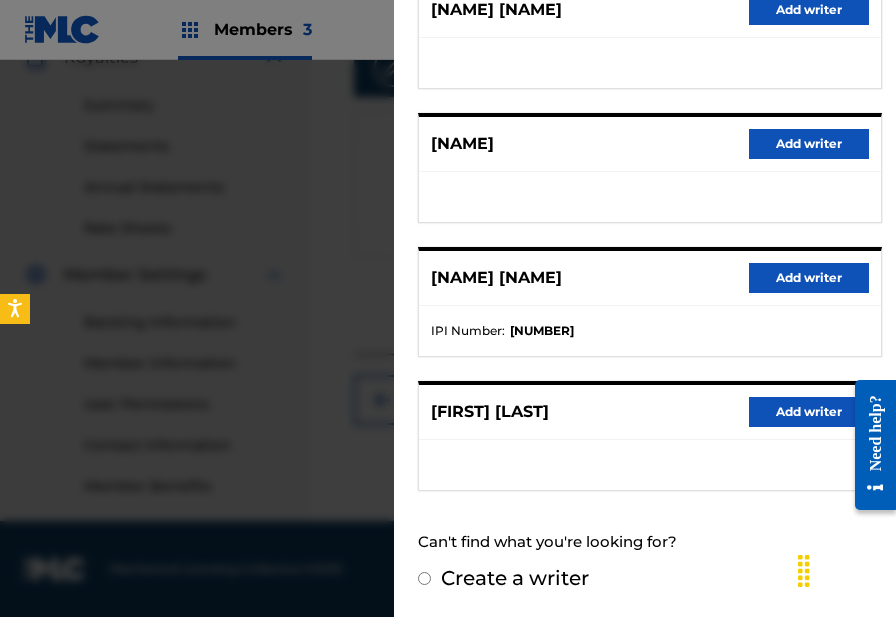 drag, startPoint x: 628, startPoint y: 406, endPoint x: 610, endPoint y: 407, distance: 18.027756 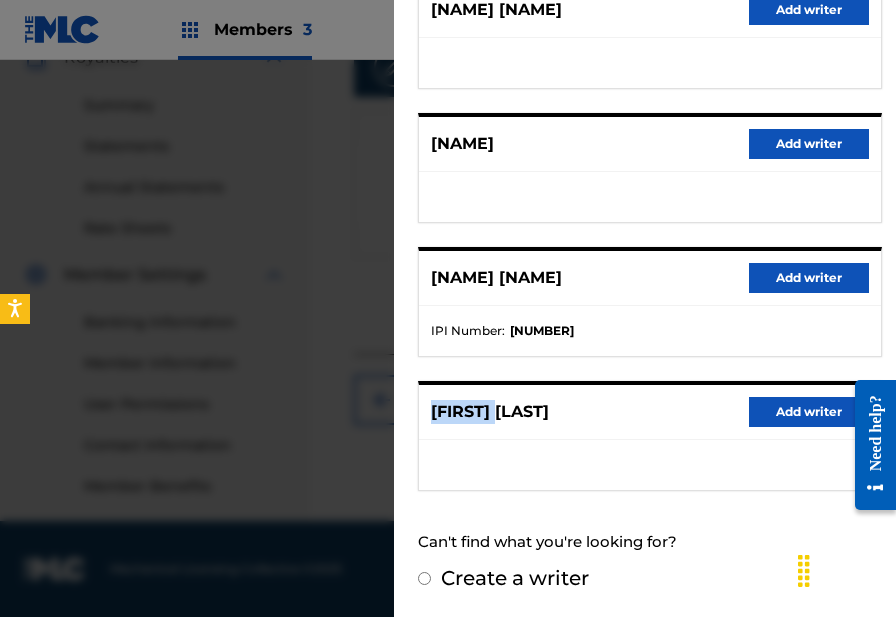 drag, startPoint x: 493, startPoint y: 405, endPoint x: 419, endPoint y: 400, distance: 74.168724 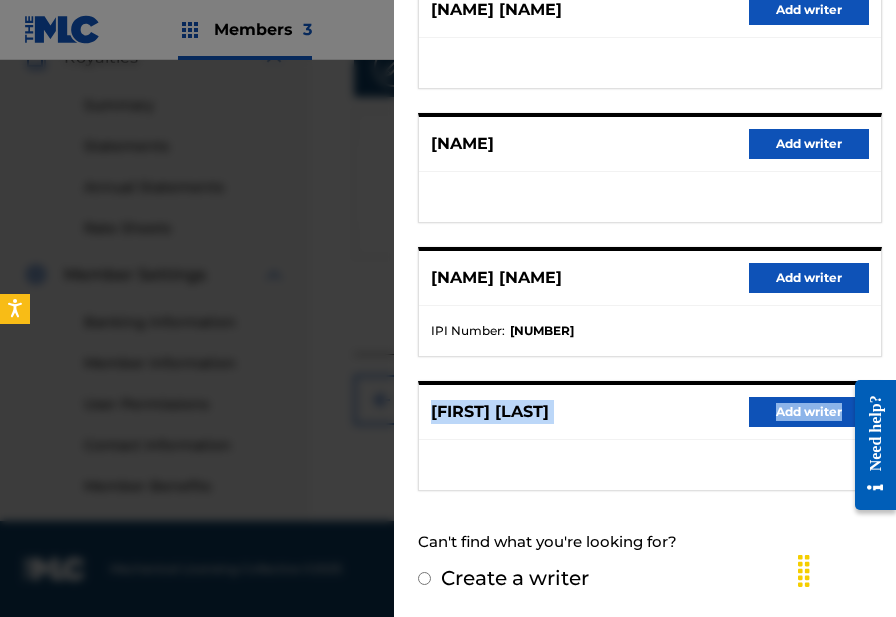 drag, startPoint x: 432, startPoint y: 408, endPoint x: 593, endPoint y: 443, distance: 164.76044 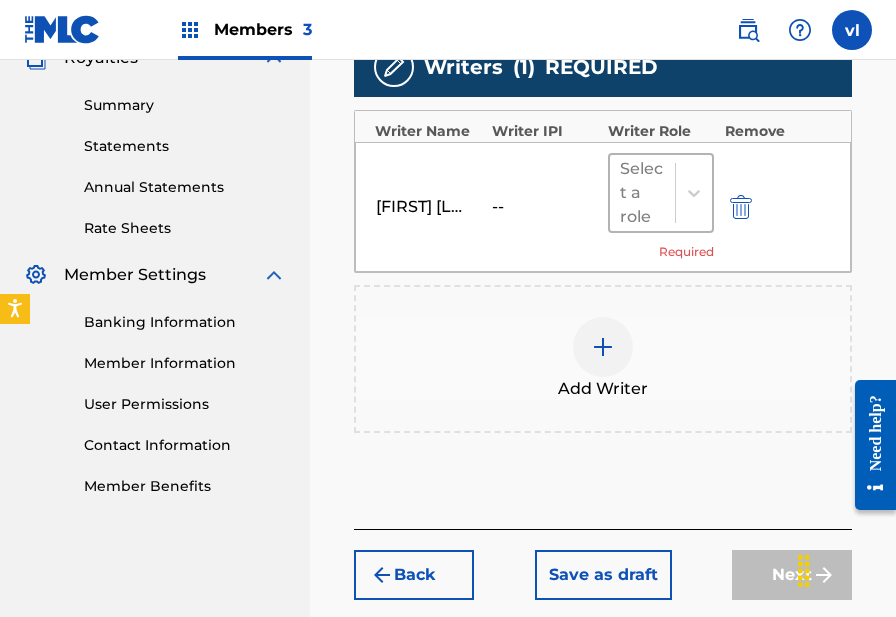 click at bounding box center (642, 193) 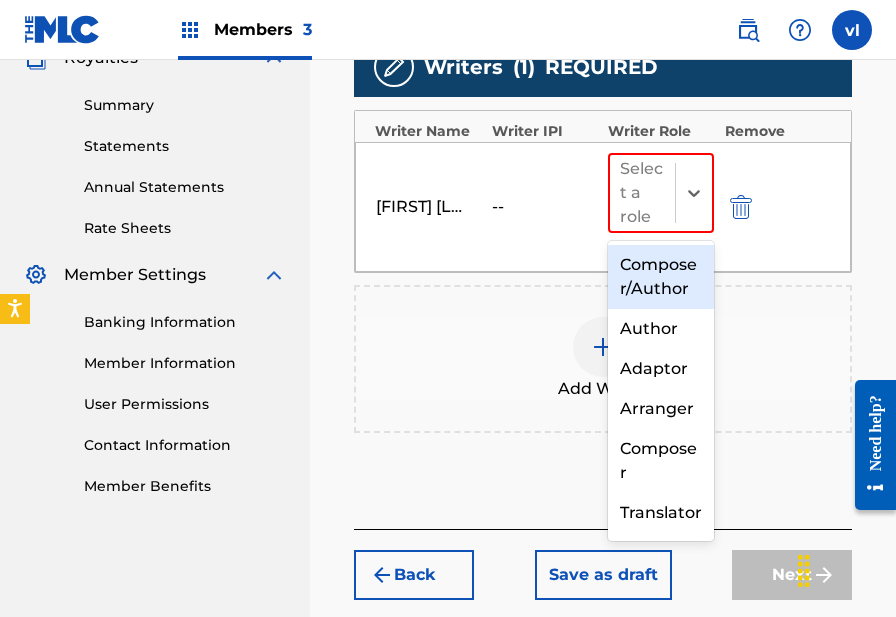 click on "Composer/Author" at bounding box center (661, 277) 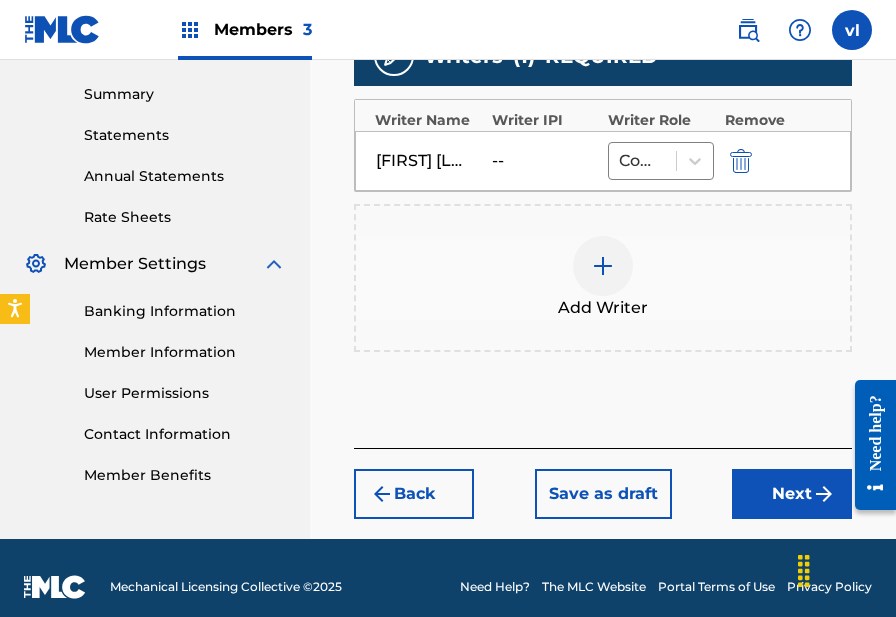 scroll, scrollTop: 652, scrollLeft: 0, axis: vertical 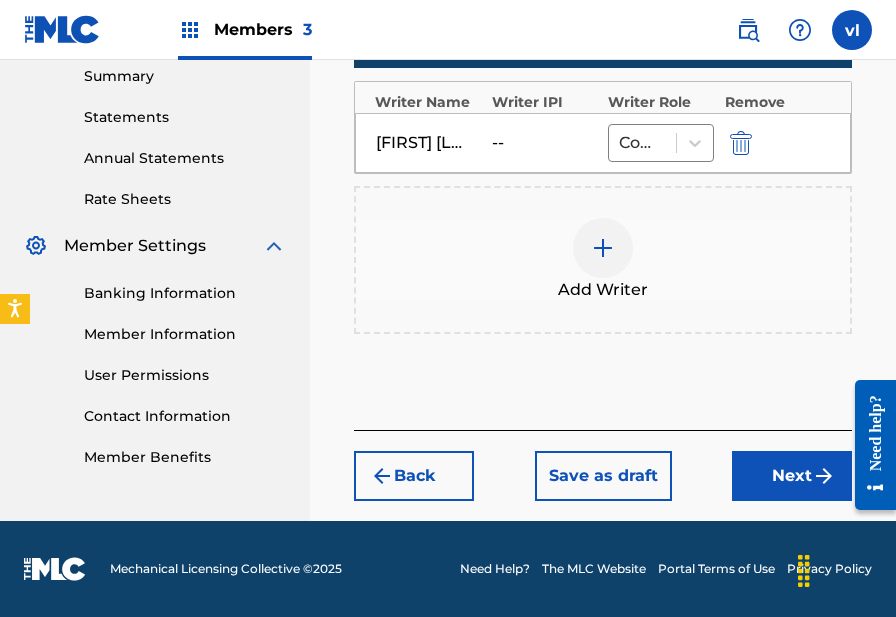 click on "Next" at bounding box center [792, 476] 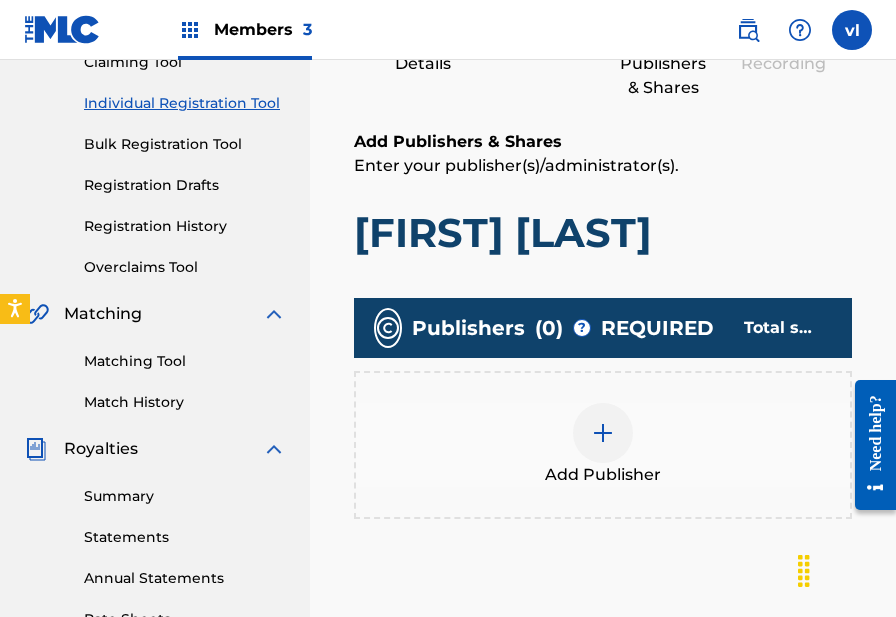 scroll, scrollTop: 235, scrollLeft: 0, axis: vertical 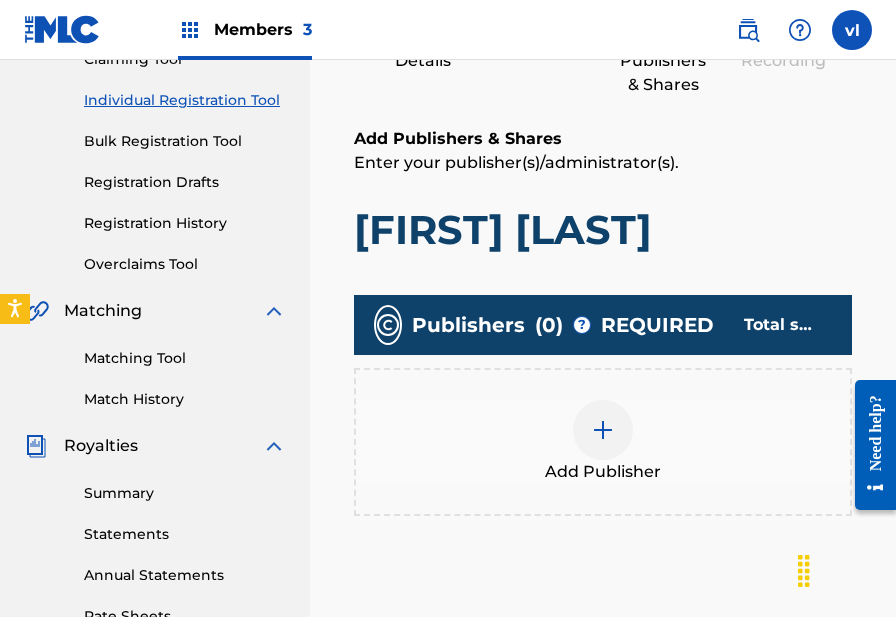 click on "Add Publisher" at bounding box center (603, 442) 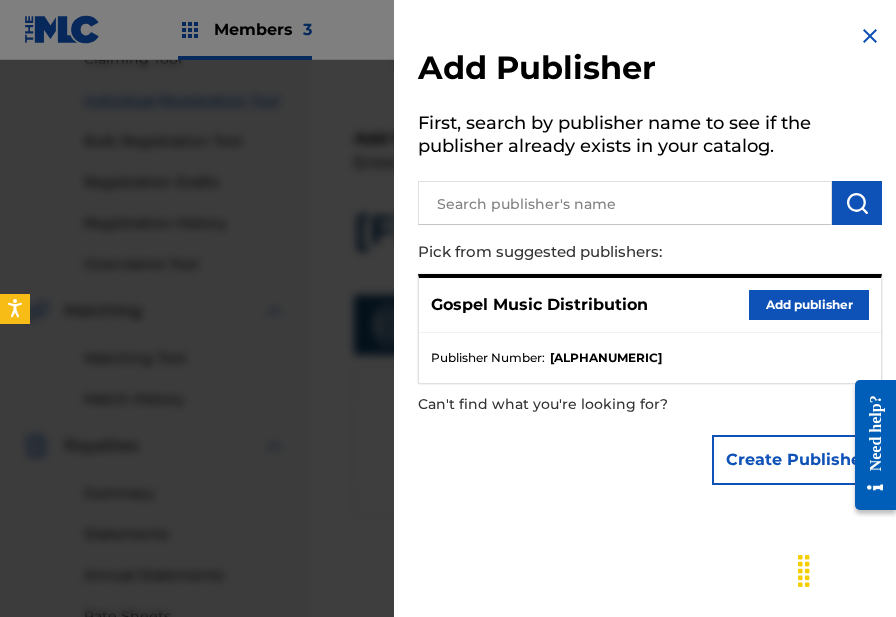click on "Add publisher" at bounding box center [809, 305] 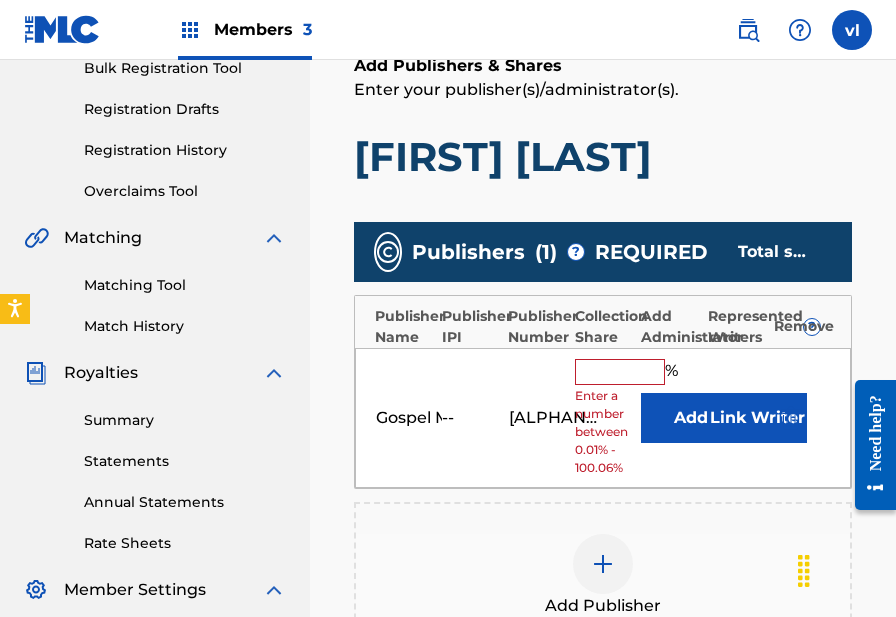 scroll, scrollTop: 349, scrollLeft: 0, axis: vertical 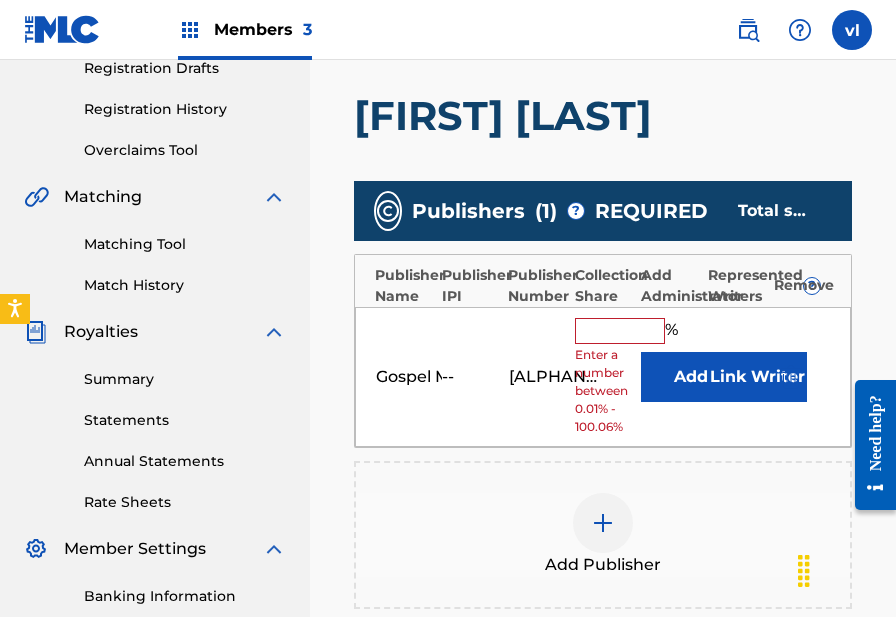 click at bounding box center [620, 331] 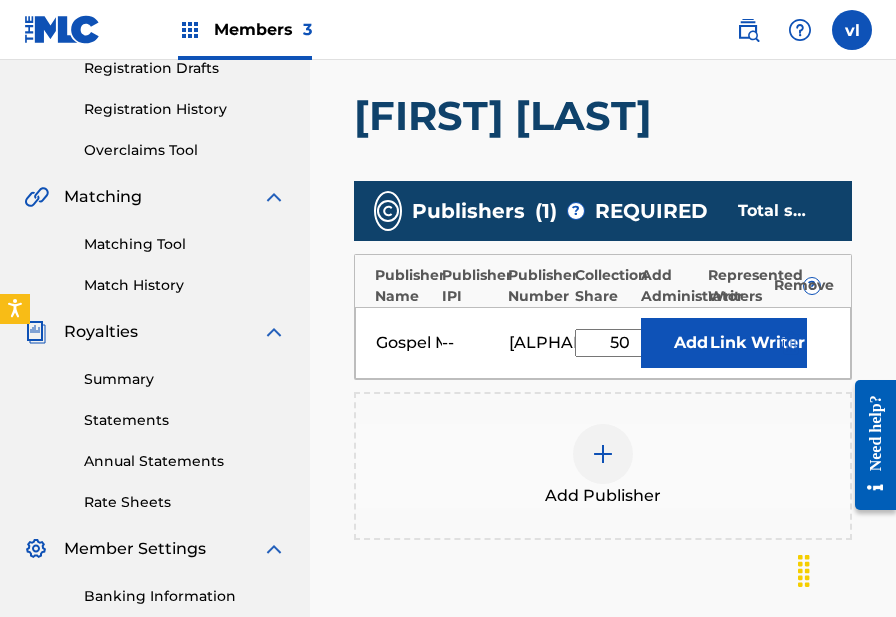 type on "50" 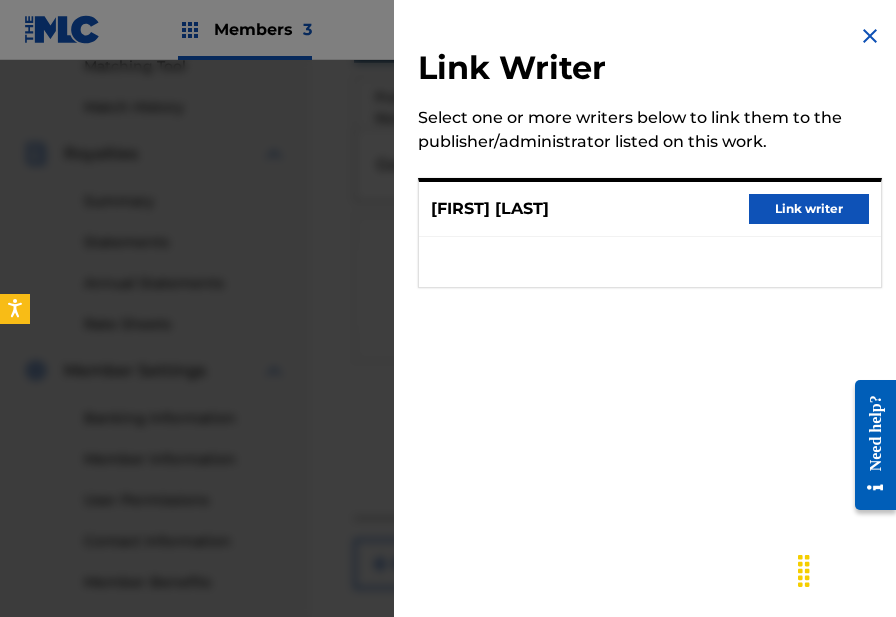scroll, scrollTop: 528, scrollLeft: 0, axis: vertical 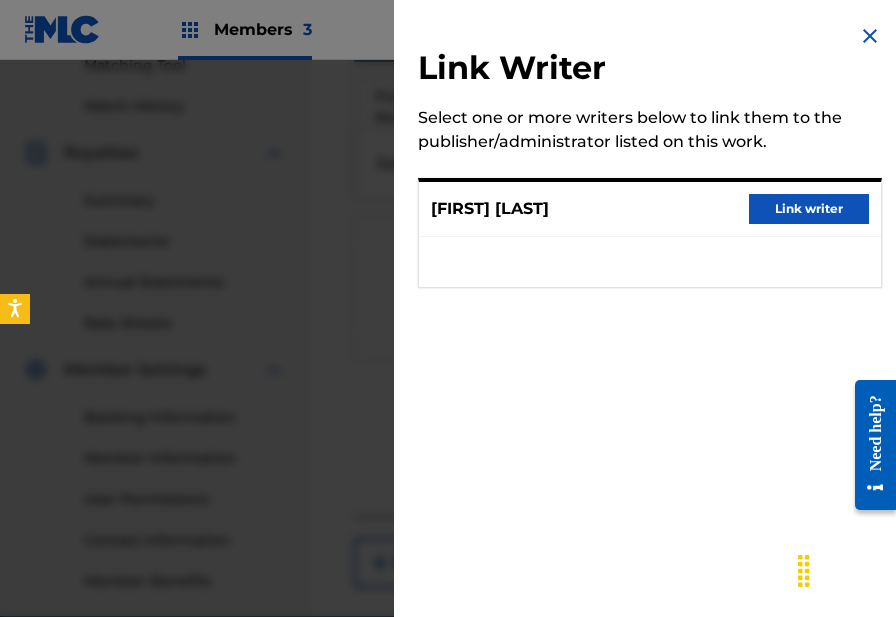 click on "Link writer" at bounding box center (809, 209) 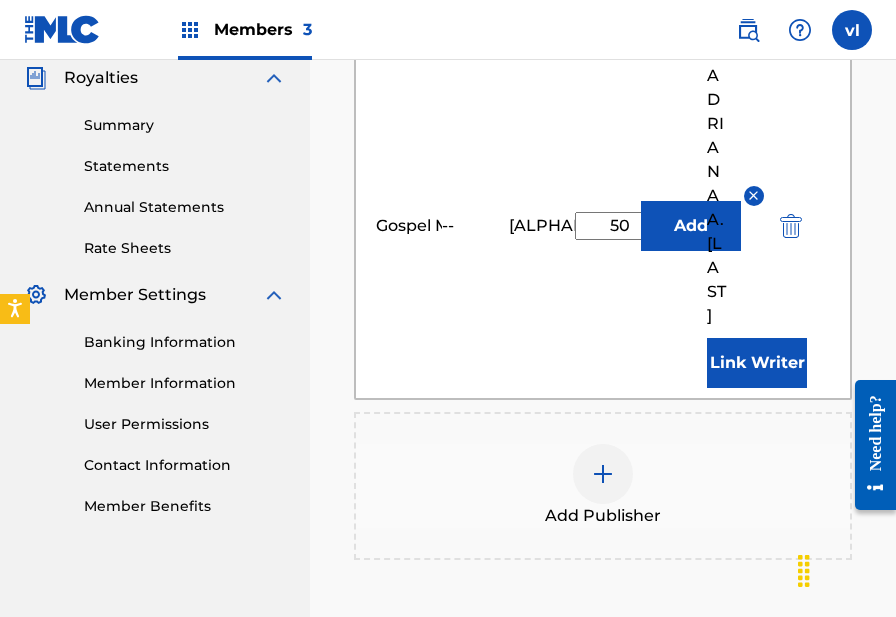 scroll, scrollTop: 913, scrollLeft: 0, axis: vertical 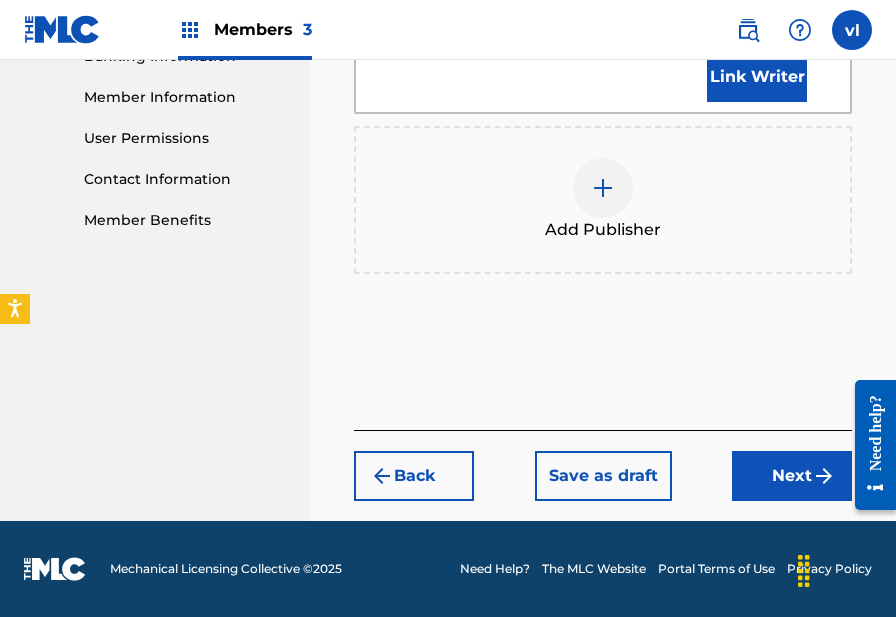 click on "Next" at bounding box center [792, 476] 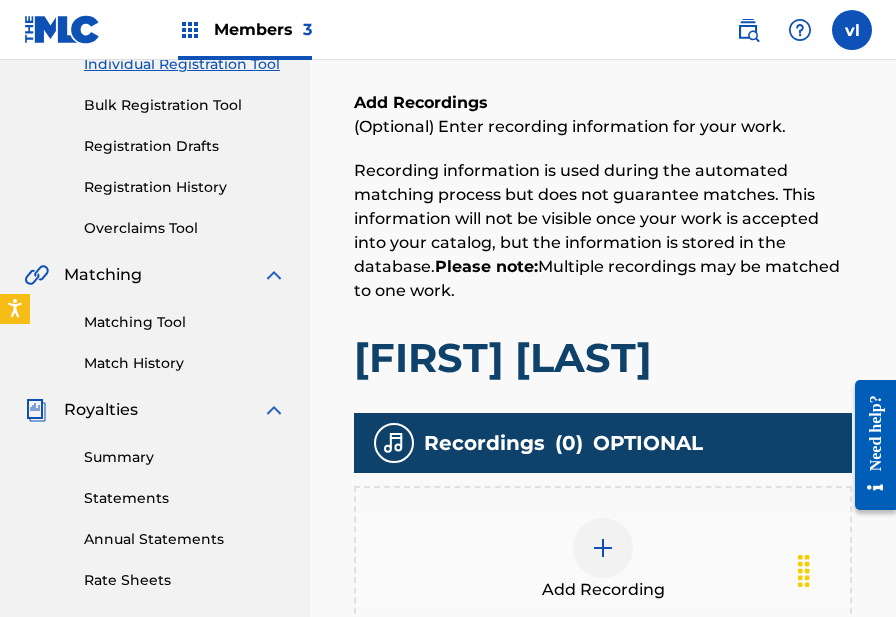 scroll, scrollTop: 312, scrollLeft: 0, axis: vertical 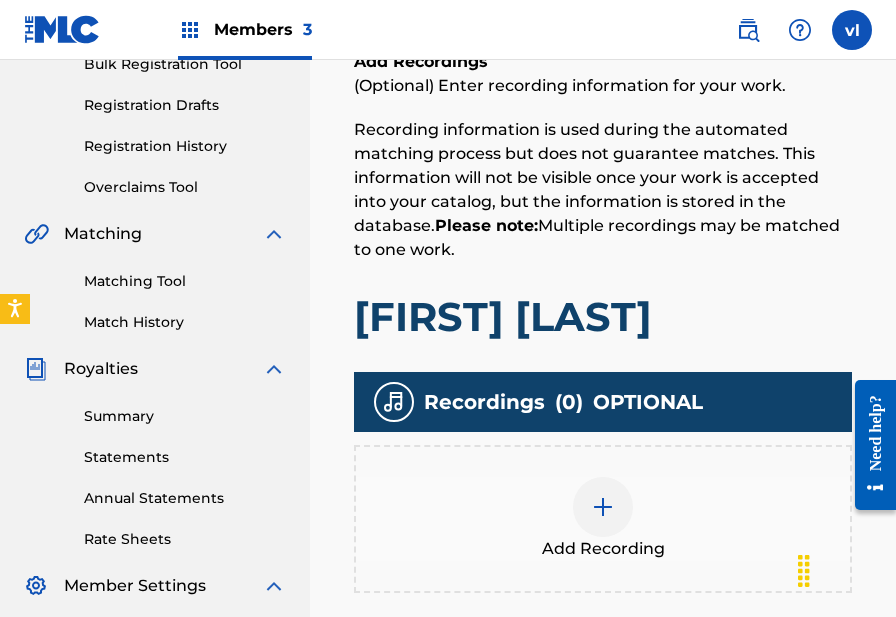 click at bounding box center [603, 507] 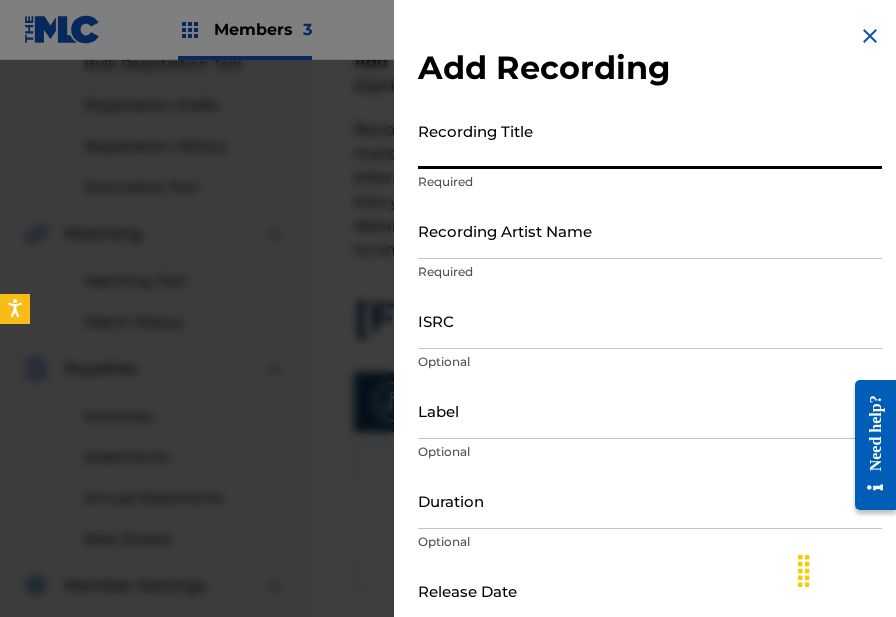 click on "Recording Title" at bounding box center (650, 140) 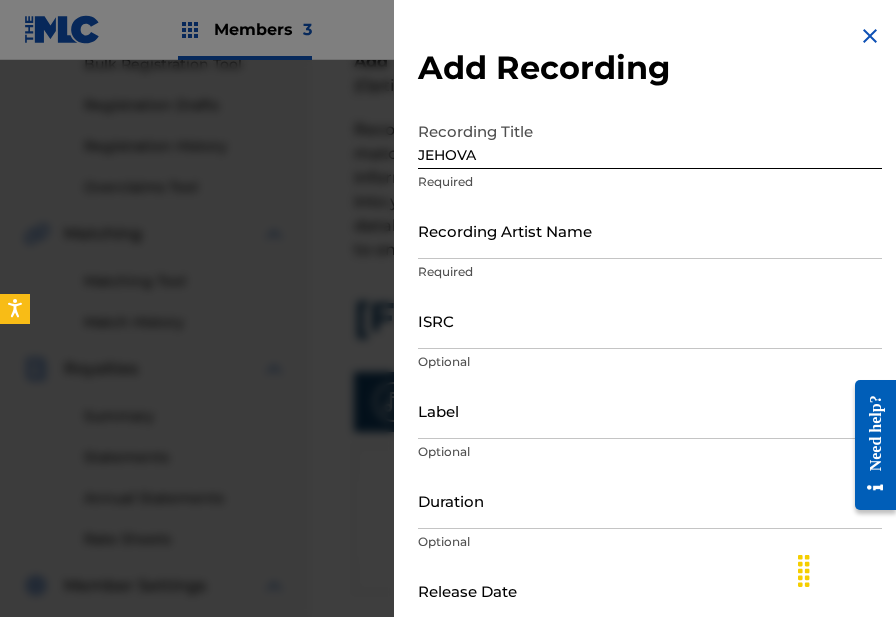 click on "JEHOVA" at bounding box center (650, 140) 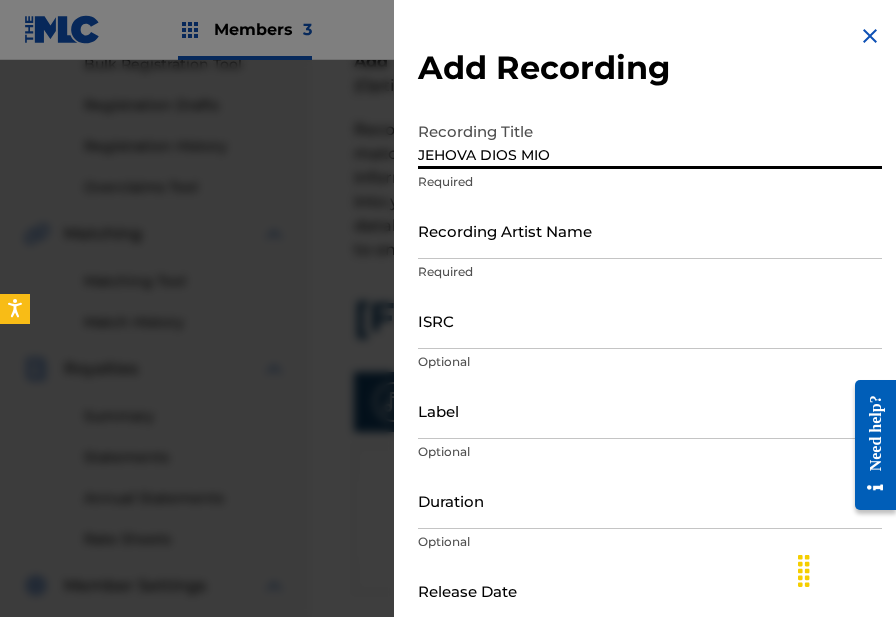 type on "JEHOVA DIOS MIO" 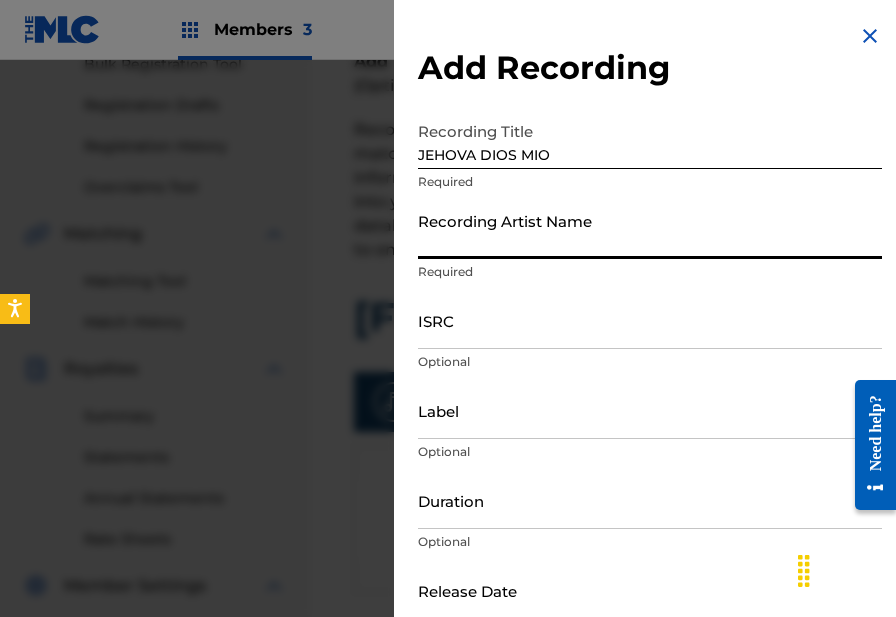 click on "Recording Artist Name" at bounding box center (650, 230) 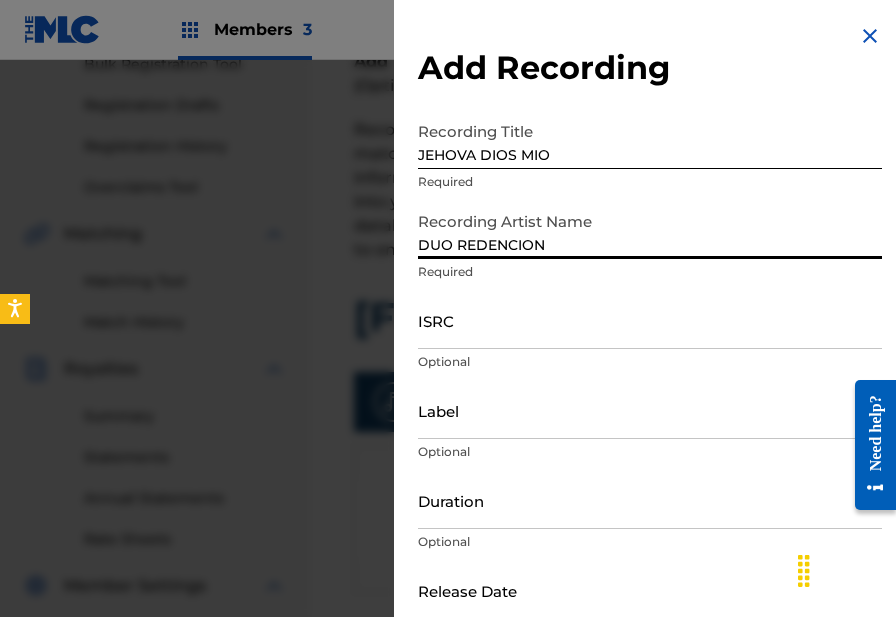 type on "DUO REDENCION" 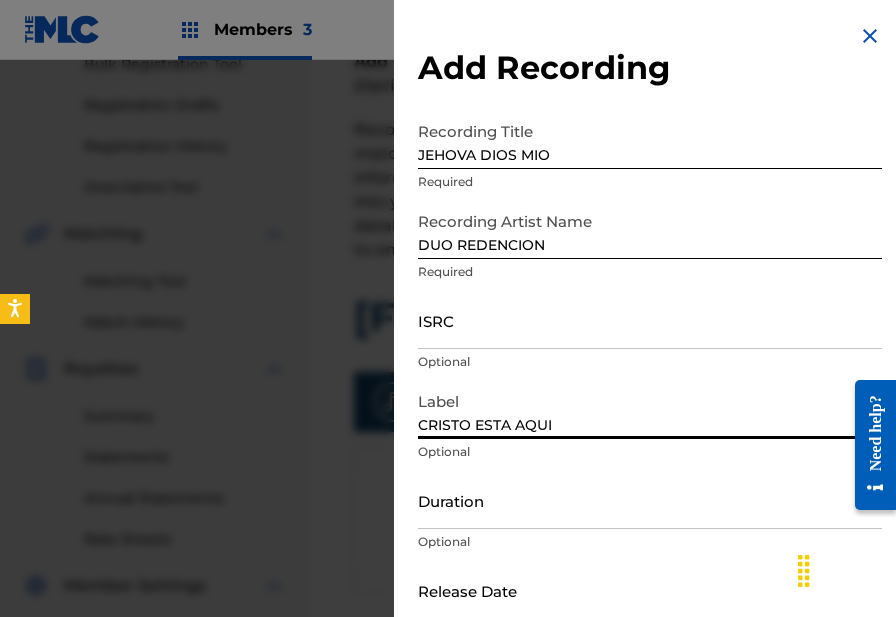 type on "CRISTO ESTA AQUI" 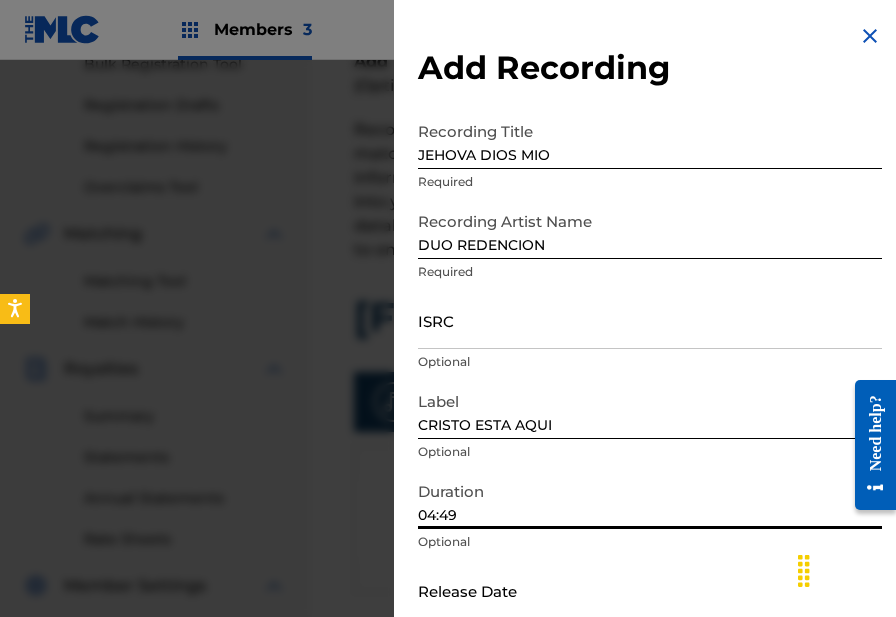 click on "04:49" at bounding box center [650, 500] 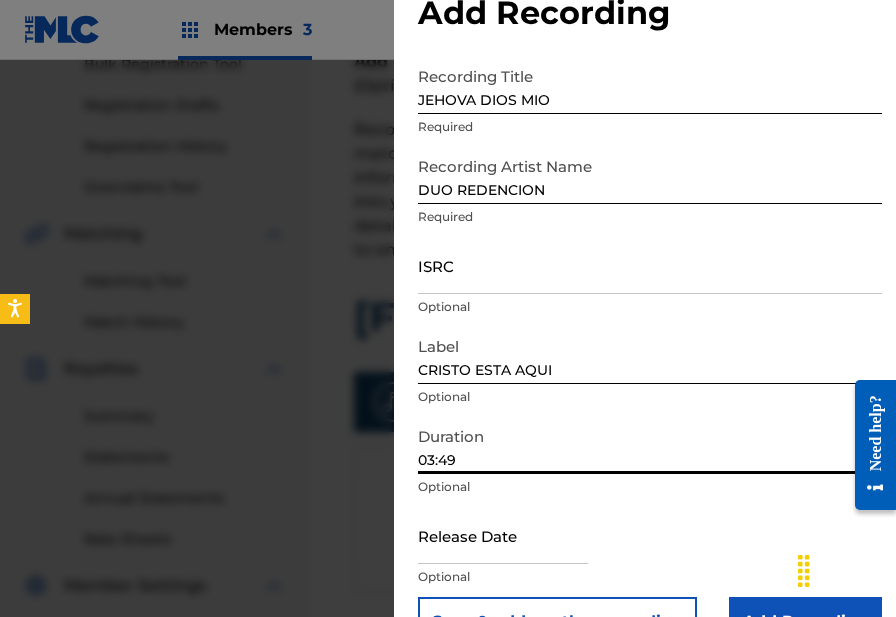 scroll, scrollTop: 109, scrollLeft: 0, axis: vertical 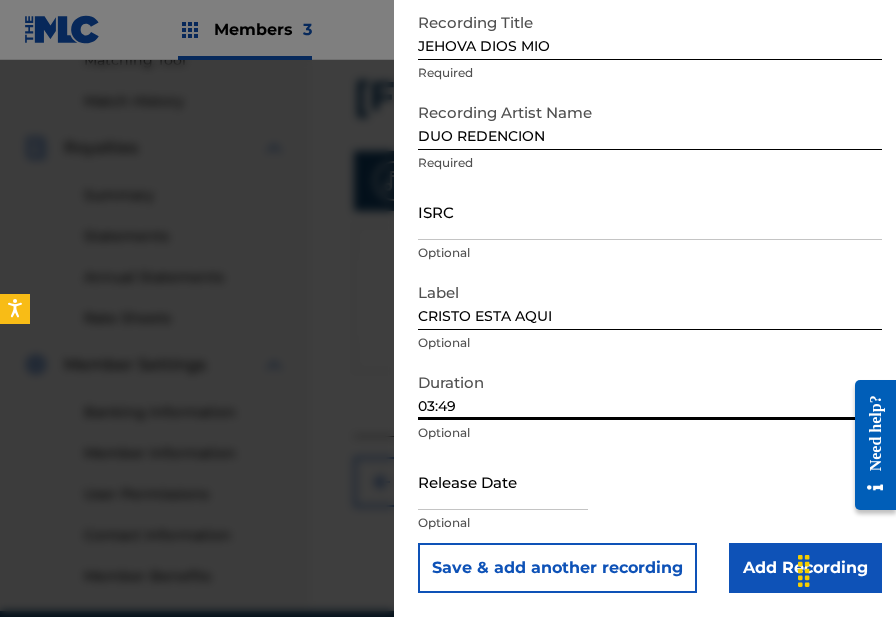 type on "03:49" 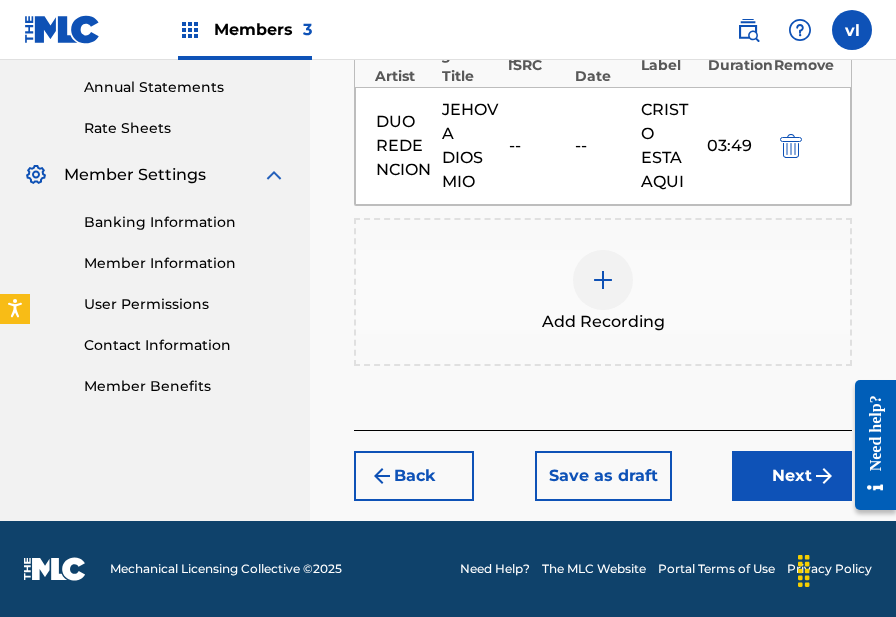 click on "Next" at bounding box center [792, 476] 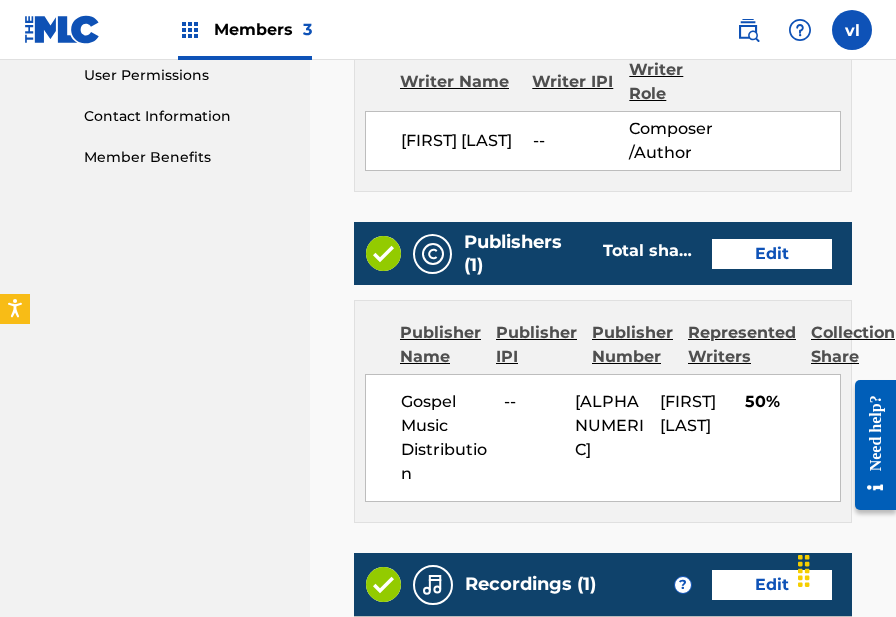 scroll, scrollTop: 1321, scrollLeft: 0, axis: vertical 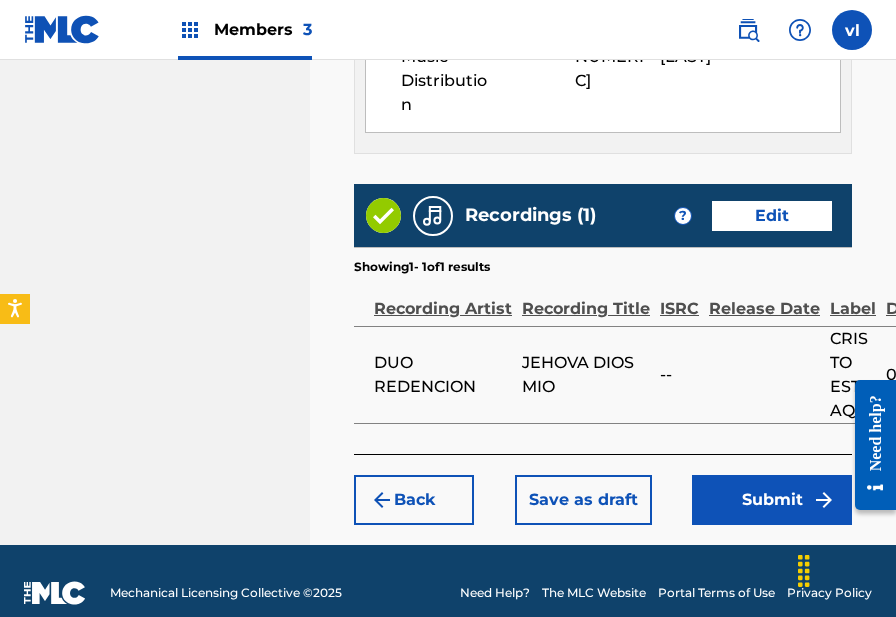 click on "Submit" at bounding box center [772, 500] 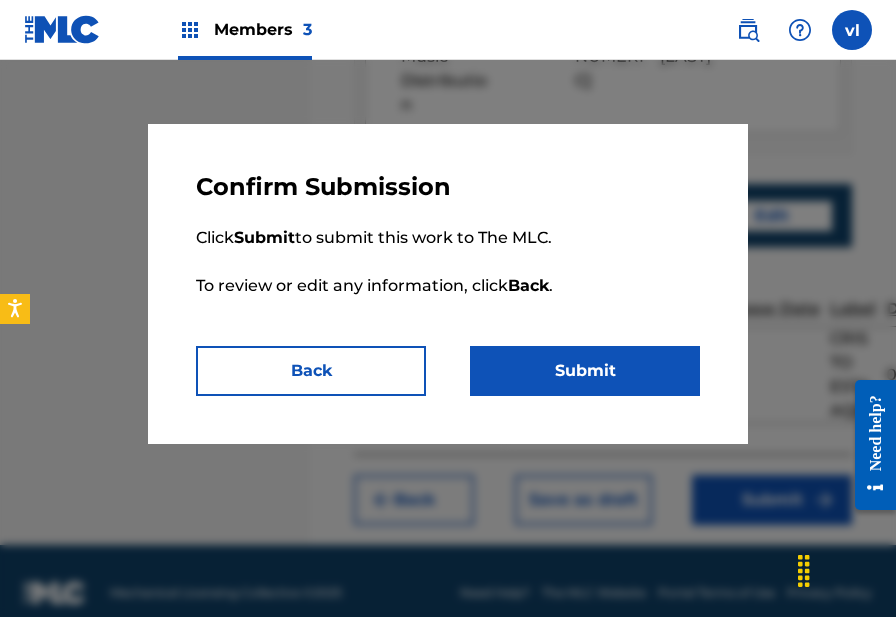 click on "Confirm Submission Click  Submit  to submit this work to The MLC. To review or edit any information, click  Back . Back Submit" at bounding box center (448, 284) 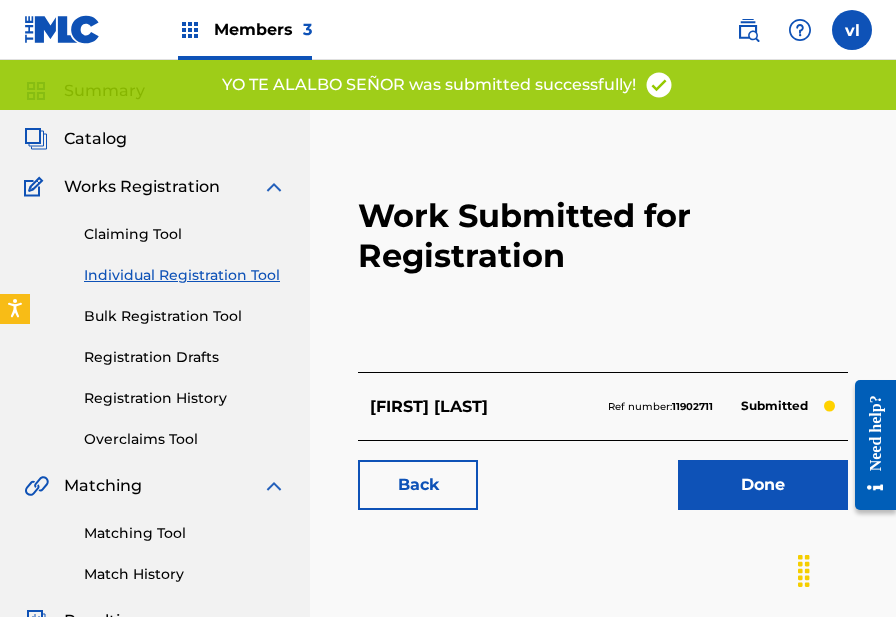 scroll, scrollTop: 63, scrollLeft: 0, axis: vertical 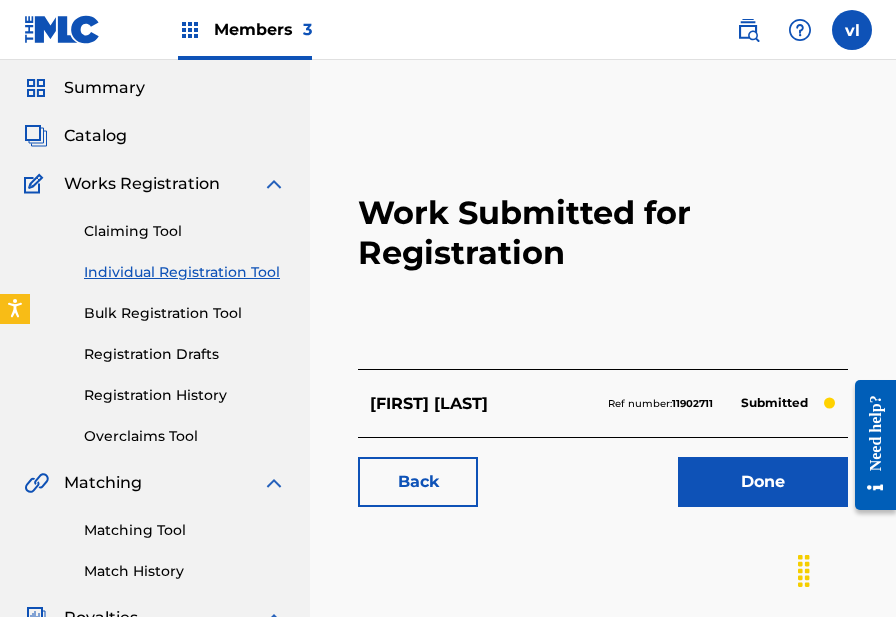click on "[FIRST] [LAST]" at bounding box center [429, 404] 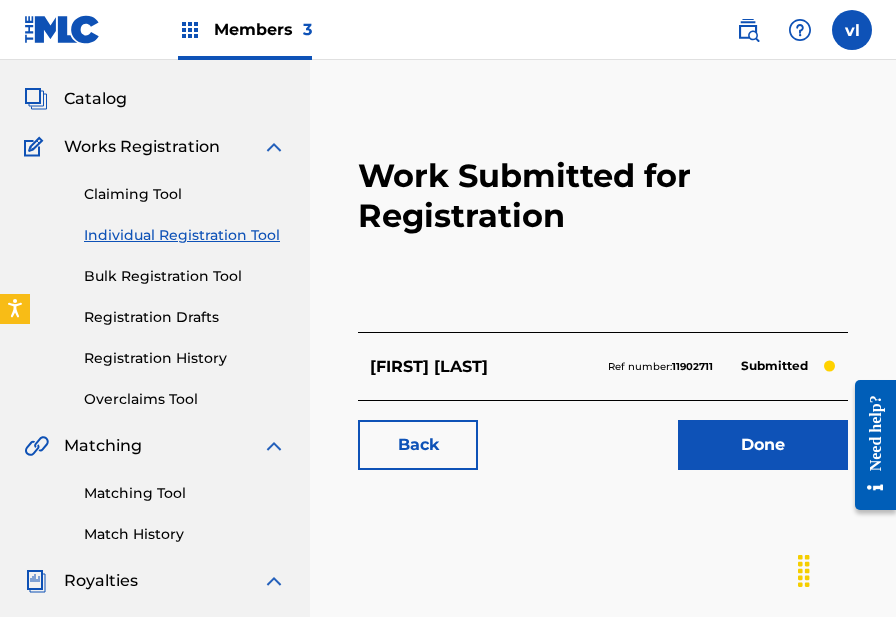 scroll, scrollTop: 92, scrollLeft: 0, axis: vertical 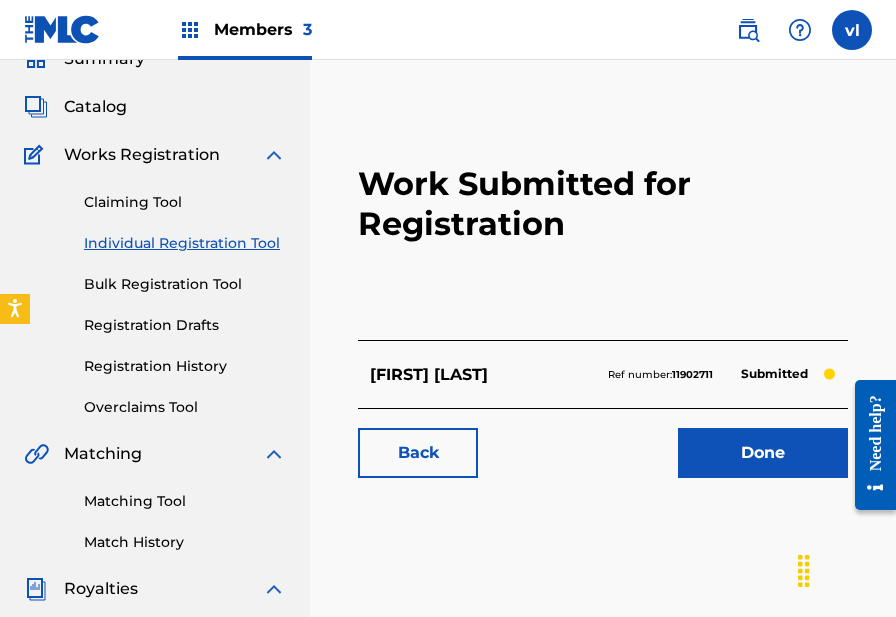 click on "Individual Registration Tool" at bounding box center [185, 243] 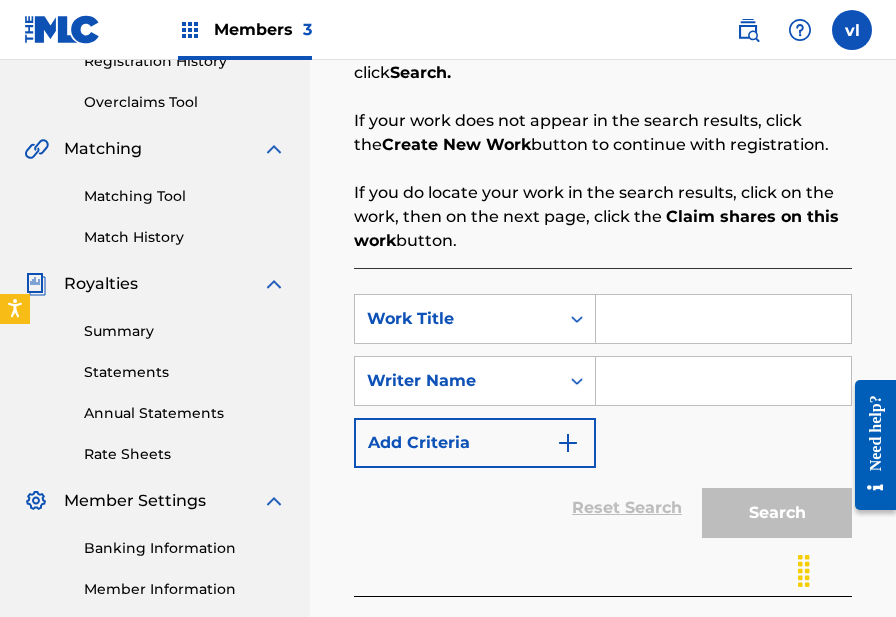 scroll, scrollTop: 403, scrollLeft: 0, axis: vertical 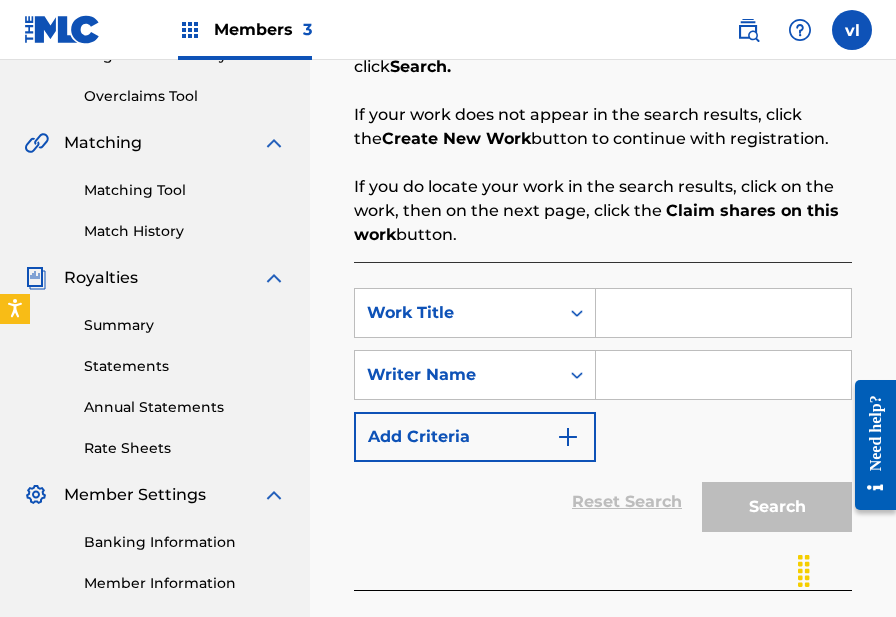 click at bounding box center [723, 313] 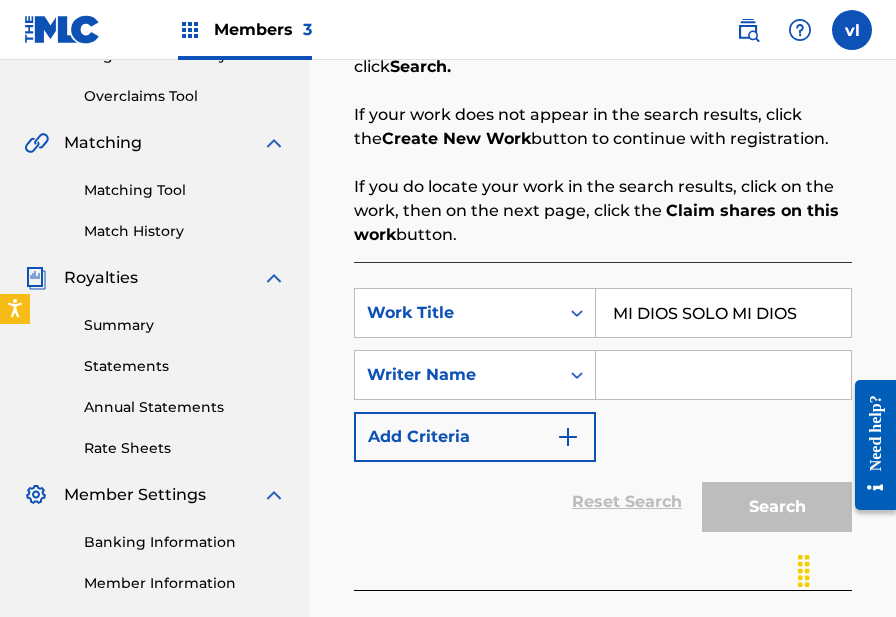 type on "MI DIOS SOLO MI DIOS" 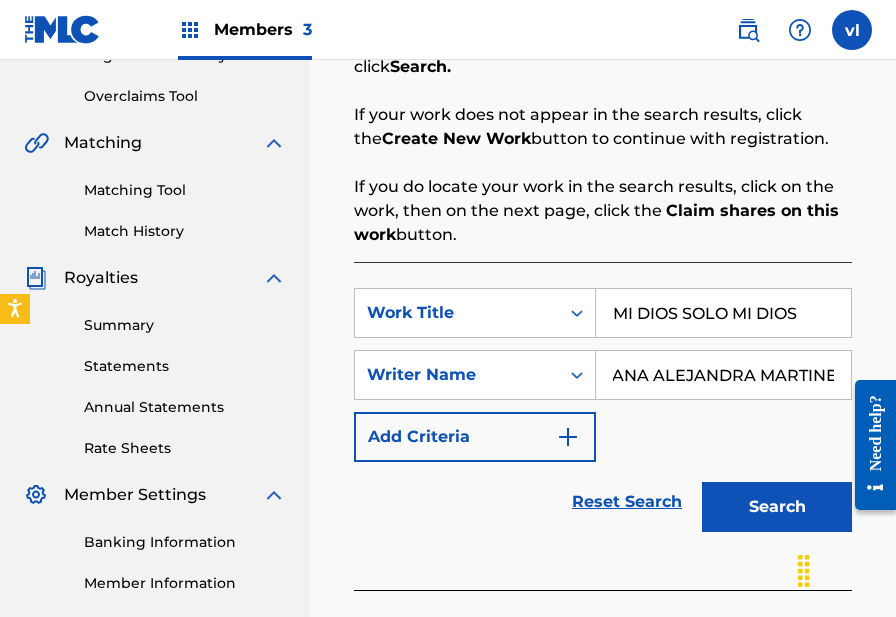 scroll, scrollTop: 0, scrollLeft: 53, axis: horizontal 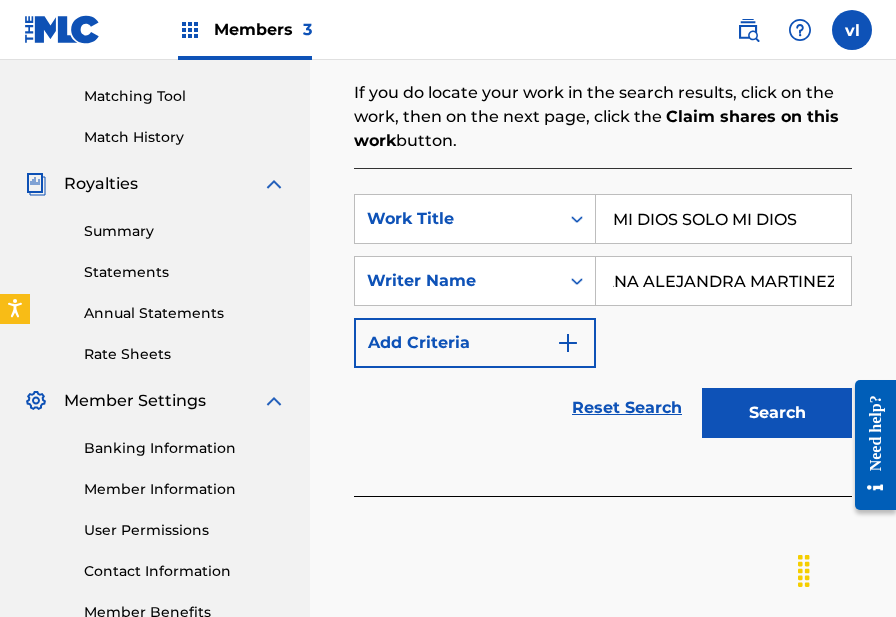 type on "ADRIANA ALEJANDRA MARTINEZ" 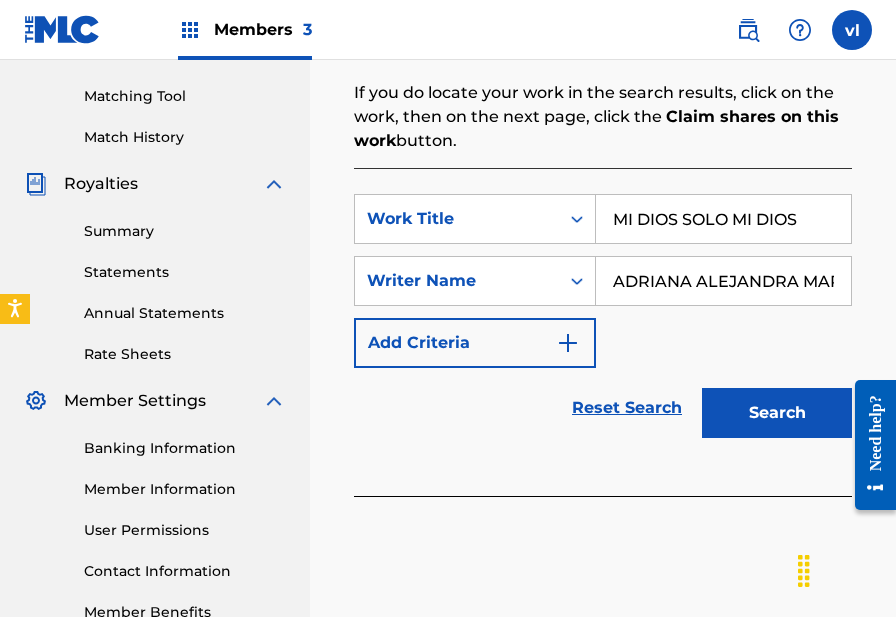 click on "Search" at bounding box center [777, 413] 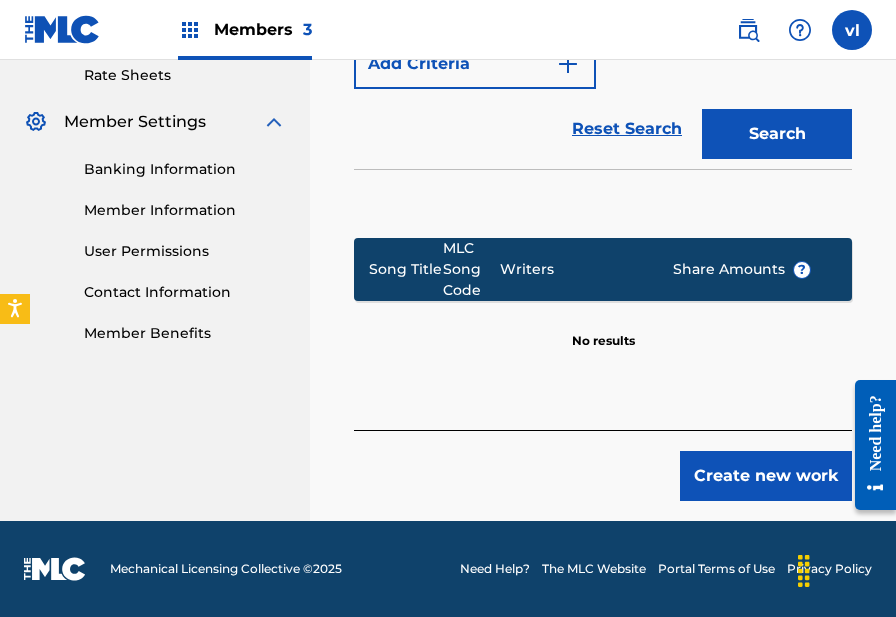click on "Create new work" at bounding box center (766, 476) 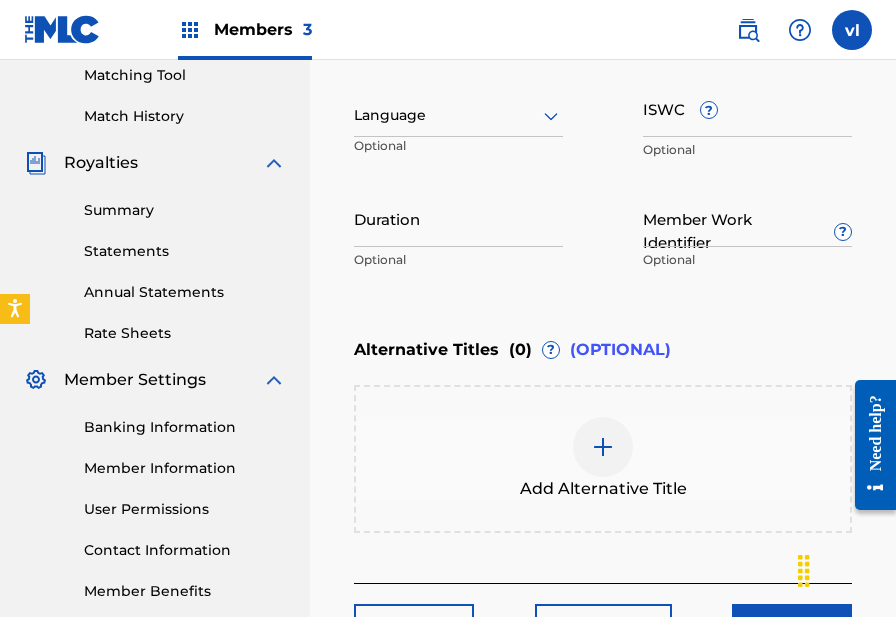 scroll, scrollTop: 516, scrollLeft: 0, axis: vertical 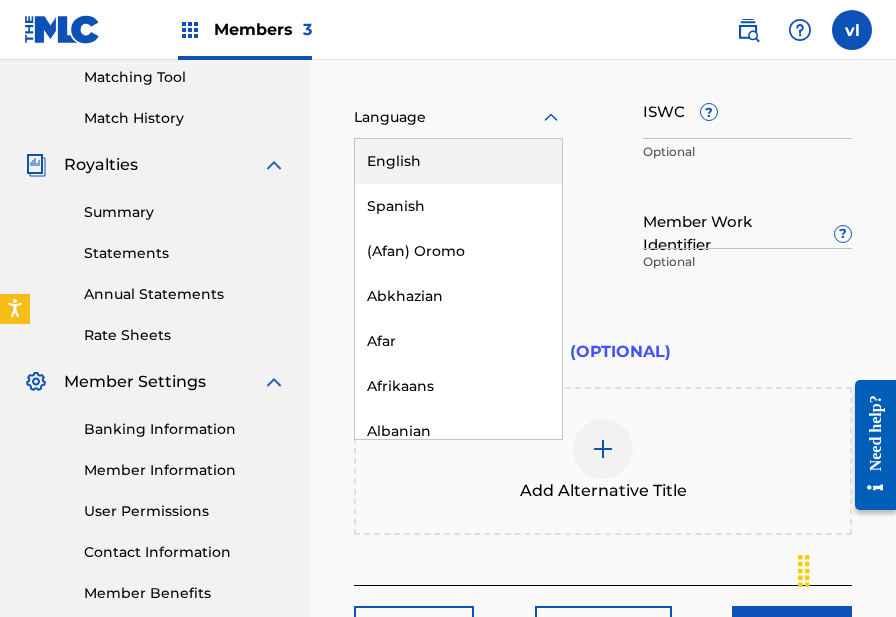 click at bounding box center (458, 117) 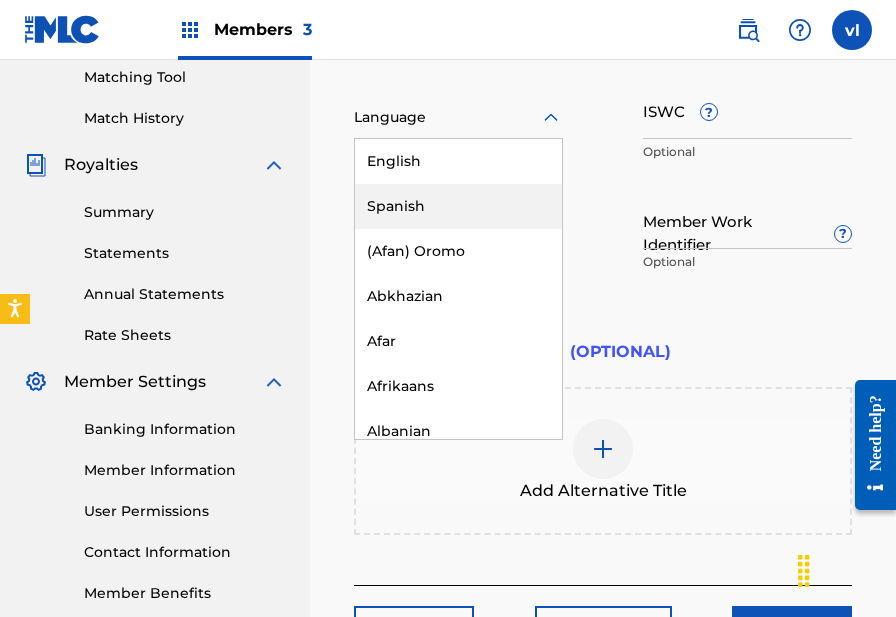 click on "Spanish" at bounding box center [458, 206] 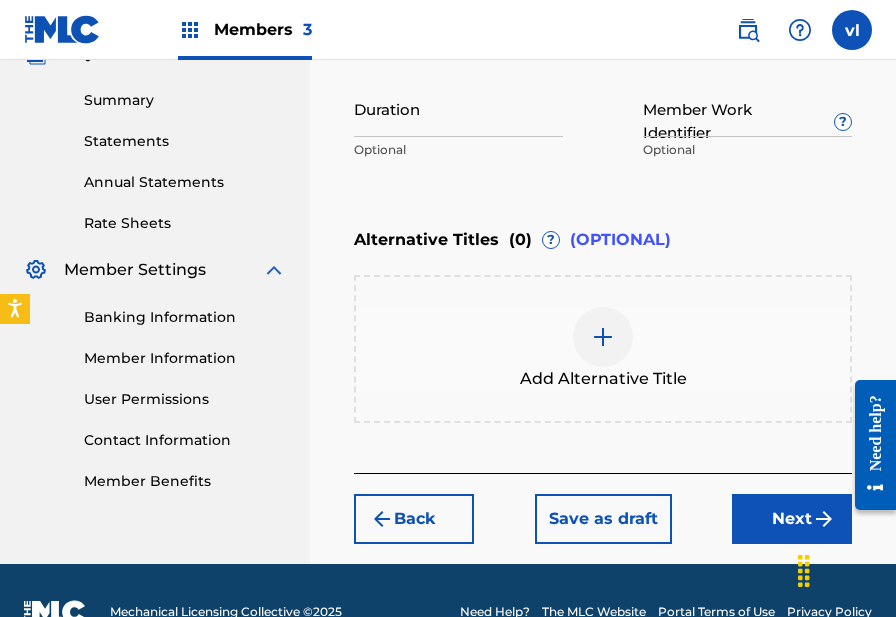 scroll, scrollTop: 671, scrollLeft: 0, axis: vertical 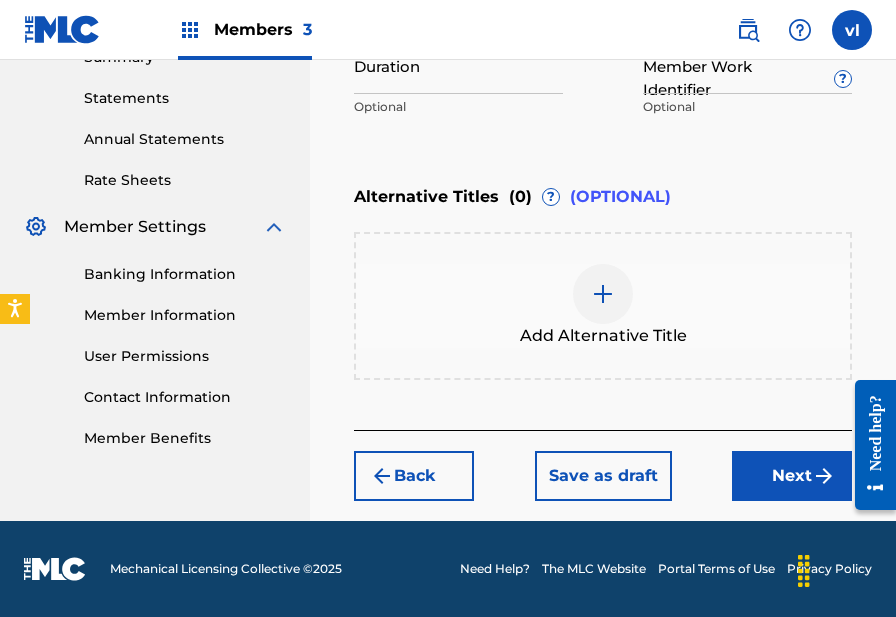 click on "Next" at bounding box center (792, 476) 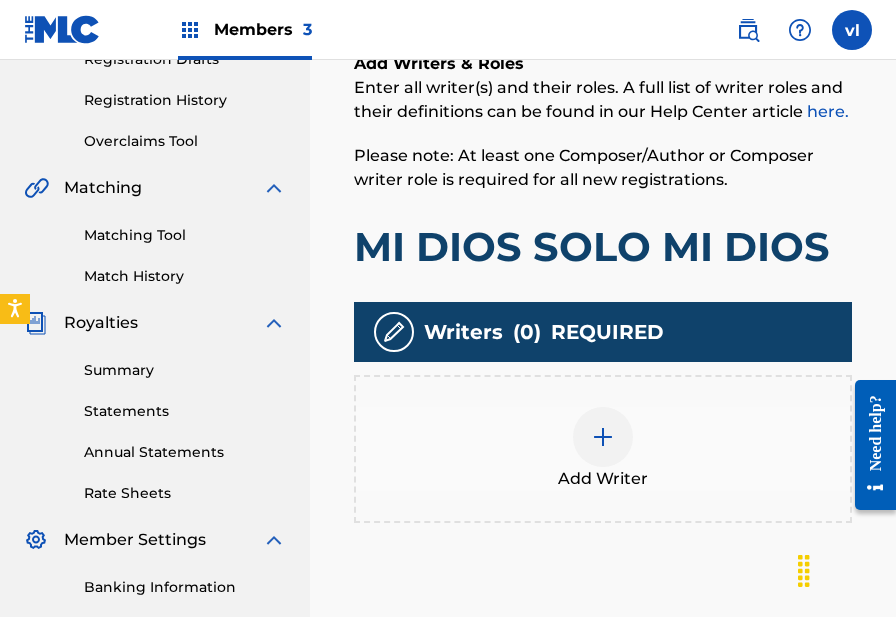 scroll, scrollTop: 361, scrollLeft: 0, axis: vertical 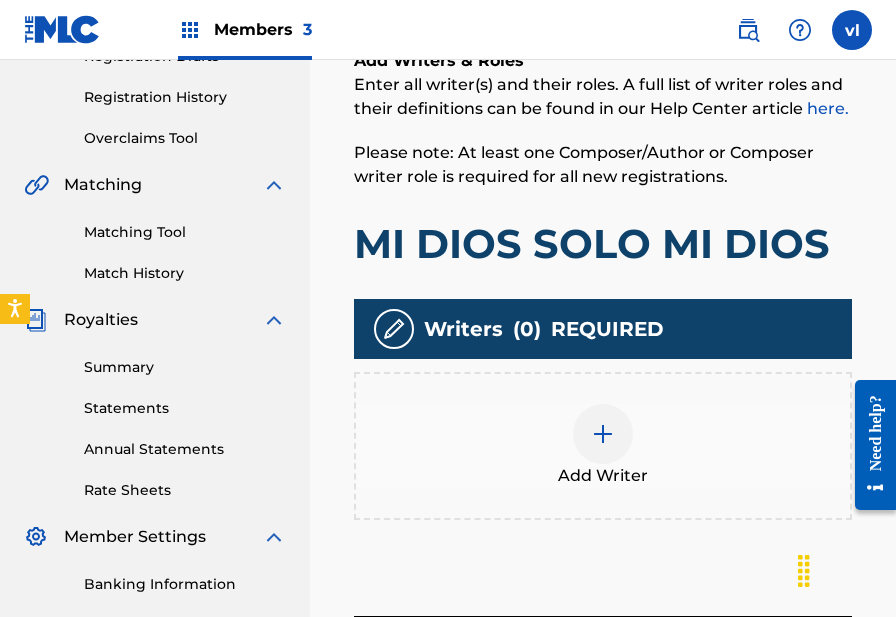 click at bounding box center [603, 434] 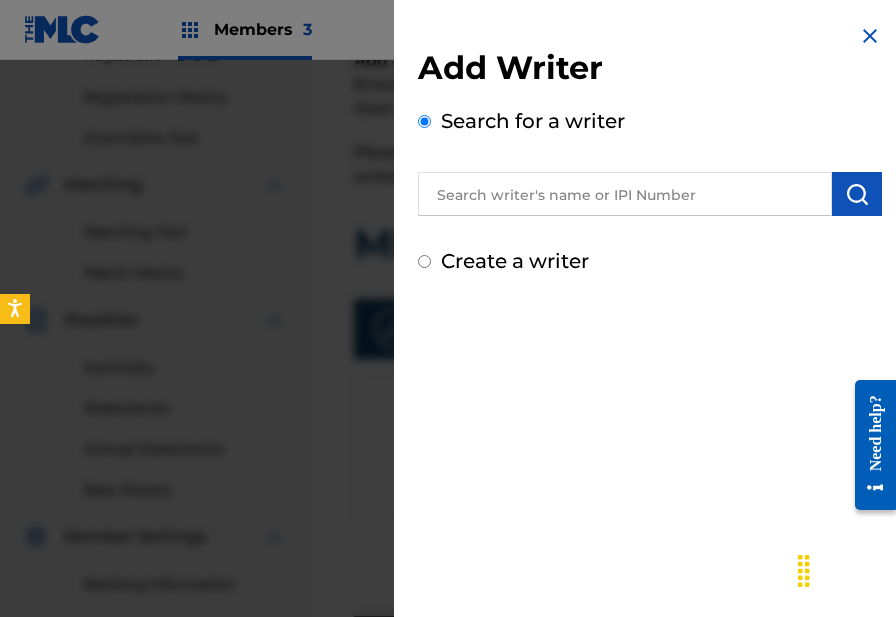 click at bounding box center (625, 194) 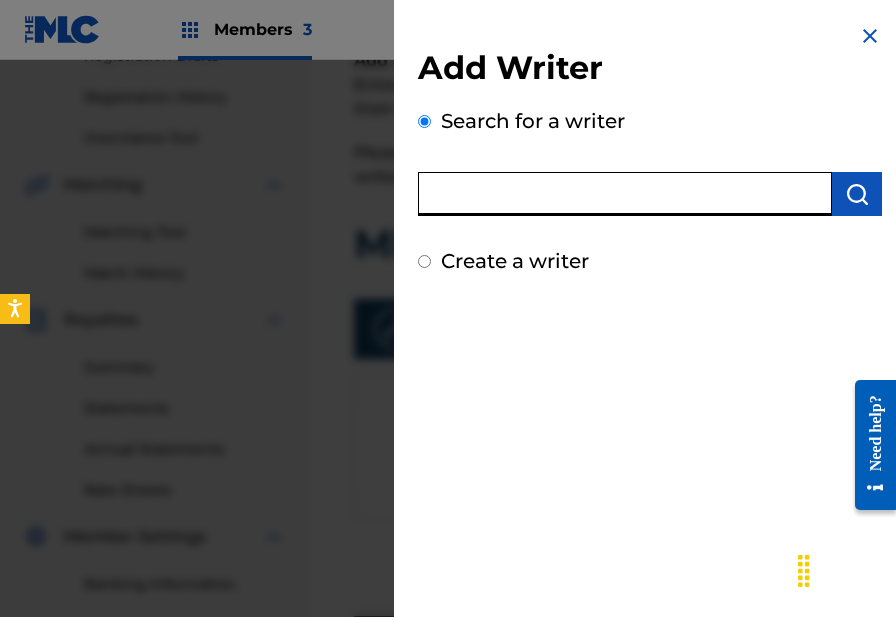 paste on "[FIRST] [LAST]" 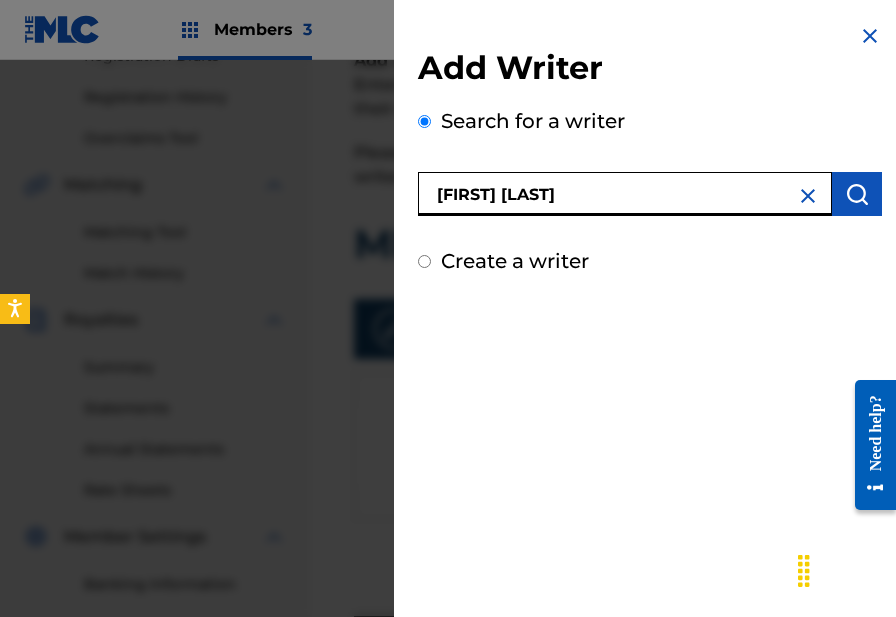 type on "[FIRST] [LAST]" 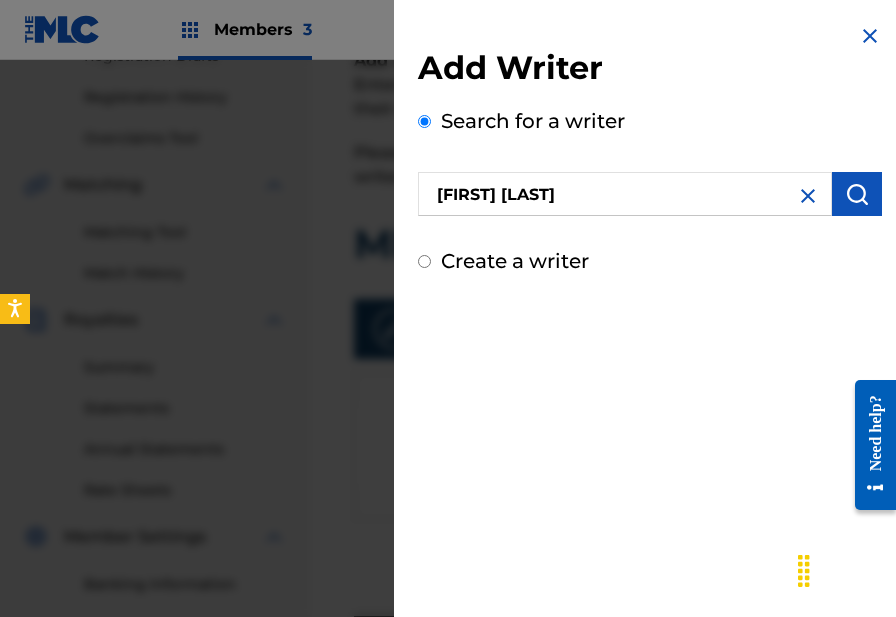 click at bounding box center [857, 194] 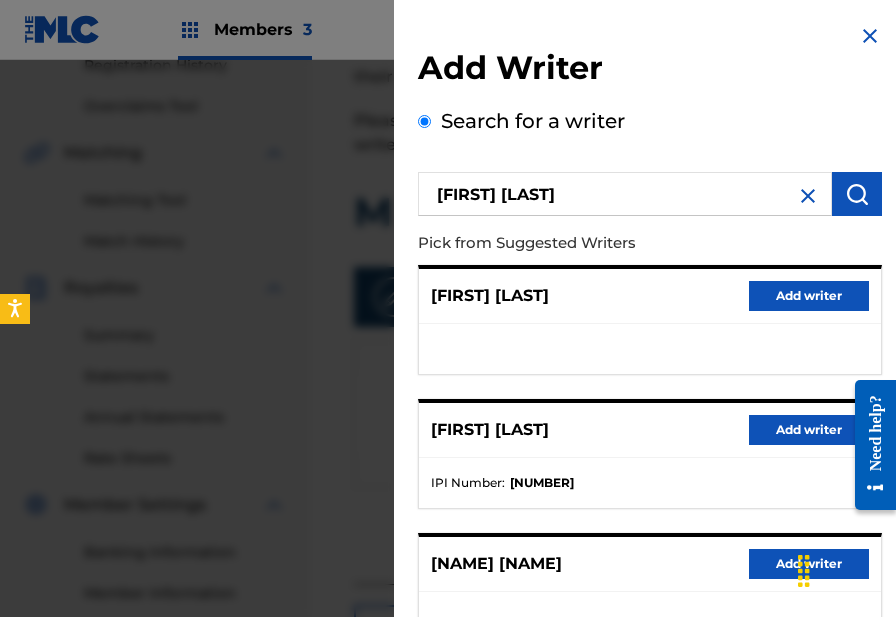 scroll, scrollTop: 623, scrollLeft: 0, axis: vertical 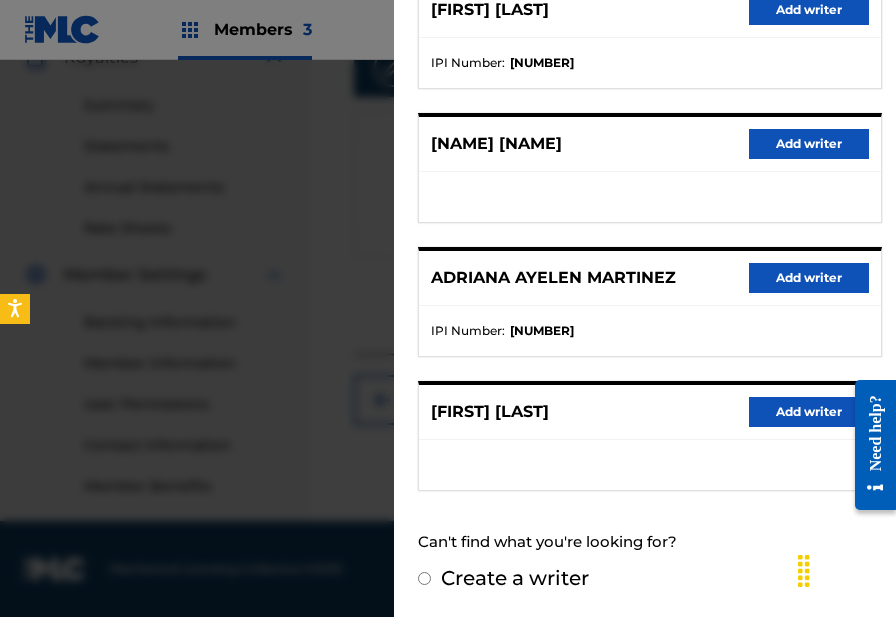 click on "Add writer" at bounding box center [809, 412] 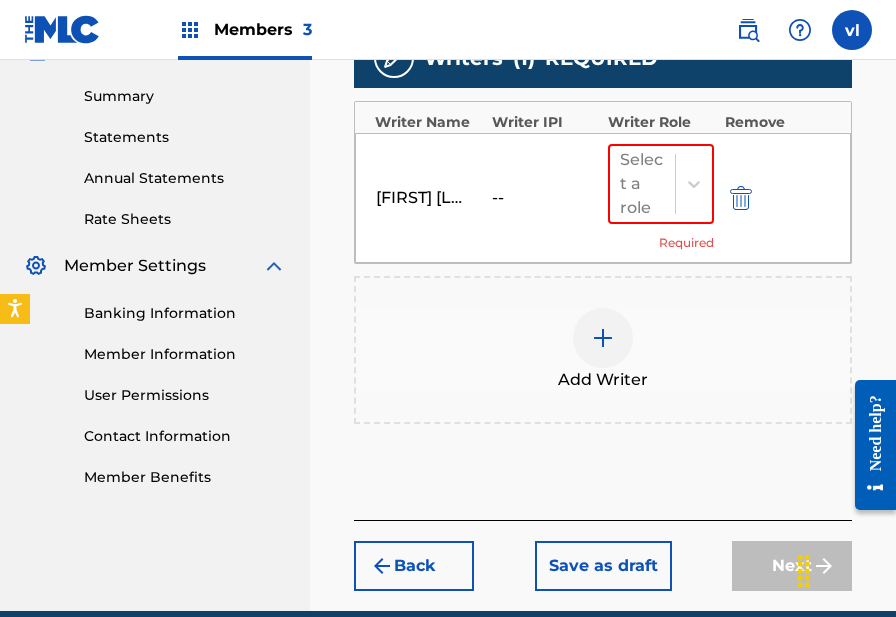 scroll, scrollTop: 634, scrollLeft: 0, axis: vertical 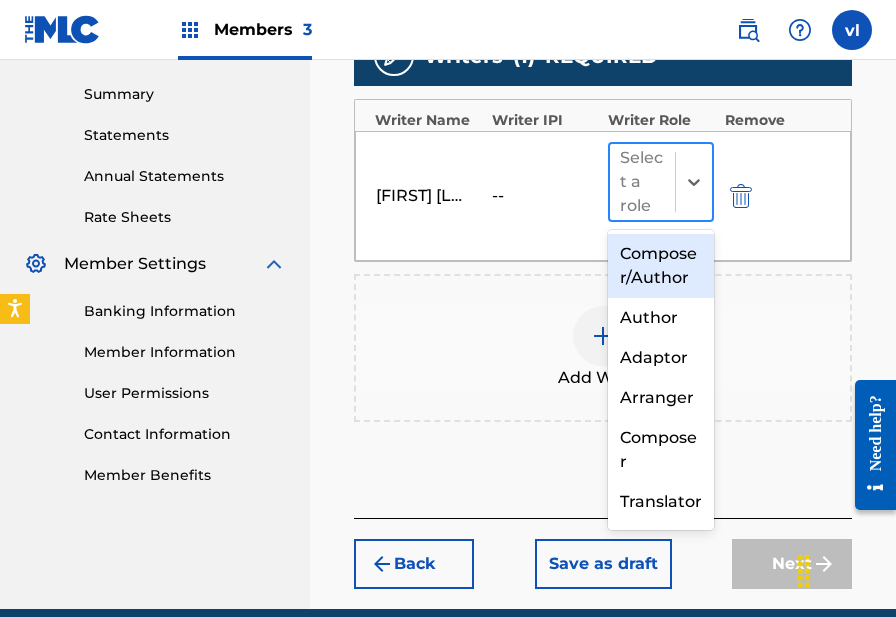 click on "Select a role" at bounding box center [642, 182] 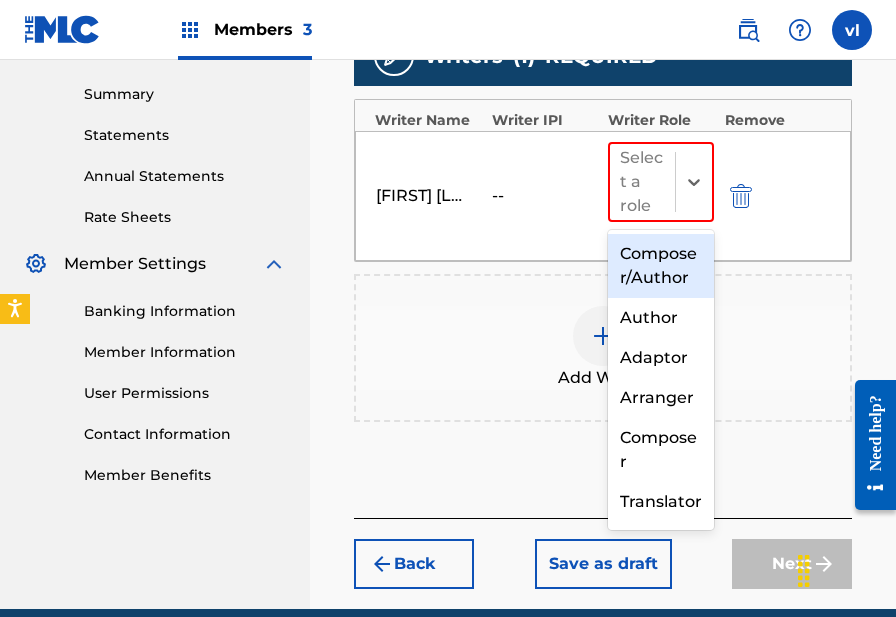 click on "Composer/Author" at bounding box center [661, 266] 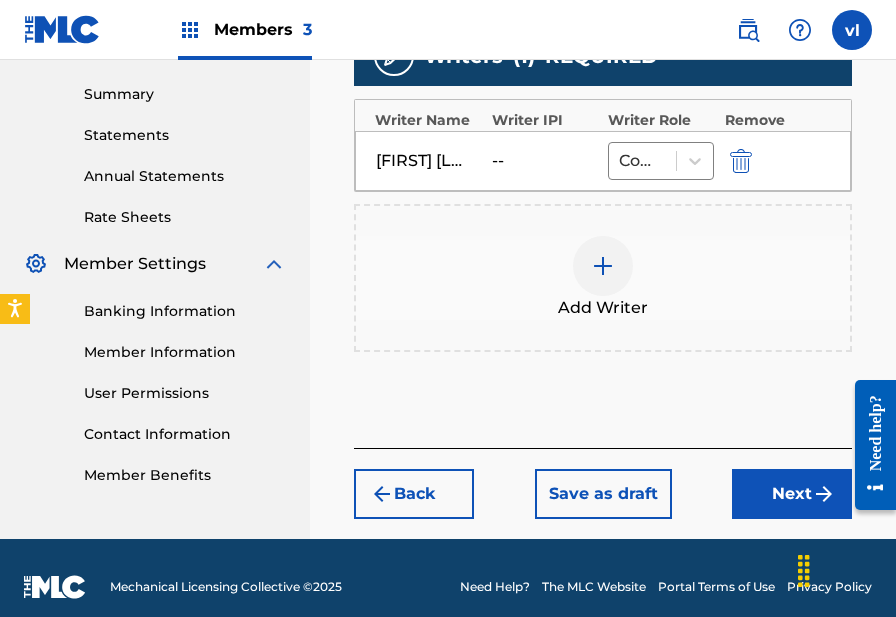 scroll, scrollTop: 652, scrollLeft: 0, axis: vertical 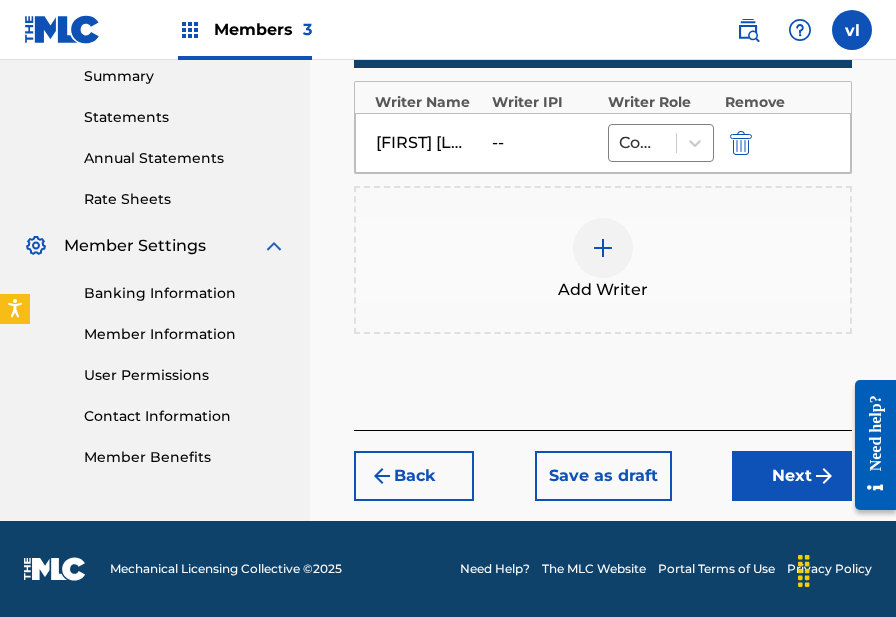 click on "Next" at bounding box center [792, 476] 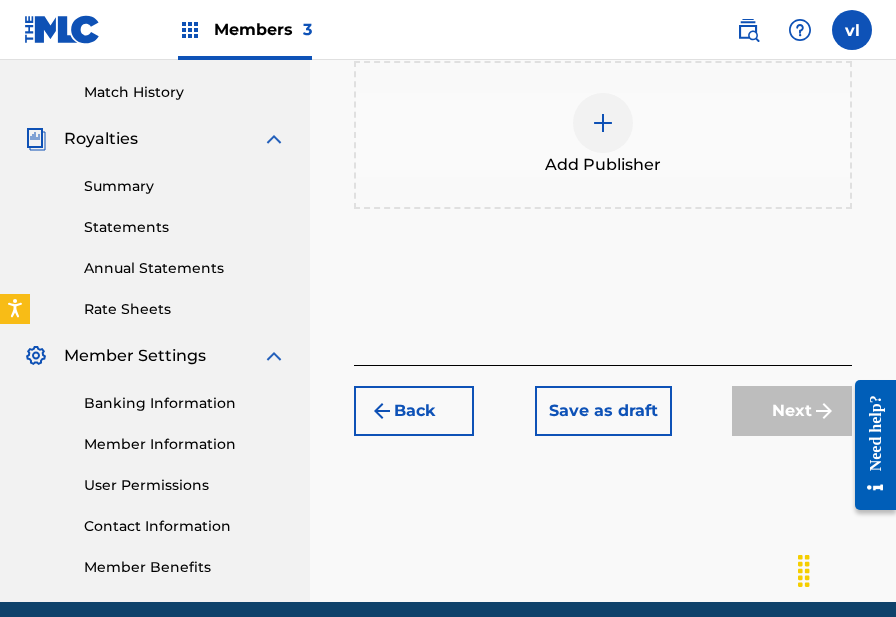 scroll, scrollTop: 533, scrollLeft: 0, axis: vertical 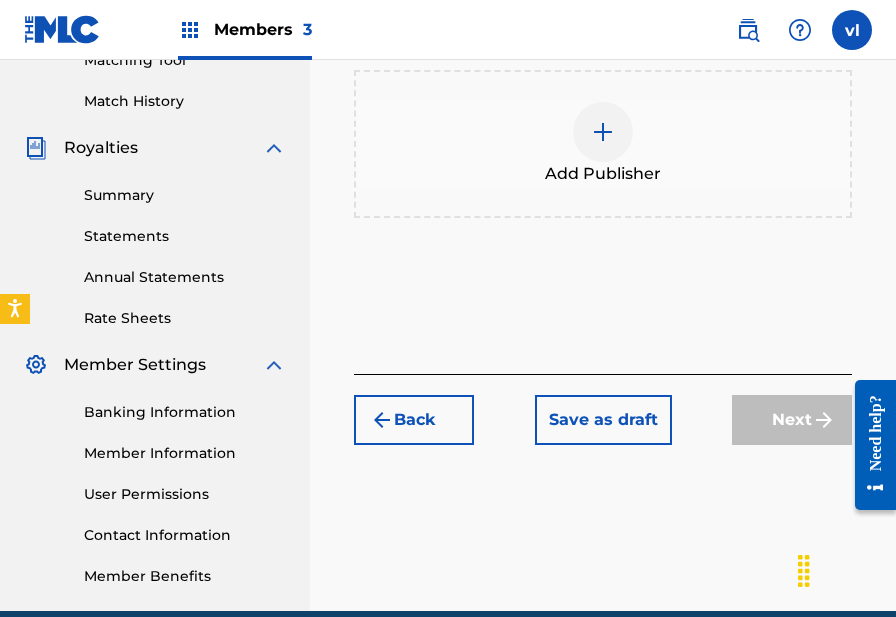 click on "Add Publisher" at bounding box center [603, 174] 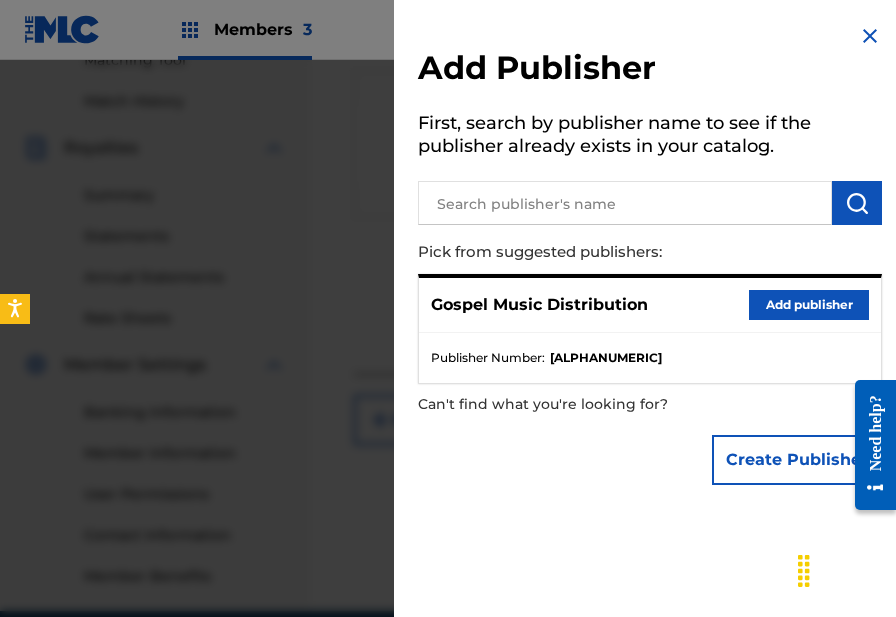 click on "Add publisher" at bounding box center [809, 305] 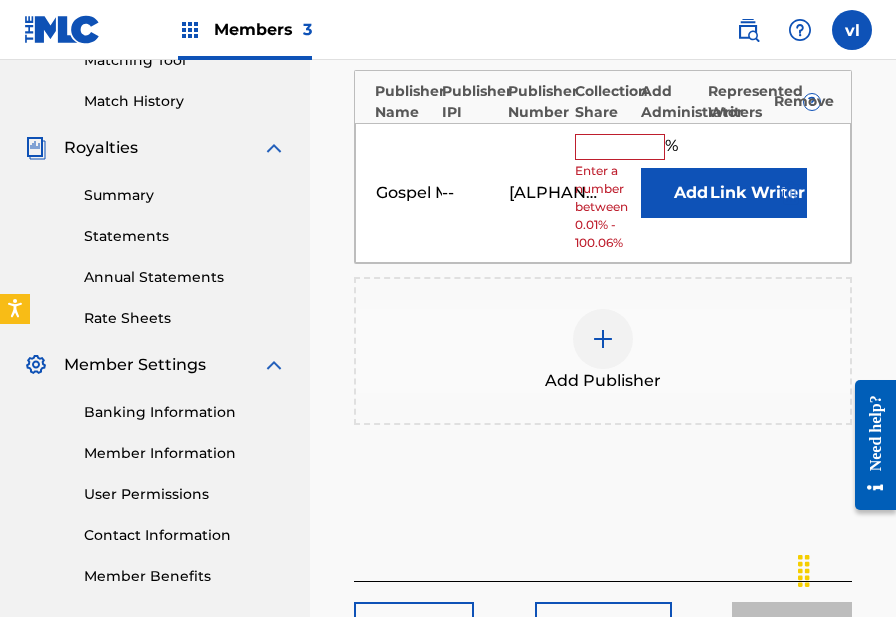 click on "% Enter a number between 0.01% - 100.06%" at bounding box center [603, 193] 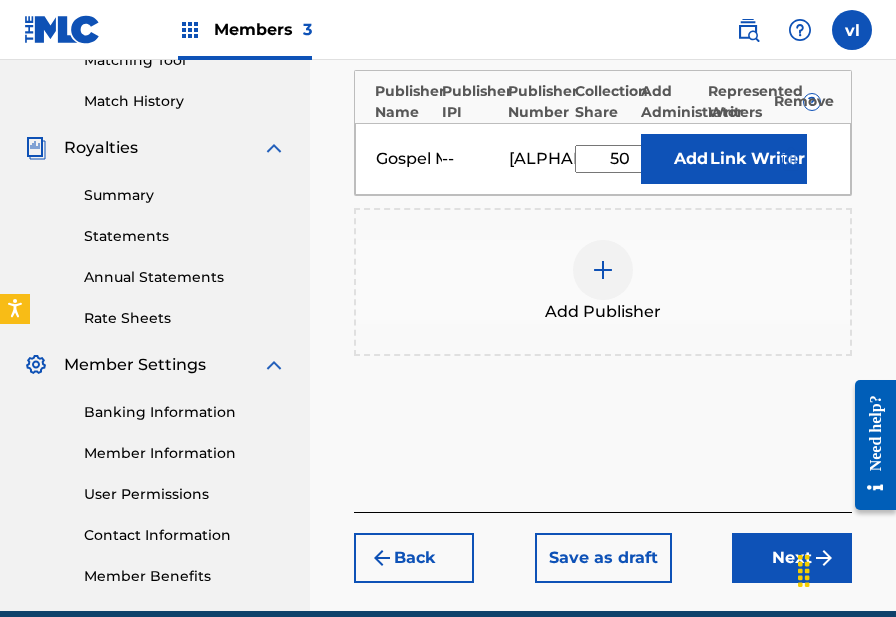 type on "50" 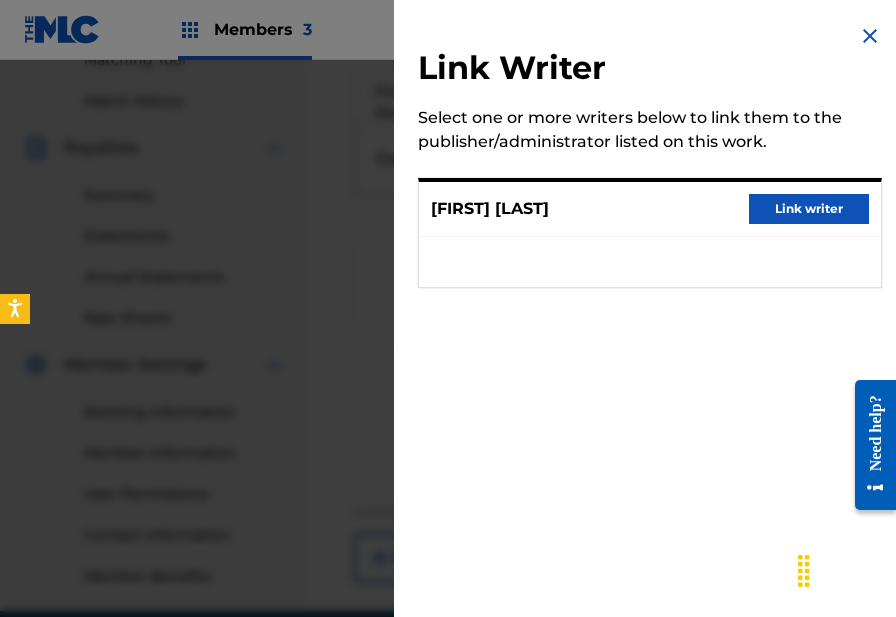 click on "Link writer" at bounding box center [809, 209] 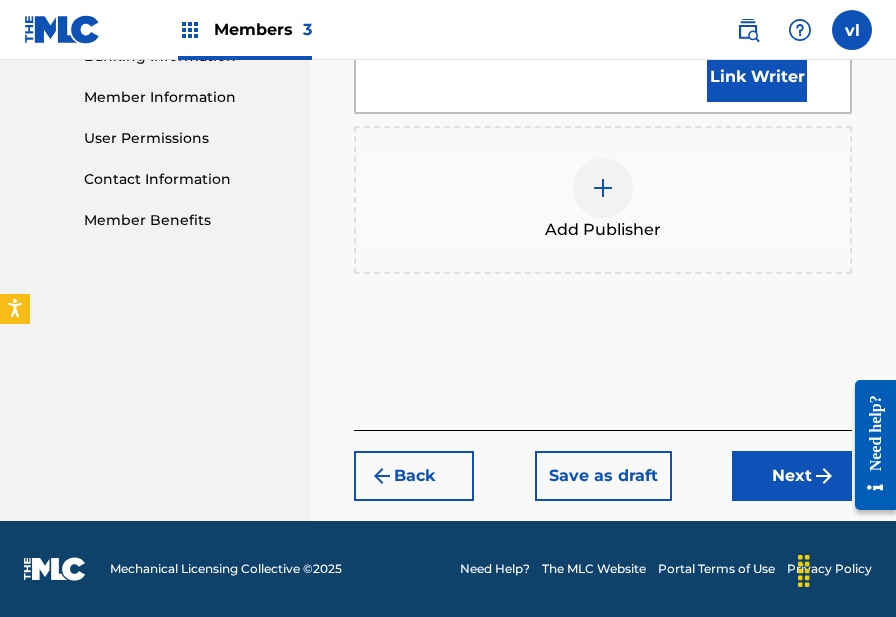 click on "Next" at bounding box center (792, 476) 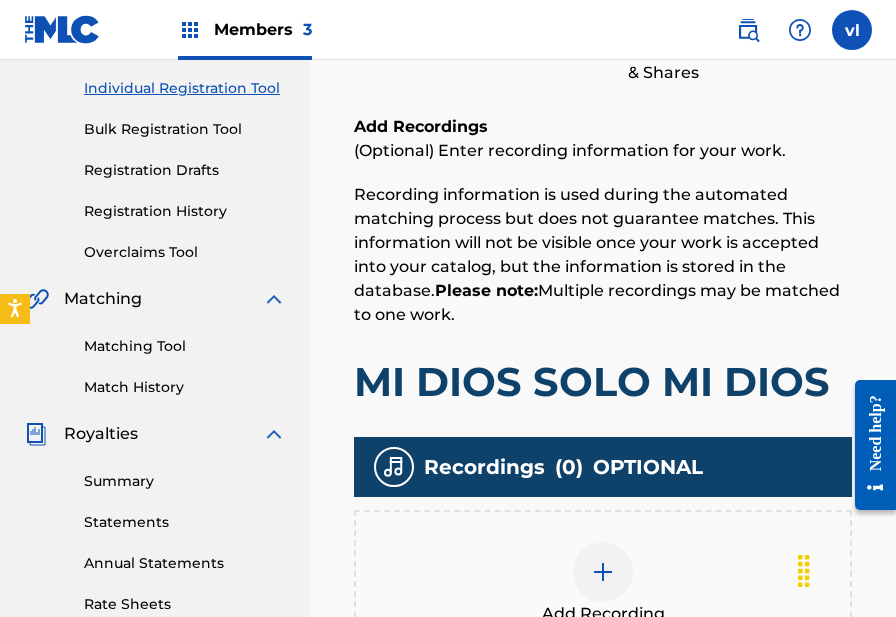 scroll, scrollTop: 523, scrollLeft: 0, axis: vertical 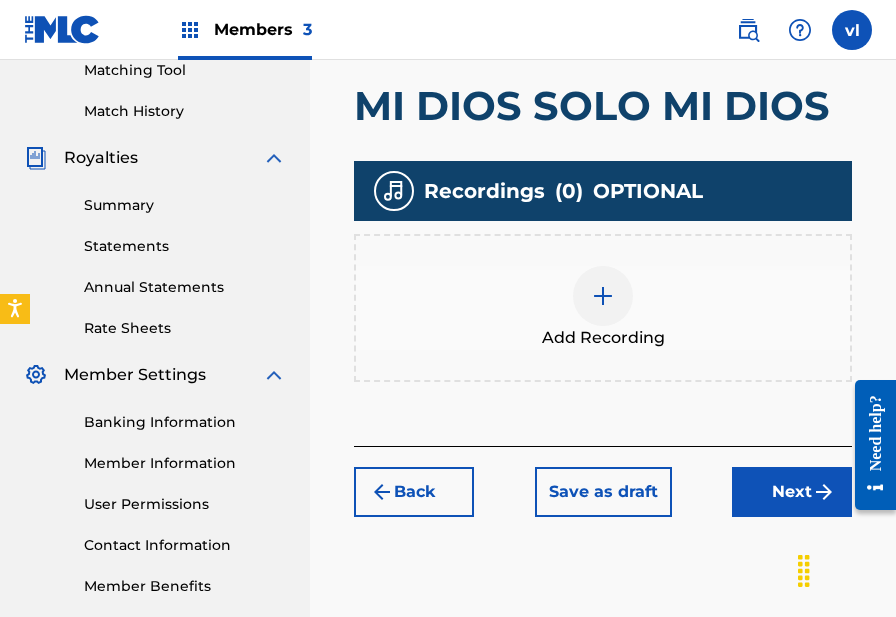 click on "Add Recording" at bounding box center [603, 308] 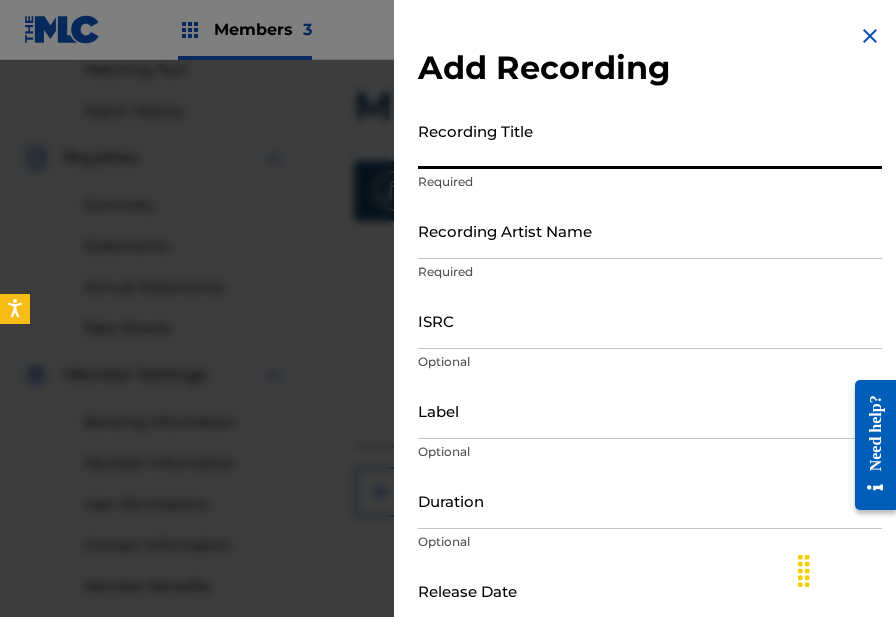click on "Recording Title" at bounding box center (650, 140) 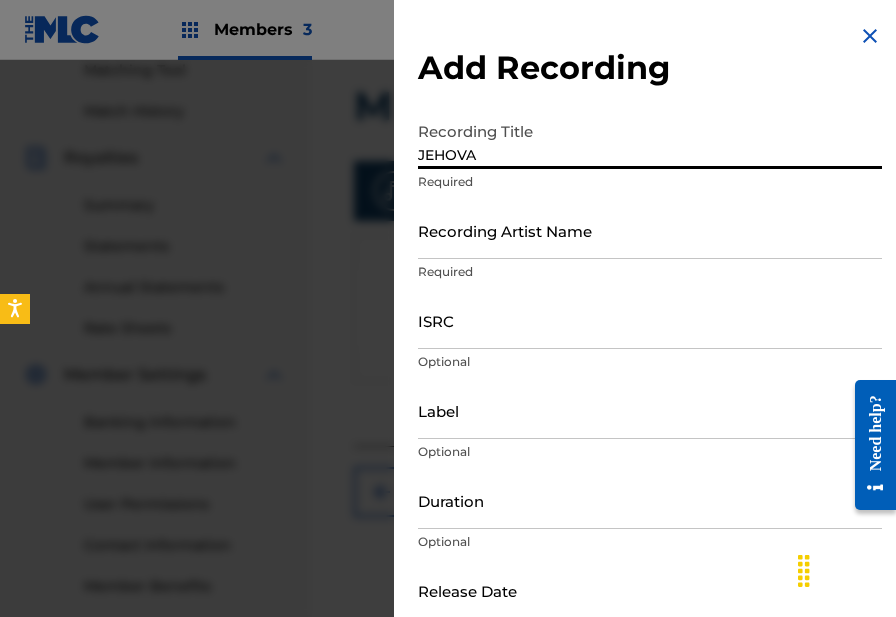 click on "JEHOVA" at bounding box center [650, 140] 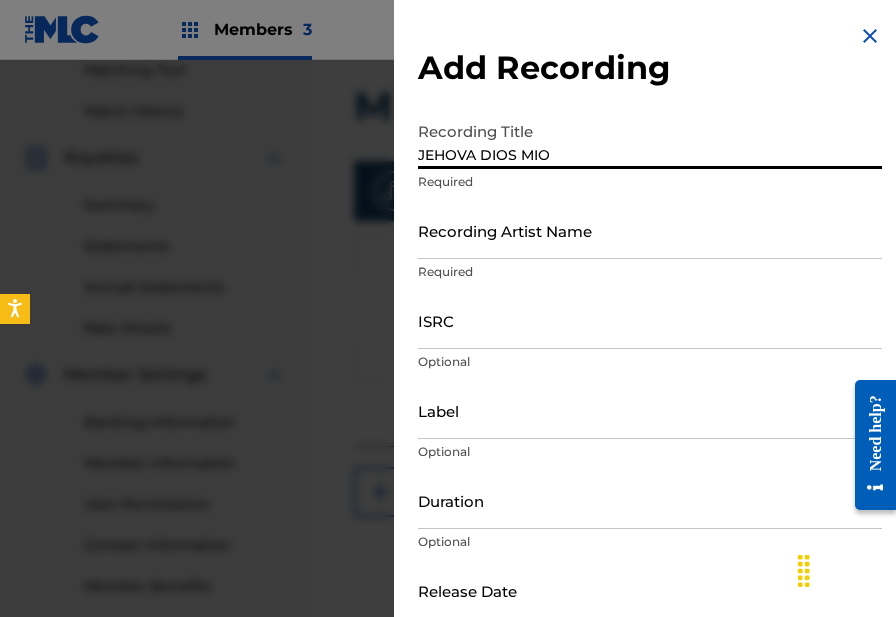 type on "JEHOVA DIOS MIO" 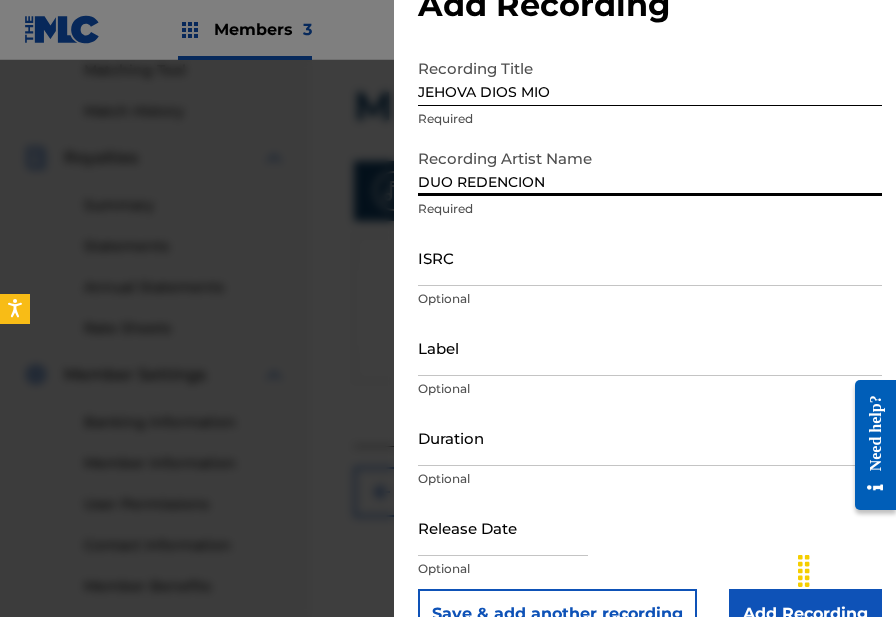 scroll, scrollTop: 109, scrollLeft: 0, axis: vertical 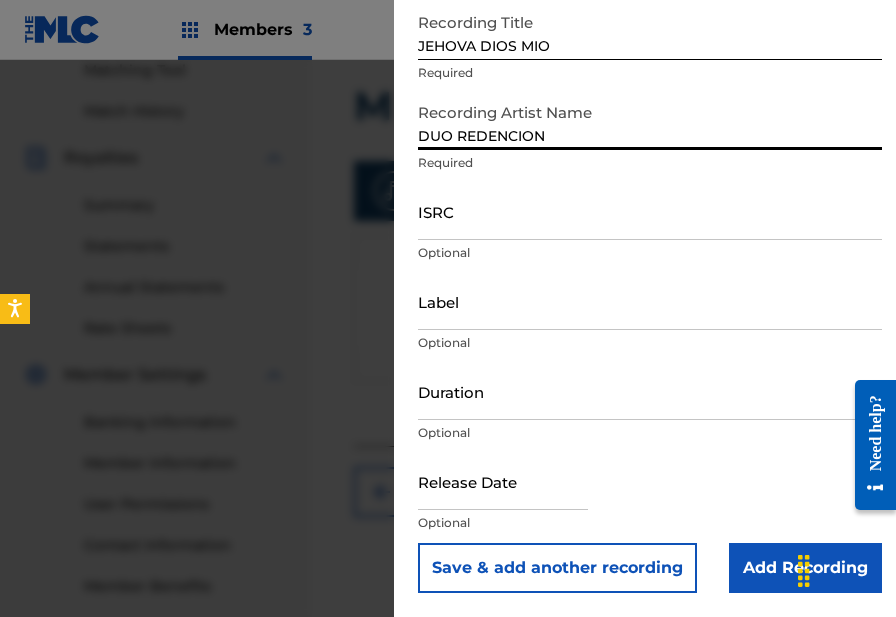 type on "DUO REDENCION" 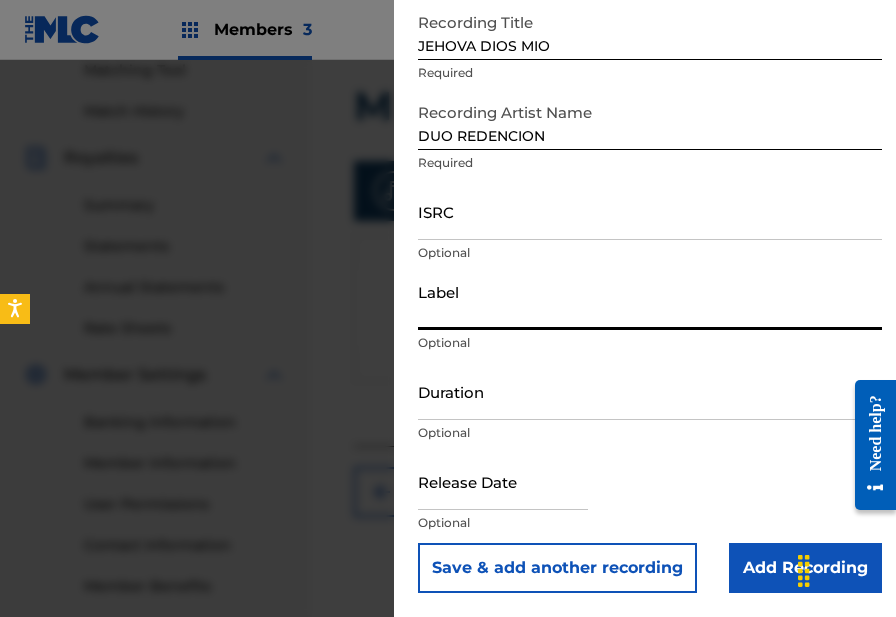 click on "Label" at bounding box center [650, 301] 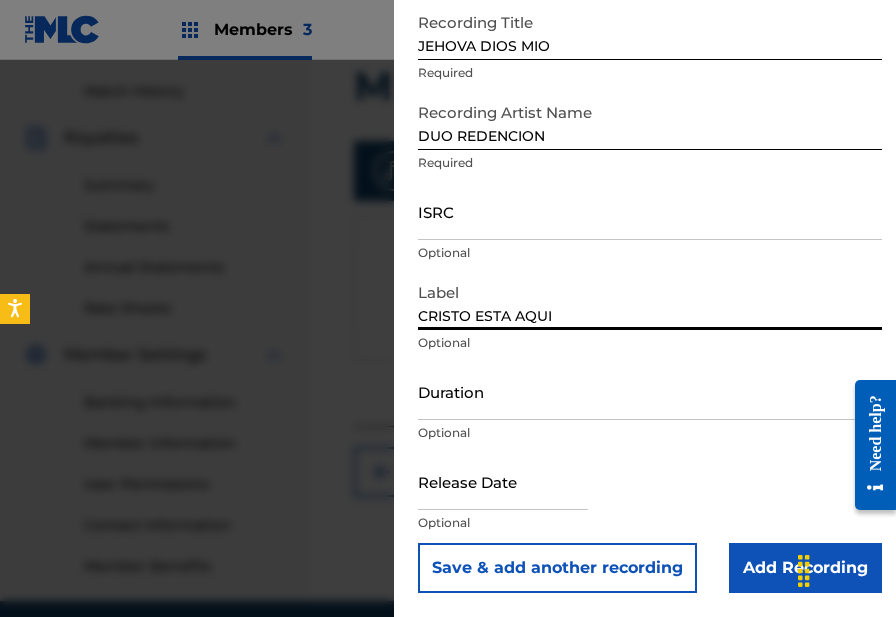 scroll, scrollTop: 554, scrollLeft: 0, axis: vertical 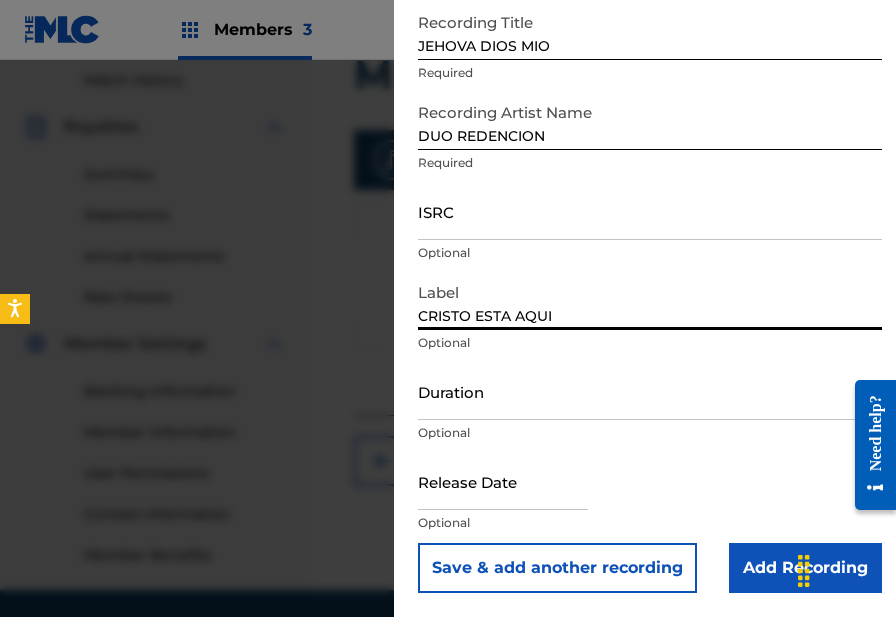 type on "CRISTO ESTA AQUI" 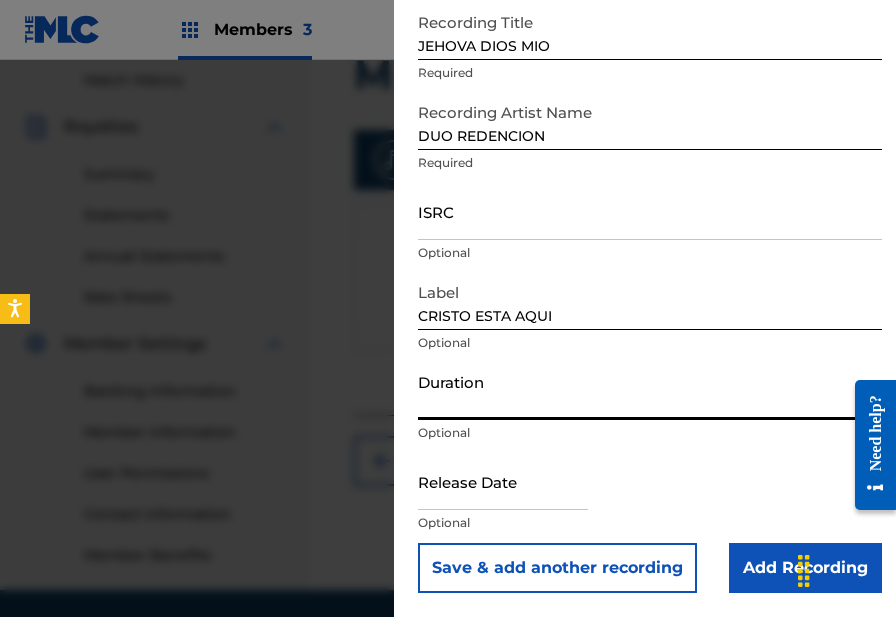 click on "Duration" at bounding box center (650, 391) 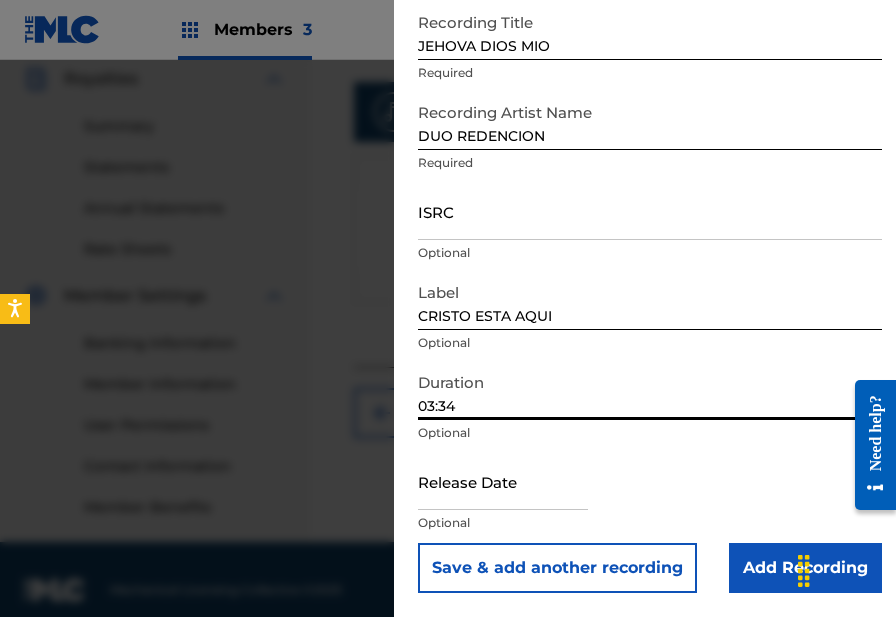 scroll, scrollTop: 623, scrollLeft: 0, axis: vertical 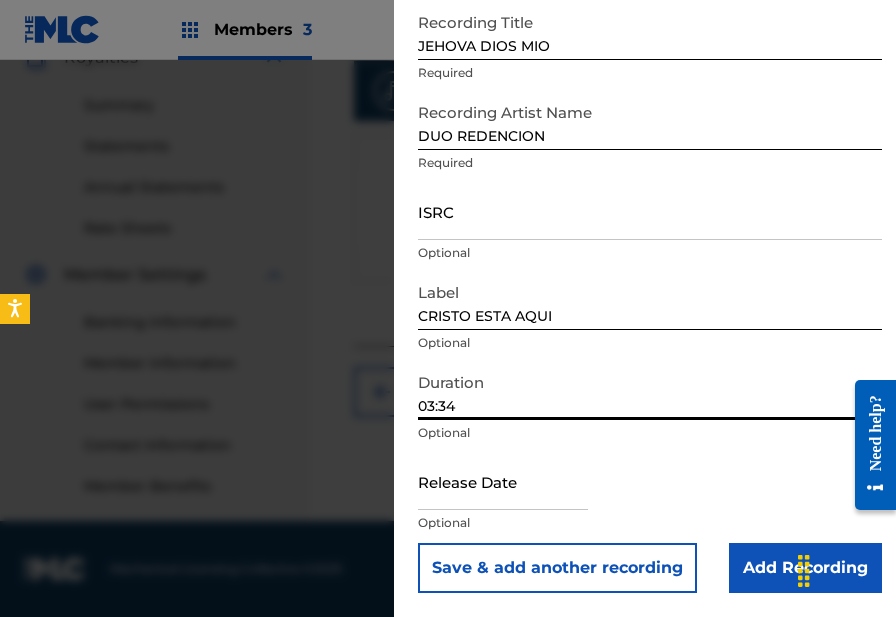 type on "03:34" 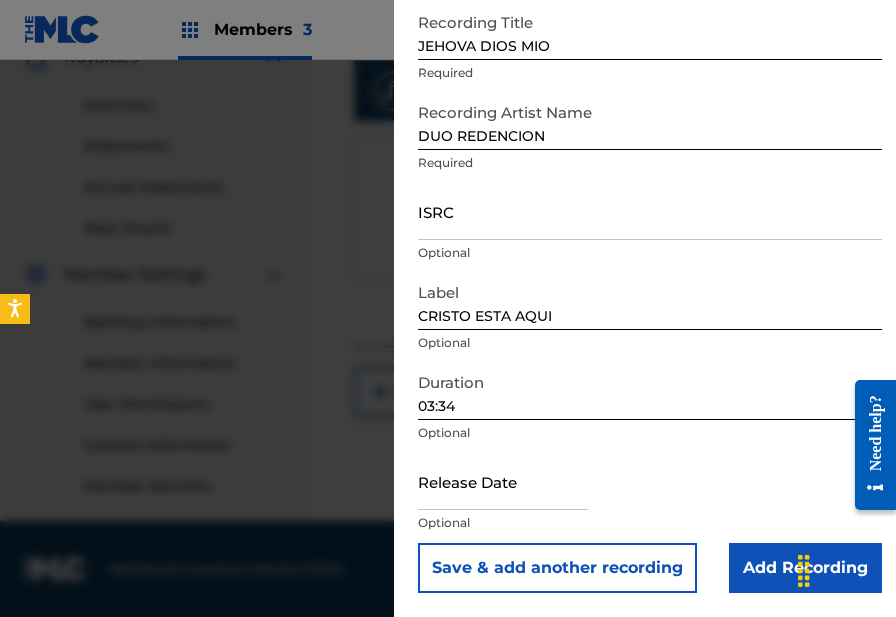 click on "Add Recording" at bounding box center [805, 568] 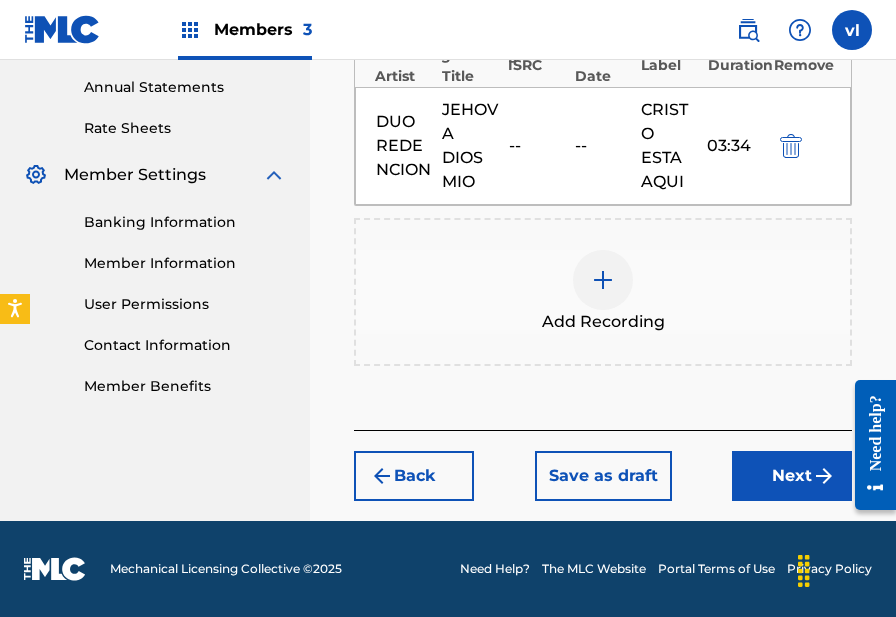 click on "Next" at bounding box center [792, 476] 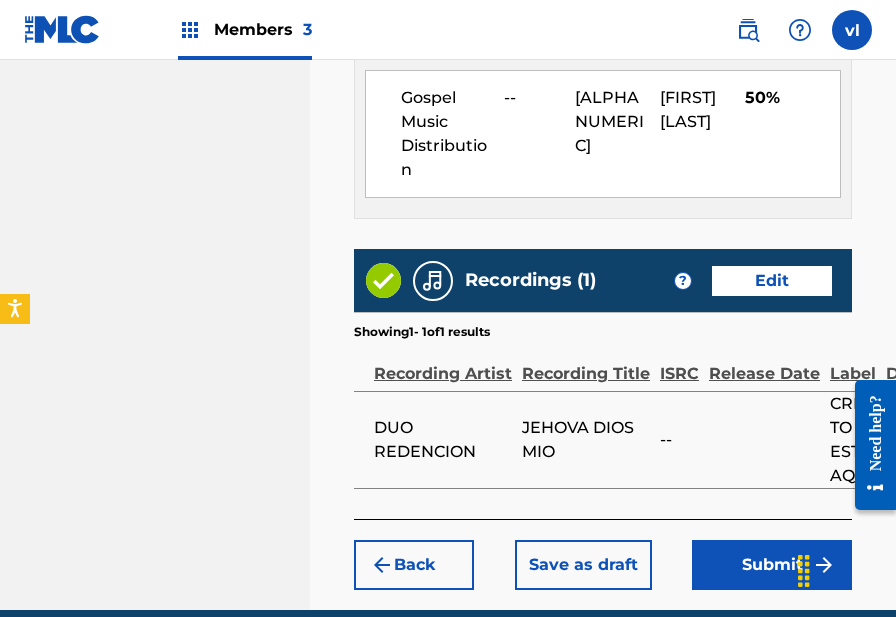 scroll, scrollTop: 1321, scrollLeft: 0, axis: vertical 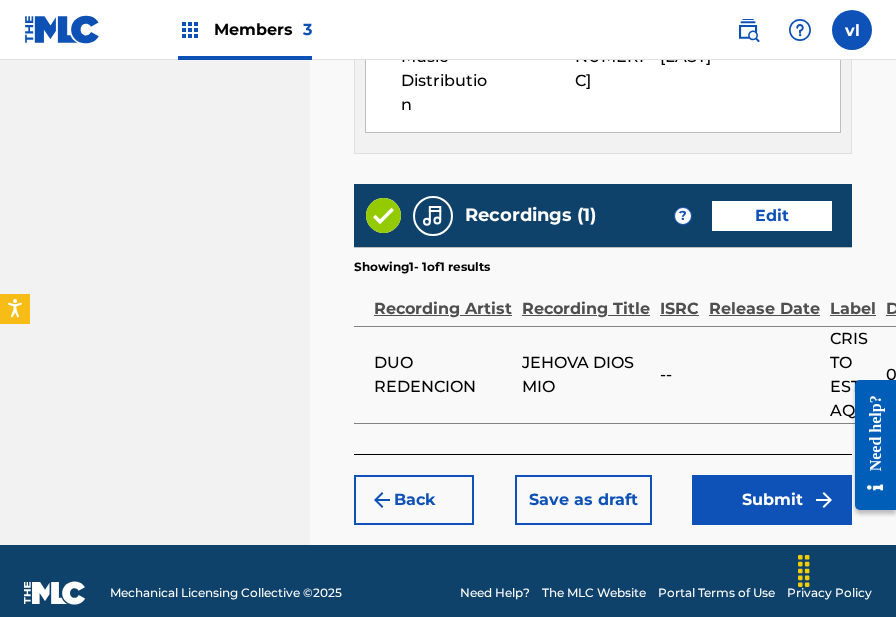 click on "Submit" at bounding box center [772, 500] 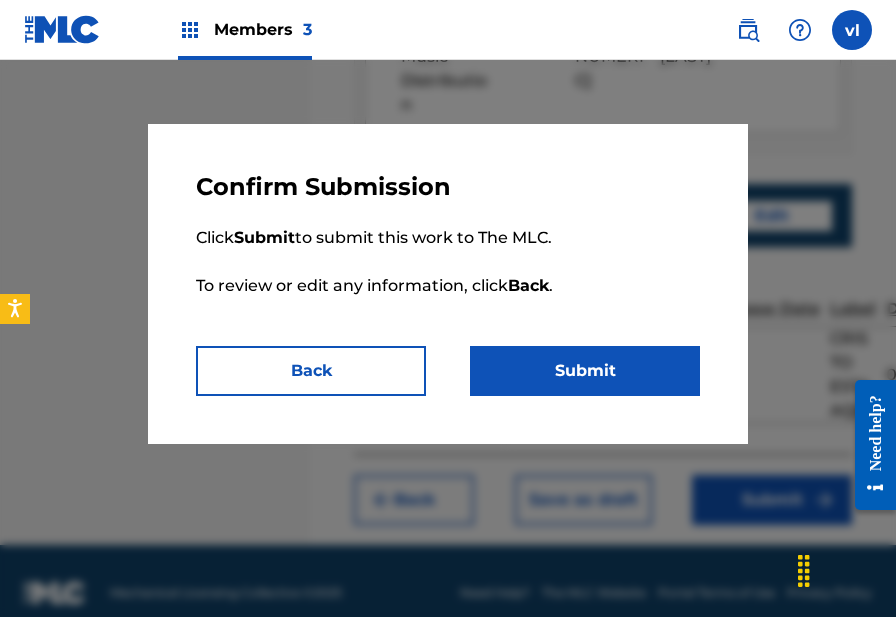 click on "Submit" at bounding box center [585, 371] 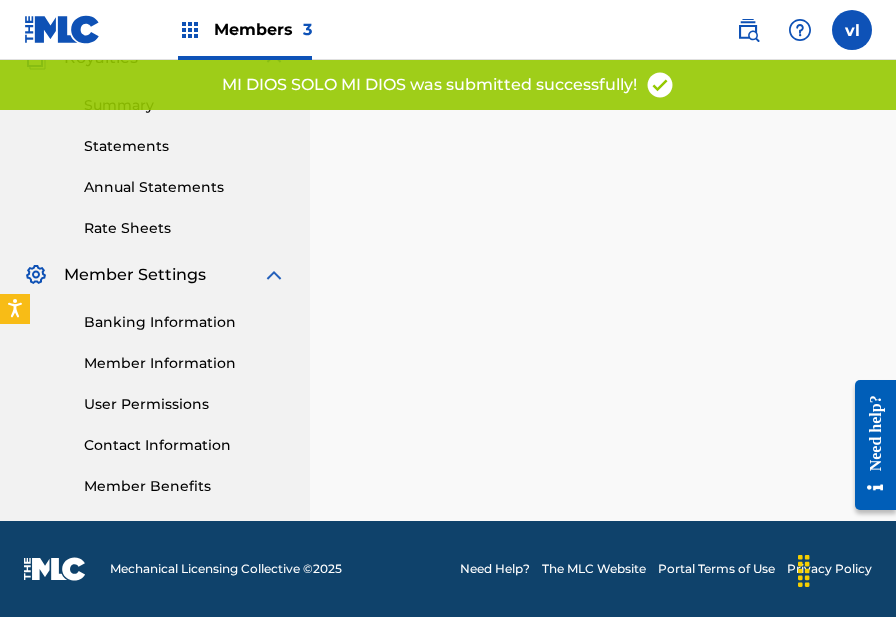 scroll, scrollTop: 0, scrollLeft: 0, axis: both 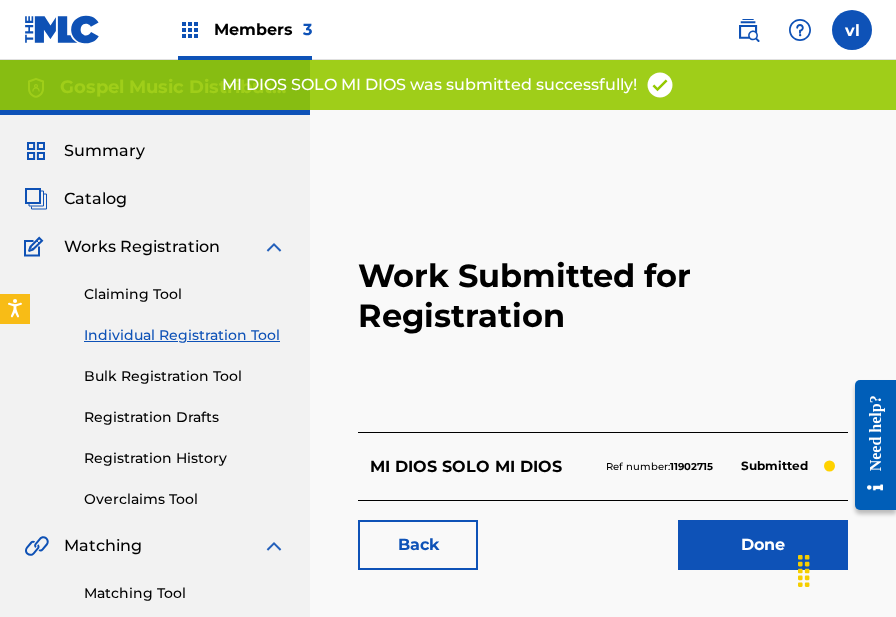 click on "Claiming Tool Individual Registration Tool Bulk Registration Tool Registration Drafts Registration History Overclaims Tool" at bounding box center [155, 384] 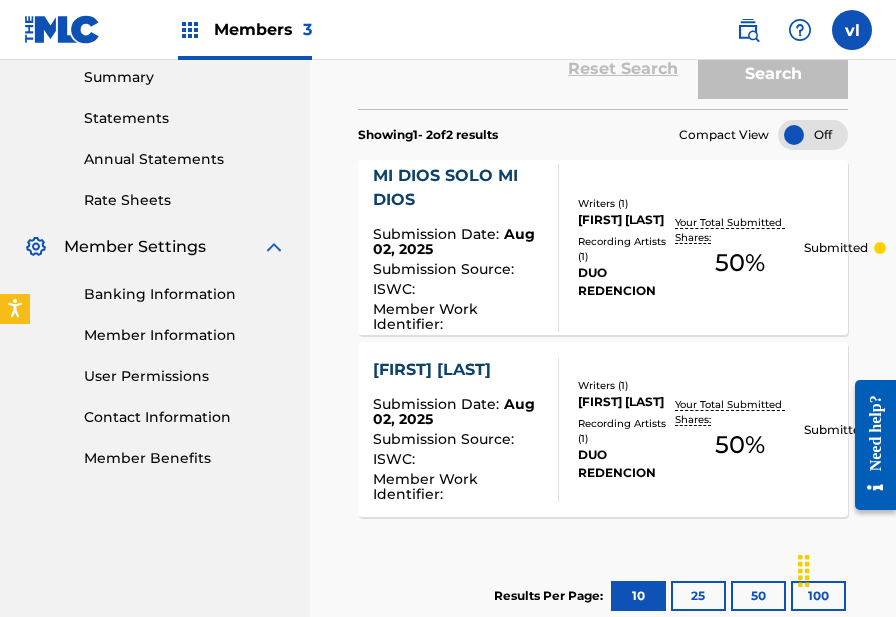 scroll, scrollTop: 689, scrollLeft: 0, axis: vertical 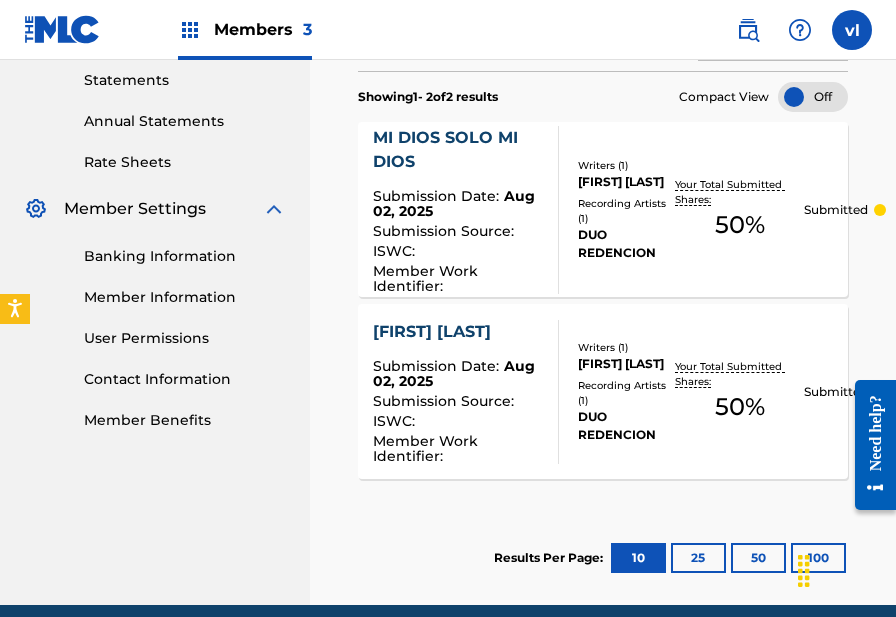 click on "[FIRST] [LAST]" at bounding box center (457, 332) 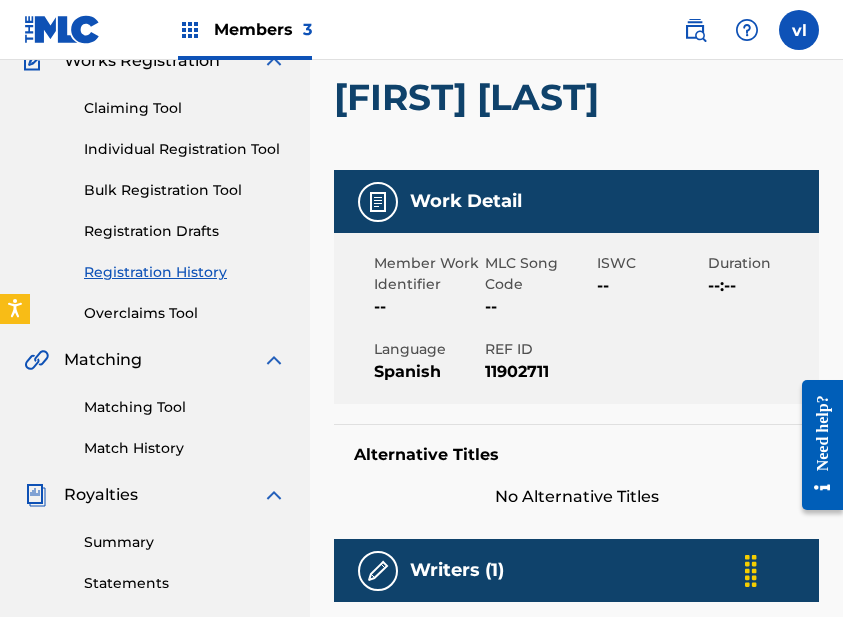 scroll, scrollTop: 179, scrollLeft: 0, axis: vertical 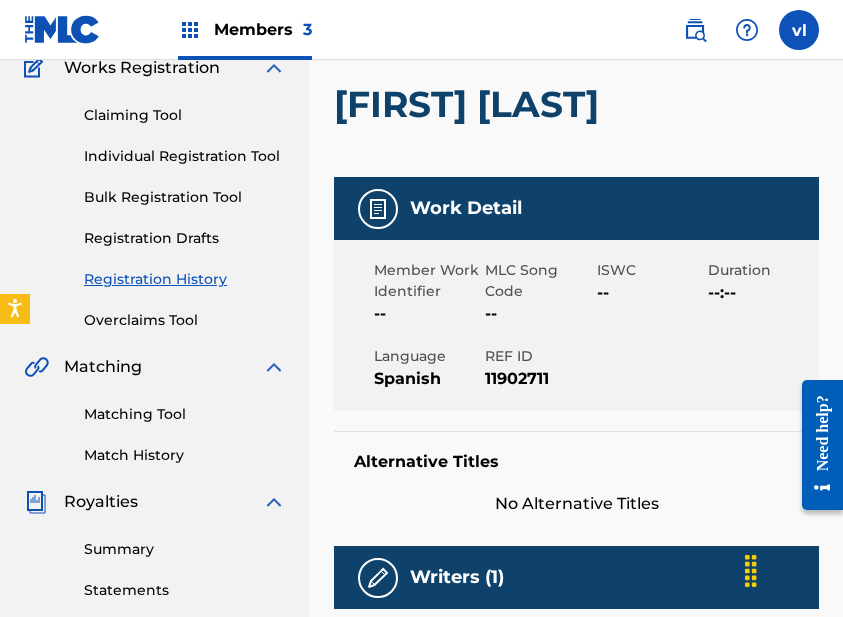 click on "Individual Registration Tool" at bounding box center [185, 156] 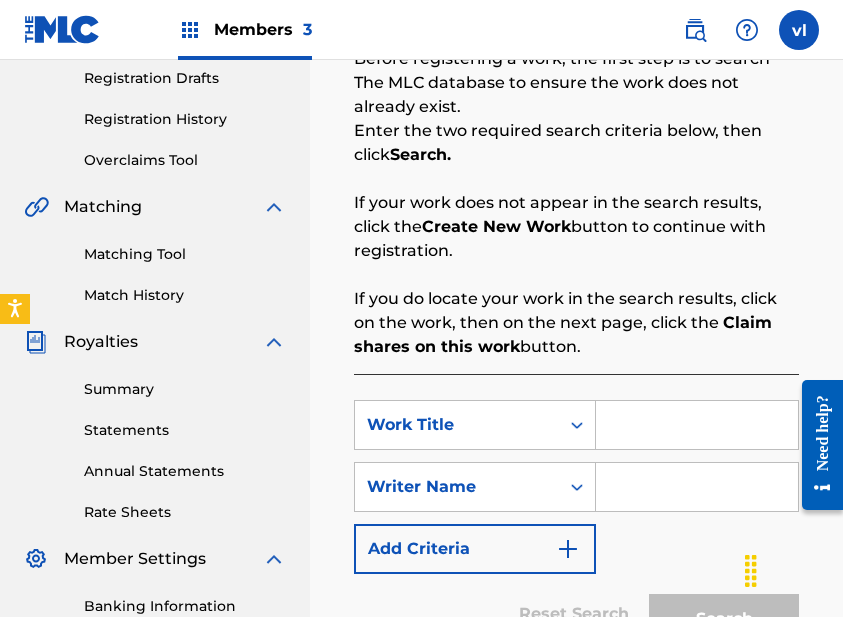 scroll, scrollTop: 353, scrollLeft: 0, axis: vertical 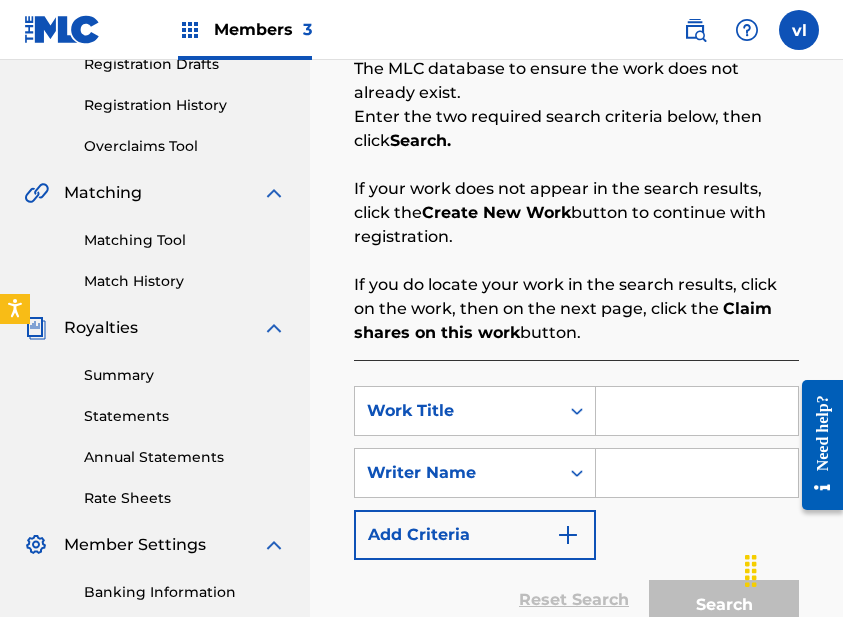 click at bounding box center [697, 411] 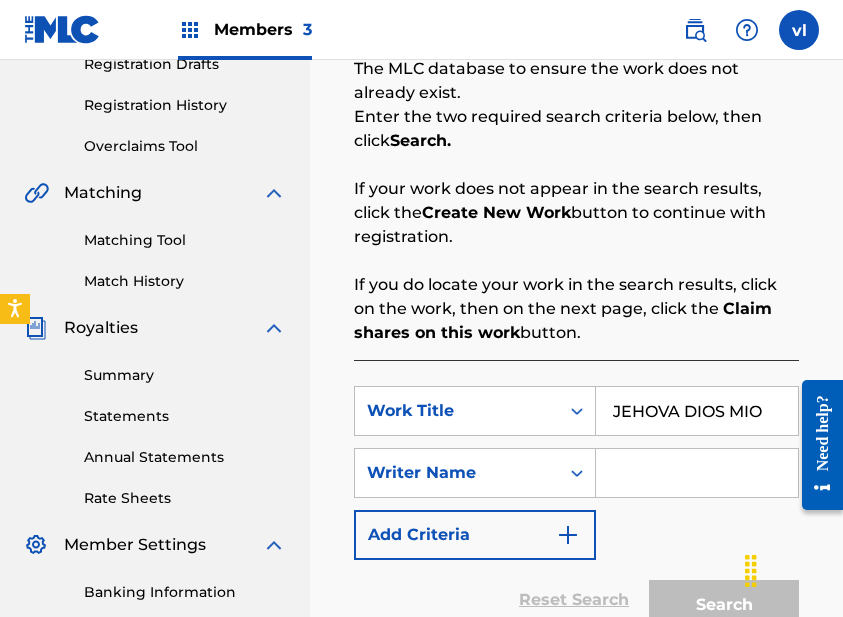 type on "JEHOVA DIOS MIO" 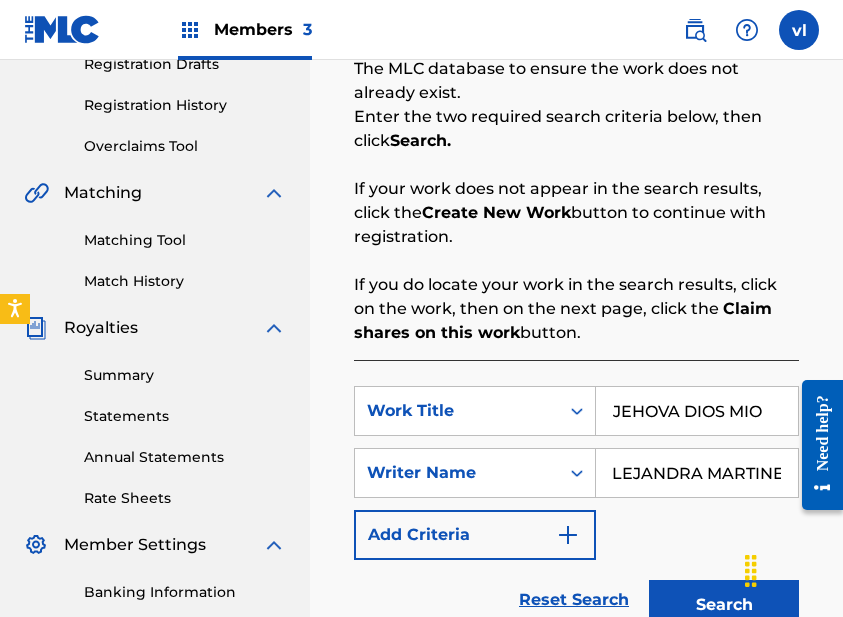 scroll, scrollTop: 0, scrollLeft: 106, axis: horizontal 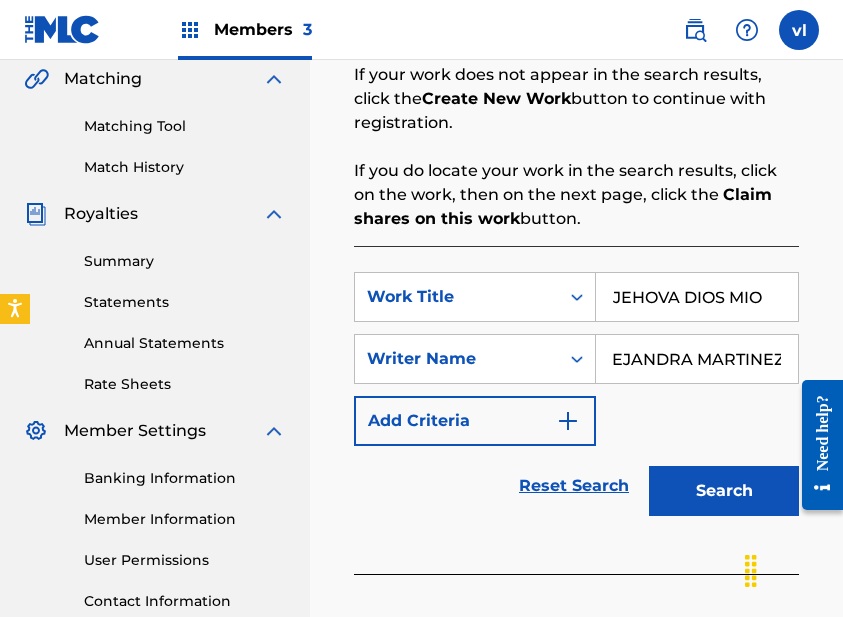 type on "ADRIANA ALEJANDRA MARTINEZ" 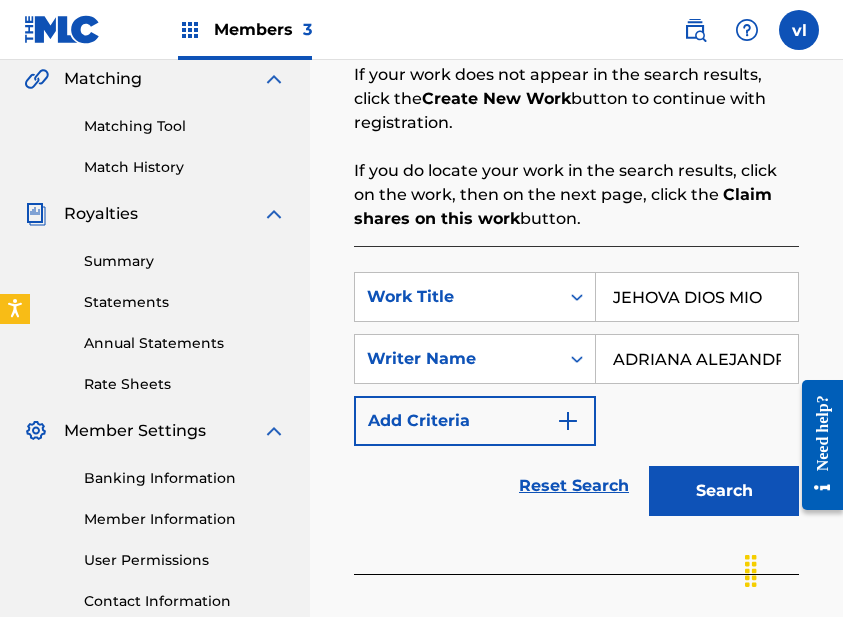click on "Search" at bounding box center (724, 491) 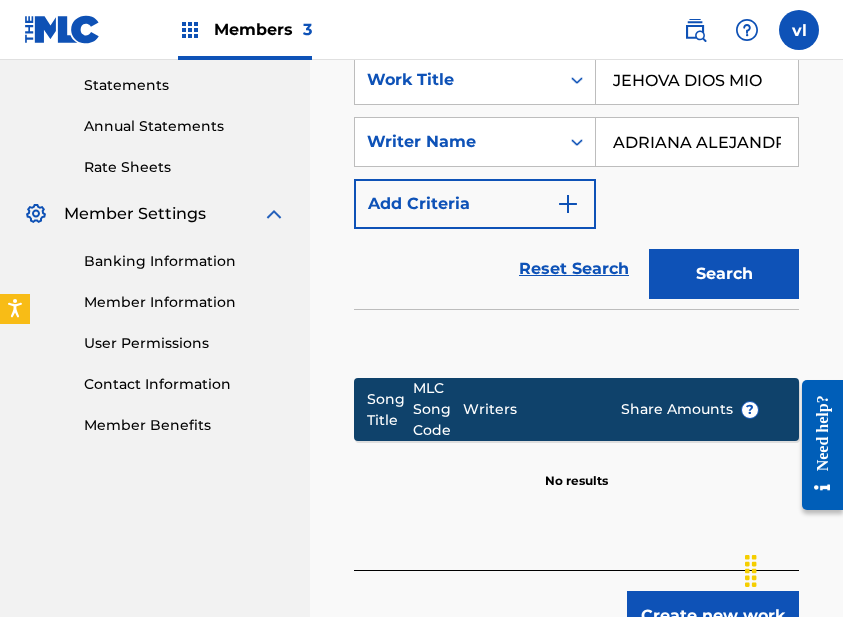 scroll, scrollTop: 824, scrollLeft: 0, axis: vertical 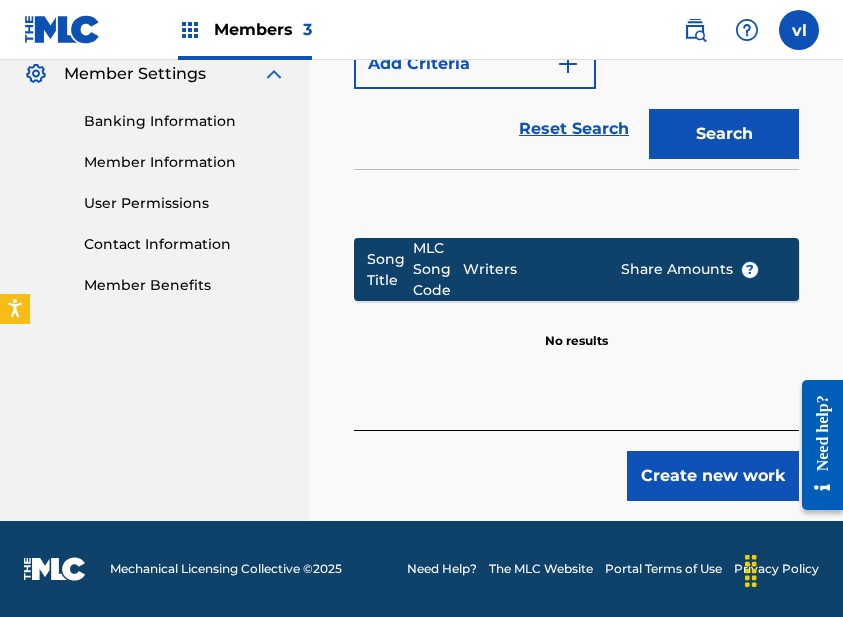 click on "Create new work" at bounding box center [713, 476] 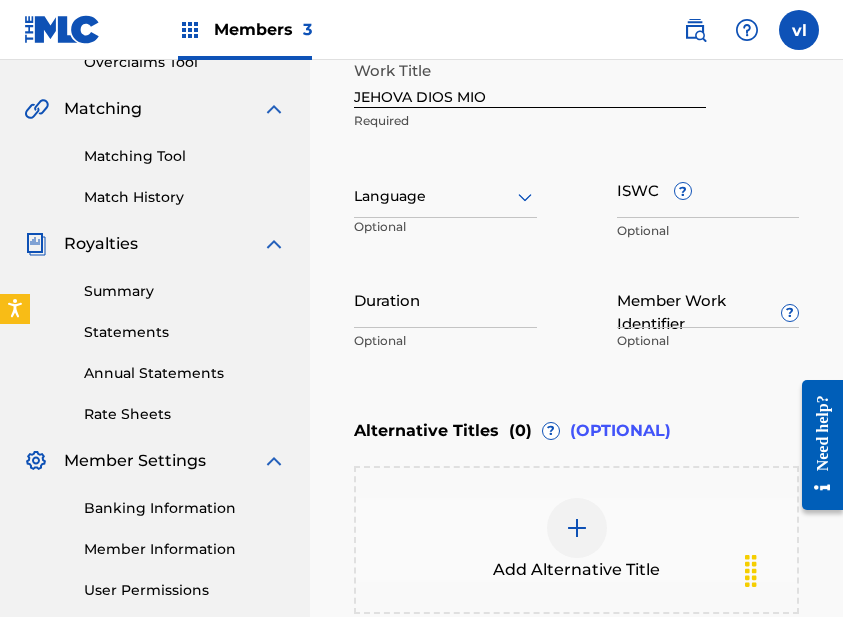 scroll, scrollTop: 369, scrollLeft: 0, axis: vertical 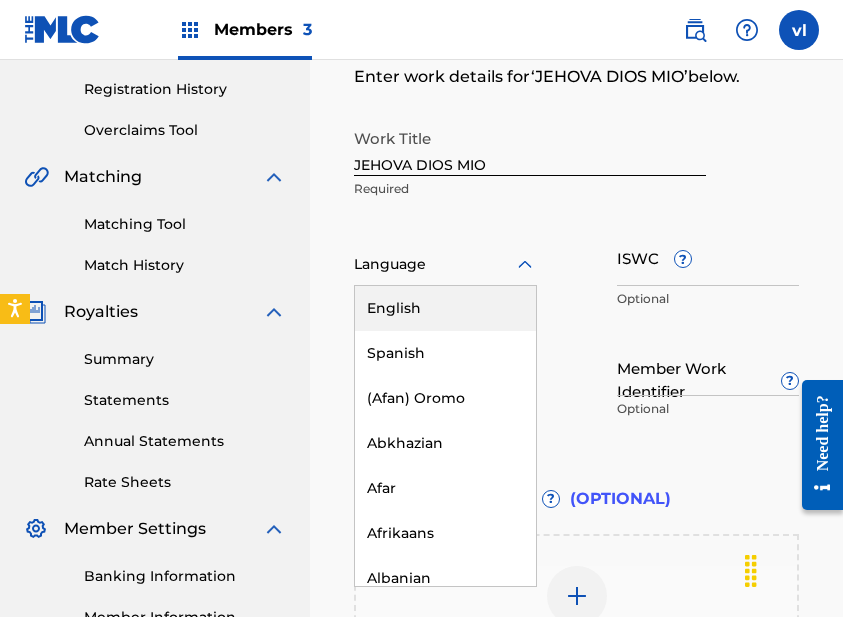 click on "Language" at bounding box center (445, 265) 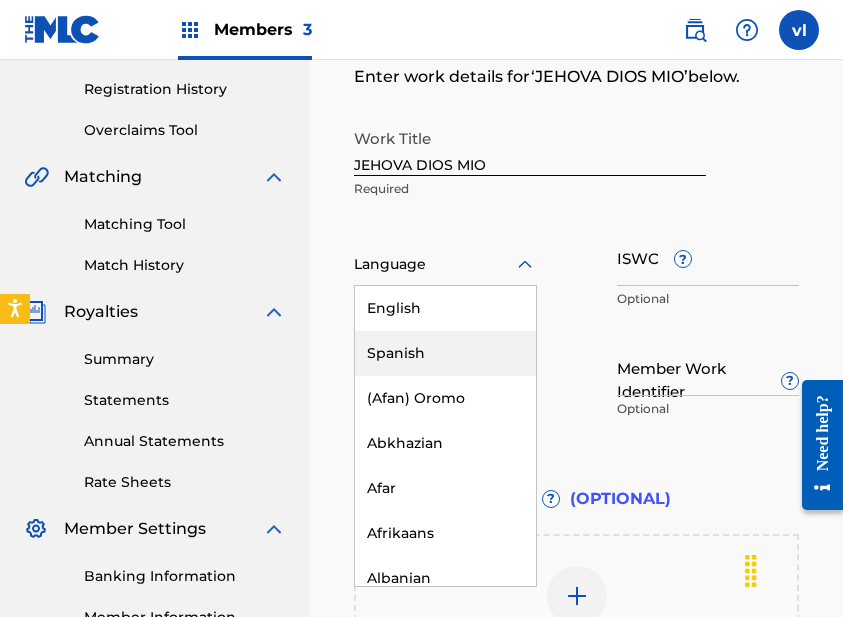 click on "Spanish" at bounding box center (445, 353) 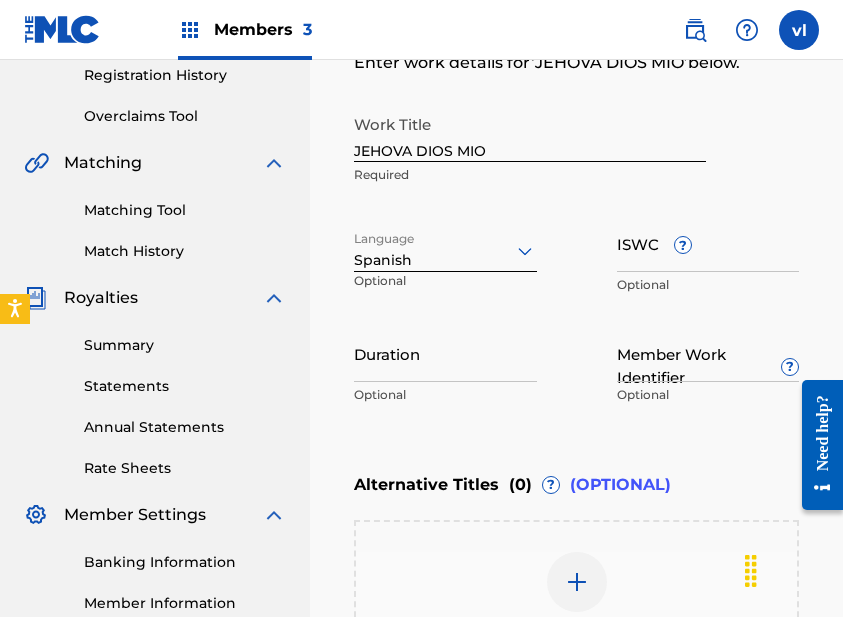 scroll, scrollTop: 671, scrollLeft: 0, axis: vertical 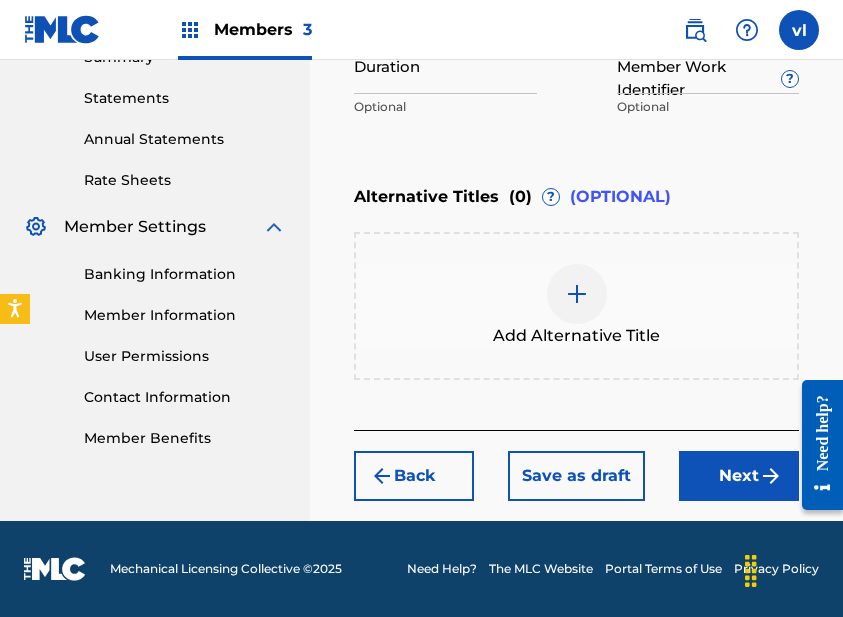 click on "Next" at bounding box center (739, 476) 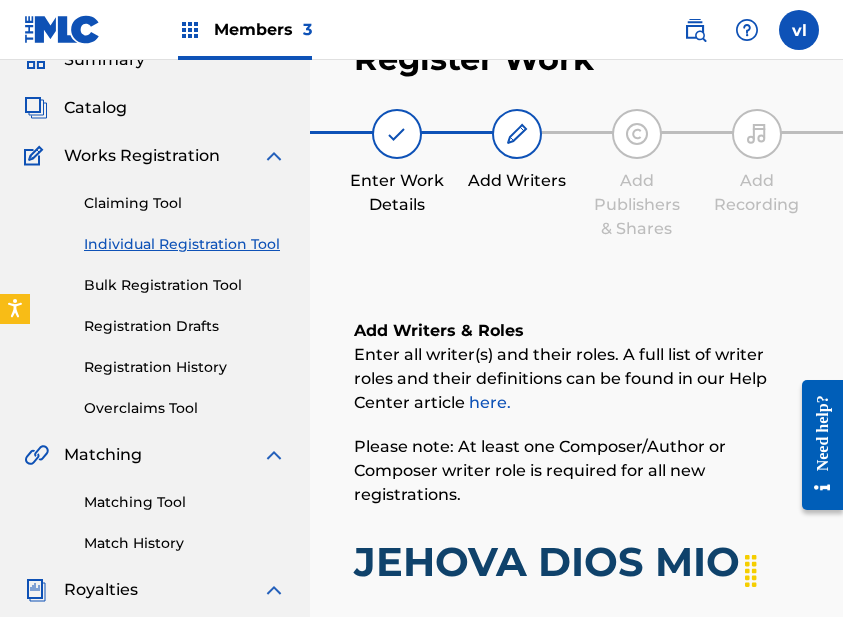 scroll, scrollTop: 412, scrollLeft: 0, axis: vertical 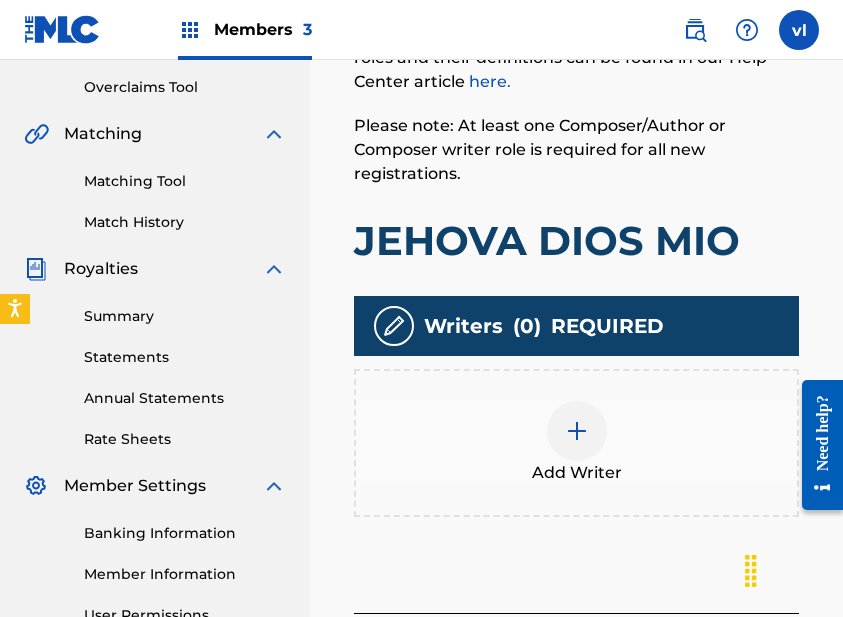click at bounding box center [577, 431] 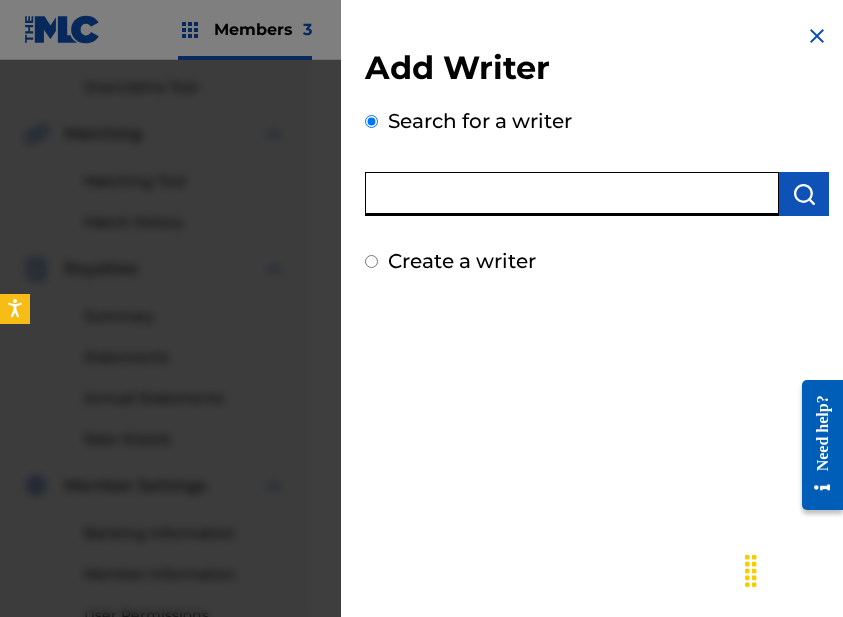 paste on "[FIRST] [LAST]" 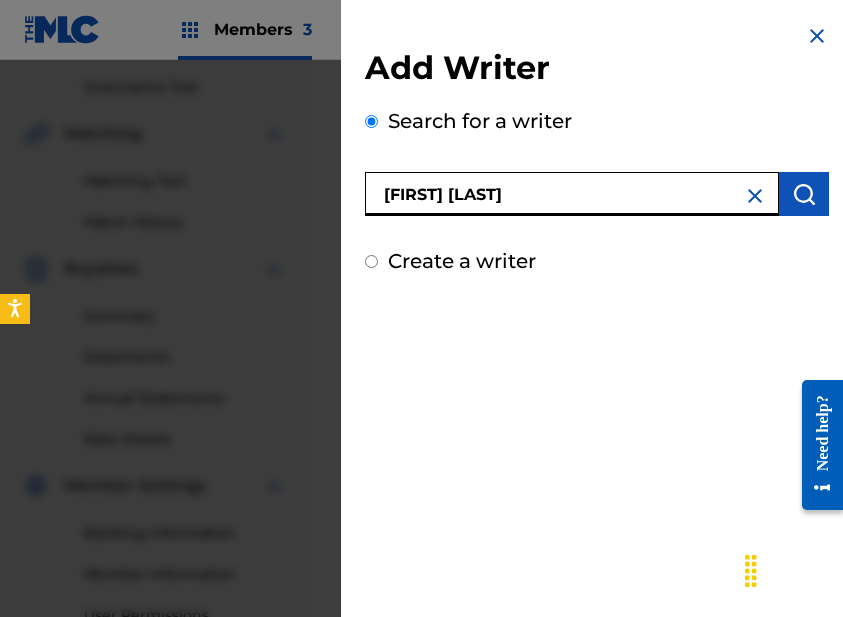 type on "[FIRST] [LAST]" 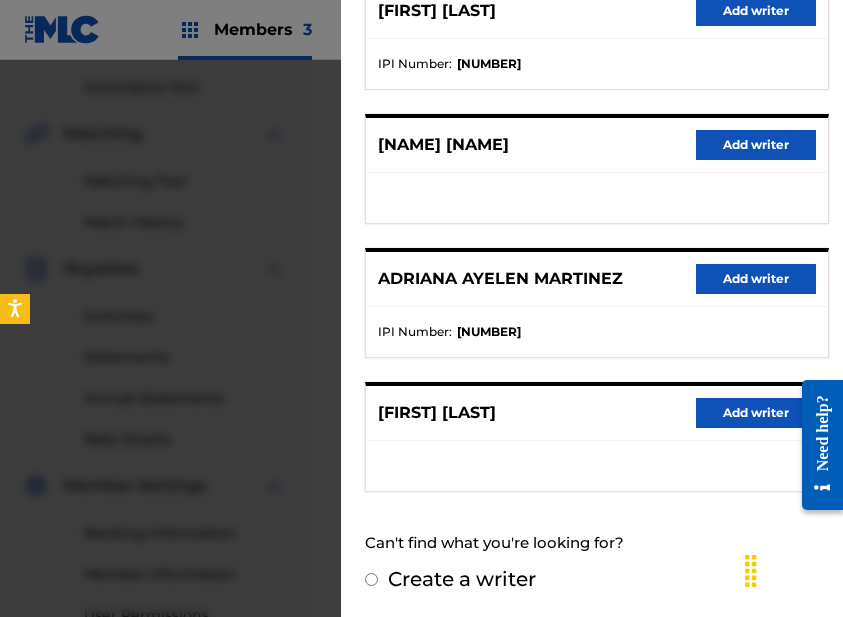 scroll, scrollTop: 420, scrollLeft: 0, axis: vertical 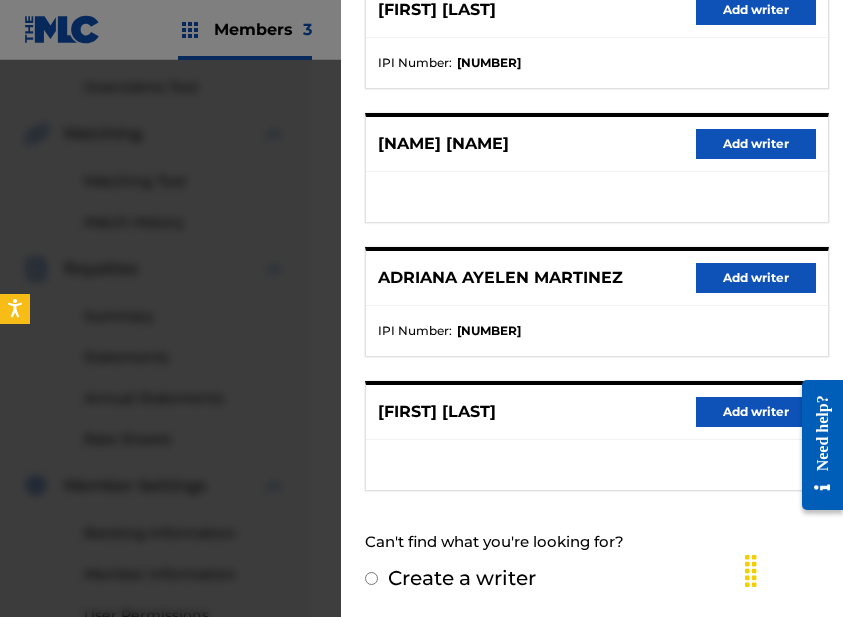 click on "Add writer" at bounding box center [756, 412] 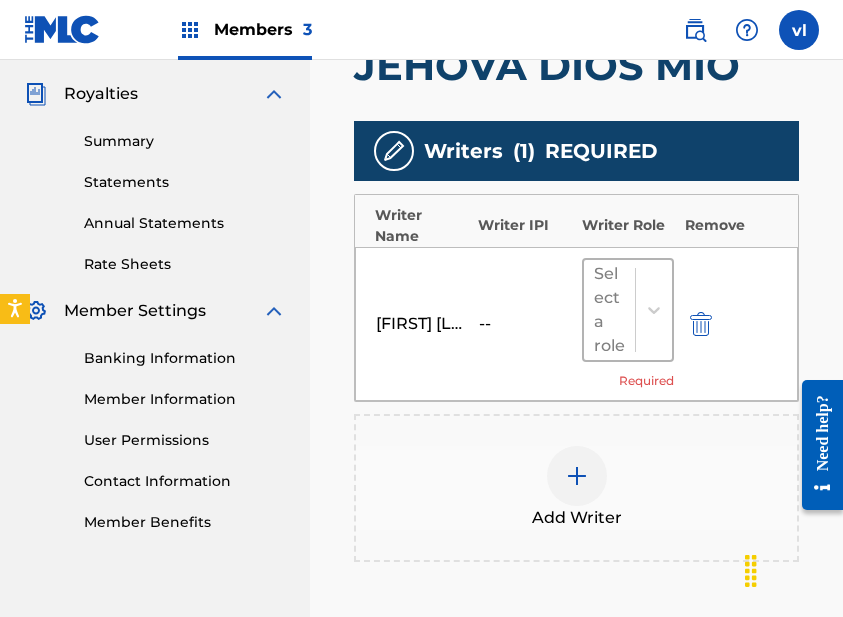 scroll, scrollTop: 588, scrollLeft: 0, axis: vertical 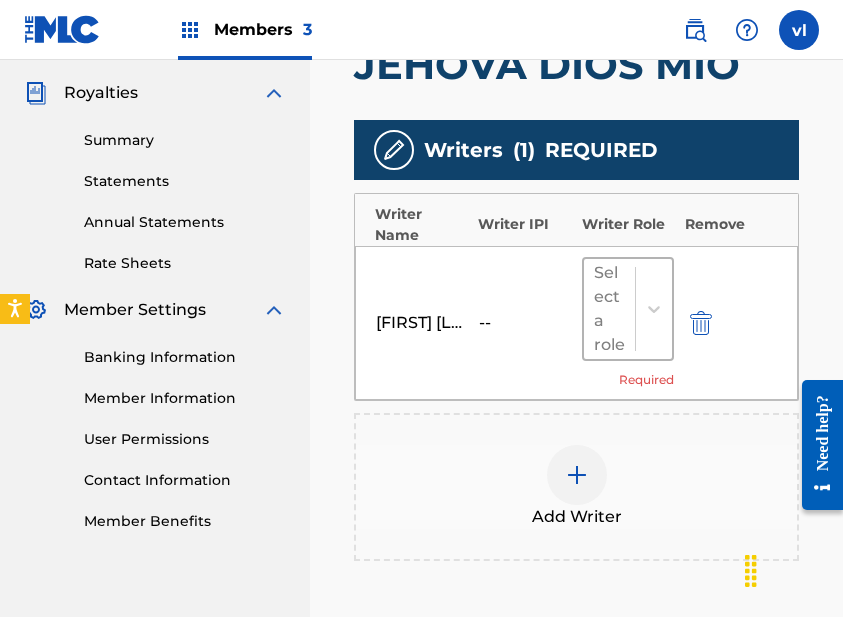 click at bounding box center (610, 309) 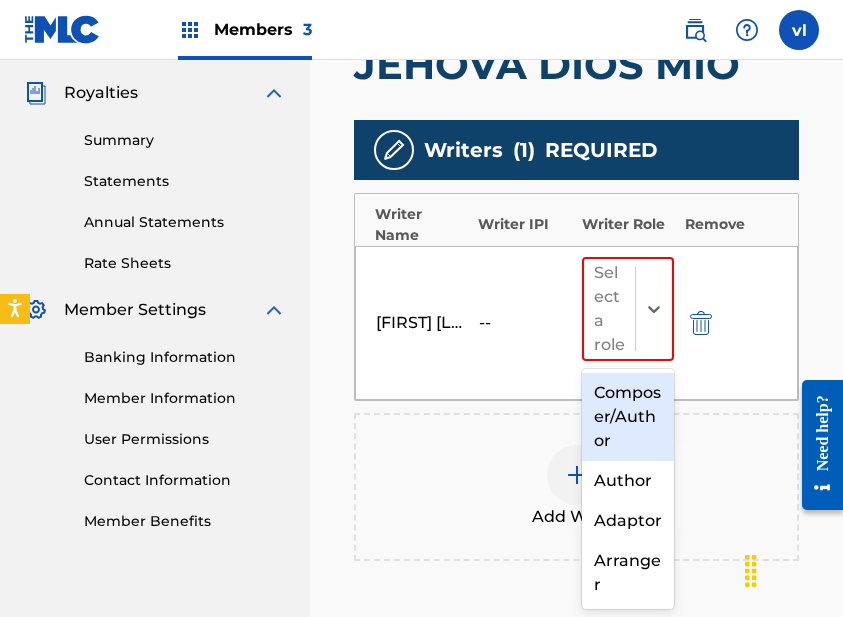 click on "Composer/Author" at bounding box center (628, 417) 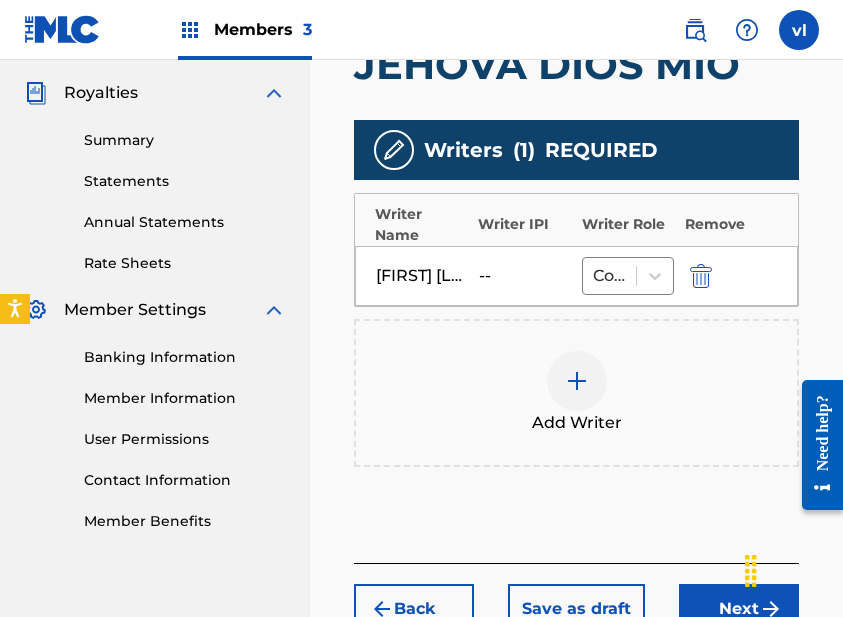 scroll, scrollTop: 721, scrollLeft: 0, axis: vertical 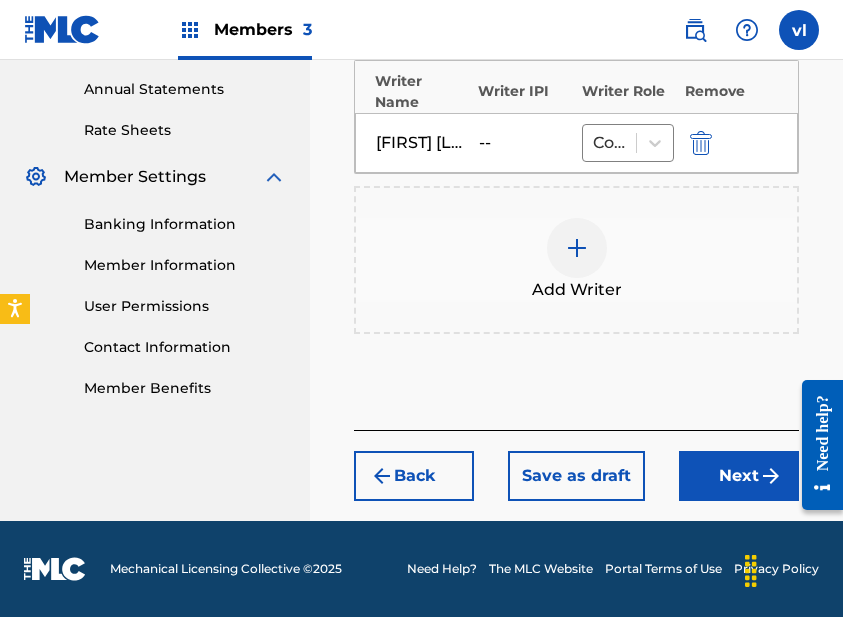 click on "Next" at bounding box center [739, 476] 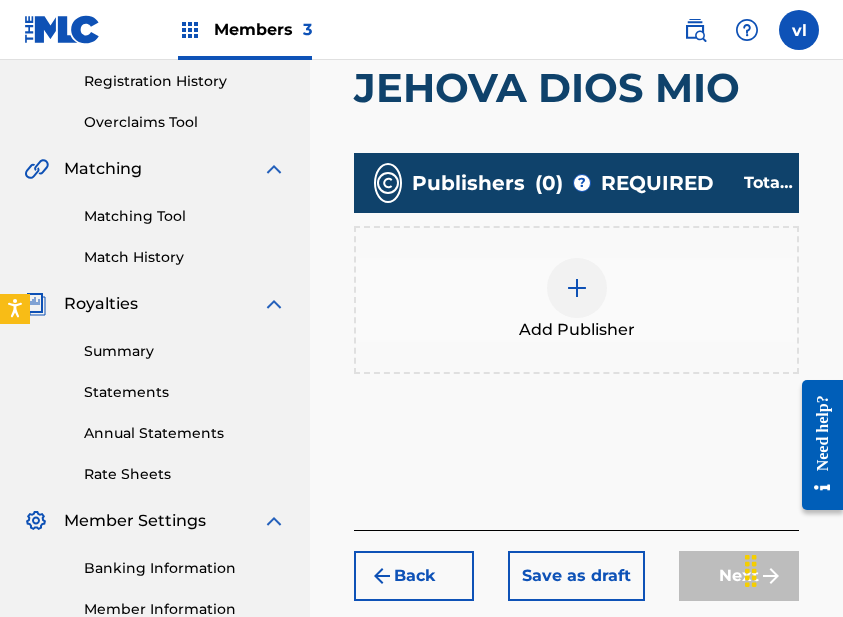 scroll, scrollTop: 400, scrollLeft: 0, axis: vertical 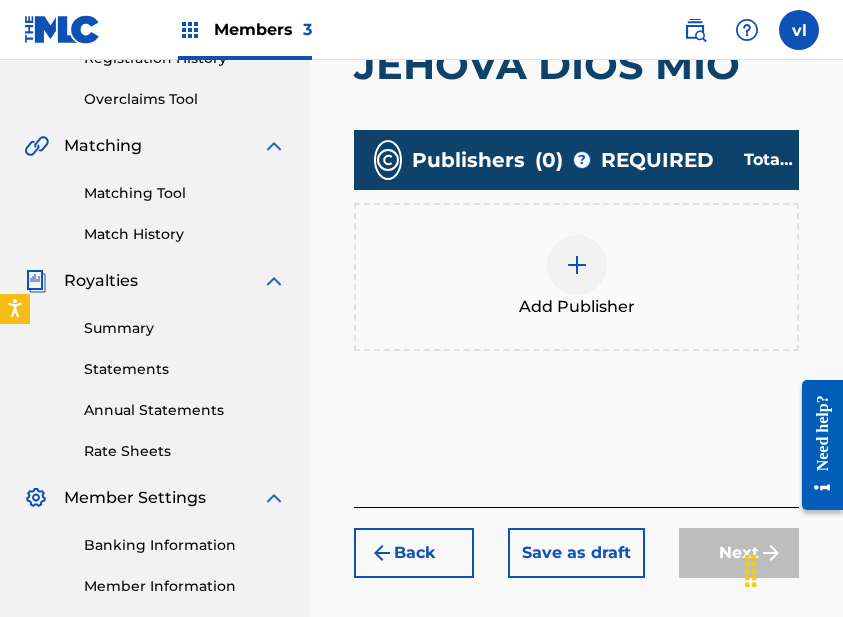 click on "Add Publisher" at bounding box center (576, 277) 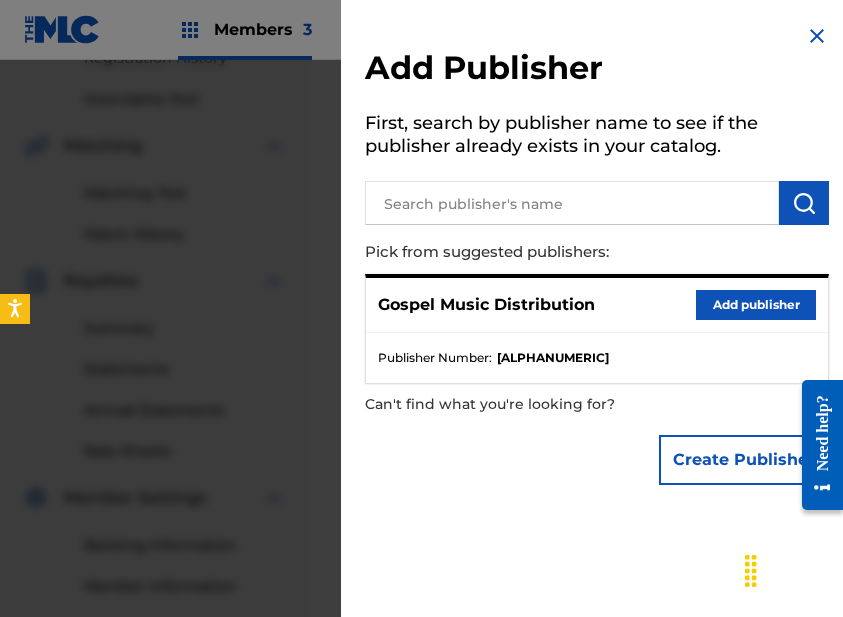 click on "Gospel Music Distribution Add publisher" at bounding box center [597, 305] 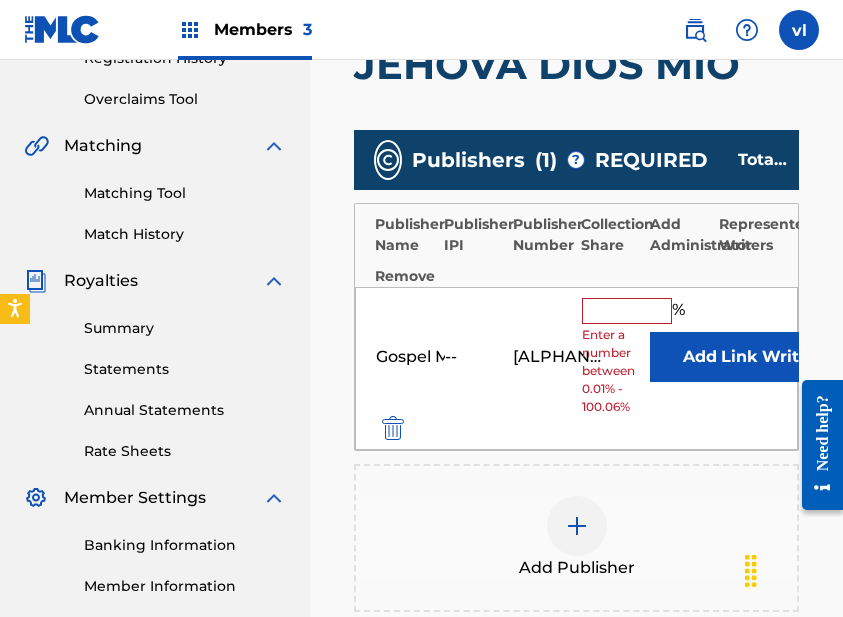 click at bounding box center (627, 311) 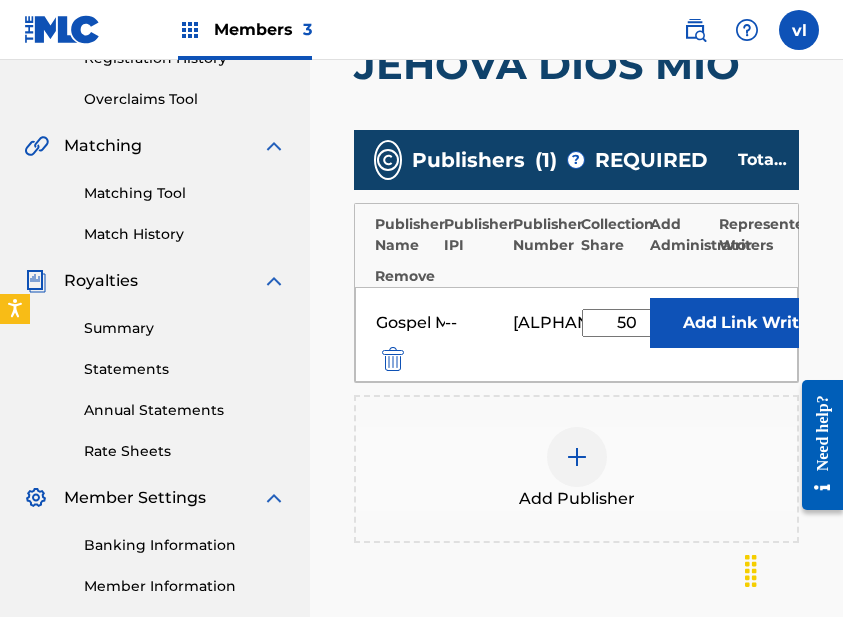 type on "50" 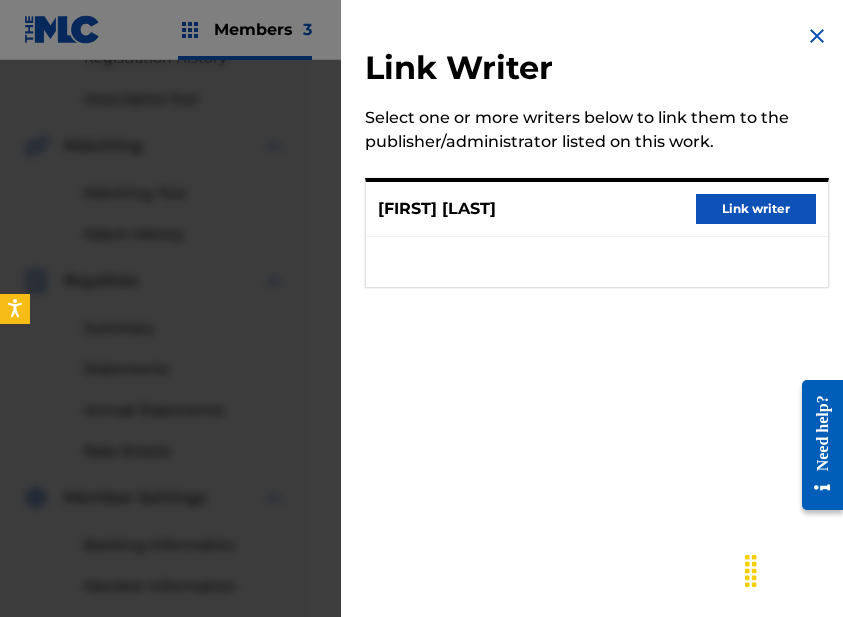 click on "Link writer" at bounding box center [756, 209] 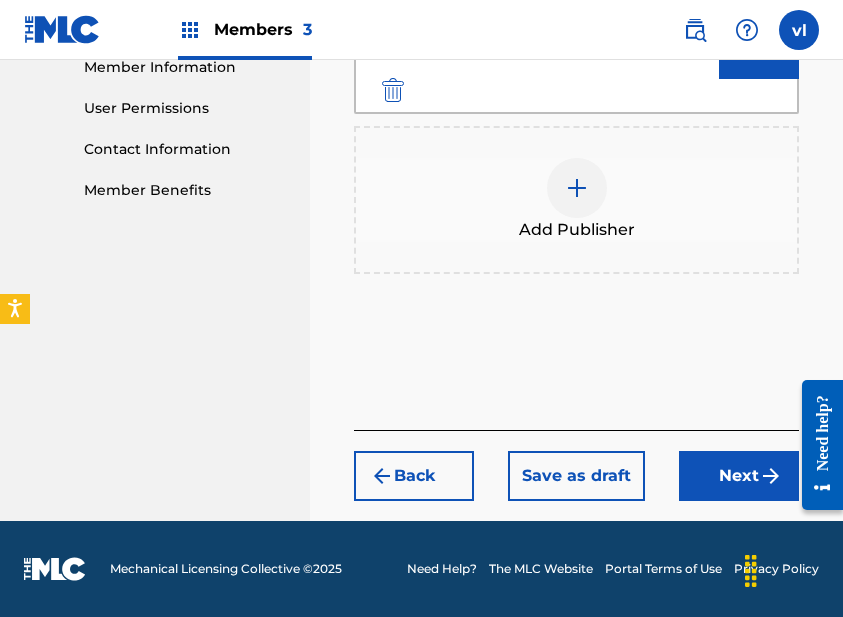 click on "Next" at bounding box center [739, 476] 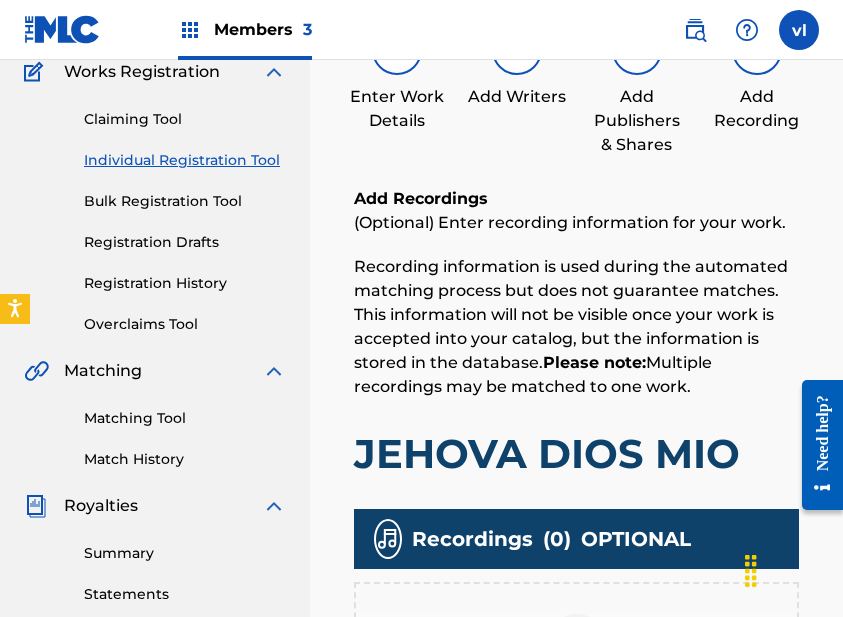 scroll, scrollTop: 269, scrollLeft: 0, axis: vertical 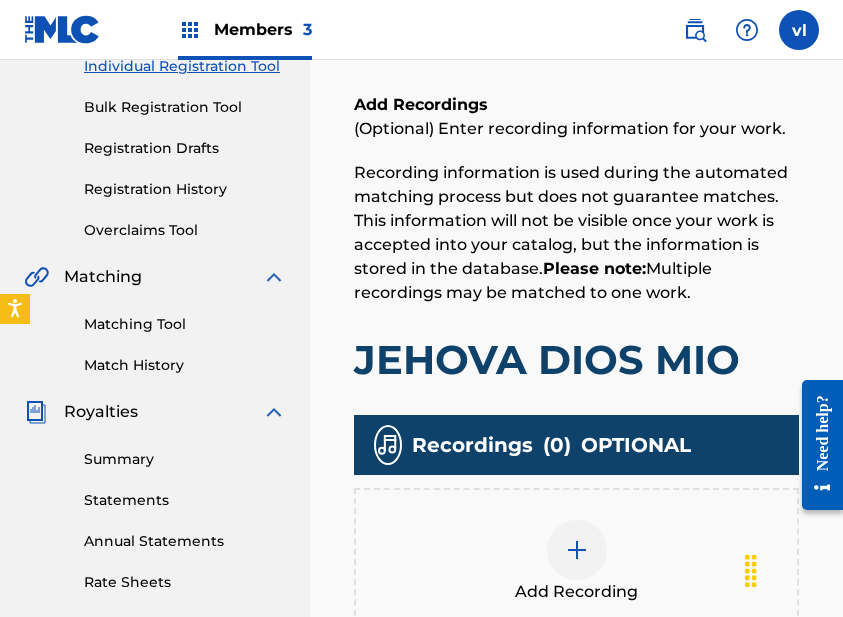 click on "Add Recording" at bounding box center [576, 562] 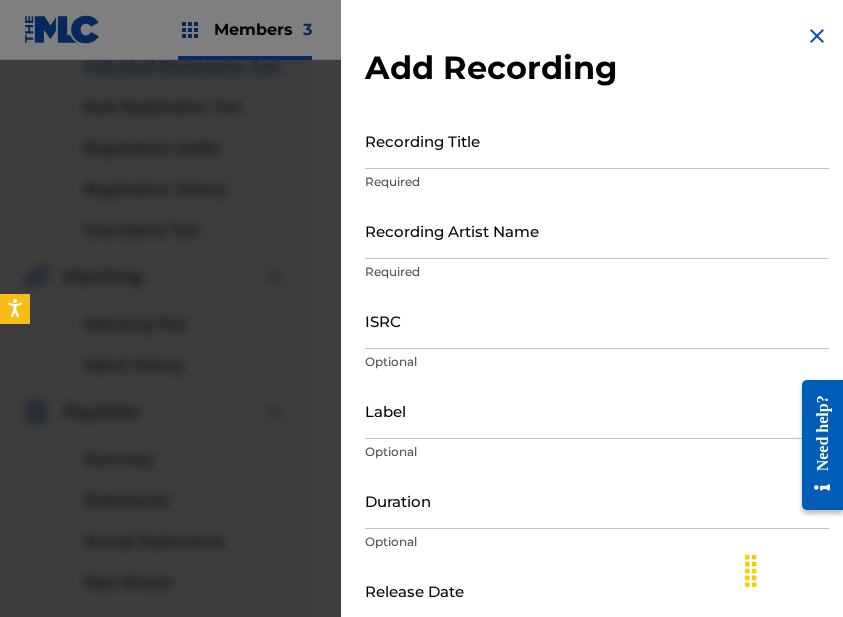 click on "Recording Title" at bounding box center (597, 140) 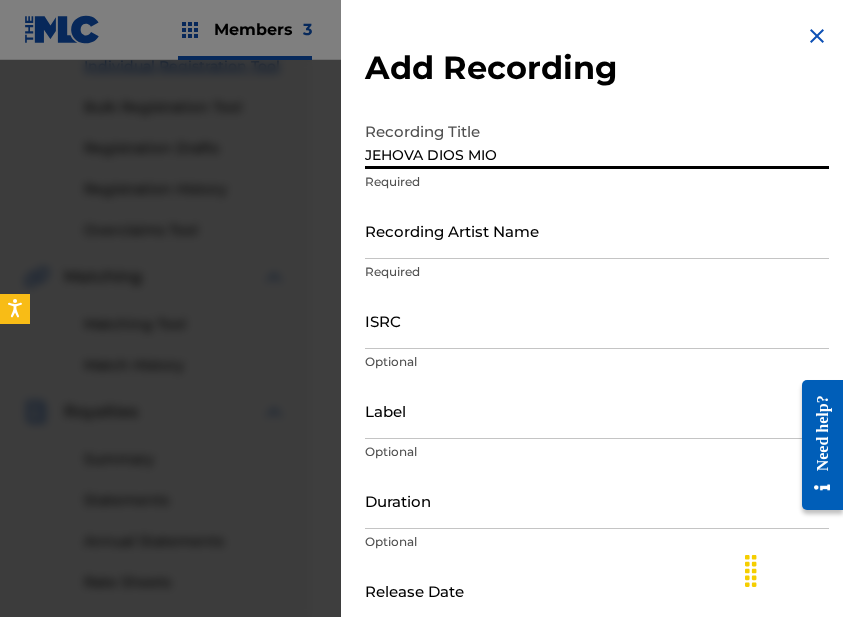 type on "JEHOVA DIOS MIO" 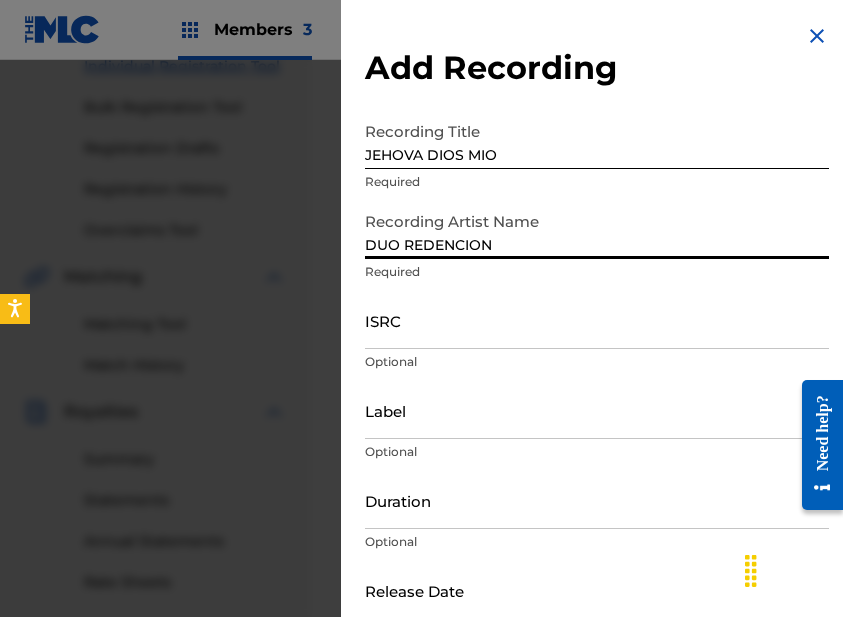 type on "DUO REDENCION" 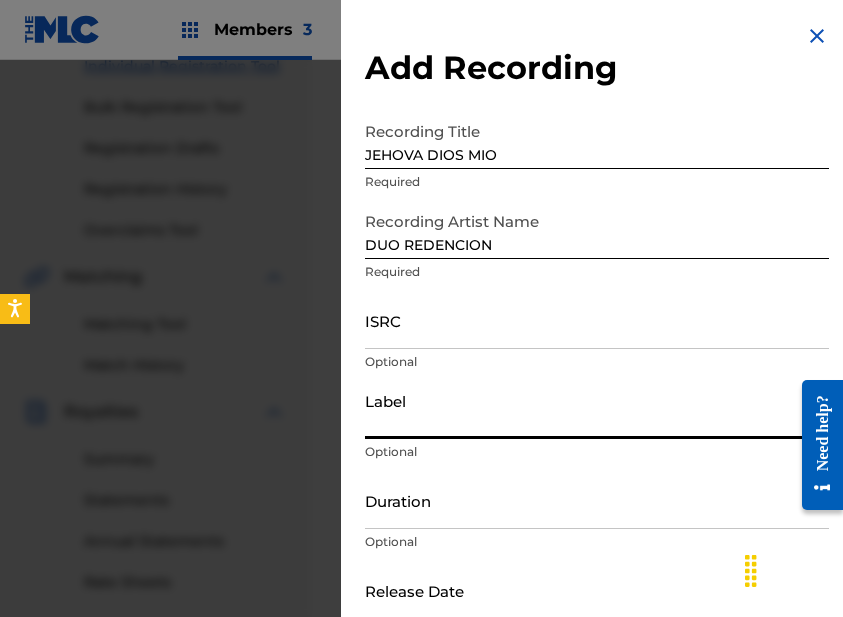 click on "Label" at bounding box center (597, 410) 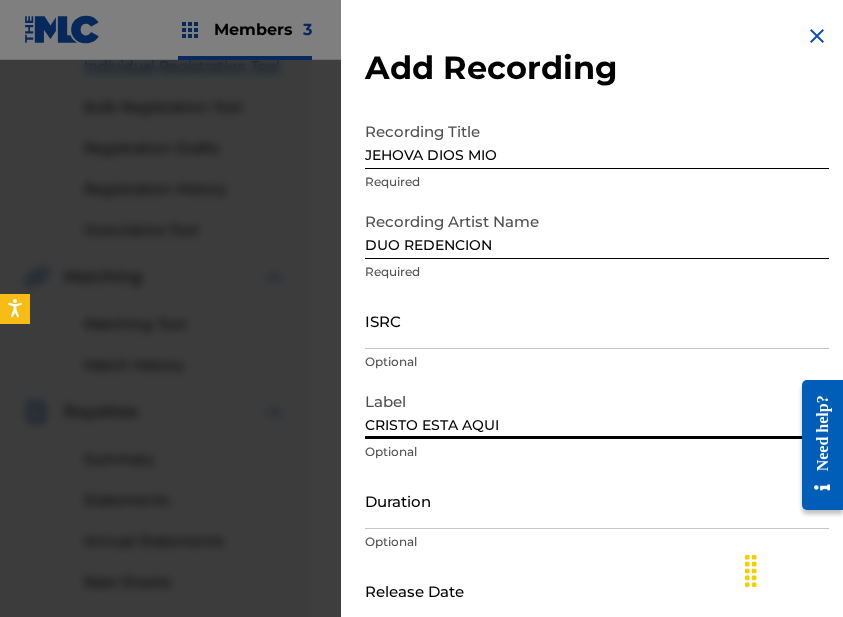 type on "CRISTO ESTA AQUI" 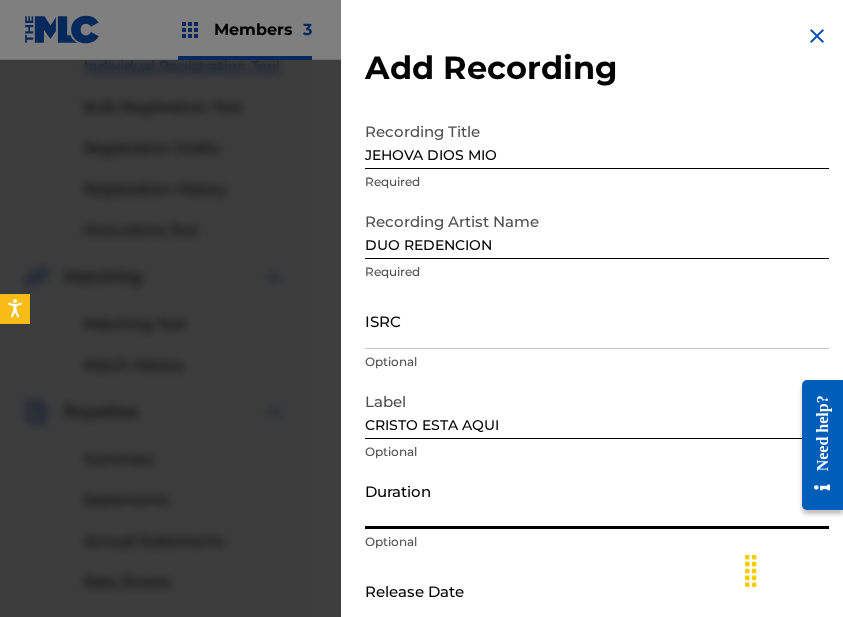 click on "Duration" at bounding box center (597, 500) 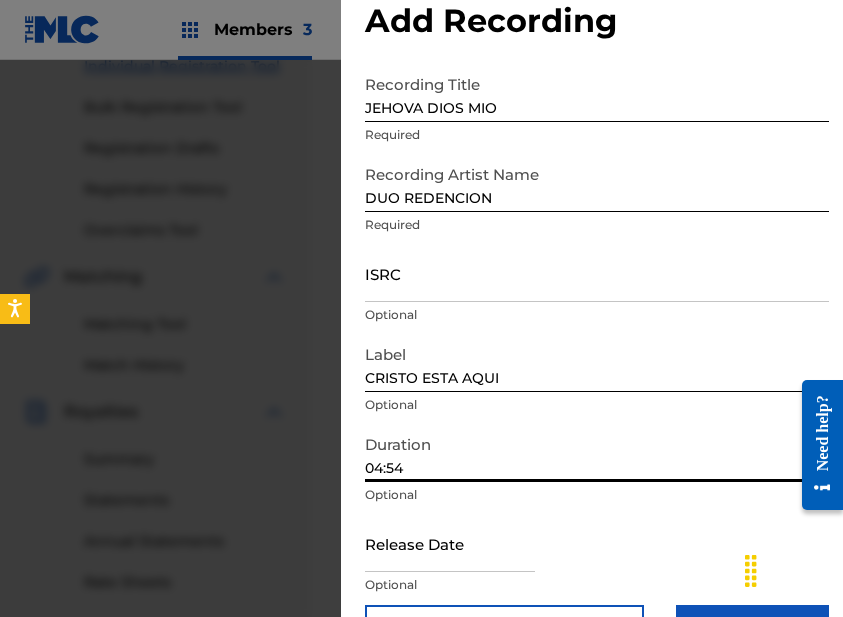 scroll, scrollTop: 109, scrollLeft: 0, axis: vertical 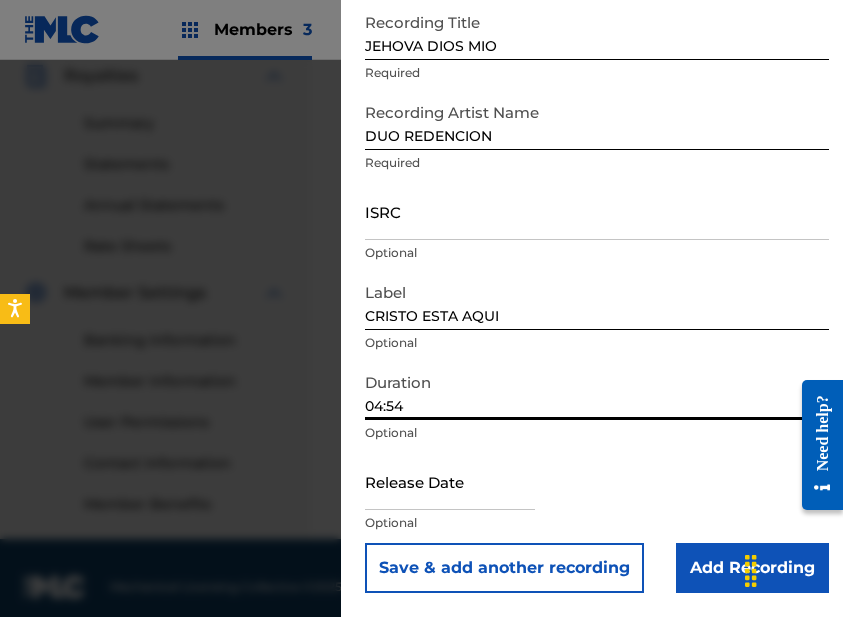 type on "04:54" 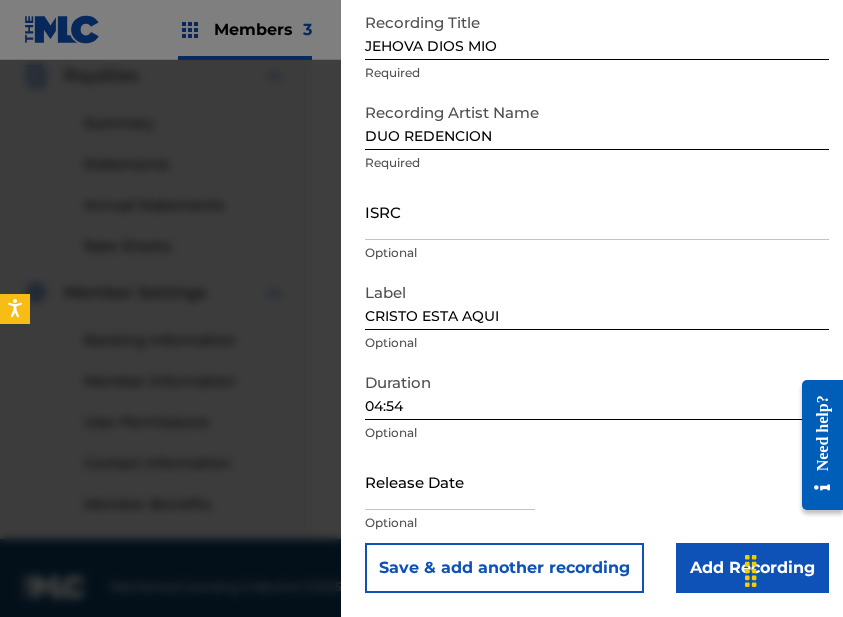 click on "Add Recording" at bounding box center [752, 568] 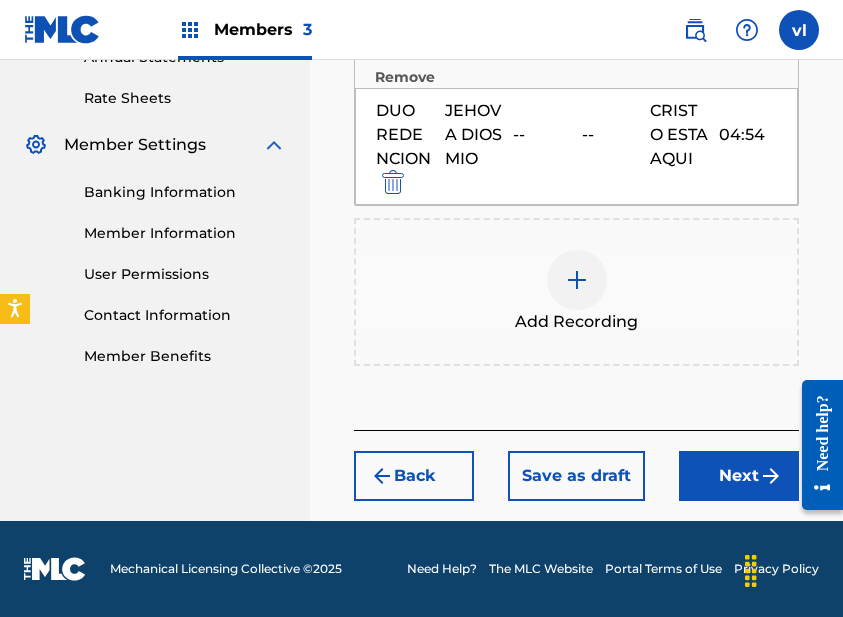 scroll, scrollTop: 777, scrollLeft: 0, axis: vertical 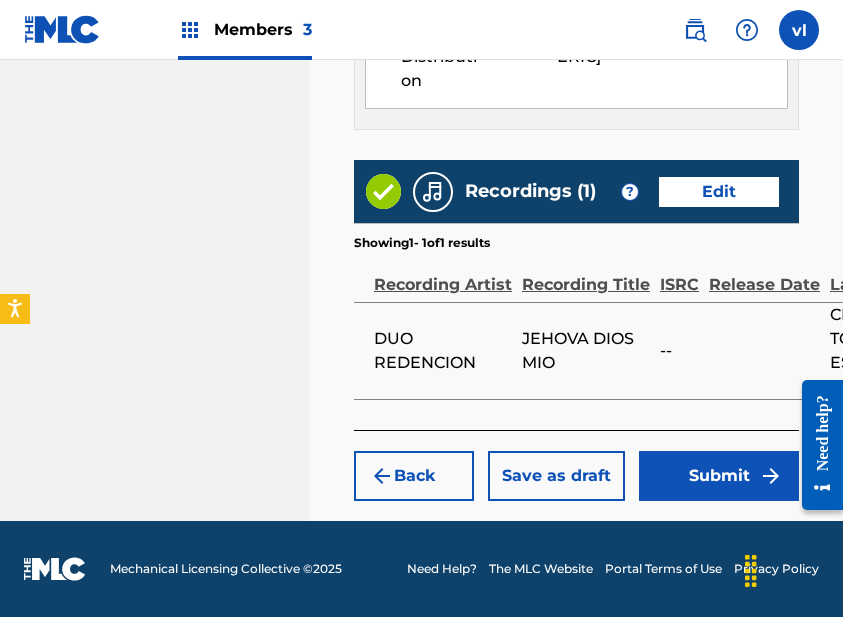 click on "Submit" at bounding box center [719, 476] 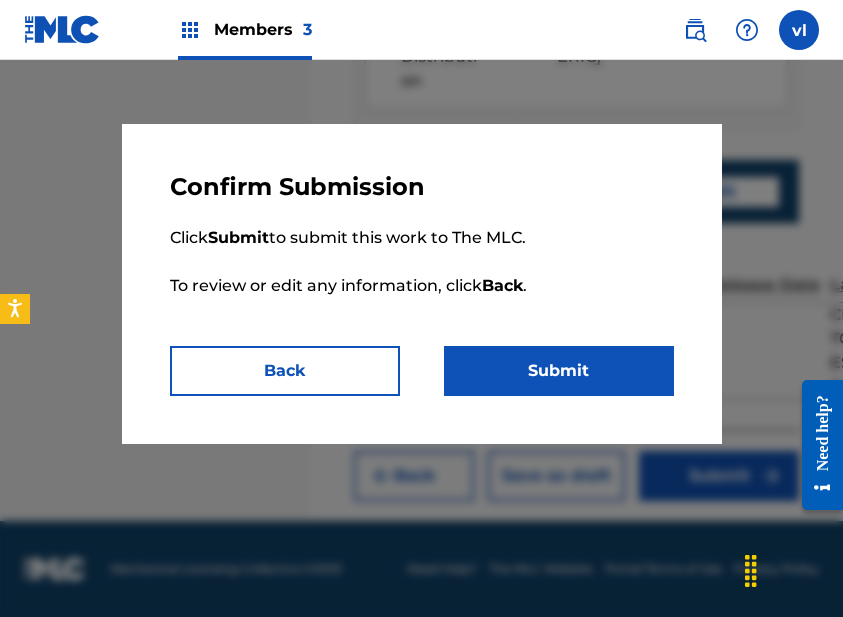 click on "Submit" at bounding box center [559, 371] 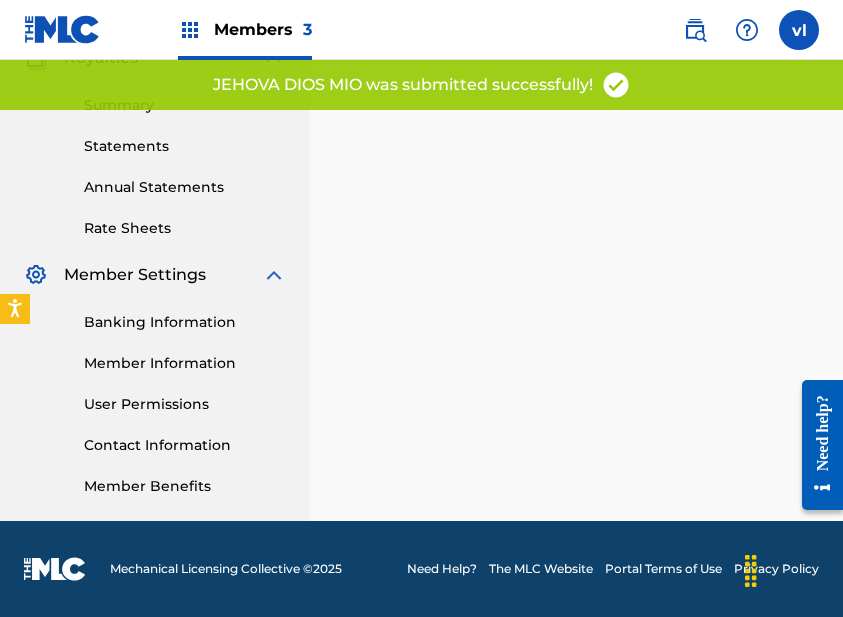 scroll, scrollTop: 0, scrollLeft: 0, axis: both 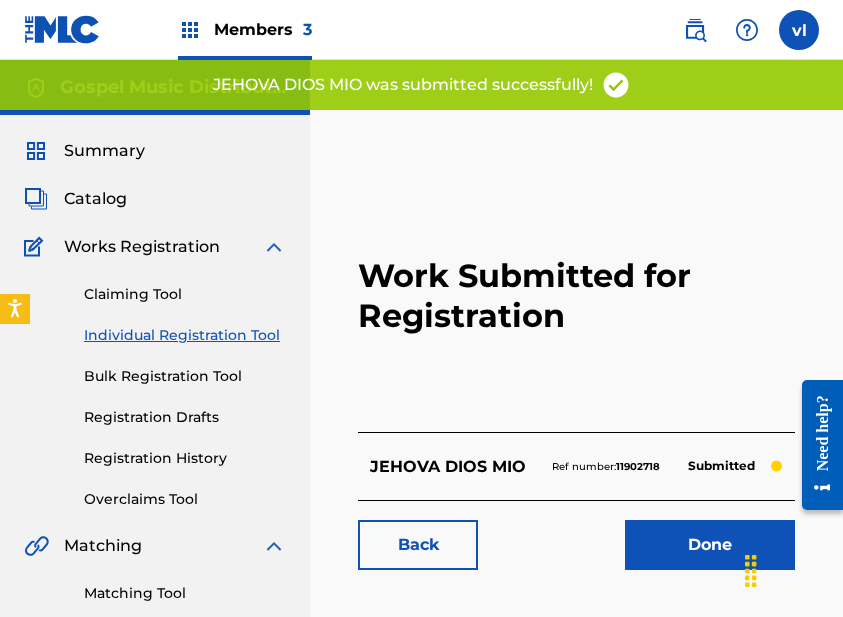 click on "Individual Registration Tool" at bounding box center (185, 335) 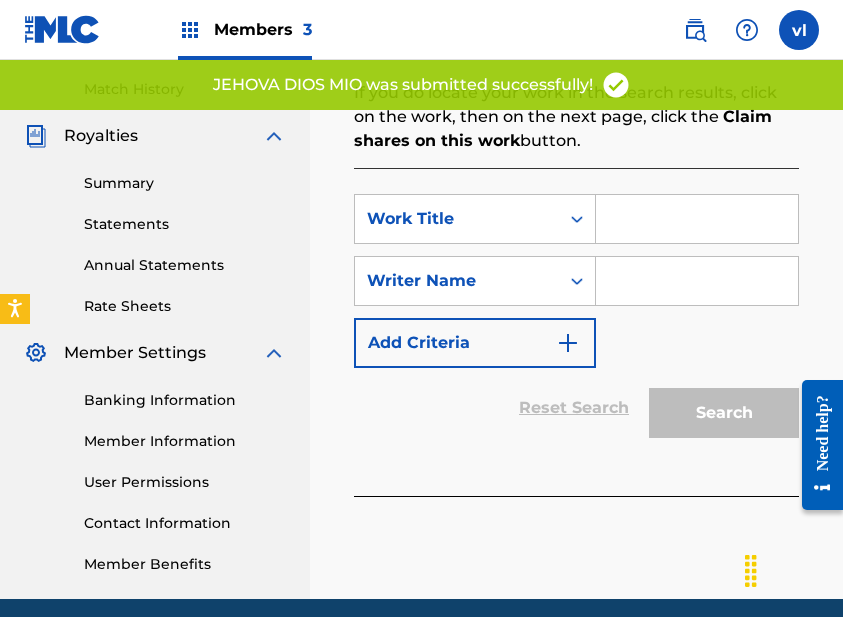 scroll, scrollTop: 543, scrollLeft: 0, axis: vertical 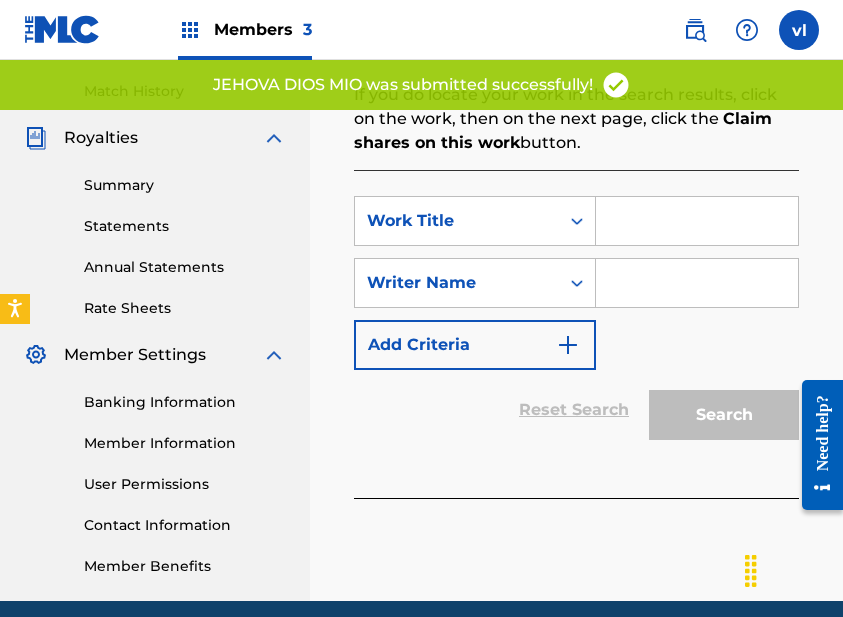 click at bounding box center (697, 221) 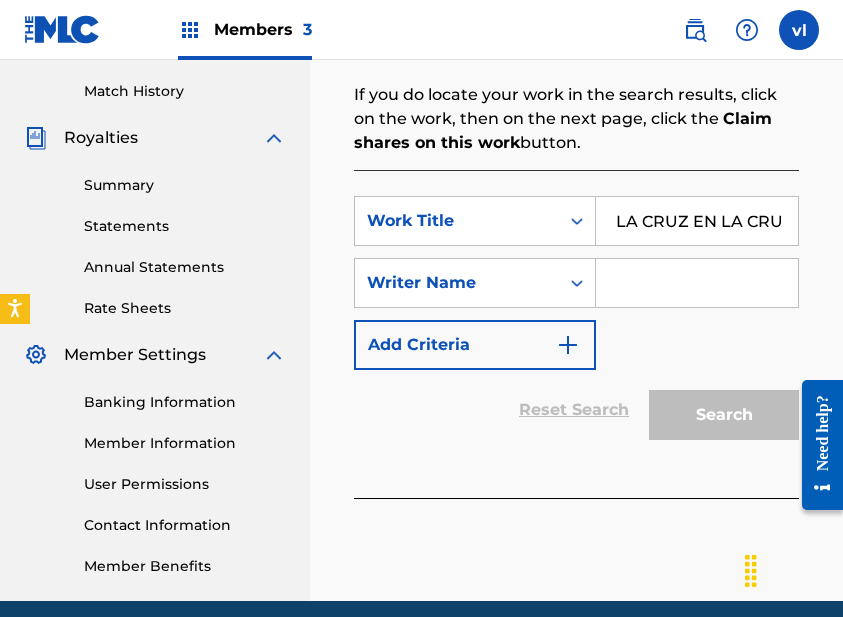 scroll, scrollTop: 0, scrollLeft: 35, axis: horizontal 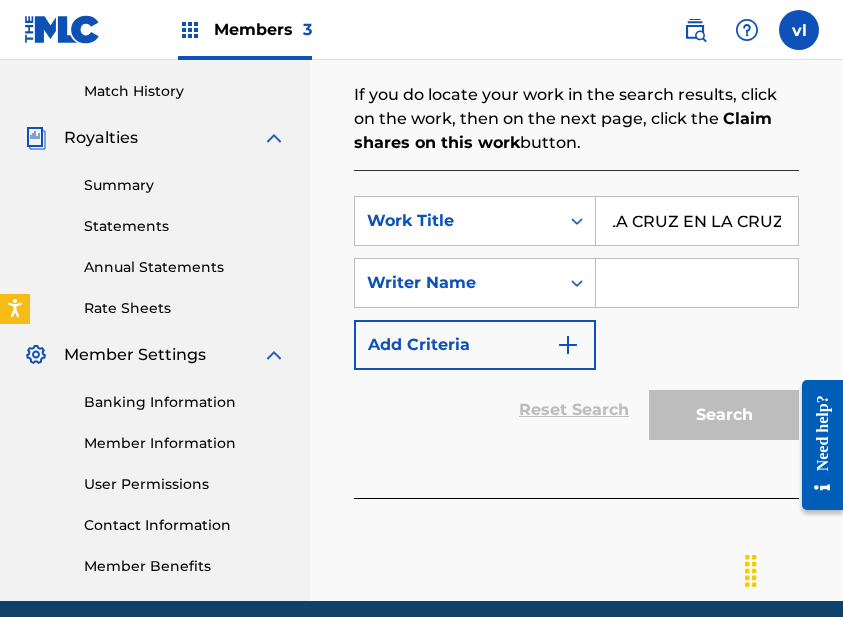 type on "EN LA CRUZ EN LA CRUZ" 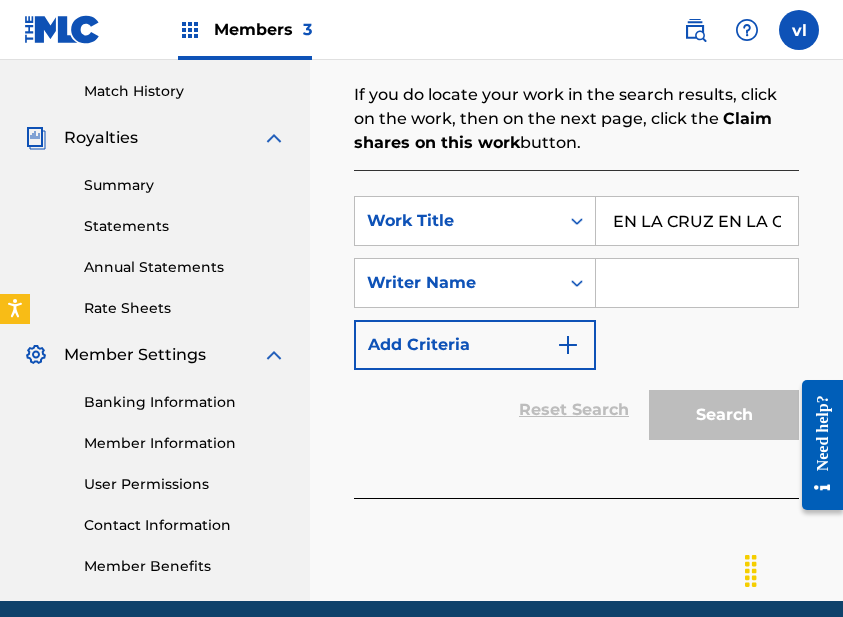 click at bounding box center (697, 283) 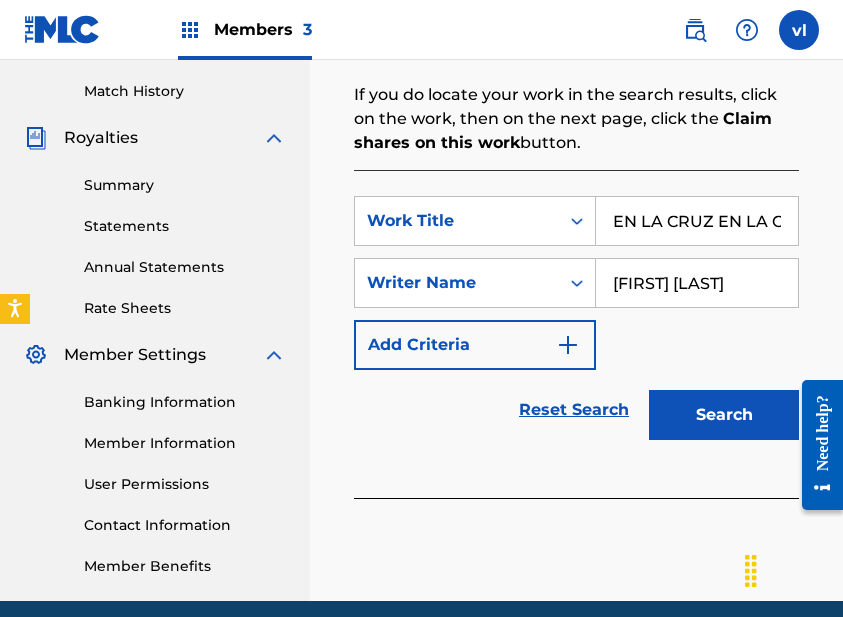 scroll, scrollTop: 0, scrollLeft: 27, axis: horizontal 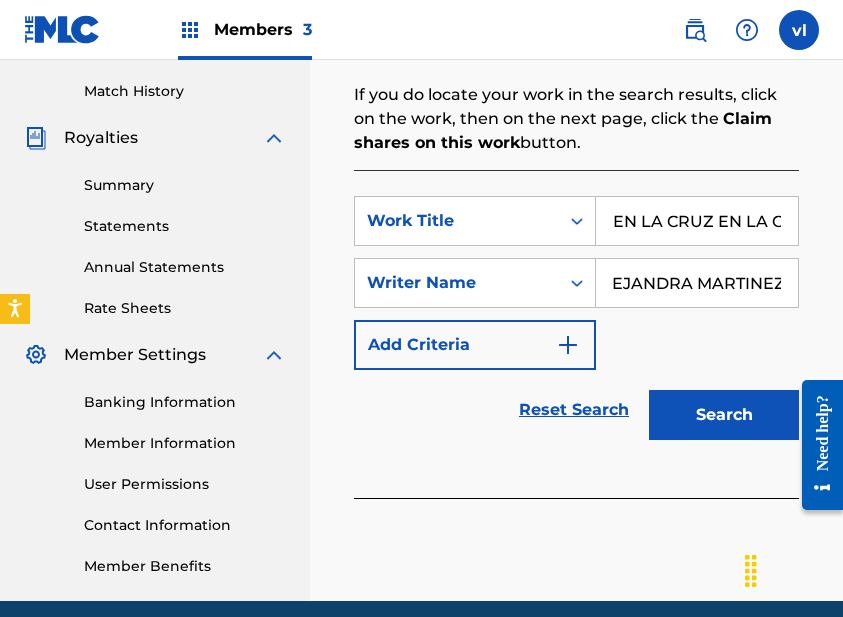 type on "ADRIANA ALEJANDRA MARTINEZ" 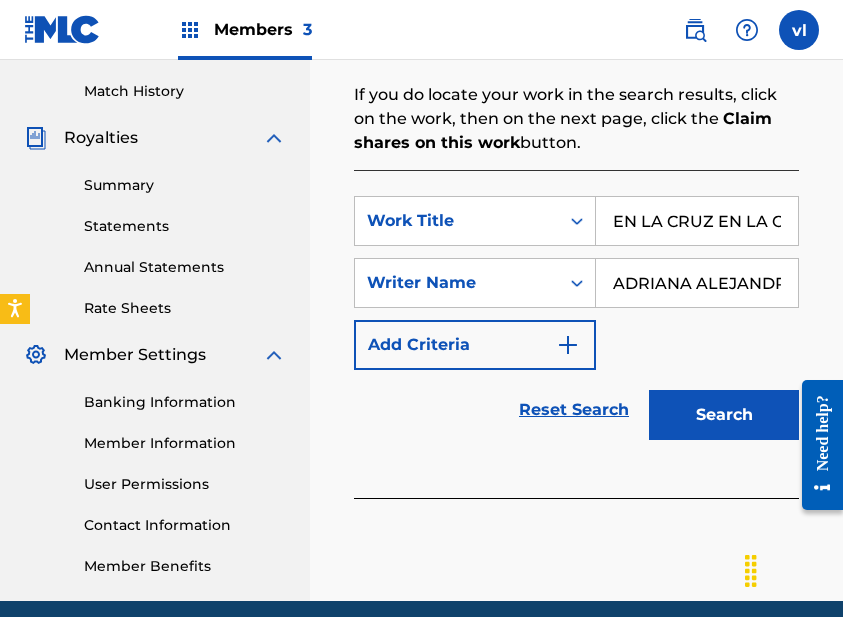 click on "Search" at bounding box center [724, 415] 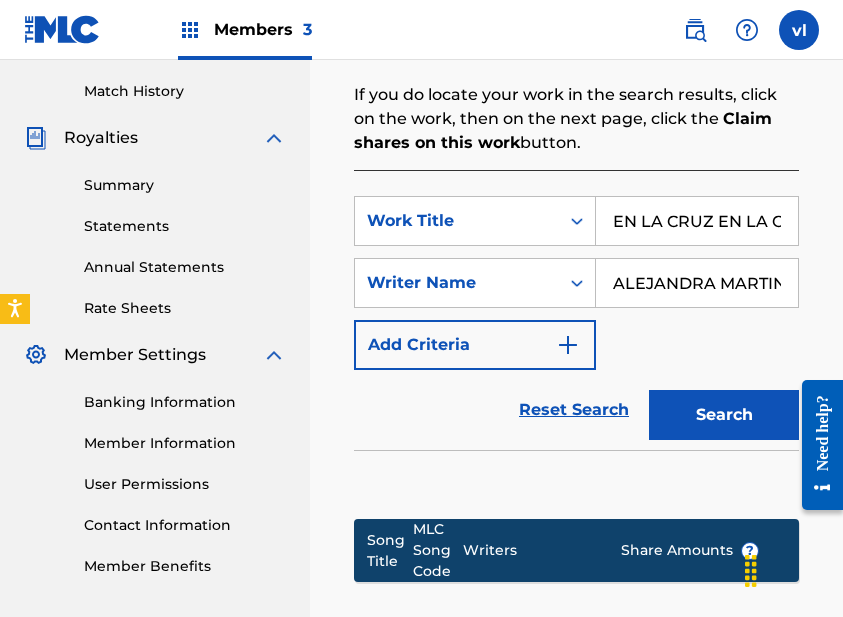 scroll, scrollTop: 0, scrollLeft: 107, axis: horizontal 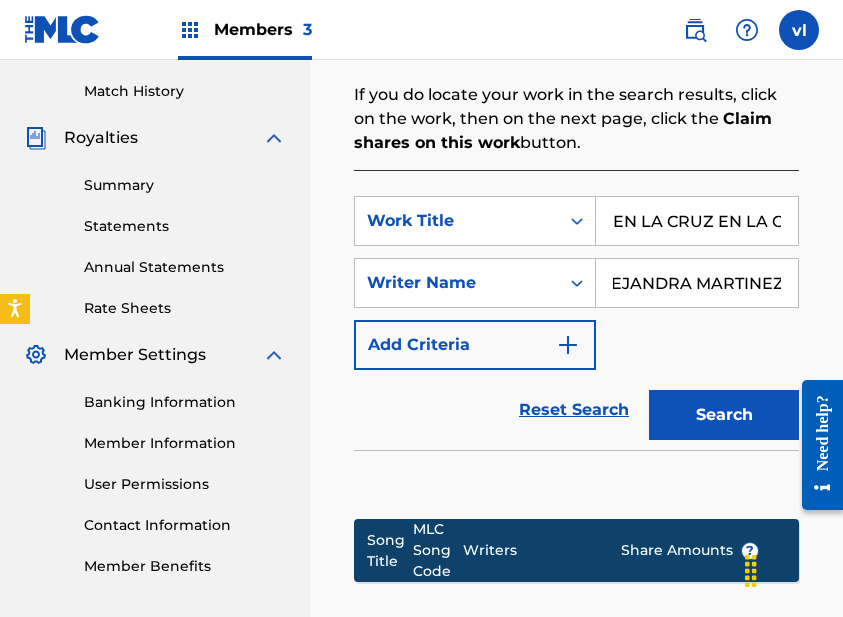 drag, startPoint x: 724, startPoint y: 280, endPoint x: 783, endPoint y: 293, distance: 60.41523 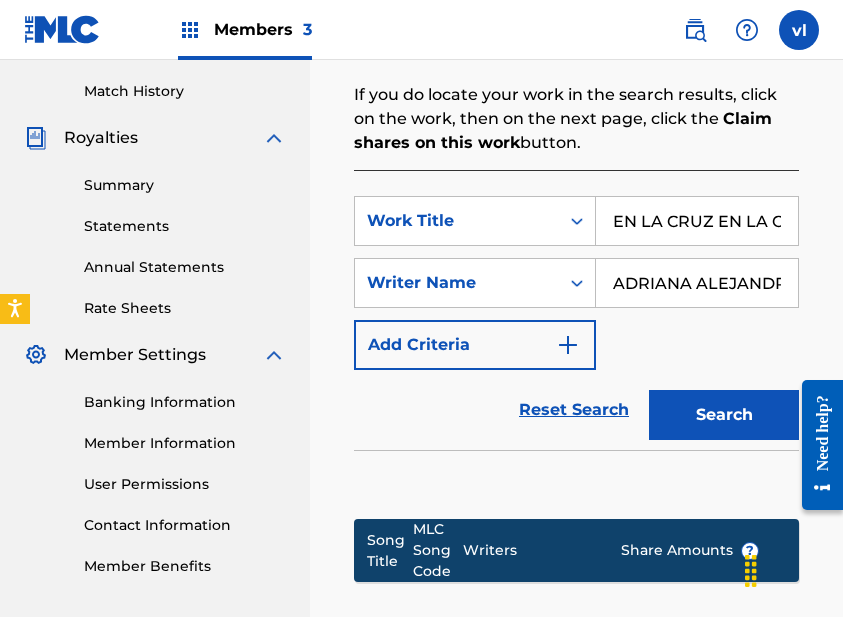 click on "Search" at bounding box center [724, 415] 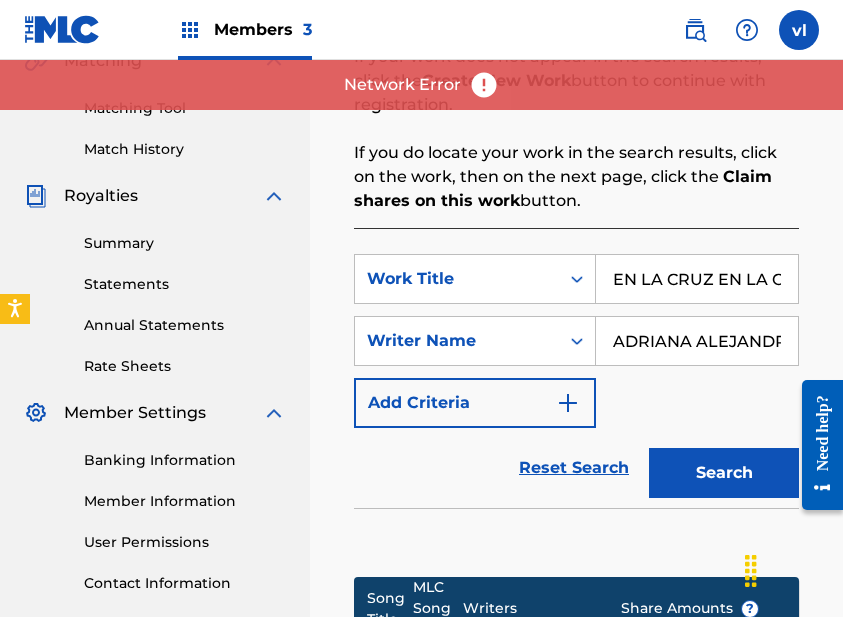 scroll, scrollTop: 483, scrollLeft: 0, axis: vertical 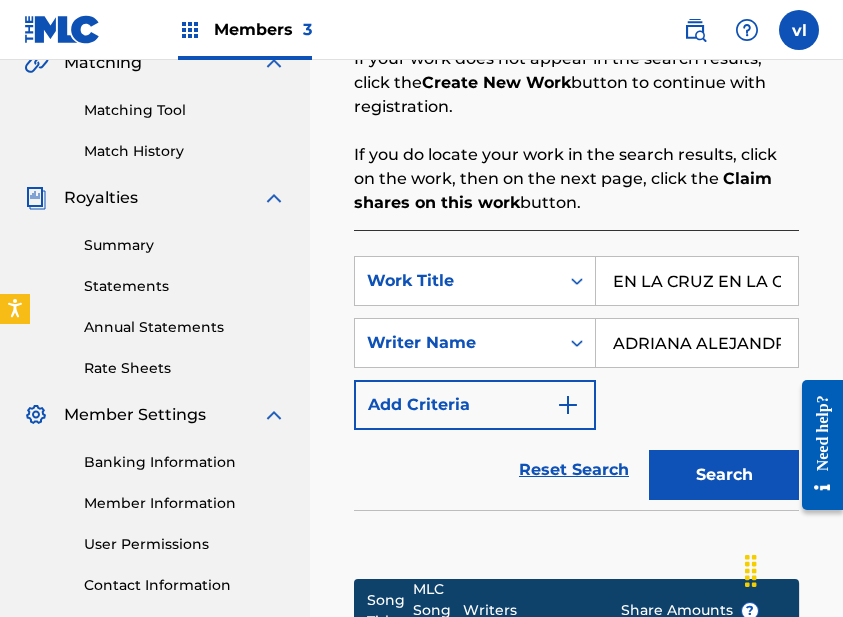 click on "Work Title EN LA CRUZ EN LA CRUZ SearchWithCriteria[UUID] Writer Name ADRIANA ALEJANDRA MARTINEZ Add Criteria" at bounding box center [576, 343] 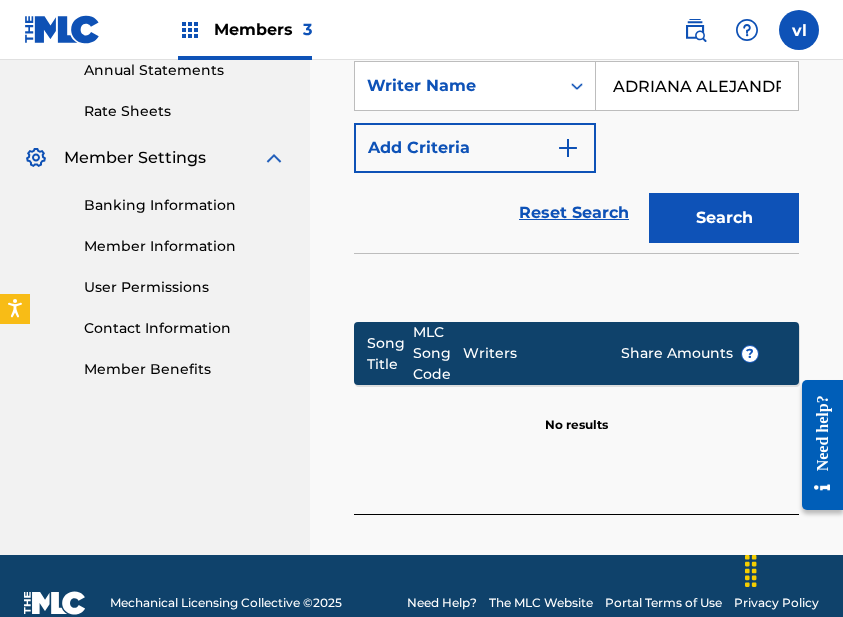 scroll, scrollTop: 774, scrollLeft: 0, axis: vertical 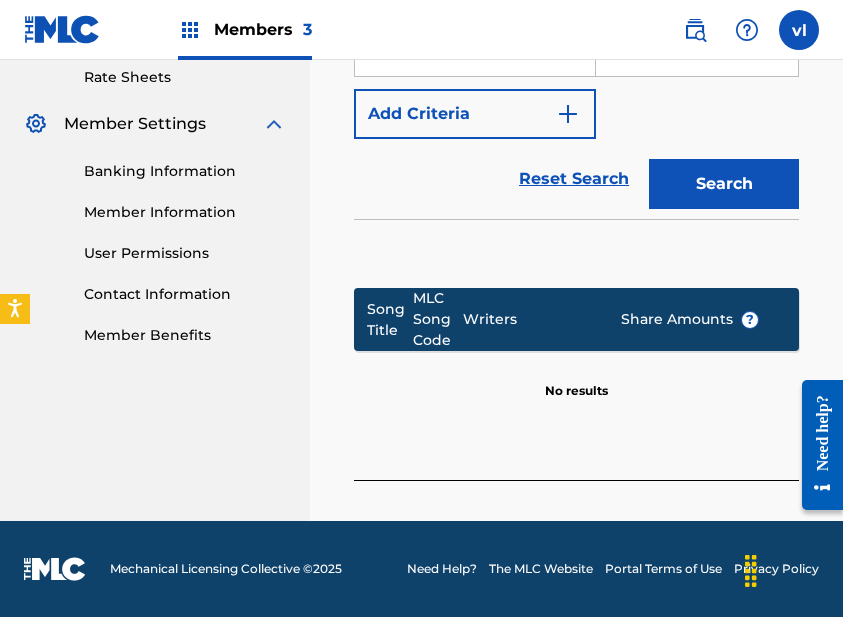 drag, startPoint x: 706, startPoint y: 193, endPoint x: 706, endPoint y: 204, distance: 11 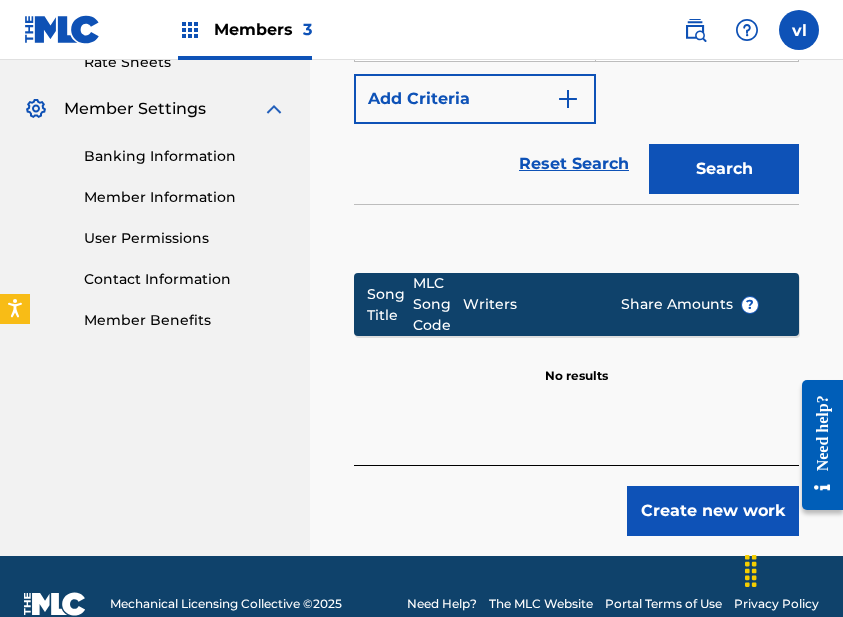 scroll, scrollTop: 824, scrollLeft: 0, axis: vertical 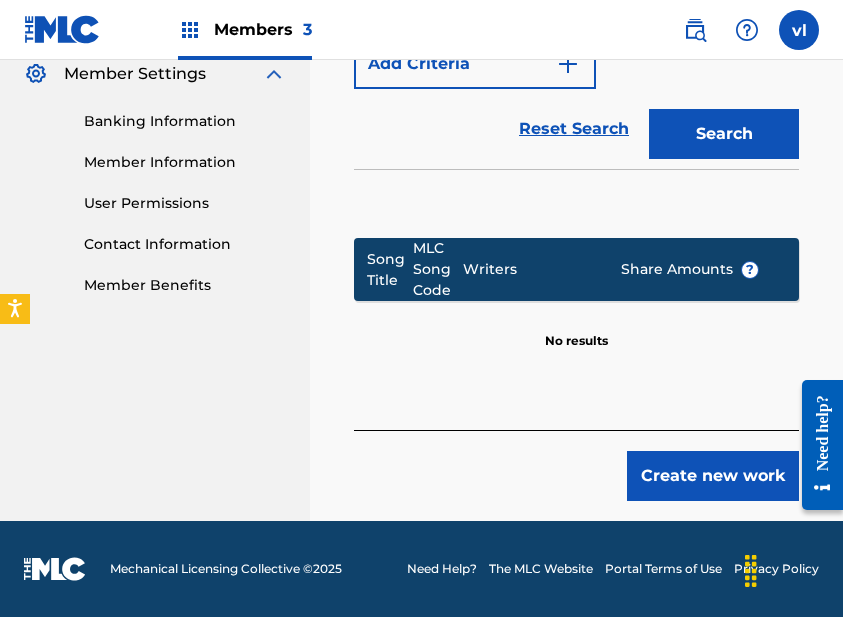 click on "Create new work" at bounding box center (713, 476) 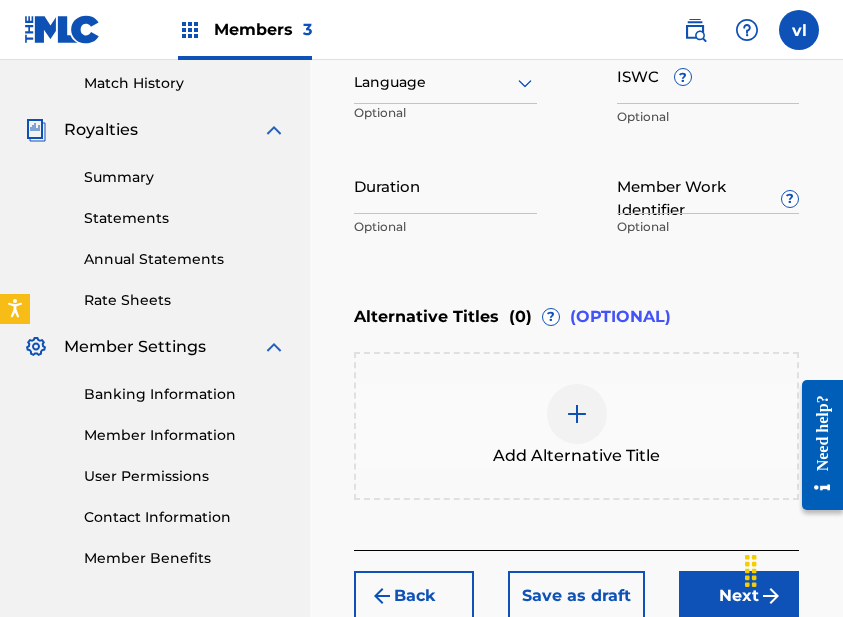 scroll, scrollTop: 506, scrollLeft: 0, axis: vertical 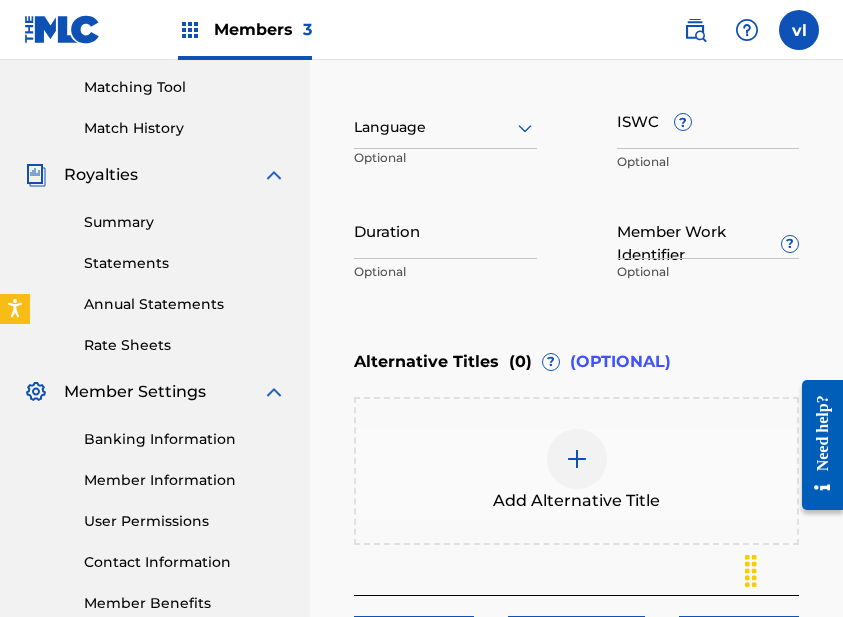 click at bounding box center (445, 127) 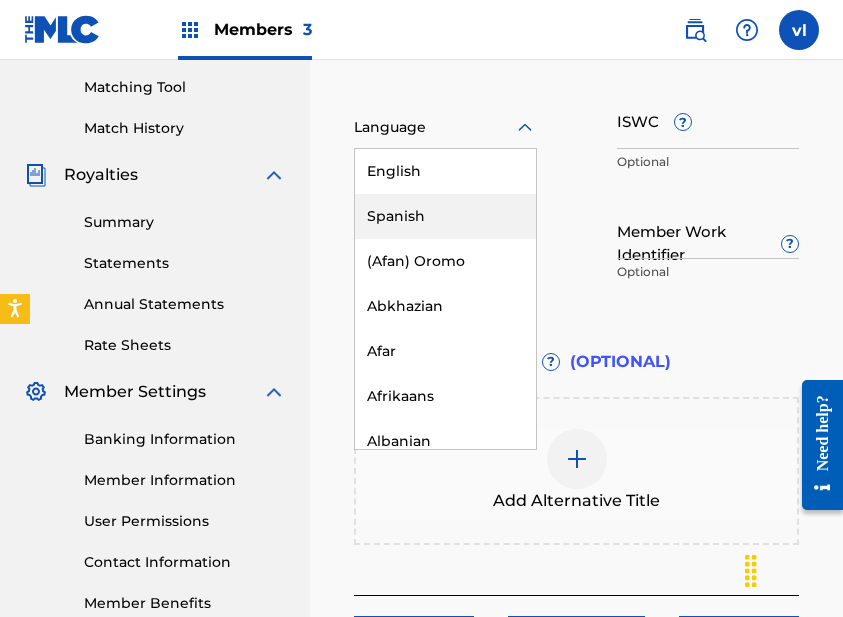 click on "Spanish" at bounding box center [445, 216] 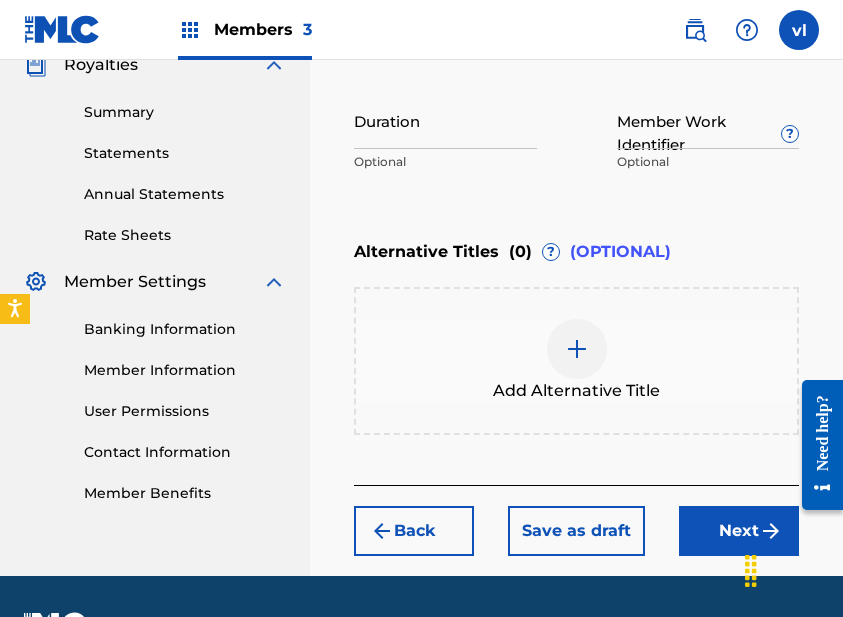 scroll, scrollTop: 695, scrollLeft: 0, axis: vertical 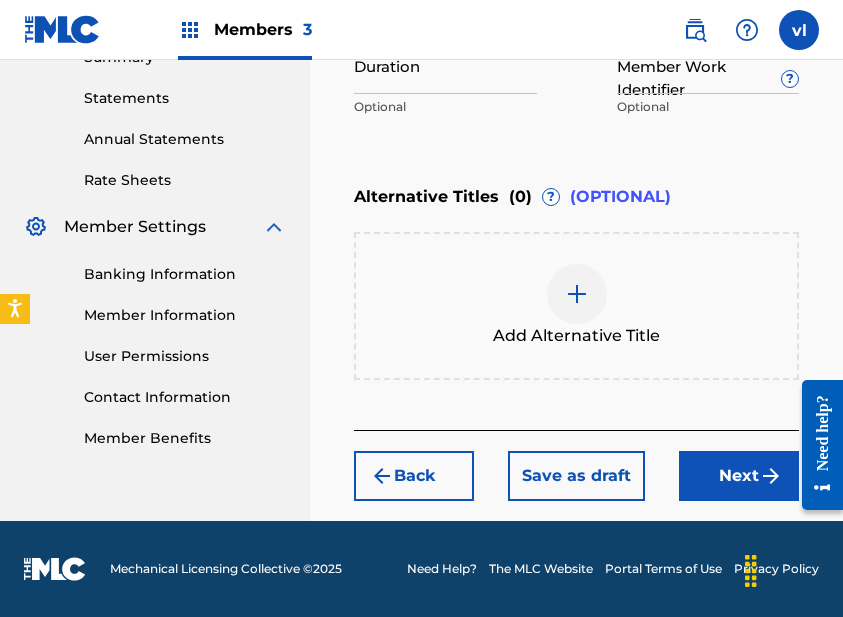 click on "Next" at bounding box center (739, 476) 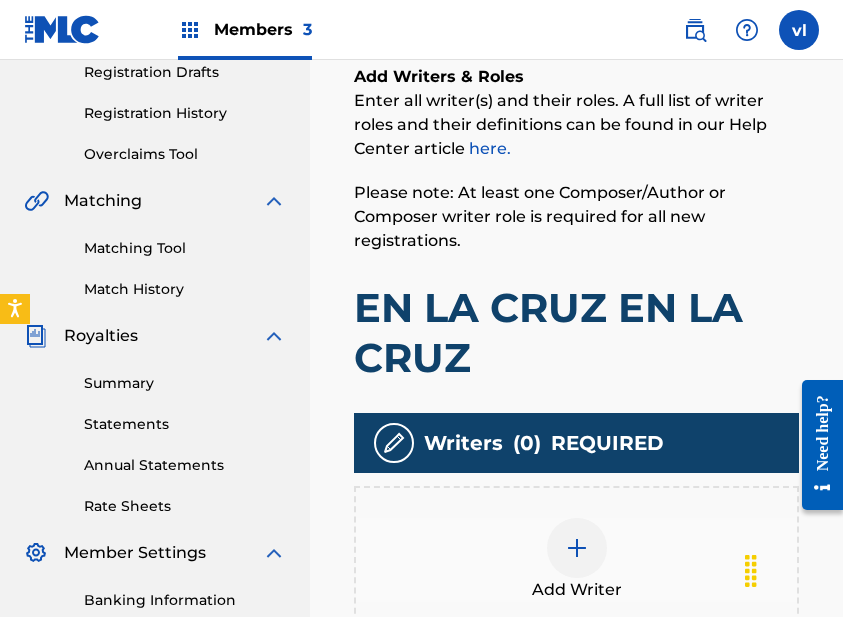 scroll, scrollTop: 359, scrollLeft: 0, axis: vertical 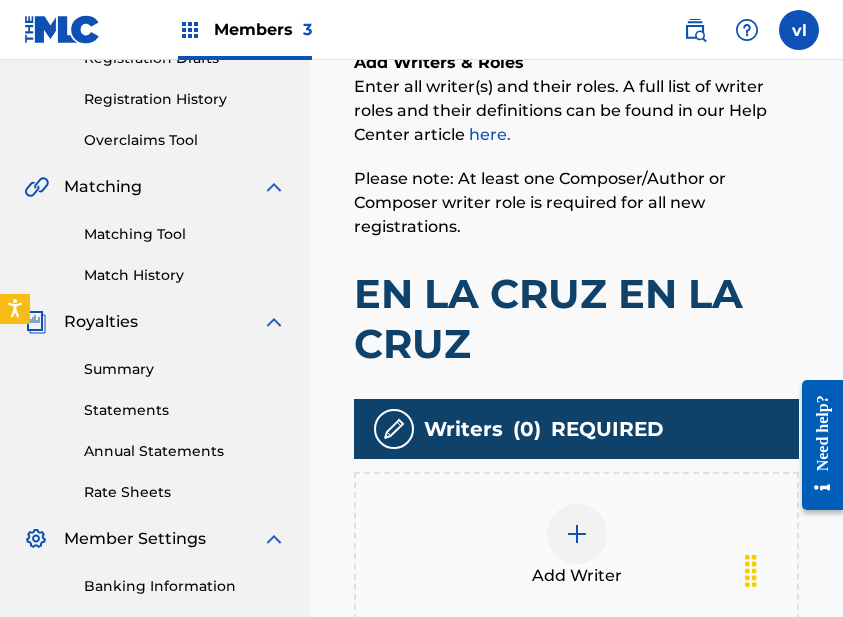 click on "Add Writer" at bounding box center (576, 546) 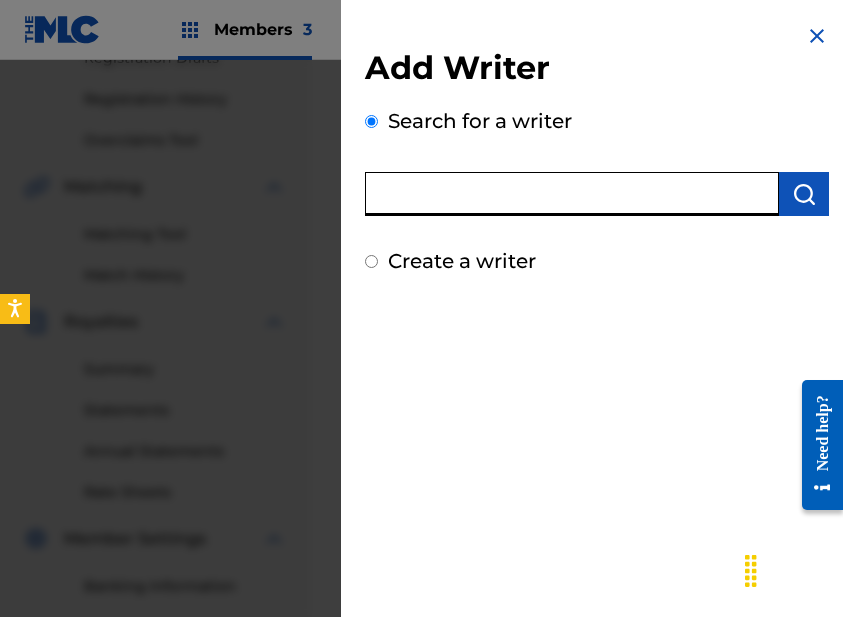 paste on "[FIRST] [LAST]" 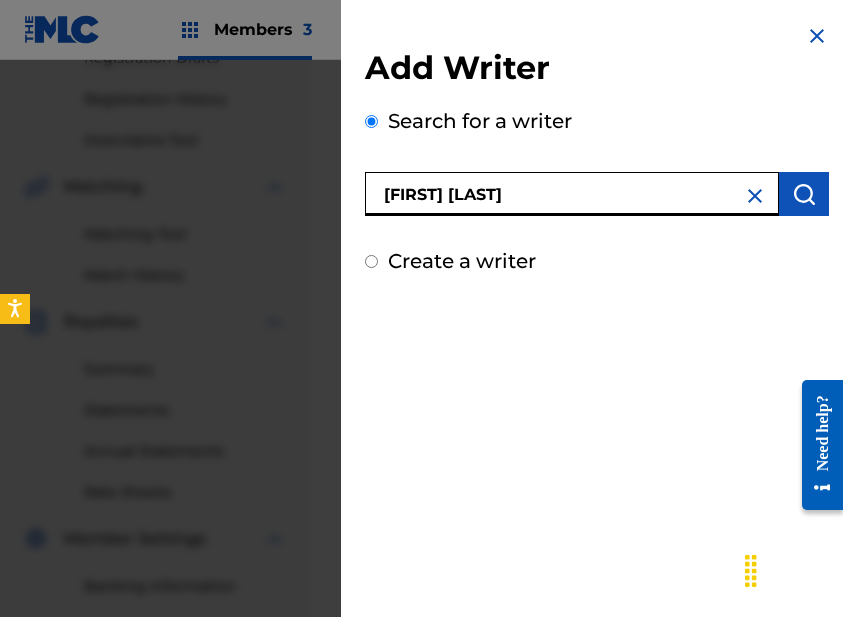 type on "[FIRST] [LAST]" 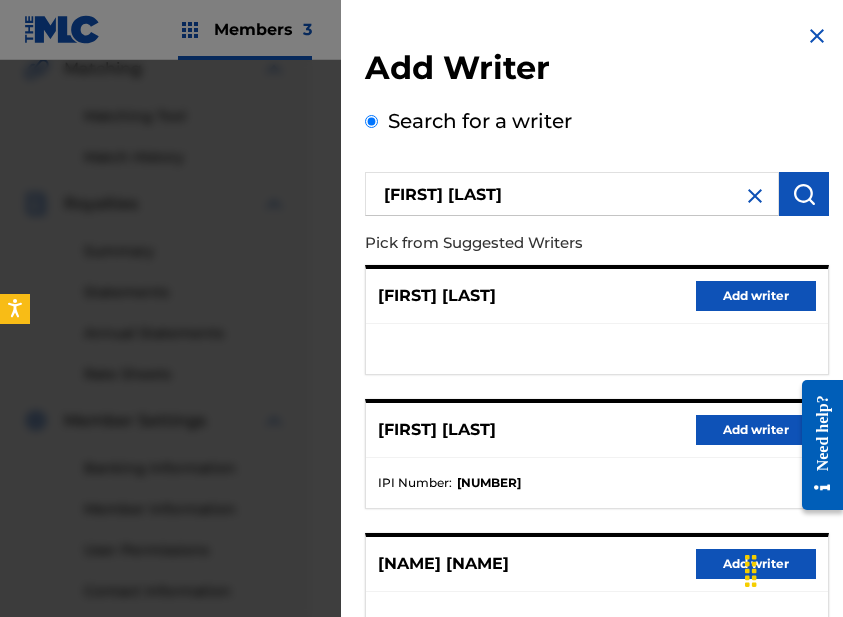 scroll, scrollTop: 497, scrollLeft: 0, axis: vertical 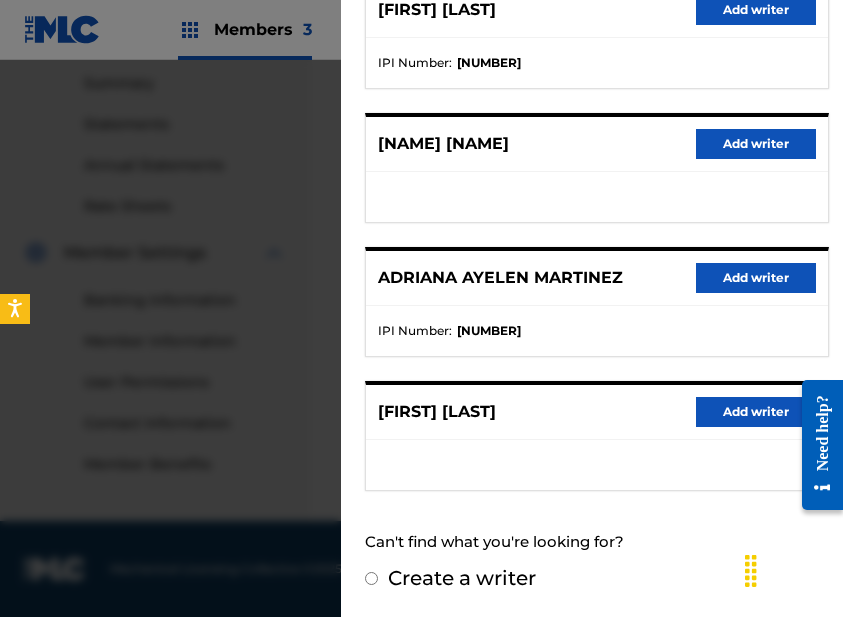 click on "Add writer" at bounding box center (756, 412) 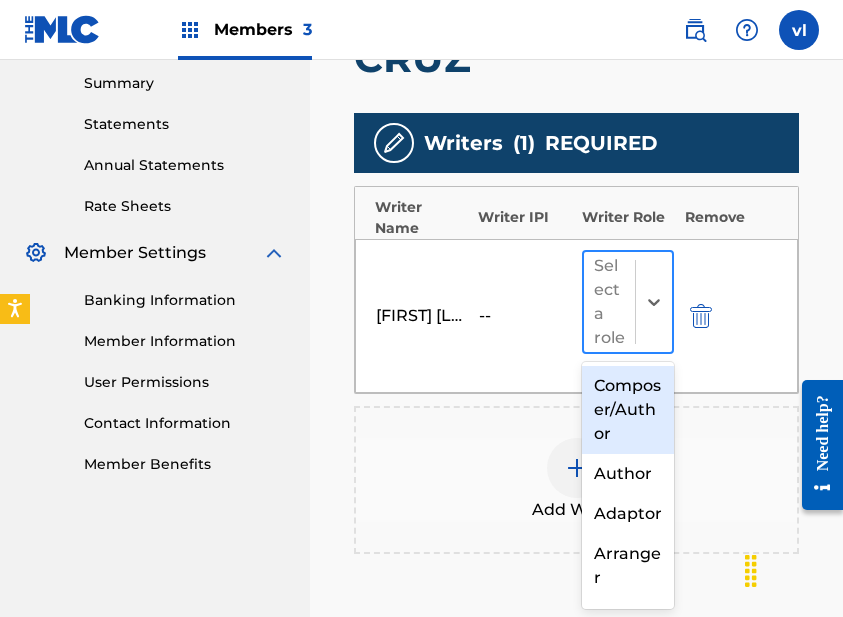 click on "Select a role" at bounding box center [610, 302] 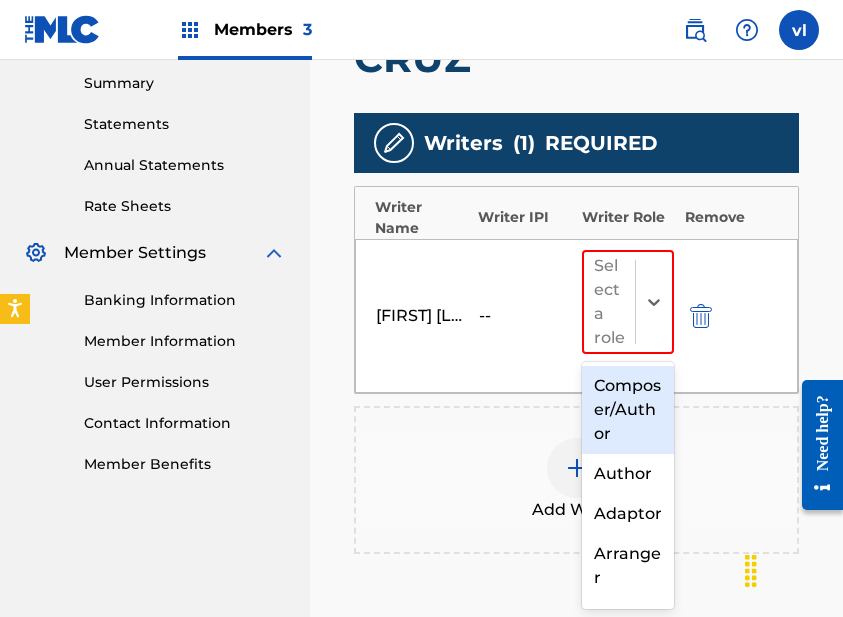 click on "Composer/Author" at bounding box center [628, 410] 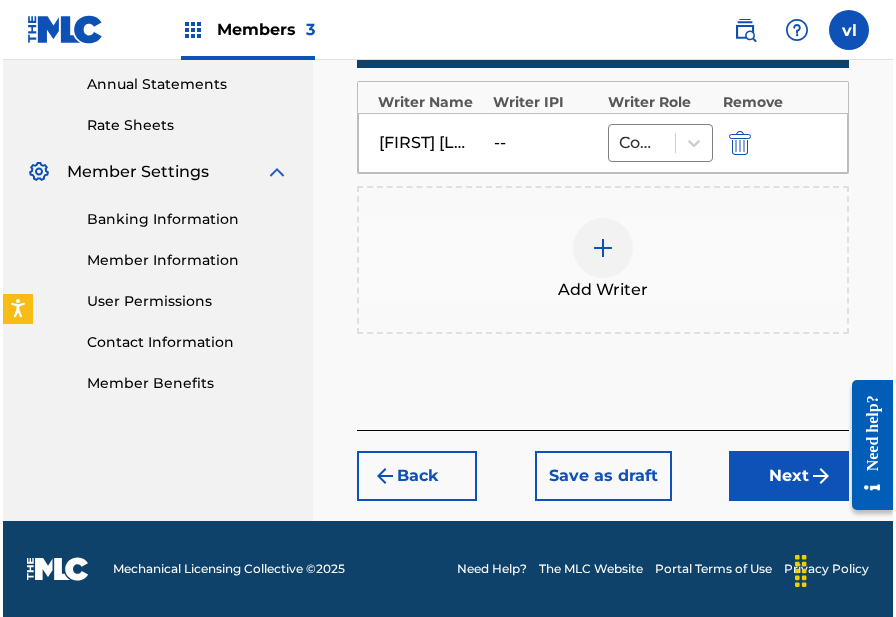 scroll, scrollTop: 702, scrollLeft: 0, axis: vertical 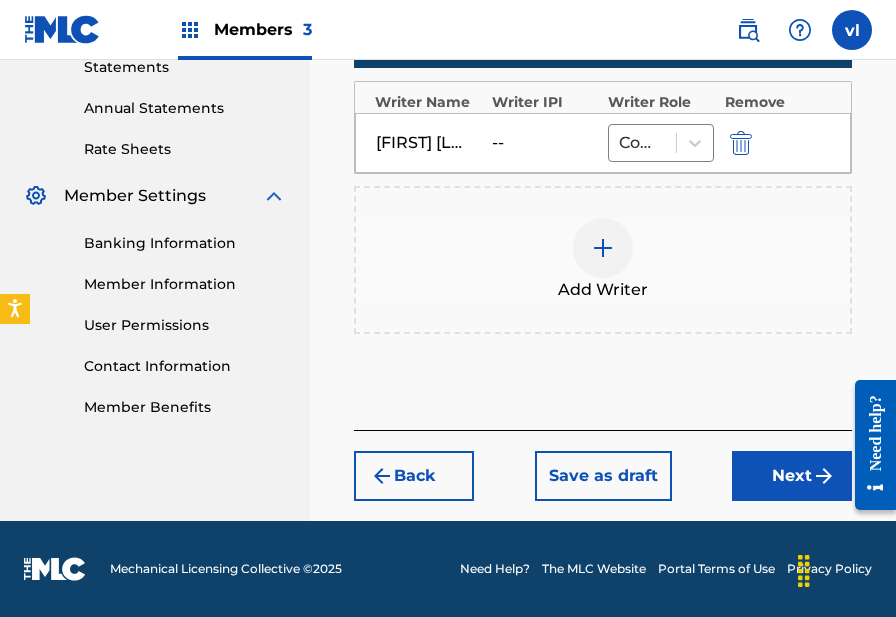 click on "Next" at bounding box center [792, 476] 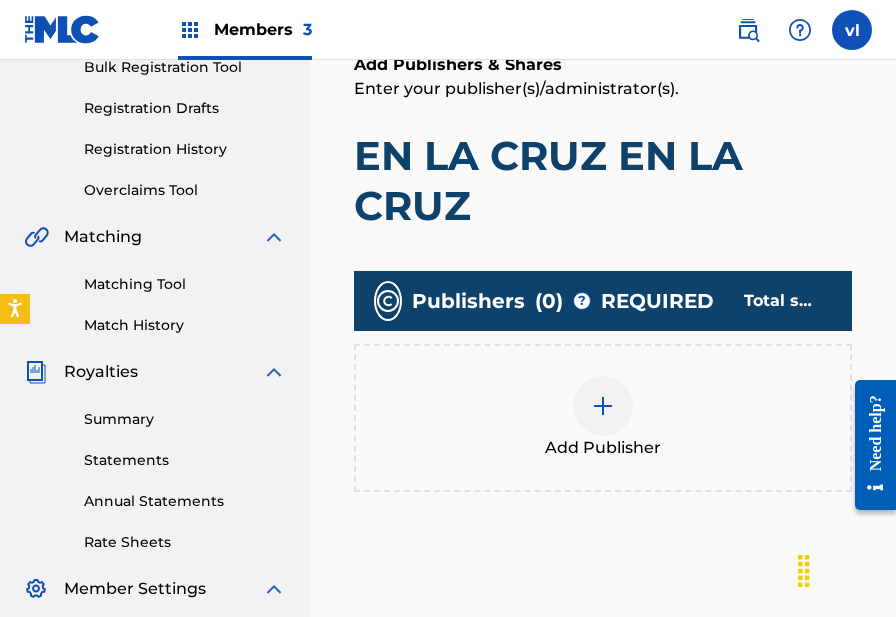 scroll, scrollTop: 338, scrollLeft: 0, axis: vertical 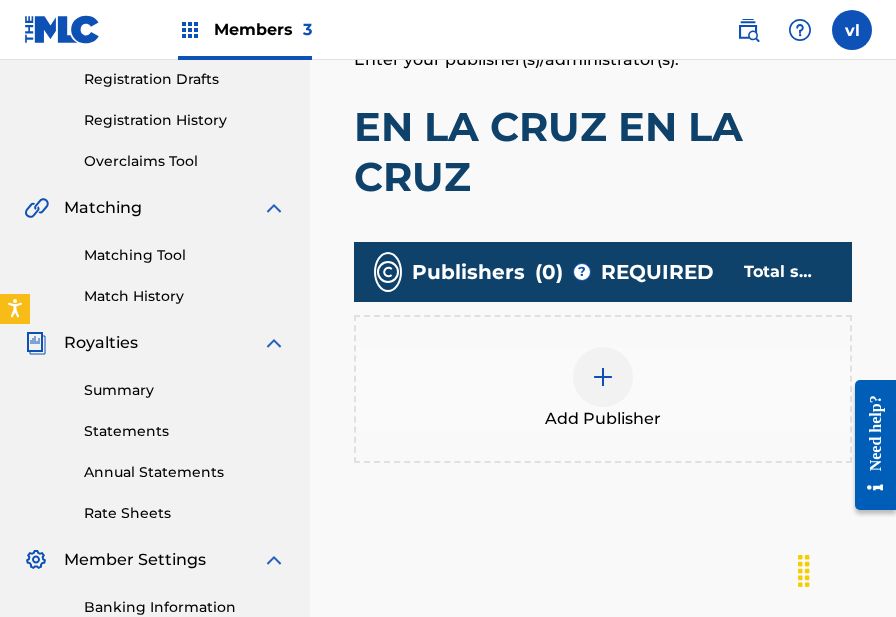 click on "Add Publisher" at bounding box center (603, 389) 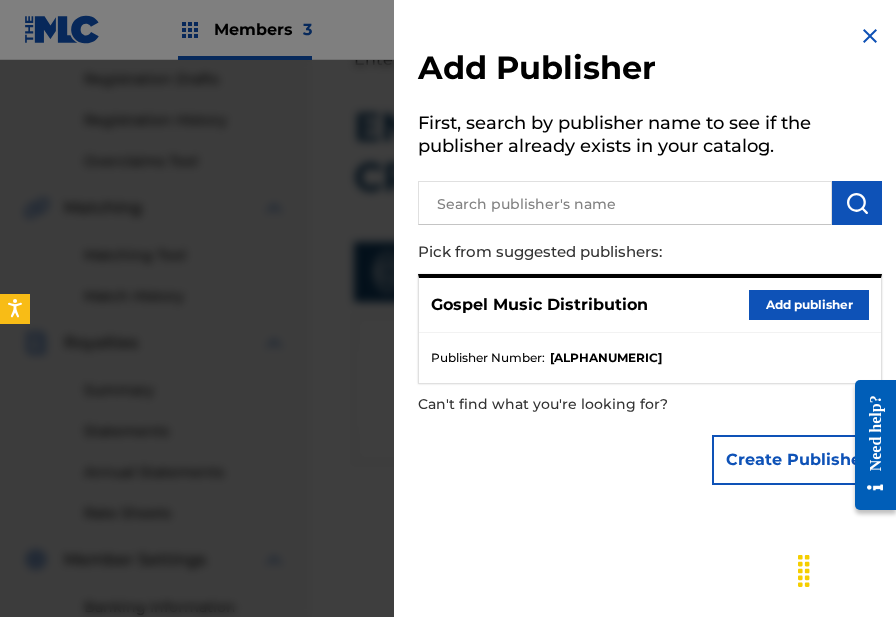 click on "Add publisher" at bounding box center [809, 305] 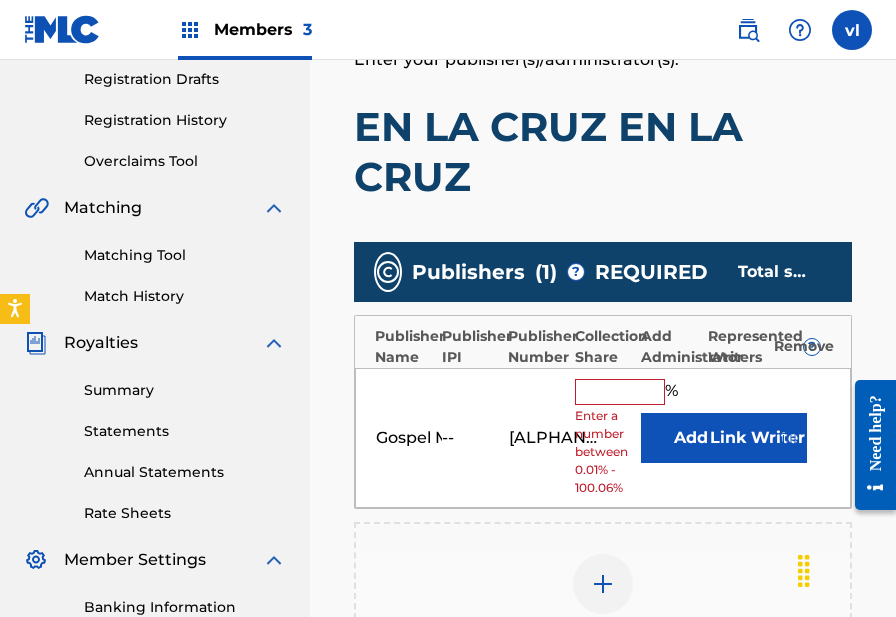 click at bounding box center [620, 392] 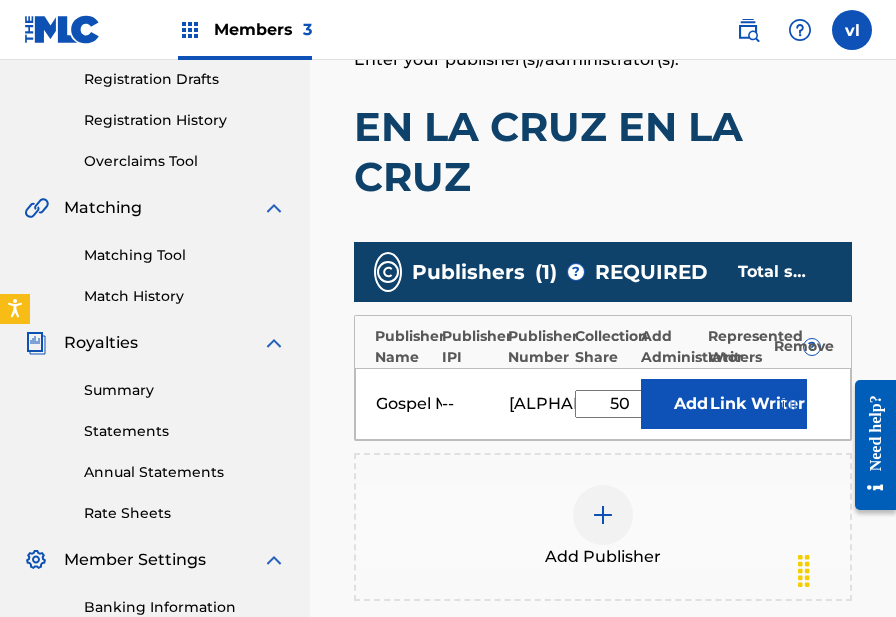 type on "50" 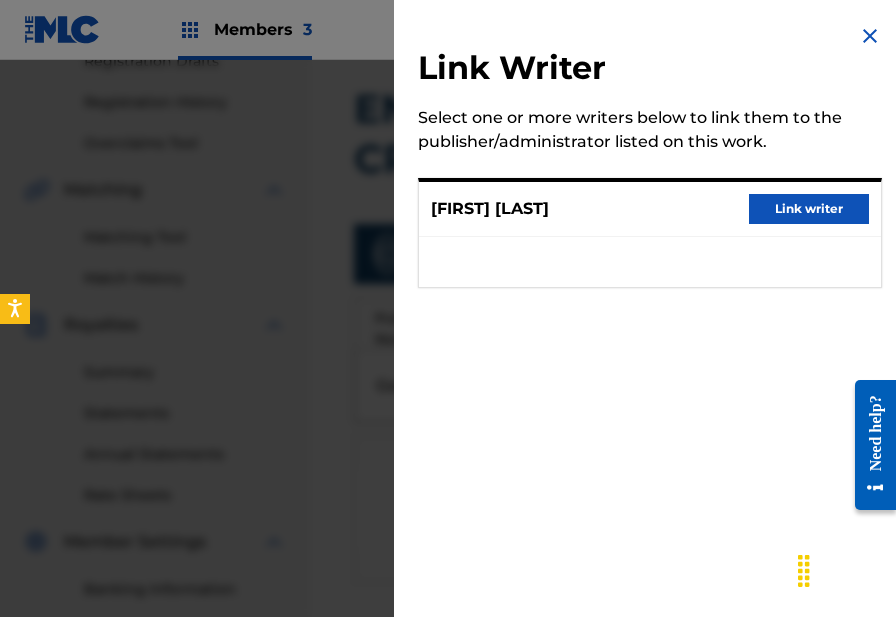 scroll, scrollTop: 359, scrollLeft: 0, axis: vertical 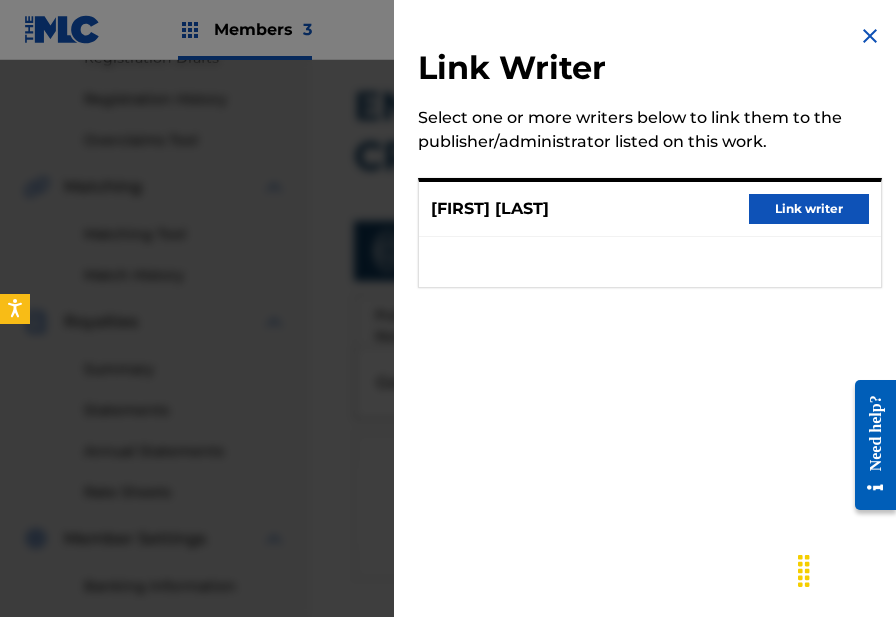 click on "Link writer" at bounding box center (809, 209) 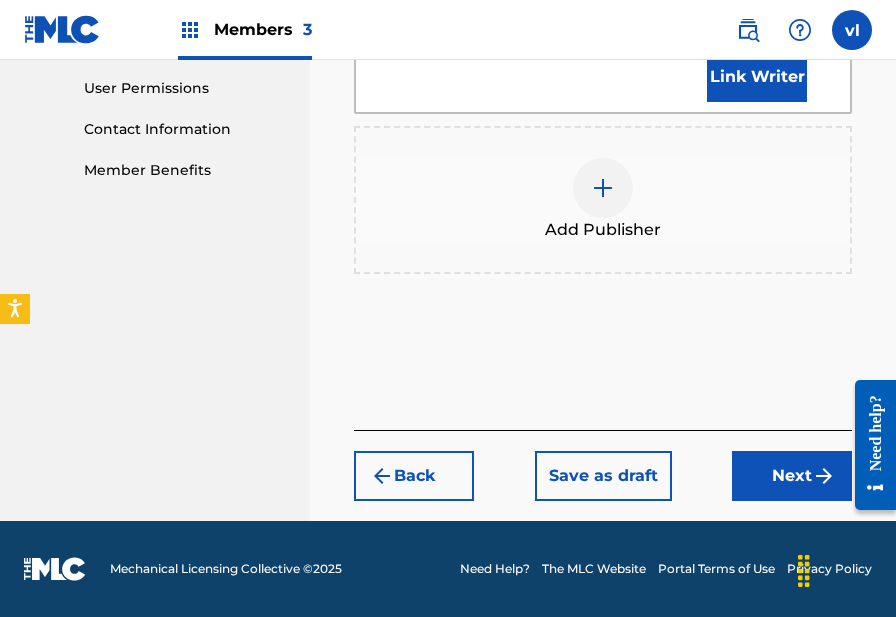 click on "Next" at bounding box center [792, 476] 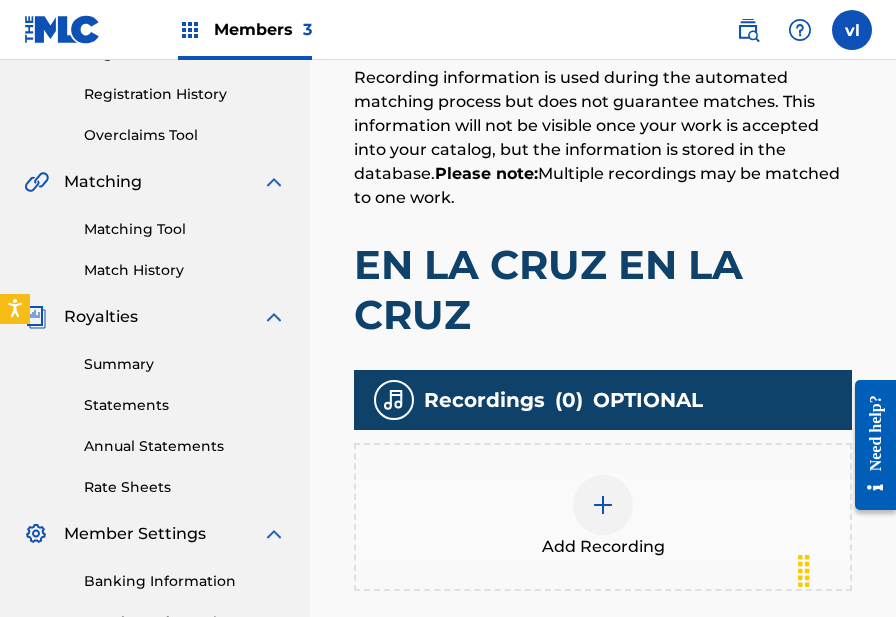 scroll, scrollTop: 383, scrollLeft: 0, axis: vertical 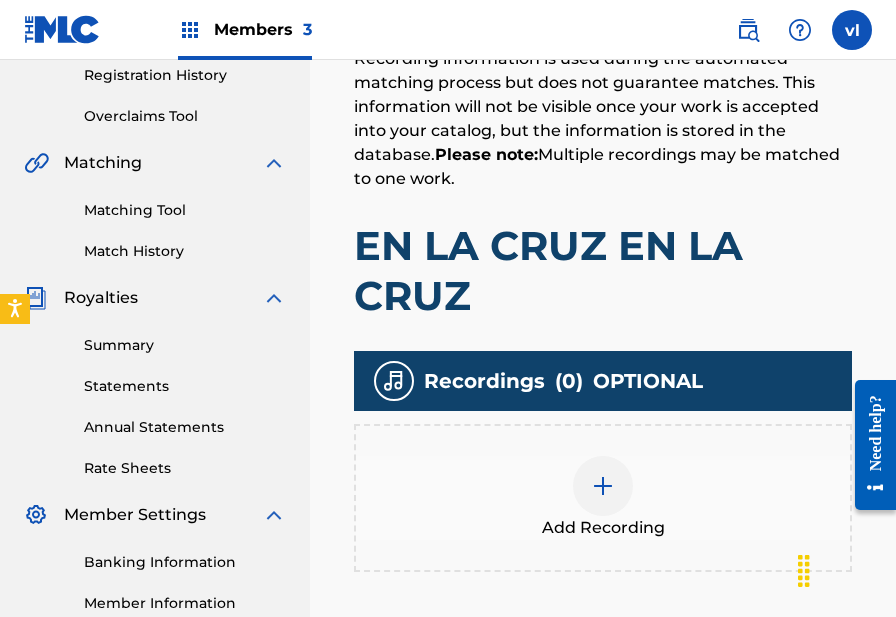 click on "Add Recording" at bounding box center [603, 498] 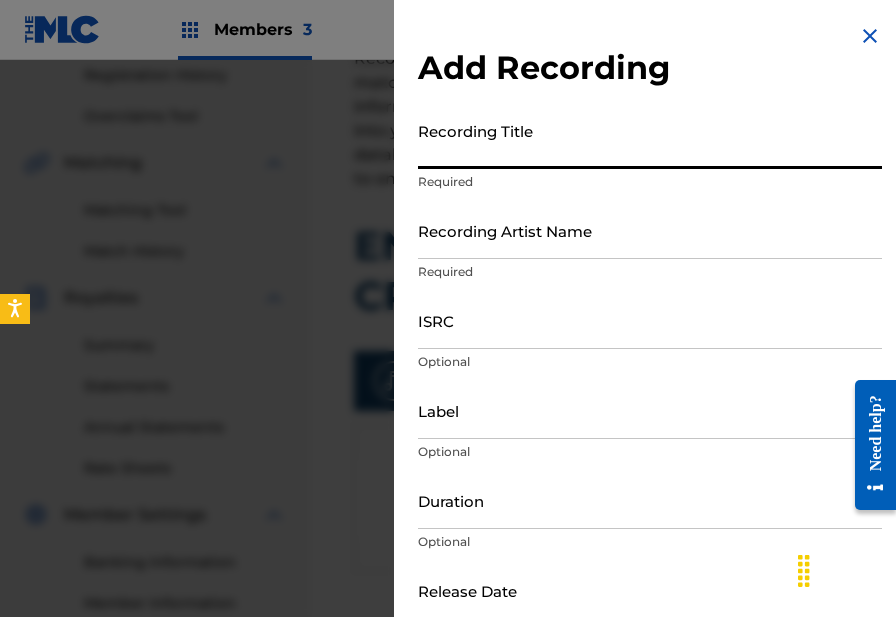 click on "Recording Title" at bounding box center [650, 140] 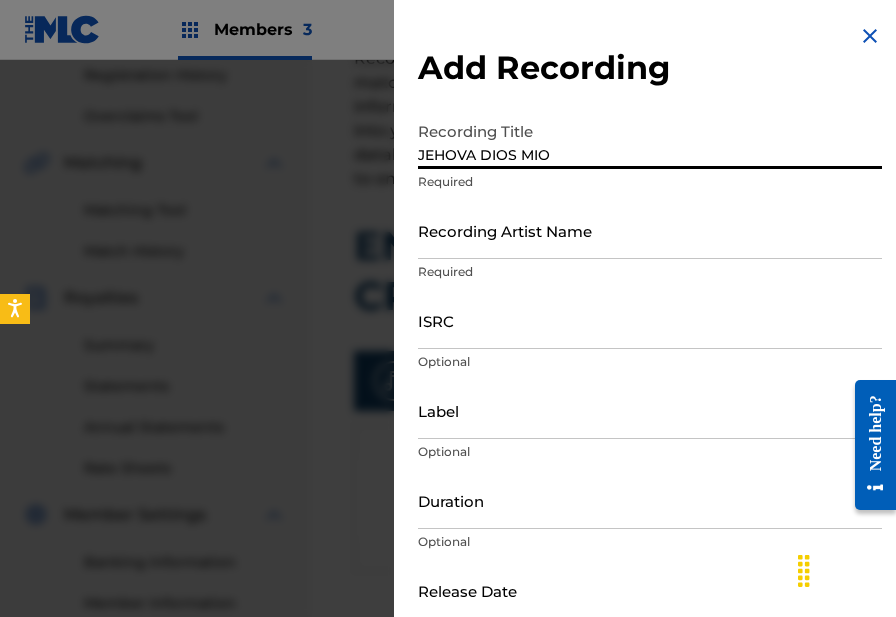 type on "JEHOVA DIOS MIO" 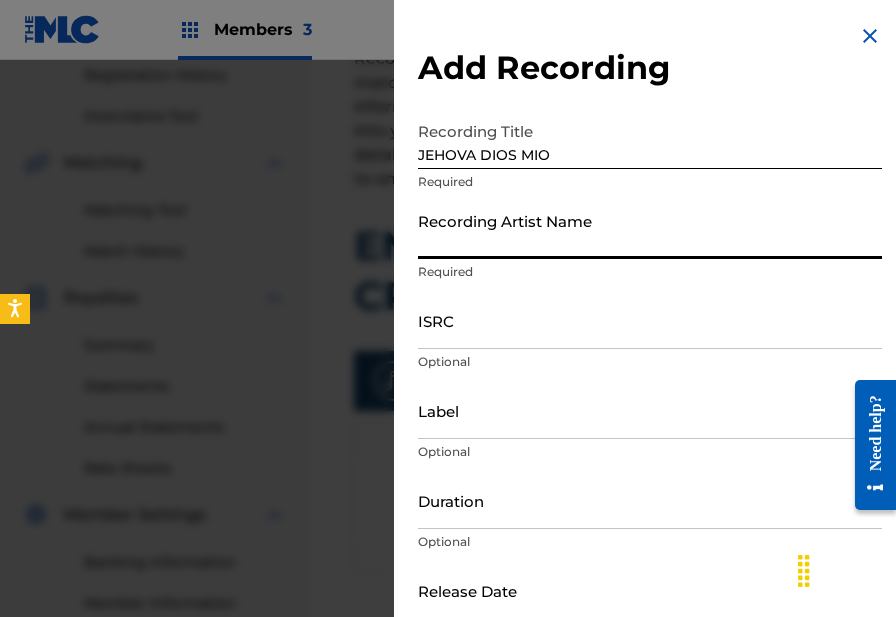 click on "Recording Artist Name" at bounding box center [650, 230] 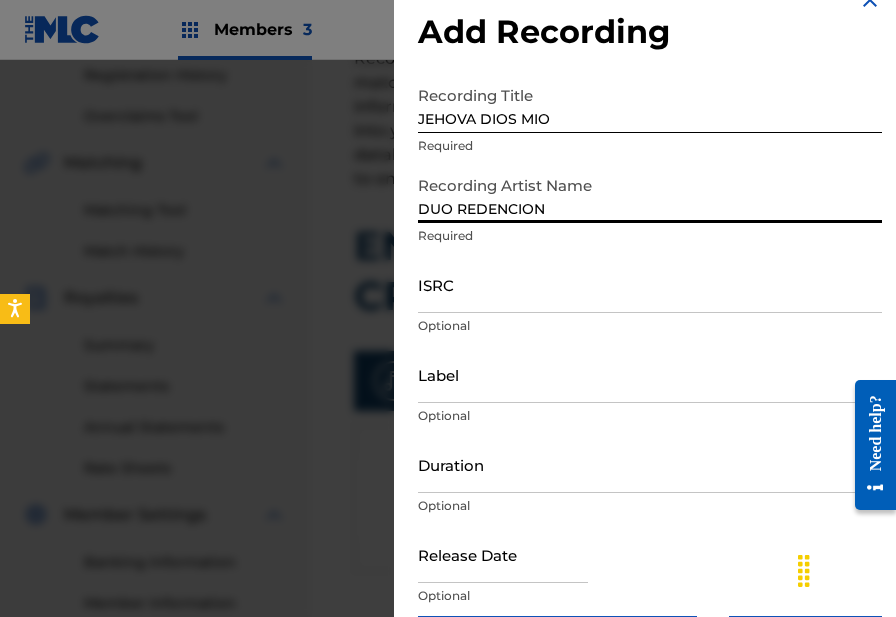 scroll, scrollTop: 49, scrollLeft: 0, axis: vertical 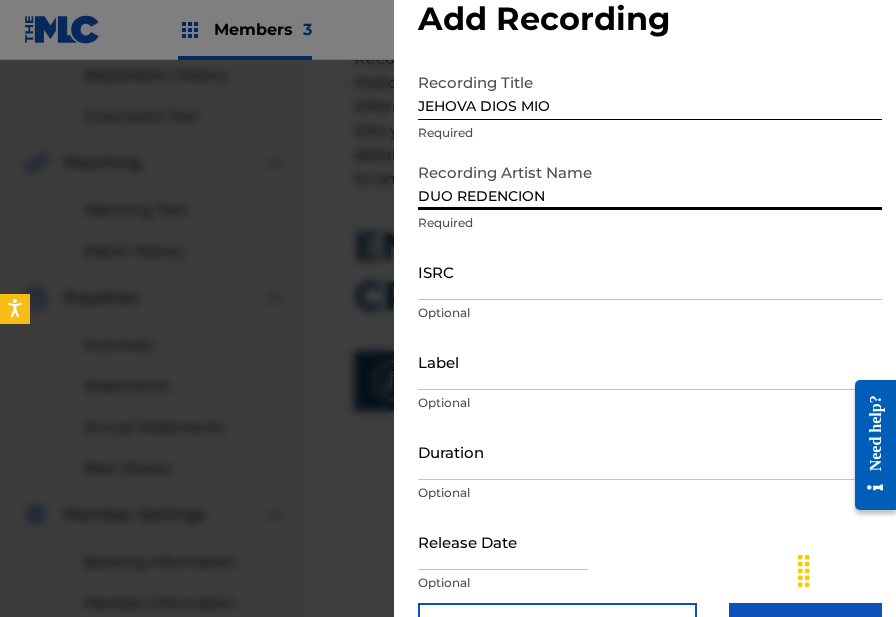 type on "DUO REDENCION" 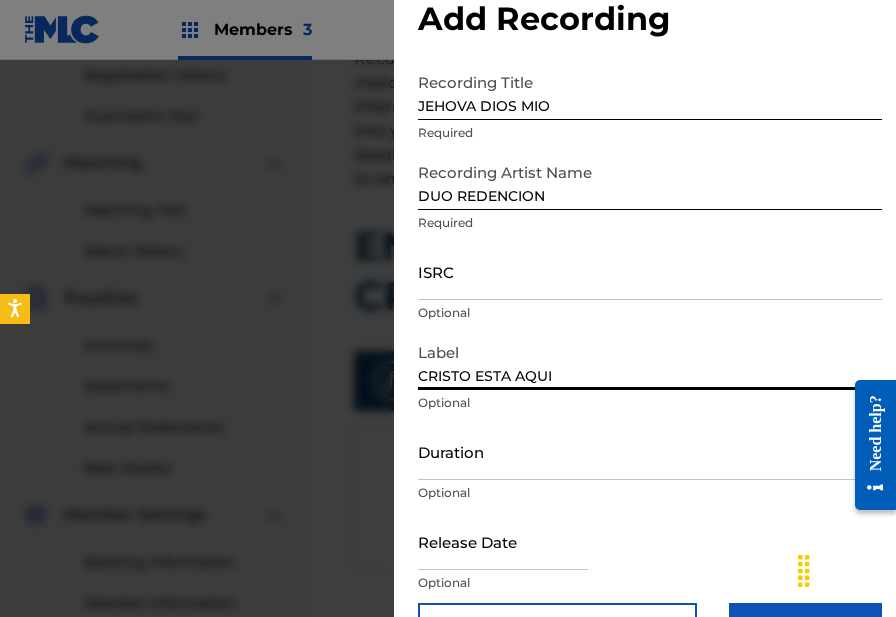 type on "CRISTO ESTA AQUI" 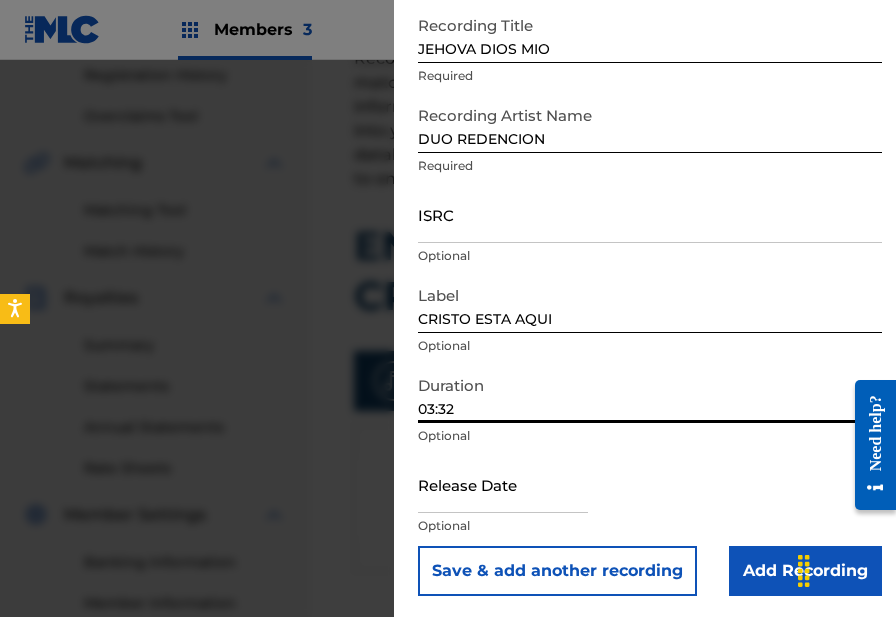 scroll, scrollTop: 109, scrollLeft: 0, axis: vertical 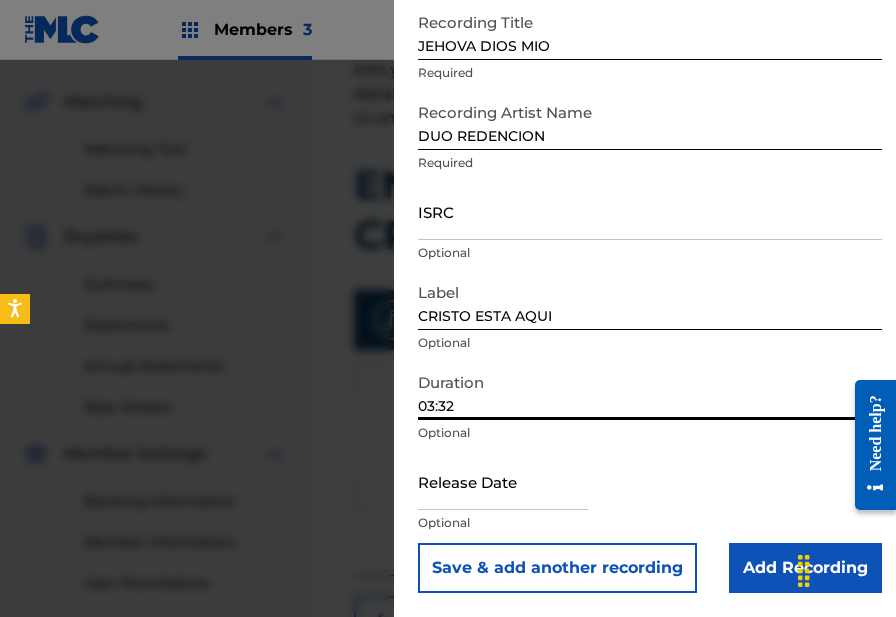 type on "03:32" 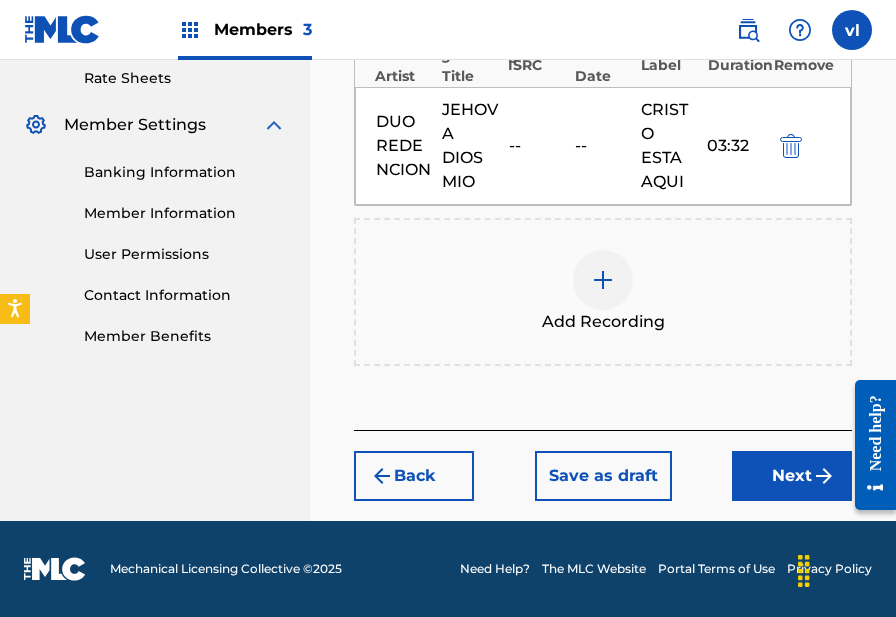 click on "Next" at bounding box center [792, 476] 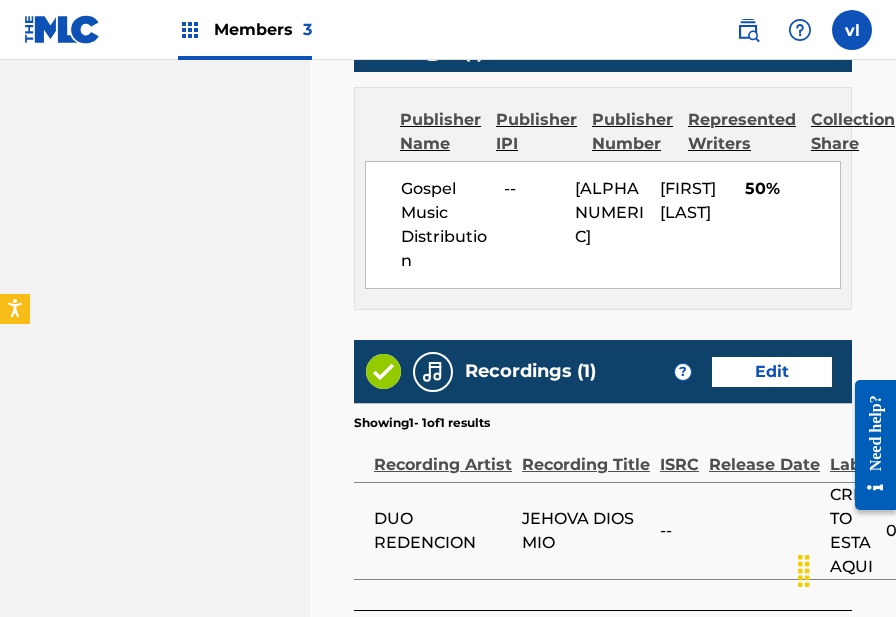 scroll, scrollTop: 1371, scrollLeft: 0, axis: vertical 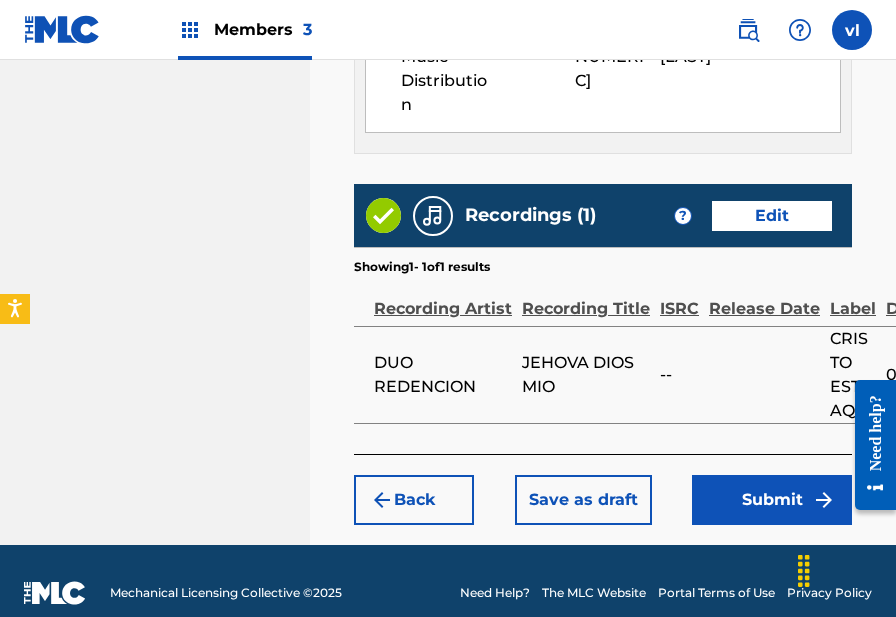 click on "Submit" at bounding box center (772, 500) 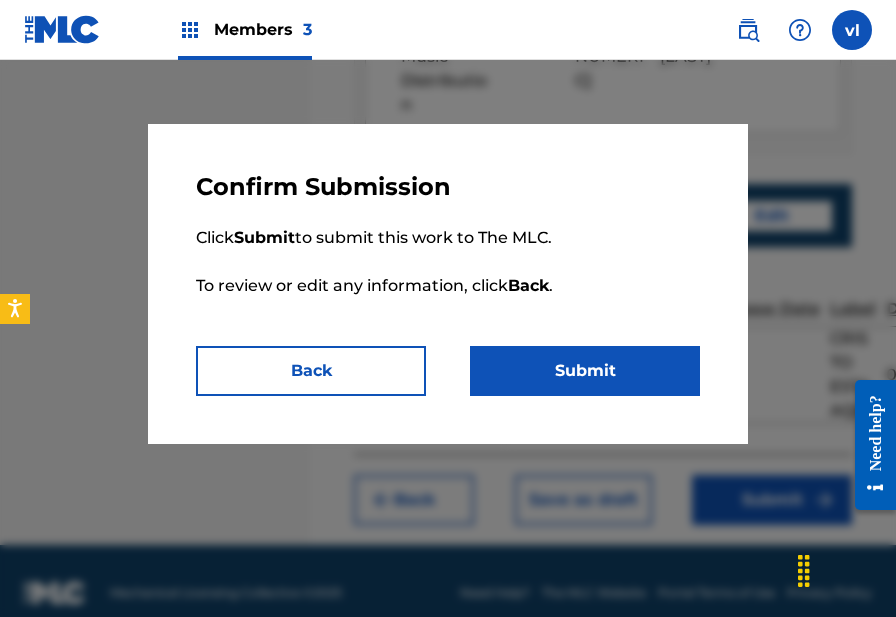 click on "Submit" at bounding box center [585, 371] 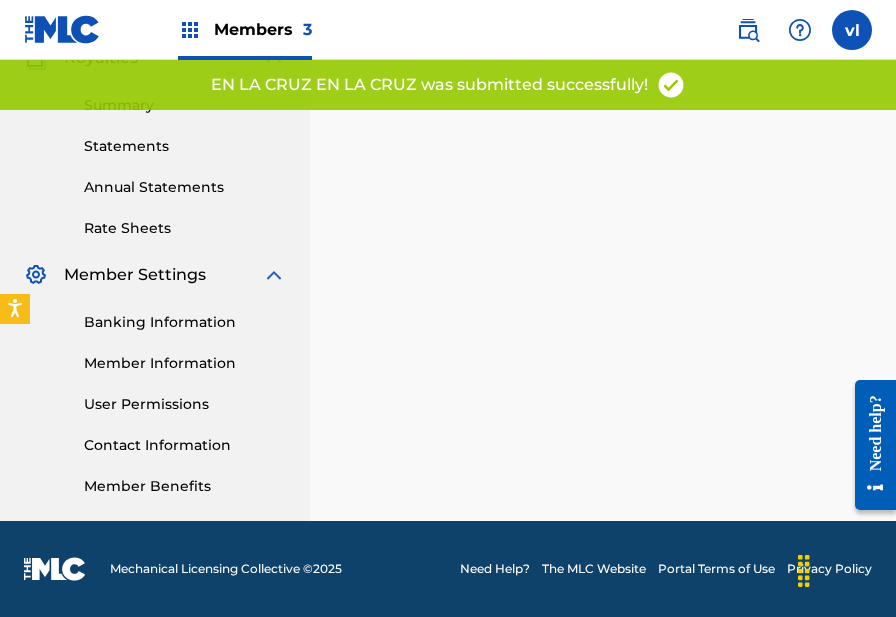scroll, scrollTop: 0, scrollLeft: 0, axis: both 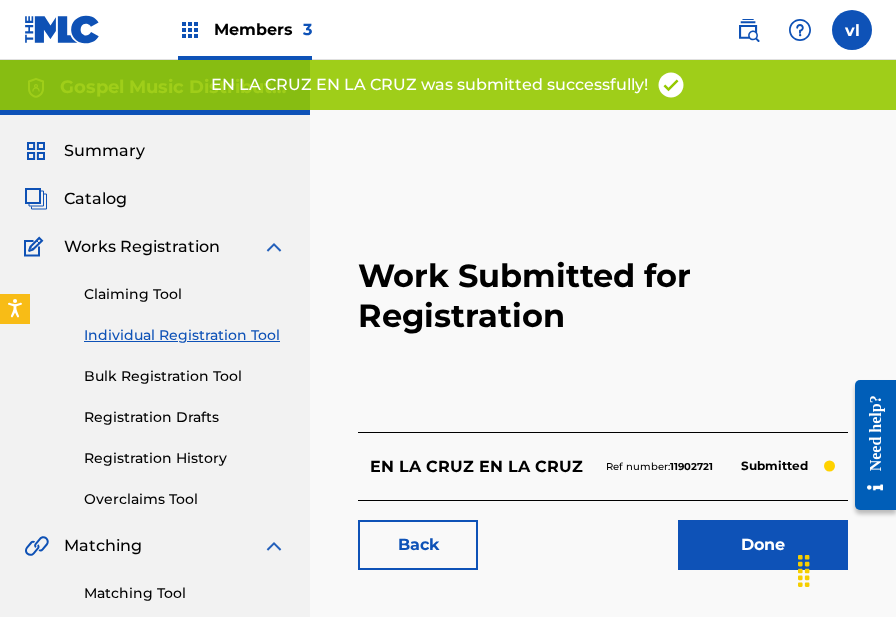 click on "Individual Registration Tool" at bounding box center [185, 335] 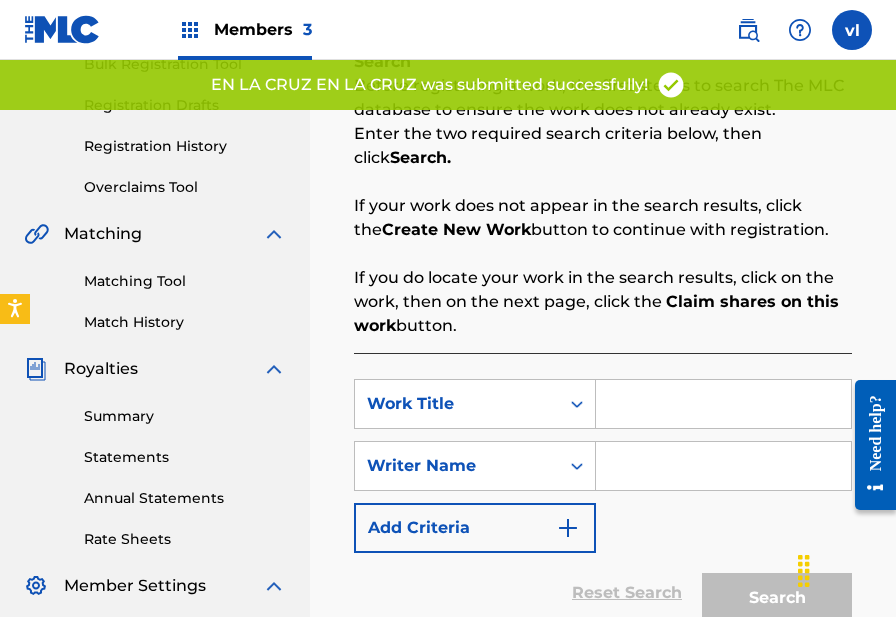 scroll, scrollTop: 342, scrollLeft: 0, axis: vertical 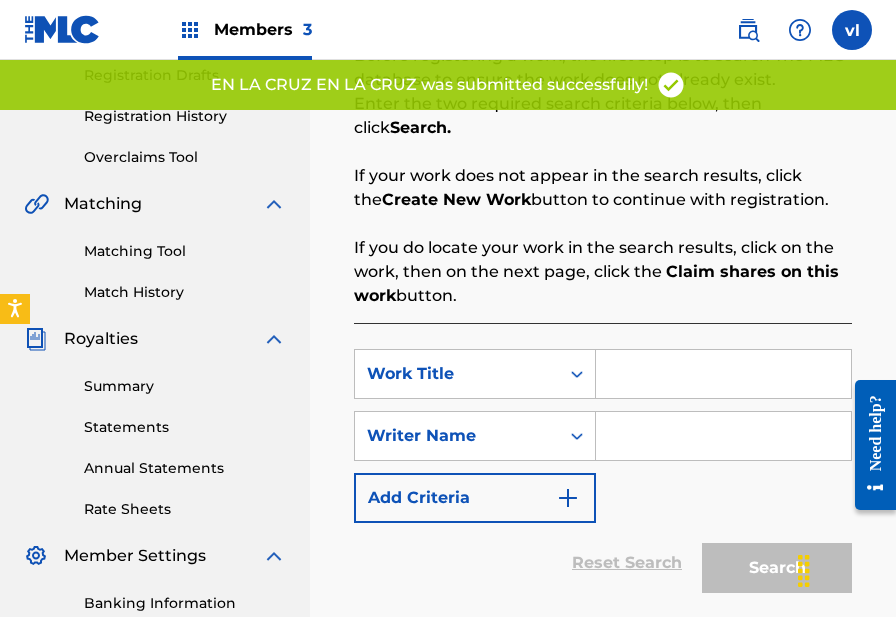 click at bounding box center (723, 374) 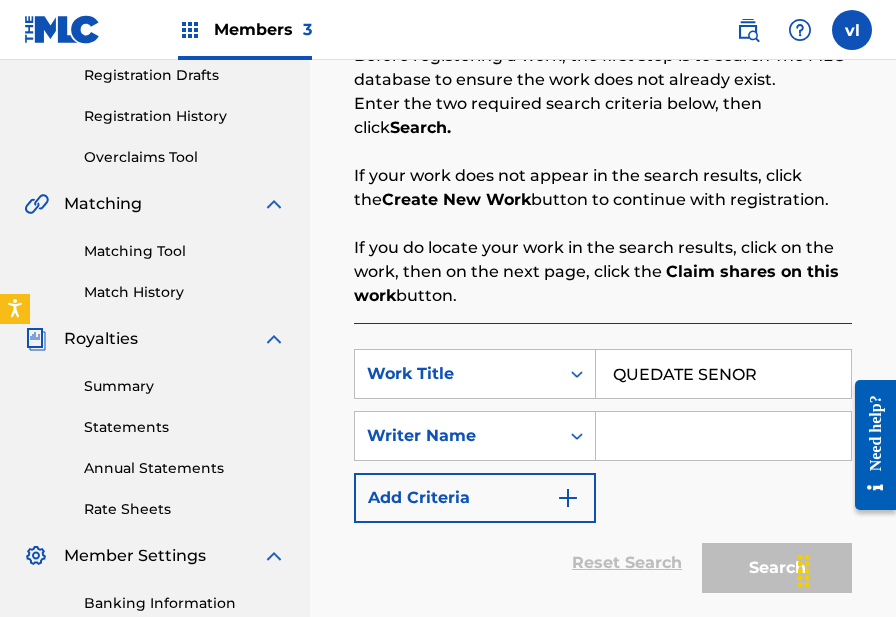 drag, startPoint x: 745, startPoint y: 373, endPoint x: 790, endPoint y: 408, distance: 57.00877 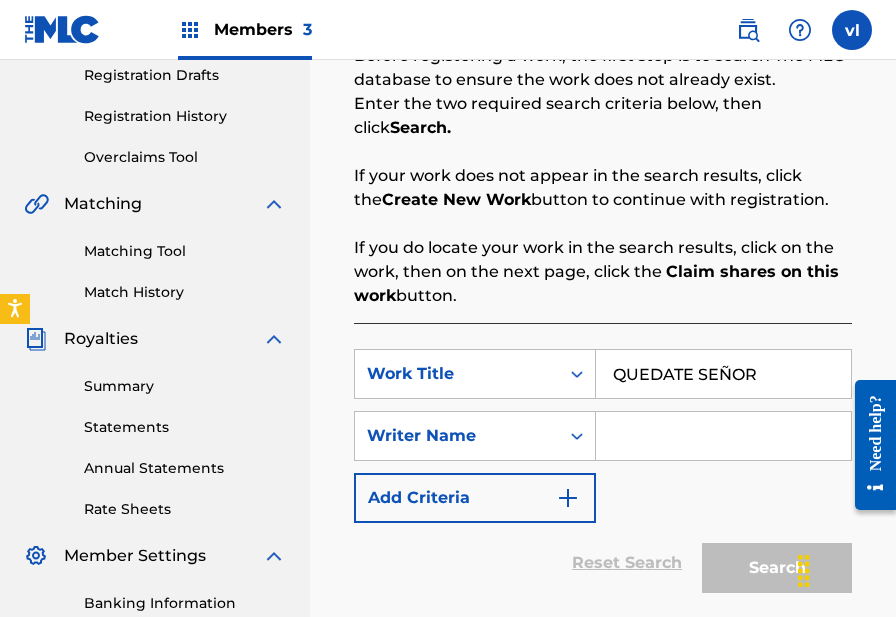 type on "QUEDATE SEÑOR" 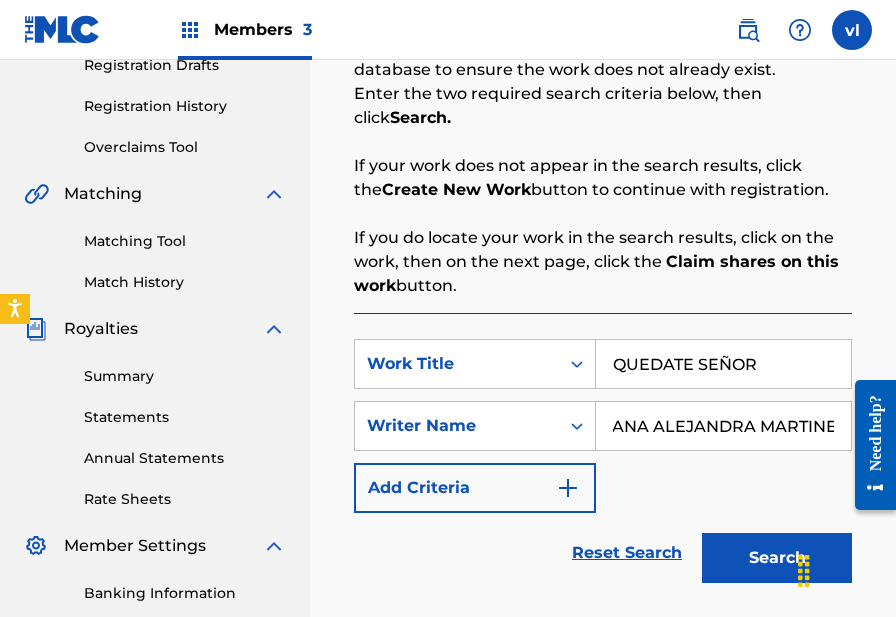 scroll, scrollTop: 0, scrollLeft: 53, axis: horizontal 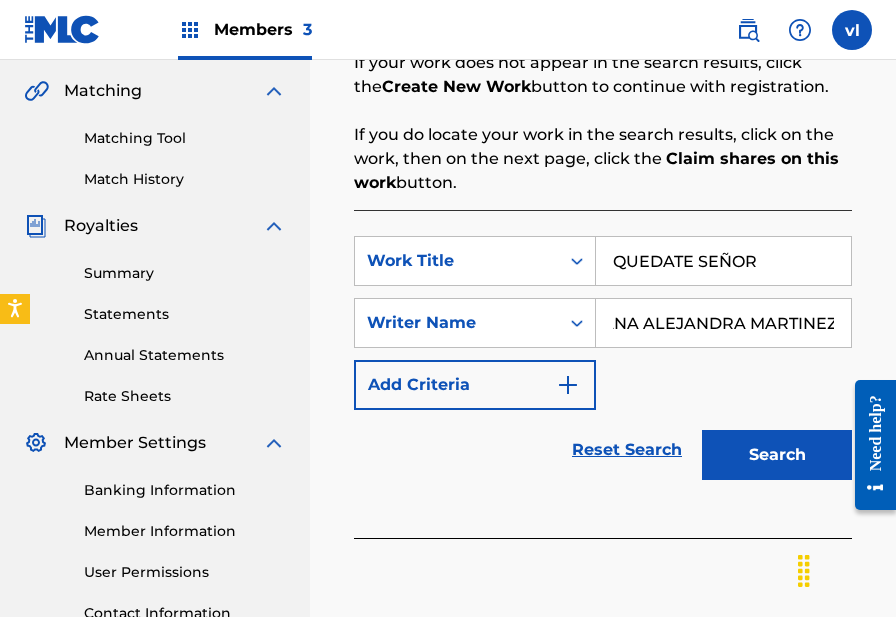 type on "ADRIANA ALEJANDRA MARTINEZ" 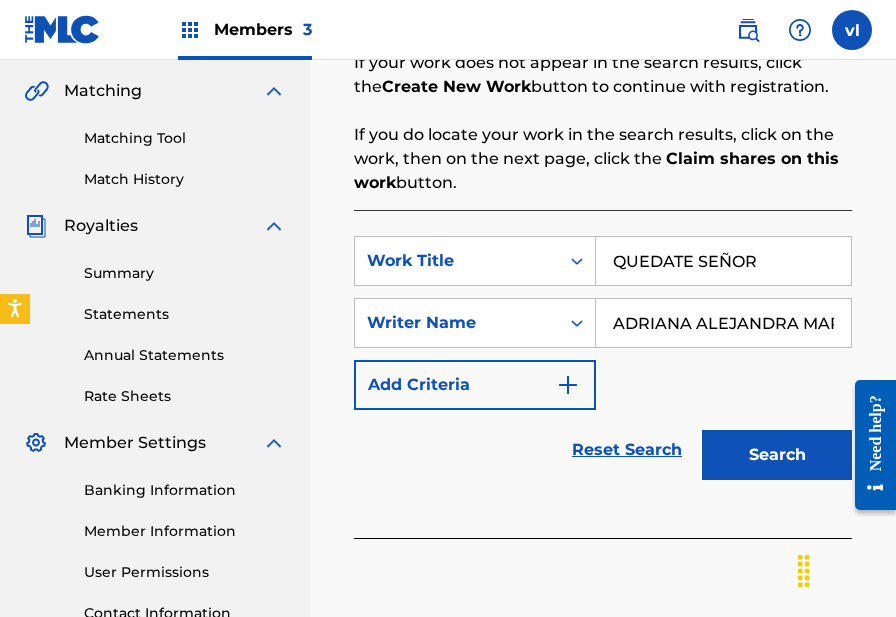 click on "Search" at bounding box center (777, 455) 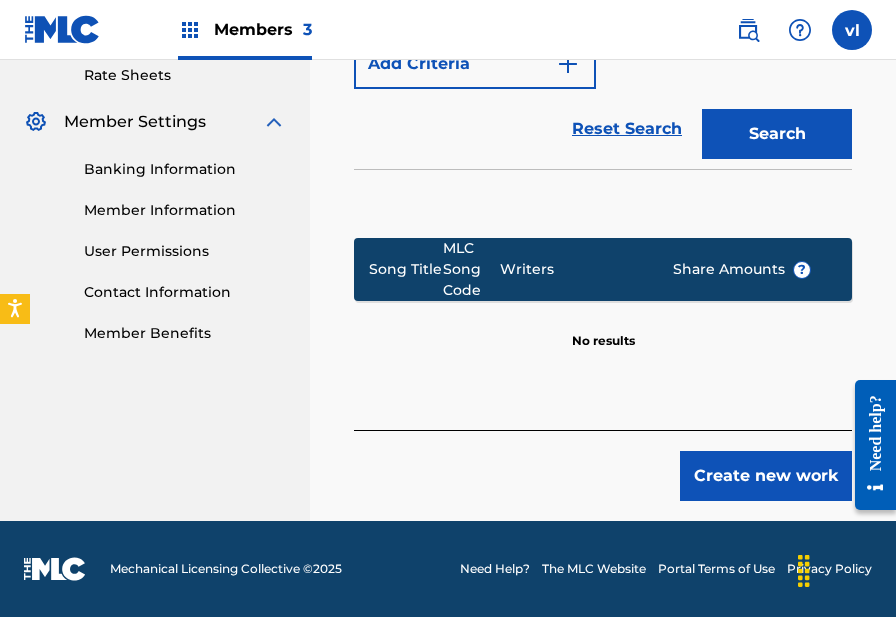 click on "Create new work" at bounding box center [766, 476] 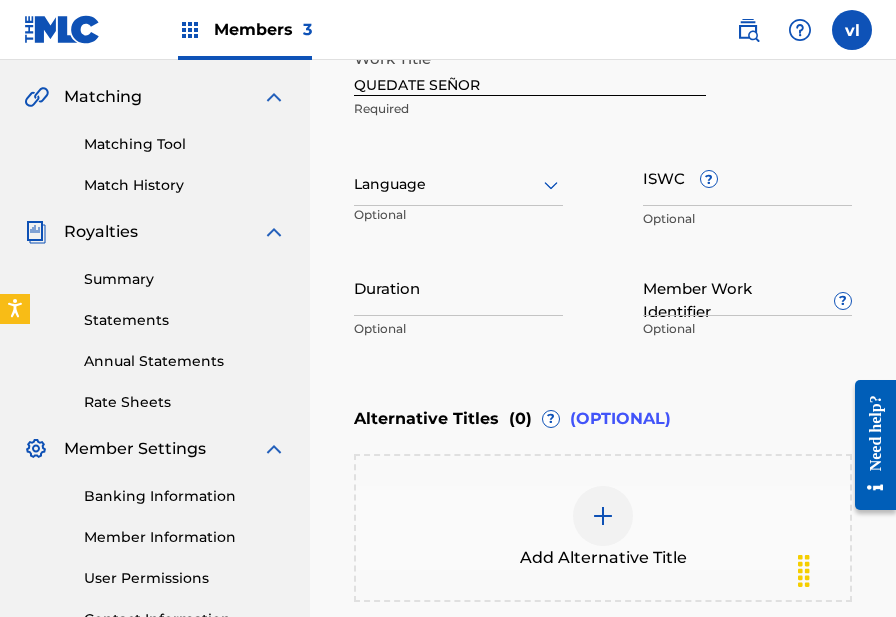 scroll, scrollTop: 433, scrollLeft: 0, axis: vertical 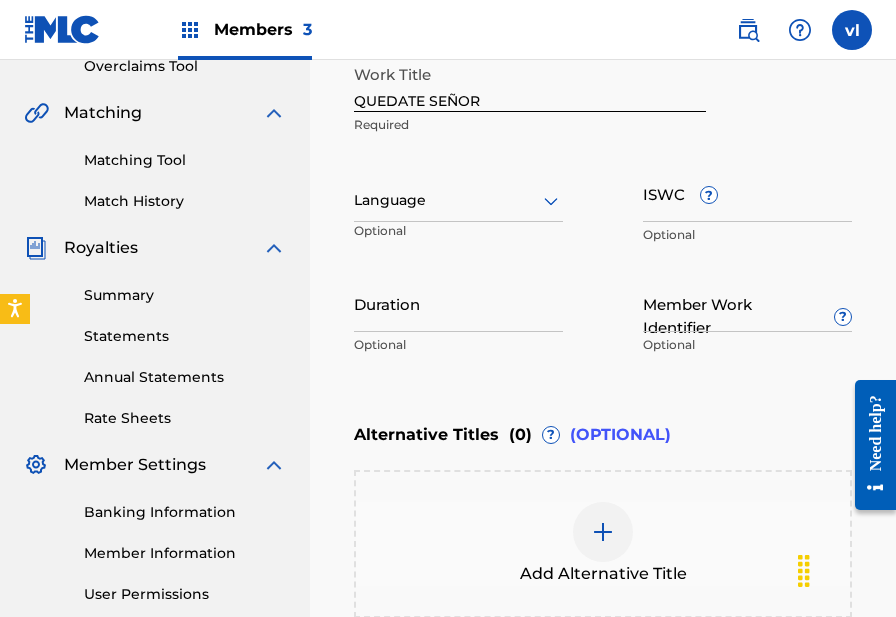 click on "Language" at bounding box center (458, 201) 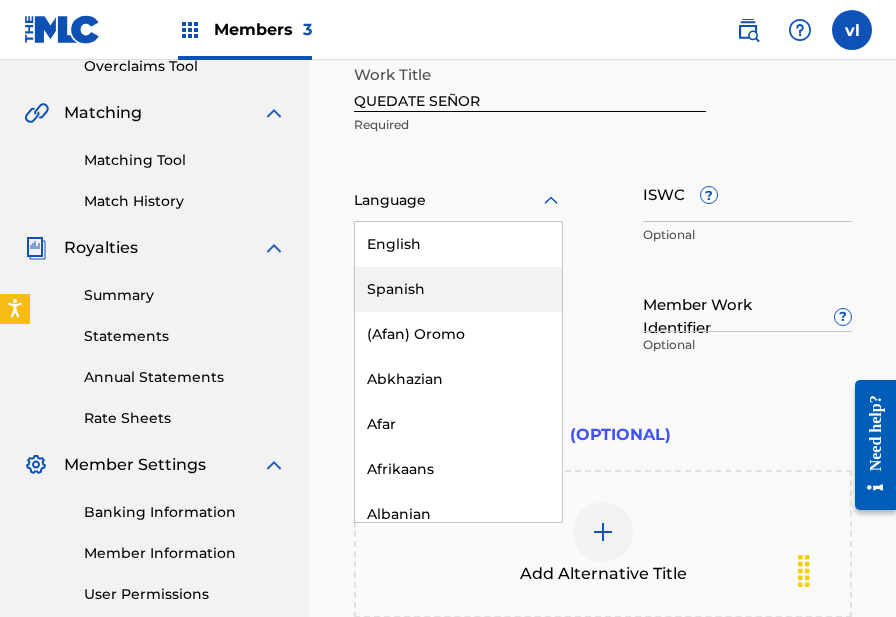 click on "Spanish" at bounding box center [458, 289] 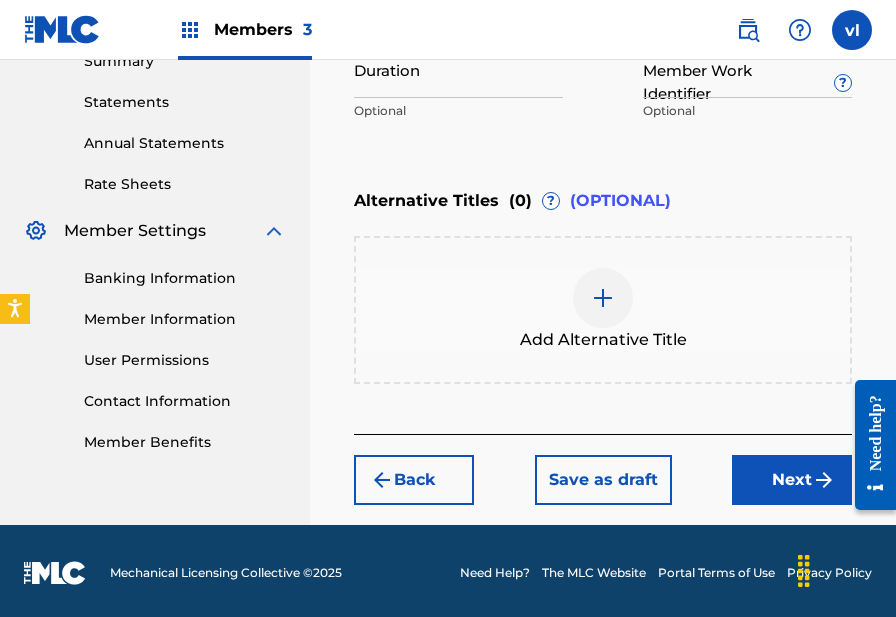 click on "Next" at bounding box center [792, 480] 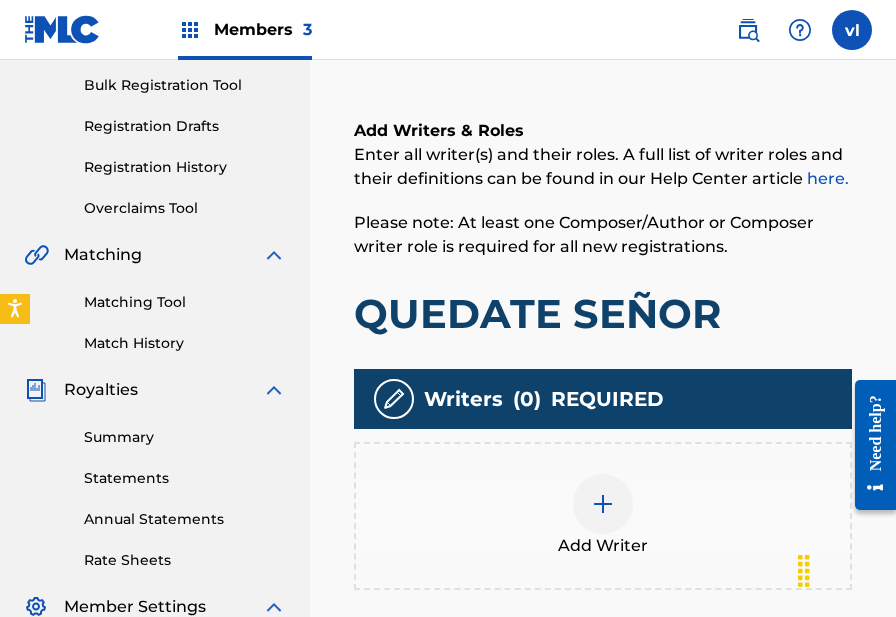 scroll, scrollTop: 304, scrollLeft: 0, axis: vertical 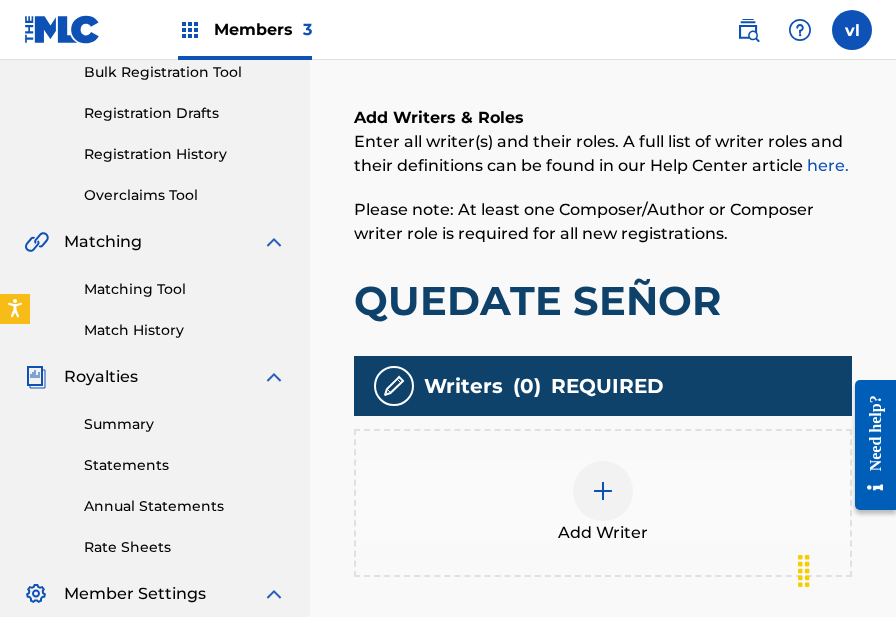 click at bounding box center (603, 491) 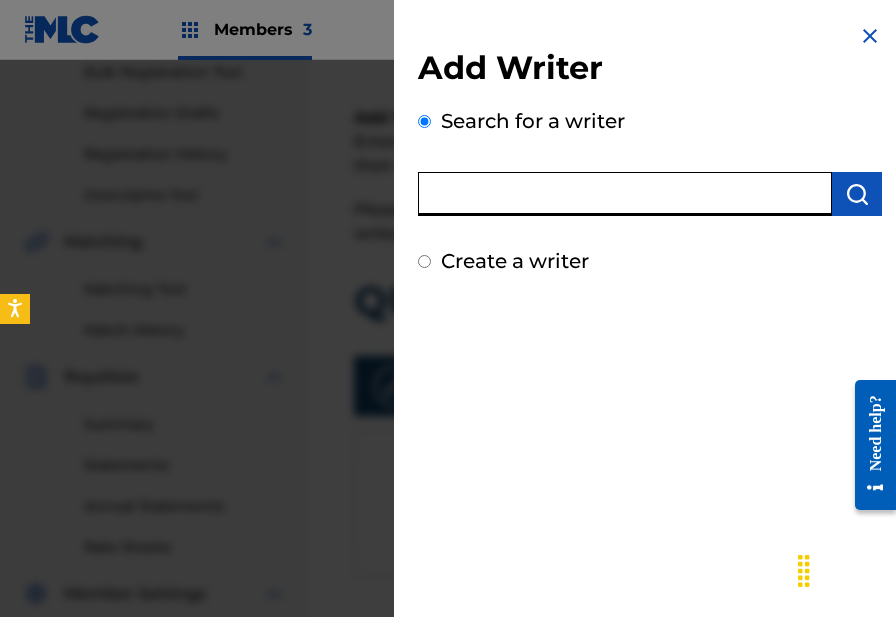 paste on "Ñ" 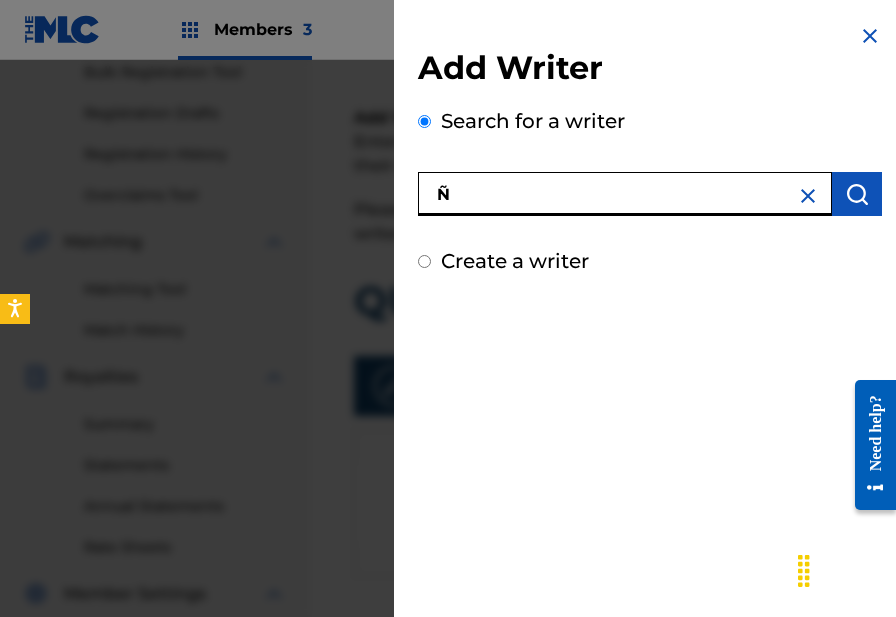 click on "Ñ" at bounding box center (625, 194) 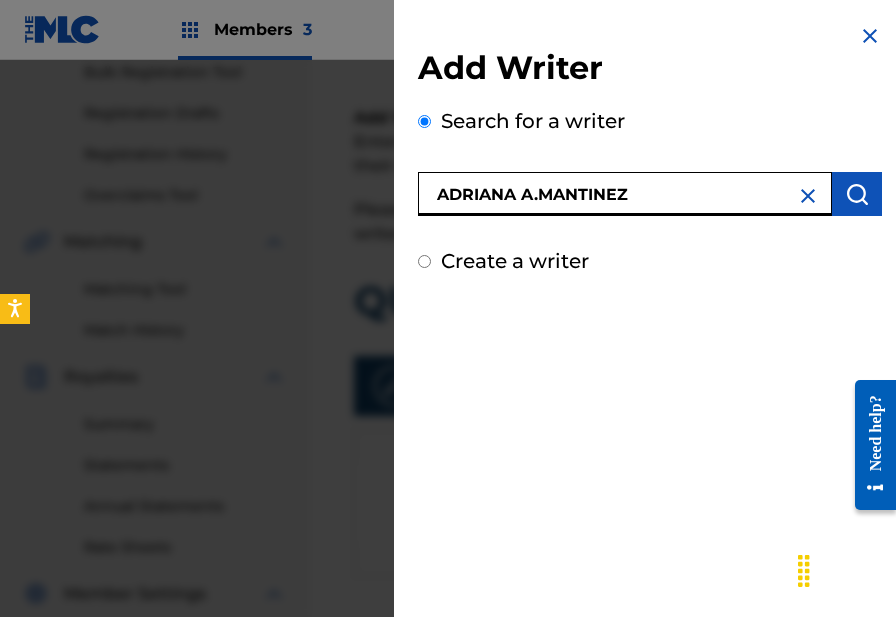 drag, startPoint x: 634, startPoint y: 198, endPoint x: 418, endPoint y: 189, distance: 216.18742 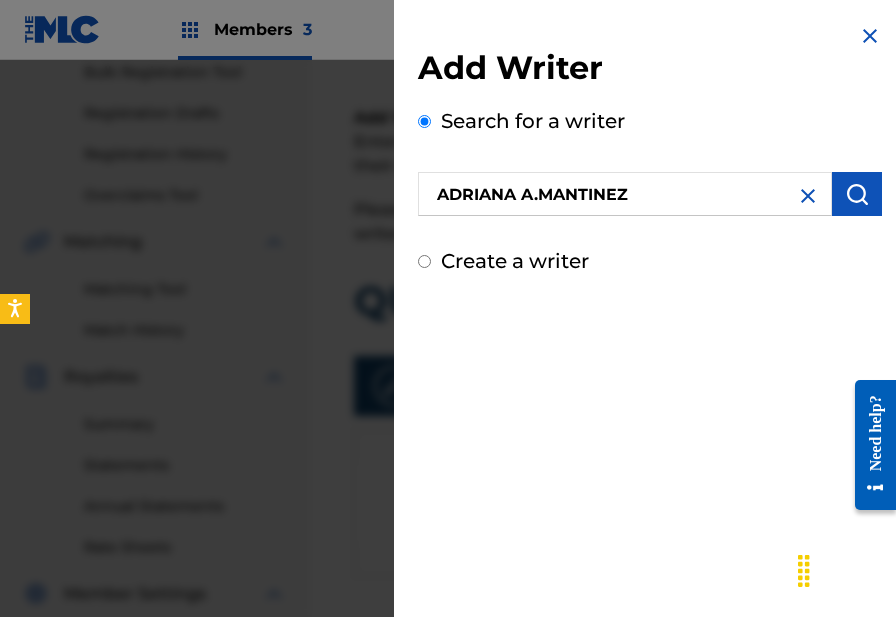 click at bounding box center [857, 194] 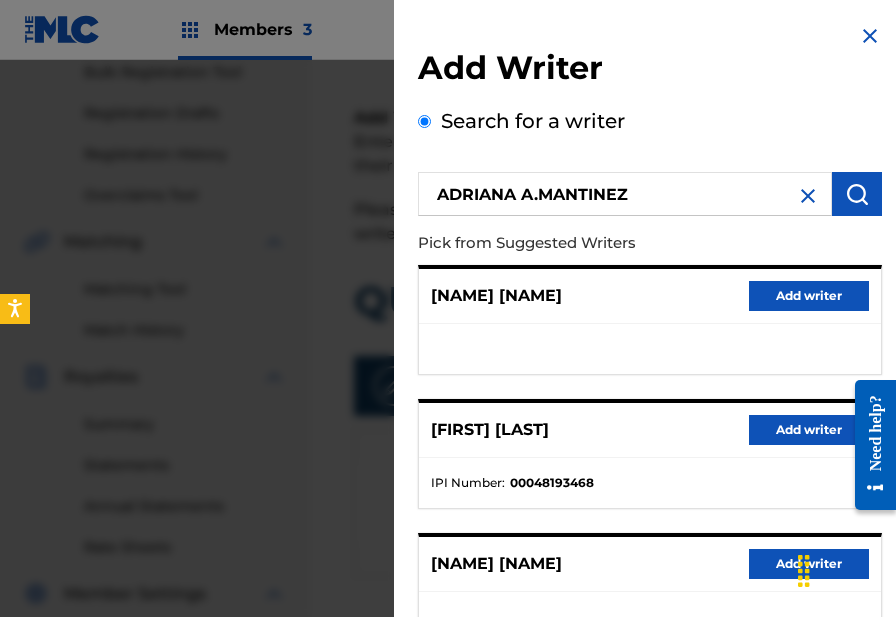 click on "Search for a writer [FIRST] [LAST] Pick from Suggested Writers [FIRST] [LAST] Add writer [FIRST] [LAST] Add writer [FIRST] [LAST] Add writer [FIRST] [LAST] IPI Number : [NUMBER] [FIRST] [FIRST] Add writer [FIRST] [LAST] Add writer [FIRST] [LAST] Add writer [FIRST] [LAST] IPI Number : [NUMBER] Can't find what you're looking for?" at bounding box center (650, 544) 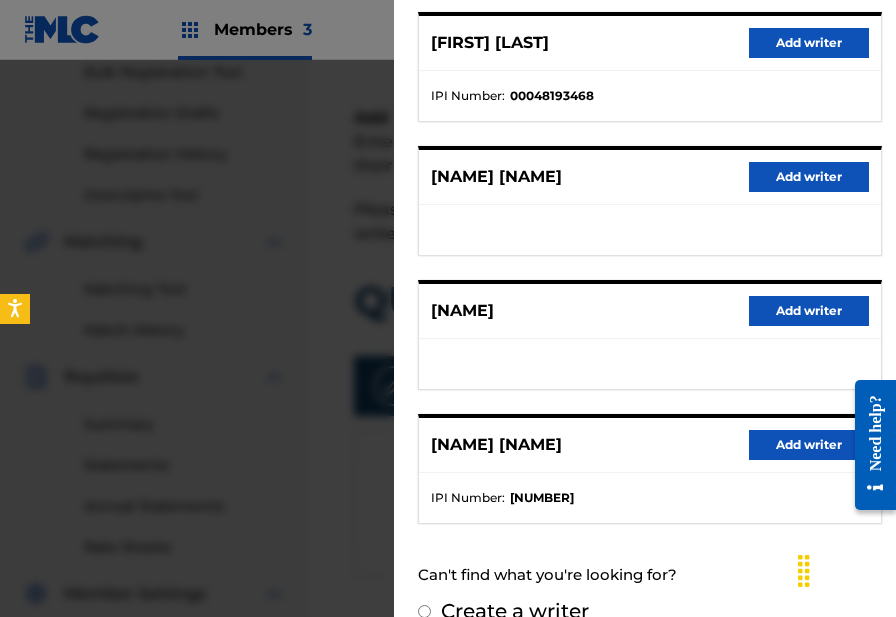 scroll, scrollTop: 420, scrollLeft: 0, axis: vertical 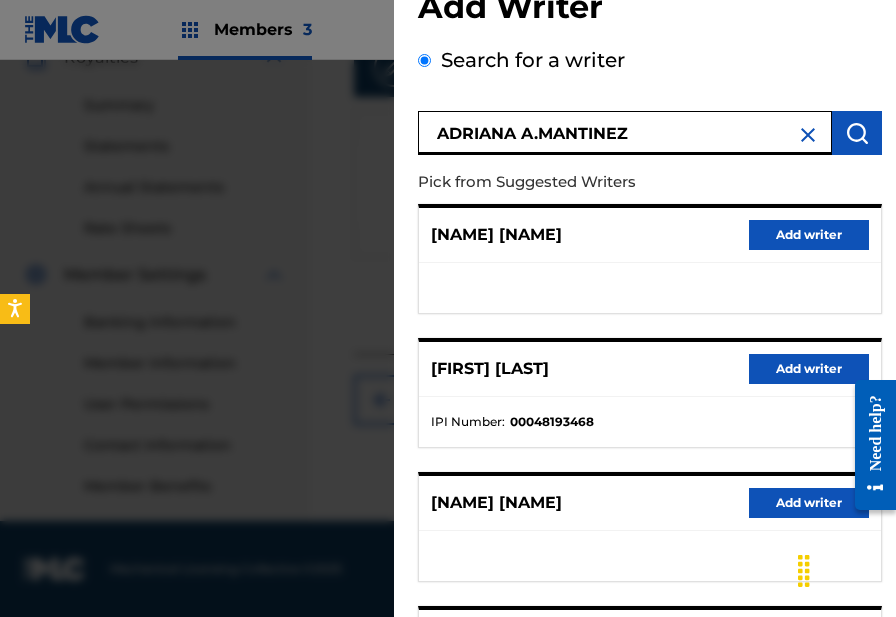 click on "ADRIANA A.MANTINEZ" at bounding box center (625, 133) 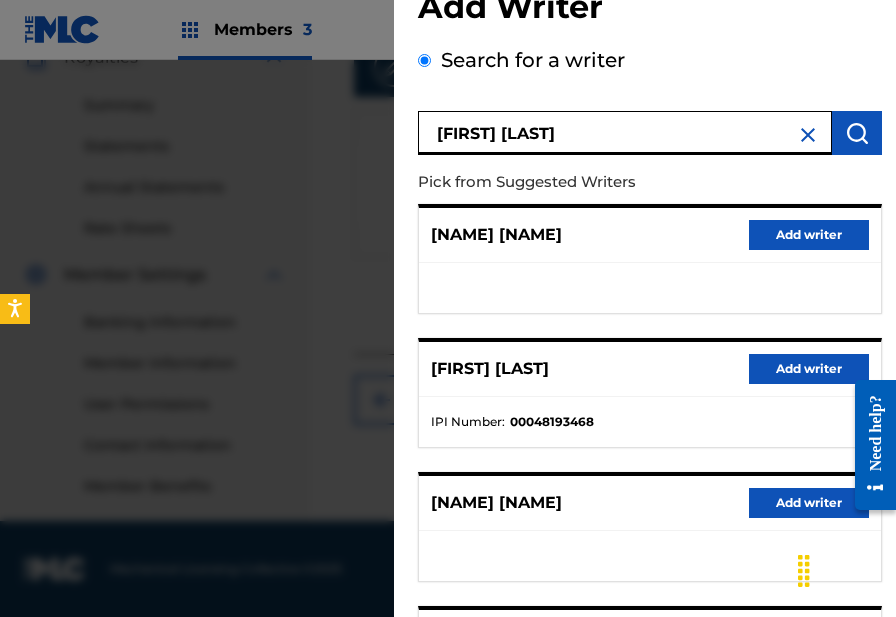 type on "[FIRST] [LAST]" 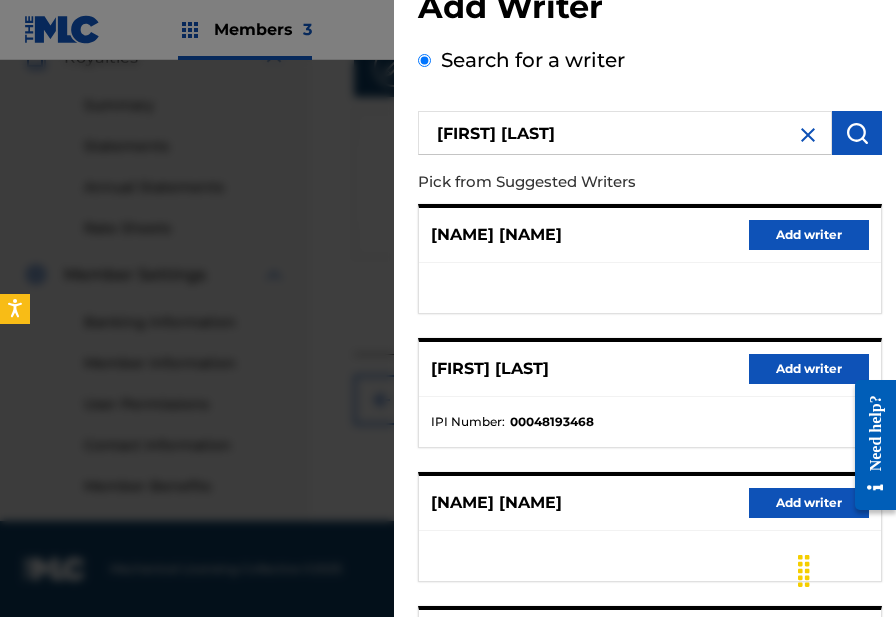 click on "ADRIANA [LAST] Pick from Suggested Writers CROZZA ADRIANA Add writer ADRIANA KAEGI Add writer IPI Number : [IPI] ADRIANA ADRIANA Add writer ADRIANA Add writer ADRIANA ADRIANA Add writer IPI Number : [IPI]" at bounding box center [650, 477] 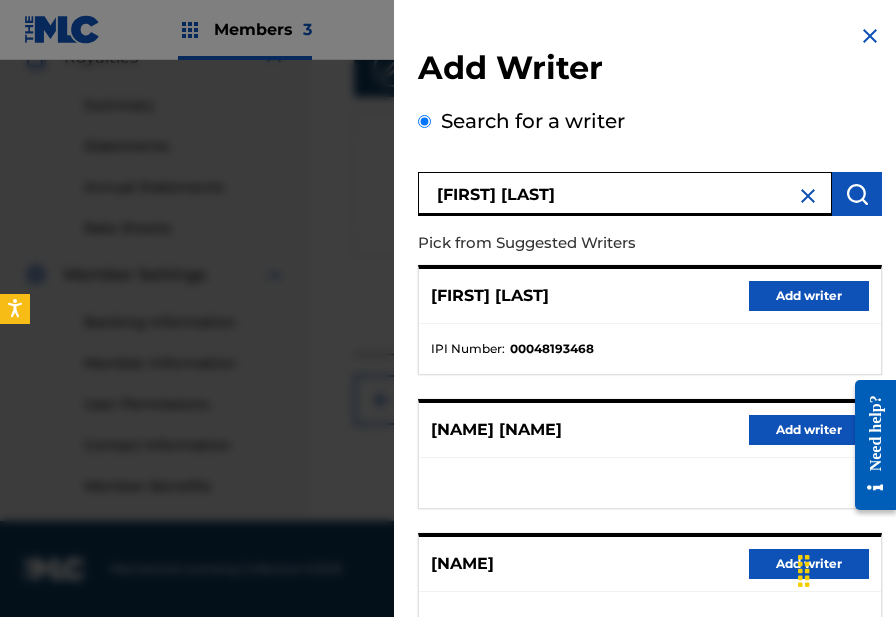 drag, startPoint x: 643, startPoint y: 200, endPoint x: 526, endPoint y: 205, distance: 117.10679 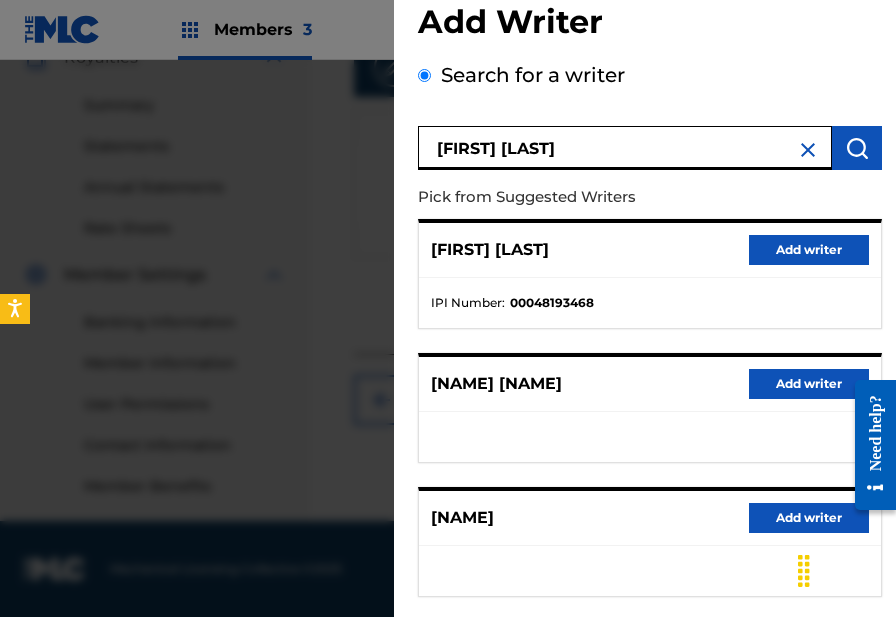 scroll, scrollTop: 420, scrollLeft: 0, axis: vertical 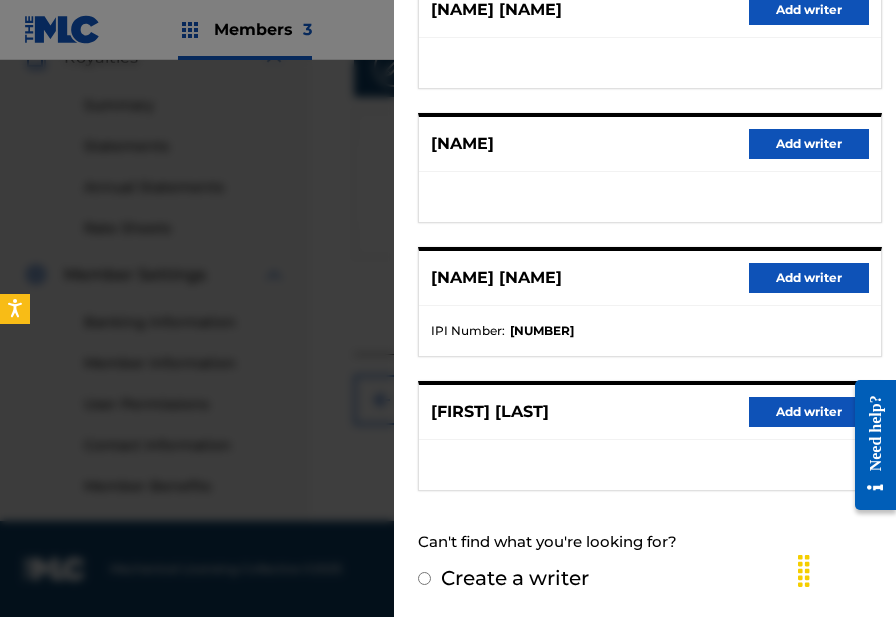 click on "Add writer" at bounding box center [809, 412] 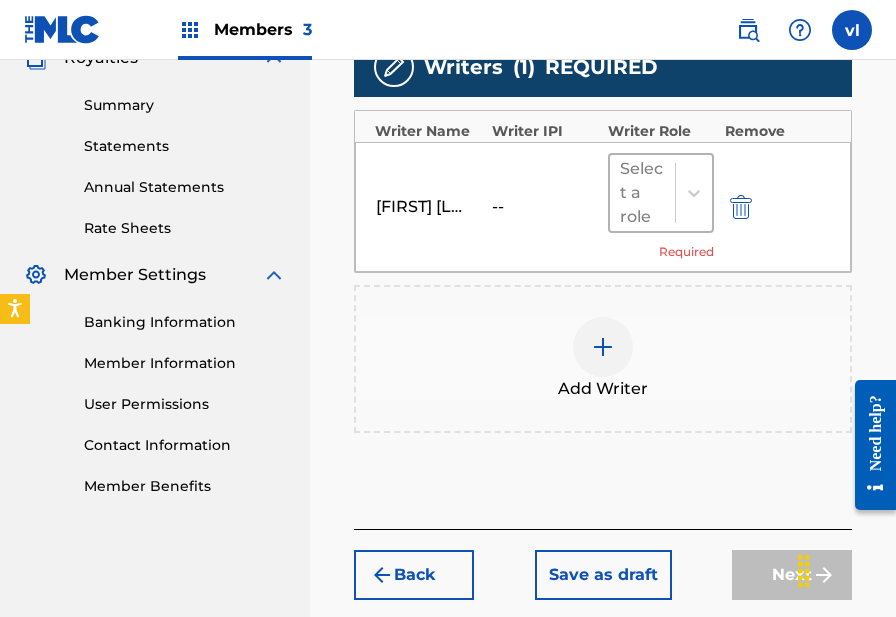 click at bounding box center (642, 193) 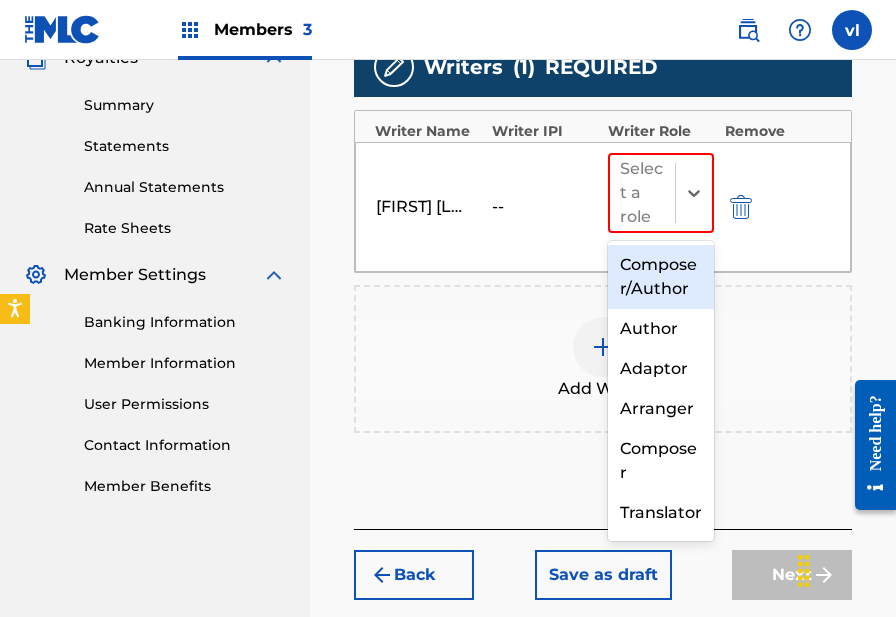 click on "Composer/Author" at bounding box center (661, 277) 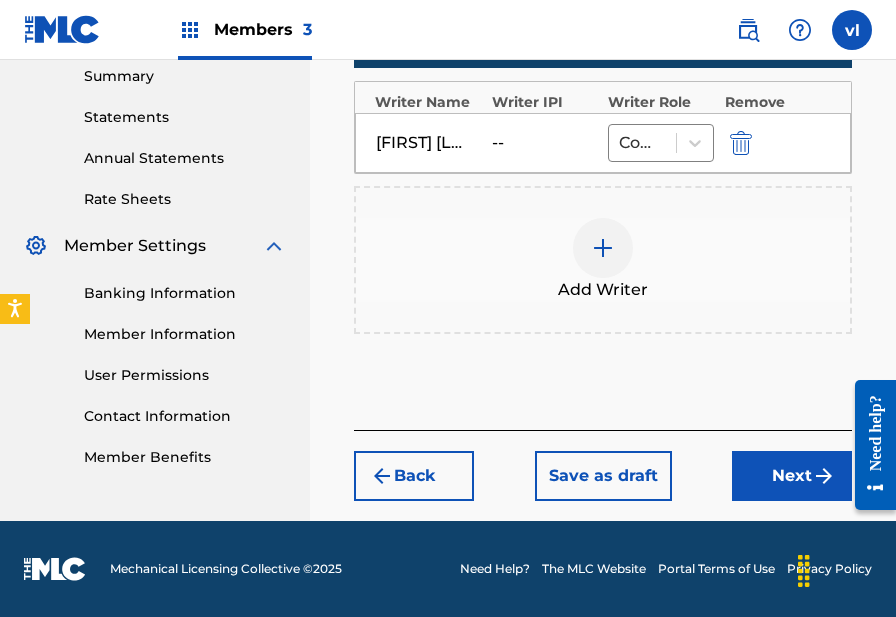 click on "Next" at bounding box center (792, 476) 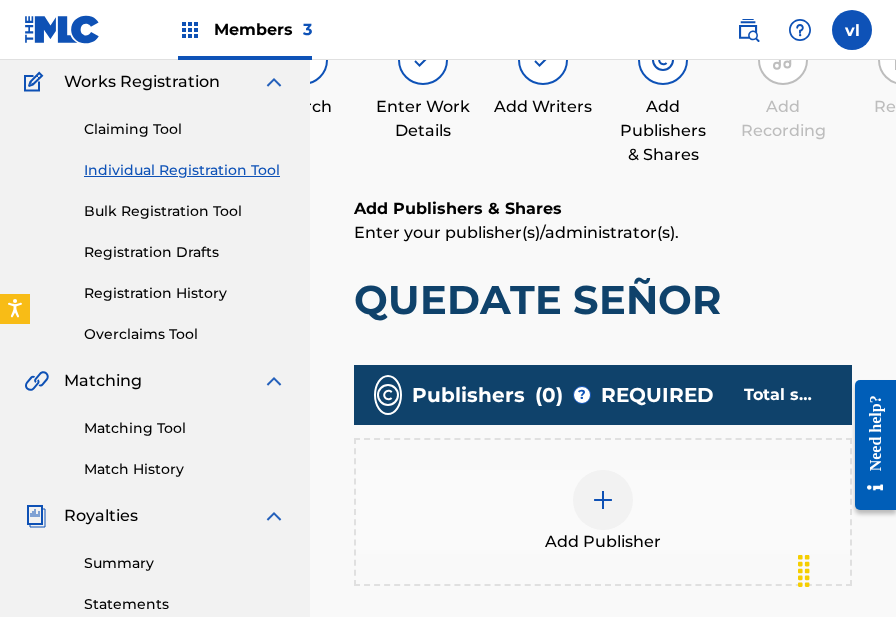 scroll, scrollTop: 270, scrollLeft: 0, axis: vertical 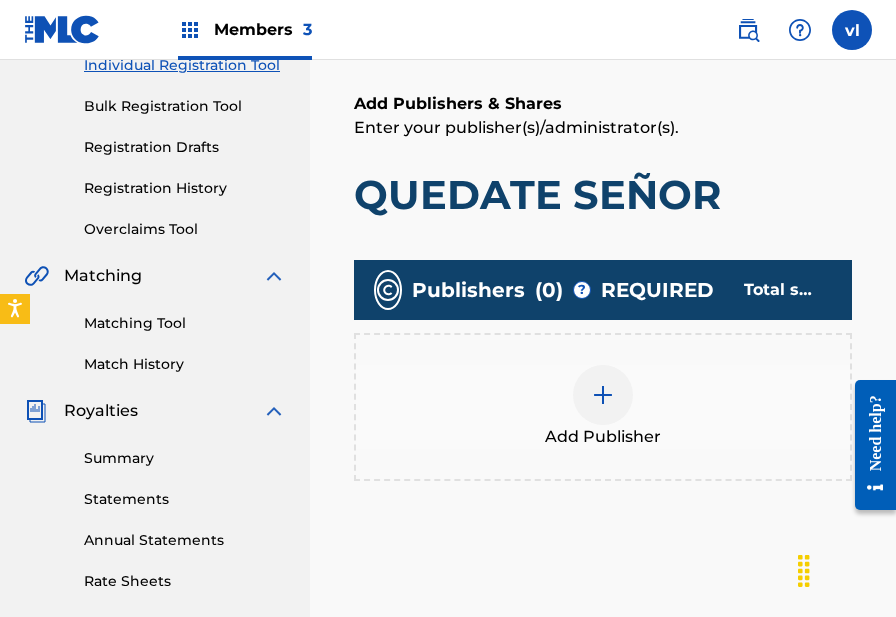click on "Add Publisher" at bounding box center (603, 407) 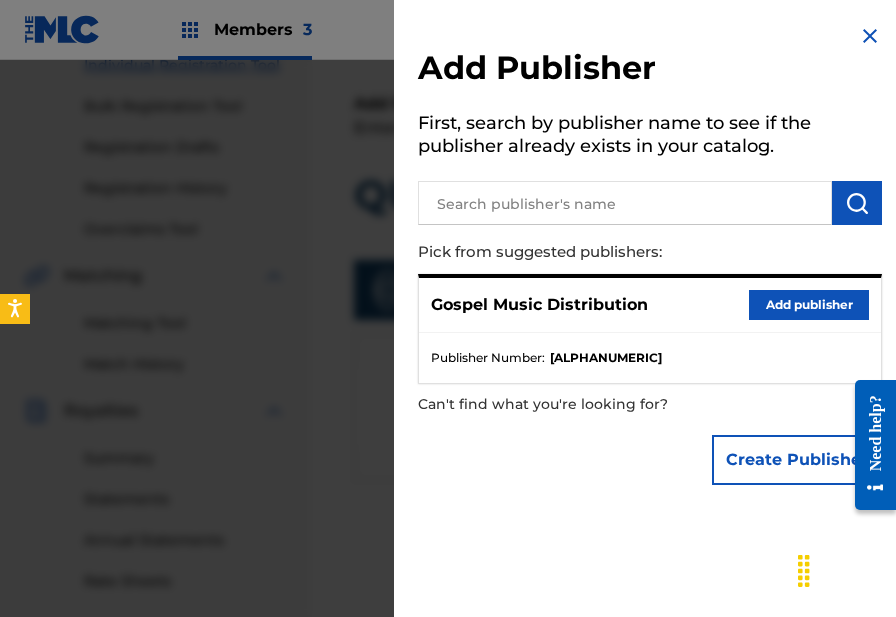 click on "Add publisher" at bounding box center [809, 305] 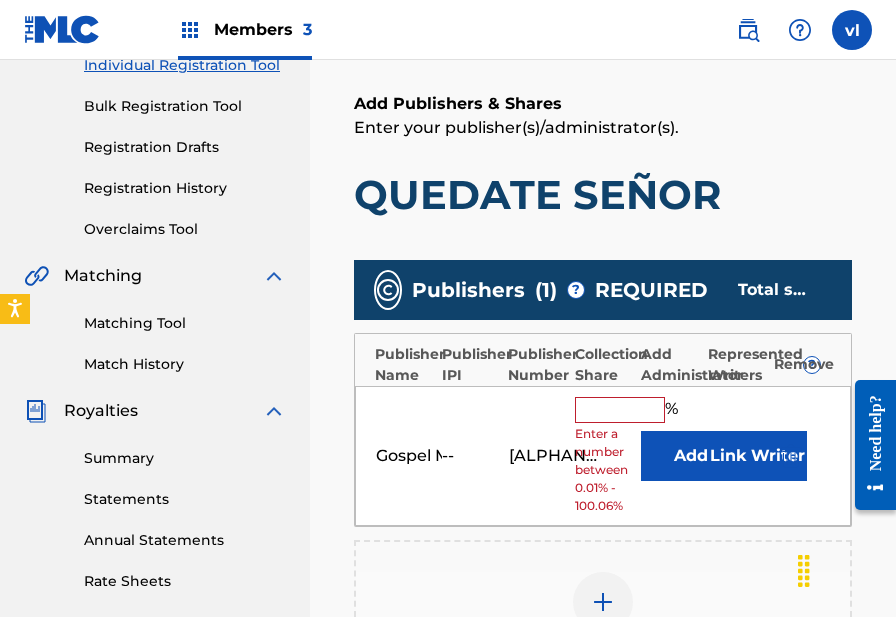 click at bounding box center (620, 410) 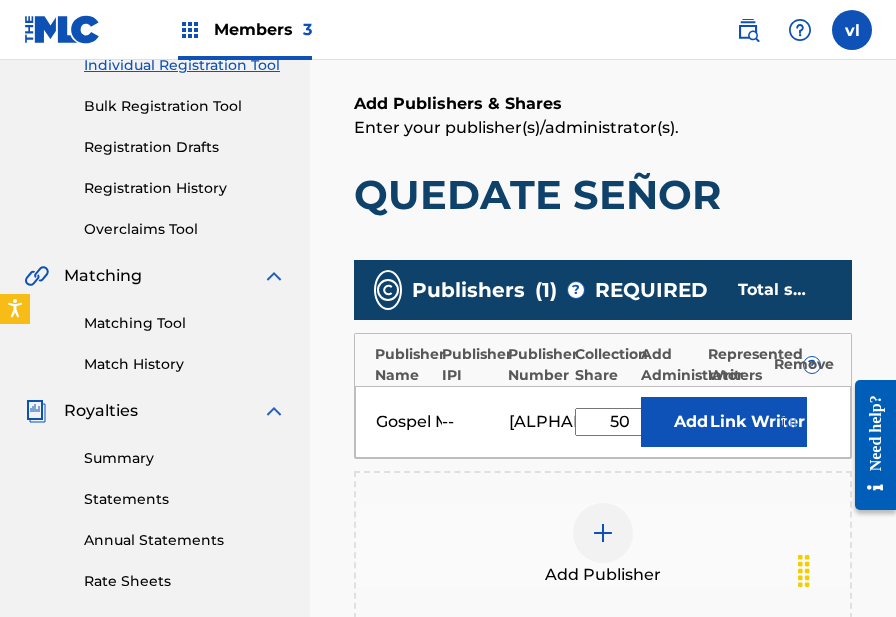 type on "50" 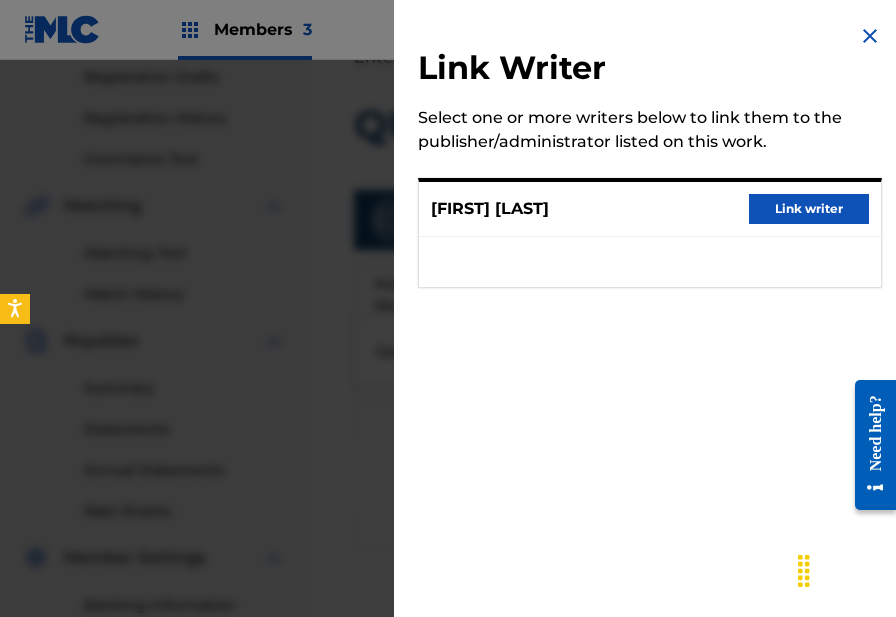 scroll, scrollTop: 380, scrollLeft: 0, axis: vertical 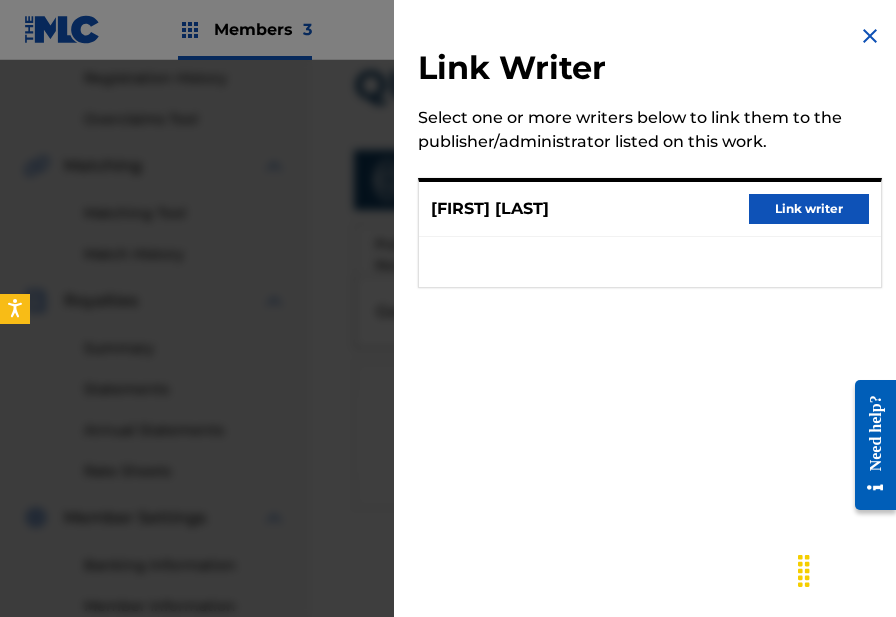 click on "Link writer" at bounding box center [809, 209] 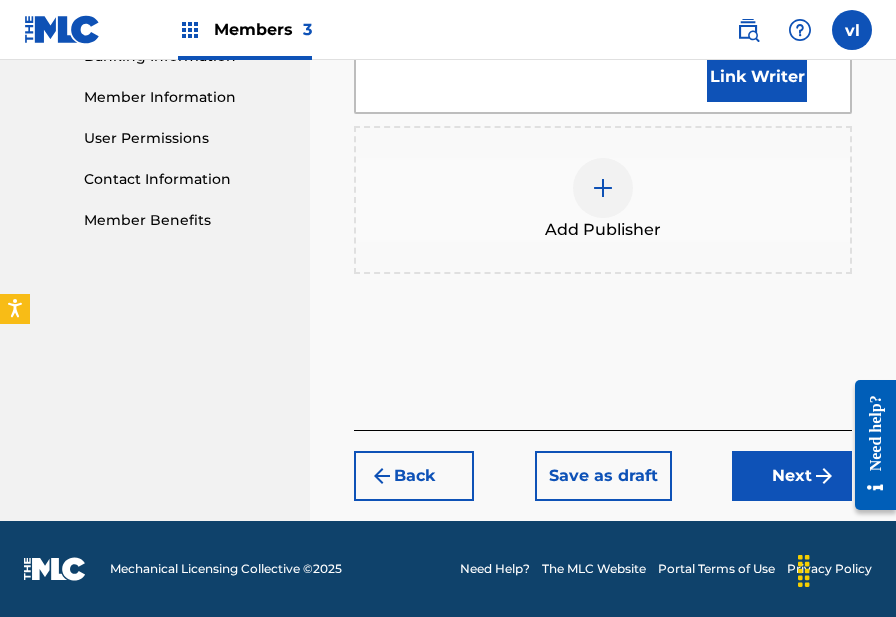 click on "Next" at bounding box center (792, 476) 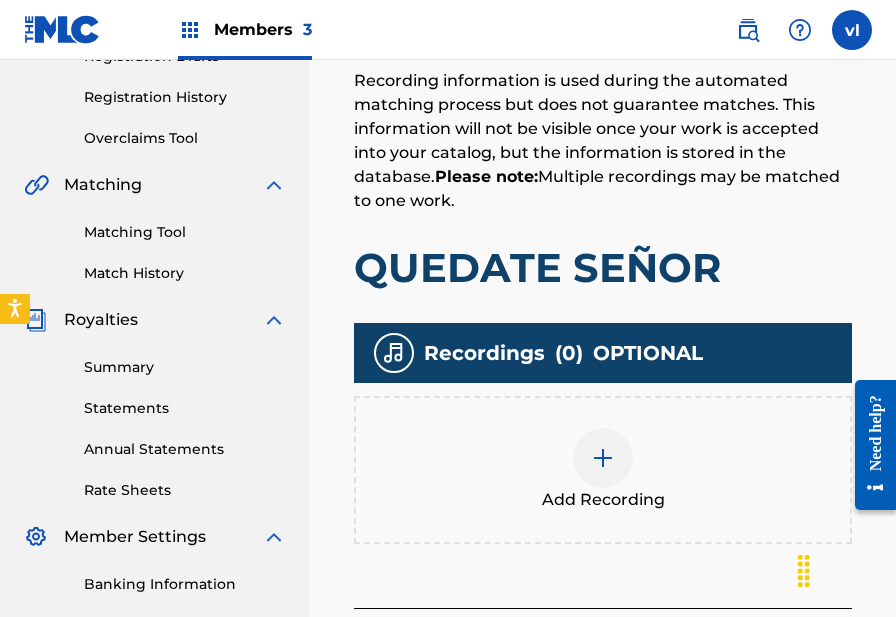 scroll, scrollTop: 387, scrollLeft: 0, axis: vertical 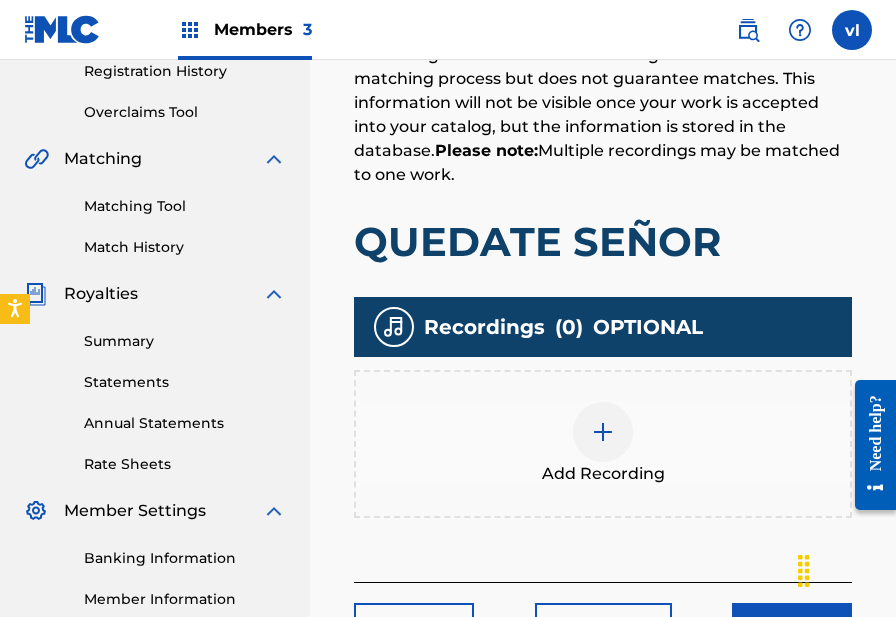 click on "Add Recording" at bounding box center [603, 444] 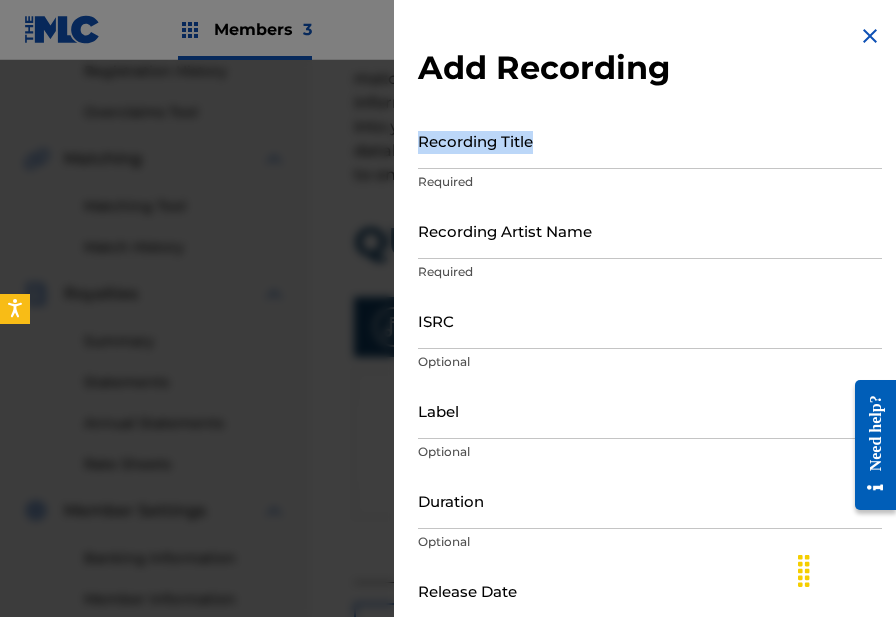 click on "Recording Title Required" at bounding box center [650, 157] 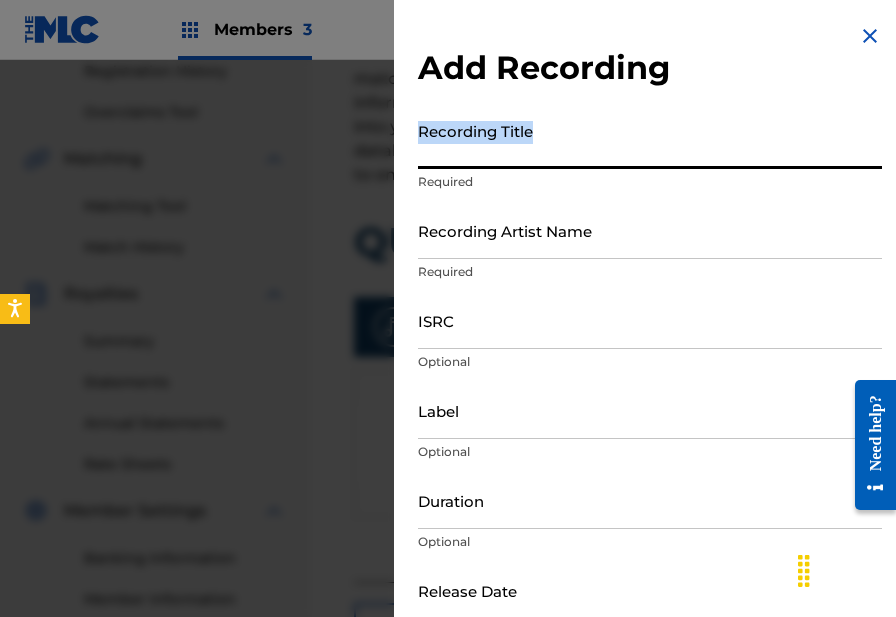 click on "Recording Title" at bounding box center (650, 140) 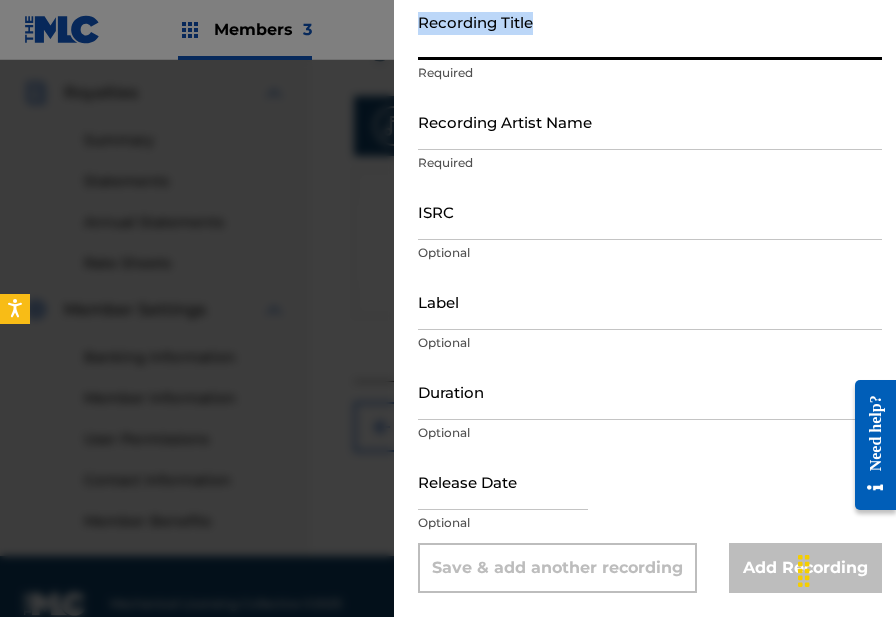 scroll, scrollTop: 623, scrollLeft: 0, axis: vertical 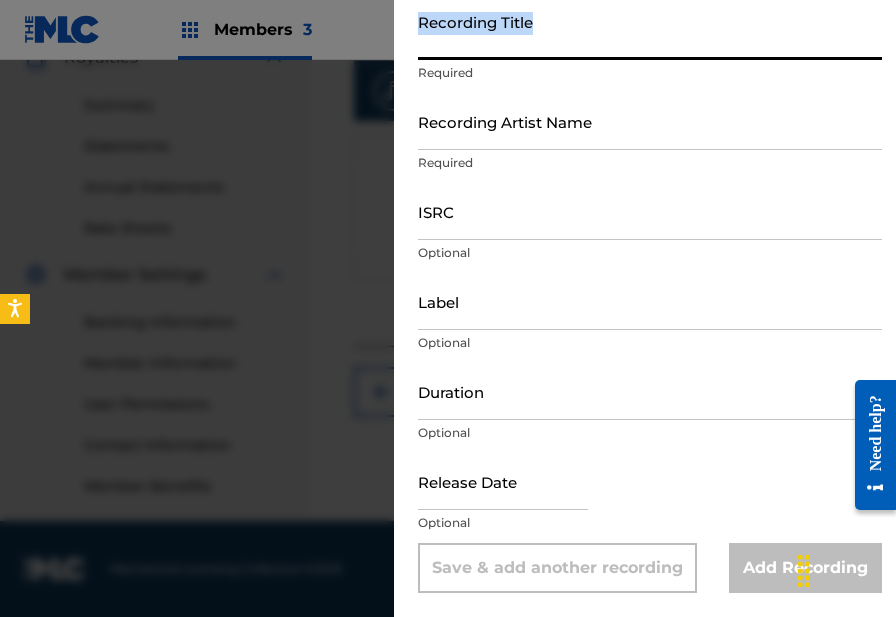 click on "Recording Title" at bounding box center [650, 31] 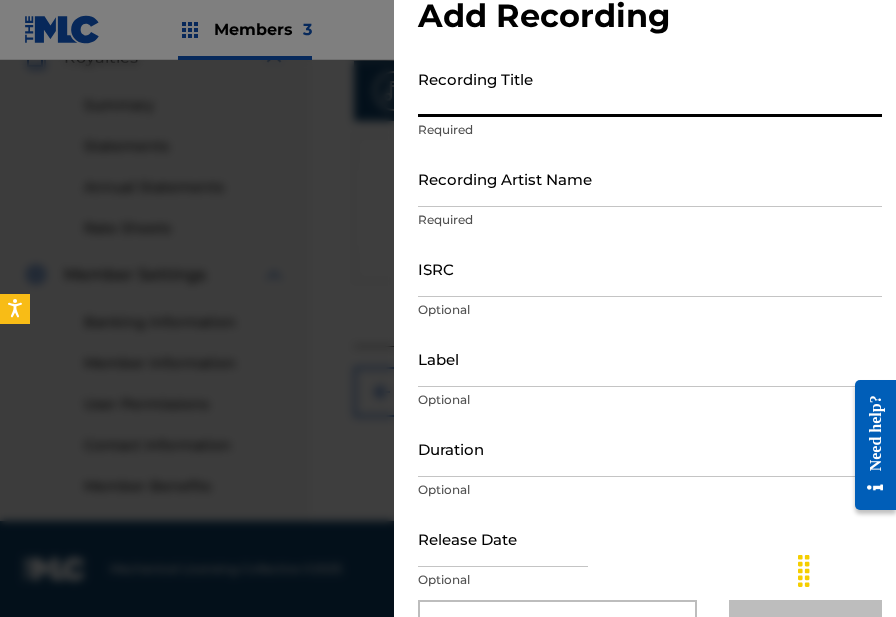 scroll, scrollTop: 33, scrollLeft: 0, axis: vertical 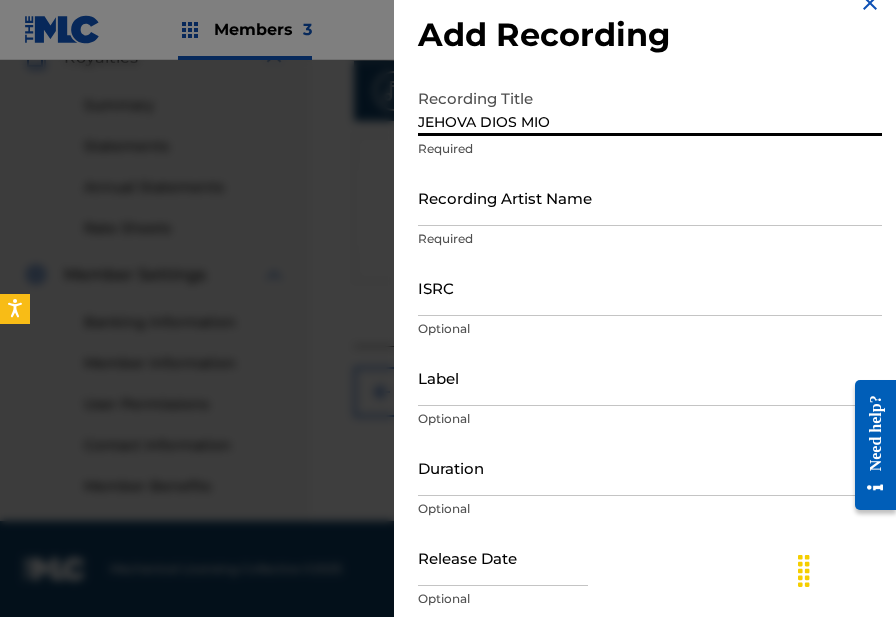 type on "JEHOVA DIOS MIO" 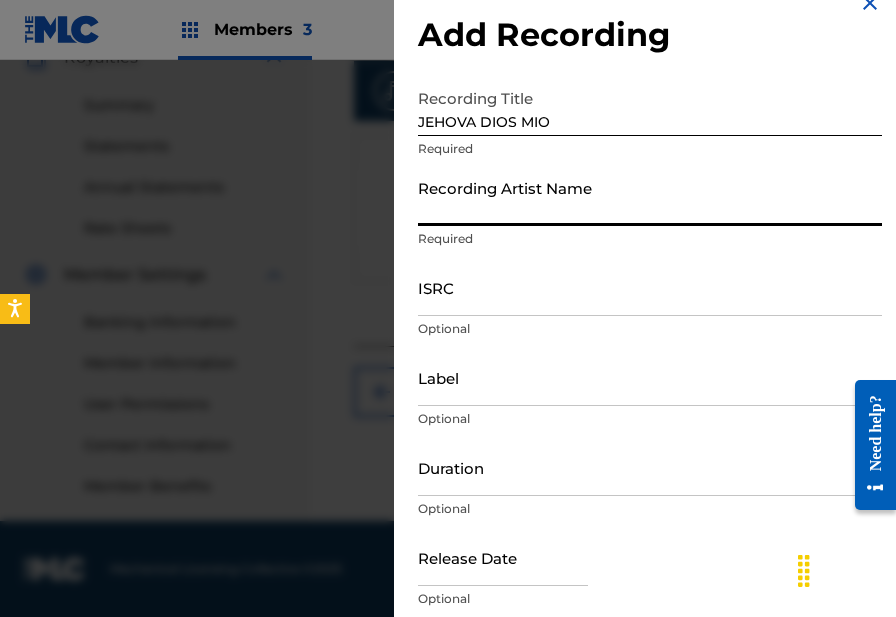 click on "Recording Artist Name" at bounding box center (650, 197) 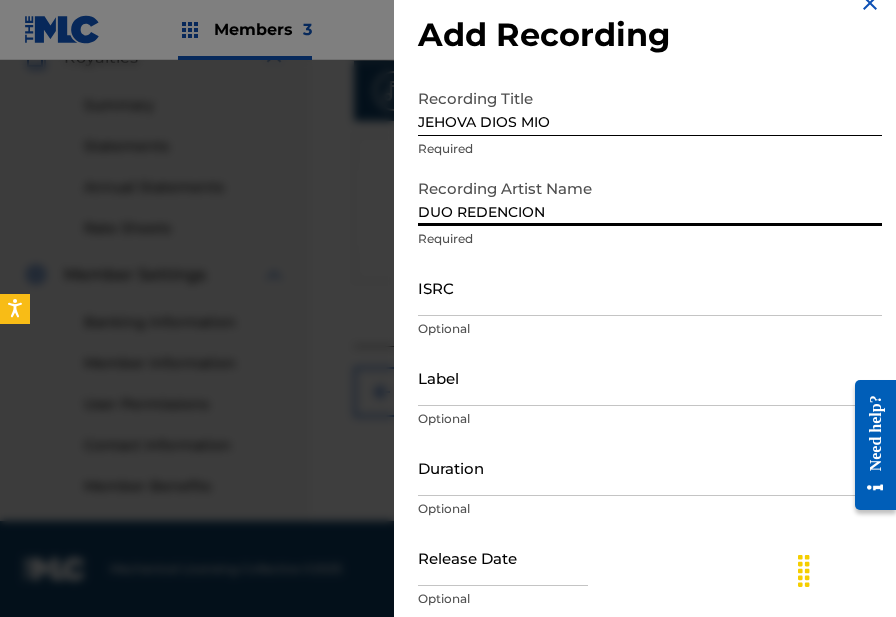 type on "DUO REDENCION" 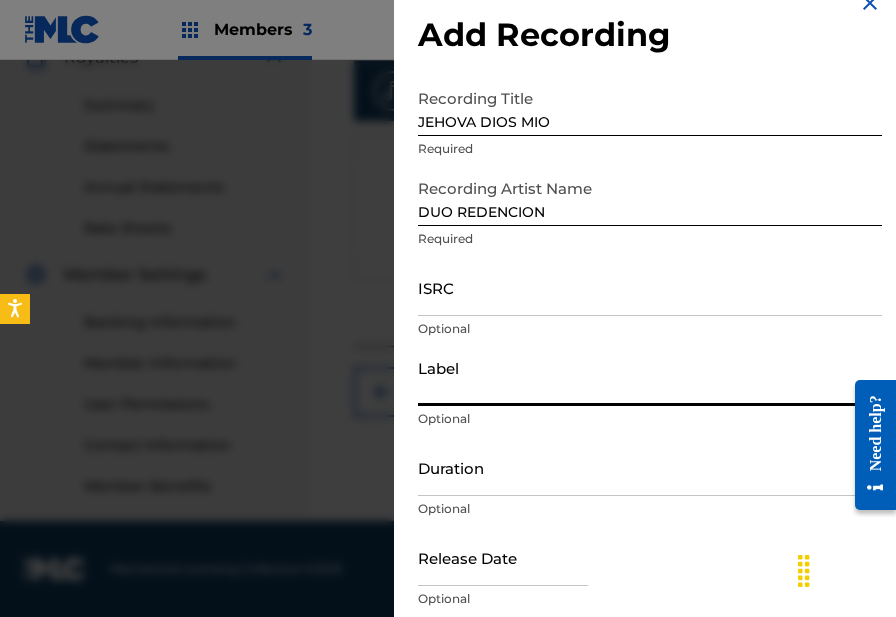 click on "Label" at bounding box center [650, 377] 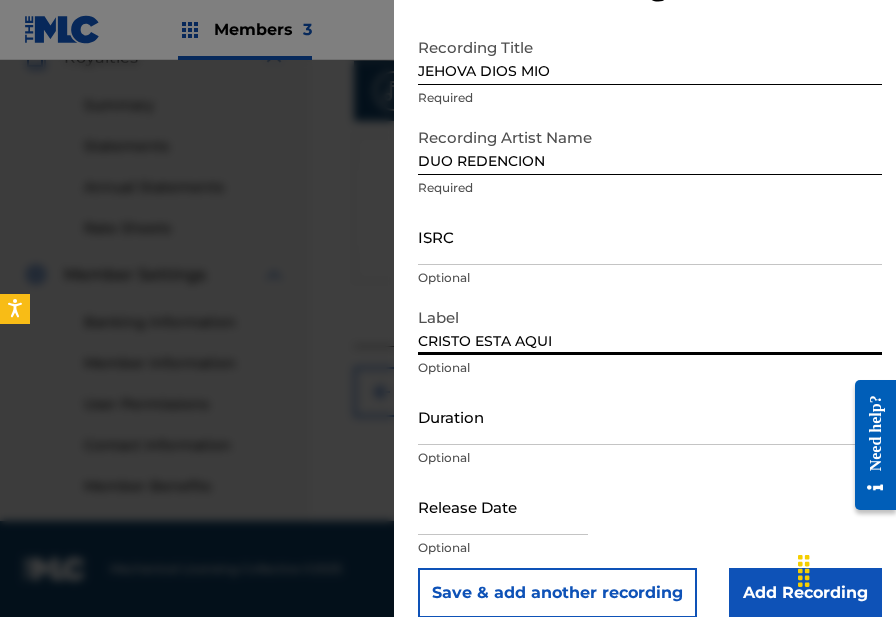 scroll, scrollTop: 99, scrollLeft: 0, axis: vertical 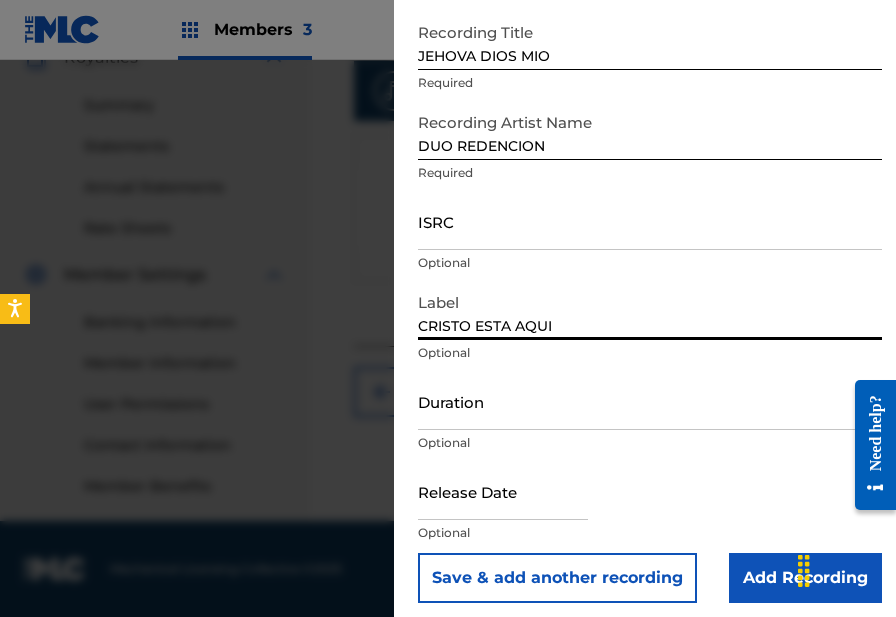 type on "CRISTO ESTA AQUI" 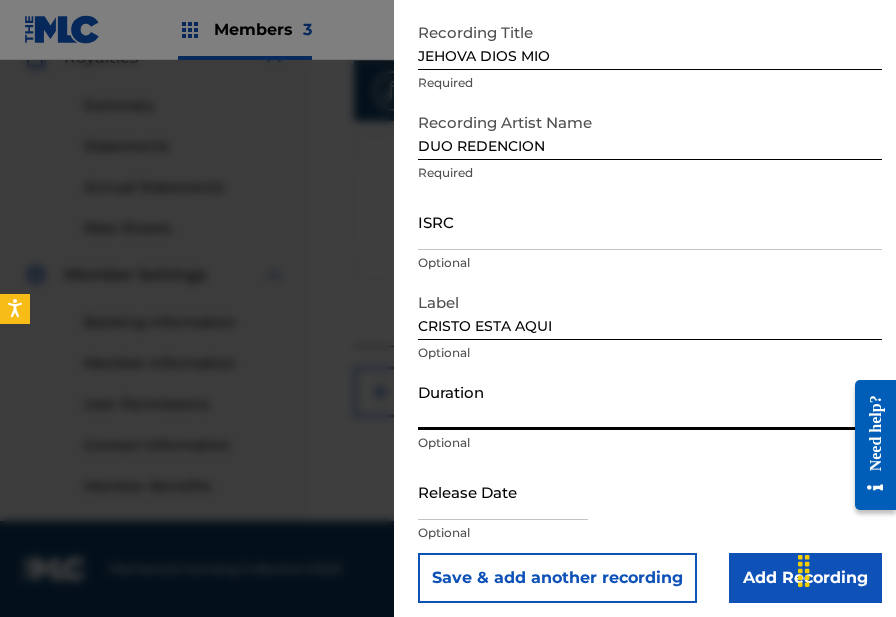 click on "Duration" at bounding box center (650, 401) 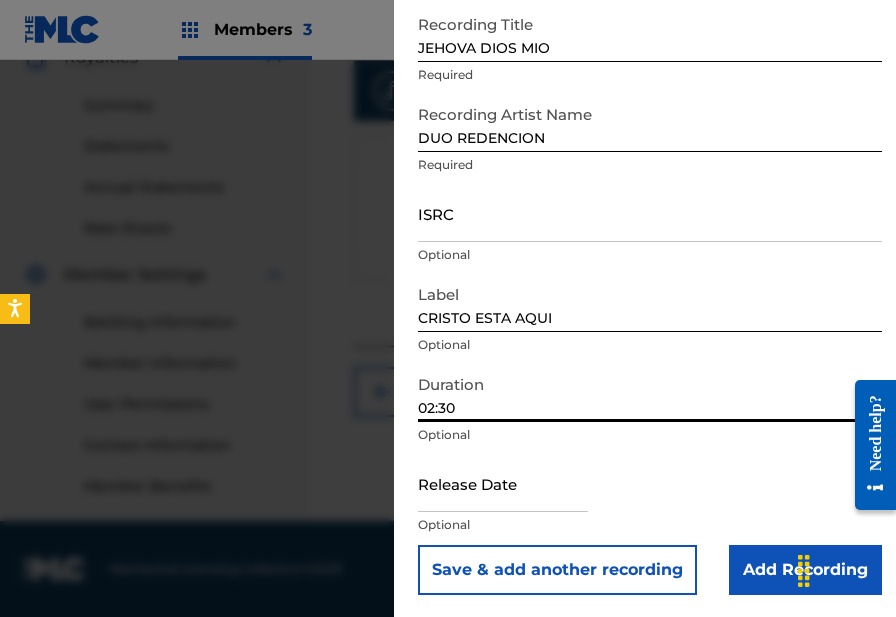 scroll, scrollTop: 109, scrollLeft: 0, axis: vertical 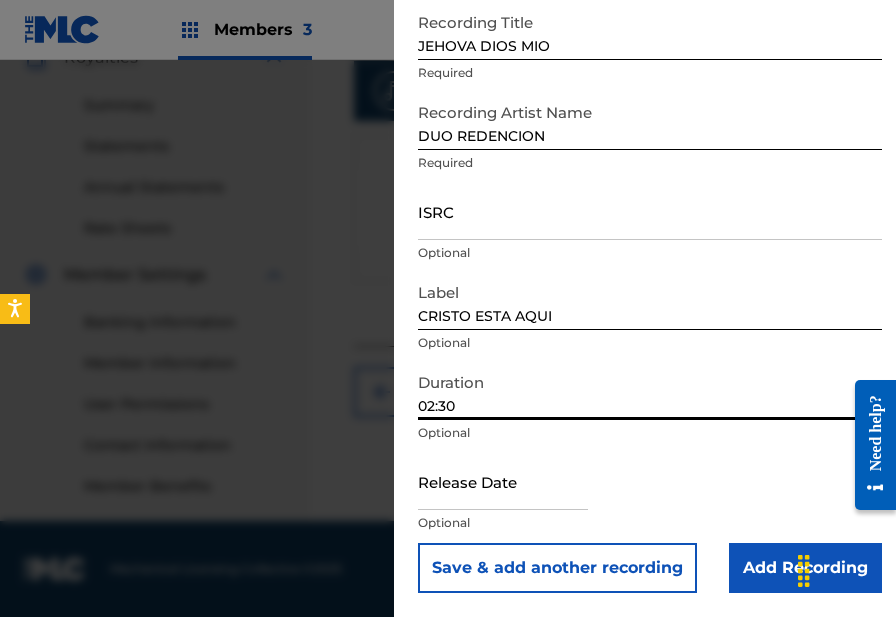 type on "02:30" 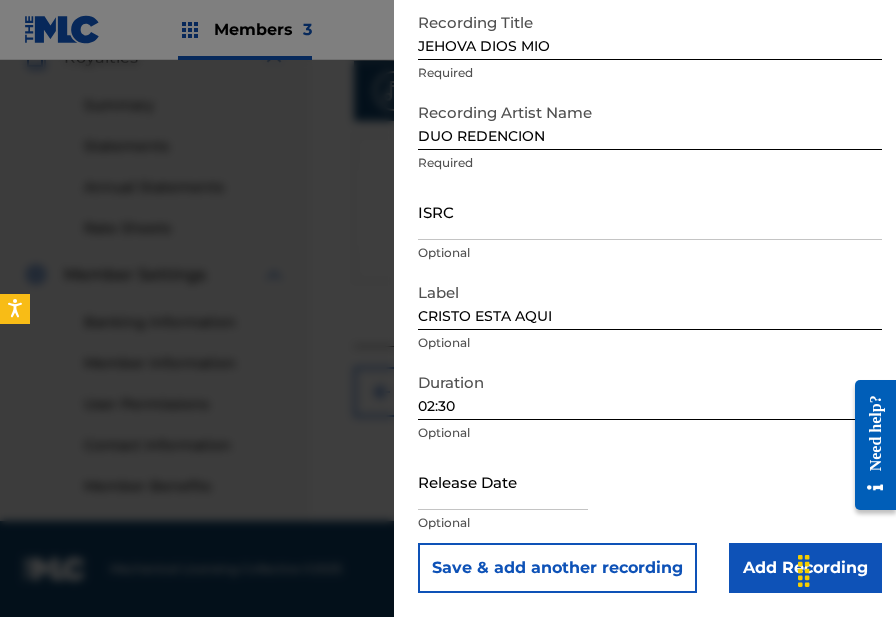 click on "Add Recording" at bounding box center [805, 568] 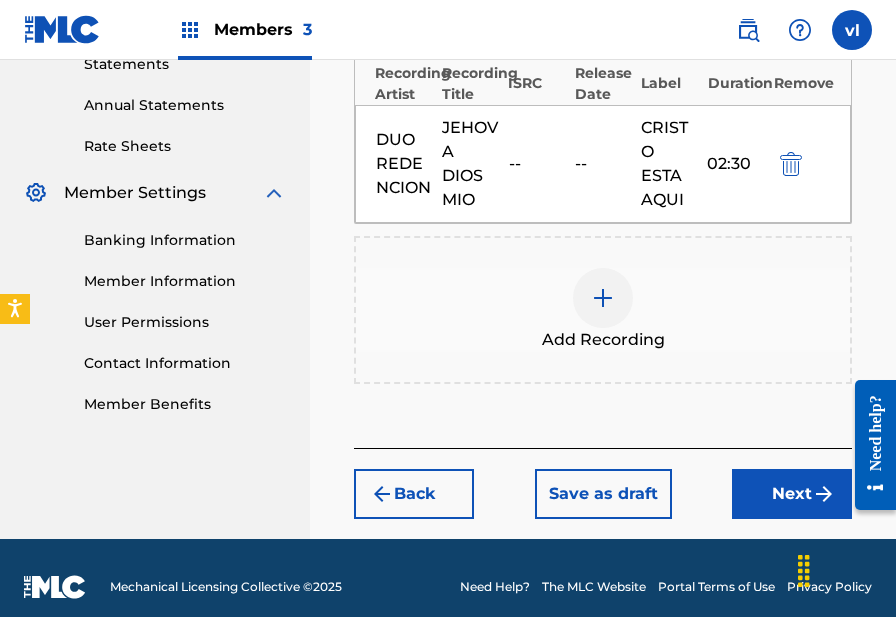 scroll, scrollTop: 723, scrollLeft: 0, axis: vertical 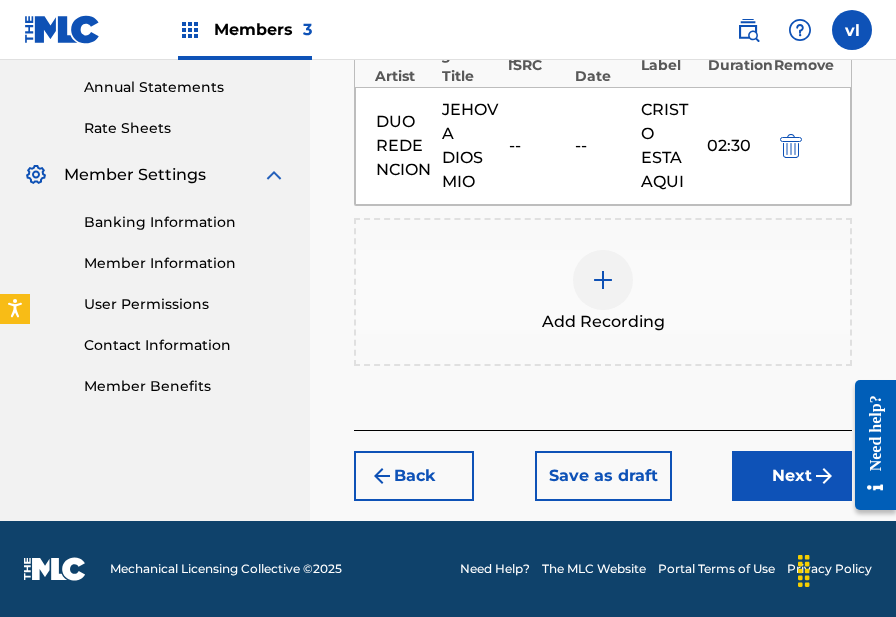 click at bounding box center [824, 476] 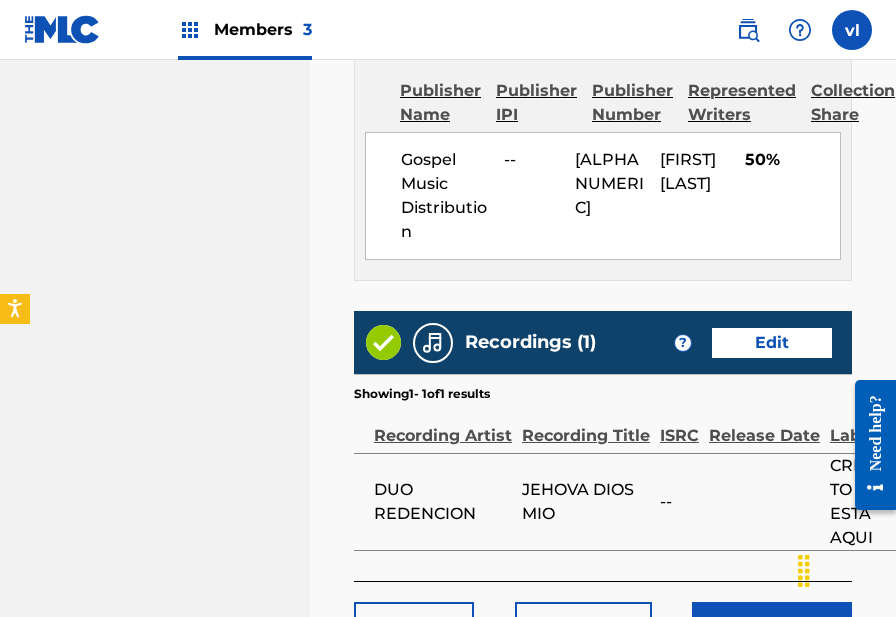 scroll, scrollTop: 1321, scrollLeft: 0, axis: vertical 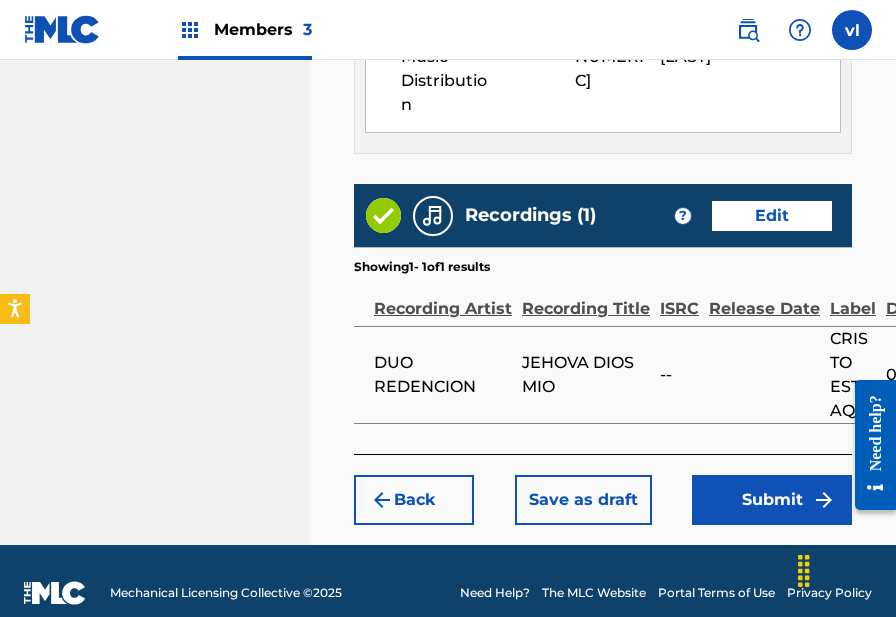 click on "Submit" at bounding box center (772, 500) 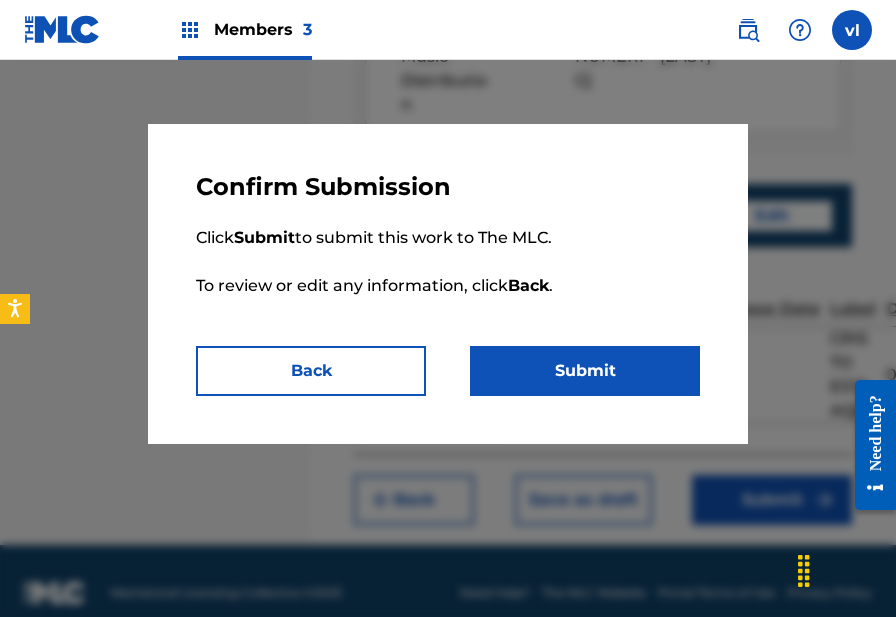 click on "Submit" at bounding box center (585, 371) 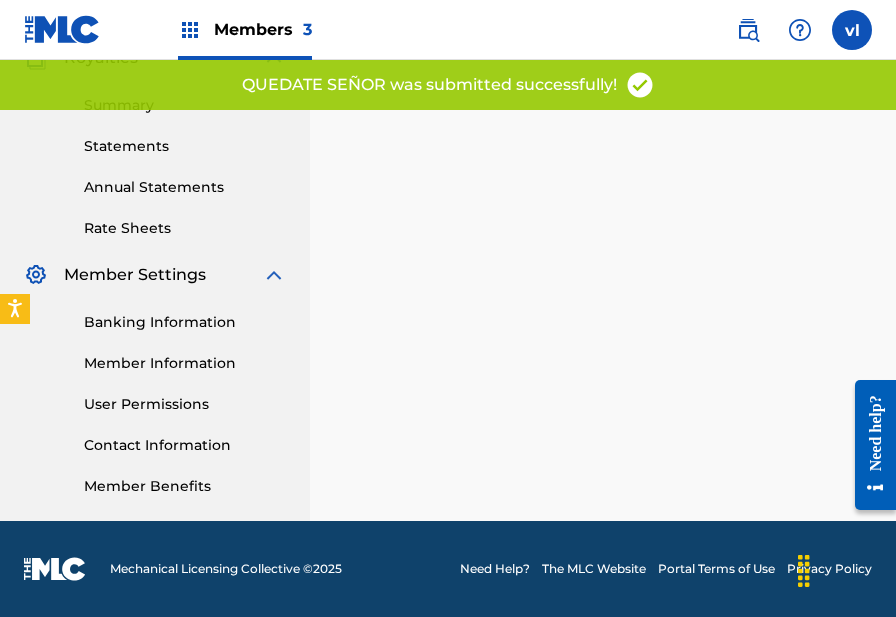 scroll, scrollTop: 0, scrollLeft: 0, axis: both 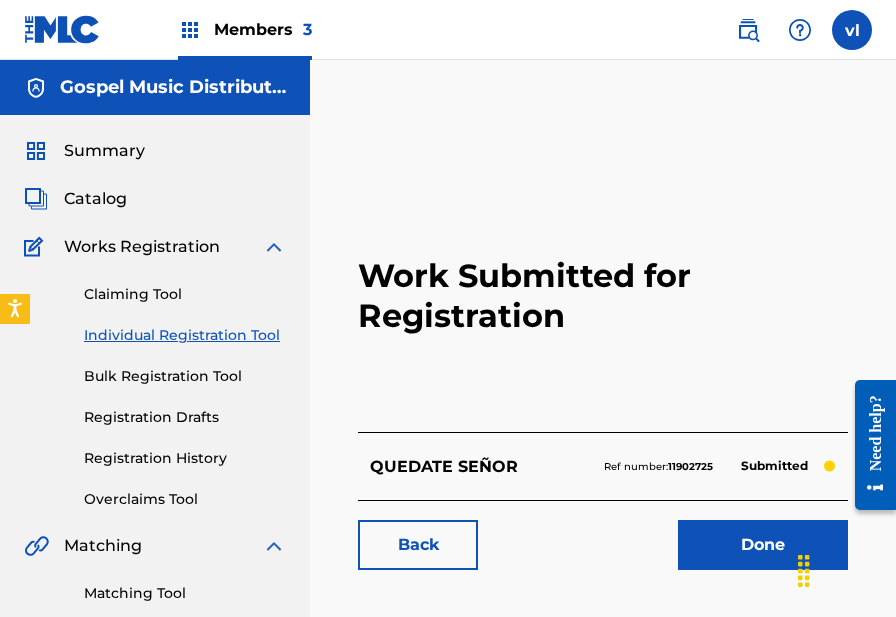 drag, startPoint x: 196, startPoint y: 332, endPoint x: 210, endPoint y: 333, distance: 14.035668 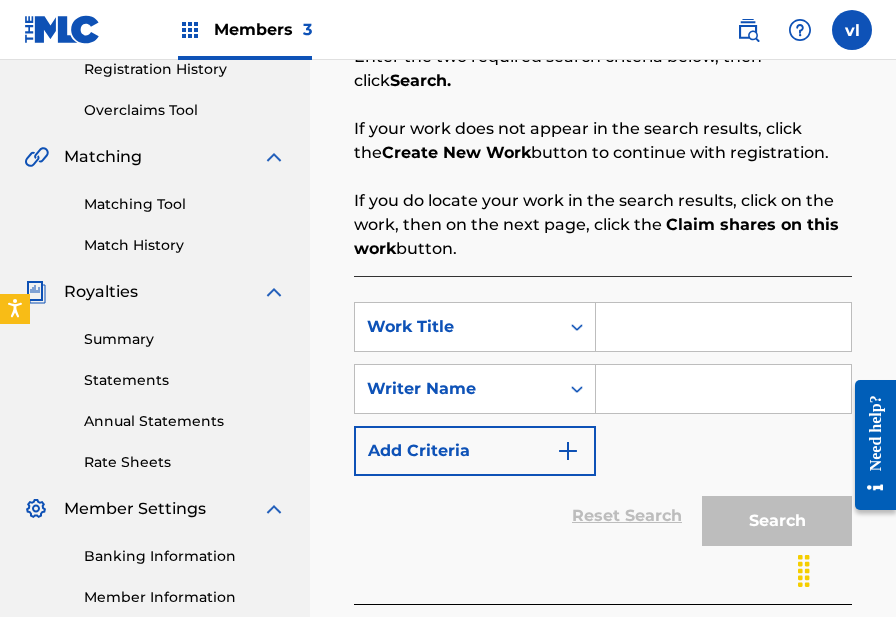 scroll, scrollTop: 391, scrollLeft: 0, axis: vertical 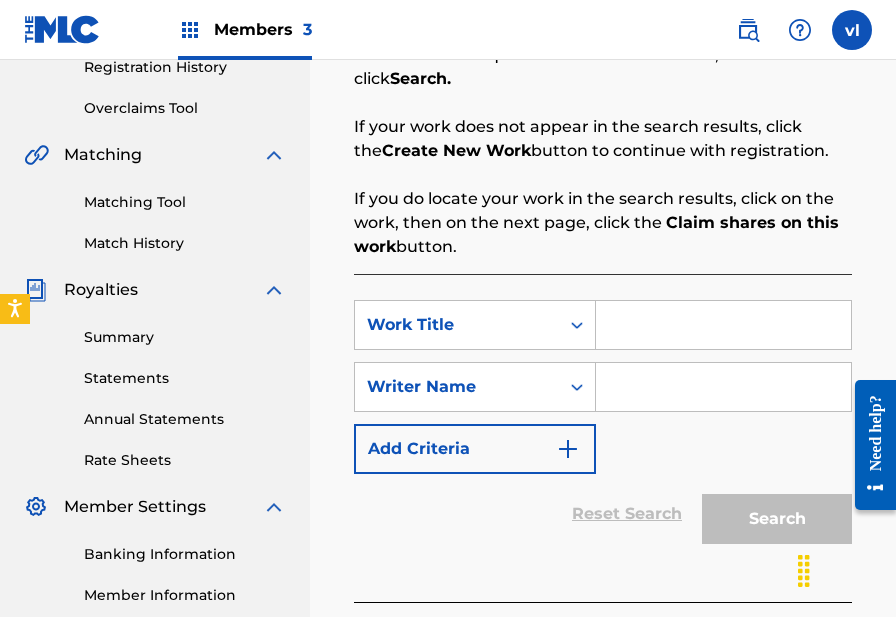 click on "SearchWithCriteriaf7493244-1b48-45ee-81a1-0ef5d32c798c Work Title SearchWithCriteria3860faf1-0e62-40d1-a28e-6a2c2d0efeb0 Writer Name Add Criteria Reset Search Search" at bounding box center (603, 438) 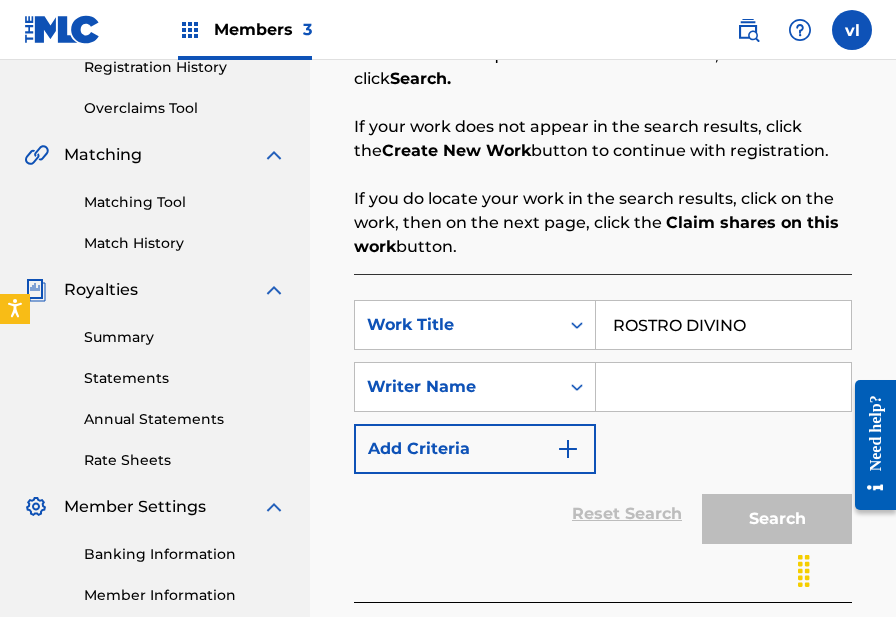 type on "ROSTRO DIVINO" 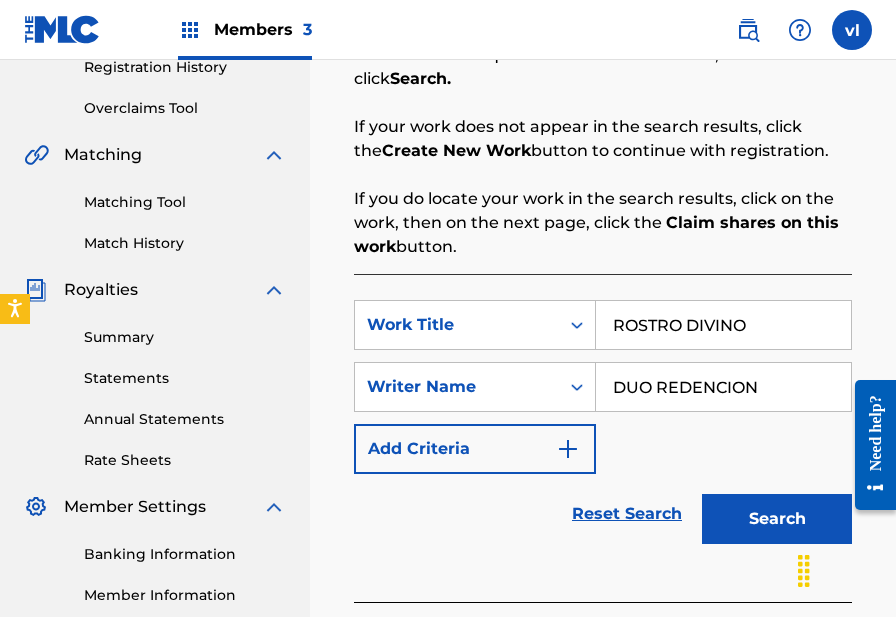 type on "DUO REDENCION" 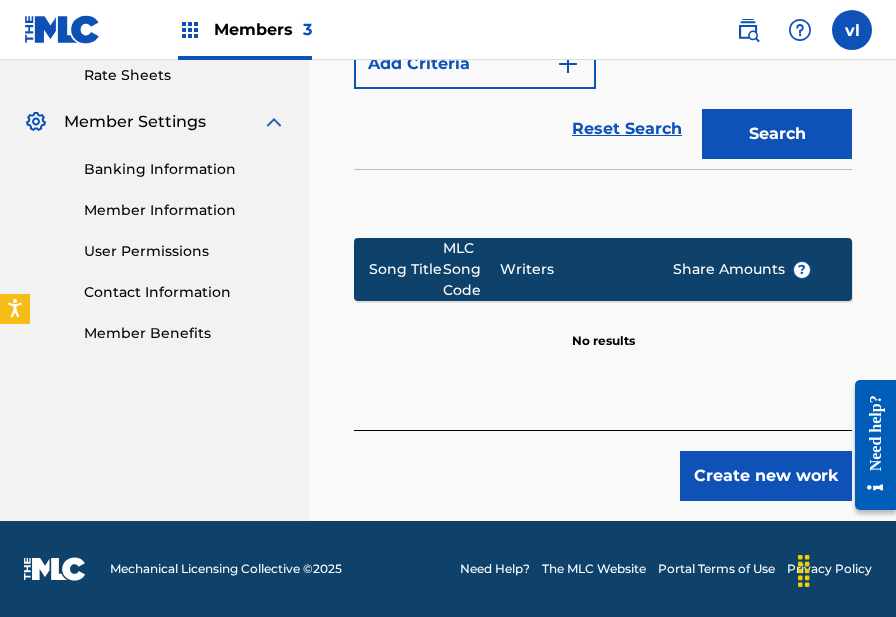 click on "Create new work" at bounding box center (766, 476) 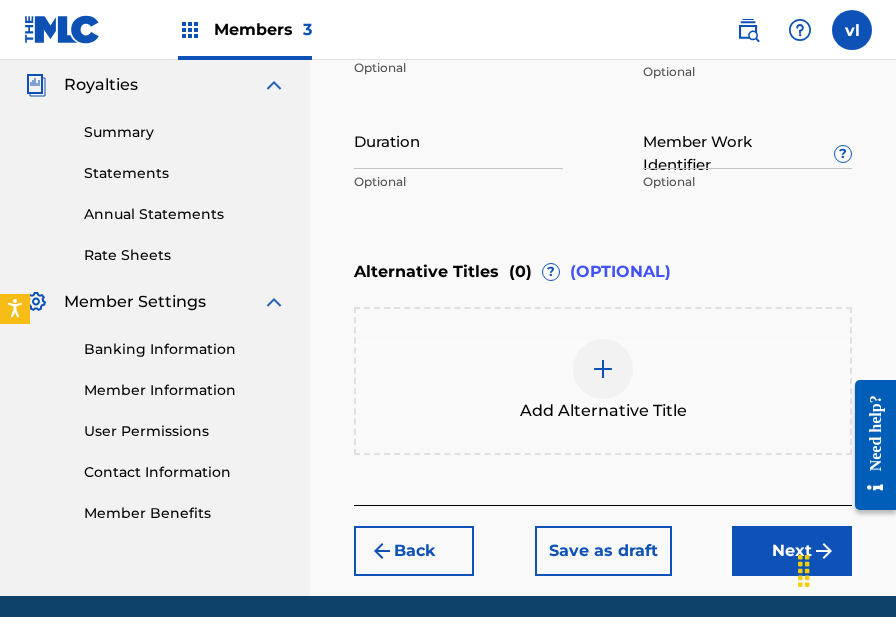 scroll, scrollTop: 531, scrollLeft: 0, axis: vertical 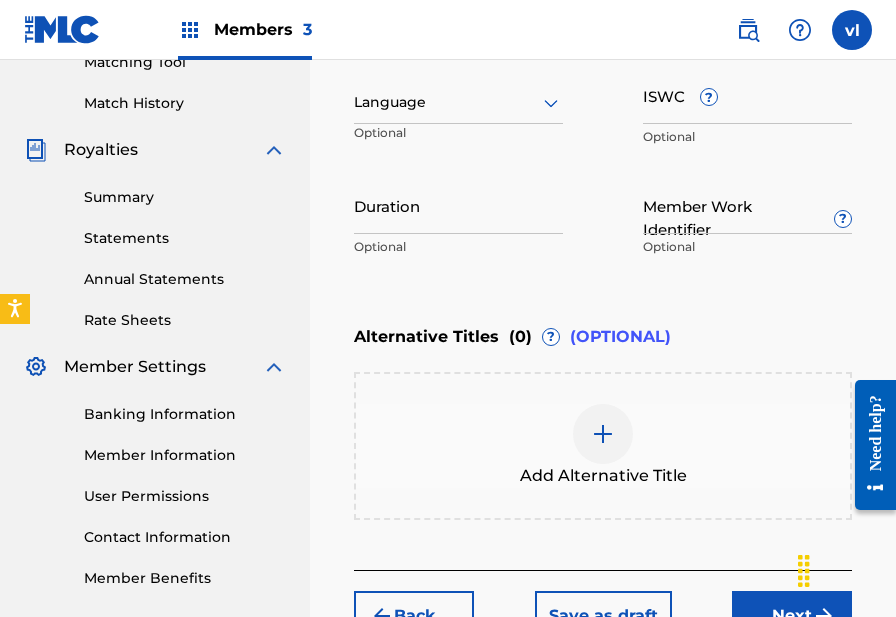click at bounding box center [458, 102] 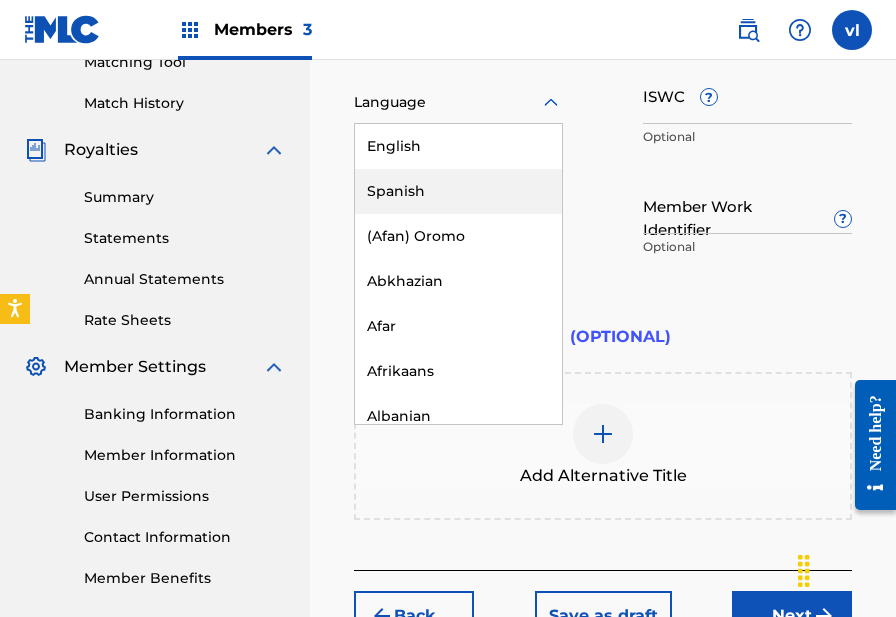 click on "Spanish" at bounding box center [458, 191] 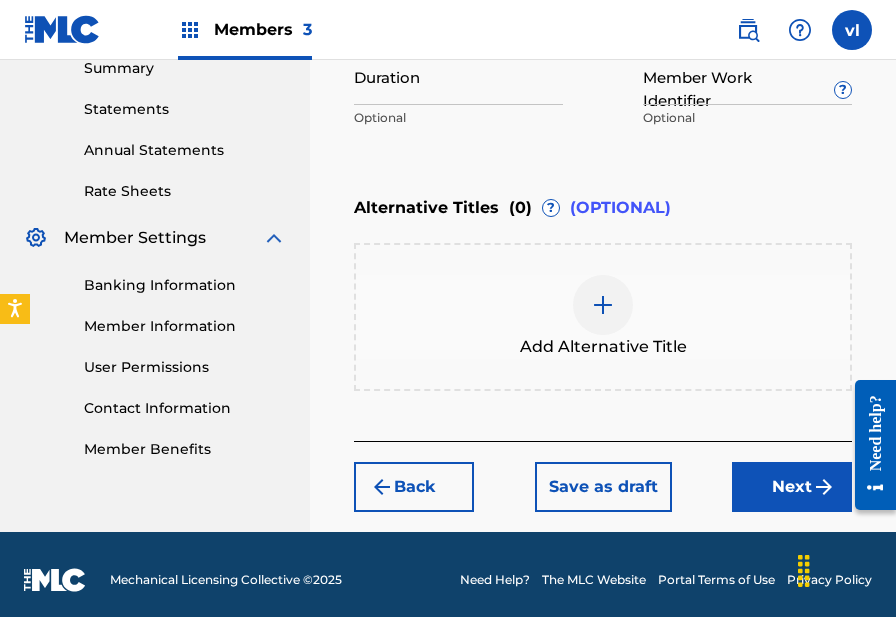 scroll, scrollTop: 671, scrollLeft: 0, axis: vertical 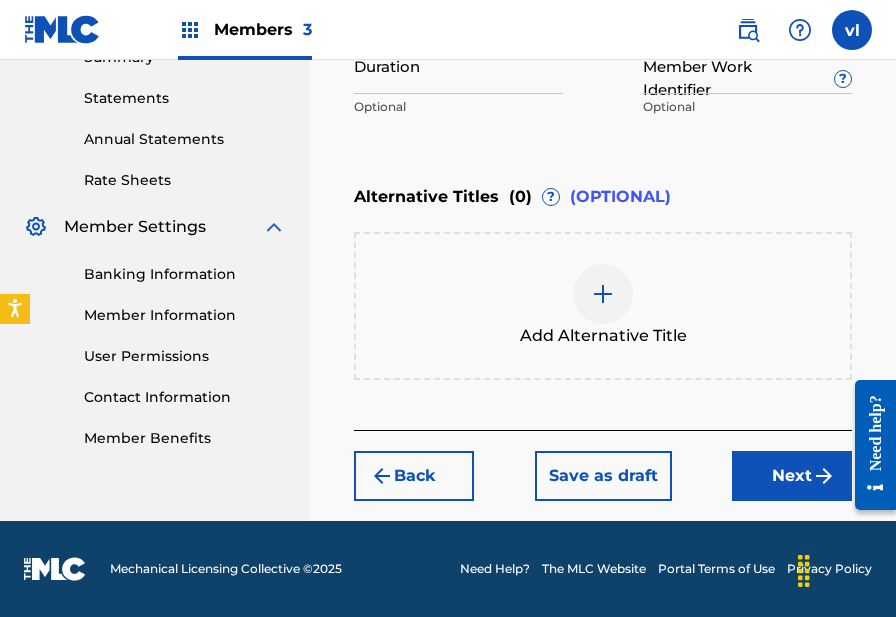 click at bounding box center (824, 476) 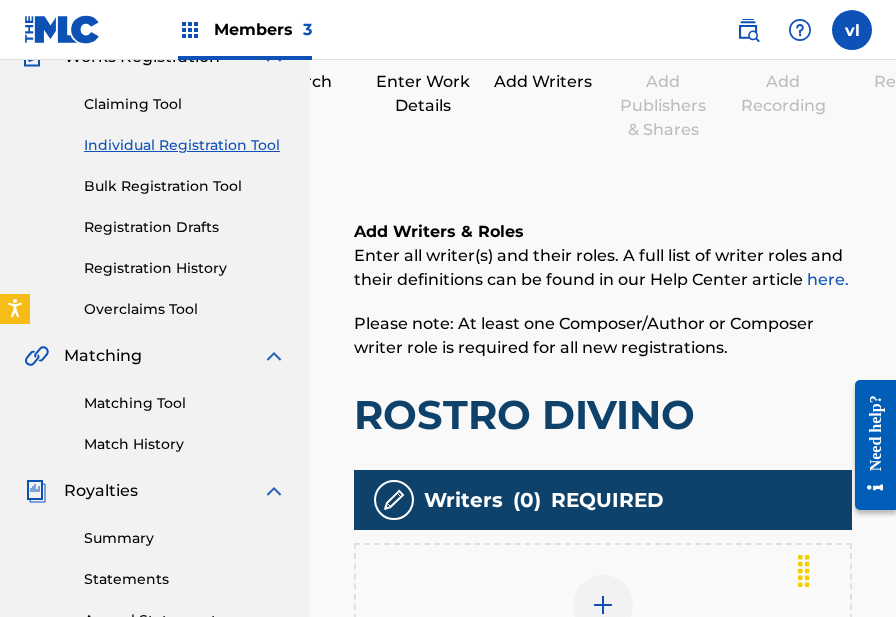 scroll, scrollTop: 255, scrollLeft: 0, axis: vertical 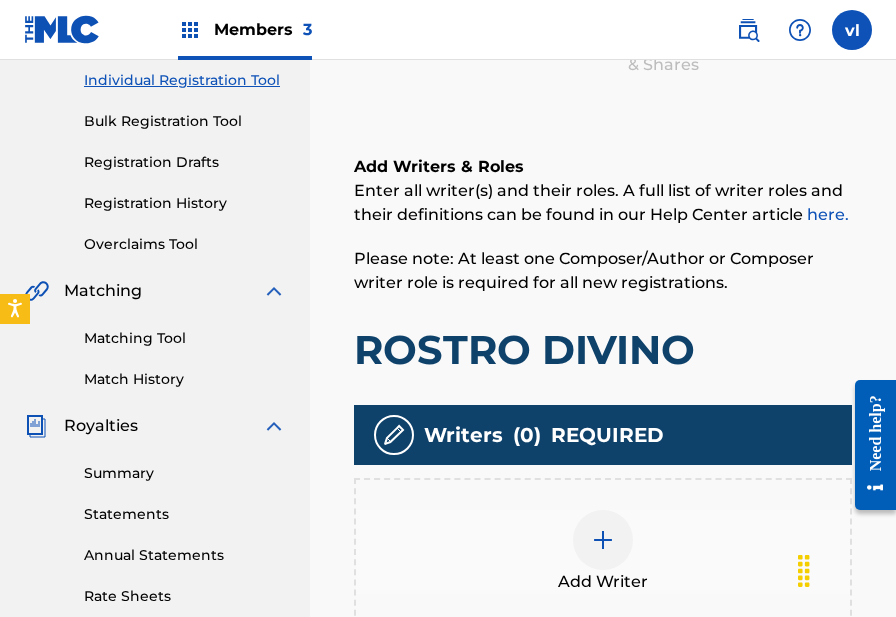click on "Add Writer" at bounding box center (603, 552) 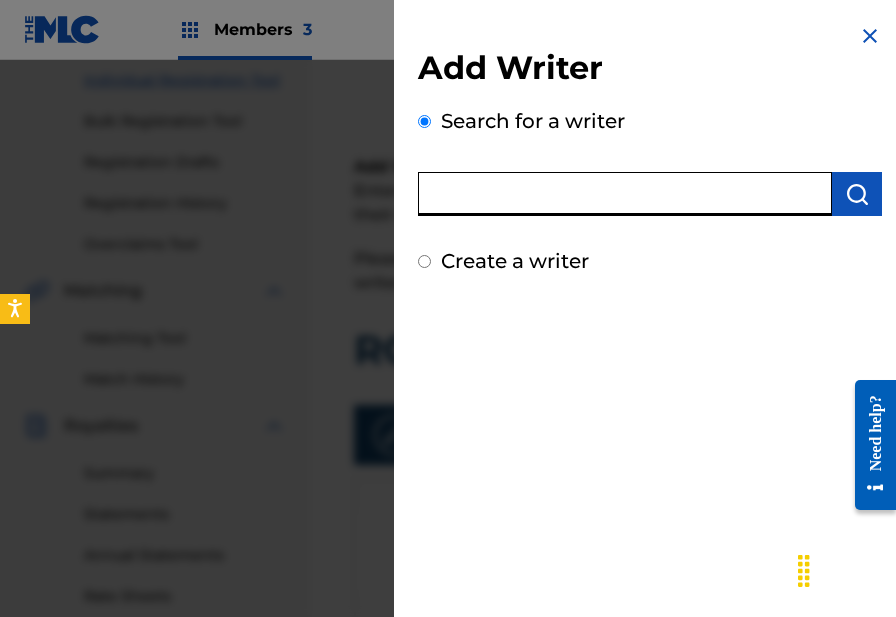 paste on "[FIRST] [LAST]" 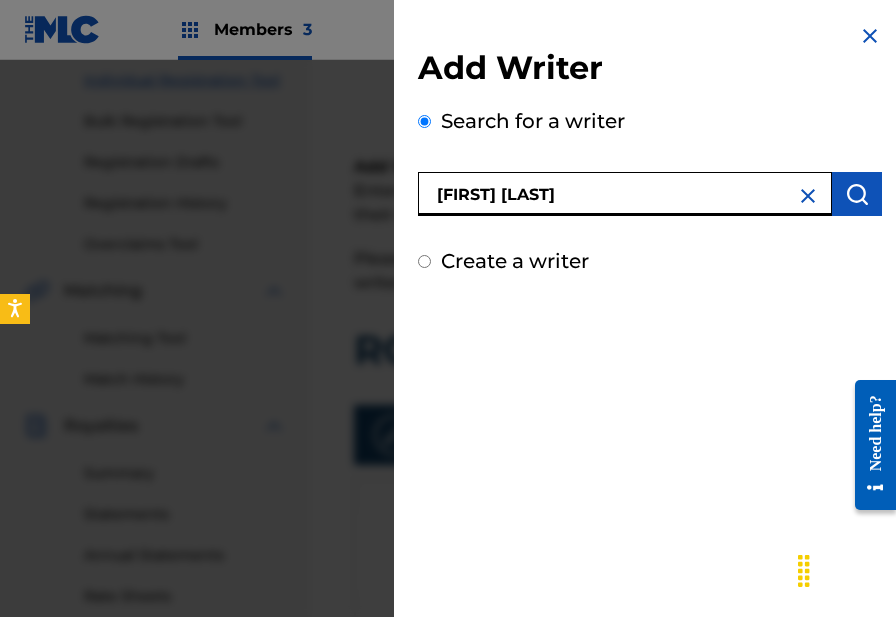 type on "[FIRST] [LAST]" 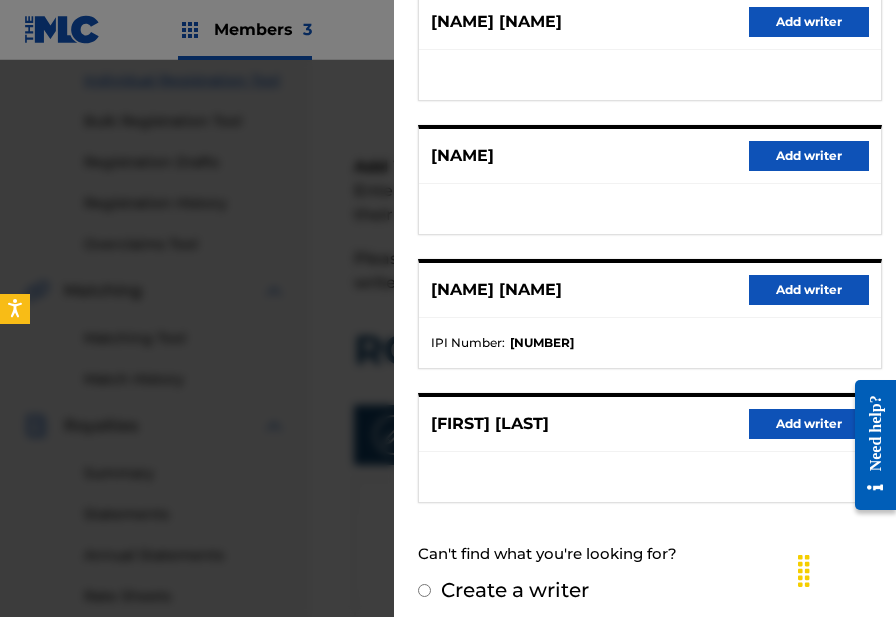 scroll, scrollTop: 420, scrollLeft: 0, axis: vertical 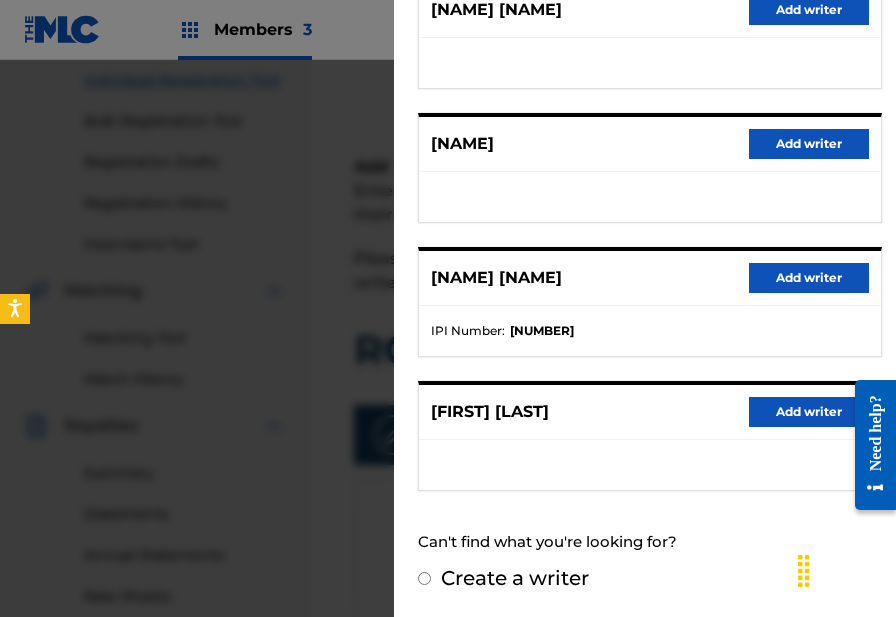 click on "Add writer" at bounding box center [809, 412] 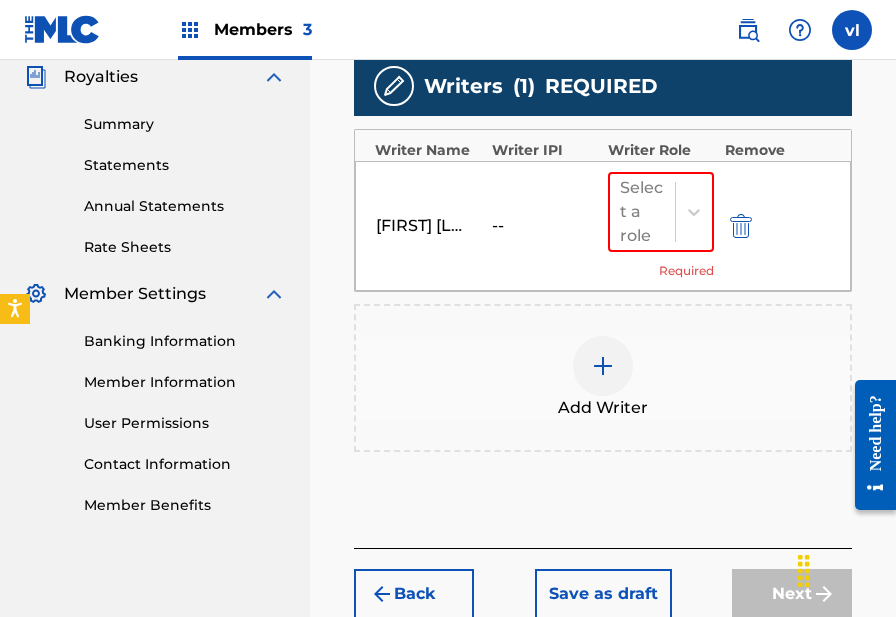 scroll, scrollTop: 607, scrollLeft: 0, axis: vertical 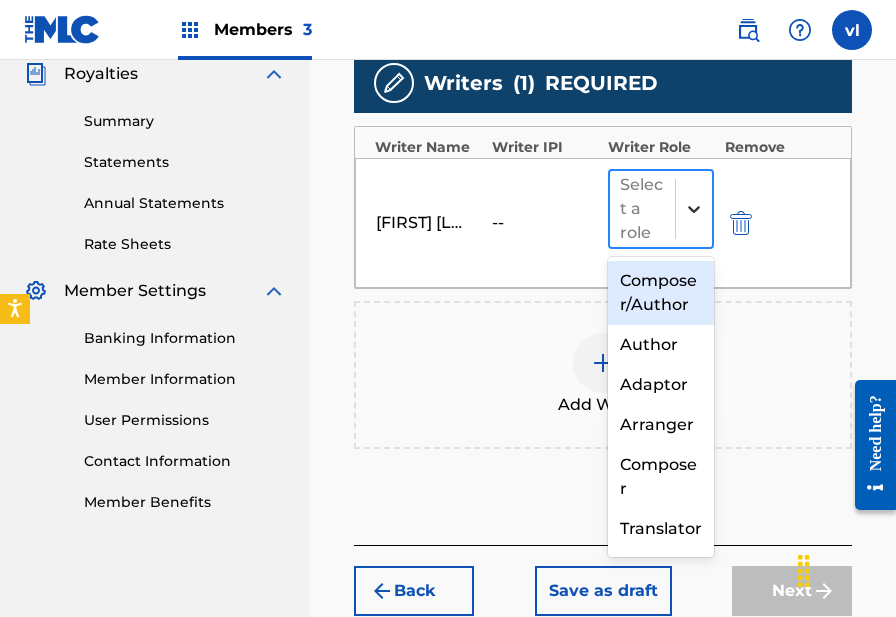 click at bounding box center [694, 209] 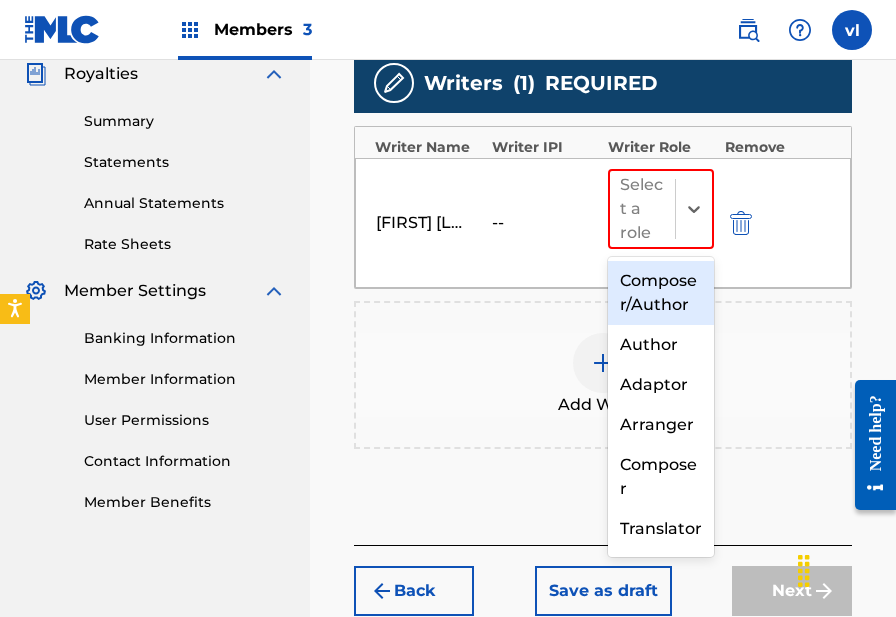 click on "Composer/Author" at bounding box center (661, 293) 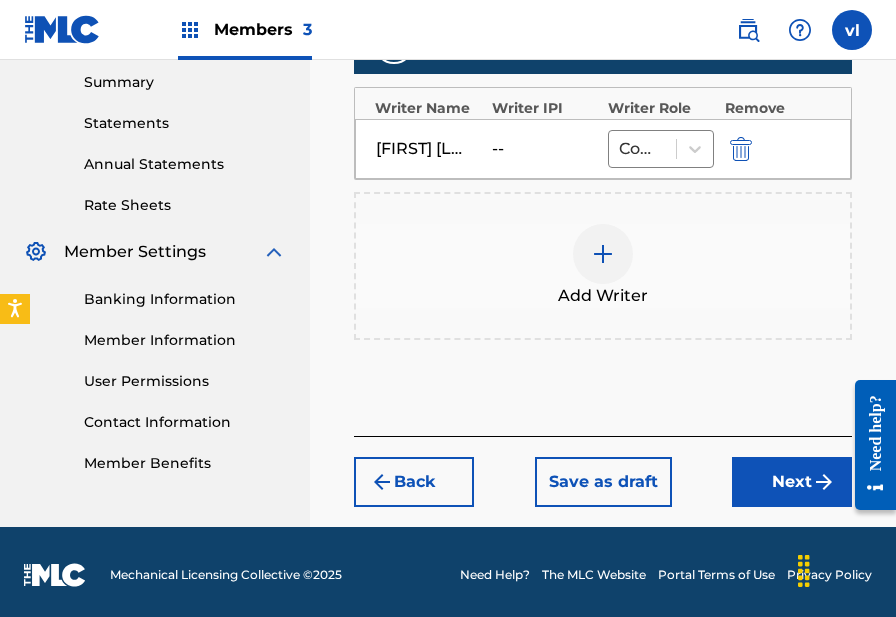 scroll, scrollTop: 652, scrollLeft: 0, axis: vertical 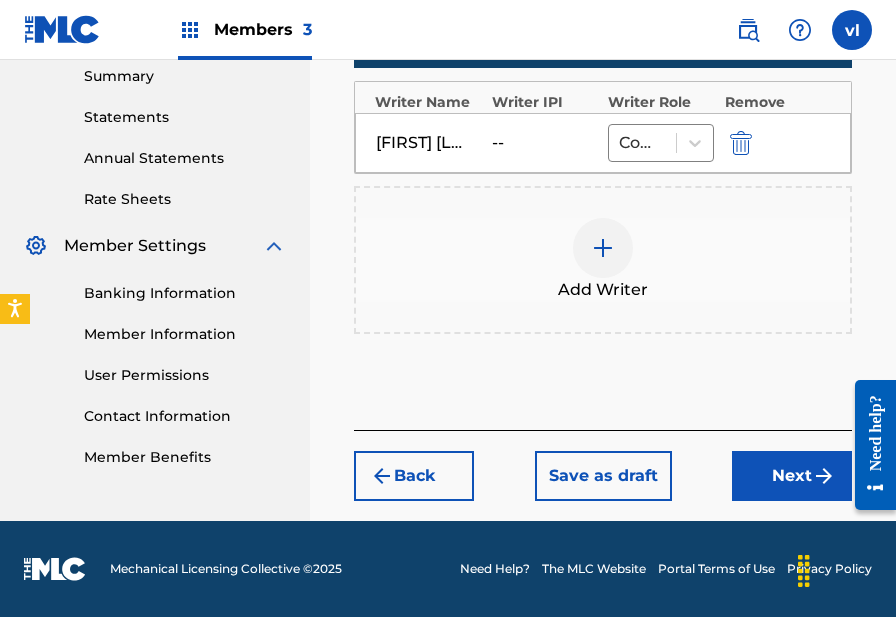 click on "Writers ( 1 ) REQUIRED Writer Name Writer IPI Writer Role Remove ADRIANA A. MARTINEZ -- Composer/Author Add Writer Back Save as draft Next" at bounding box center (603, -11) 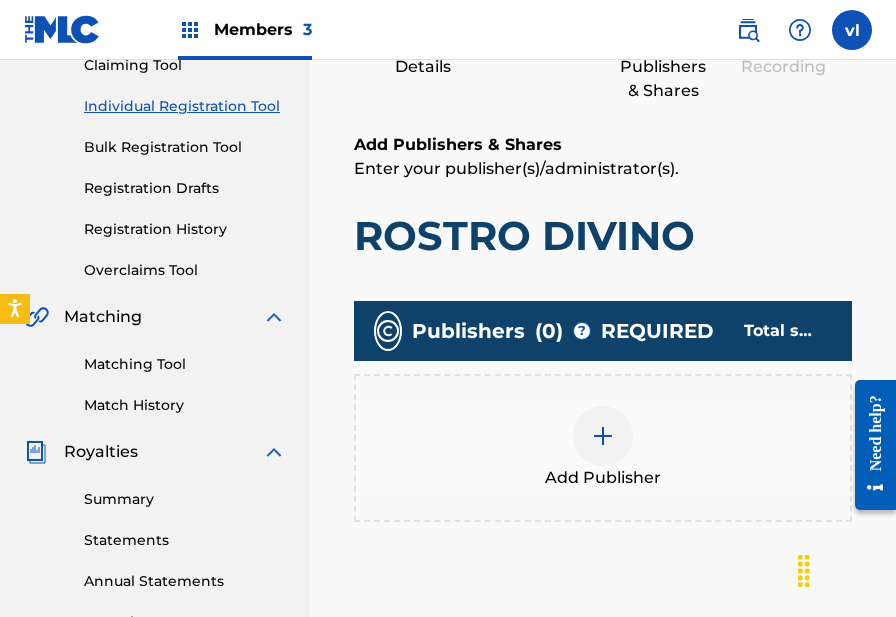 scroll, scrollTop: 233, scrollLeft: 0, axis: vertical 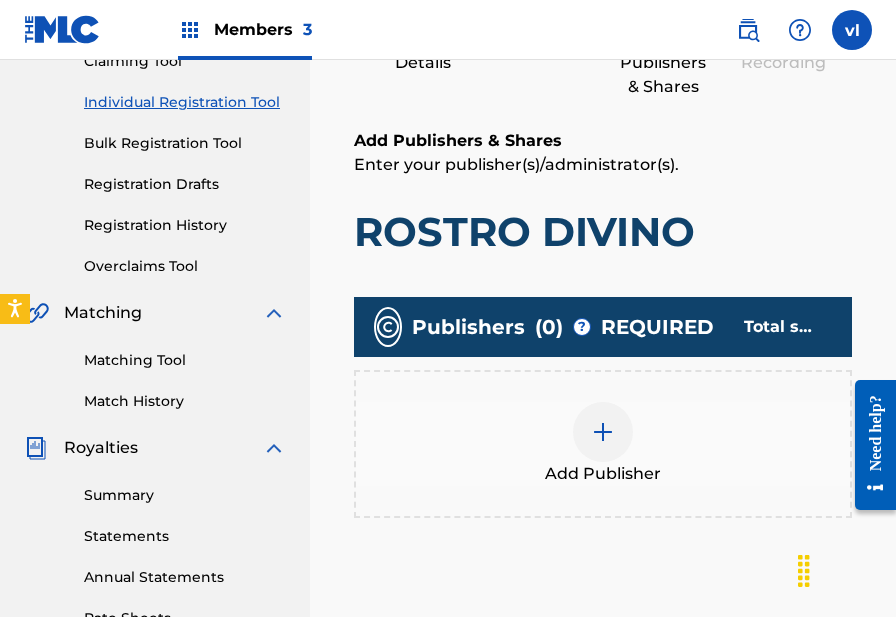 click on "Add Publisher" at bounding box center [603, 444] 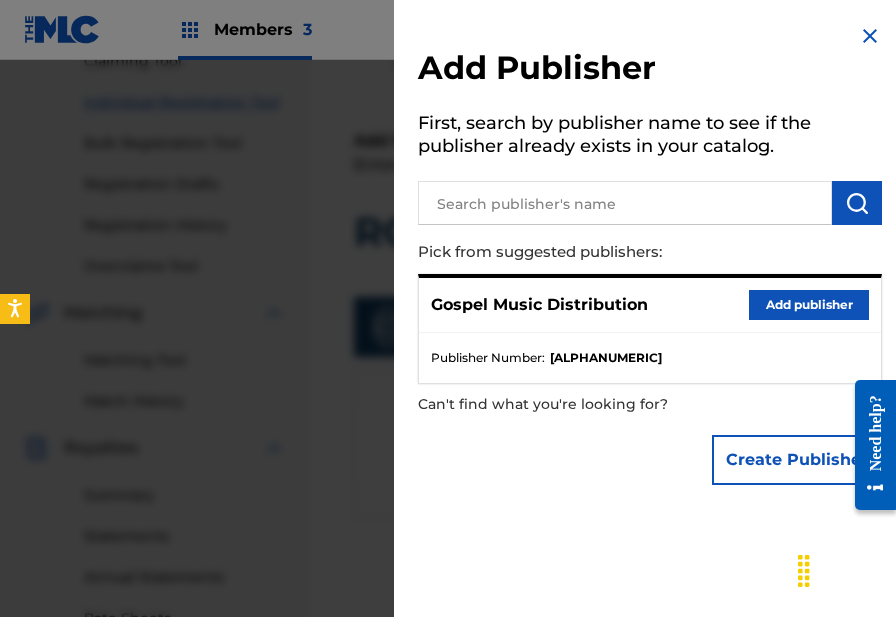click on "Add publisher" at bounding box center (809, 305) 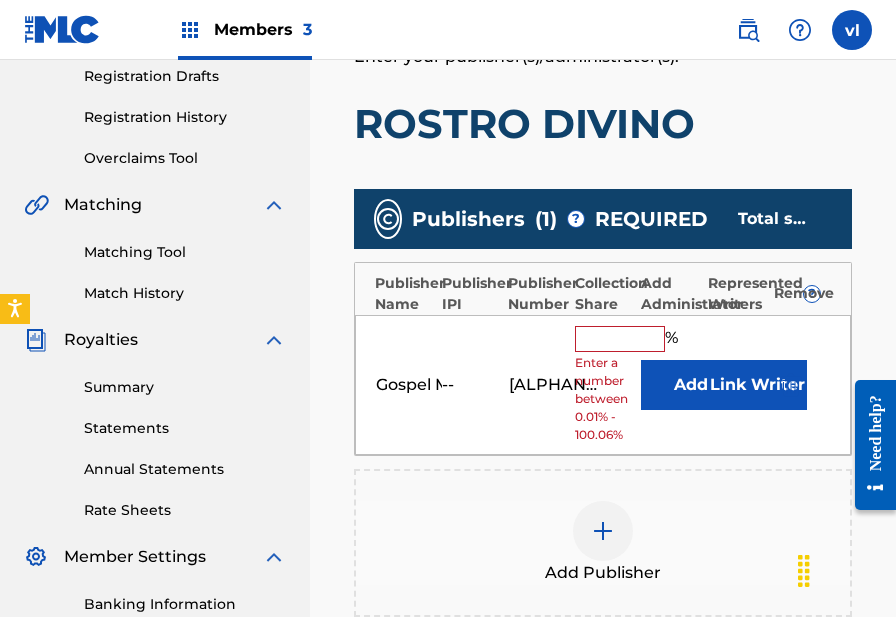scroll, scrollTop: 360, scrollLeft: 0, axis: vertical 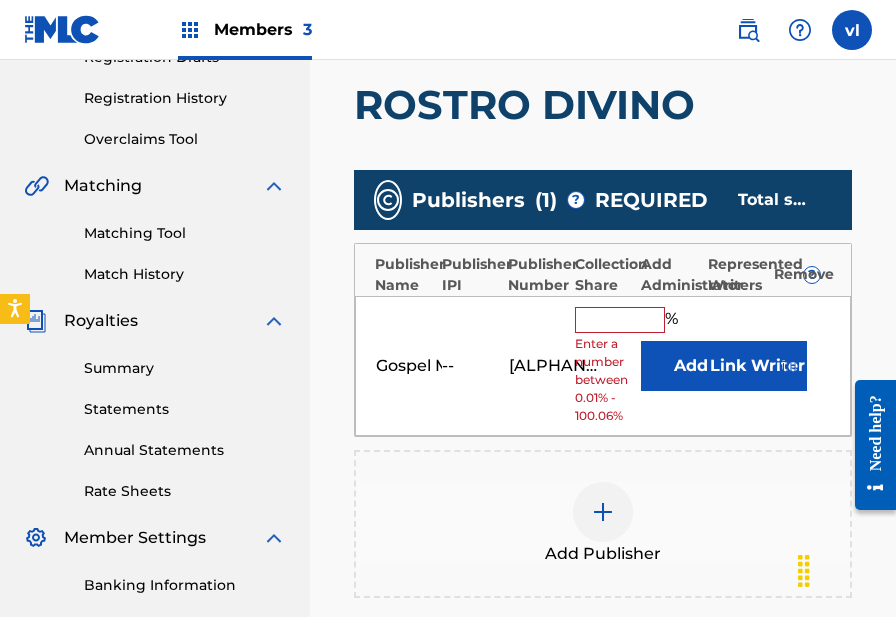 click at bounding box center [620, 320] 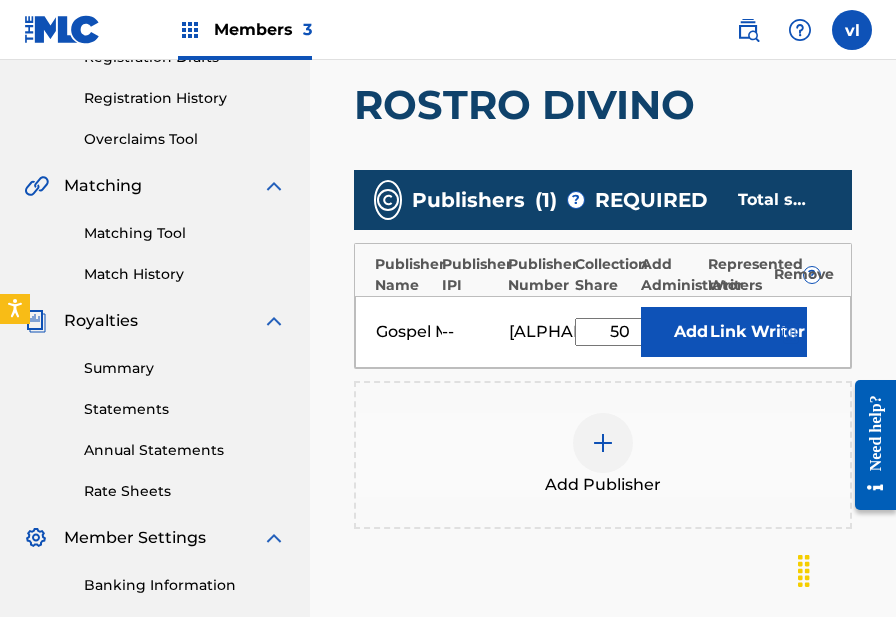 type on "50" 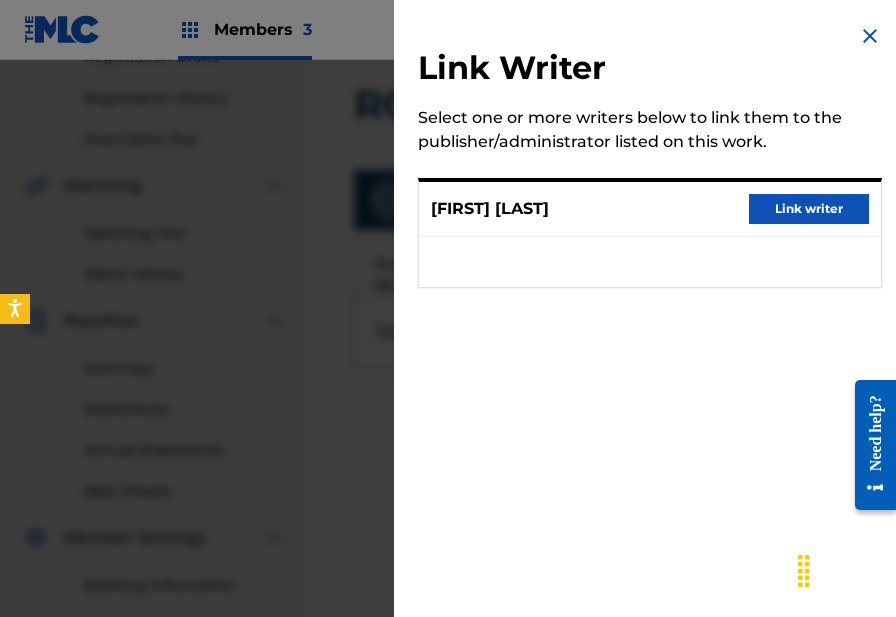 scroll, scrollTop: 370, scrollLeft: 0, axis: vertical 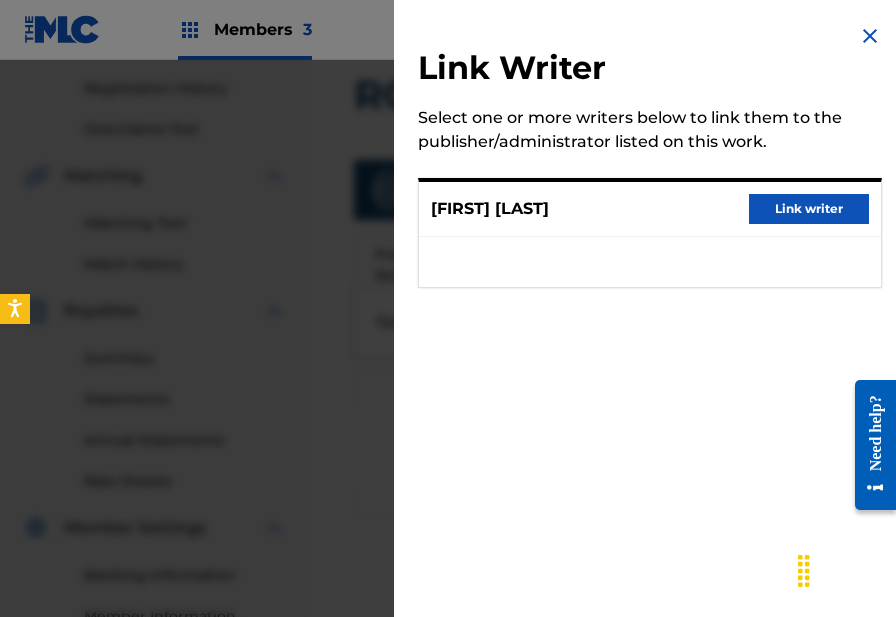 click on "Link writer" at bounding box center (809, 209) 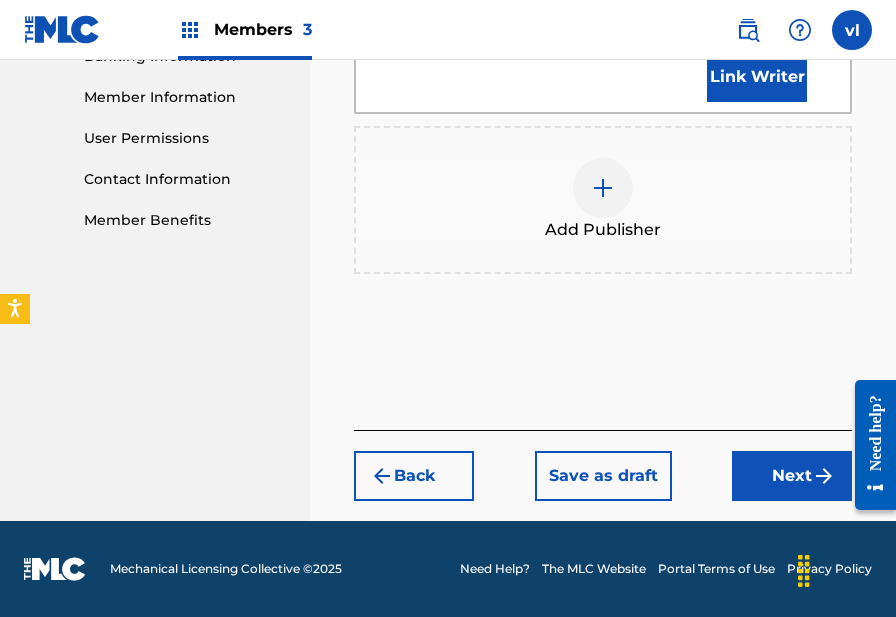 scroll, scrollTop: 913, scrollLeft: 0, axis: vertical 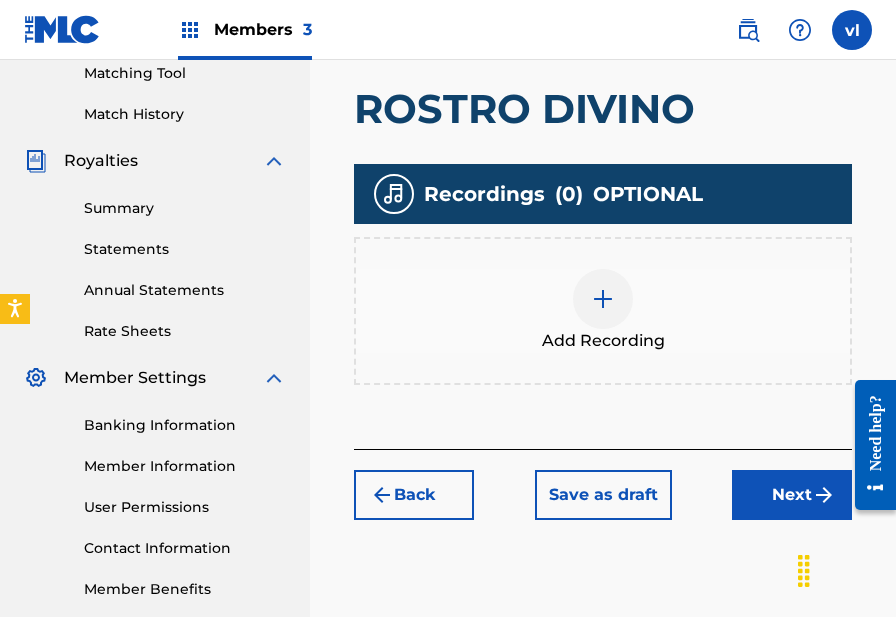 click at bounding box center [603, 299] 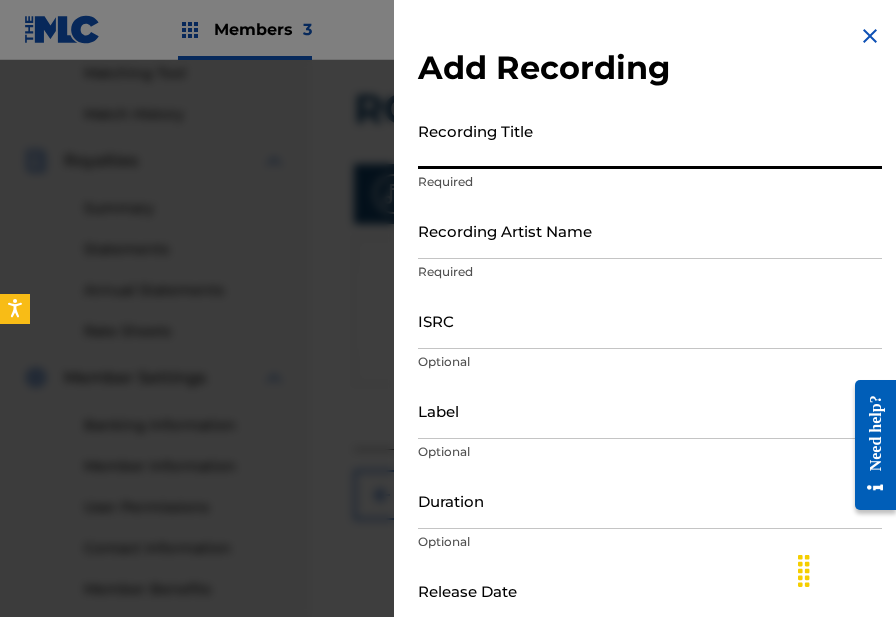 click on "Recording Title" at bounding box center [650, 140] 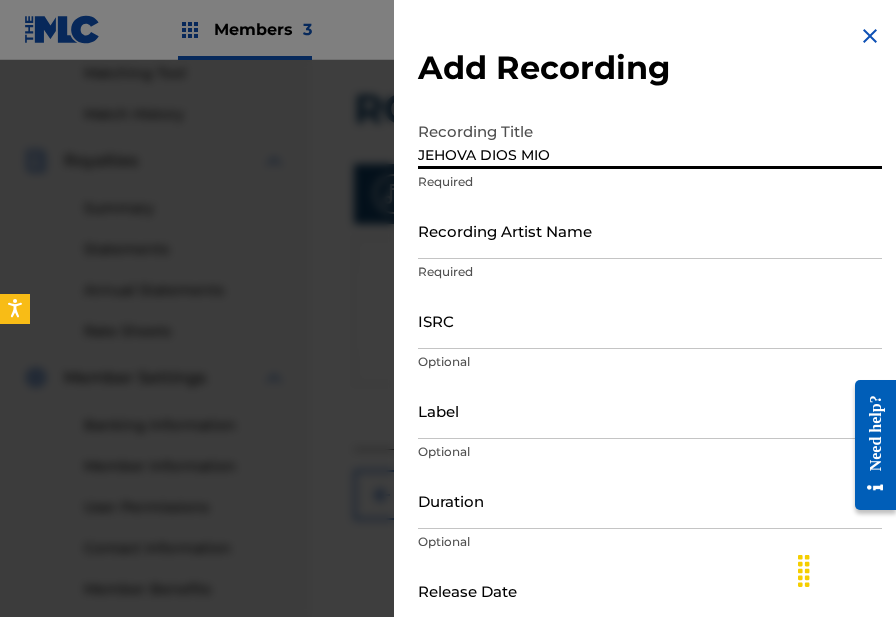 type on "JEHOVA DIOS MIO" 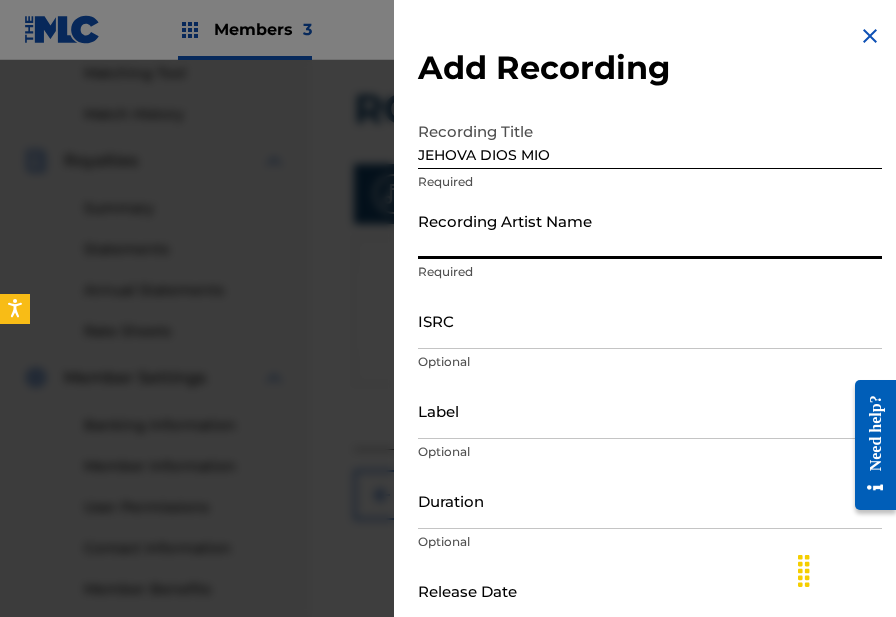 click on "Recording Artist Name" at bounding box center (650, 230) 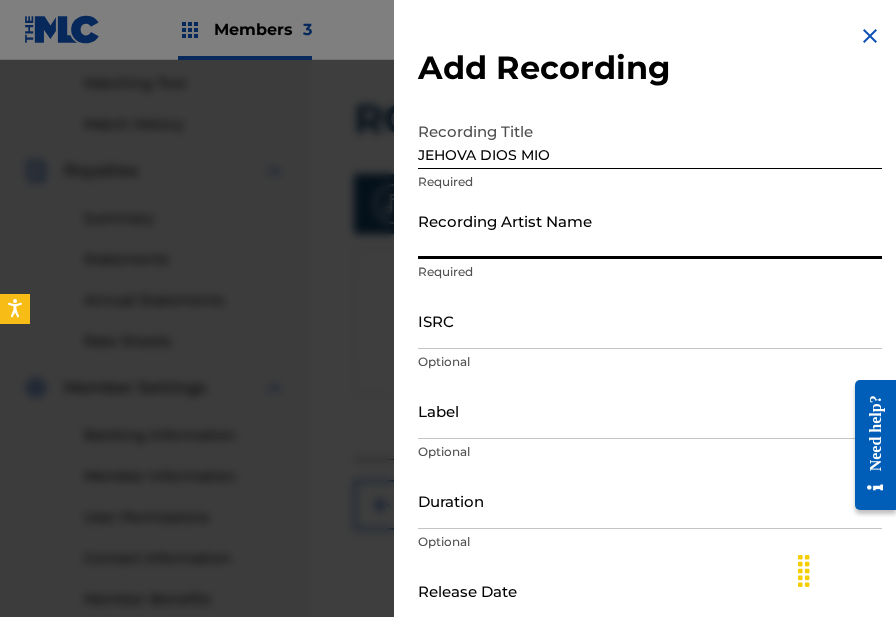 scroll, scrollTop: 500, scrollLeft: 0, axis: vertical 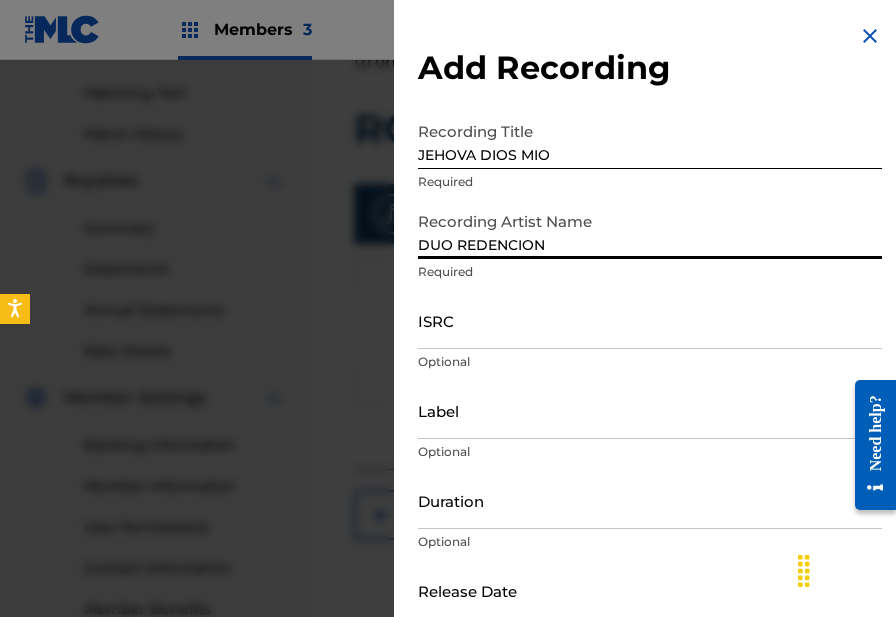 type on "DUO REDENCION" 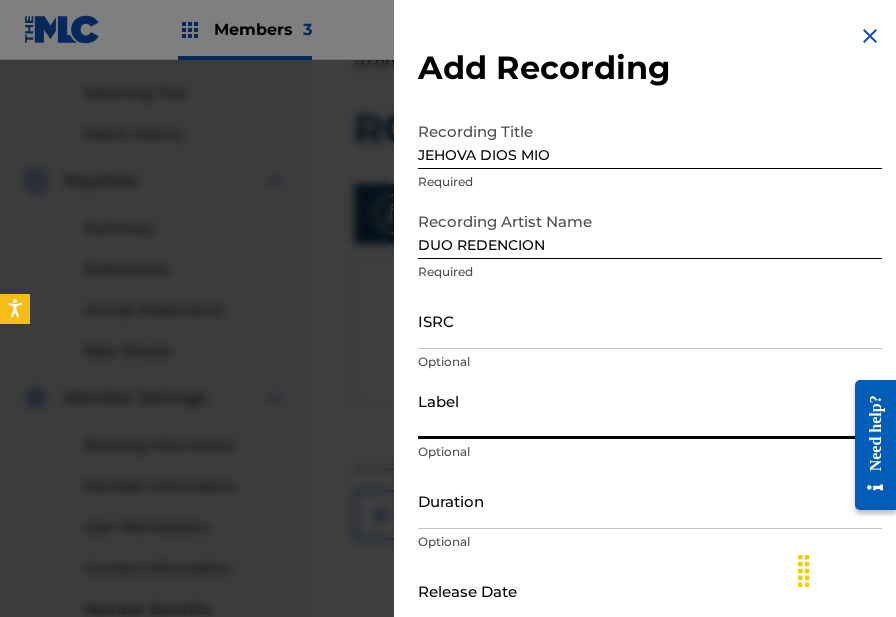 click on "Label" at bounding box center [650, 410] 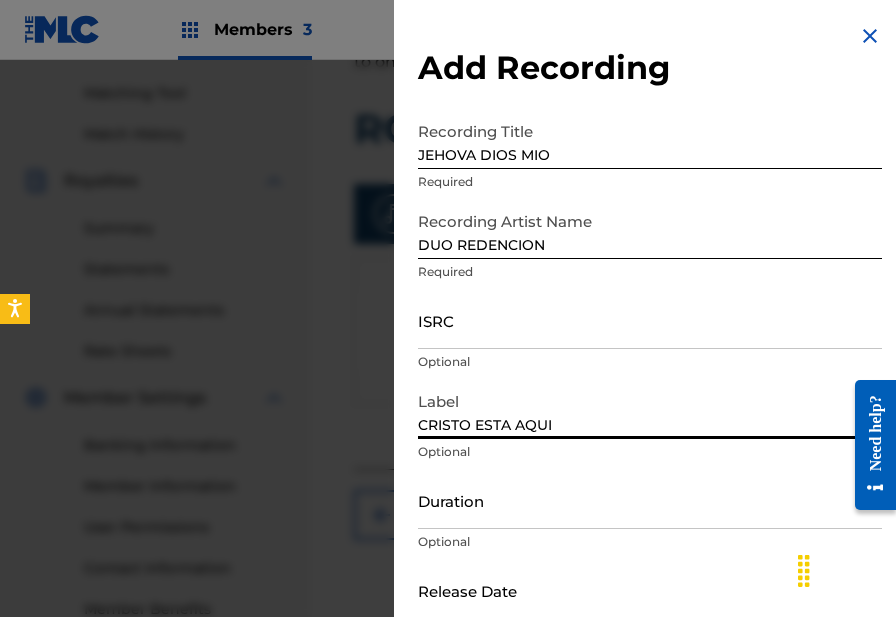 type on "CRISTO ESTA AQUI" 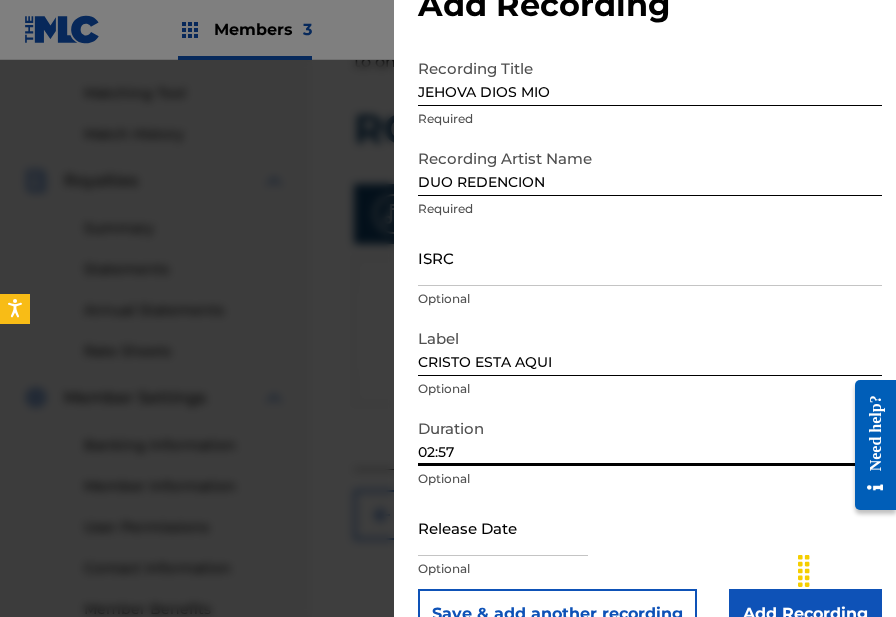 scroll, scrollTop: 109, scrollLeft: 0, axis: vertical 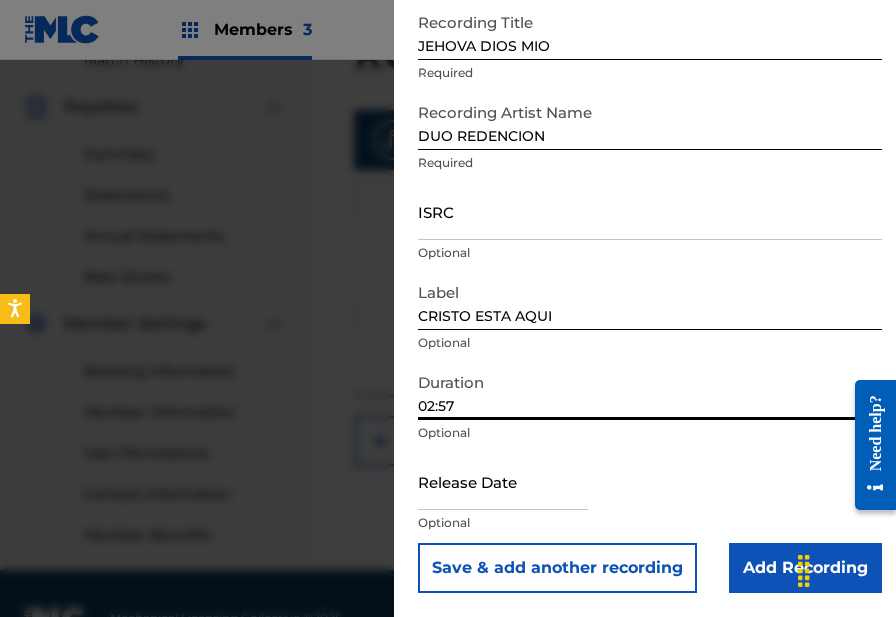 type on "02:57" 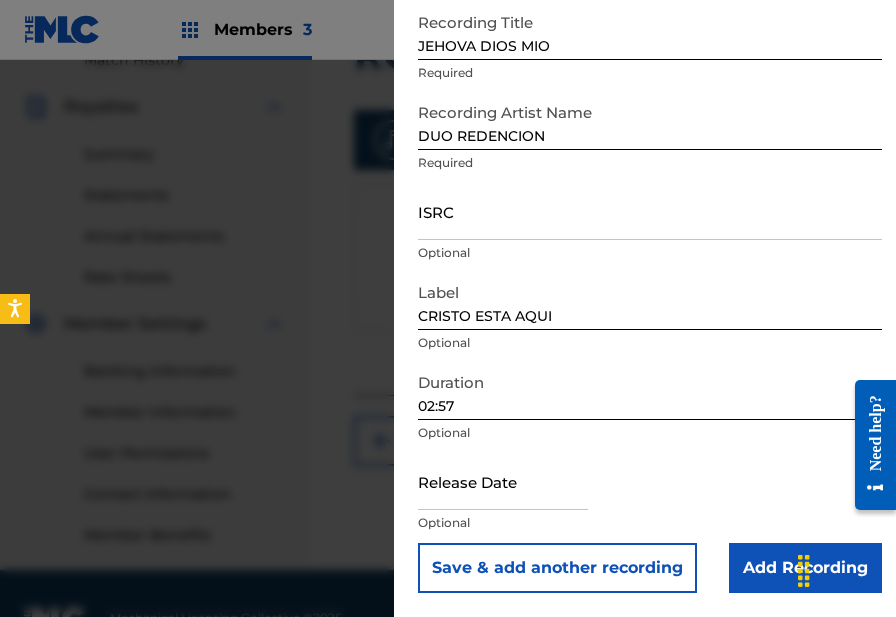 click on "Add Recording" at bounding box center (805, 568) 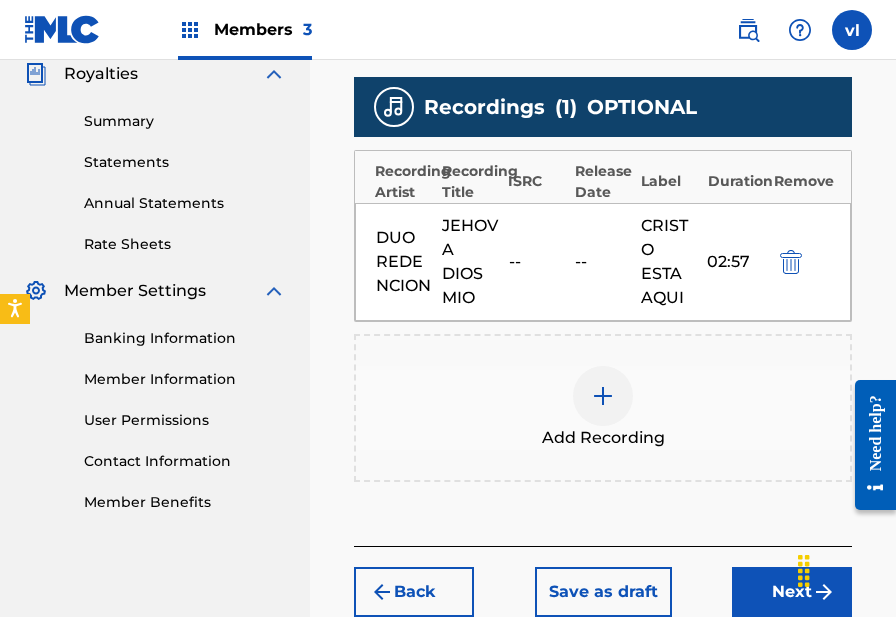 scroll, scrollTop: 648, scrollLeft: 0, axis: vertical 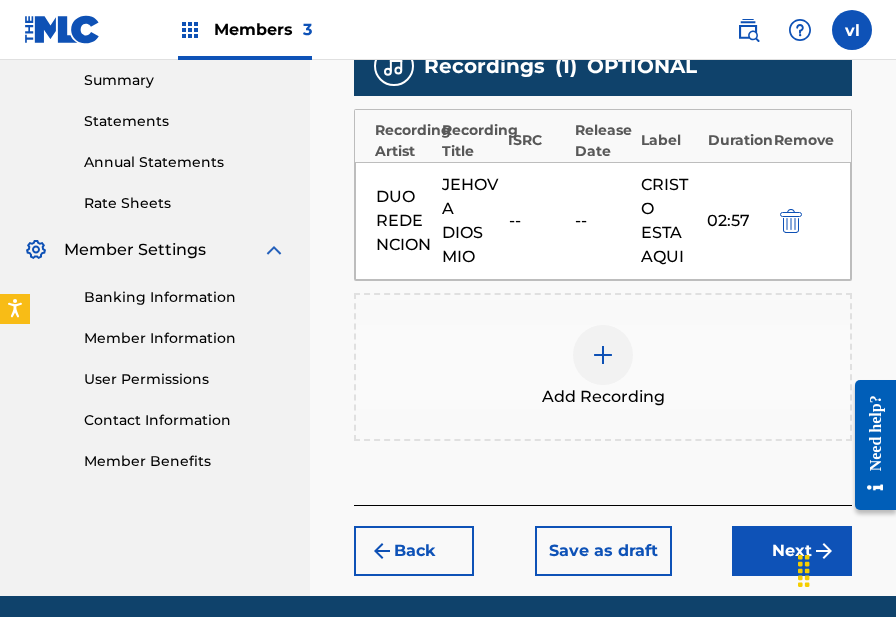 click on "Next" at bounding box center [792, 551] 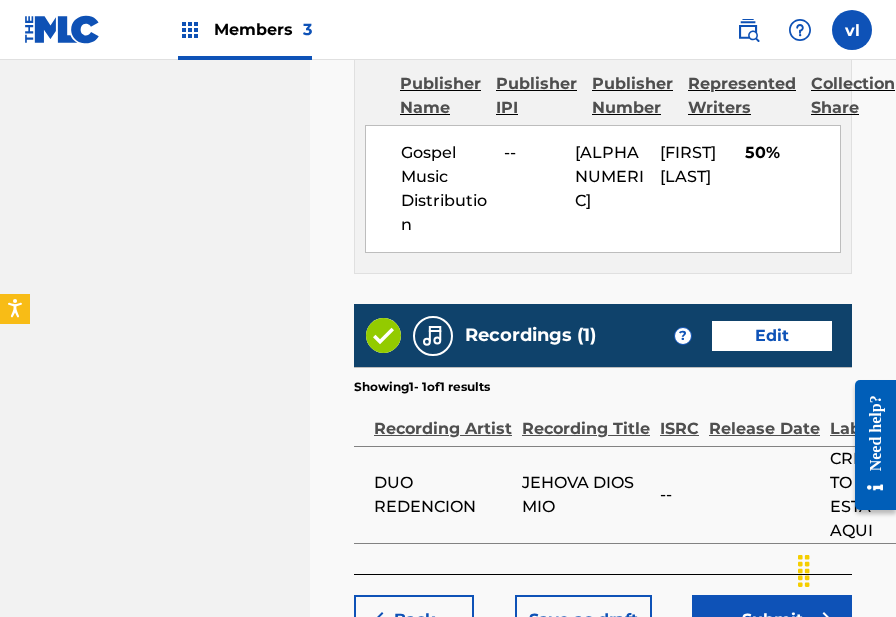 scroll, scrollTop: 1321, scrollLeft: 0, axis: vertical 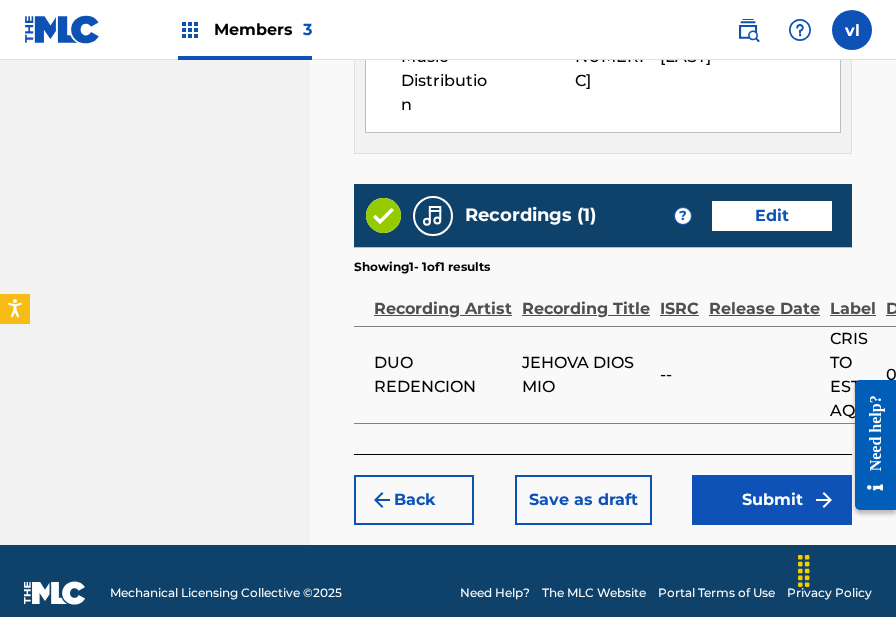 click on "Submit" at bounding box center [772, 500] 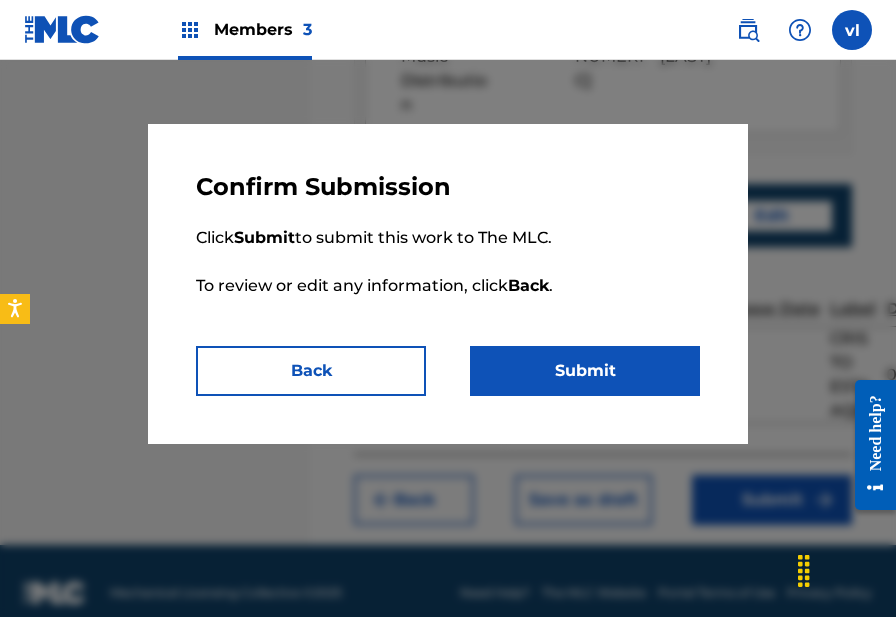 drag, startPoint x: 603, startPoint y: 362, endPoint x: 664, endPoint y: 359, distance: 61.073727 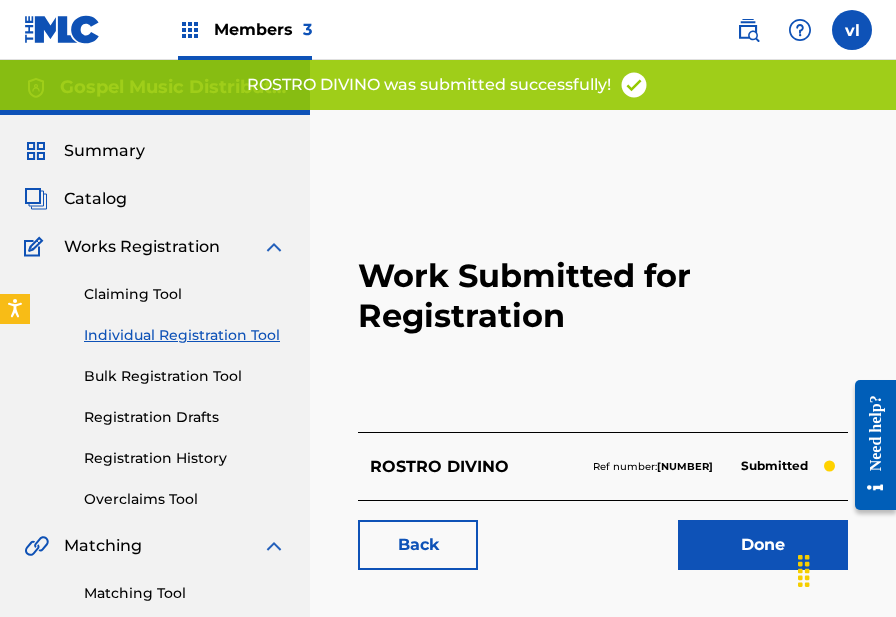 click on "Individual Registration Tool" at bounding box center [185, 335] 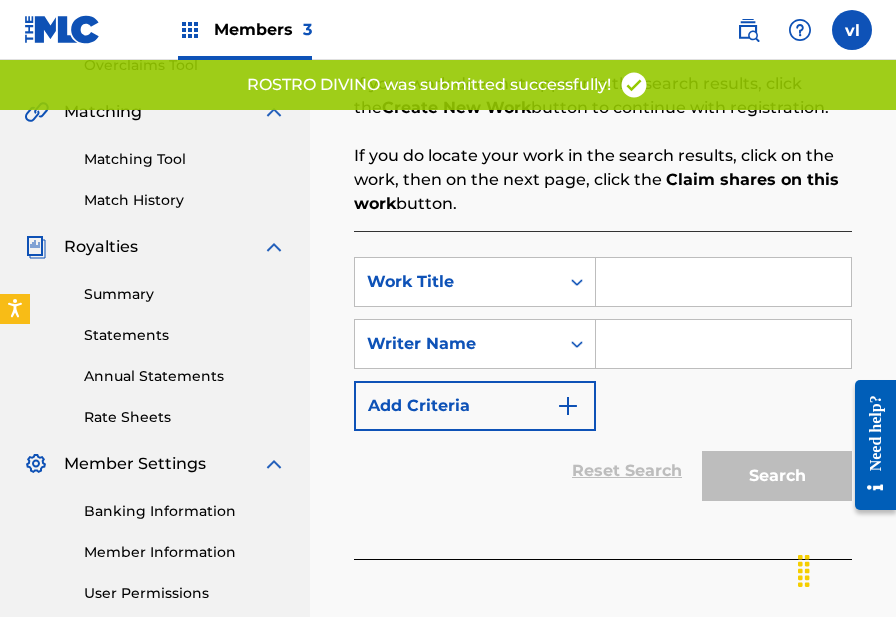 scroll, scrollTop: 462, scrollLeft: 0, axis: vertical 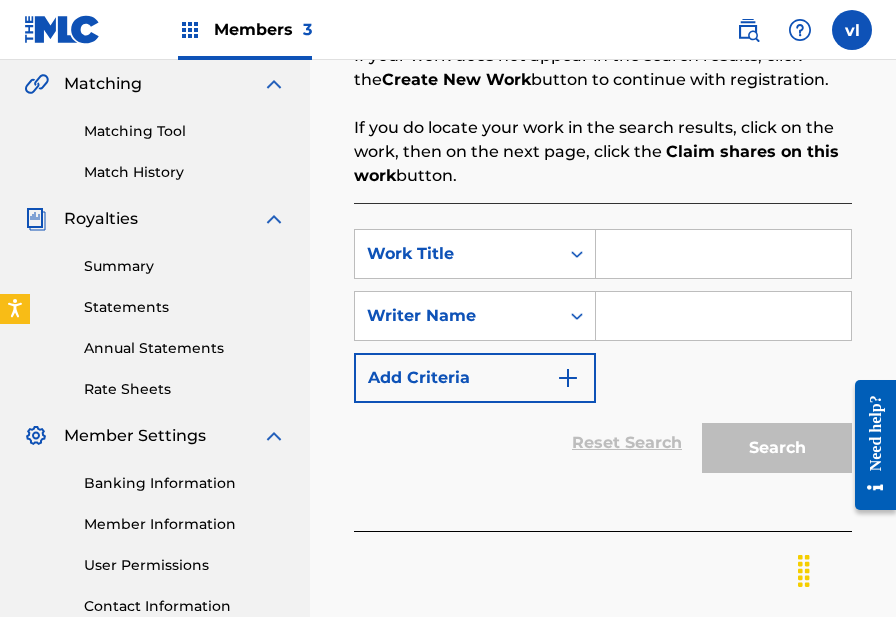click at bounding box center [723, 254] 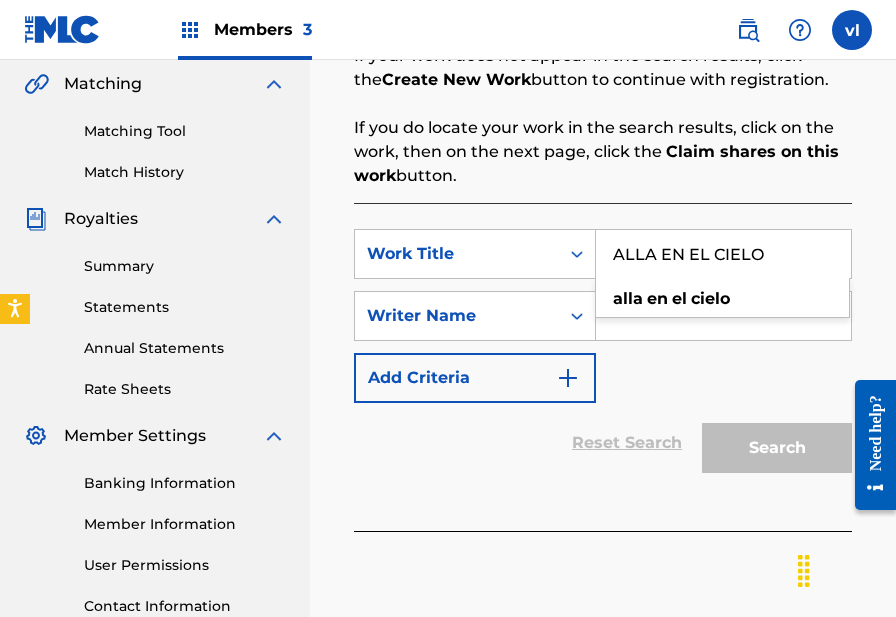 type on "ALLA EN EL CIELO" 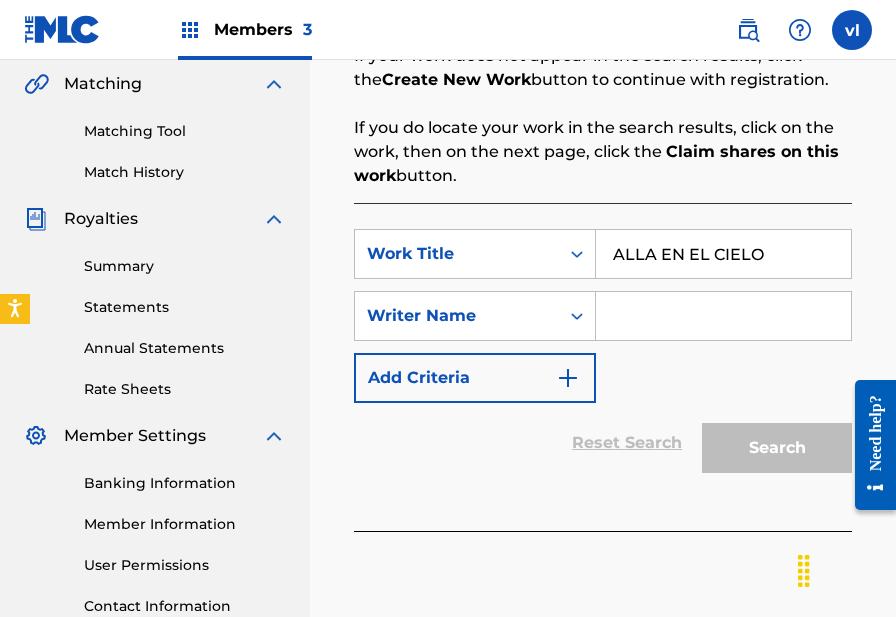 click at bounding box center [723, 316] 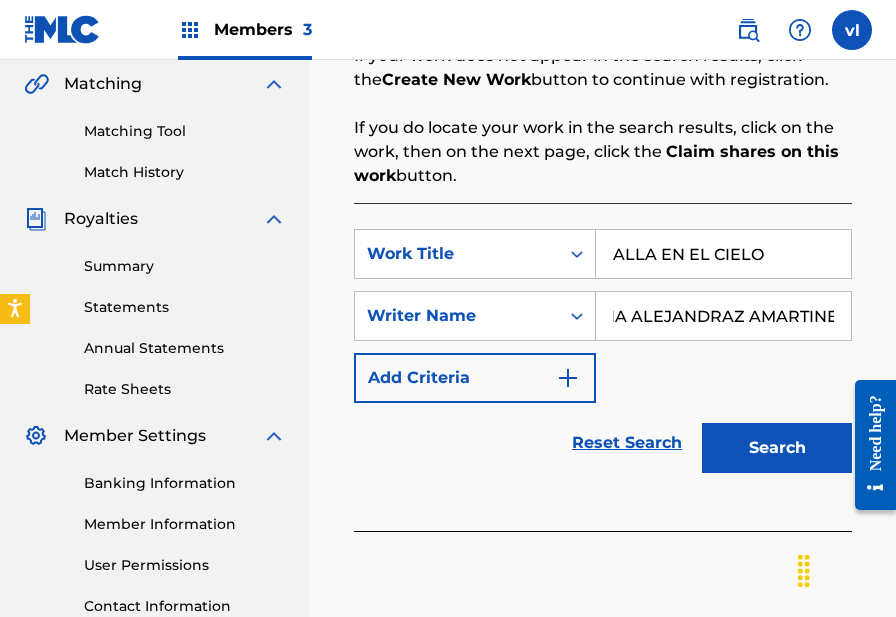 scroll, scrollTop: 0, scrollLeft: 75, axis: horizontal 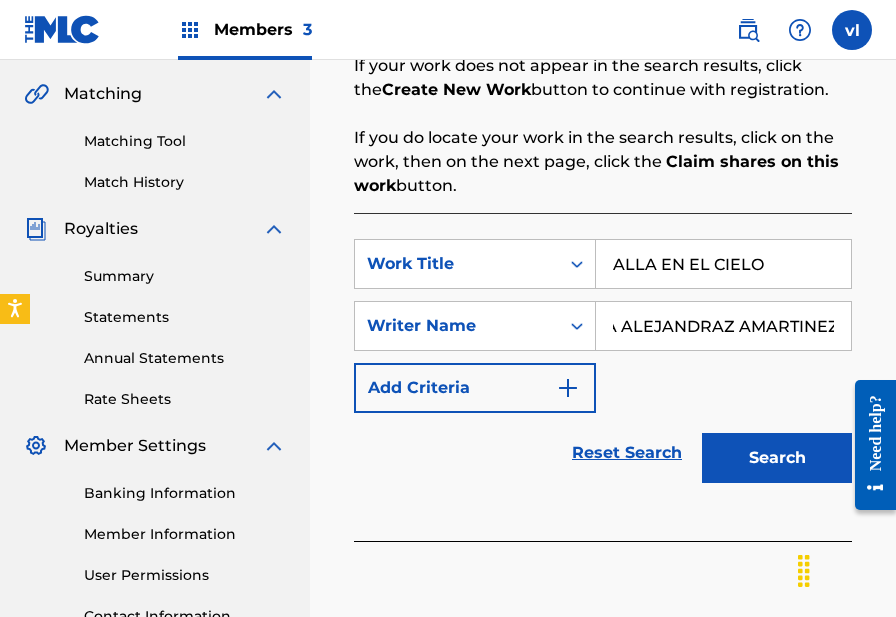 click on "ADRIANA ALEJANDRAZ AMARTINEZ" at bounding box center [723, 326] 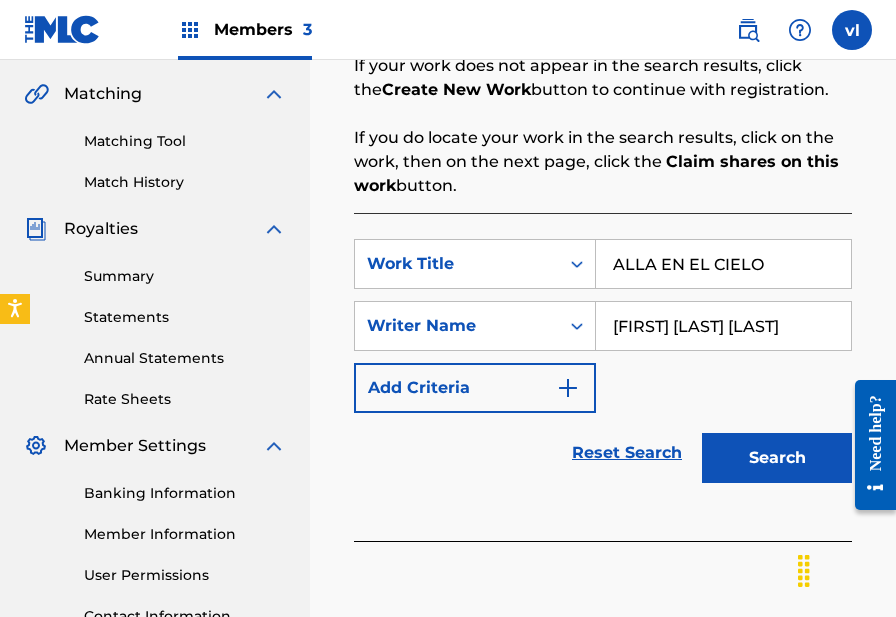 scroll, scrollTop: 0, scrollLeft: 65, axis: horizontal 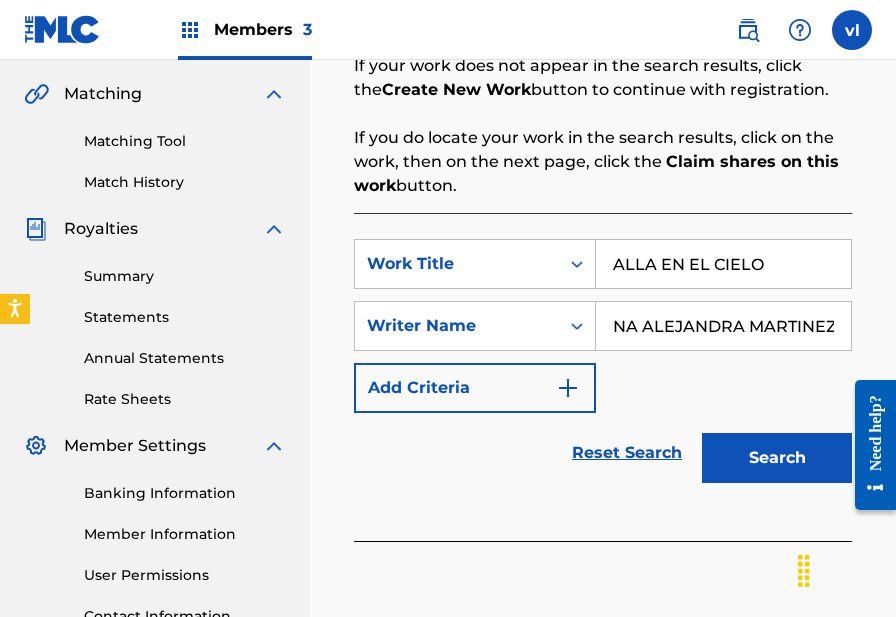 drag, startPoint x: 666, startPoint y: 317, endPoint x: 856, endPoint y: 333, distance: 190.6725 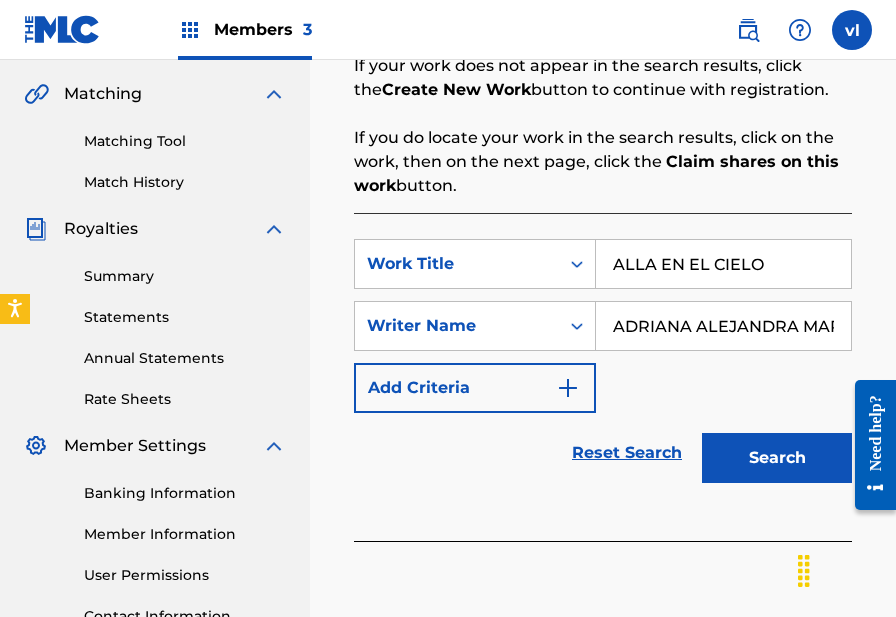 click on "Search" at bounding box center (777, 458) 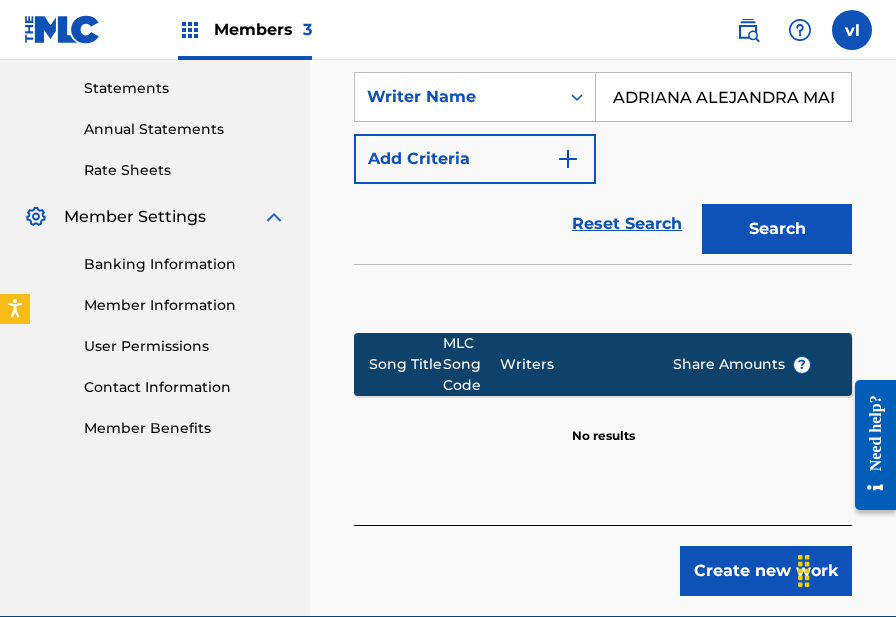 scroll, scrollTop: 776, scrollLeft: 0, axis: vertical 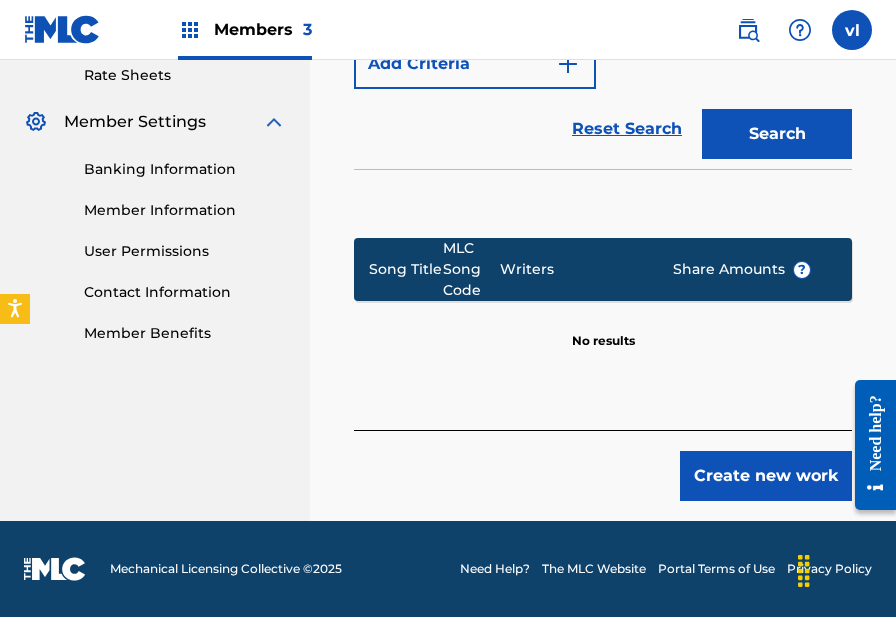 click on "Create new work" at bounding box center [766, 476] 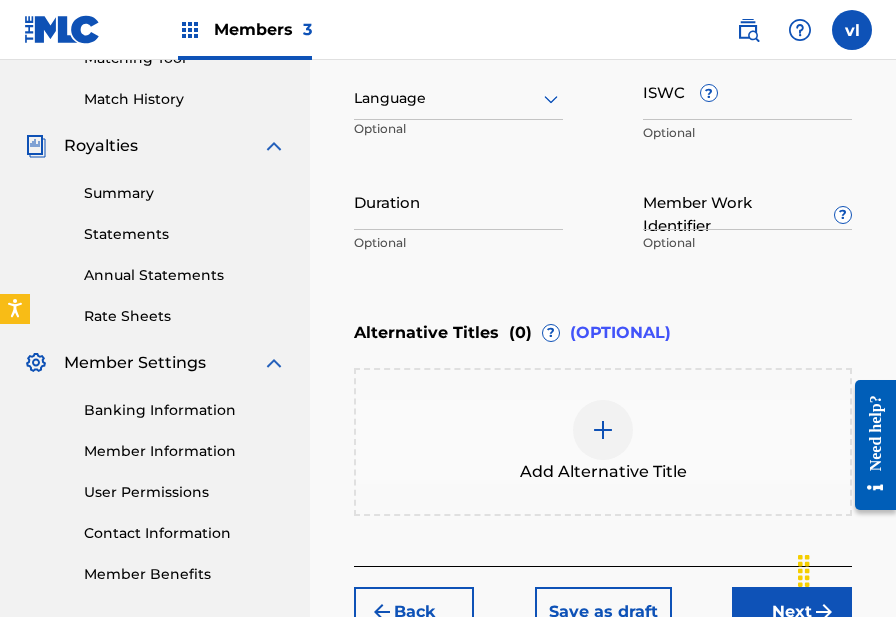 scroll, scrollTop: 460, scrollLeft: 0, axis: vertical 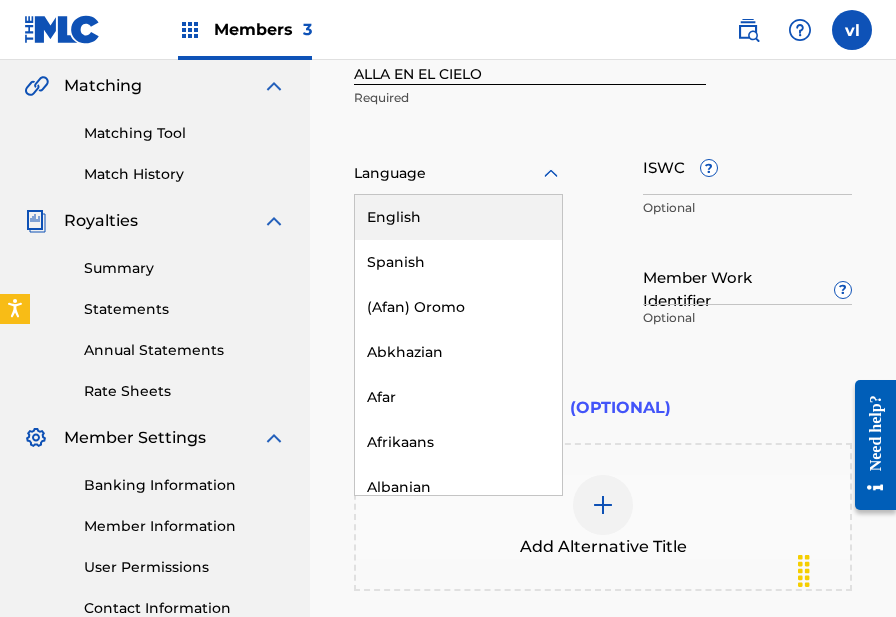 click at bounding box center (458, 173) 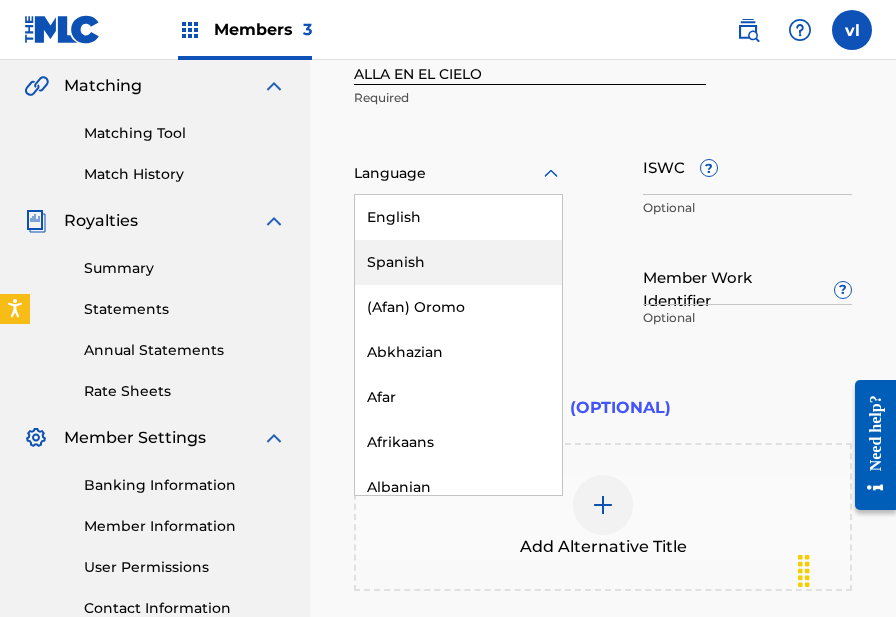click on "Spanish" at bounding box center [458, 262] 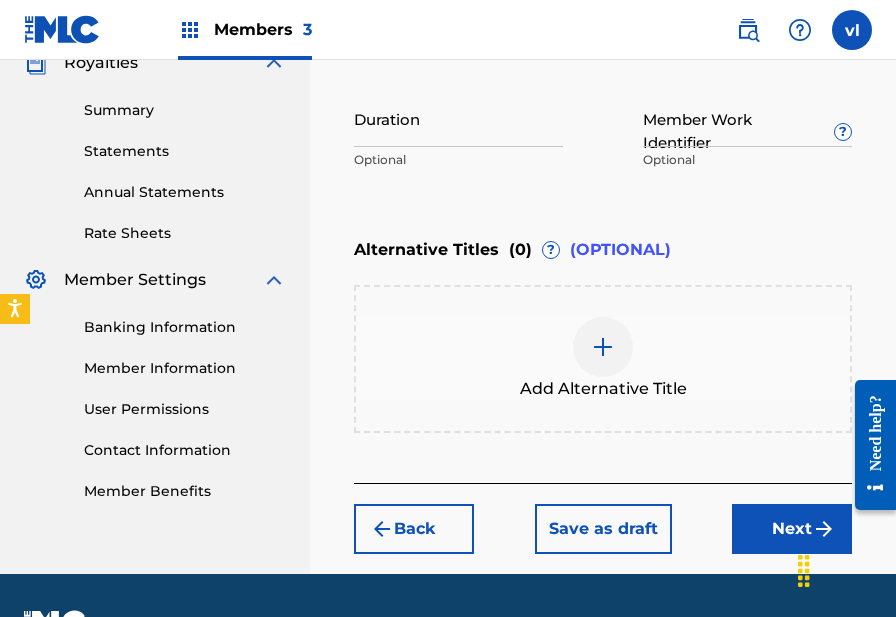 scroll, scrollTop: 671, scrollLeft: 0, axis: vertical 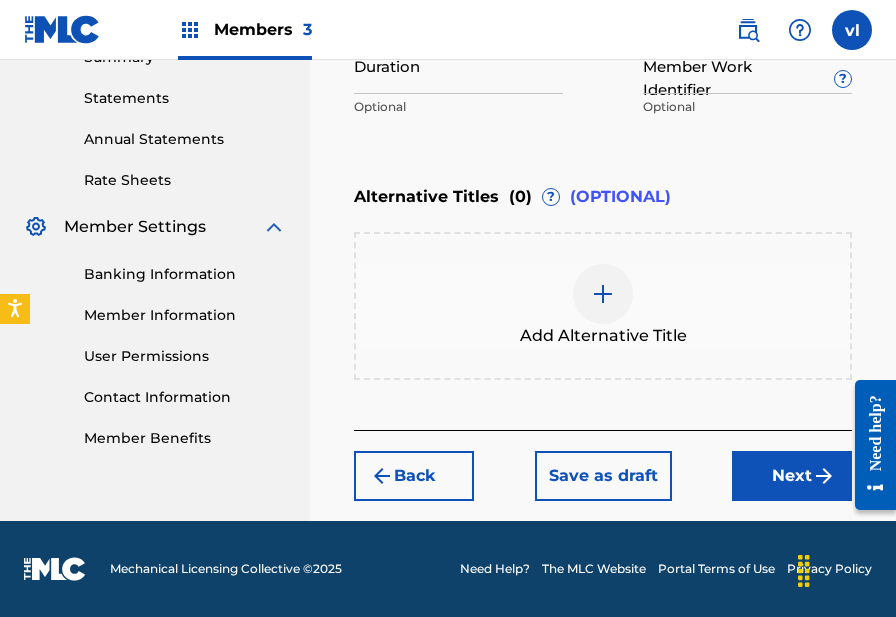 click on "Next" at bounding box center (792, 476) 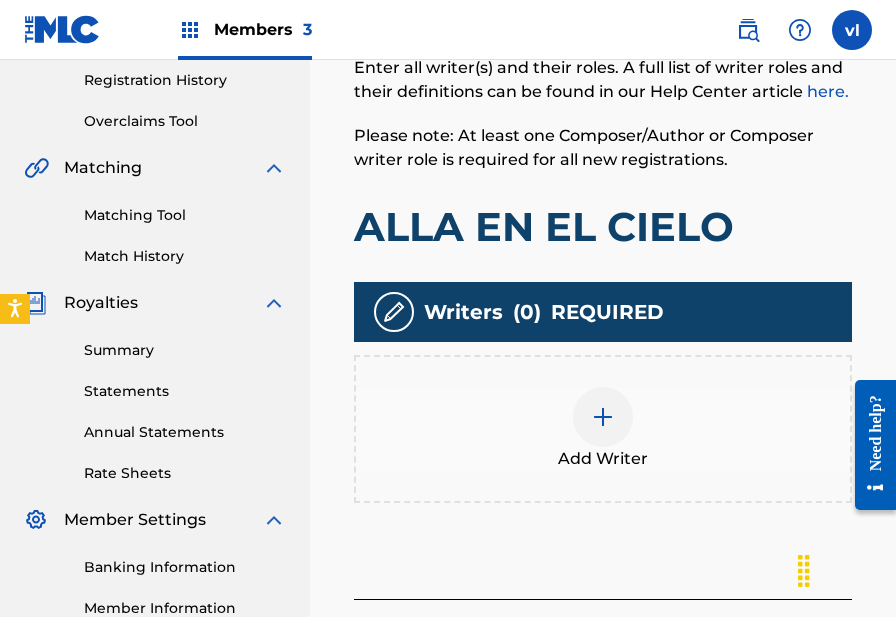 scroll, scrollTop: 382, scrollLeft: 0, axis: vertical 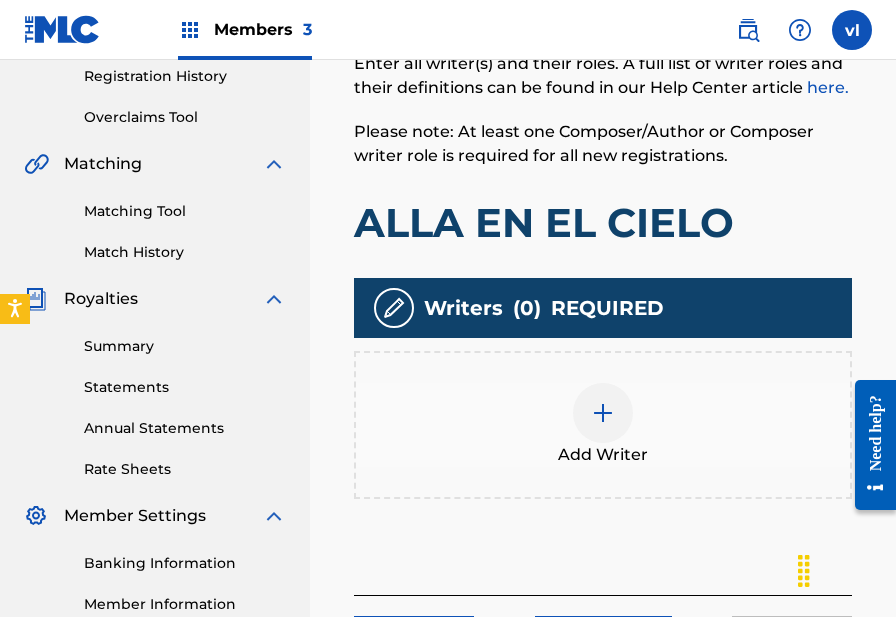click at bounding box center (603, 413) 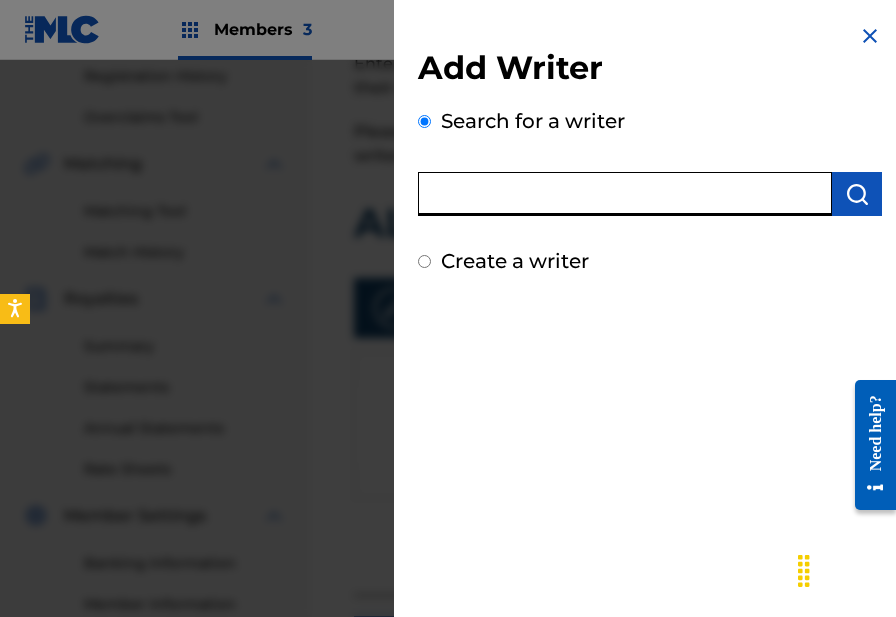 paste on "[FIRST] [LAST]" 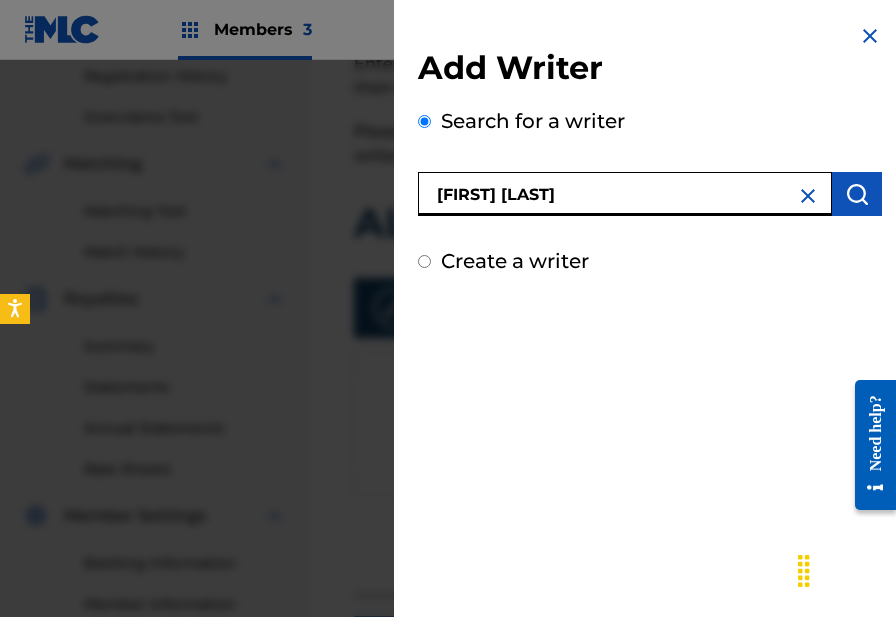 type on "[FIRST] [LAST]" 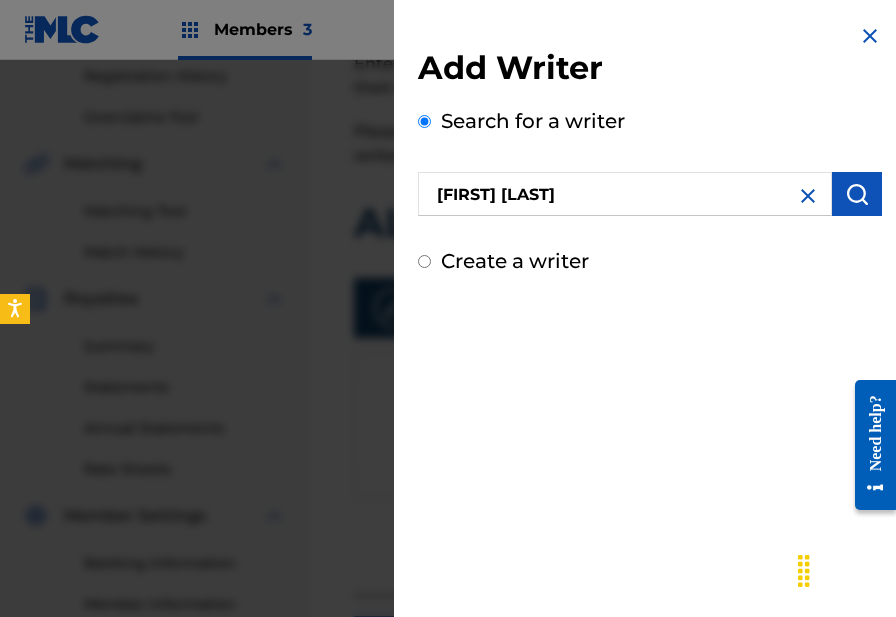 click at bounding box center (857, 194) 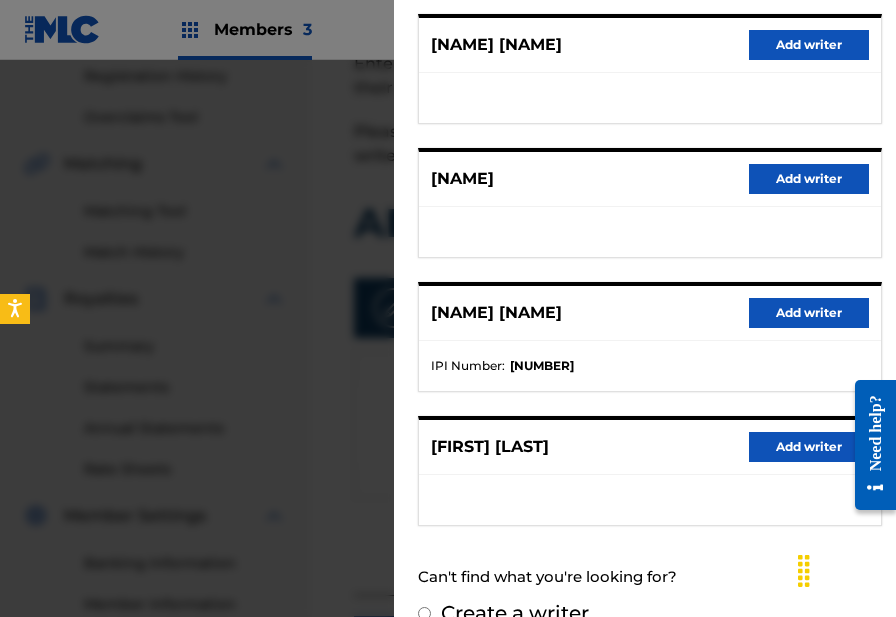 scroll, scrollTop: 420, scrollLeft: 0, axis: vertical 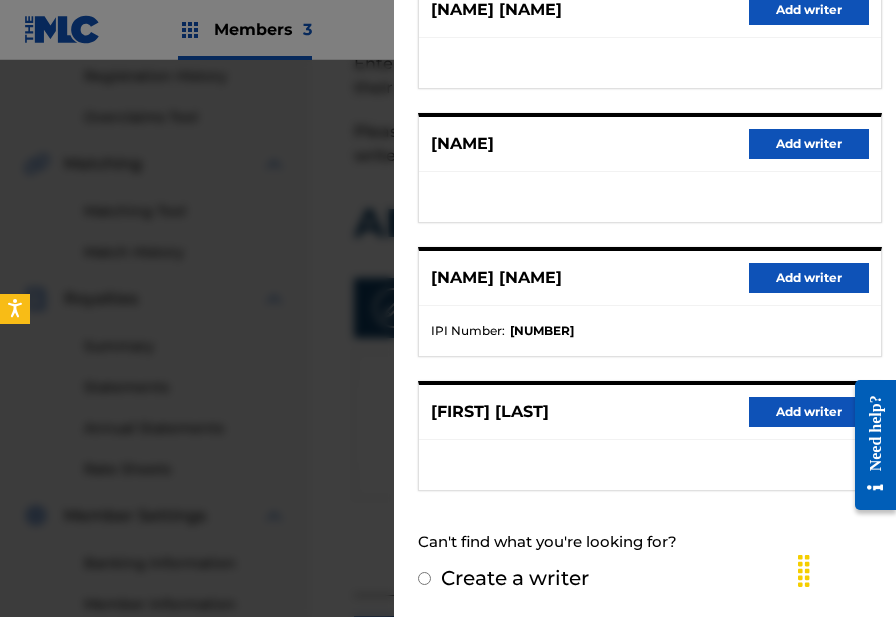 click on "Add writer" at bounding box center (809, 412) 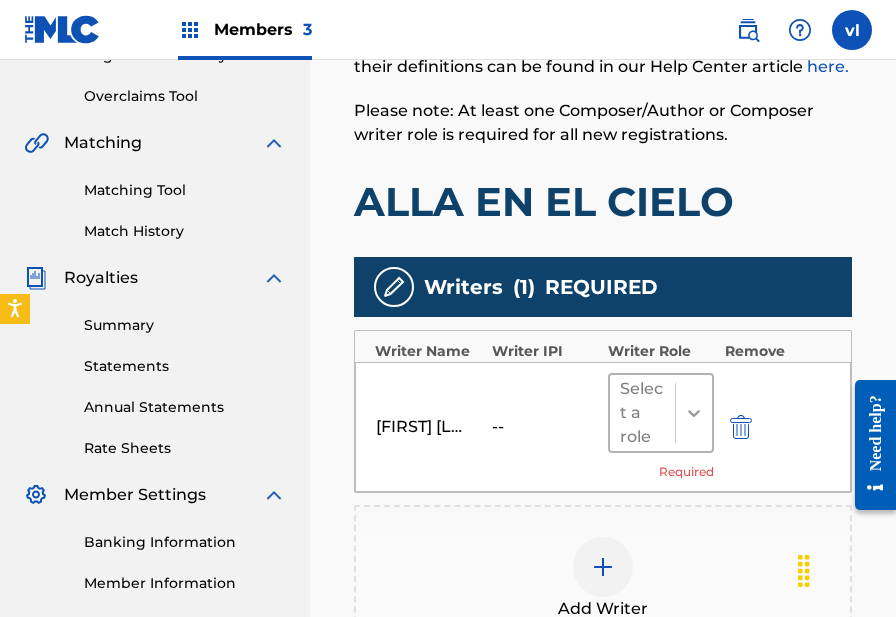 scroll, scrollTop: 404, scrollLeft: 0, axis: vertical 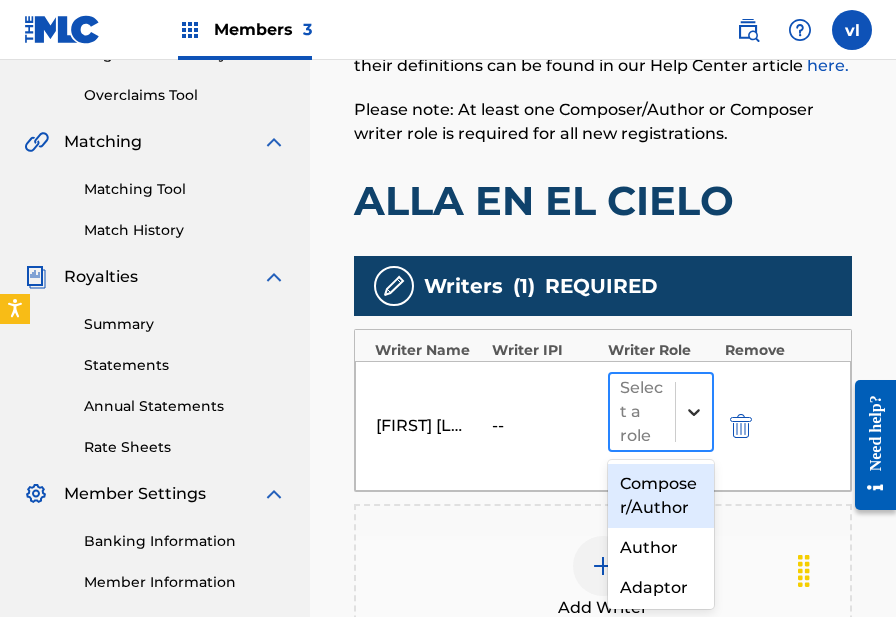 click 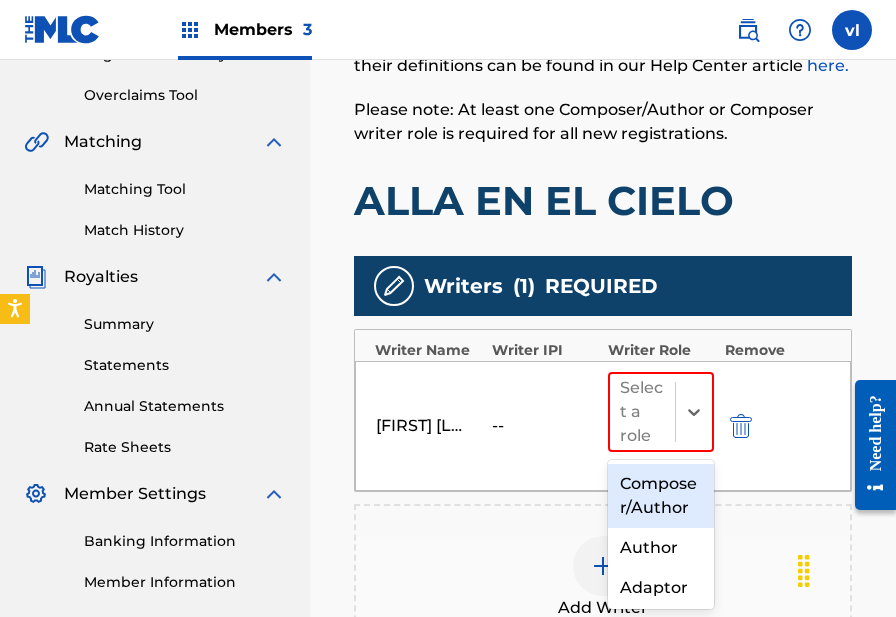 click on "Composer/Author" at bounding box center [661, 496] 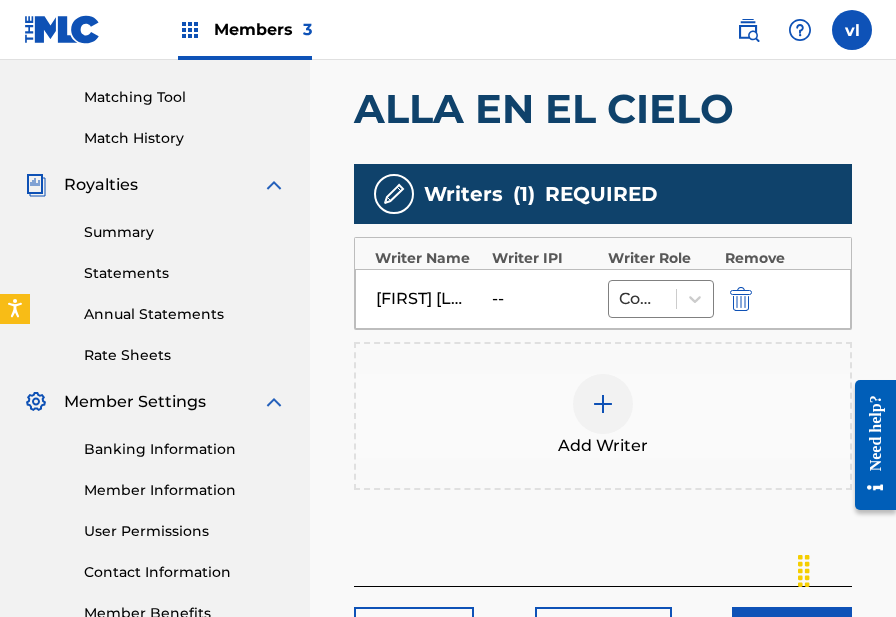 scroll, scrollTop: 652, scrollLeft: 0, axis: vertical 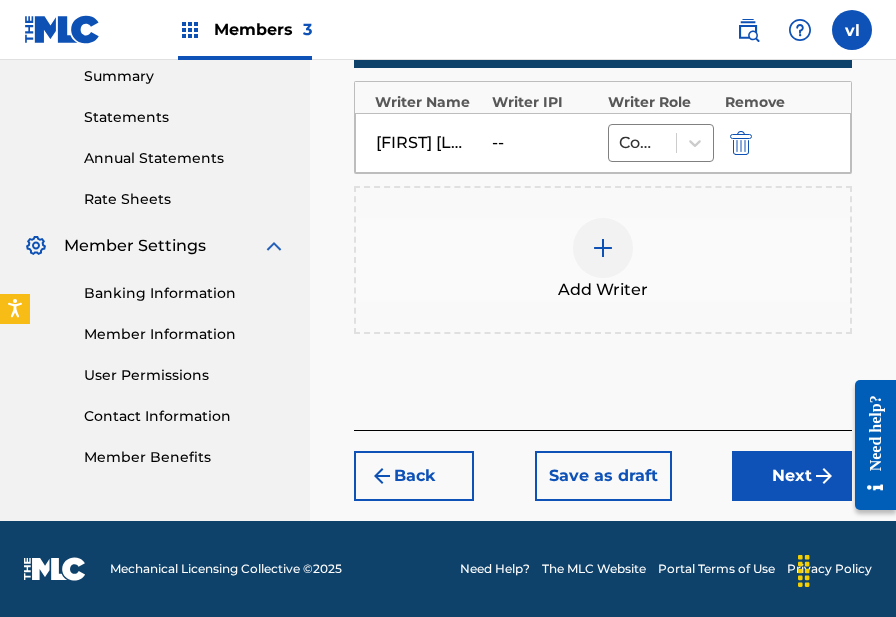 click on "Next" at bounding box center (792, 476) 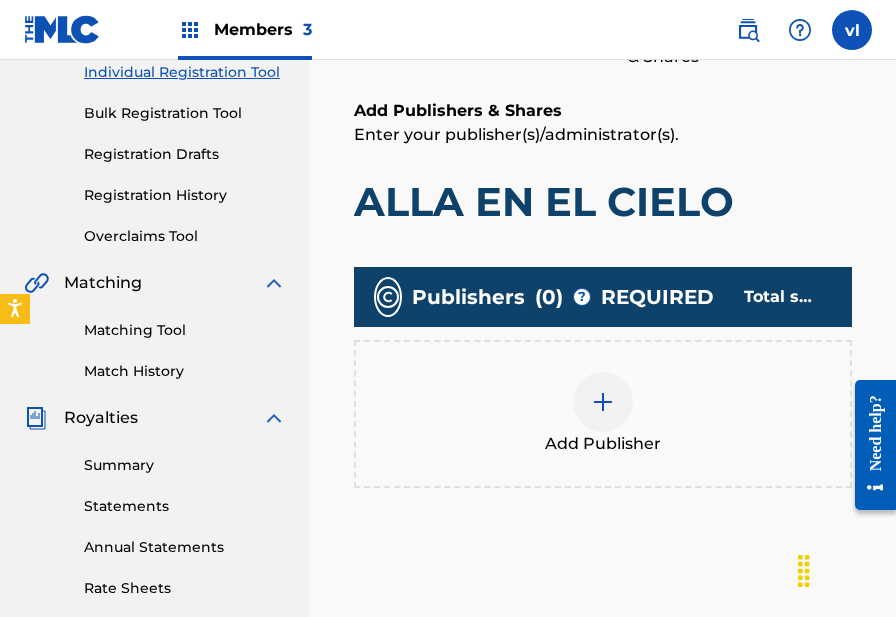 scroll, scrollTop: 277, scrollLeft: 0, axis: vertical 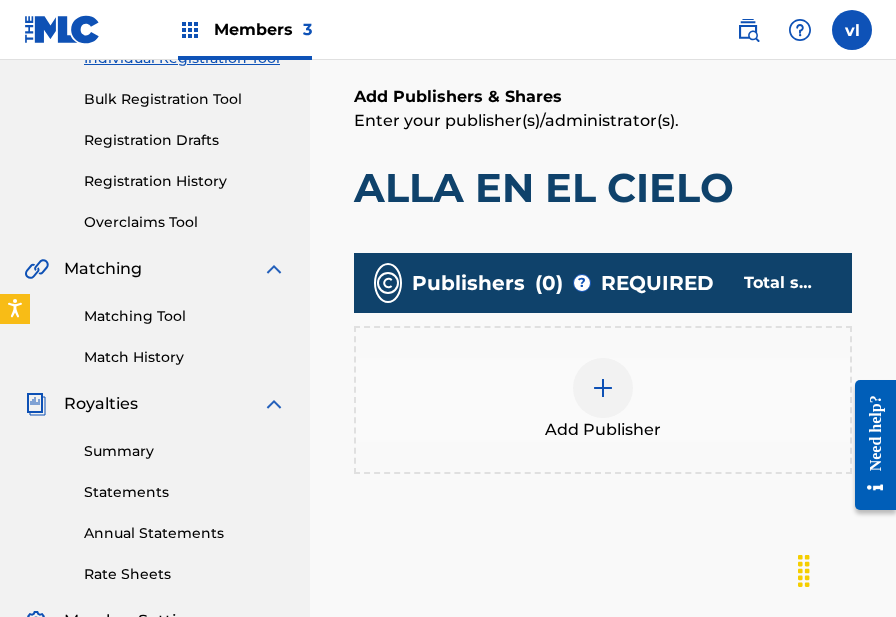 click at bounding box center [603, 388] 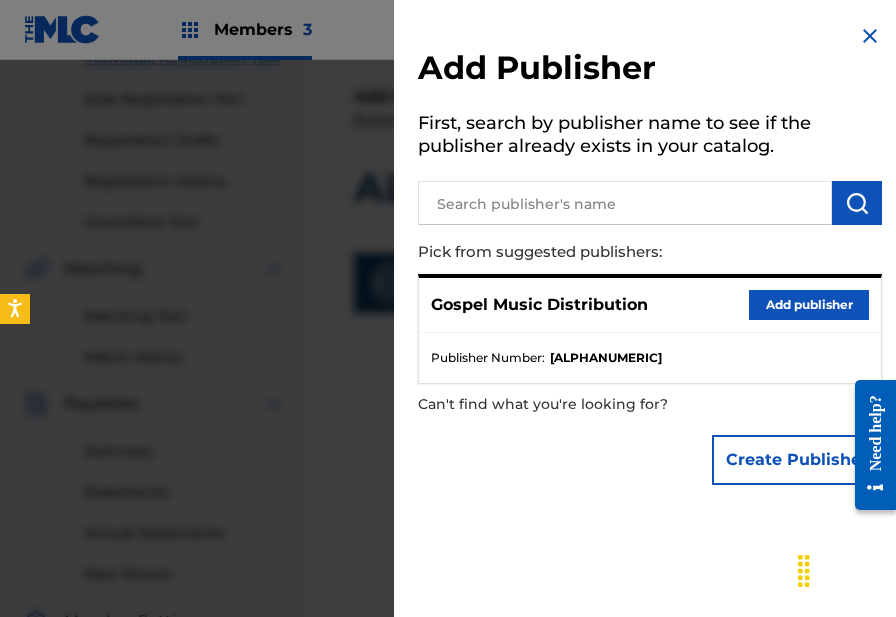 click on "Add publisher" at bounding box center (809, 305) 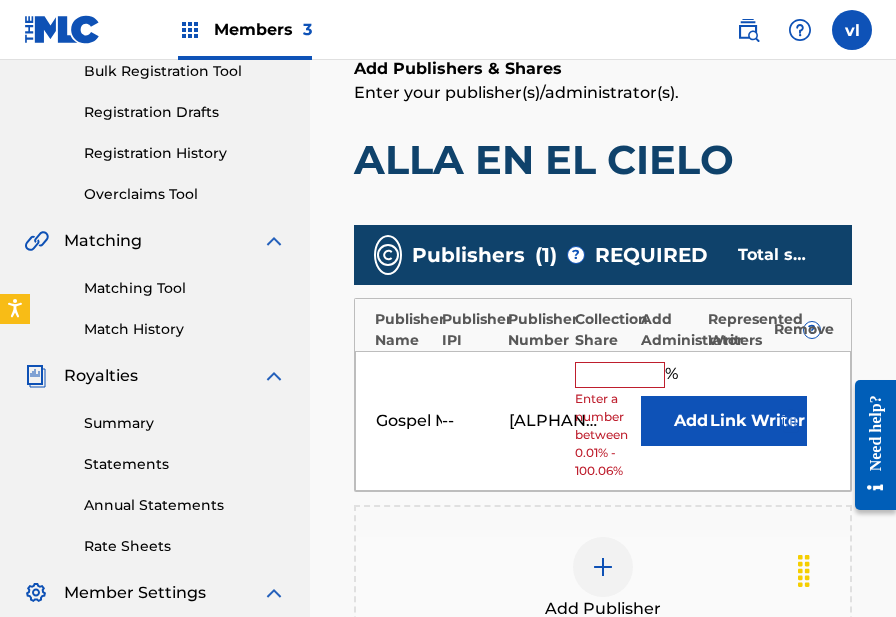 scroll, scrollTop: 309, scrollLeft: 0, axis: vertical 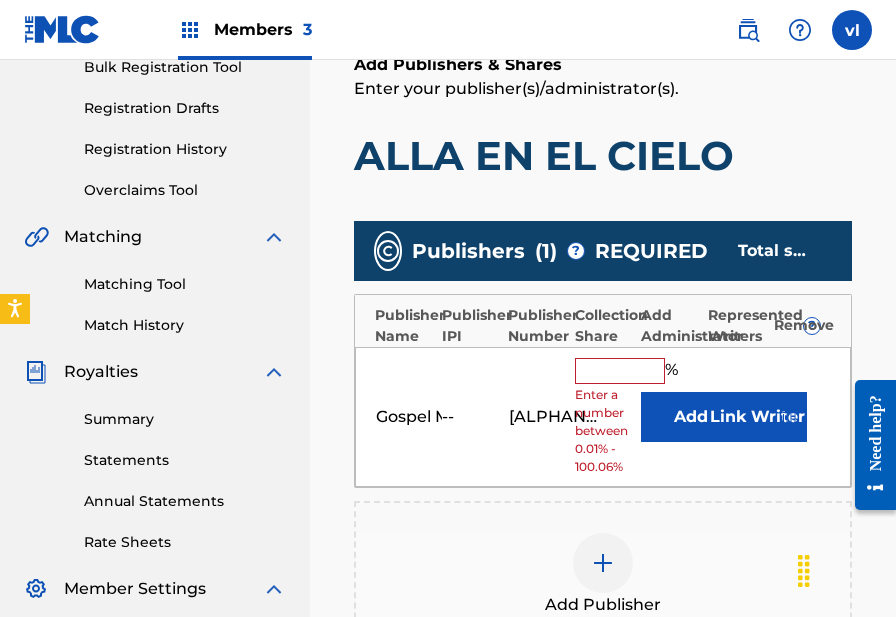 click at bounding box center (620, 371) 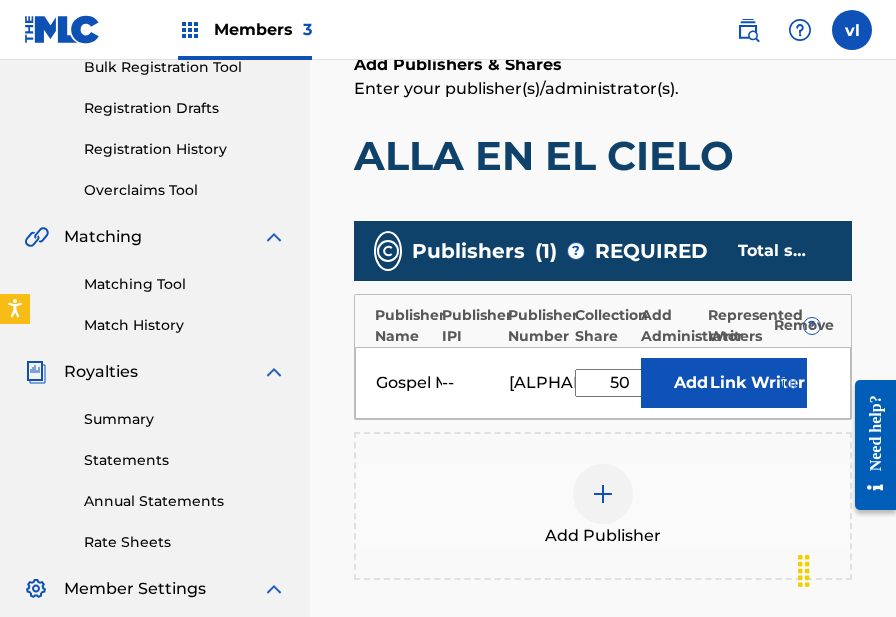 type on "50" 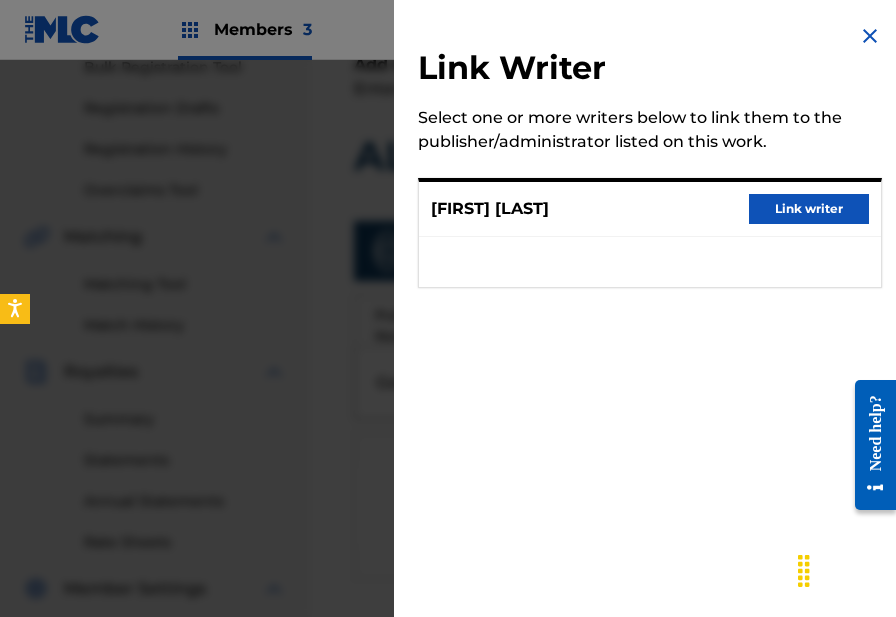 click on "Link writer" at bounding box center [809, 209] 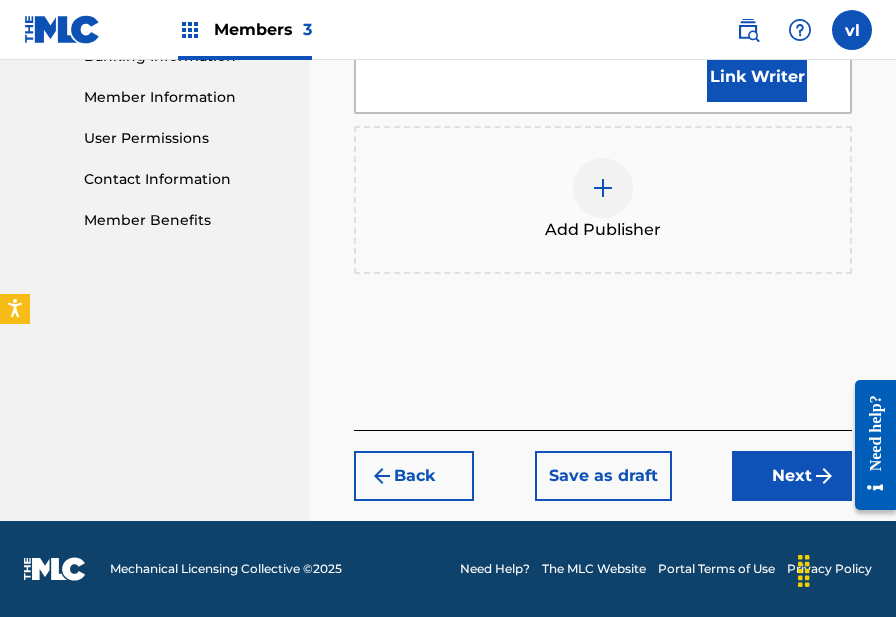 click on "Next" at bounding box center [792, 476] 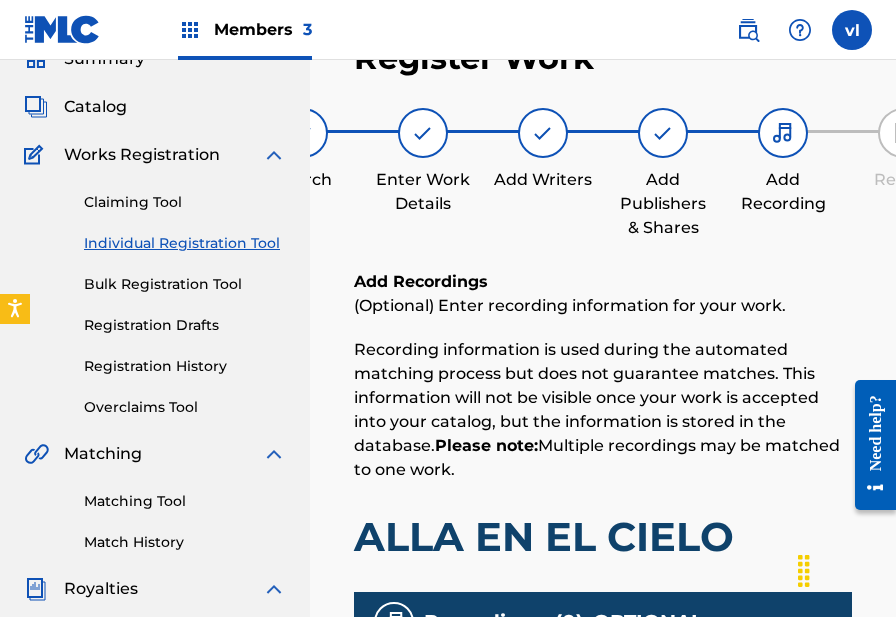 scroll, scrollTop: 569, scrollLeft: 0, axis: vertical 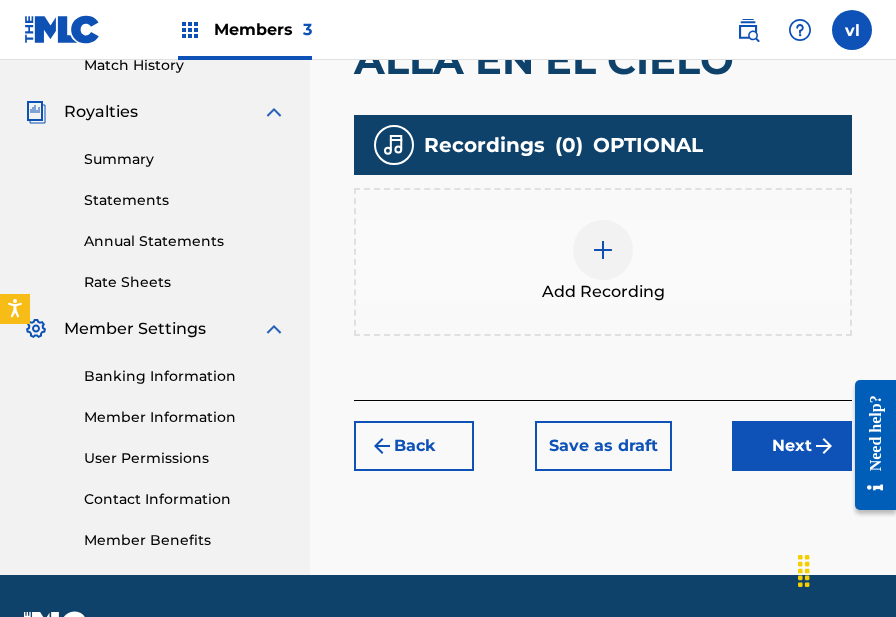 click at bounding box center [603, 250] 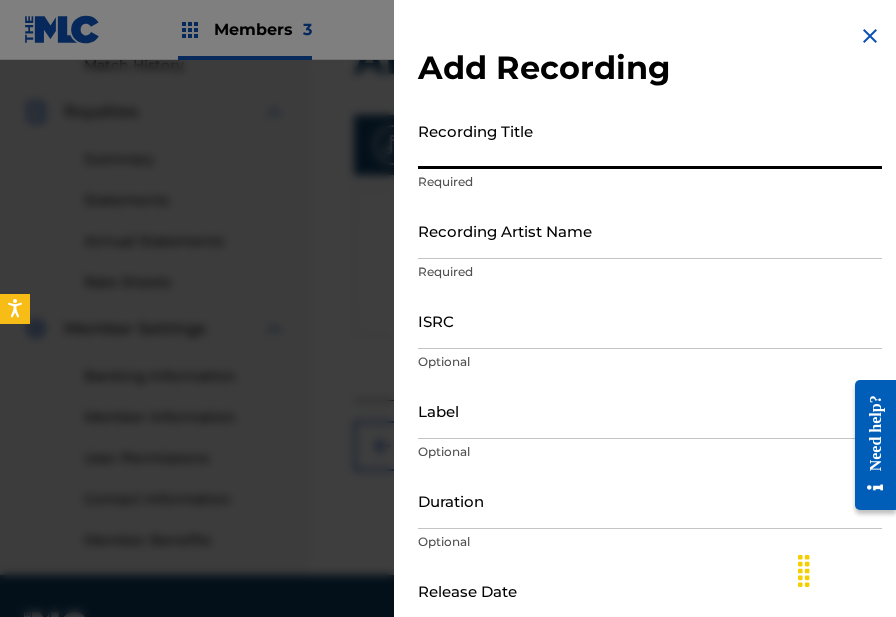 click on "Recording Title" at bounding box center (650, 140) 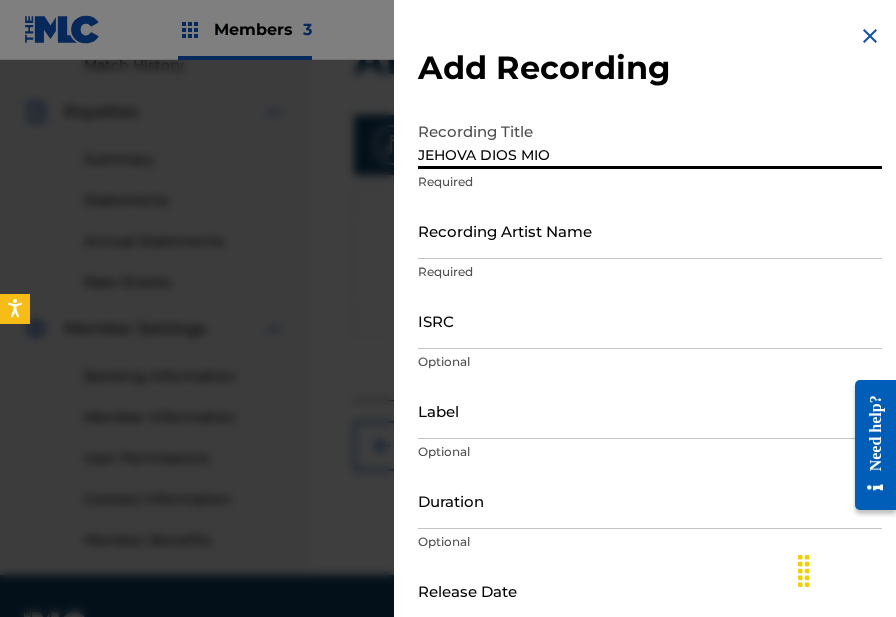 type on "JEHOVA DIOS MIO" 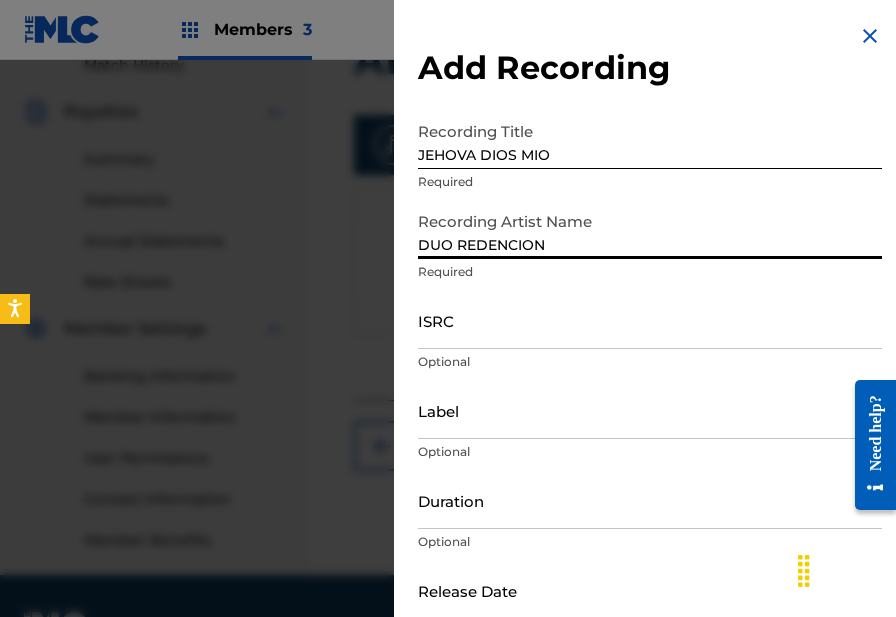 type on "DUO REDENCION" 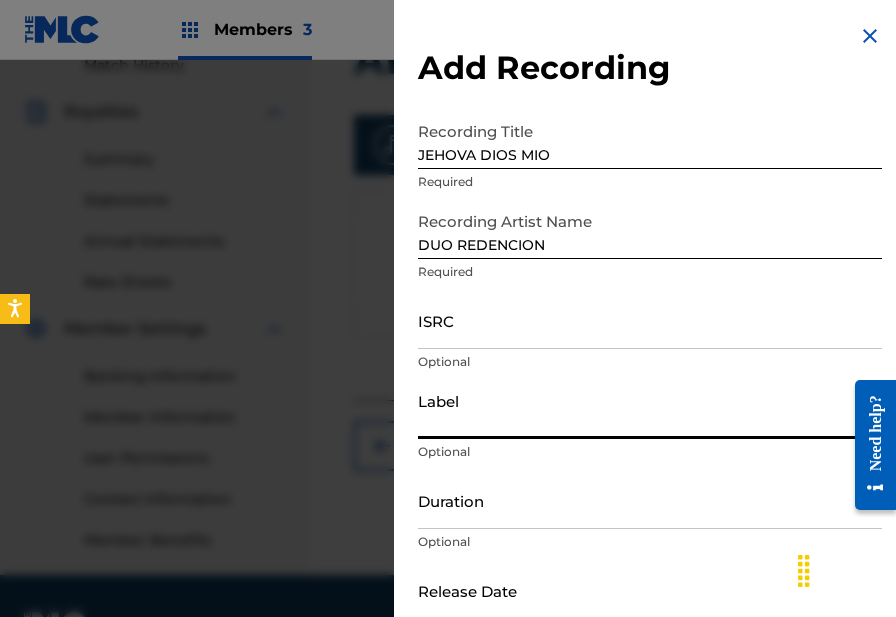 click on "Label" at bounding box center [650, 410] 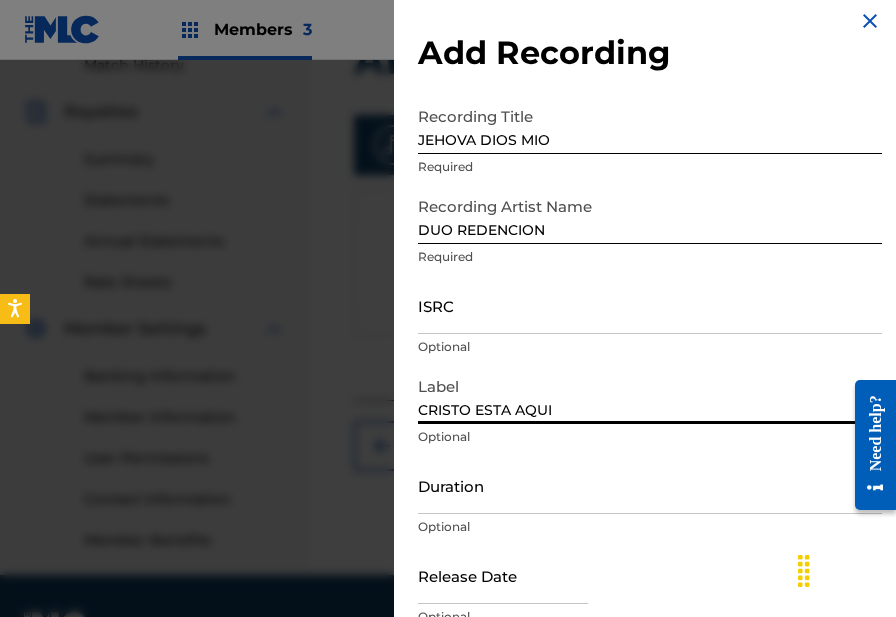 scroll, scrollTop: 20, scrollLeft: 0, axis: vertical 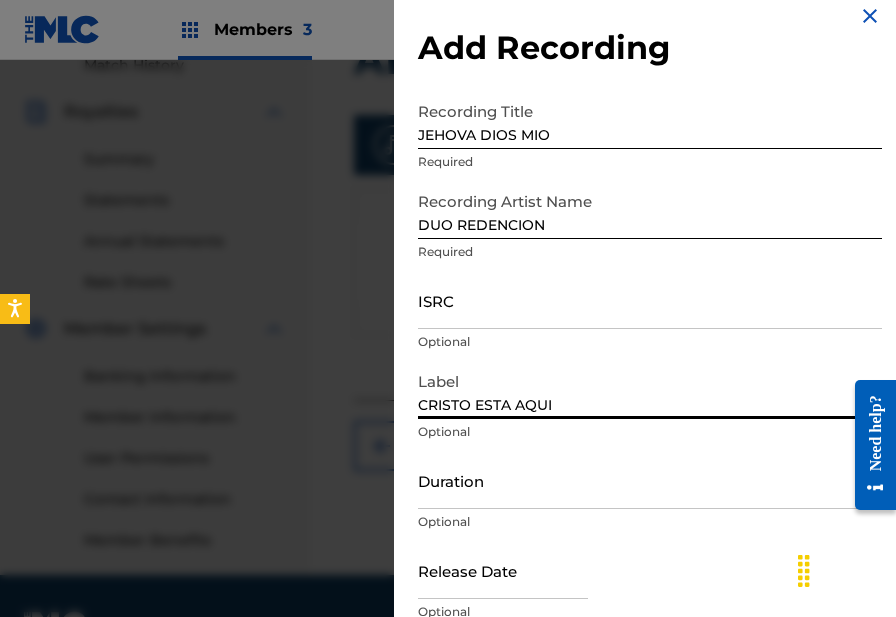 type on "CRISTO ESTA AQUI" 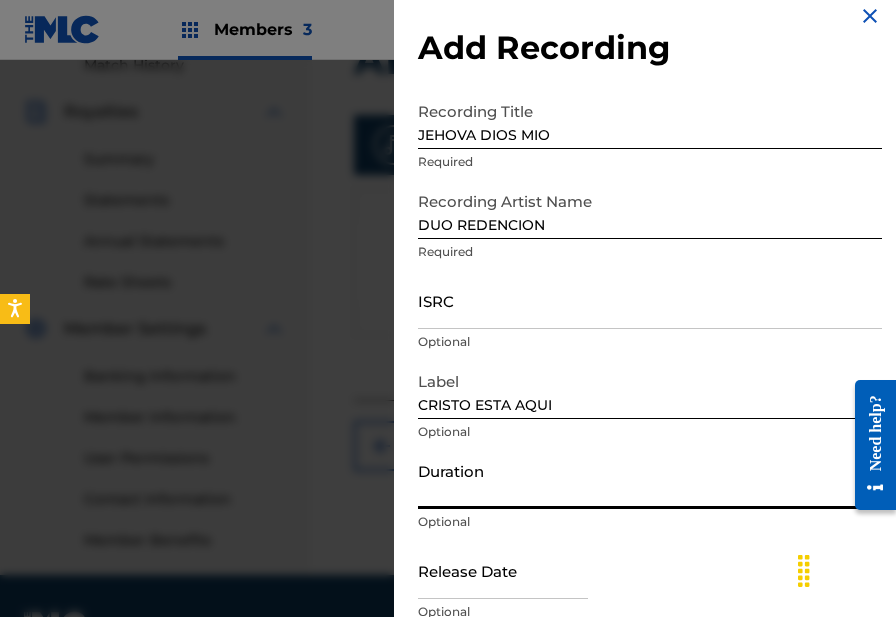 click on "Duration" at bounding box center (650, 480) 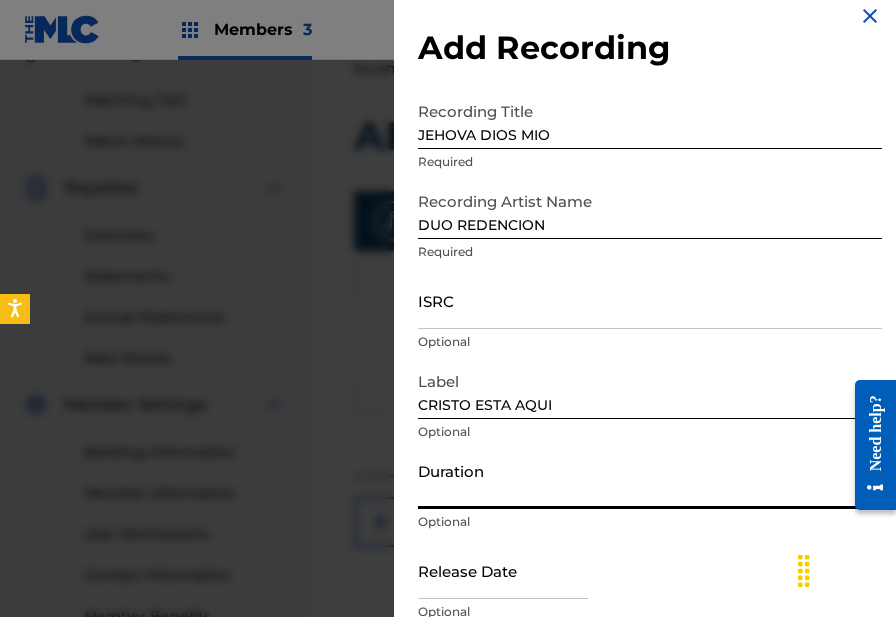 scroll, scrollTop: 443, scrollLeft: 0, axis: vertical 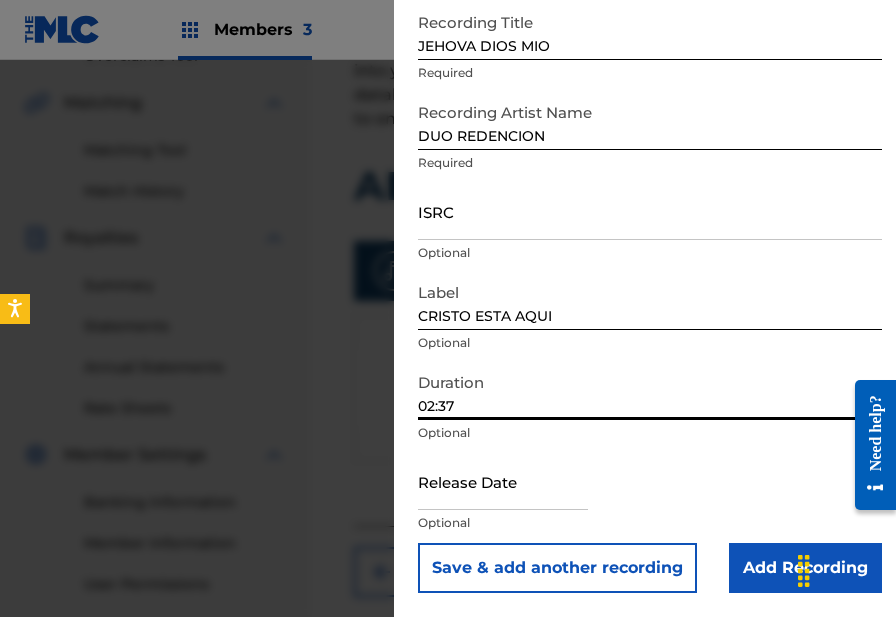 type on "02:37" 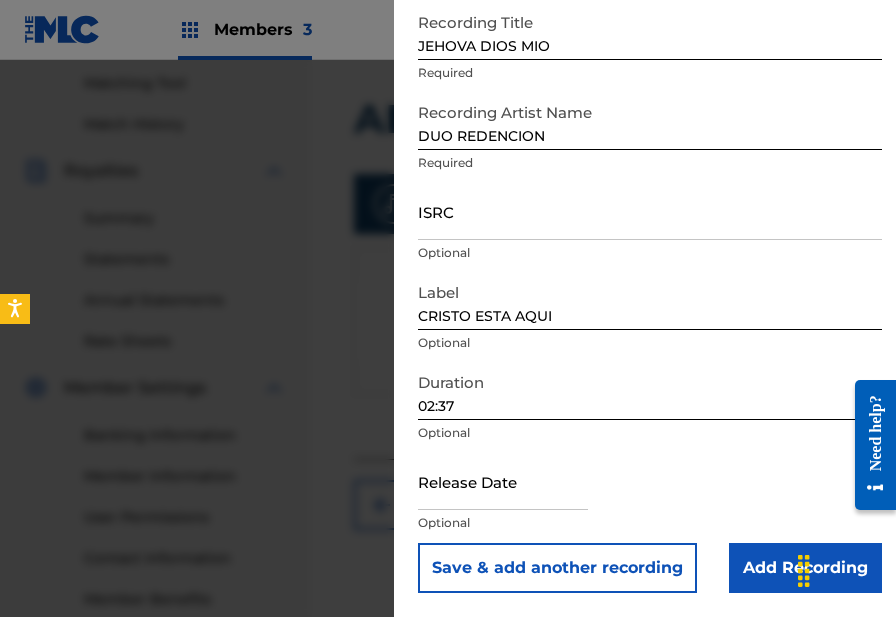 scroll, scrollTop: 524, scrollLeft: 0, axis: vertical 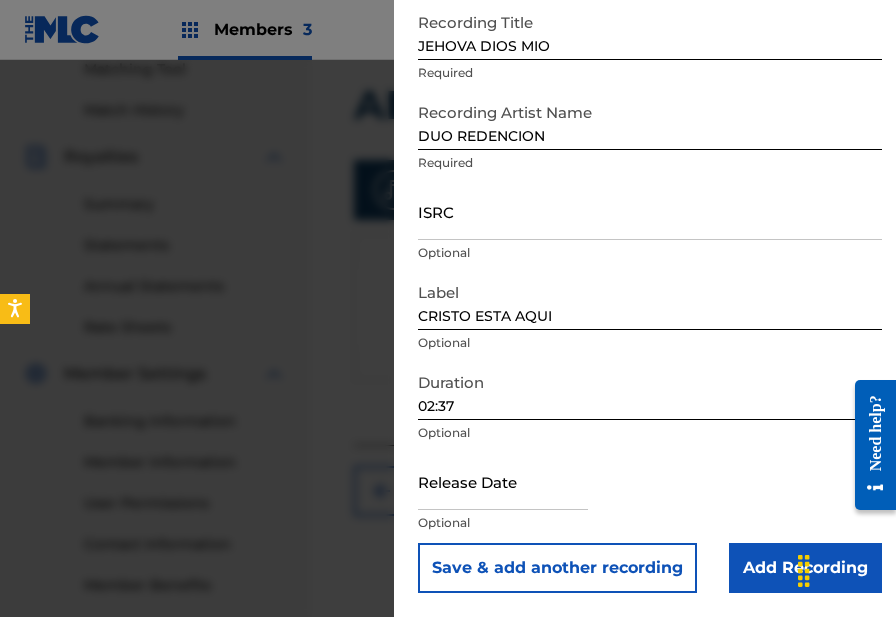 click on "Add Recording" at bounding box center (805, 568) 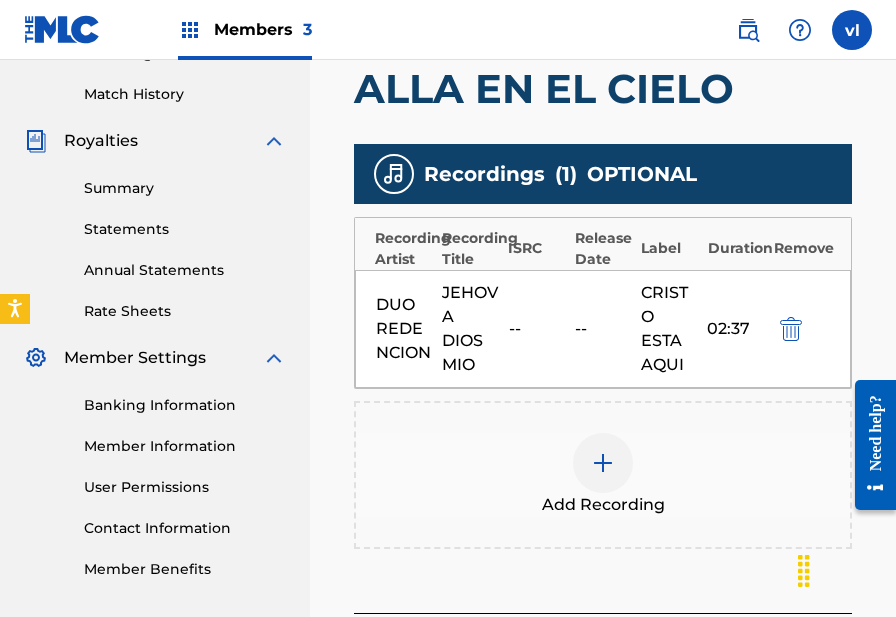 scroll, scrollTop: 723, scrollLeft: 0, axis: vertical 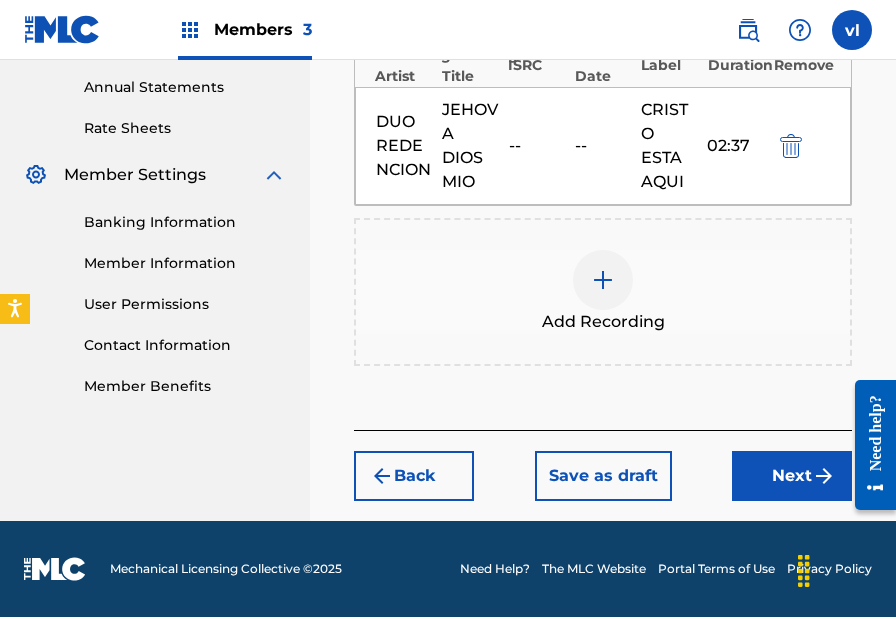 click on "Next" at bounding box center (792, 476) 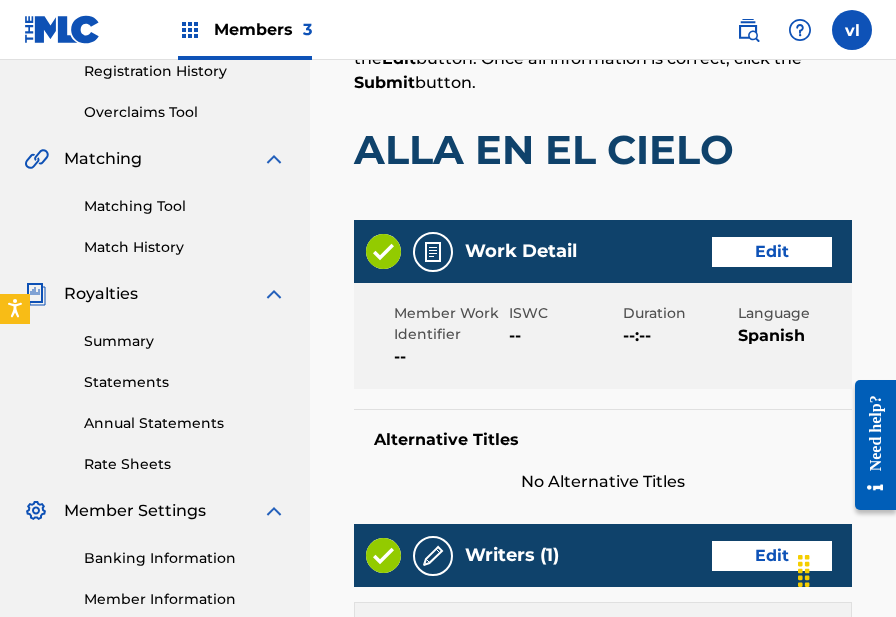 scroll, scrollTop: 1321, scrollLeft: 0, axis: vertical 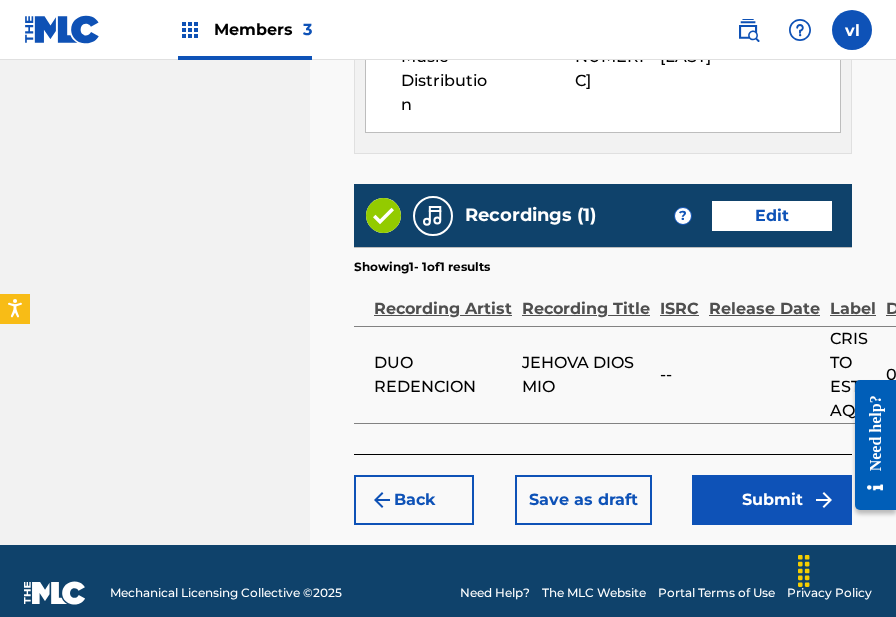 click at bounding box center (824, 500) 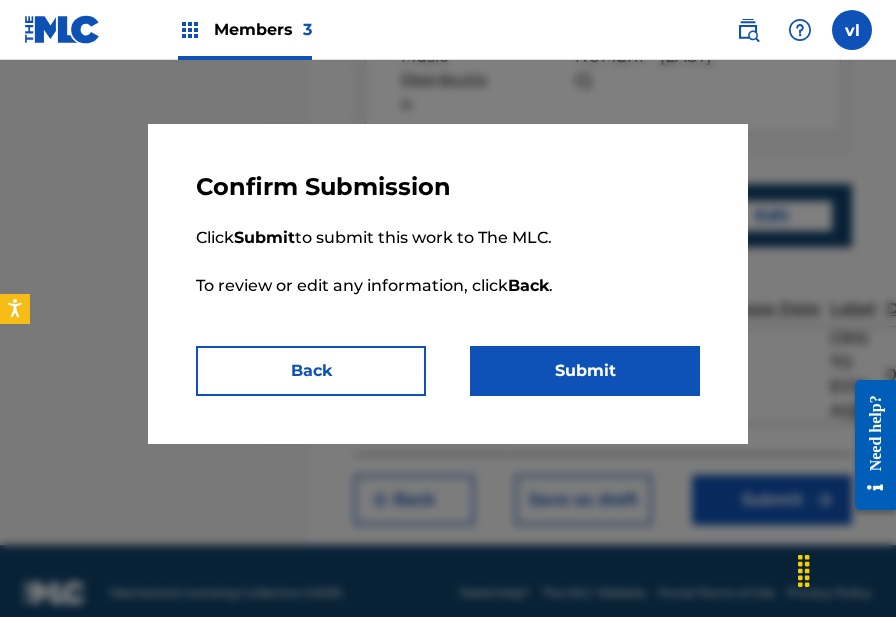 click on "Submit" at bounding box center [585, 371] 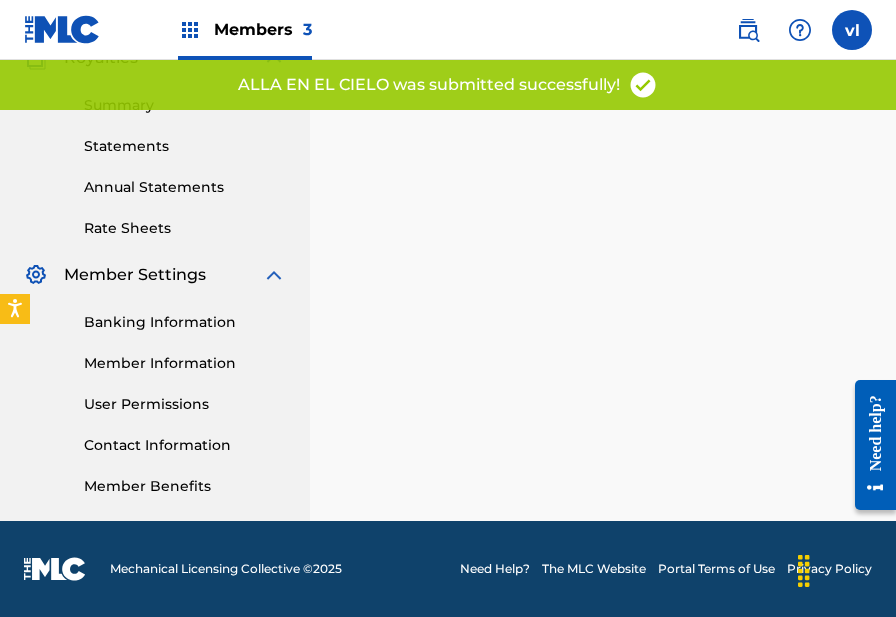 scroll, scrollTop: 0, scrollLeft: 0, axis: both 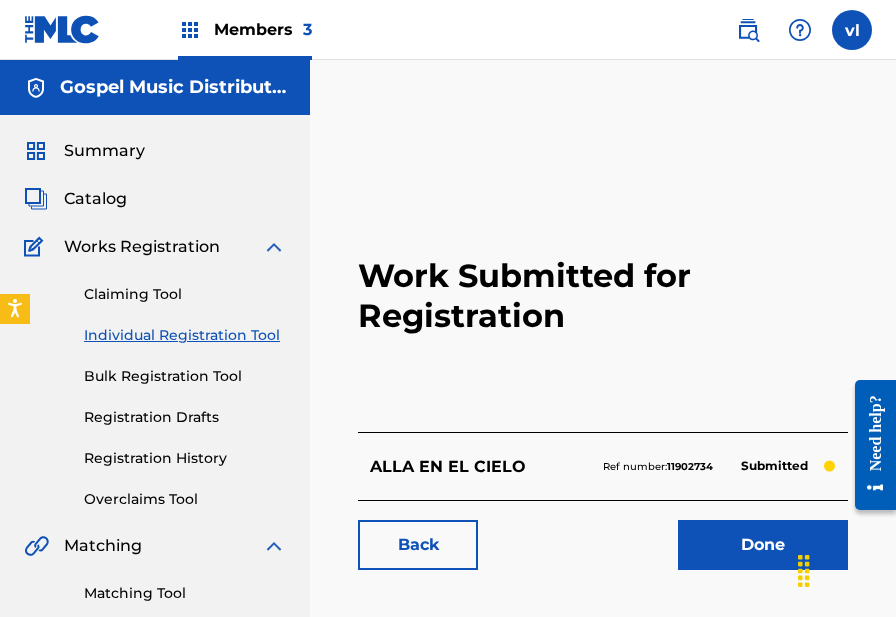 click on "Individual Registration Tool" at bounding box center [185, 335] 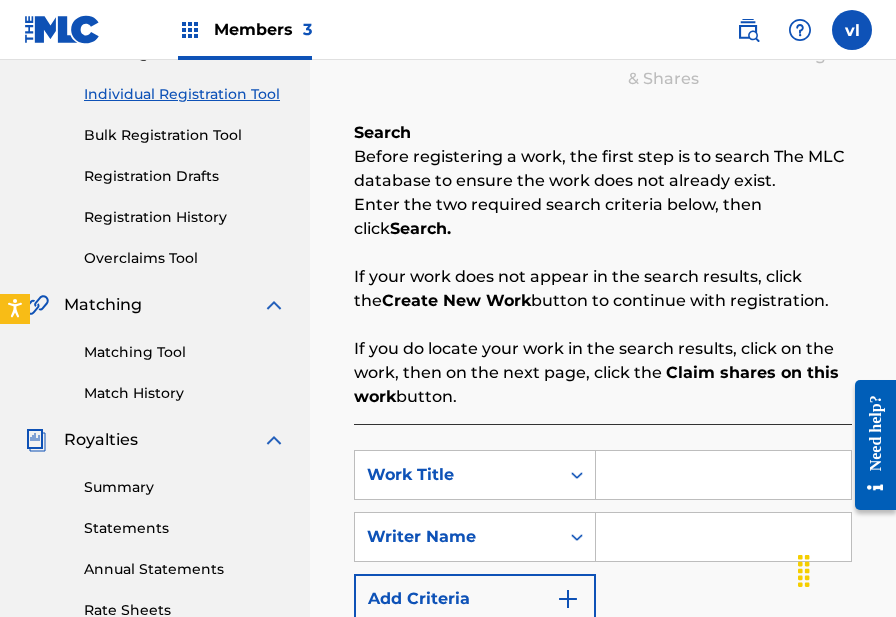 scroll, scrollTop: 311, scrollLeft: 0, axis: vertical 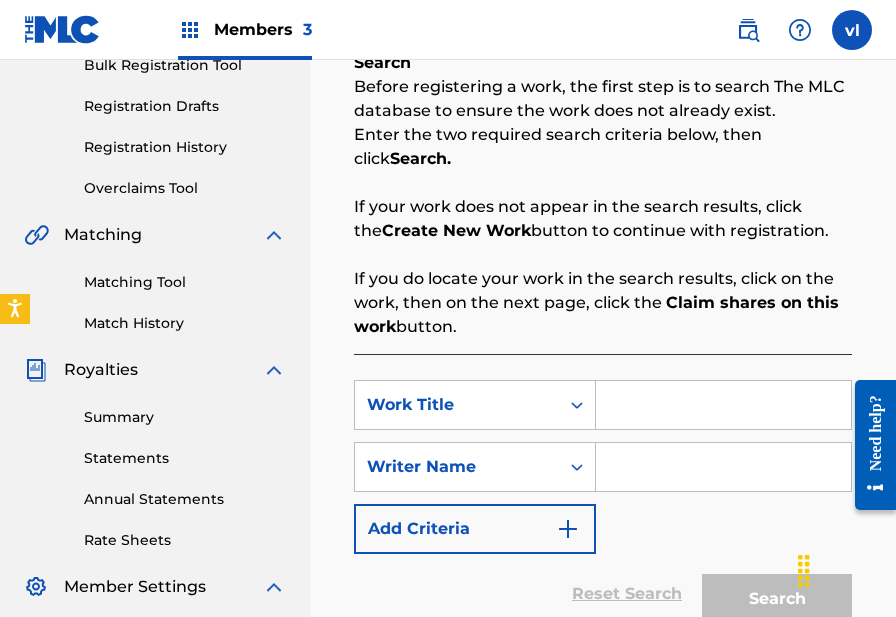 click at bounding box center [723, 405] 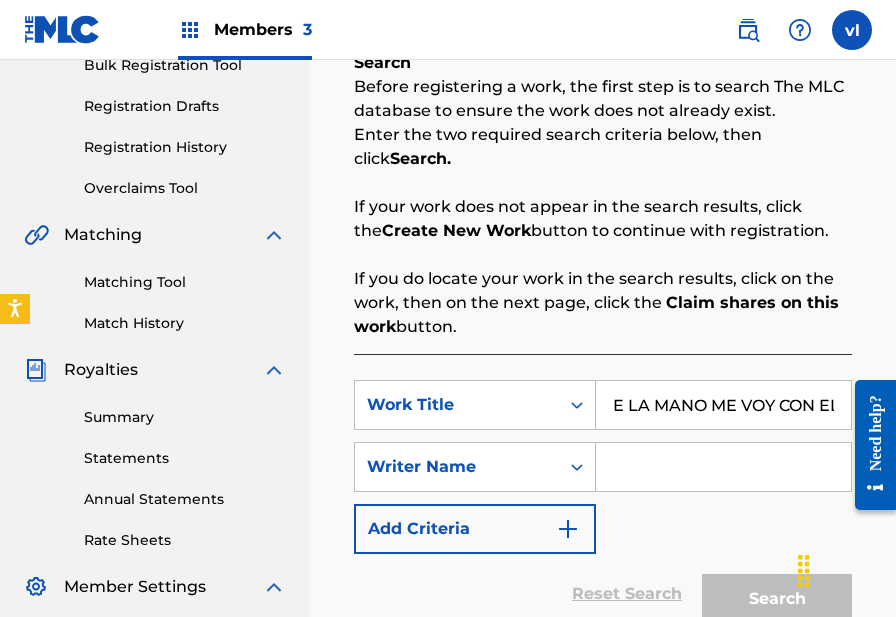 scroll, scrollTop: 0, scrollLeft: 101, axis: horizontal 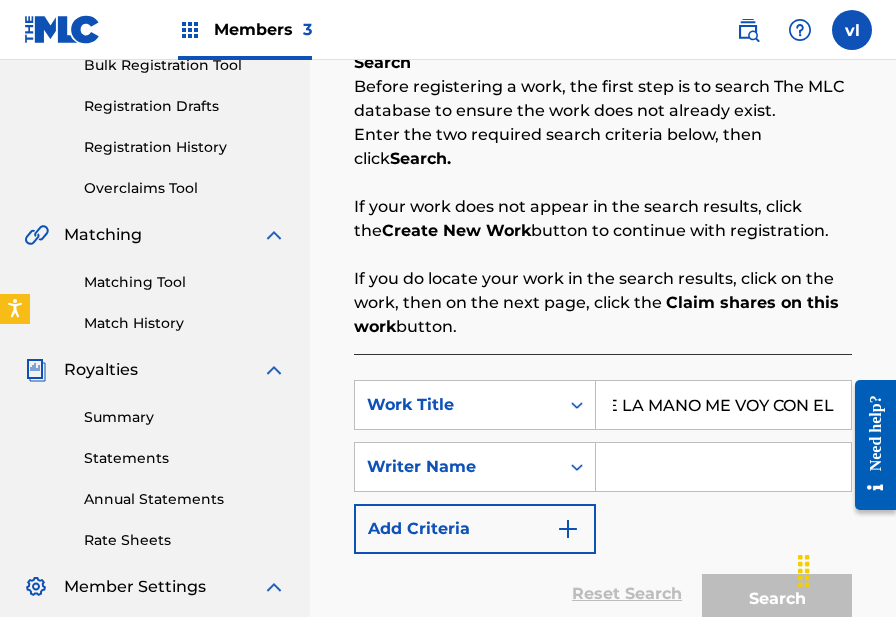 type on "TOMADO DE LA MANO ME VOY CON EL" 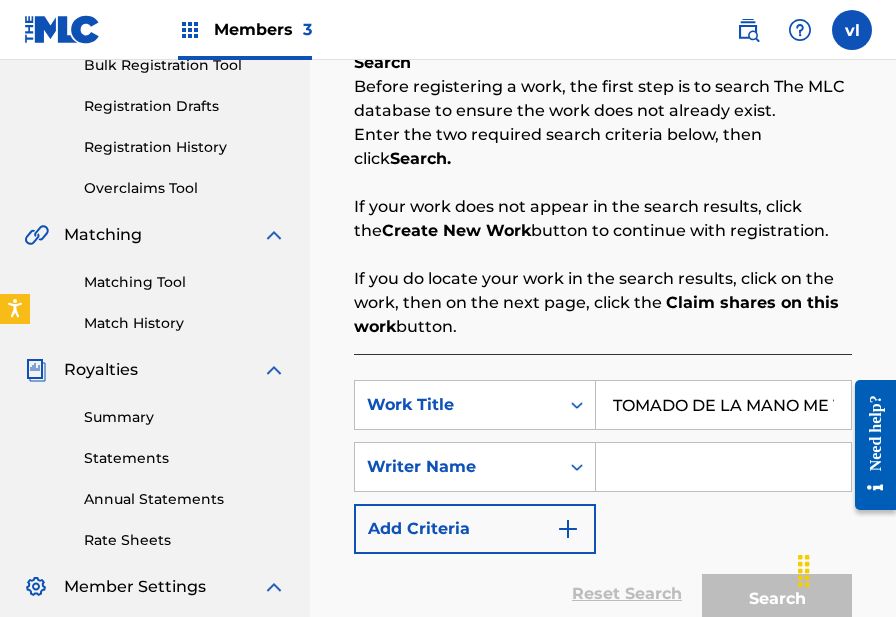 click at bounding box center [723, 467] 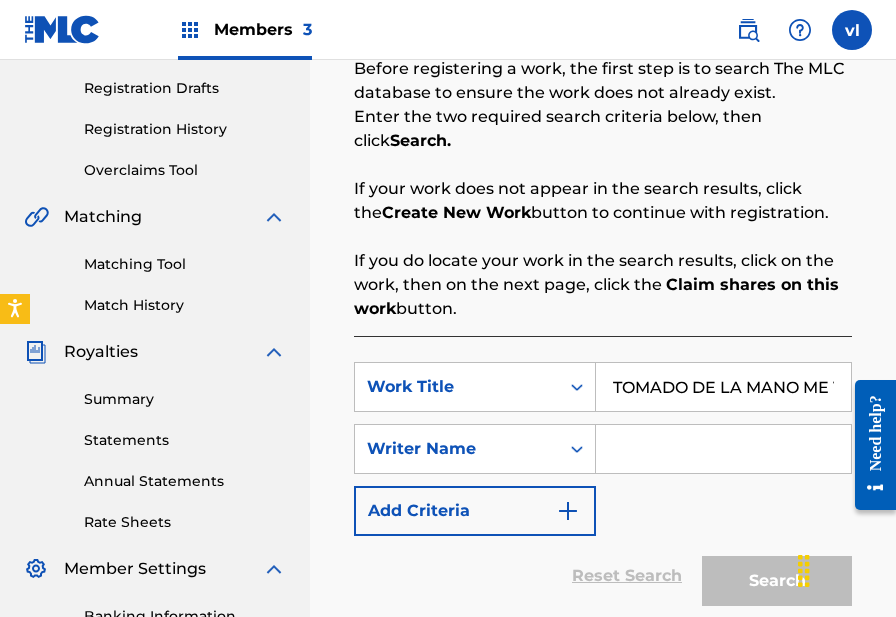 scroll, scrollTop: 331, scrollLeft: 0, axis: vertical 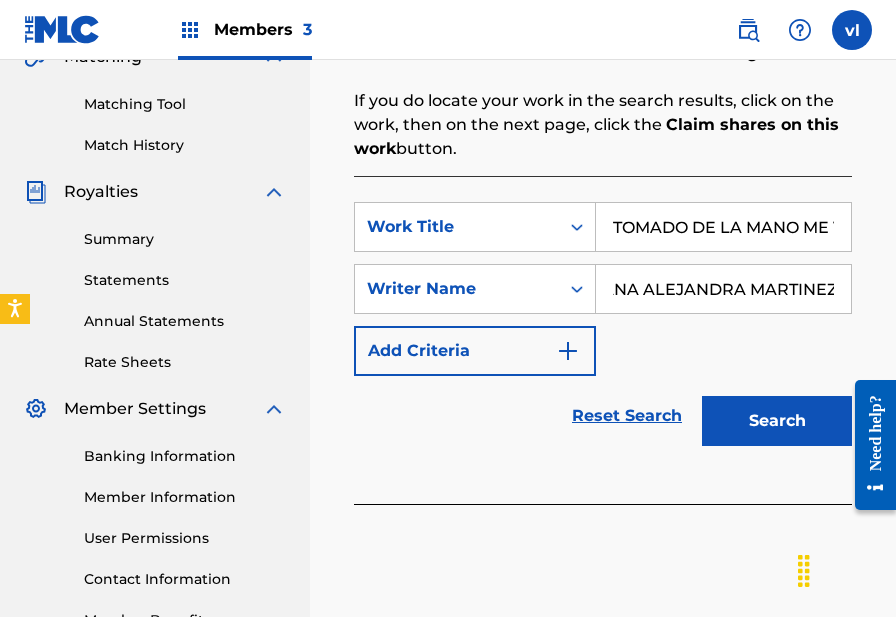 type on "ADRIANA ALEJANDRA MARTINEZ" 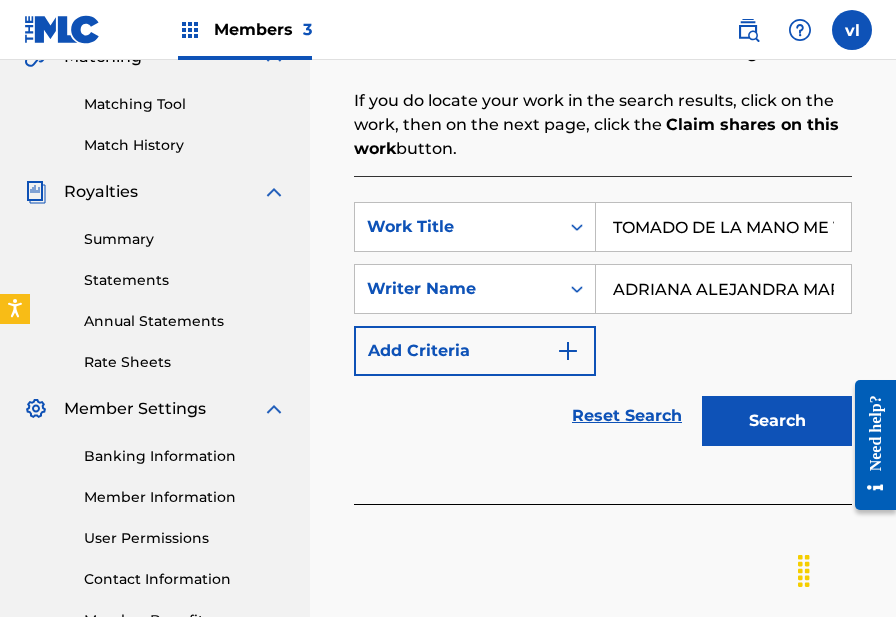 click on "Search" at bounding box center (777, 421) 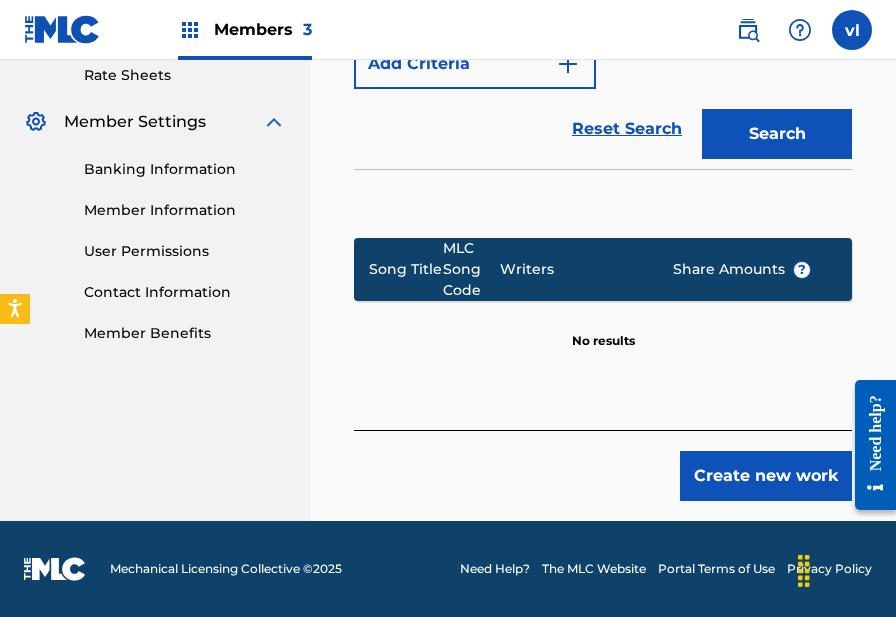 click on "Create new work" at bounding box center (766, 476) 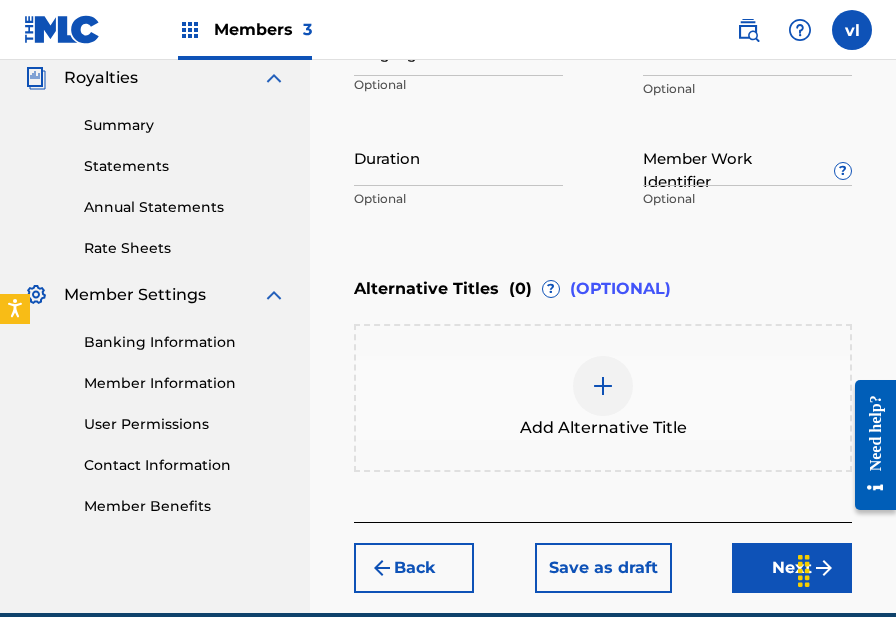 scroll, scrollTop: 583, scrollLeft: 0, axis: vertical 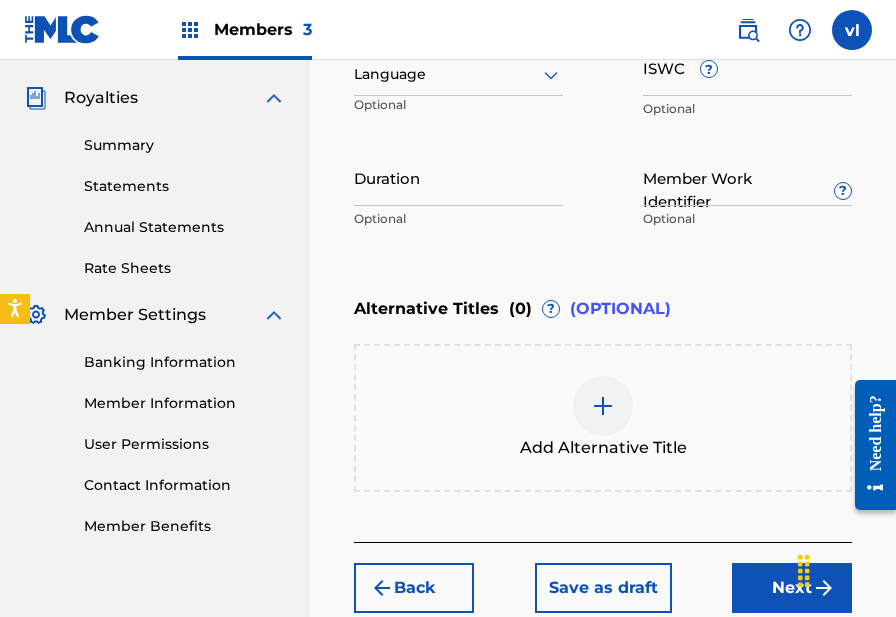 click at bounding box center [458, 74] 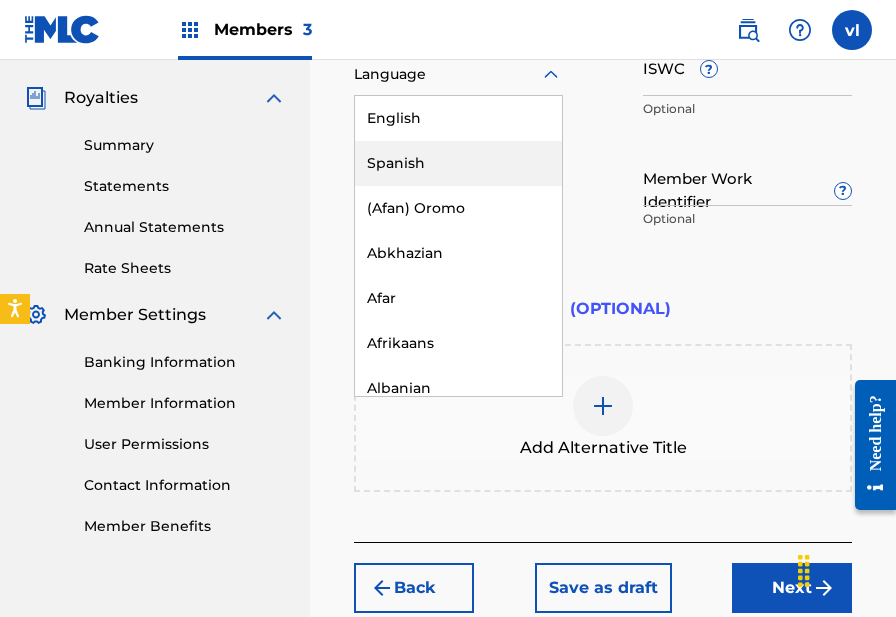 click on "Spanish" at bounding box center [458, 163] 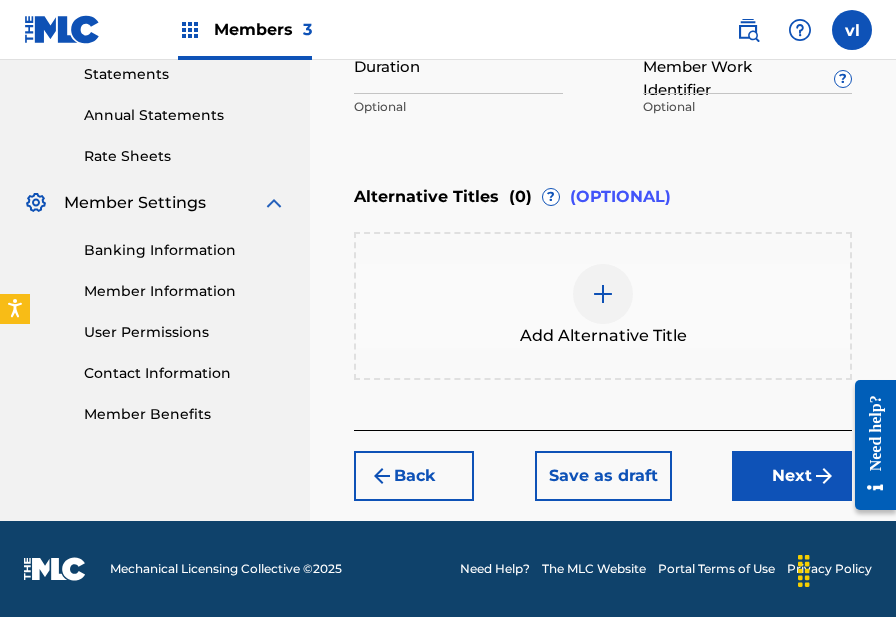 click on "Next" at bounding box center (792, 476) 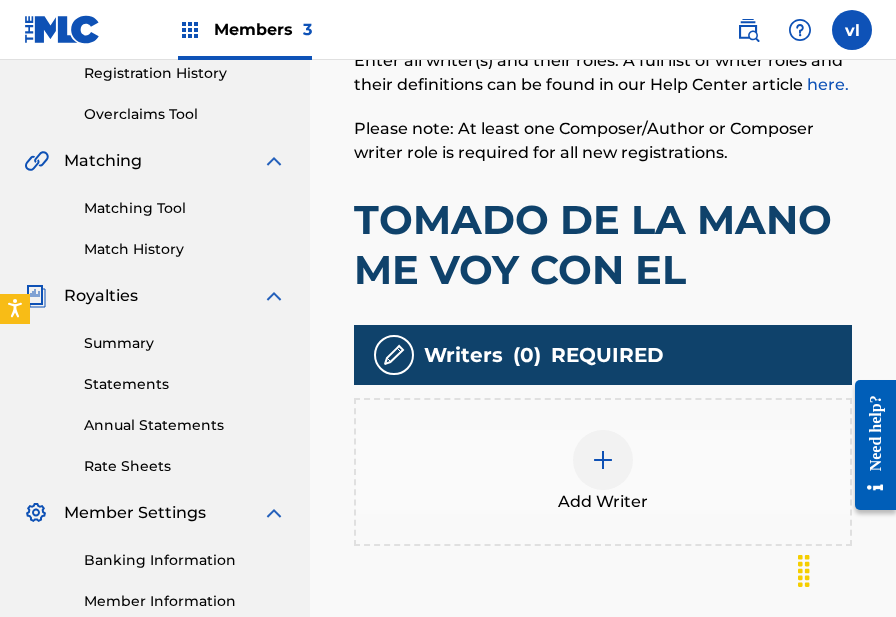 scroll, scrollTop: 623, scrollLeft: 0, axis: vertical 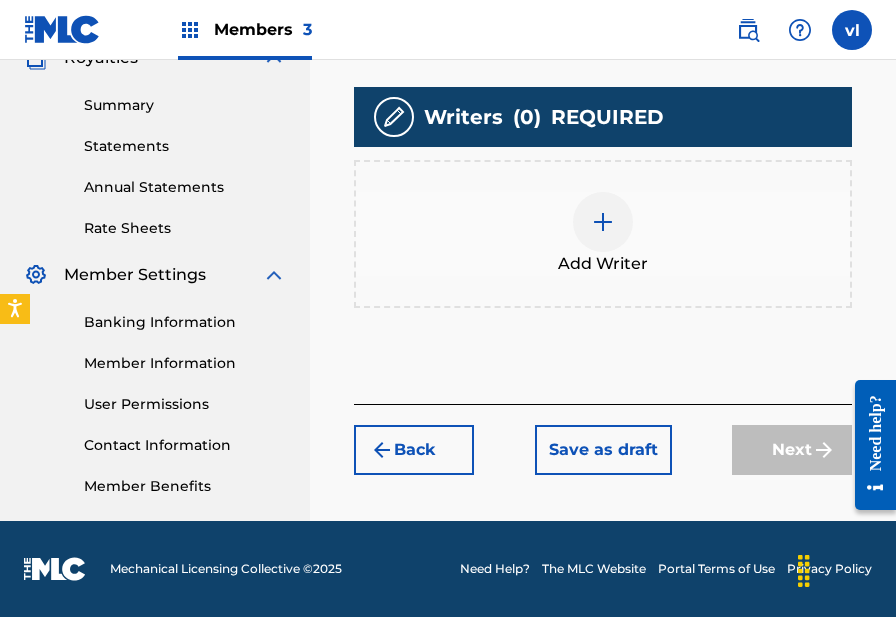 click on "Add Writer" at bounding box center (603, 234) 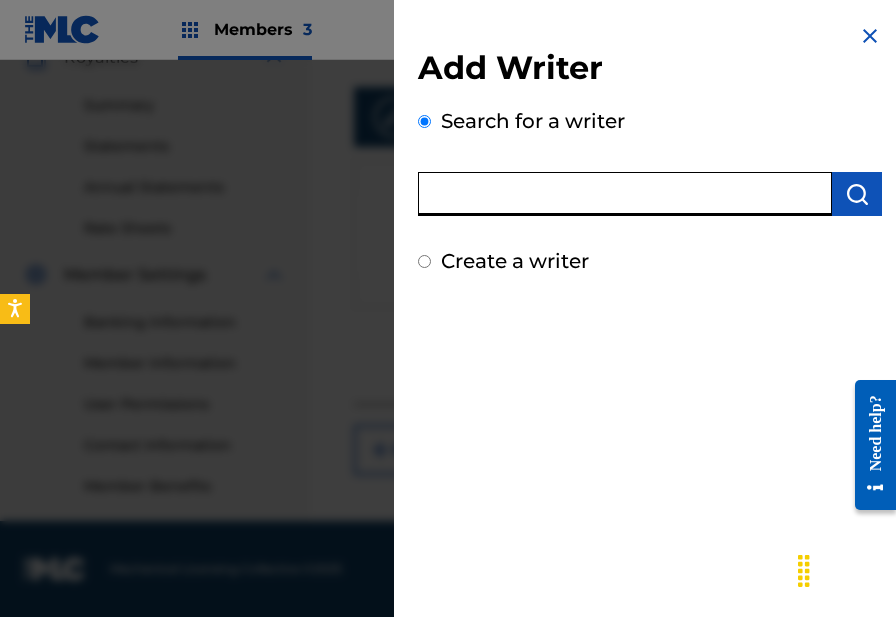 paste on "[FIRST] [LAST]" 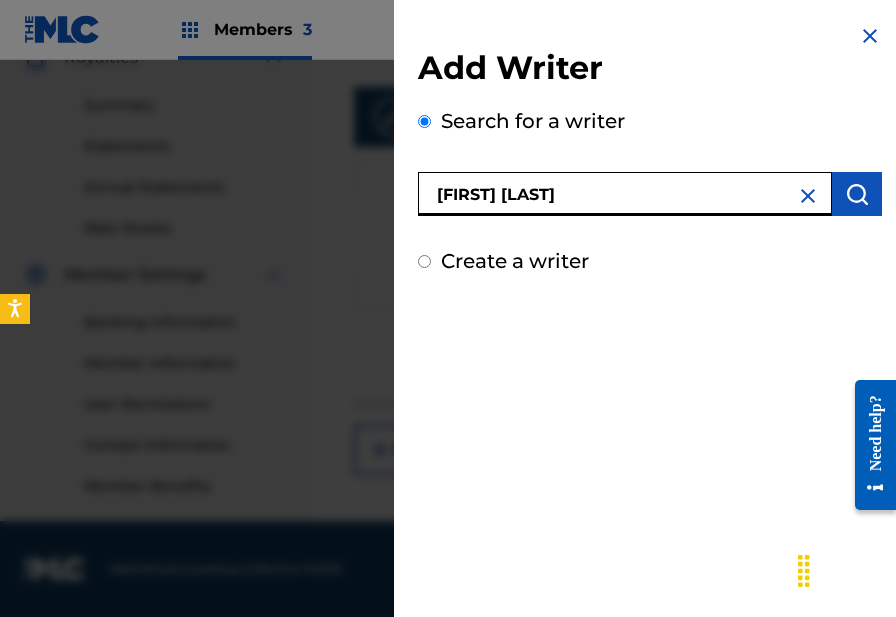 type on "[FIRST] [LAST]" 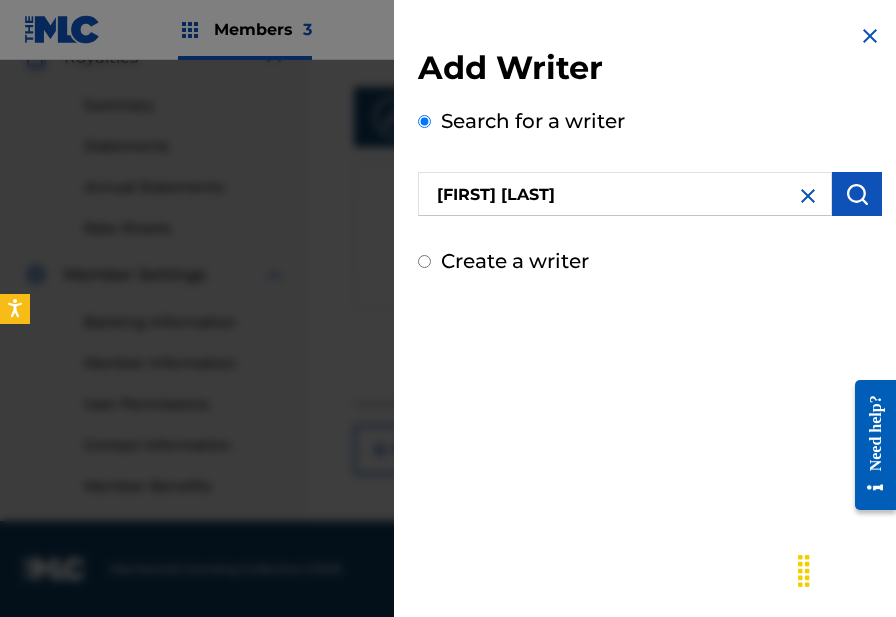 click at bounding box center [857, 194] 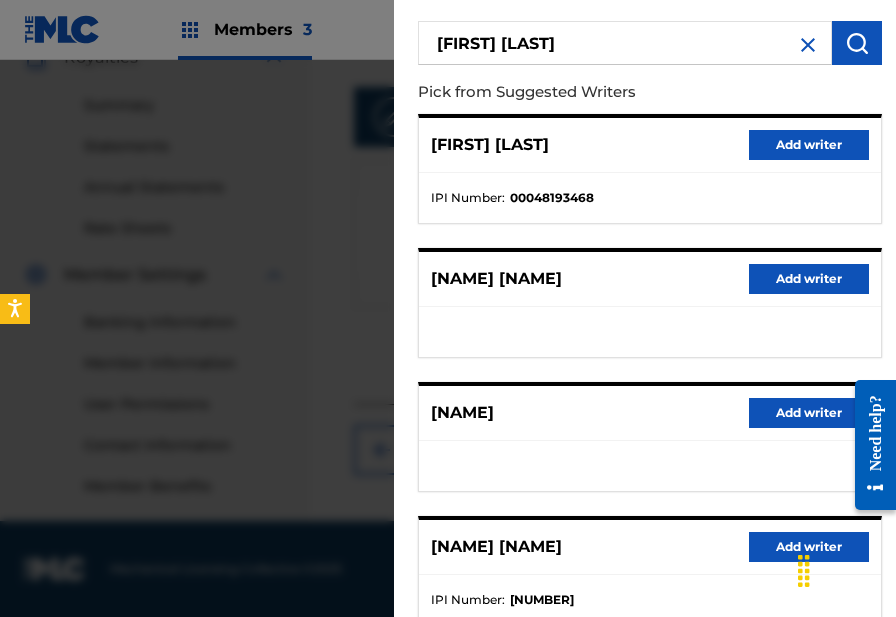 scroll, scrollTop: 420, scrollLeft: 0, axis: vertical 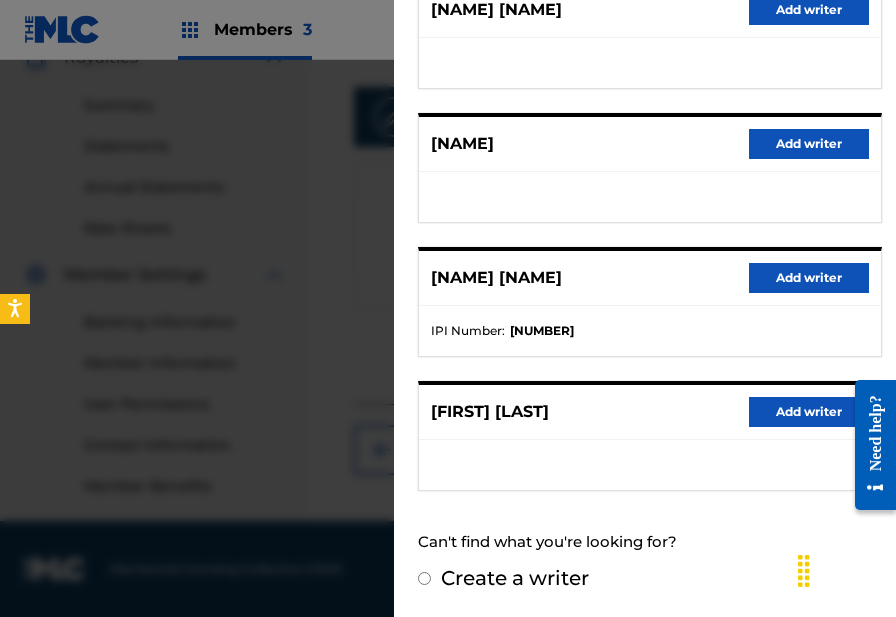 click on "Add writer" at bounding box center [809, 412] 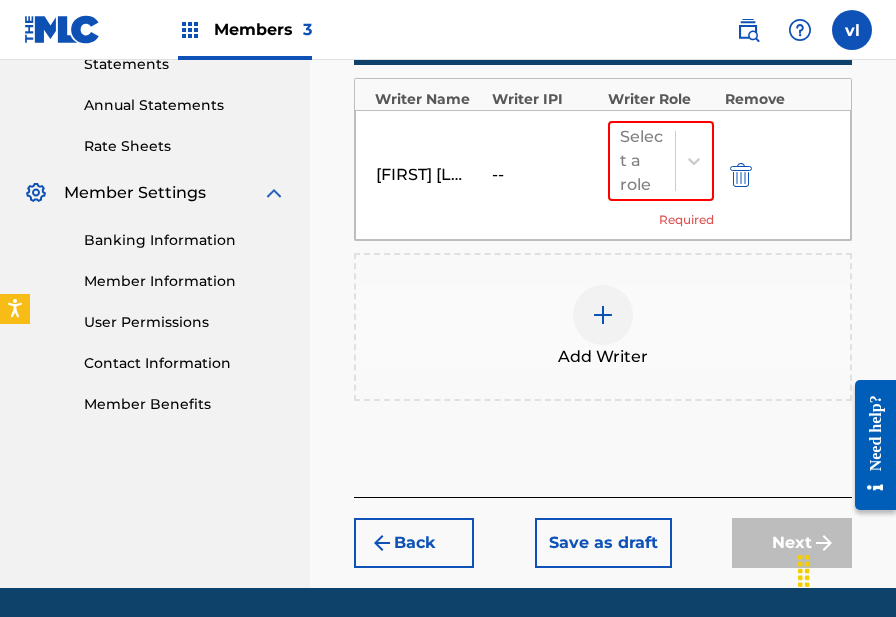 scroll, scrollTop: 758, scrollLeft: 0, axis: vertical 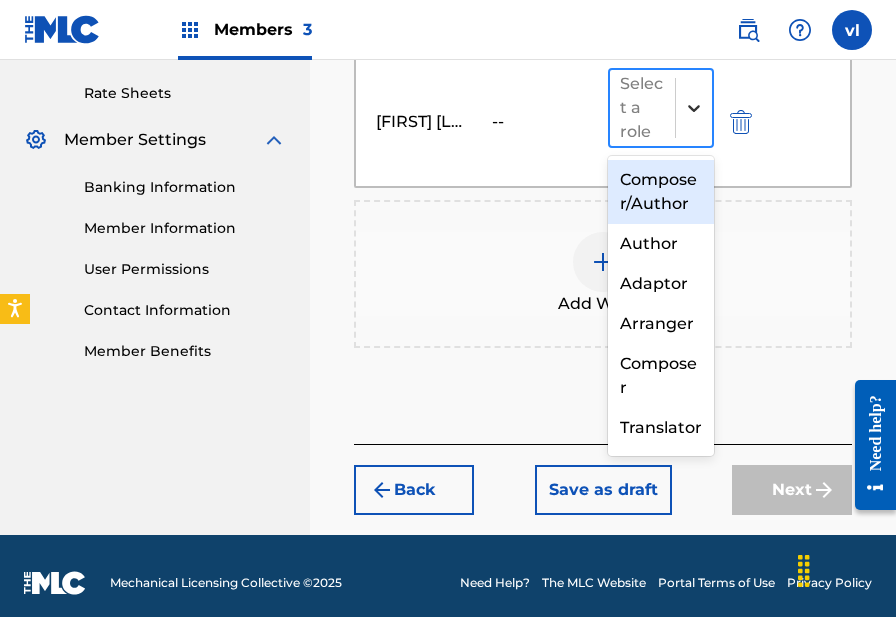click 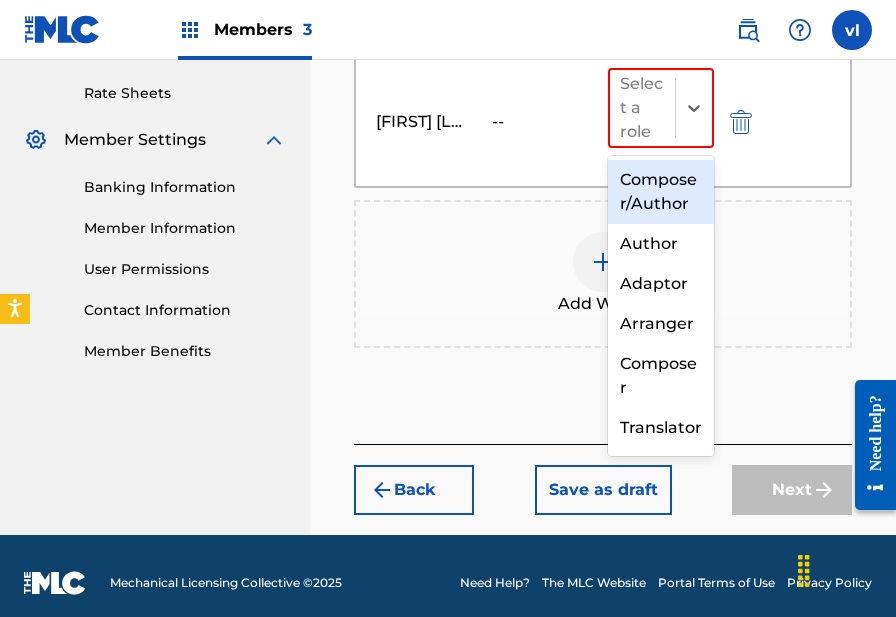 click on "Composer/Author" at bounding box center (661, 192) 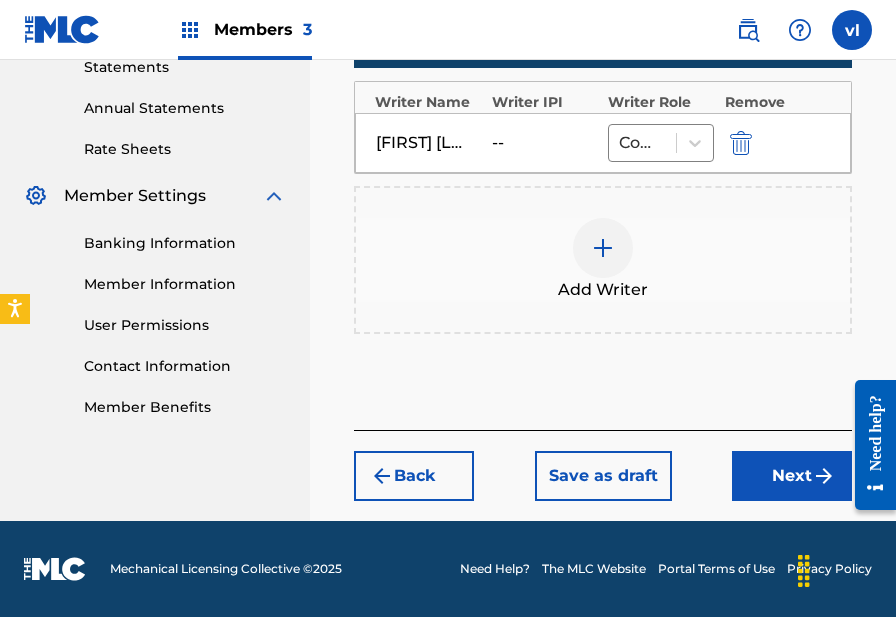 click at bounding box center [824, 476] 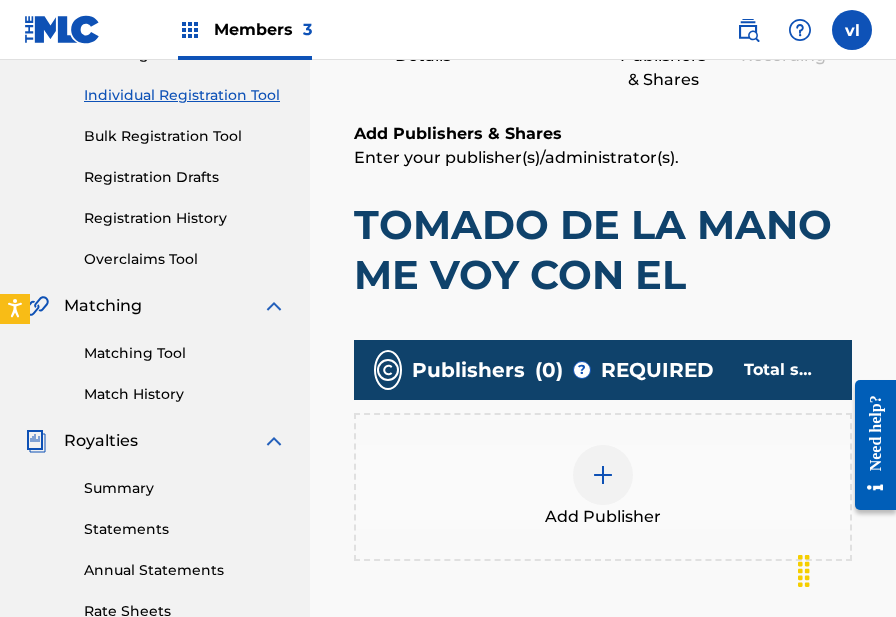 scroll, scrollTop: 246, scrollLeft: 0, axis: vertical 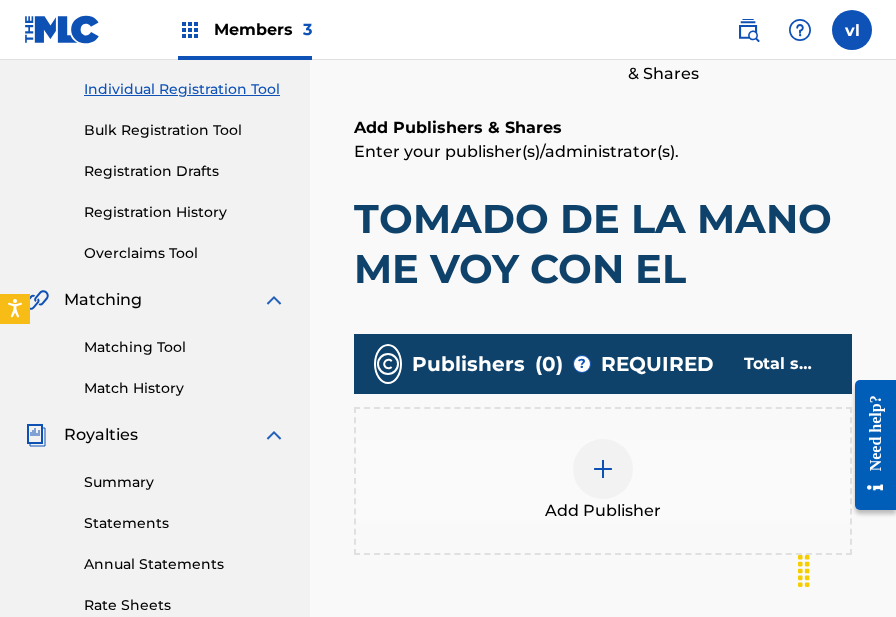 click at bounding box center (603, 469) 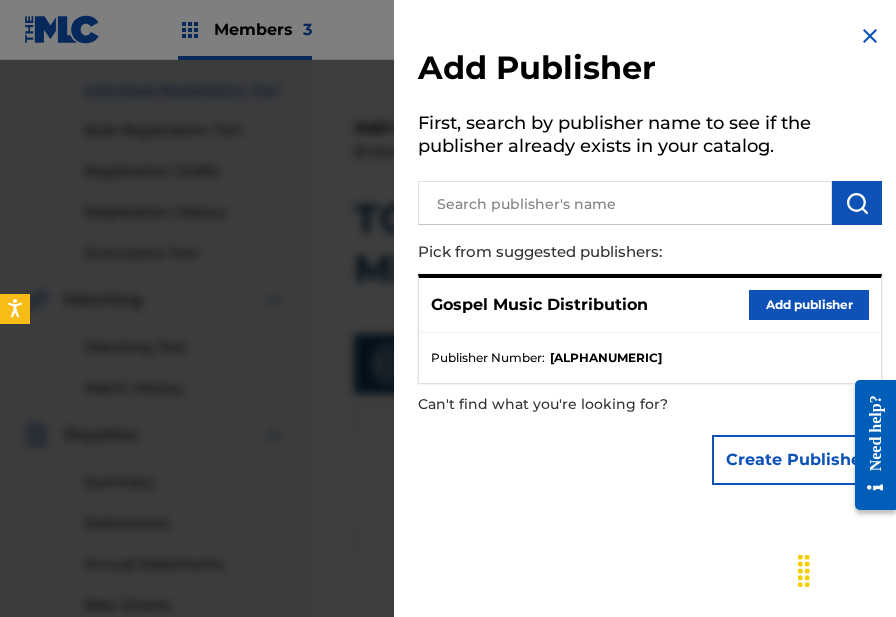 click on "Add publisher" at bounding box center (809, 305) 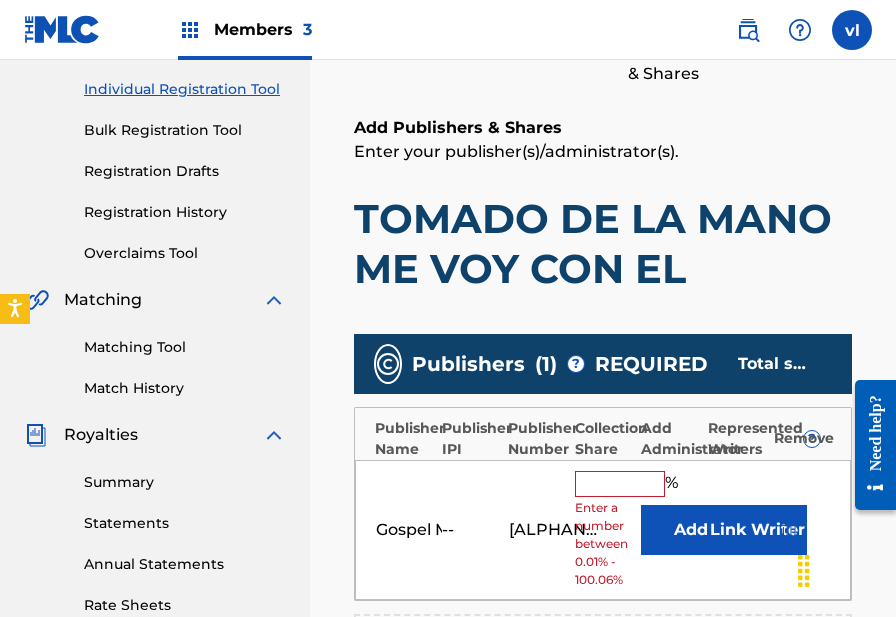 click at bounding box center (620, 484) 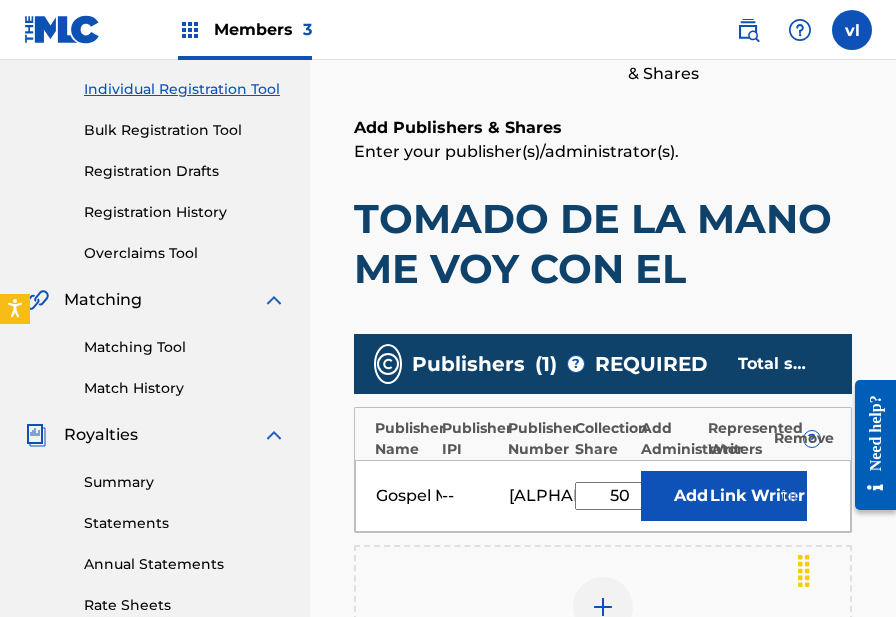 type on "50" 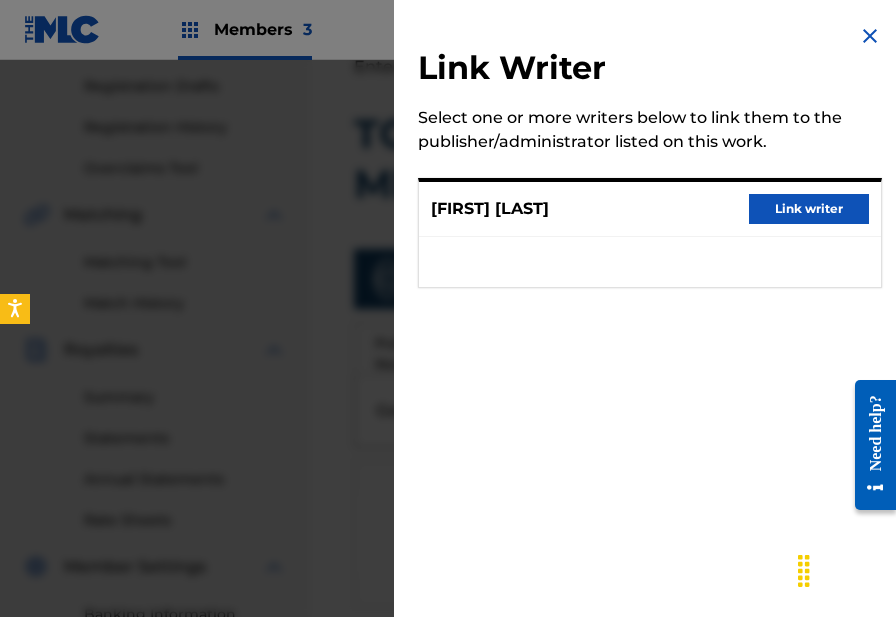scroll, scrollTop: 424, scrollLeft: 0, axis: vertical 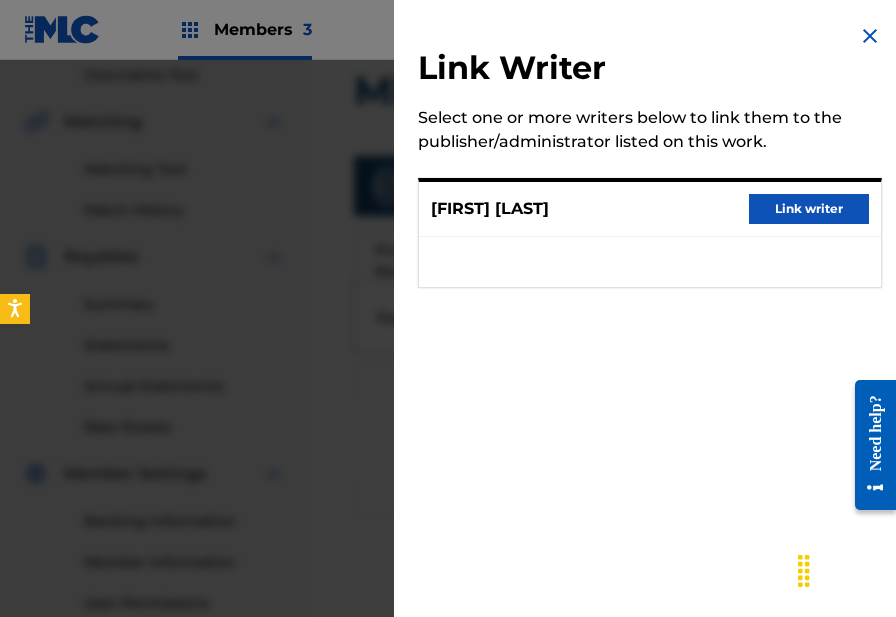 click on "Link writer" at bounding box center [809, 209] 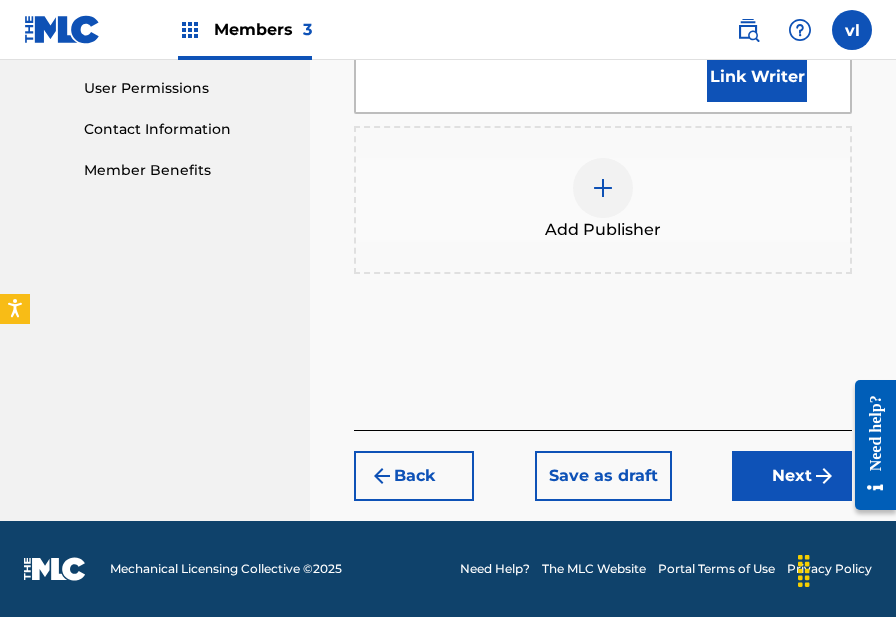 click on "Next" at bounding box center (792, 476) 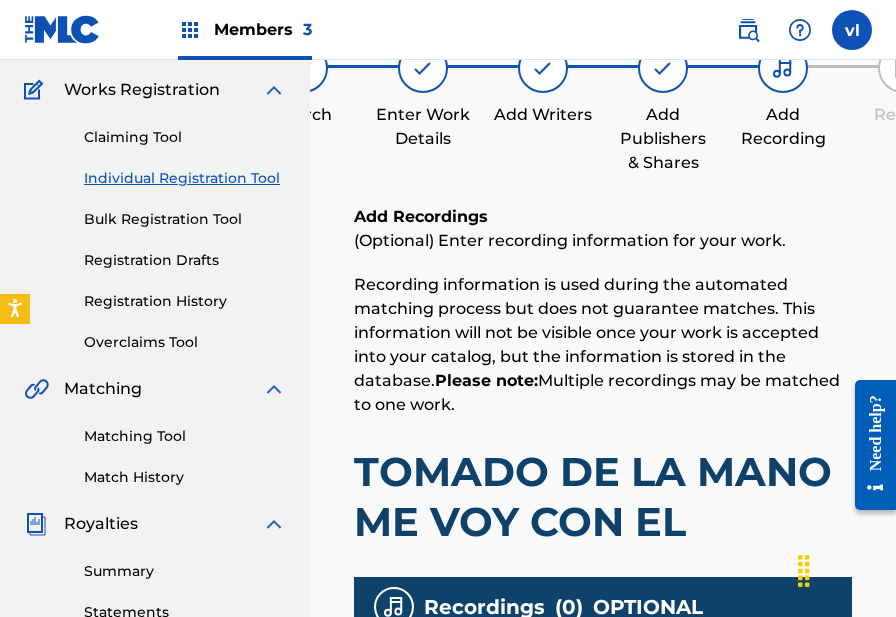 scroll, scrollTop: 506, scrollLeft: 0, axis: vertical 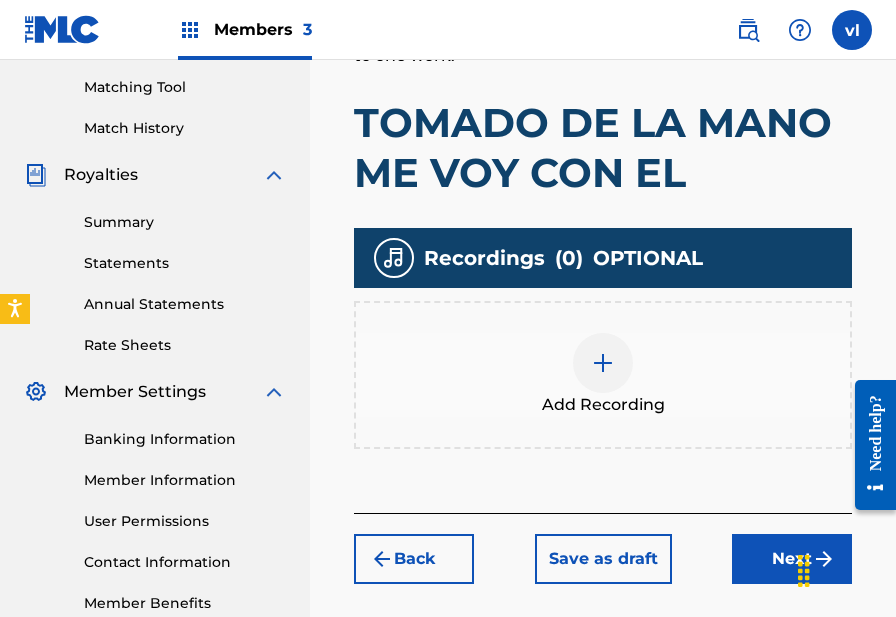 click on "Add Recording" at bounding box center (603, 375) 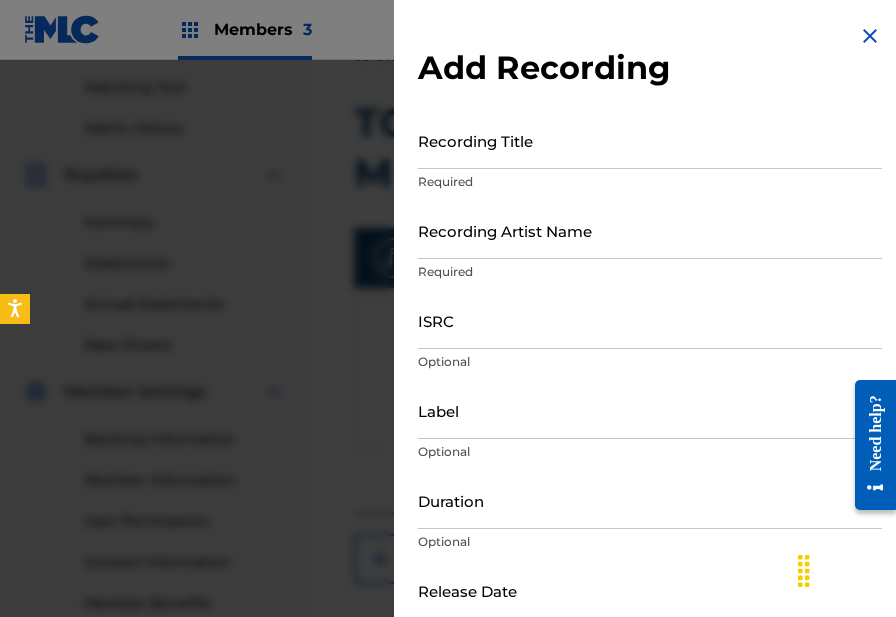 click on "Recording Title" at bounding box center [650, 140] 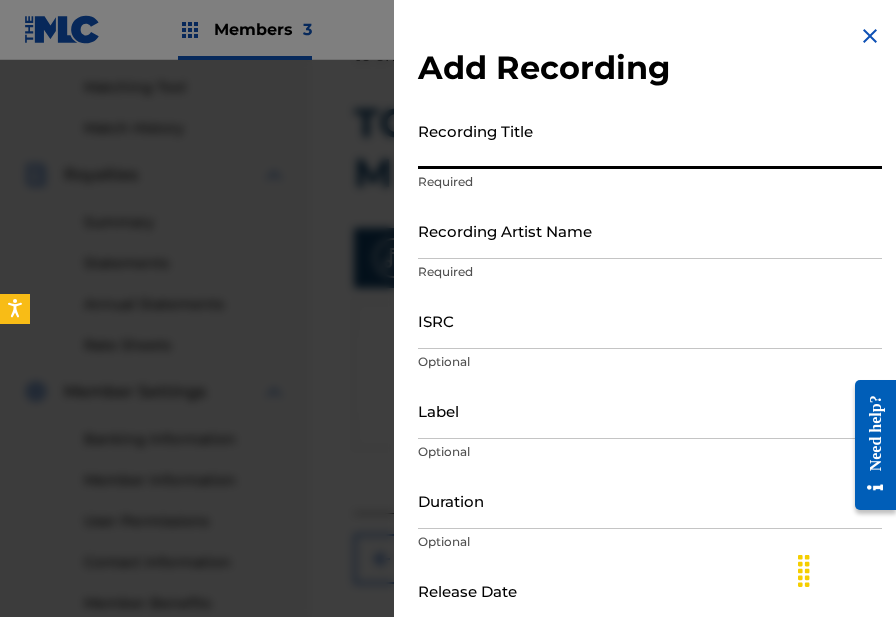 click on "Recording Title" at bounding box center [650, 140] 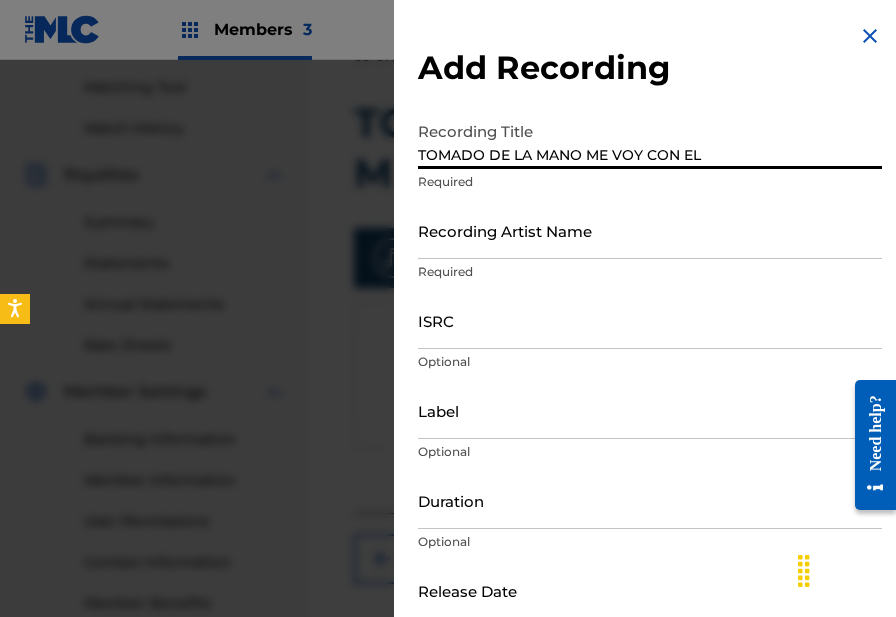 type on "TOMADO DE LA MANO ME VOY CON EL" 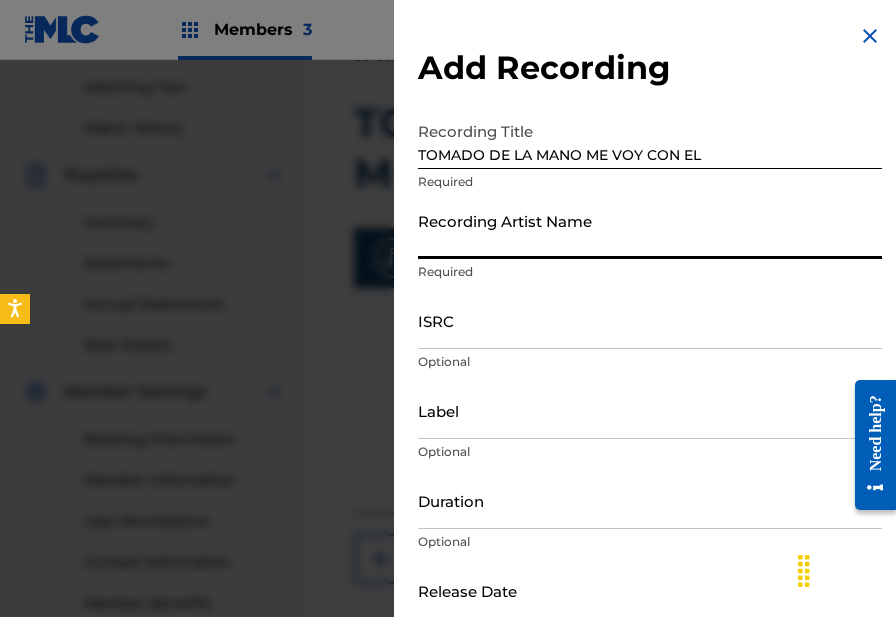 click on "Recording Artist Name" at bounding box center (650, 230) 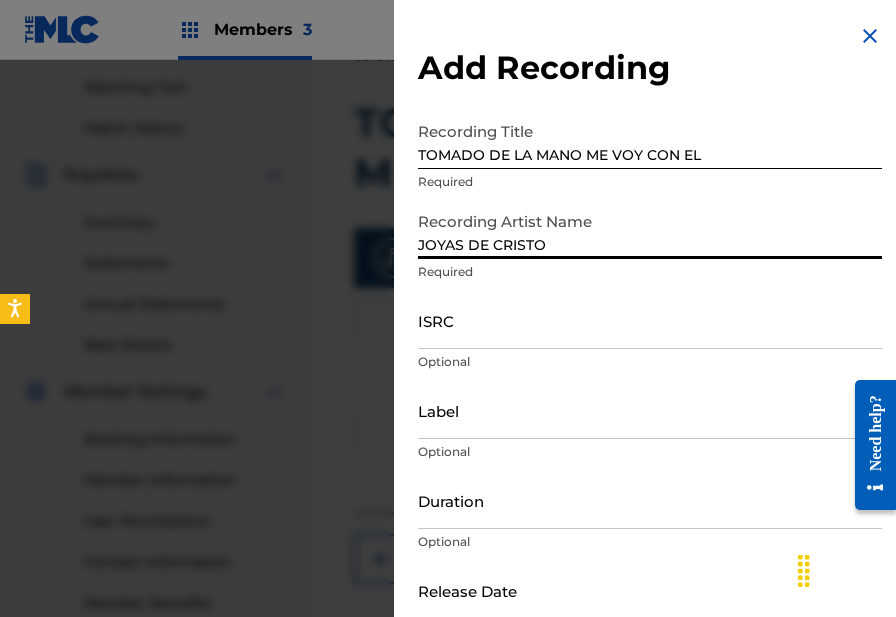type on "JOYAS DE CRISTO" 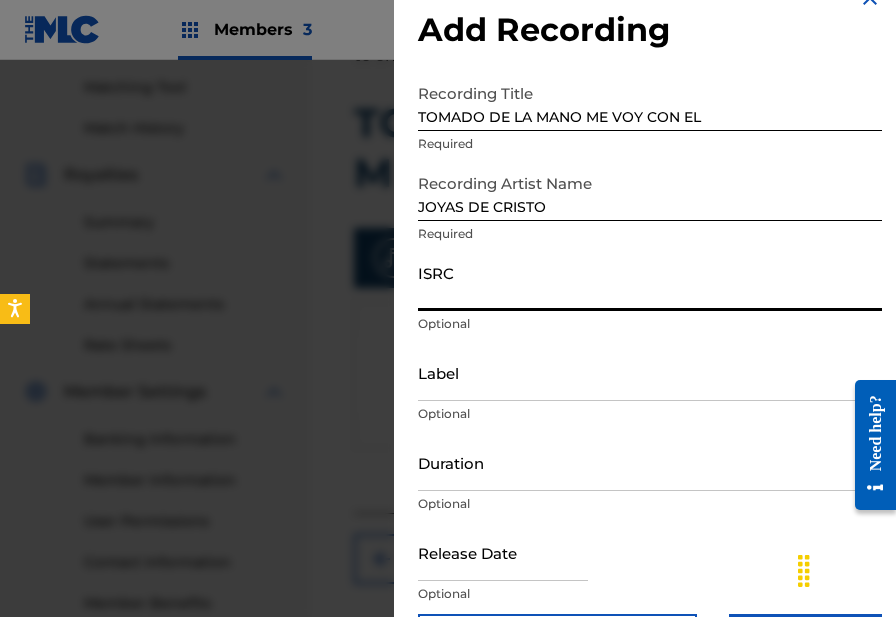 scroll, scrollTop: 46, scrollLeft: 0, axis: vertical 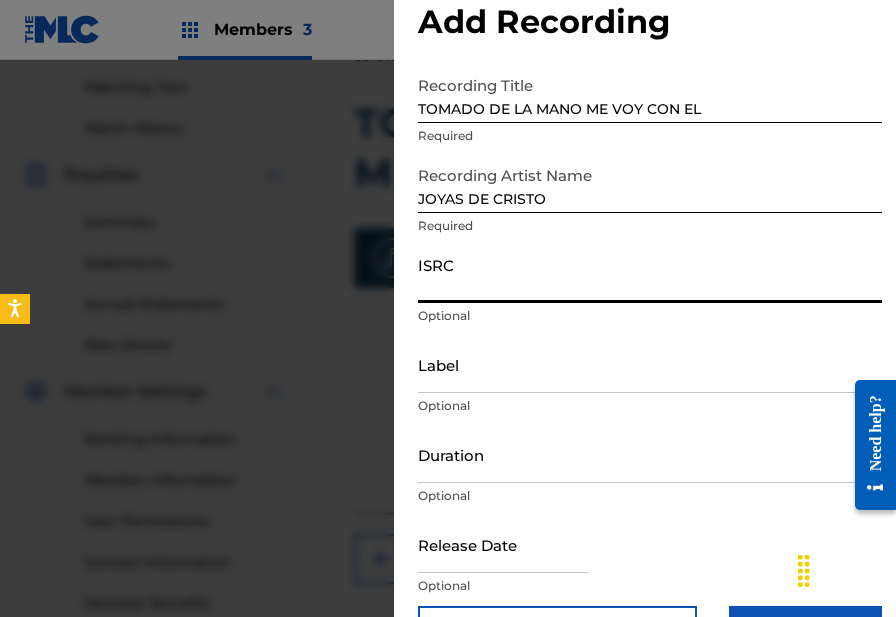 click on "Label" at bounding box center [650, 364] 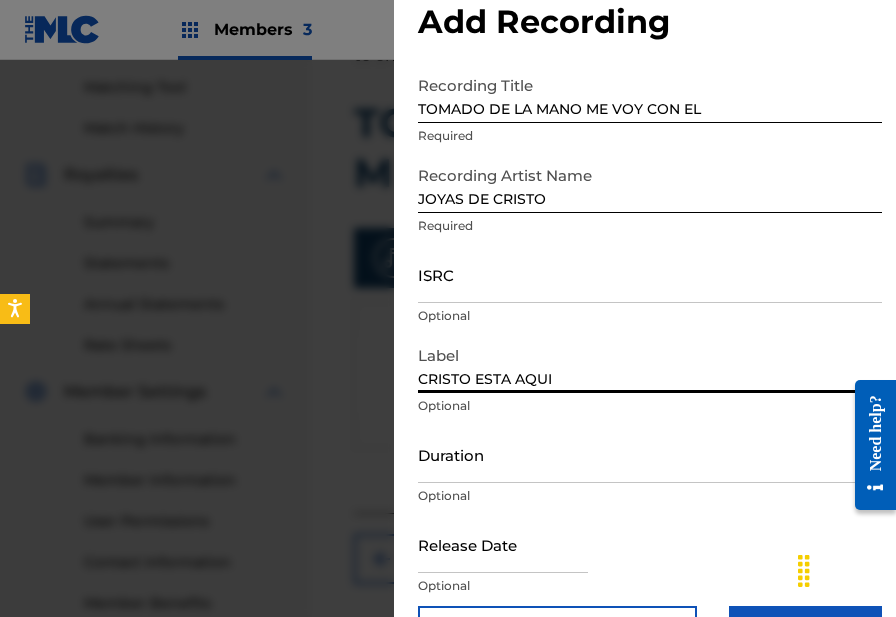 type on "CRISTO ESTA AQUI" 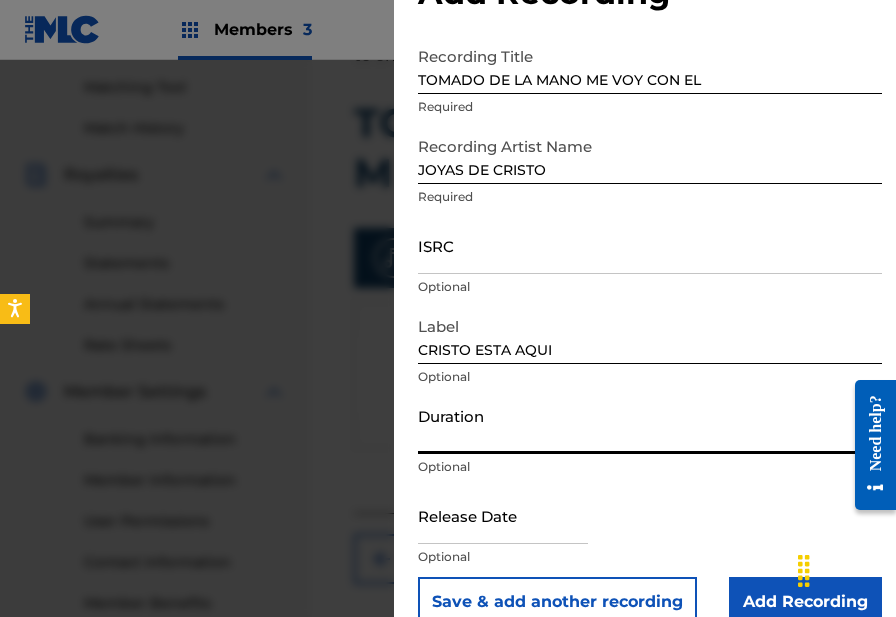 scroll, scrollTop: 77, scrollLeft: 0, axis: vertical 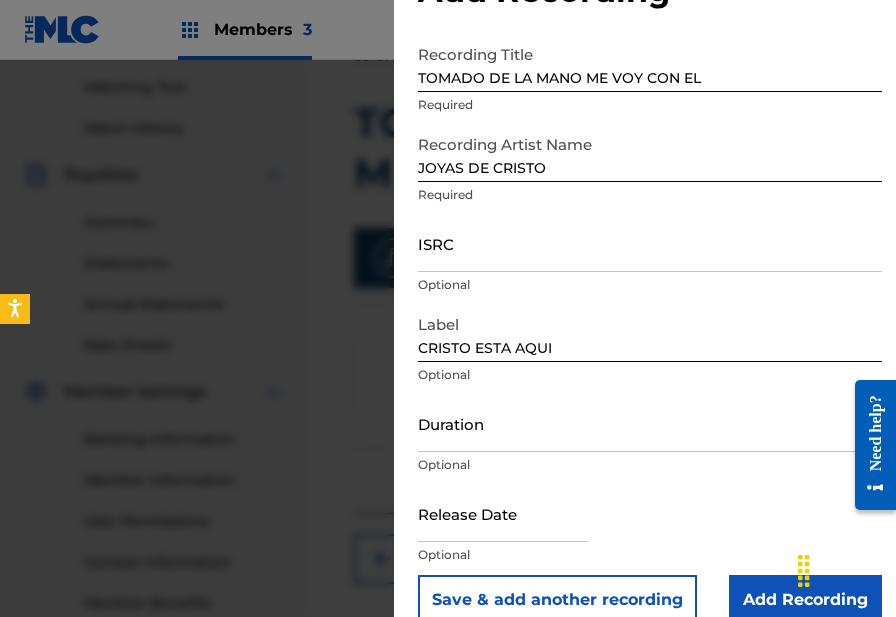 click on "ISRC" at bounding box center [650, 243] 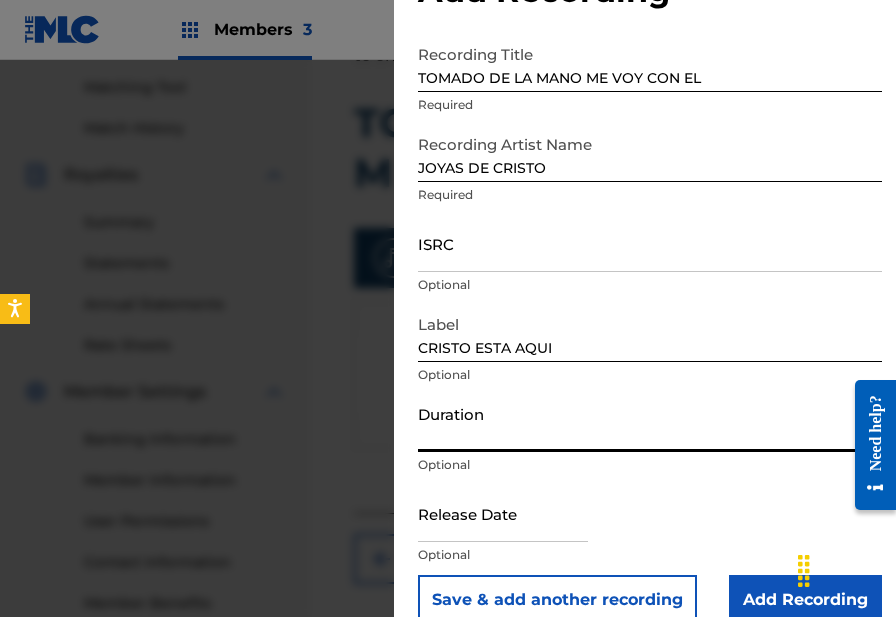 click on "Duration" at bounding box center (650, 423) 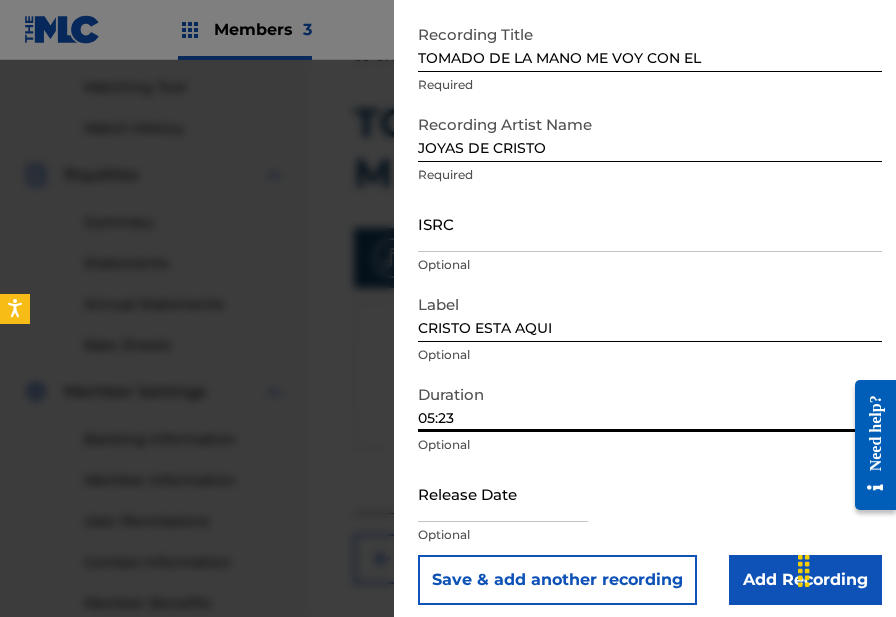 scroll, scrollTop: 109, scrollLeft: 0, axis: vertical 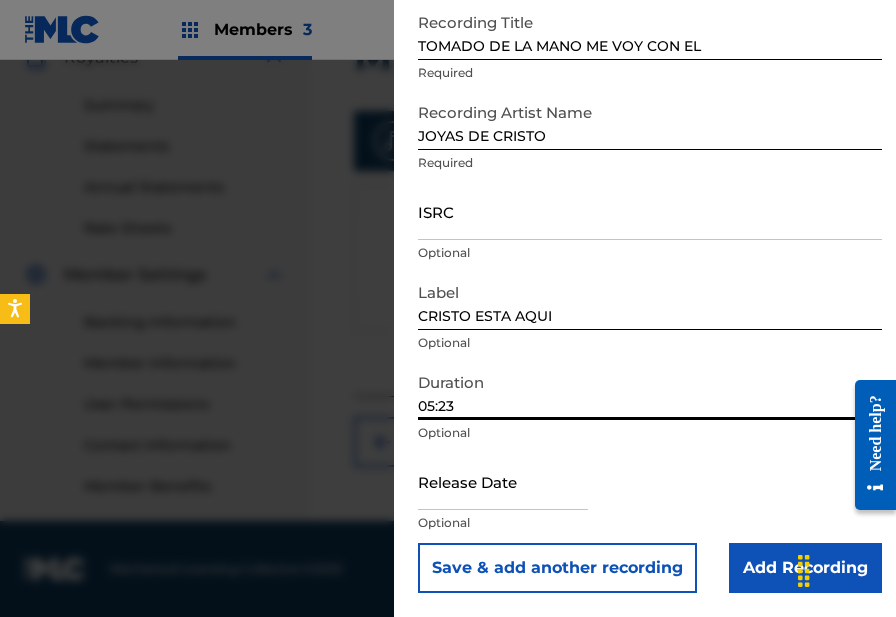 type on "05:23" 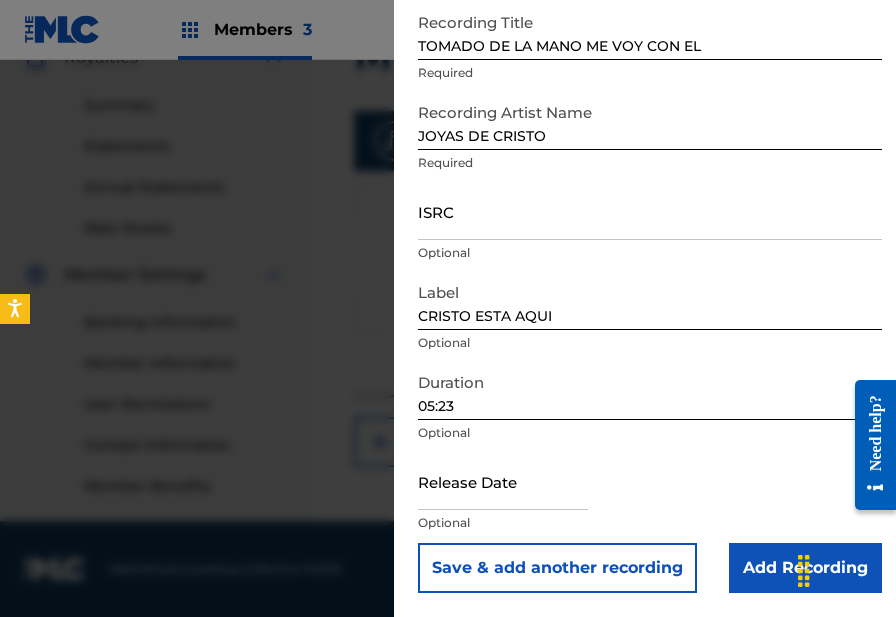 click on "Add Recording" at bounding box center [805, 568] 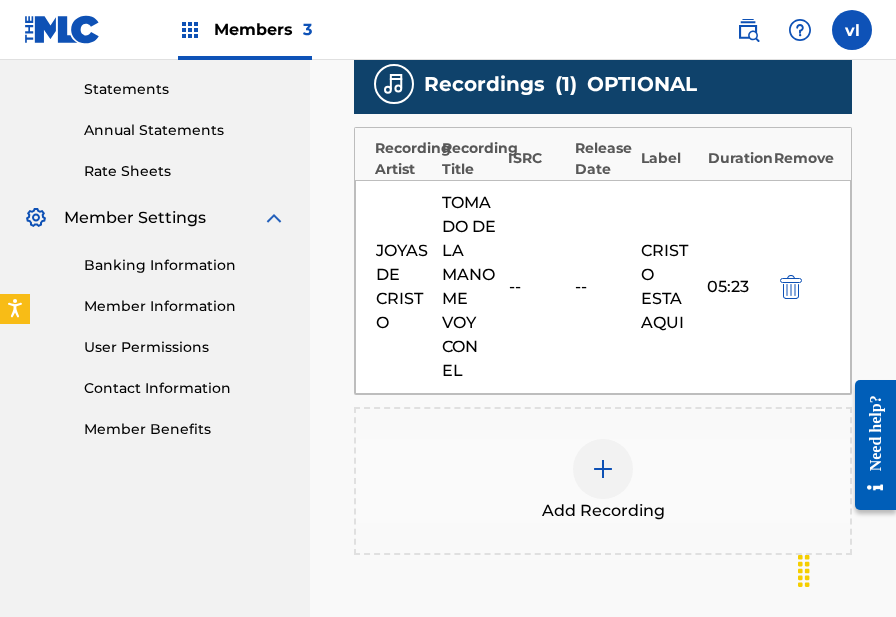 scroll, scrollTop: 869, scrollLeft: 0, axis: vertical 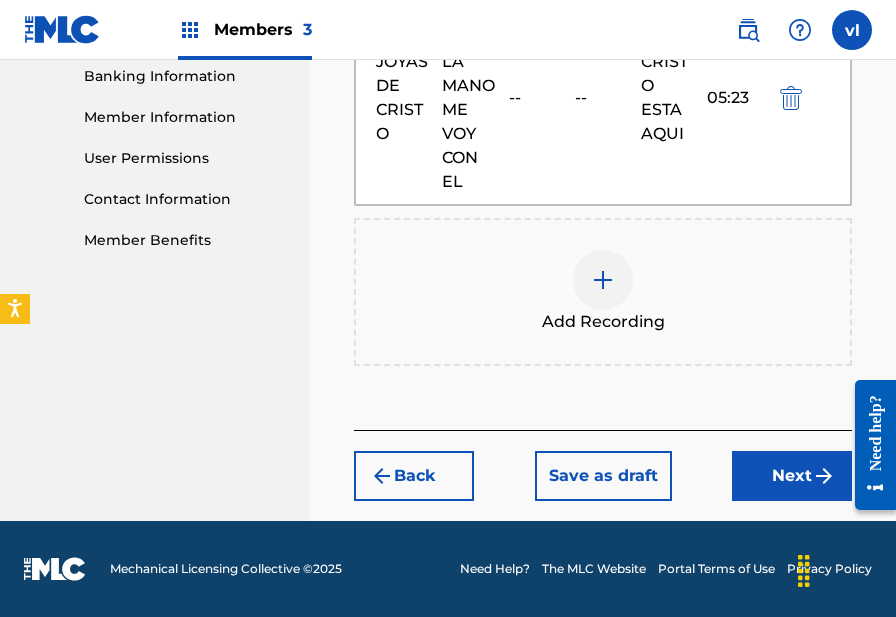 click on "Next" at bounding box center (792, 476) 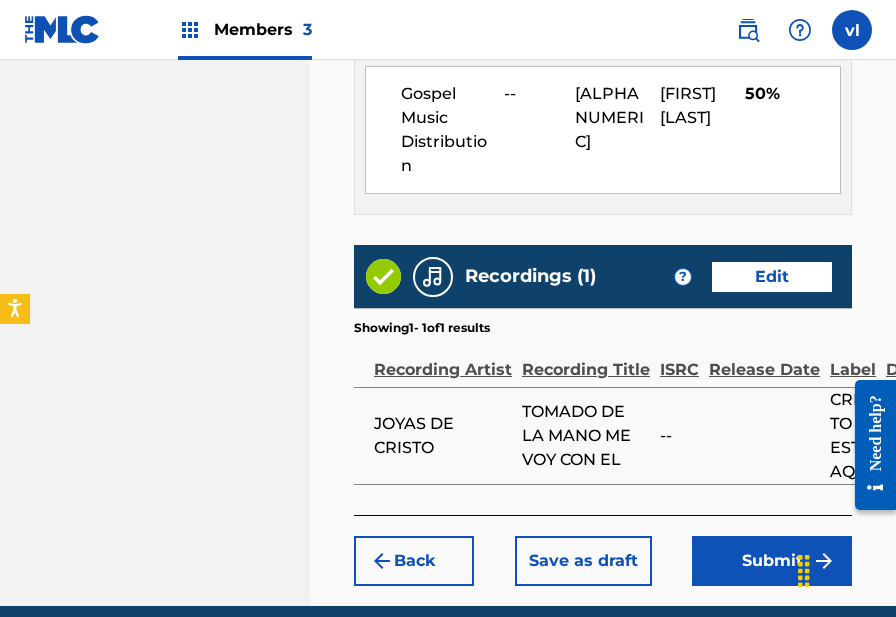 scroll, scrollTop: 1371, scrollLeft: 0, axis: vertical 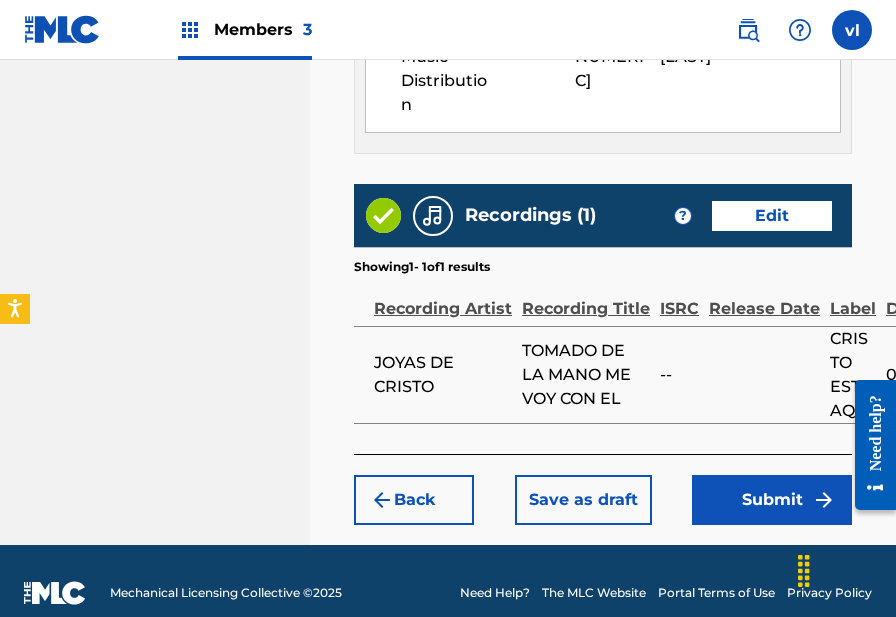 click on "Submit" at bounding box center (772, 500) 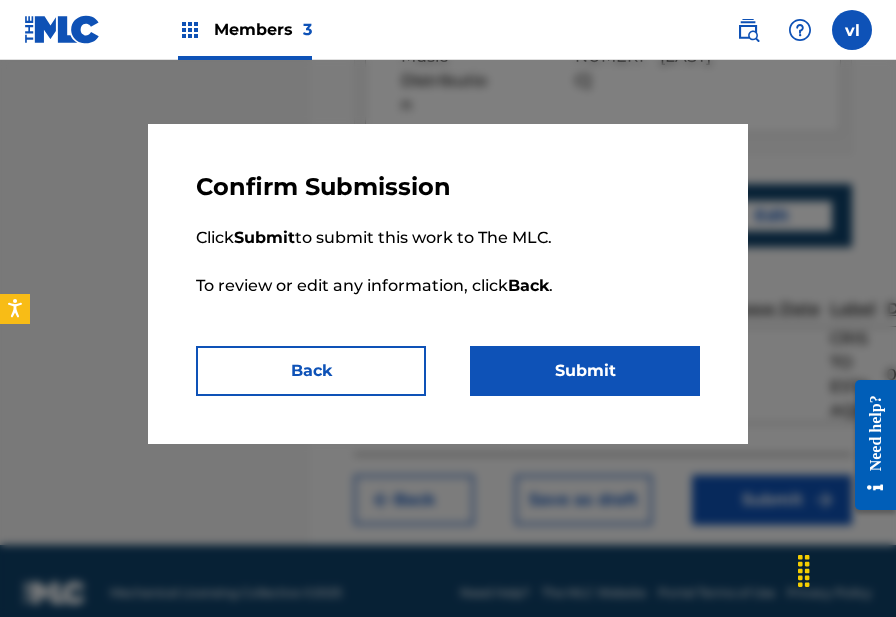 click on "Submit" at bounding box center [585, 371] 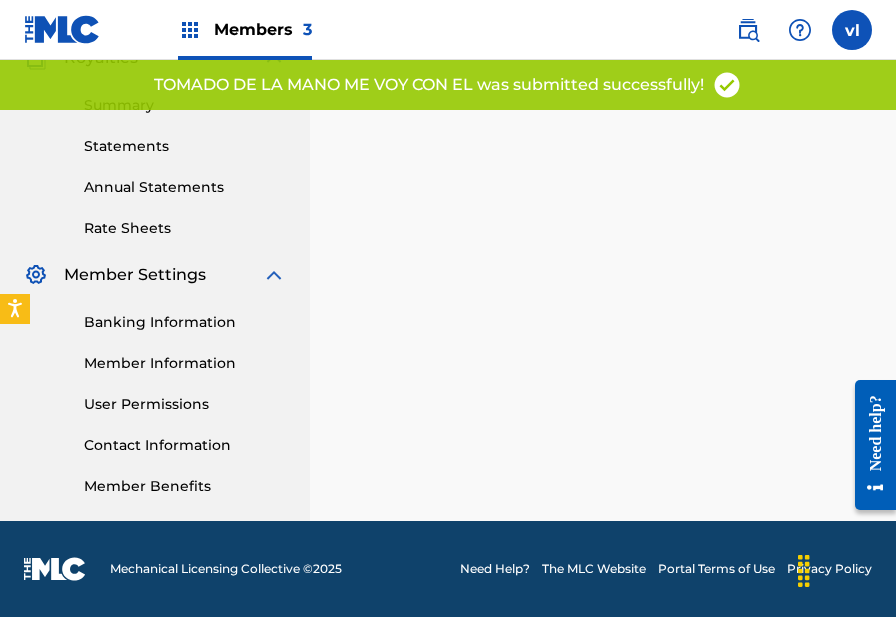 scroll, scrollTop: 0, scrollLeft: 0, axis: both 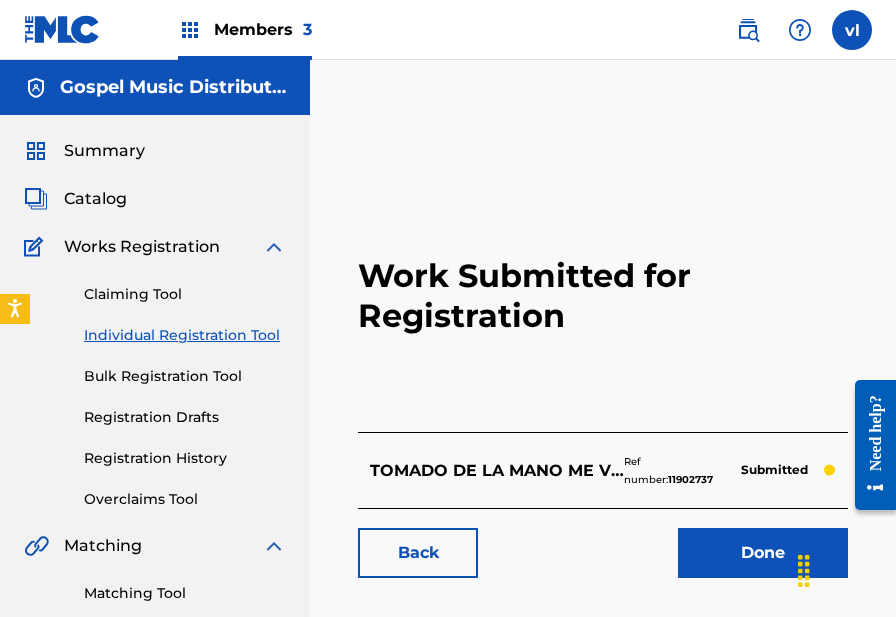 click on "Individual Registration Tool" at bounding box center (185, 335) 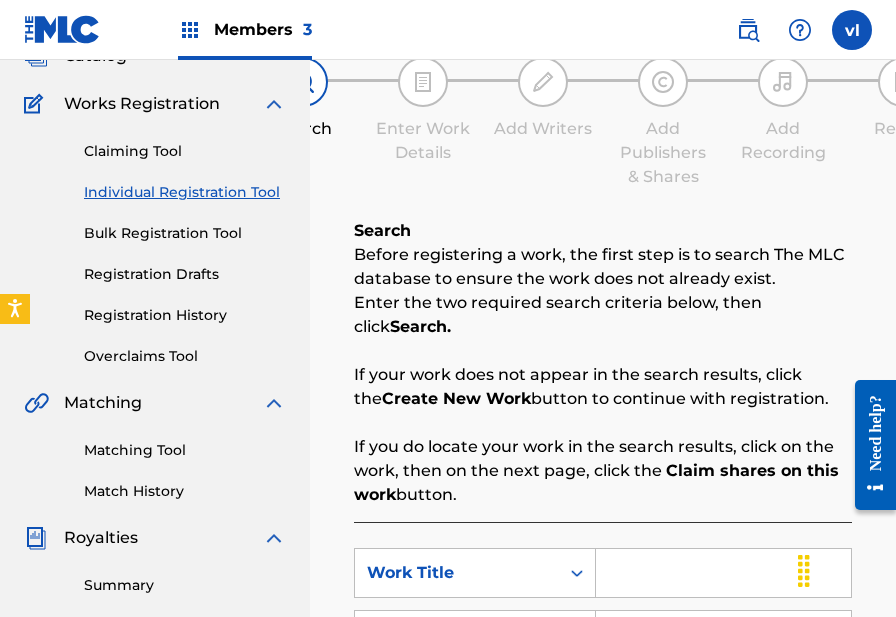 scroll, scrollTop: 461, scrollLeft: 0, axis: vertical 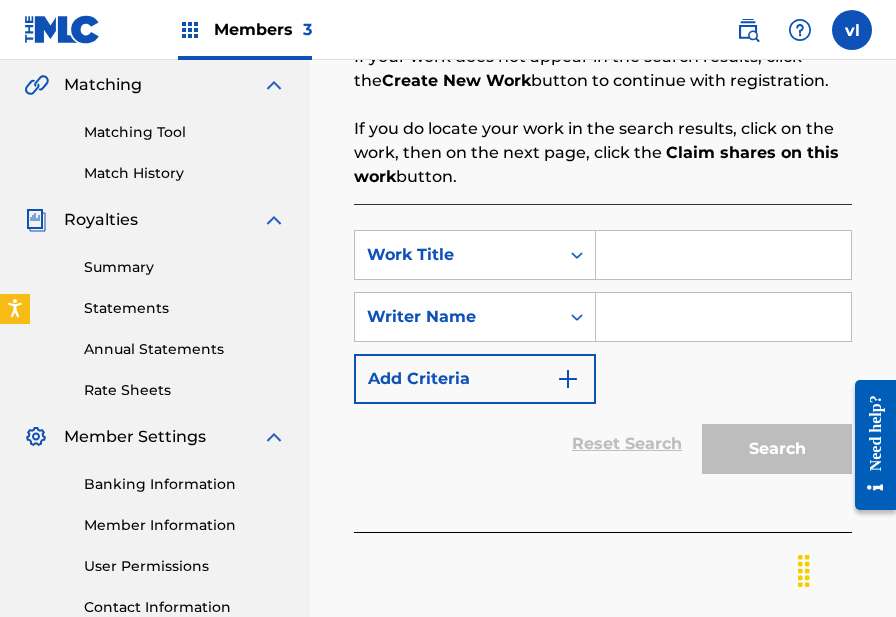 click at bounding box center [723, 255] 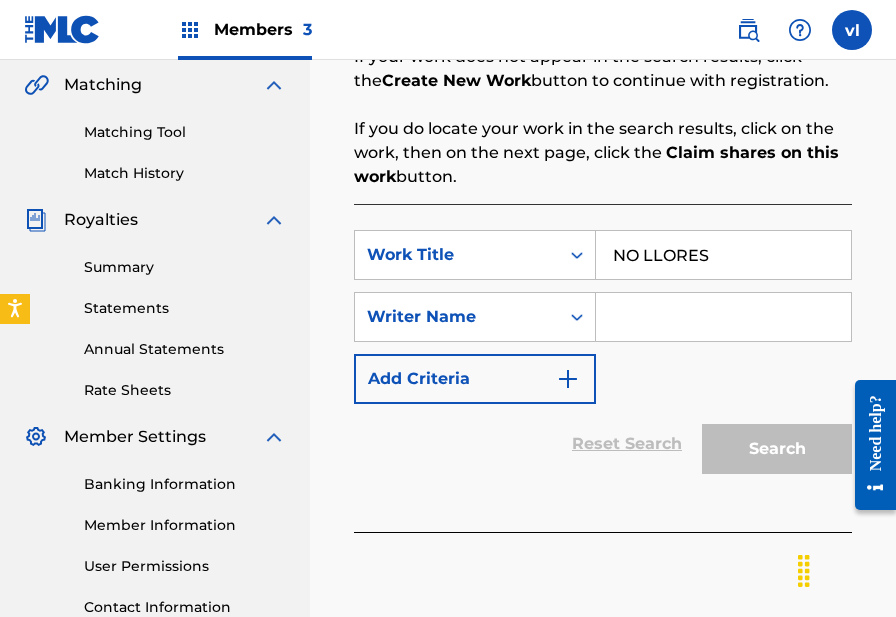 type on "NO LLORES" 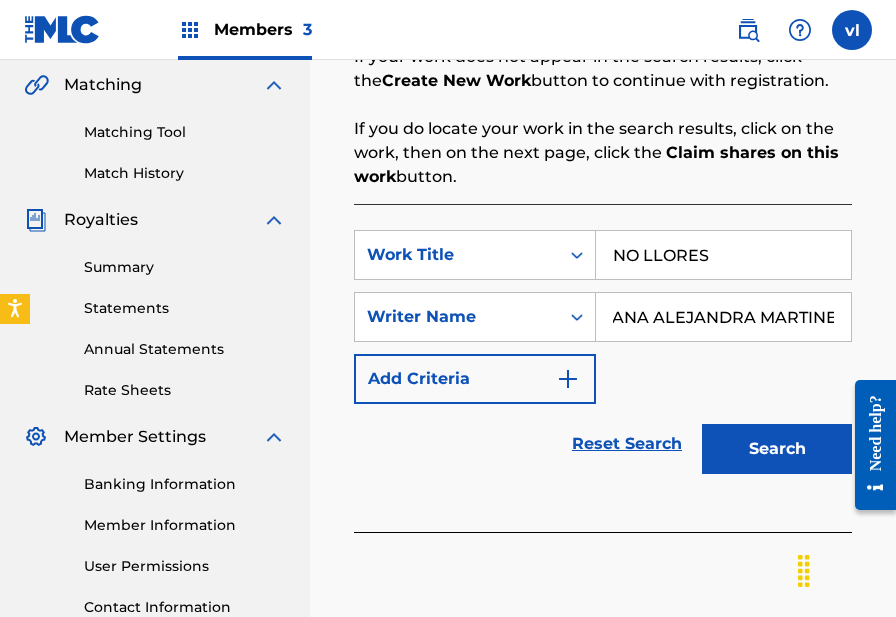 scroll, scrollTop: 0, scrollLeft: 53, axis: horizontal 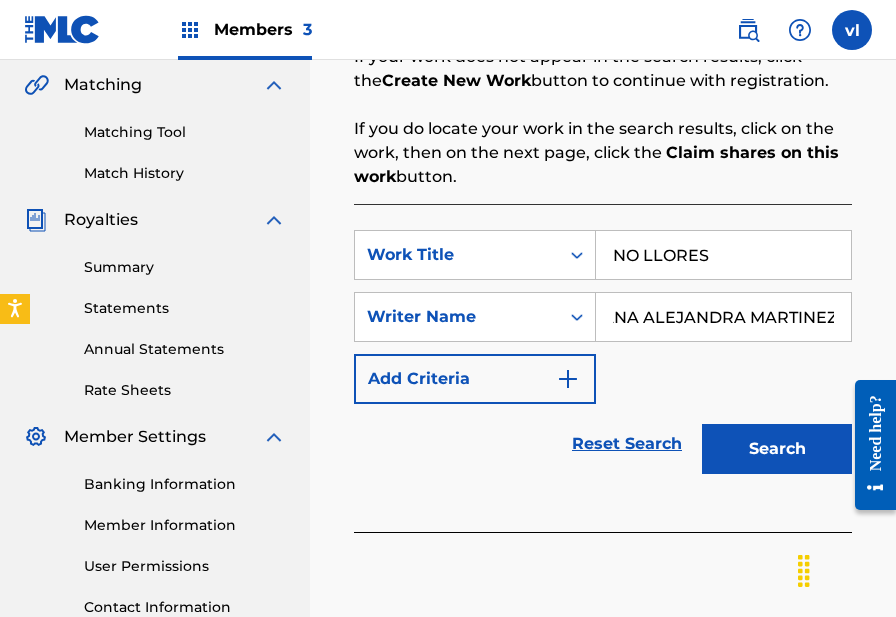type on "ADRIANA ALEJANDRA MARTINEZ" 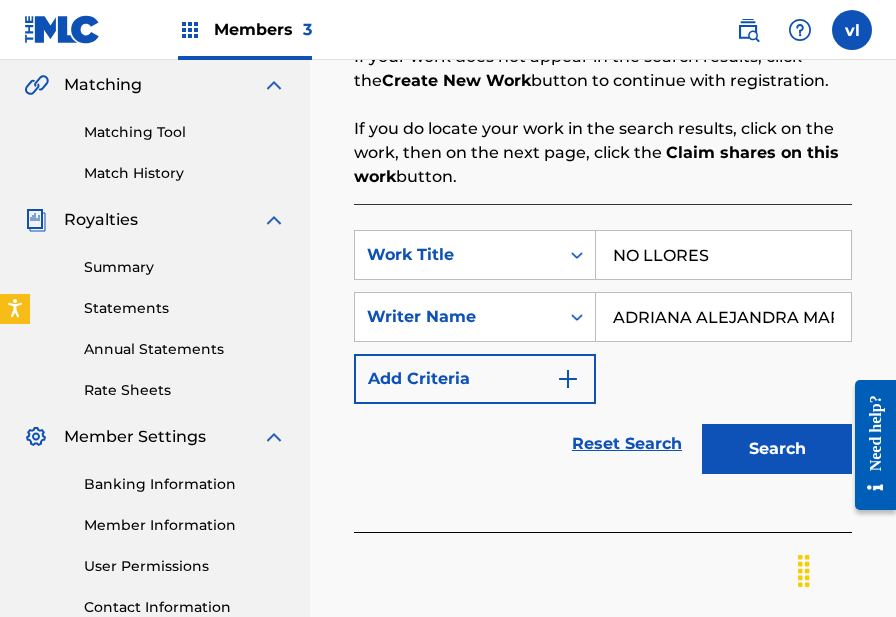 click on "Search" at bounding box center [777, 449] 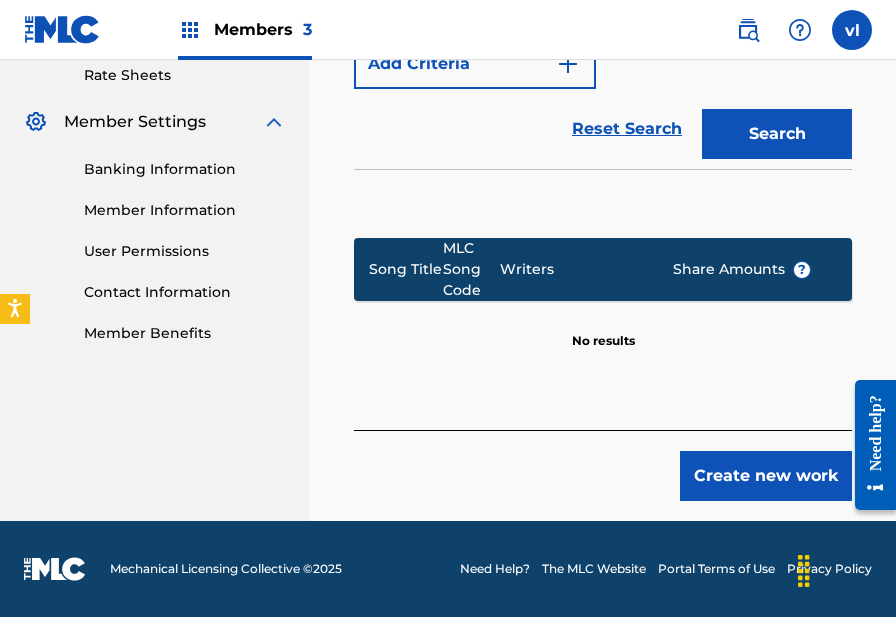 click on "Create new work" at bounding box center (766, 476) 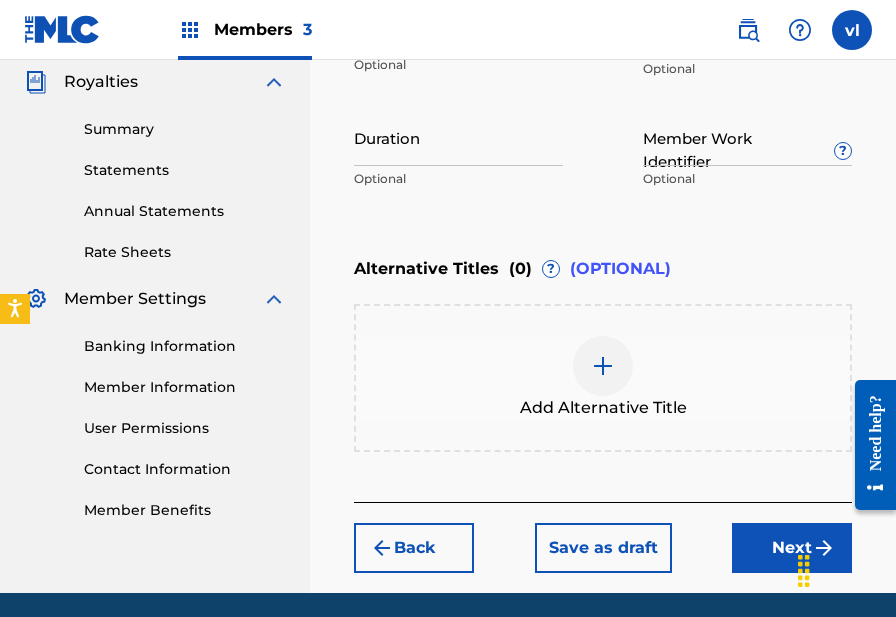 scroll, scrollTop: 422, scrollLeft: 0, axis: vertical 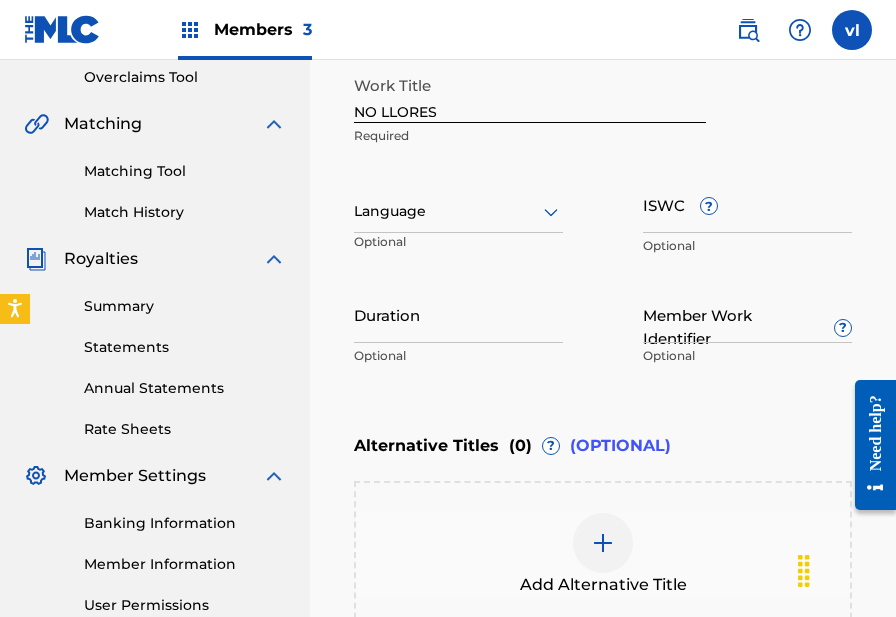 click on "Language Optional" at bounding box center (458, 221) 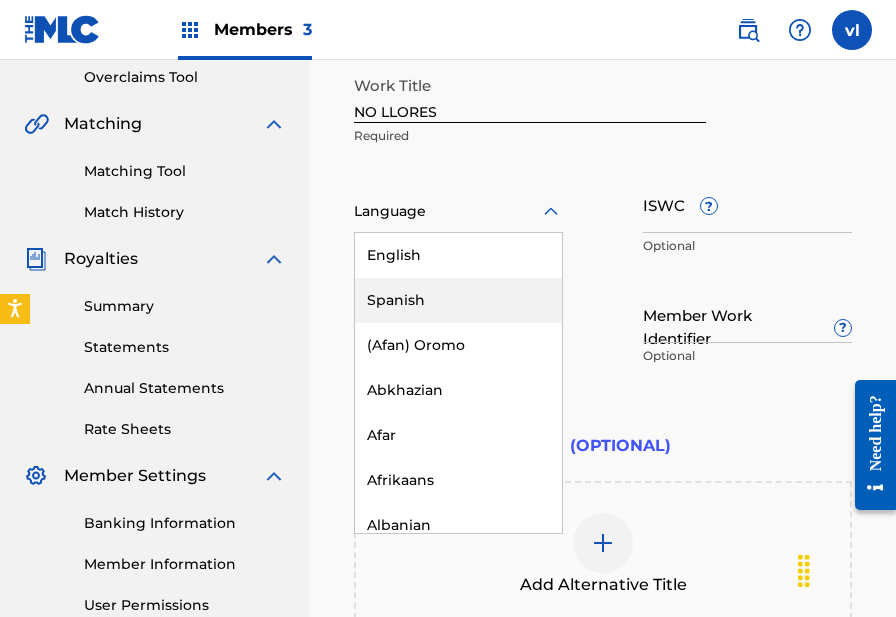 click on "Spanish" at bounding box center (458, 300) 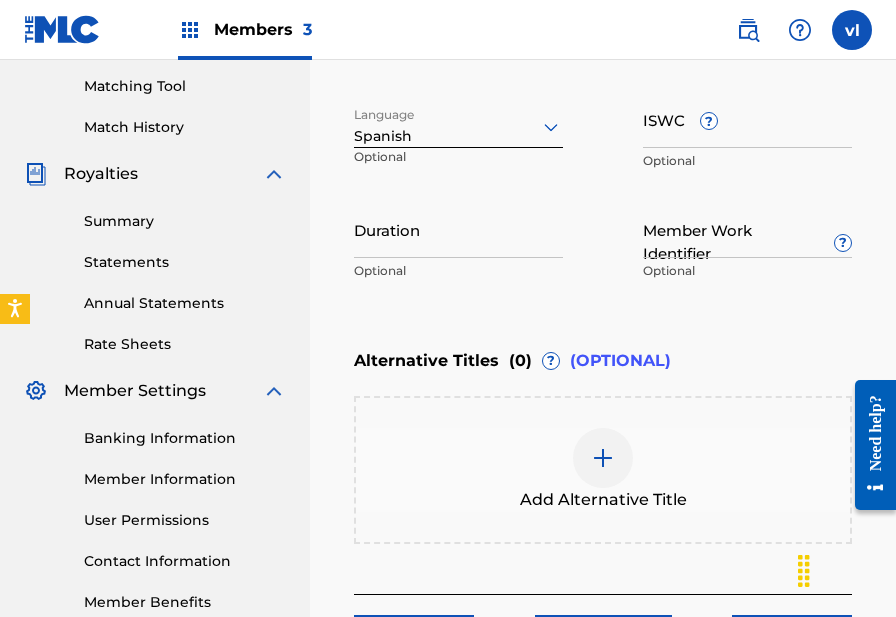 scroll, scrollTop: 671, scrollLeft: 0, axis: vertical 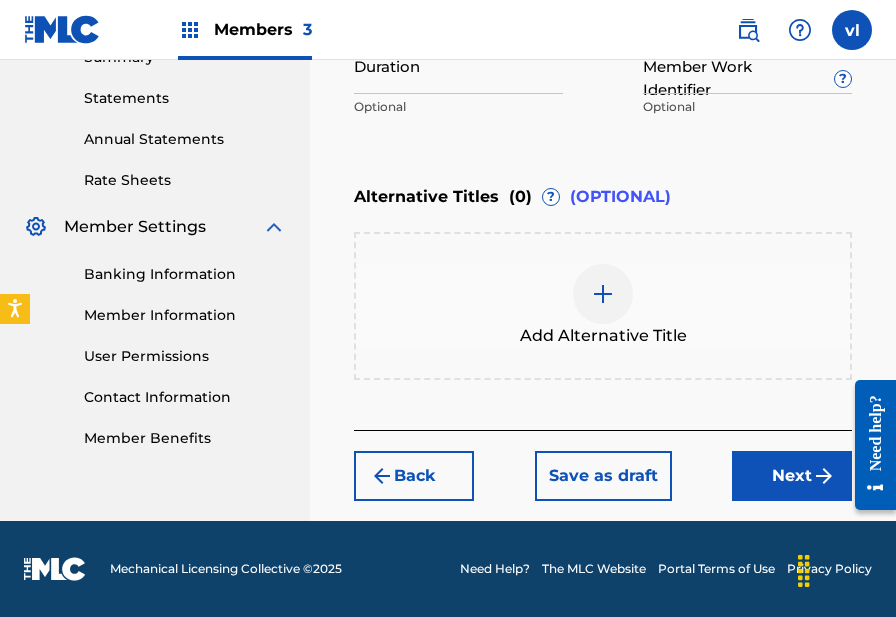 click on "Next" at bounding box center [792, 476] 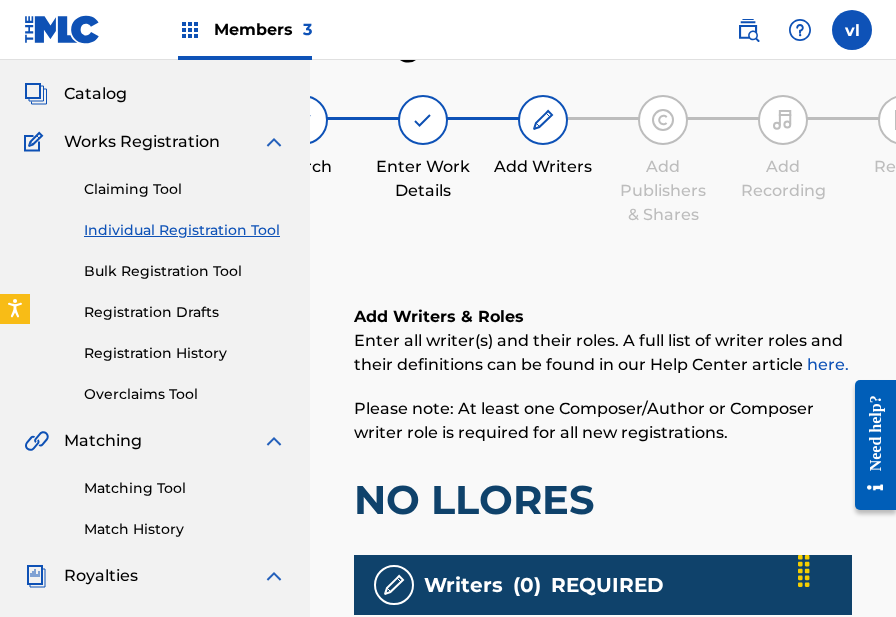 scroll, scrollTop: 237, scrollLeft: 0, axis: vertical 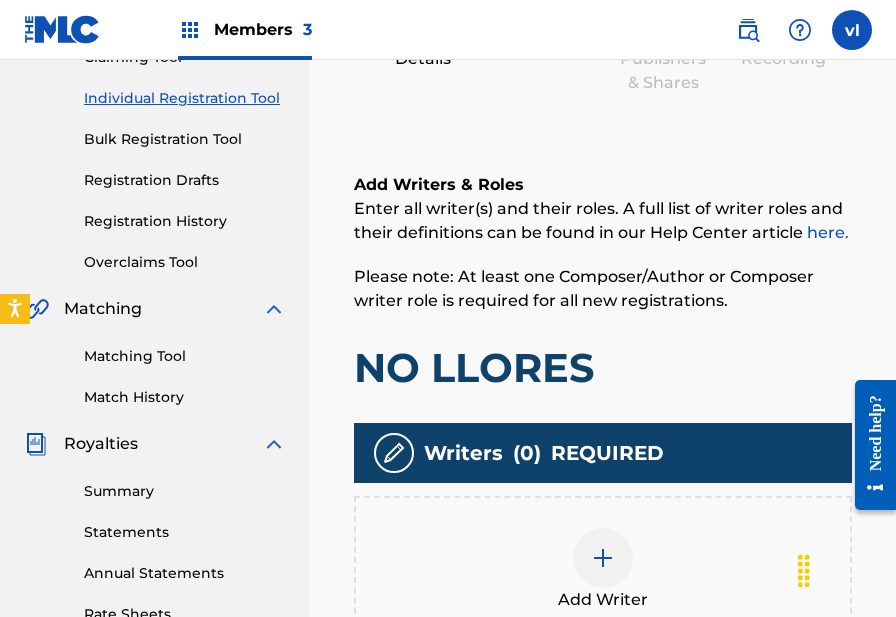 click on "Add Writer" at bounding box center [603, 570] 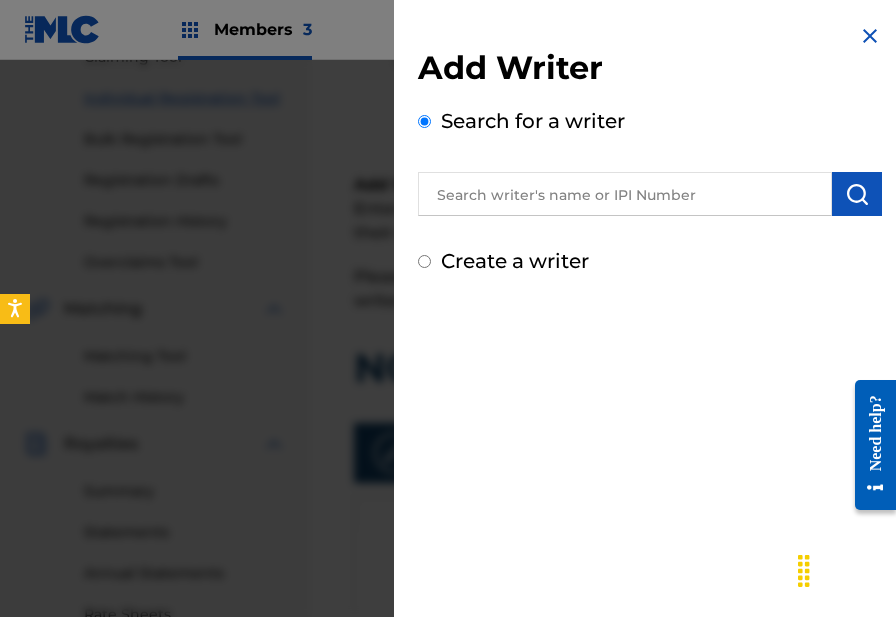 drag, startPoint x: 636, startPoint y: 168, endPoint x: 540, endPoint y: 193, distance: 99.20181 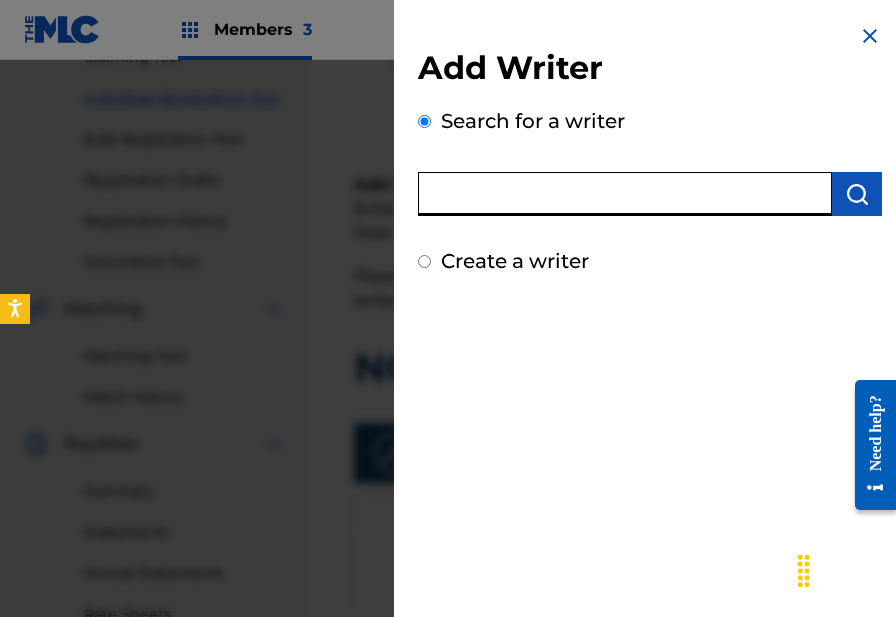 paste on "[FIRST] [LAST]" 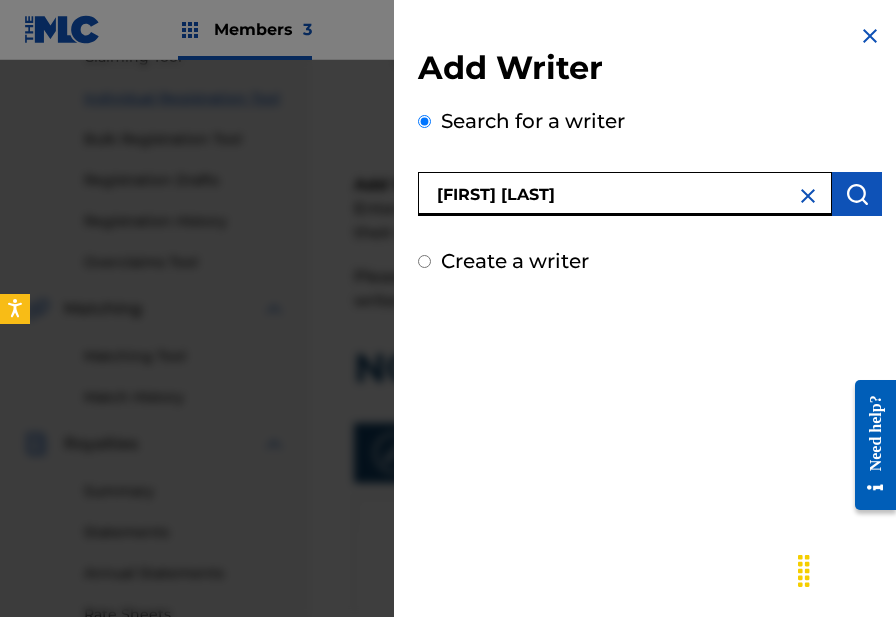 type on "[FIRST] [LAST]" 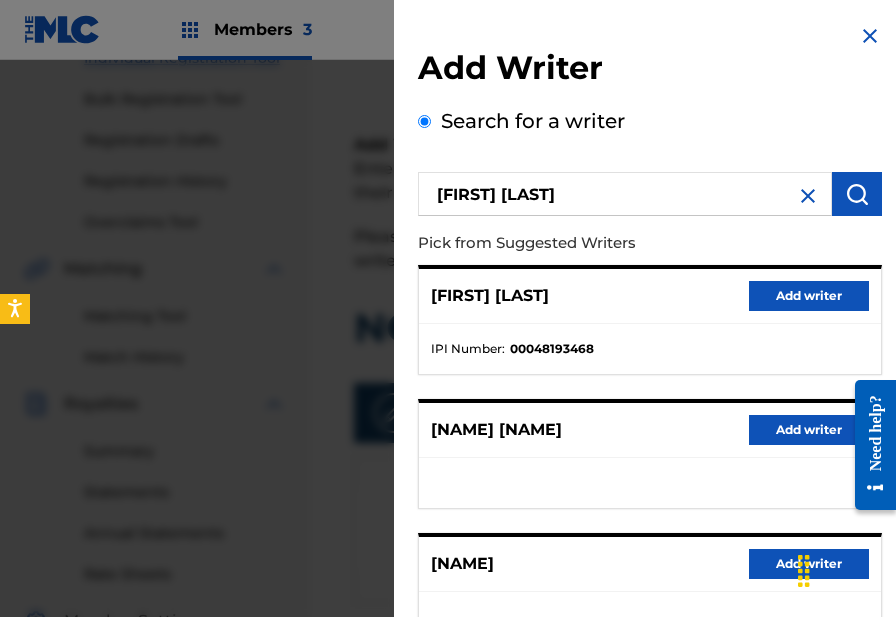 scroll, scrollTop: 623, scrollLeft: 0, axis: vertical 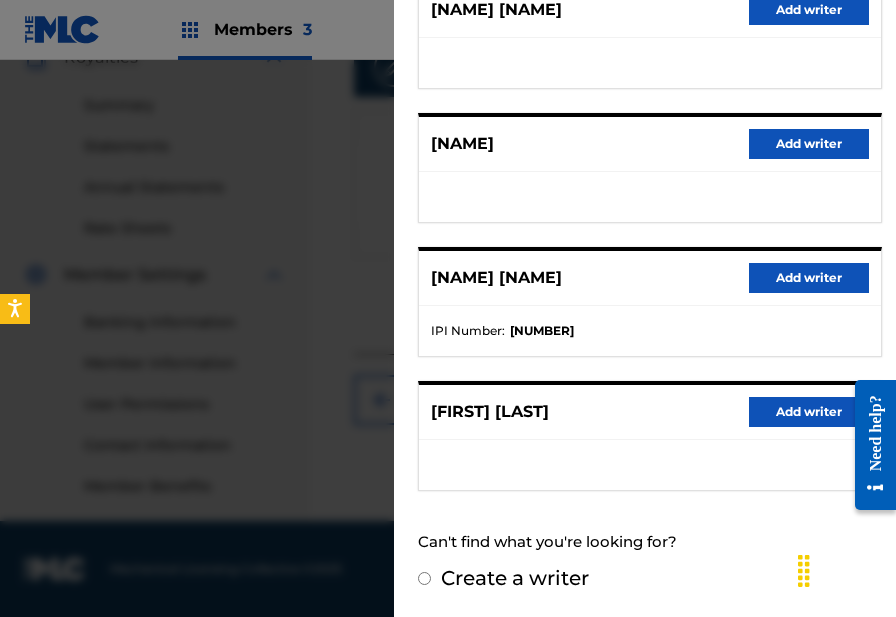 click on "Add writer" at bounding box center (809, 412) 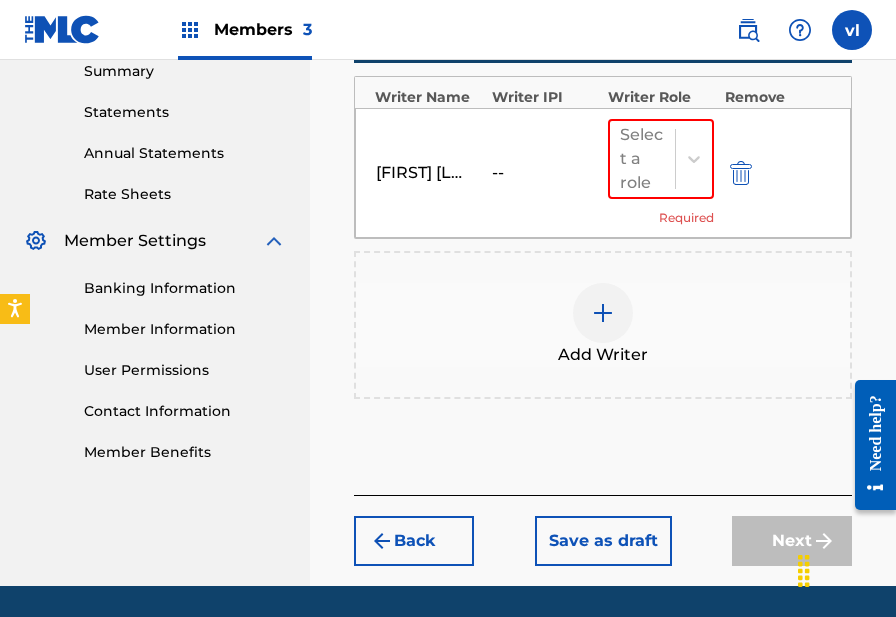 scroll, scrollTop: 722, scrollLeft: 0, axis: vertical 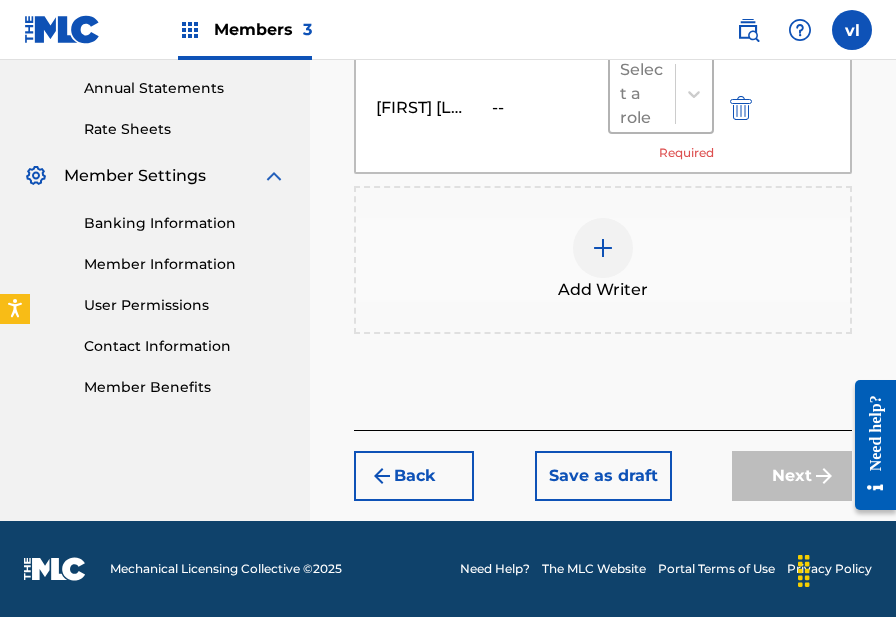 click at bounding box center [642, 94] 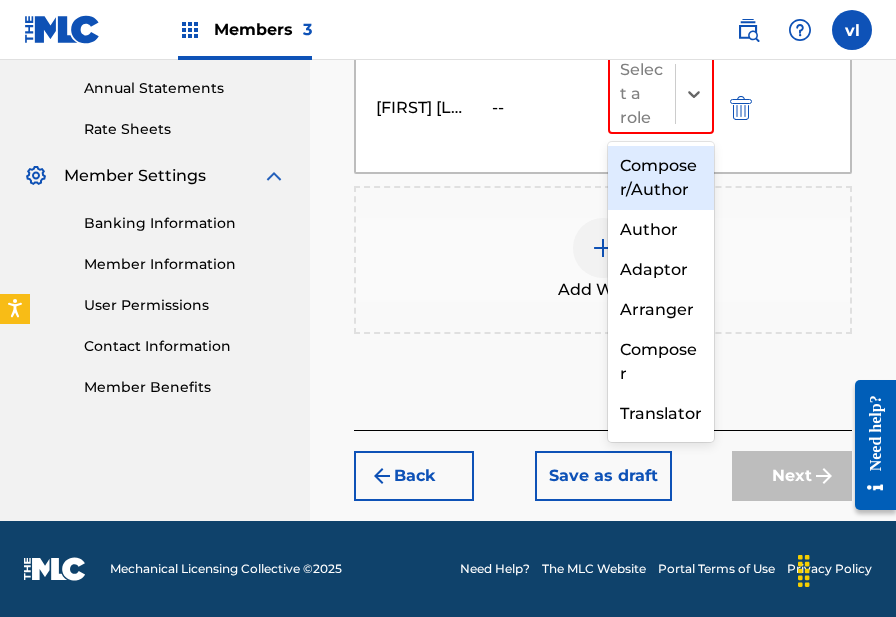 drag, startPoint x: 635, startPoint y: 181, endPoint x: 661, endPoint y: 221, distance: 47.707443 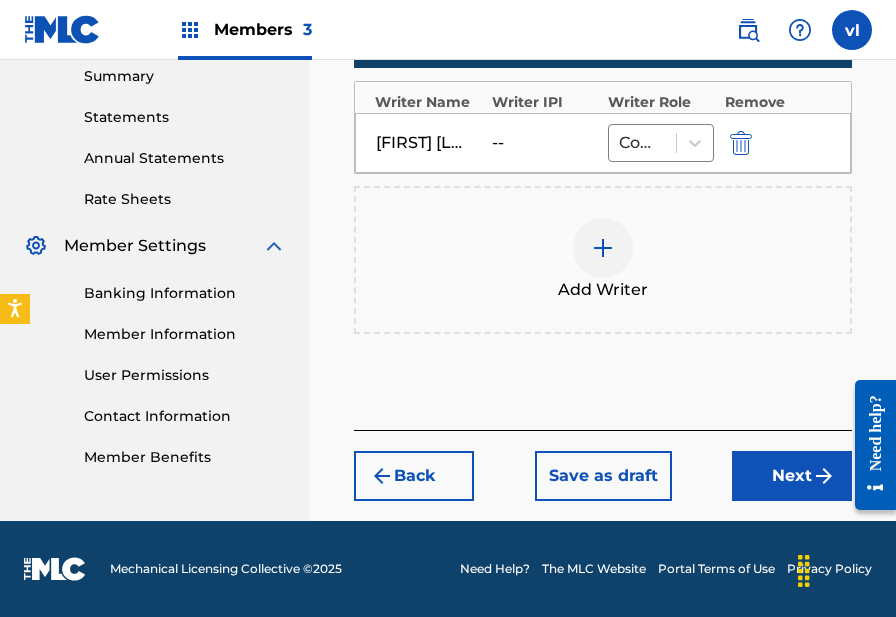 scroll, scrollTop: 652, scrollLeft: 0, axis: vertical 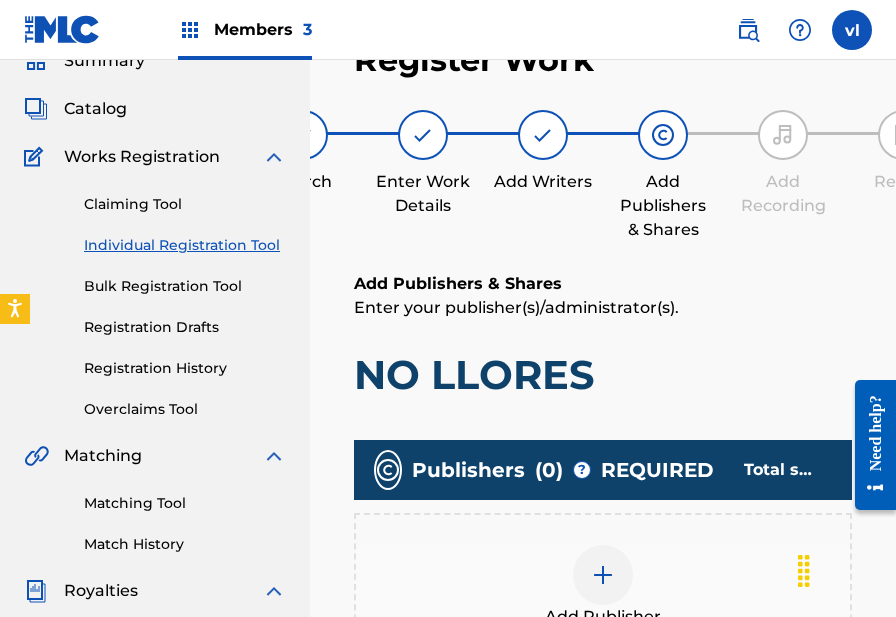 click on "Add Publisher" at bounding box center (603, 587) 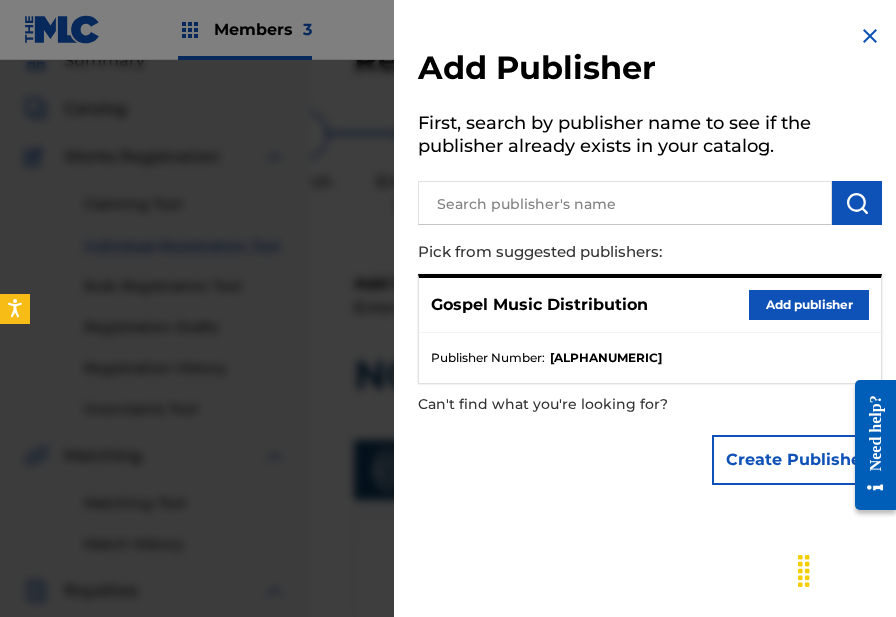 click on "Add publisher" at bounding box center [809, 305] 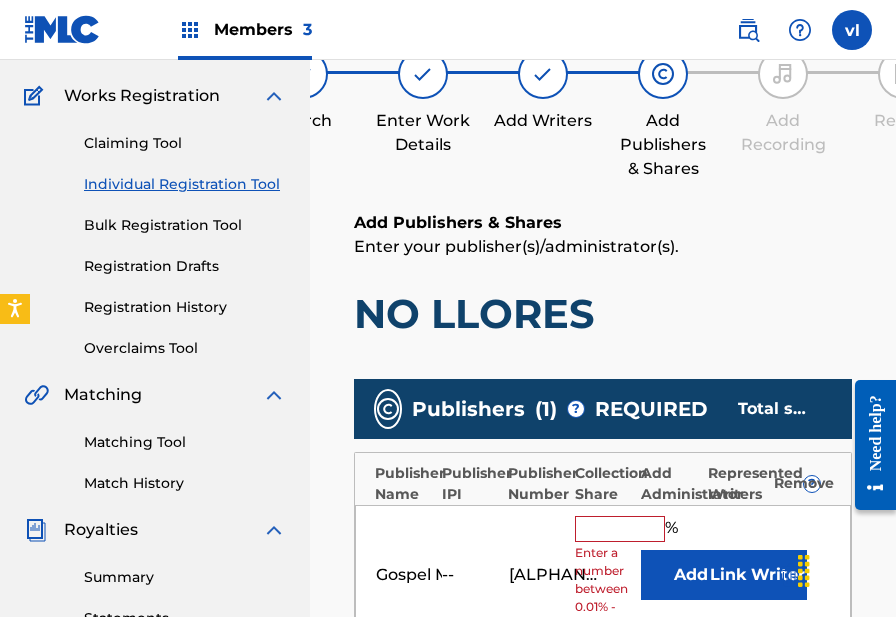 scroll, scrollTop: 165, scrollLeft: 0, axis: vertical 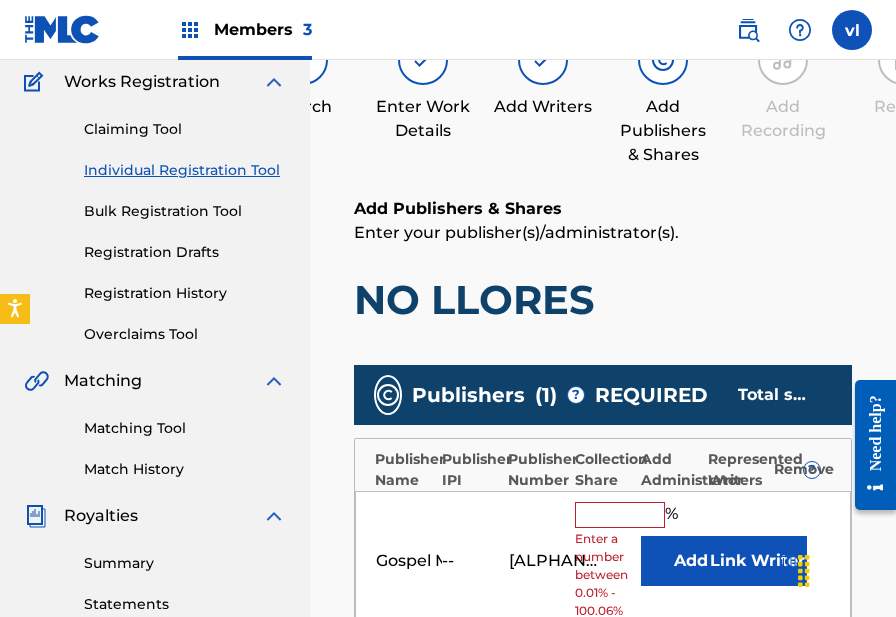 click at bounding box center (620, 515) 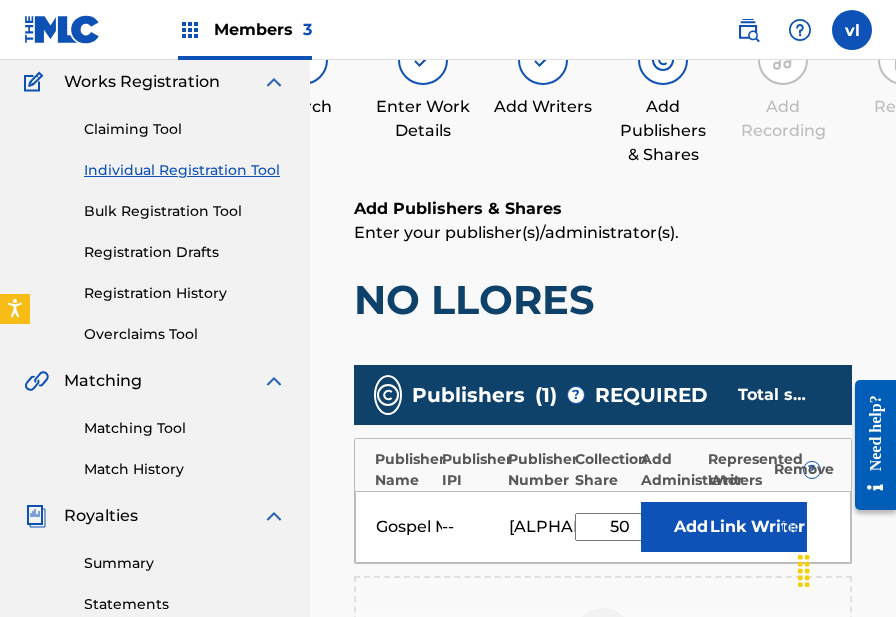 type on "50" 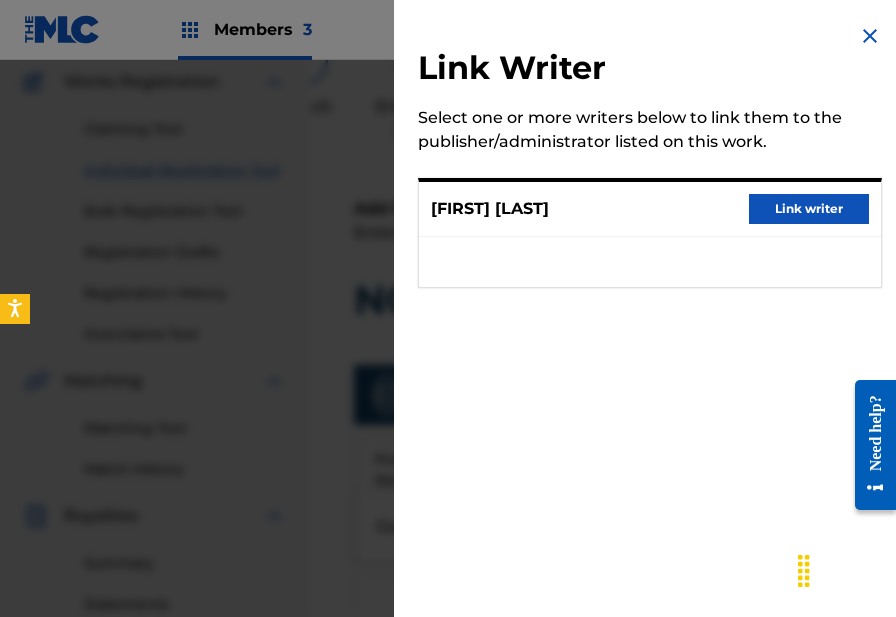 click on "Link writer" at bounding box center (809, 209) 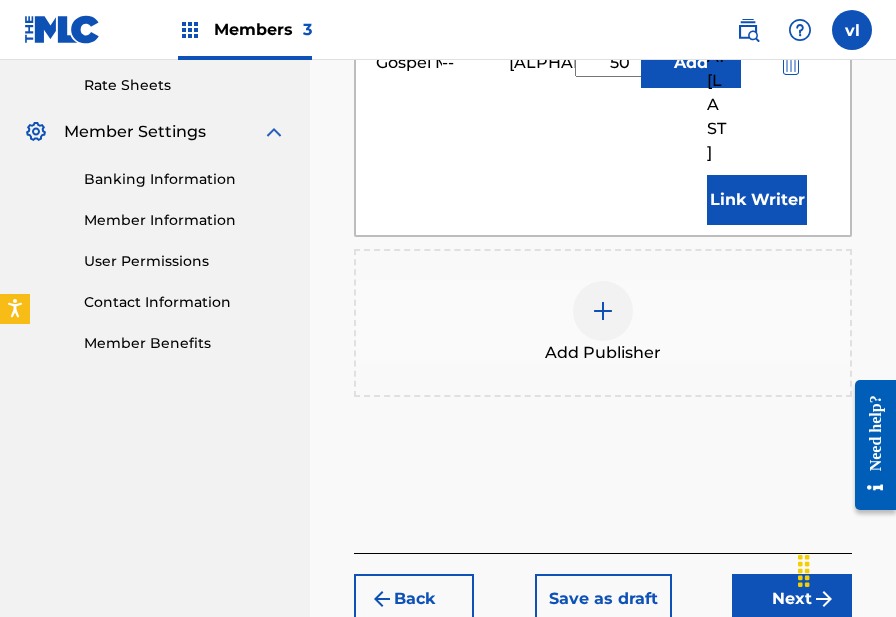 scroll, scrollTop: 913, scrollLeft: 0, axis: vertical 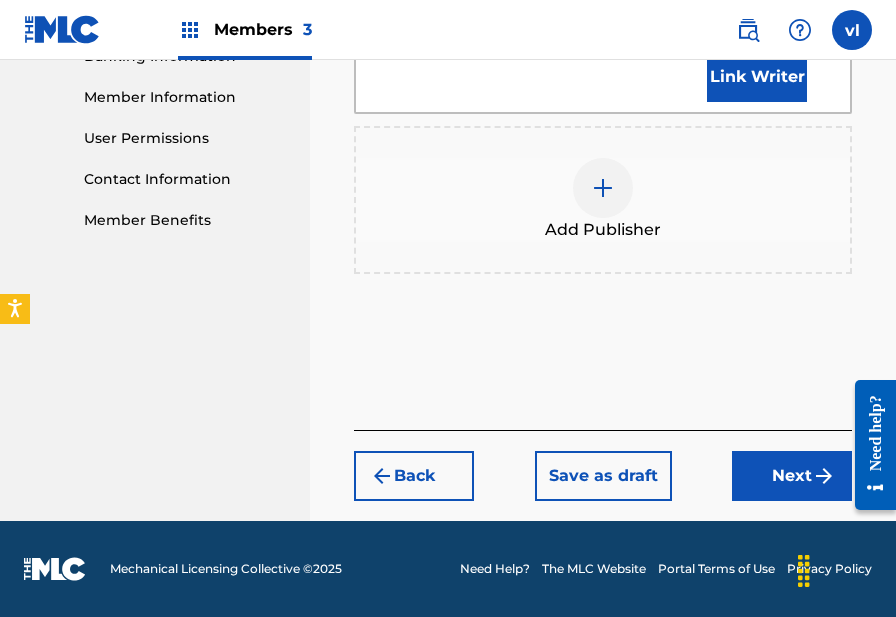 click on "Next" at bounding box center [792, 476] 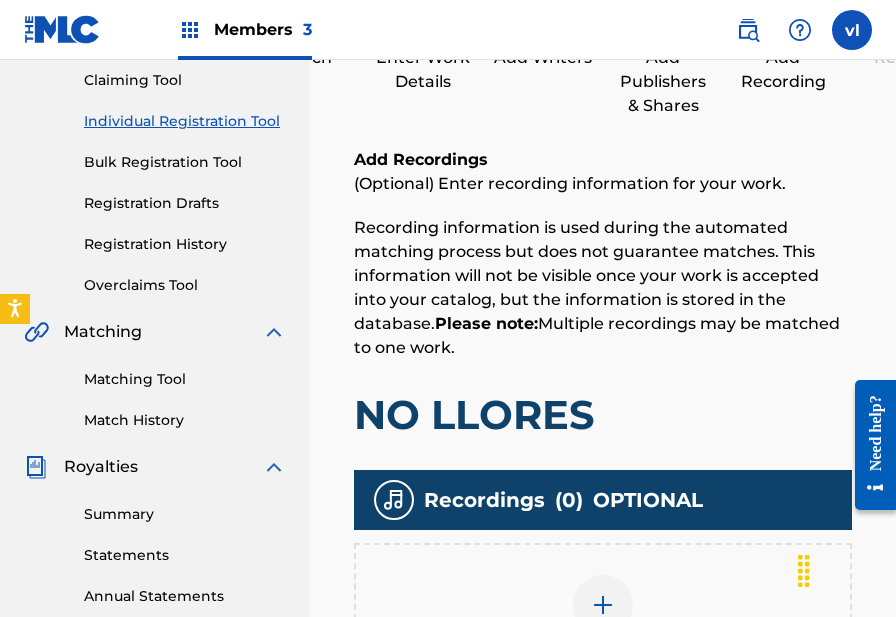 scroll, scrollTop: 331, scrollLeft: 0, axis: vertical 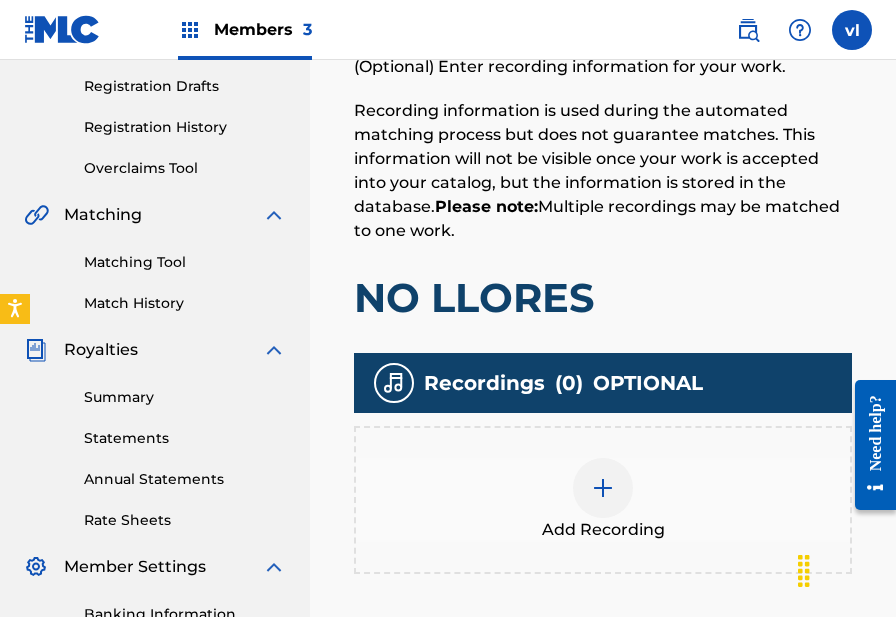 click on "Add Recording" at bounding box center (603, 500) 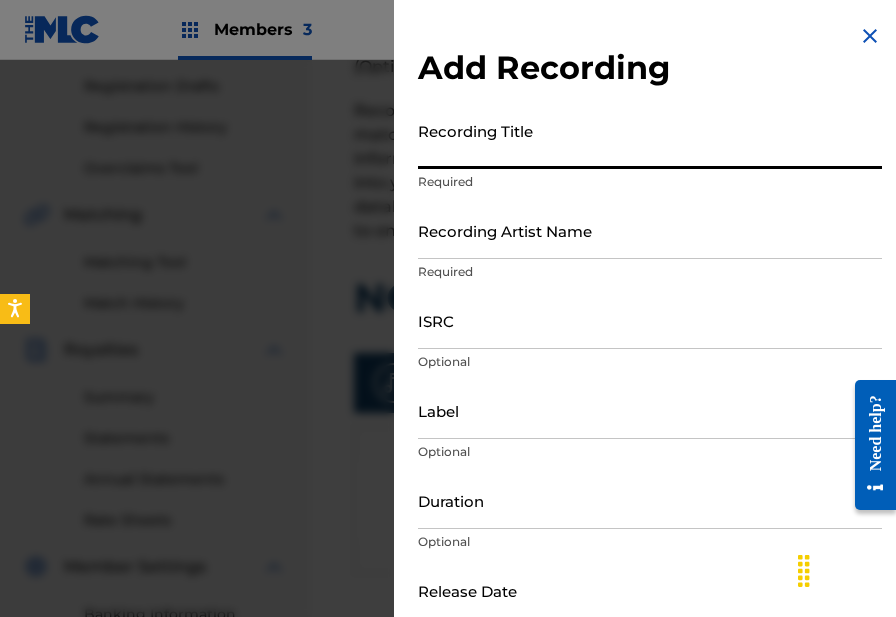 click on "Recording Title" at bounding box center [650, 140] 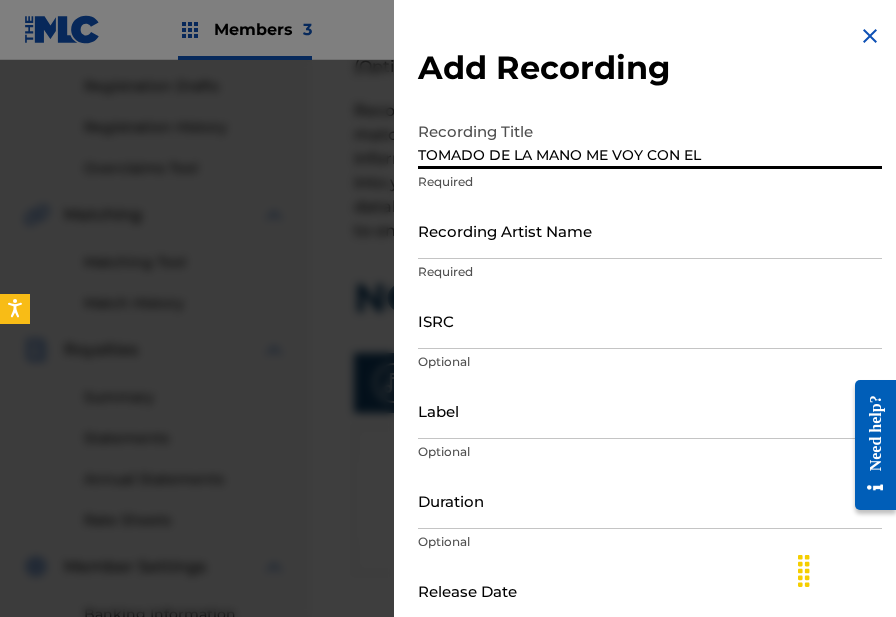 type on "TOMADO DE LA MANO ME VOY CON EL" 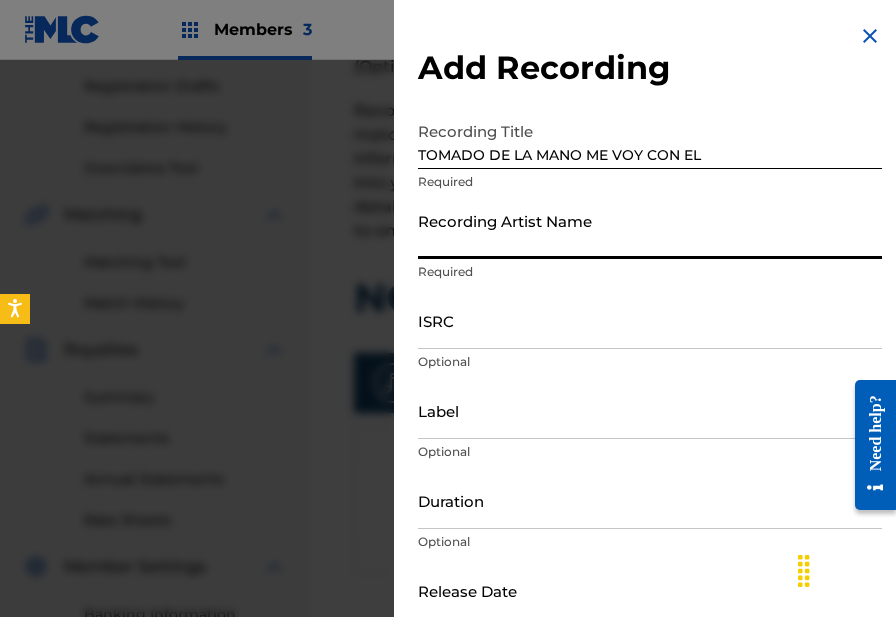 click on "Recording Artist Name" at bounding box center [650, 230] 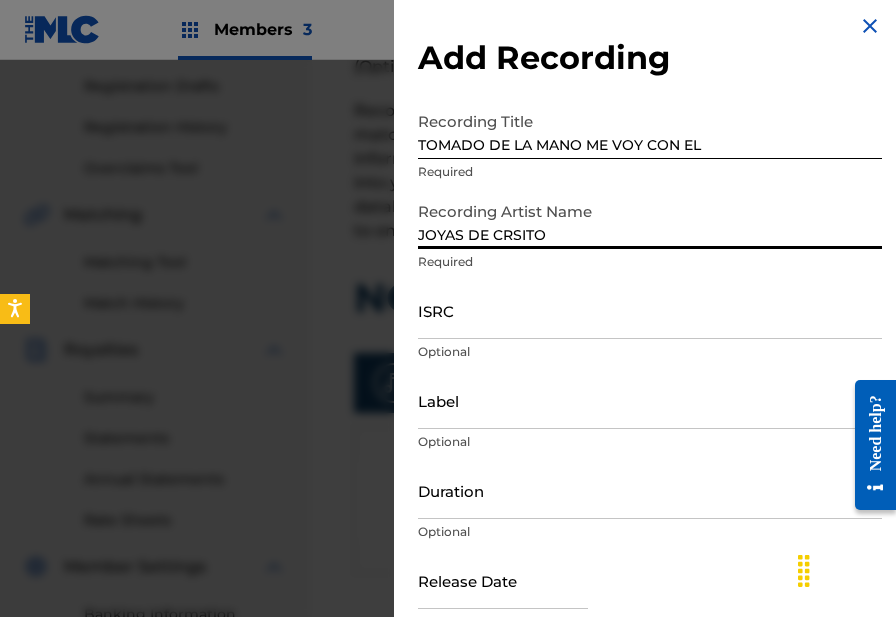 scroll, scrollTop: 31, scrollLeft: 0, axis: vertical 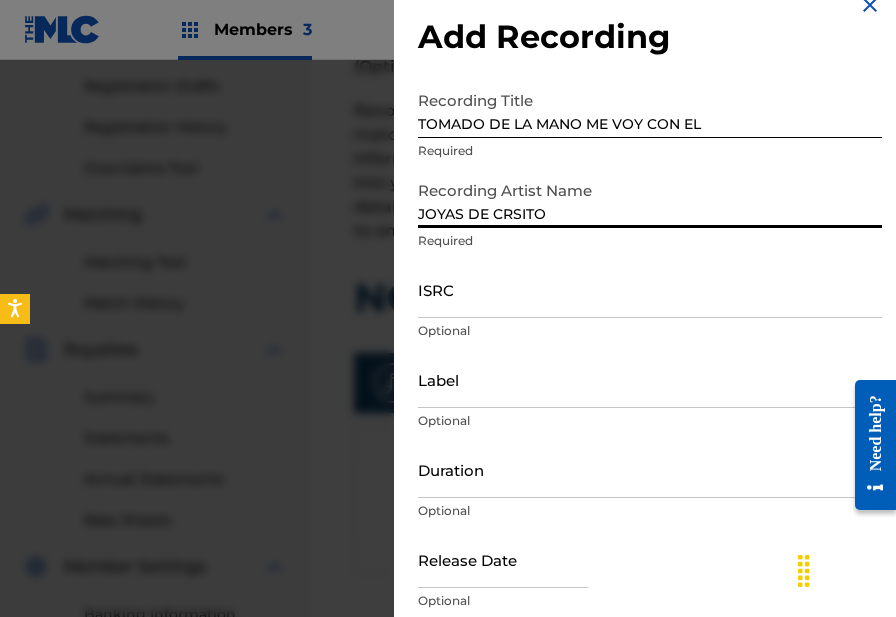 type on "JOYAS DE CRSITO" 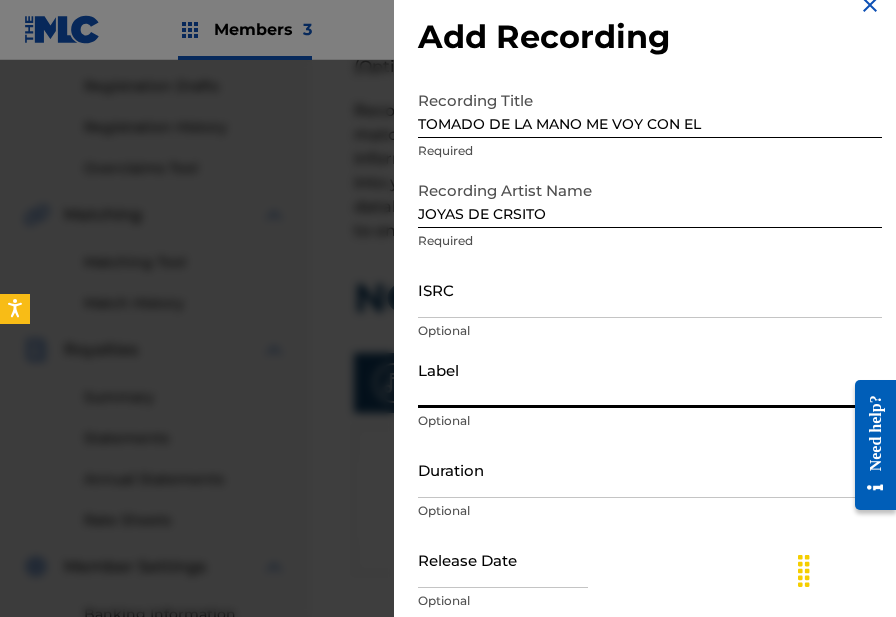 click on "Label" at bounding box center [650, 379] 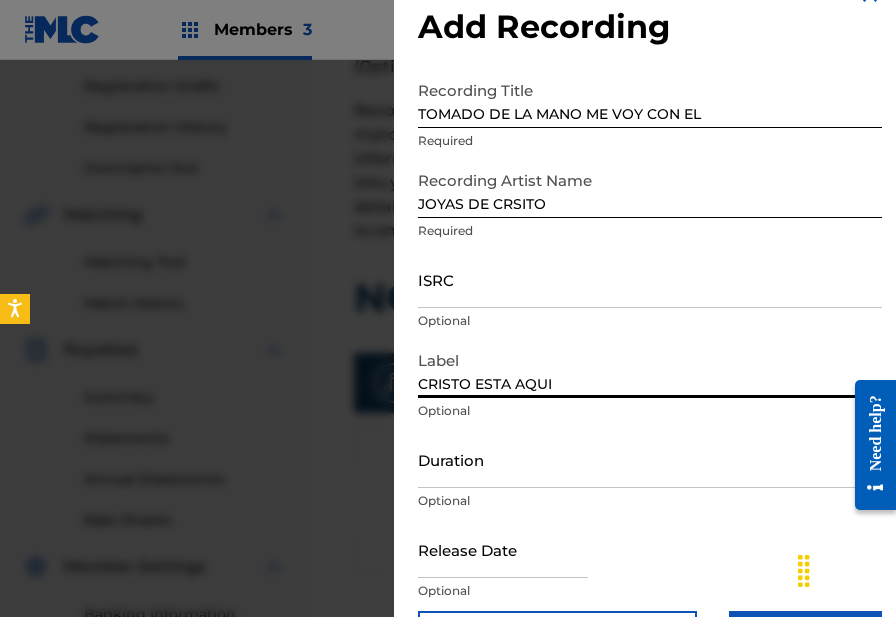 scroll, scrollTop: 62, scrollLeft: 0, axis: vertical 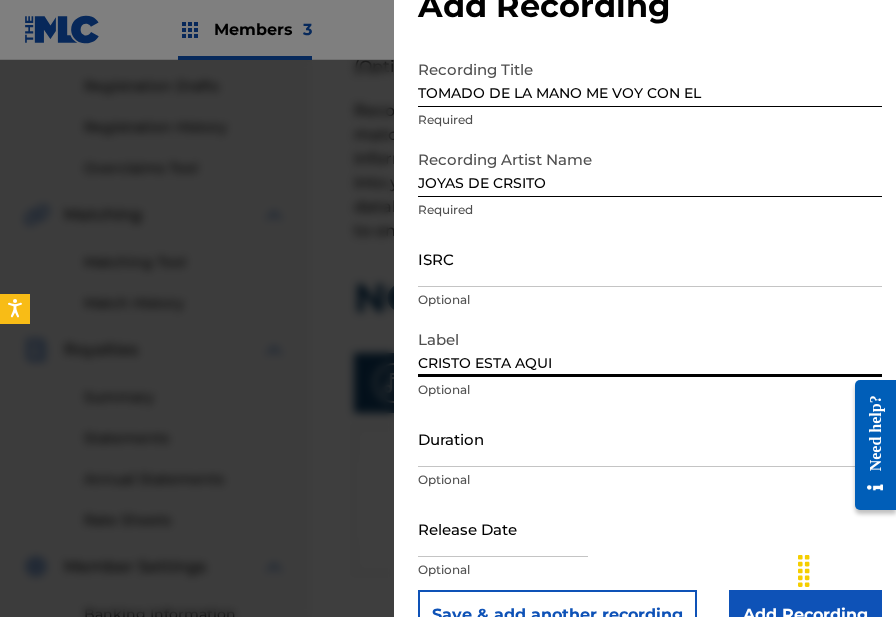 type on "CRISTO ESTA AQUI" 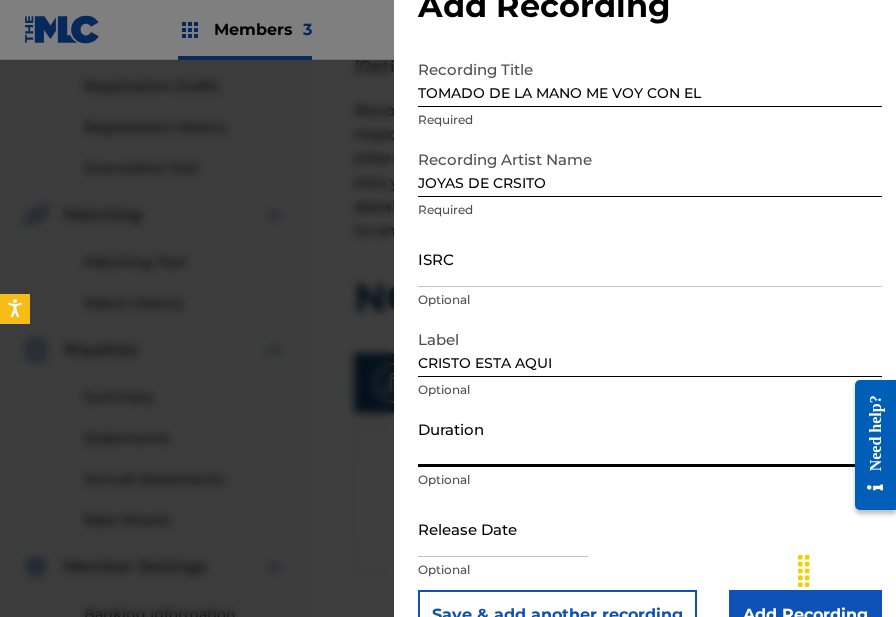 click on "Duration" at bounding box center [650, 438] 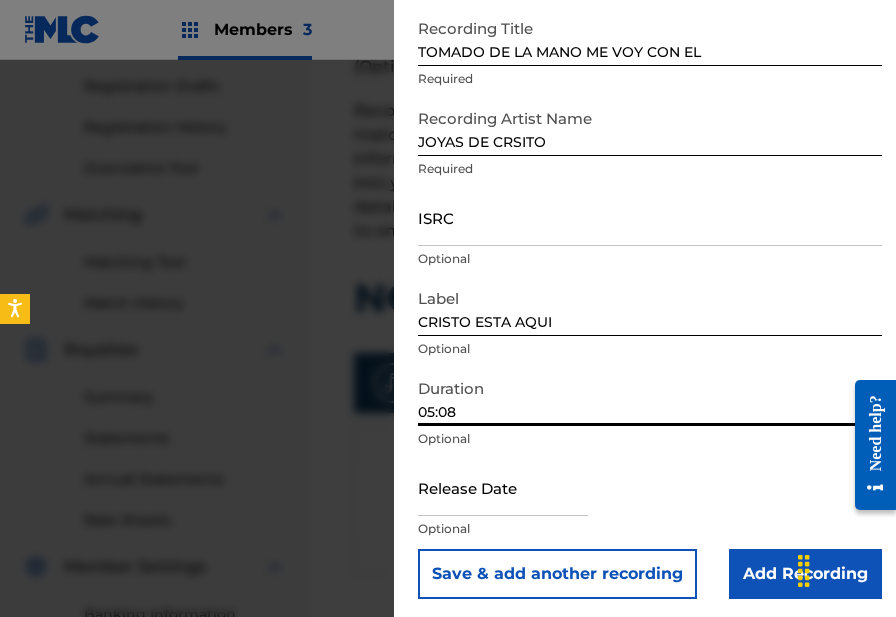 scroll, scrollTop: 109, scrollLeft: 0, axis: vertical 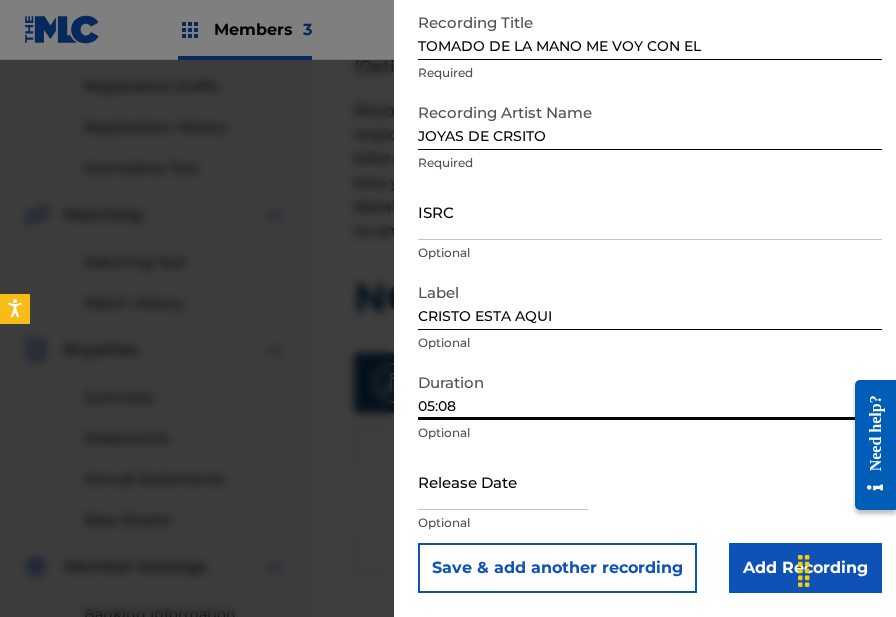 type on "05:08" 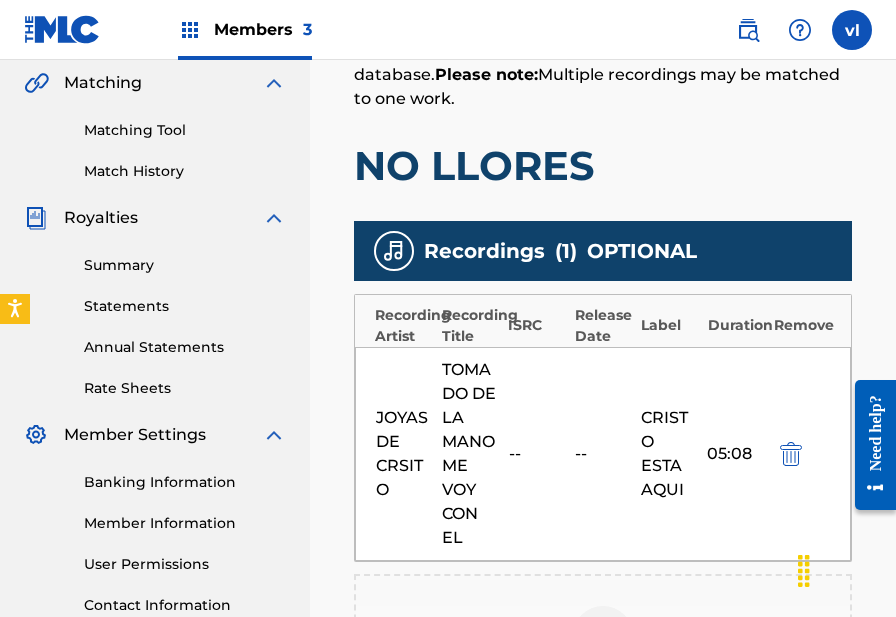 scroll, scrollTop: 819, scrollLeft: 0, axis: vertical 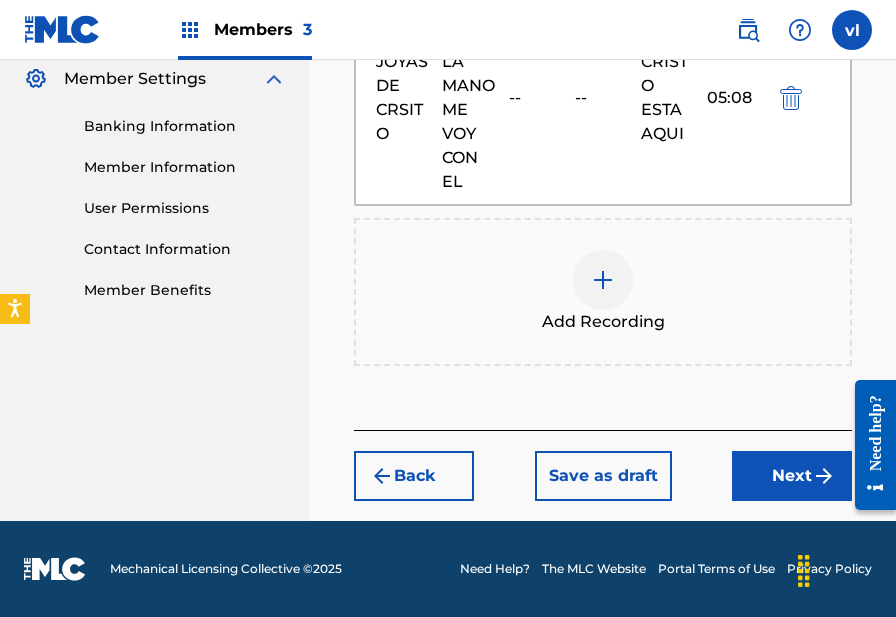 click on "Next" at bounding box center (792, 476) 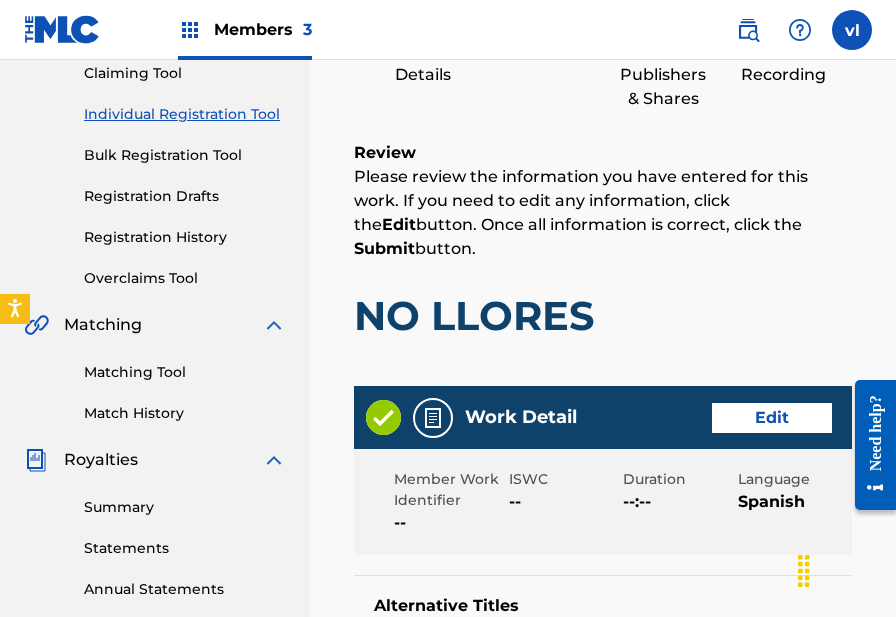 scroll, scrollTop: 241, scrollLeft: 0, axis: vertical 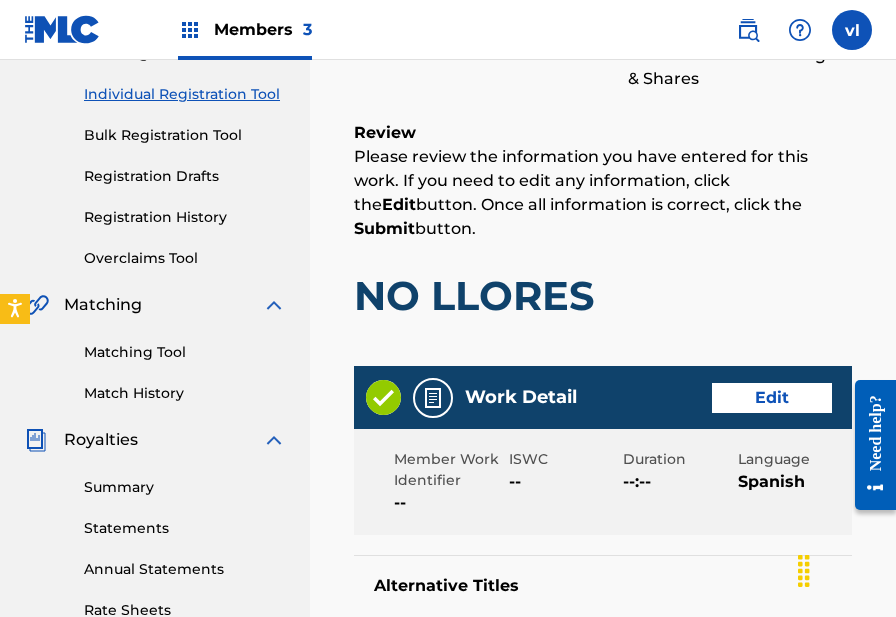 click on "Edit" at bounding box center [772, 398] 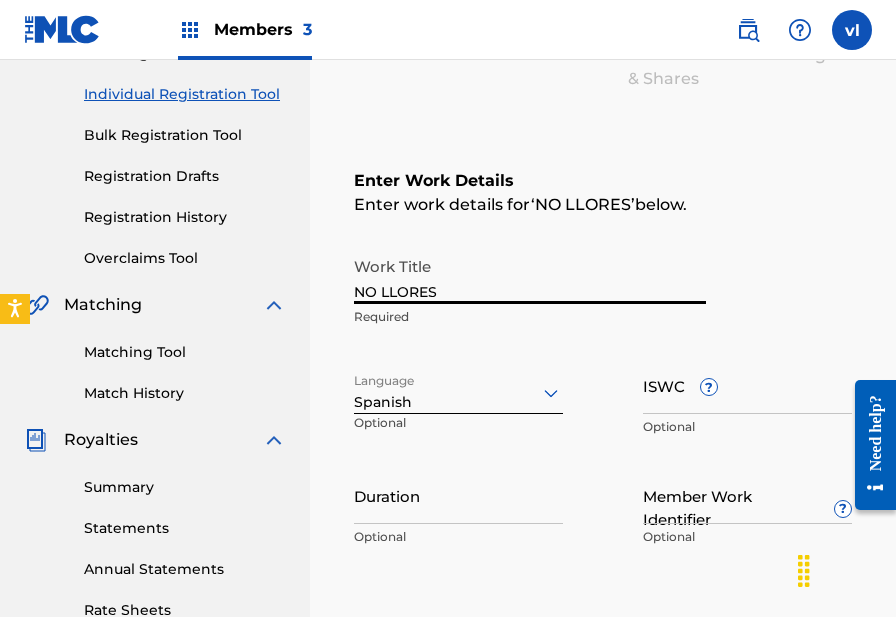 click on "NO LLORES" at bounding box center (530, 275) 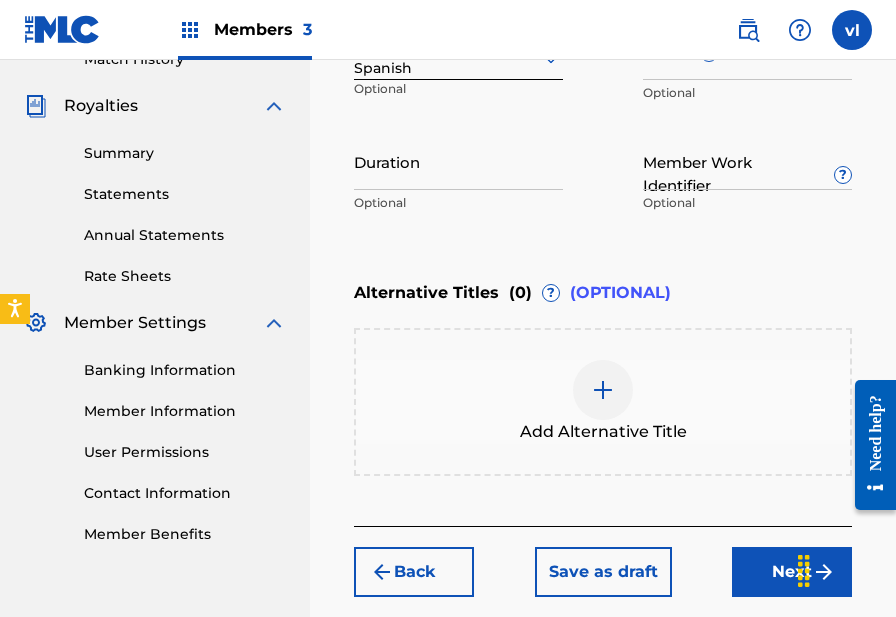 scroll, scrollTop: 671, scrollLeft: 0, axis: vertical 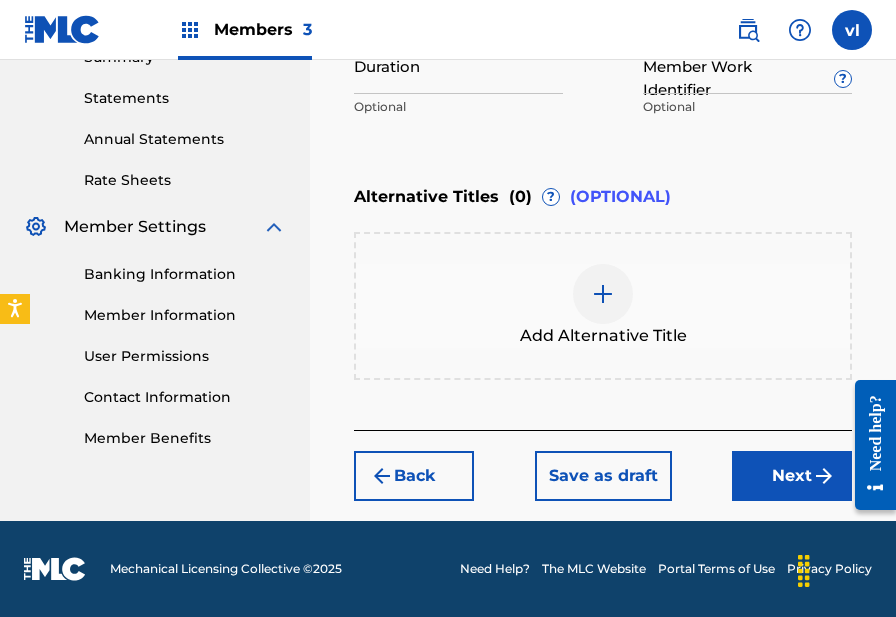 type on "NO LLOREIS" 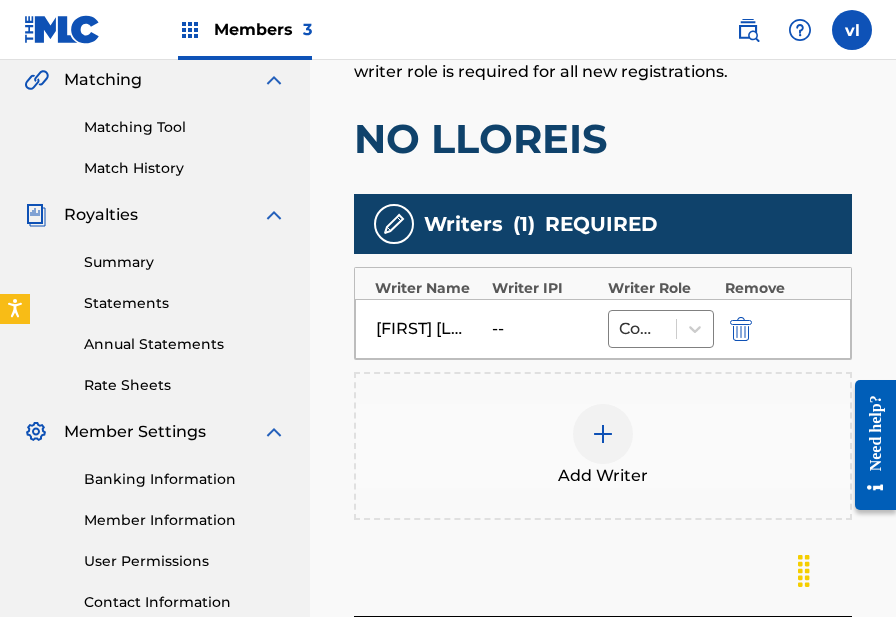 scroll, scrollTop: 617, scrollLeft: 0, axis: vertical 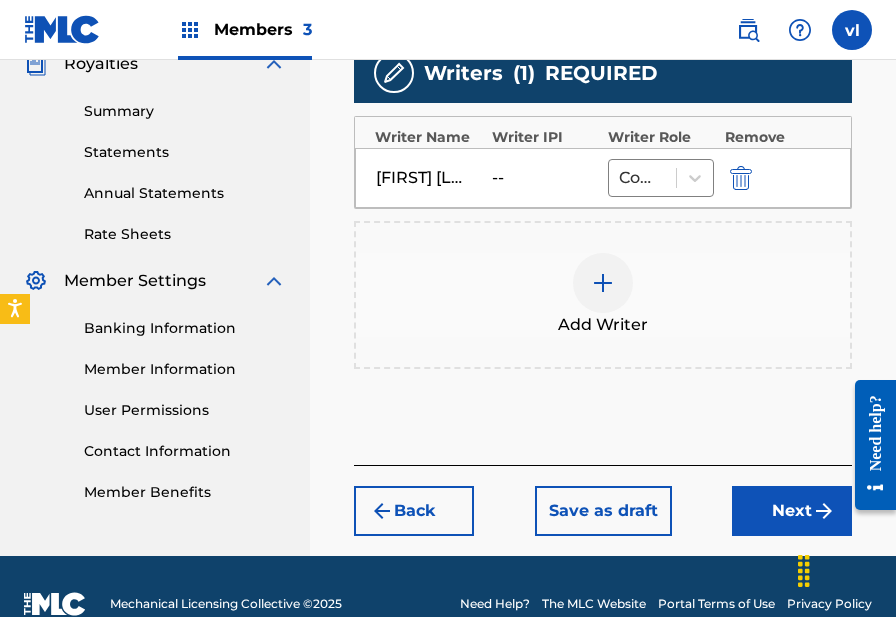 click on "Next" at bounding box center [792, 511] 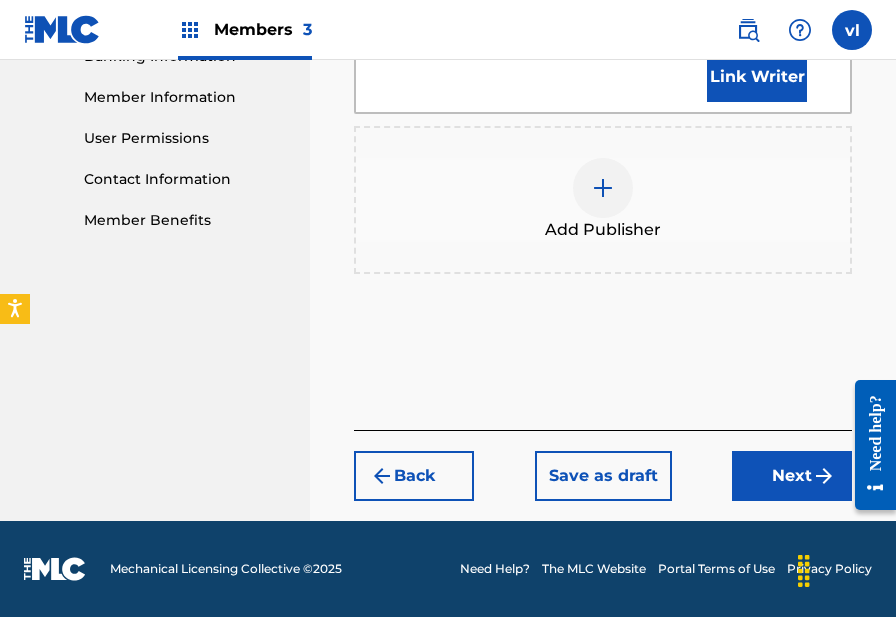 click on "Next" at bounding box center (792, 476) 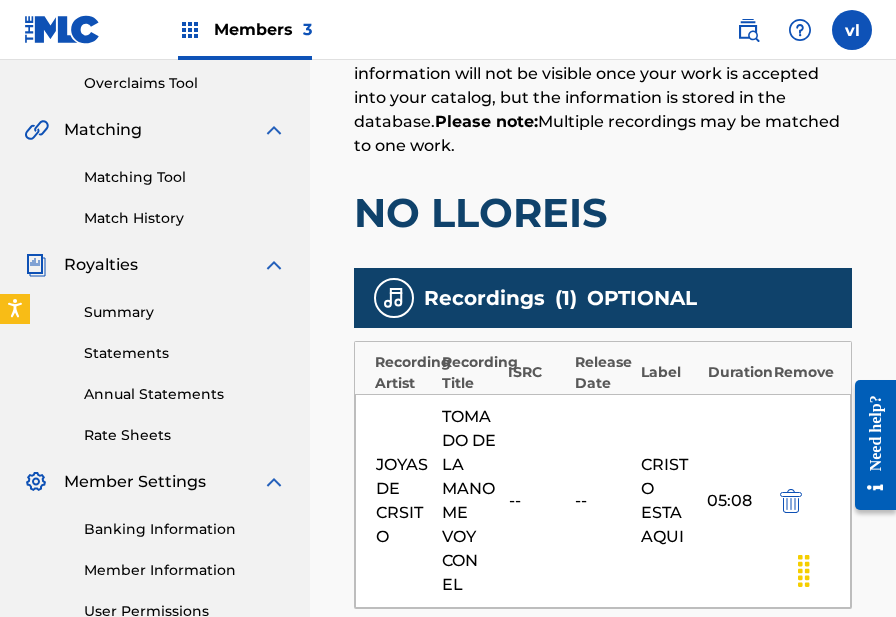 scroll, scrollTop: 819, scrollLeft: 0, axis: vertical 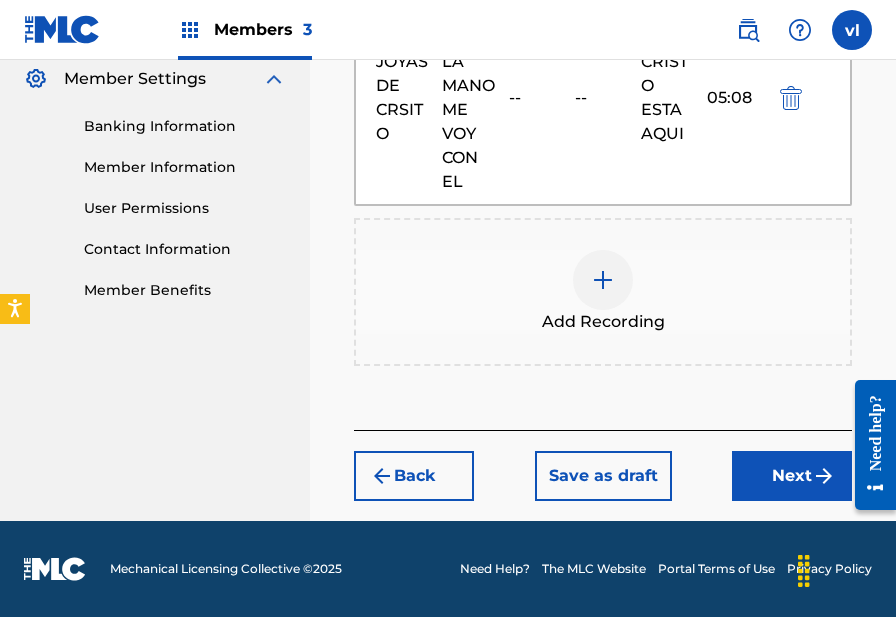 click on "Next" at bounding box center [792, 476] 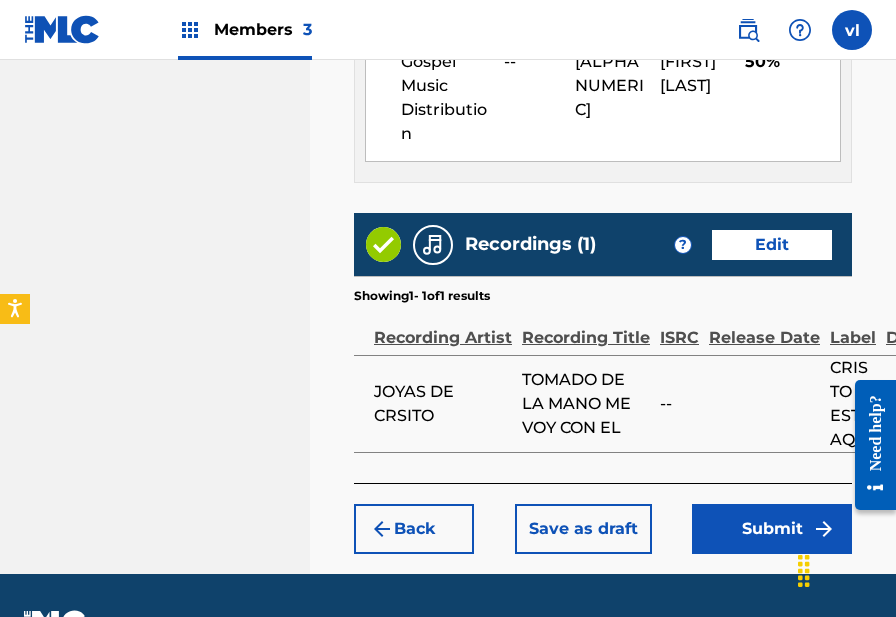 scroll, scrollTop: 1321, scrollLeft: 0, axis: vertical 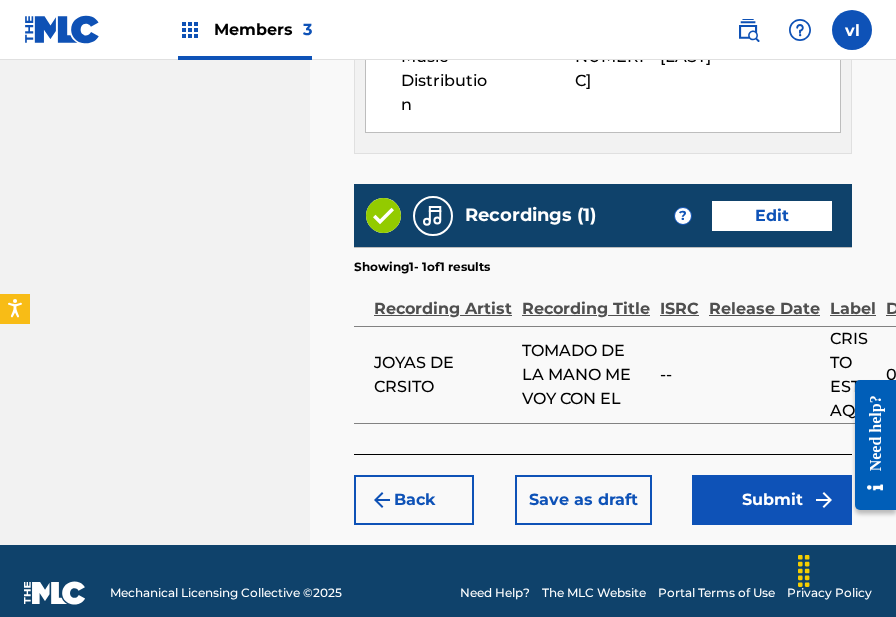 click on "Submit" at bounding box center [772, 500] 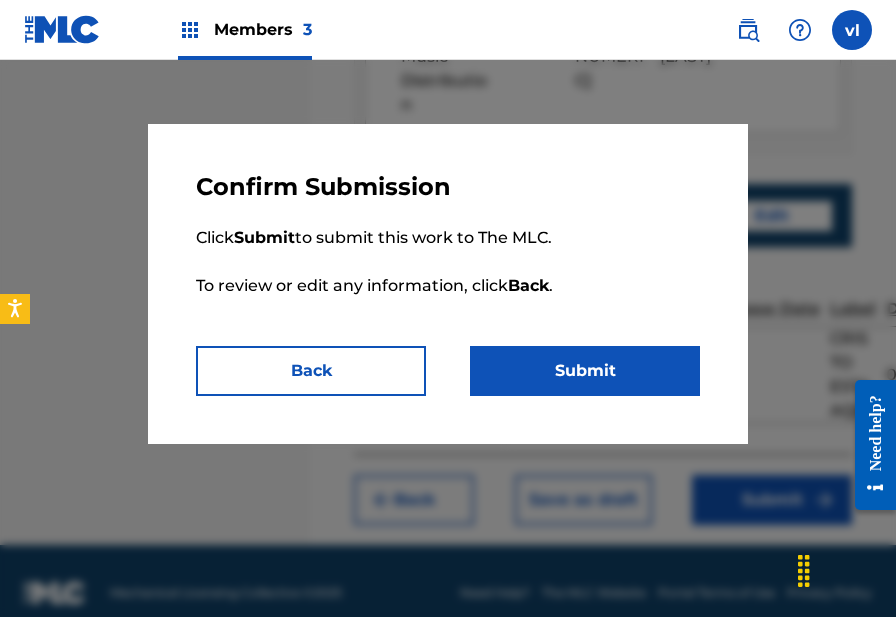 click on "Submit" at bounding box center (585, 371) 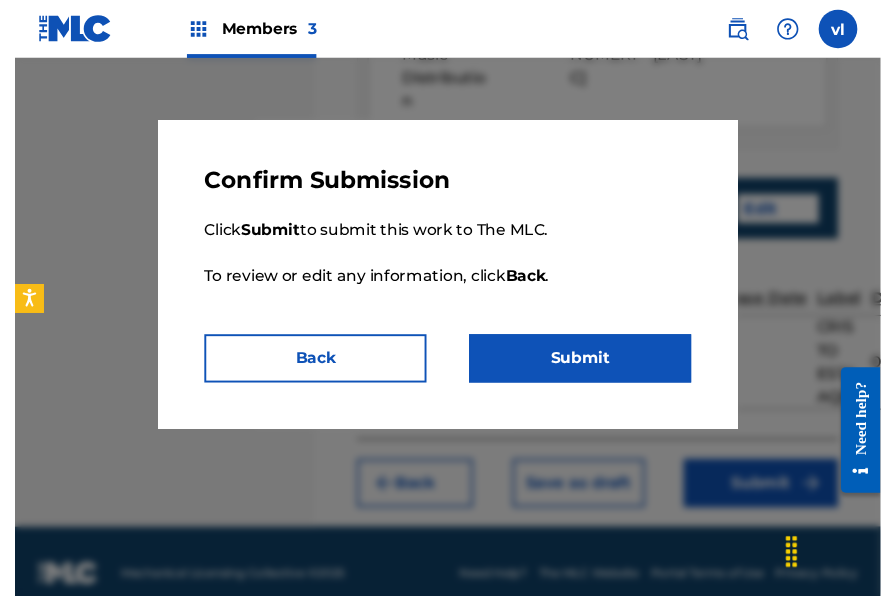 scroll, scrollTop: 0, scrollLeft: 0, axis: both 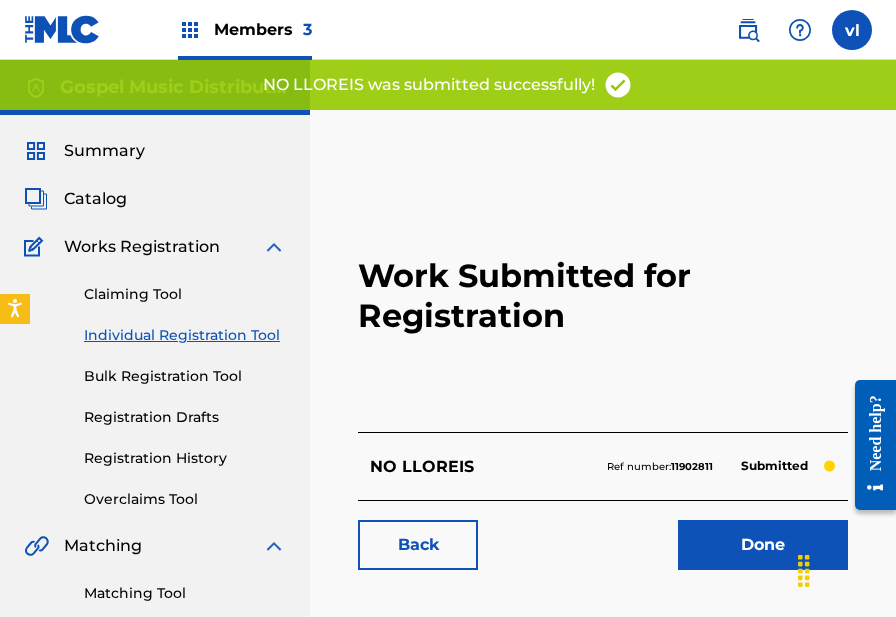 drag, startPoint x: 260, startPoint y: 332, endPoint x: 316, endPoint y: 334, distance: 56.0357 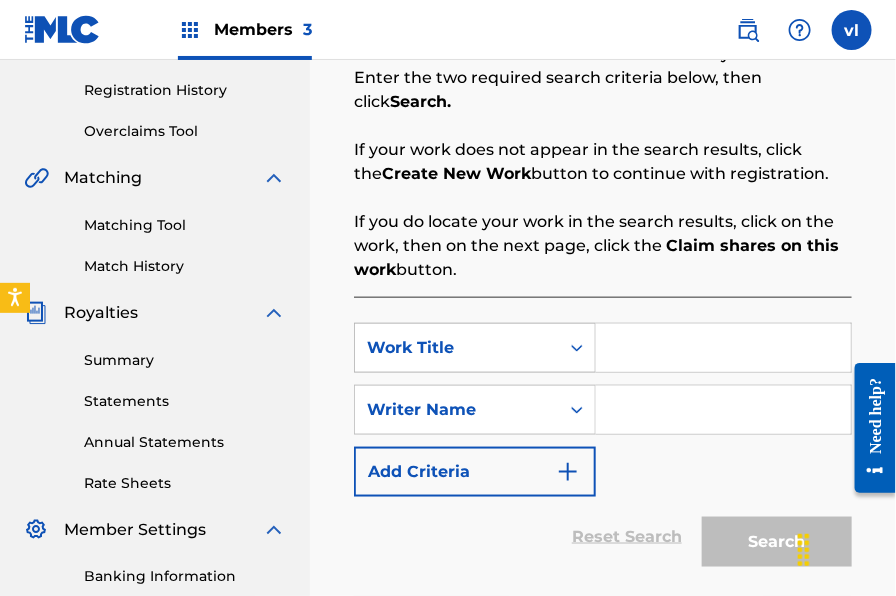 scroll, scrollTop: 374, scrollLeft: 0, axis: vertical 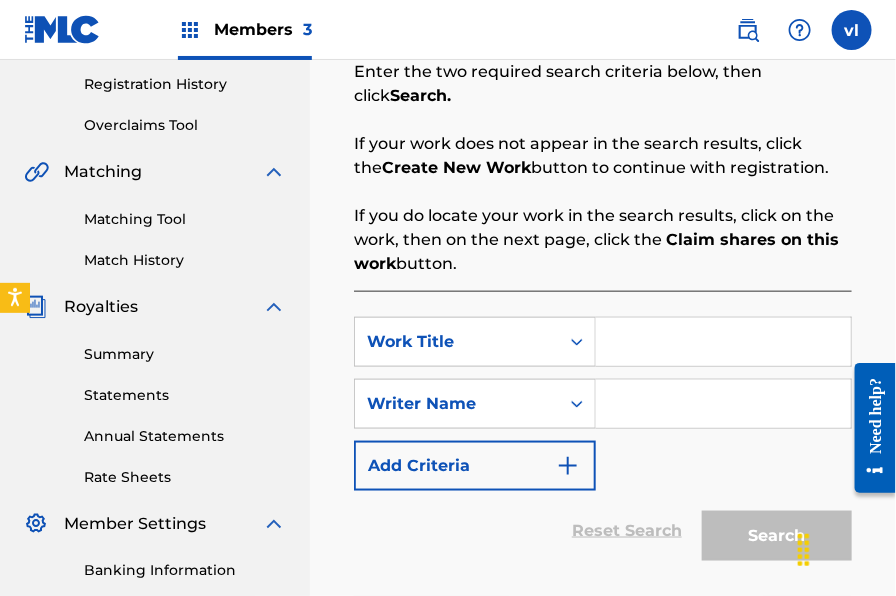 click on "If you do locate your work in the search results, click on the work, then on the next page, click the   Claim shares on this work  button." at bounding box center [603, 240] 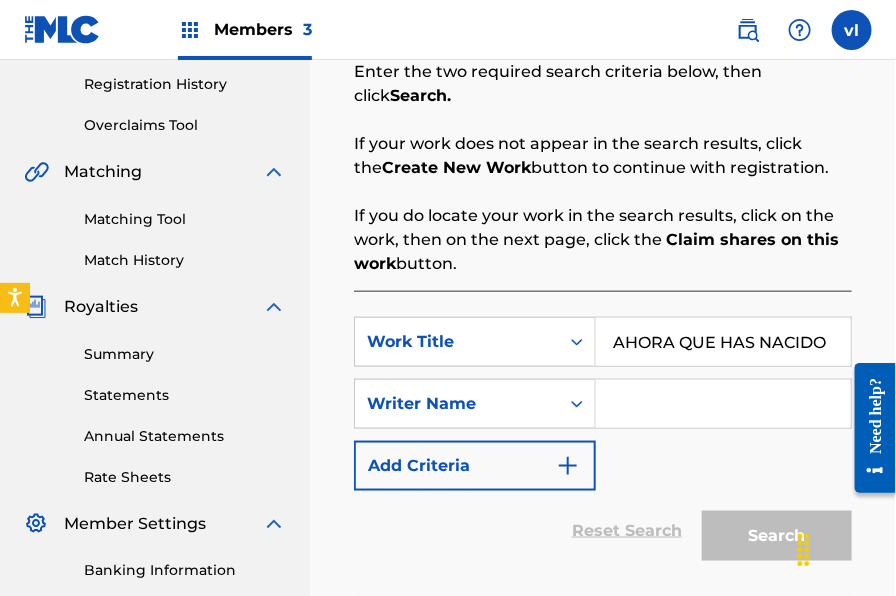 type on "AHORA QUE HAS NACIDO" 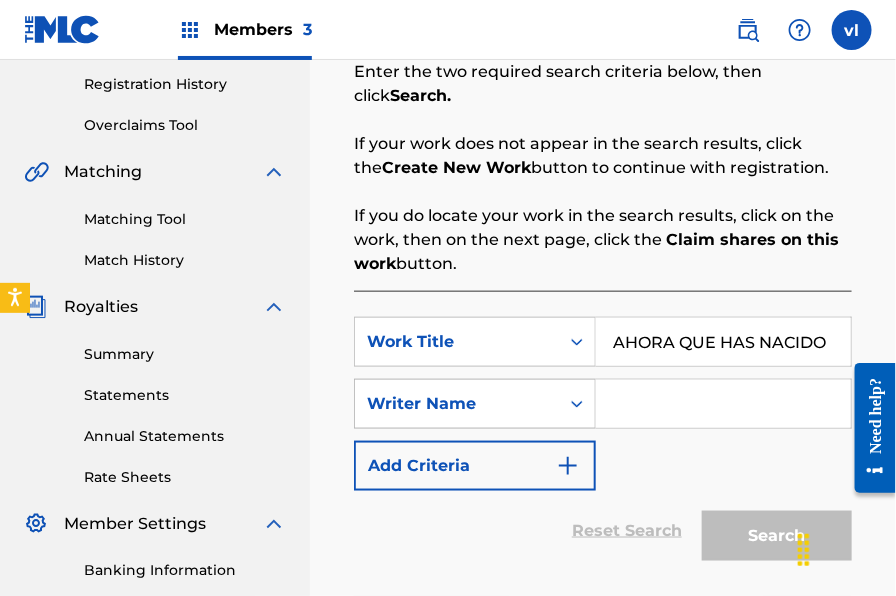 click on "Writer Name" at bounding box center [457, 404] 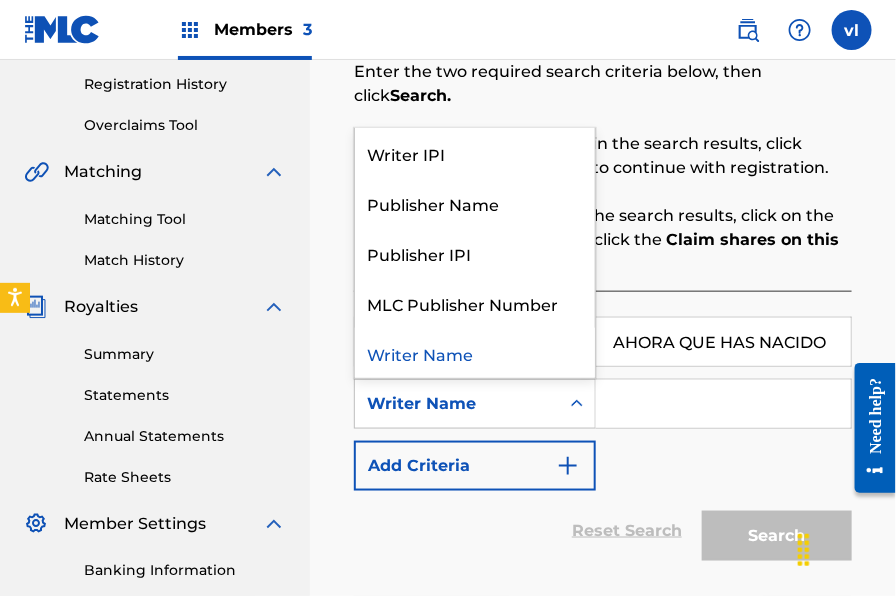 click at bounding box center (723, 404) 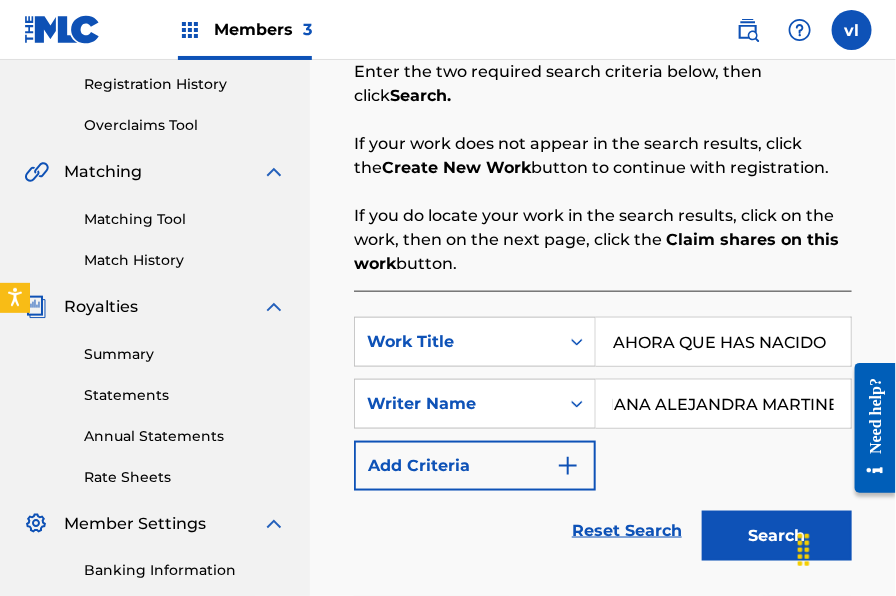 scroll, scrollTop: 0, scrollLeft: 52, axis: horizontal 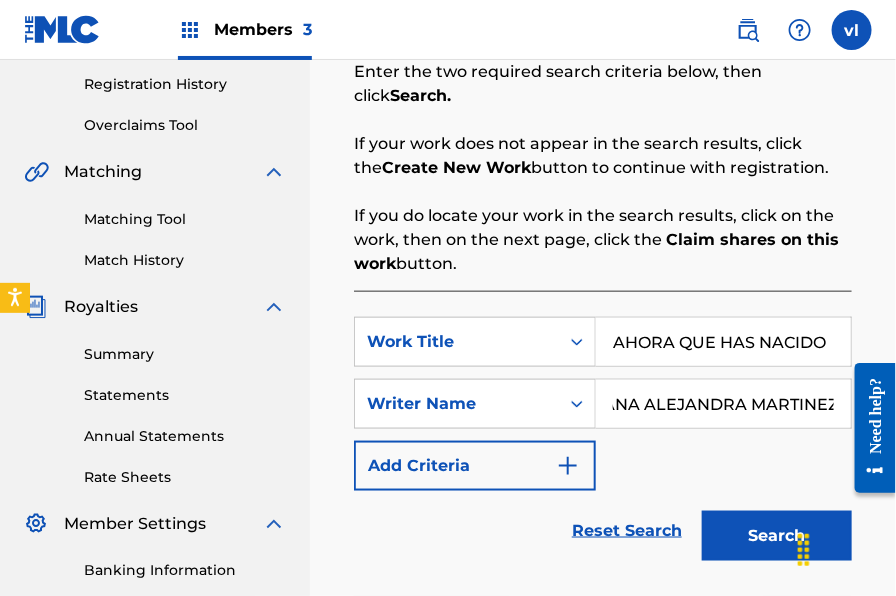 type on "ADRIANA ALEJANDRA MARTINEZ" 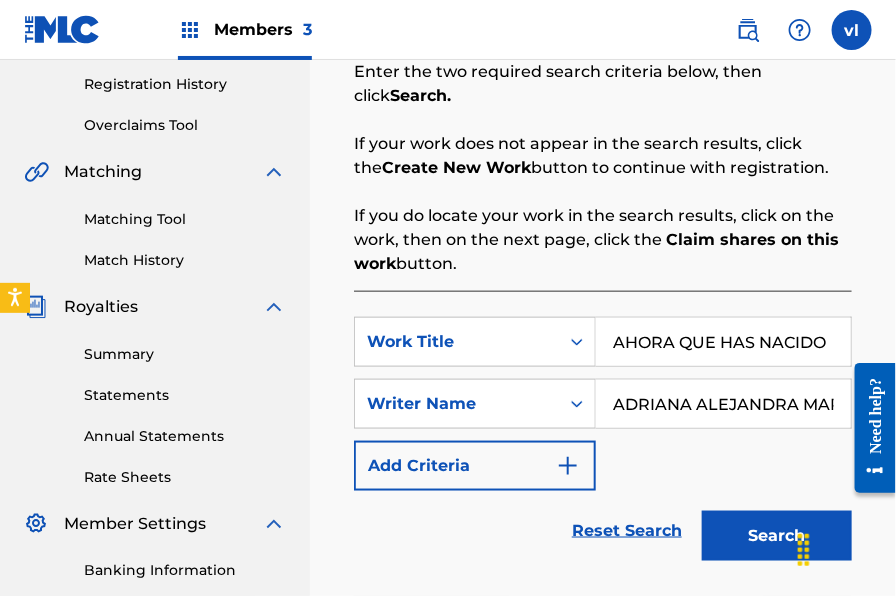 drag, startPoint x: 774, startPoint y: 552, endPoint x: 776, endPoint y: 533, distance: 19.104973 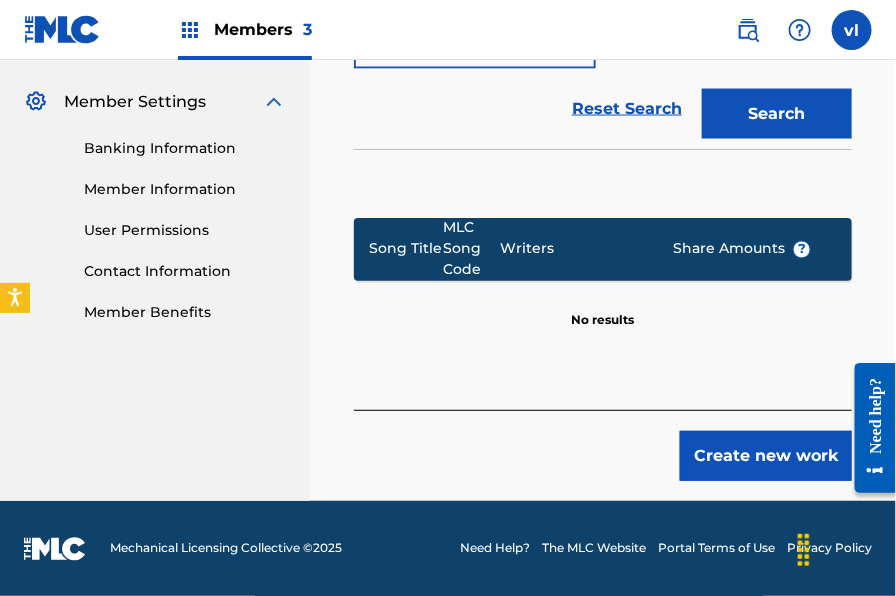 click on "Create new work" at bounding box center (766, 456) 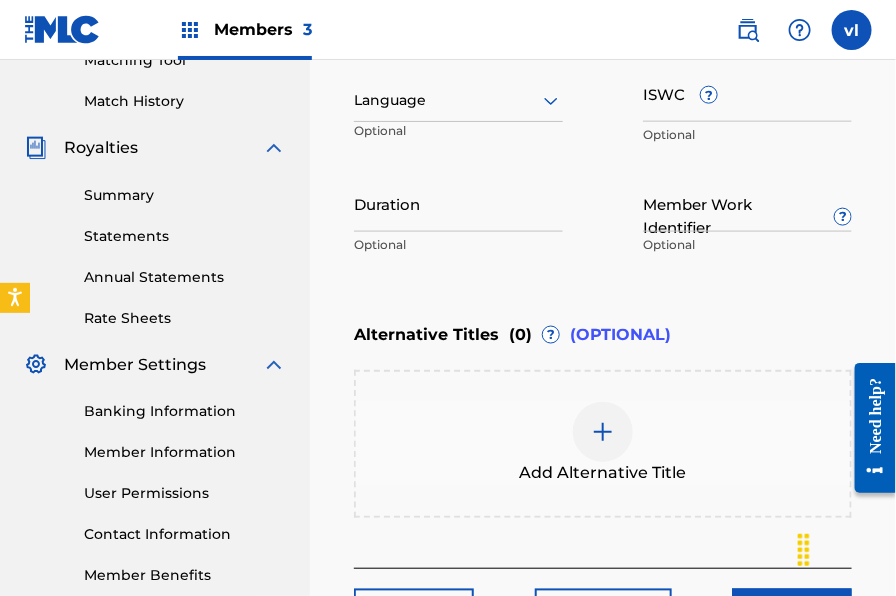 scroll, scrollTop: 490, scrollLeft: 0, axis: vertical 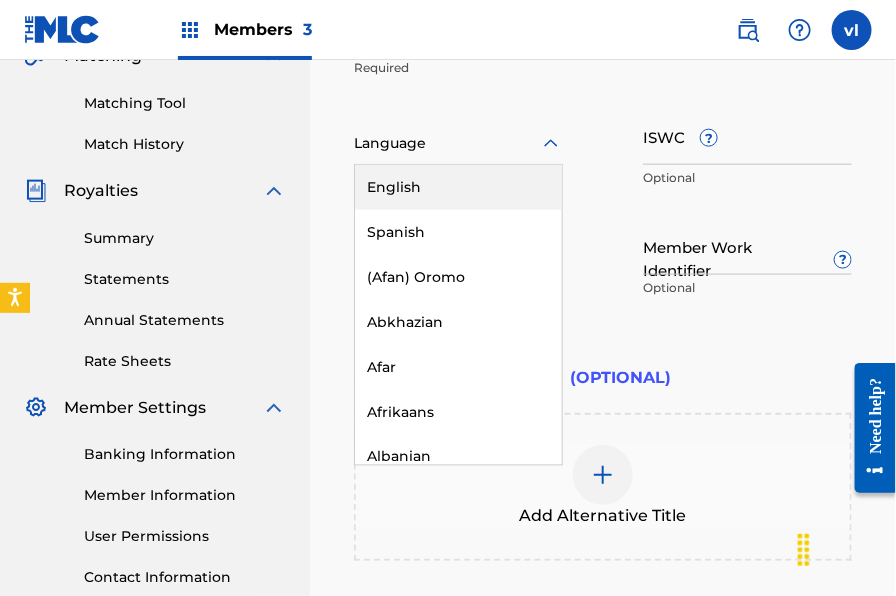 click at bounding box center (458, 143) 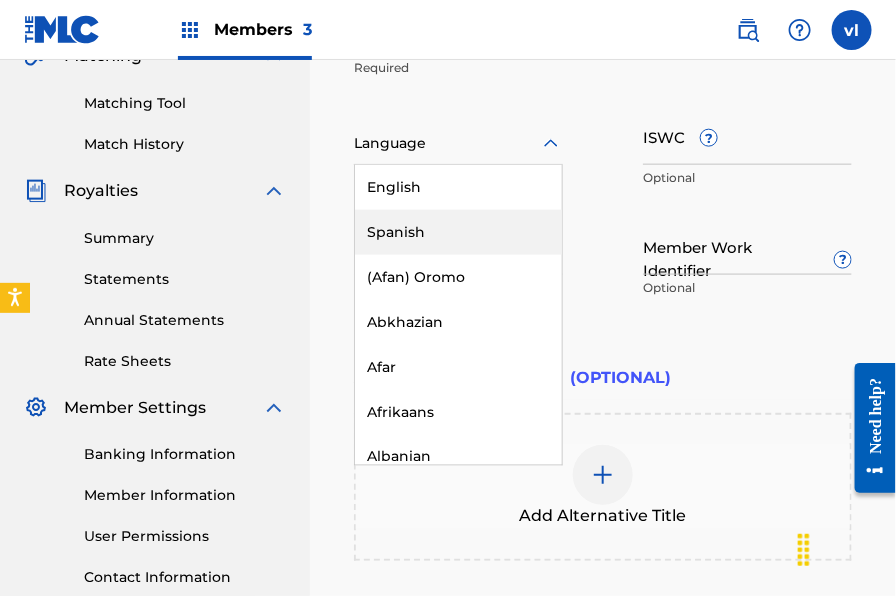 click on "Spanish" at bounding box center (458, 232) 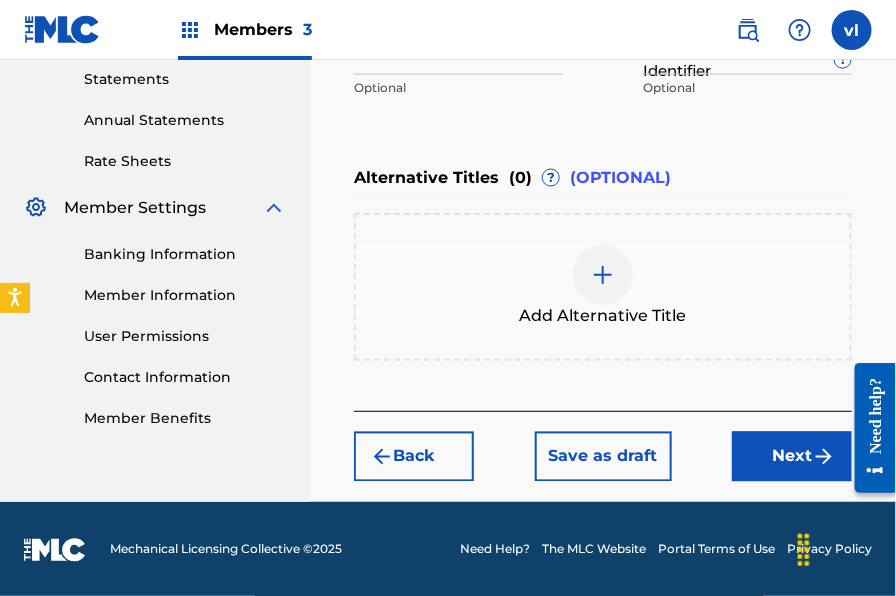 click on "Next" at bounding box center (792, 457) 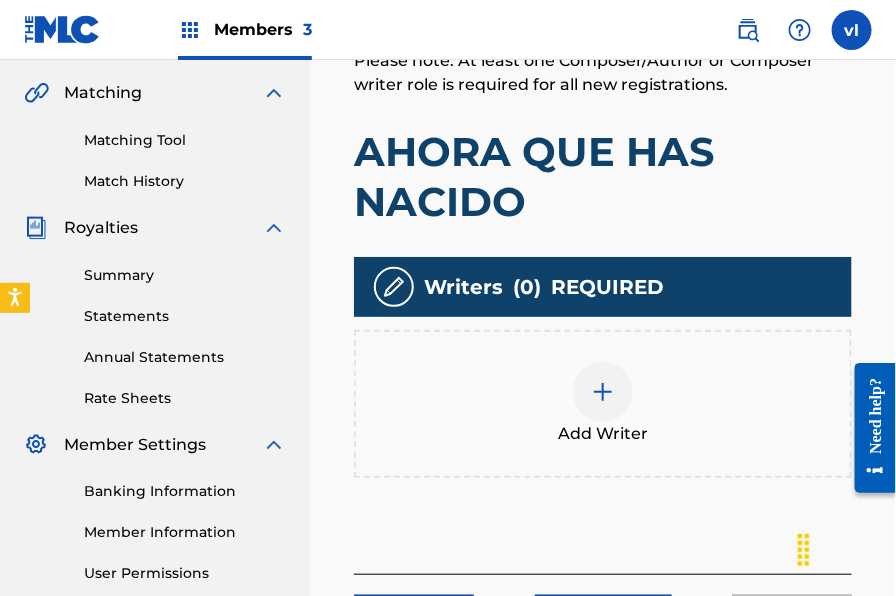scroll, scrollTop: 456, scrollLeft: 0, axis: vertical 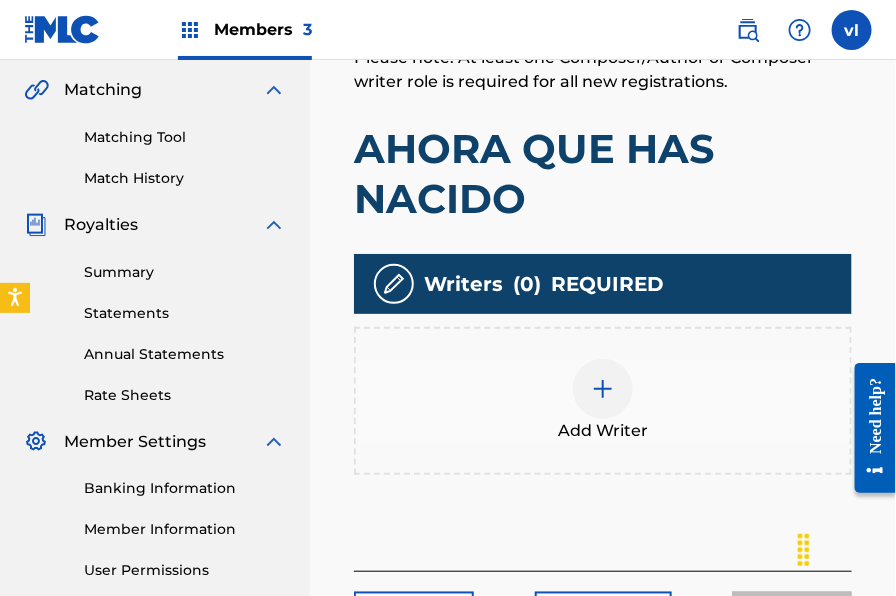 click at bounding box center [603, 389] 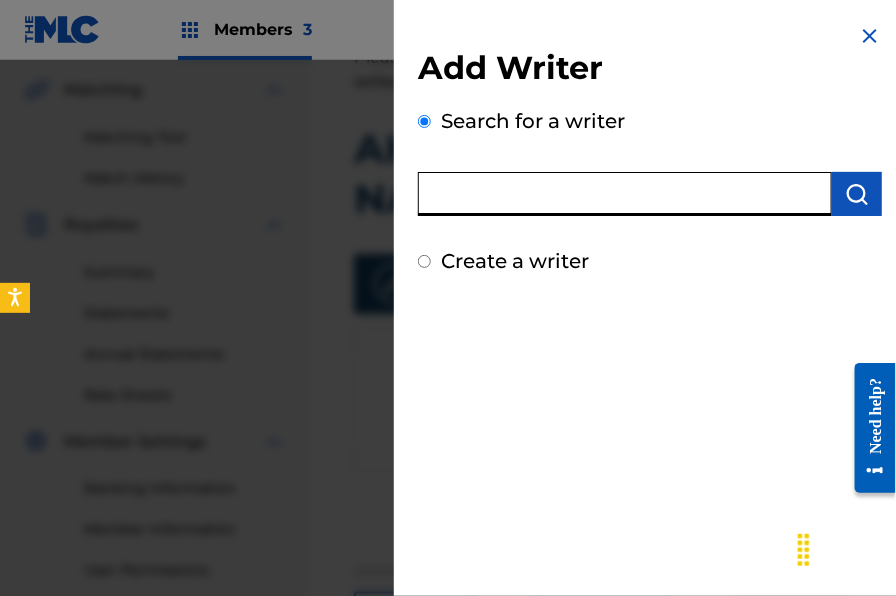 paste on "[FIRST] [LAST]" 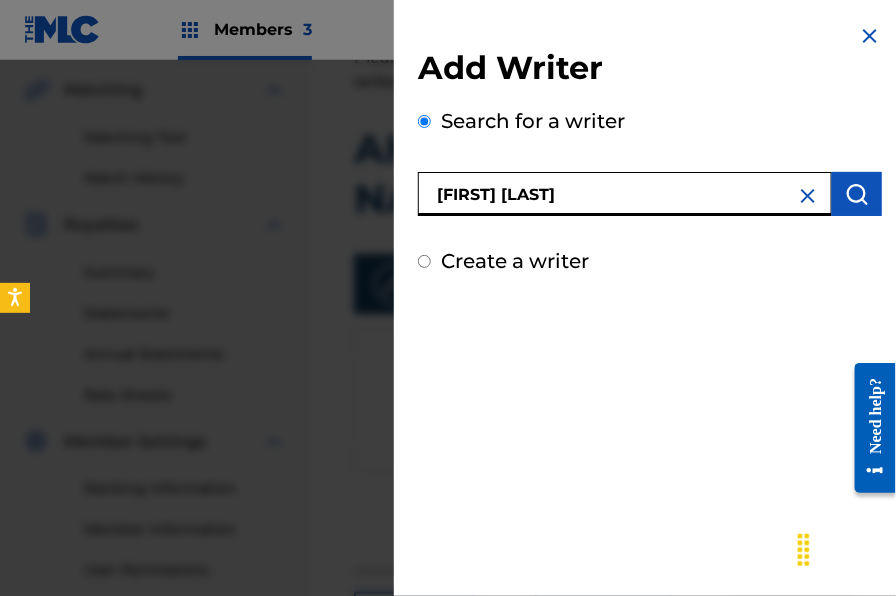 type on "[FIRST] [LAST]" 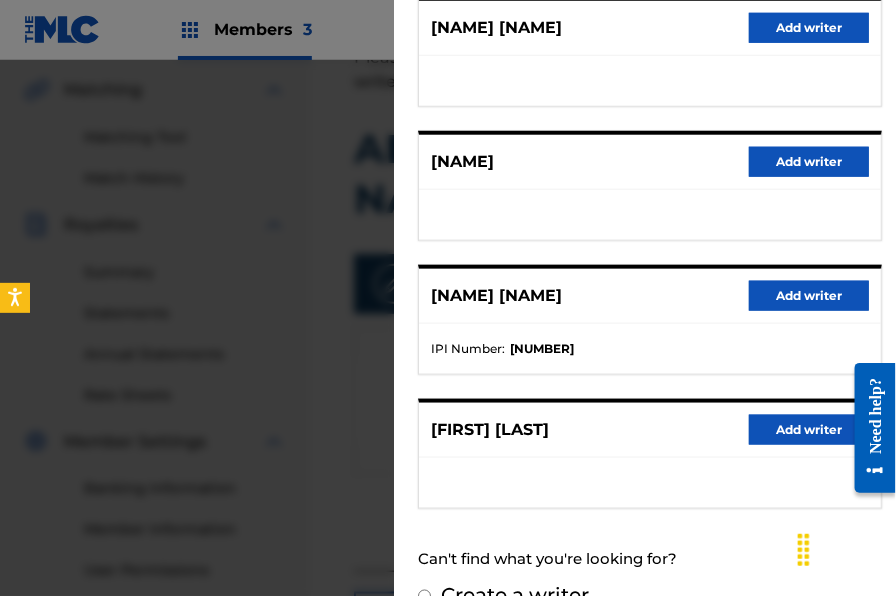scroll, scrollTop: 439, scrollLeft: 0, axis: vertical 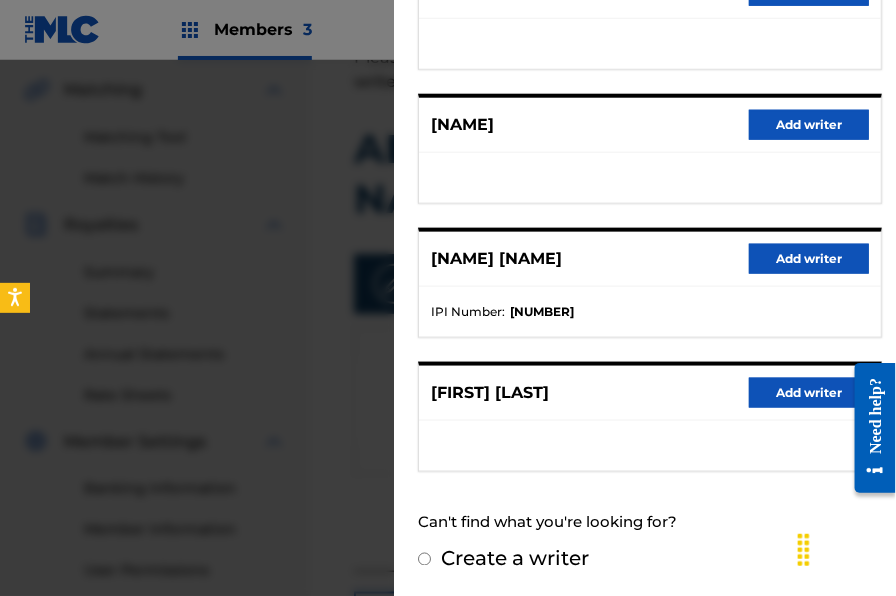 click on "Add writer" at bounding box center [809, 393] 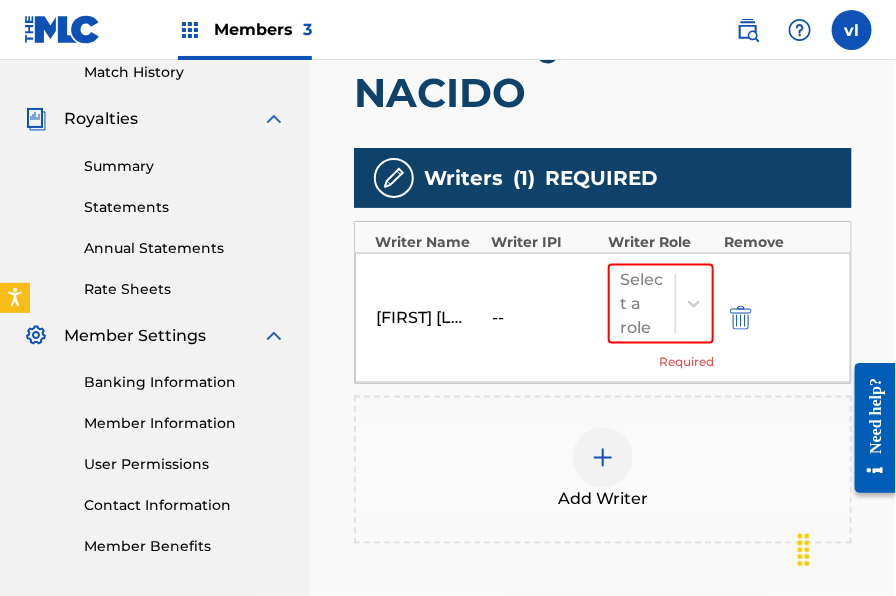 scroll, scrollTop: 576, scrollLeft: 0, axis: vertical 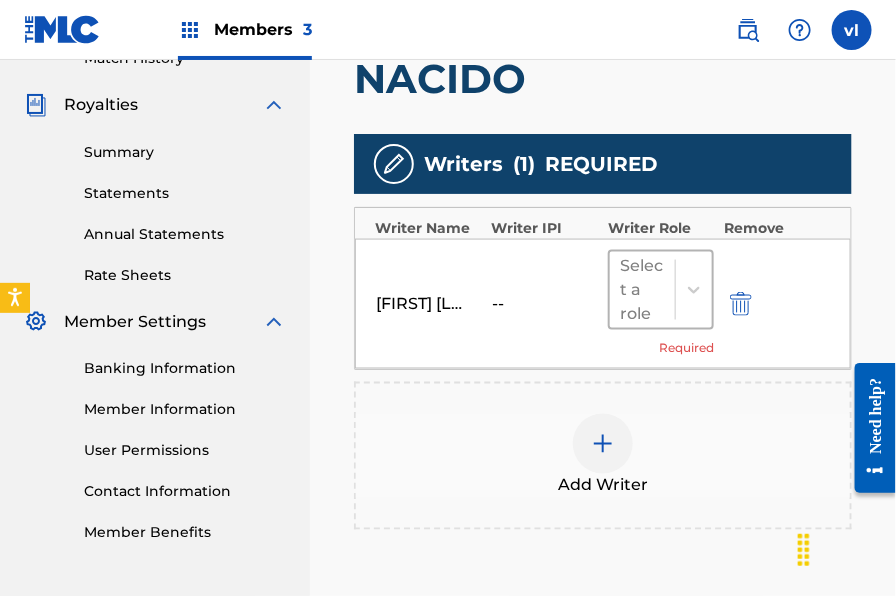 click at bounding box center (693, 290) 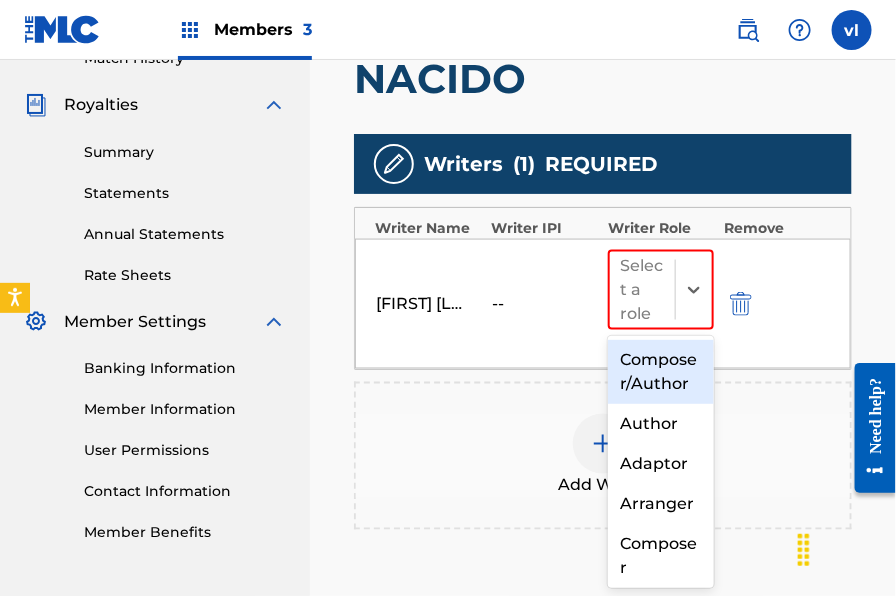 click on "Composer/Author" at bounding box center [661, 372] 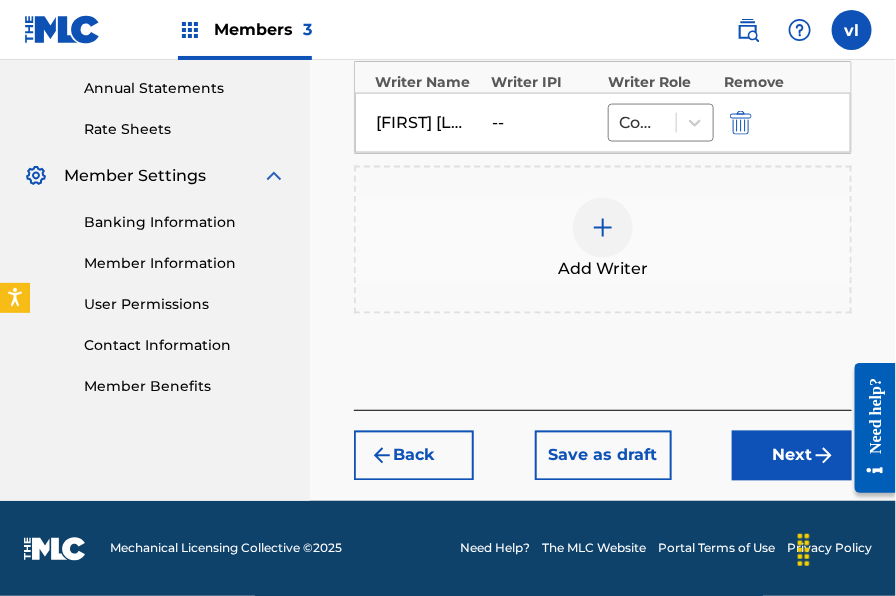drag, startPoint x: 793, startPoint y: 434, endPoint x: 784, endPoint y: 429, distance: 10.29563 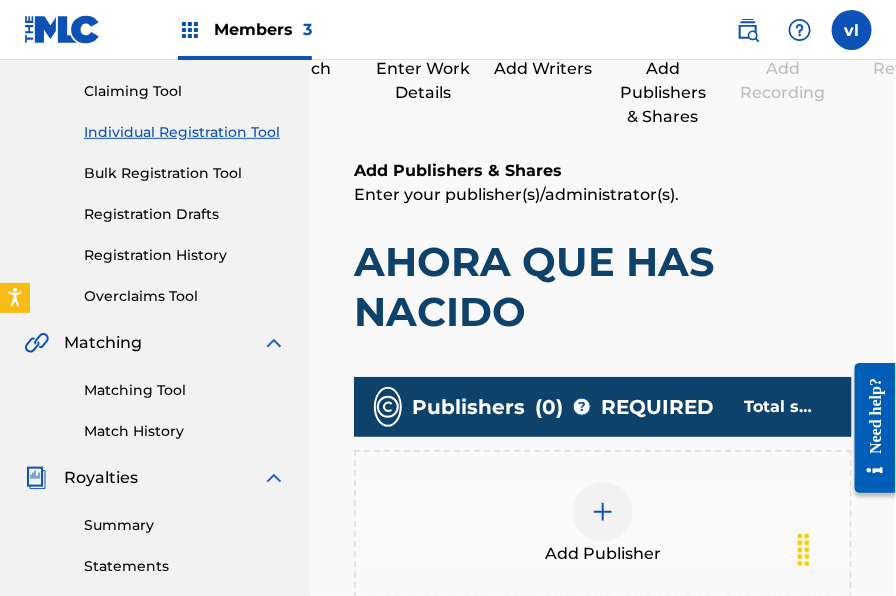 scroll, scrollTop: 242, scrollLeft: 0, axis: vertical 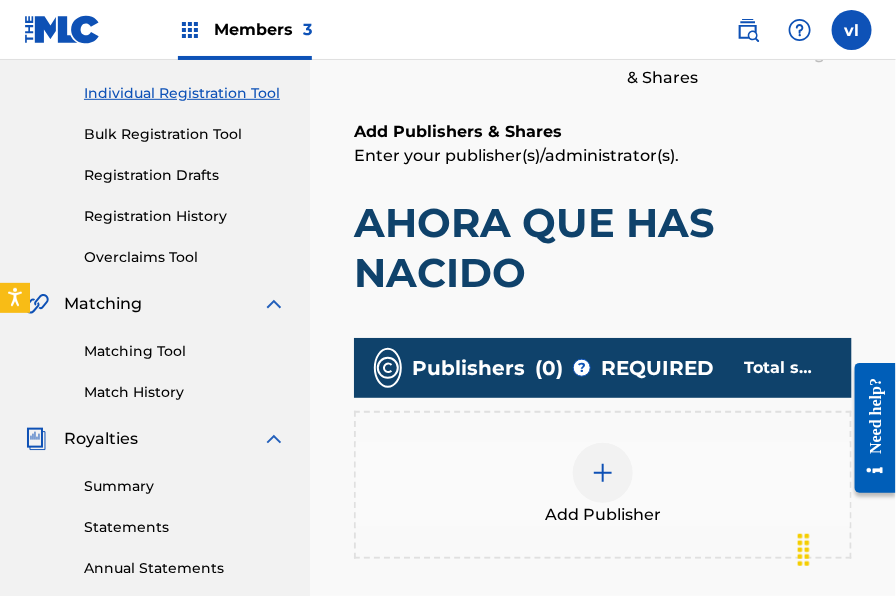 click at bounding box center (603, 473) 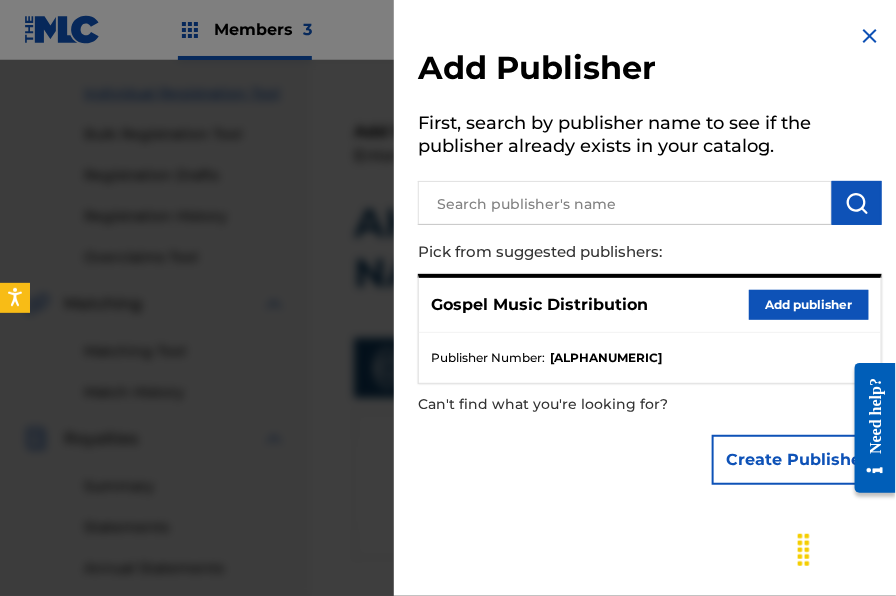 click on "Add publisher" at bounding box center (809, 305) 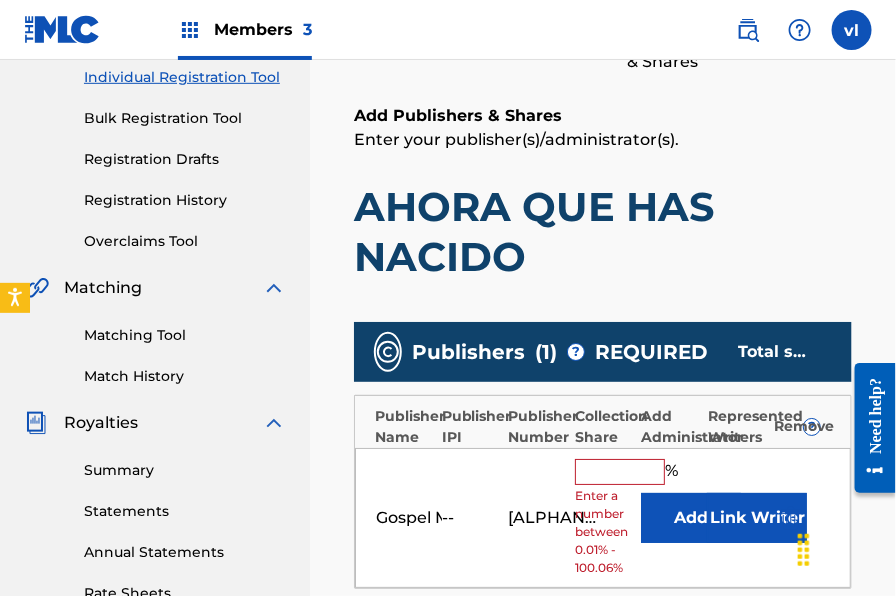 scroll, scrollTop: 274, scrollLeft: 0, axis: vertical 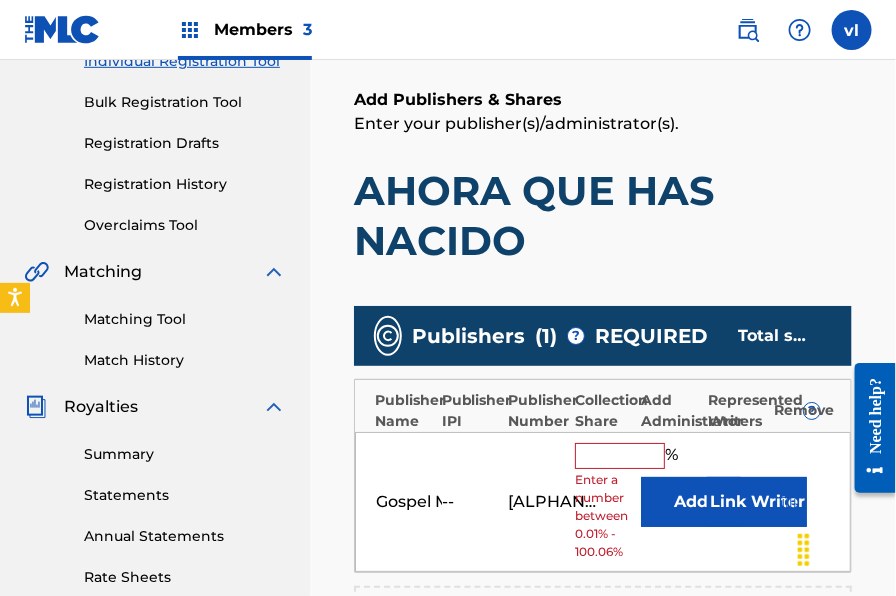 click at bounding box center [620, 456] 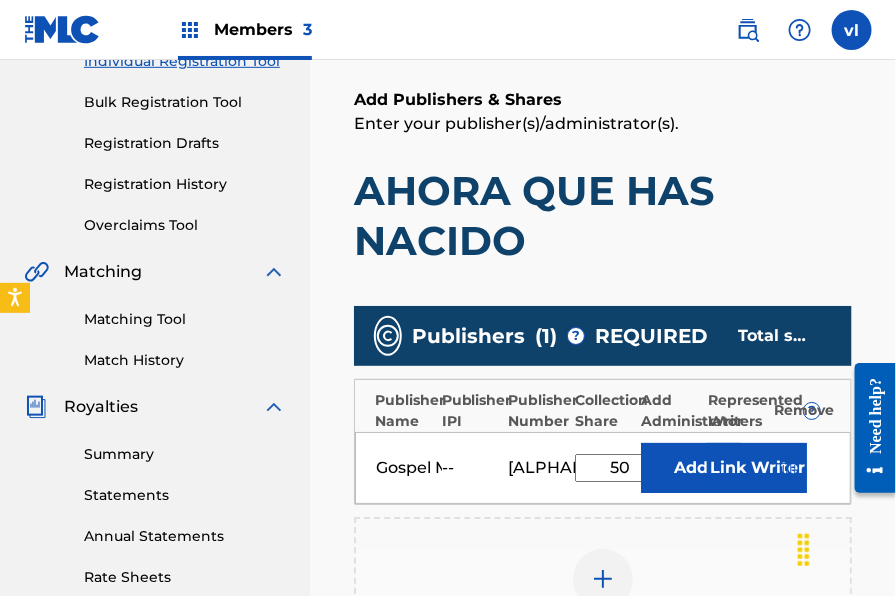 type on "50" 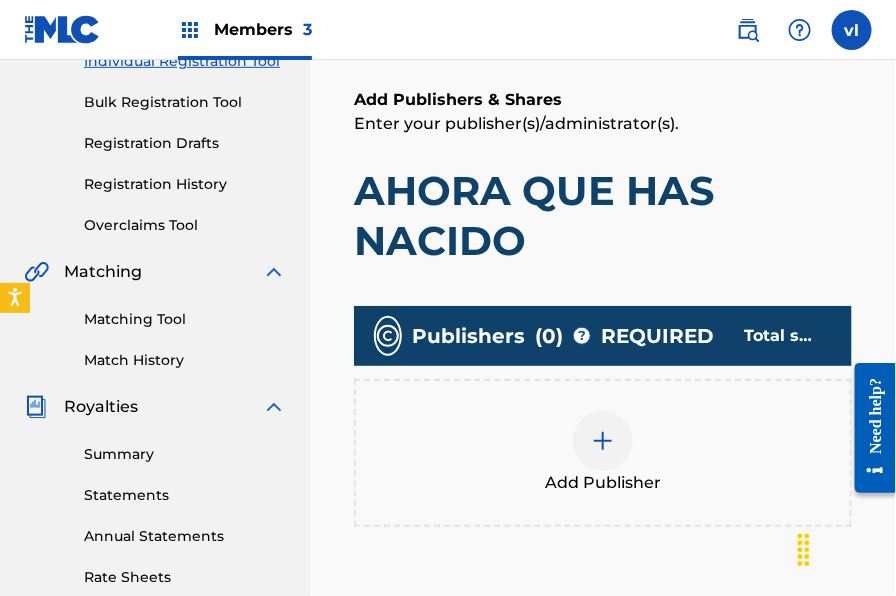click at bounding box center (603, 441) 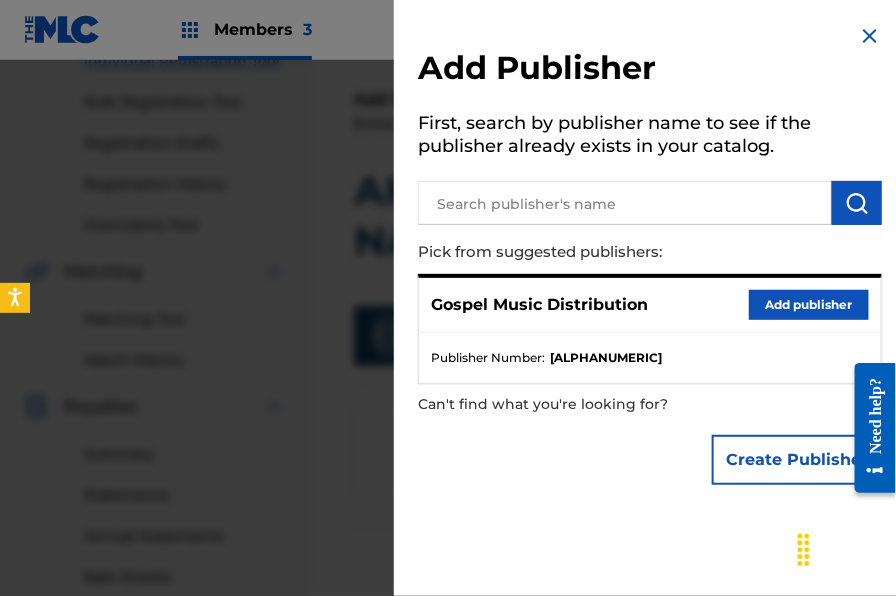 click on "Add publisher" at bounding box center (809, 305) 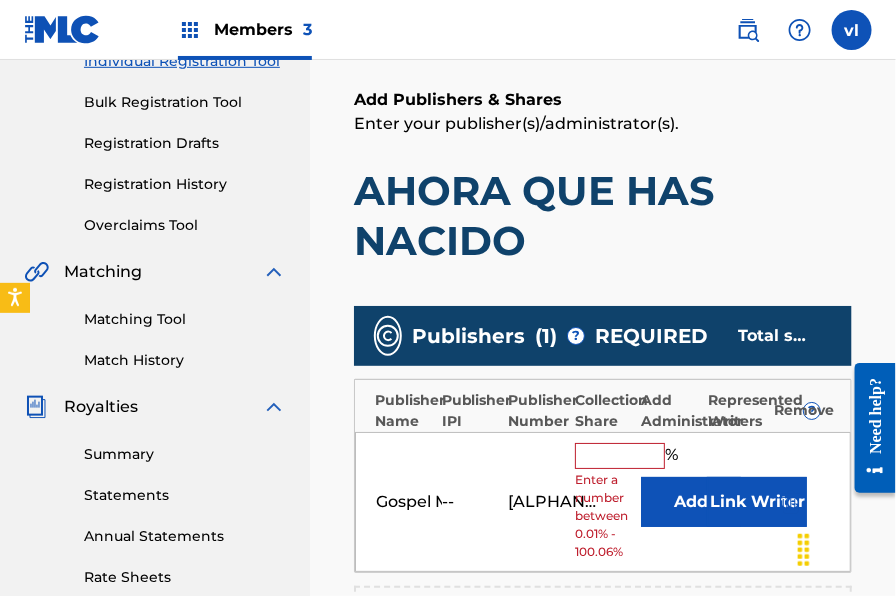 click at bounding box center (620, 456) 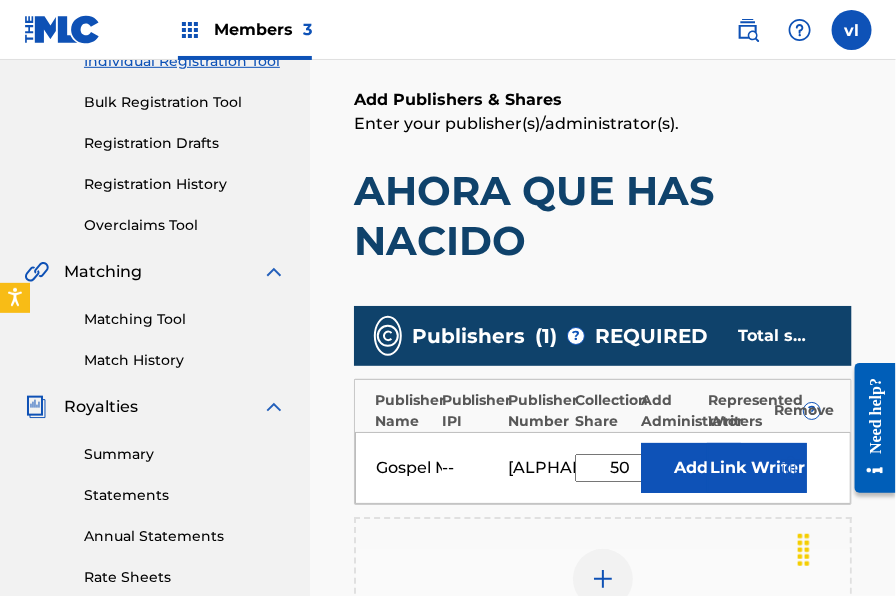 type on "50" 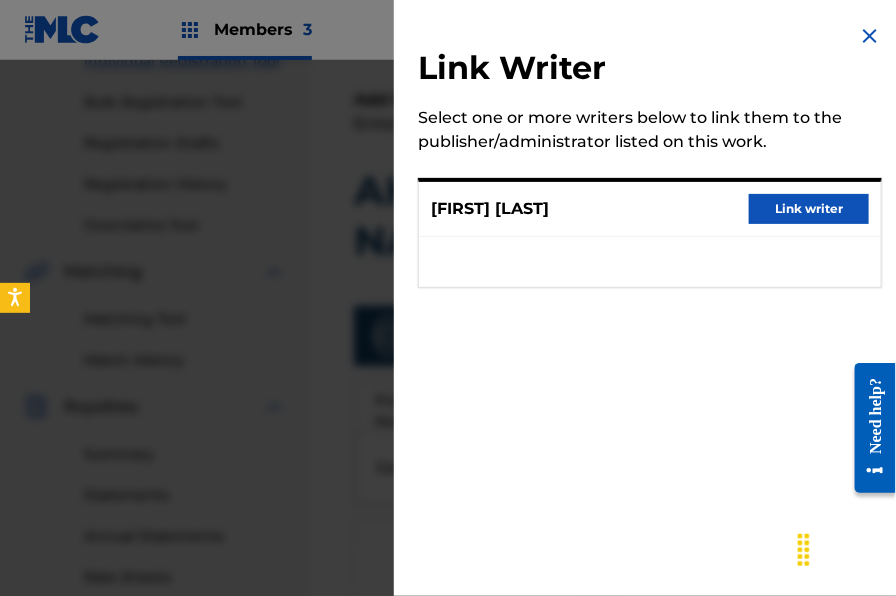 click on "Link writer" at bounding box center (809, 209) 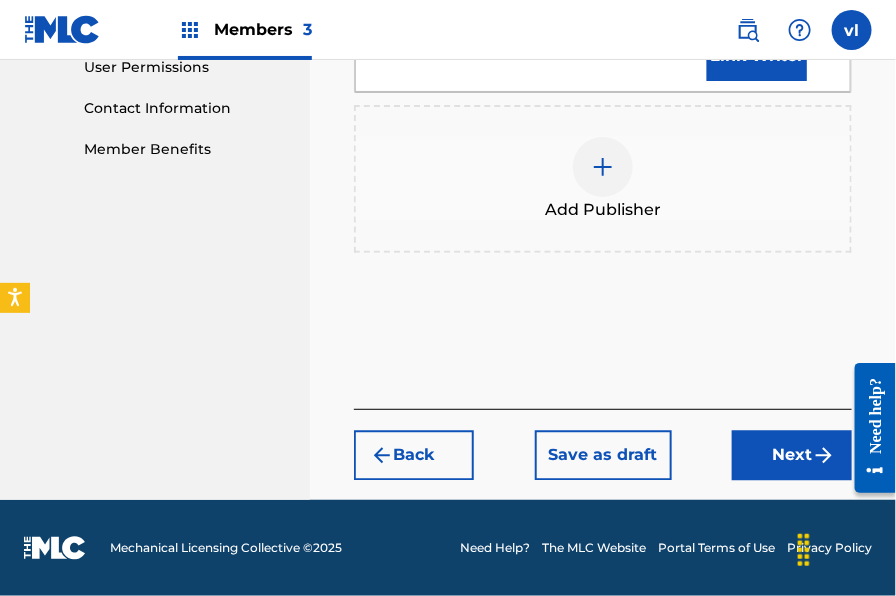 scroll, scrollTop: 983, scrollLeft: 0, axis: vertical 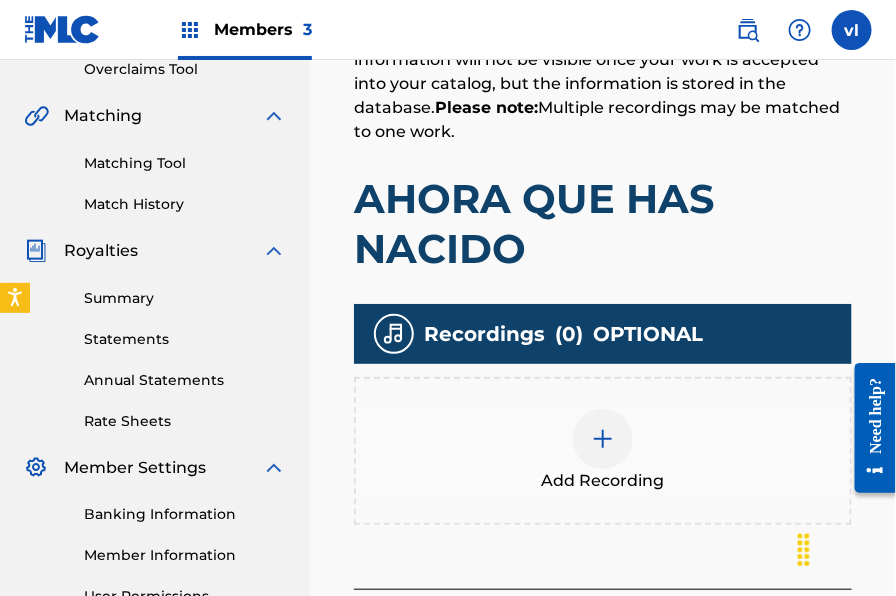 click at bounding box center [603, 439] 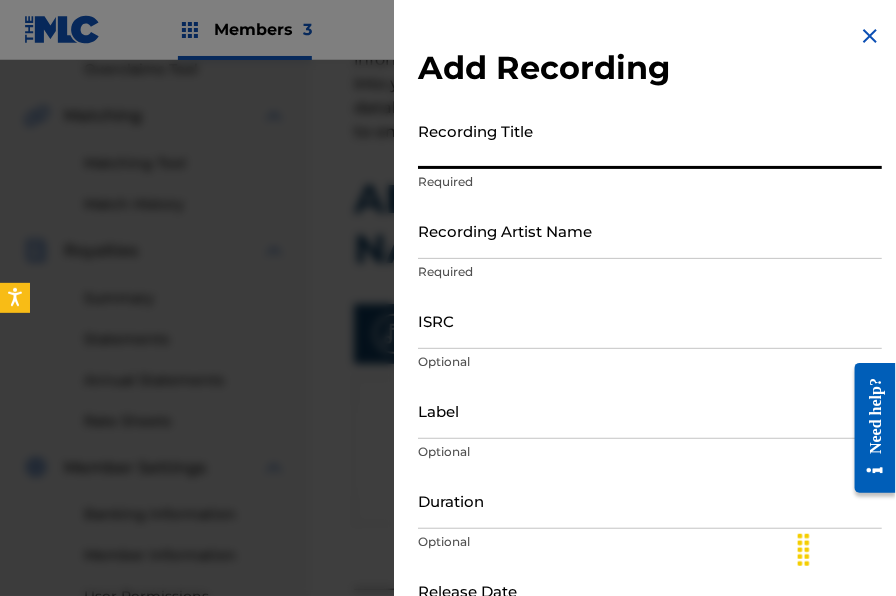 click on "Recording Title" at bounding box center [650, 140] 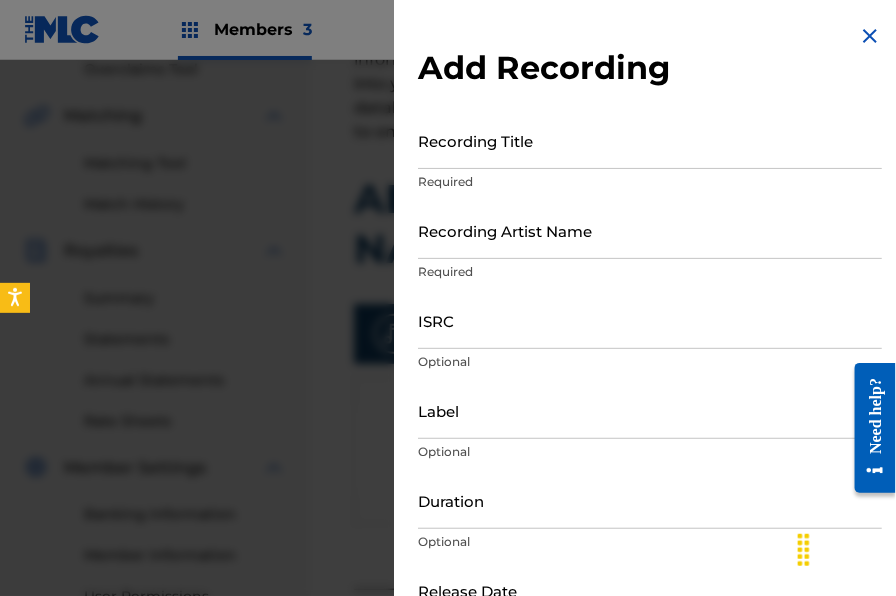 click on "Recording Title" at bounding box center (650, 140) 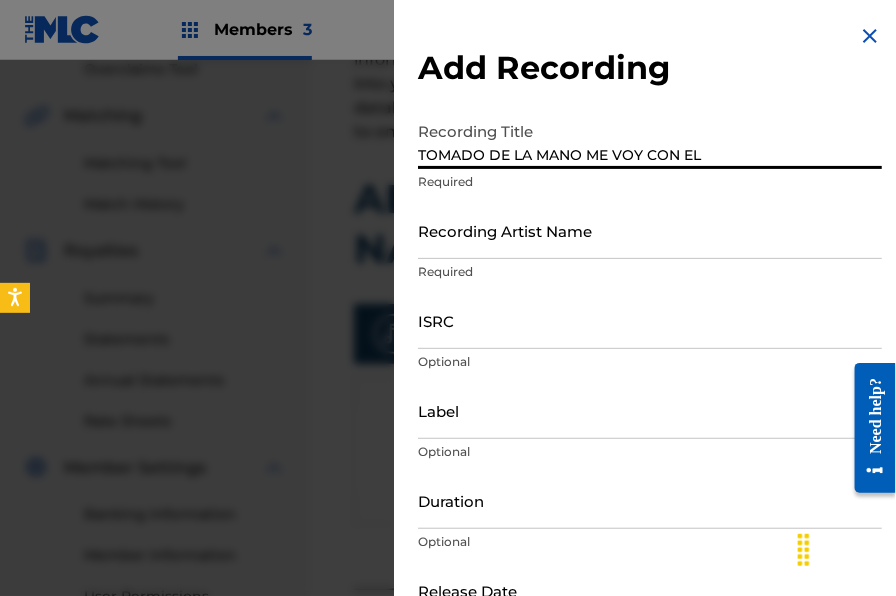 type on "TOMADO DE LA MANO ME VOY CON EL" 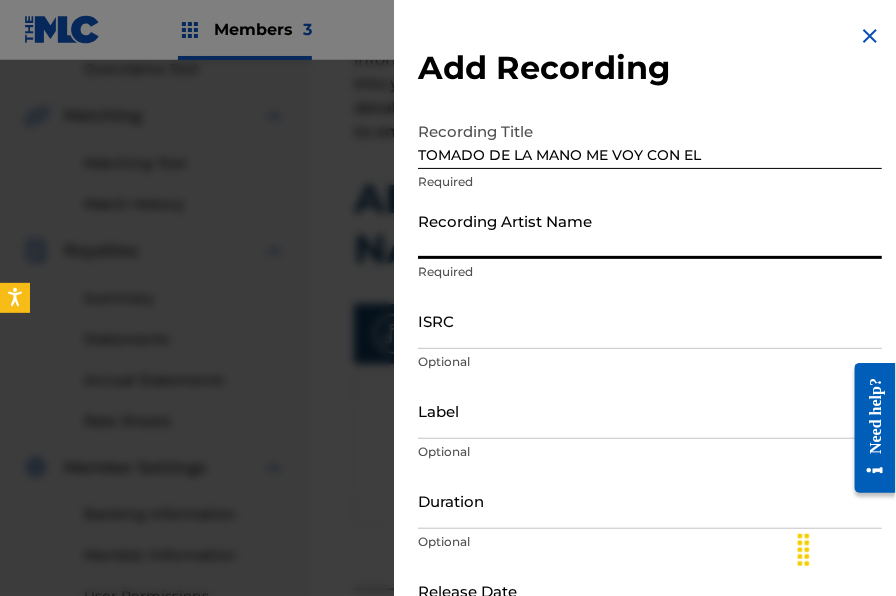 click on "Recording Artist Name" at bounding box center [650, 230] 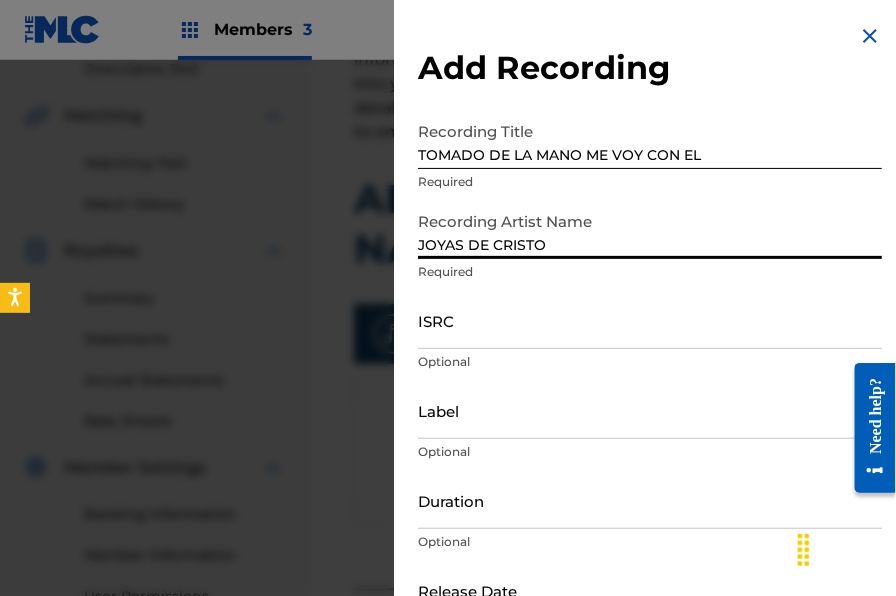 type on "JOYAS DE CRISTO" 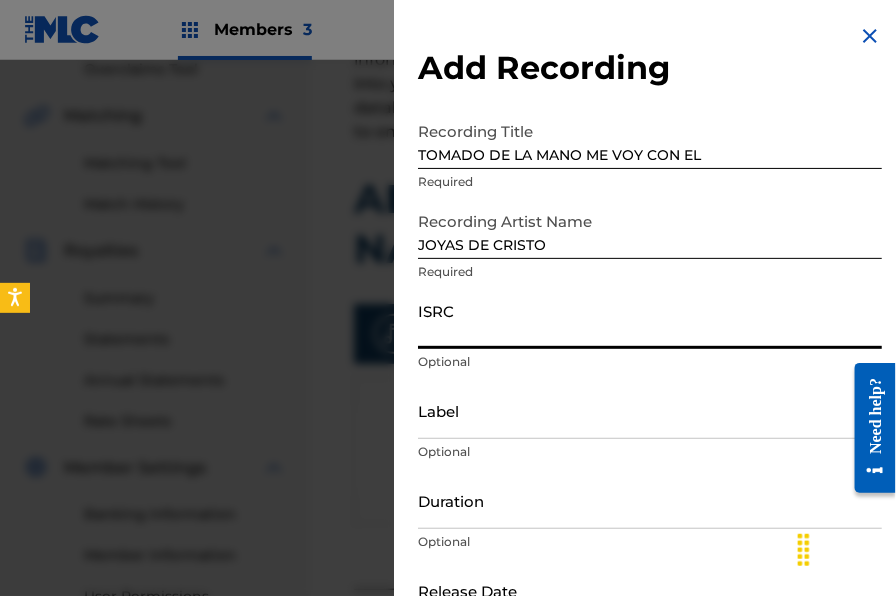 click on "ISRC" at bounding box center (650, 320) 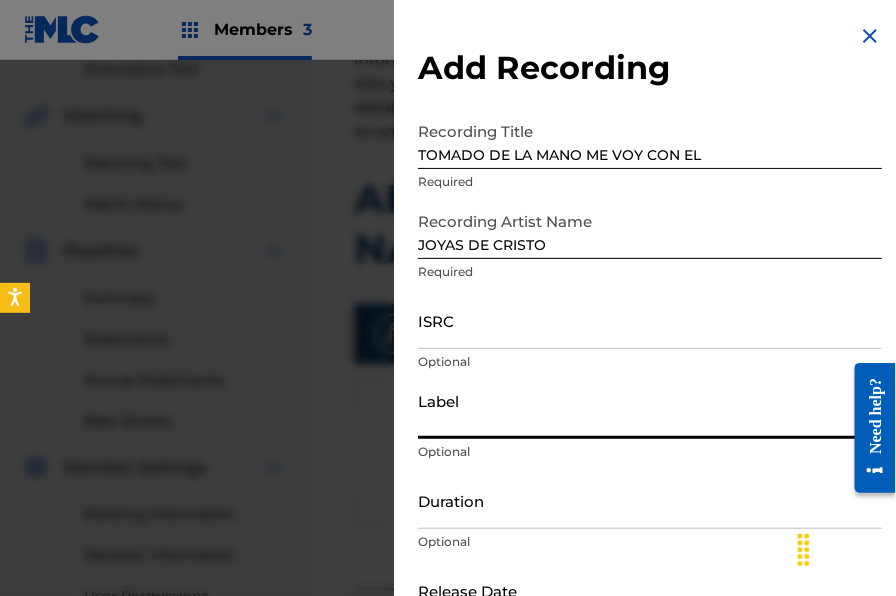 click on "Label" at bounding box center [650, 410] 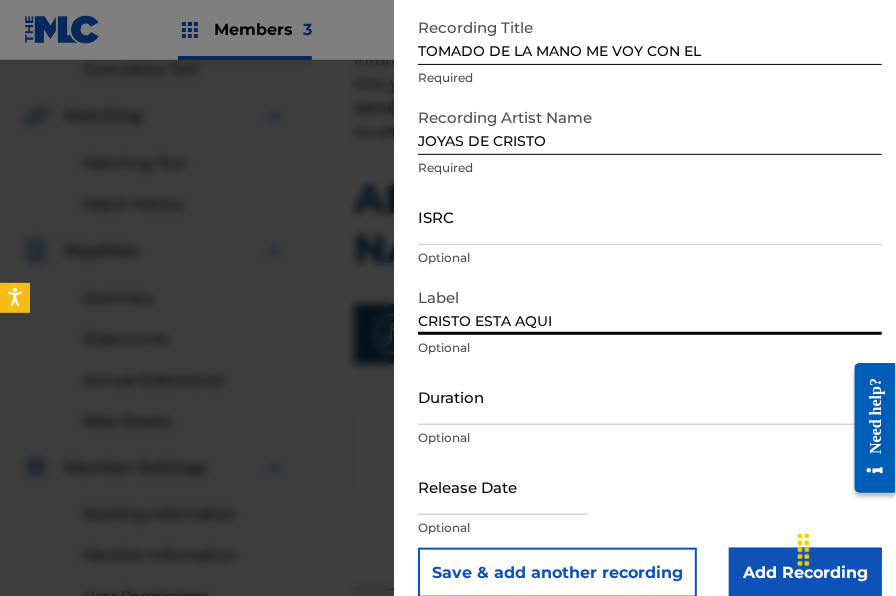 scroll, scrollTop: 121, scrollLeft: 0, axis: vertical 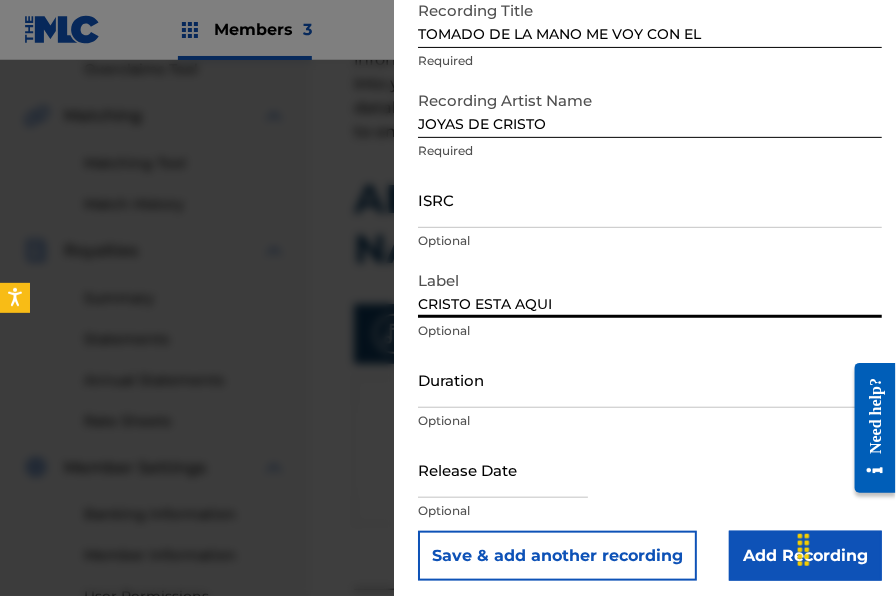type on "CRISTO ESTA AQUI" 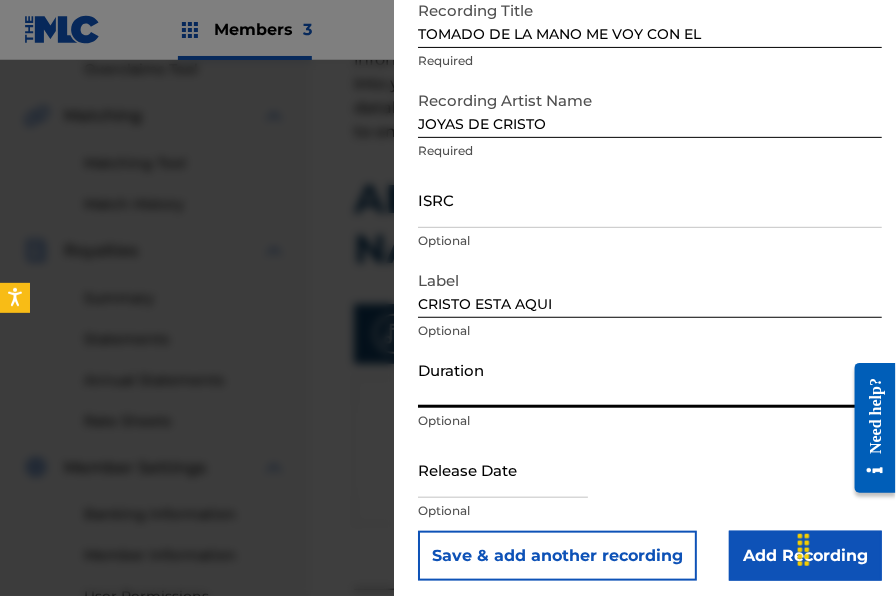click on "Duration" at bounding box center (650, 379) 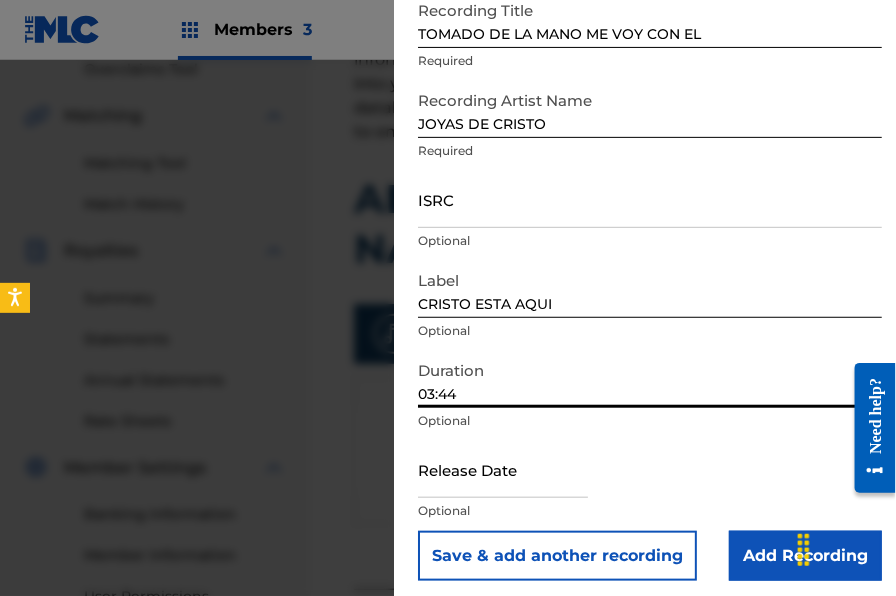 type on "03:44" 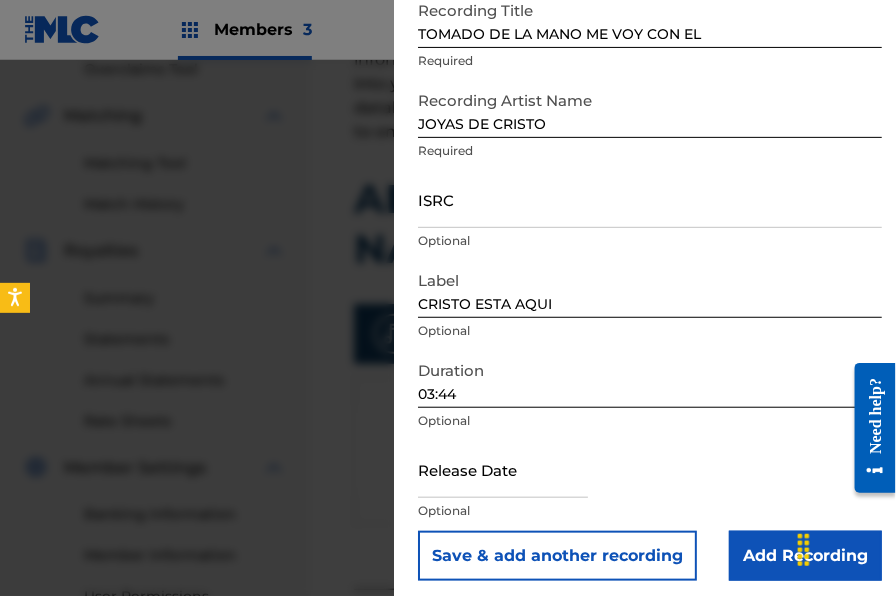 click on "Add Recording" at bounding box center [805, 556] 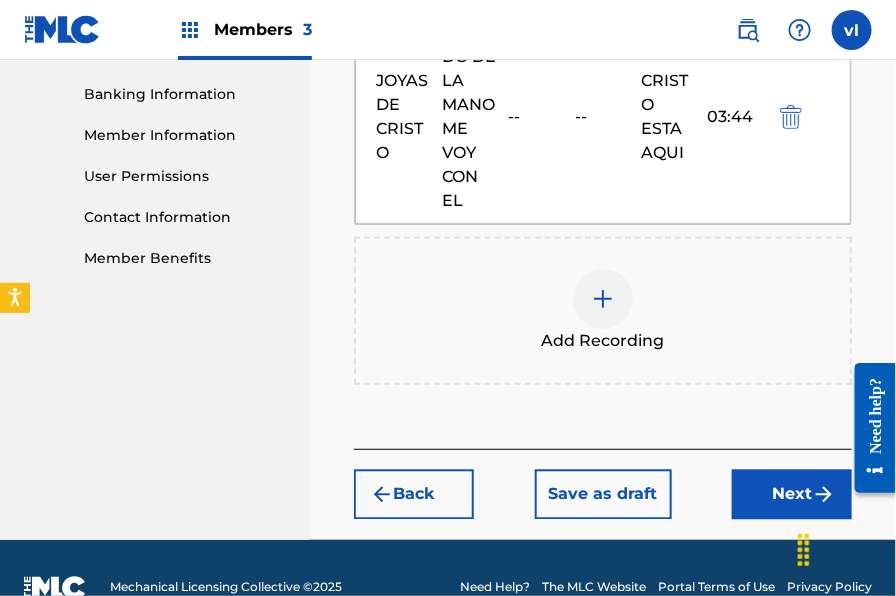 scroll, scrollTop: 855, scrollLeft: 0, axis: vertical 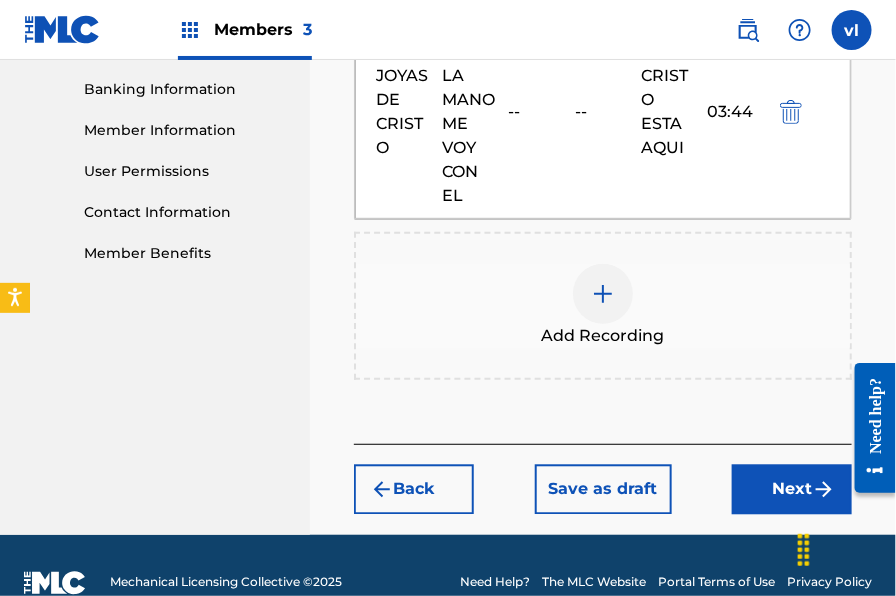 click on "Next" at bounding box center (792, 490) 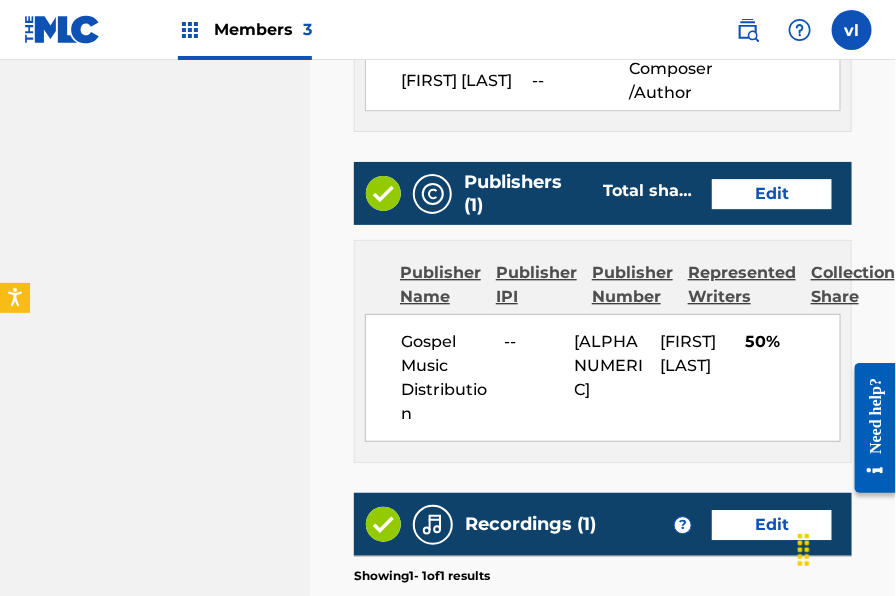 scroll, scrollTop: 1390, scrollLeft: 0, axis: vertical 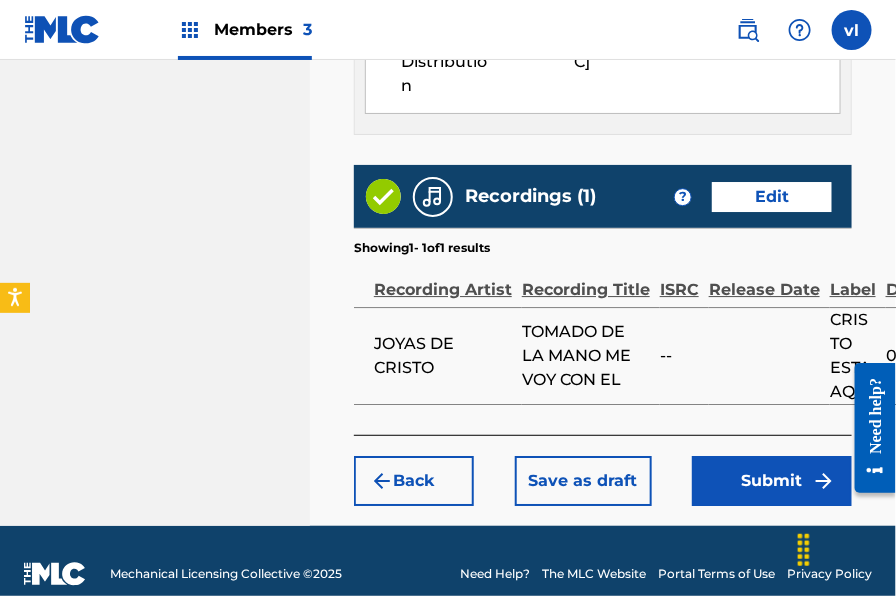 click on "Submit" at bounding box center [772, 481] 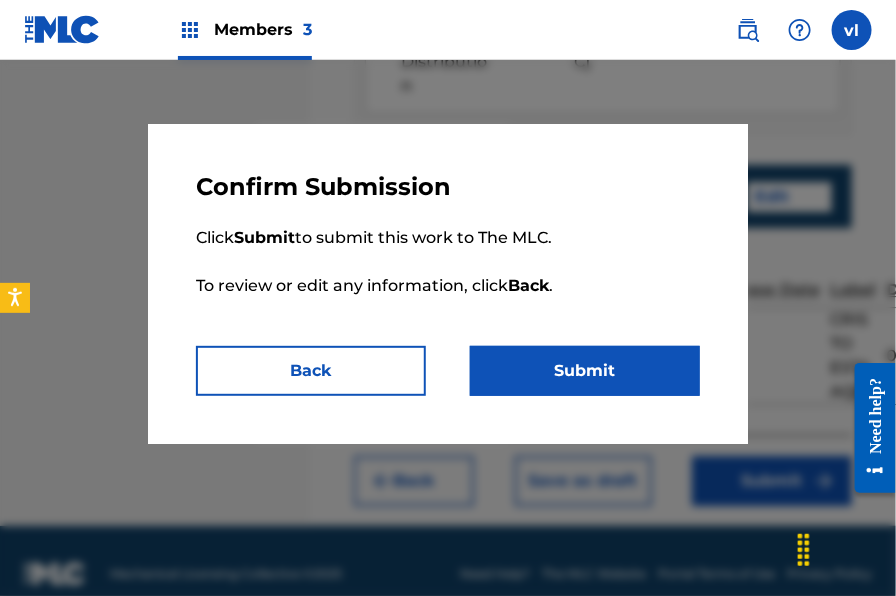 click on "Submit" at bounding box center (585, 371) 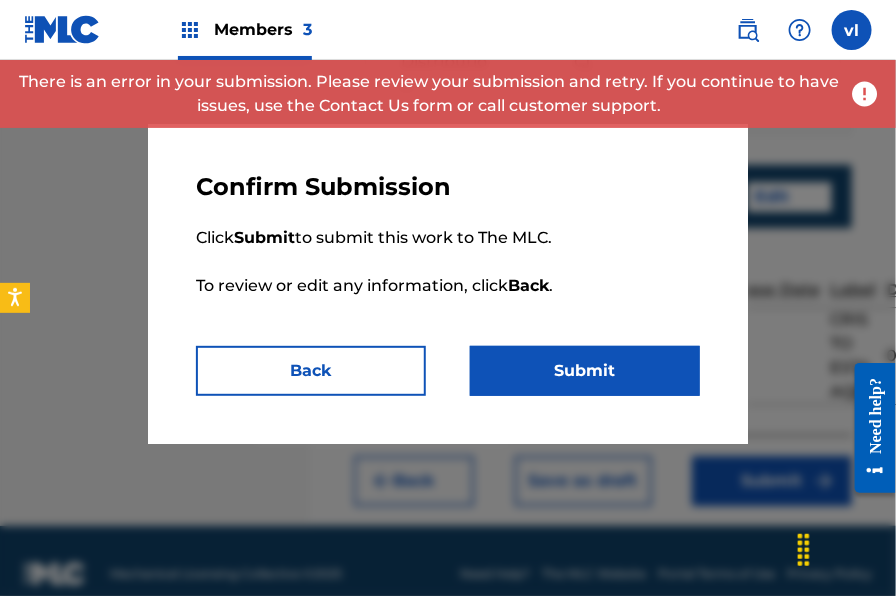 drag, startPoint x: 753, startPoint y: 377, endPoint x: 671, endPoint y: 368, distance: 82.492424 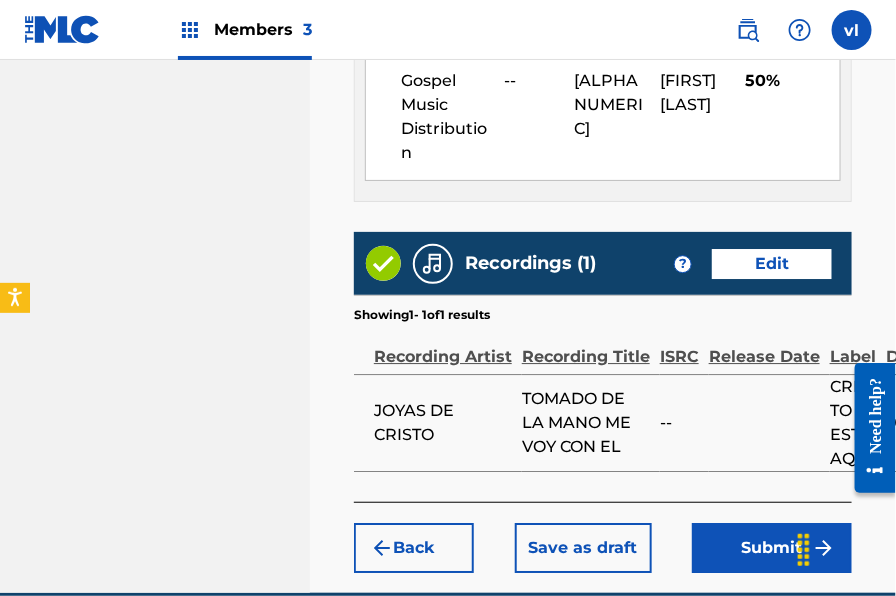 scroll, scrollTop: 1332, scrollLeft: 0, axis: vertical 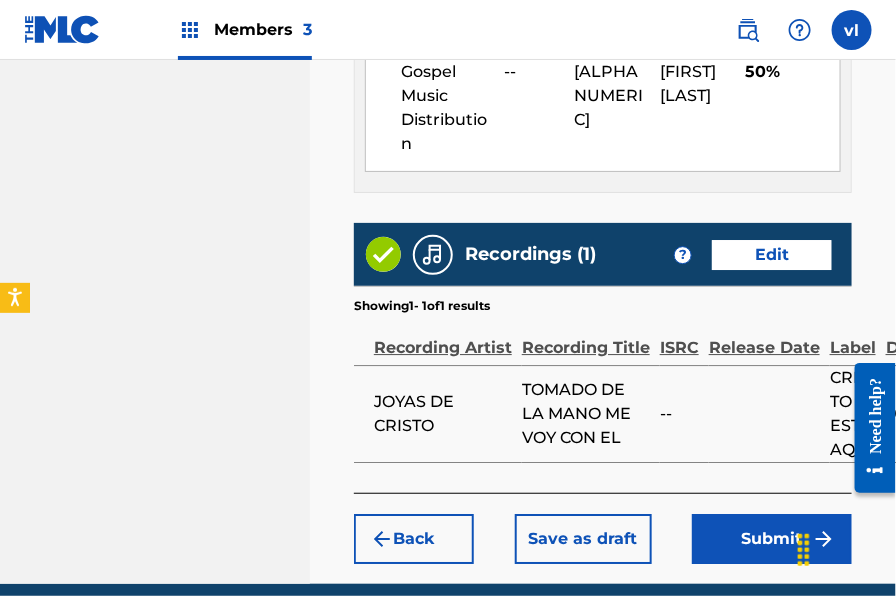 click on "Edit" at bounding box center (772, 255) 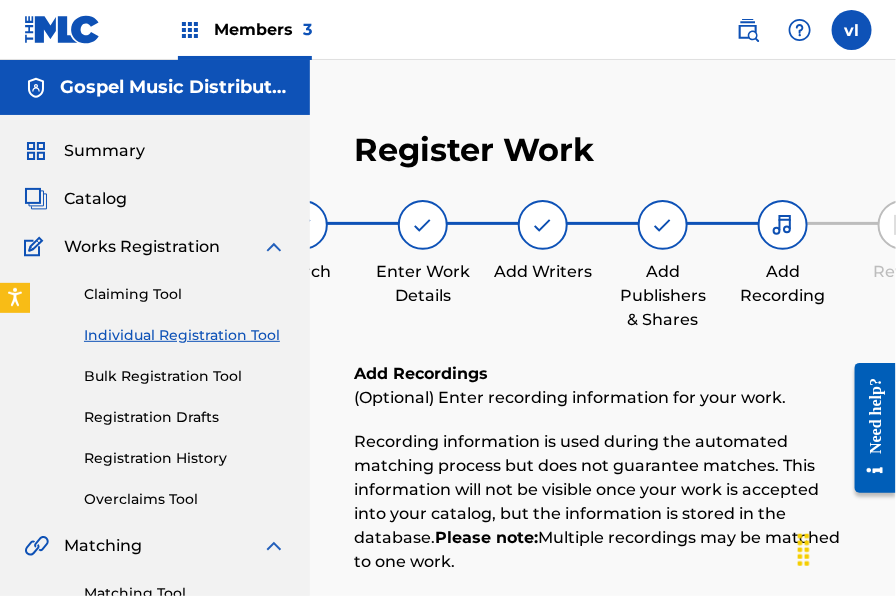 scroll, scrollTop: 879, scrollLeft: 0, axis: vertical 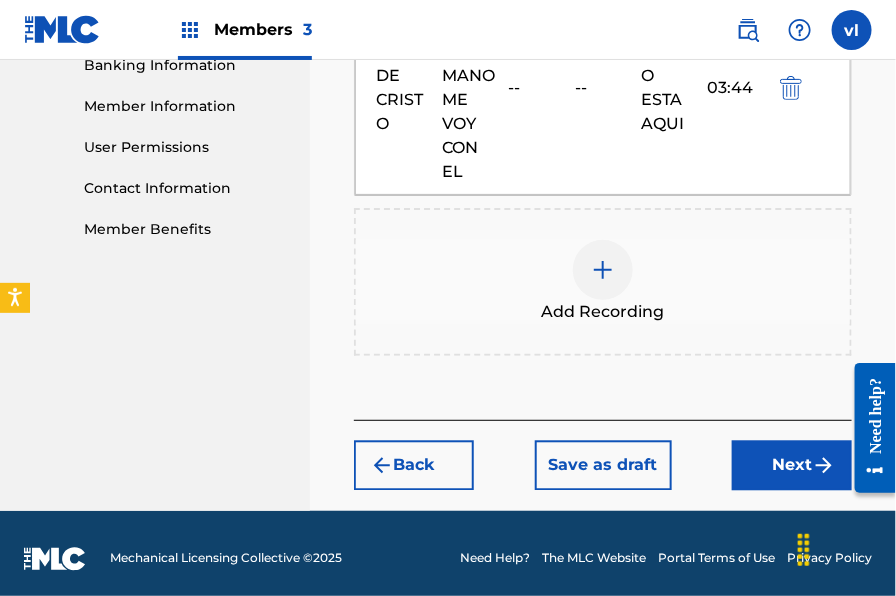 click at bounding box center [791, 88] 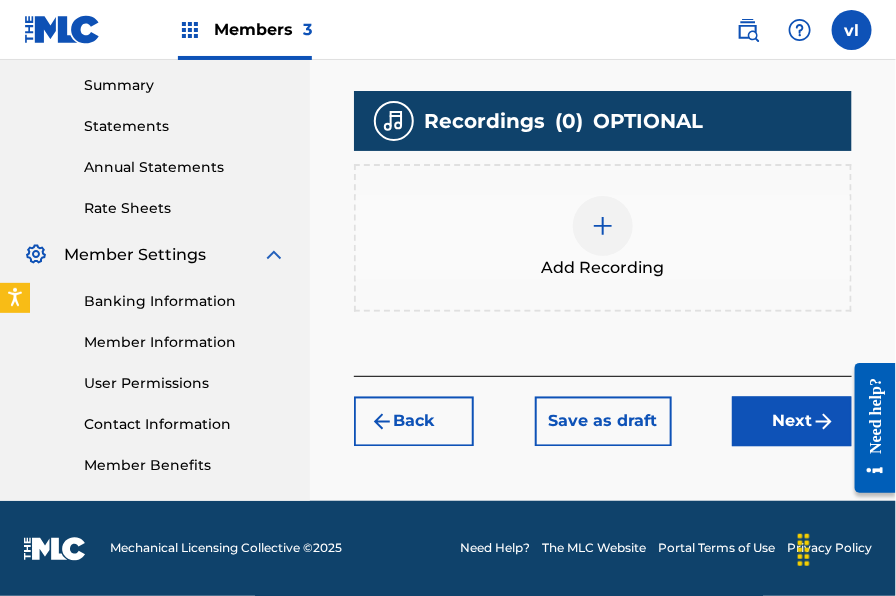 click at bounding box center (603, 226) 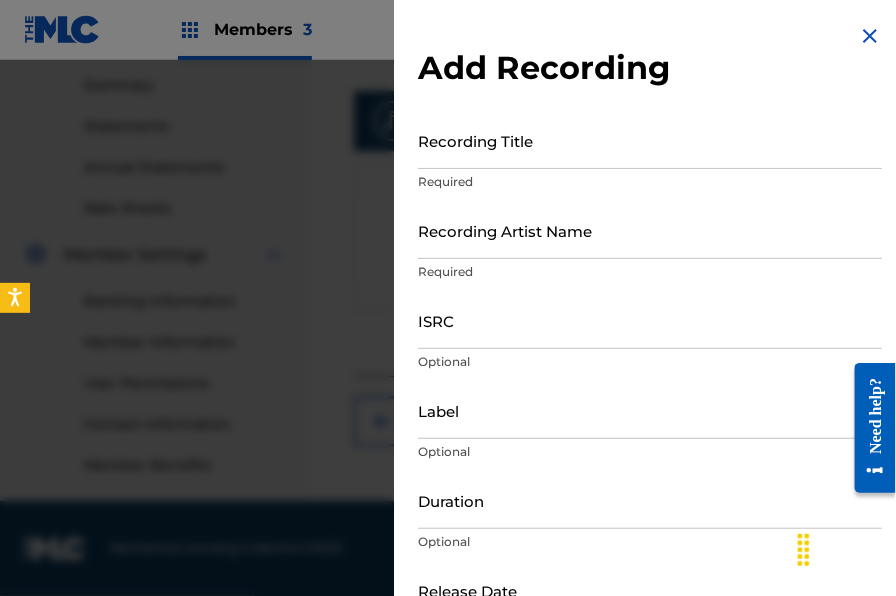 click on "Recording Title" at bounding box center [650, 140] 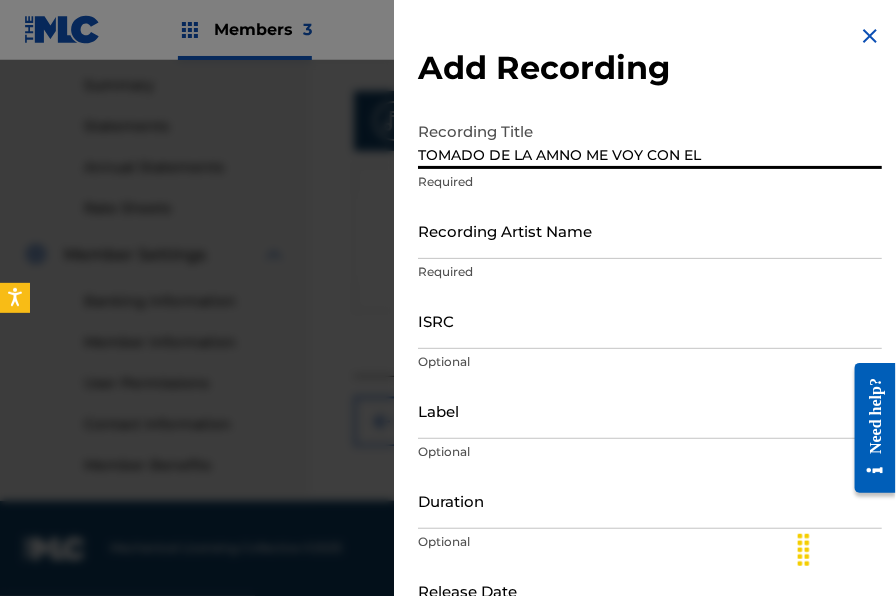 type on "TOMADO DE LA AMNO ME VOY CON EL" 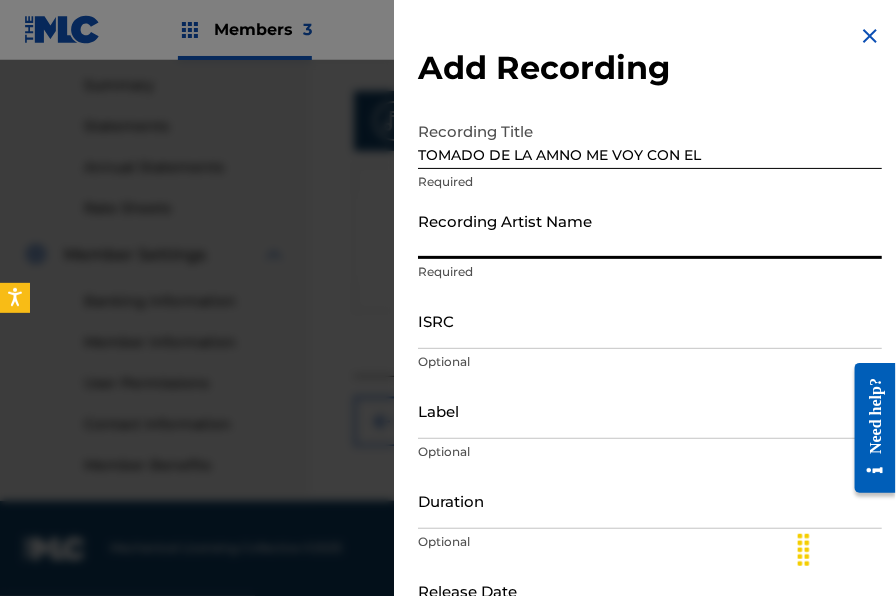 click on "Recording Artist Name" at bounding box center (650, 230) 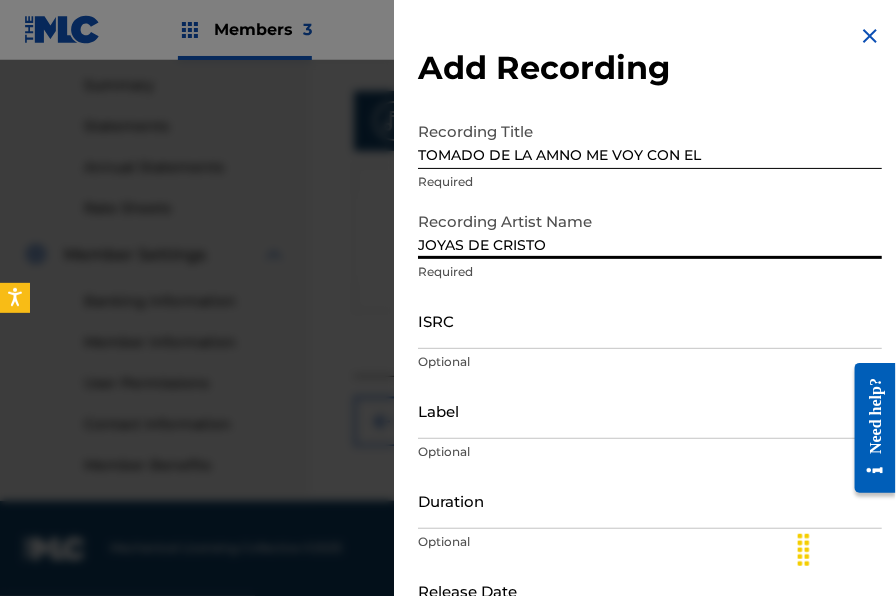 type on "JOYAS DE CRISTO" 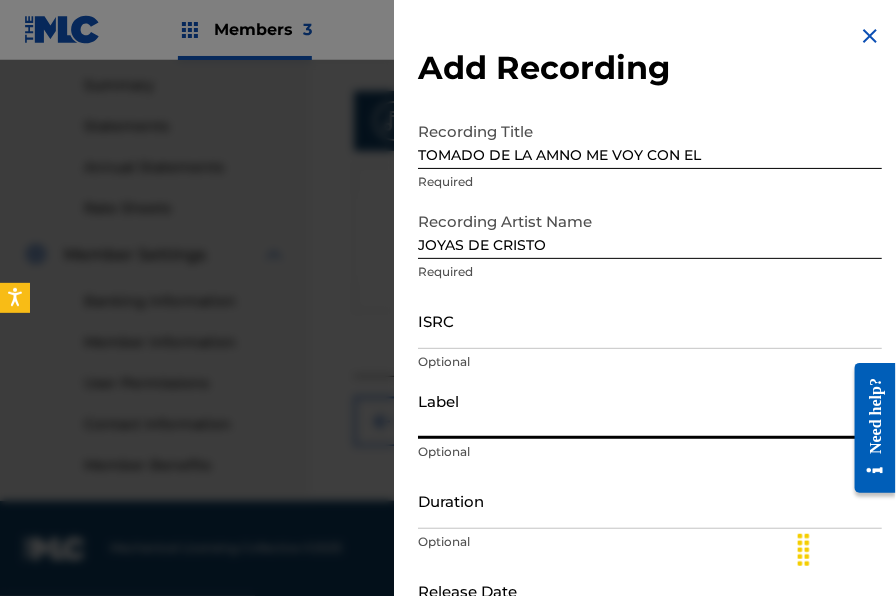 click on "Label" at bounding box center [650, 410] 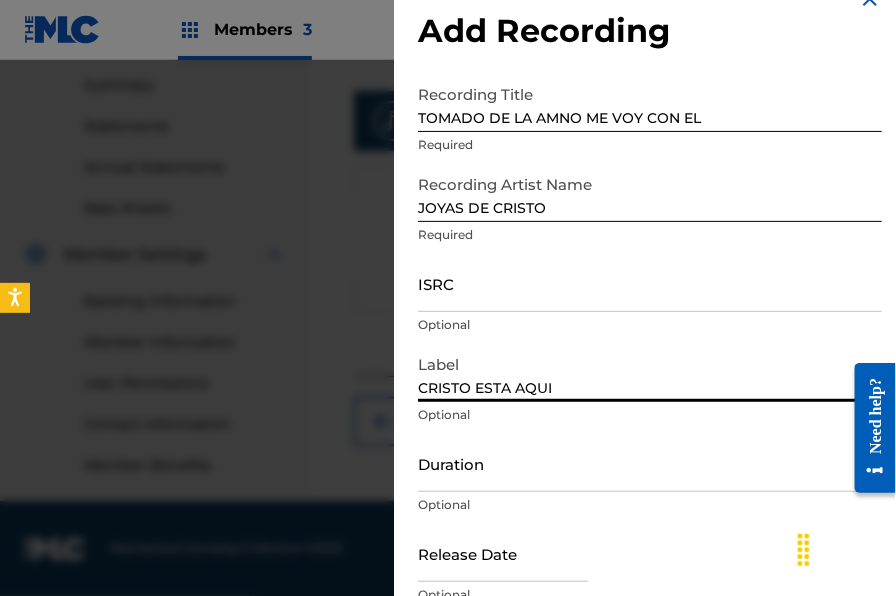 scroll, scrollTop: 45, scrollLeft: 0, axis: vertical 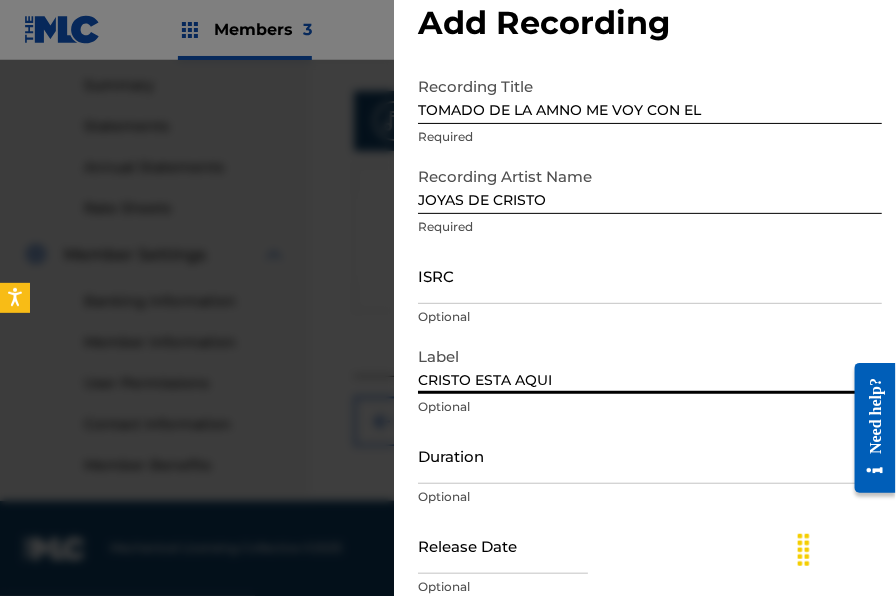 type on "CRISTO ESTA AQUI" 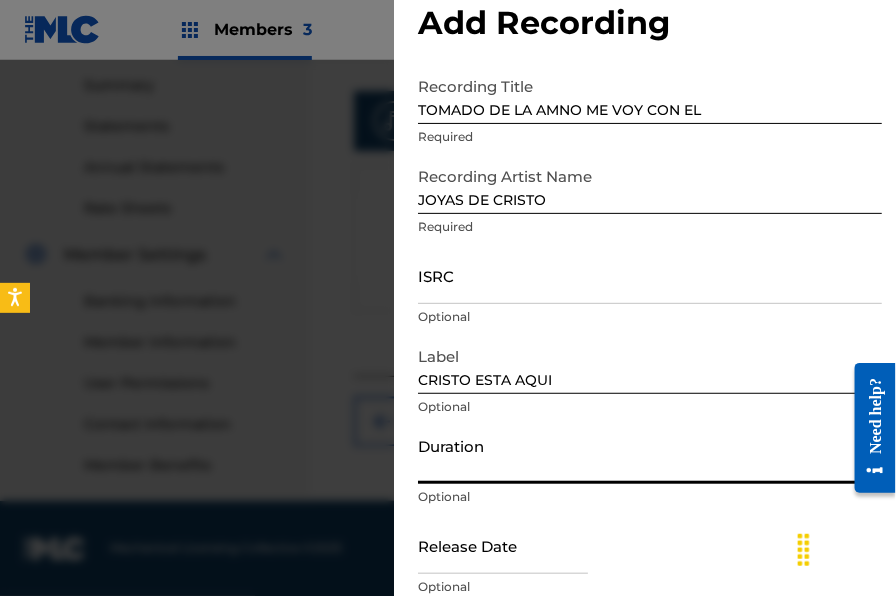 click on "Duration" at bounding box center [650, 455] 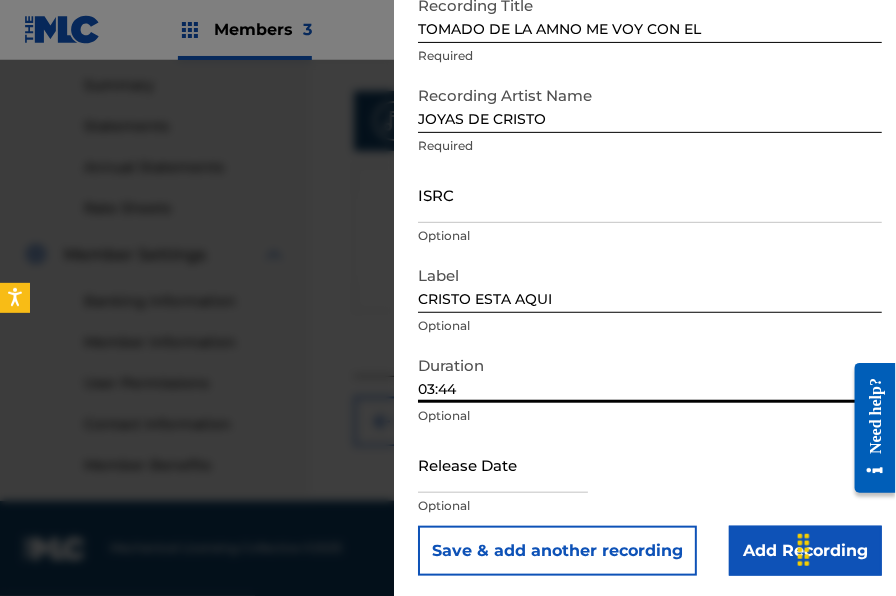 scroll, scrollTop: 130, scrollLeft: 0, axis: vertical 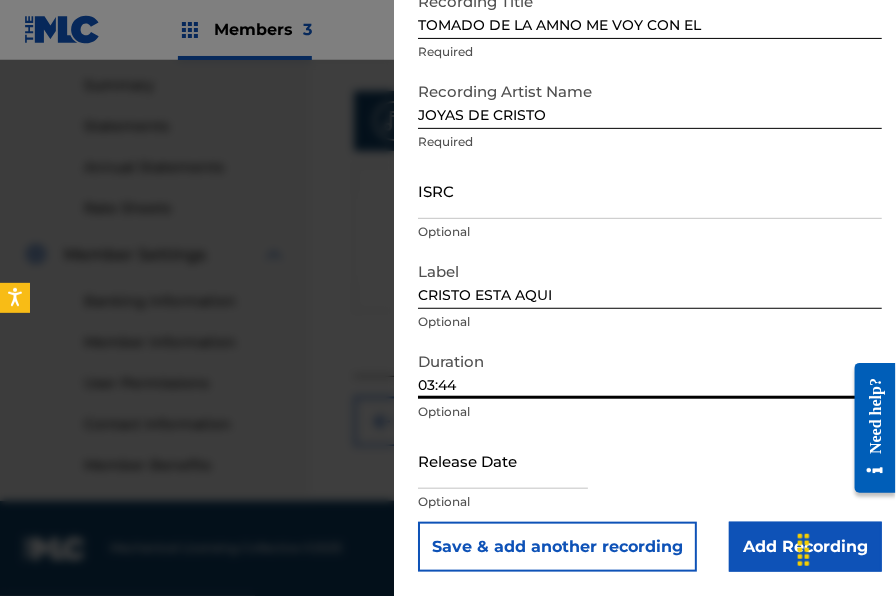 type on "03:44" 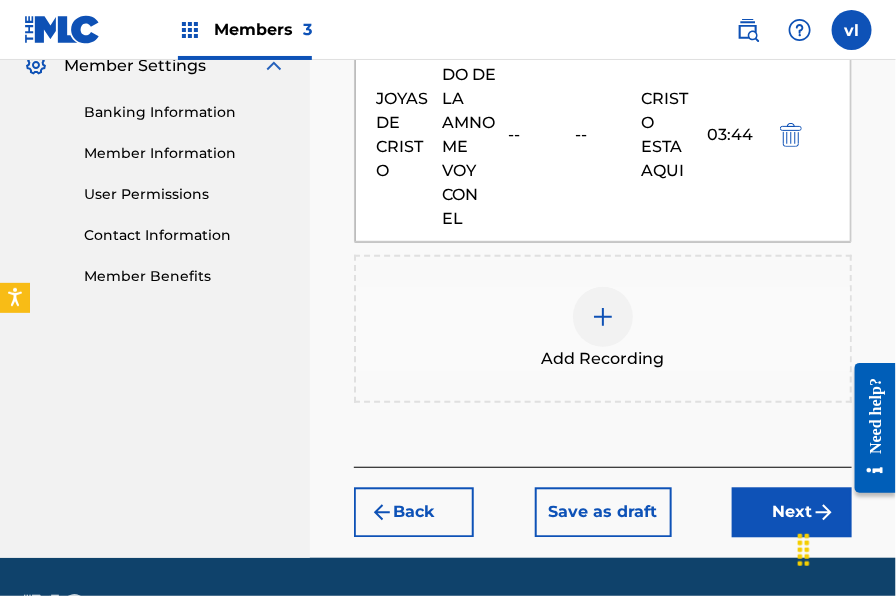 scroll, scrollTop: 889, scrollLeft: 0, axis: vertical 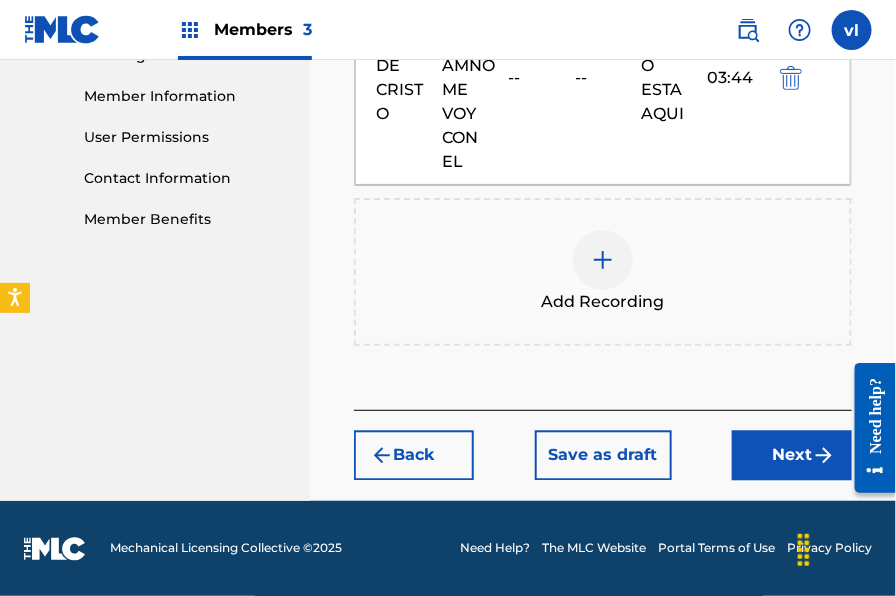 click on "Next" at bounding box center (792, 456) 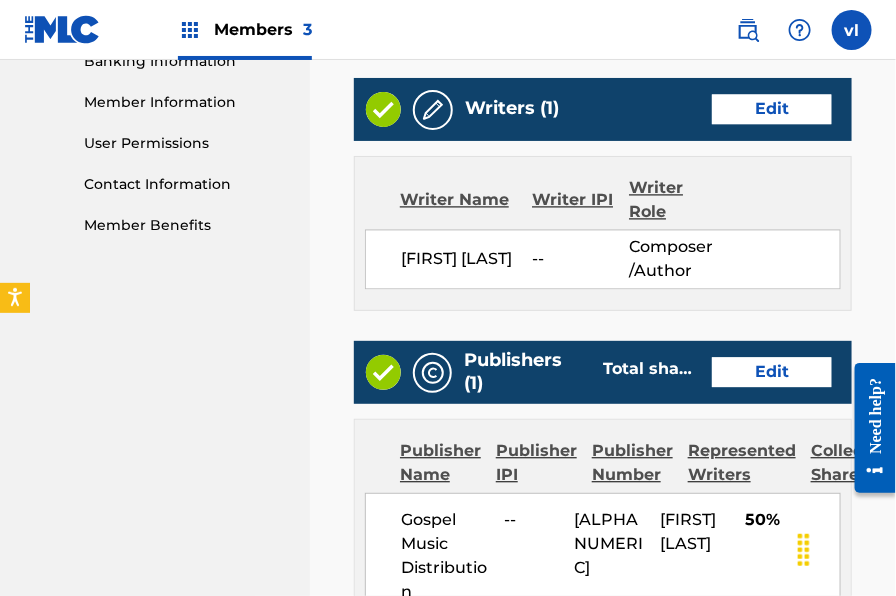 scroll, scrollTop: 1390, scrollLeft: 0, axis: vertical 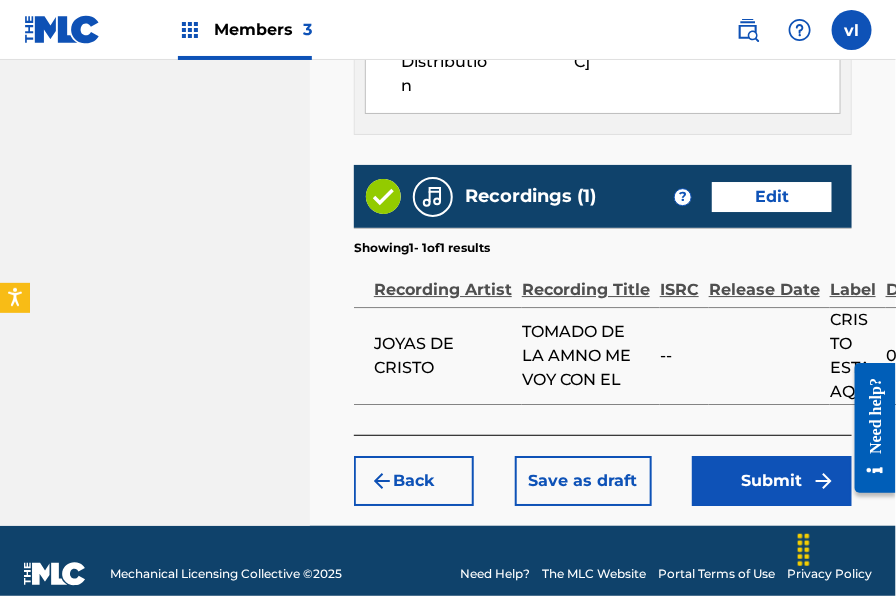 click on "Submit" at bounding box center [772, 481] 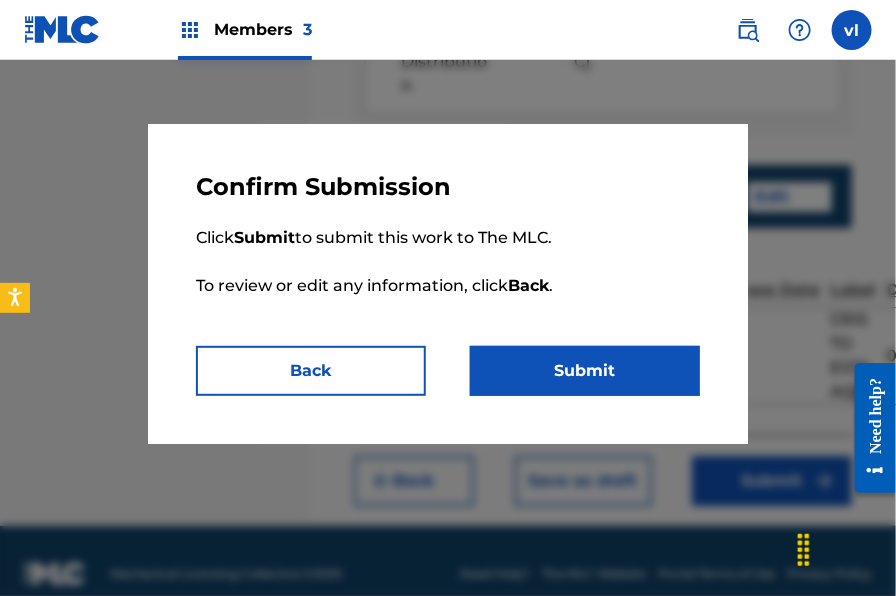 click on "Submit" at bounding box center (585, 371) 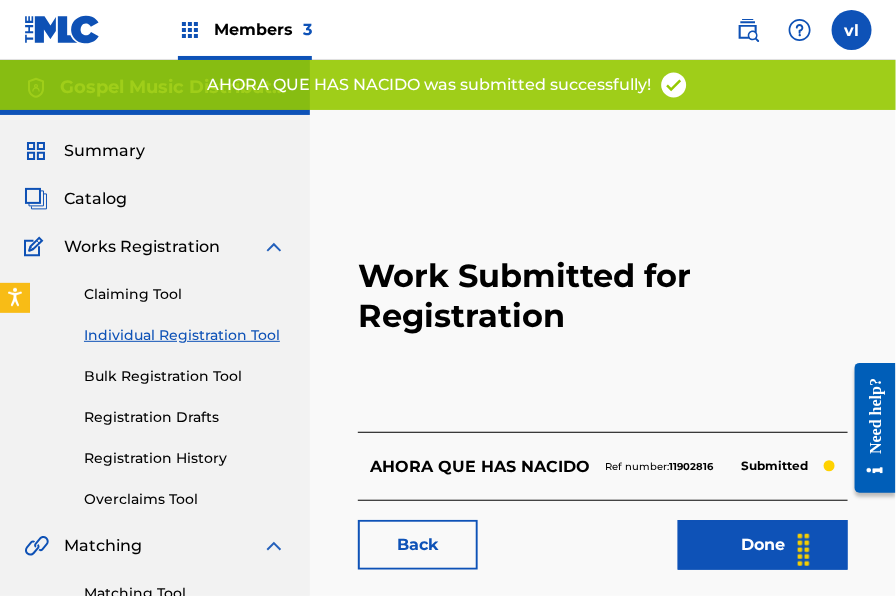 click on "Individual Registration Tool" at bounding box center [185, 335] 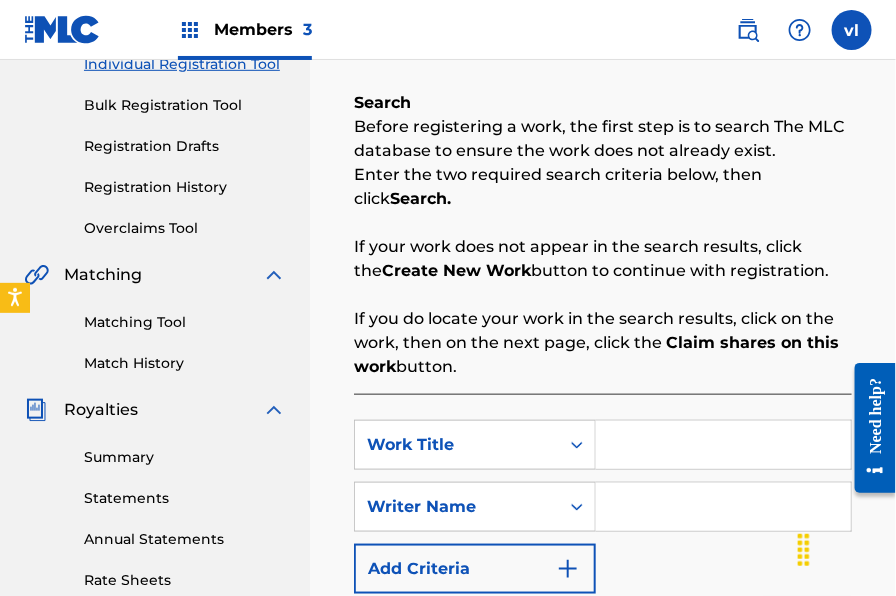 scroll, scrollTop: 281, scrollLeft: 0, axis: vertical 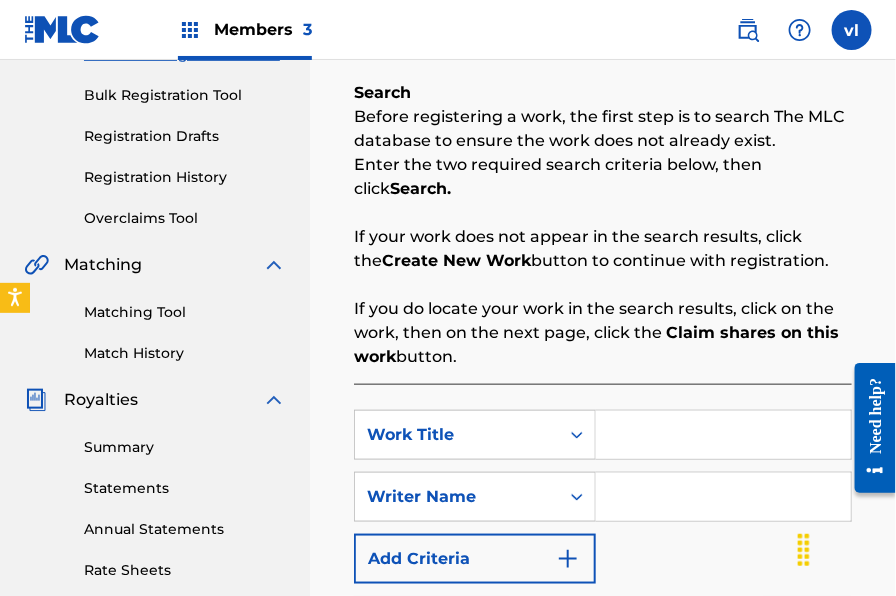 click at bounding box center [723, 435] 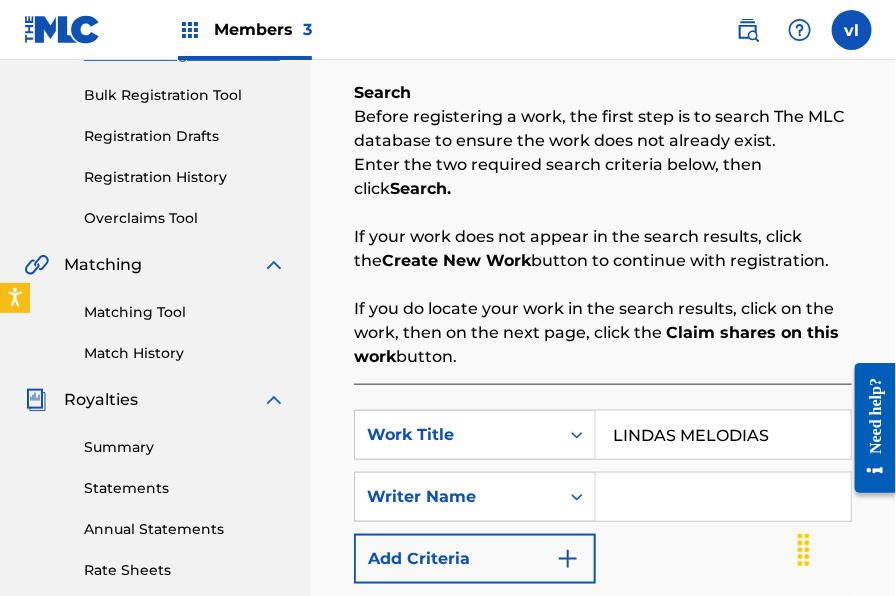 type on "LINDAS MELODIAS" 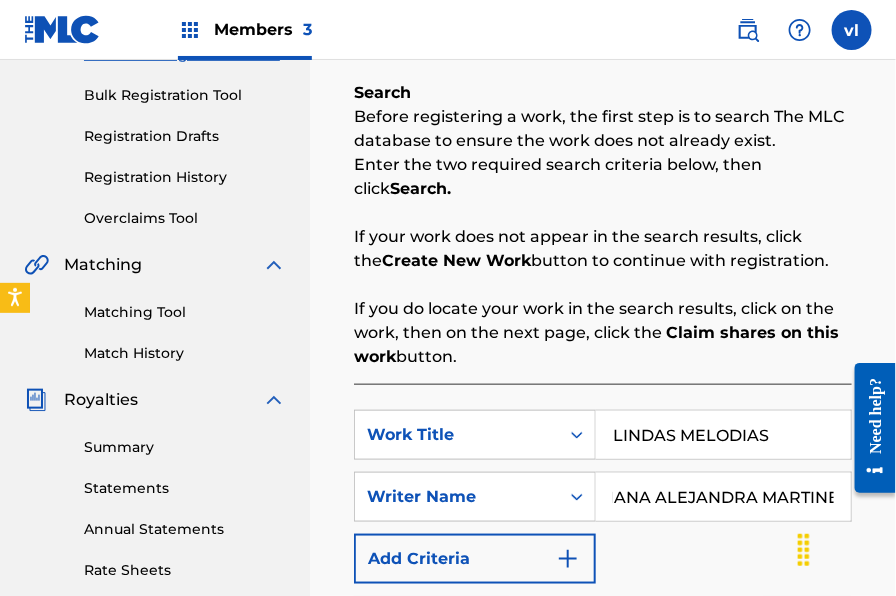 scroll, scrollTop: 0, scrollLeft: 52, axis: horizontal 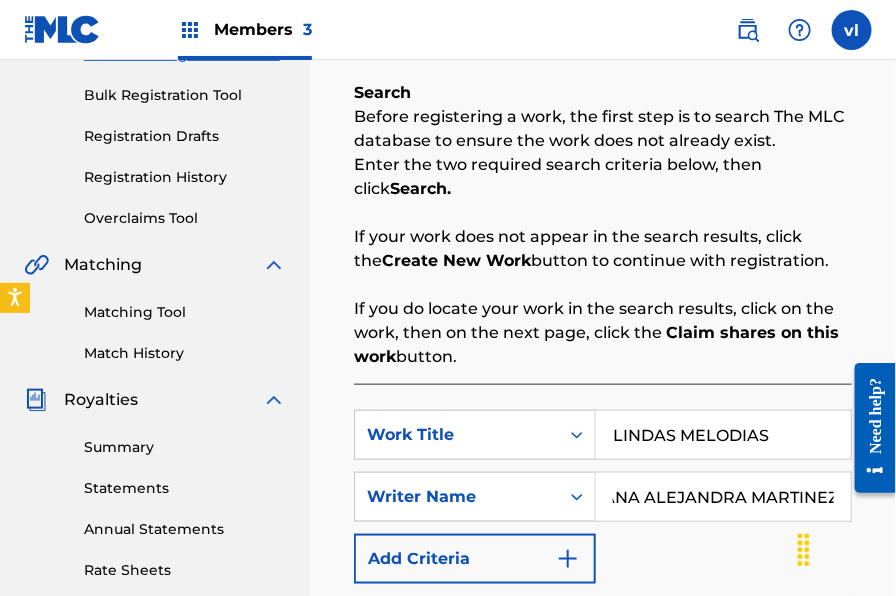 drag, startPoint x: 1560, startPoint y: 850, endPoint x: 844, endPoint y: 506, distance: 794.35004 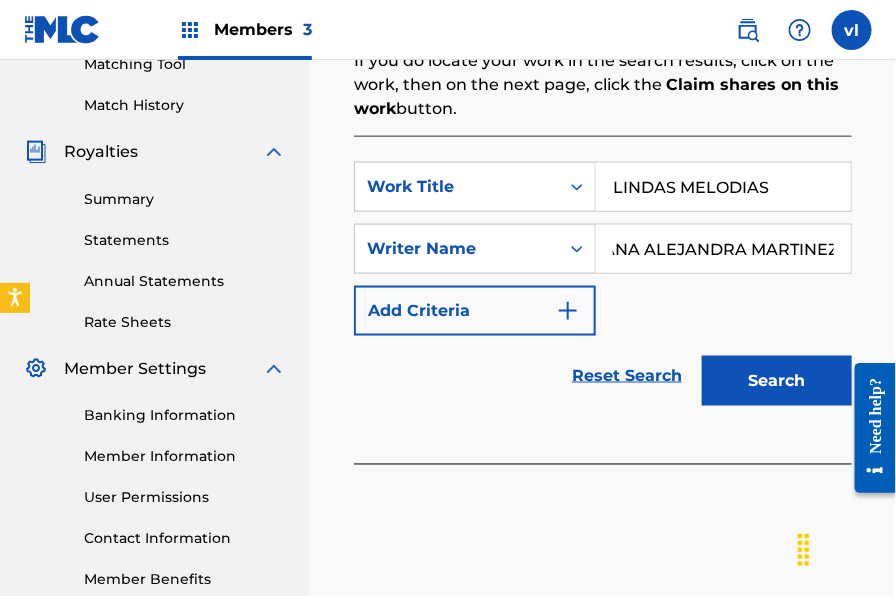 scroll, scrollTop: 643, scrollLeft: 0, axis: vertical 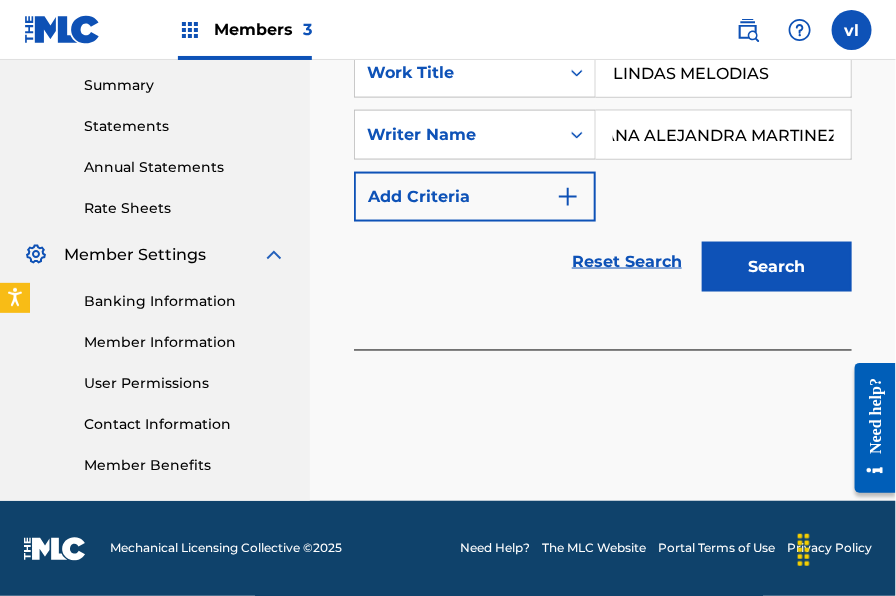 type on "ADRIANA ALEJANDRA MARTINEZ" 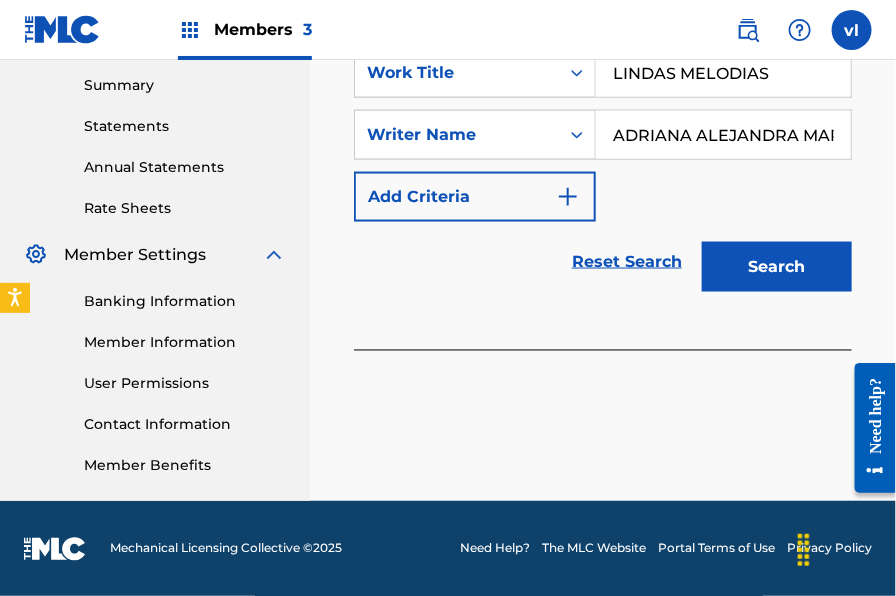 click on "Search" at bounding box center [777, 267] 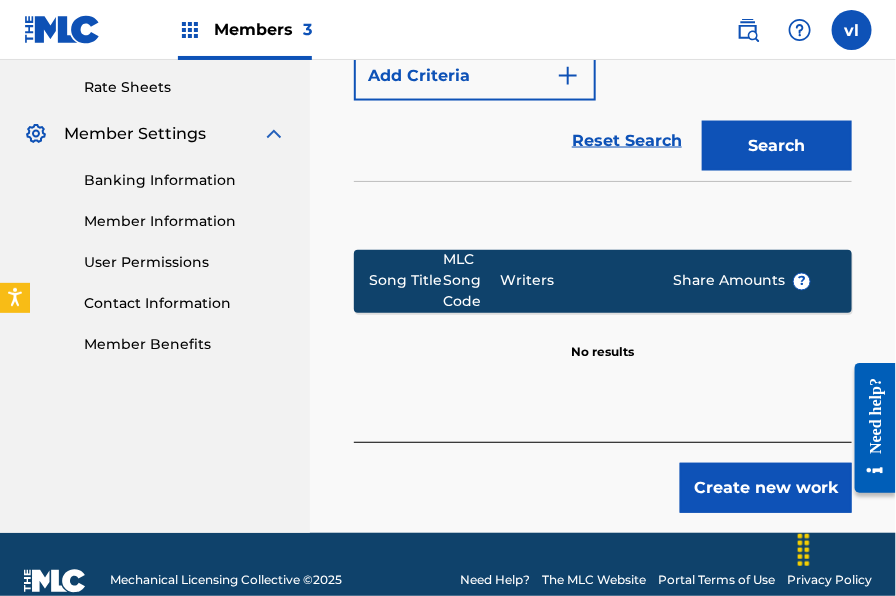 scroll, scrollTop: 796, scrollLeft: 0, axis: vertical 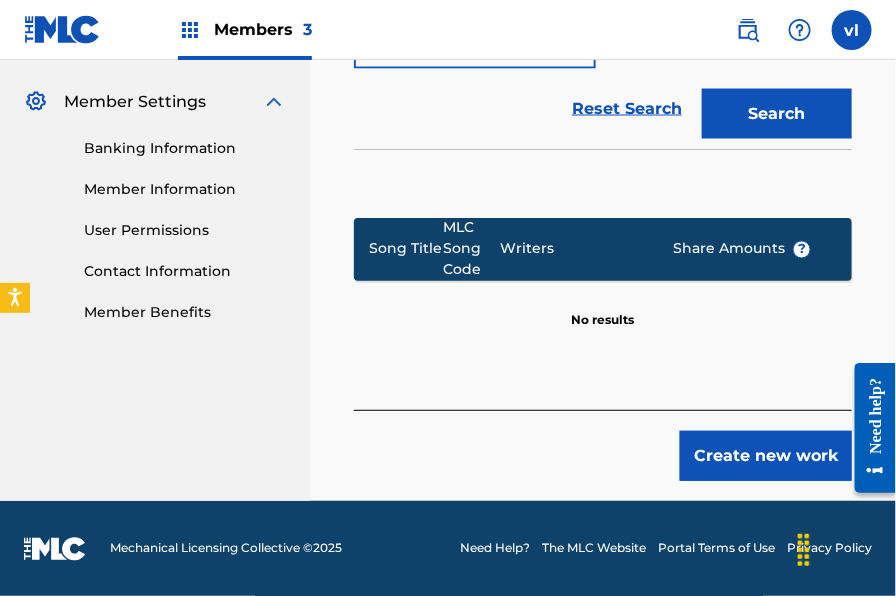 click on "Create new work" at bounding box center (766, 456) 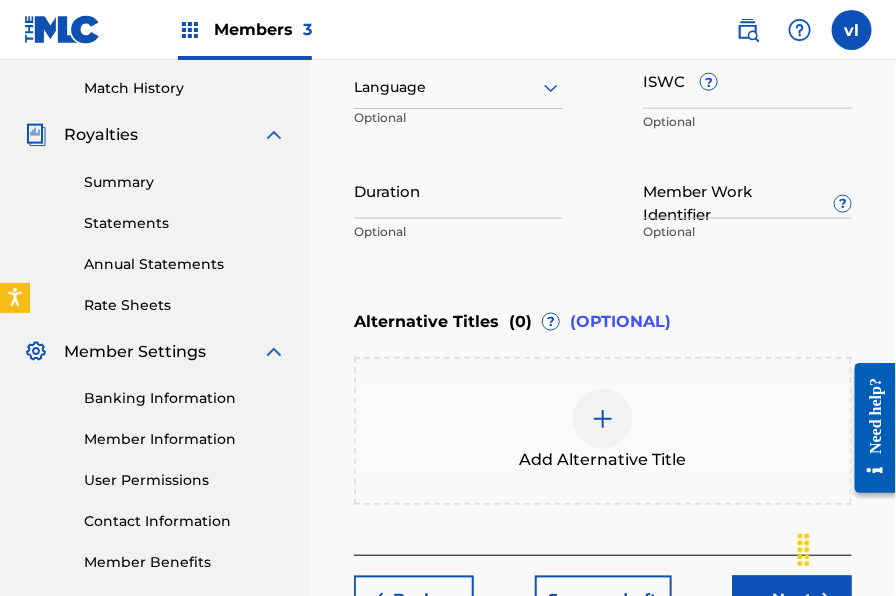 scroll, scrollTop: 529, scrollLeft: 0, axis: vertical 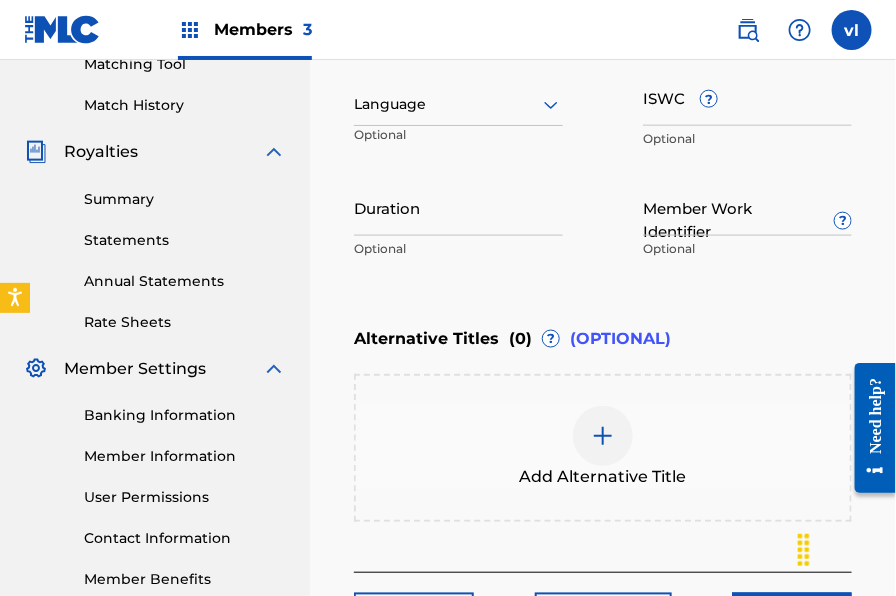 click at bounding box center [458, 104] 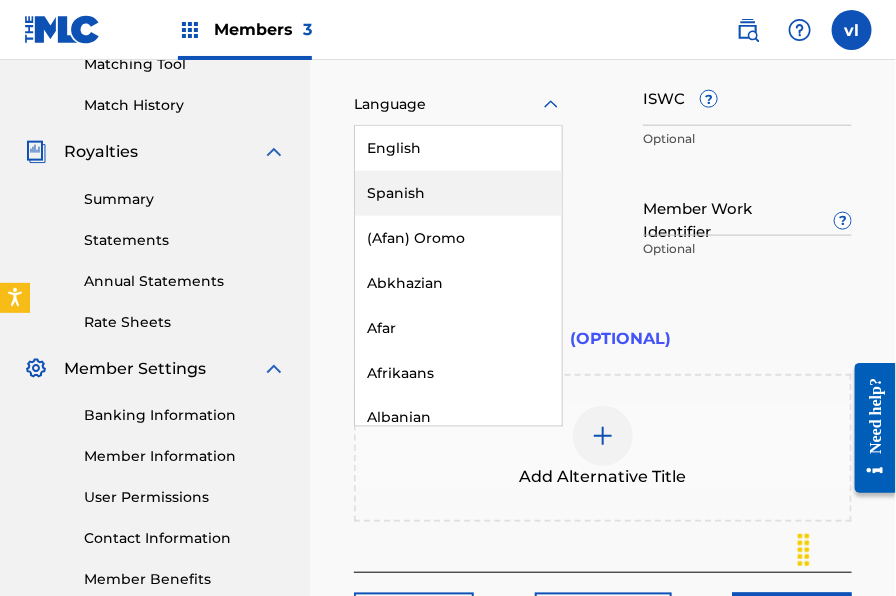 click on "Spanish" at bounding box center (458, 193) 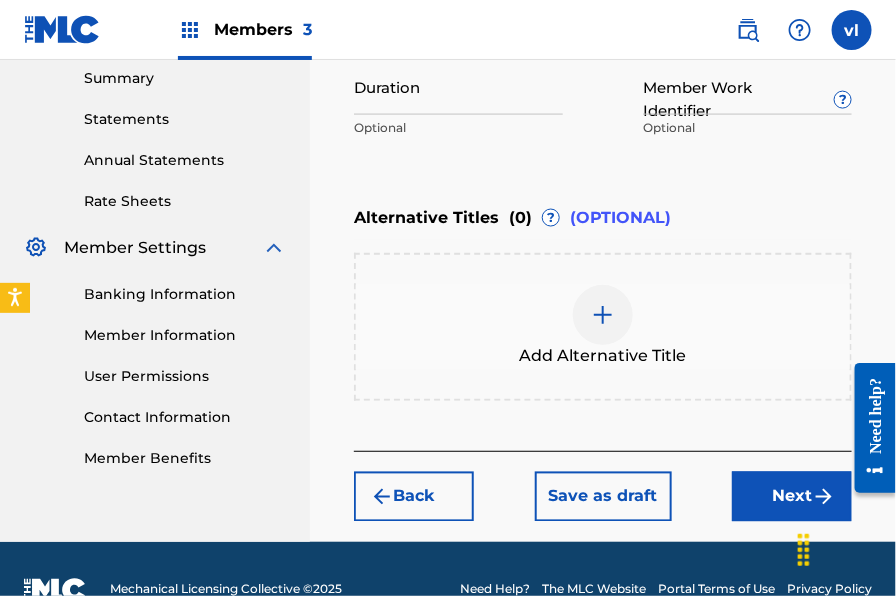 scroll, scrollTop: 690, scrollLeft: 0, axis: vertical 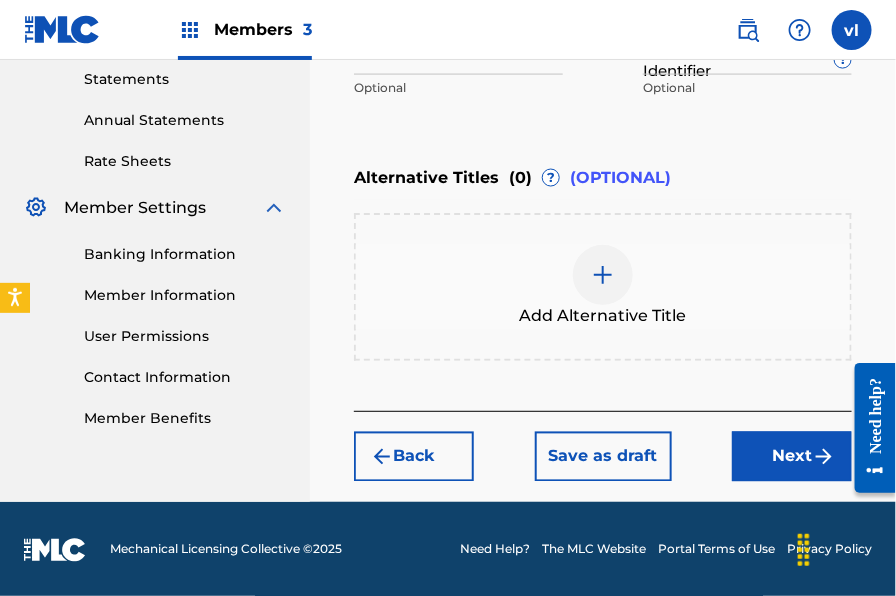 click on "Next" at bounding box center [792, 457] 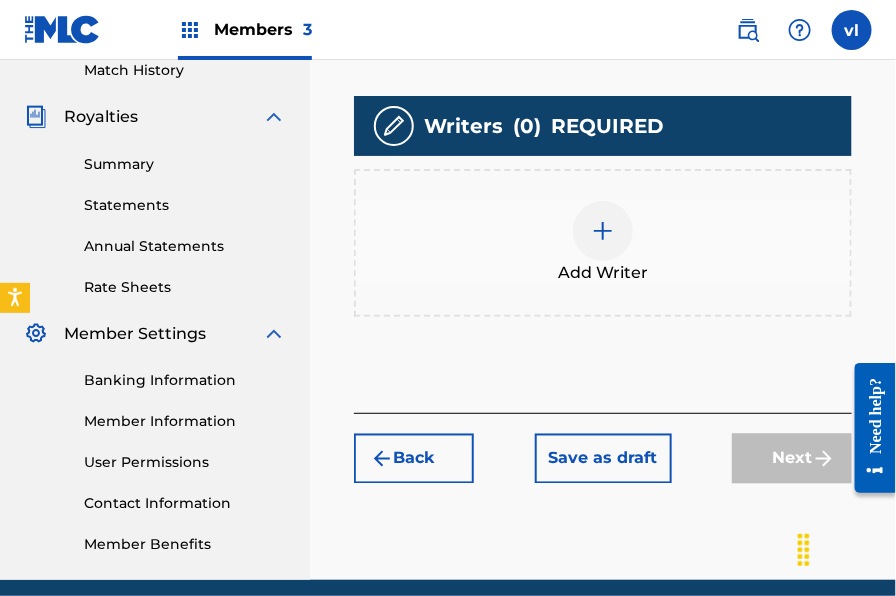 scroll, scrollTop: 548, scrollLeft: 0, axis: vertical 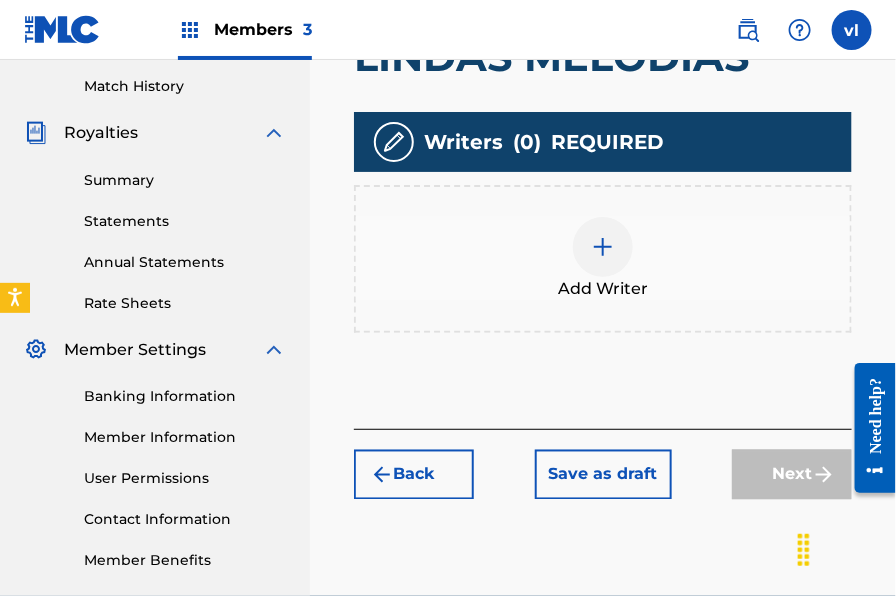 click at bounding box center [603, 247] 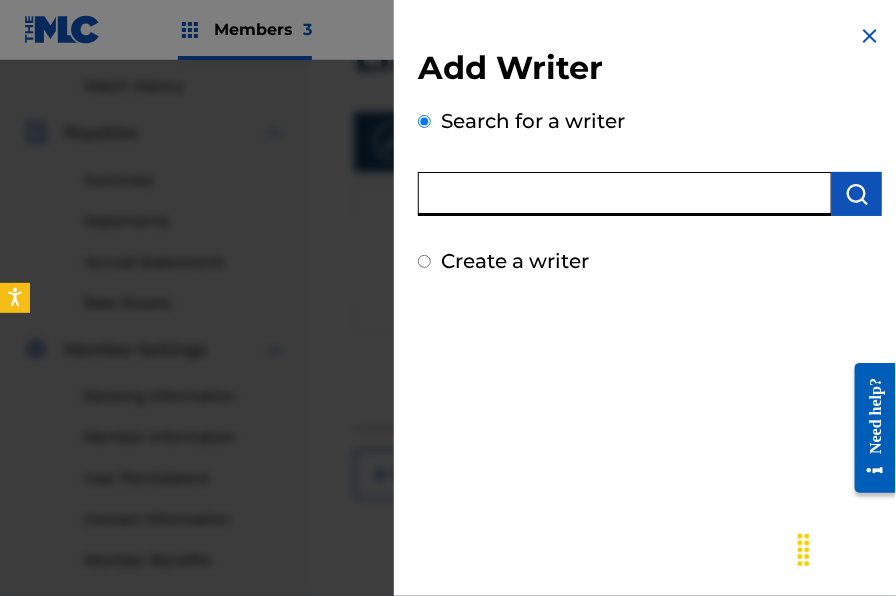 paste on "[FIRST] [LAST]" 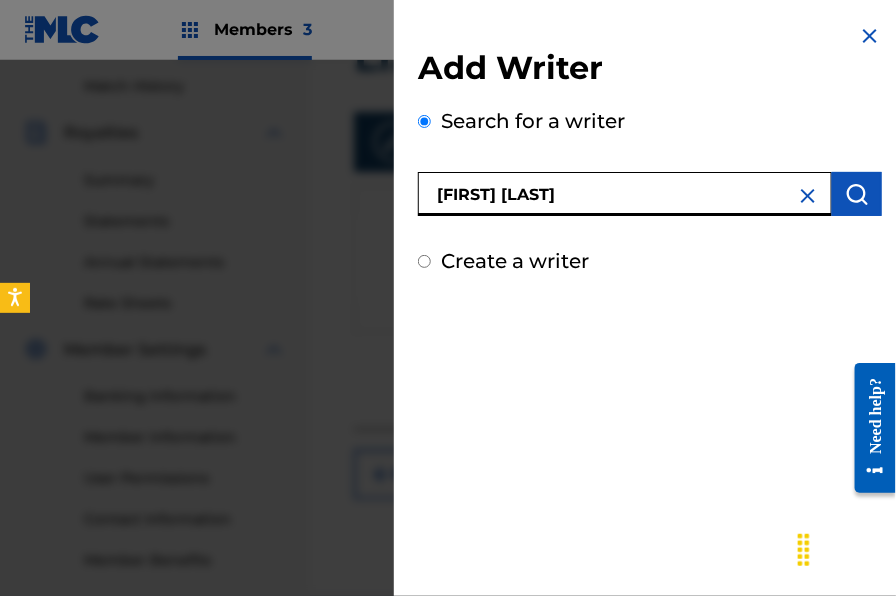 type on "[FIRST] [LAST]" 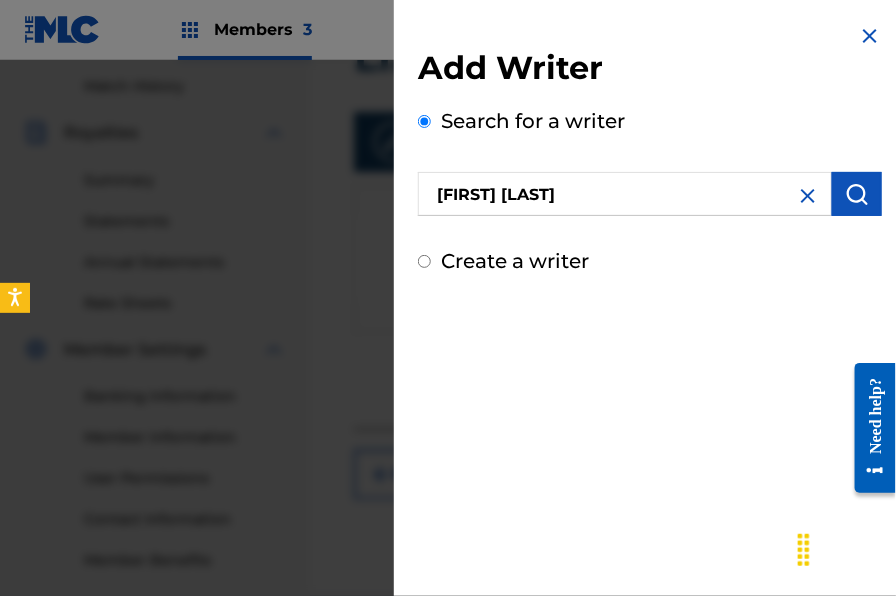 click at bounding box center (857, 194) 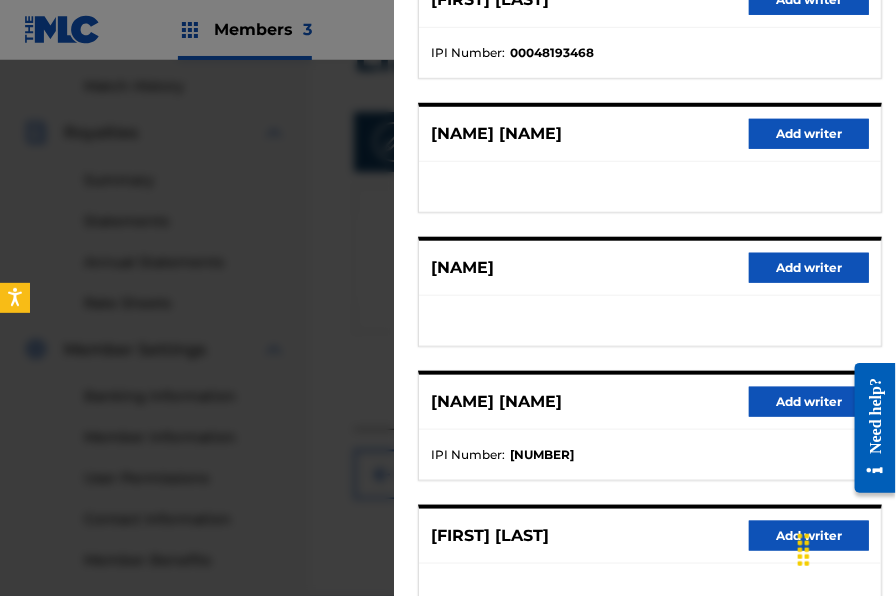 scroll, scrollTop: 439, scrollLeft: 0, axis: vertical 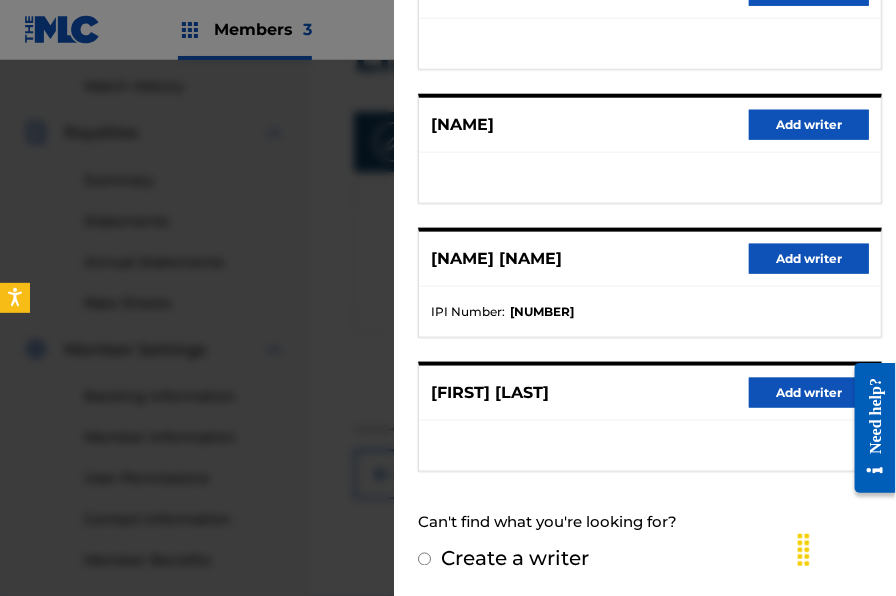 click on "Add writer" at bounding box center [809, 393] 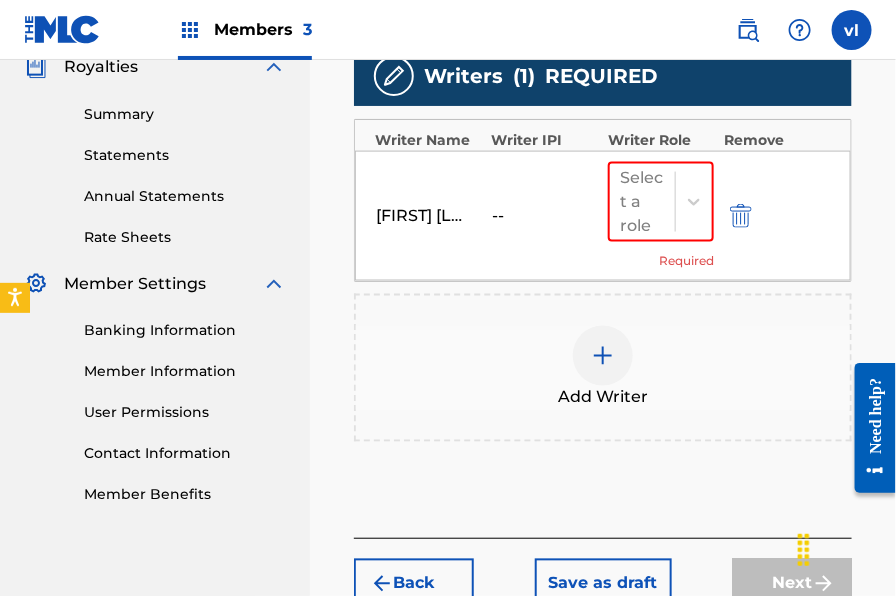 scroll, scrollTop: 668, scrollLeft: 0, axis: vertical 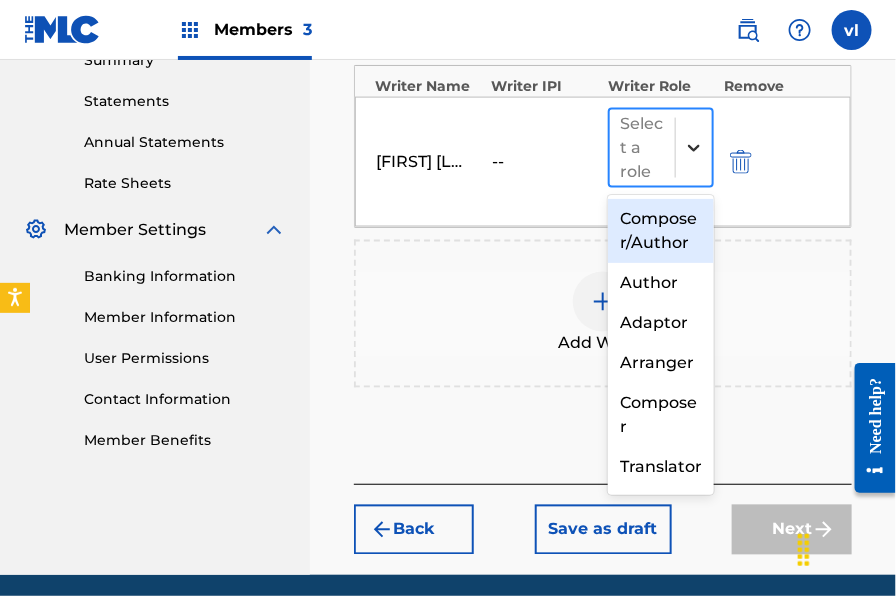 click 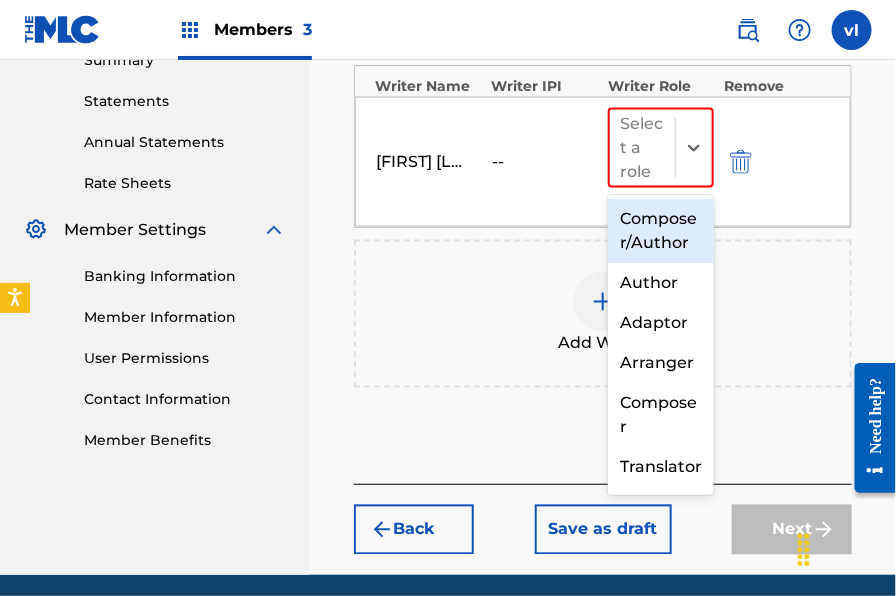 click on "Composer/Author" at bounding box center (661, 231) 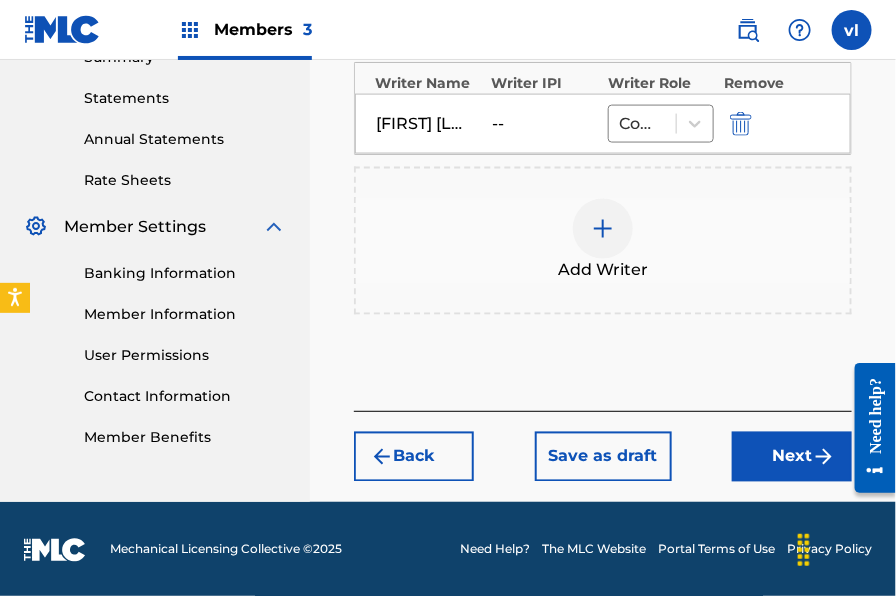 scroll, scrollTop: 672, scrollLeft: 0, axis: vertical 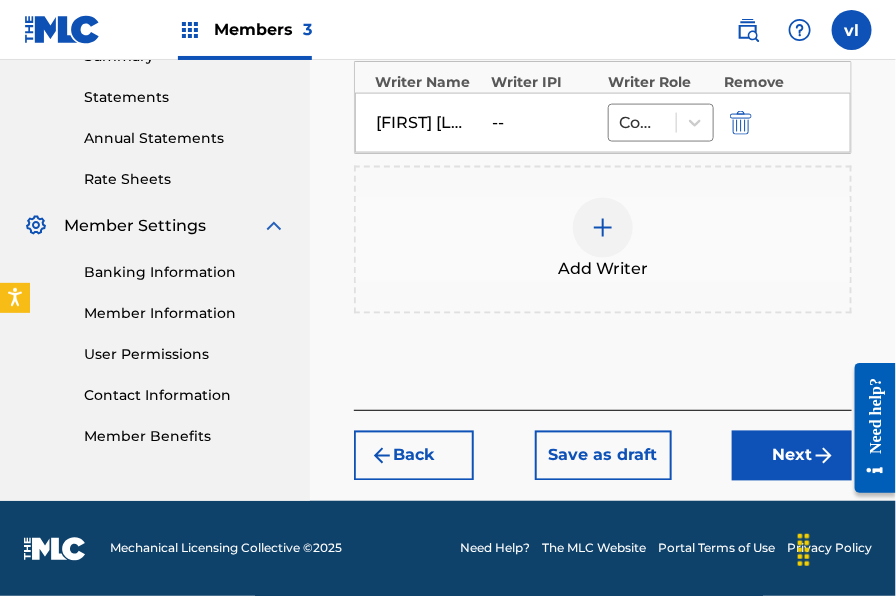 click on "Next" at bounding box center (792, 456) 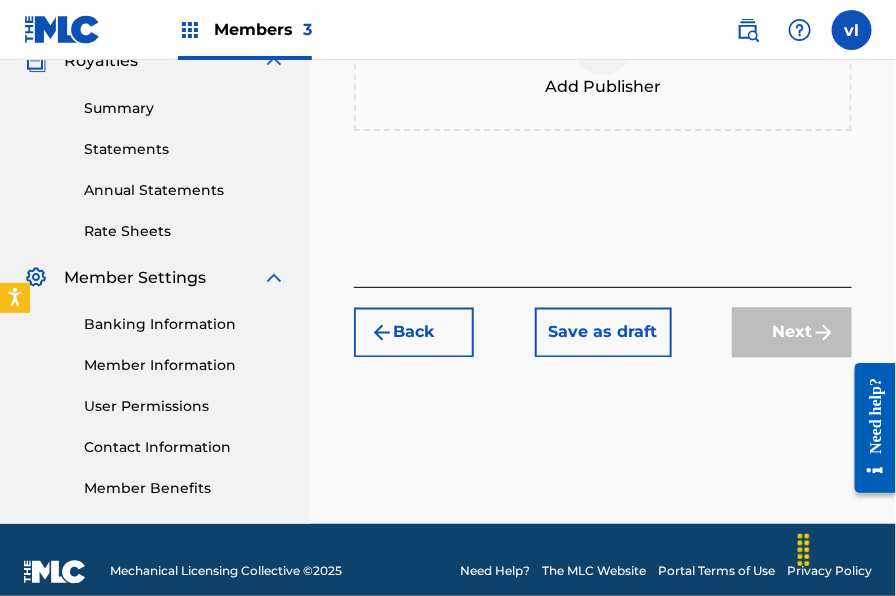scroll, scrollTop: 590, scrollLeft: 0, axis: vertical 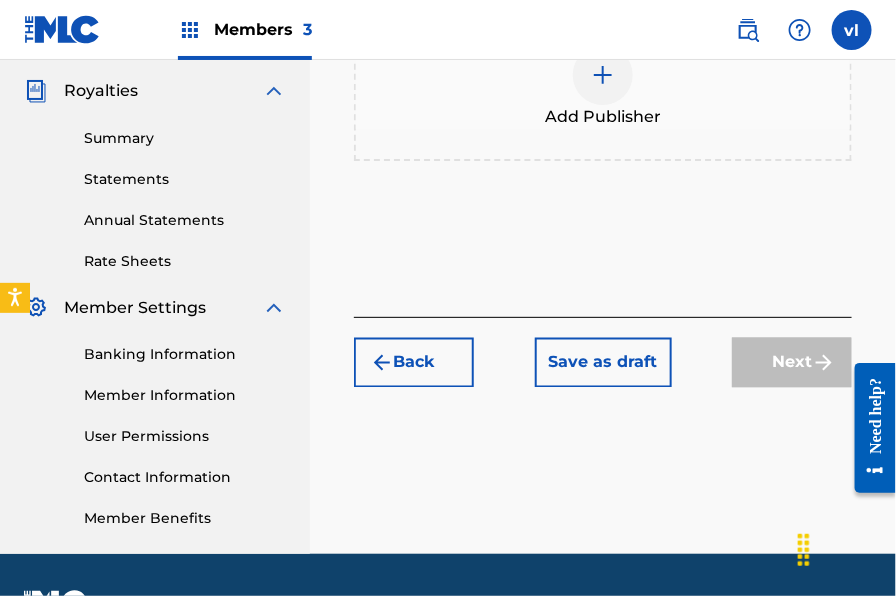 click on "Add Publisher" at bounding box center (603, 117) 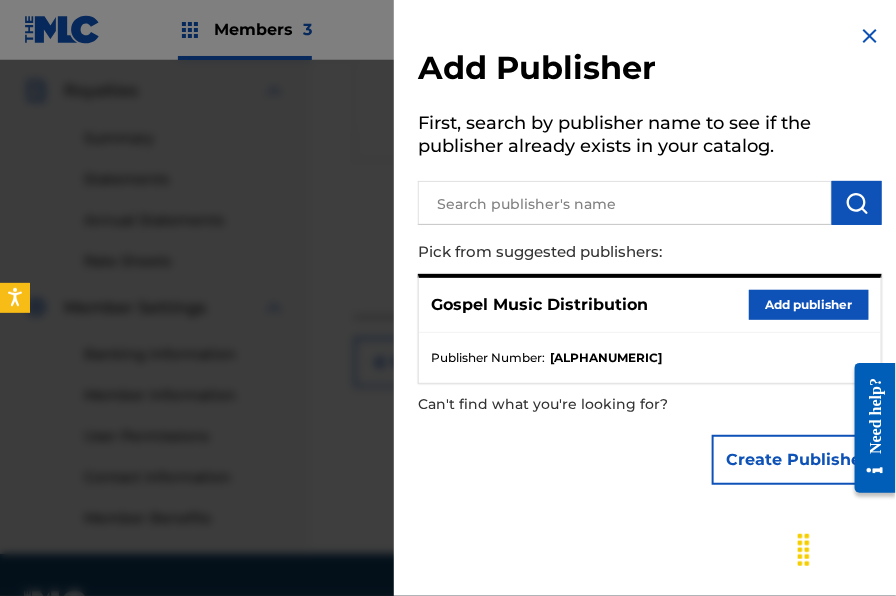 click on "Add publisher" at bounding box center (809, 305) 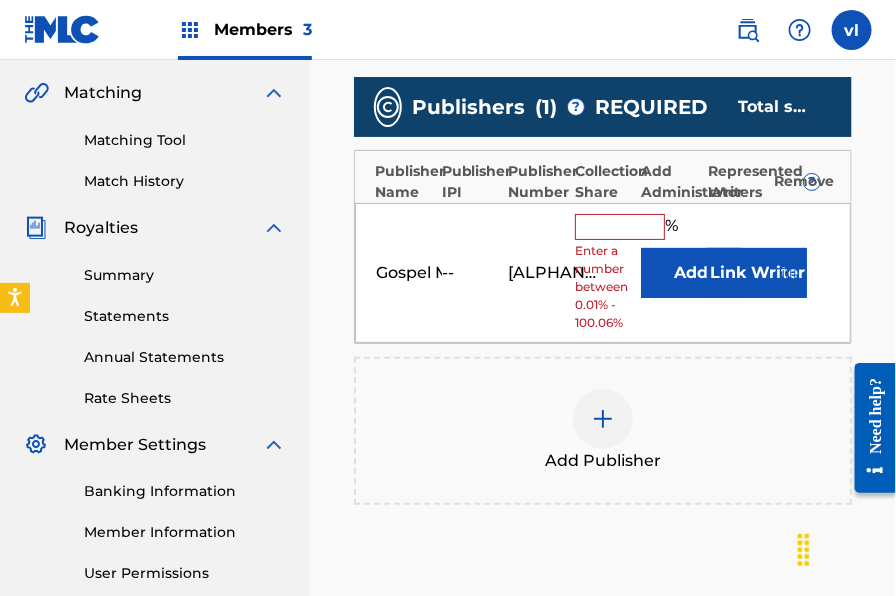 scroll, scrollTop: 451, scrollLeft: 0, axis: vertical 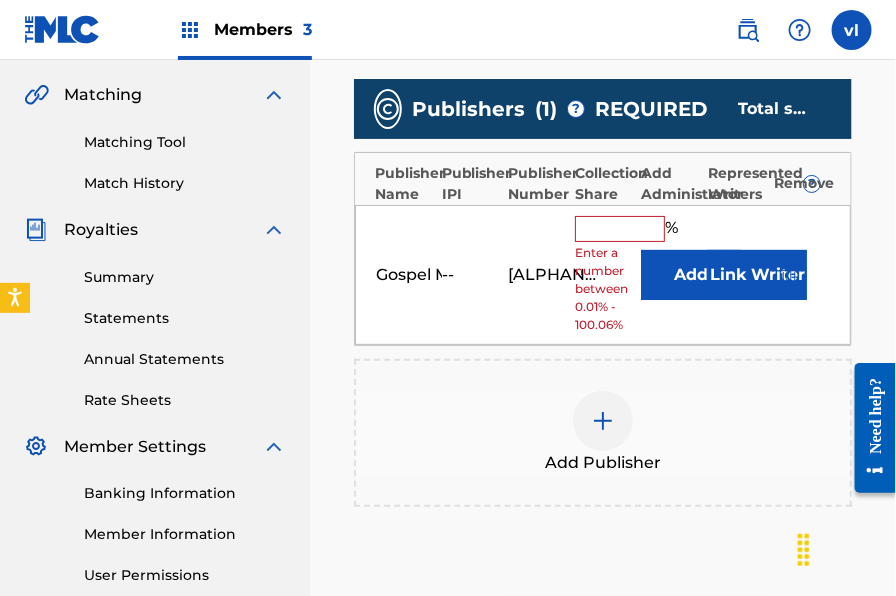 click at bounding box center (620, 229) 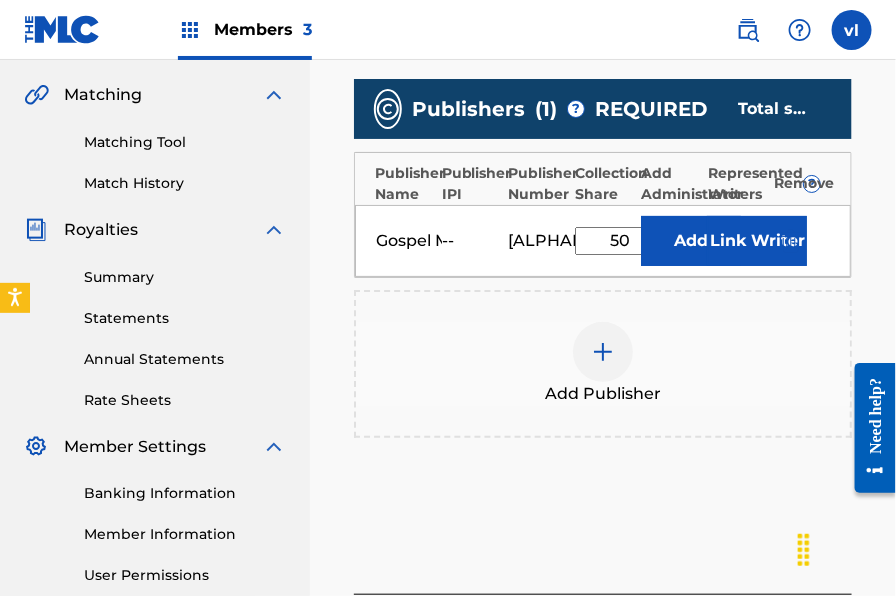 type on "50" 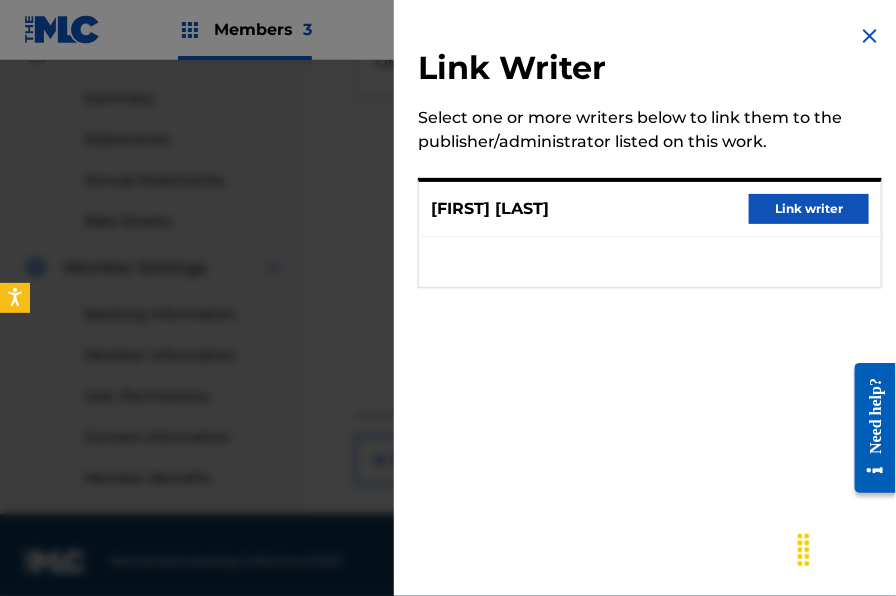scroll, scrollTop: 643, scrollLeft: 0, axis: vertical 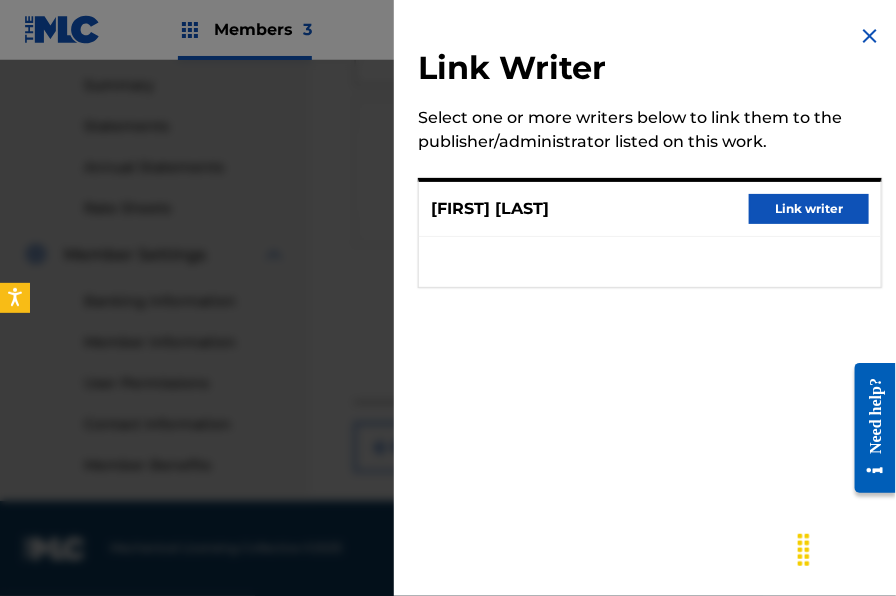 click on "Link writer" at bounding box center (809, 209) 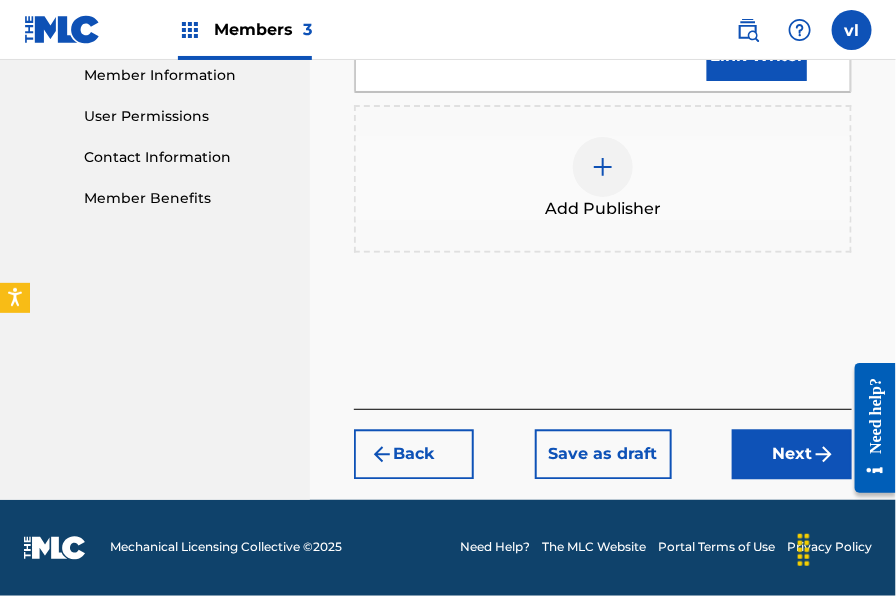 click on "Next" at bounding box center [792, 455] 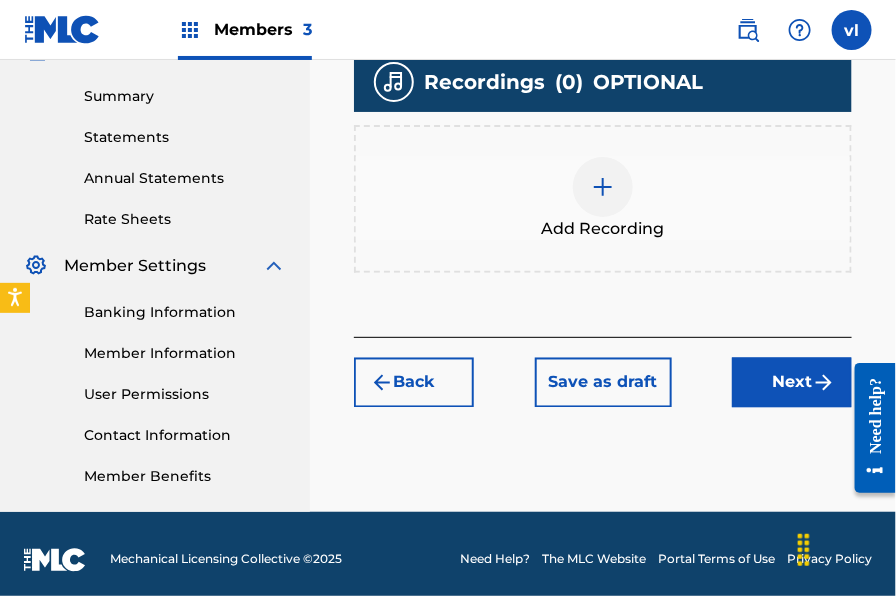 scroll, scrollTop: 623, scrollLeft: 0, axis: vertical 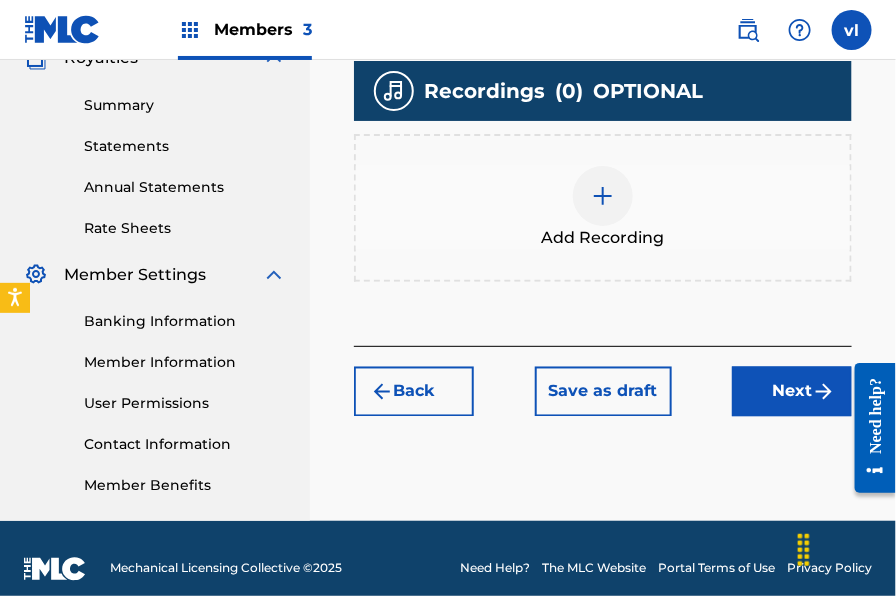 click at bounding box center [603, 196] 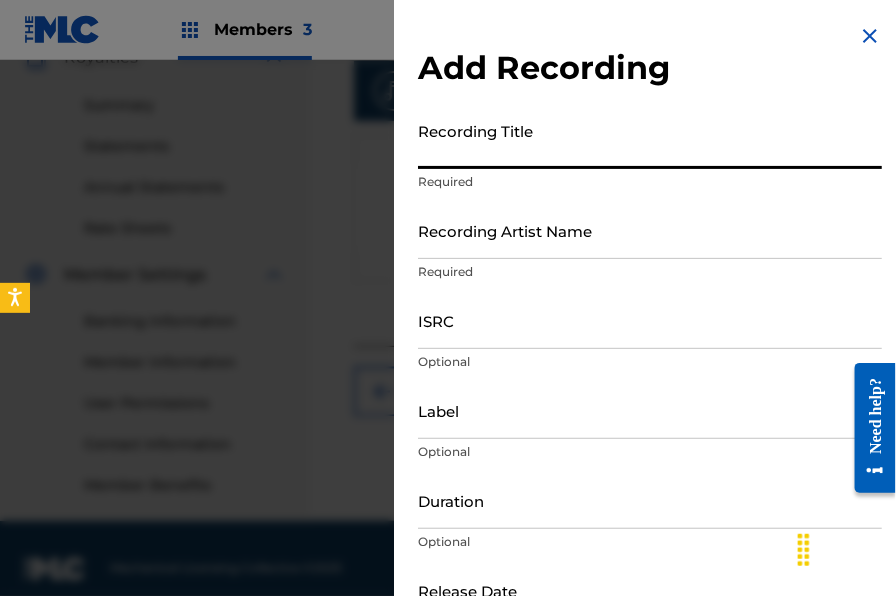 click on "Recording Title" at bounding box center (650, 140) 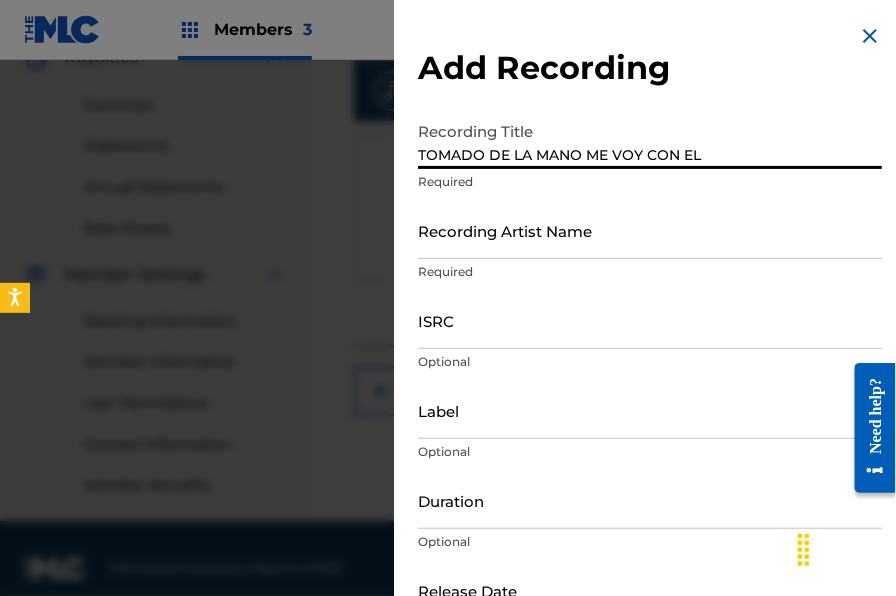 type on "TOMADO DE LA MANO ME VOY CON EL" 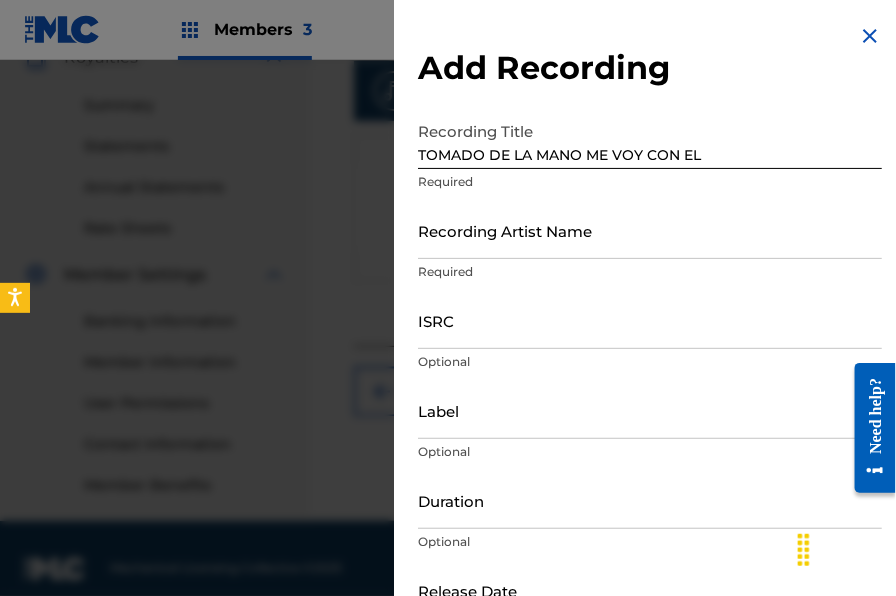 click on "Recording Title TOMADO DE LA MANO ME VOY CON EL Required" at bounding box center (650, 157) 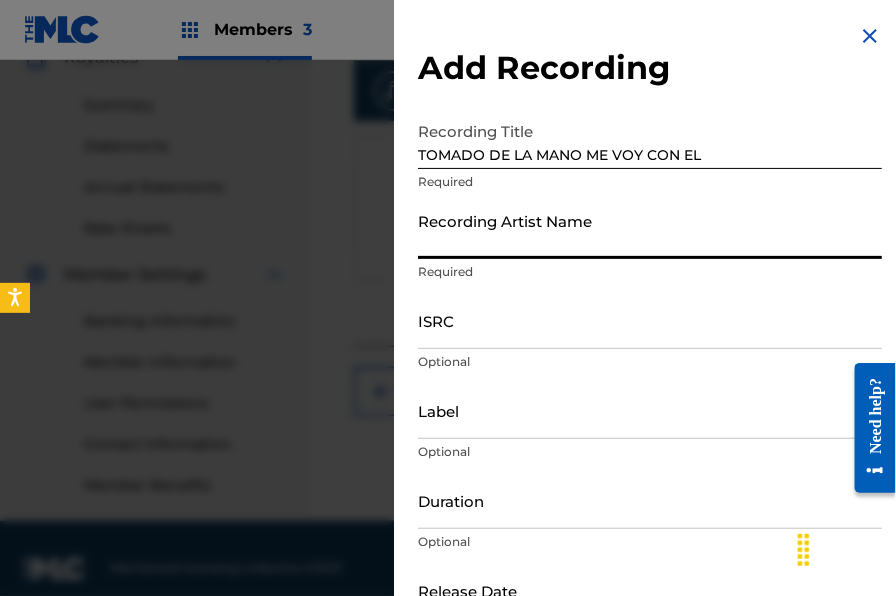 click on "Recording Artist Name" at bounding box center [650, 230] 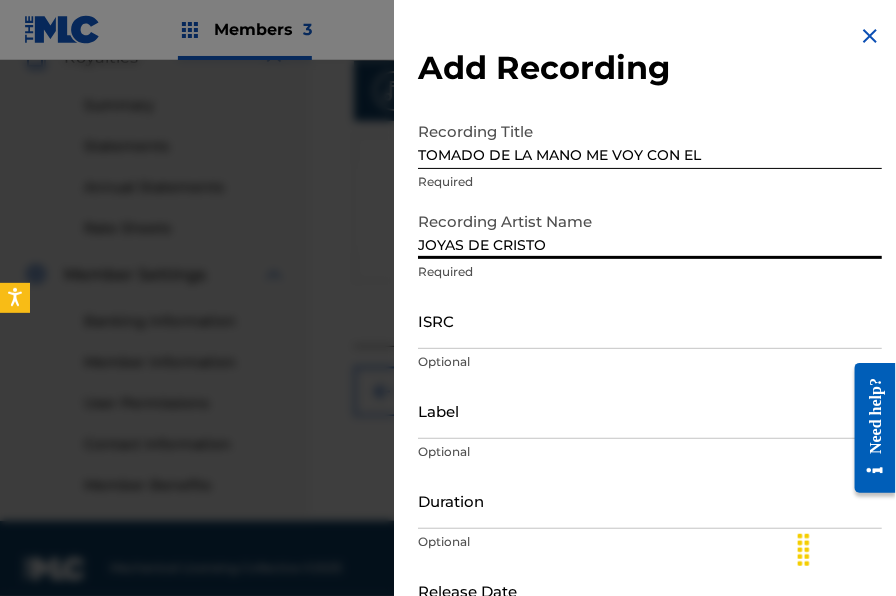 type on "JOYAS DE CRISTO" 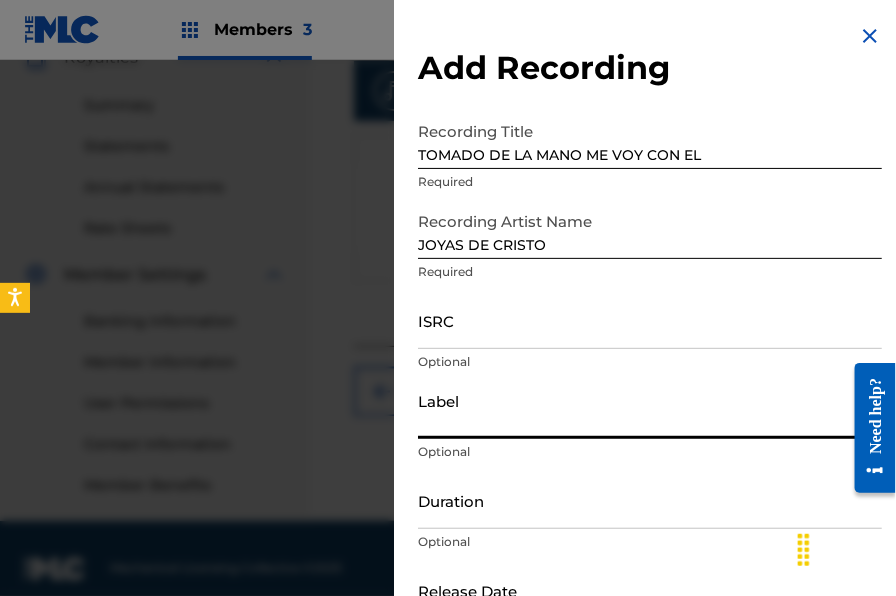 click on "Label" at bounding box center [650, 410] 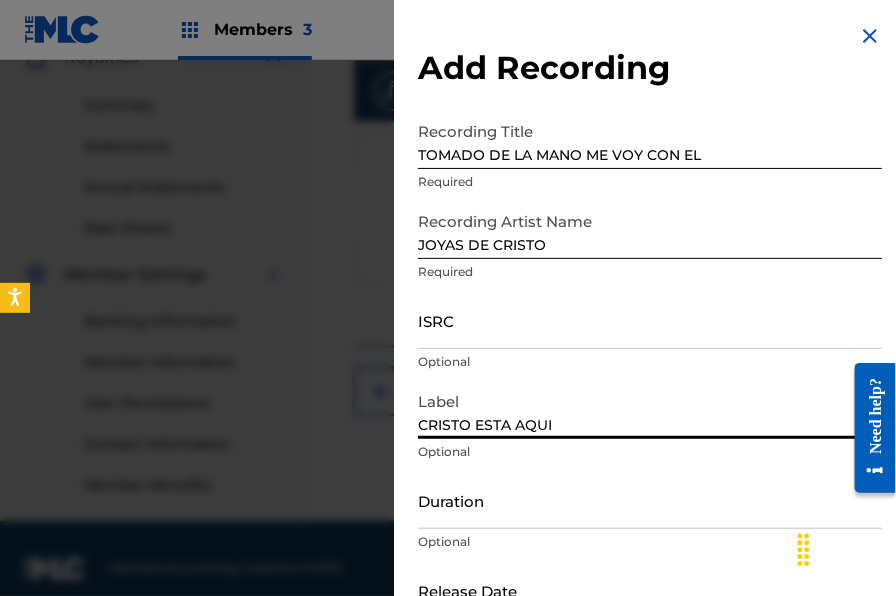 type on "CRISTO ESTA AQUI" 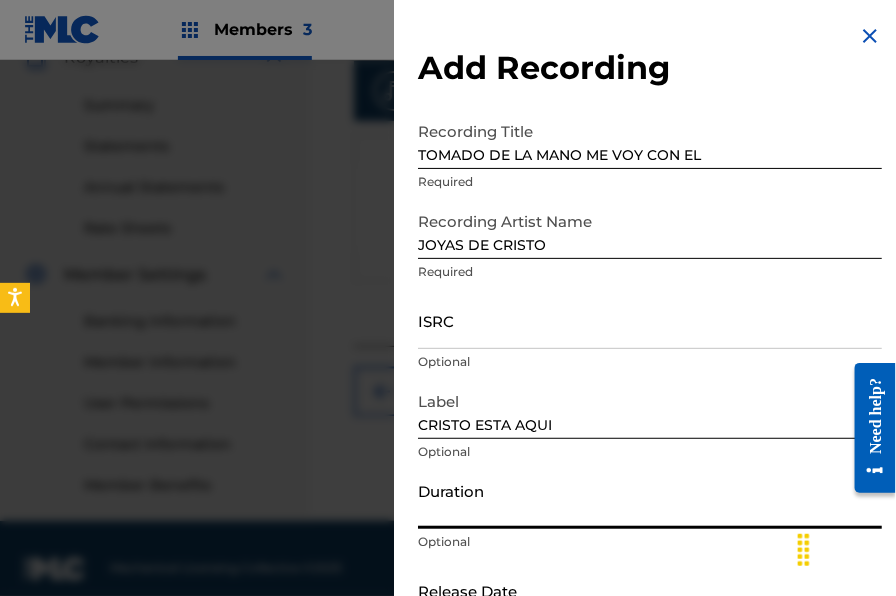 click on "Duration" at bounding box center [650, 500] 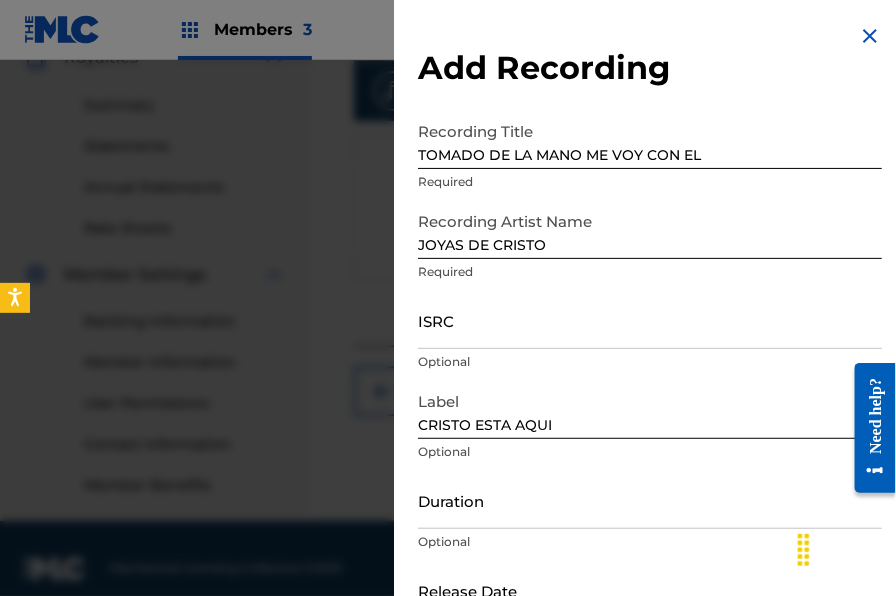 click on "Duration" at bounding box center (650, 500) 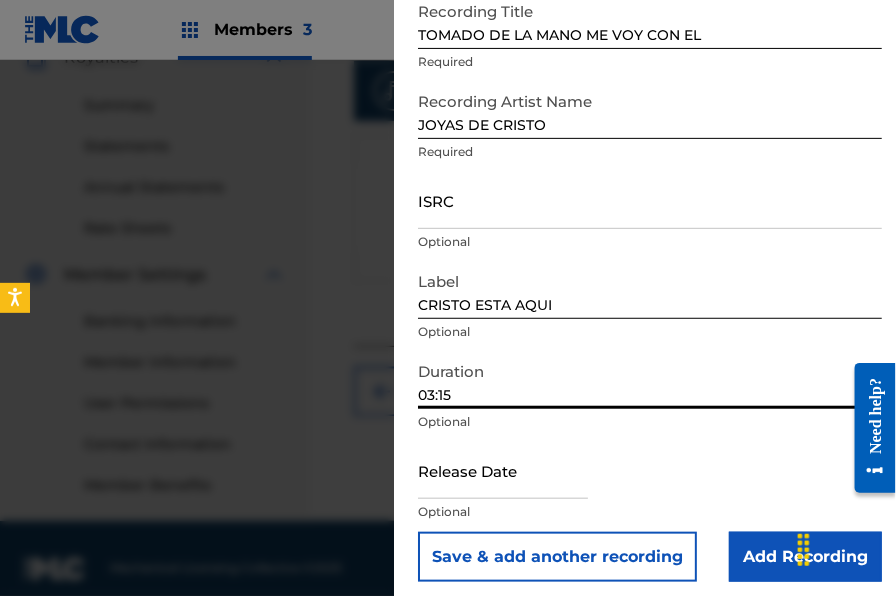 scroll, scrollTop: 130, scrollLeft: 0, axis: vertical 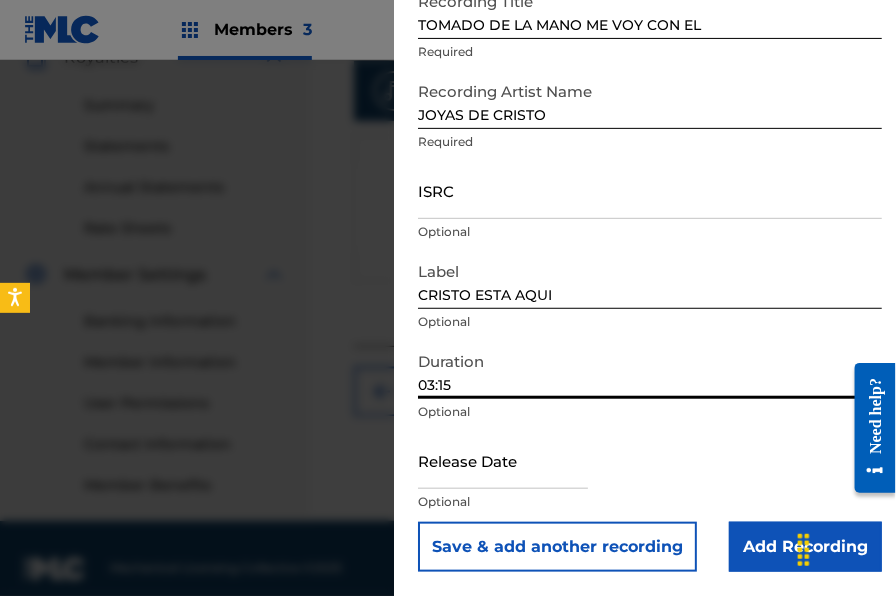 type on "03:15" 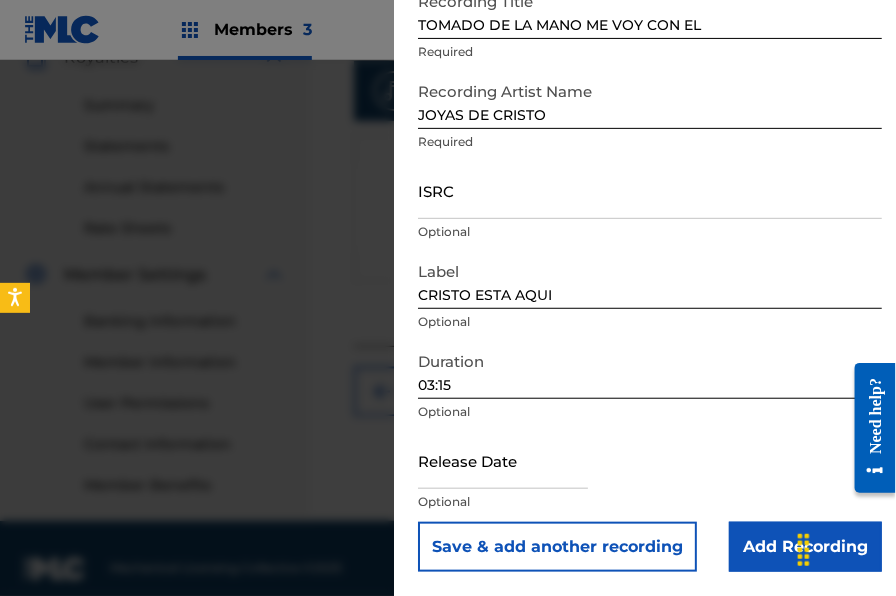 click at bounding box center (503, 460) 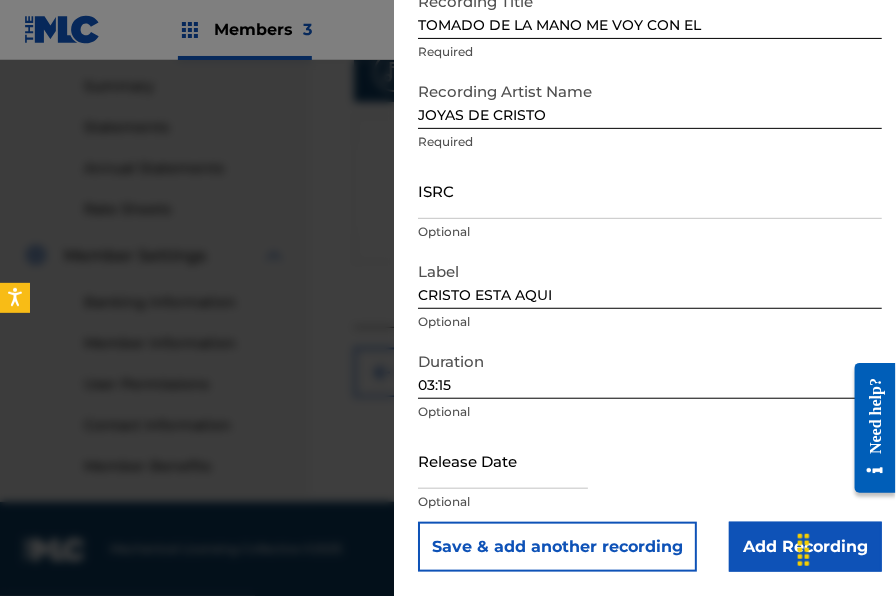 scroll, scrollTop: 643, scrollLeft: 0, axis: vertical 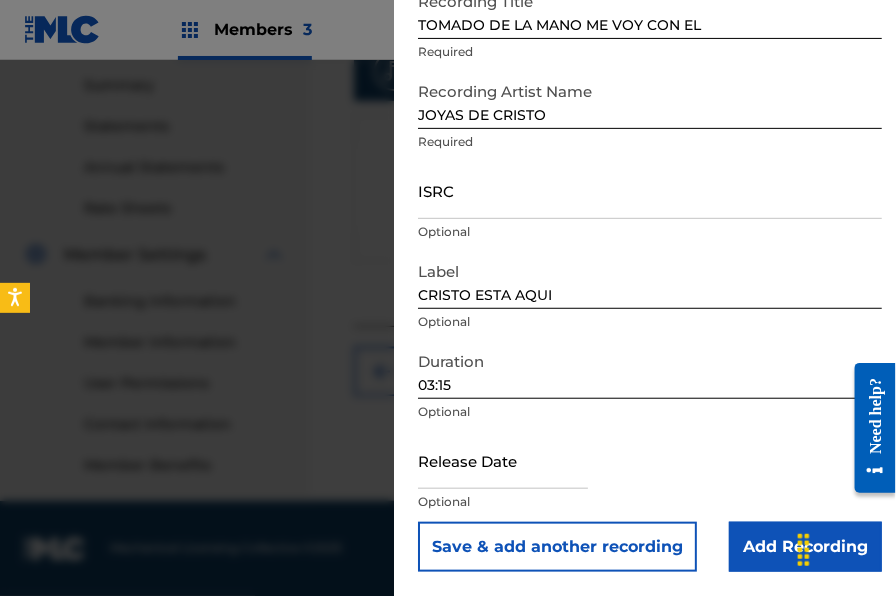 click on "Add Recording" at bounding box center (805, 547) 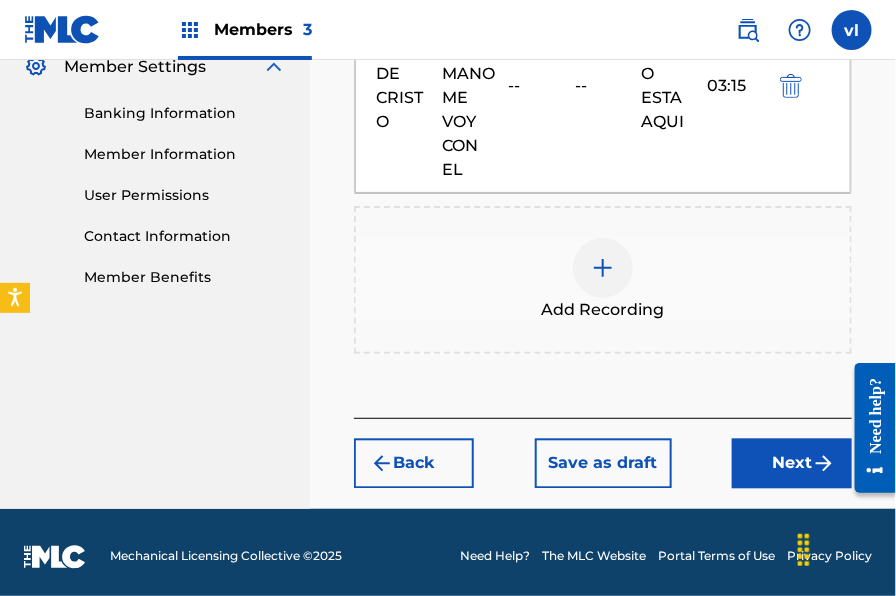 scroll, scrollTop: 839, scrollLeft: 0, axis: vertical 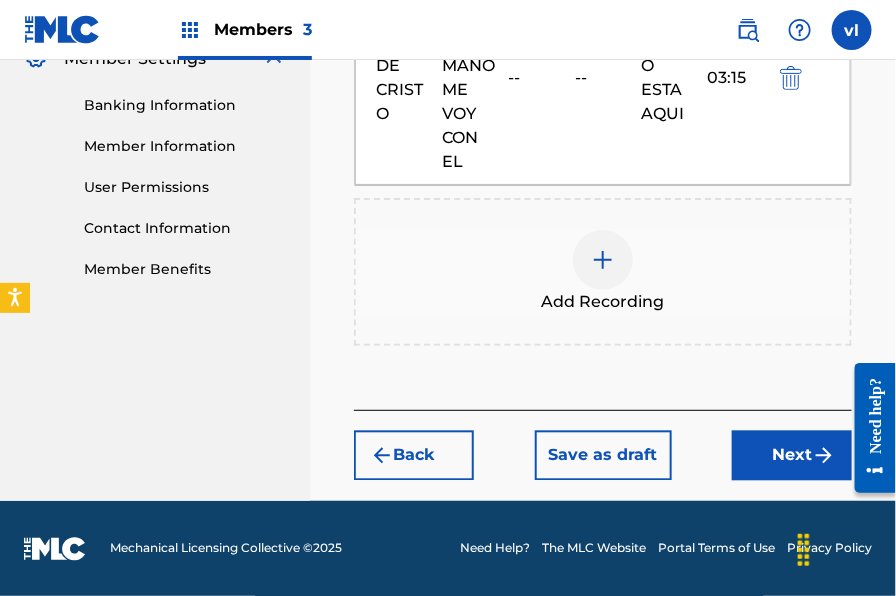 click on "Next" at bounding box center (792, 456) 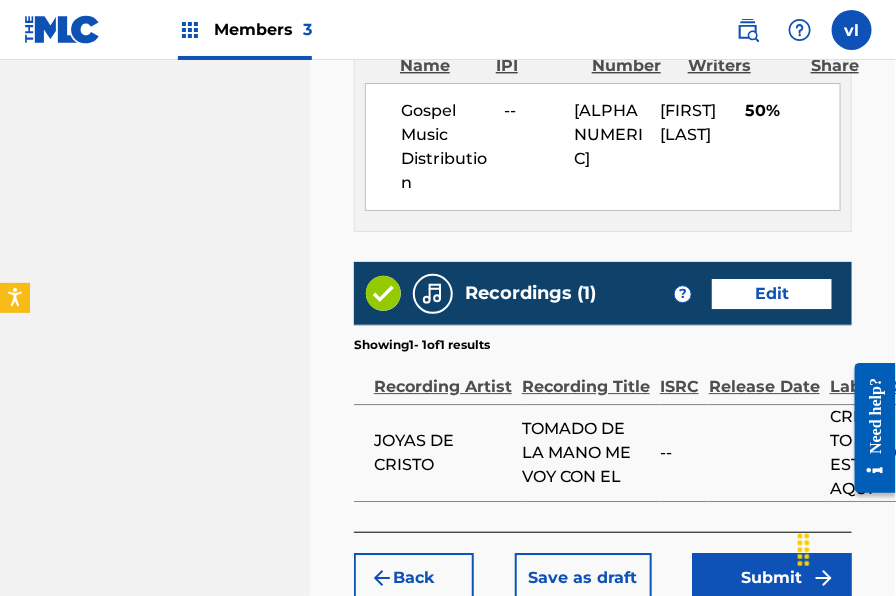 scroll, scrollTop: 1340, scrollLeft: 0, axis: vertical 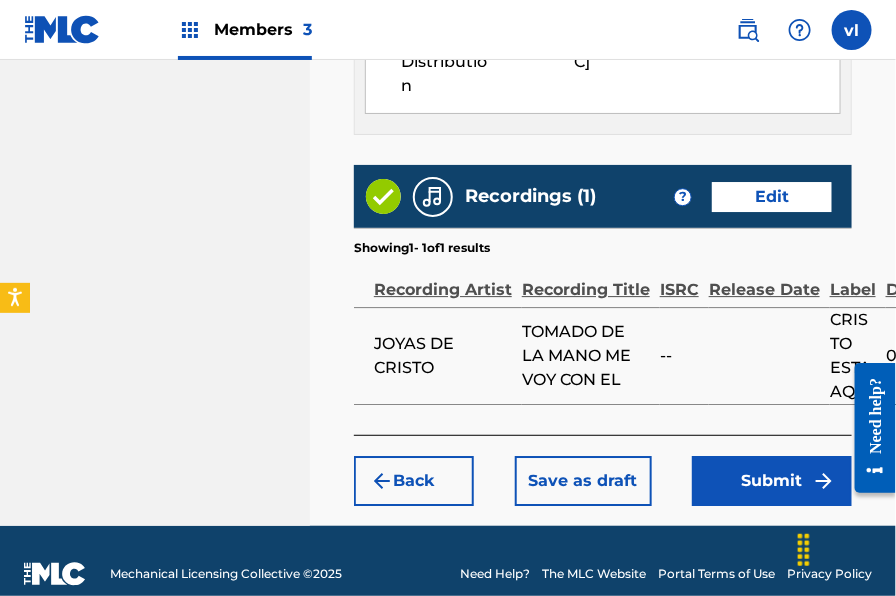 click on "Submit" at bounding box center (772, 481) 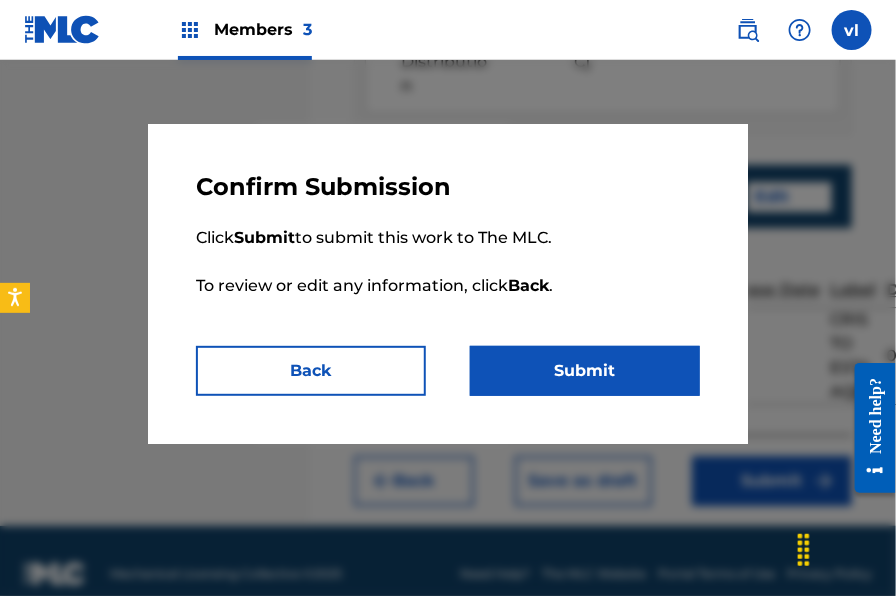 click on "Submit" at bounding box center (585, 371) 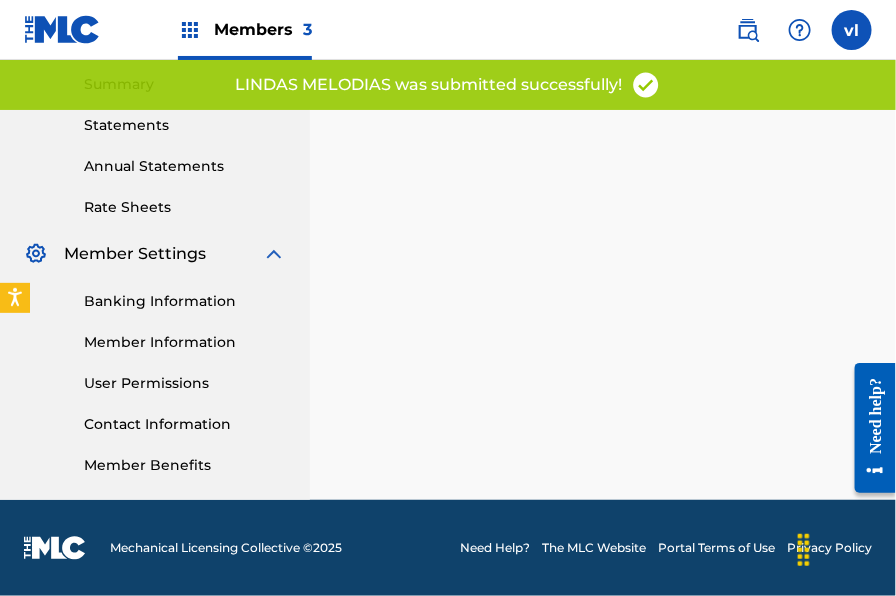 scroll, scrollTop: 0, scrollLeft: 0, axis: both 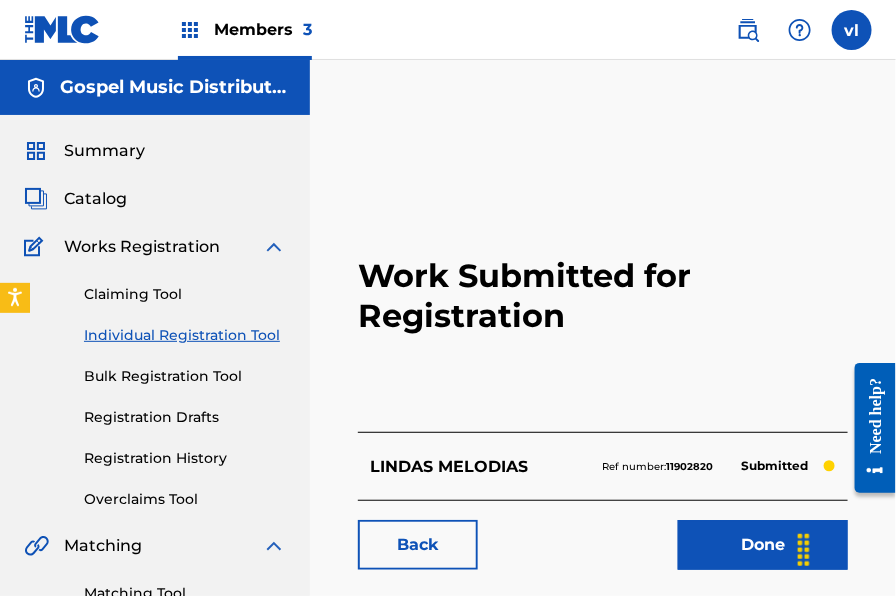 click on "Individual Registration Tool" at bounding box center [185, 335] 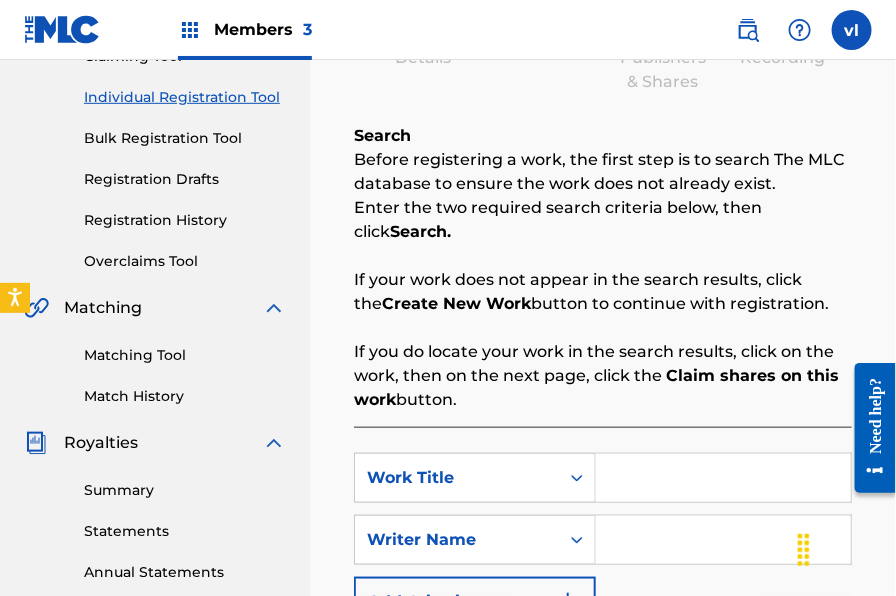 scroll, scrollTop: 297, scrollLeft: 0, axis: vertical 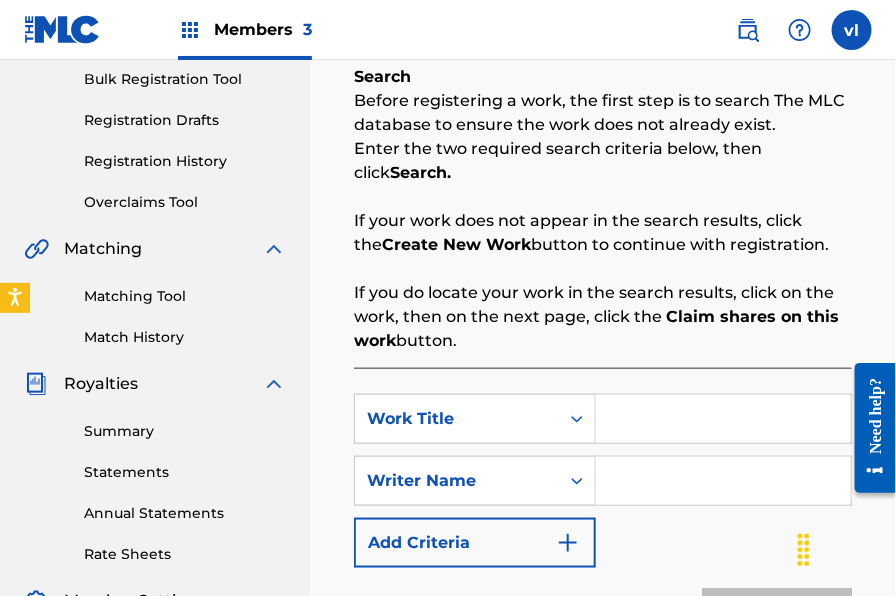 click at bounding box center [723, 419] 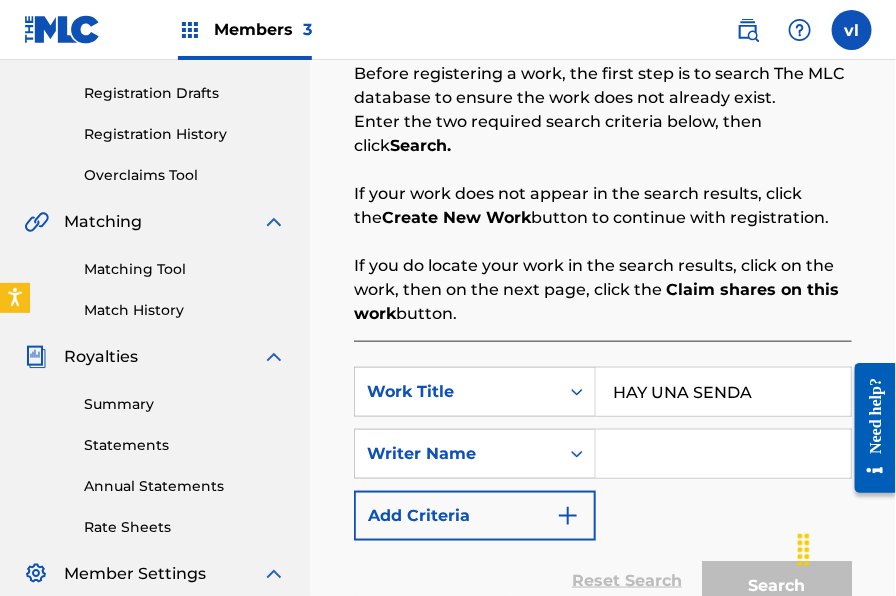 scroll, scrollTop: 353, scrollLeft: 0, axis: vertical 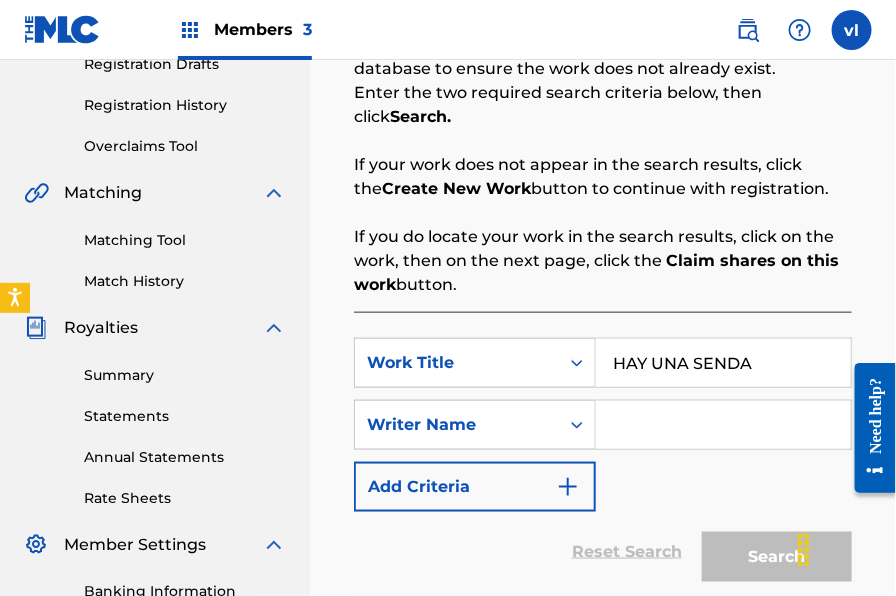 type on "HAY UNA SENDA" 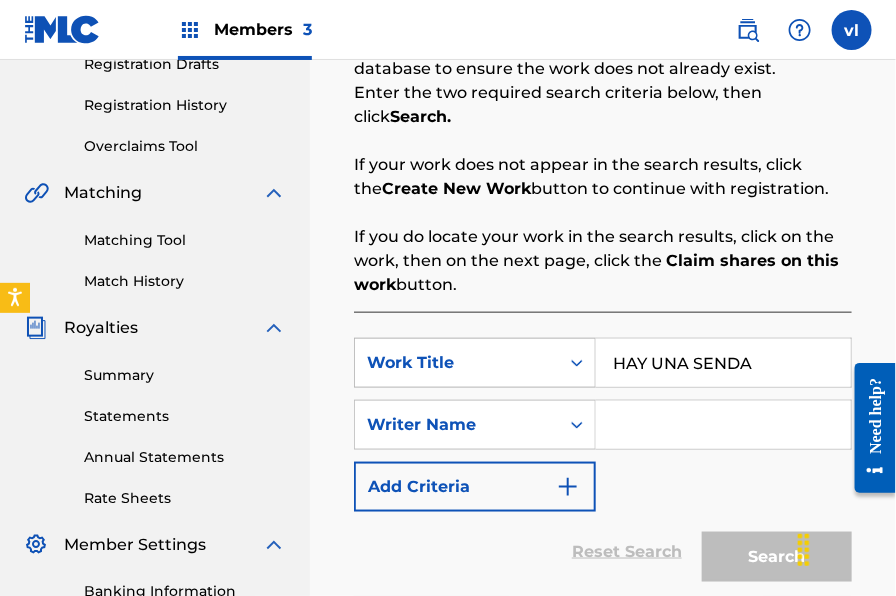 click on "Work Title" at bounding box center [475, 363] 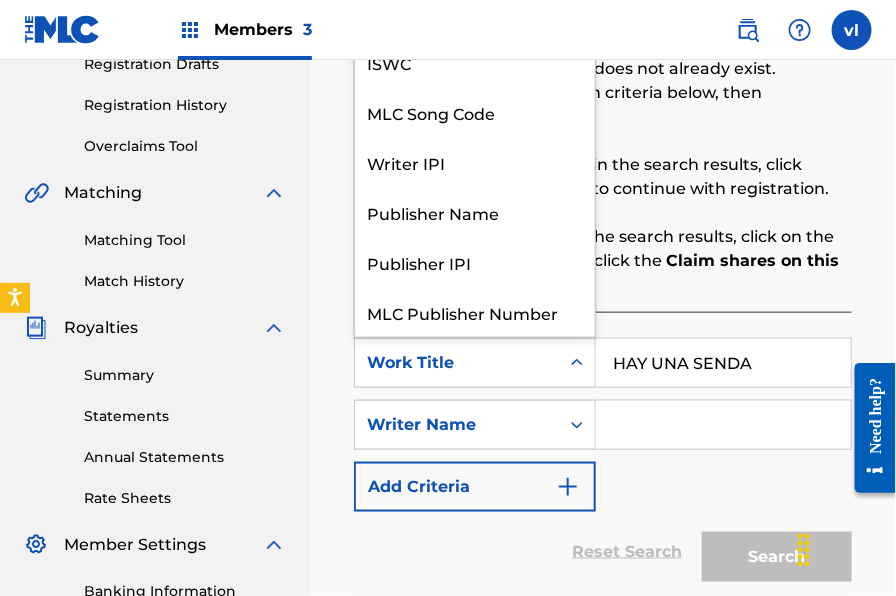 scroll, scrollTop: 50, scrollLeft: 0, axis: vertical 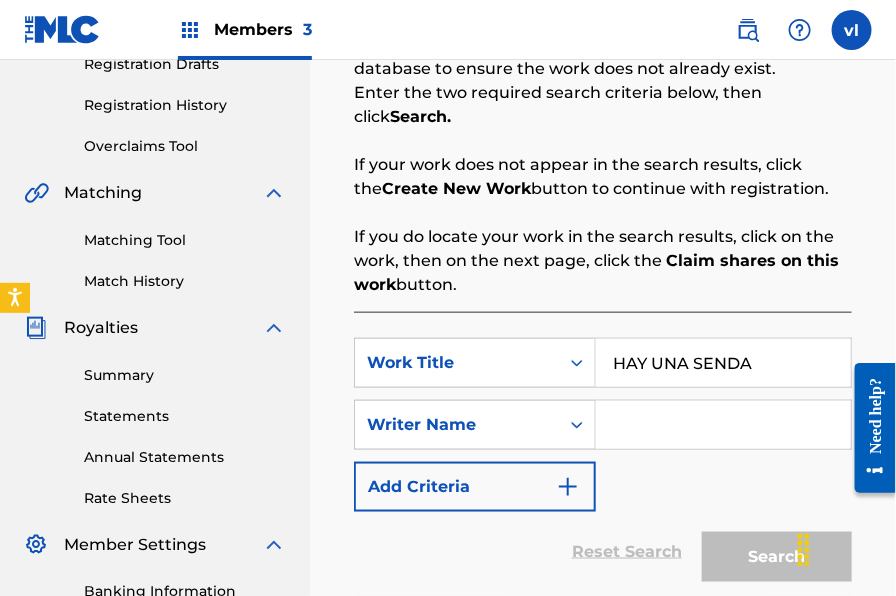 click on "SearchWithCriteriaf7493244-1b48-45ee-81a1-0ef5d32c798c Work Title HAY UNA SENDA SearchWithCriteria3860faf1-0e62-40d1-a28e-6a2c2d0efeb0 Writer Name Add Criteria" at bounding box center [603, 425] 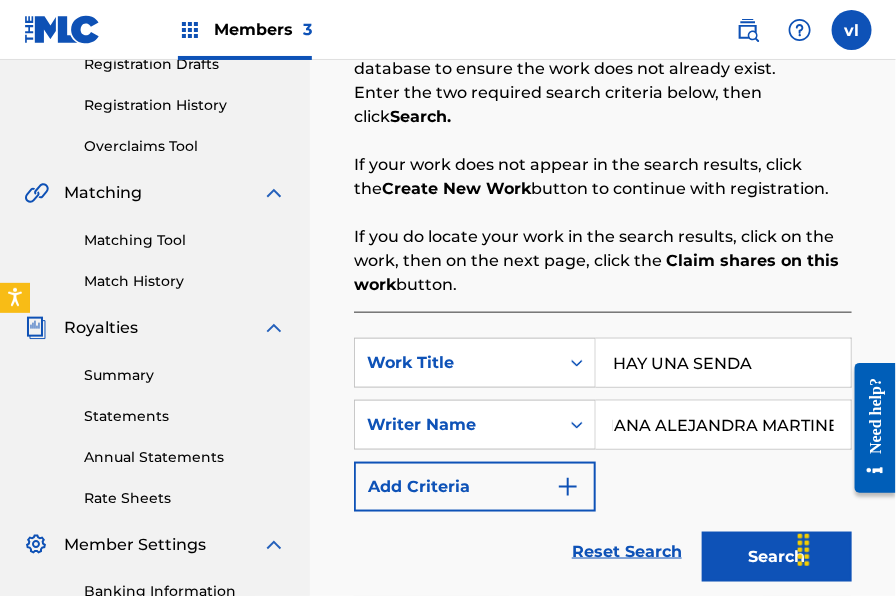 scroll, scrollTop: 0, scrollLeft: 52, axis: horizontal 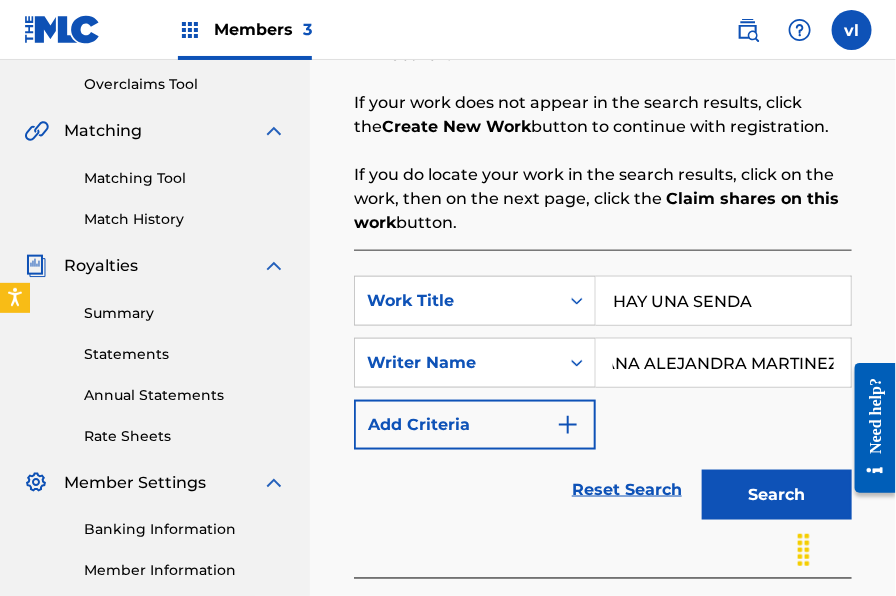 type on "ADRIANA ALEJANDRA MARTINEZ" 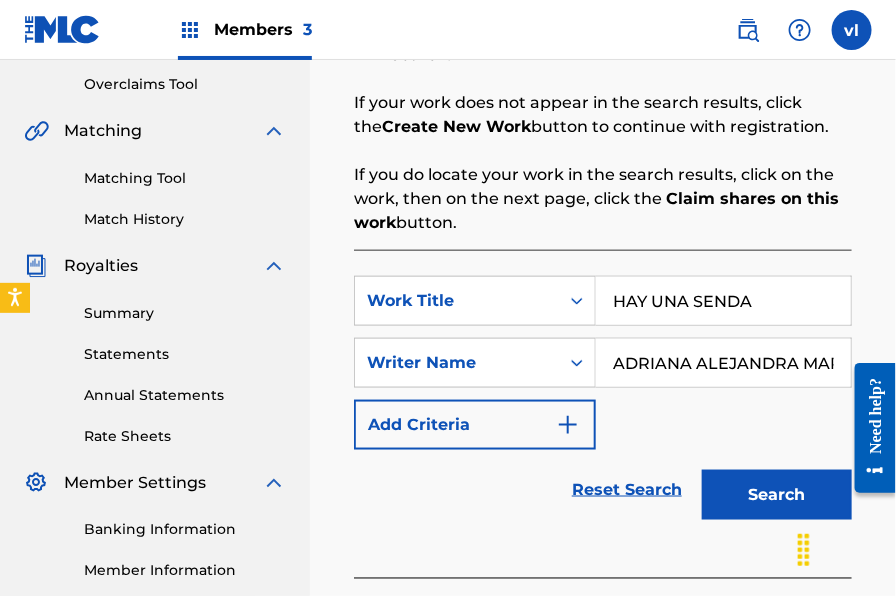 click on "Search" at bounding box center [777, 495] 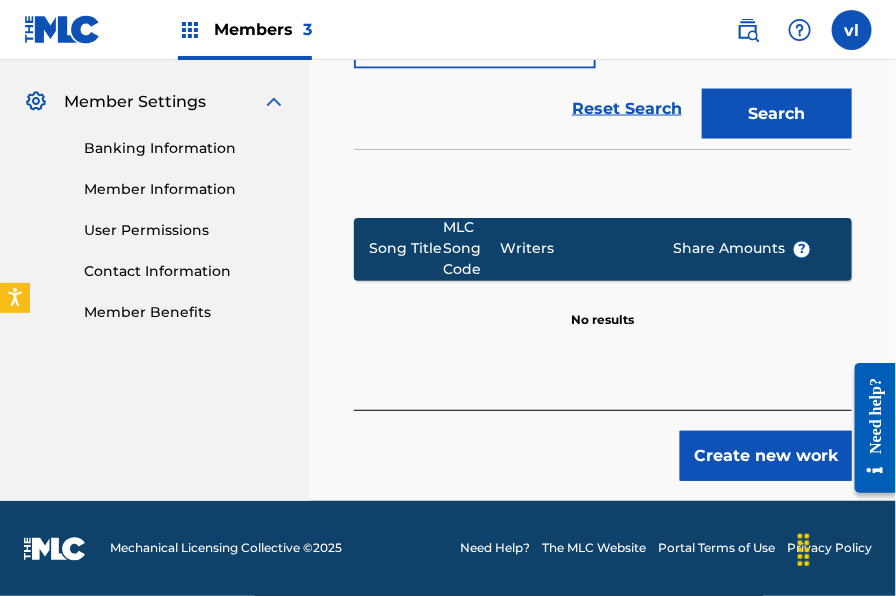click on "Create new work" at bounding box center (766, 456) 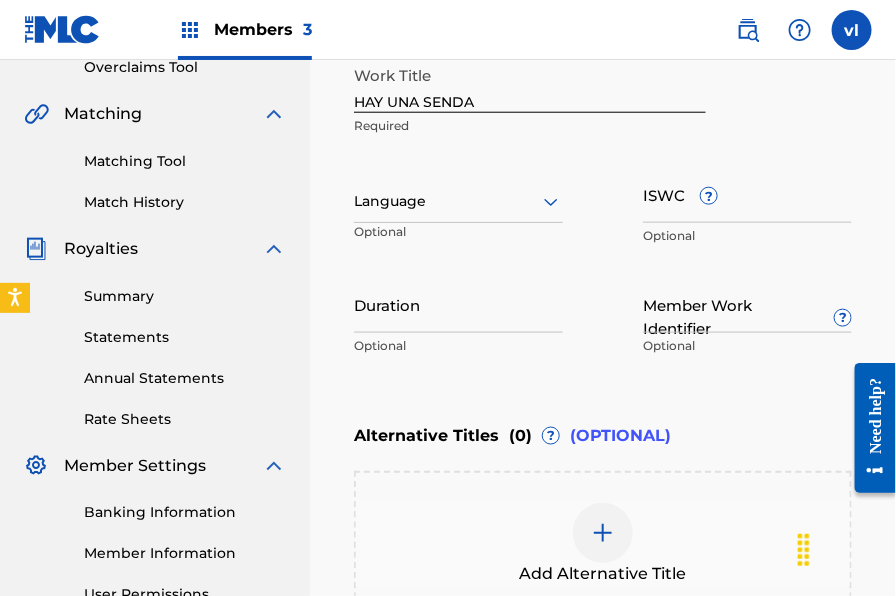 scroll, scrollTop: 384, scrollLeft: 0, axis: vertical 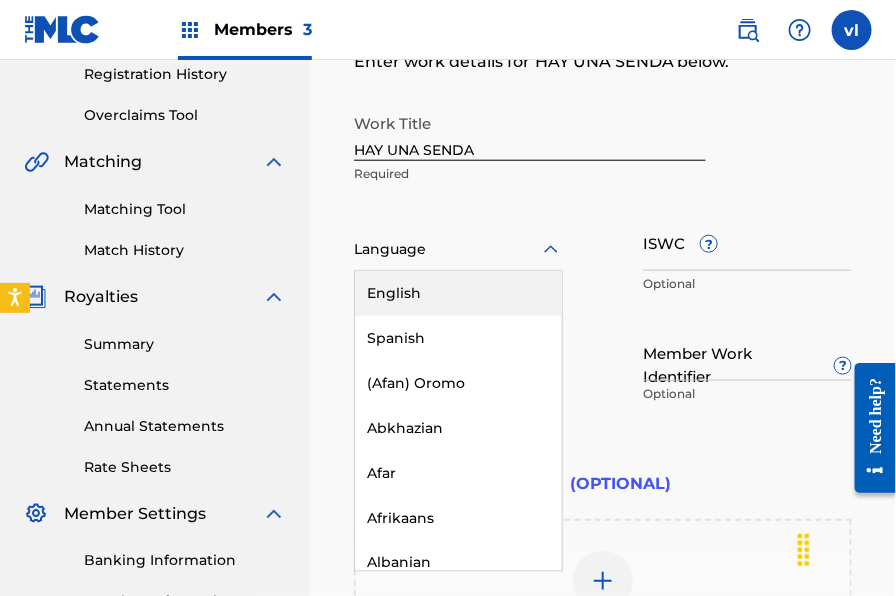 click at bounding box center [458, 249] 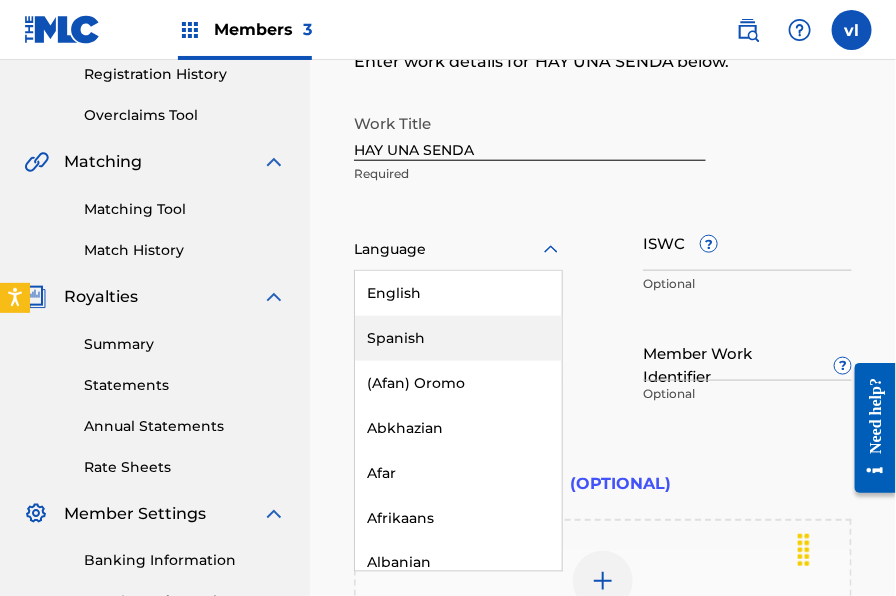 drag, startPoint x: 451, startPoint y: 325, endPoint x: 452, endPoint y: 314, distance: 11.045361 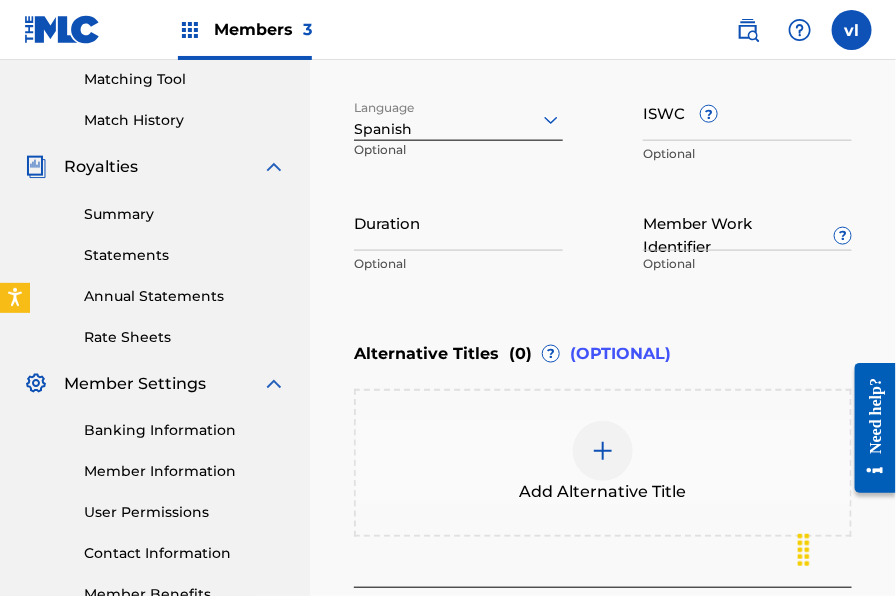scroll, scrollTop: 690, scrollLeft: 0, axis: vertical 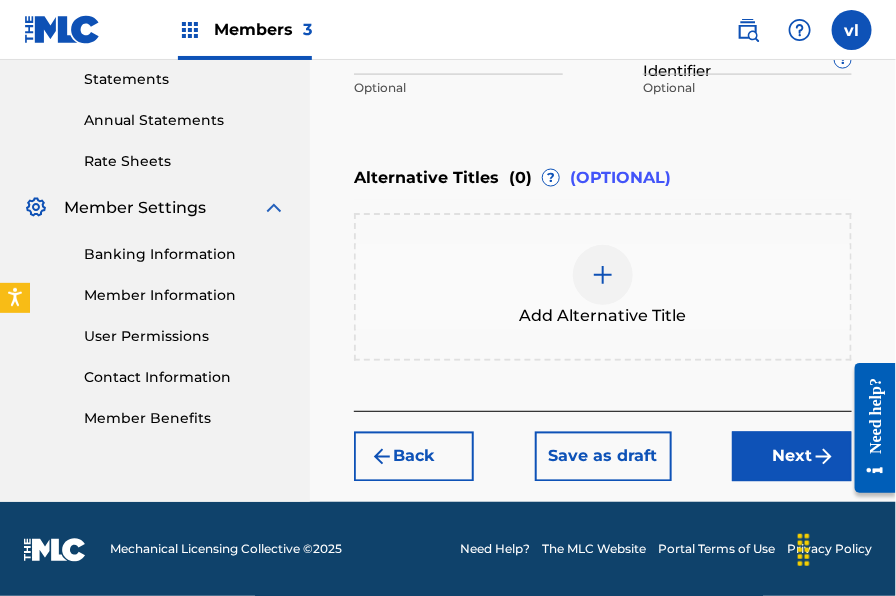 drag, startPoint x: 781, startPoint y: 459, endPoint x: 772, endPoint y: 445, distance: 16.643316 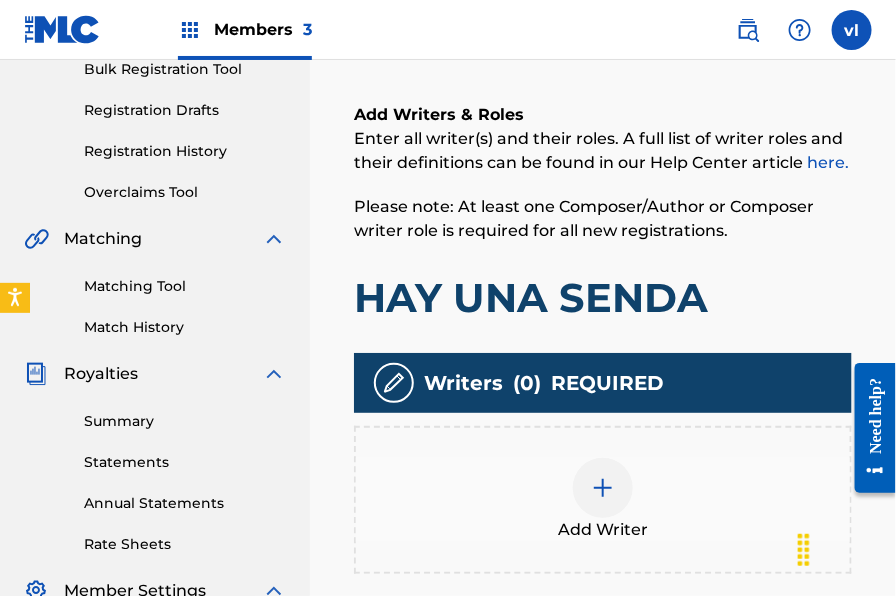 scroll, scrollTop: 383, scrollLeft: 0, axis: vertical 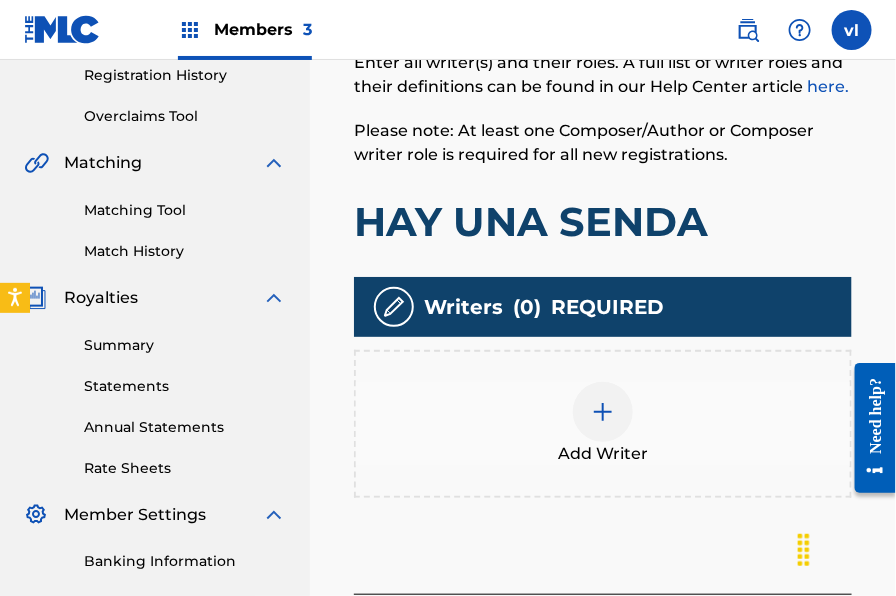 click at bounding box center [603, 412] 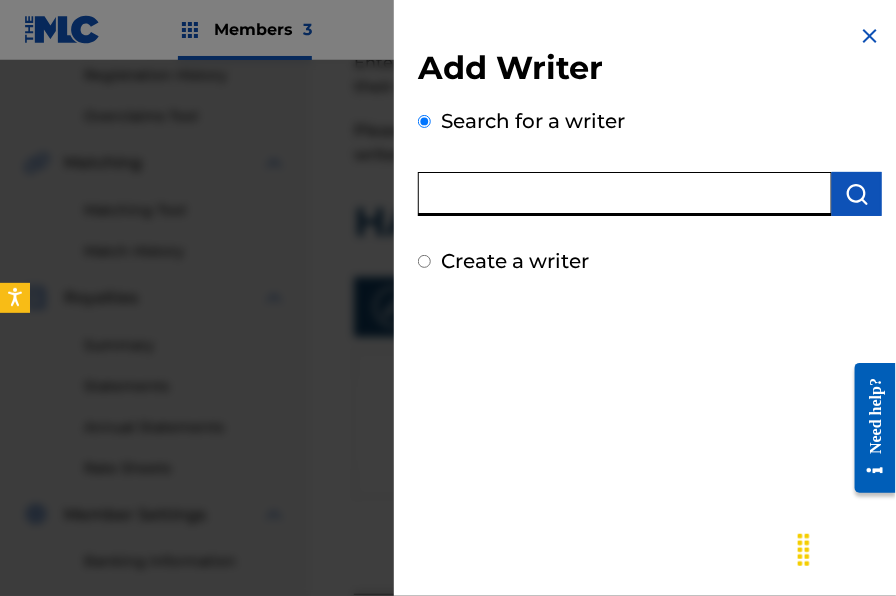paste on "[FIRST] [LAST]" 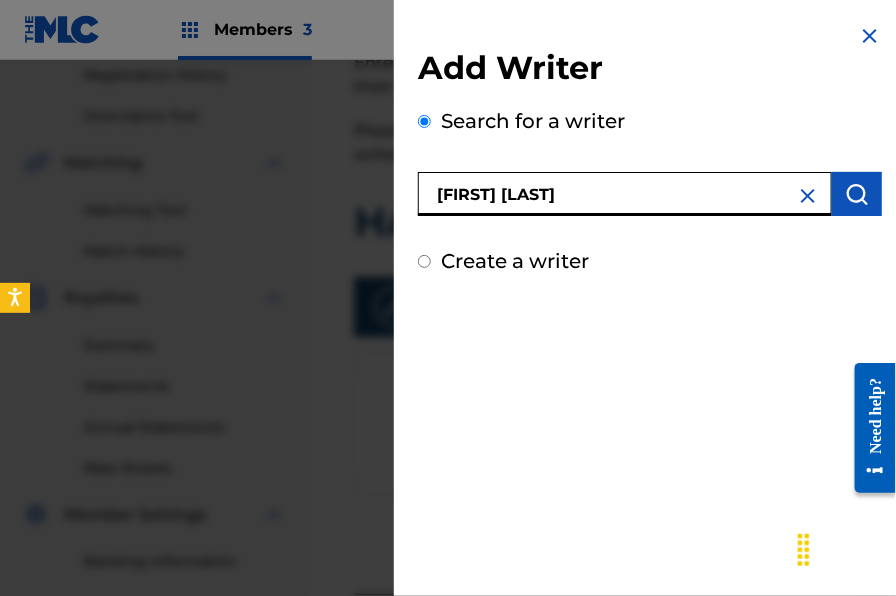 type on "[FIRST] [LAST]" 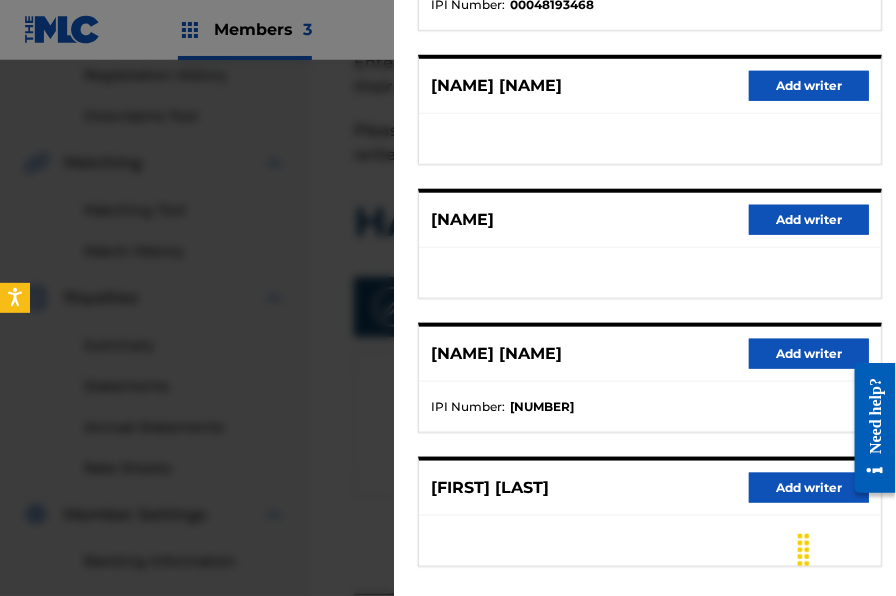scroll, scrollTop: 439, scrollLeft: 0, axis: vertical 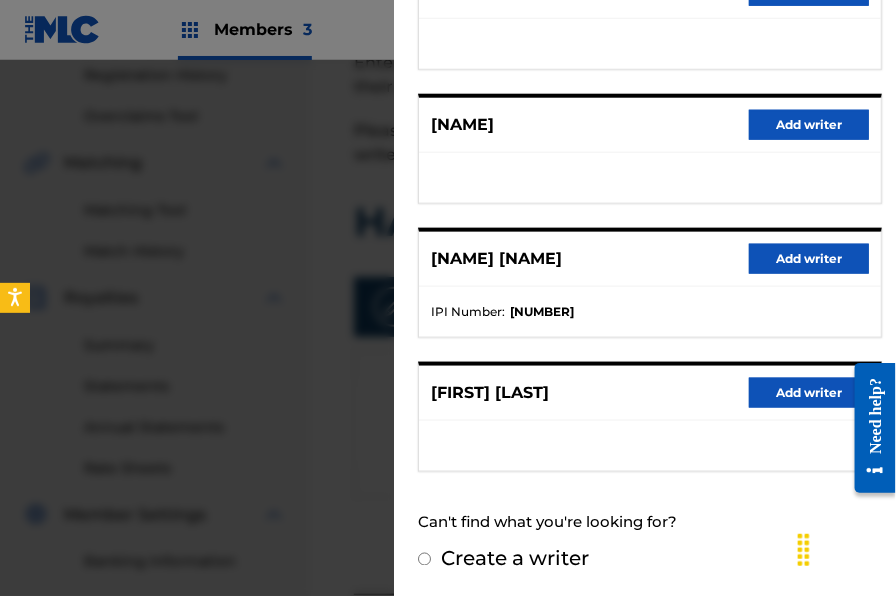 click on "Add writer" at bounding box center [809, 393] 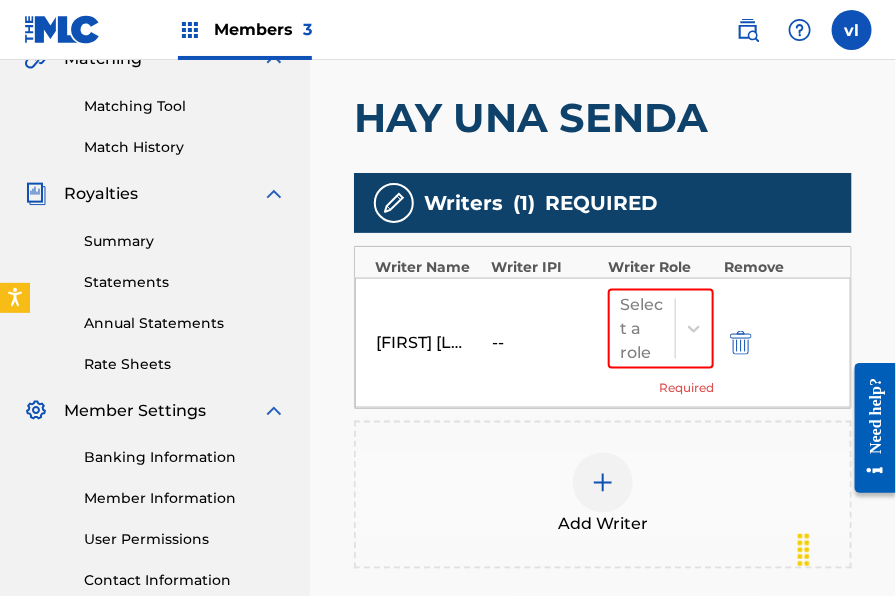 scroll, scrollTop: 670, scrollLeft: 0, axis: vertical 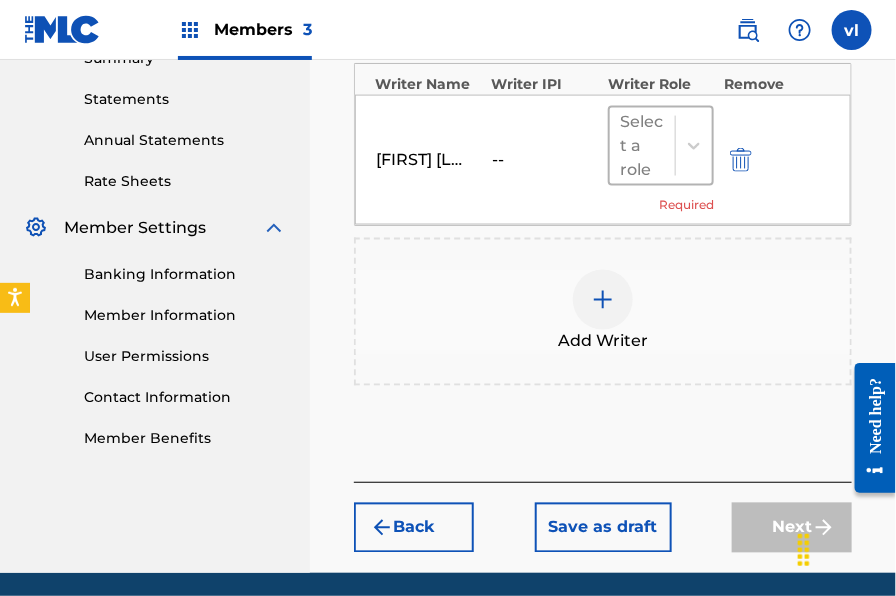 click at bounding box center (642, 146) 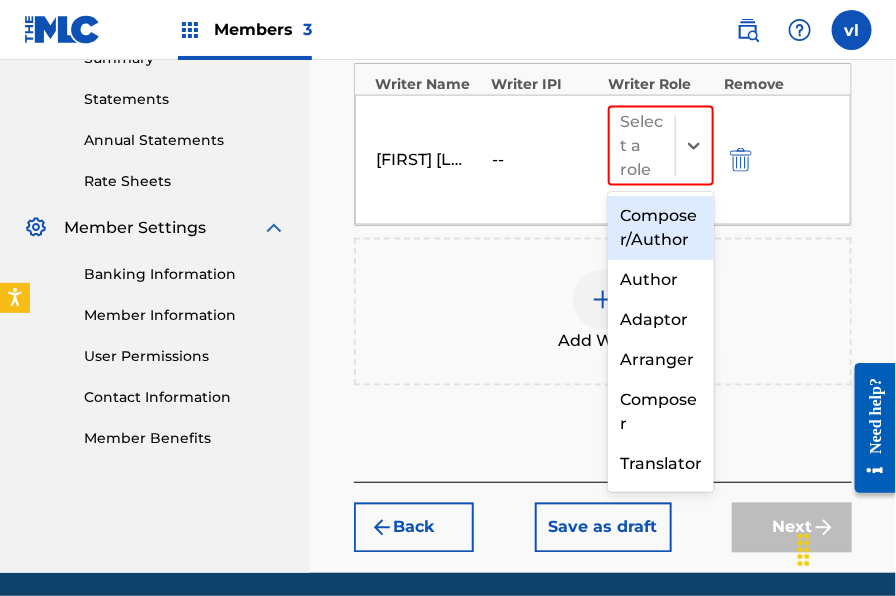 click on "Composer/Author" at bounding box center [661, 228] 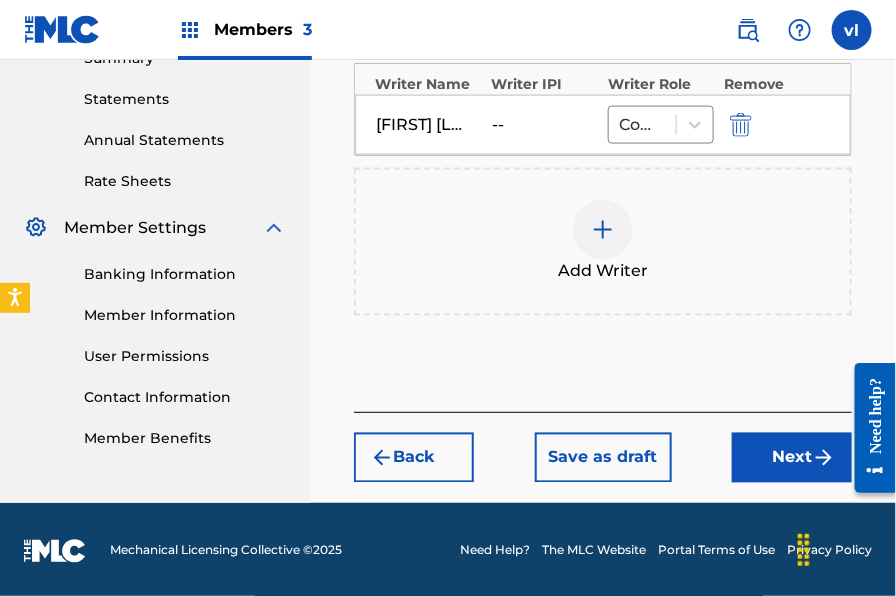 scroll, scrollTop: 672, scrollLeft: 0, axis: vertical 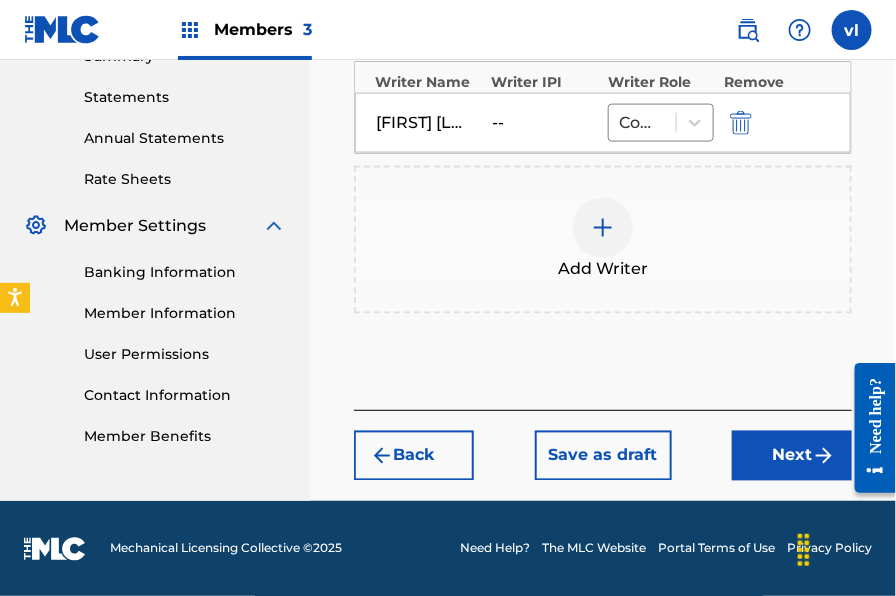 click on "Next" at bounding box center (792, 456) 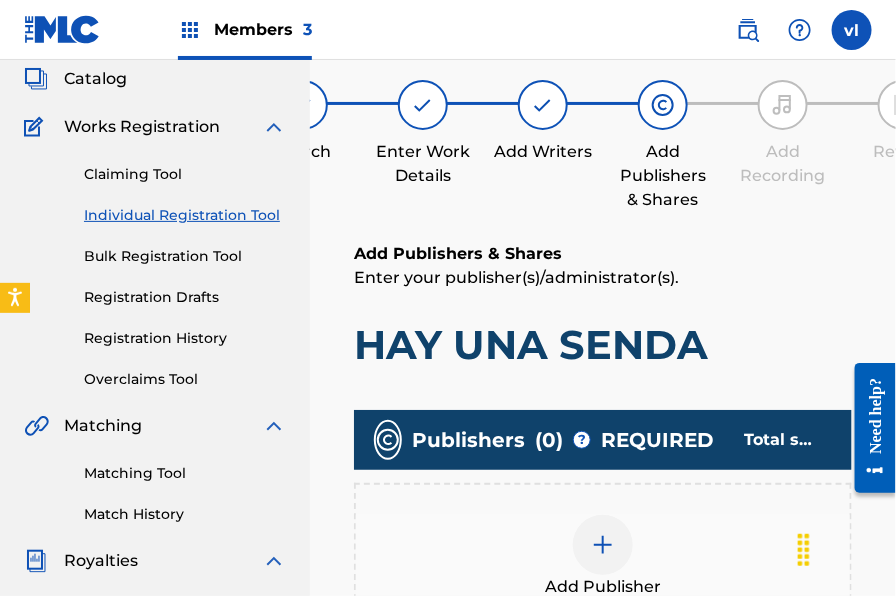 scroll, scrollTop: 123, scrollLeft: 0, axis: vertical 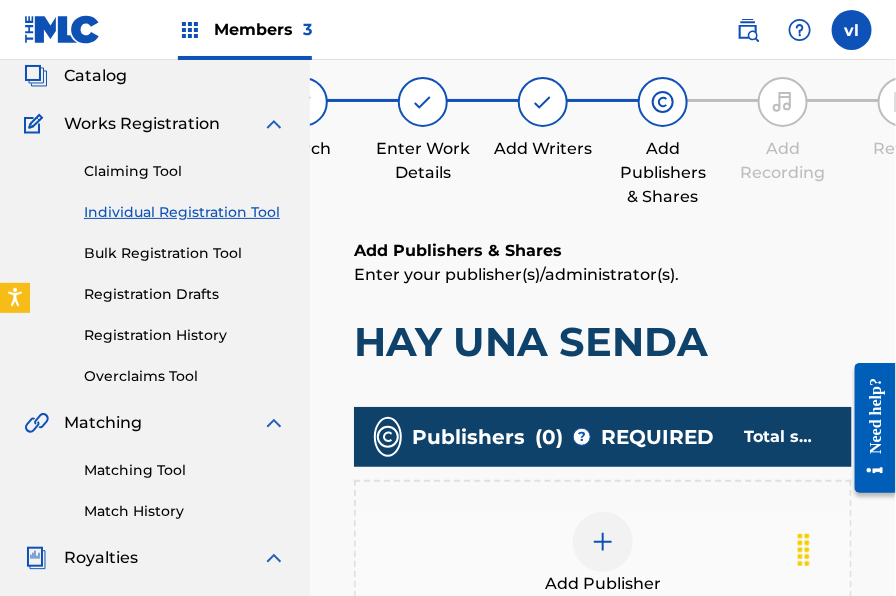 click at bounding box center (603, 542) 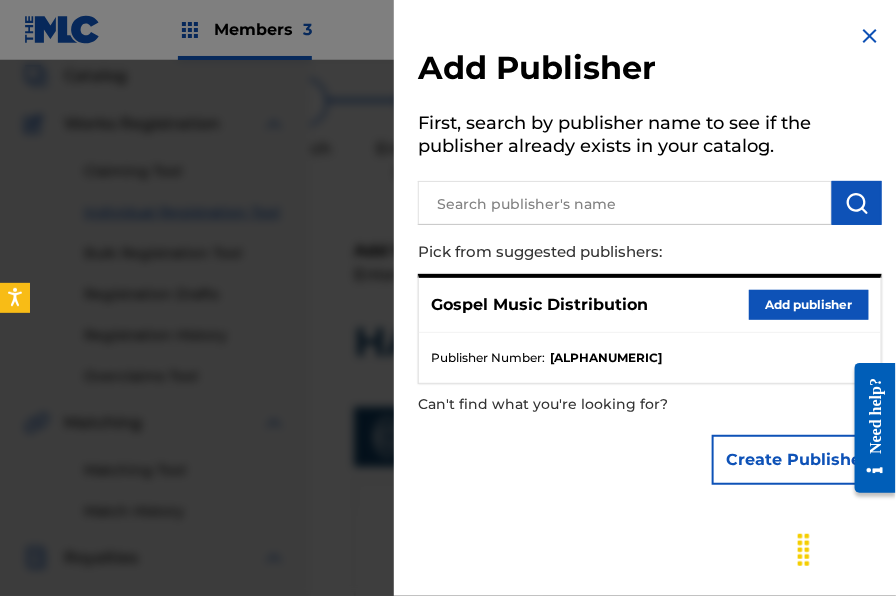 click on "Add publisher" at bounding box center (809, 305) 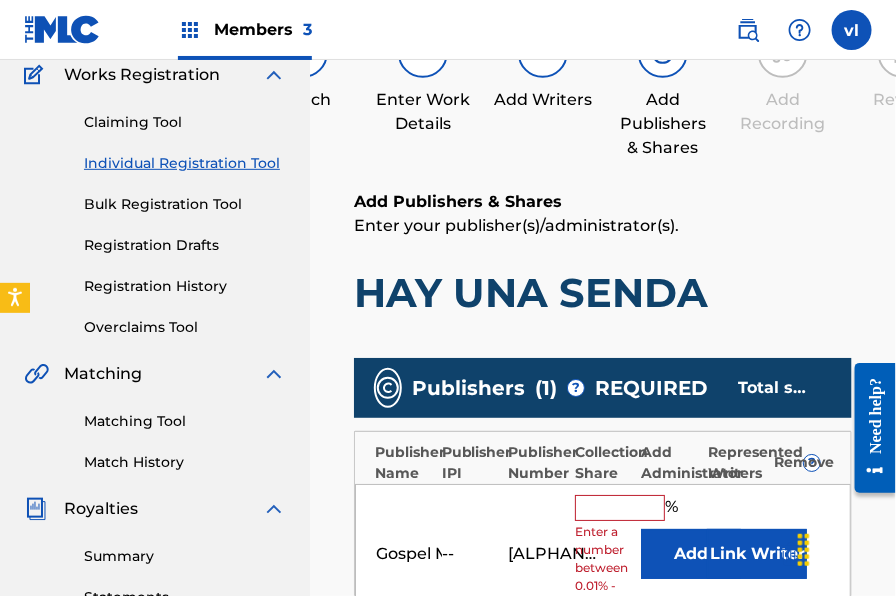 scroll, scrollTop: 570, scrollLeft: 0, axis: vertical 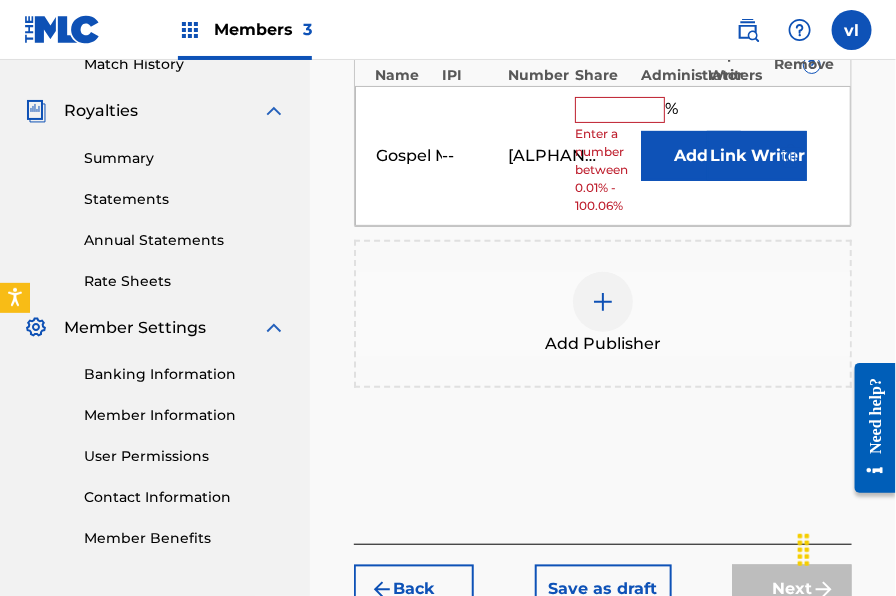click at bounding box center [620, 110] 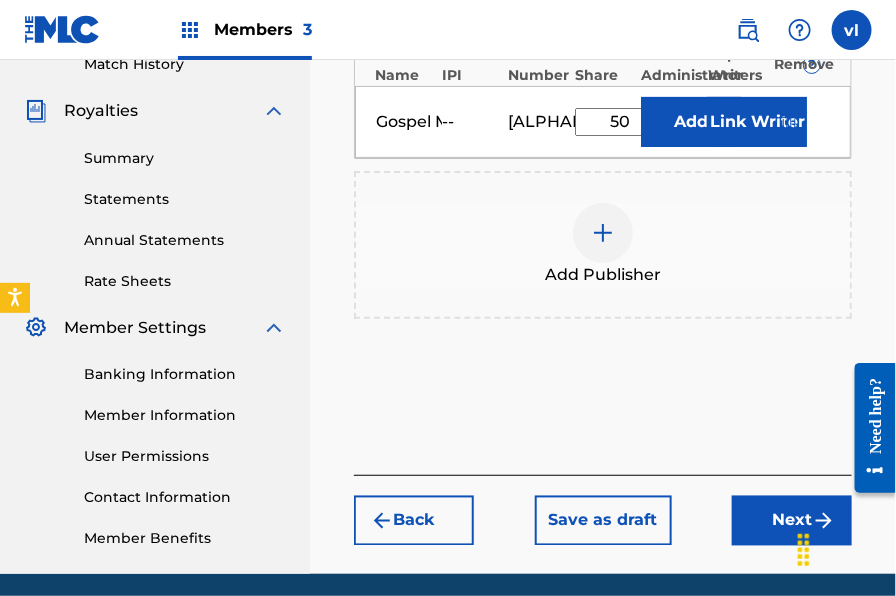 type on "50" 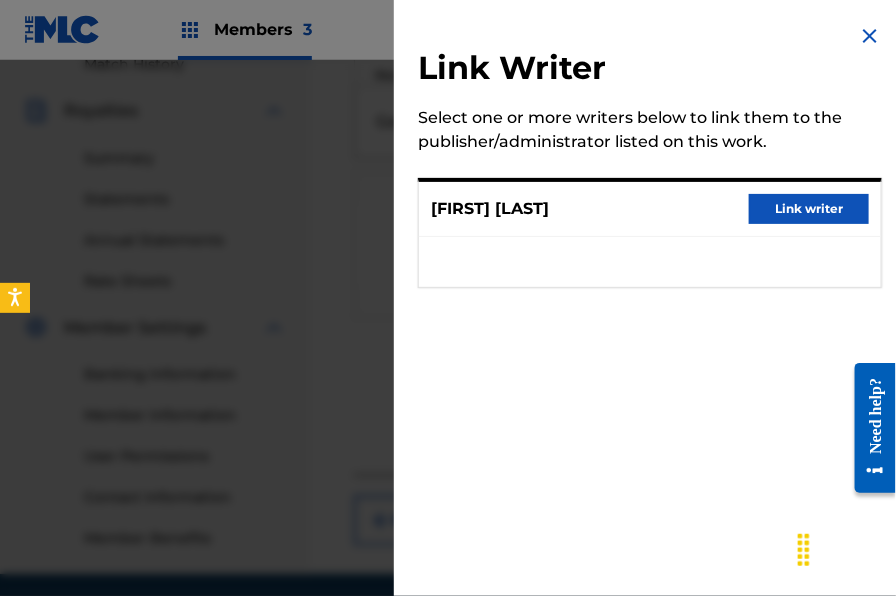 scroll, scrollTop: 643, scrollLeft: 0, axis: vertical 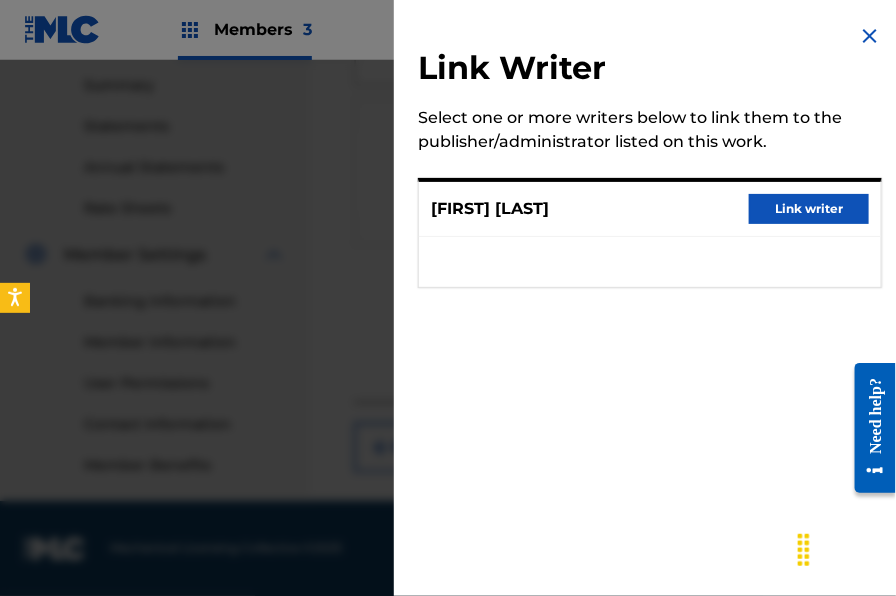 click on "Link writer" at bounding box center [809, 209] 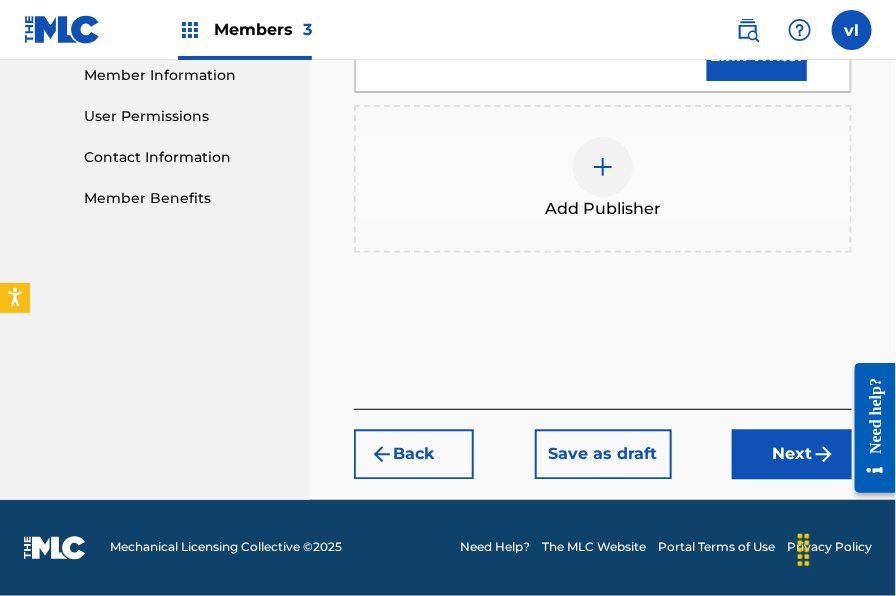 scroll, scrollTop: 933, scrollLeft: 0, axis: vertical 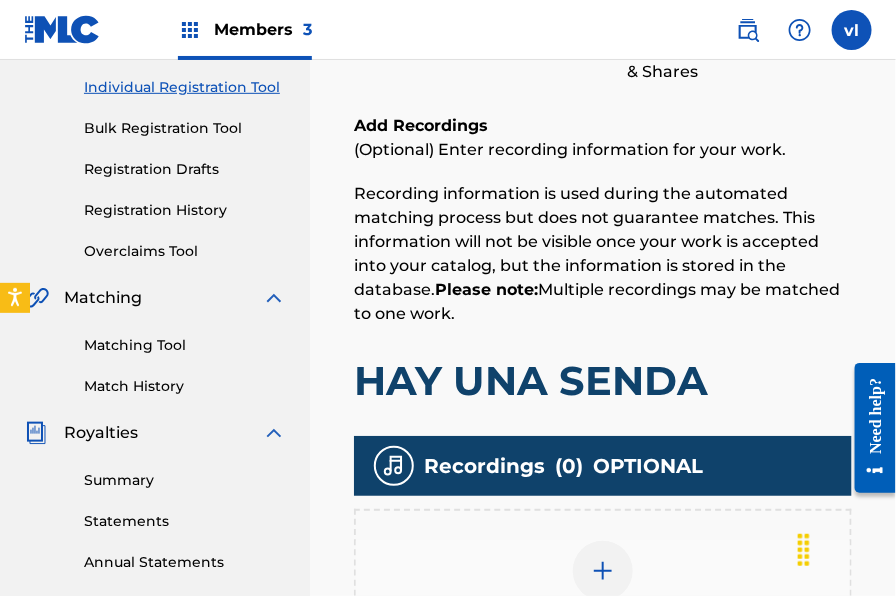 click on "Add Recording" at bounding box center [603, 583] 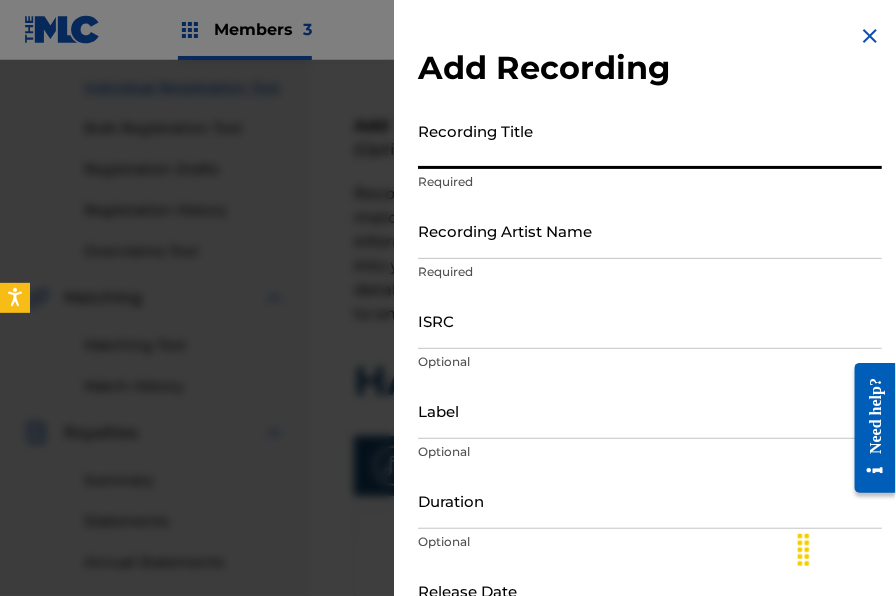 click on "Recording Title" at bounding box center (650, 140) 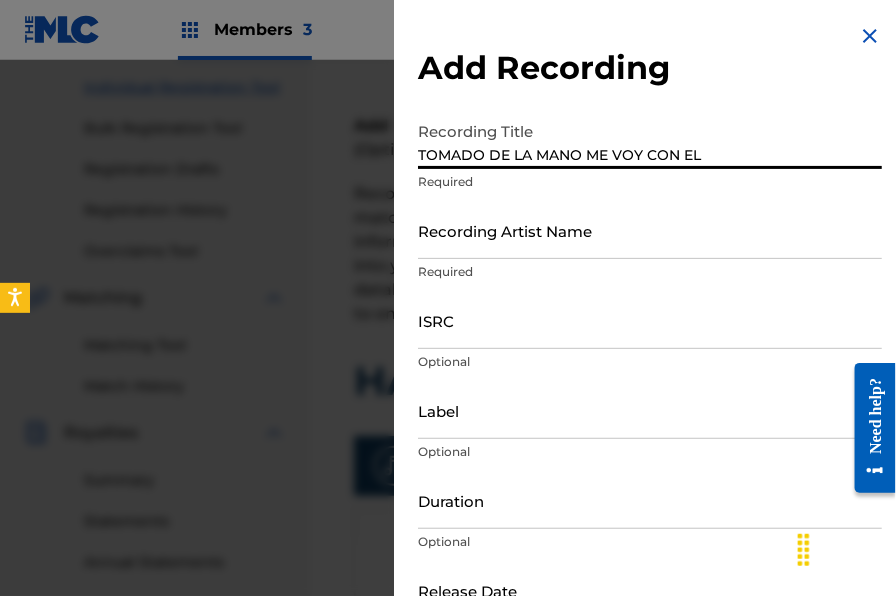 type on "TOMADO DE LA MANO ME VOY CON EL" 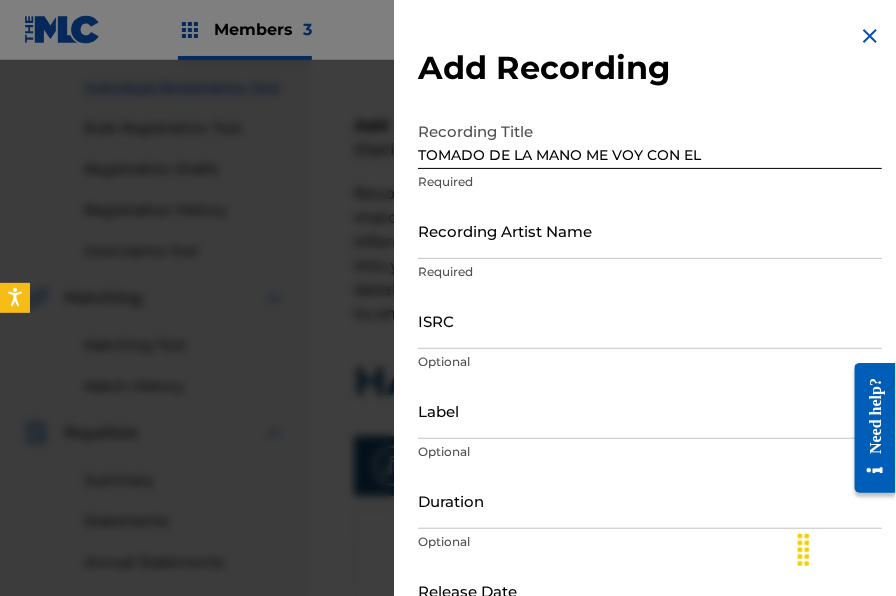 click on "Recording Artist Name Required" at bounding box center [650, 247] 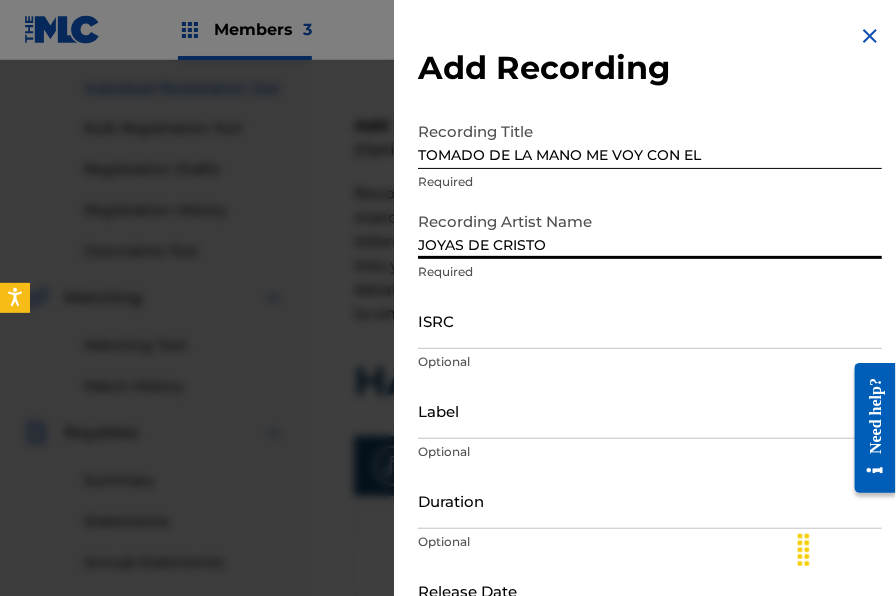type on "JOYAS DE CRISTO" 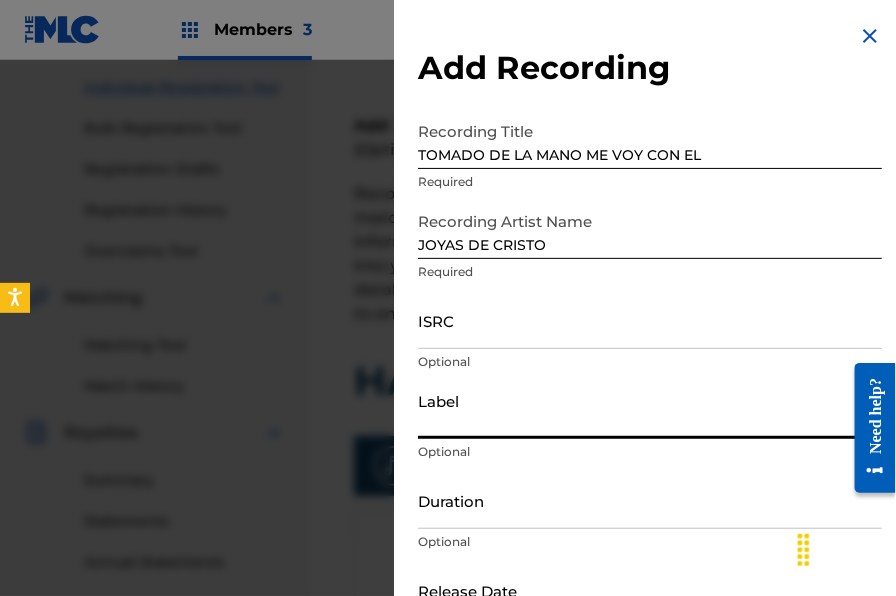 click on "Label" at bounding box center [650, 410] 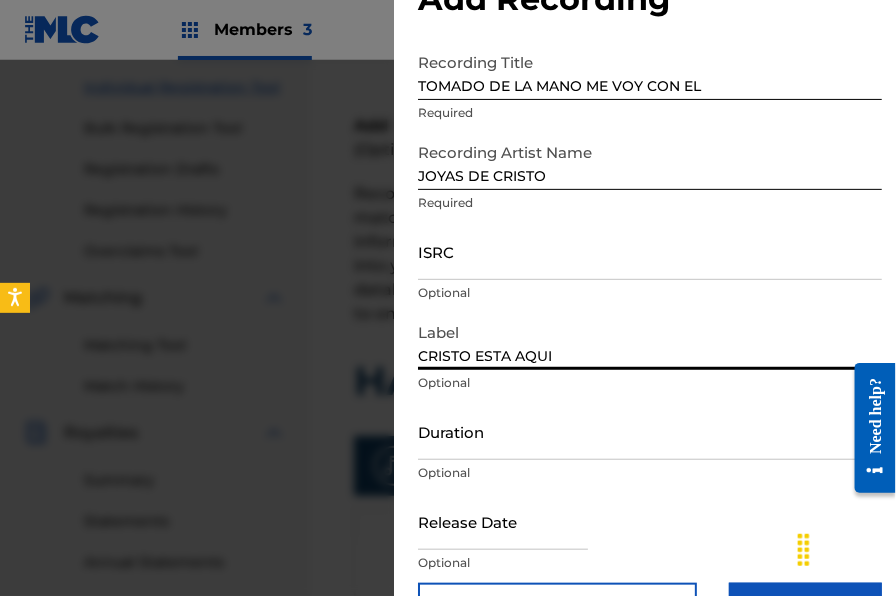 scroll, scrollTop: 71, scrollLeft: 0, axis: vertical 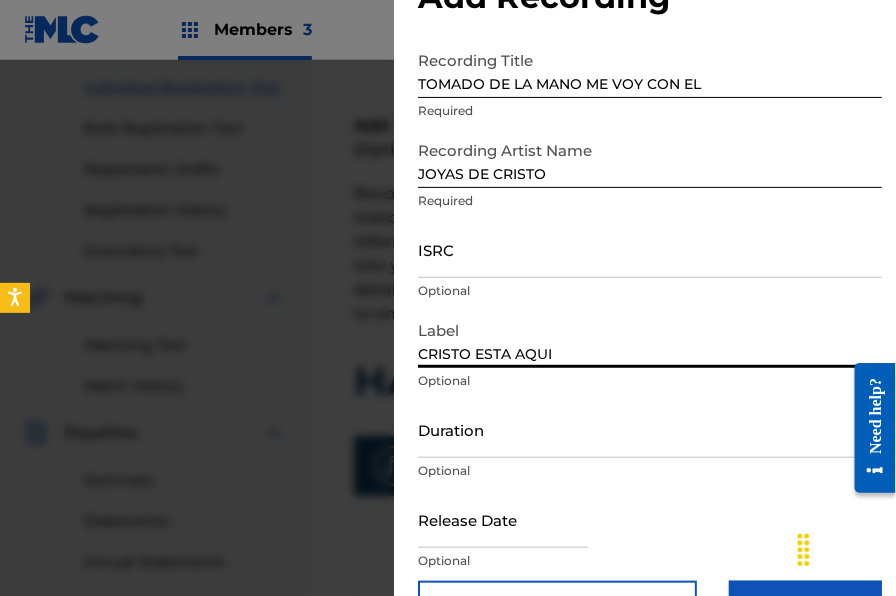 type on "CRISTO ESTA AQUI" 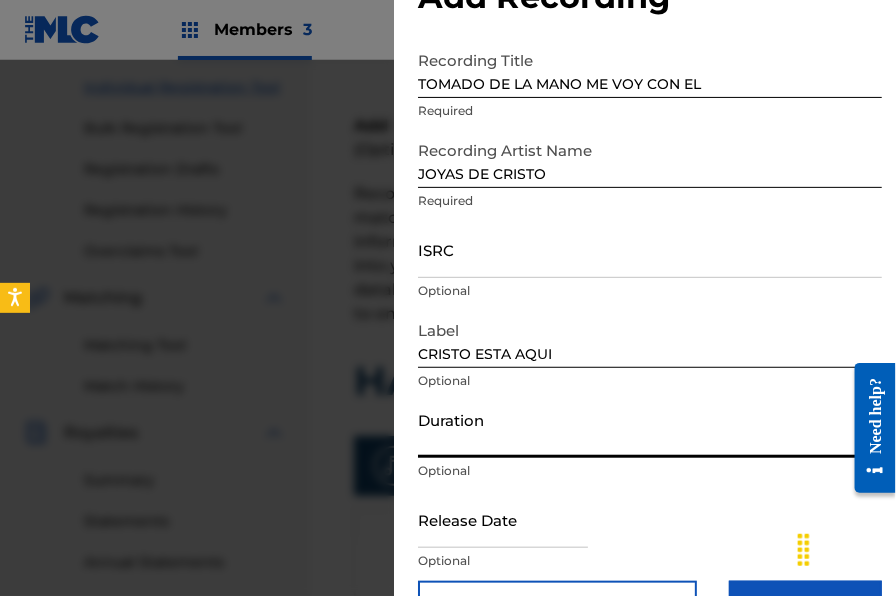 drag, startPoint x: 506, startPoint y: 438, endPoint x: 514, endPoint y: 429, distance: 12.0415945 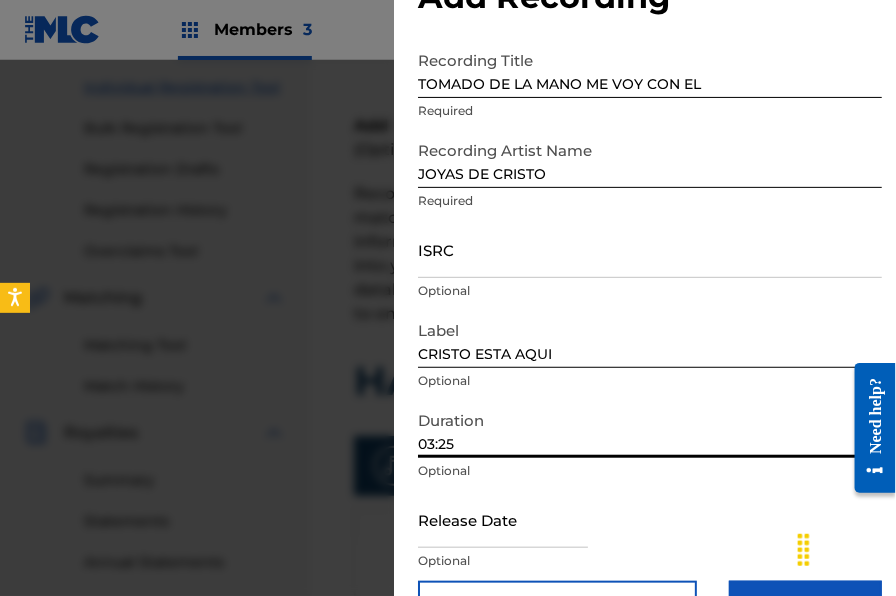 type on "03:25" 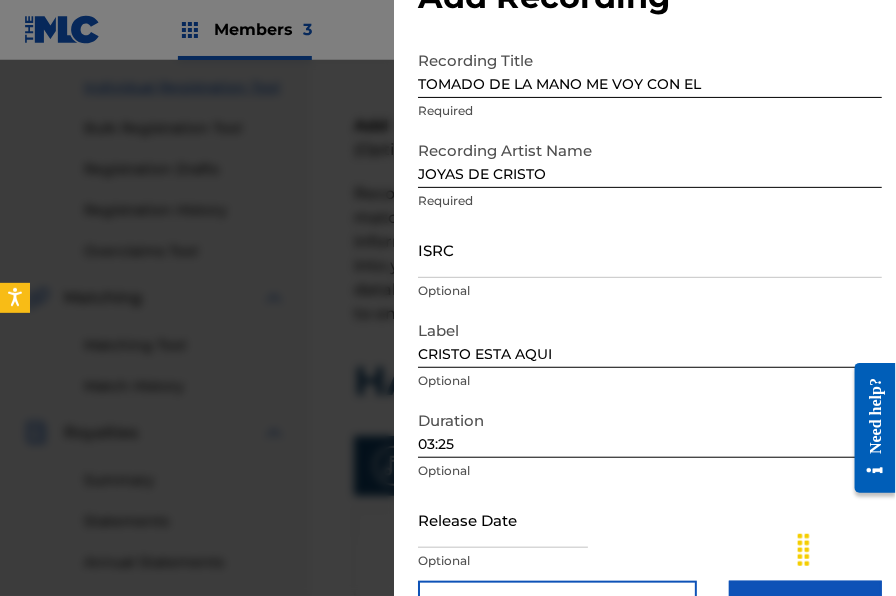 click on "Duration 03:25 Optional" at bounding box center (650, 446) 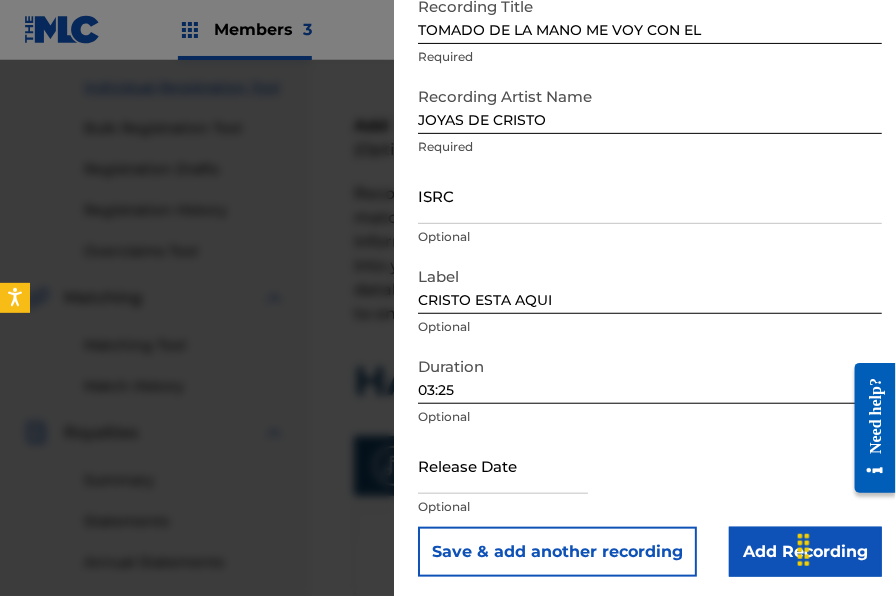 scroll, scrollTop: 130, scrollLeft: 0, axis: vertical 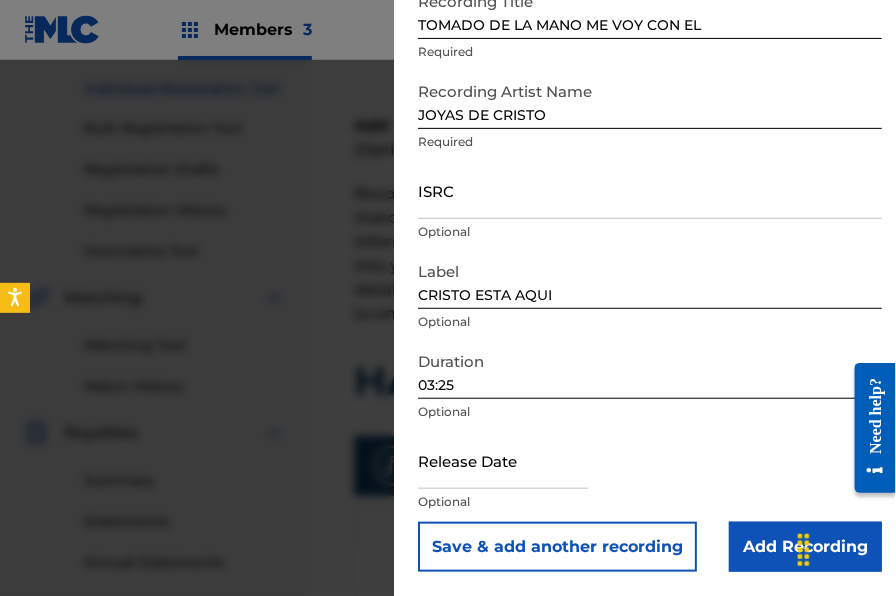 click on "Add Recording" at bounding box center [805, 547] 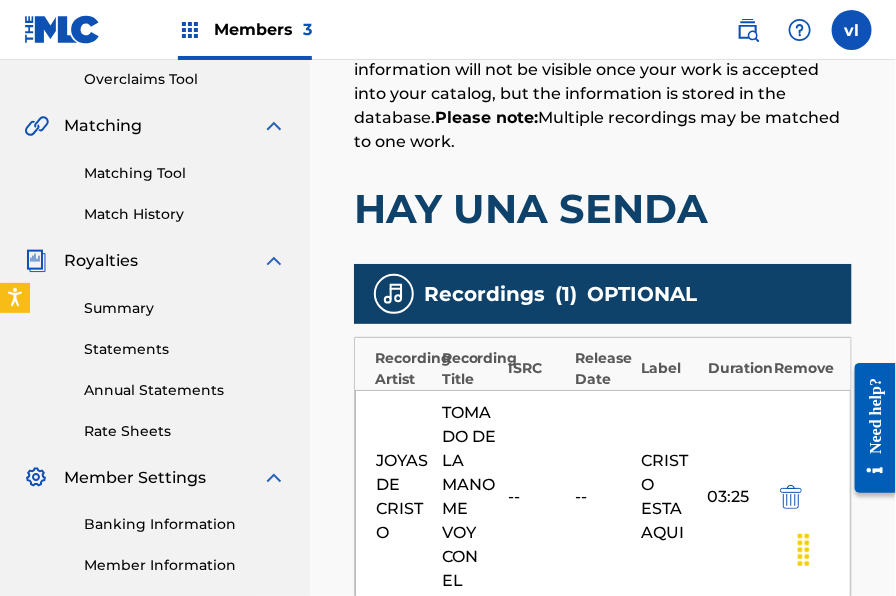 scroll, scrollTop: 839, scrollLeft: 0, axis: vertical 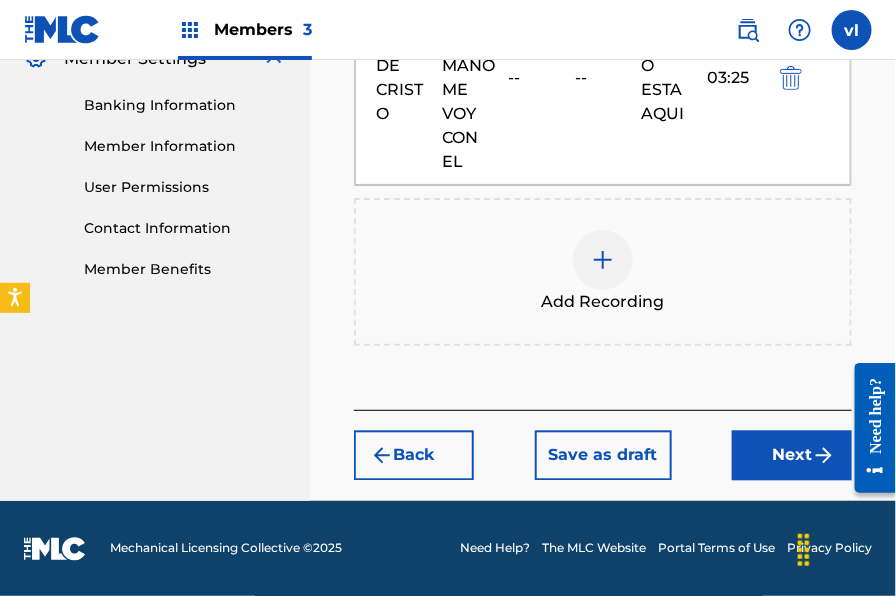 click at bounding box center (824, 456) 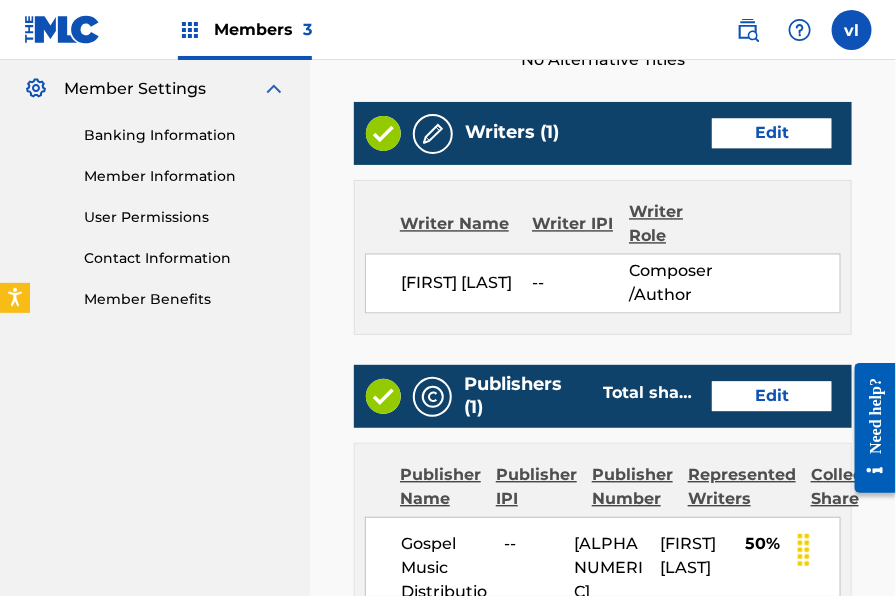 scroll, scrollTop: 1340, scrollLeft: 0, axis: vertical 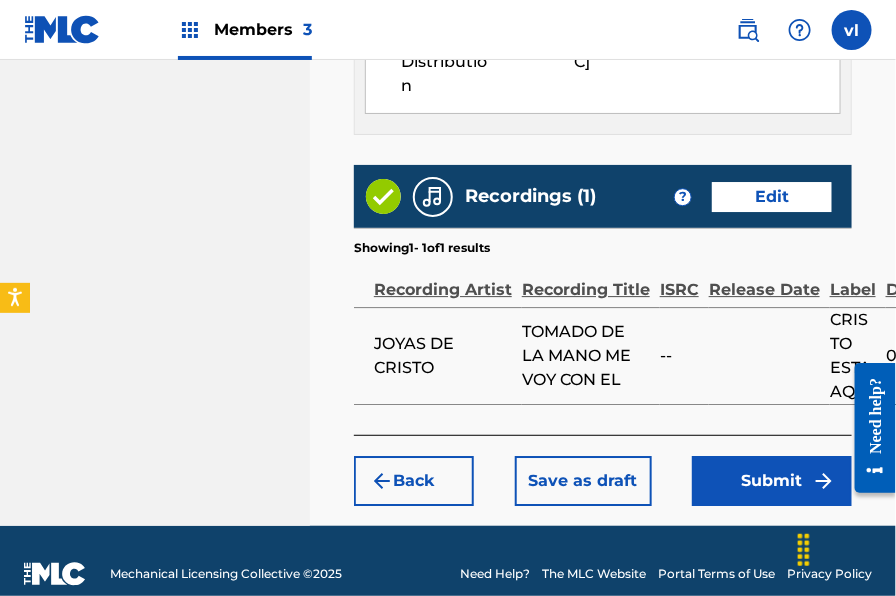 click on "Submit" at bounding box center (772, 481) 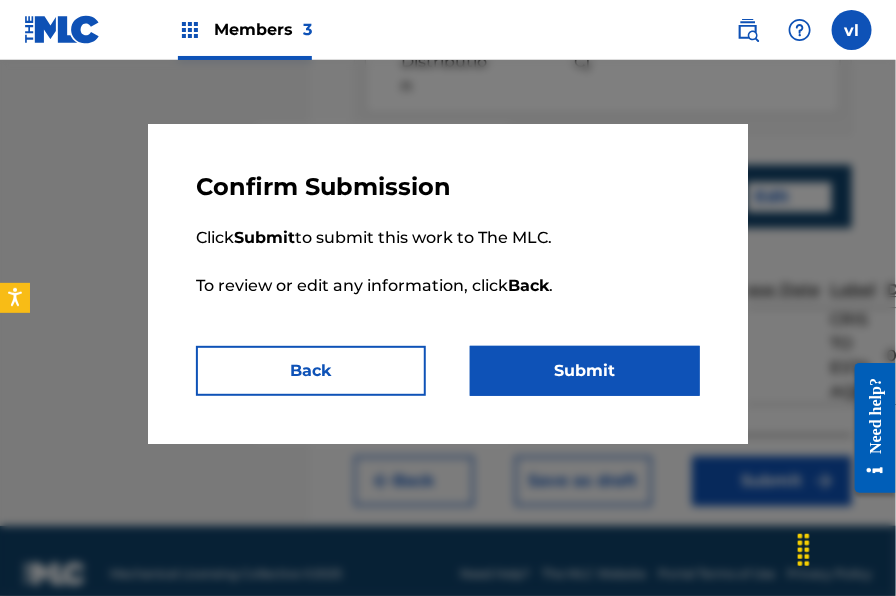 click on "Submit" at bounding box center [585, 371] 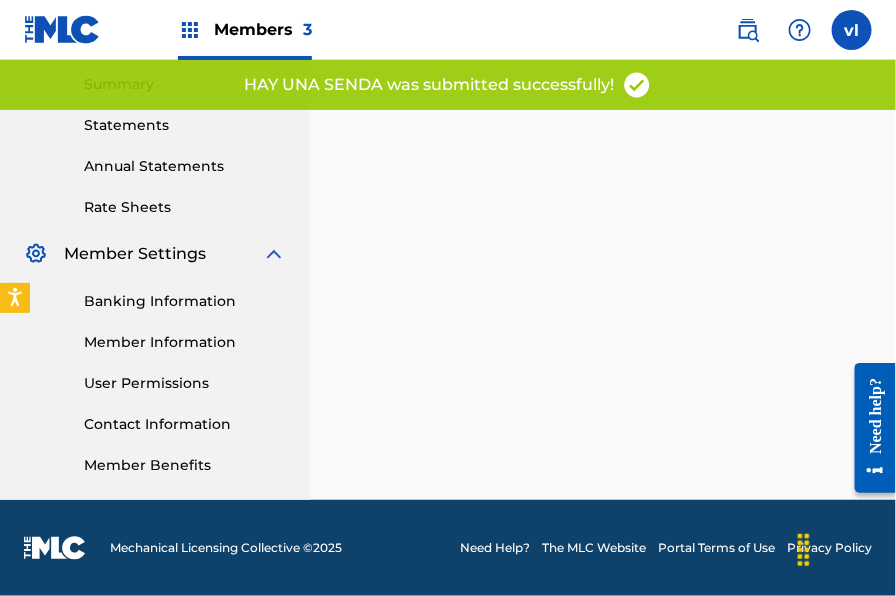 scroll, scrollTop: 0, scrollLeft: 0, axis: both 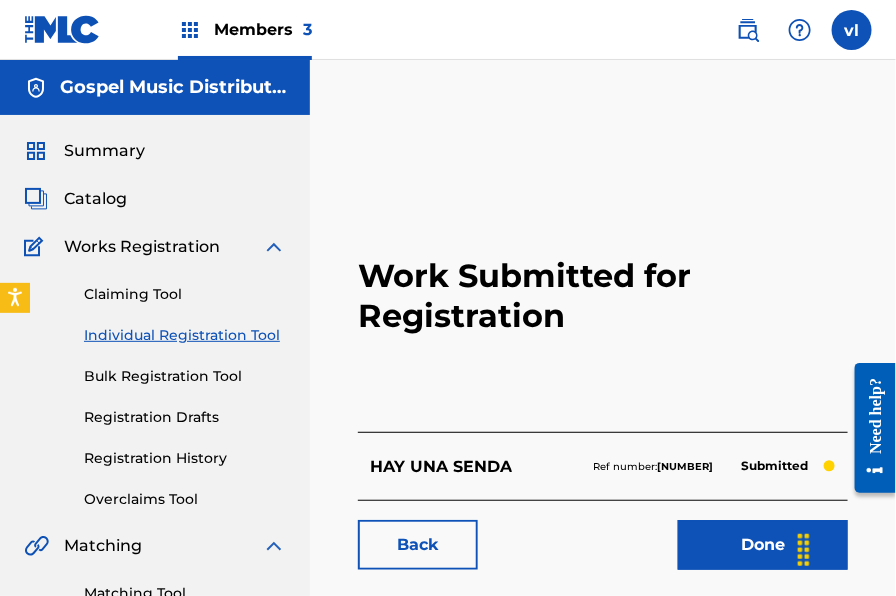 click on "Individual Registration Tool" at bounding box center (185, 335) 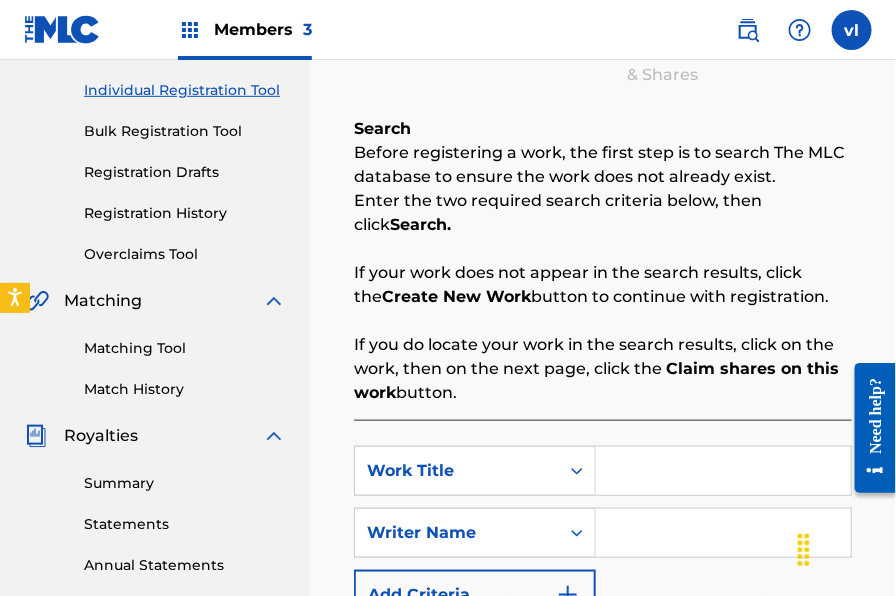 scroll, scrollTop: 301, scrollLeft: 0, axis: vertical 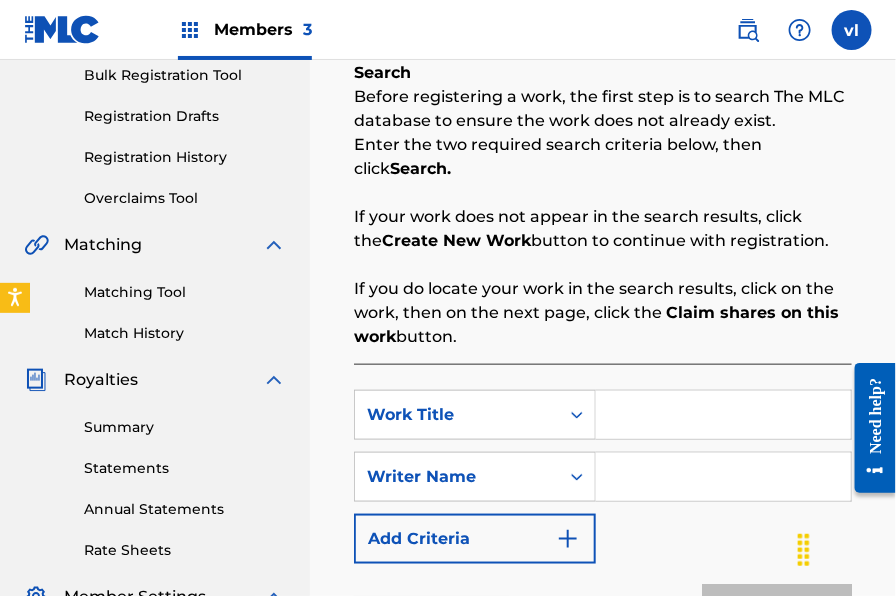 drag, startPoint x: 710, startPoint y: 418, endPoint x: 730, endPoint y: 392, distance: 32.80244 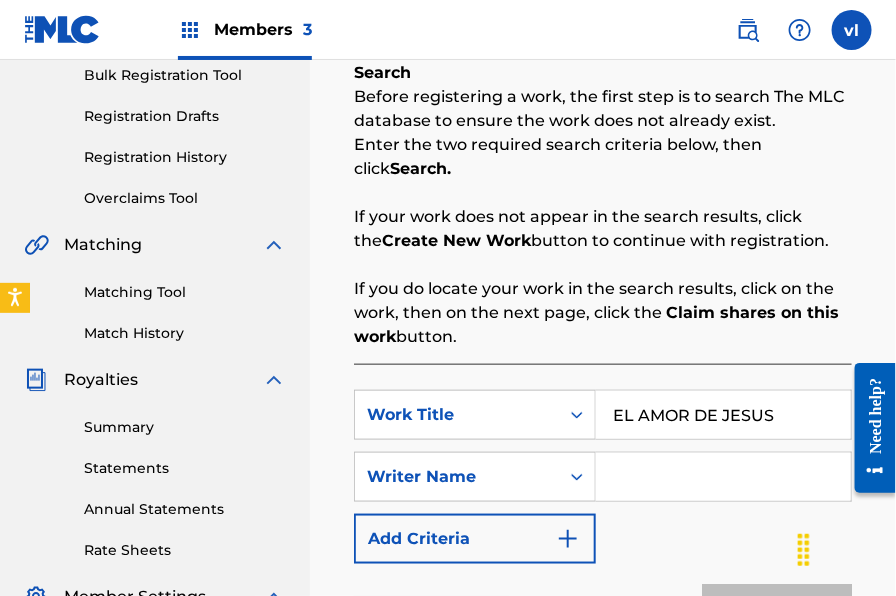 type on "EL AMOR DE JESUS" 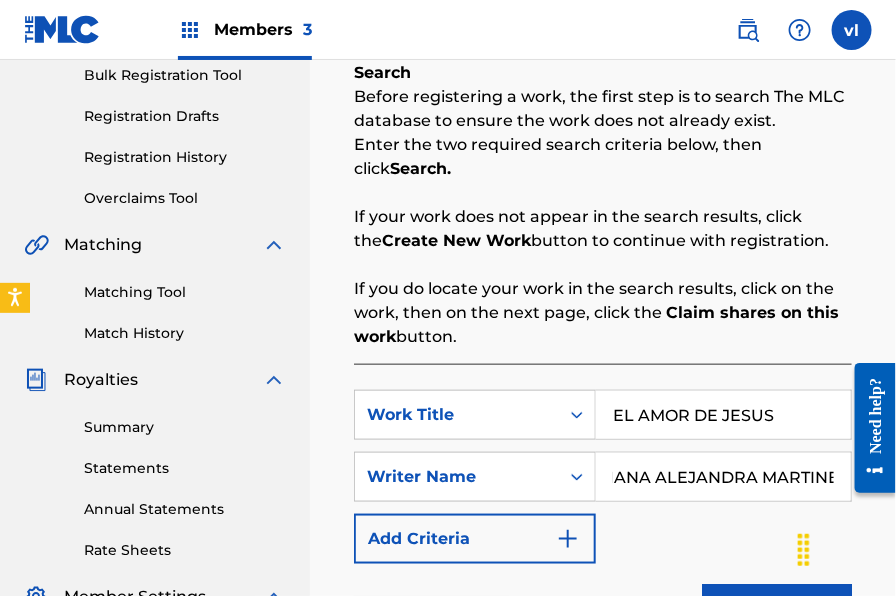 scroll, scrollTop: 0, scrollLeft: 52, axis: horizontal 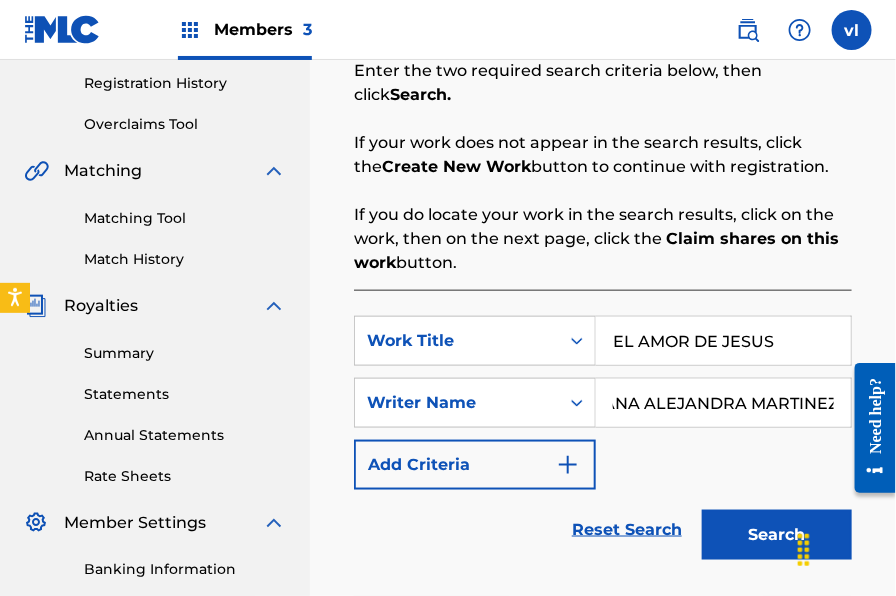 type on "ADRIANA ALEJANDRA MARTINEZ" 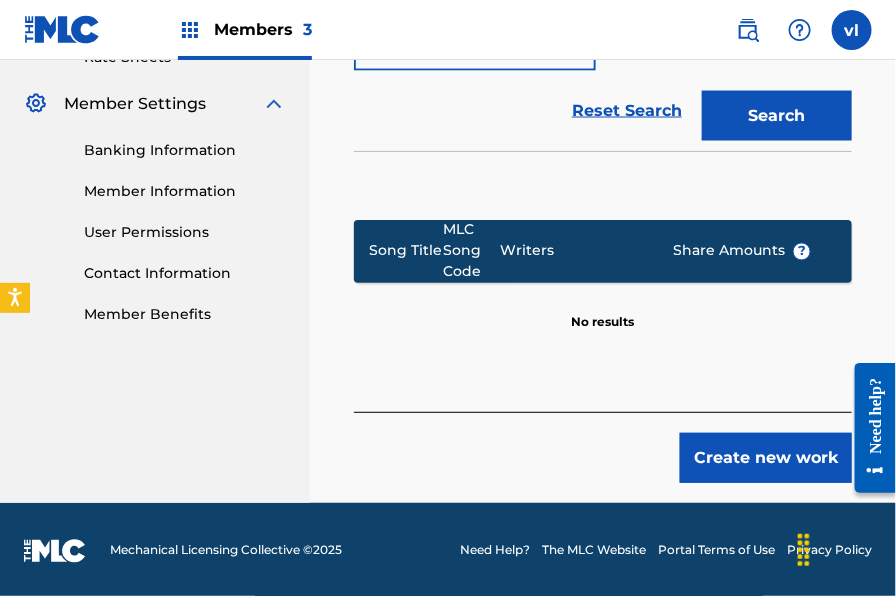 scroll, scrollTop: 796, scrollLeft: 0, axis: vertical 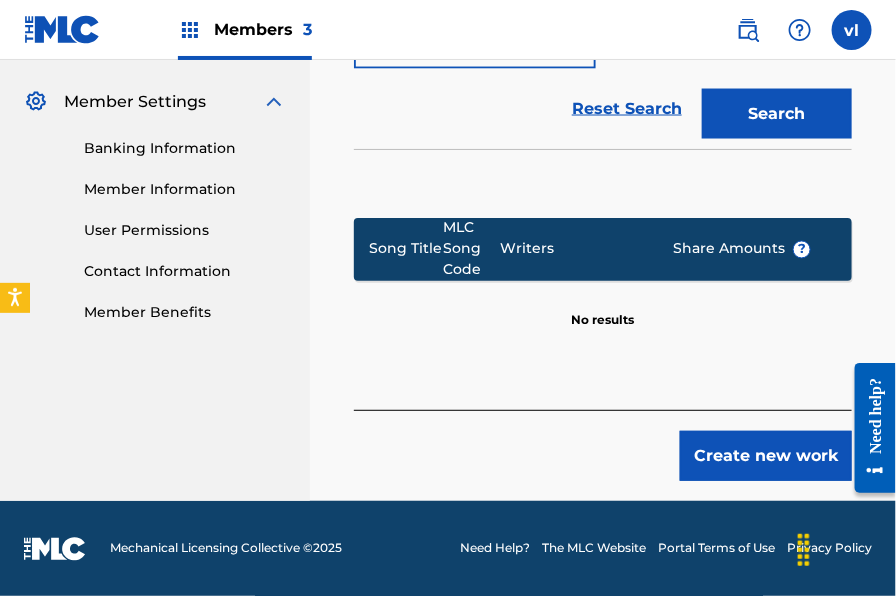 click on "Create new work" at bounding box center [766, 456] 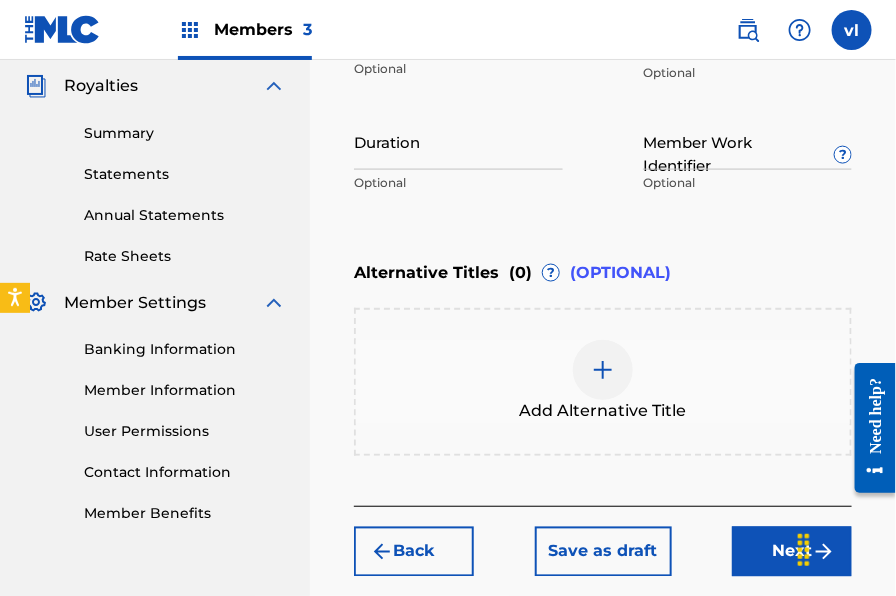 scroll, scrollTop: 570, scrollLeft: 0, axis: vertical 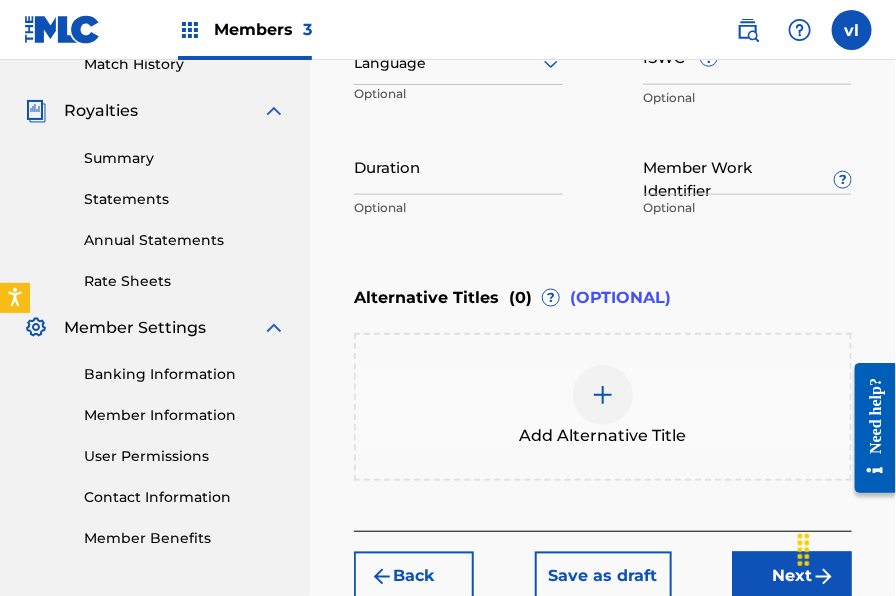 click at bounding box center (458, 63) 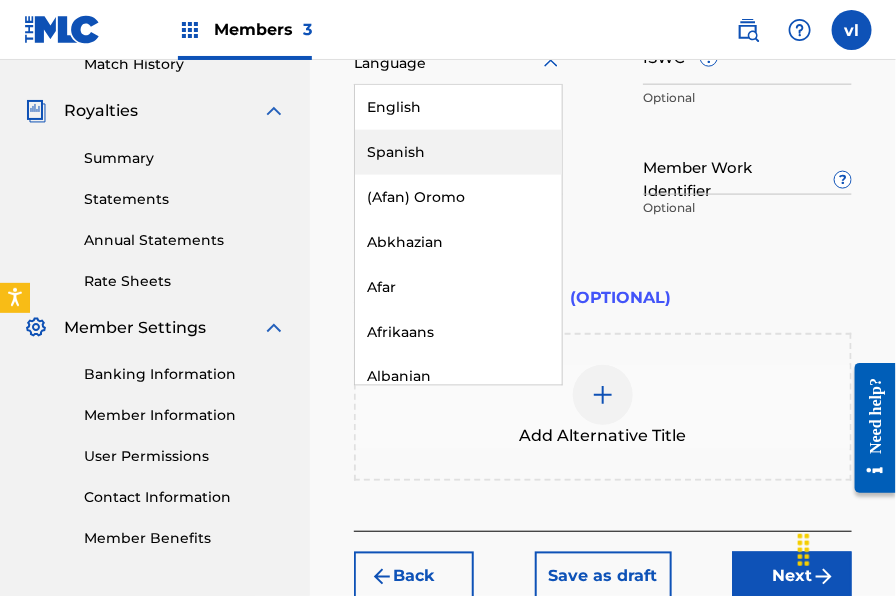 drag, startPoint x: 450, startPoint y: 154, endPoint x: 485, endPoint y: 180, distance: 43.60046 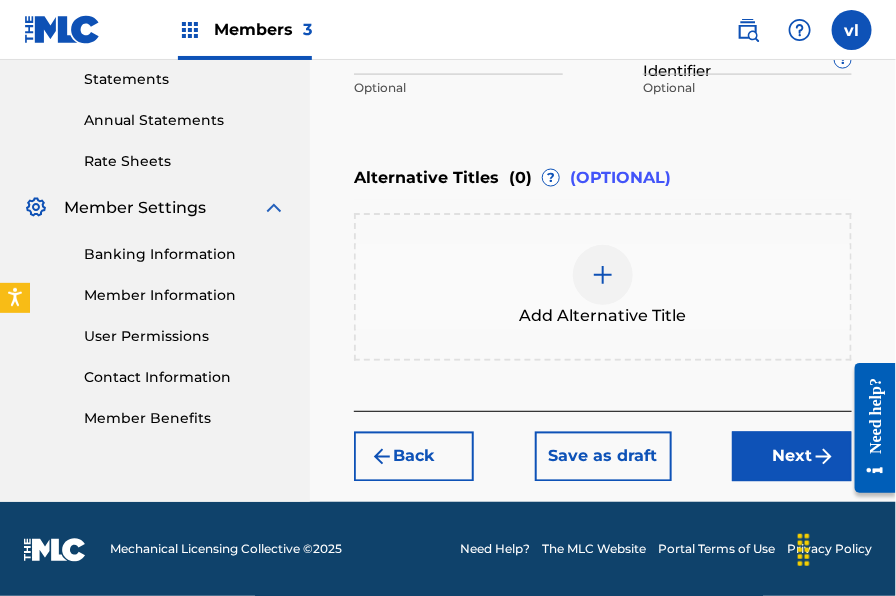 drag, startPoint x: 797, startPoint y: 457, endPoint x: 788, endPoint y: 440, distance: 19.235384 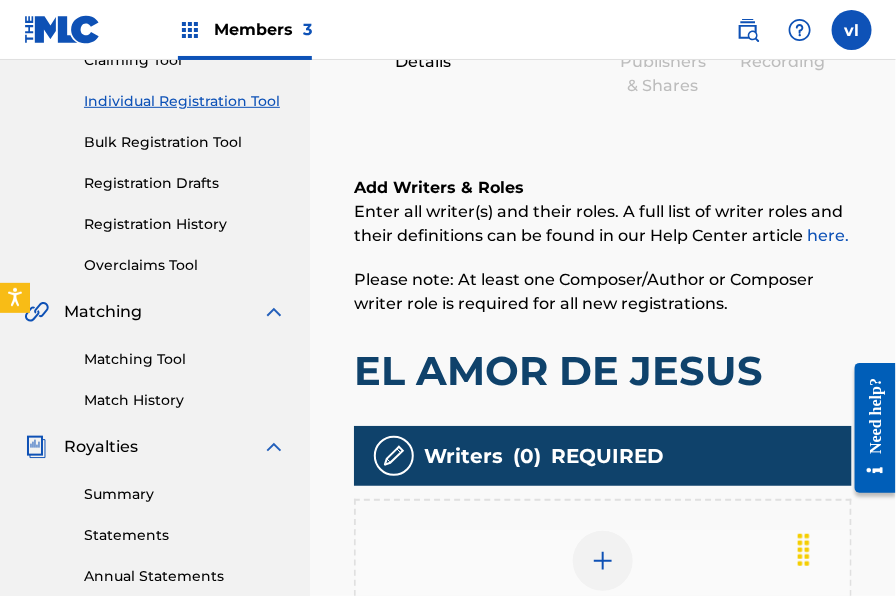 scroll, scrollTop: 236, scrollLeft: 0, axis: vertical 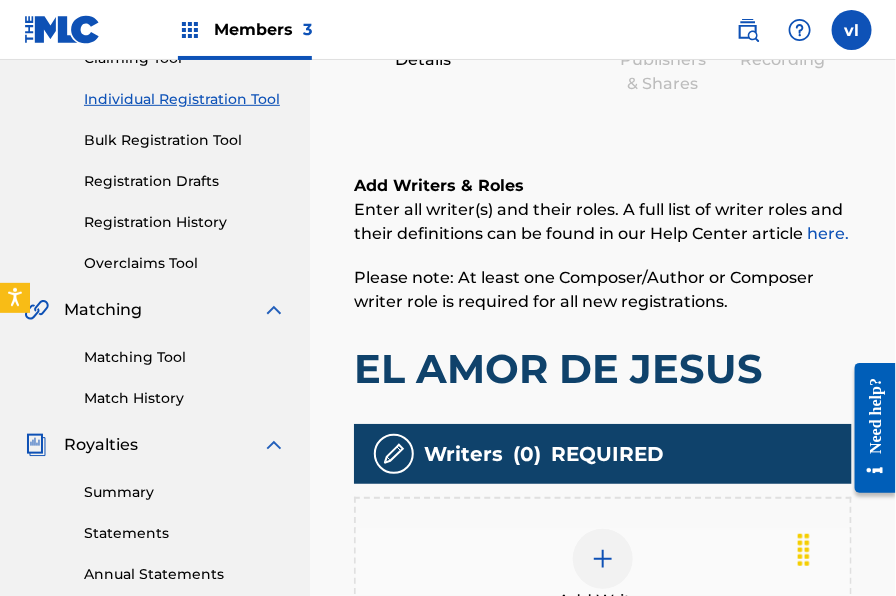 click at bounding box center (603, 559) 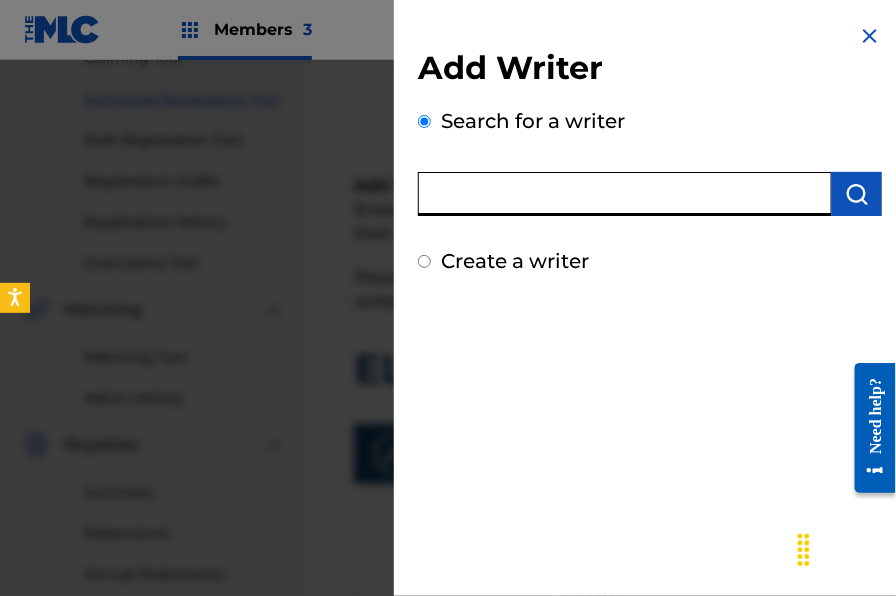 paste on "[FIRST] [LAST]" 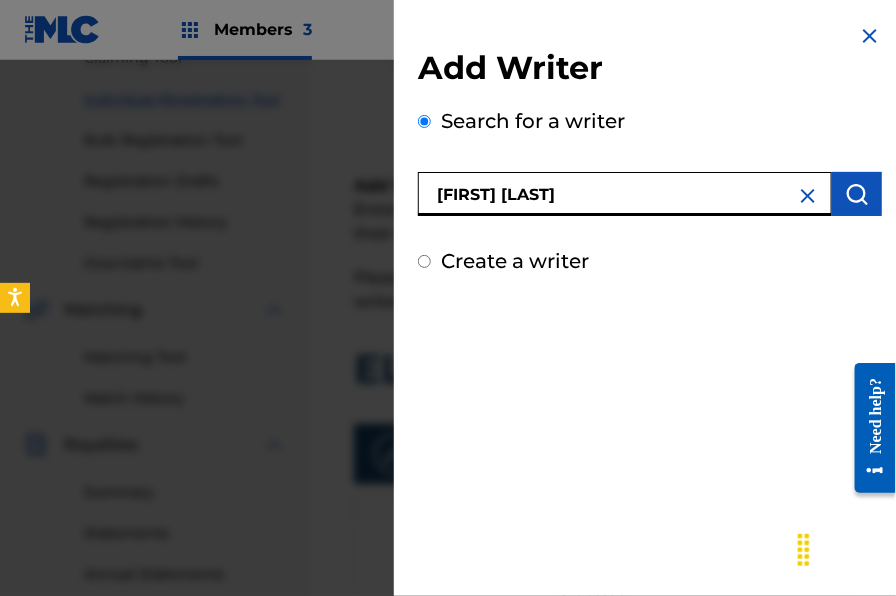 type on "[FIRST] [LAST]" 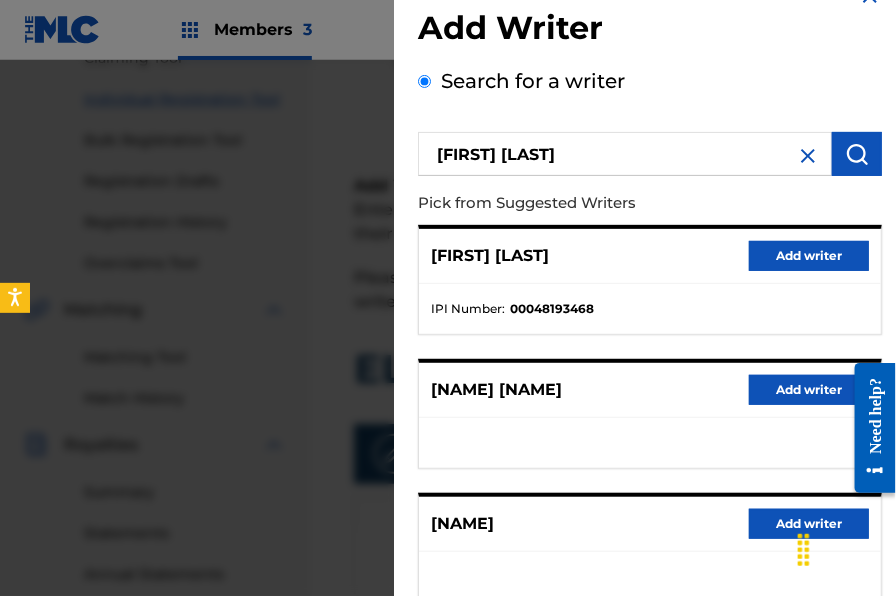 scroll, scrollTop: 319, scrollLeft: 0, axis: vertical 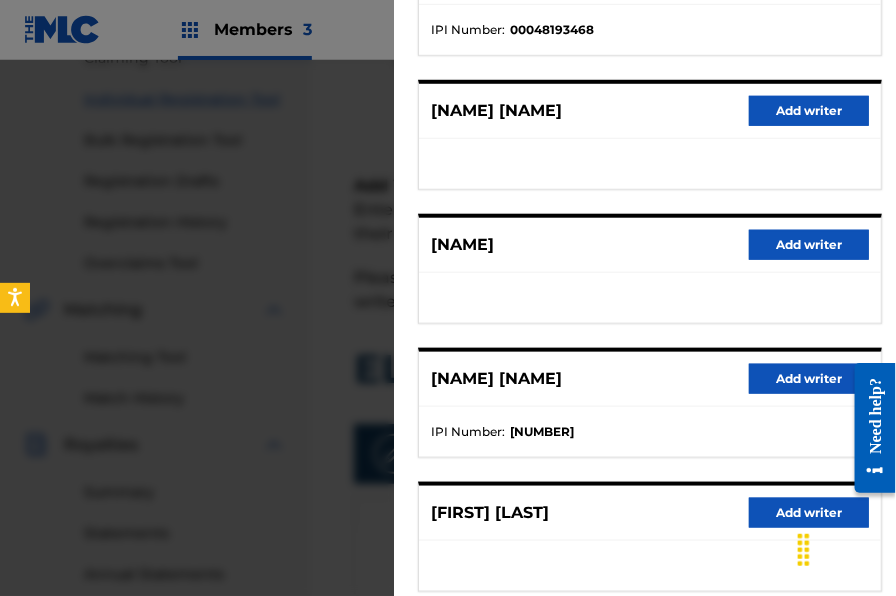 click on "Add writer" at bounding box center [809, 513] 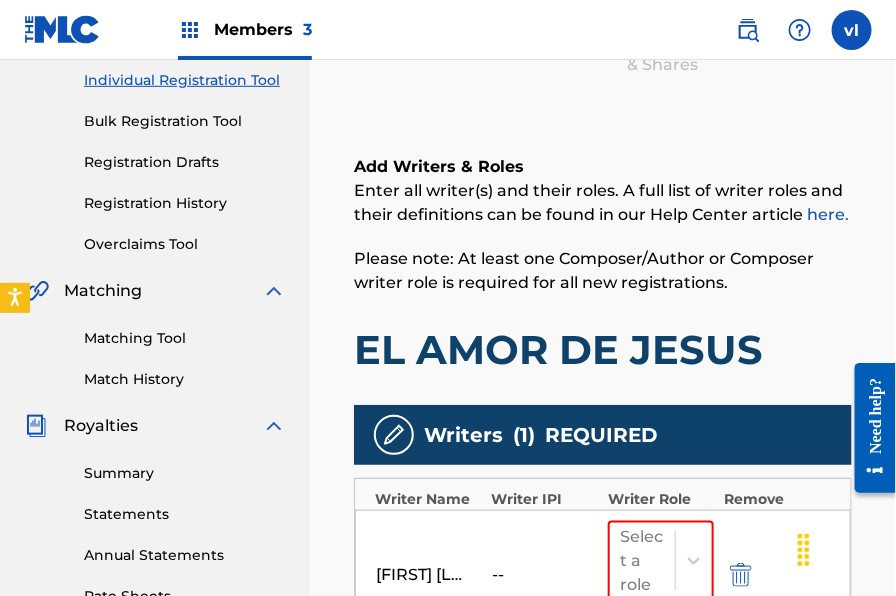 scroll, scrollTop: 468, scrollLeft: 0, axis: vertical 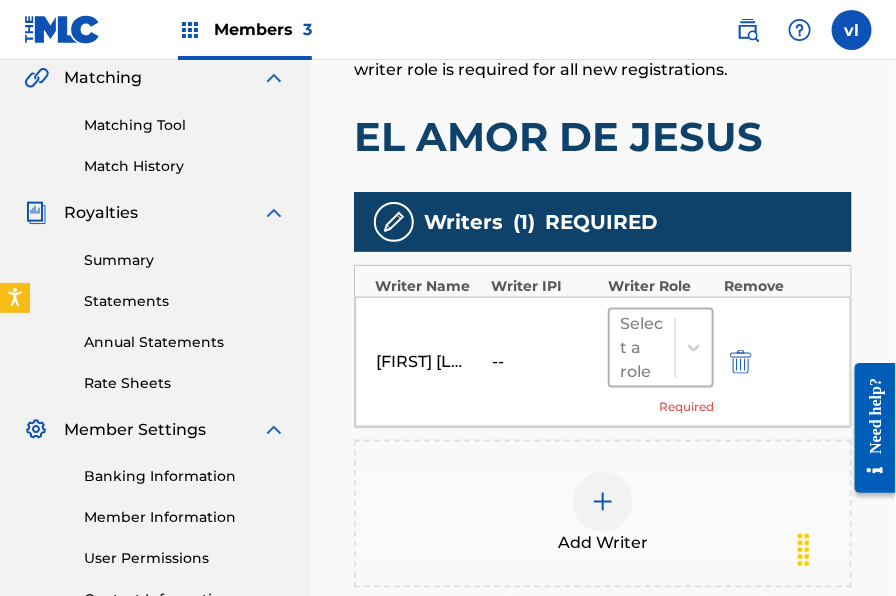 click at bounding box center [642, 348] 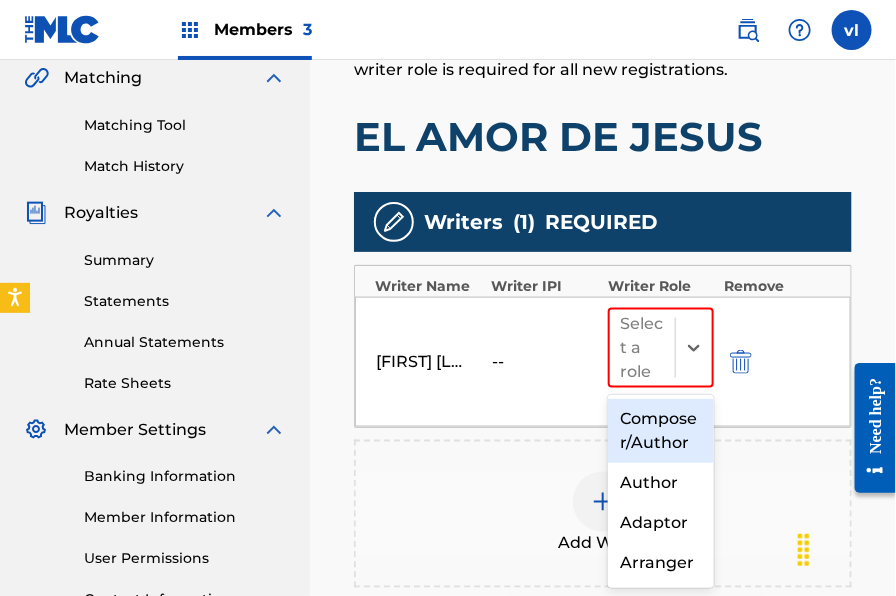 drag, startPoint x: 622, startPoint y: 430, endPoint x: 625, endPoint y: 418, distance: 12.369317 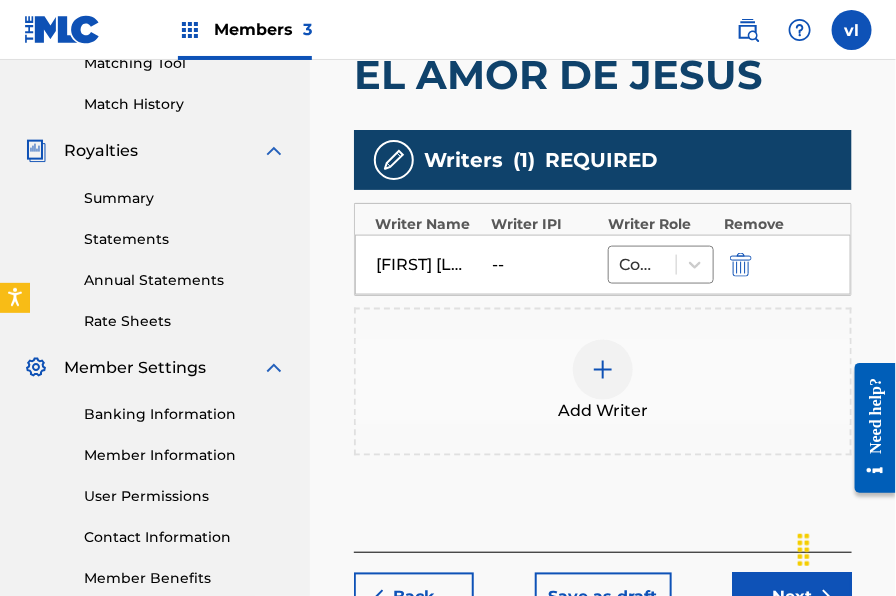 scroll, scrollTop: 667, scrollLeft: 0, axis: vertical 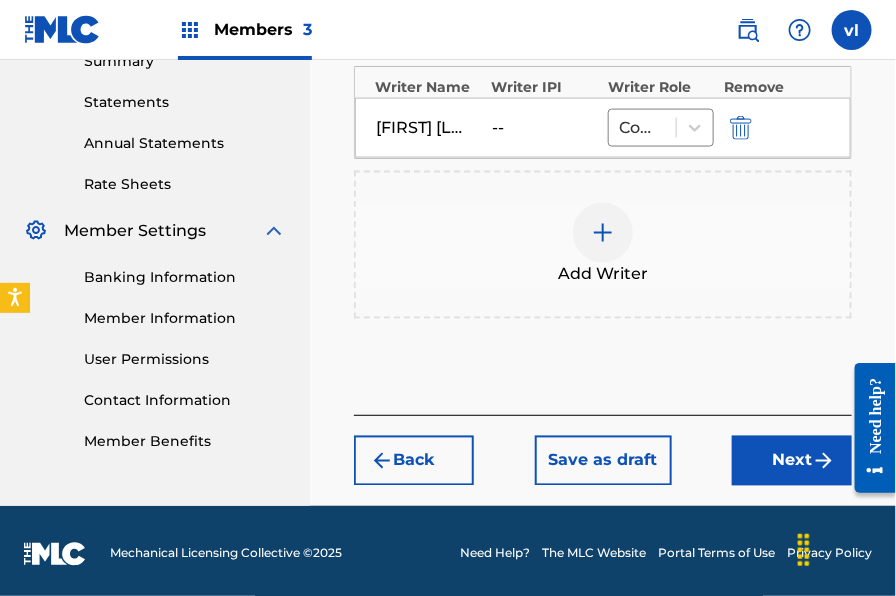 drag, startPoint x: 789, startPoint y: 524, endPoint x: 787, endPoint y: 484, distance: 40.04997 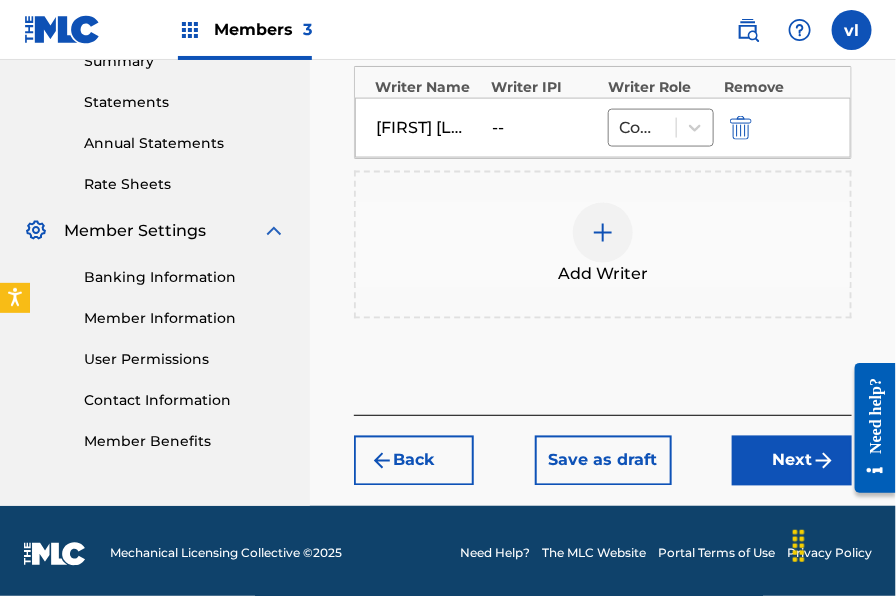 drag, startPoint x: 791, startPoint y: 462, endPoint x: 779, endPoint y: 456, distance: 13.416408 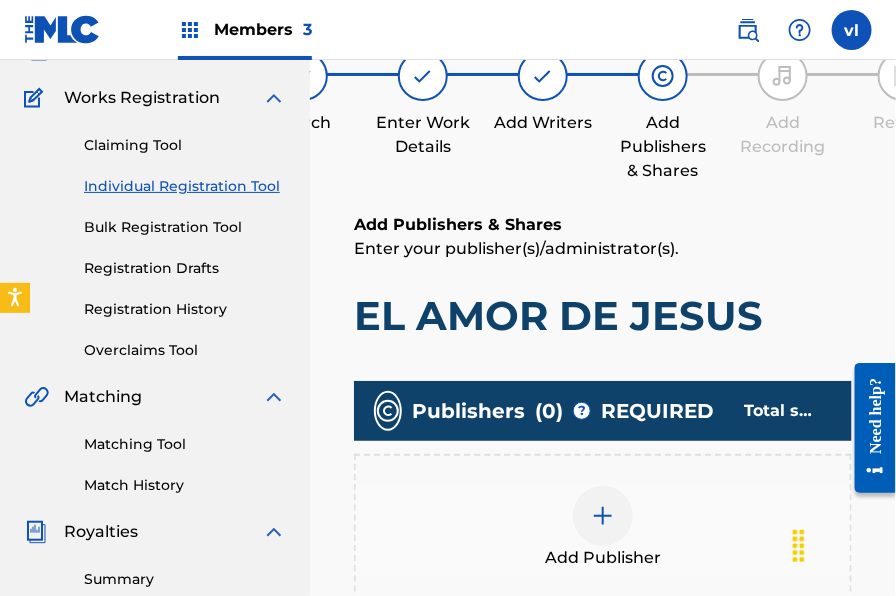 scroll, scrollTop: 165, scrollLeft: 0, axis: vertical 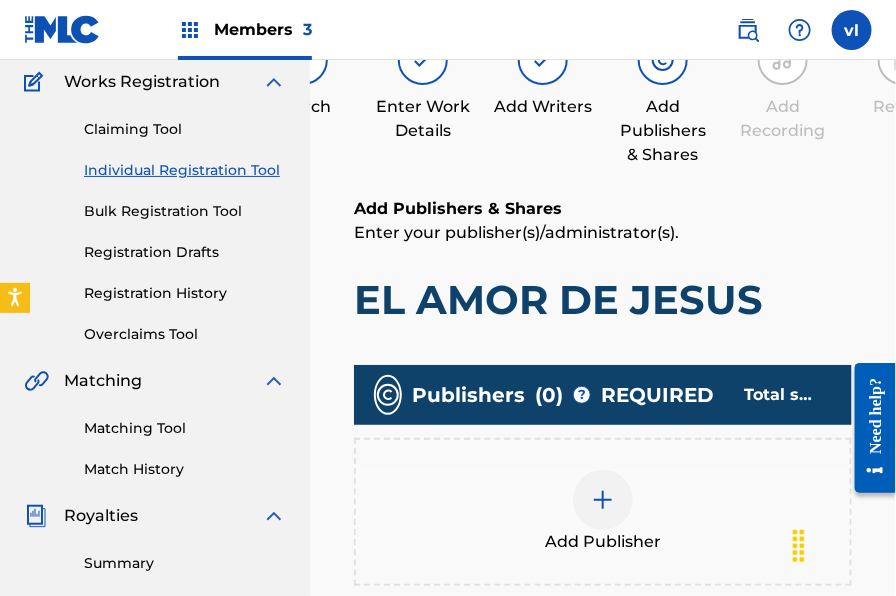 click at bounding box center [603, 500] 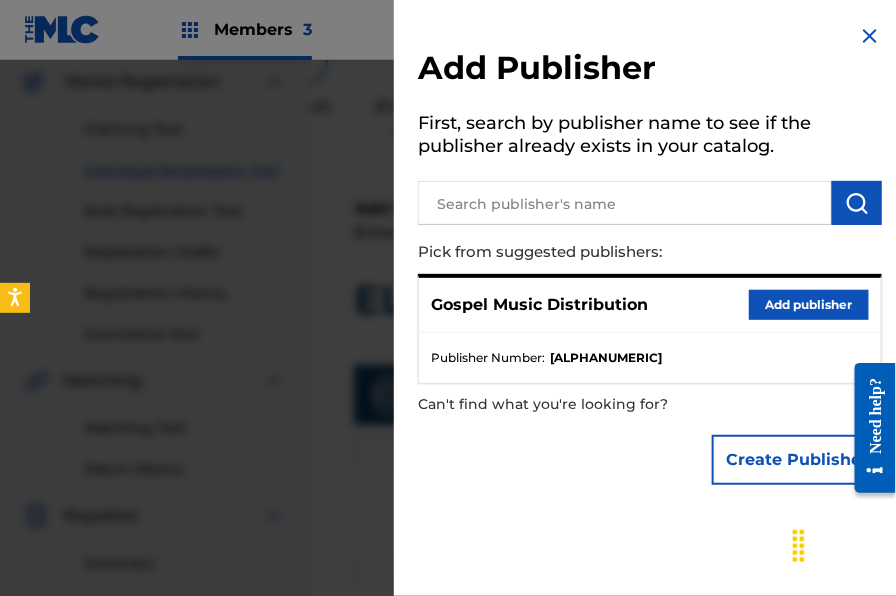 click on "Add publisher" at bounding box center [809, 305] 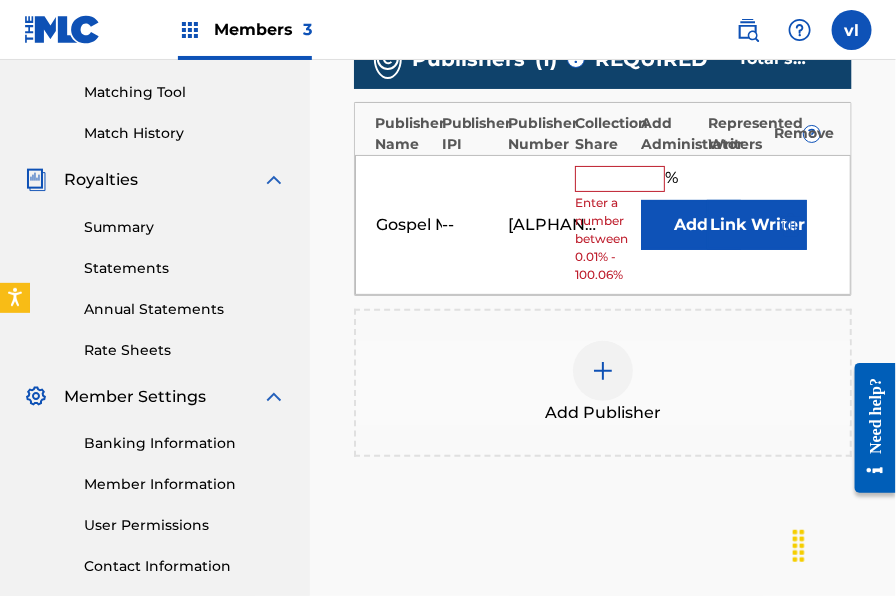 scroll, scrollTop: 502, scrollLeft: 0, axis: vertical 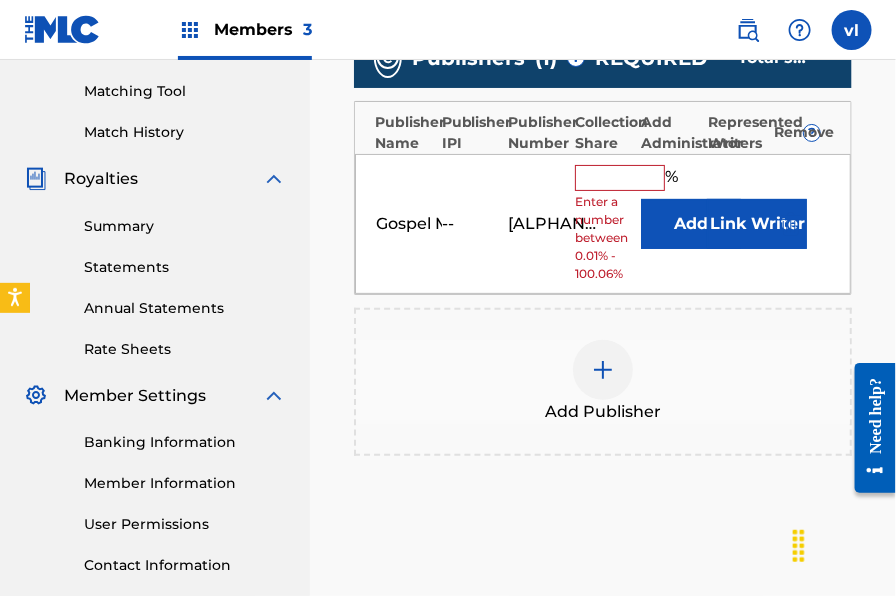click on "Gospel Music Distribution -- P524O5 % Enter a number between 0.01% - 100.06% Add Link Writer" at bounding box center (603, 224) 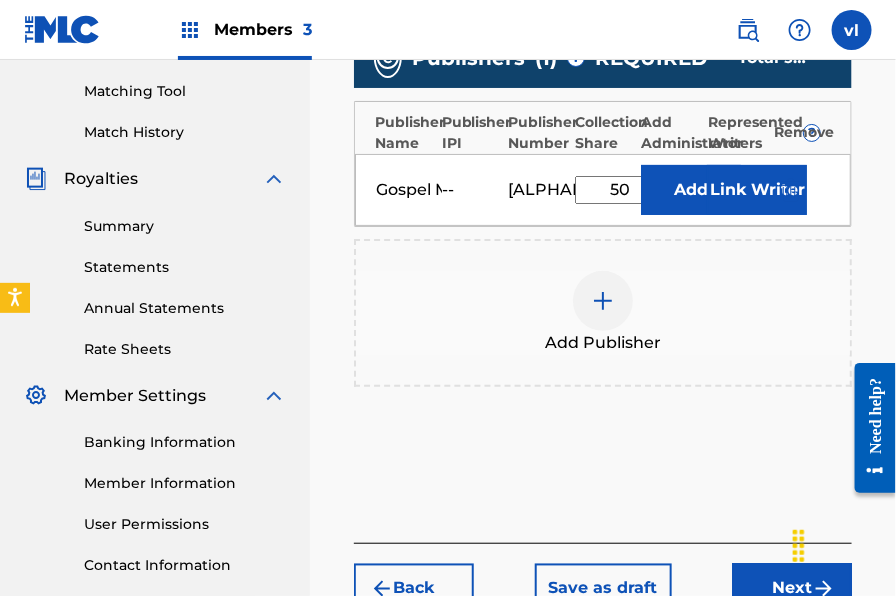 type on "50" 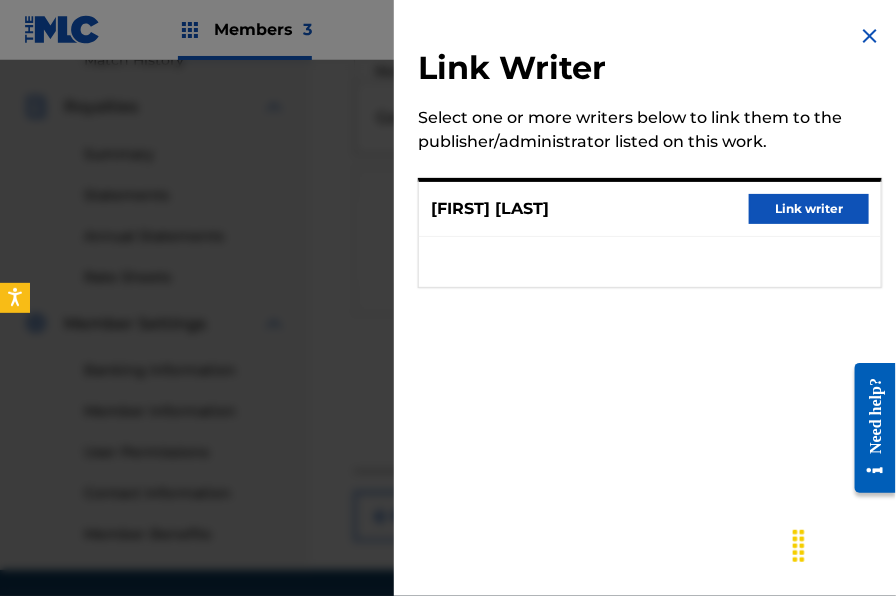 scroll, scrollTop: 643, scrollLeft: 0, axis: vertical 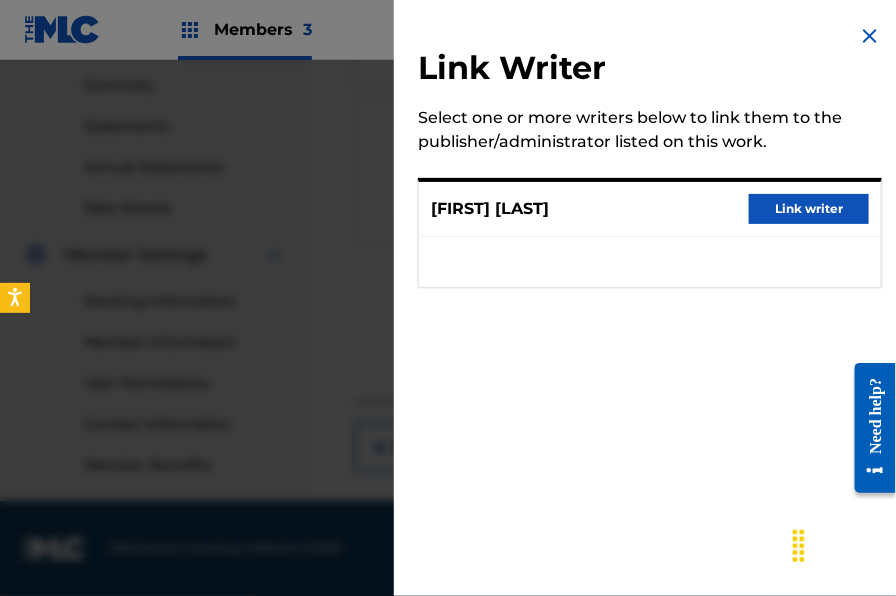 click on "Link writer" at bounding box center [809, 209] 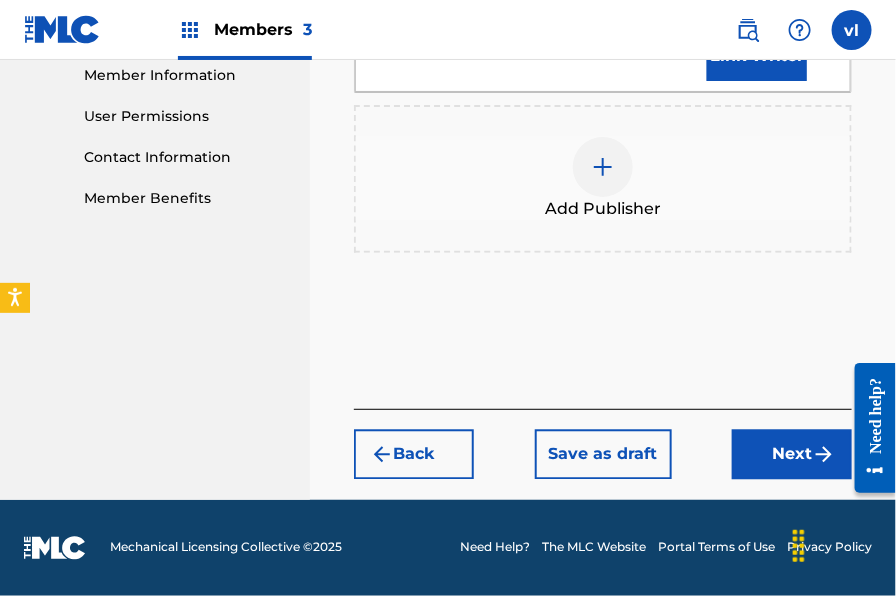 click on "Next" at bounding box center (792, 455) 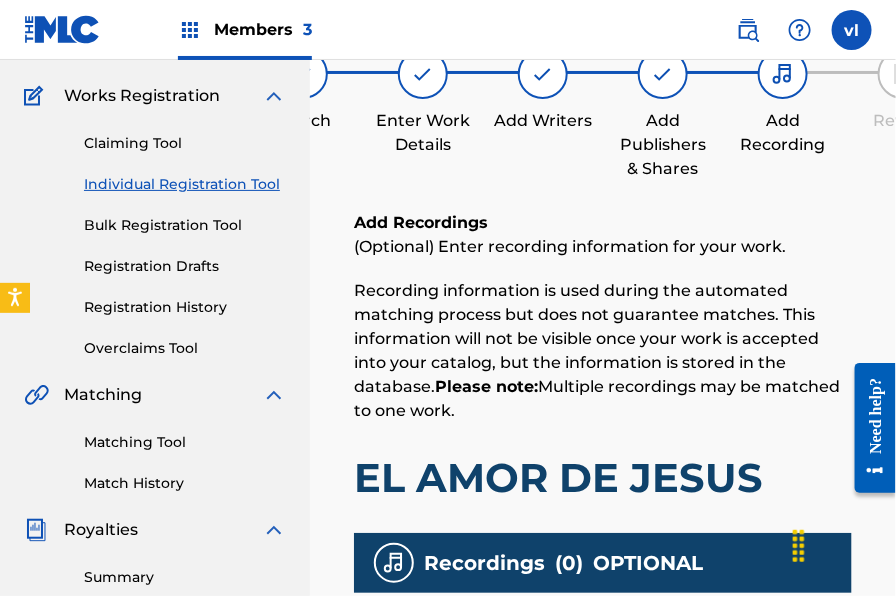 scroll, scrollTop: 390, scrollLeft: 0, axis: vertical 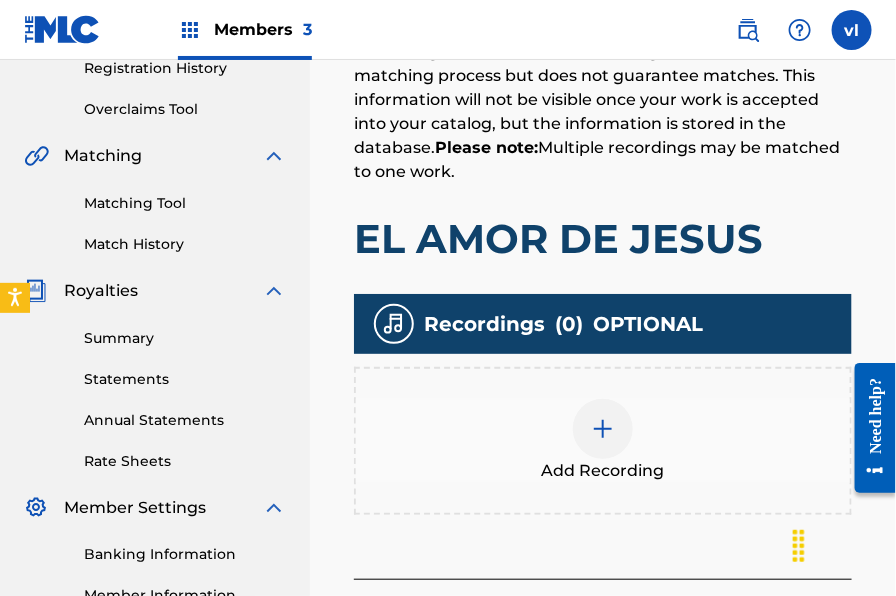 click at bounding box center (603, 429) 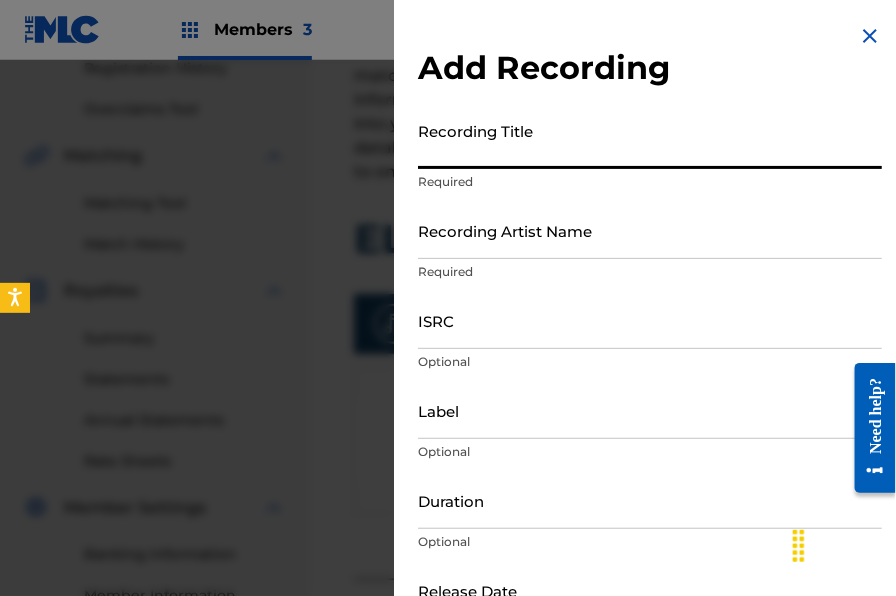 click on "Recording Title" at bounding box center [650, 140] 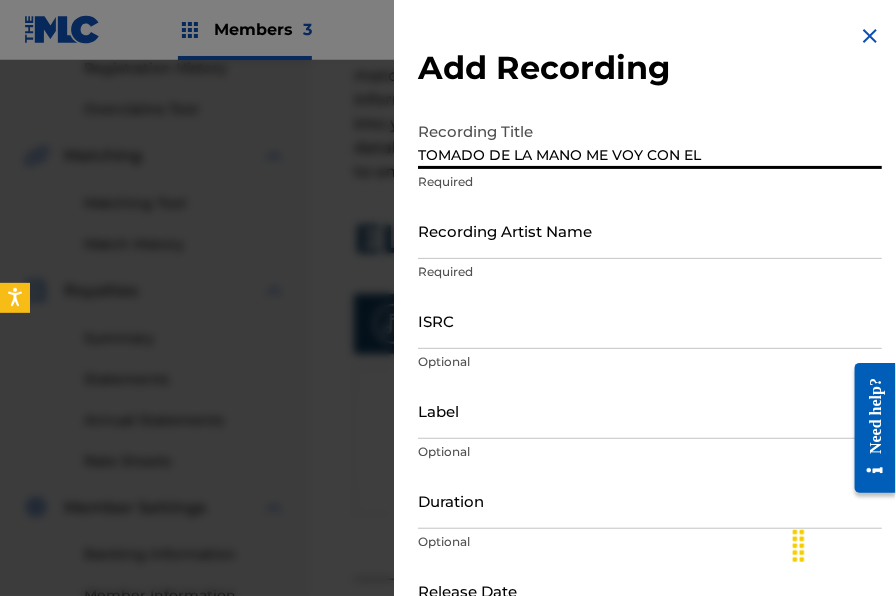 type on "TOMADO DE LA MANO ME VOY CON EL" 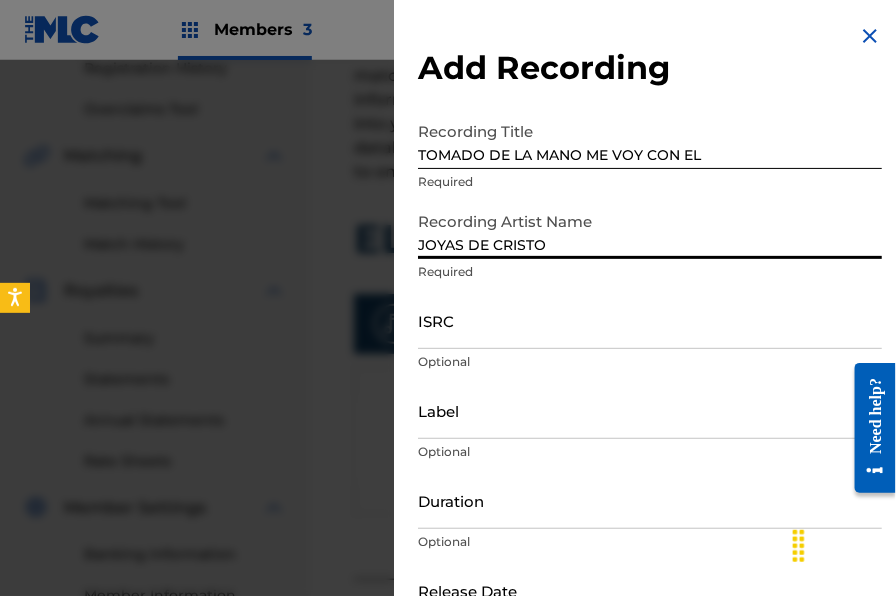 type on "JOYAS DE CRISTO" 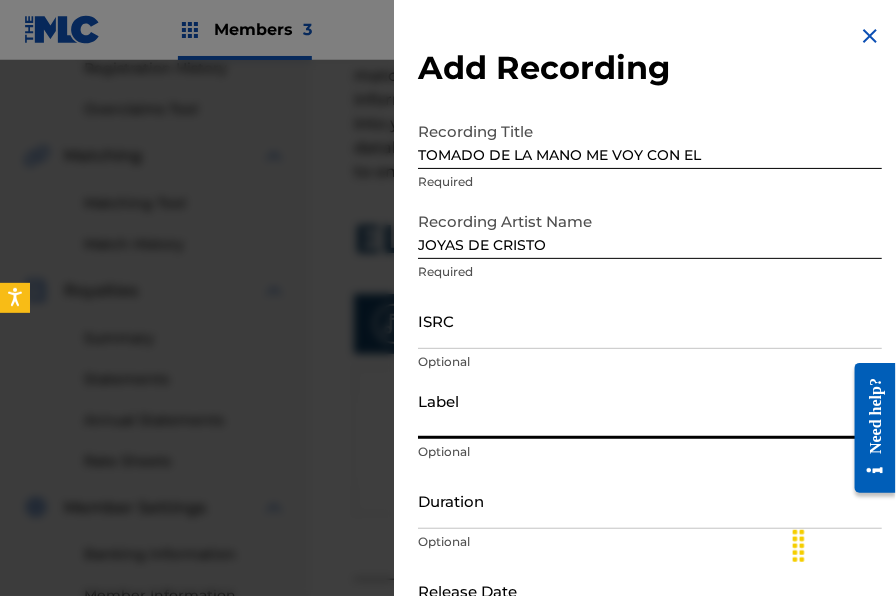 click on "Label" at bounding box center [650, 410] 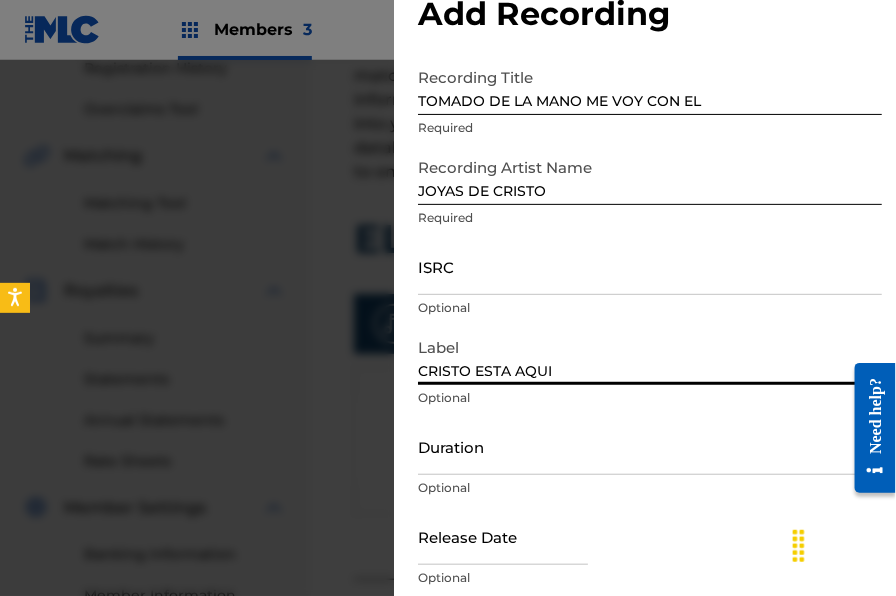 scroll, scrollTop: 75, scrollLeft: 0, axis: vertical 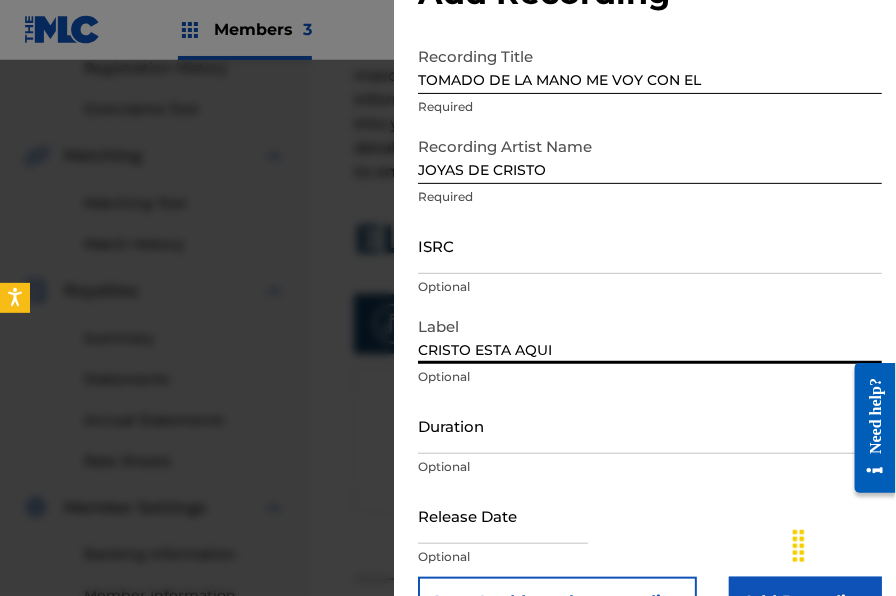type on "CRISTO ESTA AQUI" 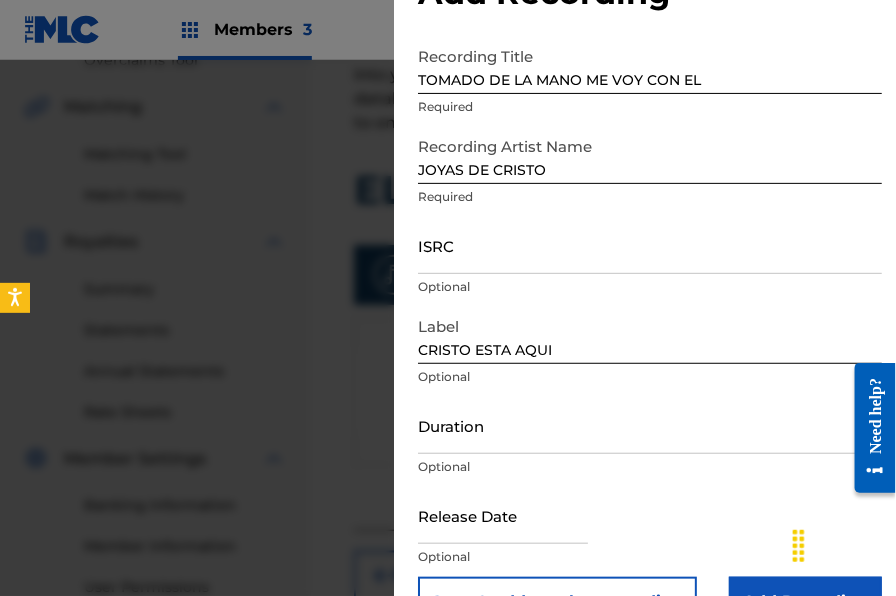 scroll, scrollTop: 440, scrollLeft: 0, axis: vertical 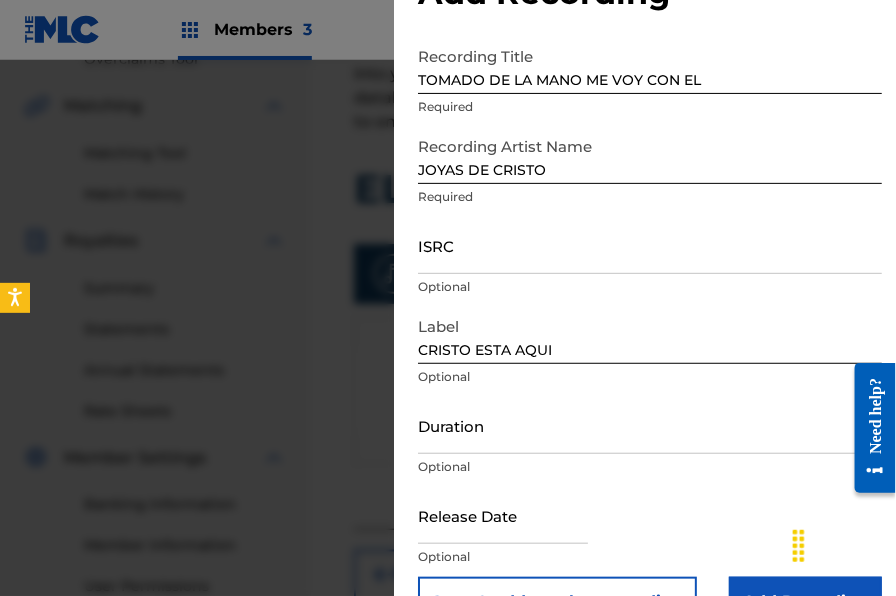 click at bounding box center [448, 358] 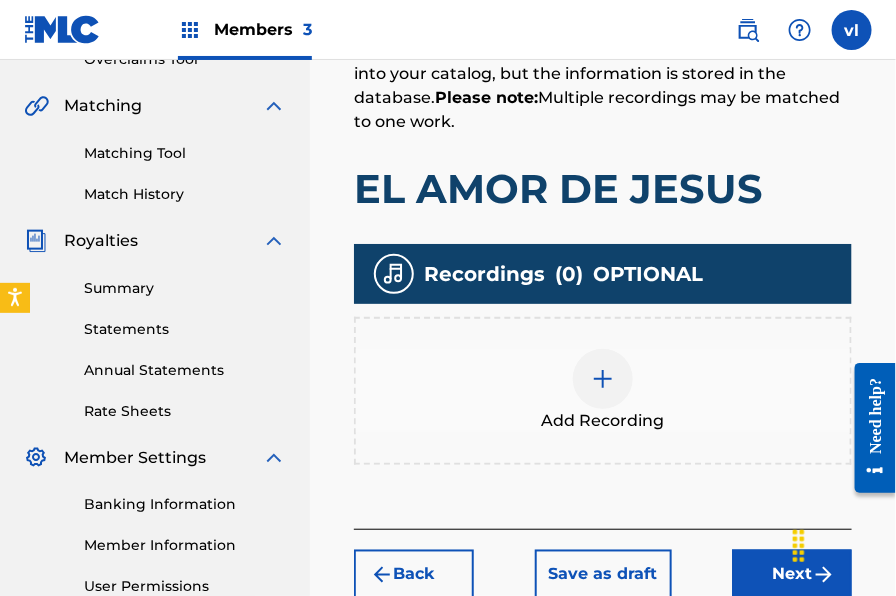 click at bounding box center [603, 379] 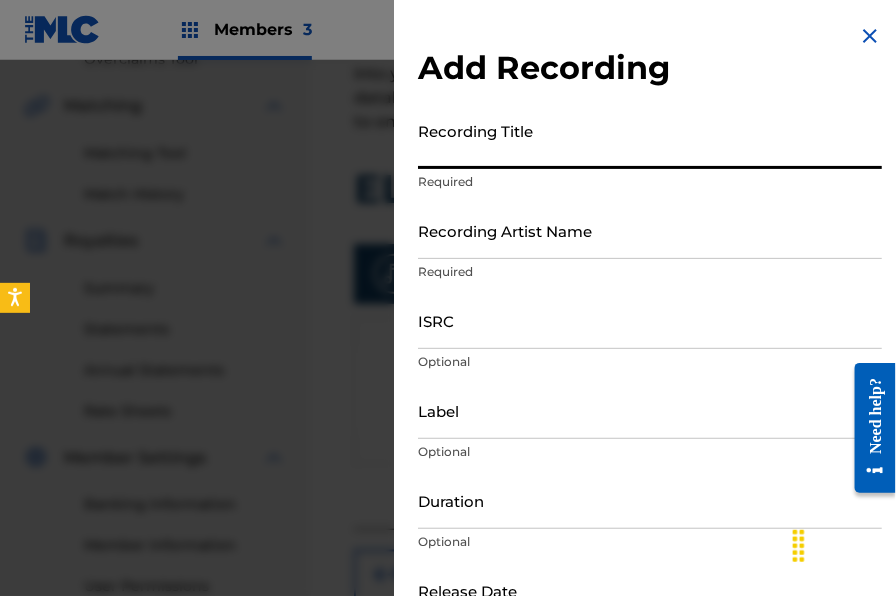 drag, startPoint x: 528, startPoint y: 155, endPoint x: 719, endPoint y: 197, distance: 195.5633 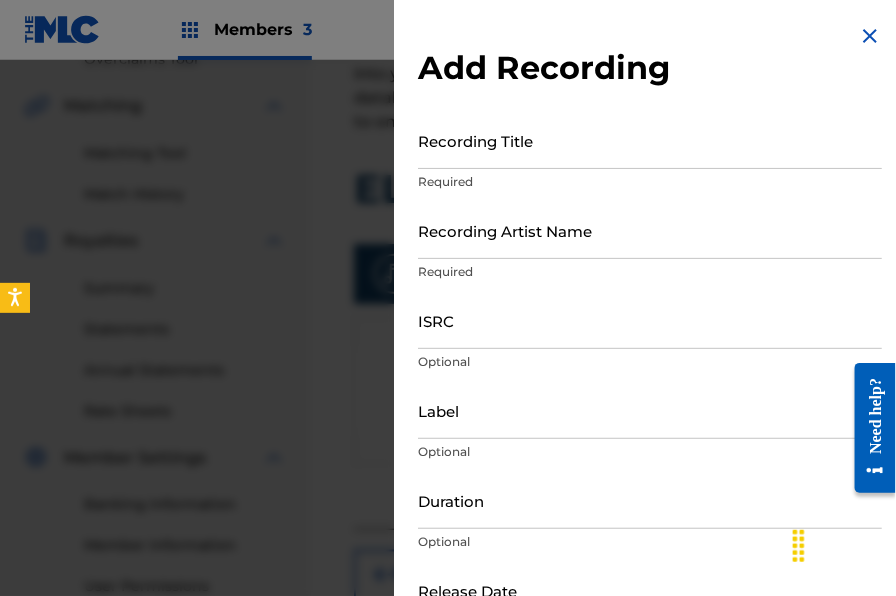 click on "Recording Title" at bounding box center (650, 140) 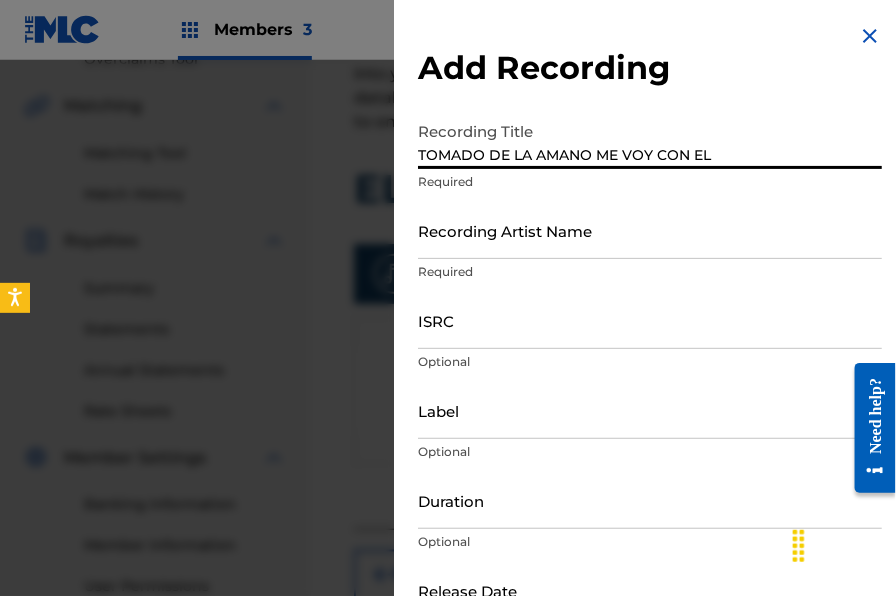 drag, startPoint x: 551, startPoint y: 154, endPoint x: 728, endPoint y: 179, distance: 178.75682 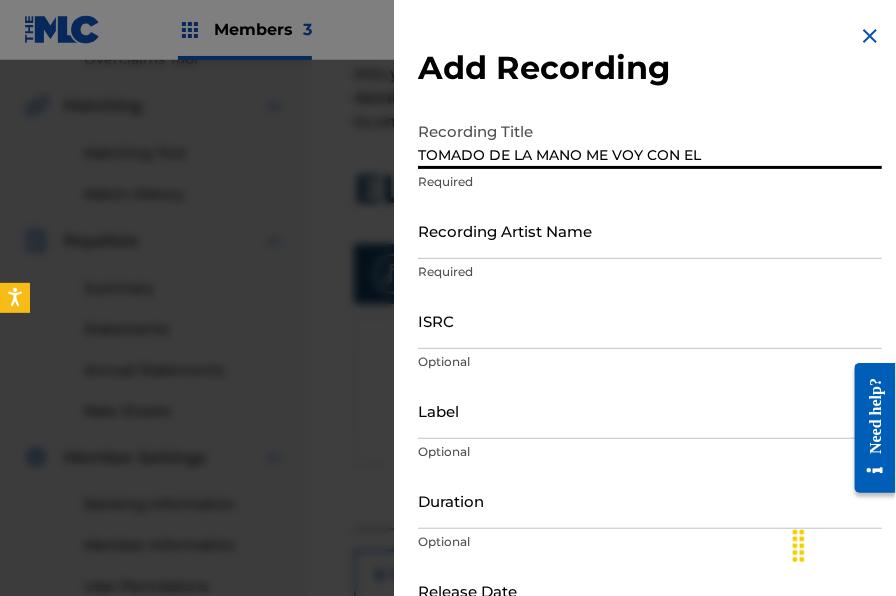 type on "TOMADO DE LA MANO ME VOY CON EL" 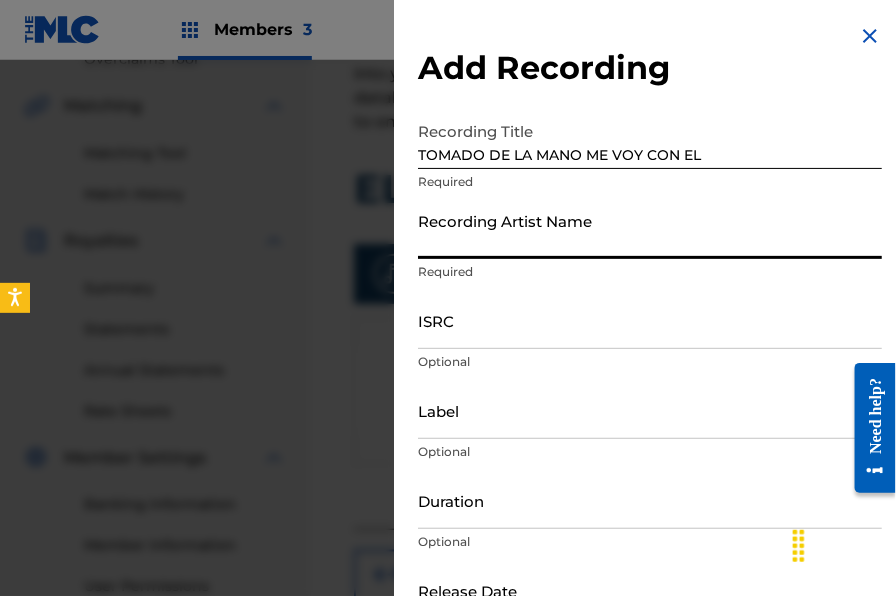 click on "Recording Artist Name" at bounding box center [650, 230] 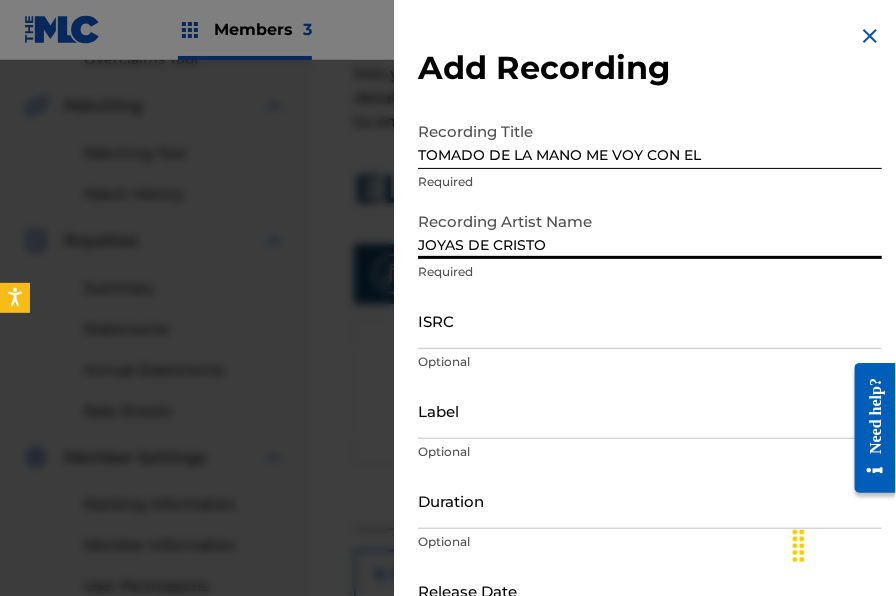 type on "JOYAS DE CRISTO" 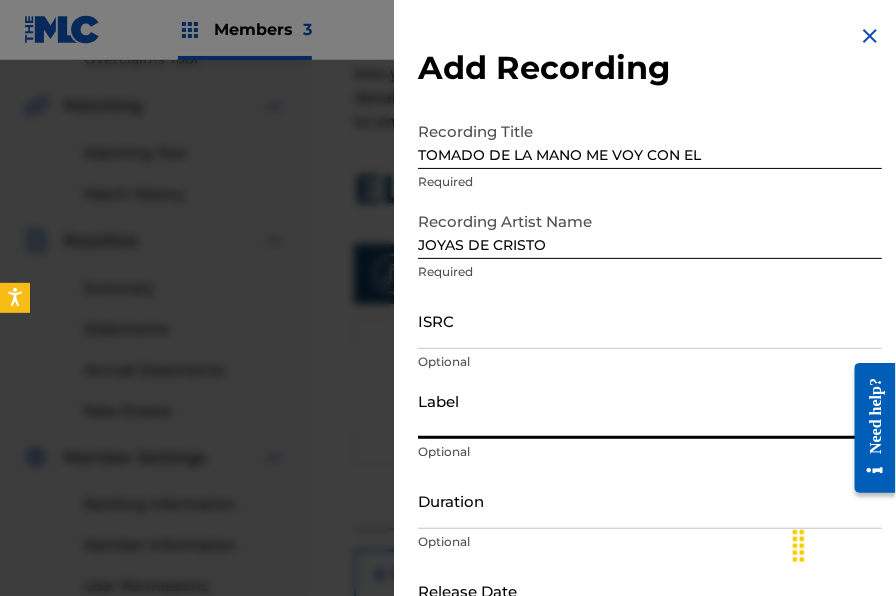 click on "Label" at bounding box center (650, 410) 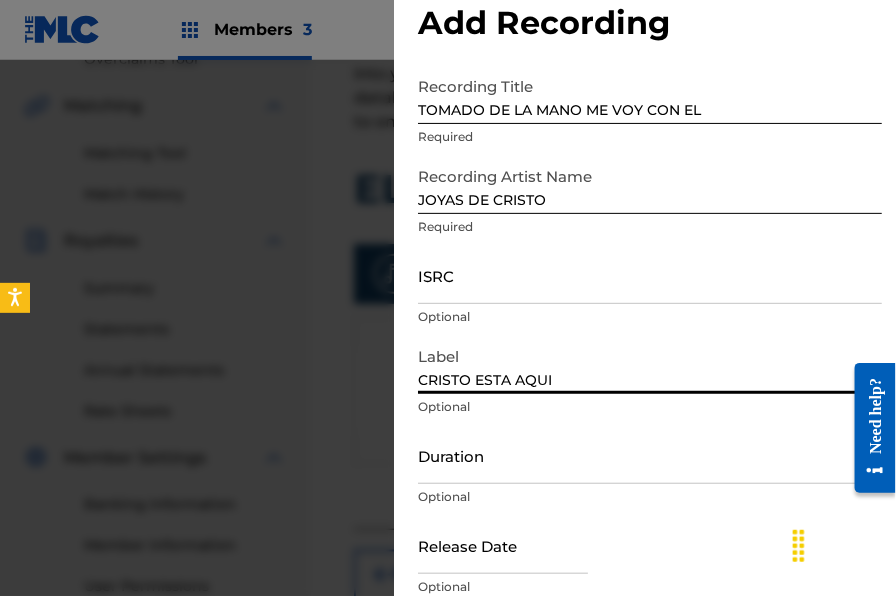 scroll, scrollTop: 117, scrollLeft: 0, axis: vertical 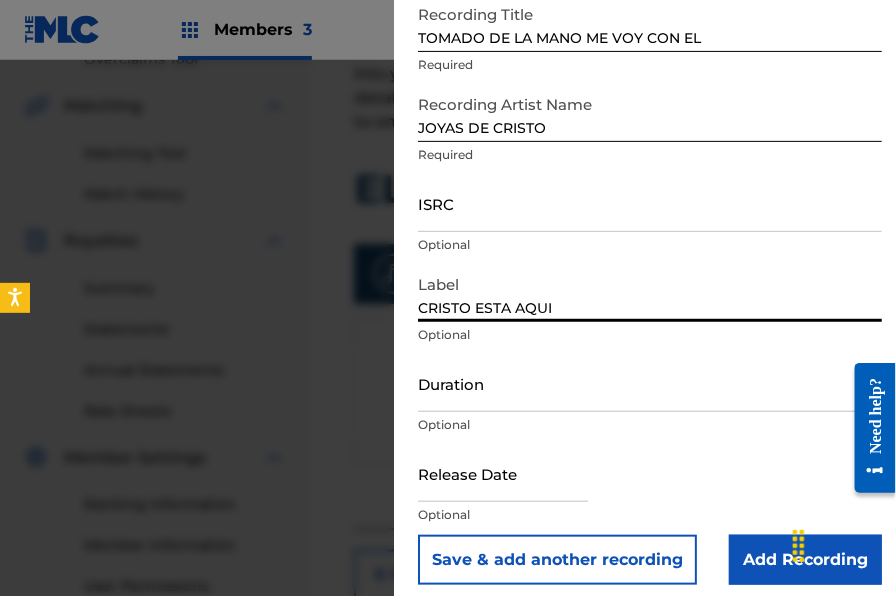 type on "CRISTO ESTA AQUI" 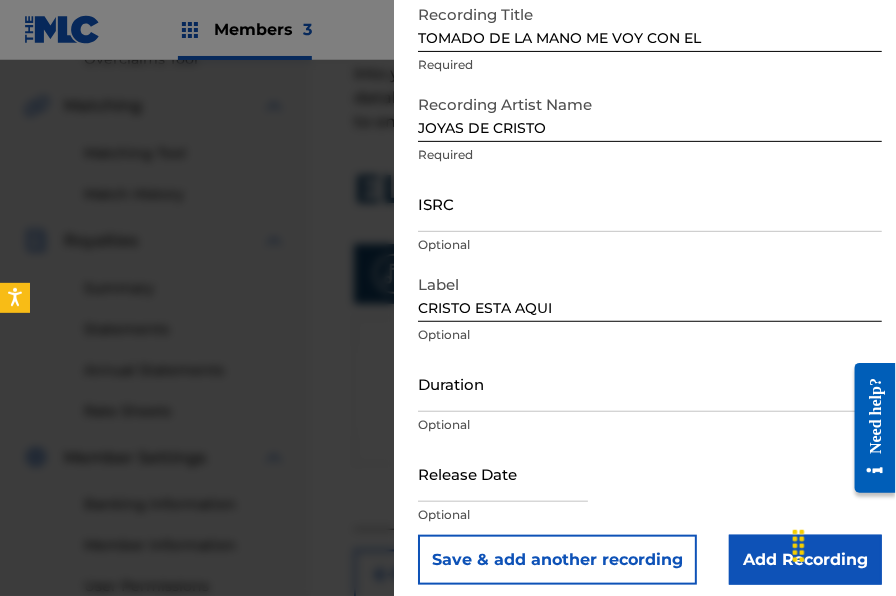 drag, startPoint x: 453, startPoint y: 394, endPoint x: 444, endPoint y: 386, distance: 12.0415945 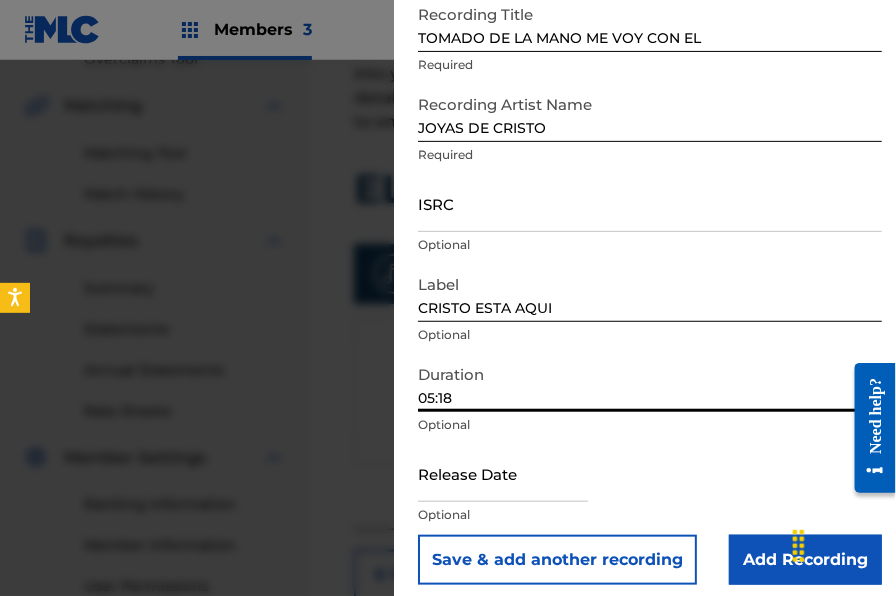 type on "05:18" 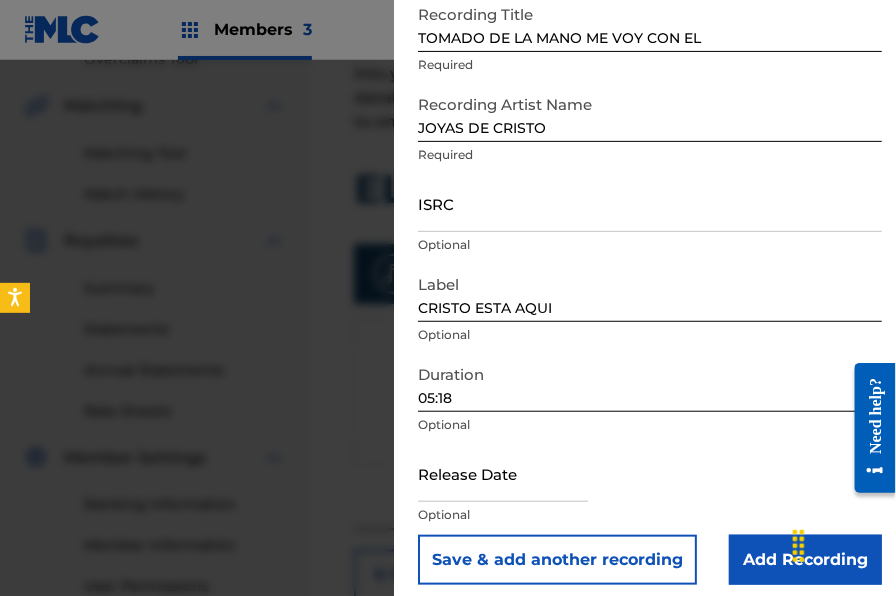click on "Add Recording" at bounding box center (805, 560) 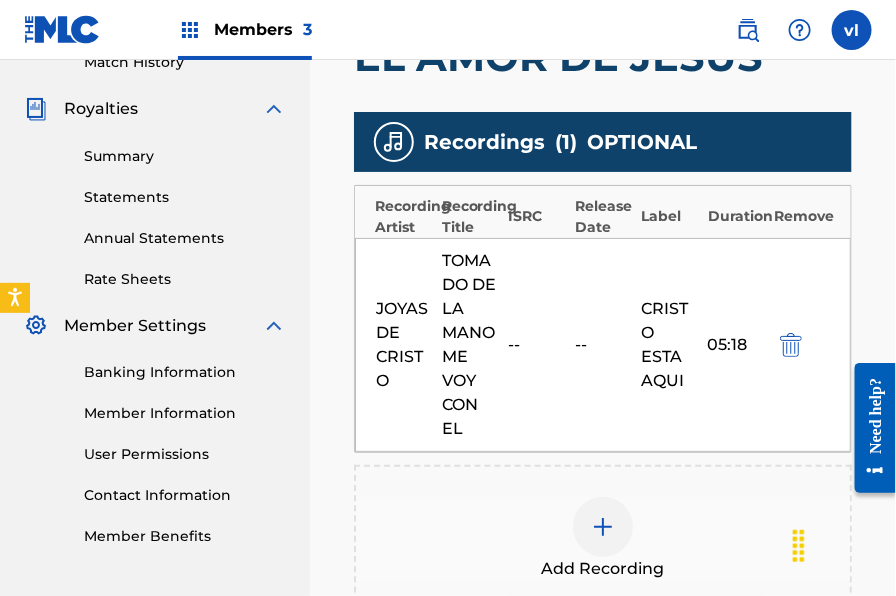 scroll, scrollTop: 800, scrollLeft: 0, axis: vertical 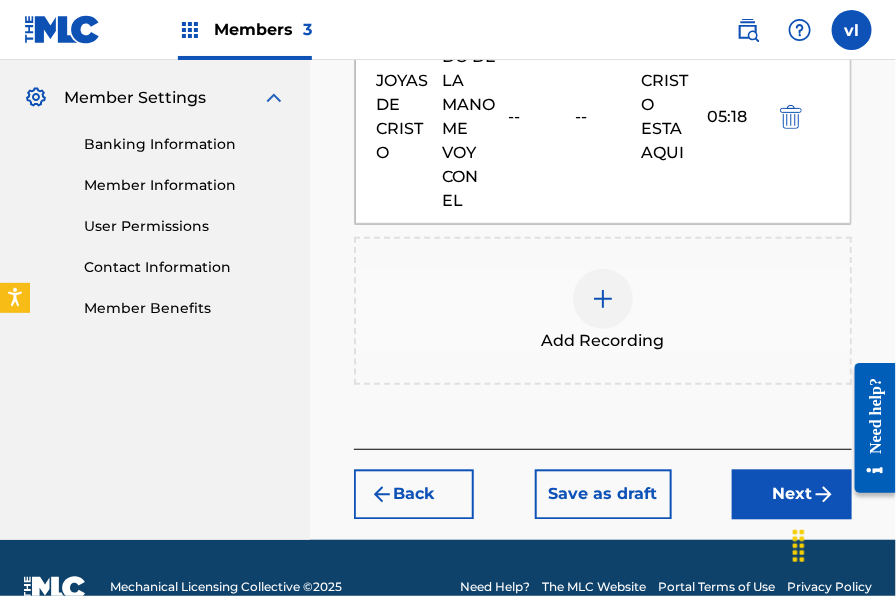 click on "Add Recording" at bounding box center (603, 311) 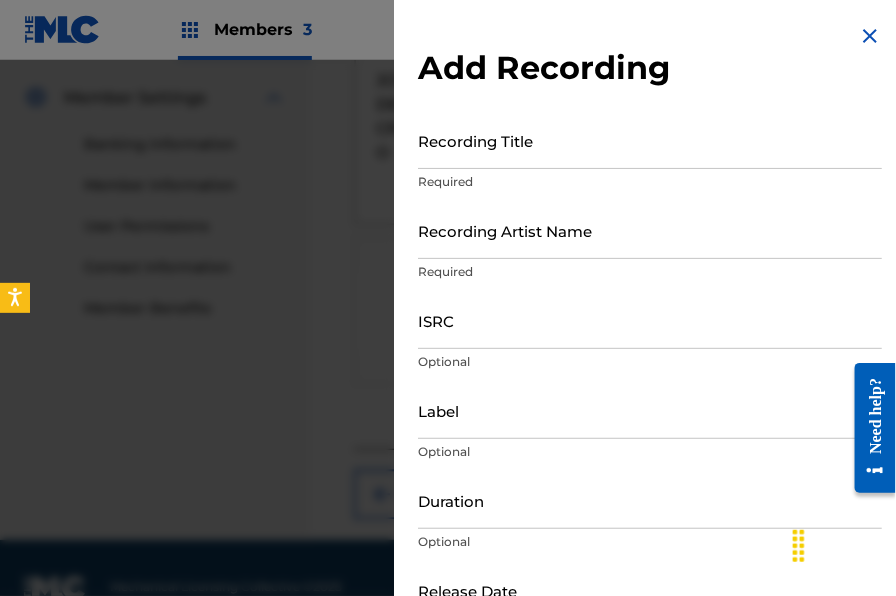 drag, startPoint x: 874, startPoint y: 36, endPoint x: 859, endPoint y: 33, distance: 15.297058 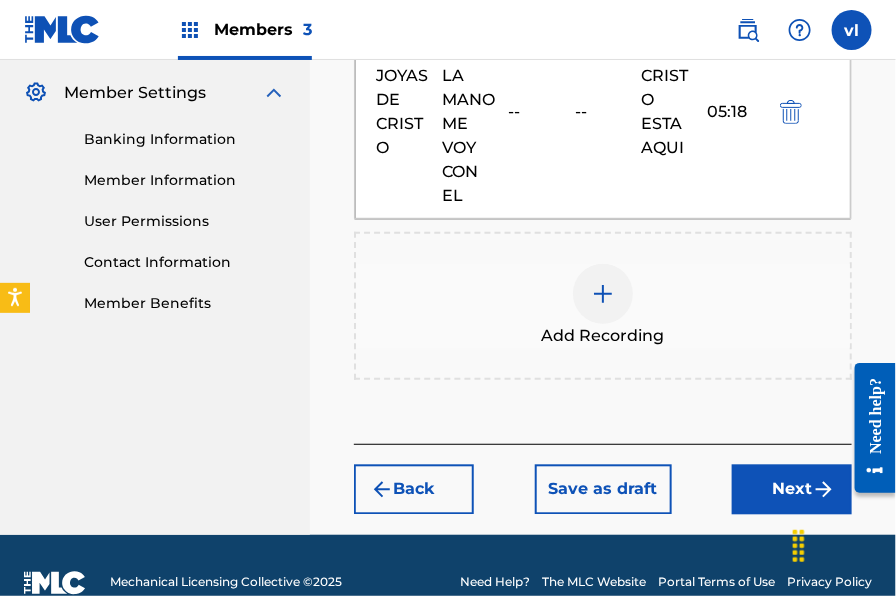 scroll, scrollTop: 821, scrollLeft: 0, axis: vertical 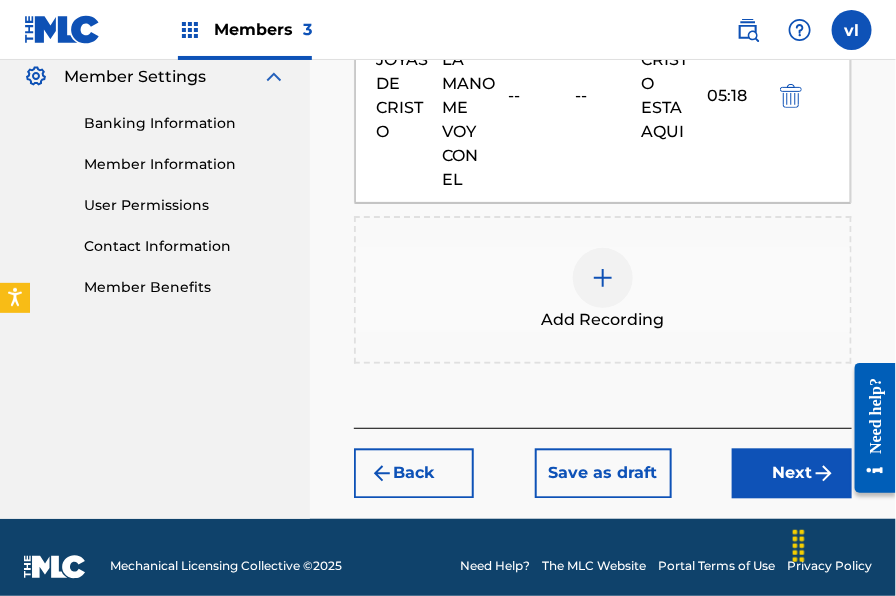 click on "Next" at bounding box center [792, 474] 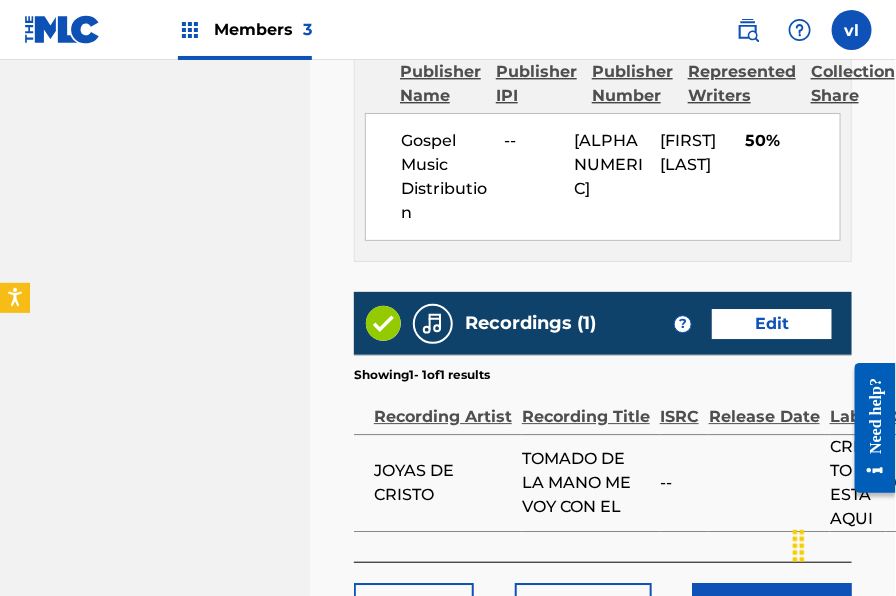 scroll, scrollTop: 1340, scrollLeft: 0, axis: vertical 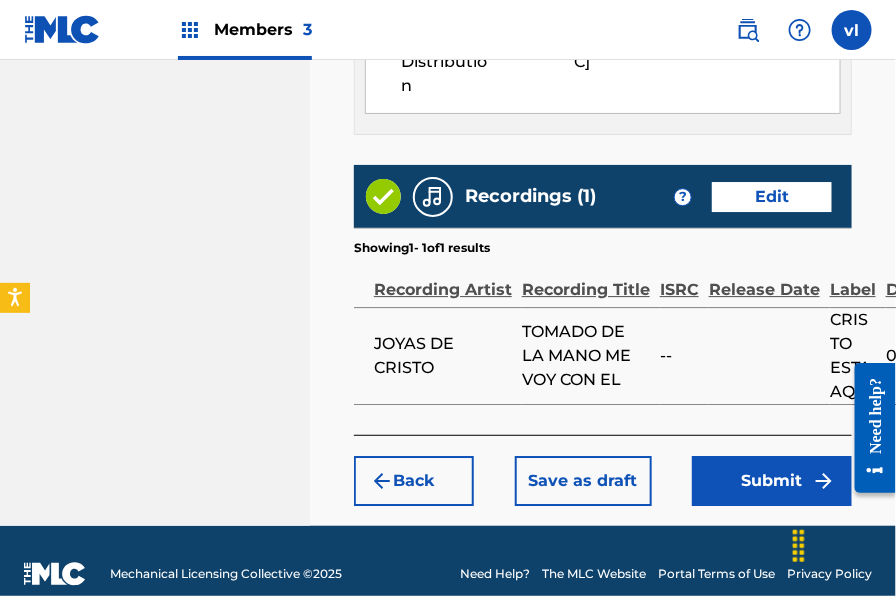 click on "Submit" at bounding box center [772, 481] 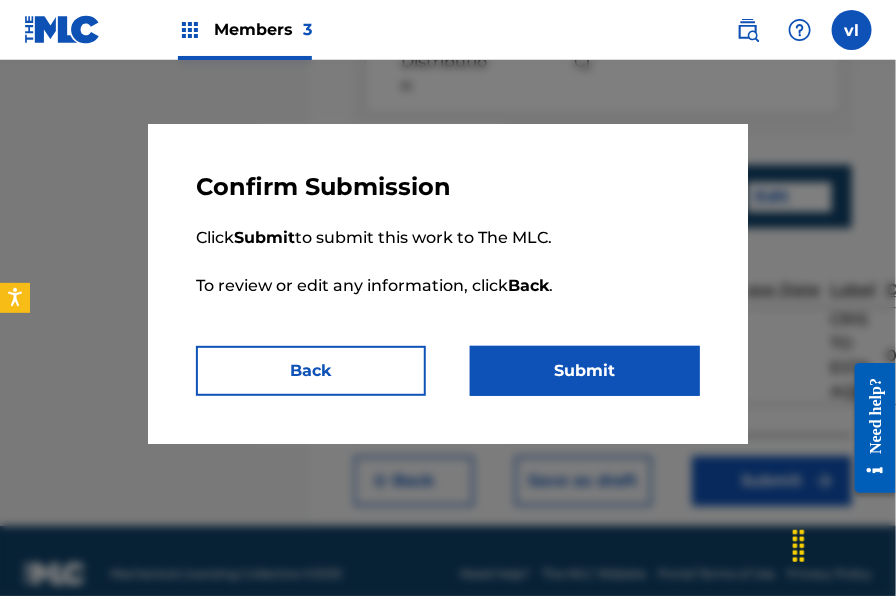 click on "Submit" at bounding box center (585, 371) 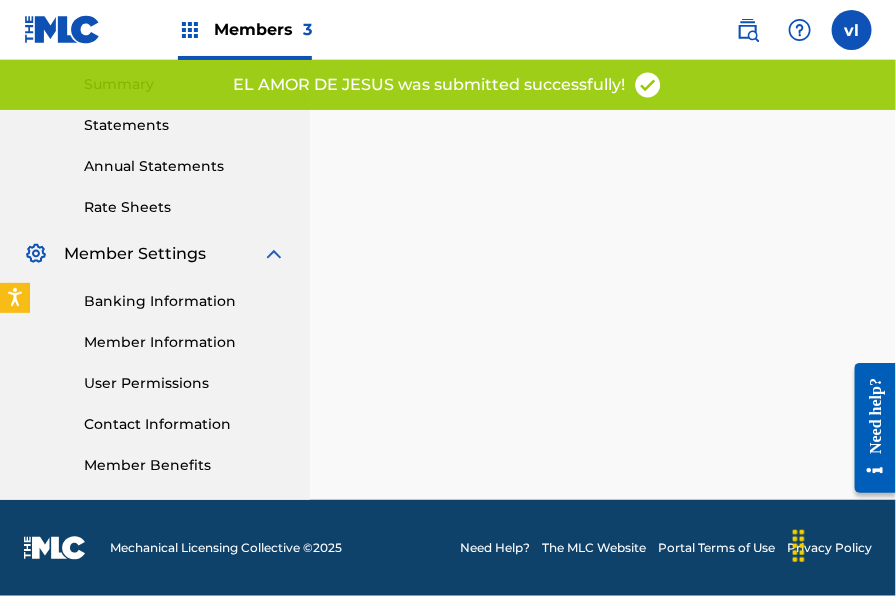 scroll, scrollTop: 0, scrollLeft: 0, axis: both 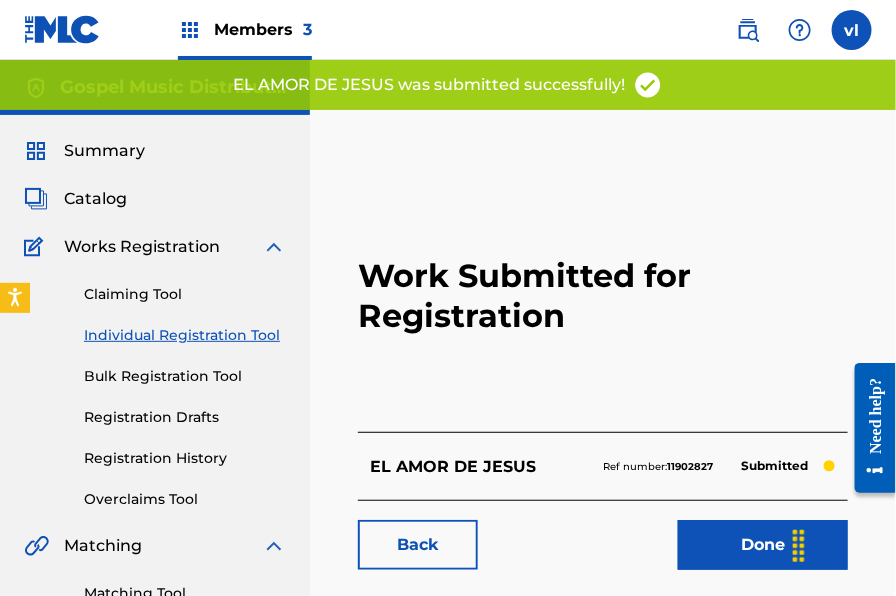 click on "Individual Registration Tool" at bounding box center [185, 335] 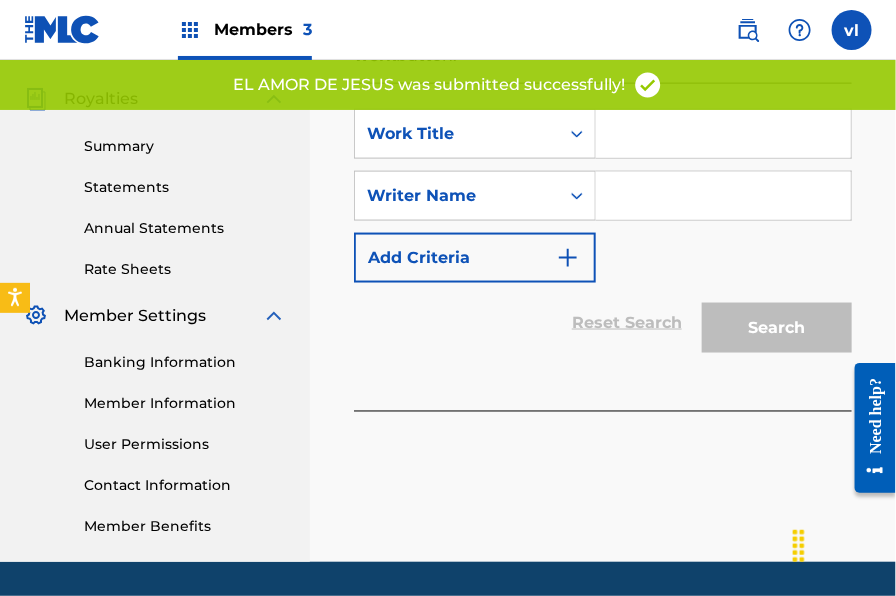 scroll, scrollTop: 576, scrollLeft: 0, axis: vertical 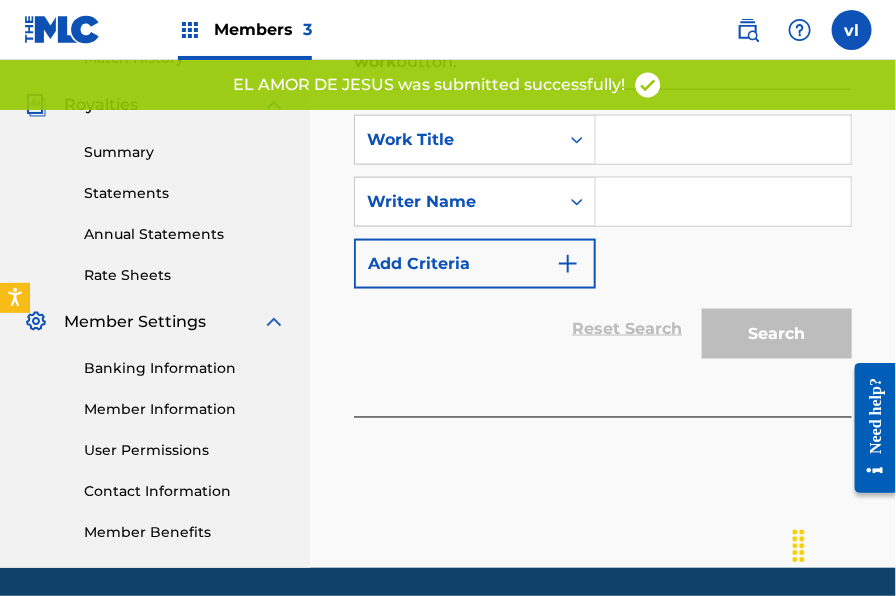 click at bounding box center [723, 140] 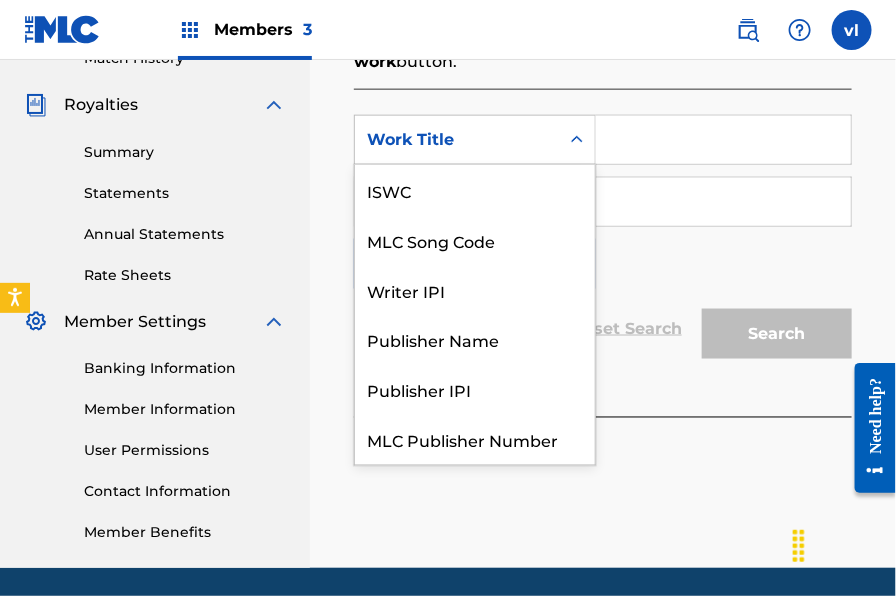 click at bounding box center (577, 140) 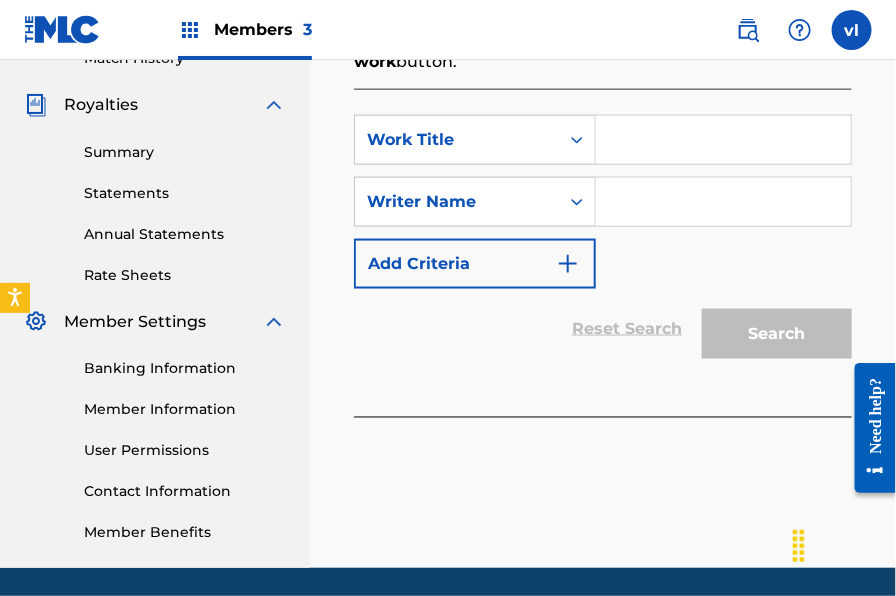 click at bounding box center [723, 140] 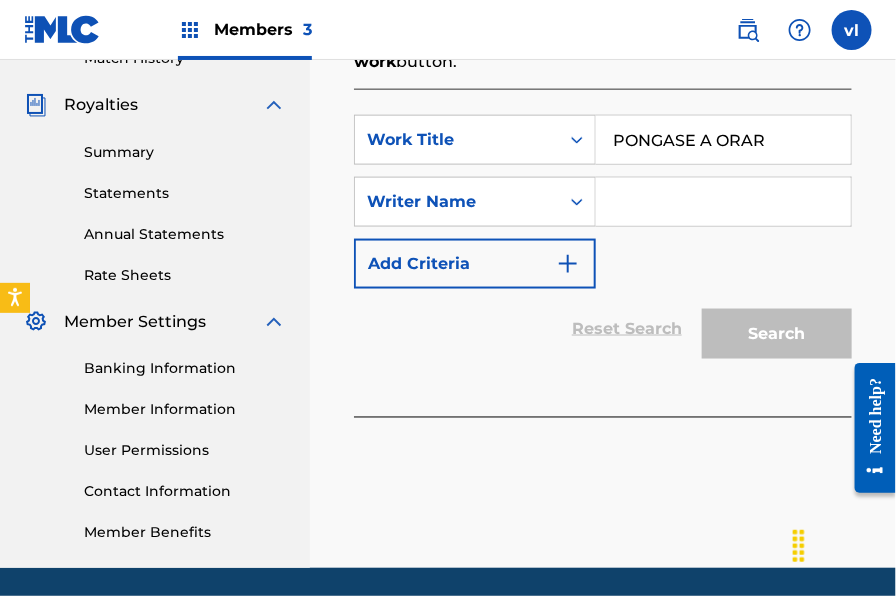 type on "PONGASE A ORAR" 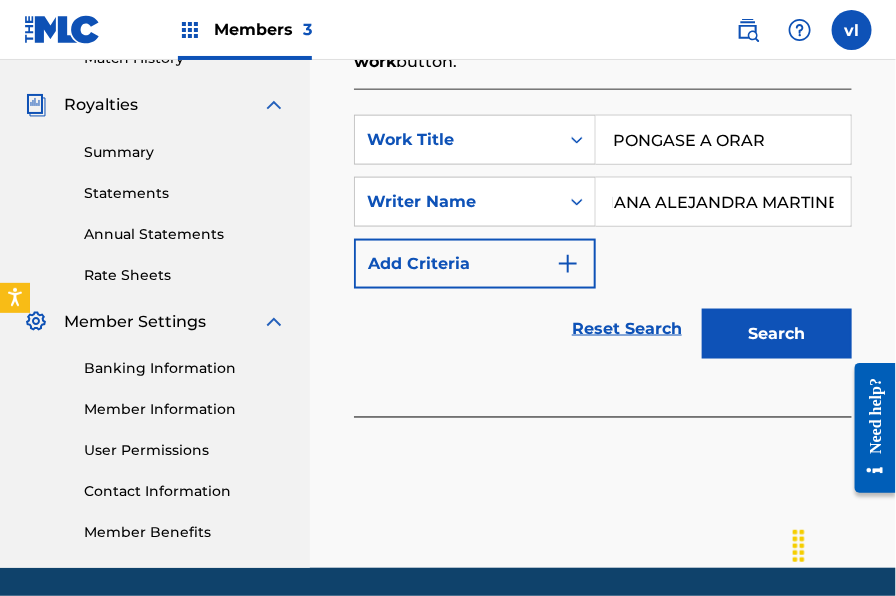 scroll, scrollTop: 0, scrollLeft: 52, axis: horizontal 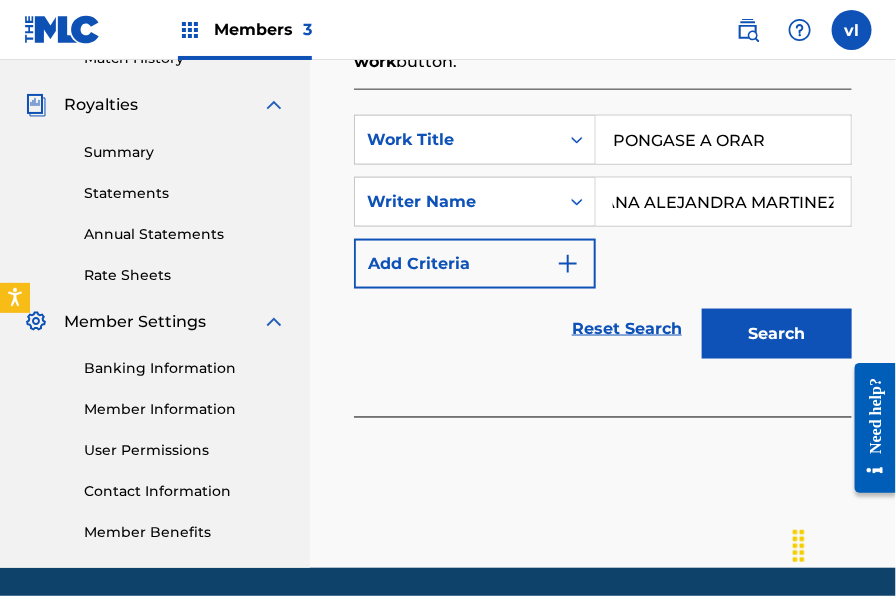 type on "ADRIANA ALEJANDRA MARTINEZ" 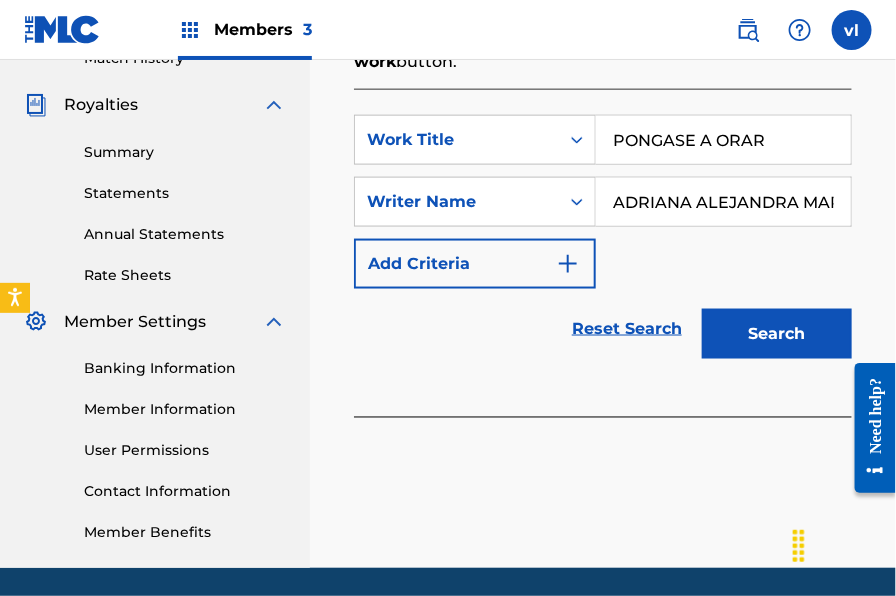 drag, startPoint x: 779, startPoint y: 327, endPoint x: 780, endPoint y: 315, distance: 12.0415945 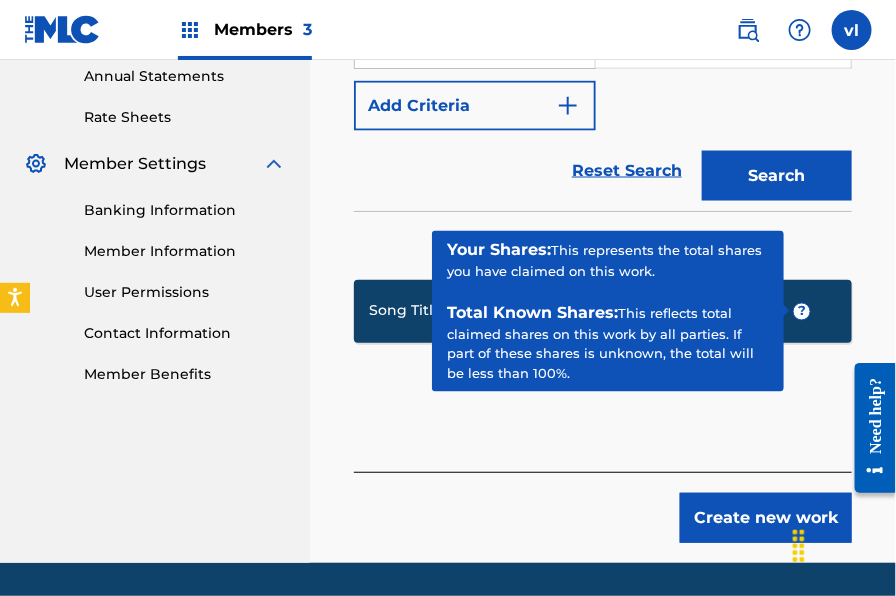 scroll, scrollTop: 796, scrollLeft: 0, axis: vertical 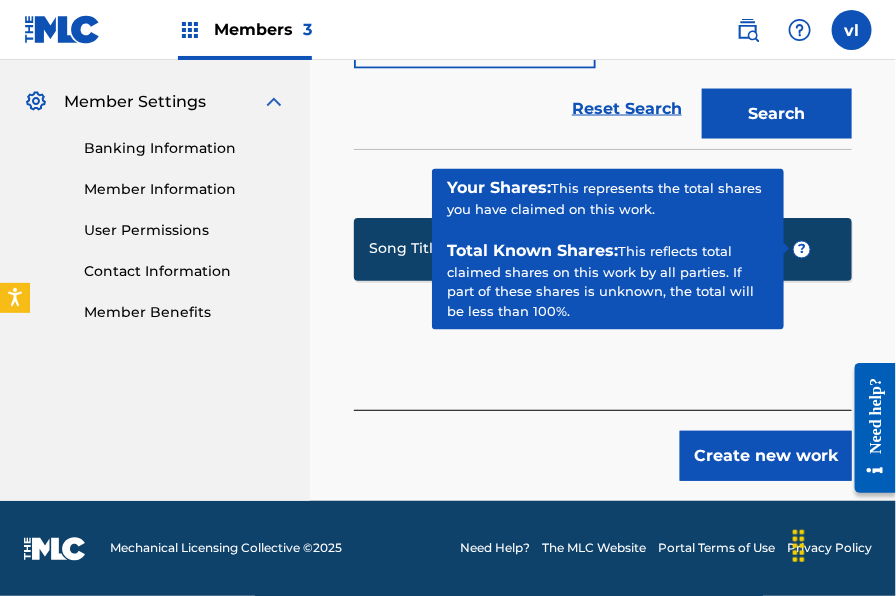 click on "Create new work" at bounding box center (766, 456) 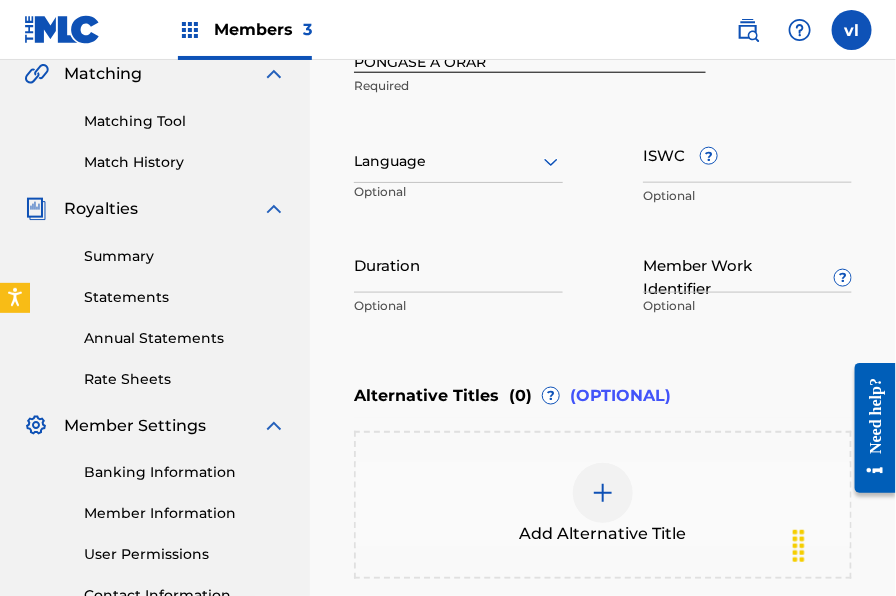 scroll, scrollTop: 470, scrollLeft: 0, axis: vertical 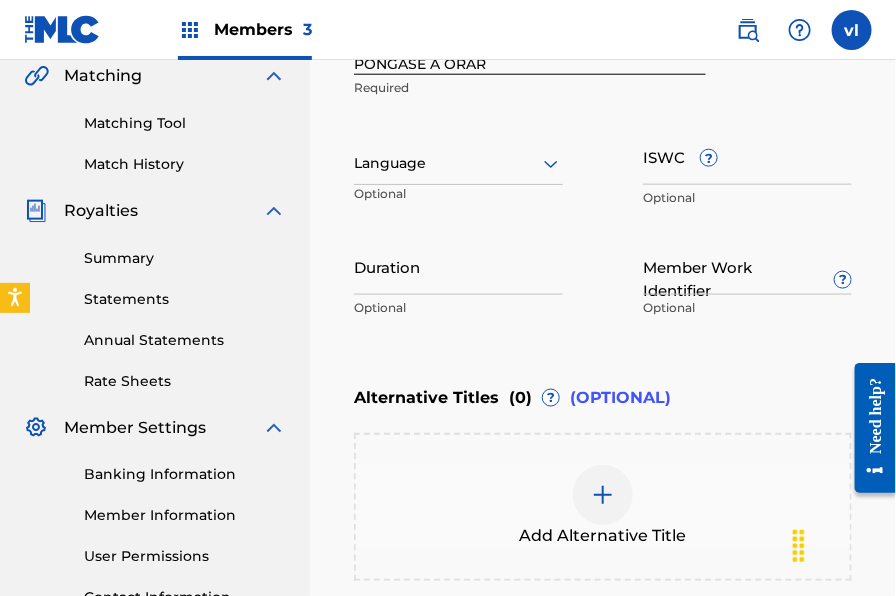 click at bounding box center [458, 163] 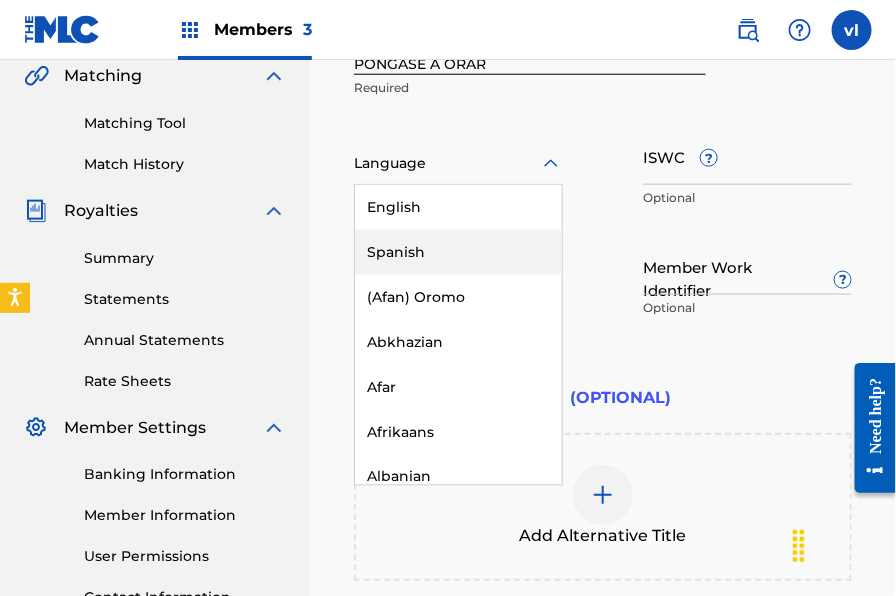 click on "Spanish" at bounding box center [458, 252] 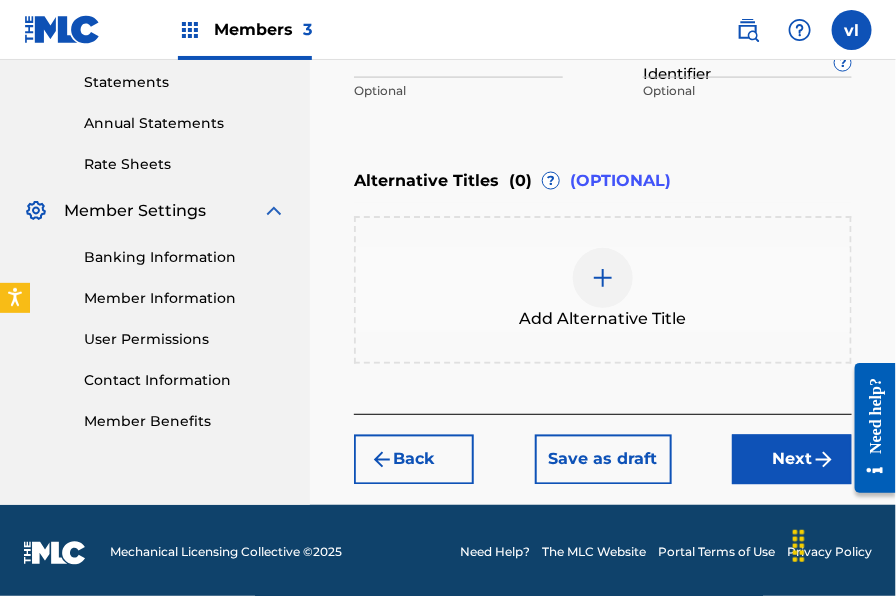 scroll, scrollTop: 690, scrollLeft: 0, axis: vertical 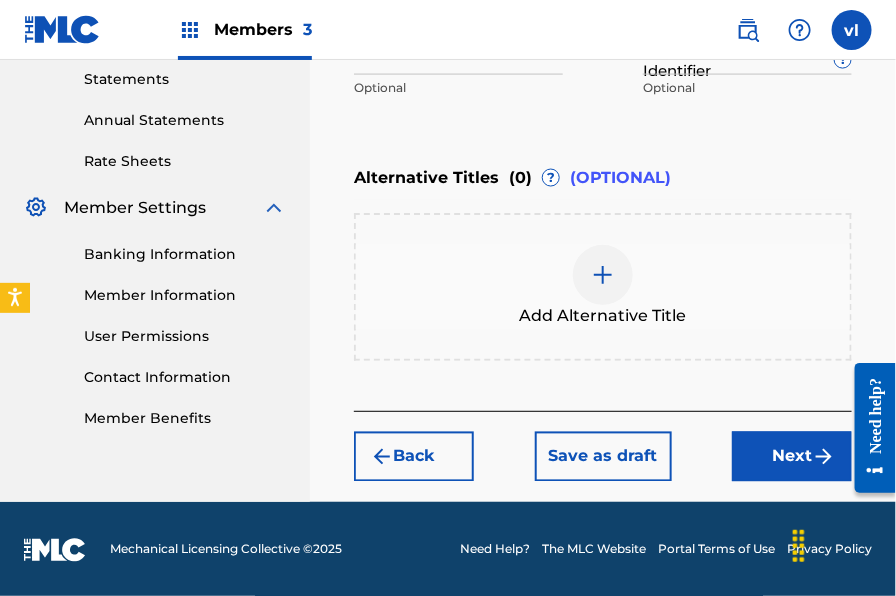 click on "Next" at bounding box center (792, 457) 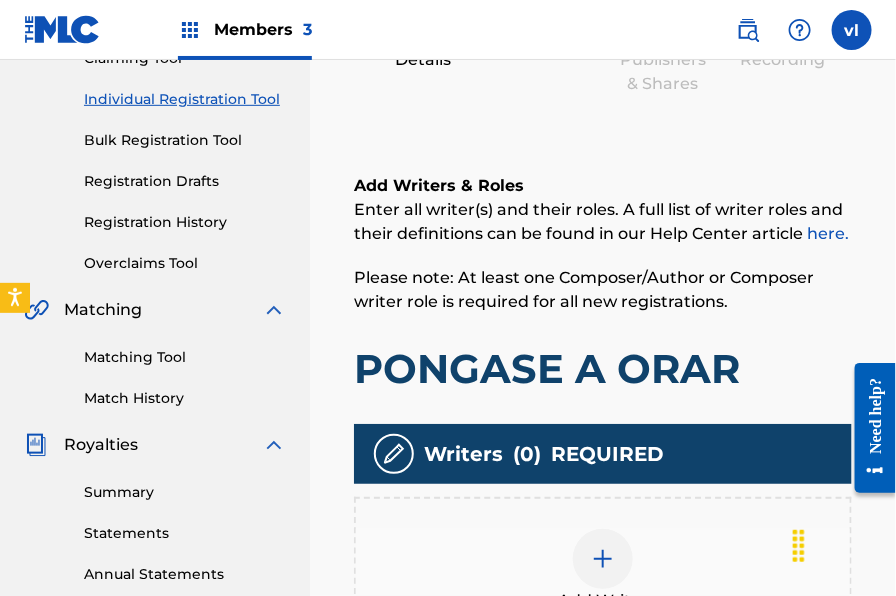 scroll, scrollTop: 260, scrollLeft: 0, axis: vertical 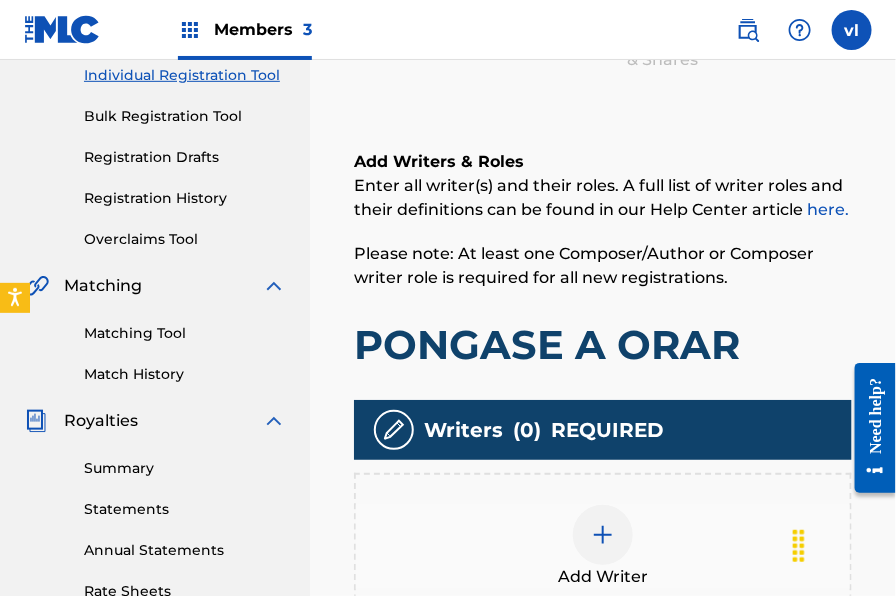 click at bounding box center [603, 535] 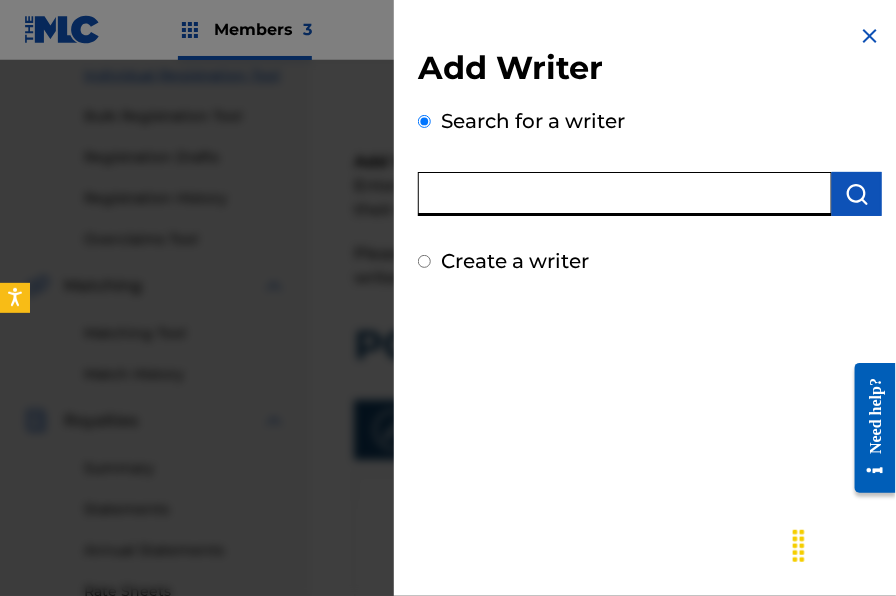 paste on "[FIRST] [LAST]" 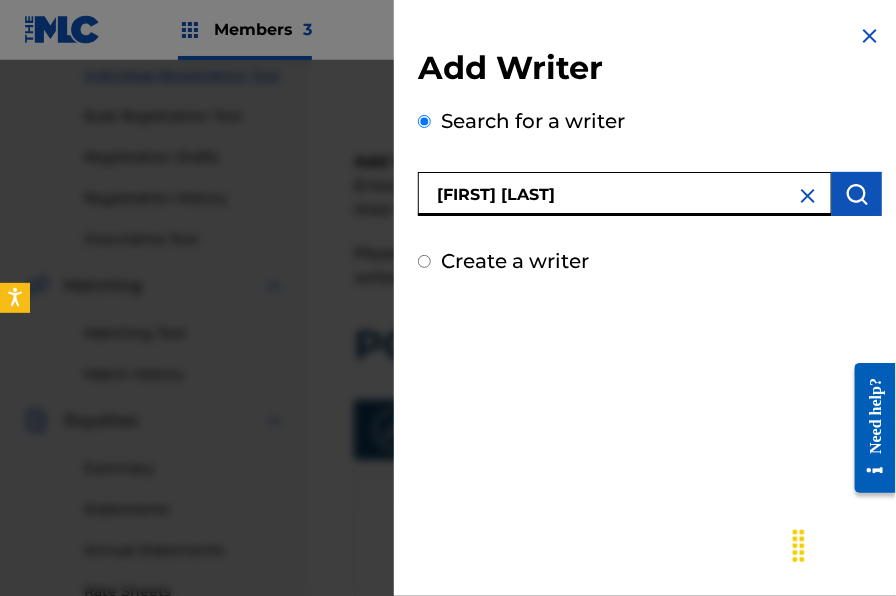 type on "[FIRST] [LAST]" 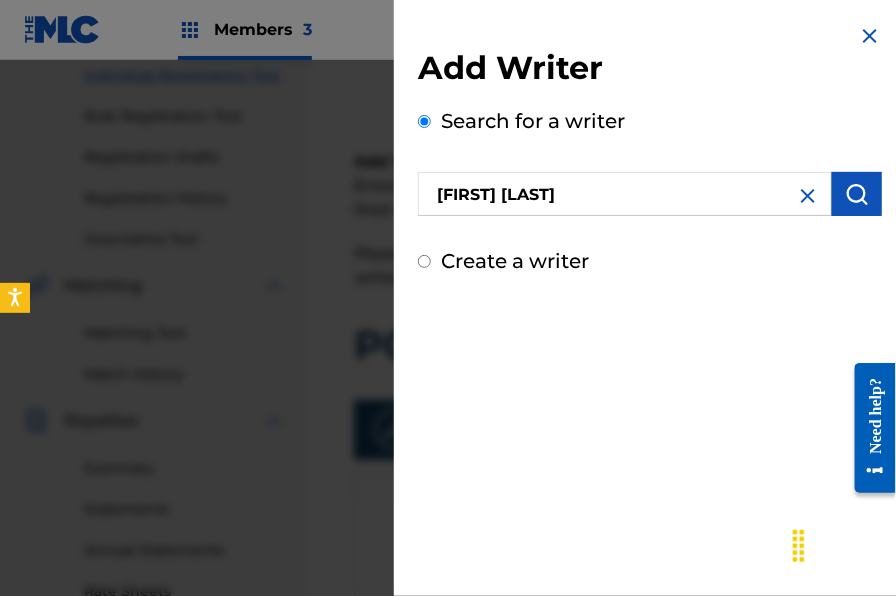 click at bounding box center [857, 194] 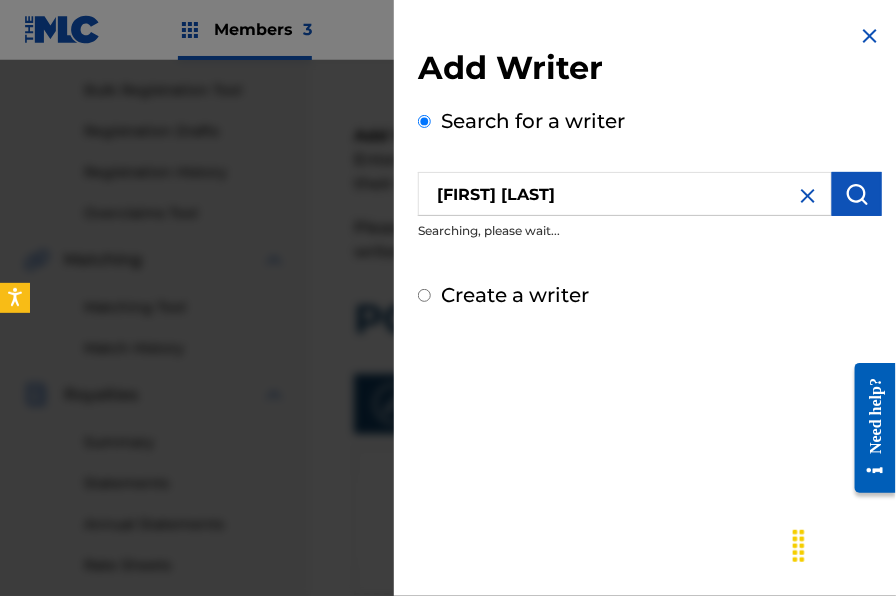 scroll, scrollTop: 291, scrollLeft: 0, axis: vertical 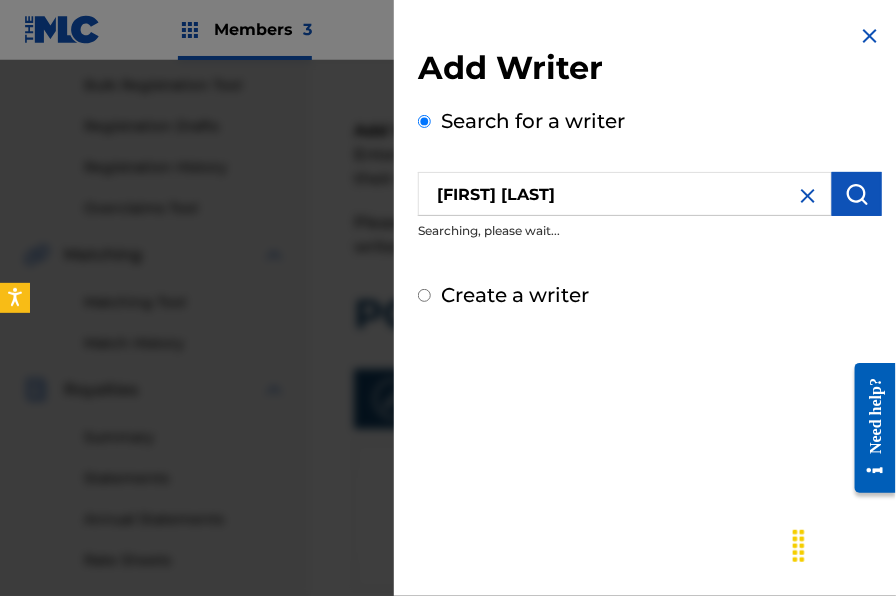 click at bounding box center [857, 194] 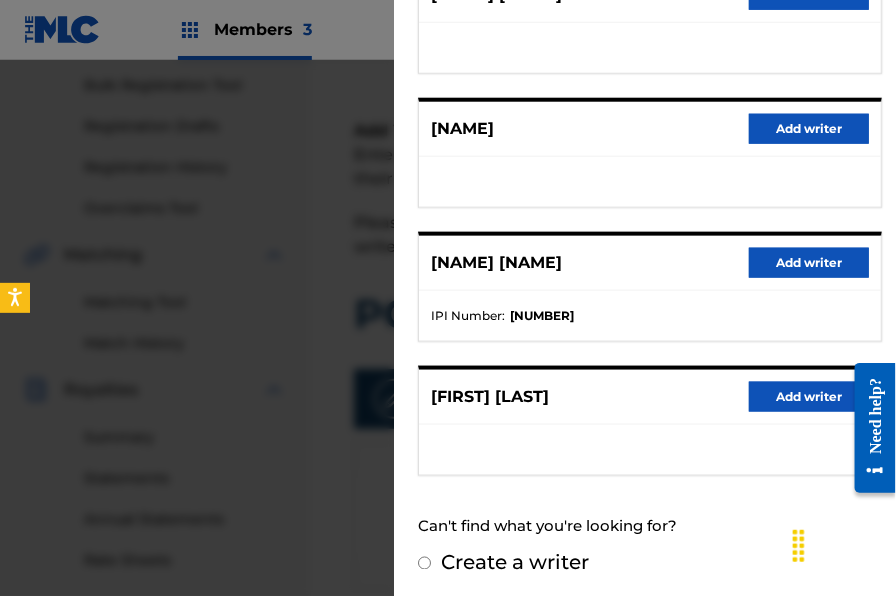 scroll, scrollTop: 439, scrollLeft: 0, axis: vertical 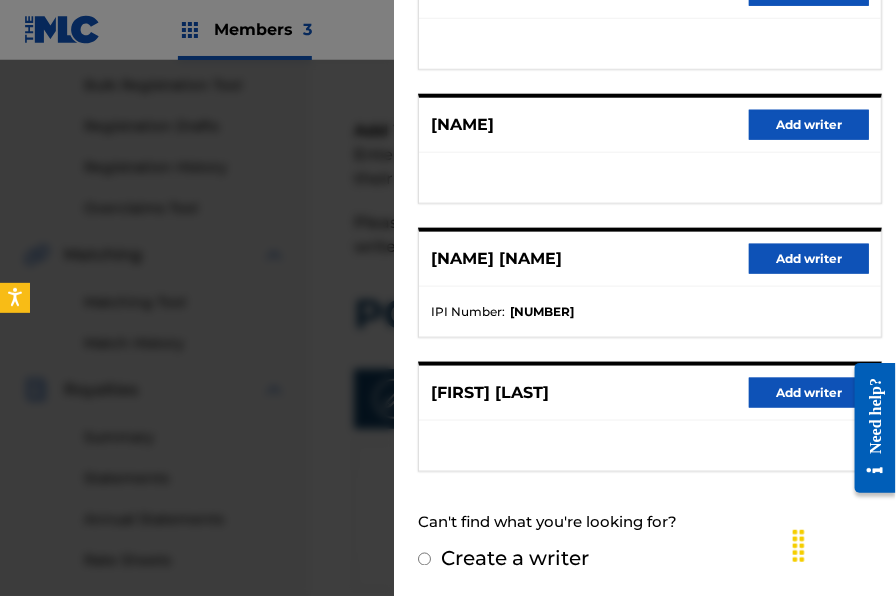 click on "Add writer" at bounding box center (809, 393) 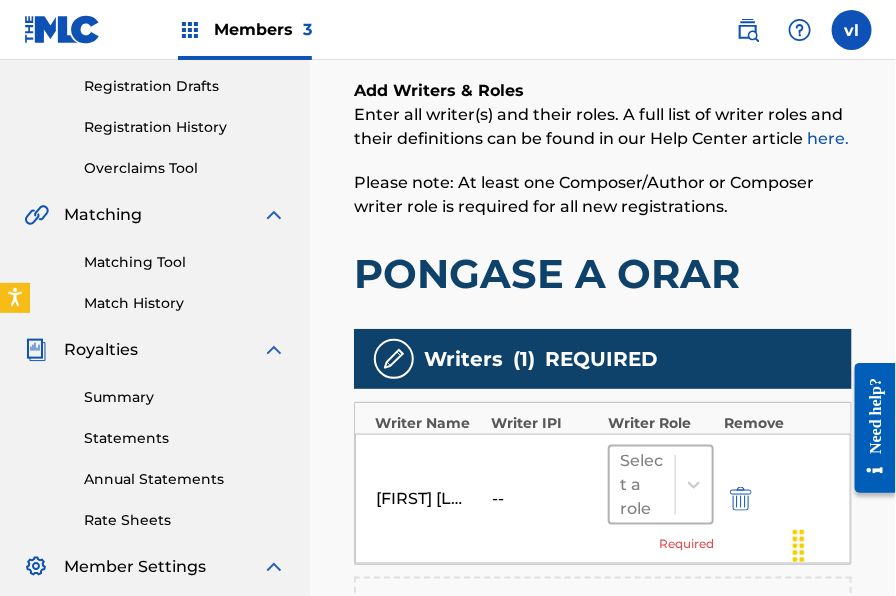 scroll, scrollTop: 349, scrollLeft: 0, axis: vertical 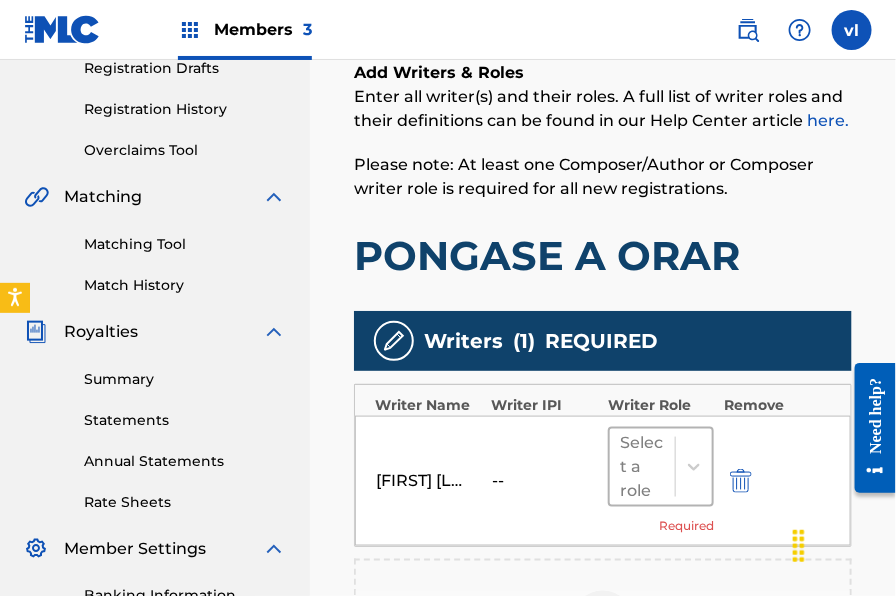 click on "Select a role" at bounding box center (642, 467) 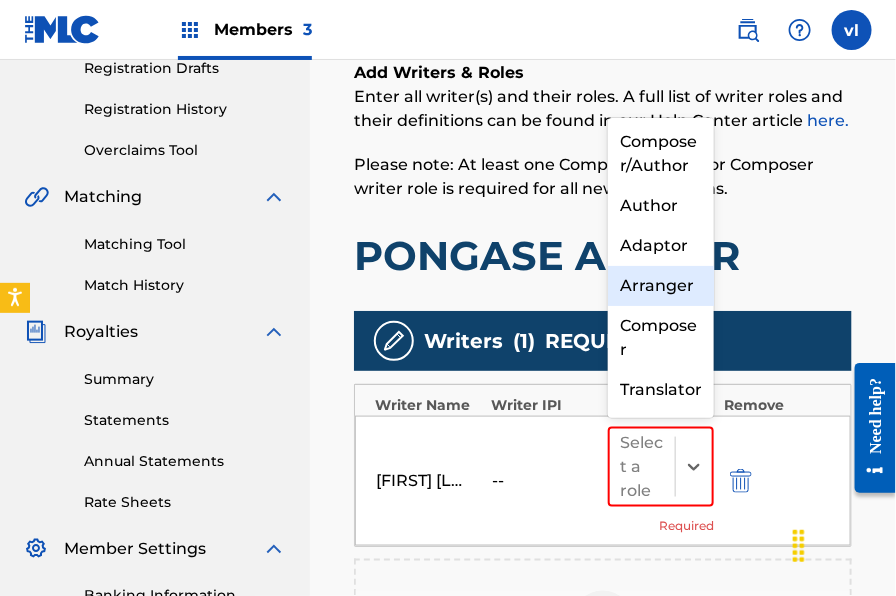 scroll, scrollTop: 5, scrollLeft: 0, axis: vertical 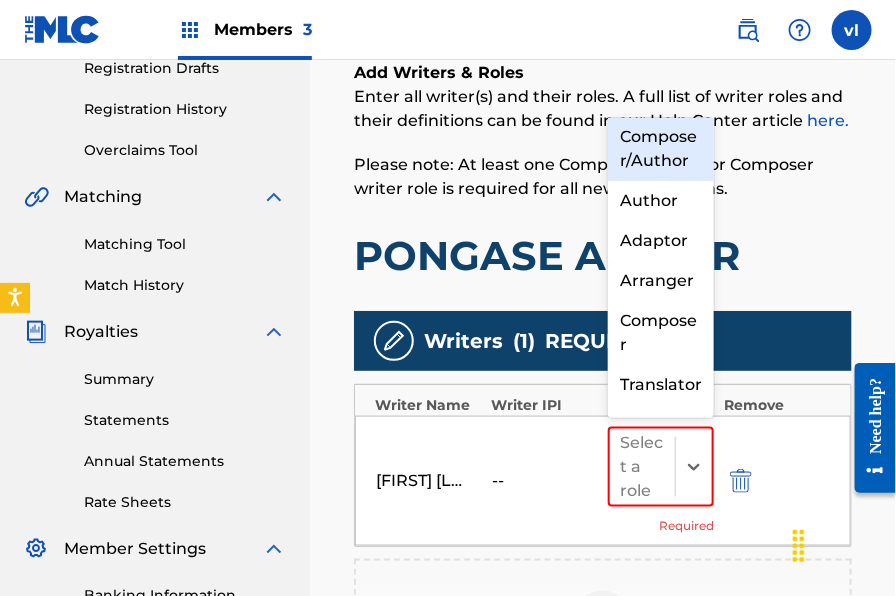 drag, startPoint x: 655, startPoint y: 134, endPoint x: 672, endPoint y: 199, distance: 67.18631 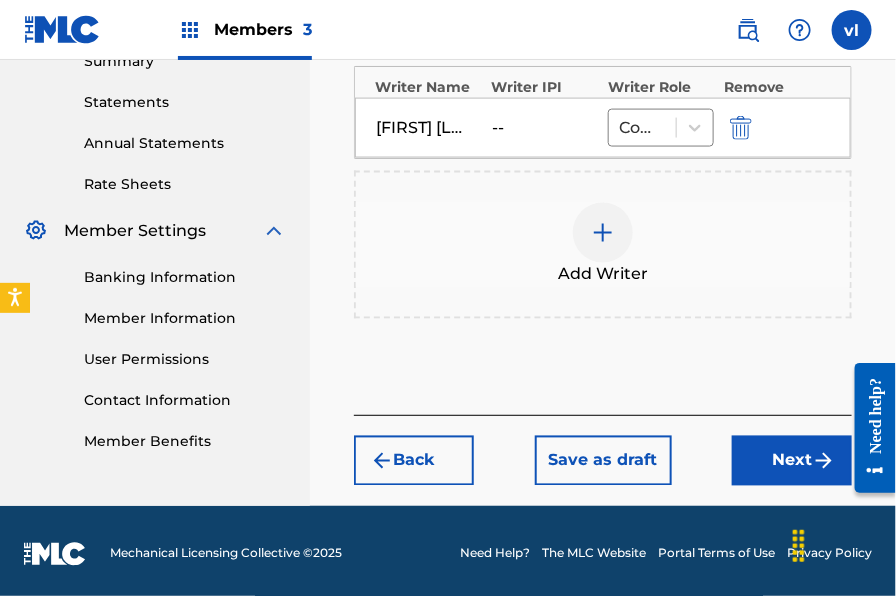 click on "Next" at bounding box center [792, 461] 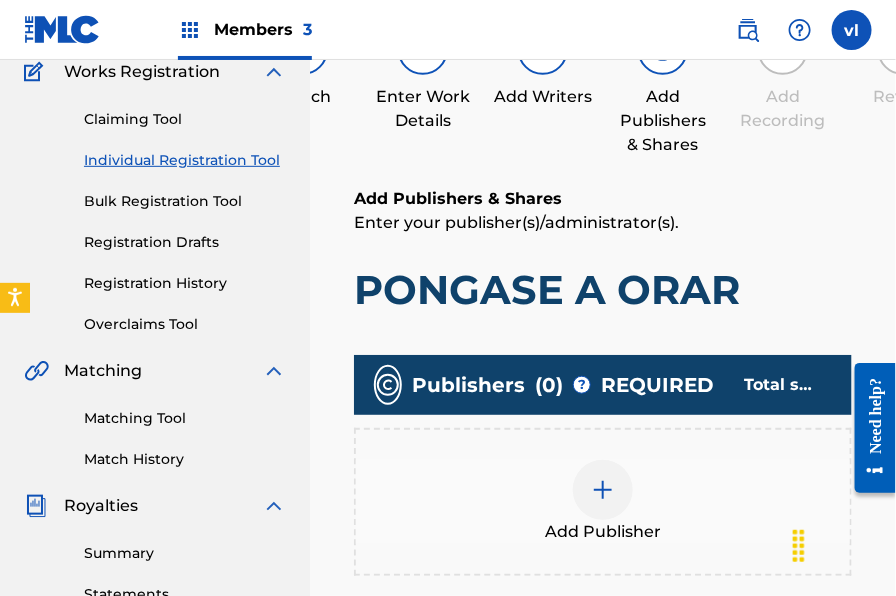 scroll, scrollTop: 216, scrollLeft: 0, axis: vertical 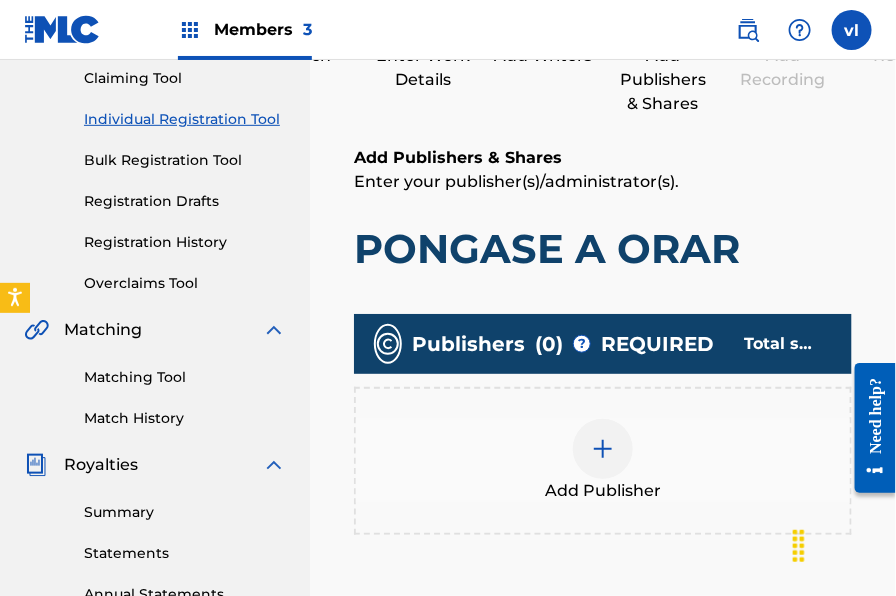 click at bounding box center [603, 449] 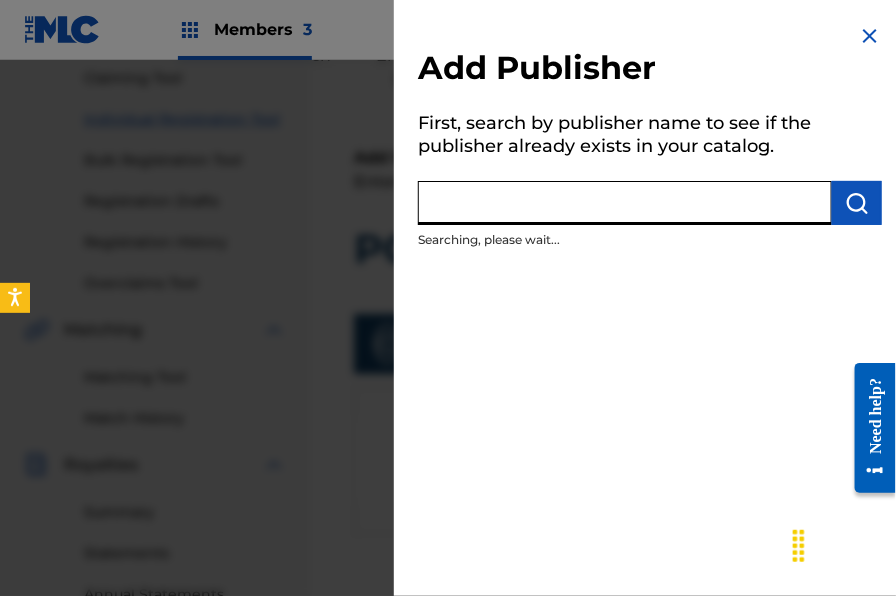 drag, startPoint x: 541, startPoint y: 201, endPoint x: 498, endPoint y: 322, distance: 128.41339 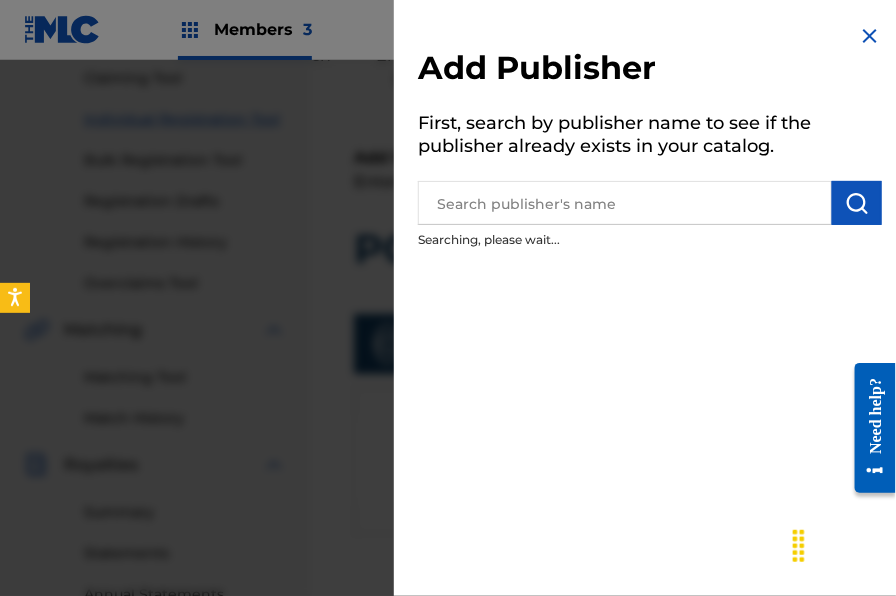 click at bounding box center (448, 358) 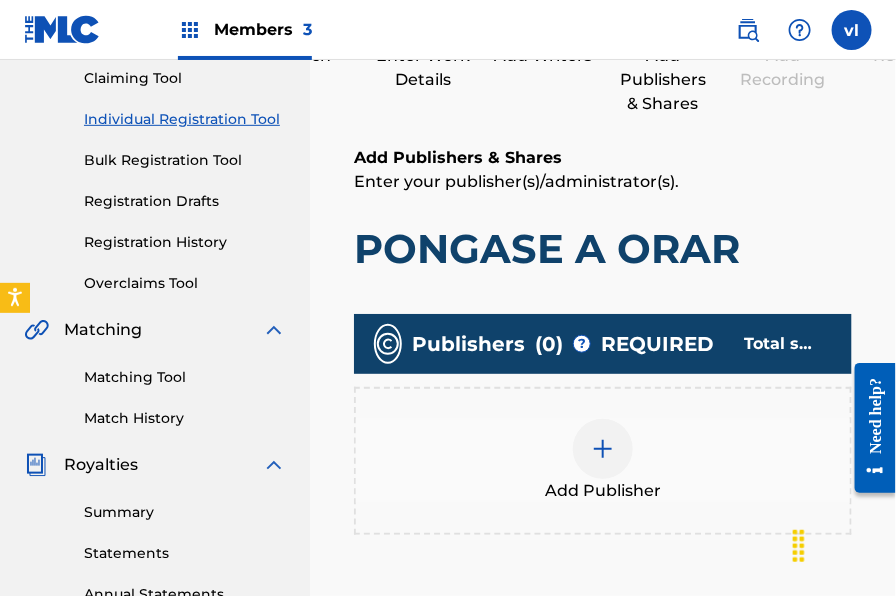 click at bounding box center (603, 449) 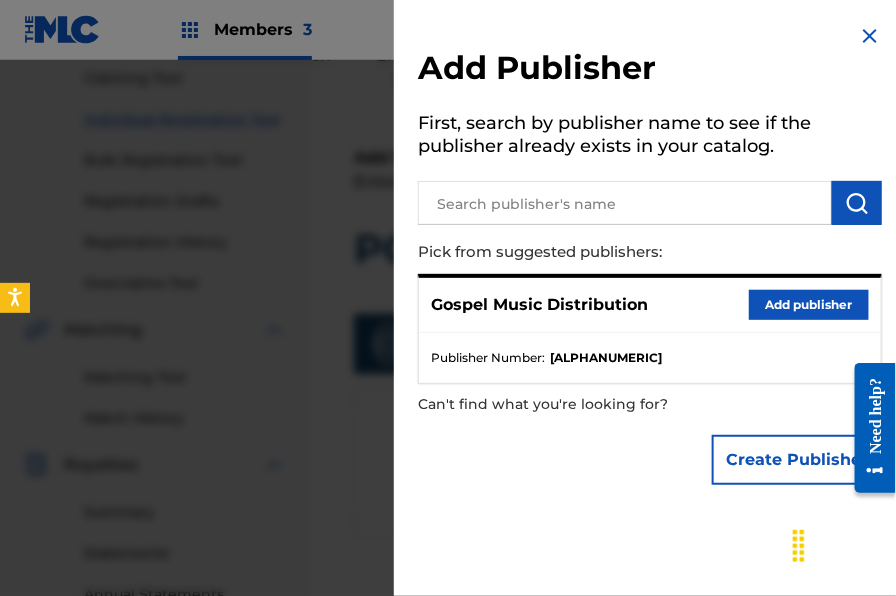 click on "Add publisher" at bounding box center (809, 305) 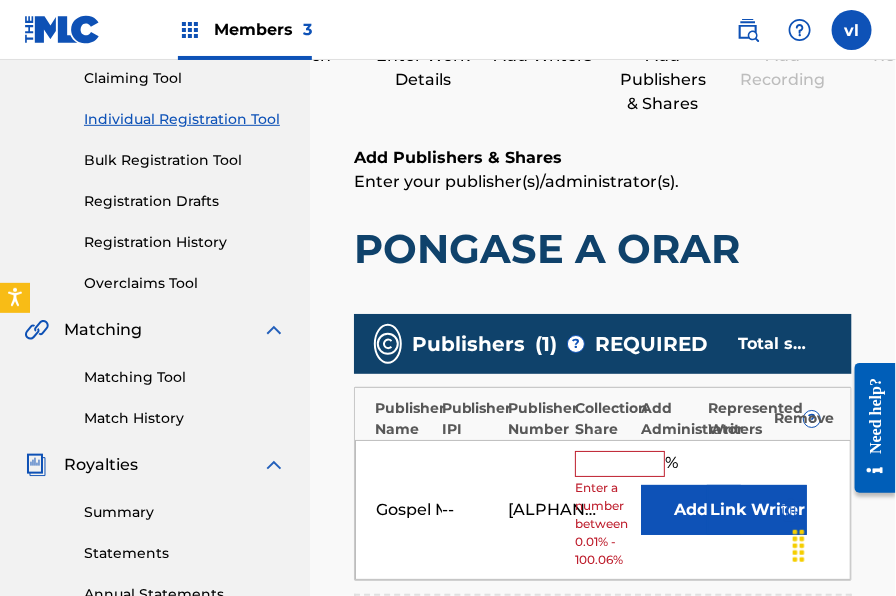 click at bounding box center [620, 464] 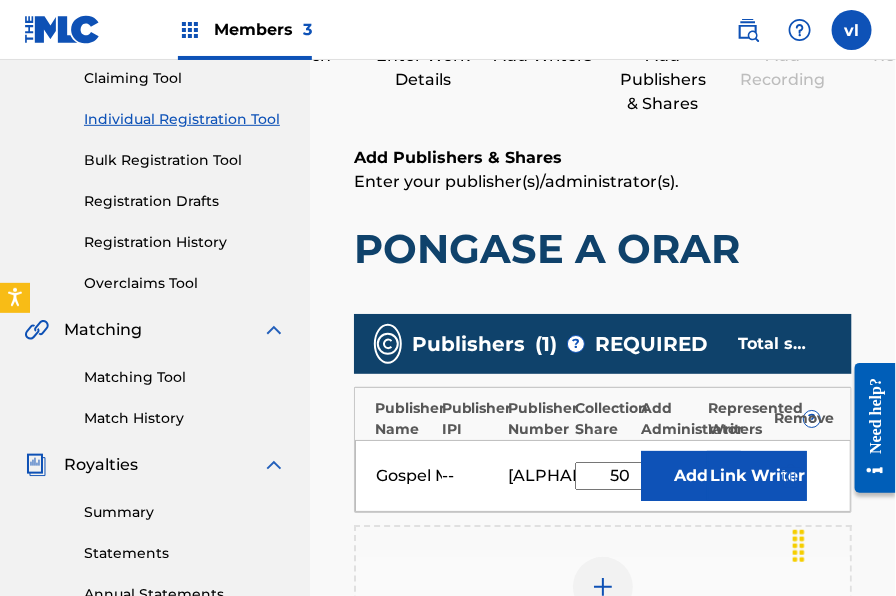 type on "50" 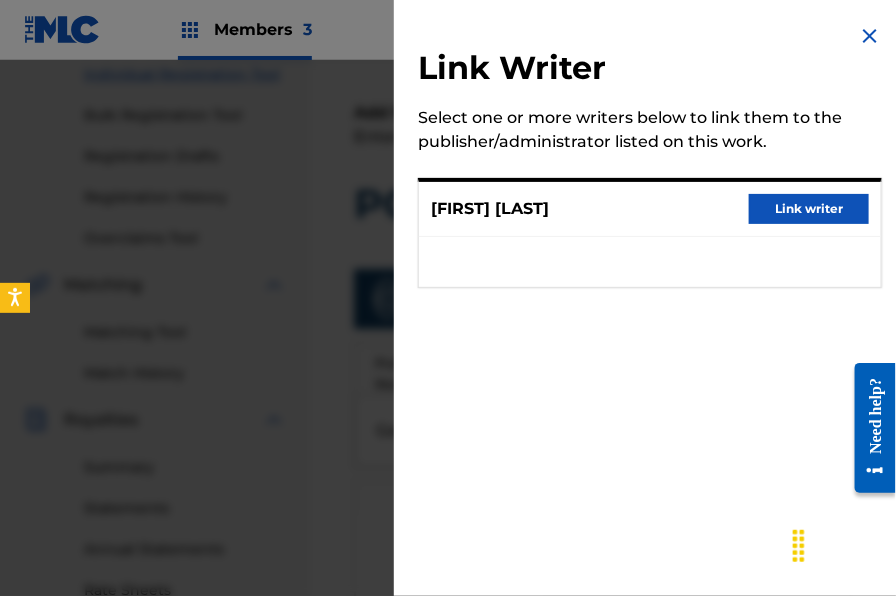 scroll, scrollTop: 278, scrollLeft: 0, axis: vertical 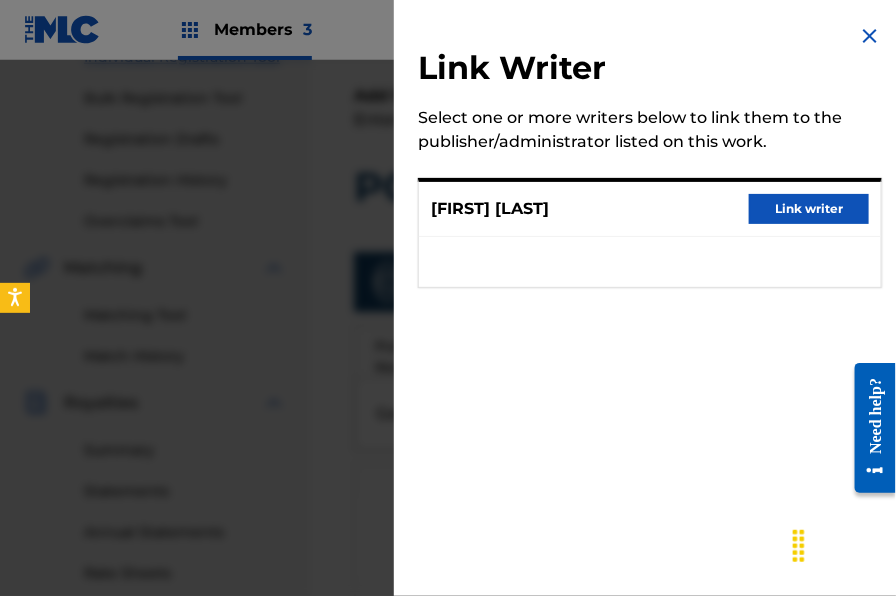 click on "Link writer" at bounding box center [809, 209] 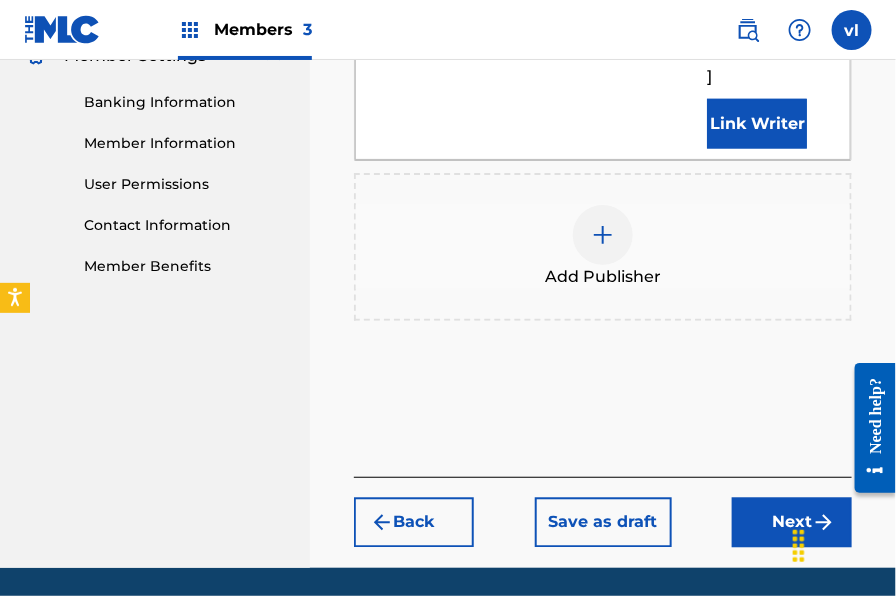 scroll, scrollTop: 933, scrollLeft: 0, axis: vertical 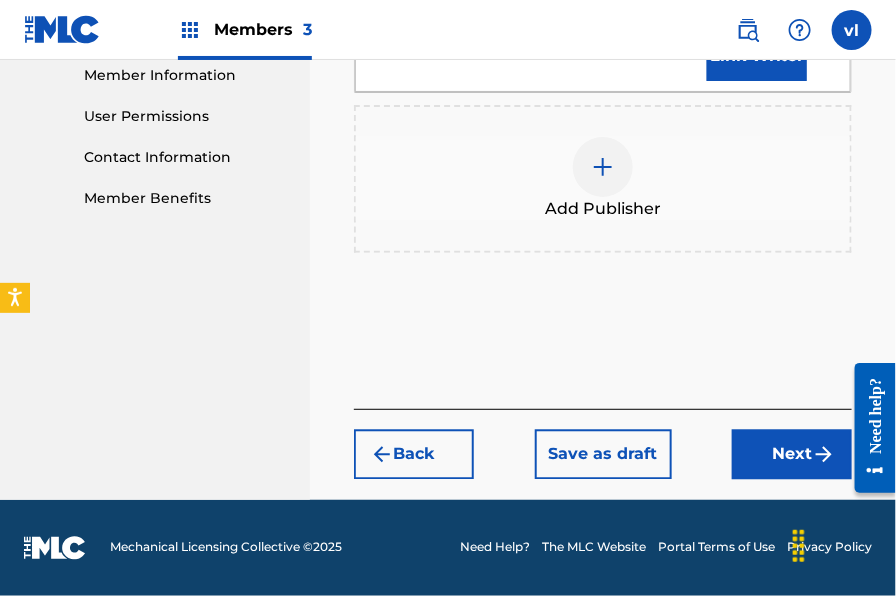 click on "Next" at bounding box center (792, 455) 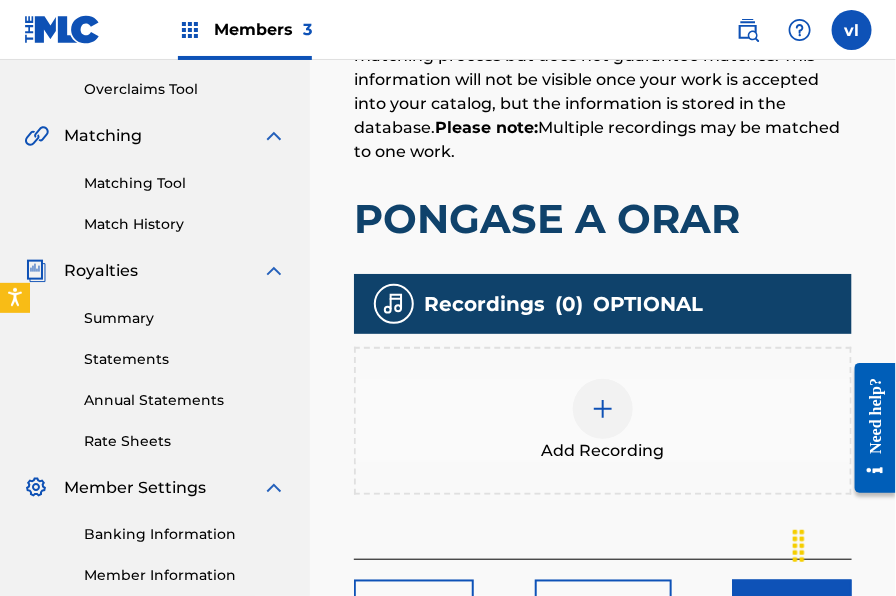 scroll, scrollTop: 422, scrollLeft: 0, axis: vertical 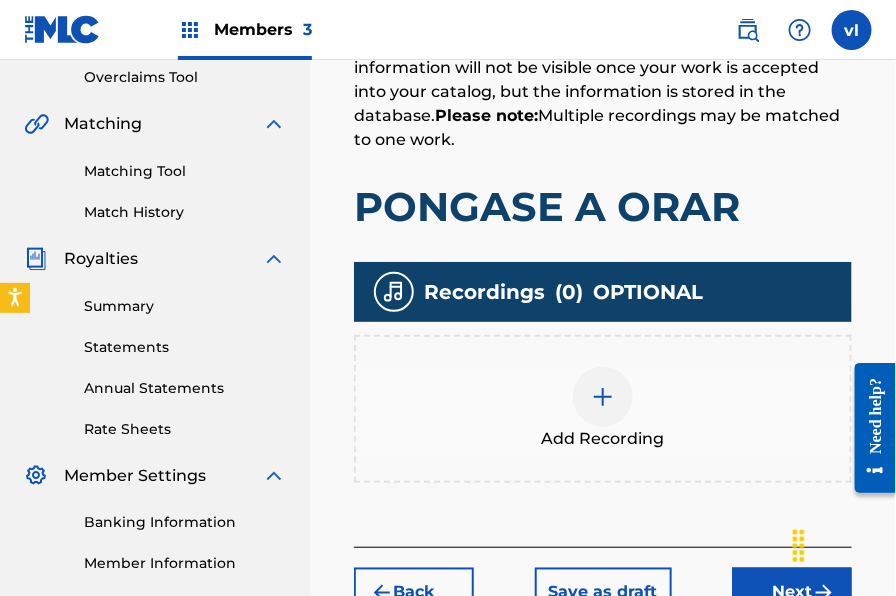 click on "Add Recording" at bounding box center [603, 439] 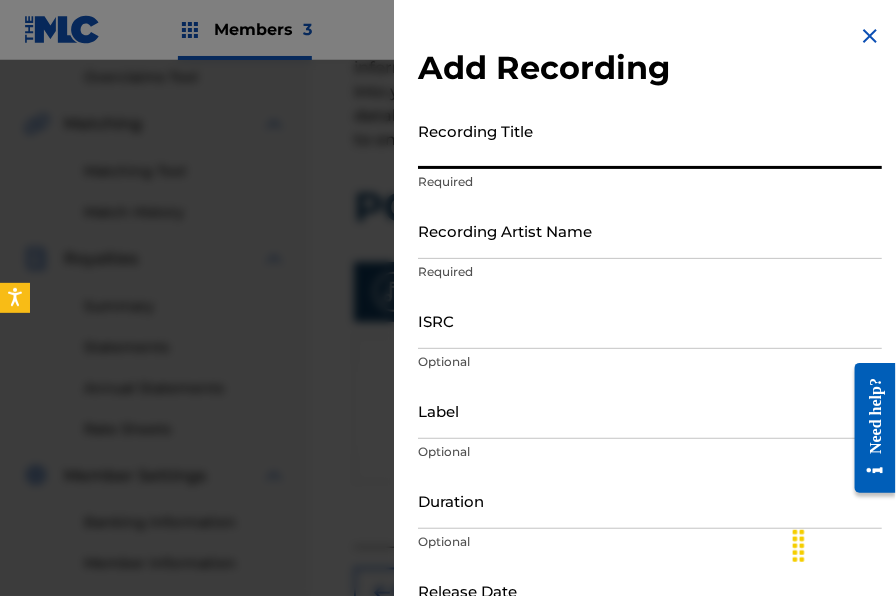 click on "Recording Title" at bounding box center [650, 140] 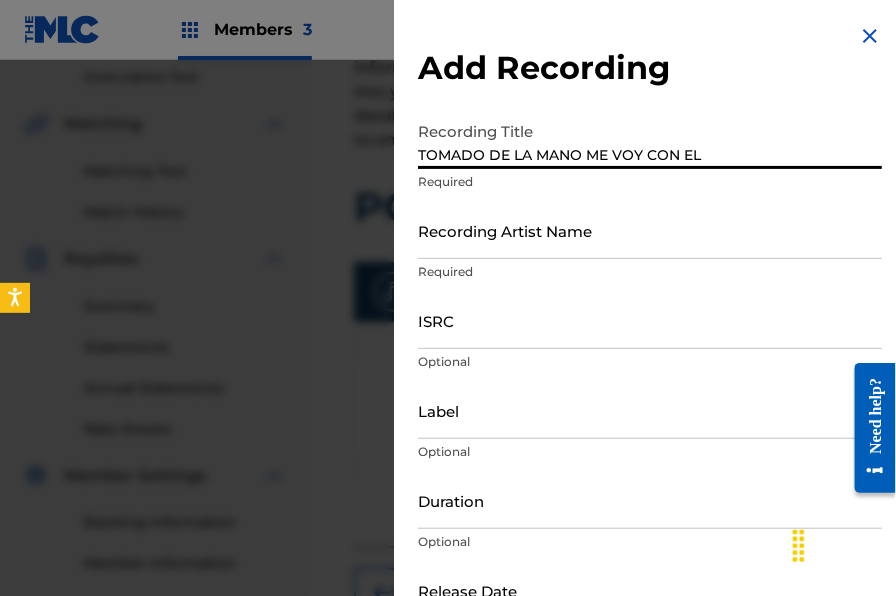 type on "TOMADO DE LA MANO ME VOY CON EL" 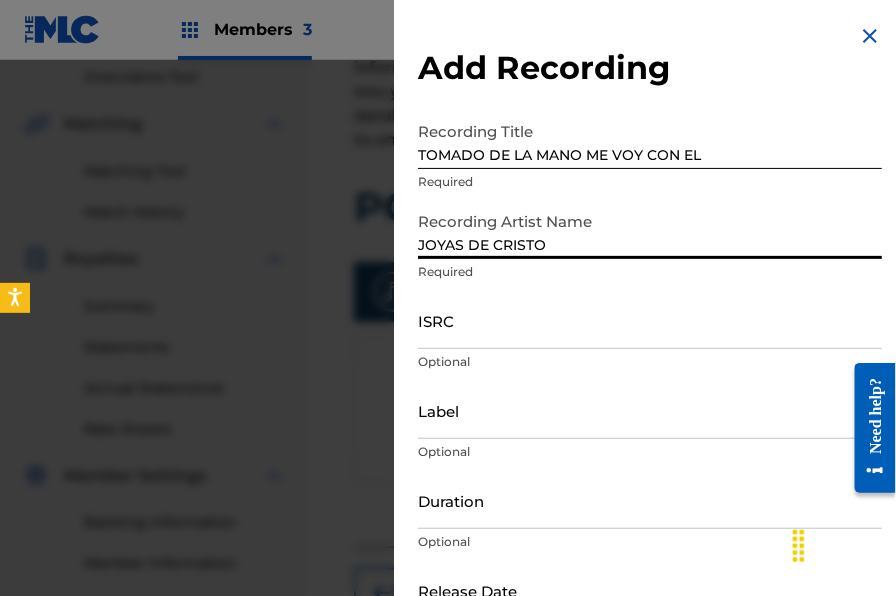 type on "JOYAS DE CRISTO" 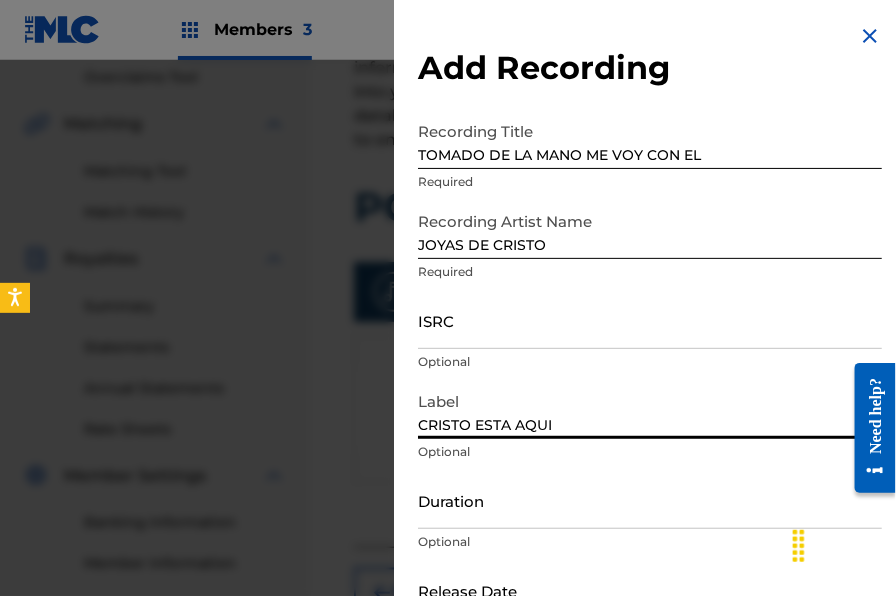 type on "CRISTO ESTA AQUI" 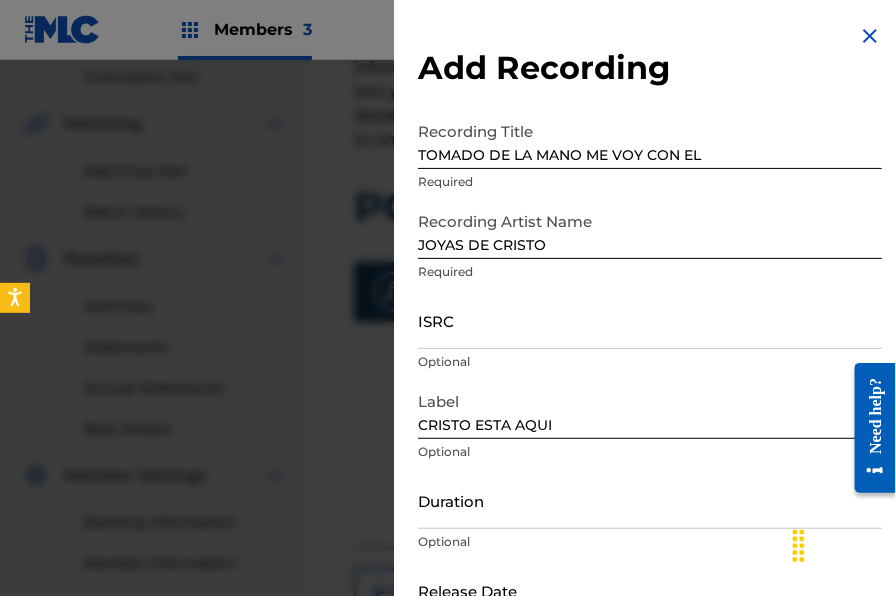 click on "Duration" at bounding box center (650, 500) 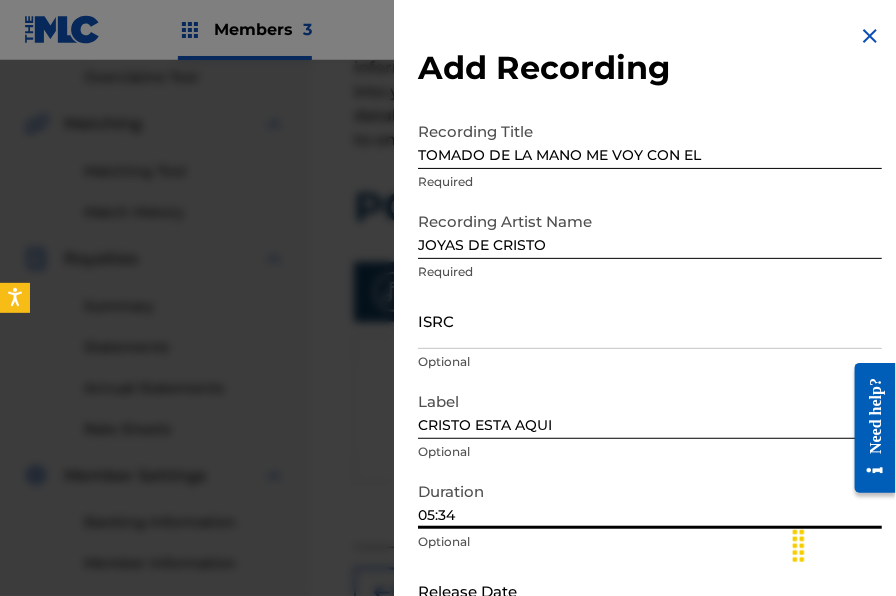 type on "05:34" 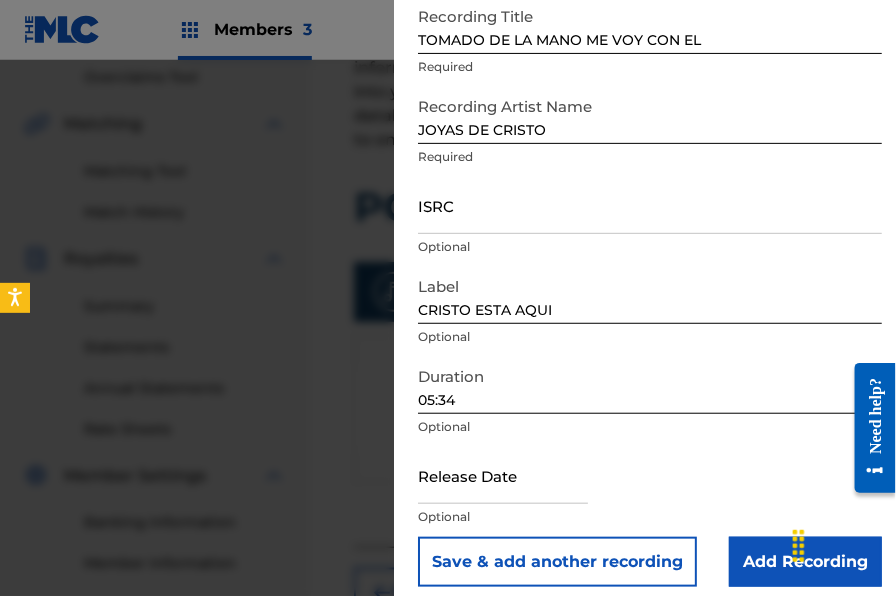 scroll, scrollTop: 130, scrollLeft: 0, axis: vertical 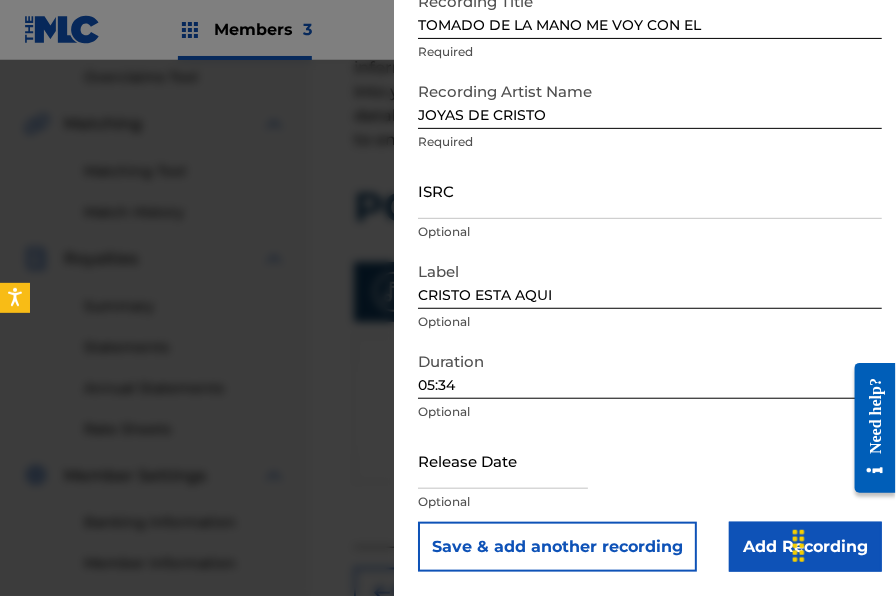 click at bounding box center (503, 460) 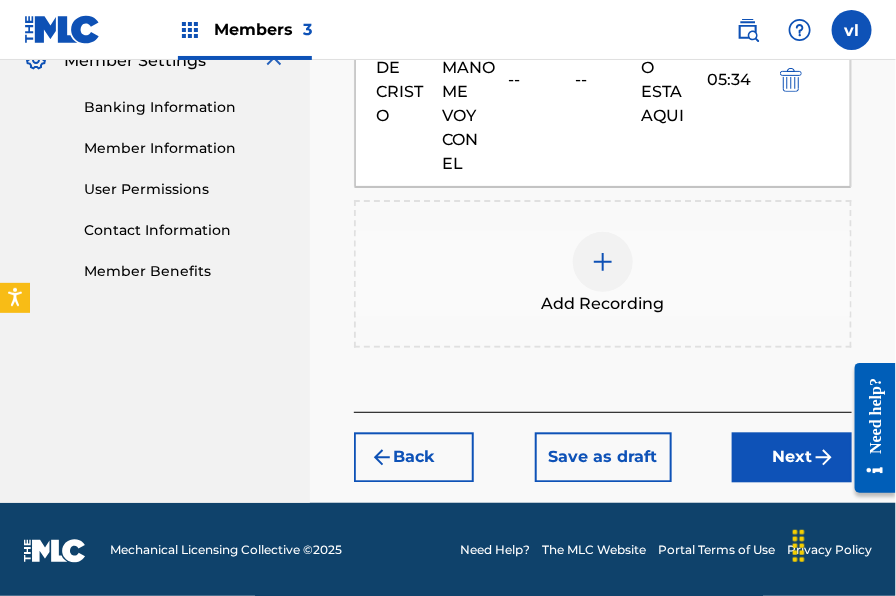 scroll, scrollTop: 839, scrollLeft: 0, axis: vertical 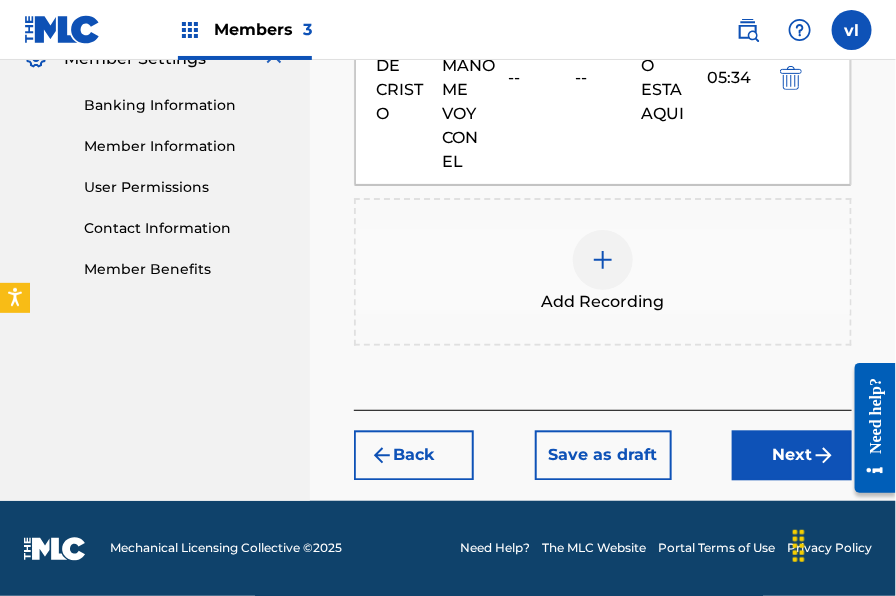 click on "Next" at bounding box center (792, 456) 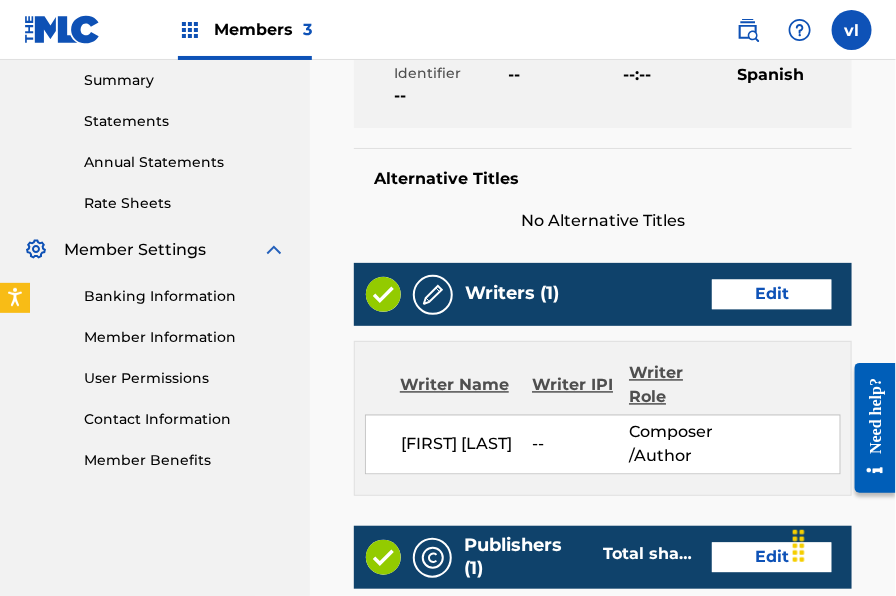 scroll, scrollTop: 1340, scrollLeft: 0, axis: vertical 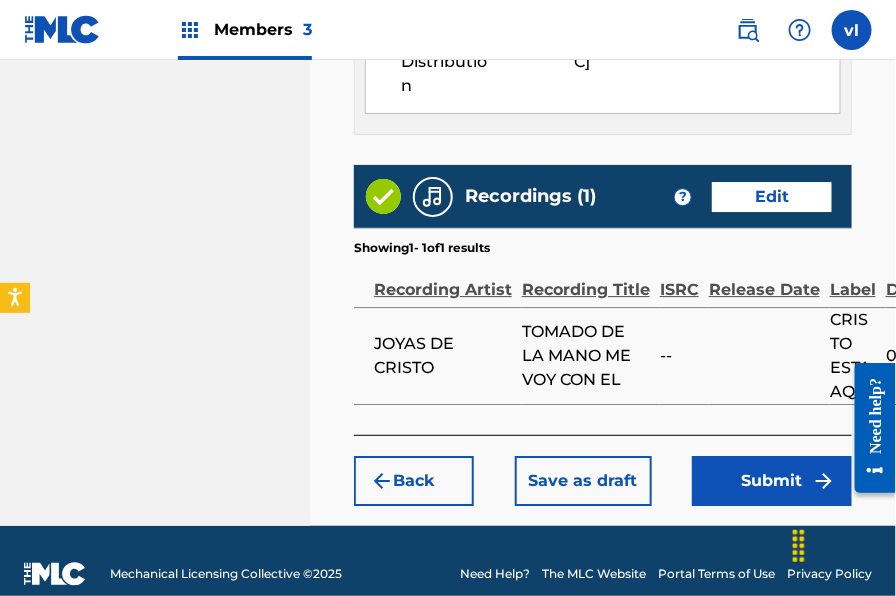 click at bounding box center [824, 481] 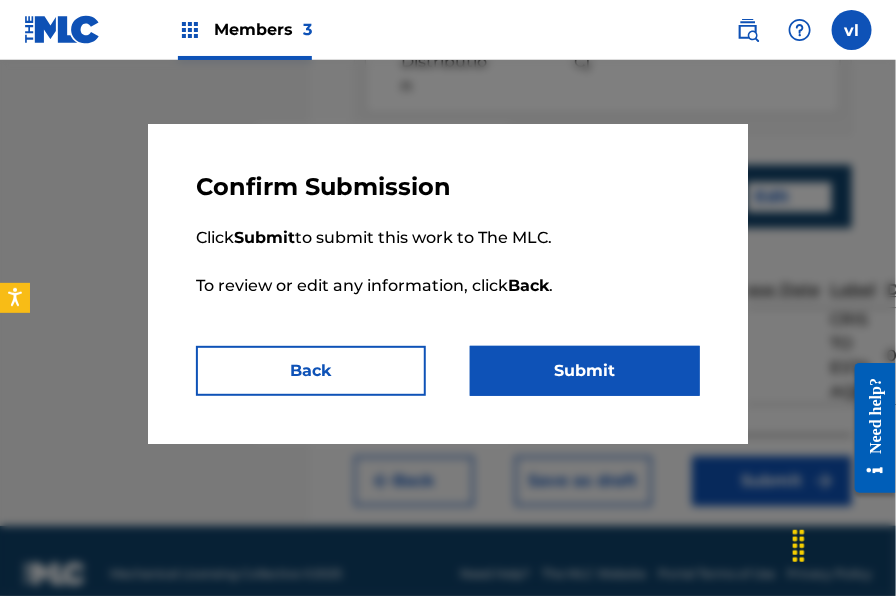 click on "Submit" at bounding box center (585, 371) 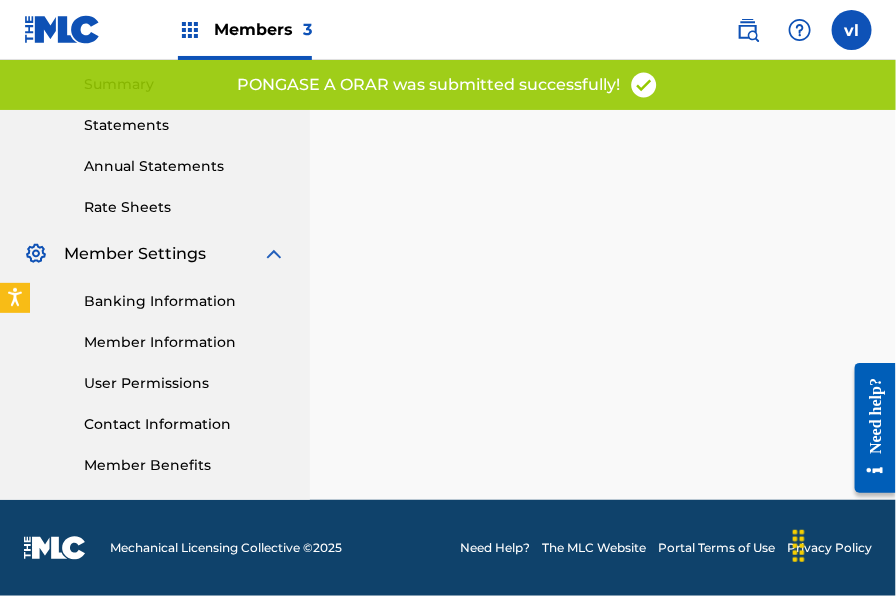scroll, scrollTop: 0, scrollLeft: 0, axis: both 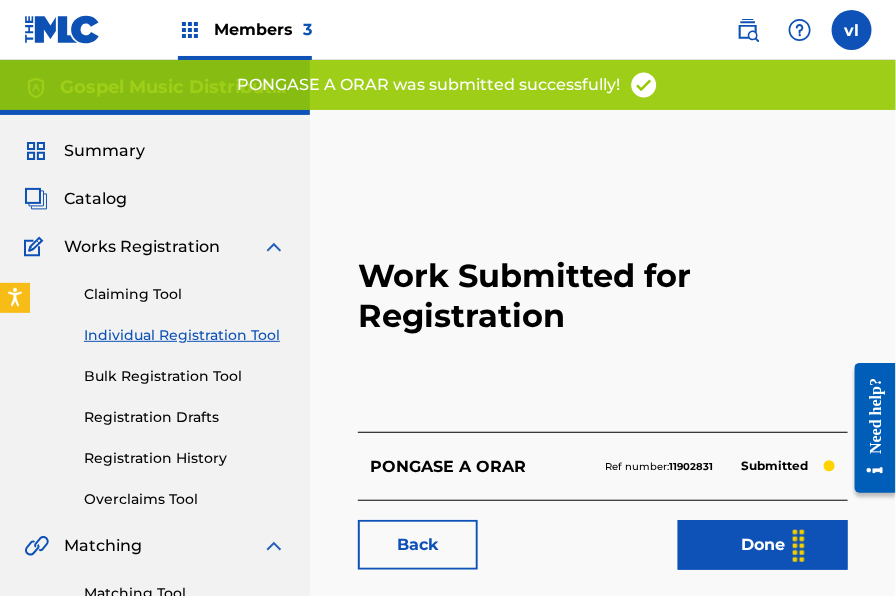 click on "Individual Registration Tool" at bounding box center (185, 335) 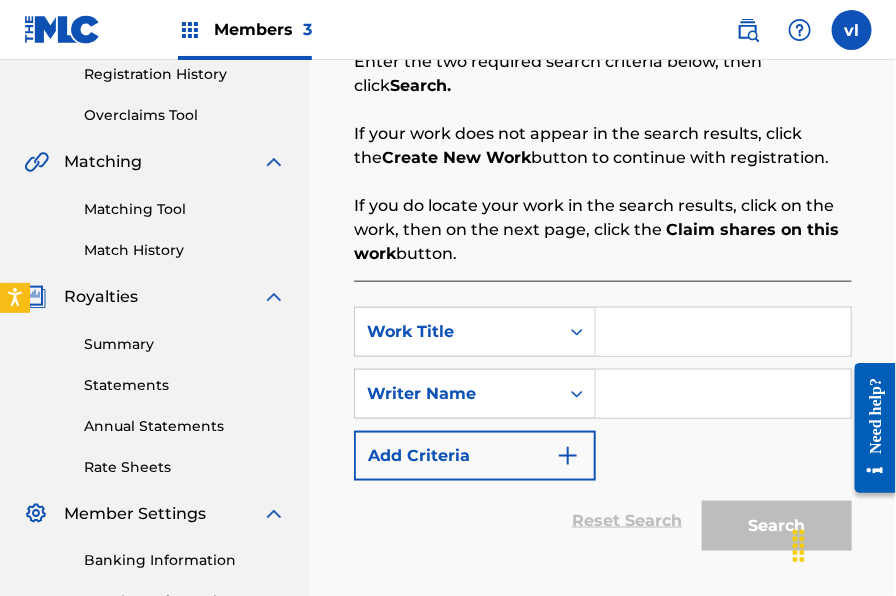 scroll, scrollTop: 399, scrollLeft: 0, axis: vertical 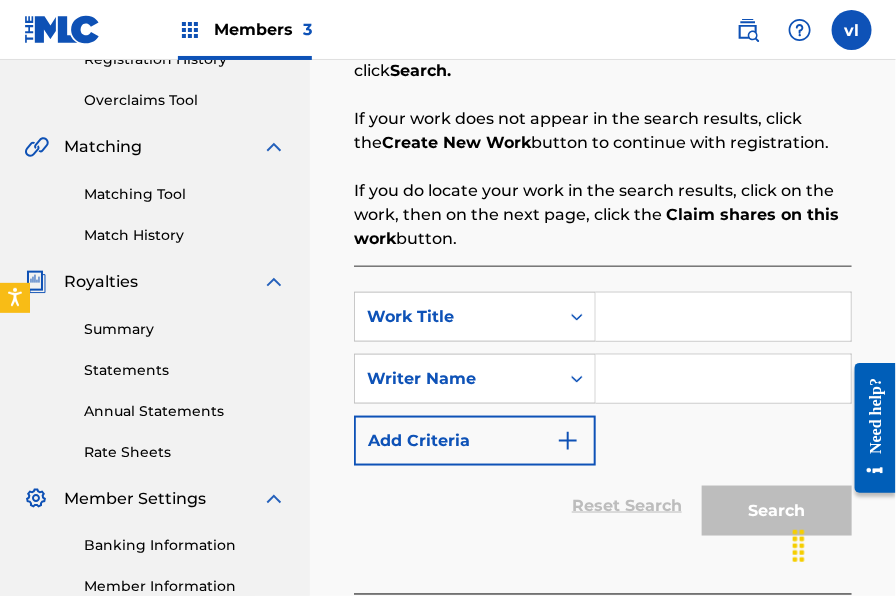 click at bounding box center (723, 317) 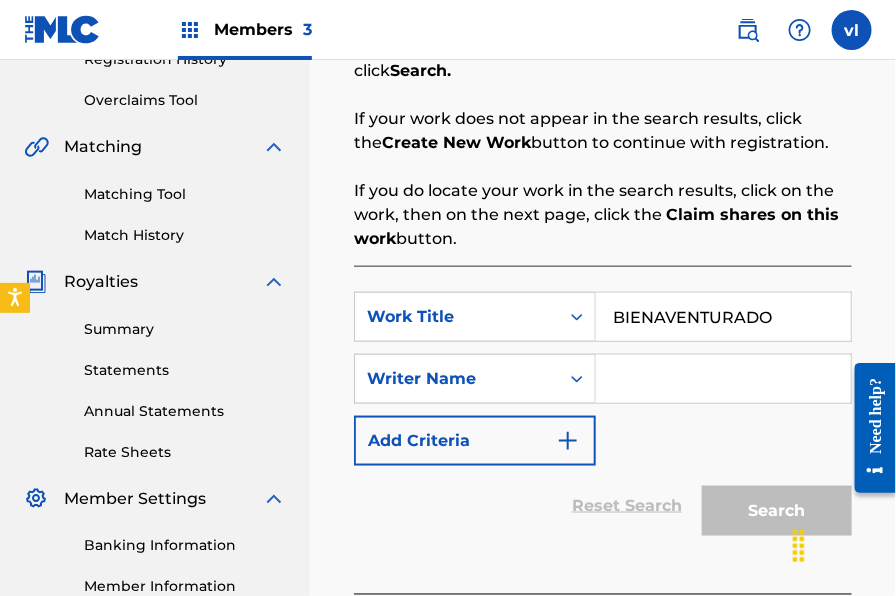 click at bounding box center (723, 379) 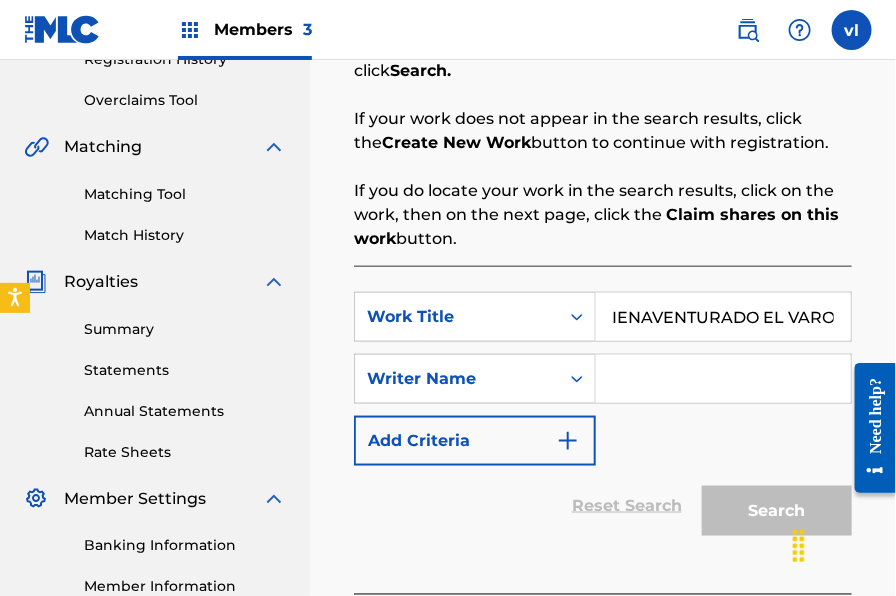 scroll, scrollTop: 0, scrollLeft: 25, axis: horizontal 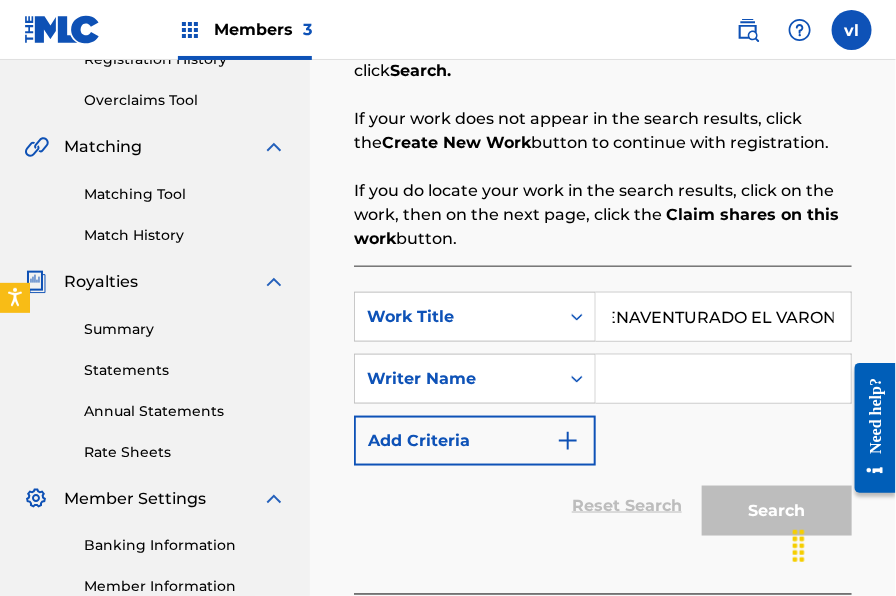 type on "BIENAVENTURADO EL VARON" 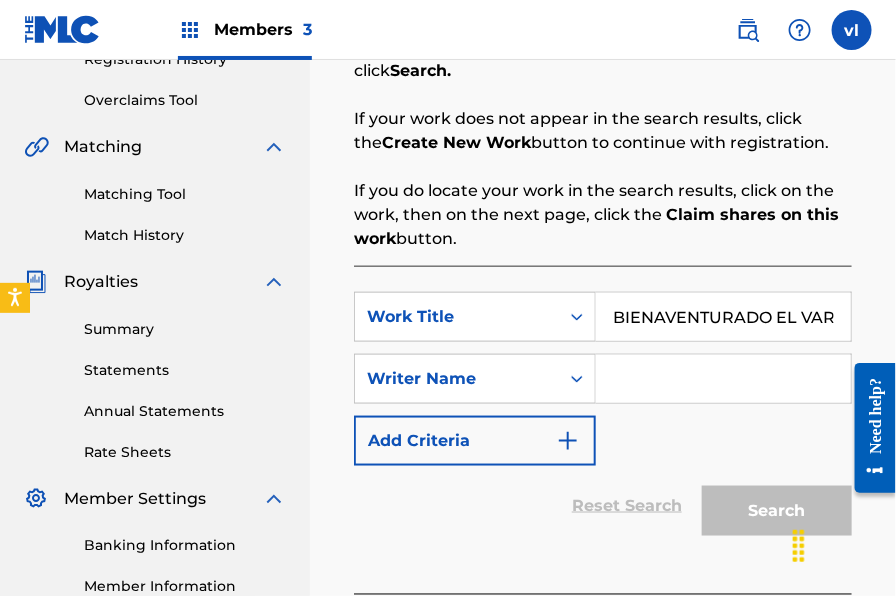 click at bounding box center (723, 379) 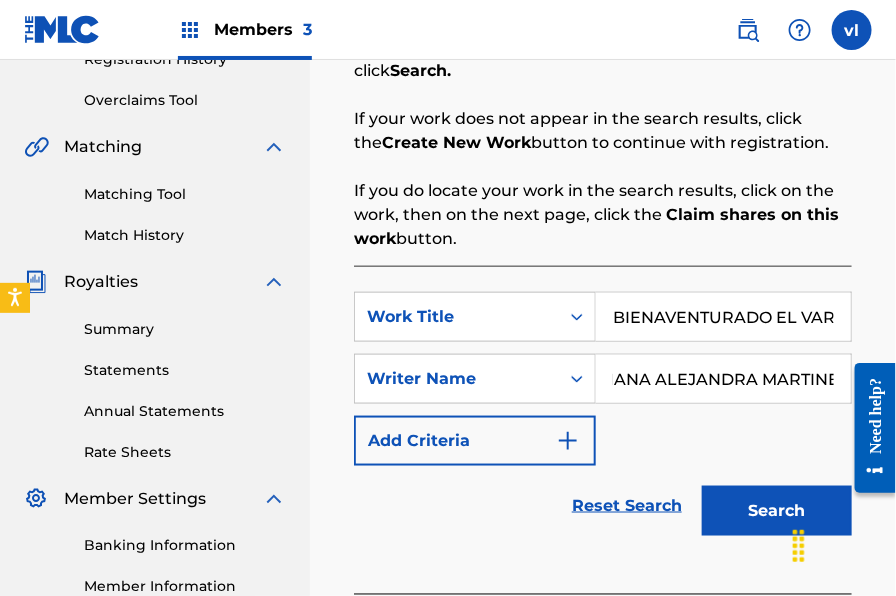 scroll, scrollTop: 0, scrollLeft: 52, axis: horizontal 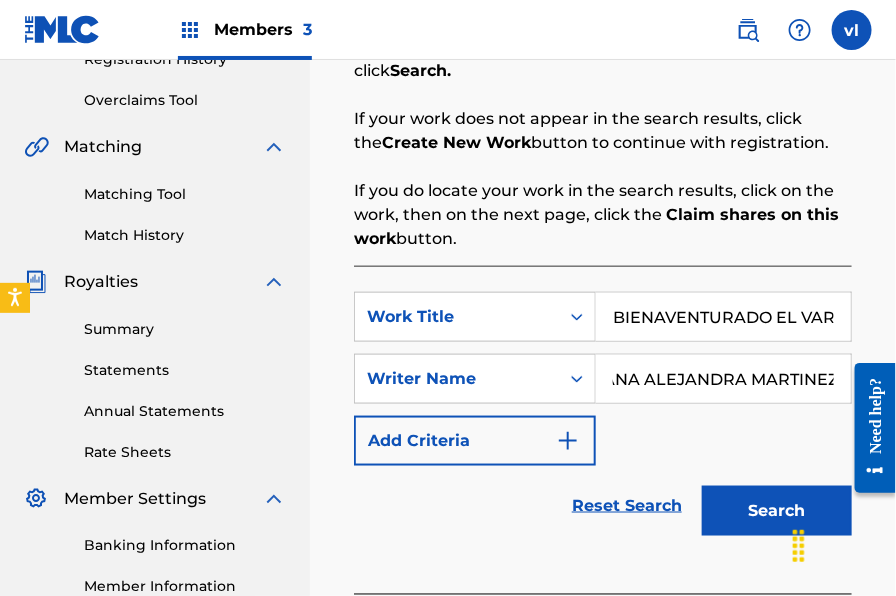 type on "ADRIANA ALEJANDRA MARTINEZ" 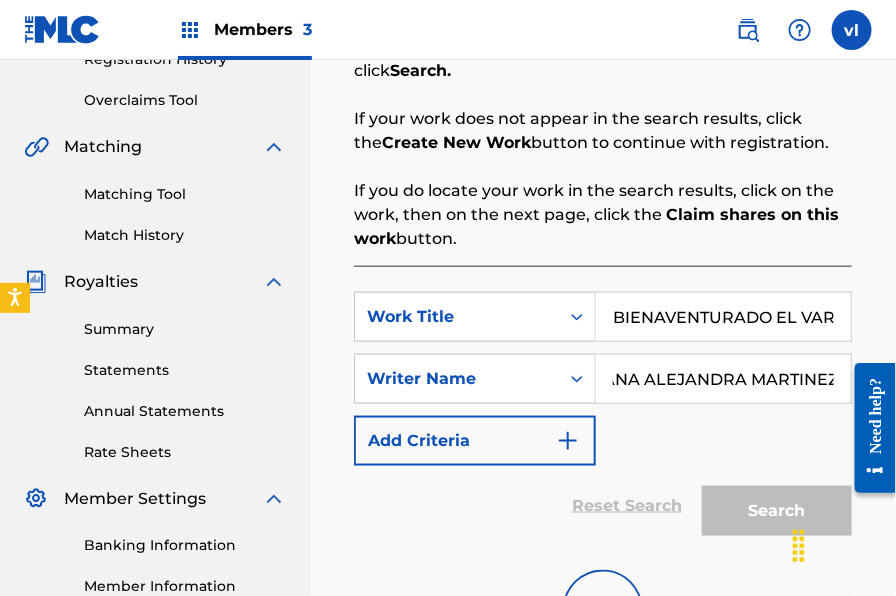 scroll, scrollTop: 0, scrollLeft: 0, axis: both 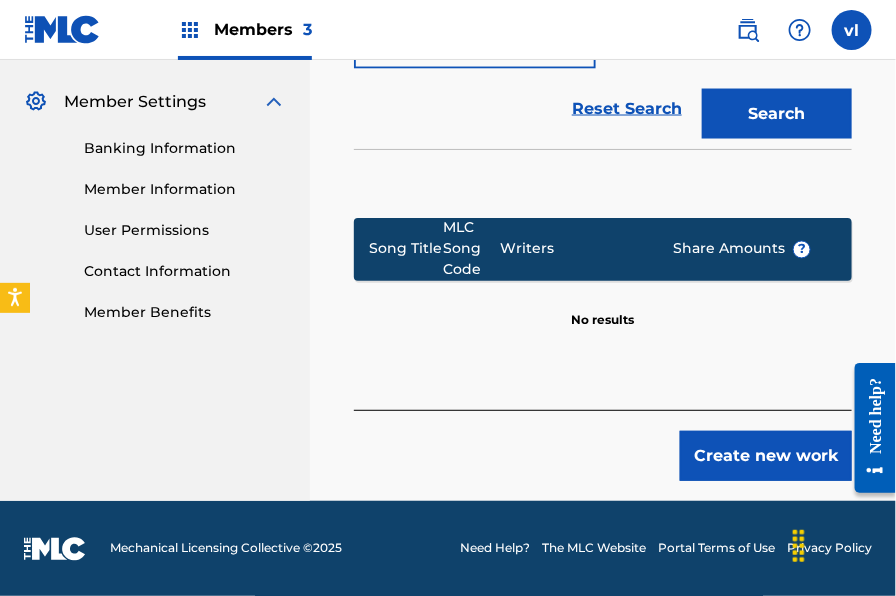 click on "Create new work" at bounding box center (766, 456) 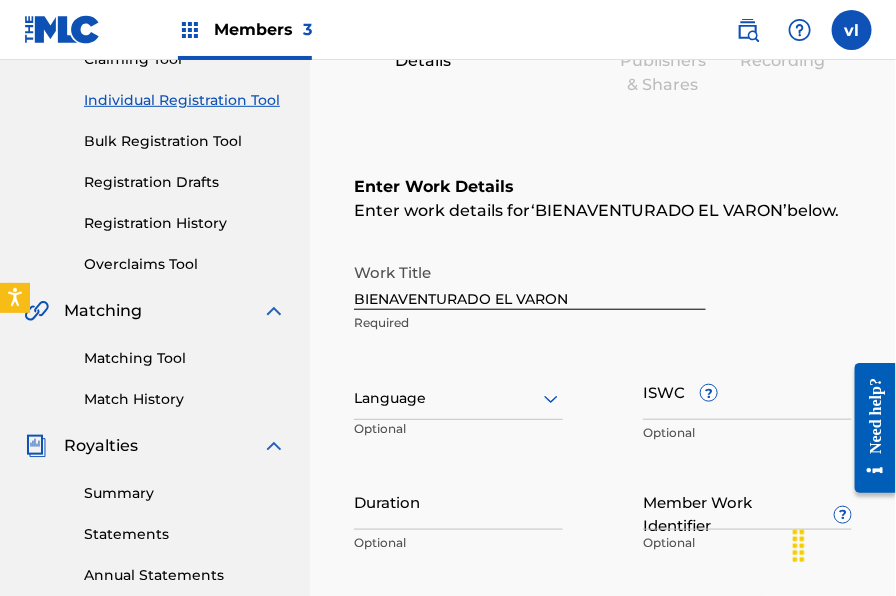 scroll, scrollTop: 236, scrollLeft: 0, axis: vertical 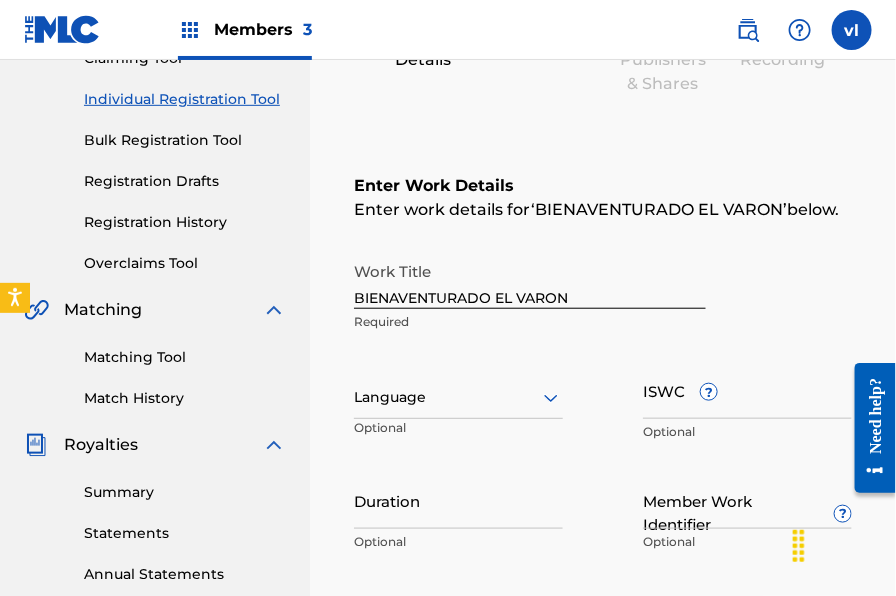 click on "Duration" at bounding box center [458, 500] 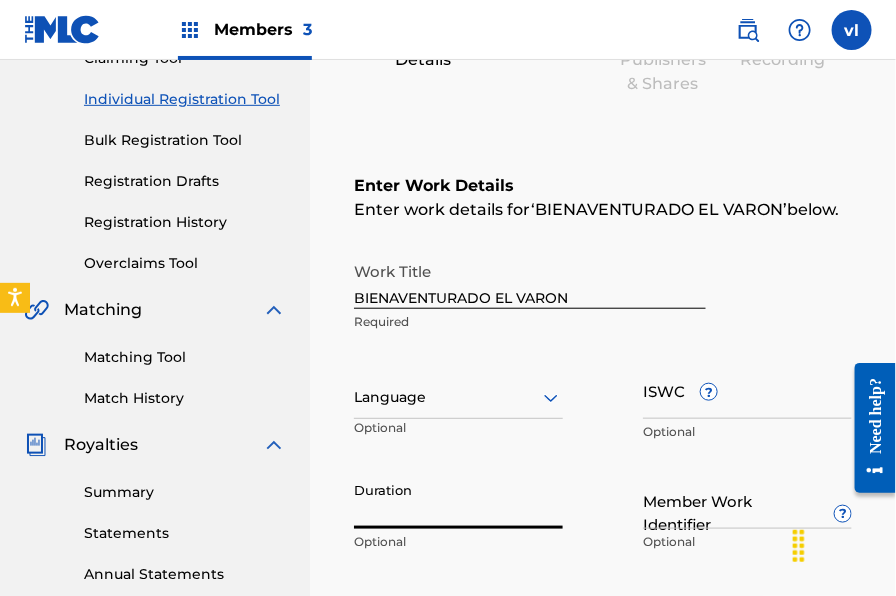 click at bounding box center (458, 397) 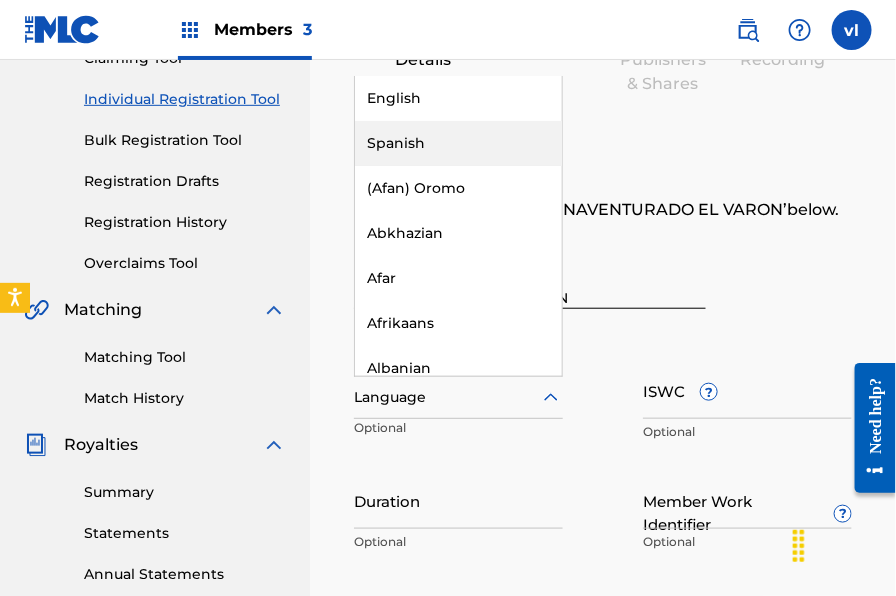 click on "Spanish" at bounding box center [458, 143] 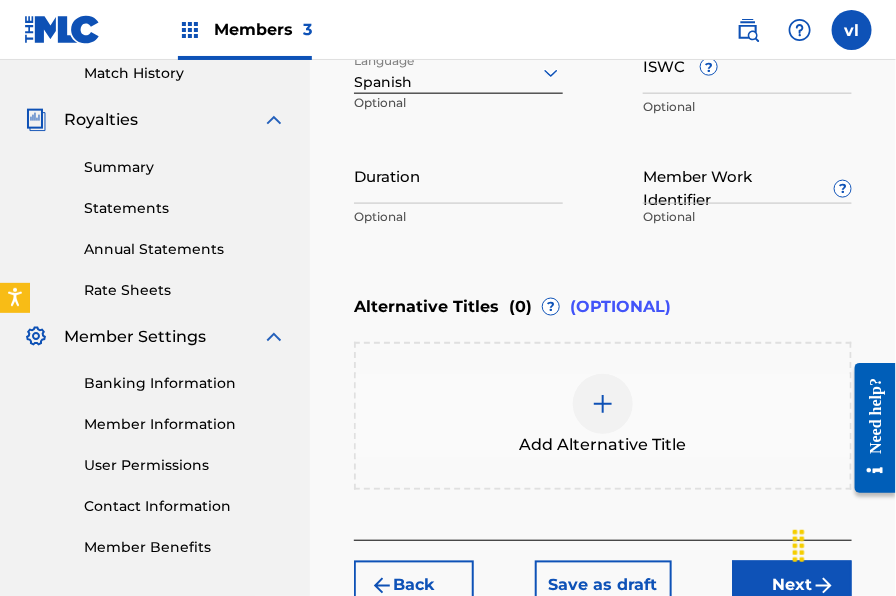scroll, scrollTop: 690, scrollLeft: 0, axis: vertical 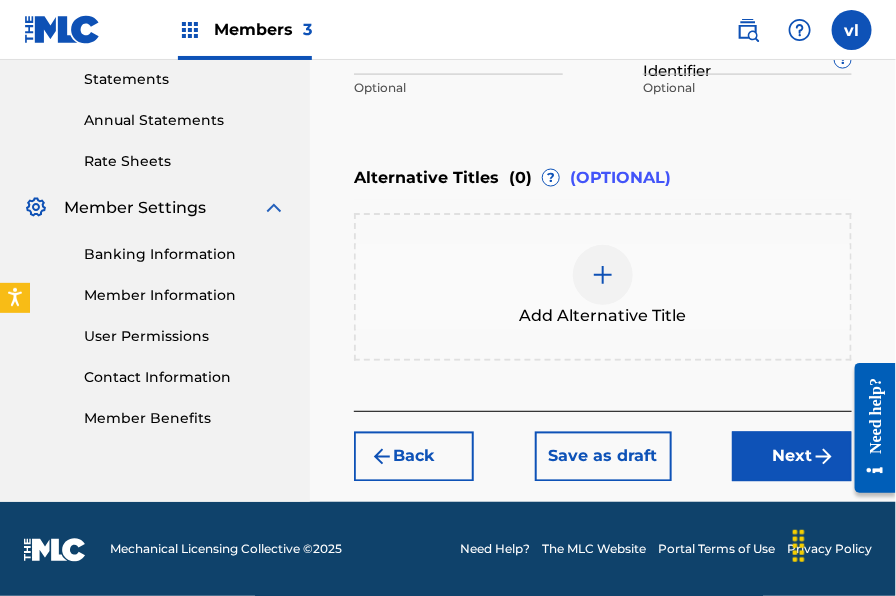 click on "Next" at bounding box center (792, 457) 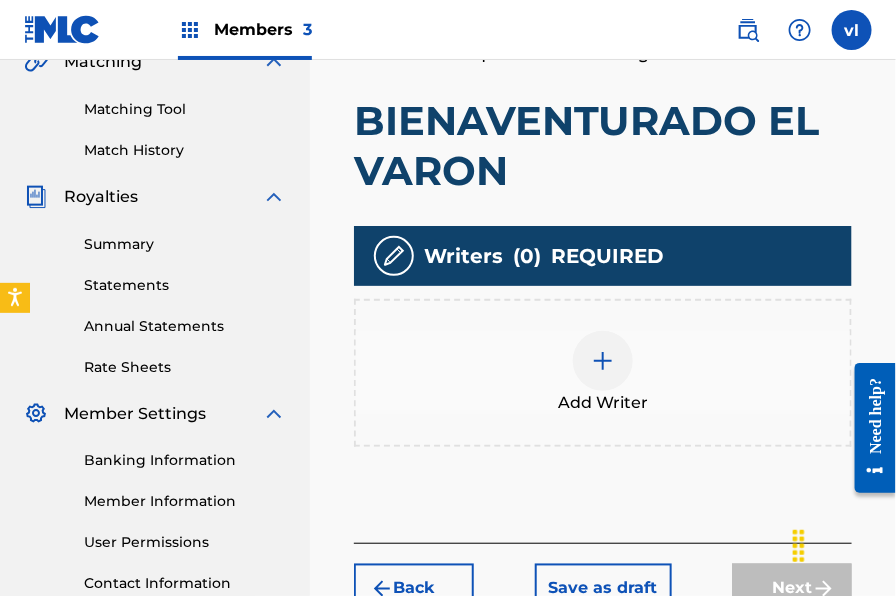scroll, scrollTop: 517, scrollLeft: 0, axis: vertical 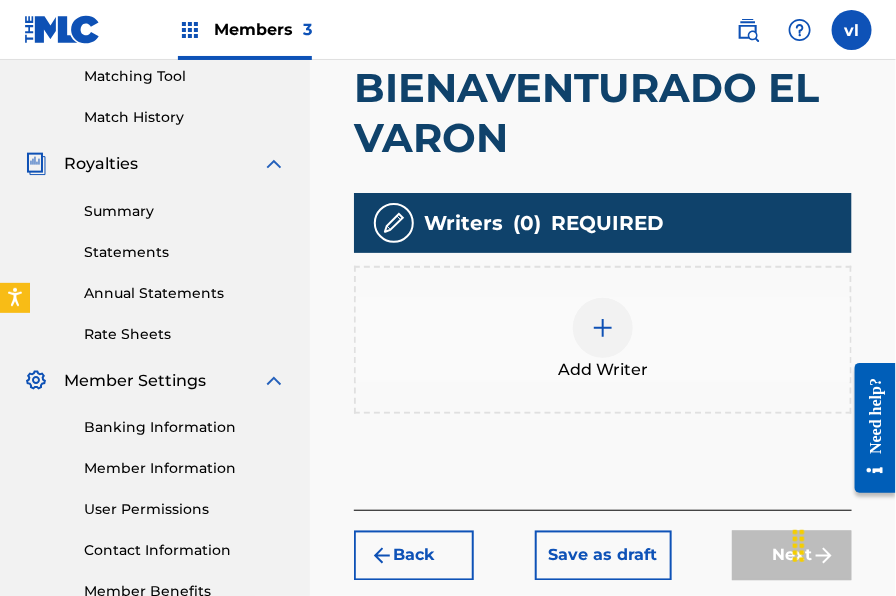 click on "Add Writer" at bounding box center [603, 370] 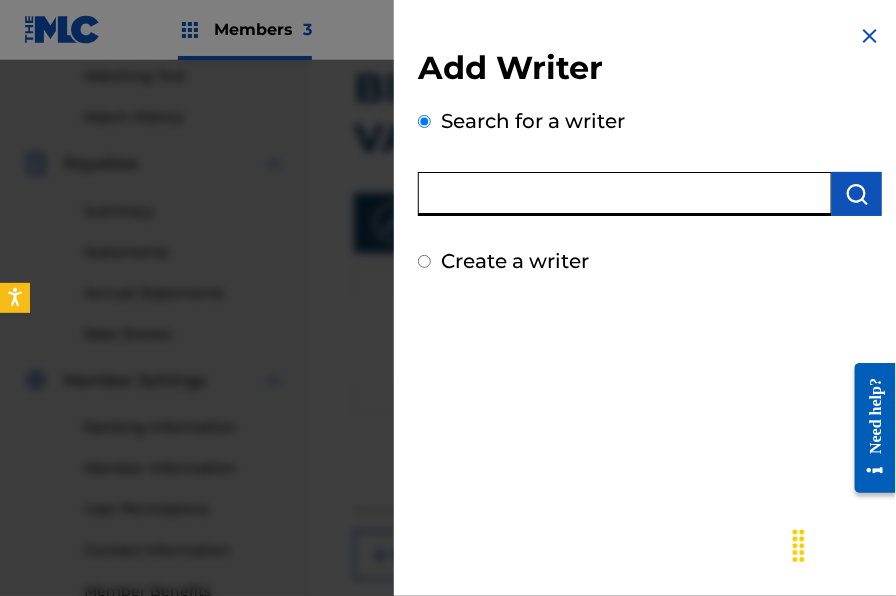 paste on "[FIRST] [LAST]" 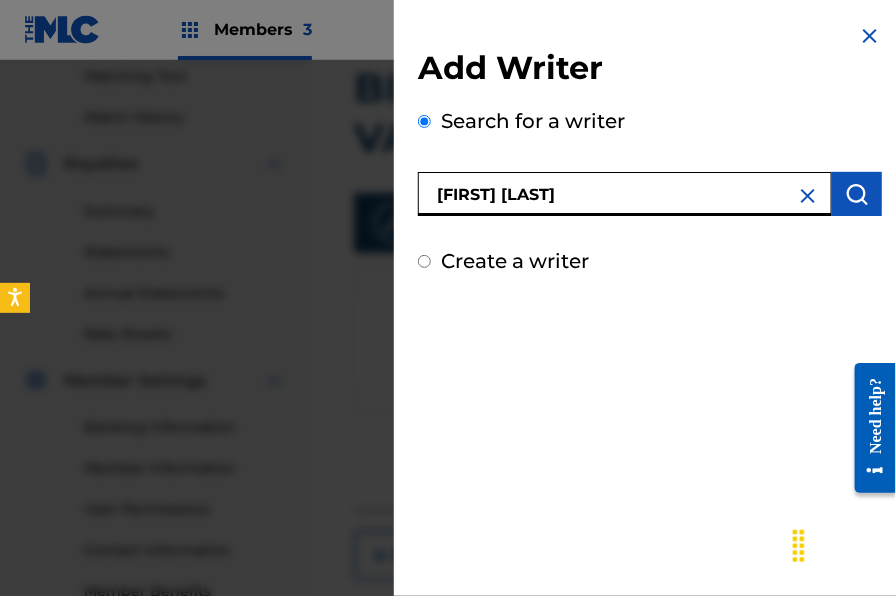 type on "[FIRST] [LAST]" 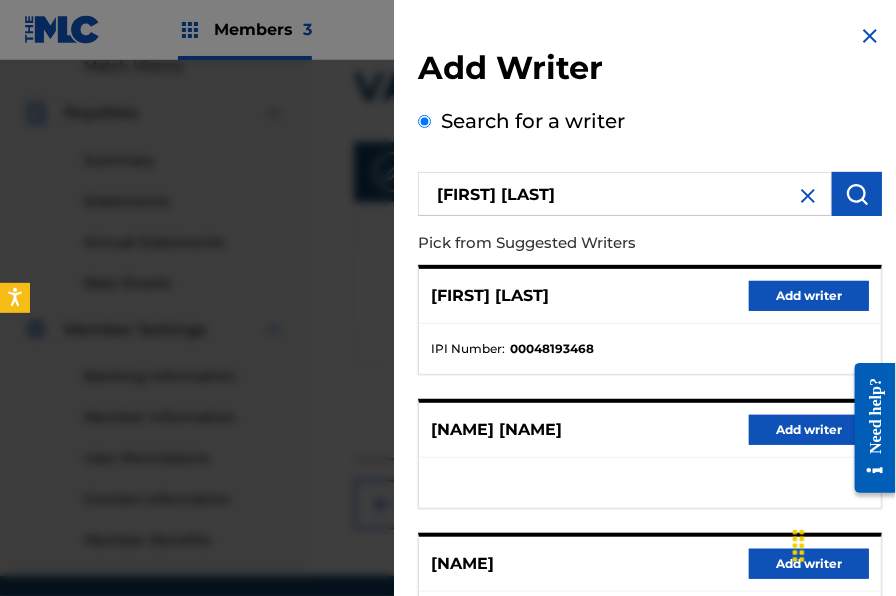 scroll, scrollTop: 643, scrollLeft: 0, axis: vertical 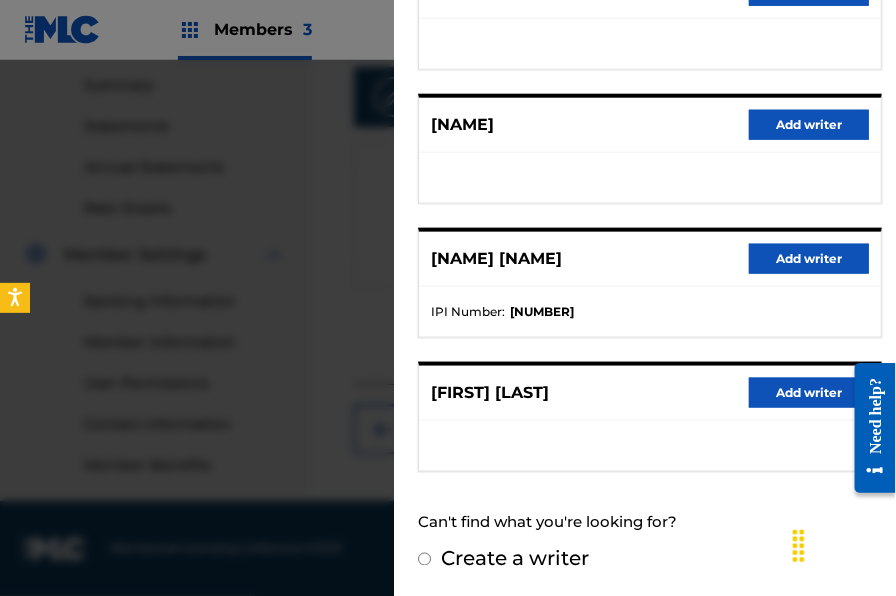 click on "[NAME] [NAME], [NAME]" at bounding box center (650, 393) 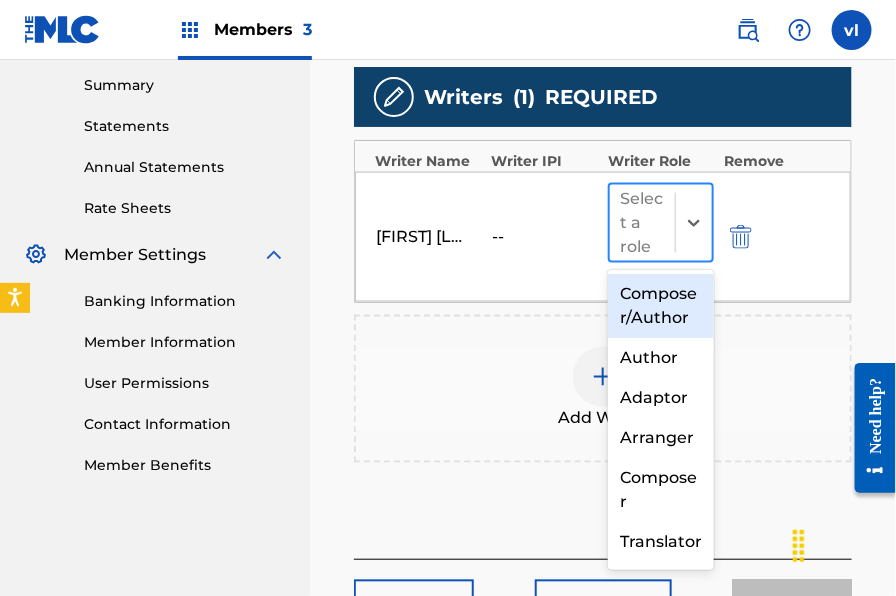 click at bounding box center [642, 223] 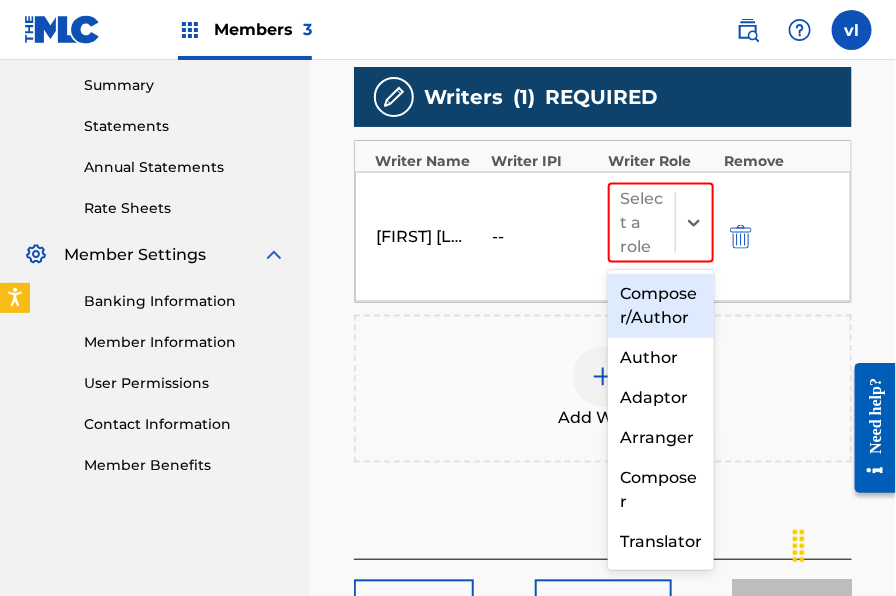 click on "Composer/Author" at bounding box center (661, 306) 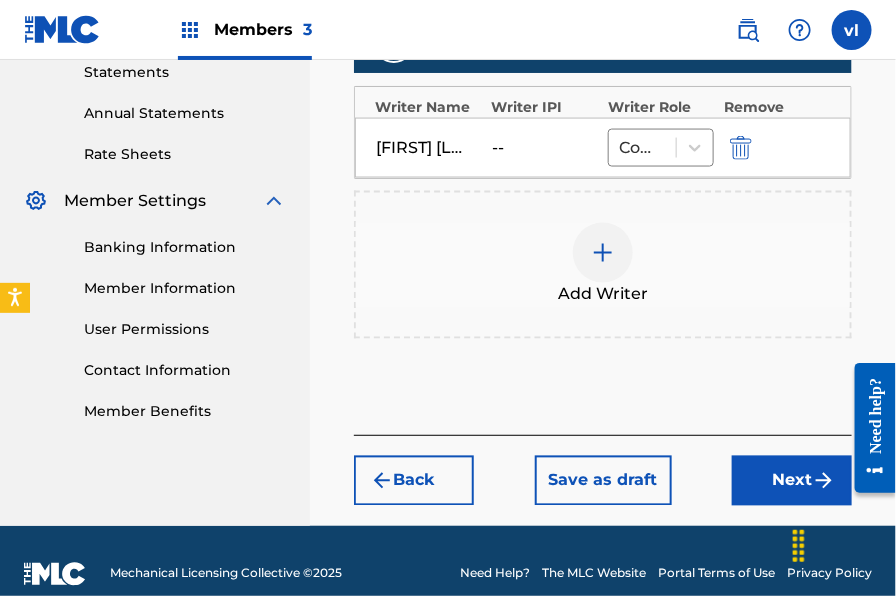 scroll, scrollTop: 722, scrollLeft: 0, axis: vertical 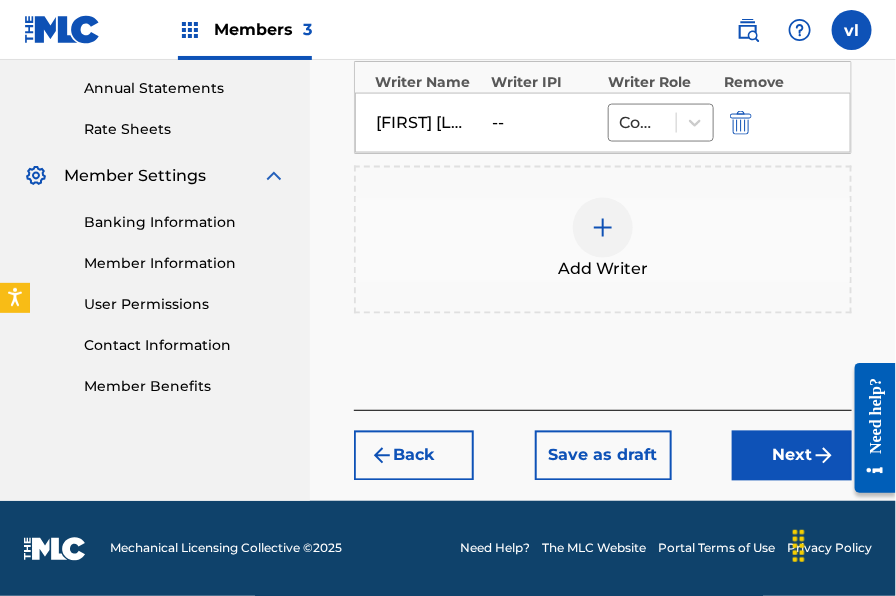 drag, startPoint x: 809, startPoint y: 461, endPoint x: 735, endPoint y: 436, distance: 78.1089 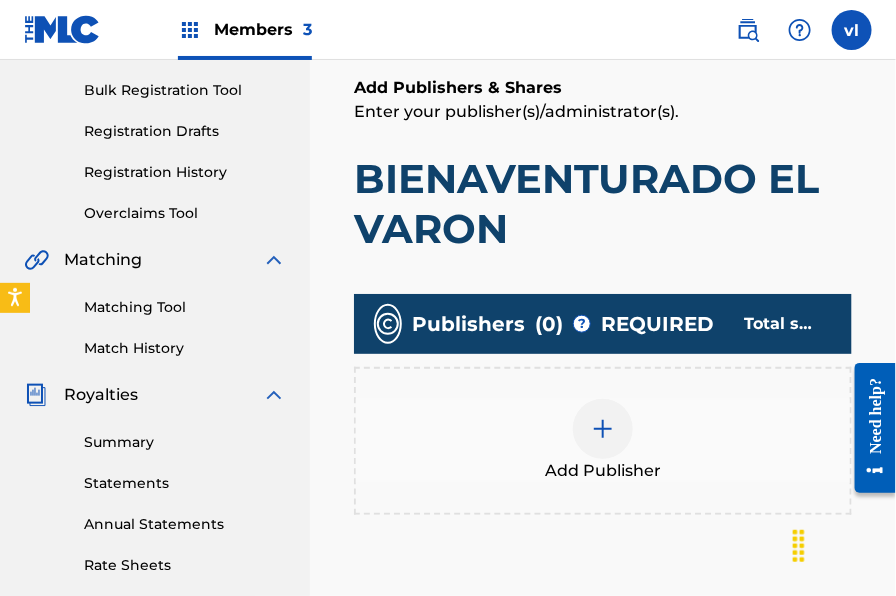 scroll, scrollTop: 289, scrollLeft: 0, axis: vertical 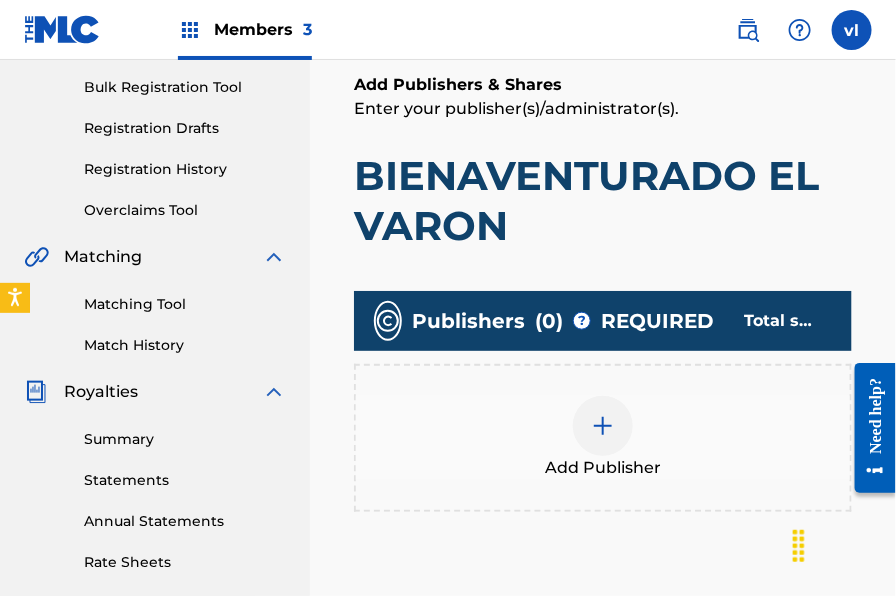 click on "Add Publisher" at bounding box center (603, 438) 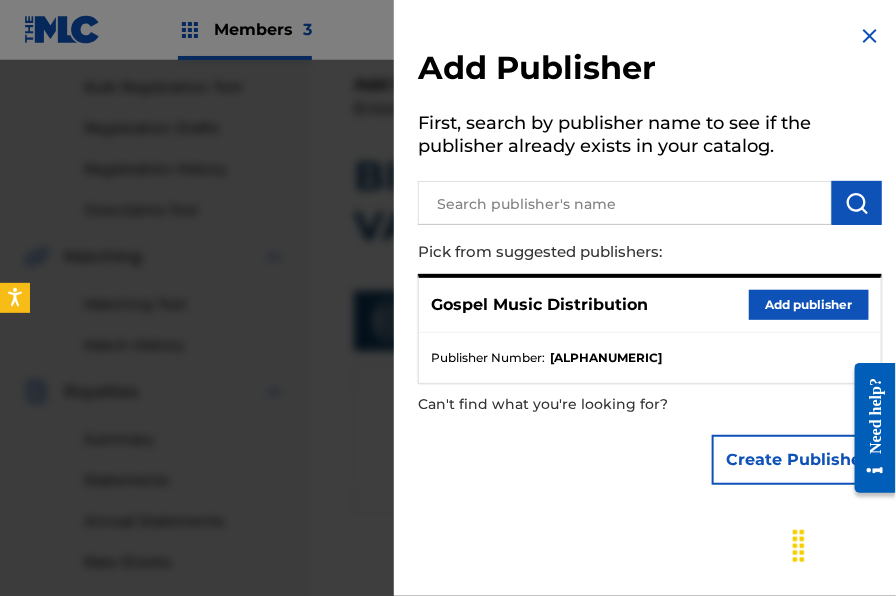 click on "Add publisher" at bounding box center [809, 305] 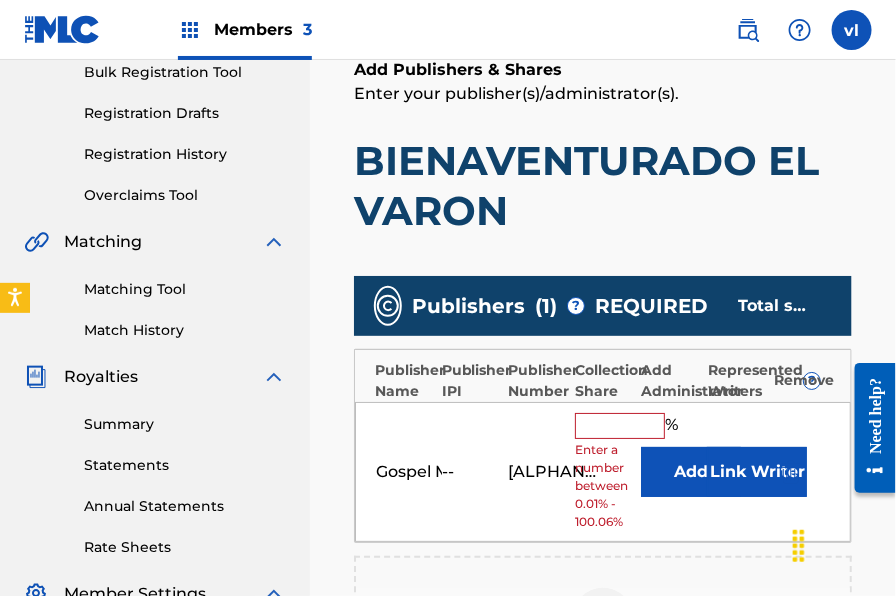 scroll, scrollTop: 321, scrollLeft: 0, axis: vertical 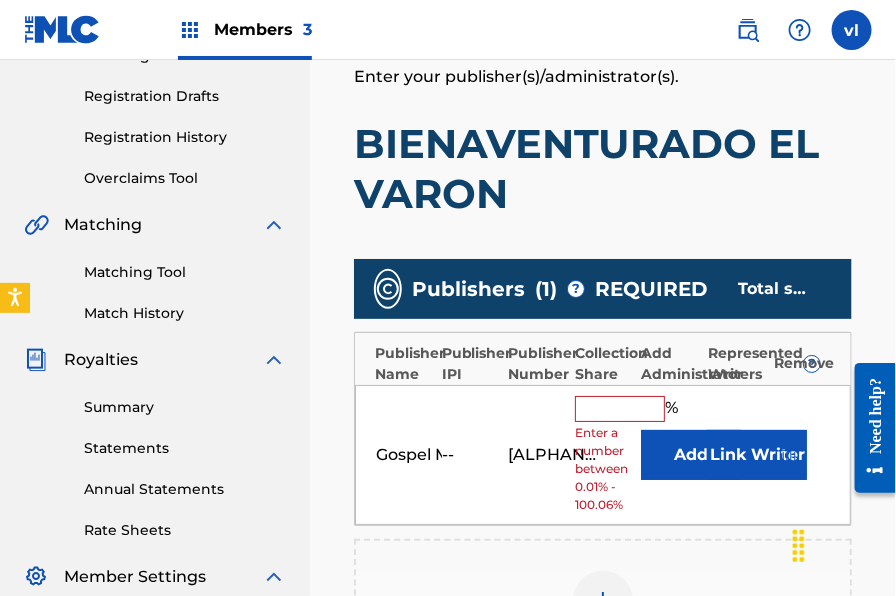 click at bounding box center (620, 409) 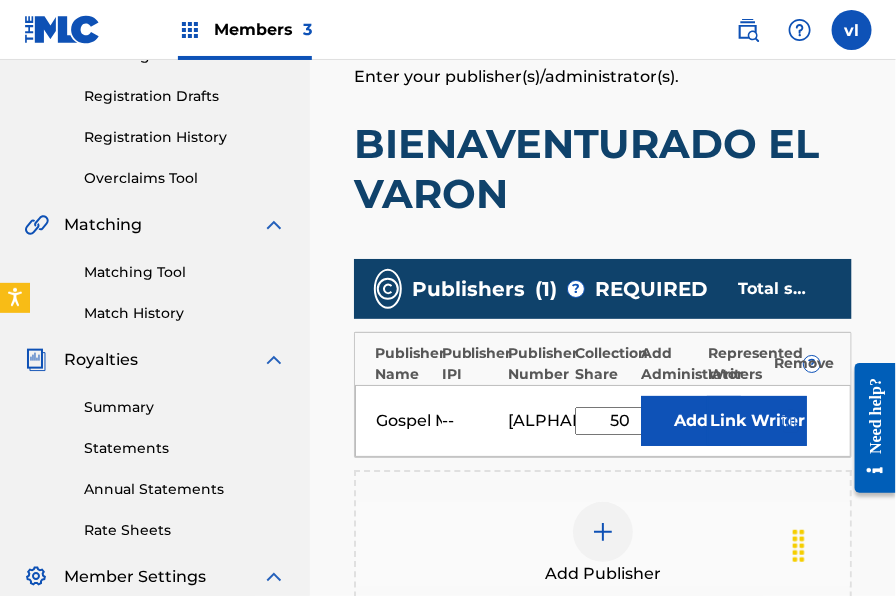 type on "50" 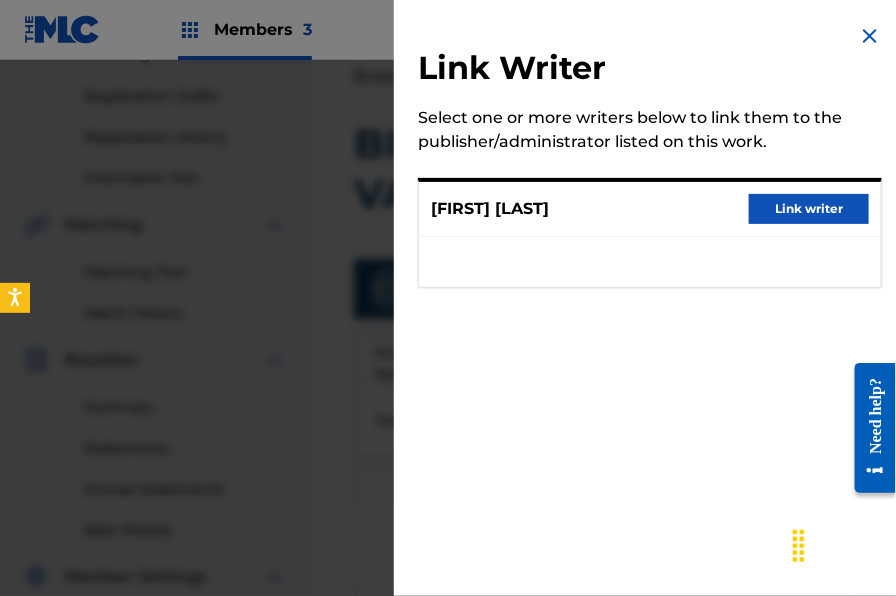 click on "Link writer" at bounding box center [809, 209] 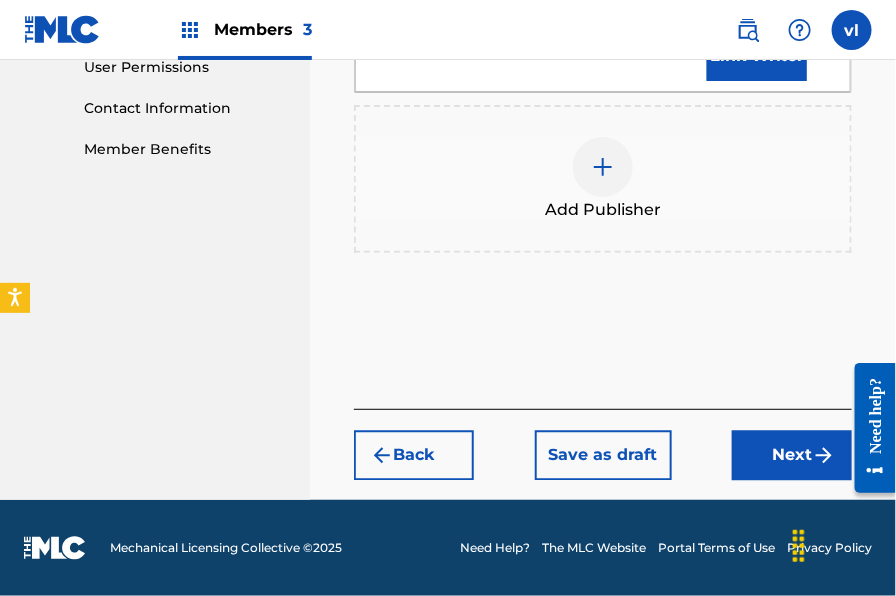 click on "Next" at bounding box center (792, 455) 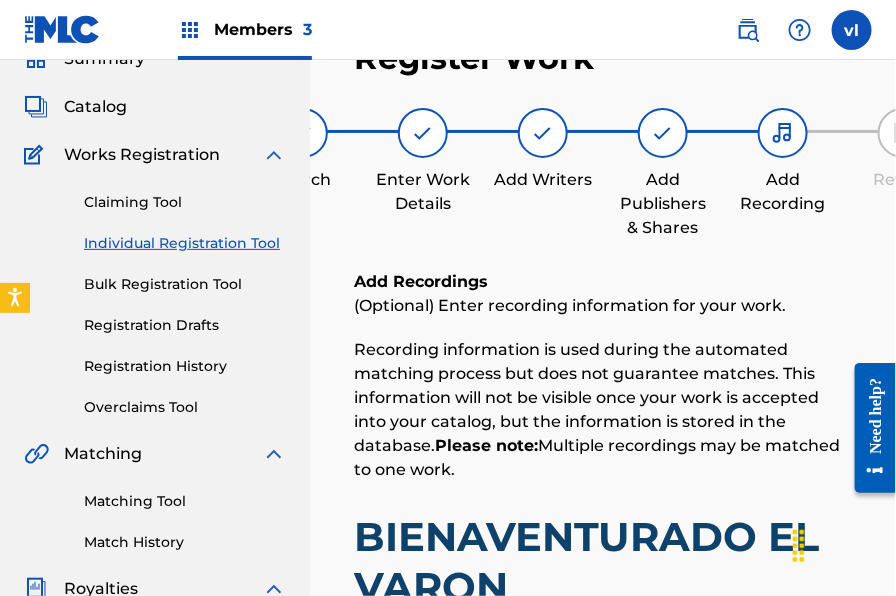 scroll, scrollTop: 643, scrollLeft: 0, axis: vertical 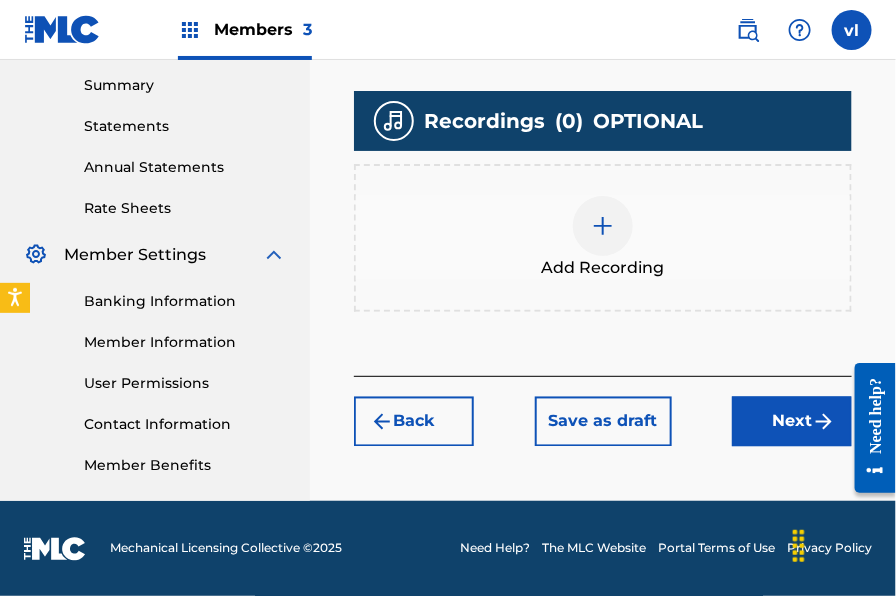 click at bounding box center (603, 226) 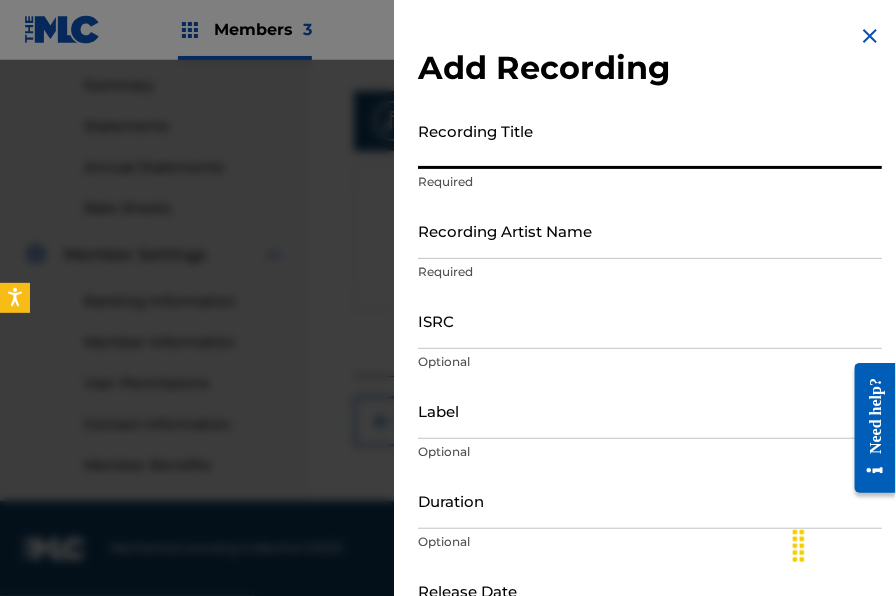 click on "Recording Title" at bounding box center (650, 140) 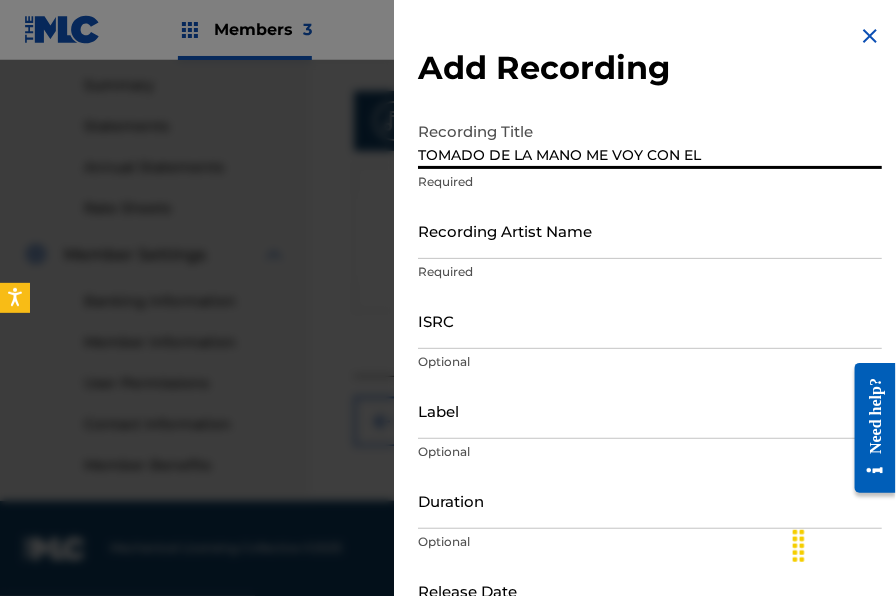type on "TOMADO DE LA MANO ME VOY CON EL" 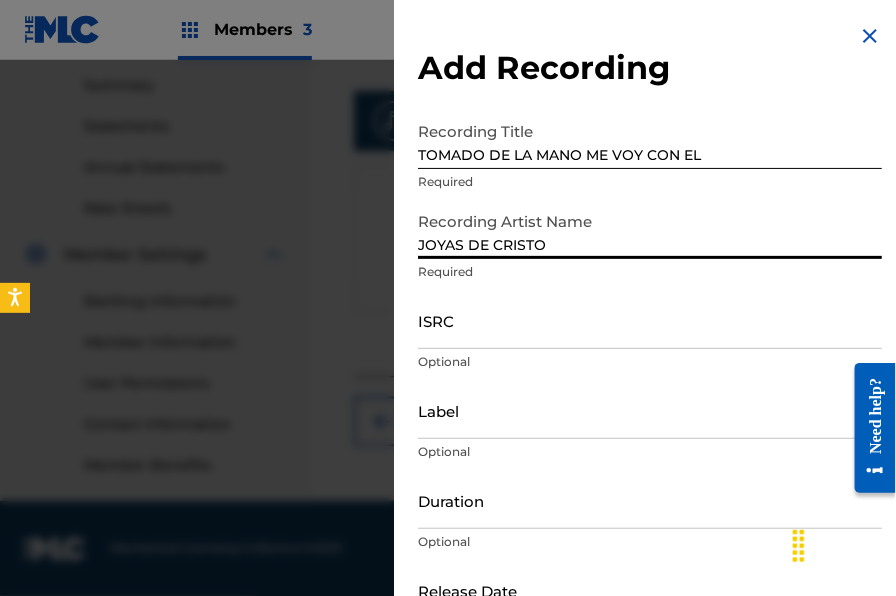 type on "JOYAS DE CRISTO" 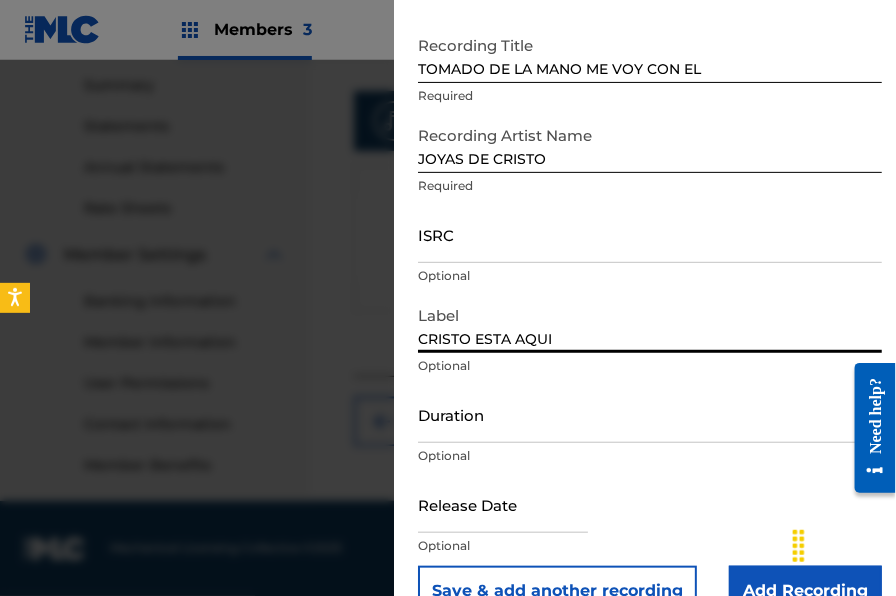 scroll, scrollTop: 89, scrollLeft: 0, axis: vertical 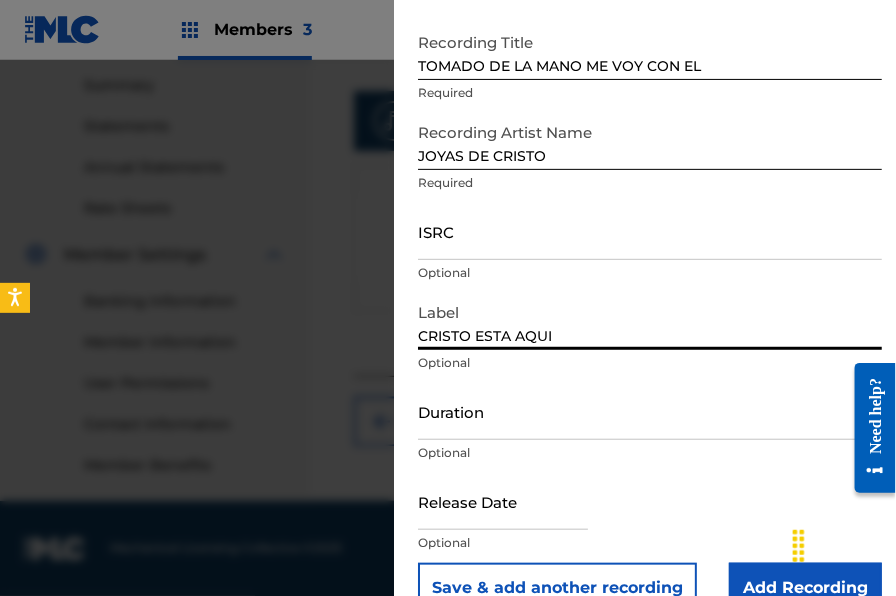 type on "CRISTO ESTA AQUI" 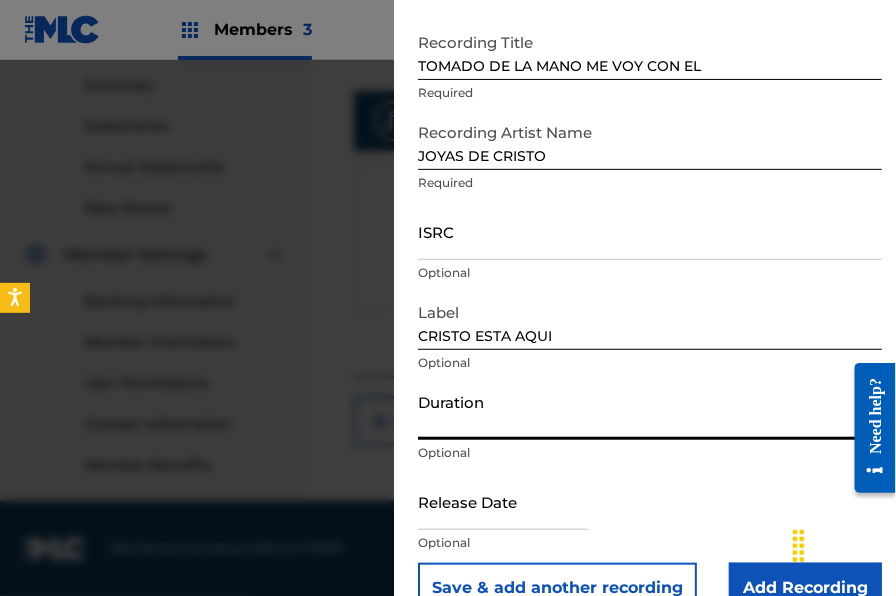 click on "Duration" at bounding box center (650, 411) 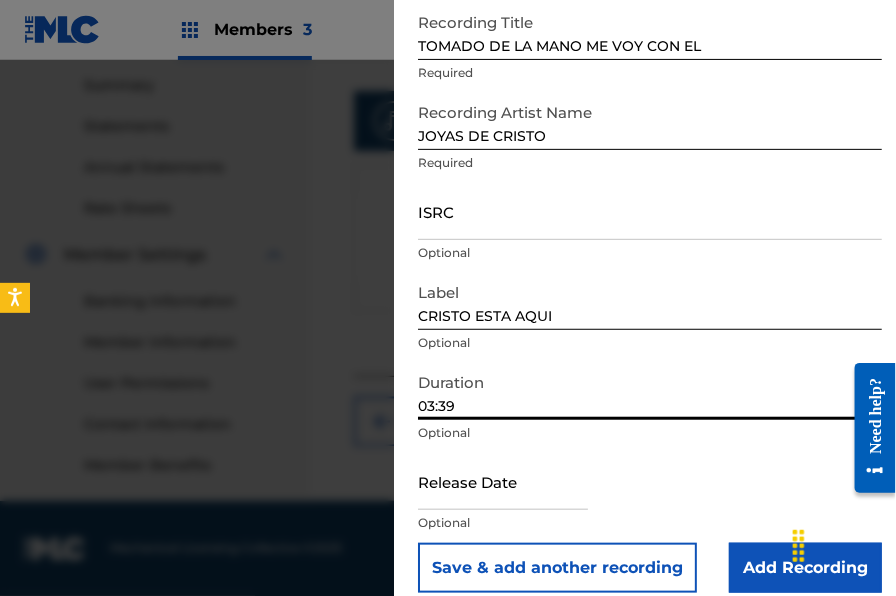 scroll, scrollTop: 130, scrollLeft: 0, axis: vertical 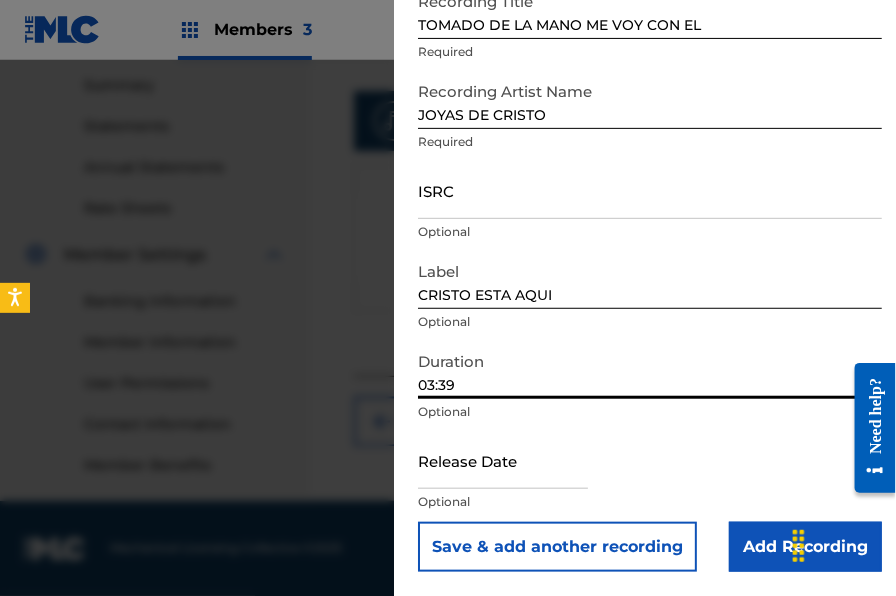 type on "03:39" 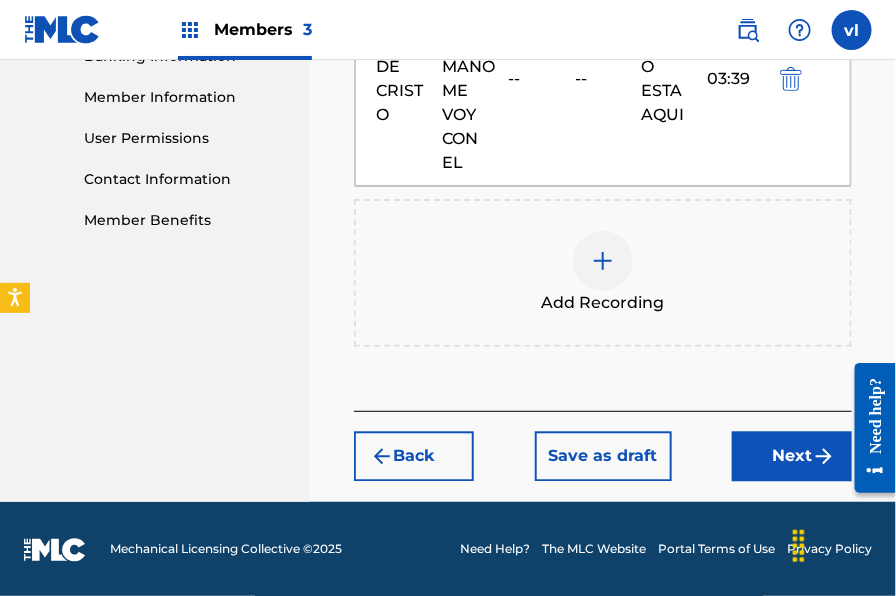 scroll, scrollTop: 889, scrollLeft: 0, axis: vertical 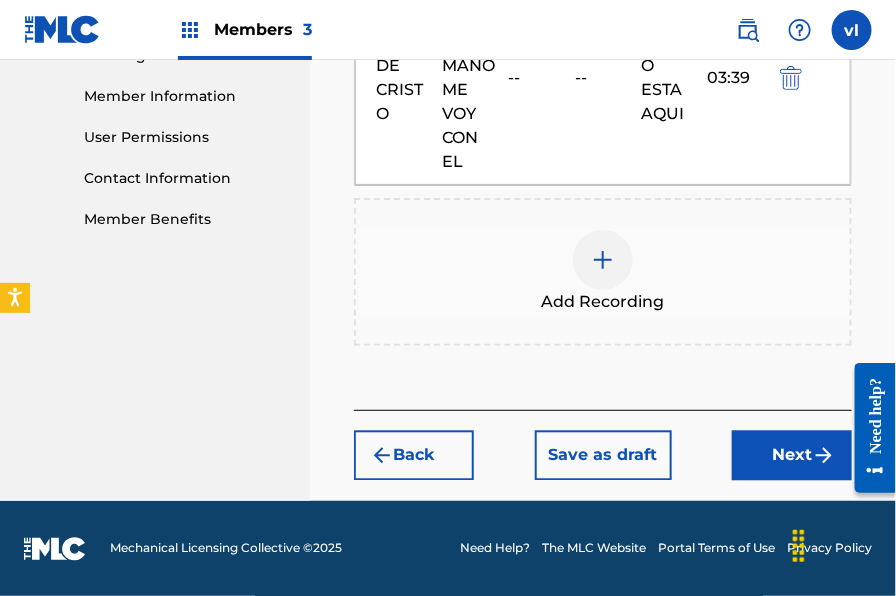 click on "Next" at bounding box center [792, 456] 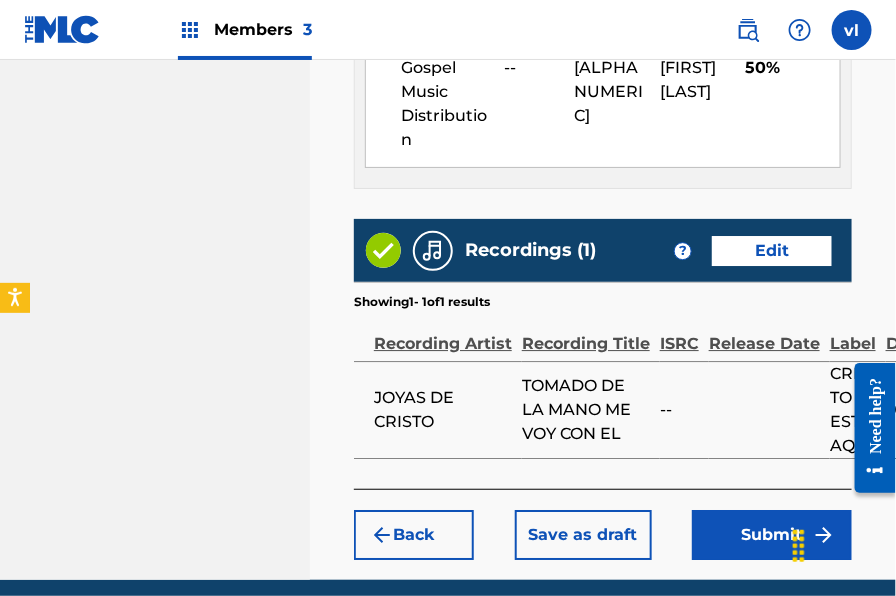 scroll, scrollTop: 1390, scrollLeft: 0, axis: vertical 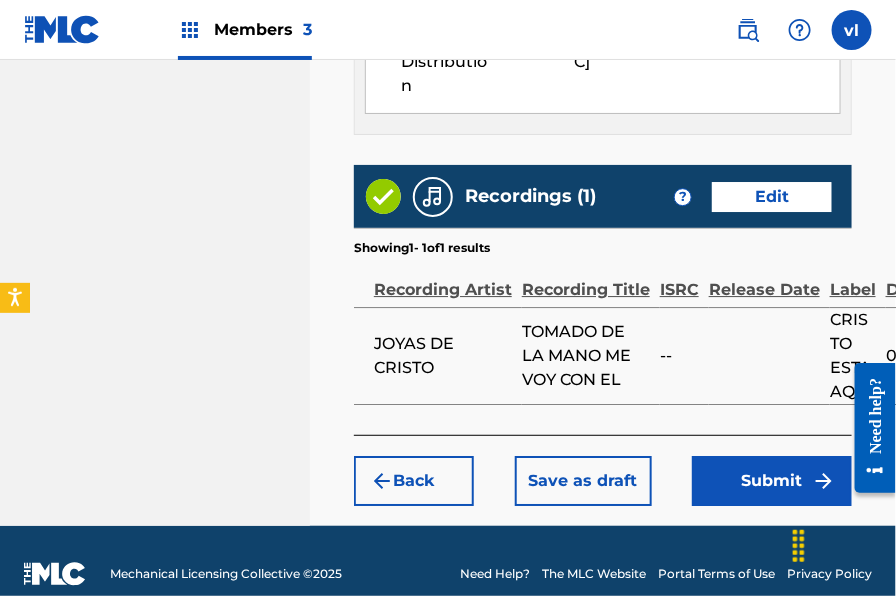 click on "Submit" at bounding box center (772, 481) 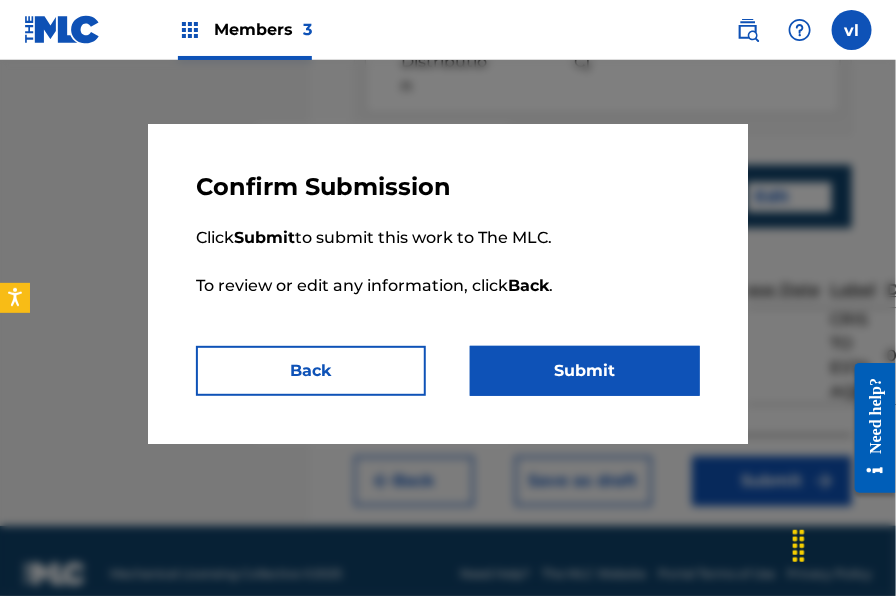 click on "Submit" at bounding box center [585, 371] 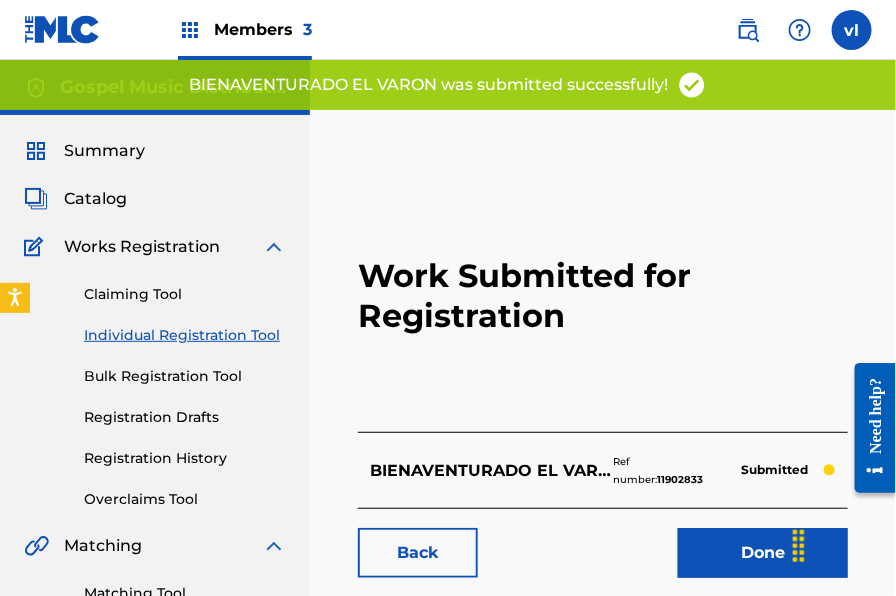 drag, startPoint x: 182, startPoint y: 331, endPoint x: 41, endPoint y: 60, distance: 305.4865 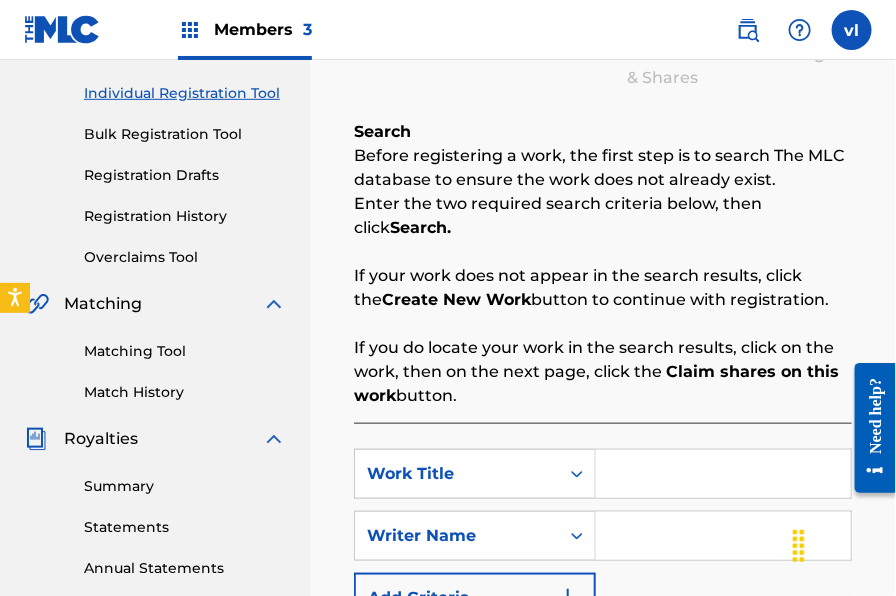 scroll, scrollTop: 448, scrollLeft: 0, axis: vertical 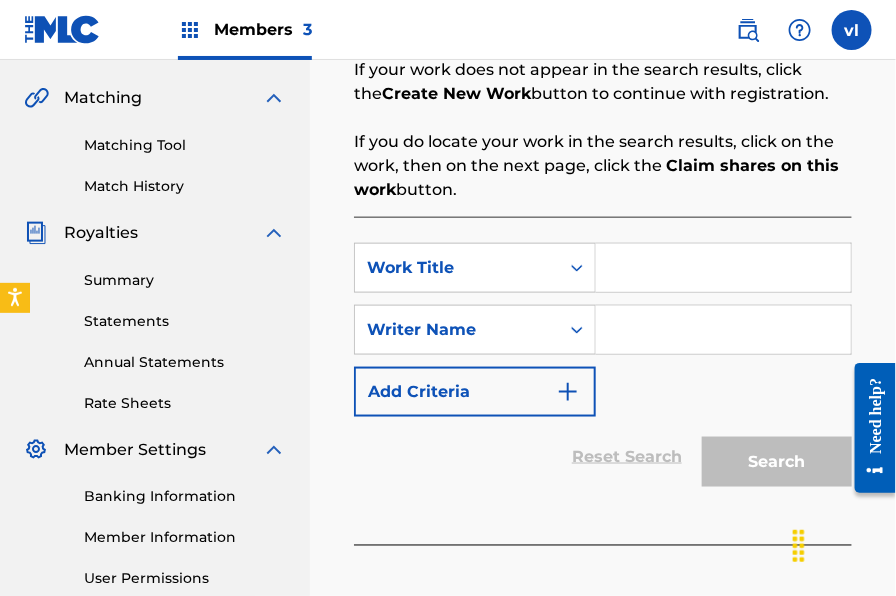 click at bounding box center [723, 268] 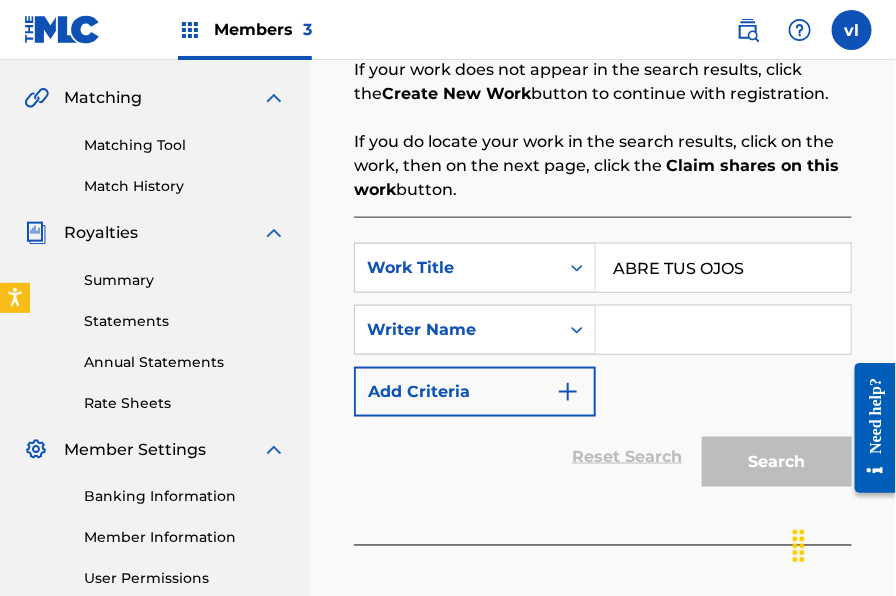 type on "ABRE TUS OJOS" 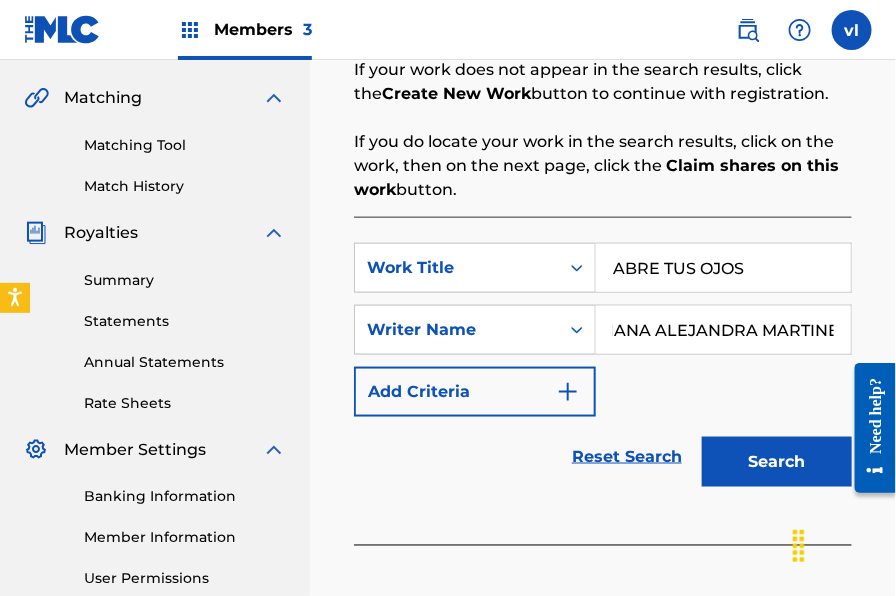 scroll, scrollTop: 0, scrollLeft: 52, axis: horizontal 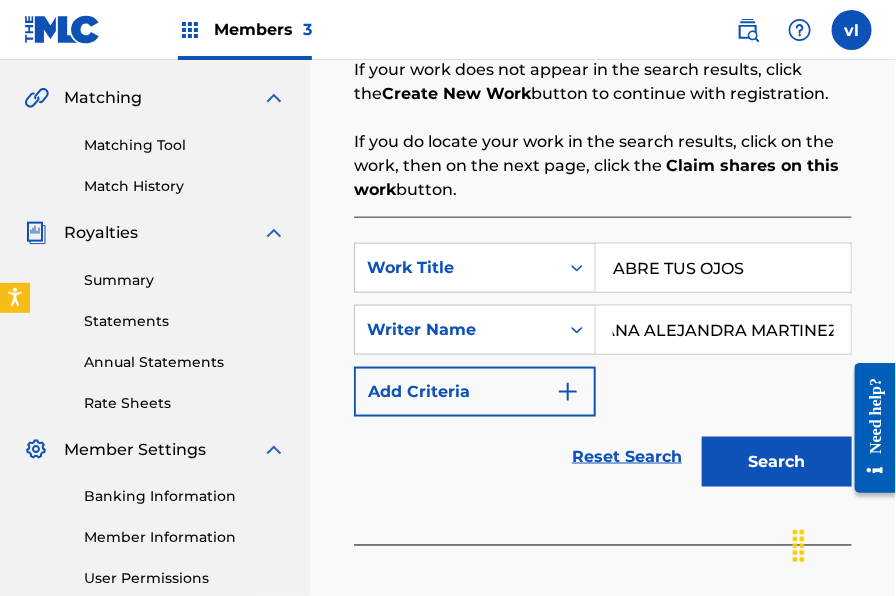 type on "ADRIANA ALEJANDRA MARTINEZ" 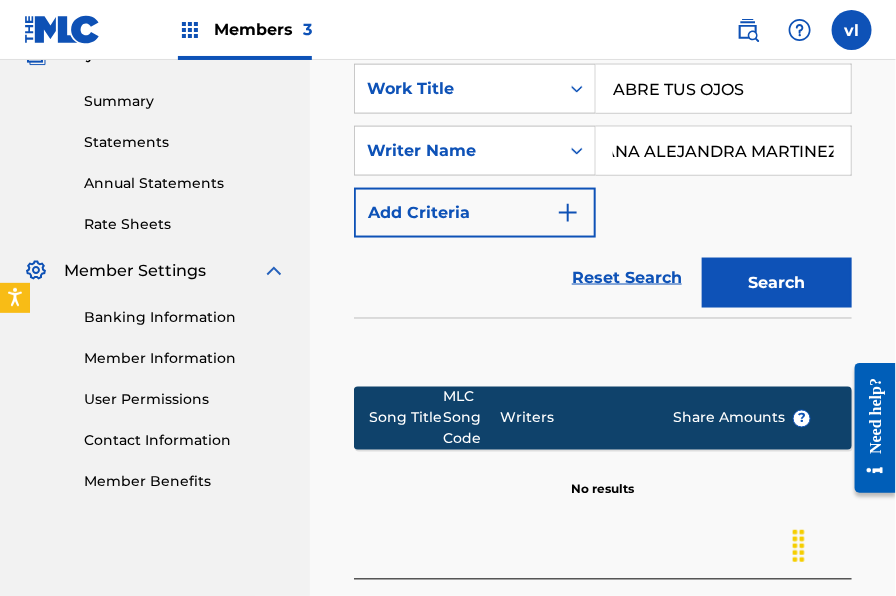 scroll, scrollTop: 796, scrollLeft: 0, axis: vertical 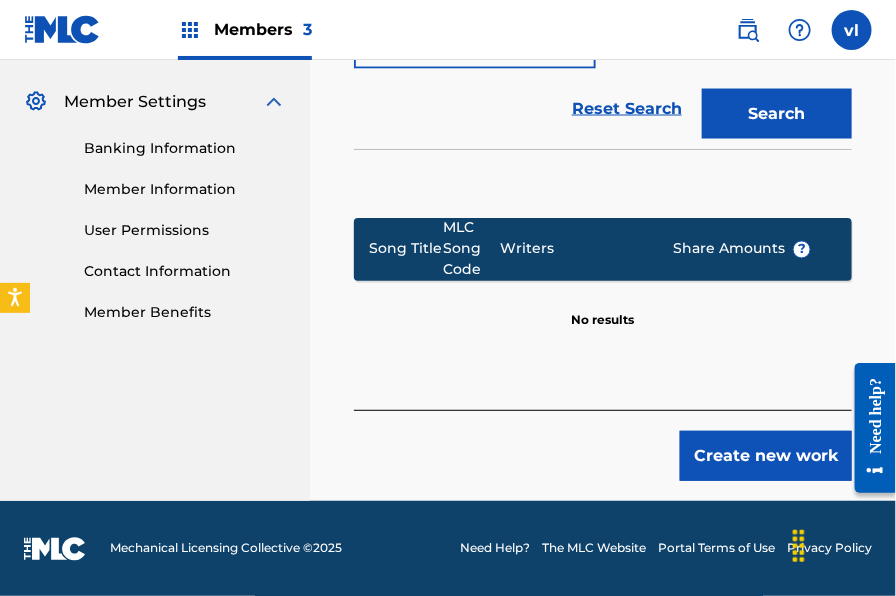 click on "Create new work" at bounding box center [766, 456] 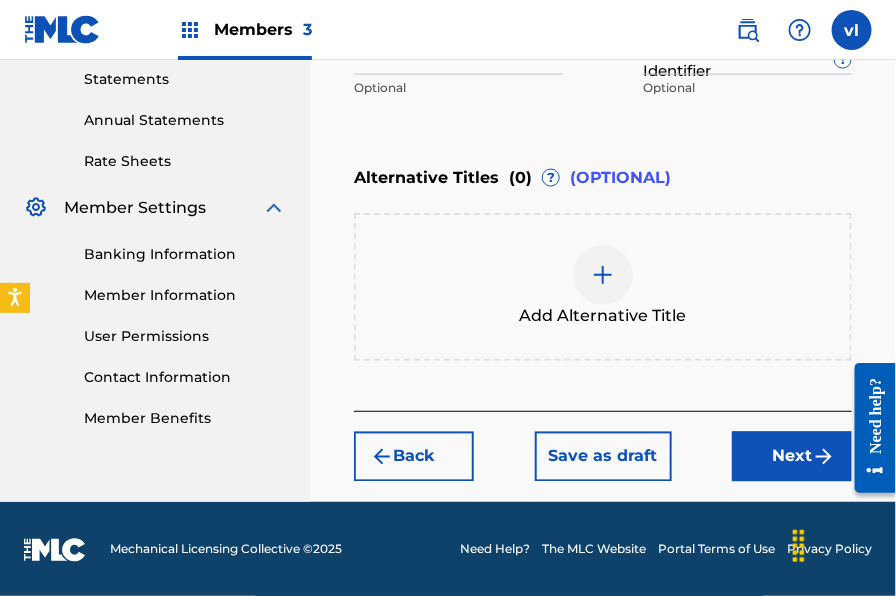 scroll, scrollTop: 549, scrollLeft: 0, axis: vertical 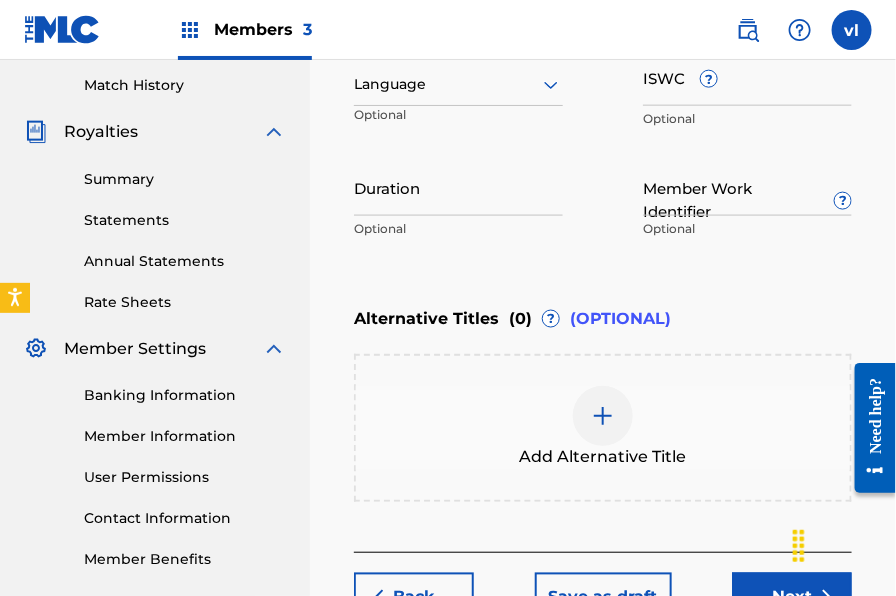 click at bounding box center [458, 84] 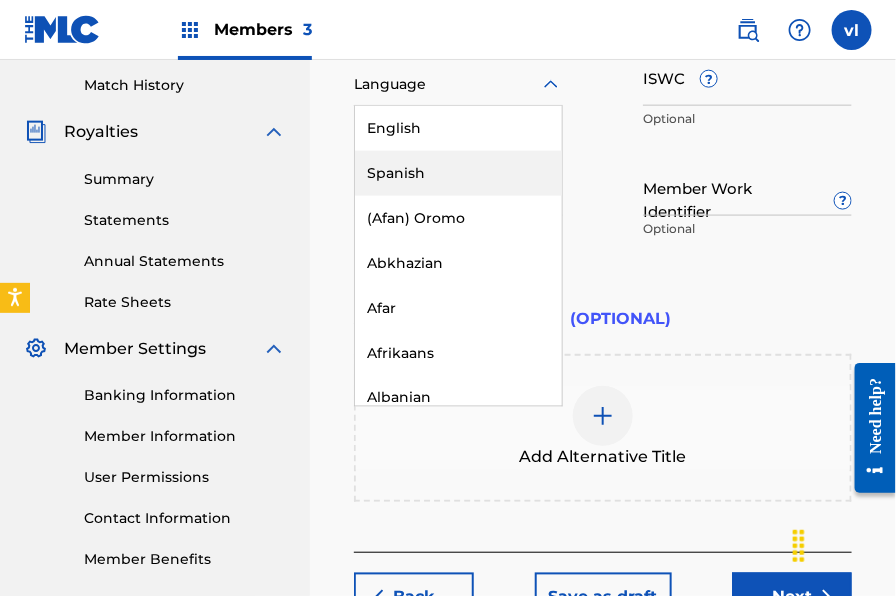 click on "Spanish" at bounding box center (458, 173) 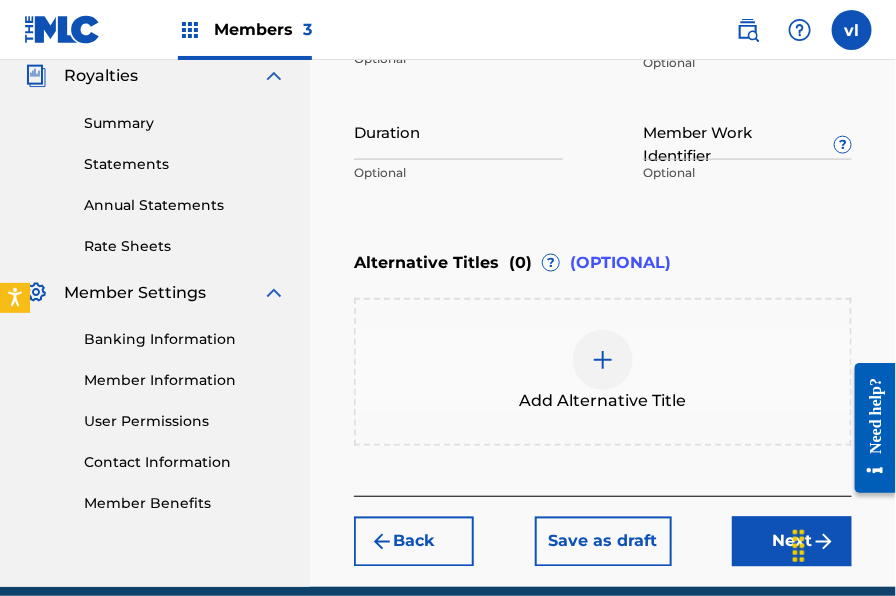 scroll, scrollTop: 690, scrollLeft: 0, axis: vertical 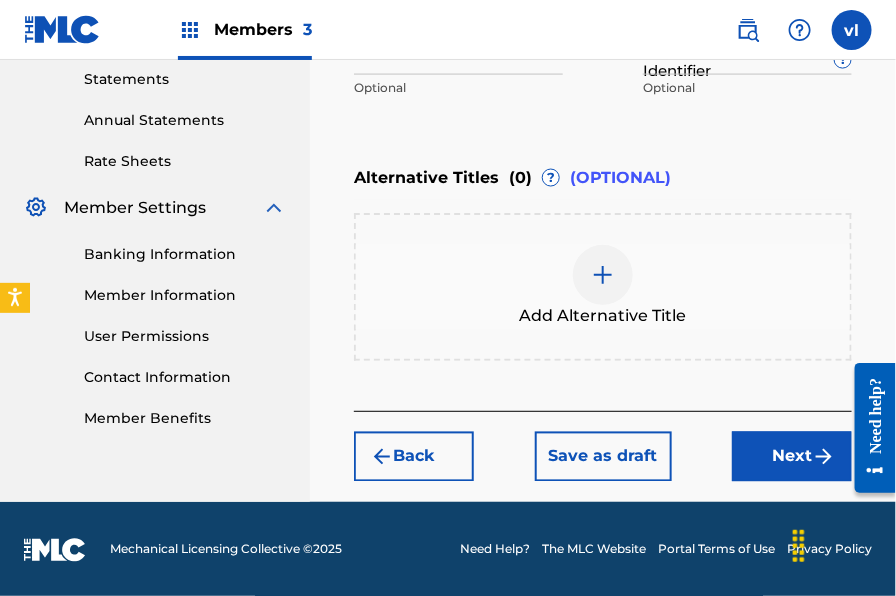 click on "Next" at bounding box center (792, 457) 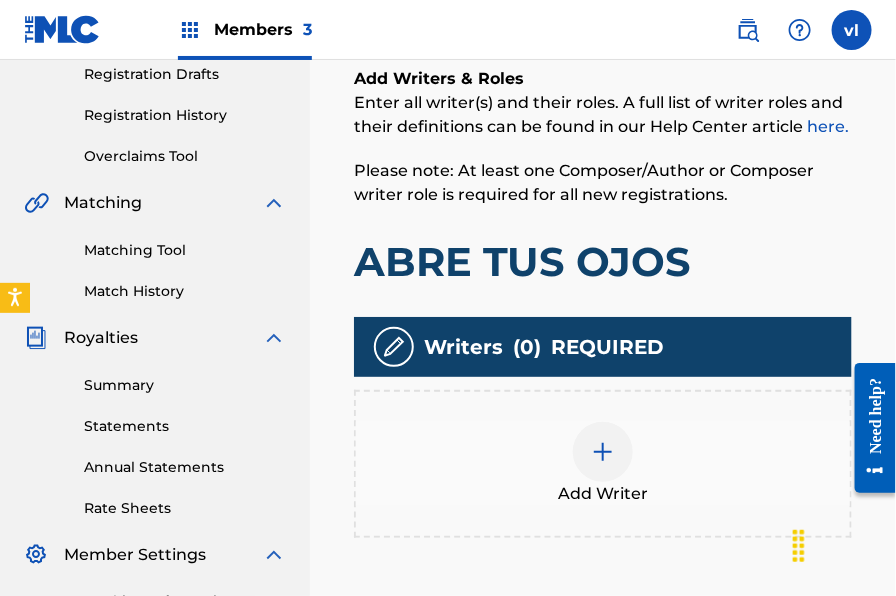 scroll, scrollTop: 380, scrollLeft: 0, axis: vertical 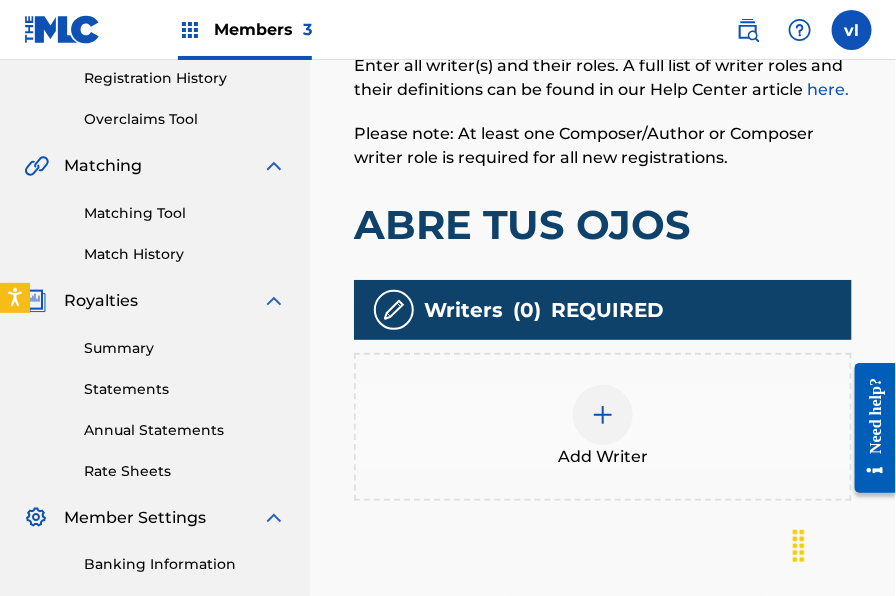 click at bounding box center (603, 415) 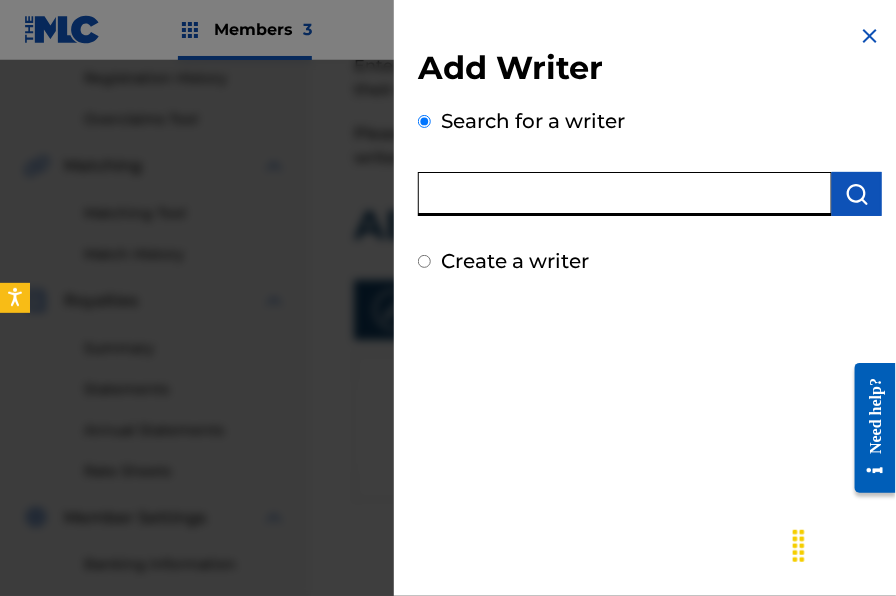 paste on "[FIRST] [LAST]" 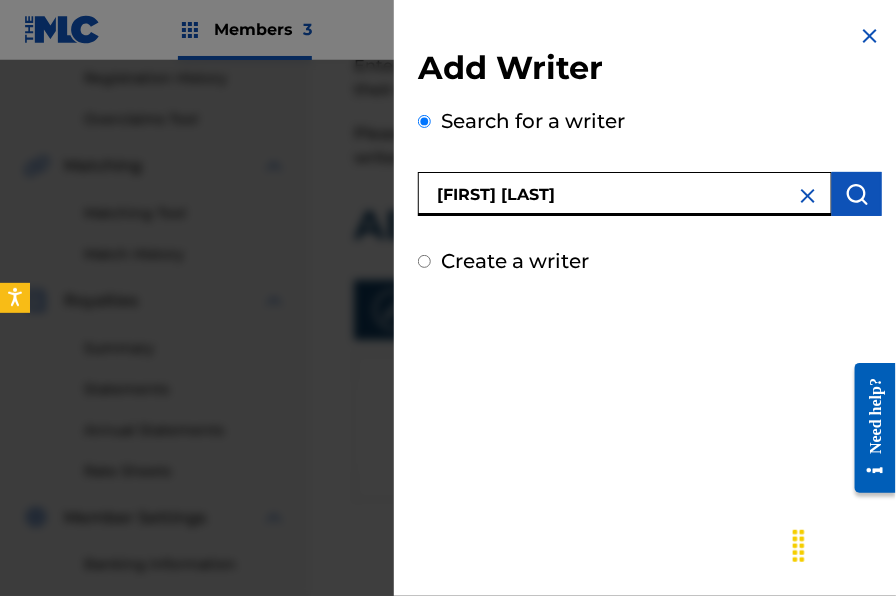 type on "[FIRST] [LAST]" 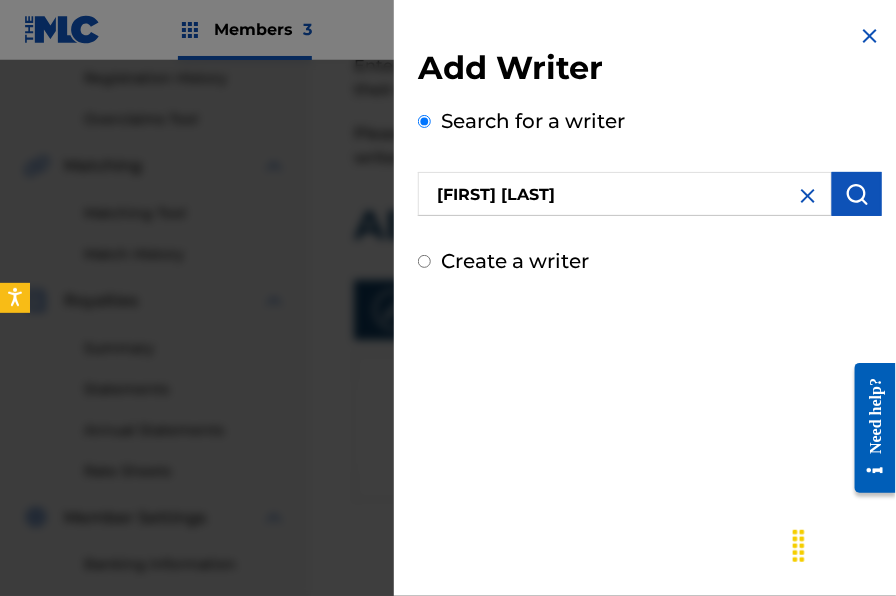 click at bounding box center (857, 194) 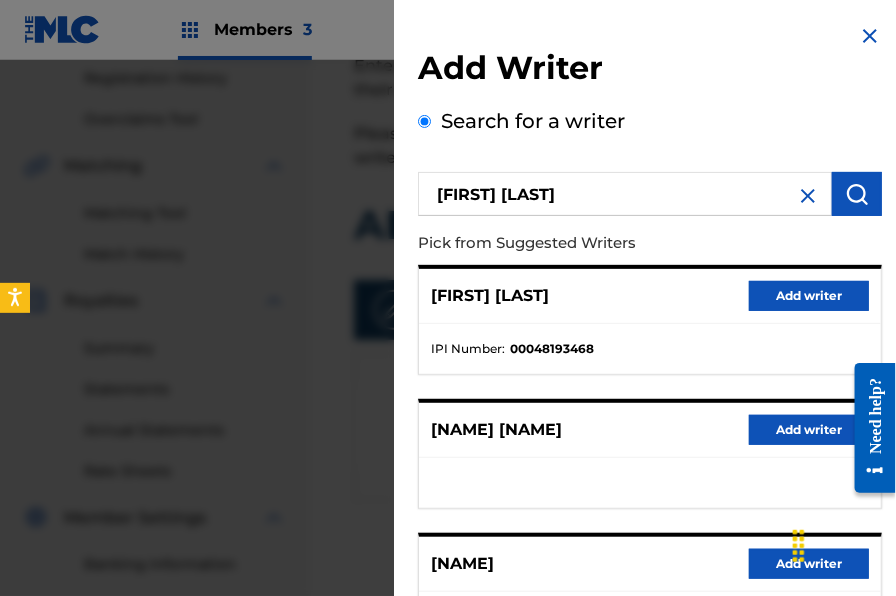 scroll, scrollTop: 643, scrollLeft: 0, axis: vertical 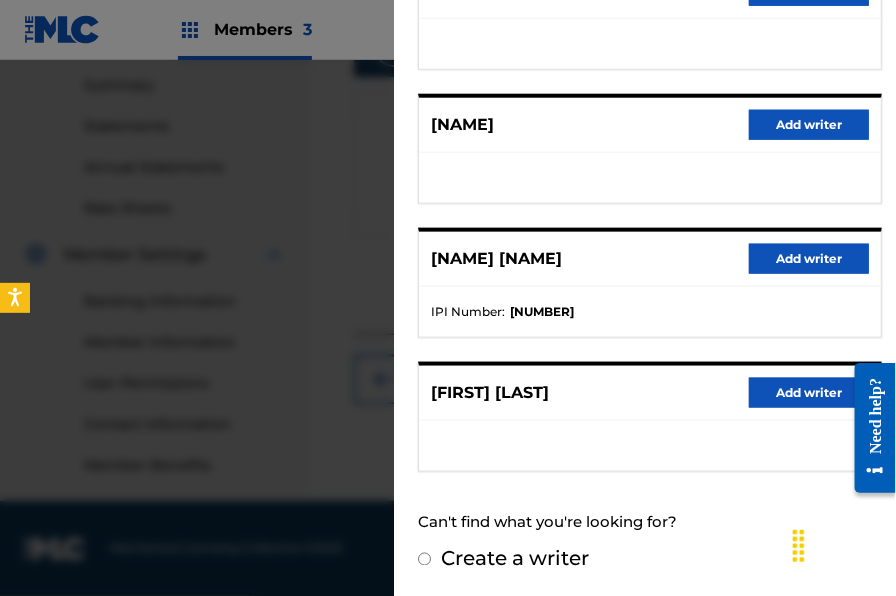 click on "Add writer" at bounding box center [809, 393] 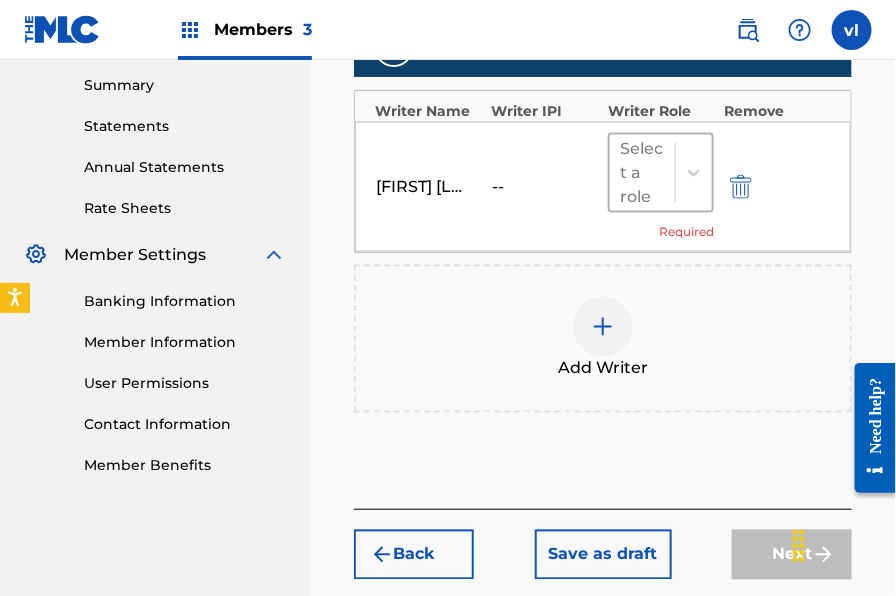 click on "Select a role" at bounding box center [642, 173] 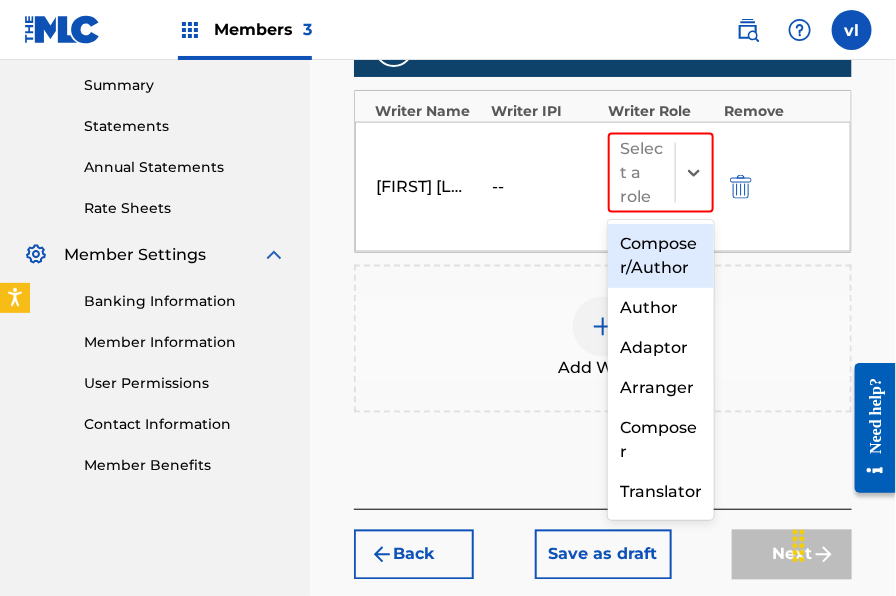 click on "Composer/Author" at bounding box center (661, 256) 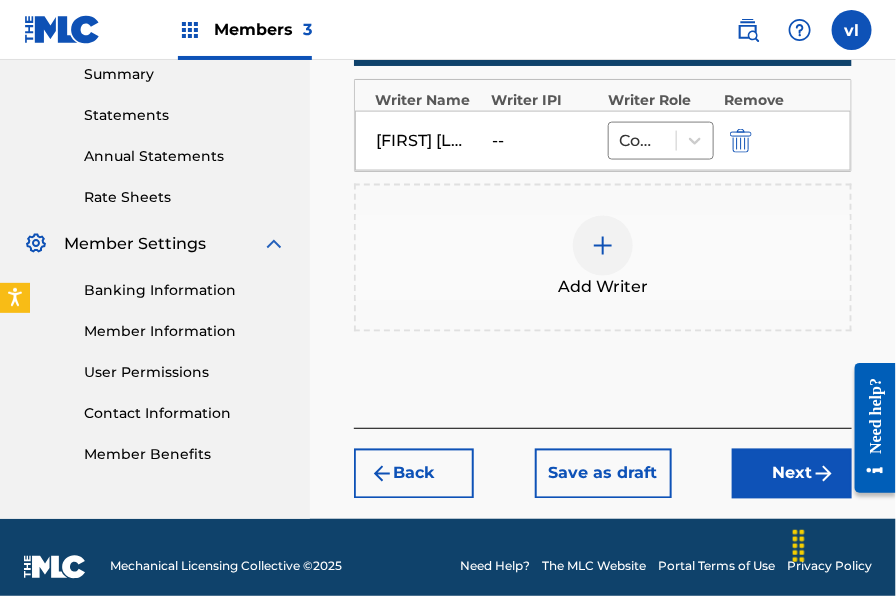 scroll, scrollTop: 672, scrollLeft: 0, axis: vertical 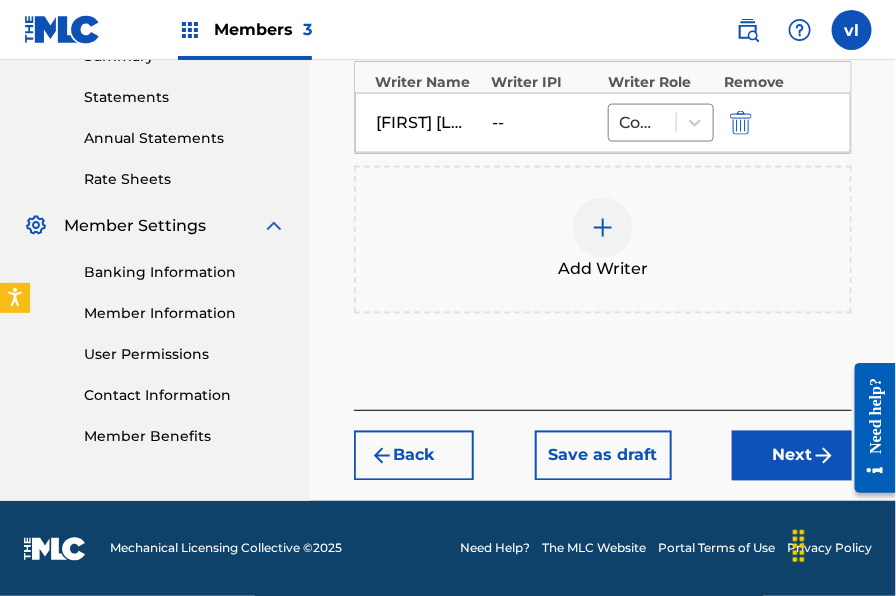 click on "Next" at bounding box center [792, 456] 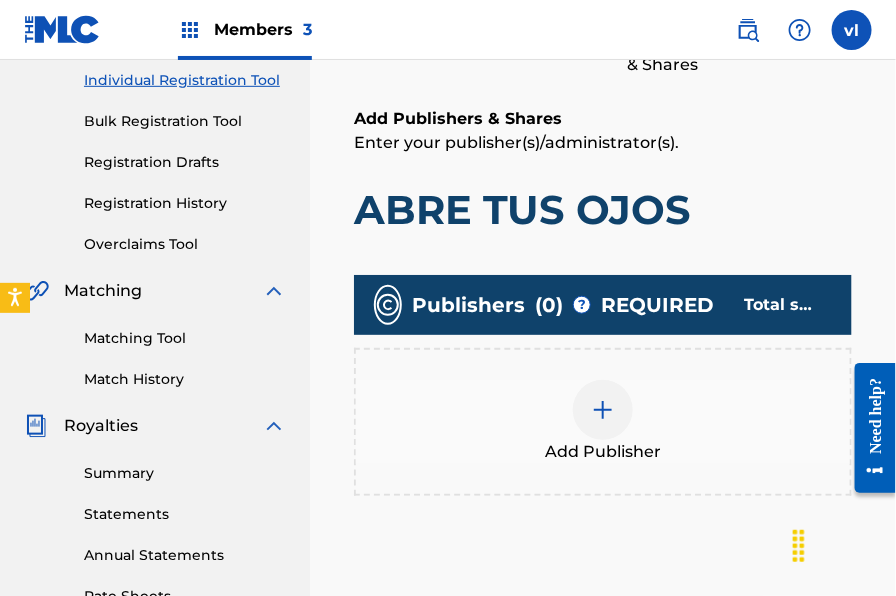 scroll, scrollTop: 90, scrollLeft: 0, axis: vertical 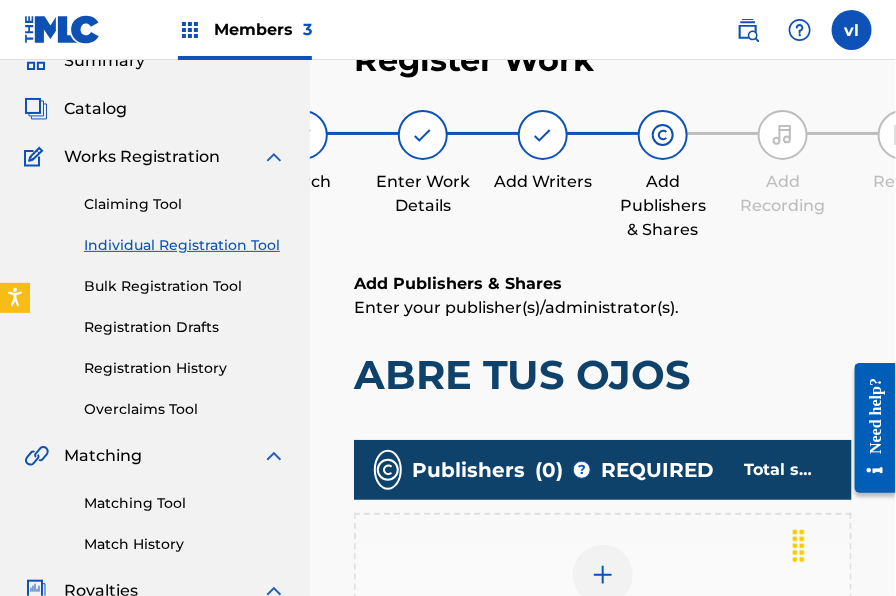 click at bounding box center (603, 575) 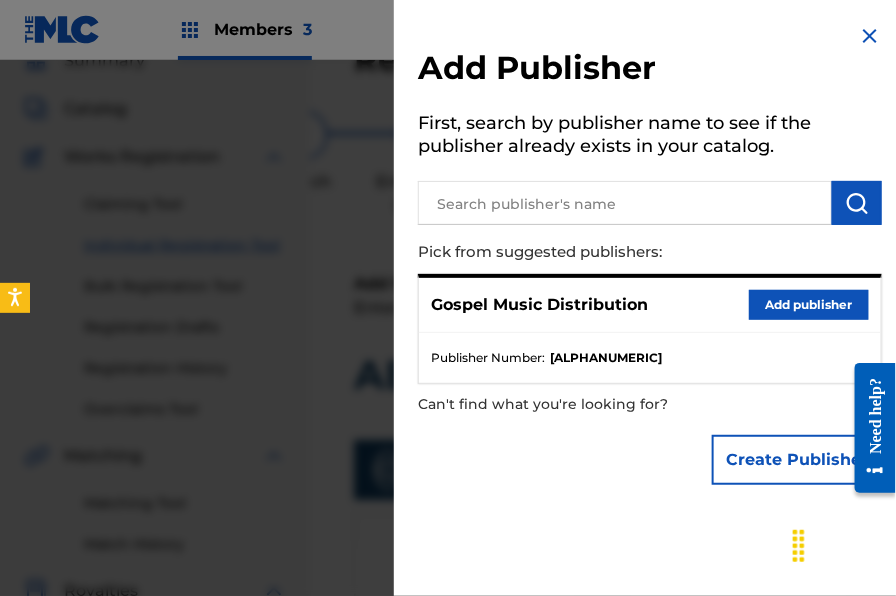 click on "Add publisher" at bounding box center (809, 305) 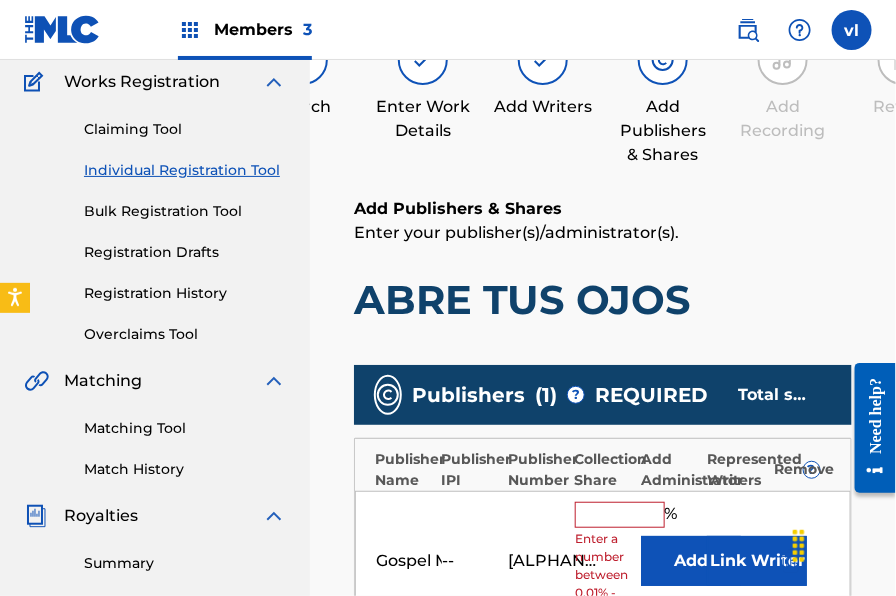 scroll, scrollTop: 167, scrollLeft: 0, axis: vertical 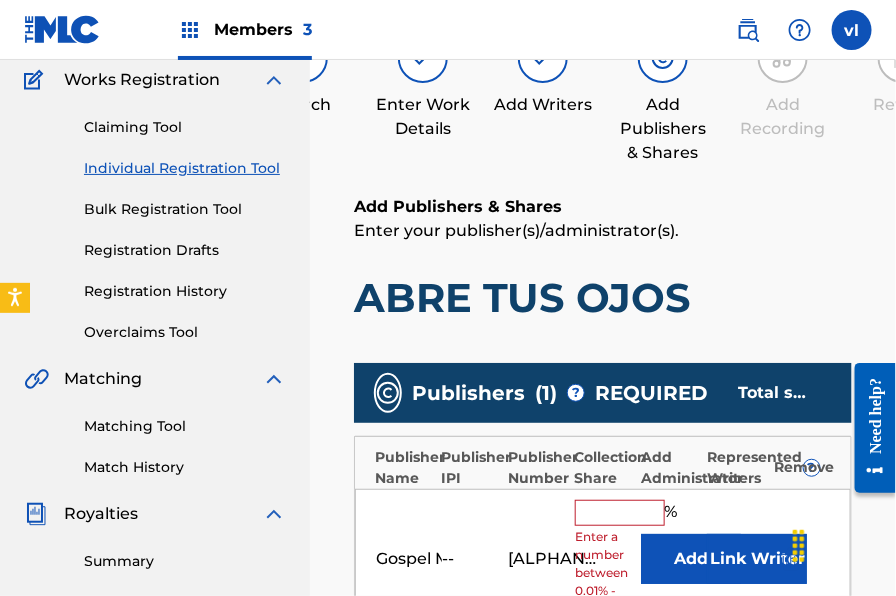 click at bounding box center [620, 513] 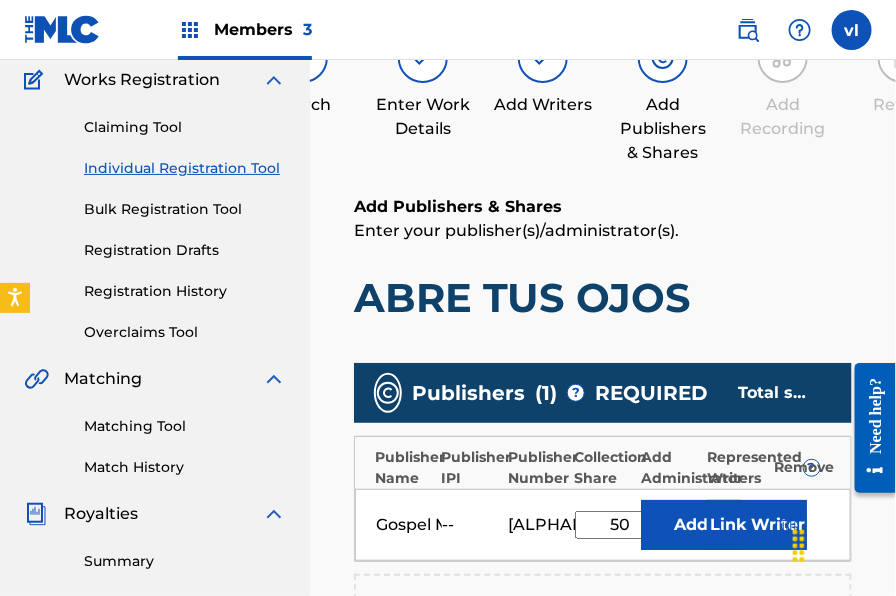 type on "50" 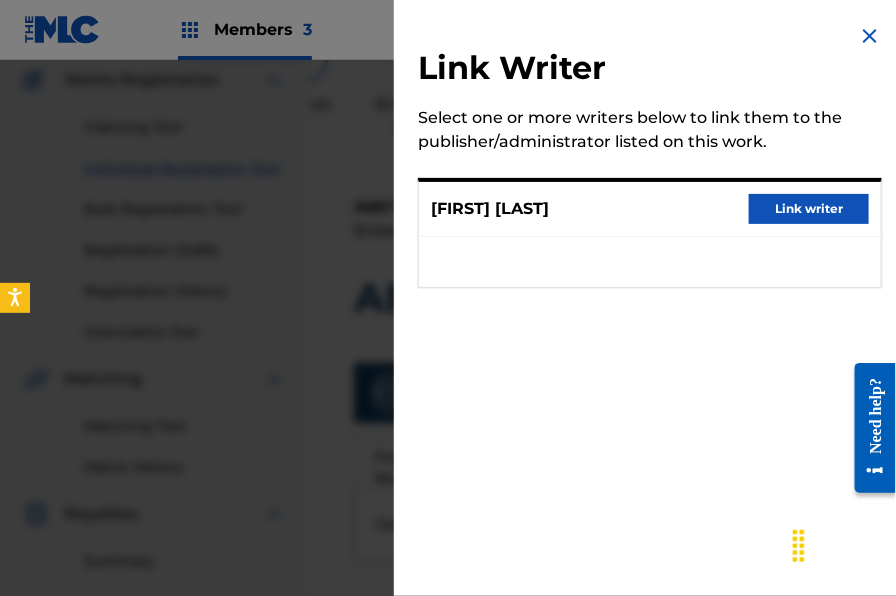 click on "Link writer" at bounding box center (809, 209) 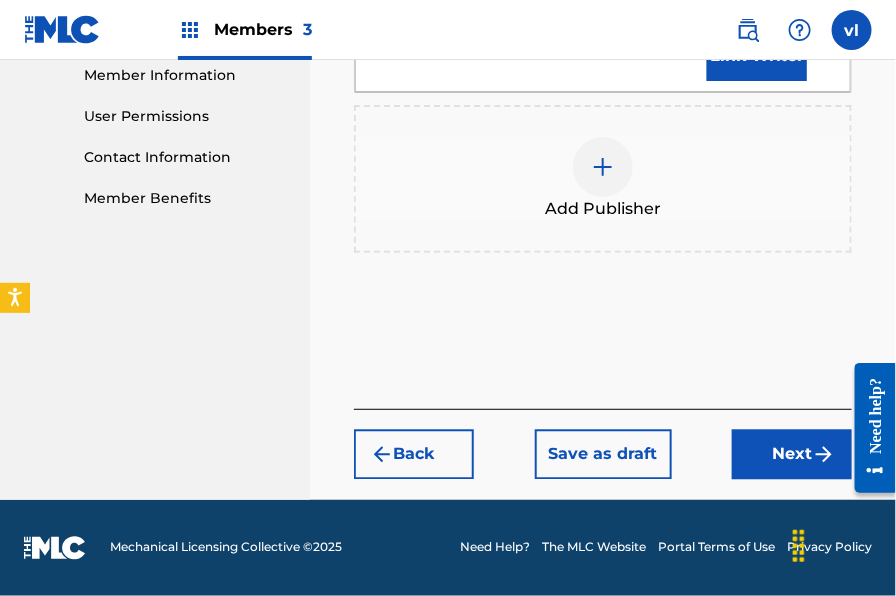 scroll, scrollTop: 933, scrollLeft: 0, axis: vertical 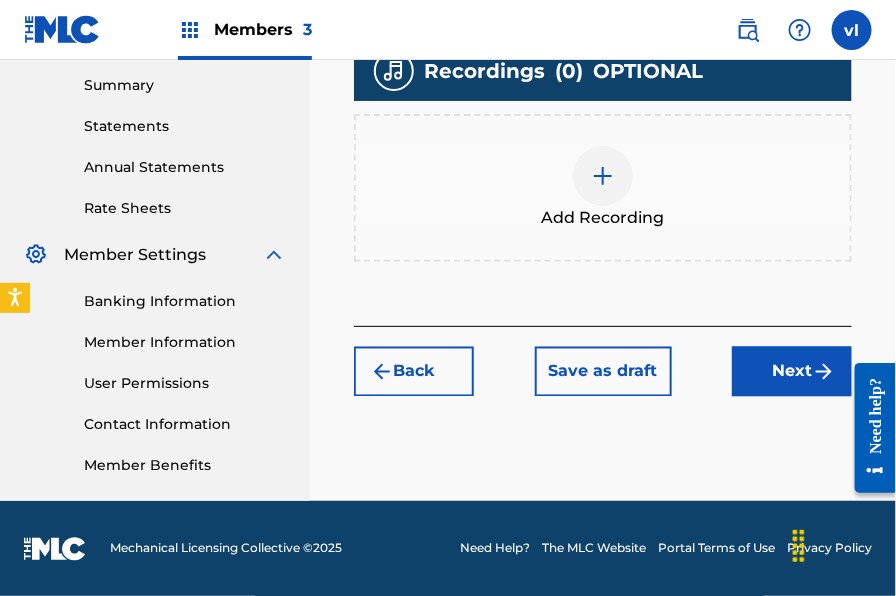 click on "Add Recording" at bounding box center [603, 188] 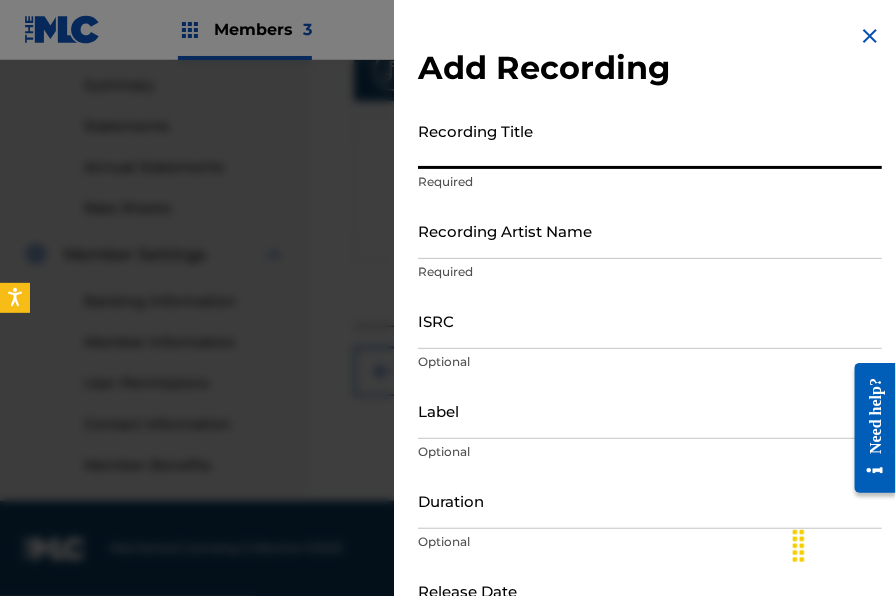 click on "Recording Title" at bounding box center [650, 140] 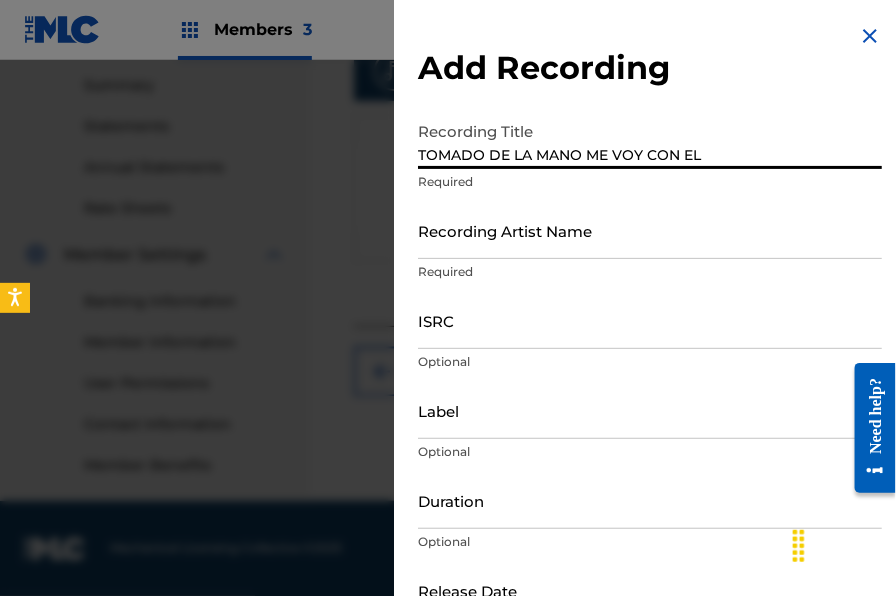 type on "TOMADO DE LA MANO ME VOY CON EL" 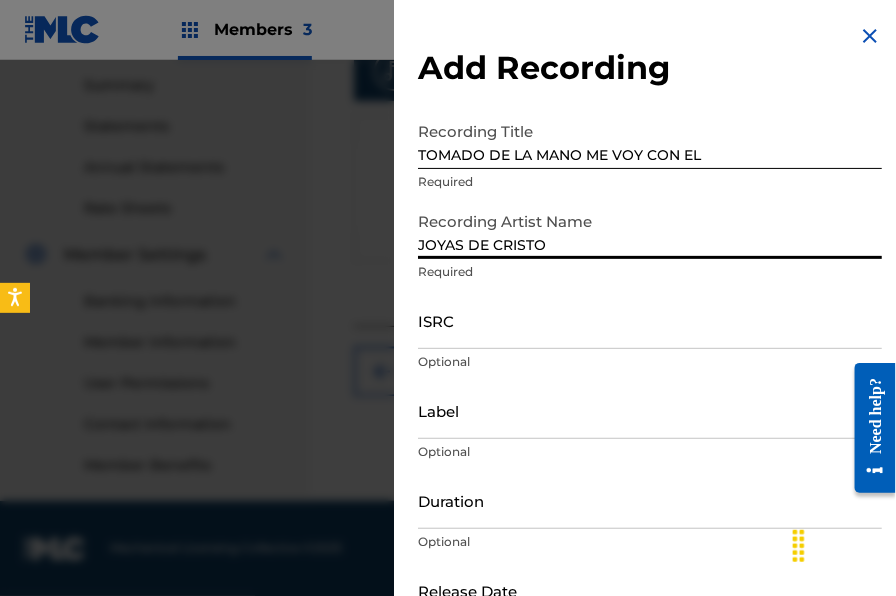 type on "JOYAS DE CRISTO" 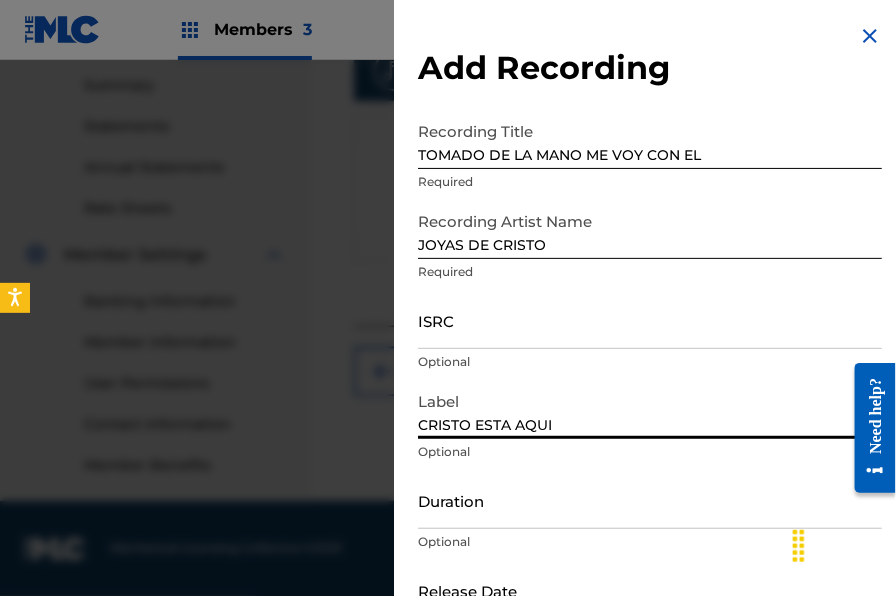 type on "CRISTO ESTA AQUI" 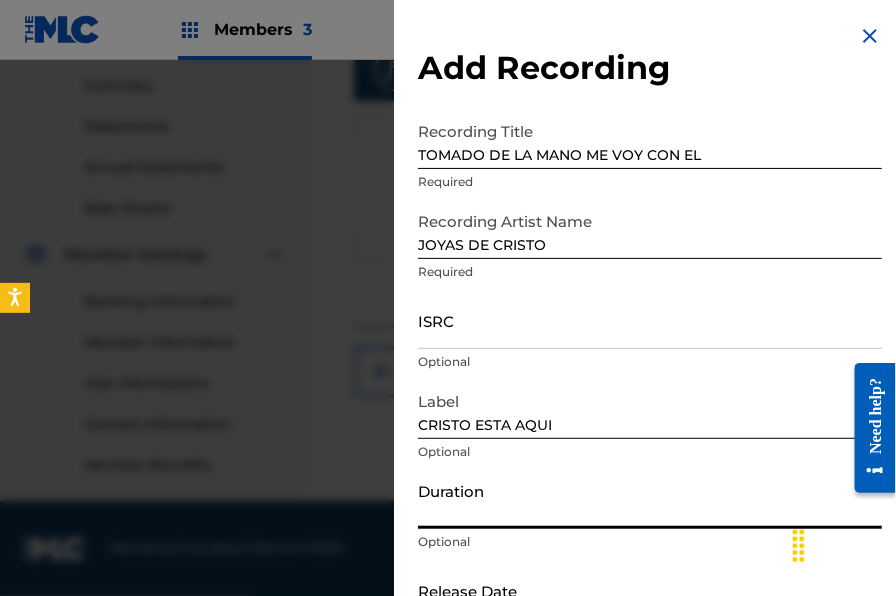 click on "Duration" at bounding box center [650, 500] 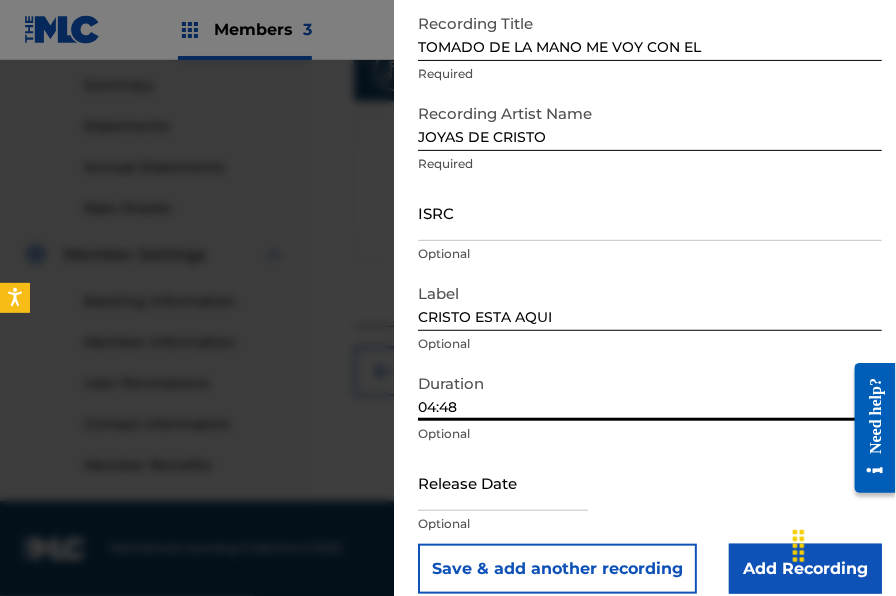 scroll, scrollTop: 130, scrollLeft: 0, axis: vertical 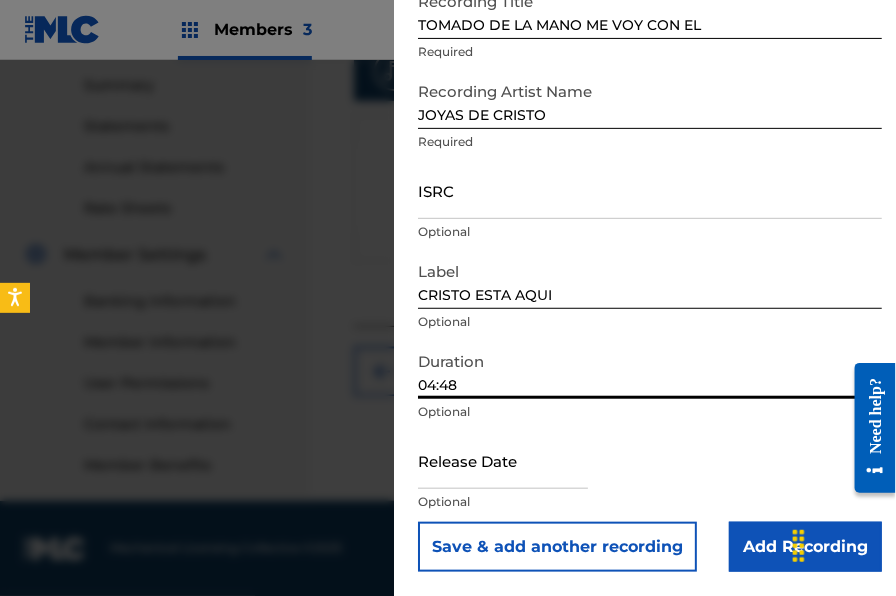 type on "04:48" 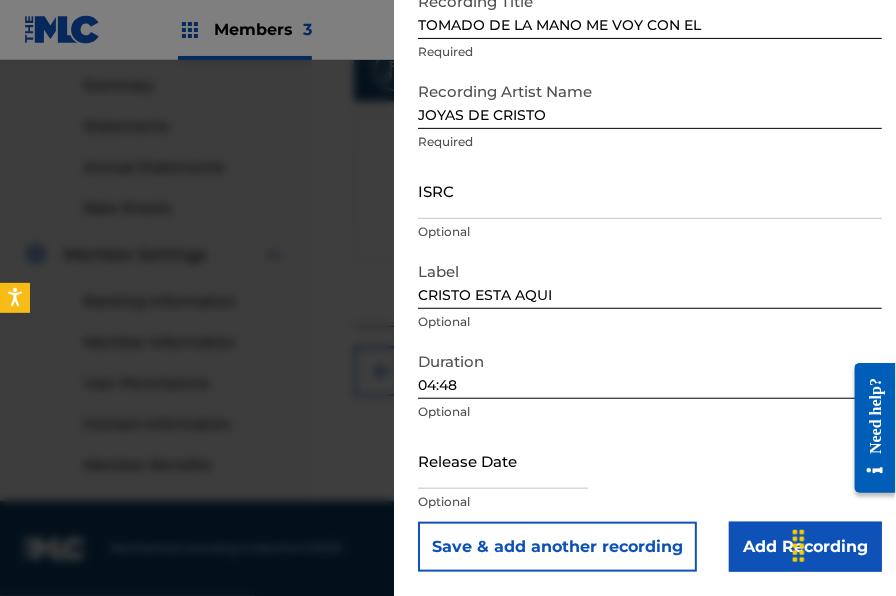 click on "Add Recording" at bounding box center (805, 547) 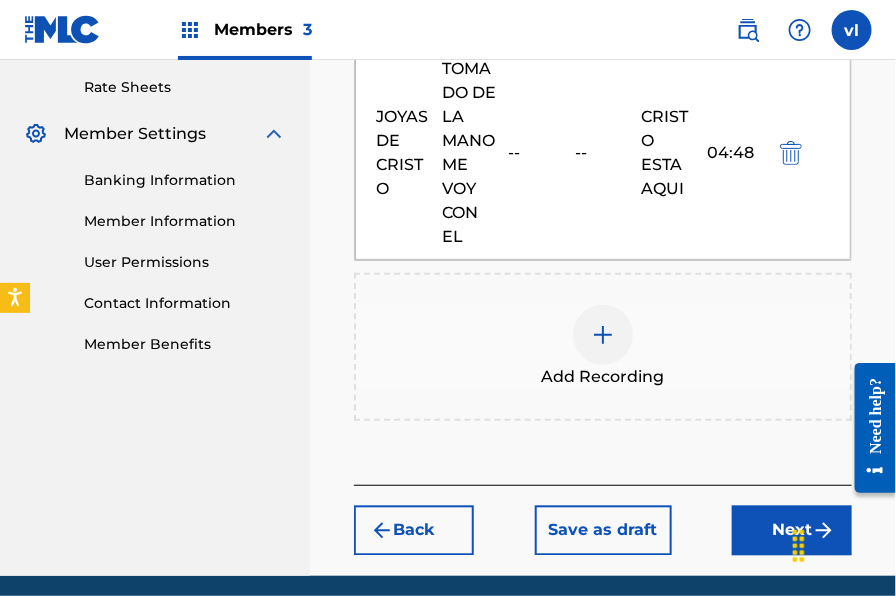 scroll, scrollTop: 839, scrollLeft: 0, axis: vertical 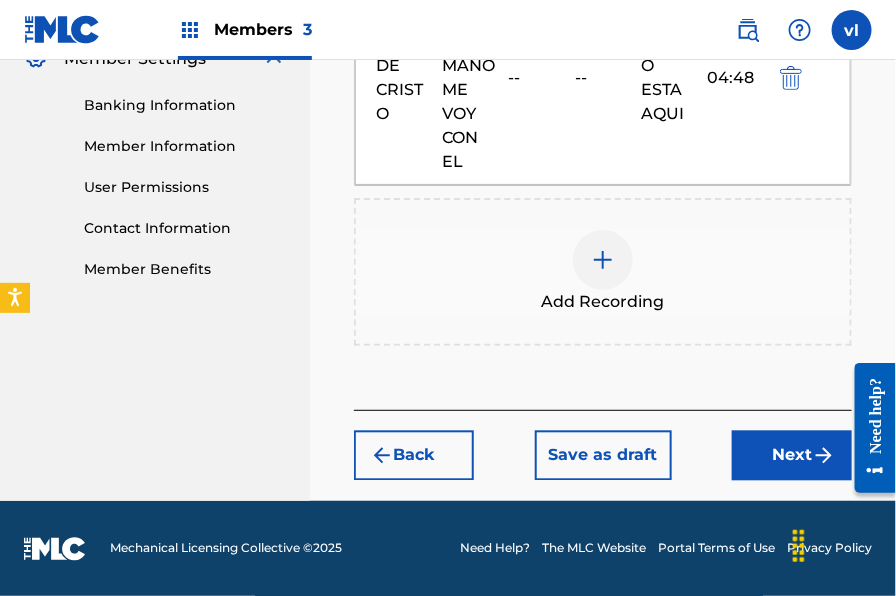 click on "Next" at bounding box center (792, 456) 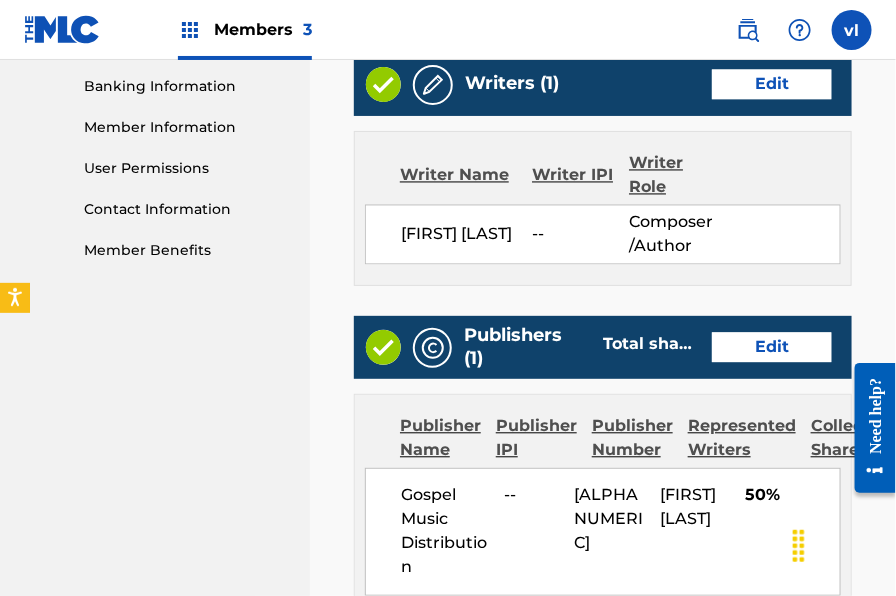 scroll, scrollTop: 1340, scrollLeft: 0, axis: vertical 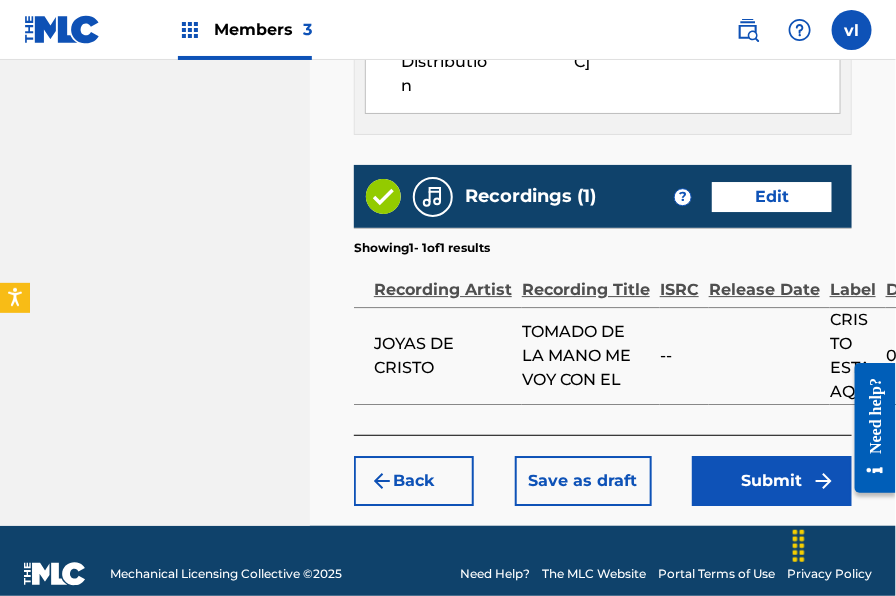click on "Submit" at bounding box center [772, 481] 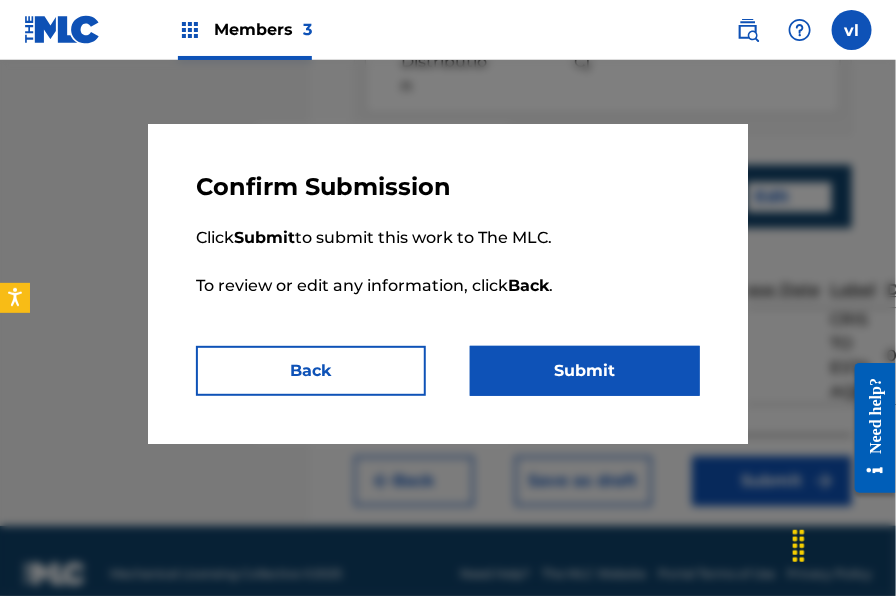 click on "Submit" at bounding box center [585, 371] 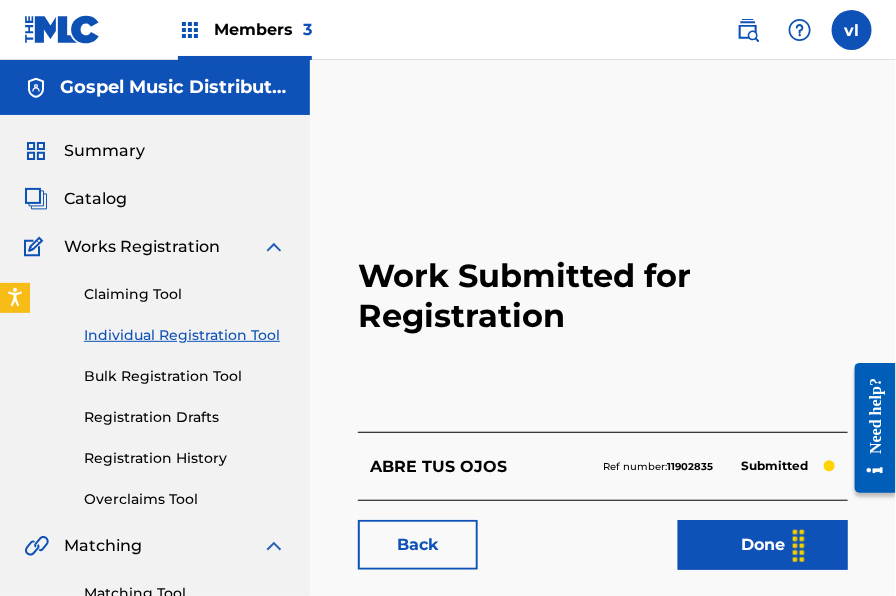click on "Claiming Tool Individual Registration Tool Bulk Registration Tool Registration Drafts Registration History Overclaims Tool" at bounding box center (155, 384) 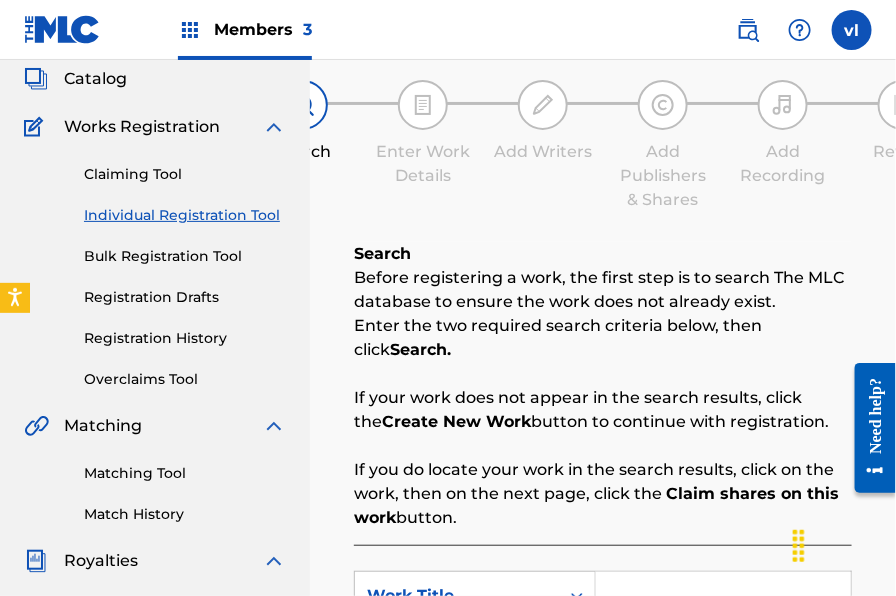 scroll, scrollTop: 643, scrollLeft: 0, axis: vertical 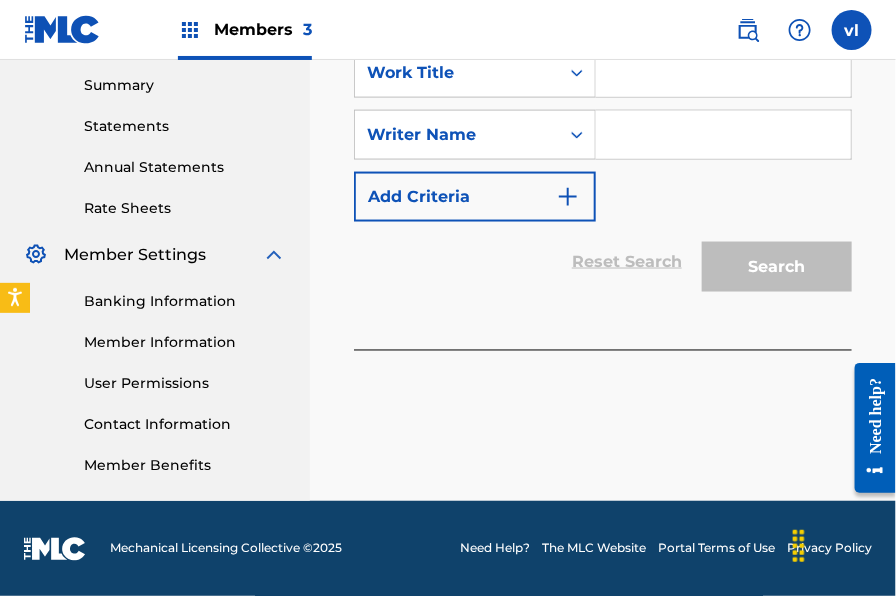 click at bounding box center (723, 73) 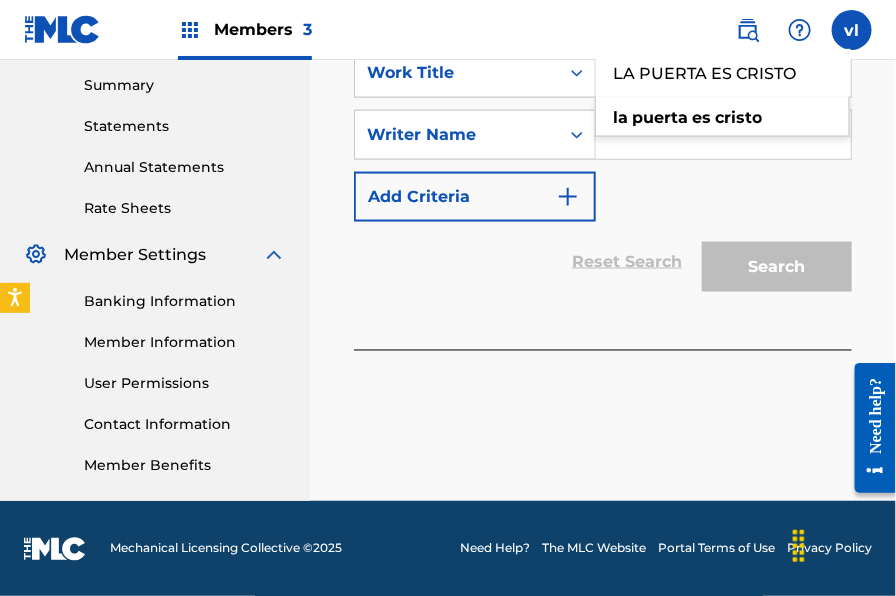 type on "LA PUERTA ES CRISTO" 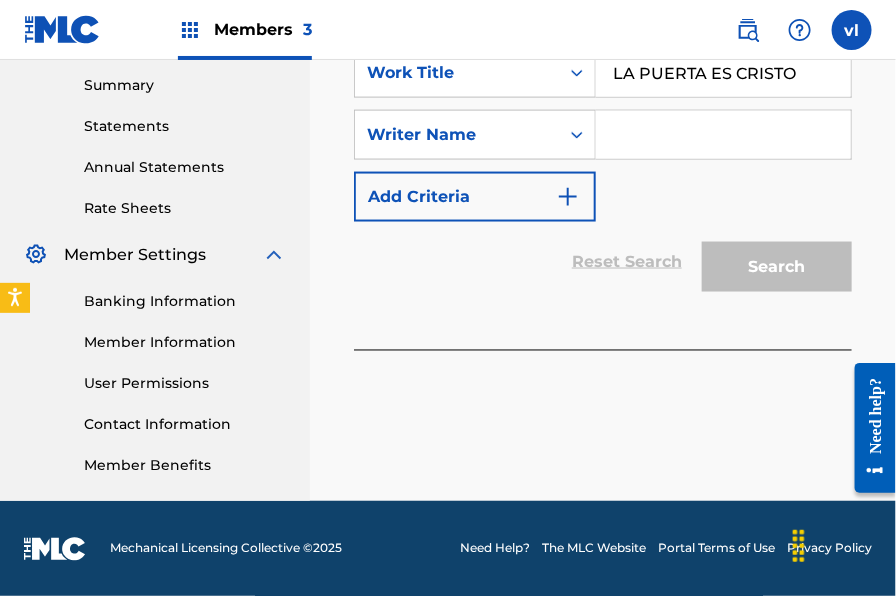 click on "Work Title LA PUERTA ES CRISTO SearchWithCriteria[UUID] Writer Name Add Criteria" at bounding box center (603, 135) 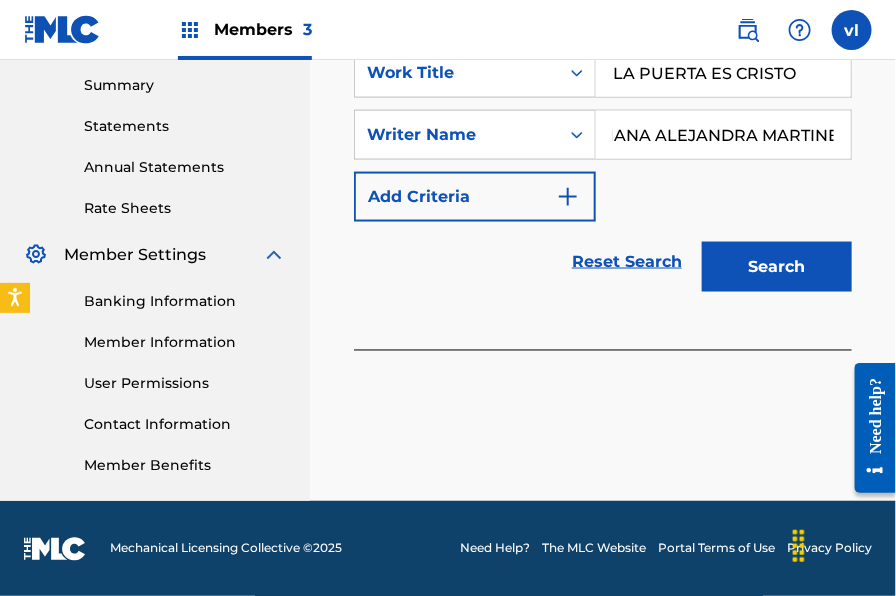 scroll, scrollTop: 0, scrollLeft: 52, axis: horizontal 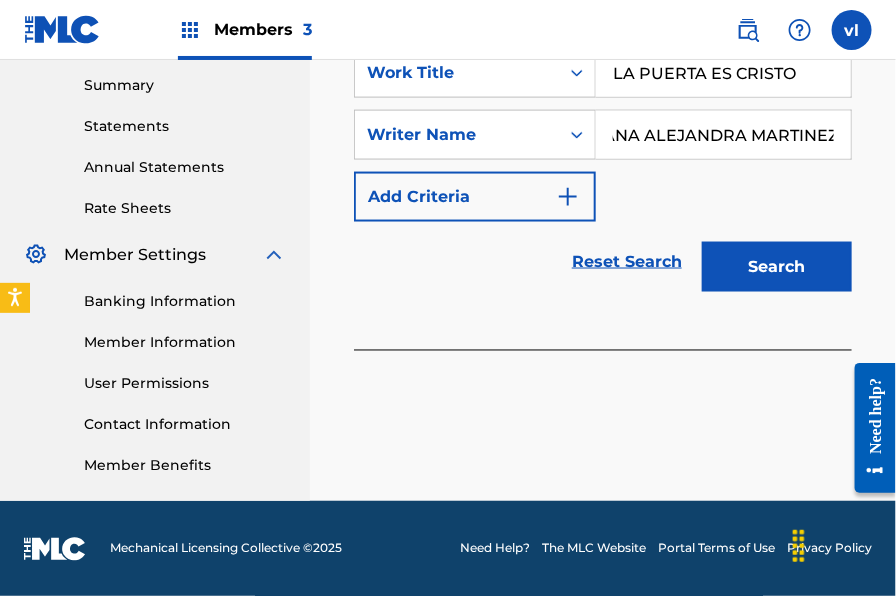 type on "ADRIANA ALEJANDRA MARTINEZ" 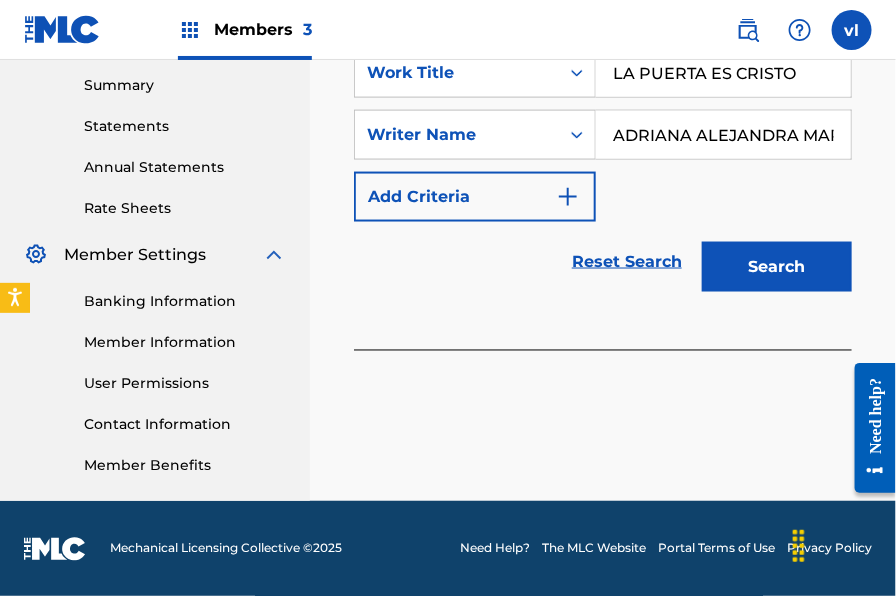click on "Search" at bounding box center [777, 267] 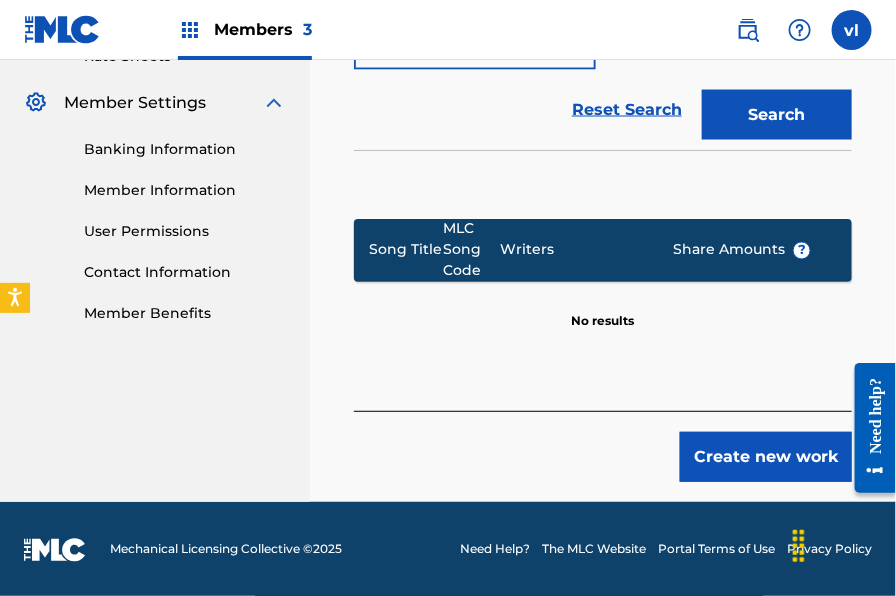 scroll, scrollTop: 796, scrollLeft: 0, axis: vertical 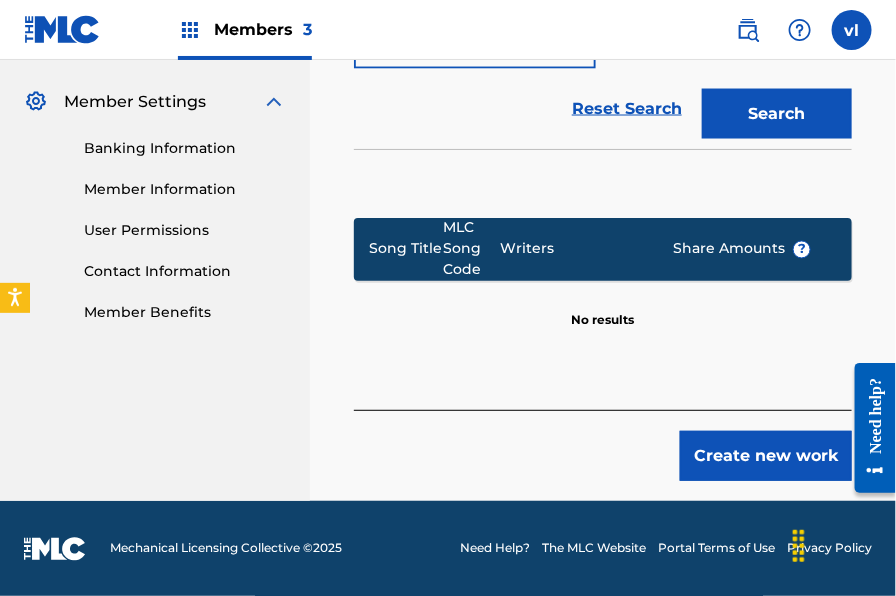 click on "Create new work" at bounding box center (766, 456) 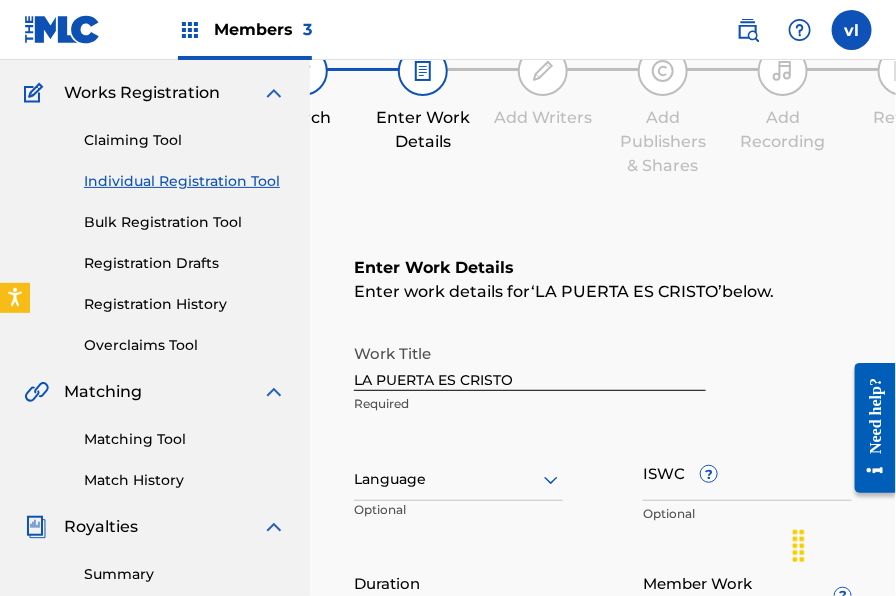scroll, scrollTop: 168, scrollLeft: 0, axis: vertical 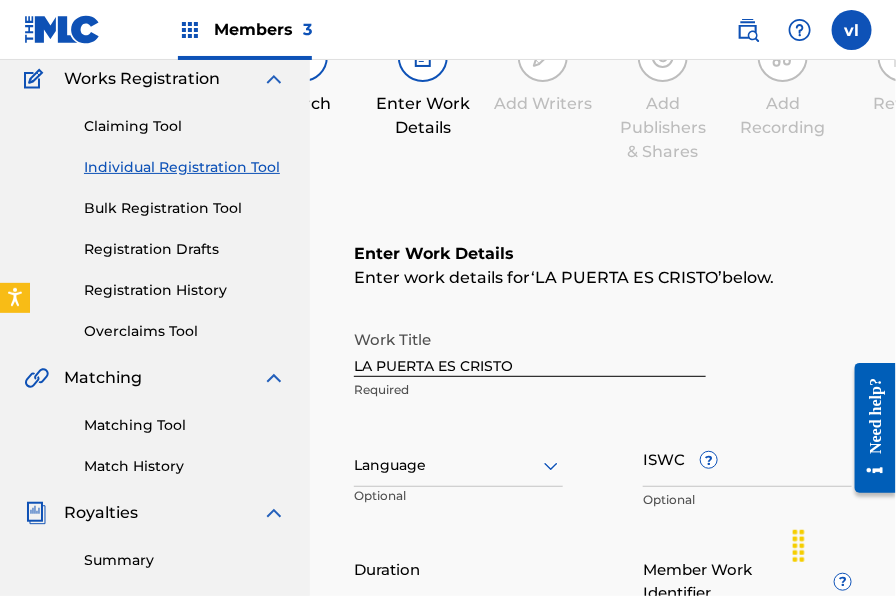 click at bounding box center [458, 465] 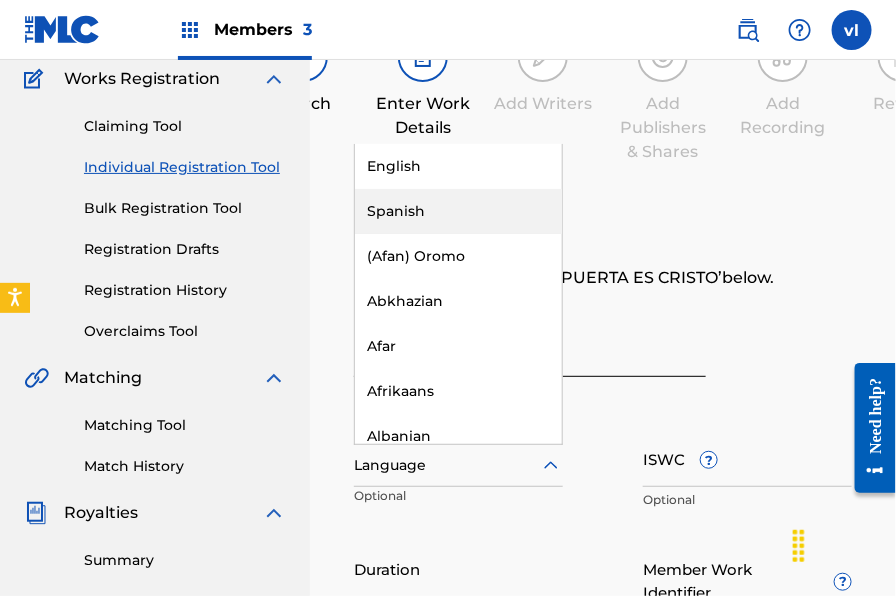 click on "Spanish" at bounding box center [458, 211] 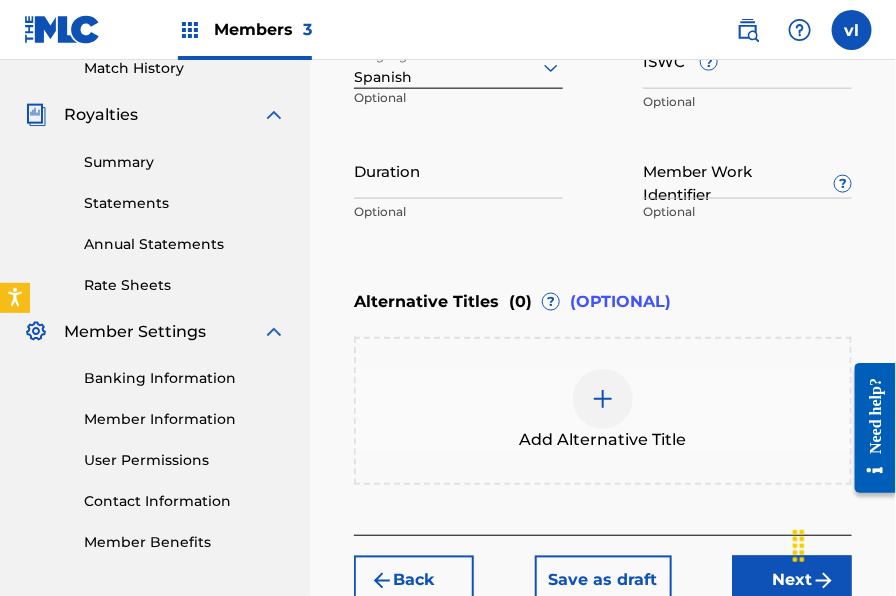 scroll, scrollTop: 690, scrollLeft: 0, axis: vertical 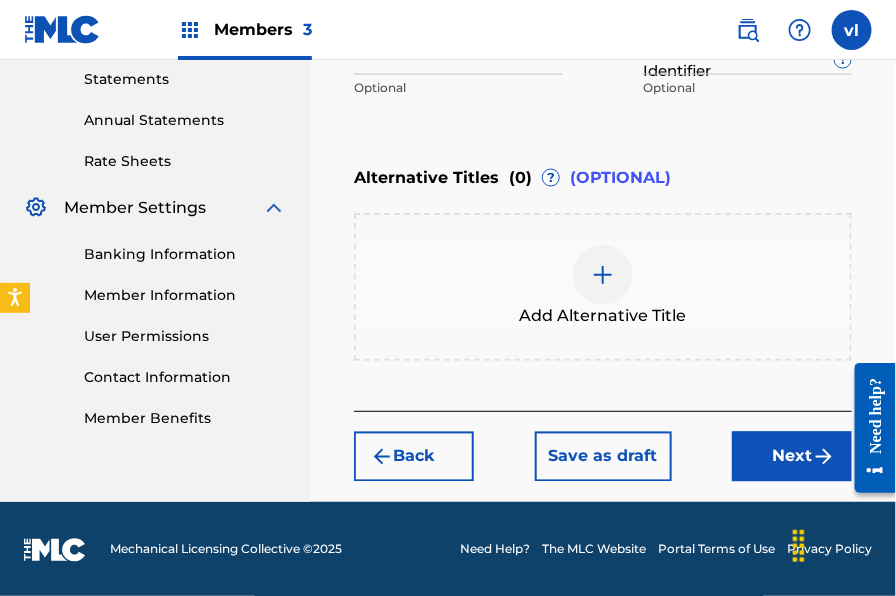 click on "Next" at bounding box center (792, 457) 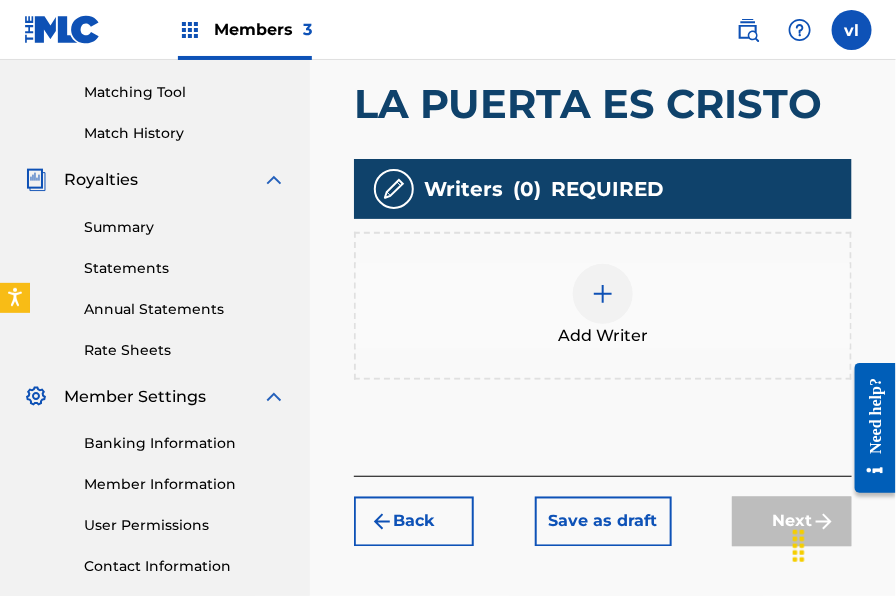 scroll, scrollTop: 524, scrollLeft: 0, axis: vertical 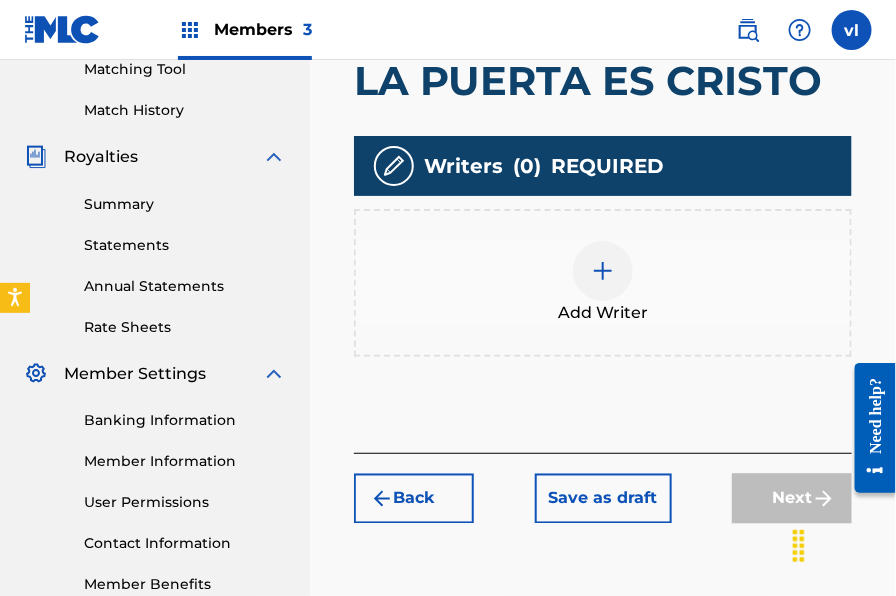 click on "Add Writer" at bounding box center (603, 313) 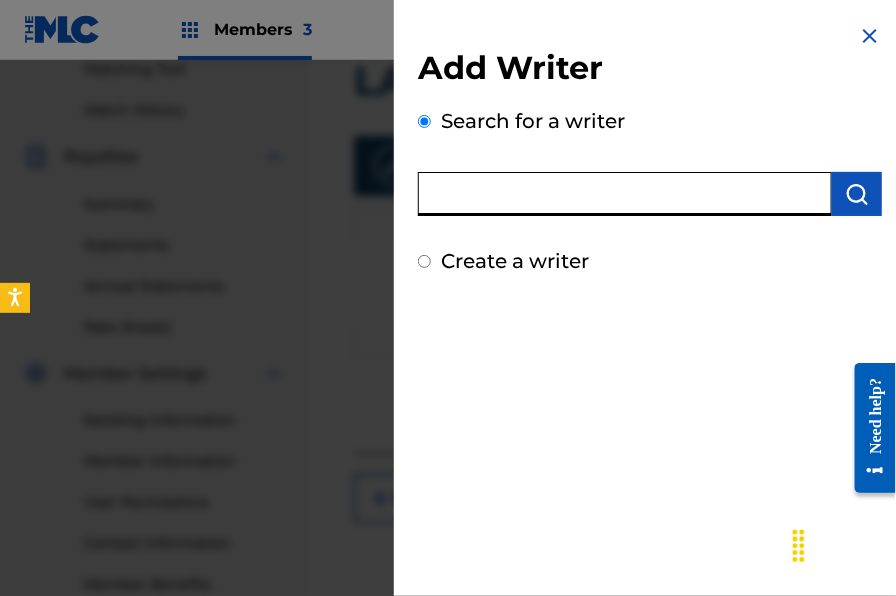 paste on "[FIRST] [LAST]" 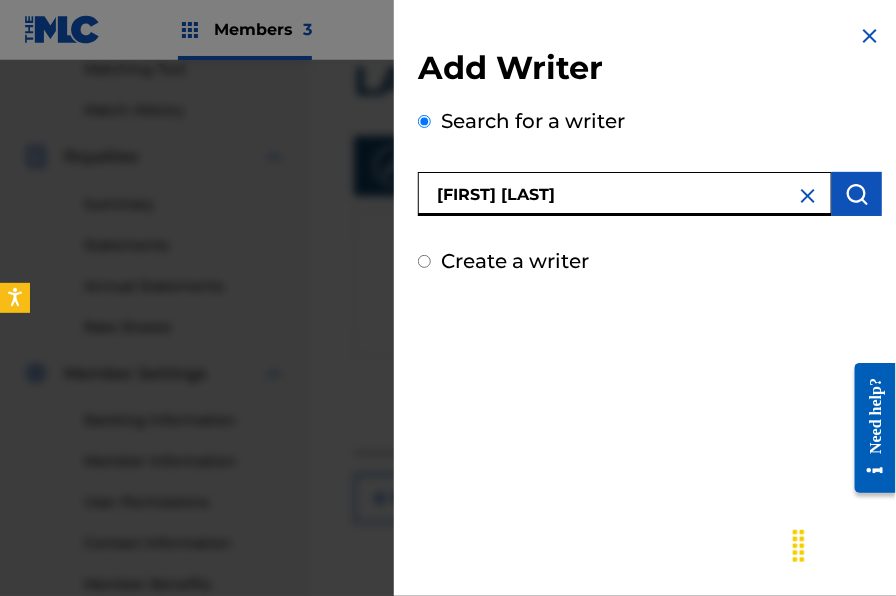 type on "[FIRST] [LAST]" 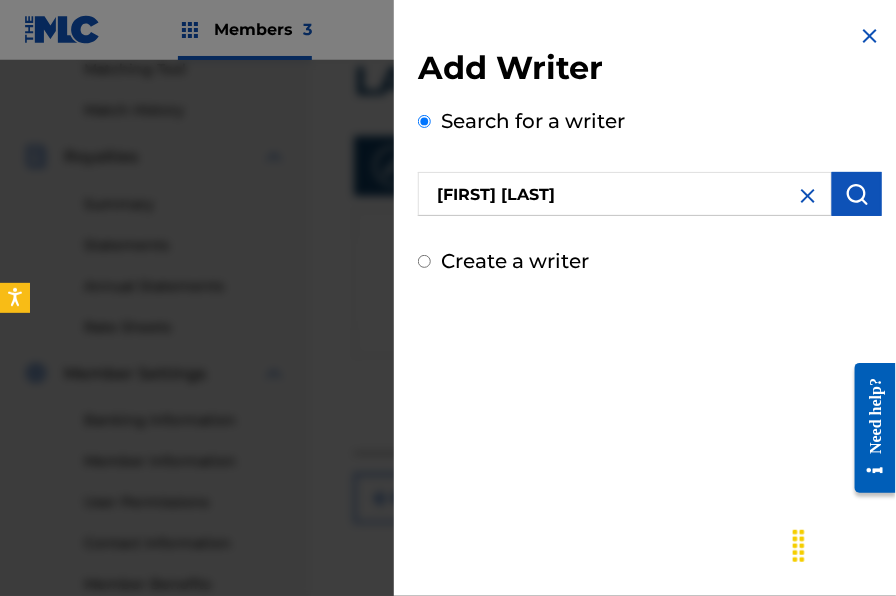 click at bounding box center (857, 194) 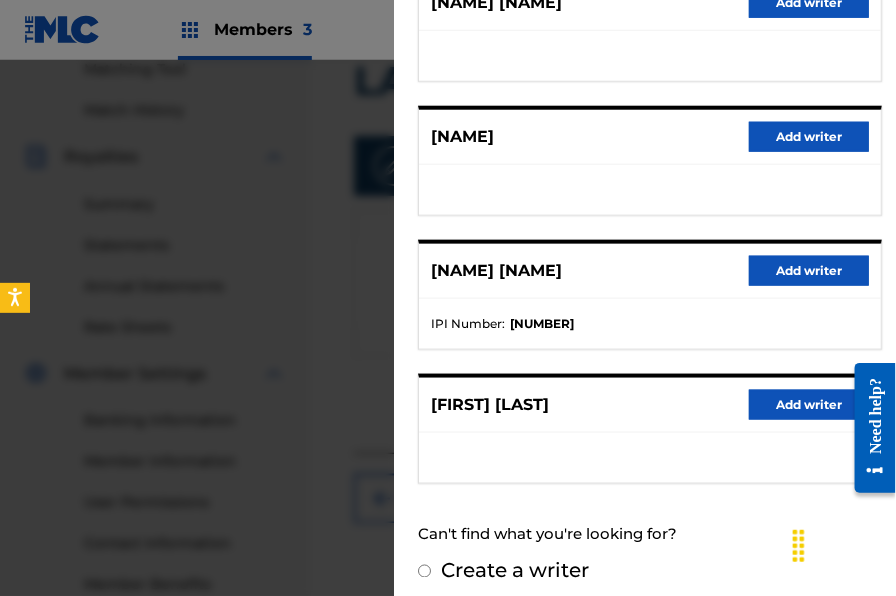 scroll, scrollTop: 439, scrollLeft: 0, axis: vertical 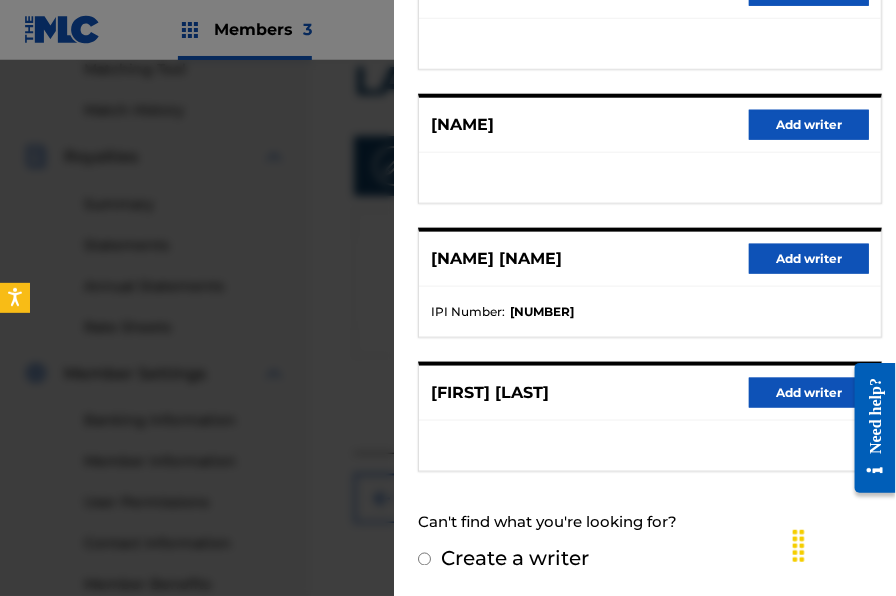 click on "Add writer" at bounding box center [809, 393] 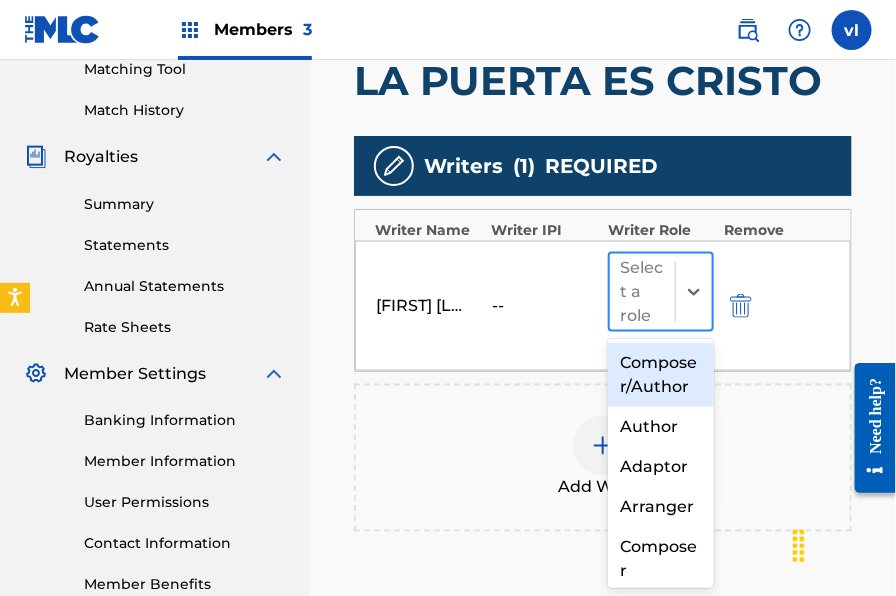 click at bounding box center [693, 292] 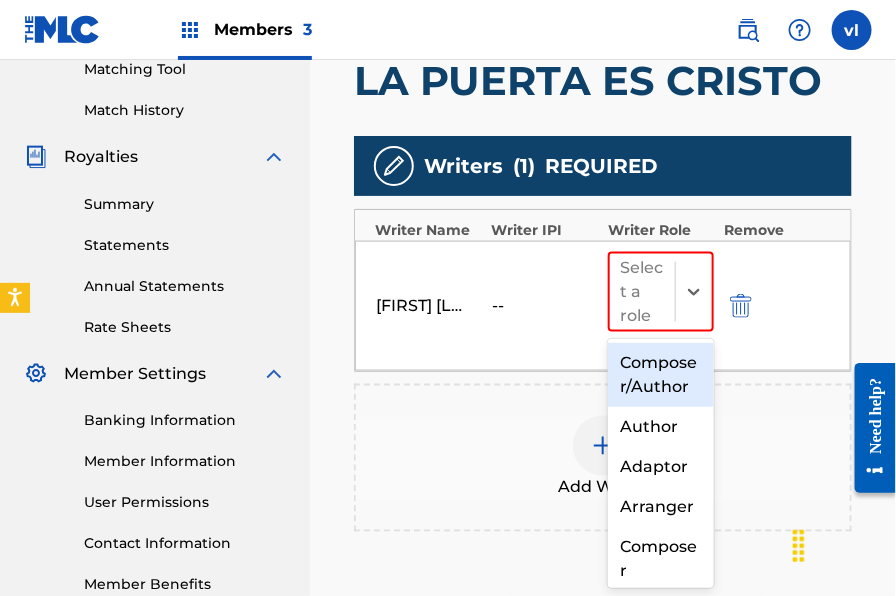 click on "Composer/Author" at bounding box center (661, 375) 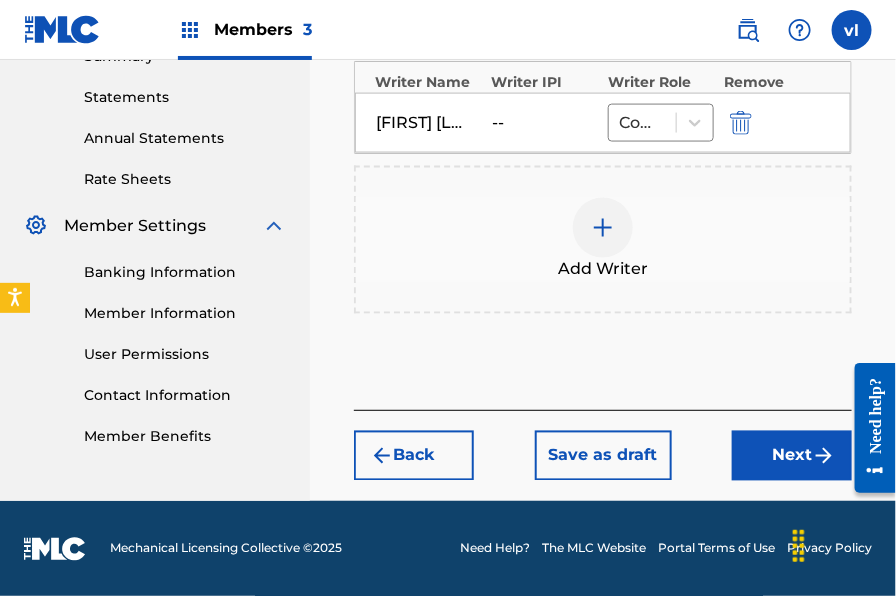 click on "Next" at bounding box center (792, 456) 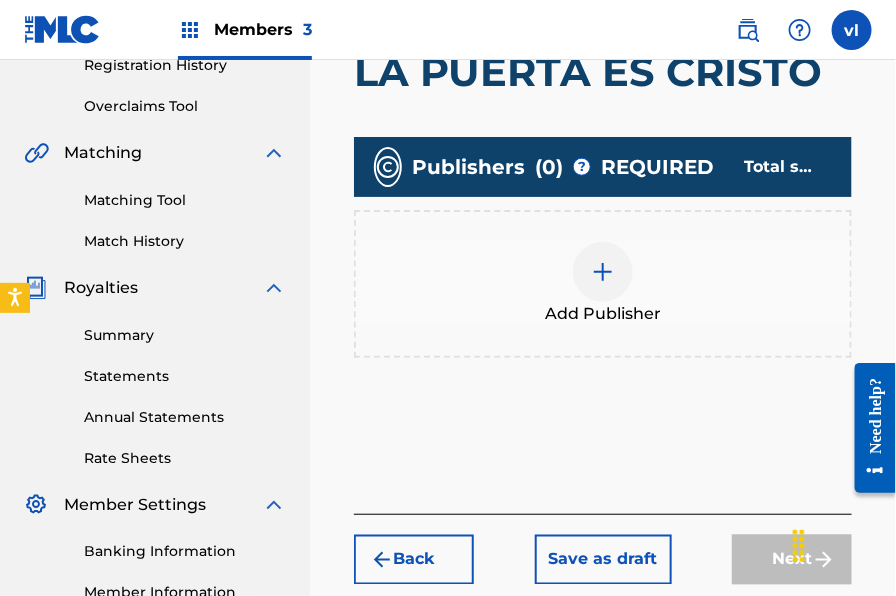 scroll, scrollTop: 469, scrollLeft: 0, axis: vertical 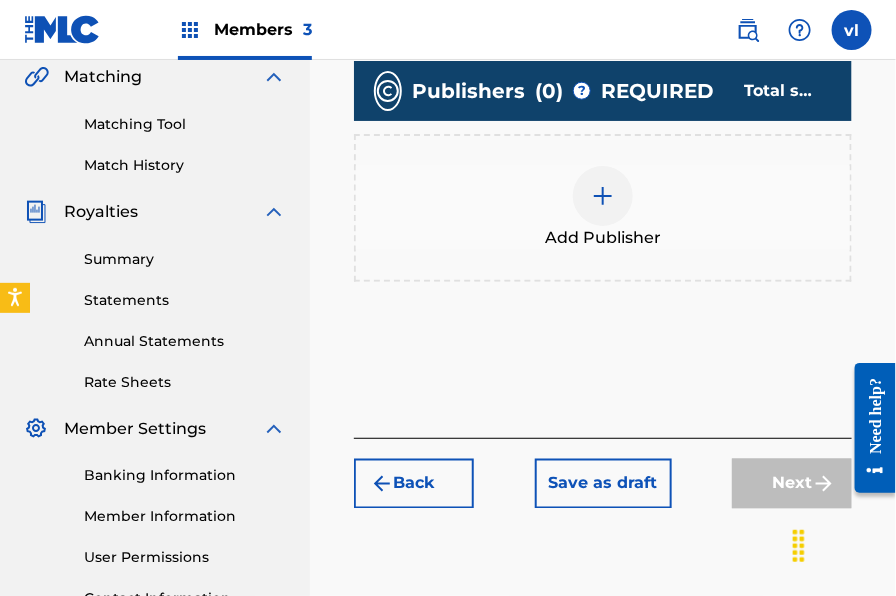 click on "Add Publisher" at bounding box center [603, 238] 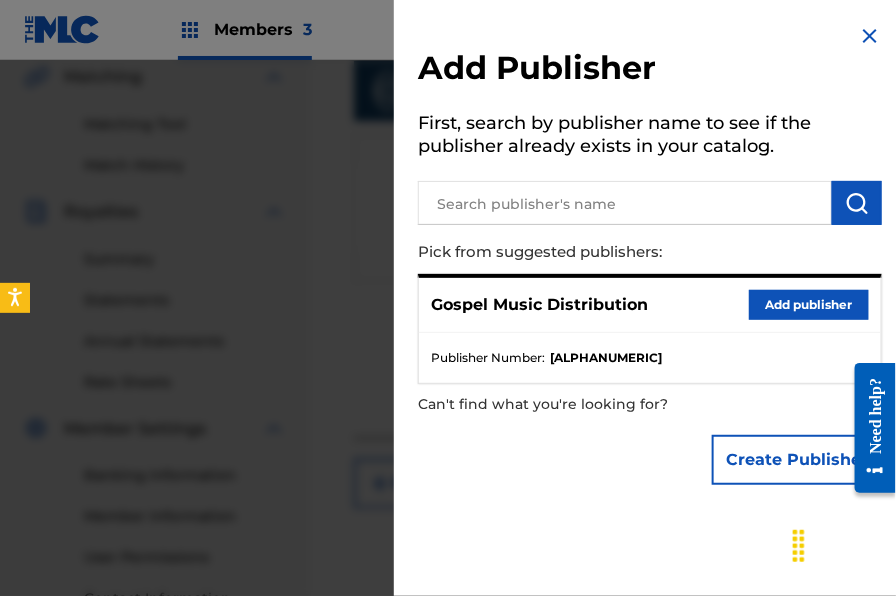 click on "Add publisher" at bounding box center [809, 305] 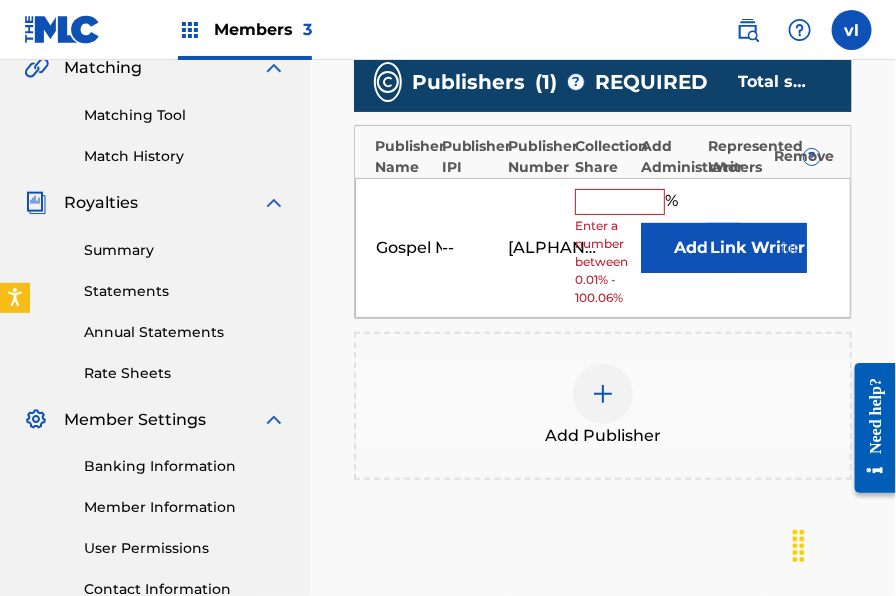 scroll, scrollTop: 479, scrollLeft: 0, axis: vertical 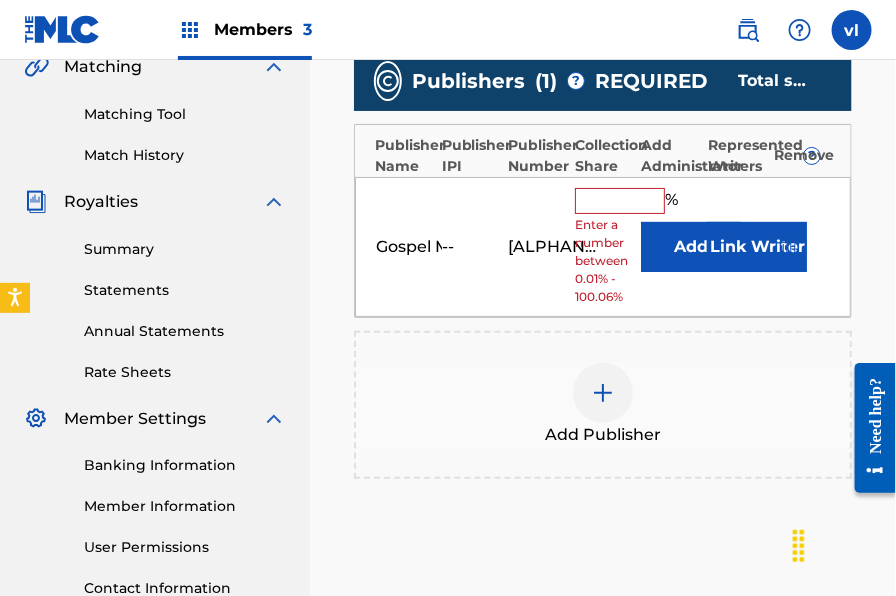 click at bounding box center [620, 201] 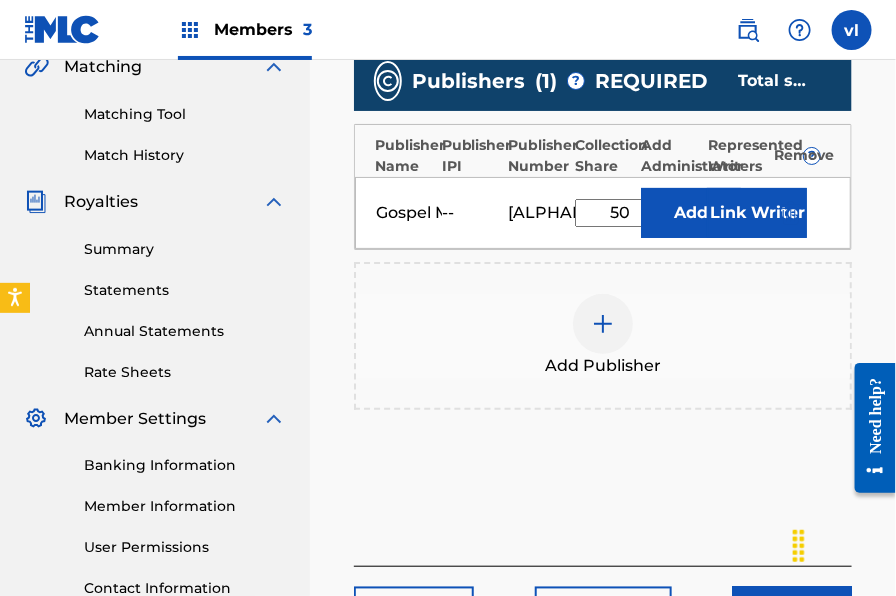type on "50" 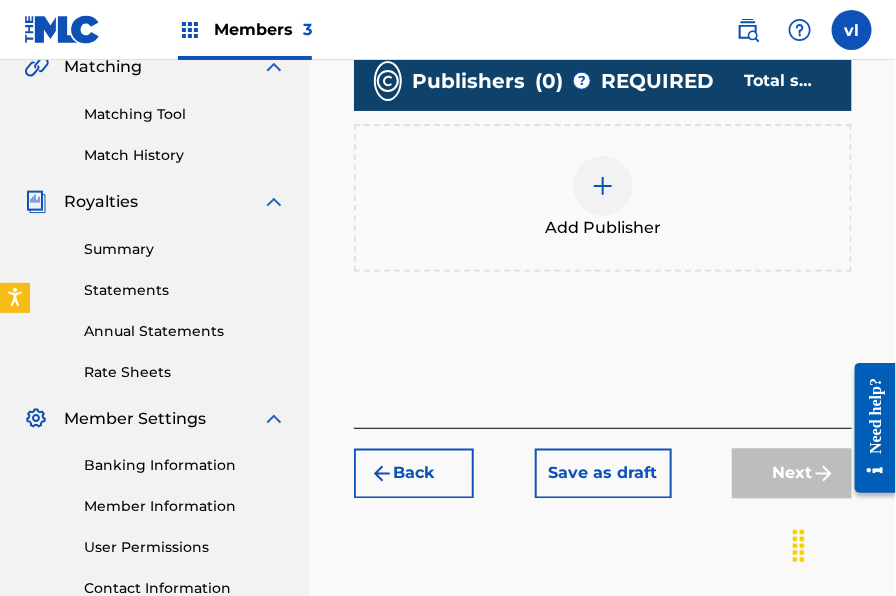 click at bounding box center [603, 186] 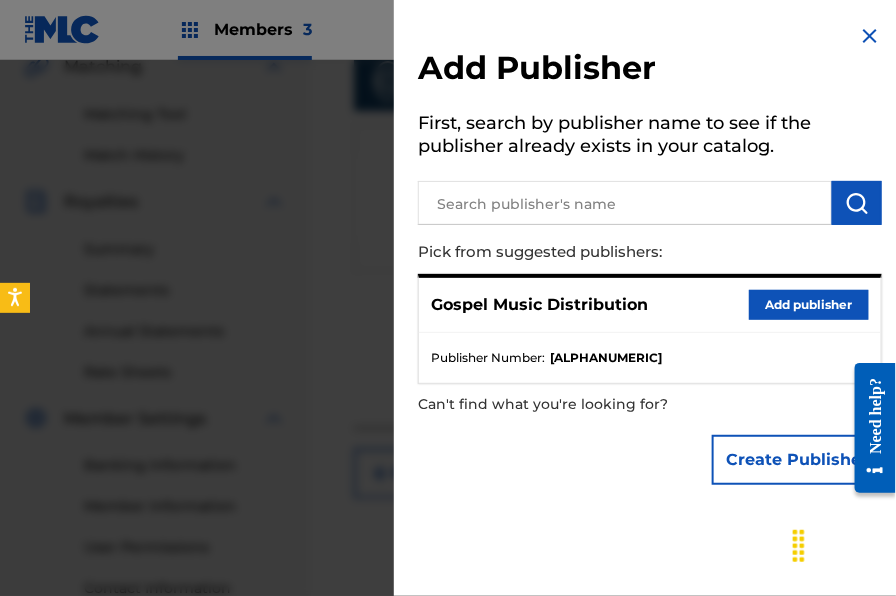 click on "Add publisher" at bounding box center (809, 305) 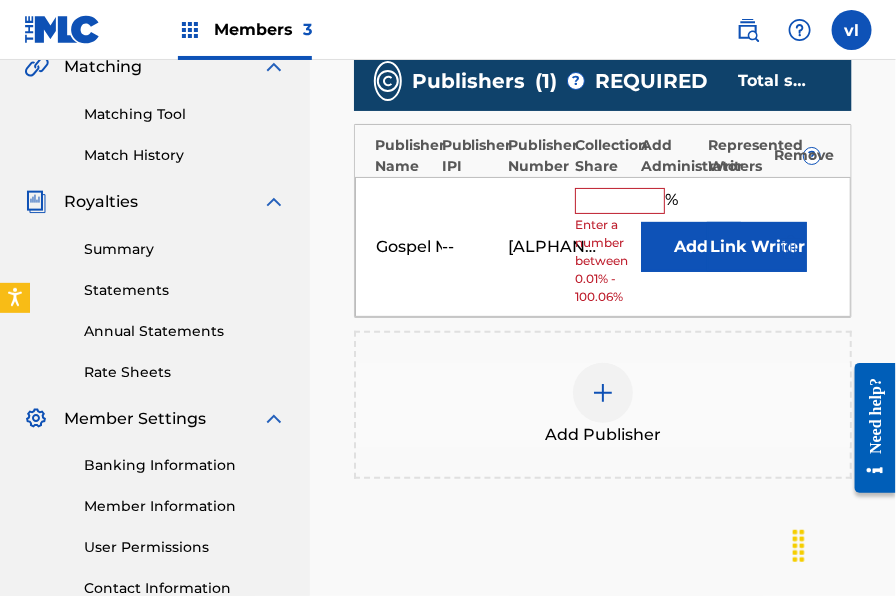 click at bounding box center (620, 201) 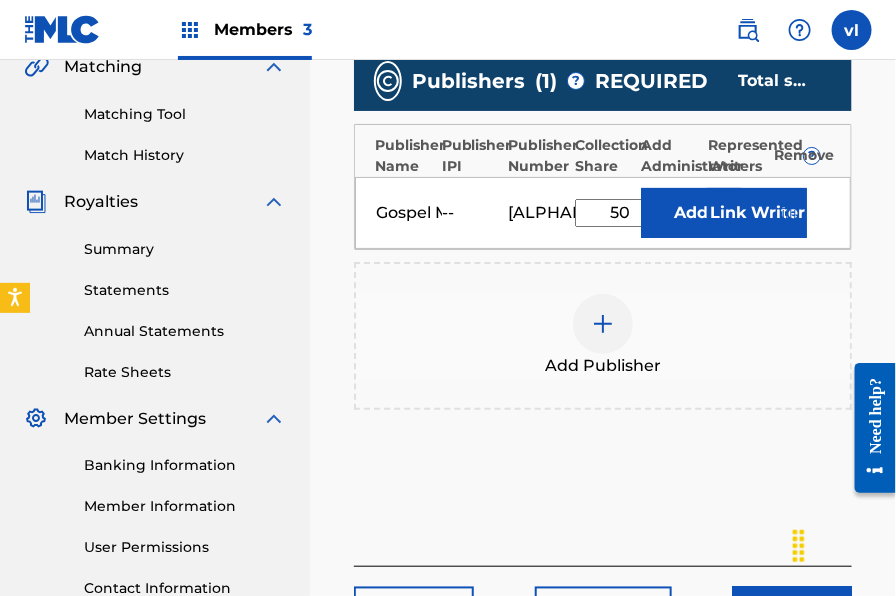 type on "50" 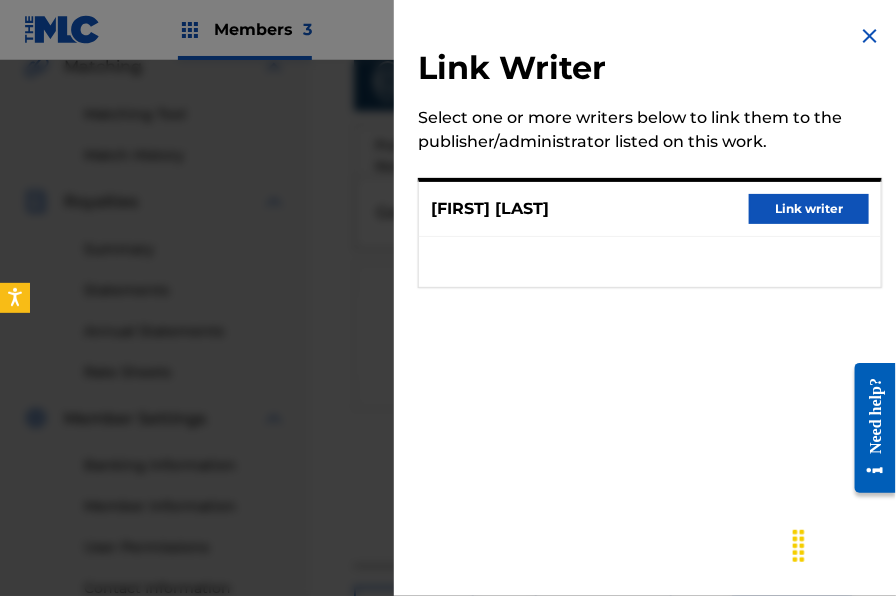 click on "Search for a writer [FIRST] [LAST] Link writer" at bounding box center (650, 209) 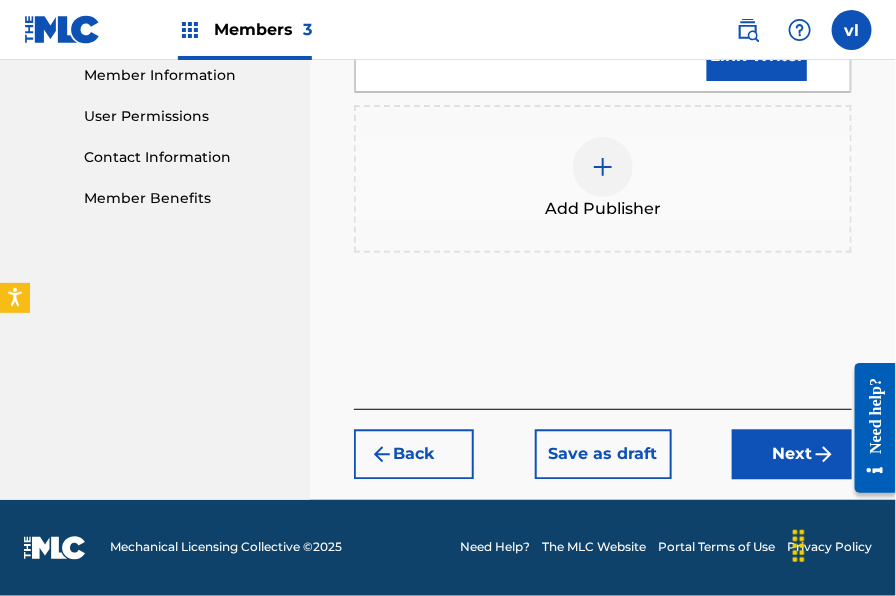 click on "Next" at bounding box center (792, 455) 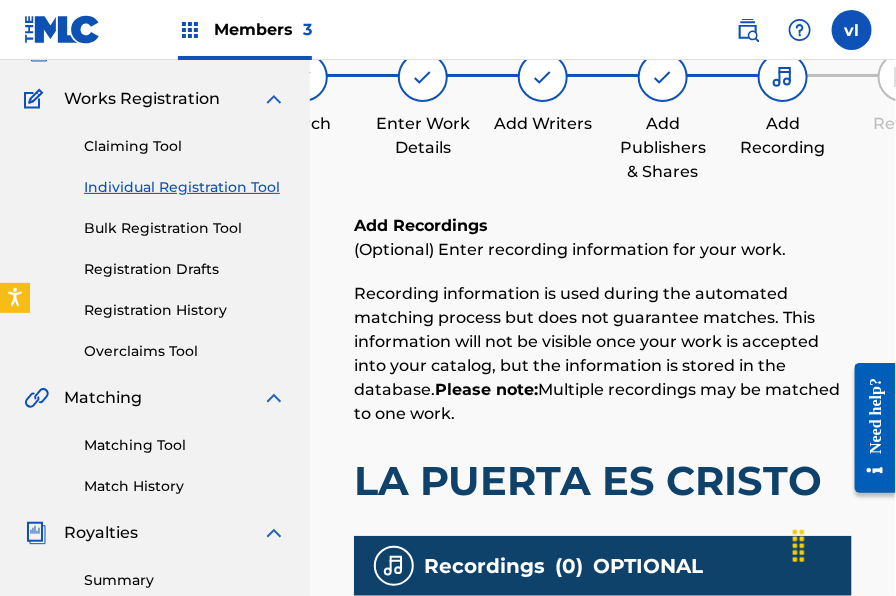 scroll, scrollTop: 309, scrollLeft: 0, axis: vertical 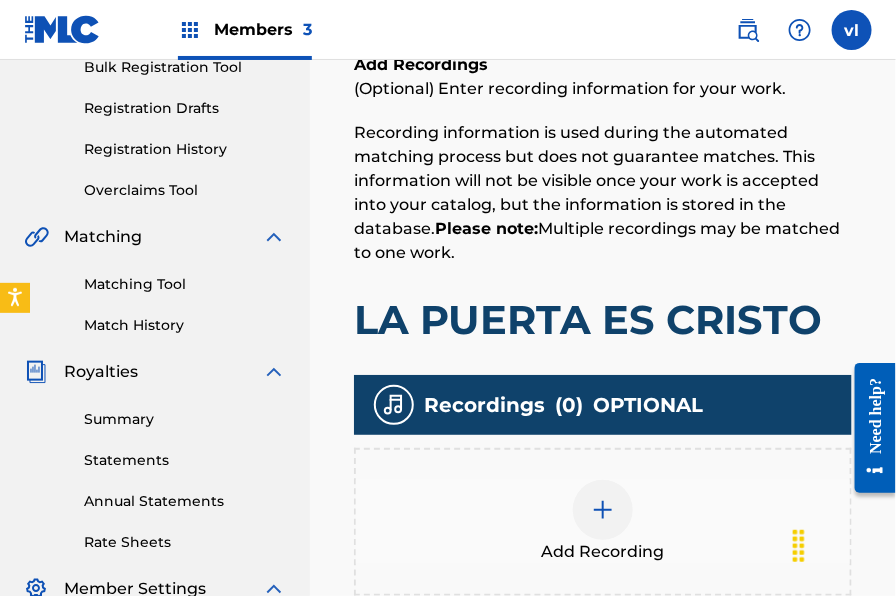 click at bounding box center (603, 510) 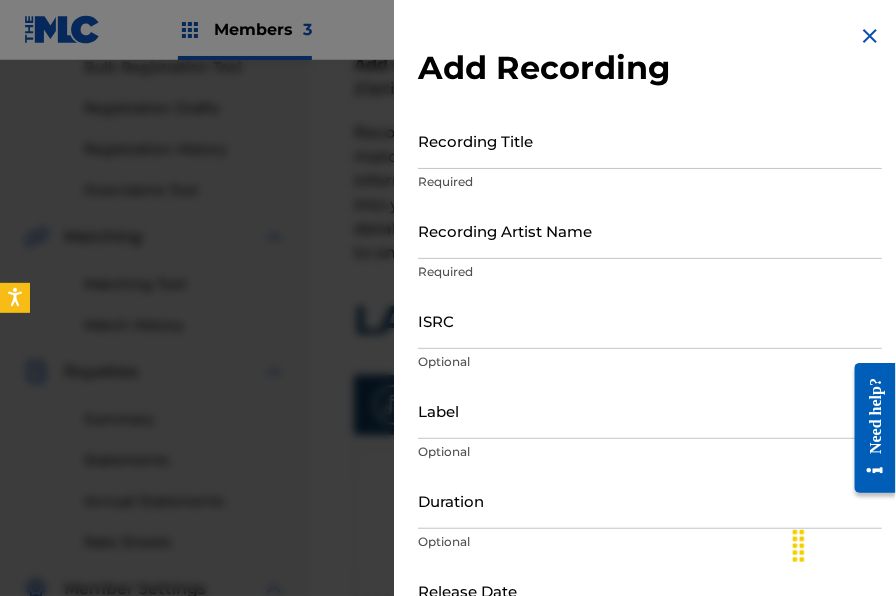 click on "Recording Title" at bounding box center (650, 140) 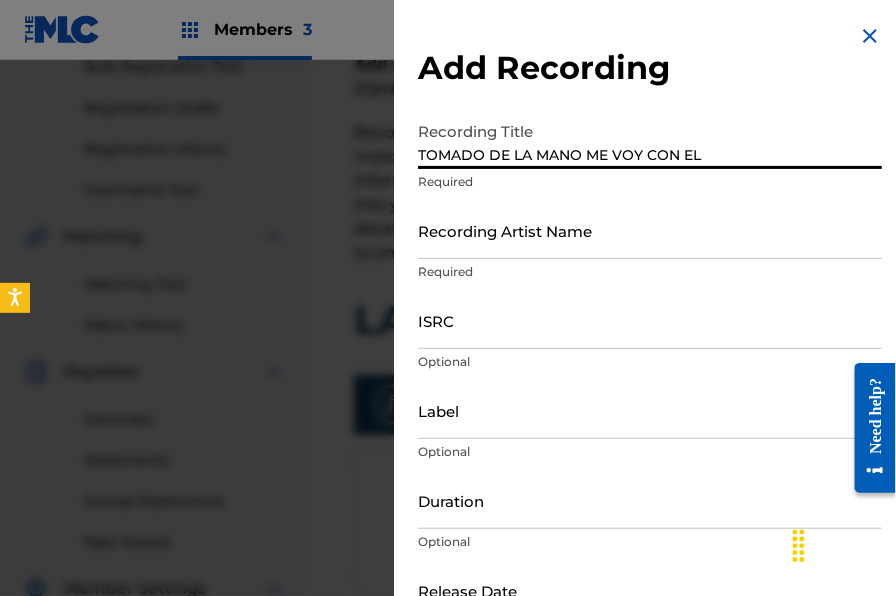 type on "TOMADO DE LA MANO ME VOY CON EL" 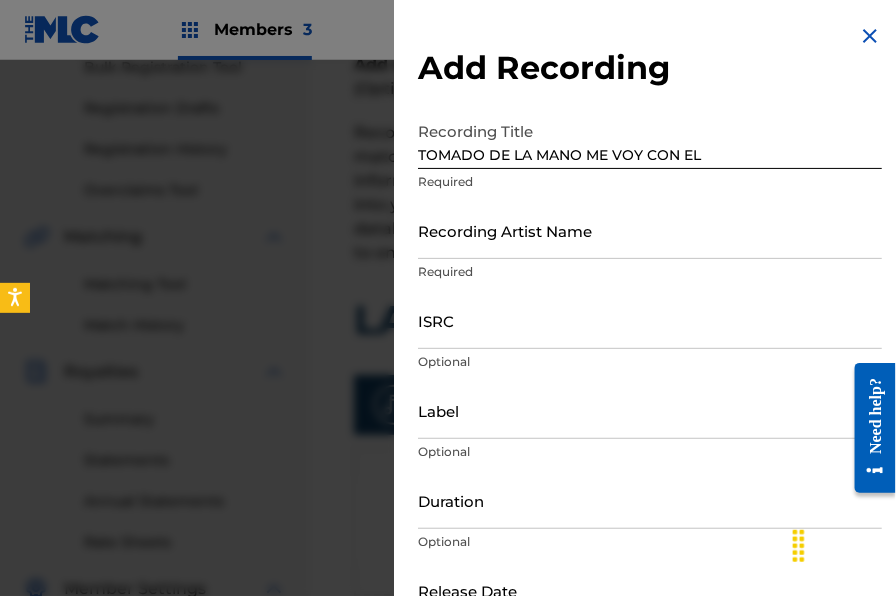 click on "Recording Artist Name" at bounding box center [650, 230] 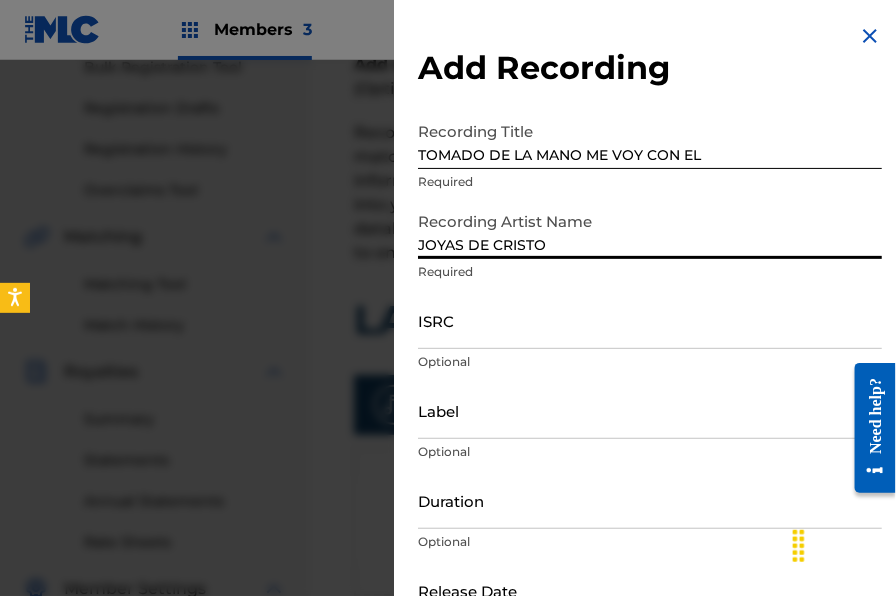 type on "JOYAS DE CRISTO" 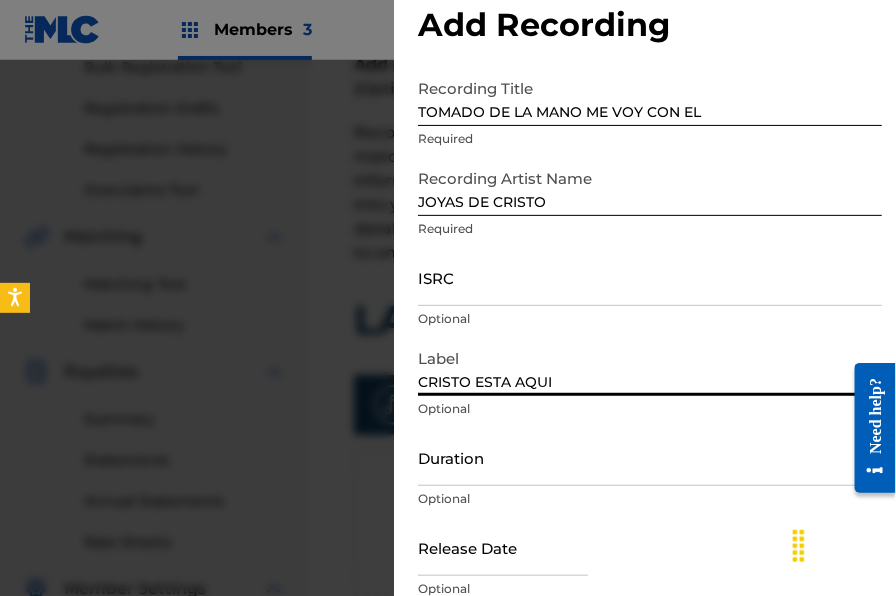 scroll, scrollTop: 51, scrollLeft: 0, axis: vertical 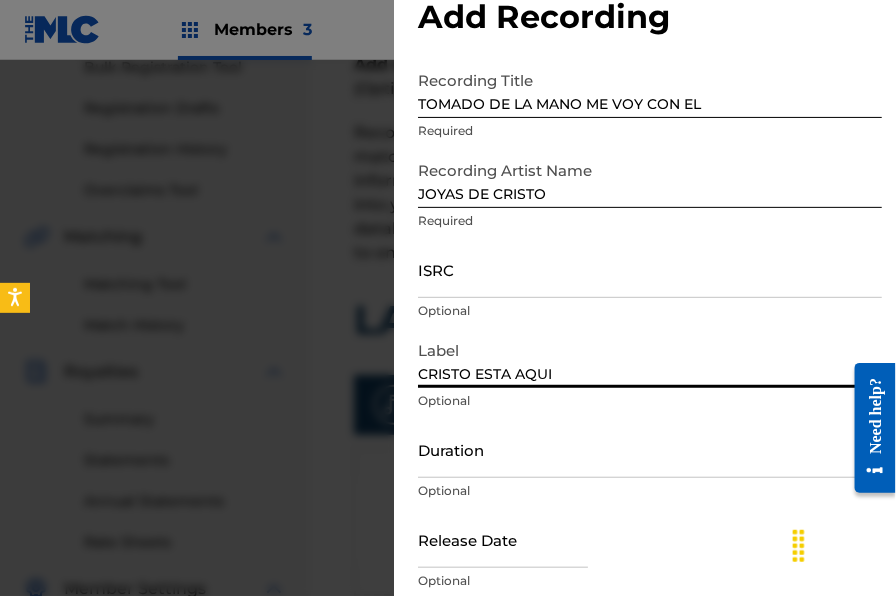 type on "CRISTO ESTA AQUI" 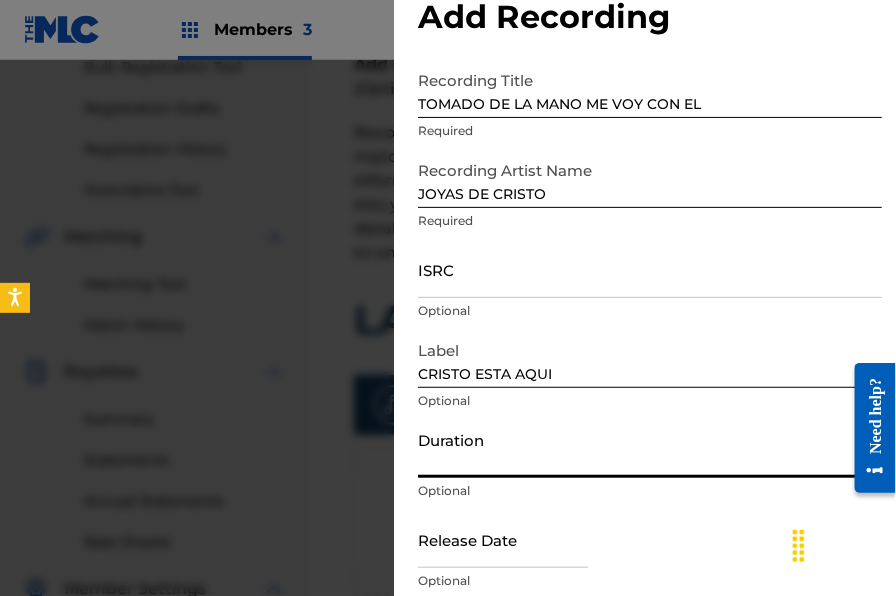 click on "Duration" at bounding box center [650, 449] 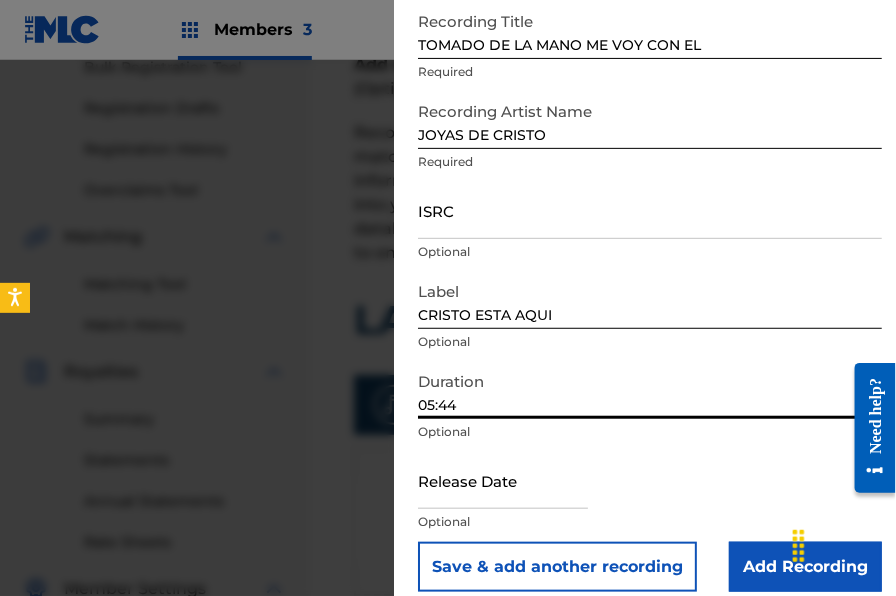 scroll, scrollTop: 130, scrollLeft: 0, axis: vertical 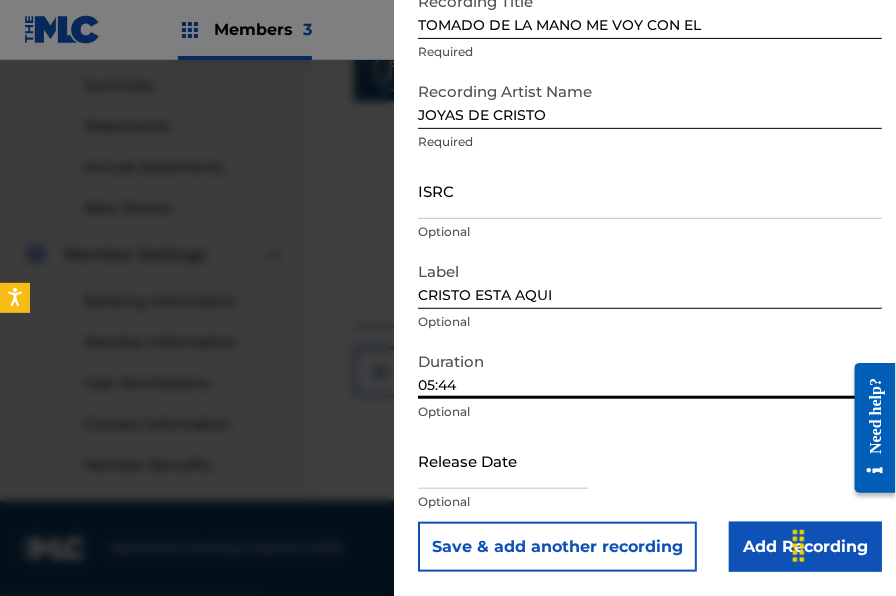 type on "05:44" 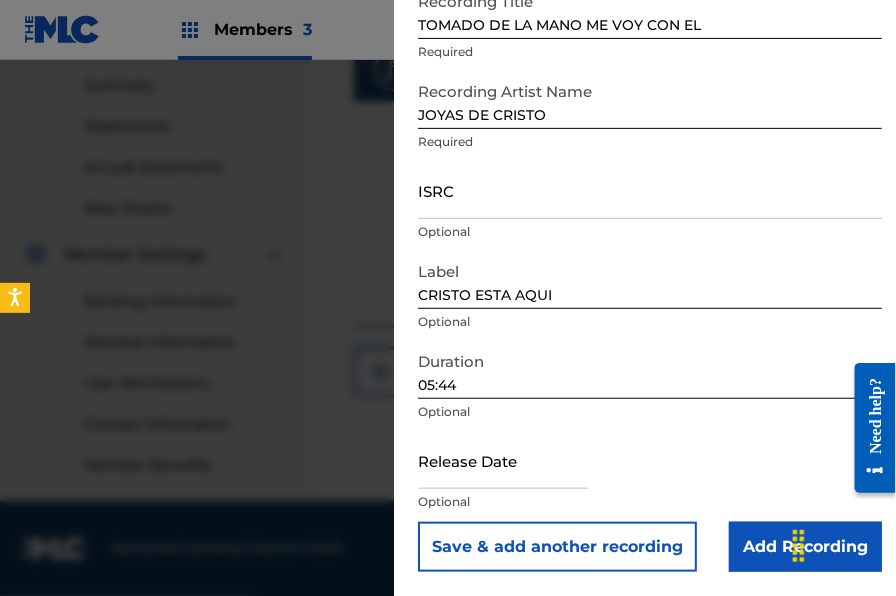 click on "Add Recording" at bounding box center (805, 547) 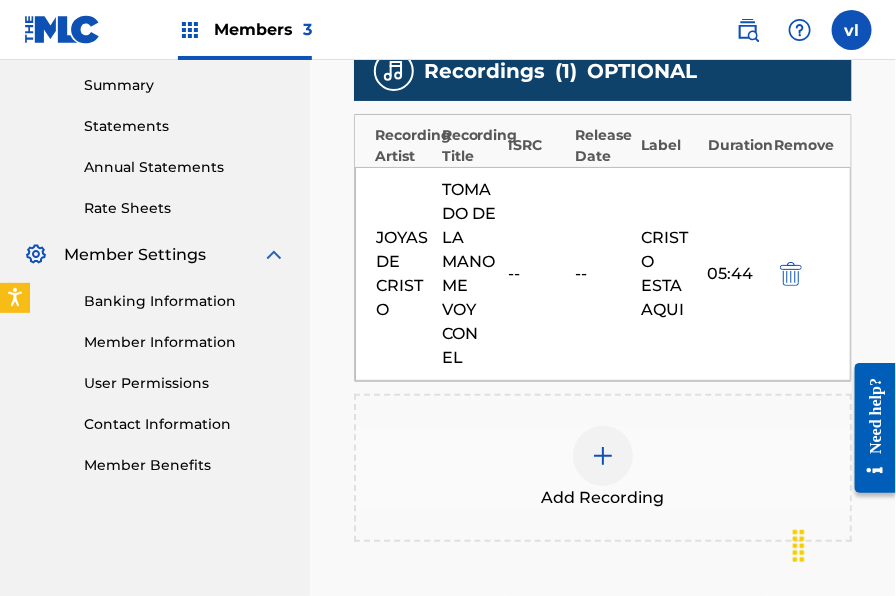 scroll, scrollTop: 839, scrollLeft: 0, axis: vertical 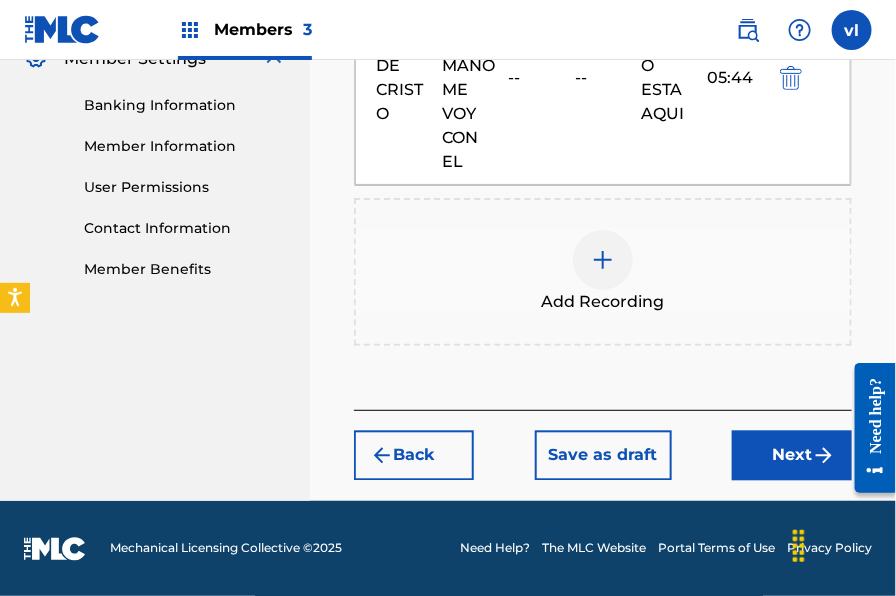 click on "Next" at bounding box center [792, 456] 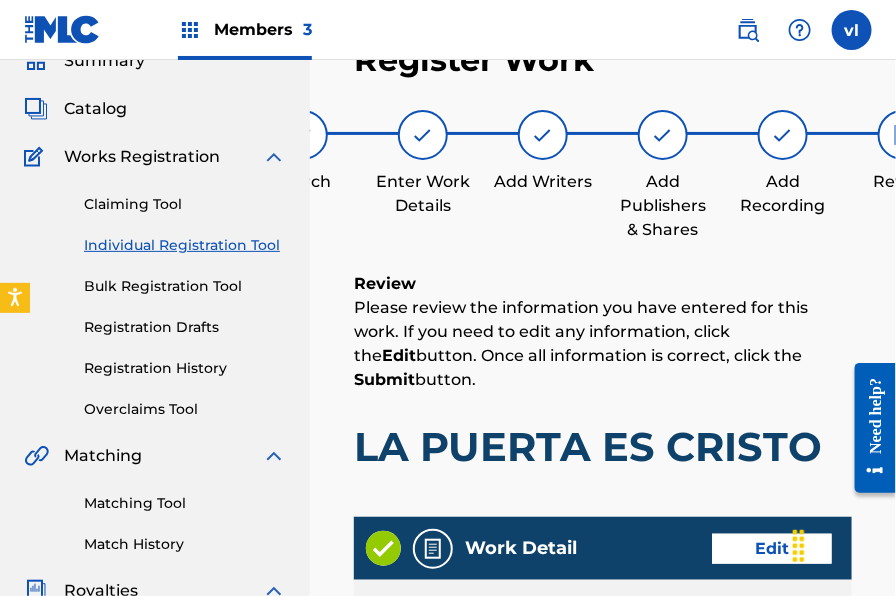 scroll, scrollTop: 1340, scrollLeft: 0, axis: vertical 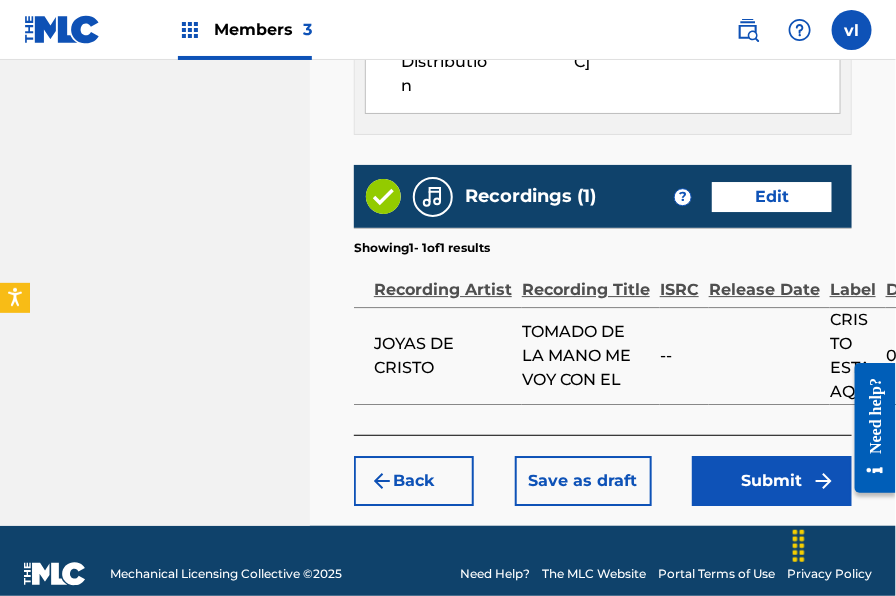 click on "Submit" at bounding box center (772, 481) 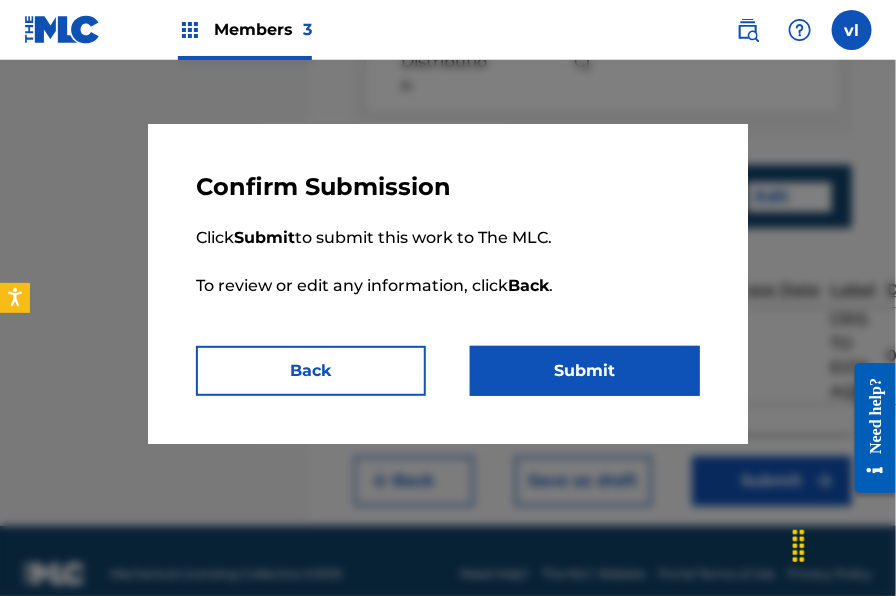 click on "Submit" at bounding box center (585, 371) 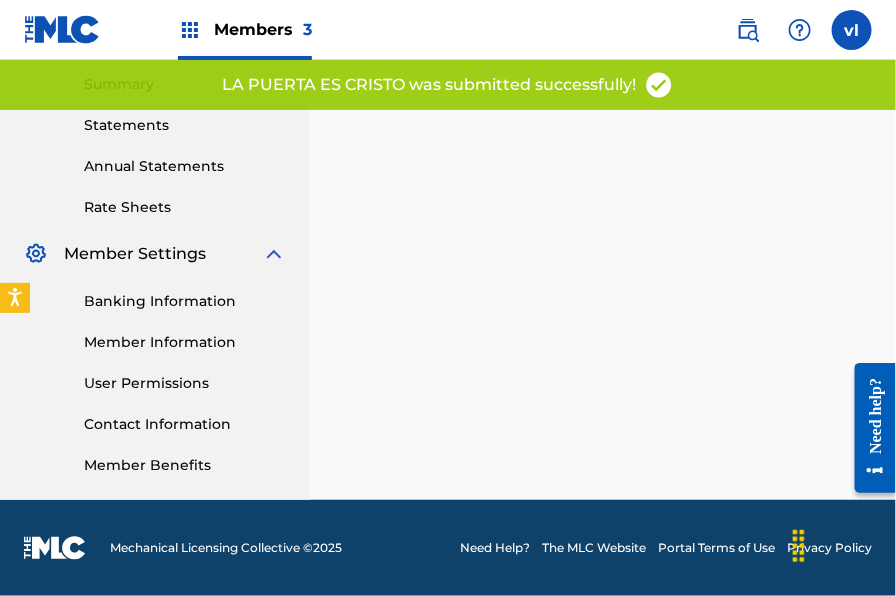 scroll, scrollTop: 0, scrollLeft: 0, axis: both 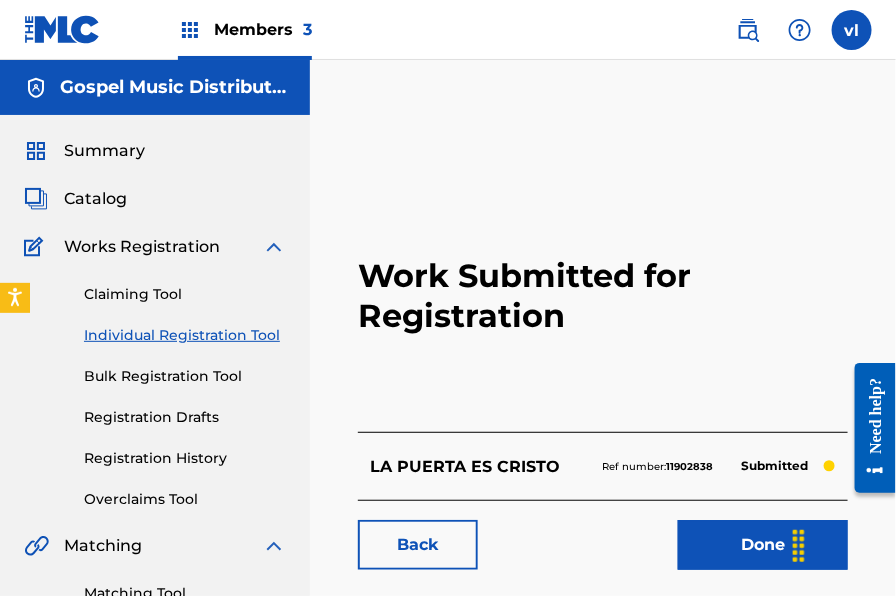 click on "Individual Registration Tool" at bounding box center (185, 335) 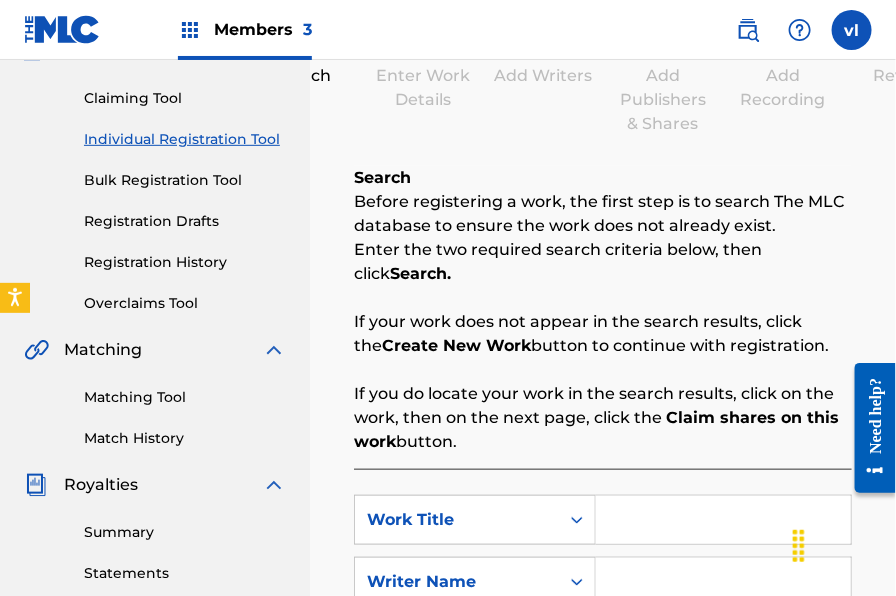 scroll, scrollTop: 280, scrollLeft: 0, axis: vertical 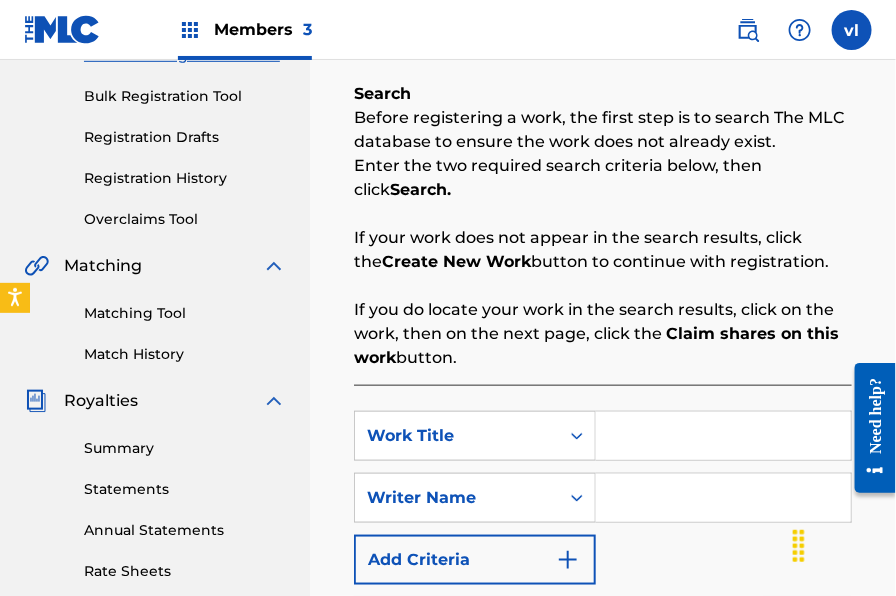 click at bounding box center (723, 436) 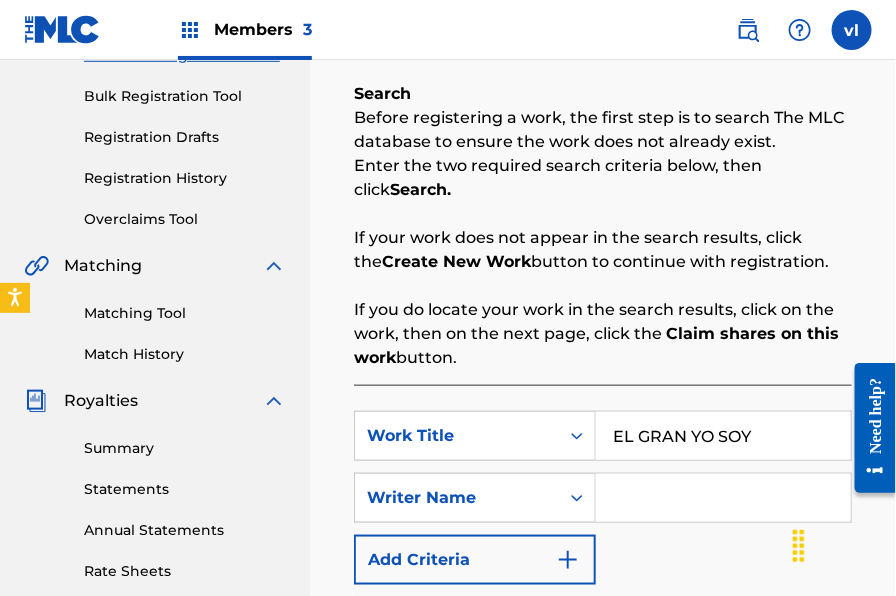 type on "EL GRAN YO SOY" 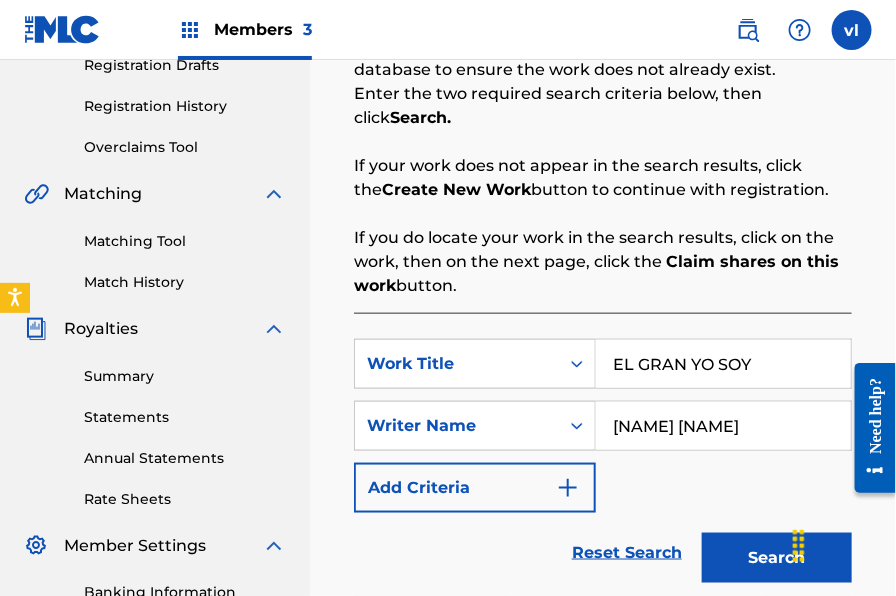 scroll, scrollTop: 389, scrollLeft: 0, axis: vertical 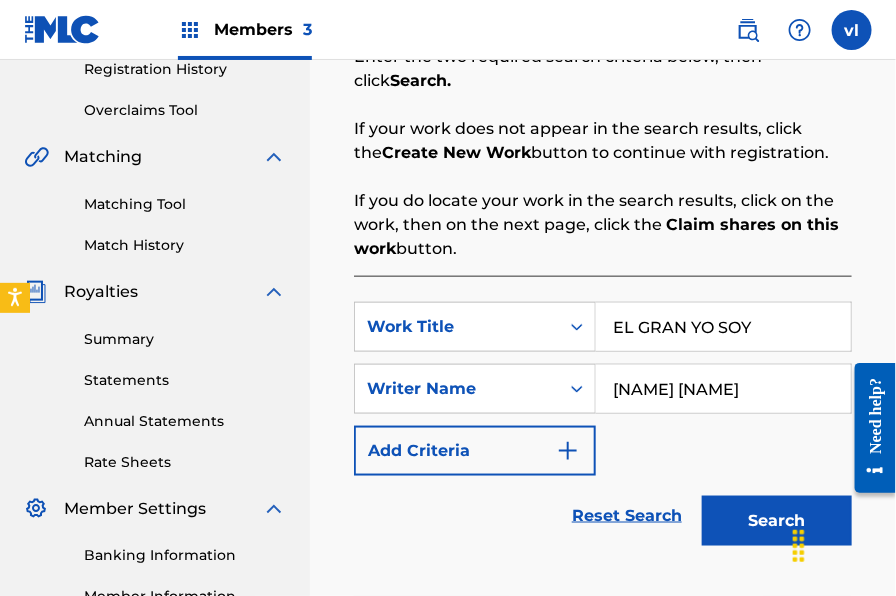 type on "[NAME] [NAME]" 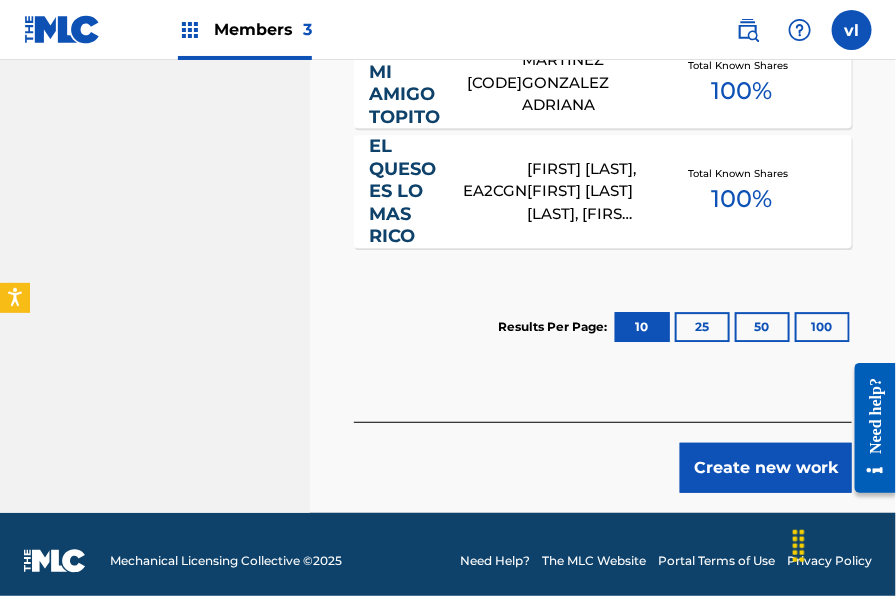 scroll, scrollTop: 1327, scrollLeft: 0, axis: vertical 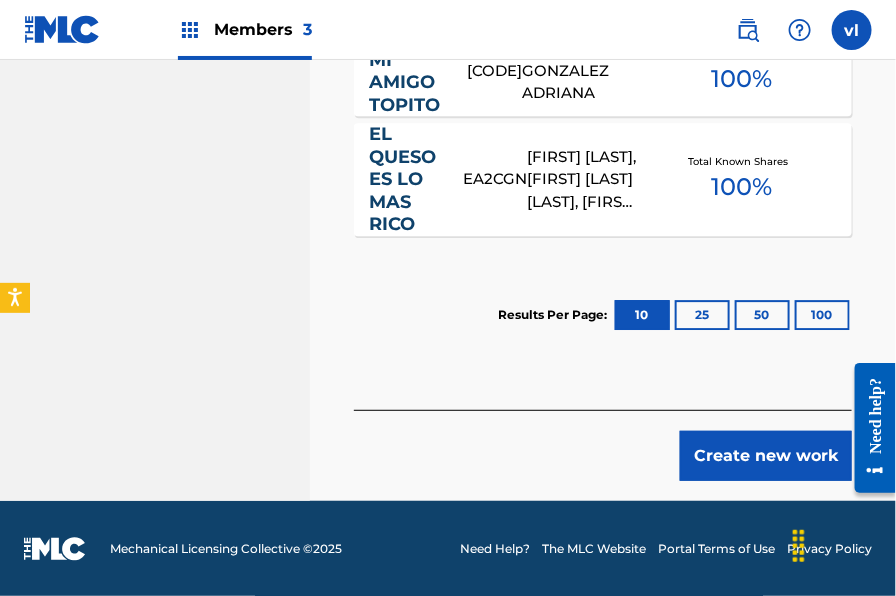 click on "Create new work" at bounding box center (766, 456) 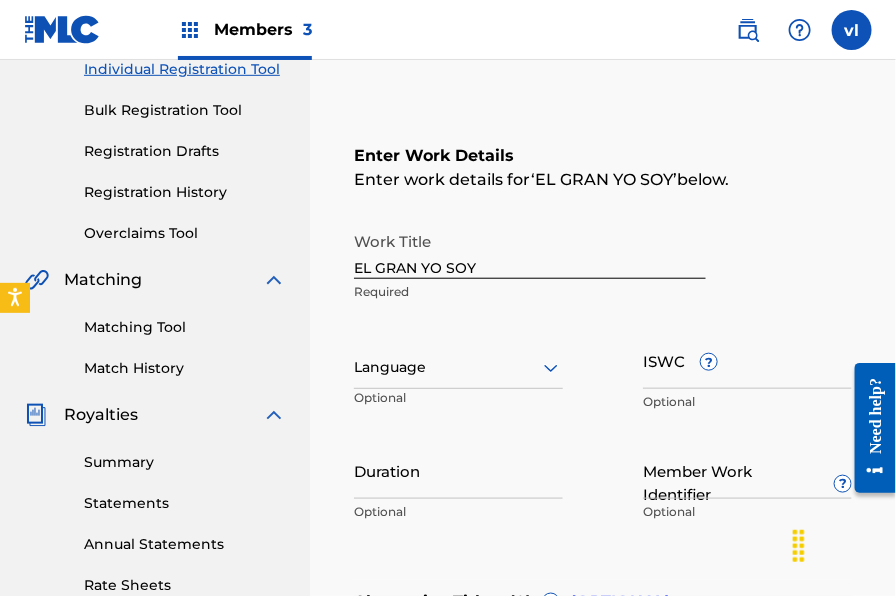 scroll, scrollTop: 268, scrollLeft: 0, axis: vertical 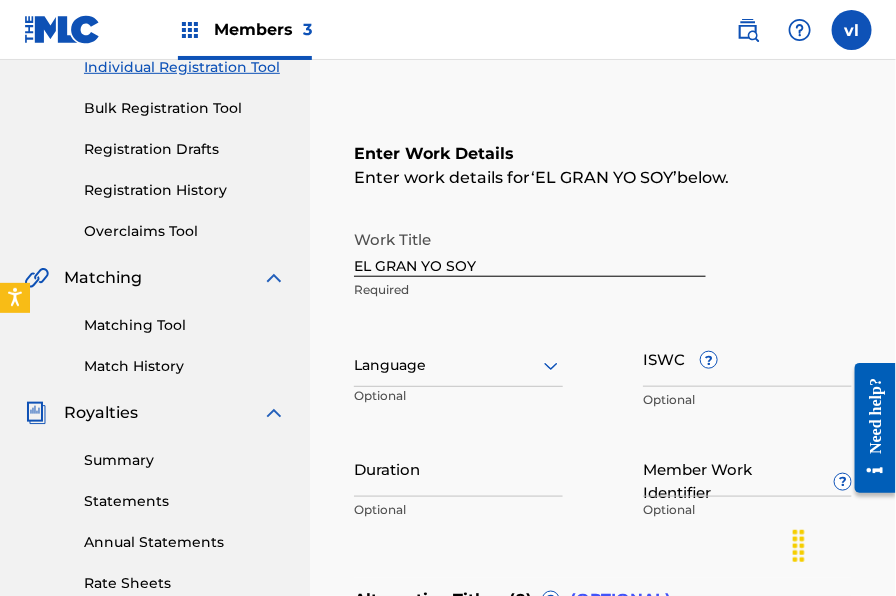 click at bounding box center [458, 365] 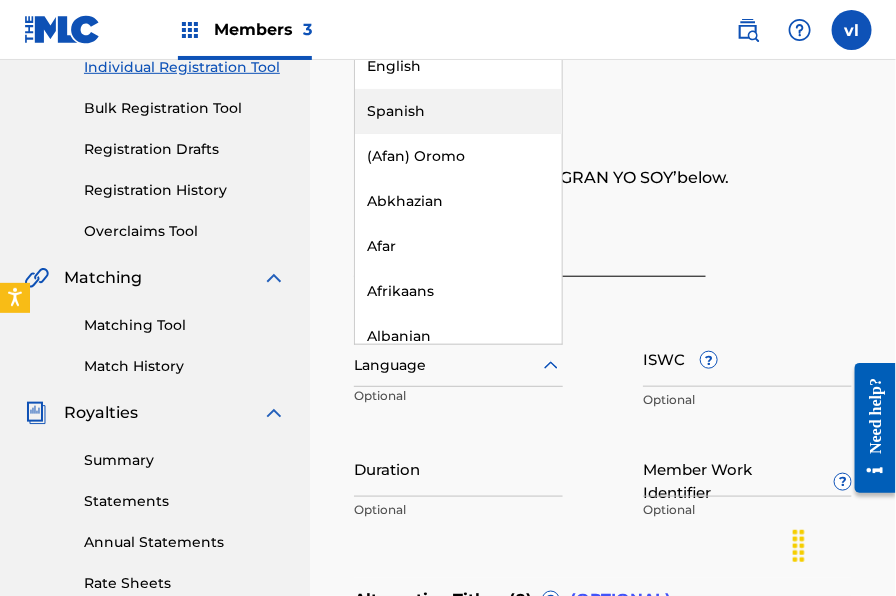 click on "Spanish" at bounding box center (458, 111) 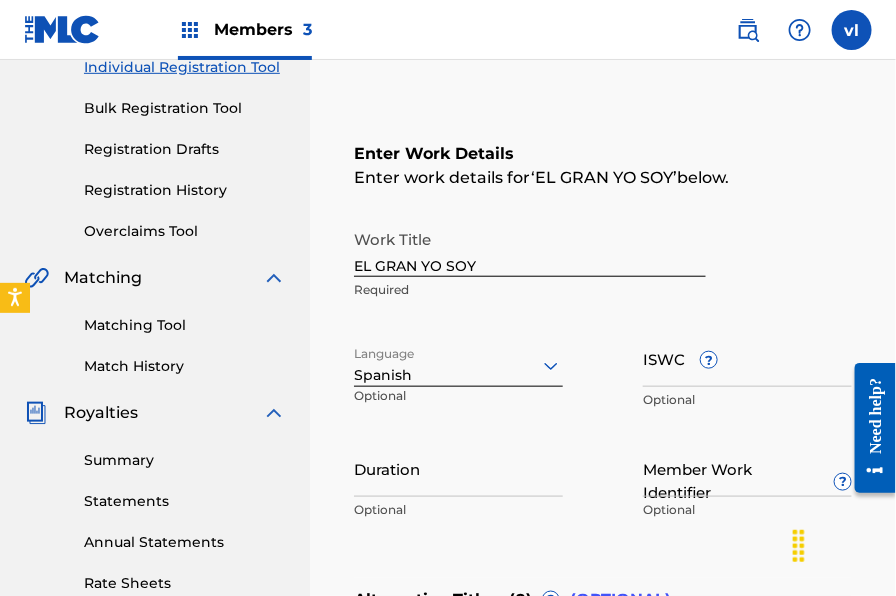 scroll, scrollTop: 690, scrollLeft: 0, axis: vertical 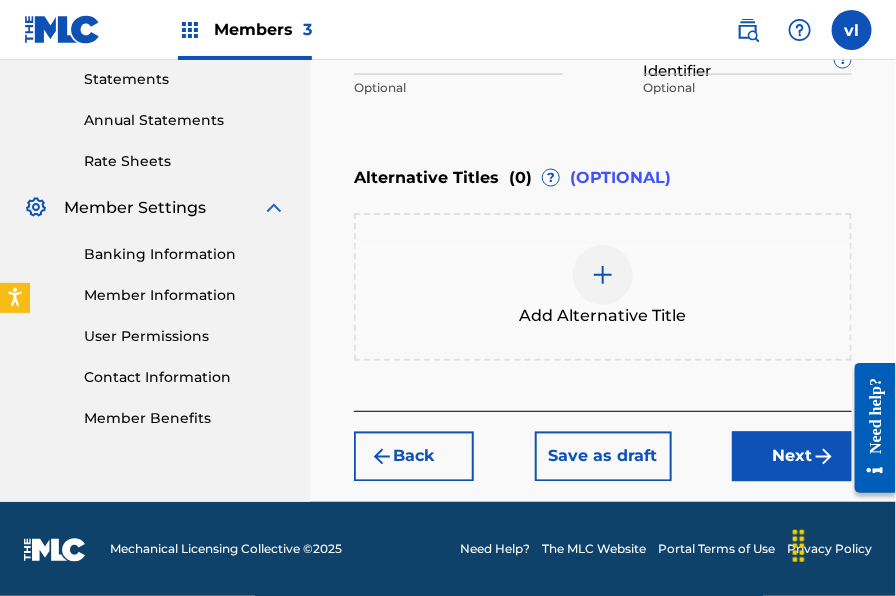 click on "Next" at bounding box center [792, 457] 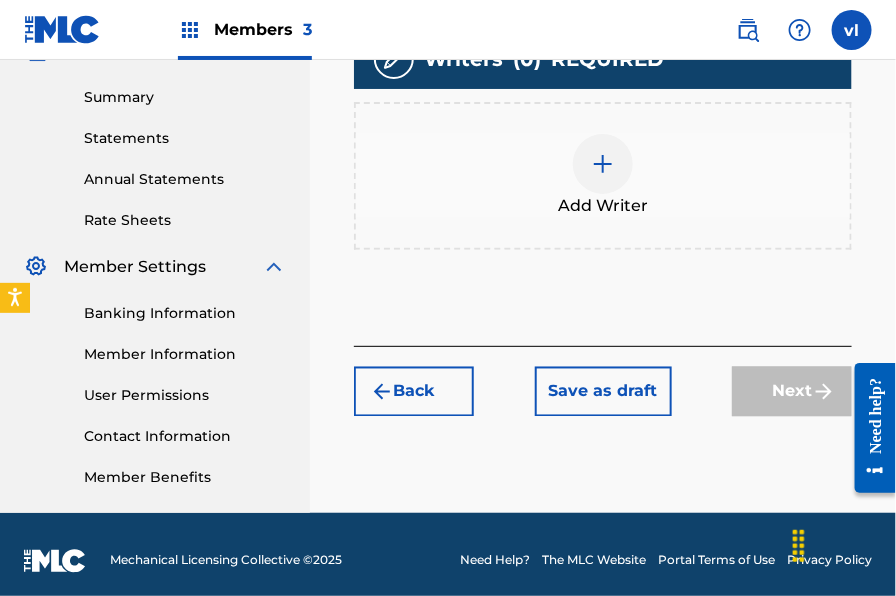 scroll, scrollTop: 612, scrollLeft: 0, axis: vertical 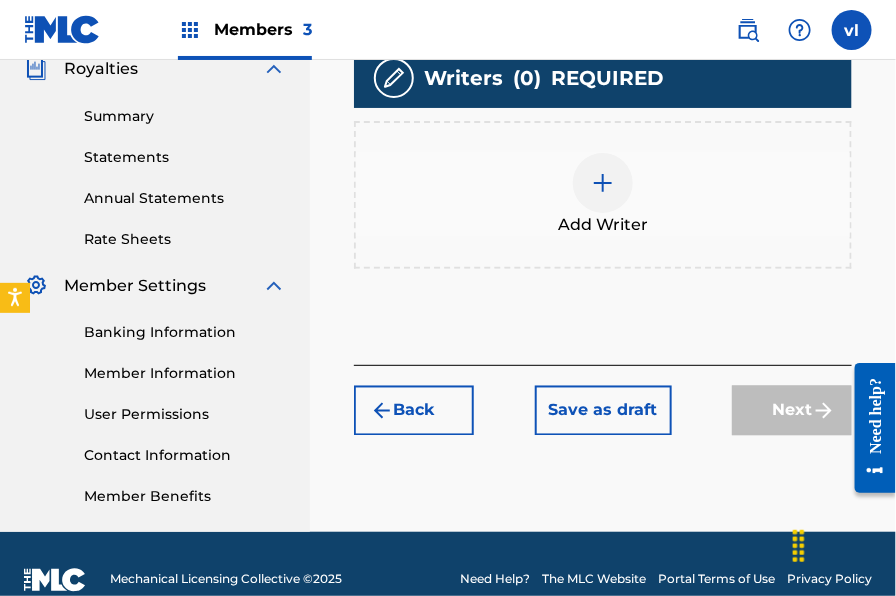 click at bounding box center (603, 183) 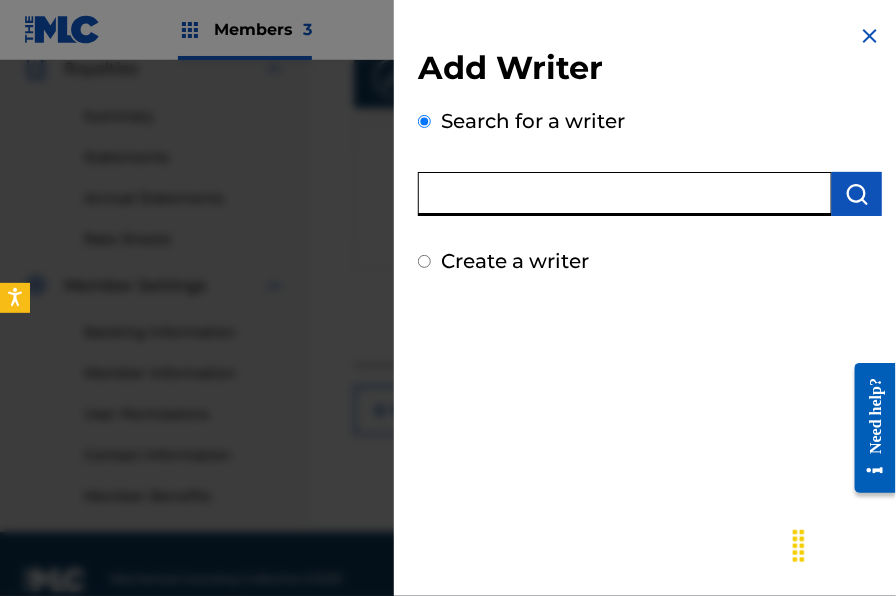 paste on "[FIRST] [LAST]" 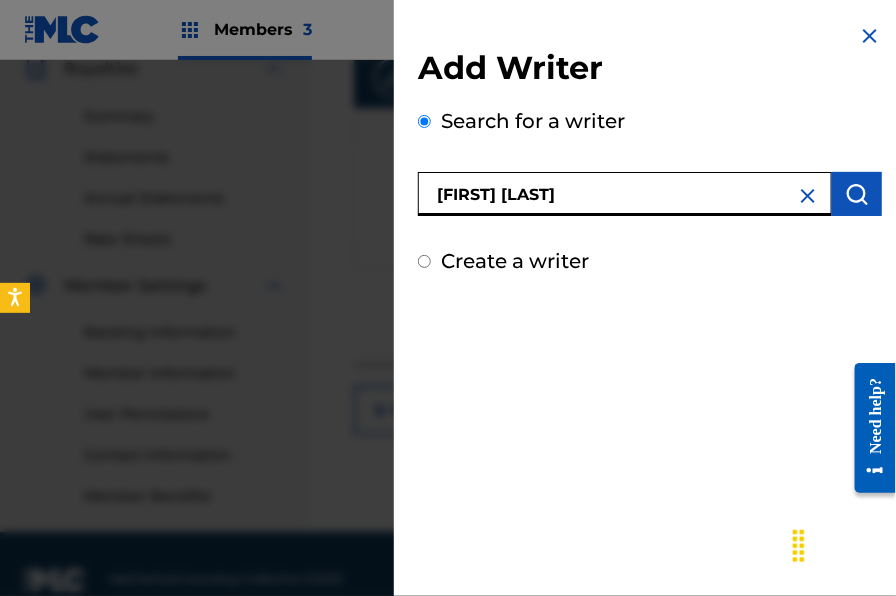 type on "[FIRST] [LAST]" 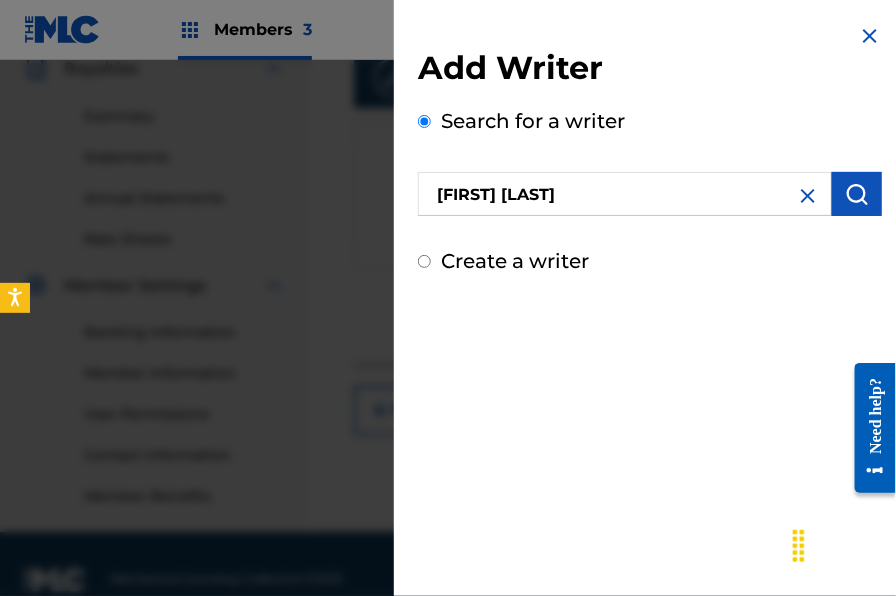 click at bounding box center [857, 194] 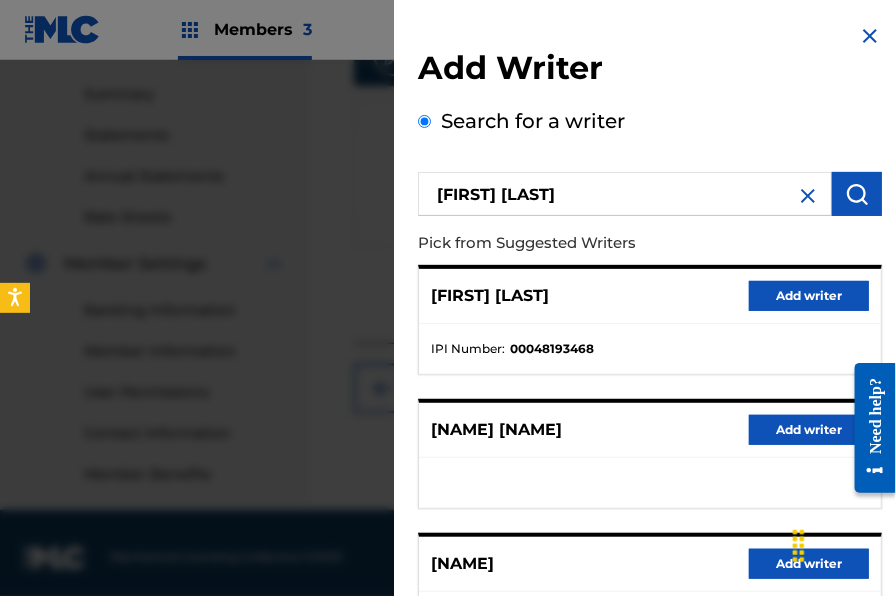 scroll, scrollTop: 643, scrollLeft: 0, axis: vertical 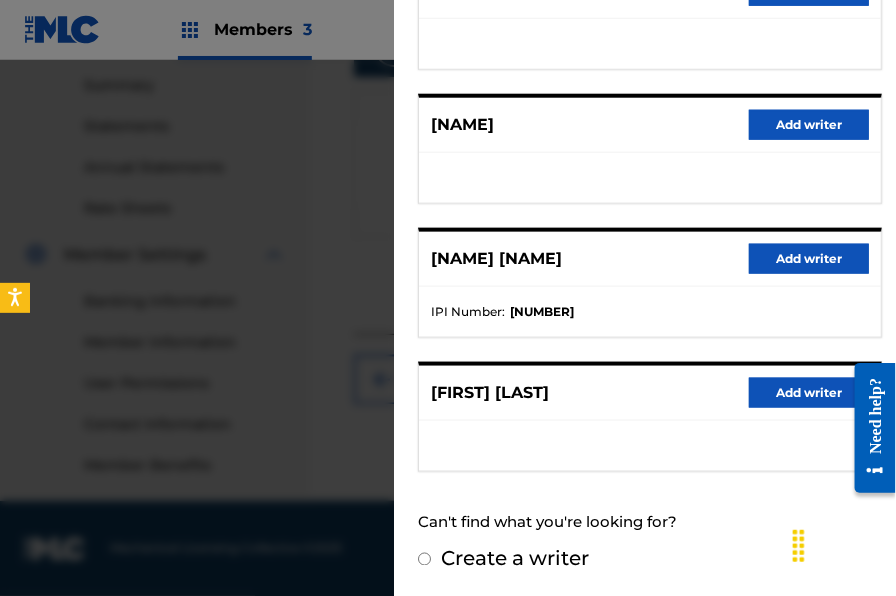 click on "Add writer" at bounding box center [809, 393] 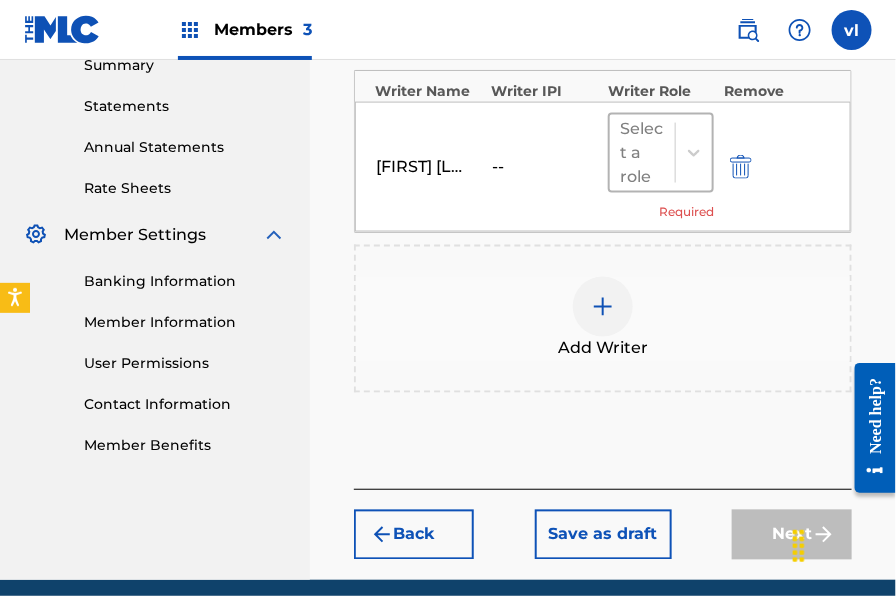 scroll, scrollTop: 676, scrollLeft: 0, axis: vertical 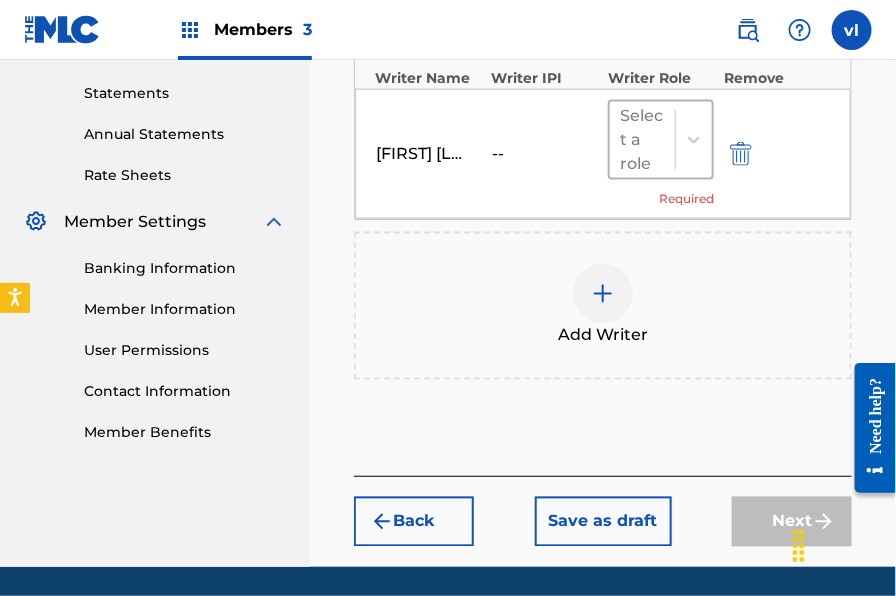 click at bounding box center [694, 140] 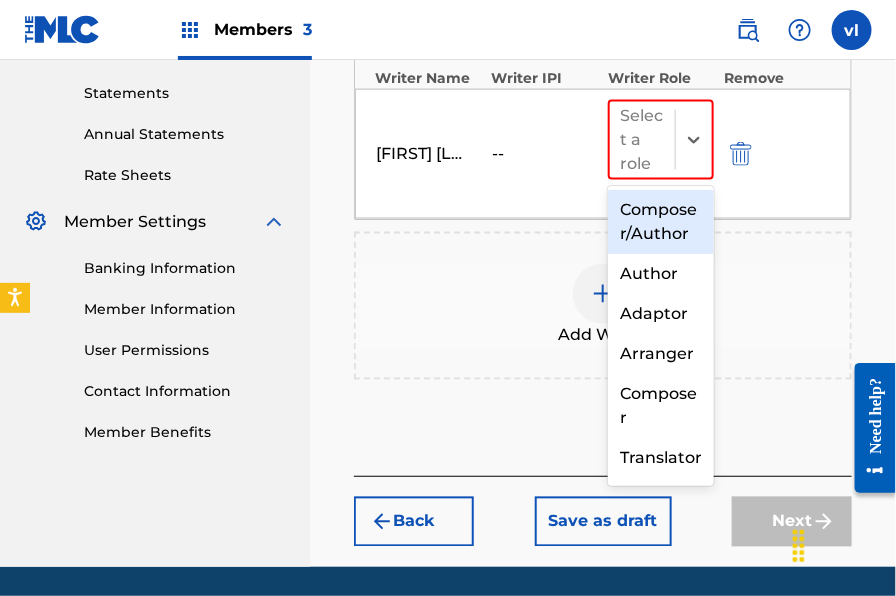 click on "Composer/Author" at bounding box center [661, 222] 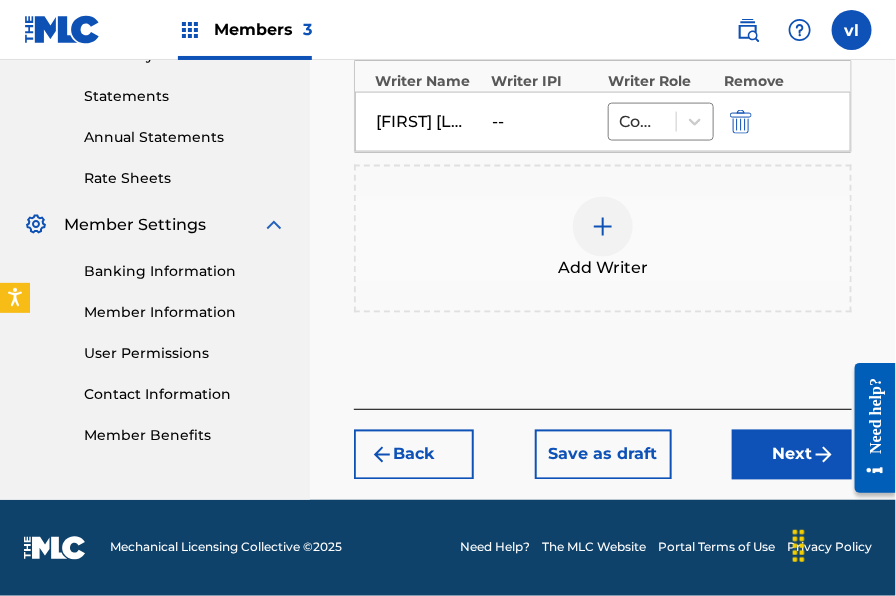 scroll, scrollTop: 672, scrollLeft: 0, axis: vertical 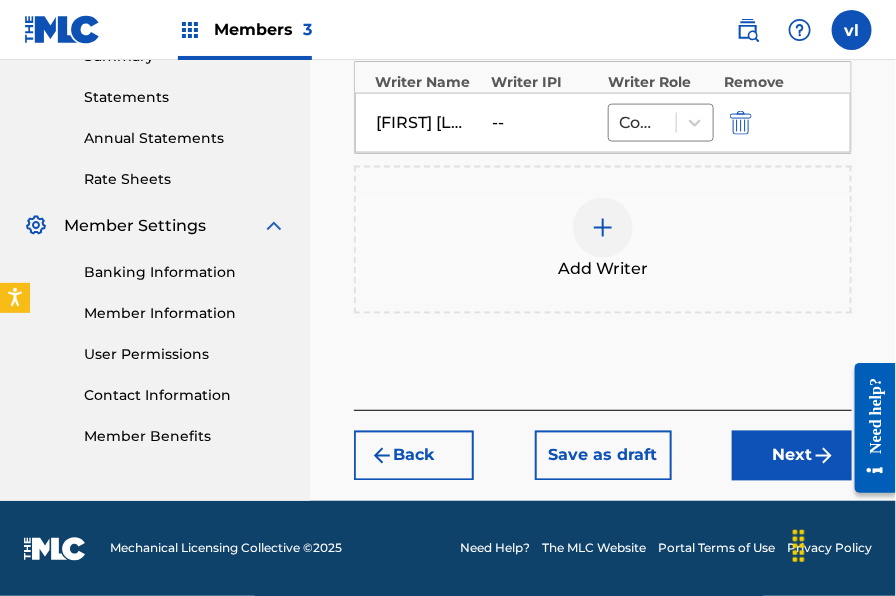 click on "Next" at bounding box center [792, 456] 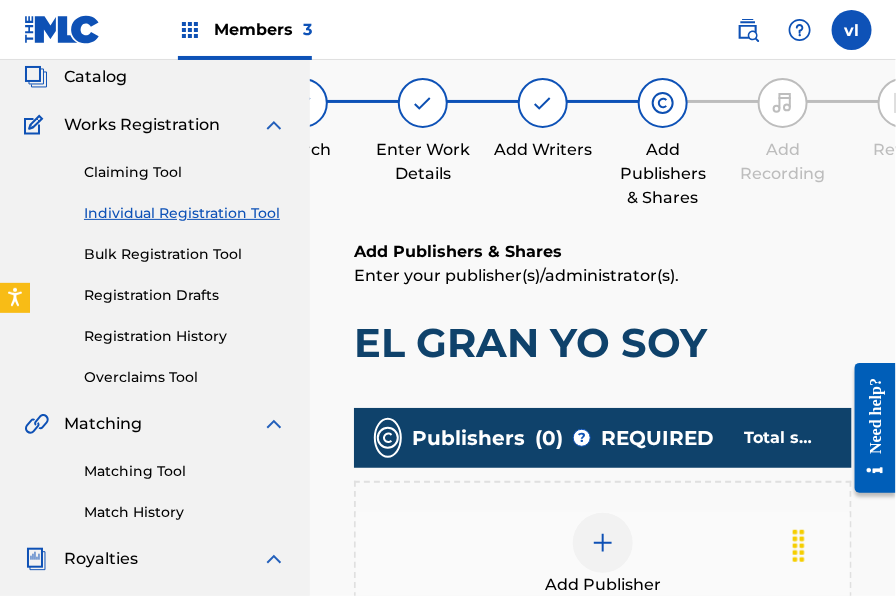 scroll, scrollTop: 566, scrollLeft: 0, axis: vertical 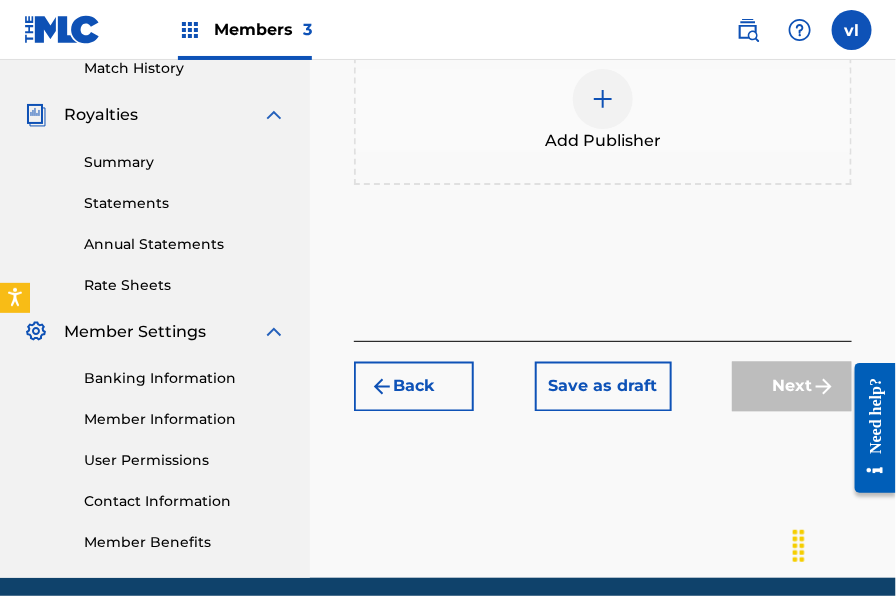 click at bounding box center (603, 99) 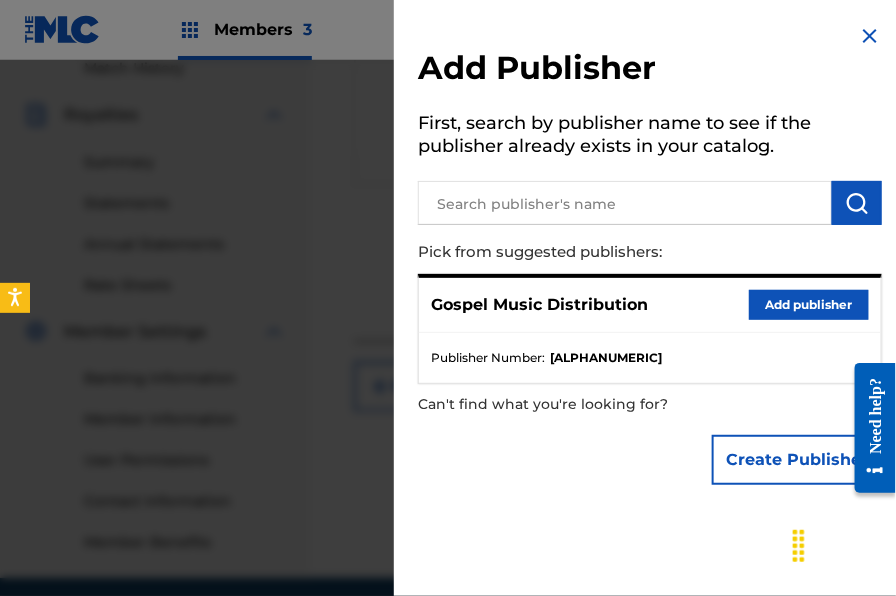 click on "Add publisher" at bounding box center (809, 305) 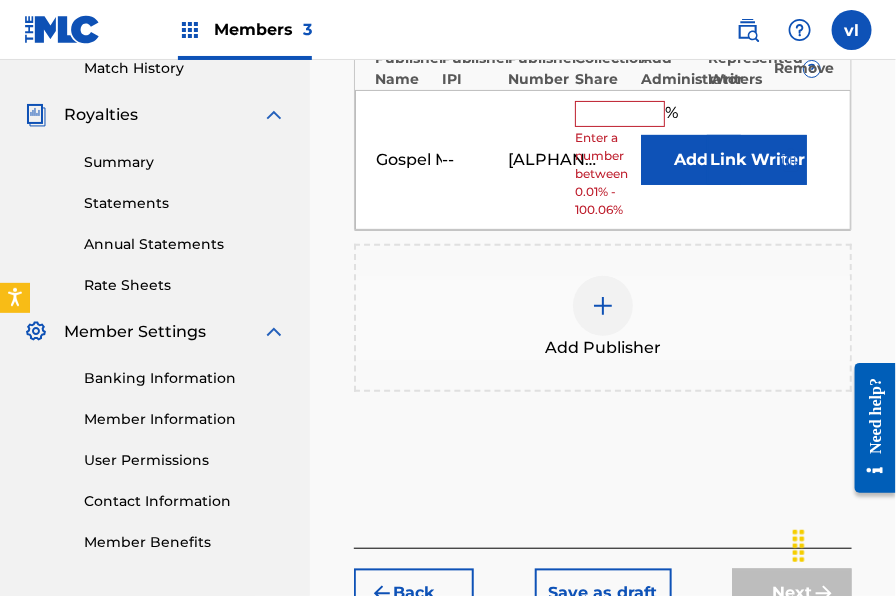 click at bounding box center [620, 114] 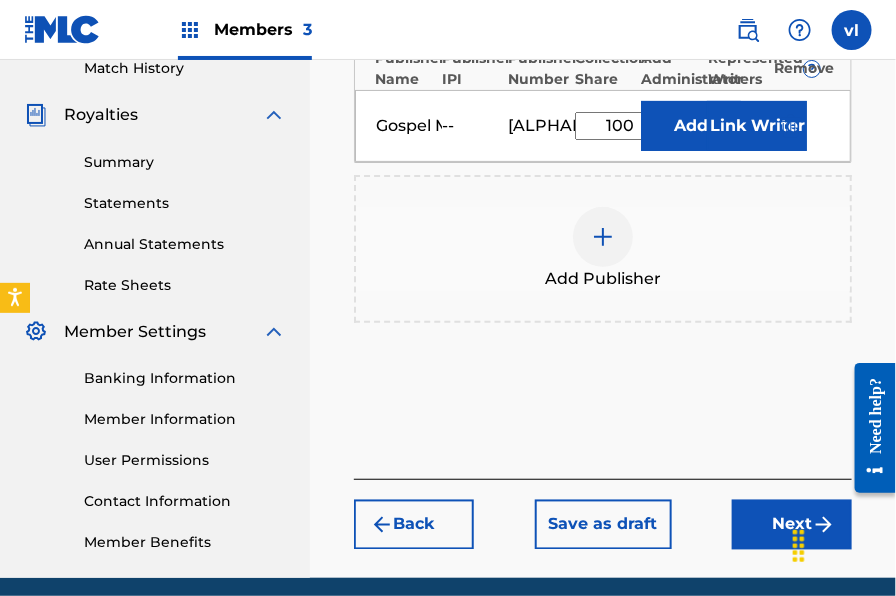 type on "100" 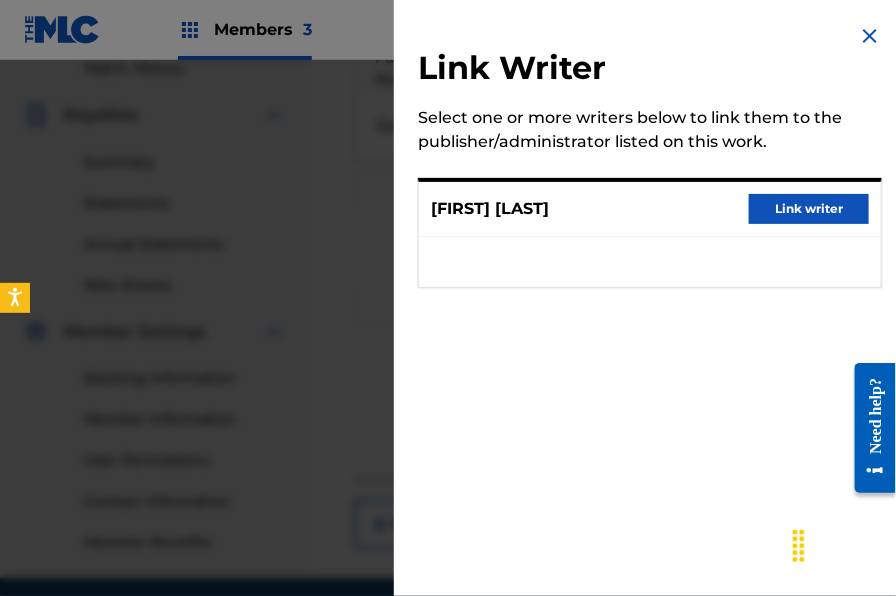 click on "Link writer" at bounding box center (809, 209) 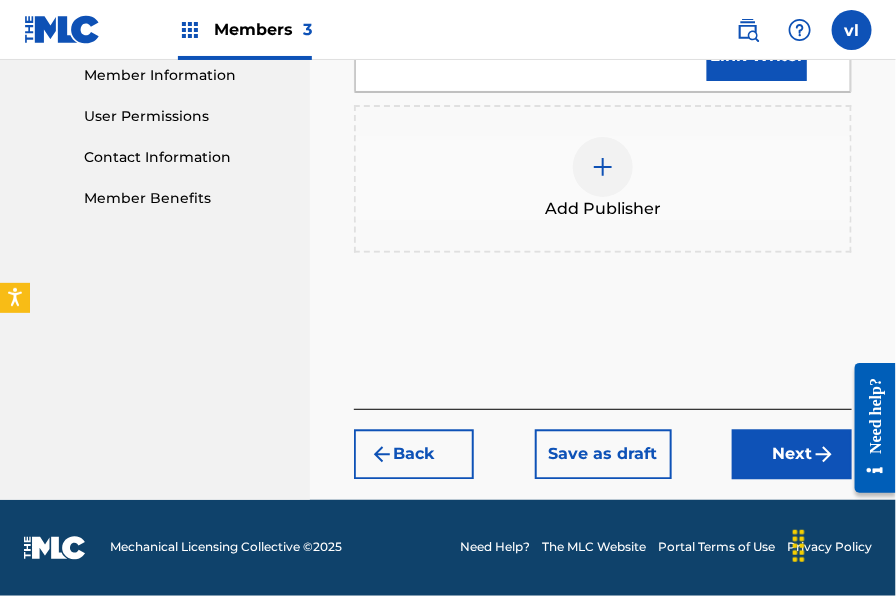 scroll, scrollTop: 933, scrollLeft: 0, axis: vertical 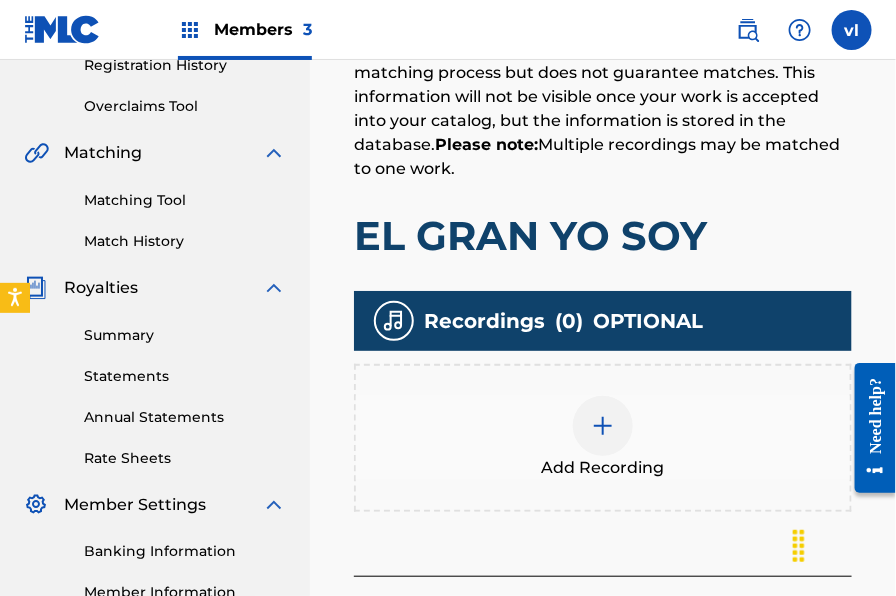 click on "Add Recording" at bounding box center [603, 438] 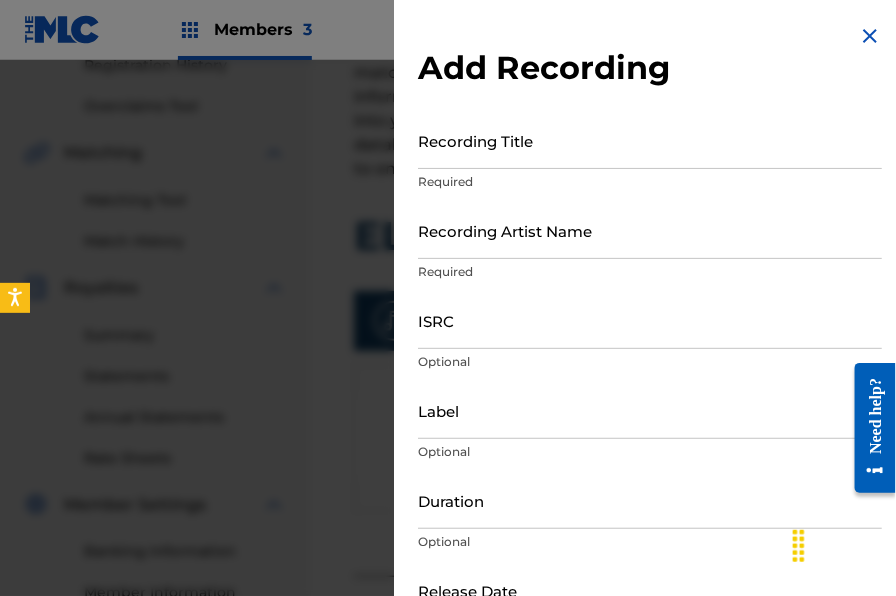 click on "Recording Title" at bounding box center (650, 140) 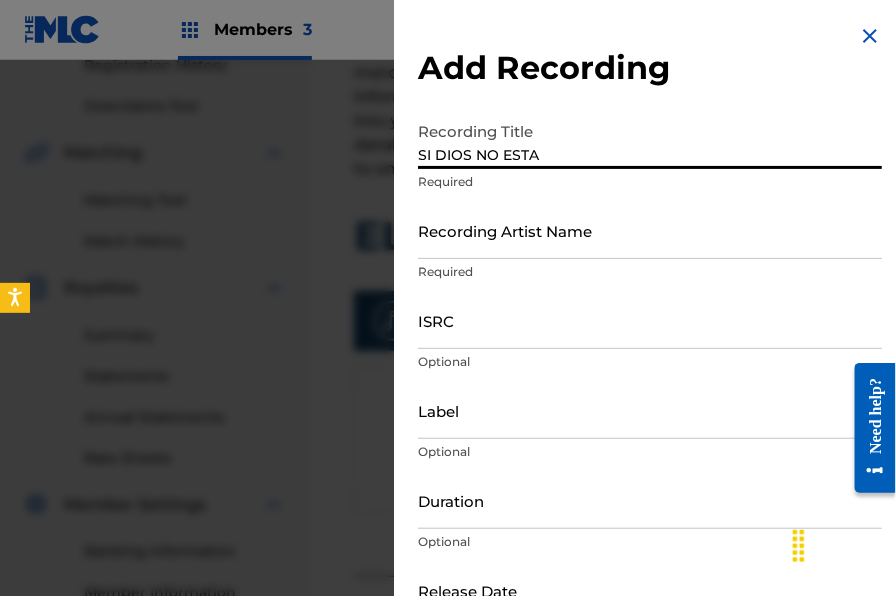 type on "SI DIOS NO ESTA" 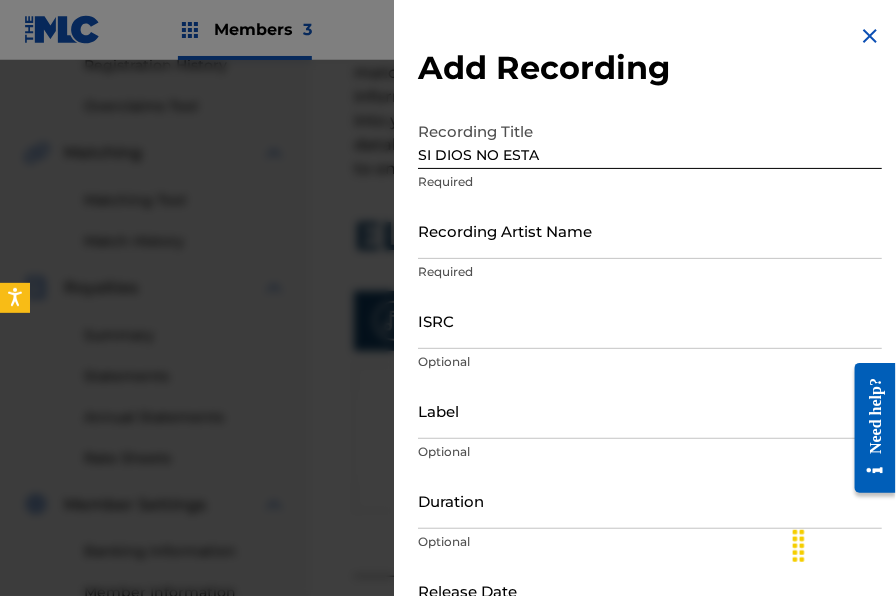 click on "Recording Artist Name" at bounding box center [650, 230] 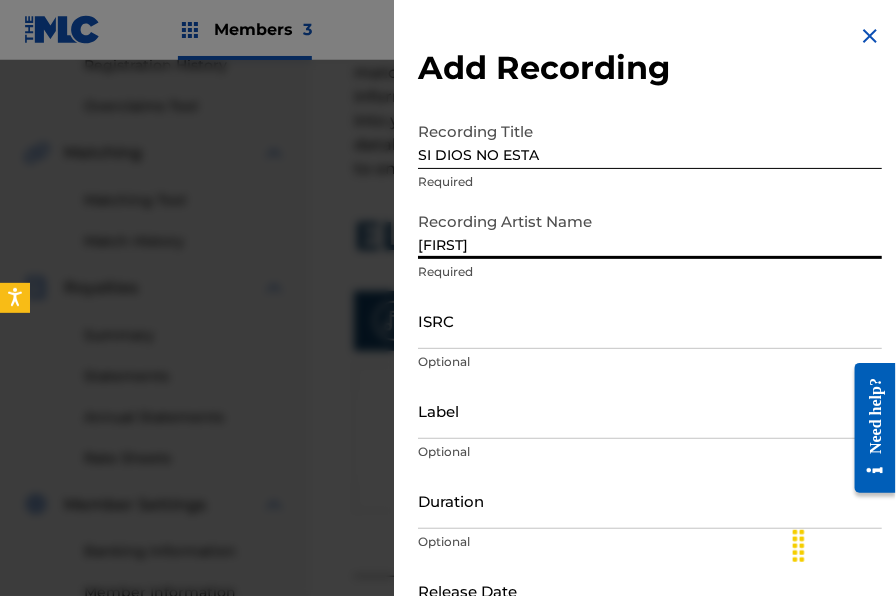 type on "[FIRST]" 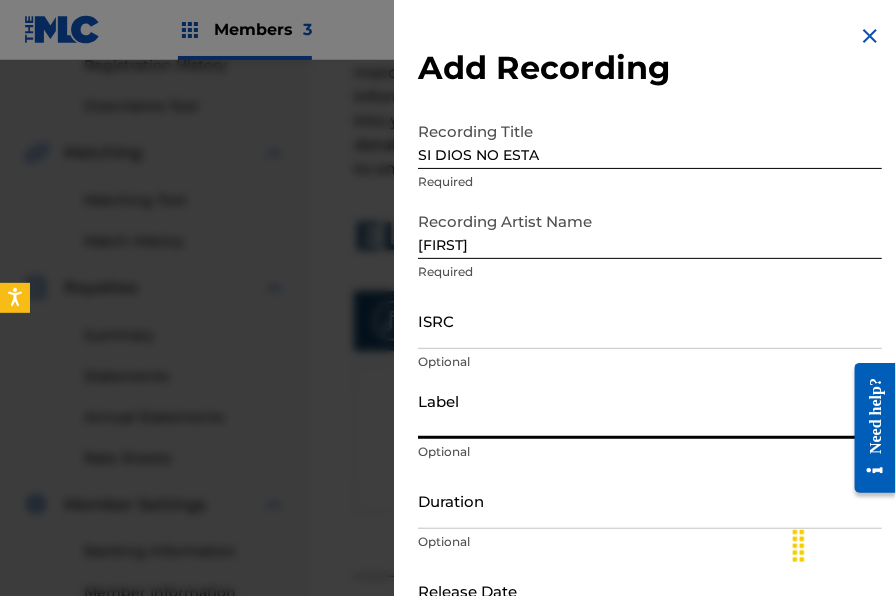 click on "Label" at bounding box center (650, 410) 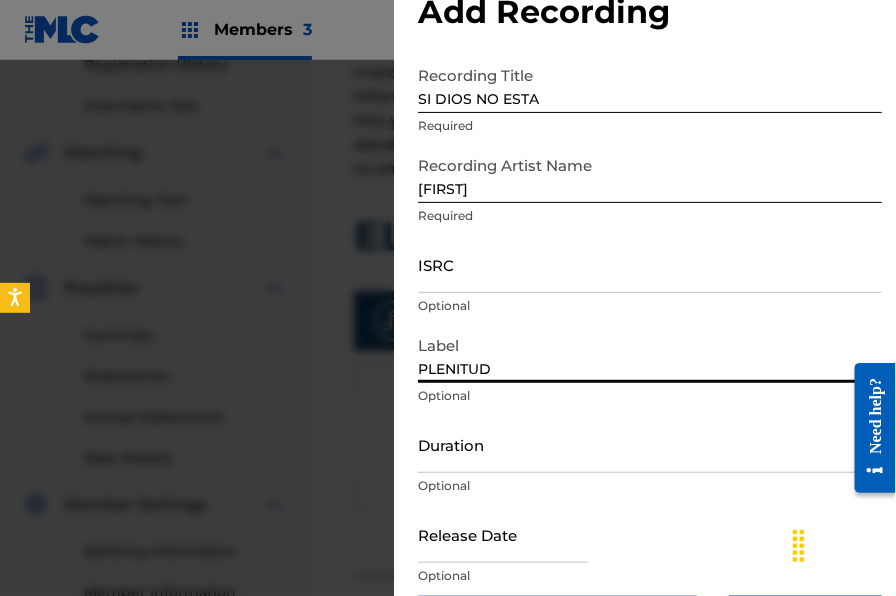 scroll, scrollTop: 95, scrollLeft: 0, axis: vertical 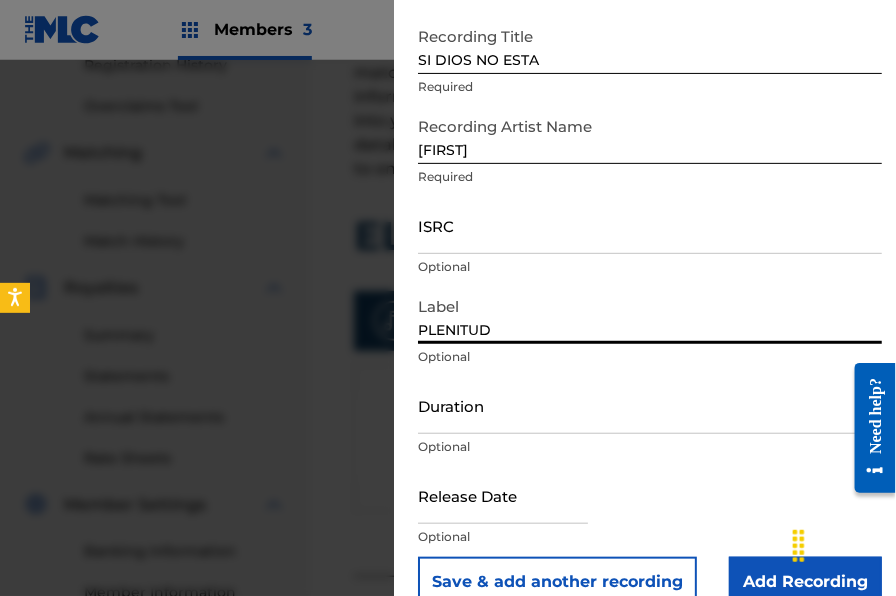 type on "PLENITUD" 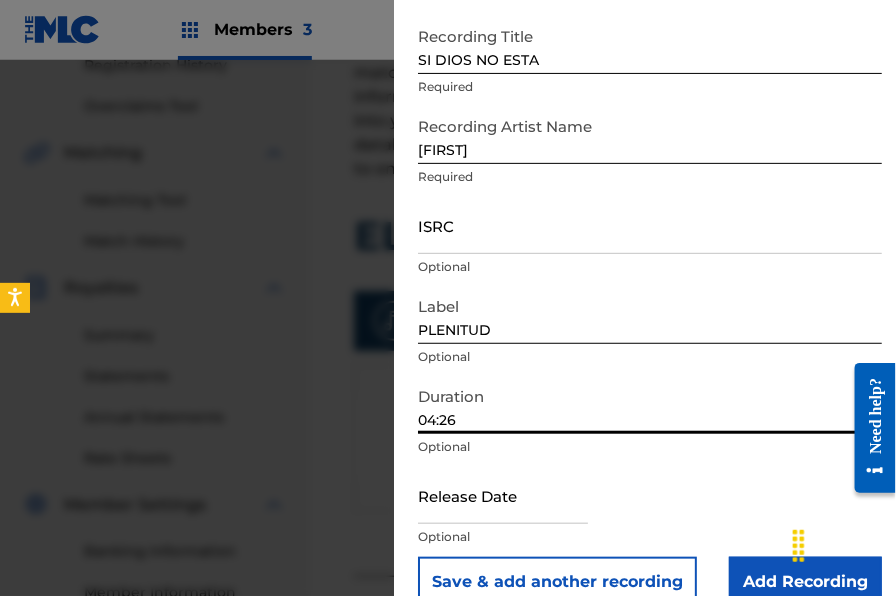 type on "04:26" 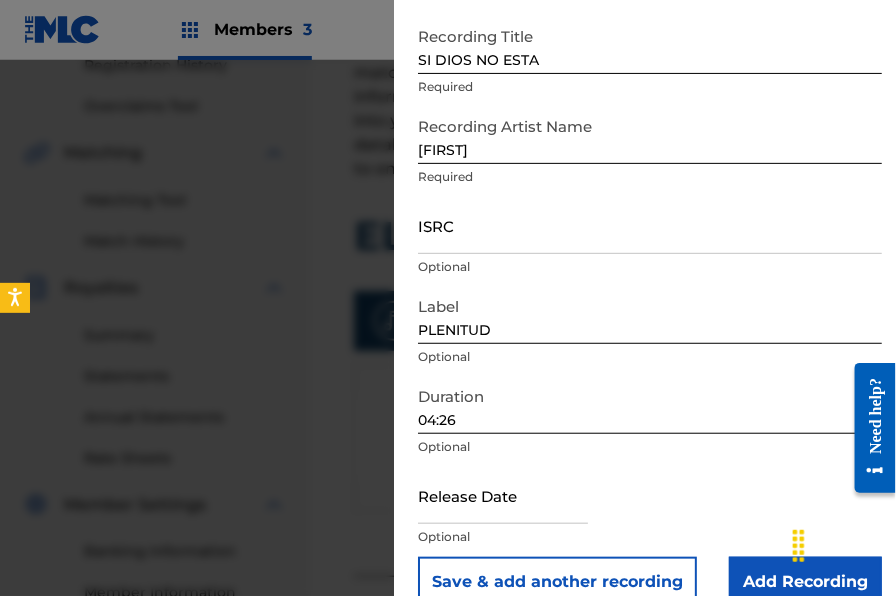 click on "Add Recording" at bounding box center (805, 582) 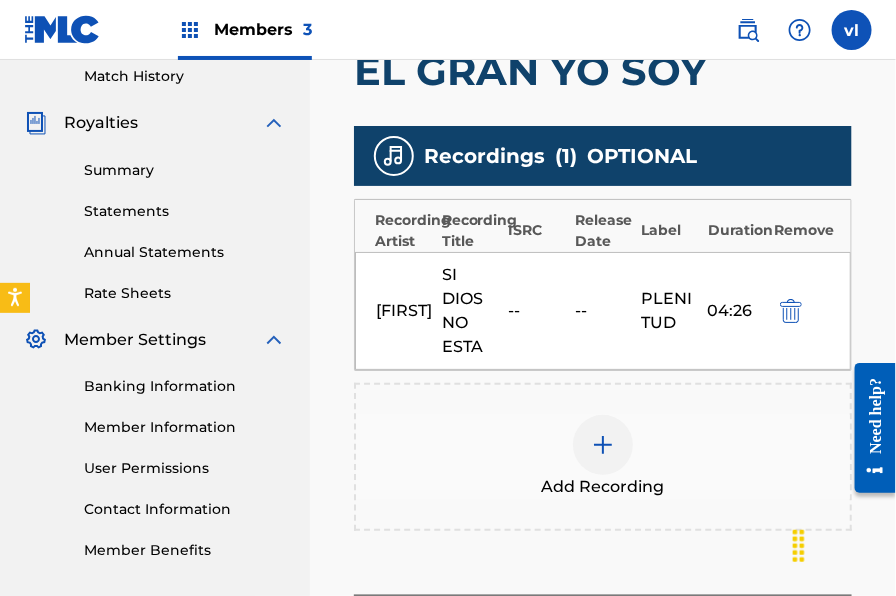 scroll, scrollTop: 743, scrollLeft: 0, axis: vertical 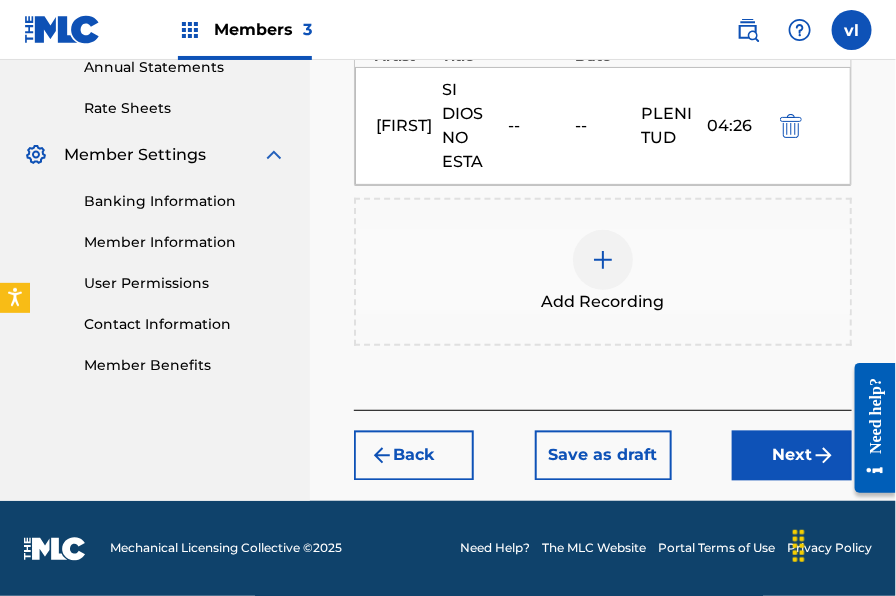 click on "Next" at bounding box center (792, 456) 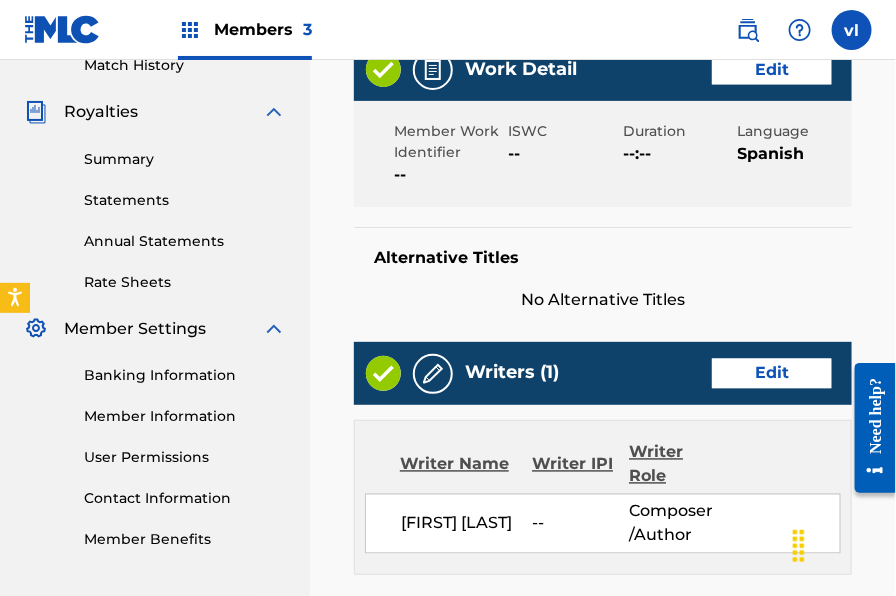 scroll, scrollTop: 1293, scrollLeft: 0, axis: vertical 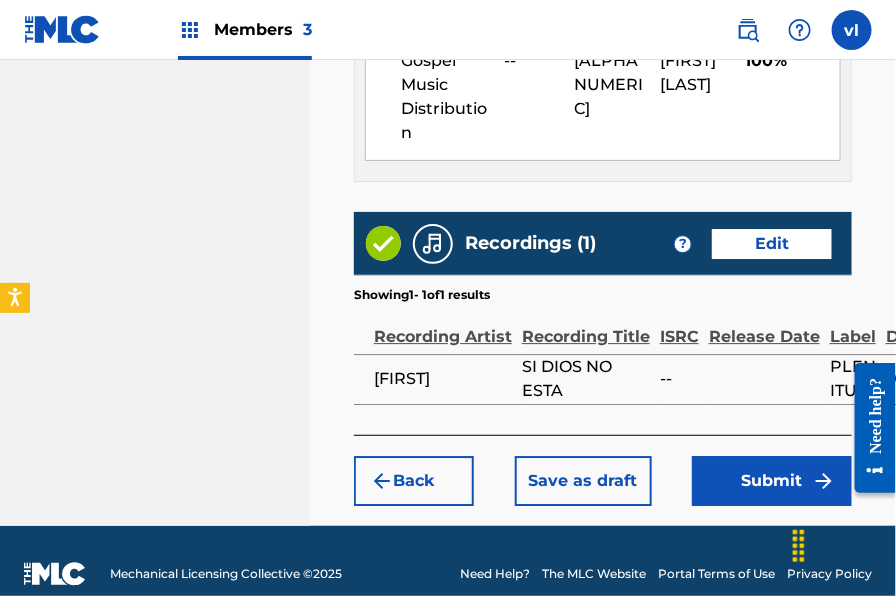 click on "Submit" at bounding box center (772, 481) 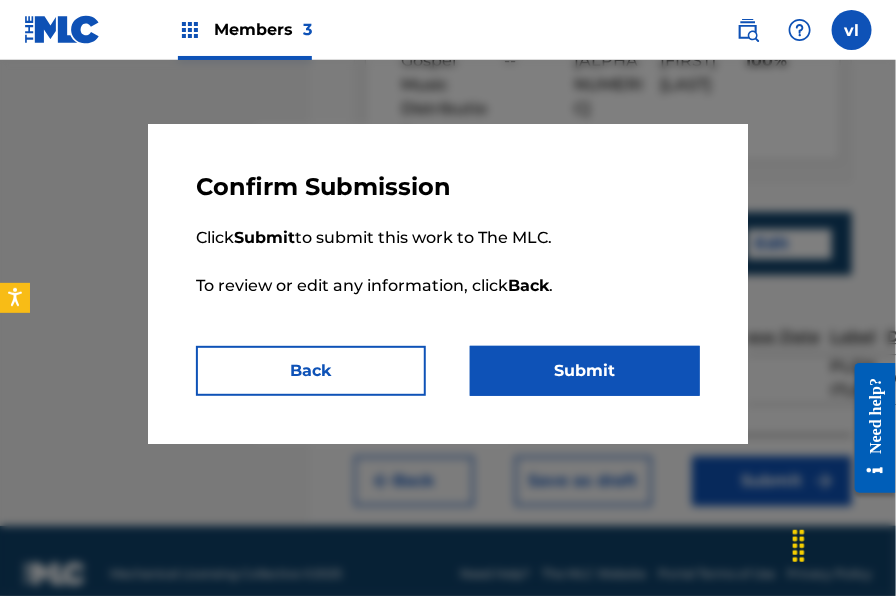 click on "Submit" at bounding box center [585, 371] 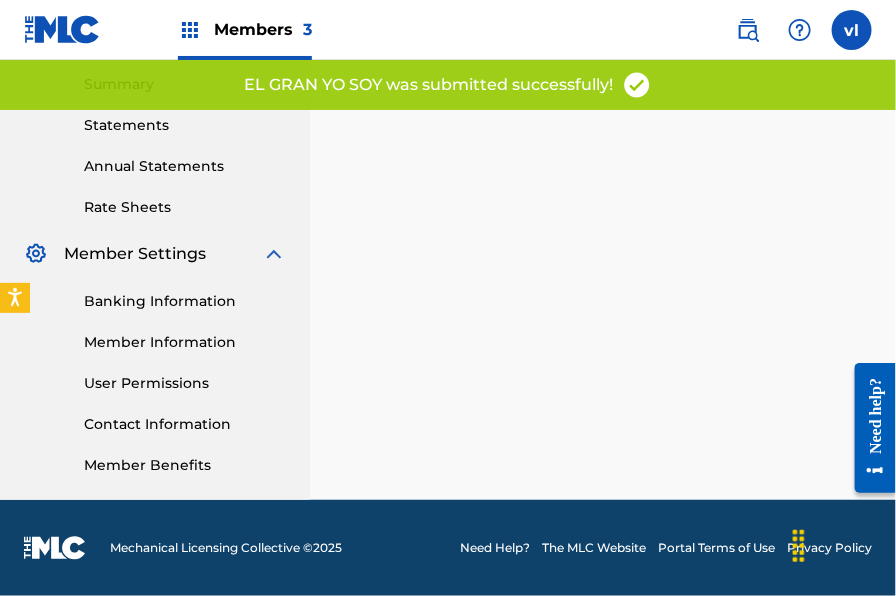scroll, scrollTop: 0, scrollLeft: 0, axis: both 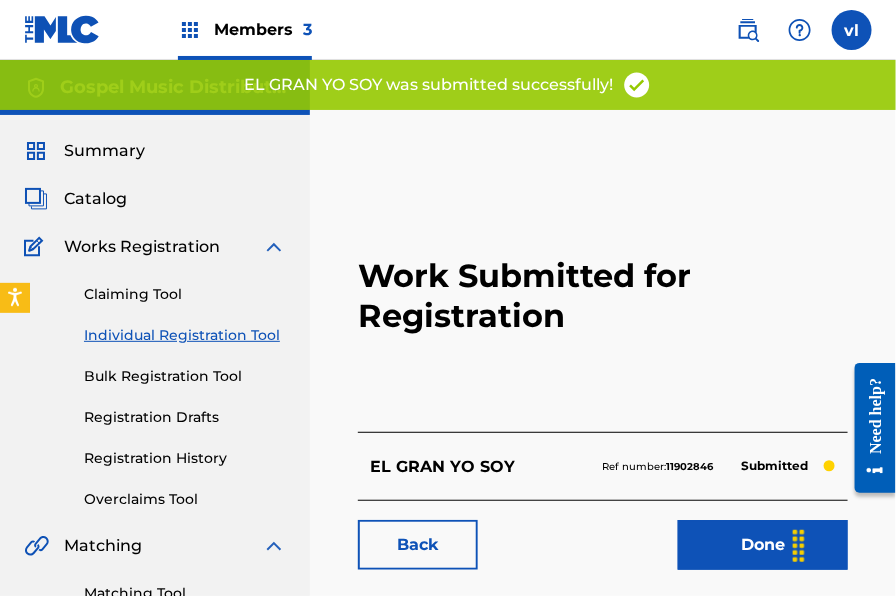 click on "Individual Registration Tool" at bounding box center [185, 335] 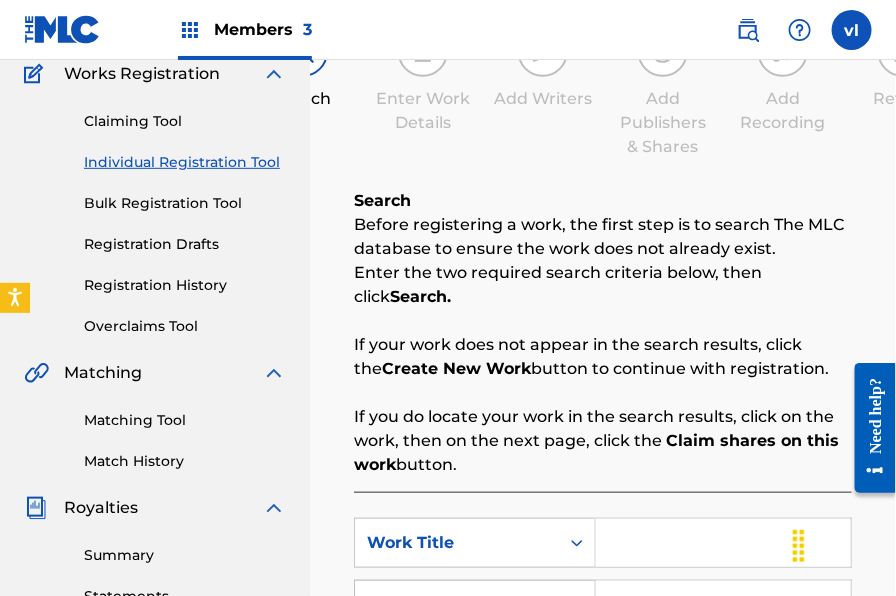 scroll, scrollTop: 306, scrollLeft: 0, axis: vertical 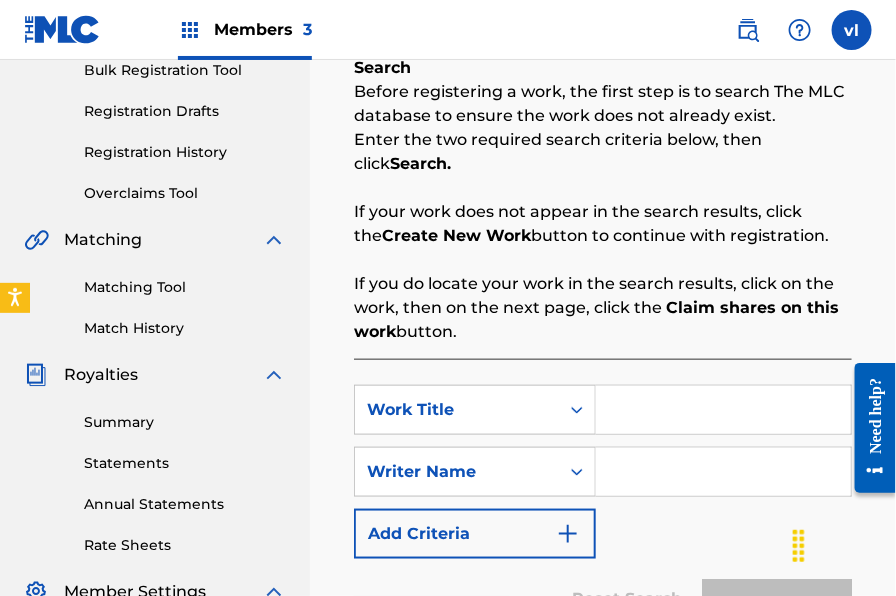 click at bounding box center [723, 410] 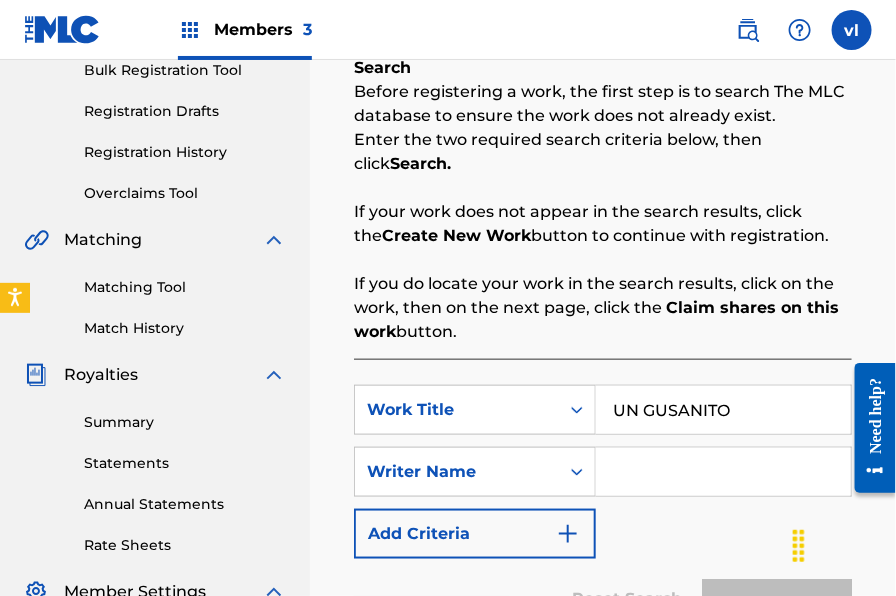 type on "UN GUSANITO" 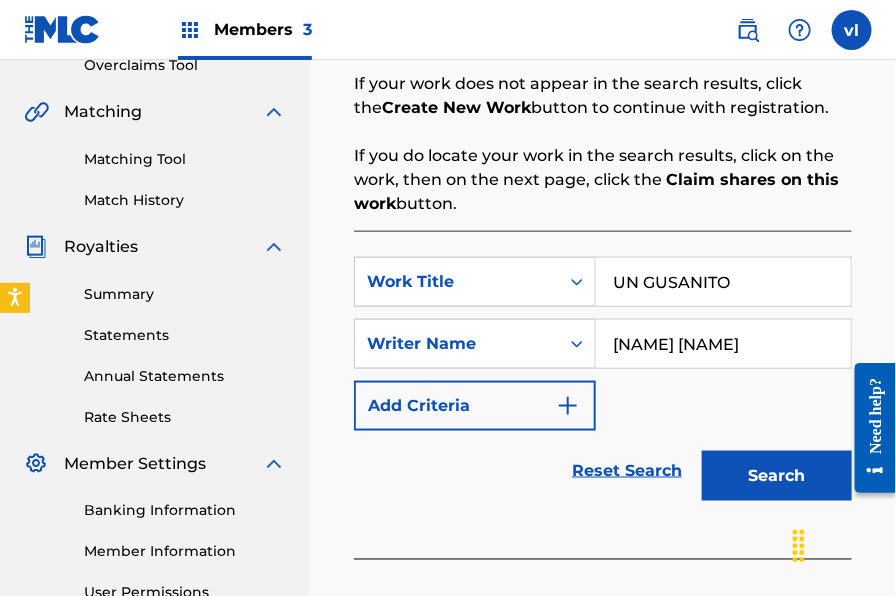 scroll, scrollTop: 441, scrollLeft: 0, axis: vertical 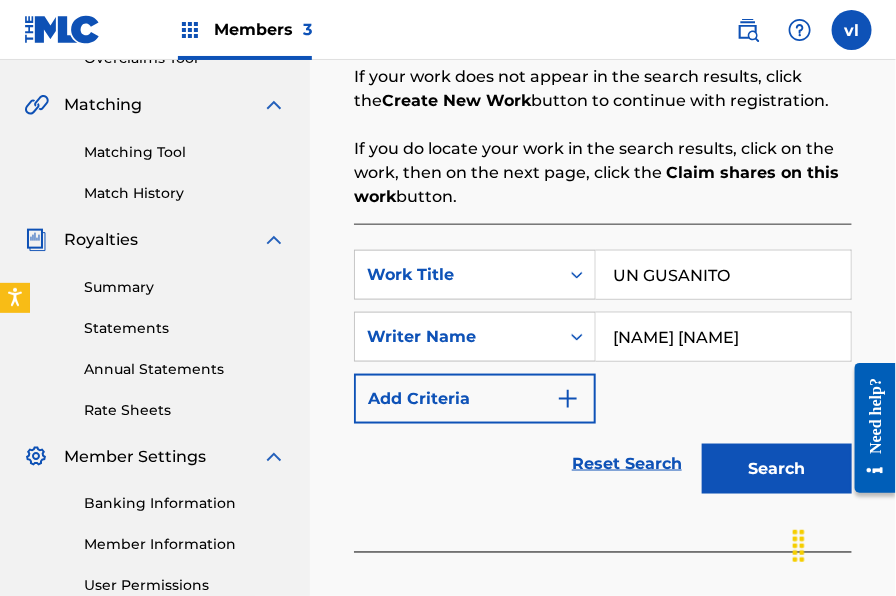 type on "[NAME] [NAME]" 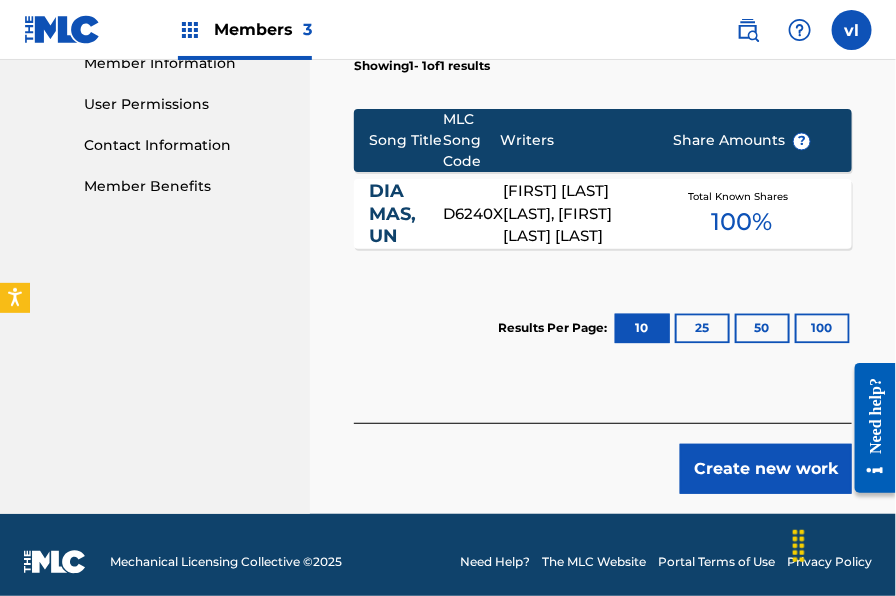 scroll, scrollTop: 932, scrollLeft: 0, axis: vertical 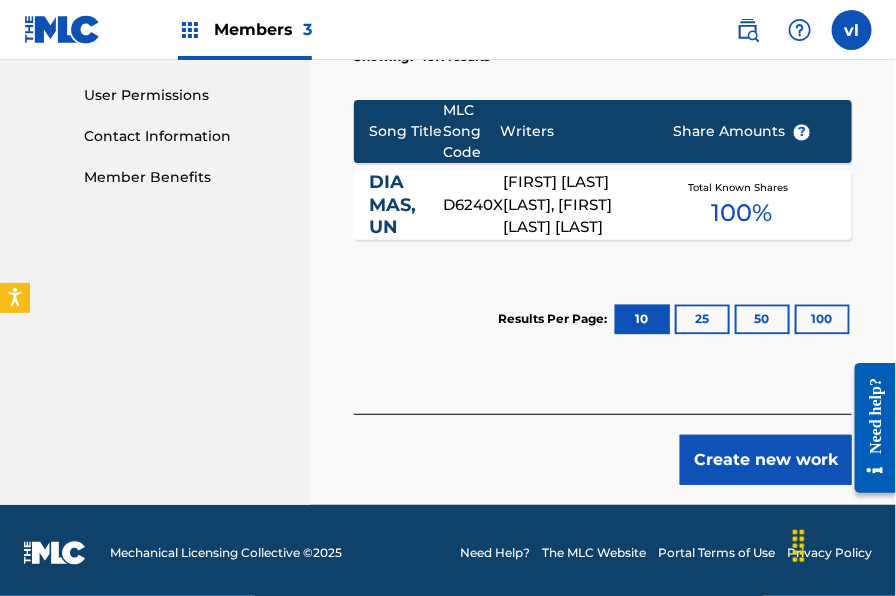 click on "Create new work" at bounding box center [766, 460] 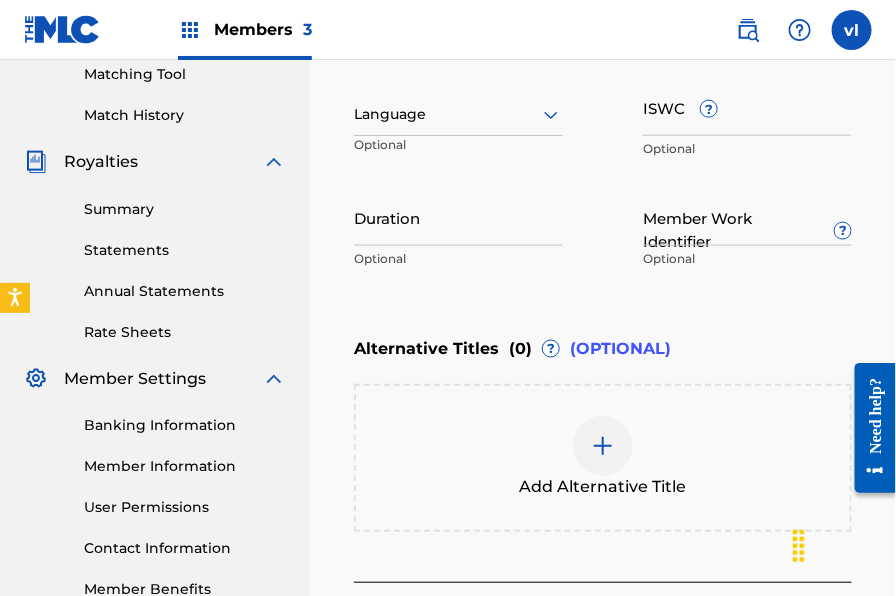 scroll, scrollTop: 403, scrollLeft: 0, axis: vertical 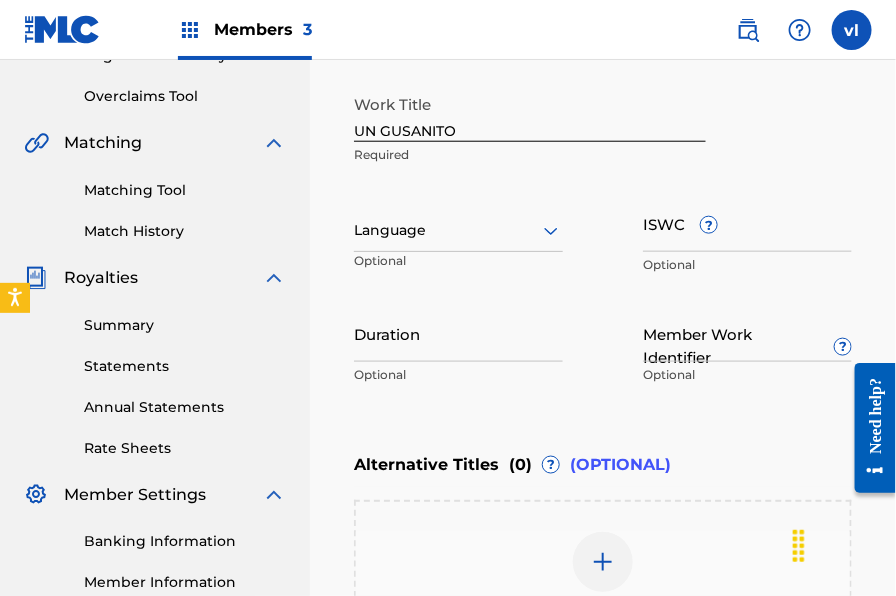 click at bounding box center [458, 230] 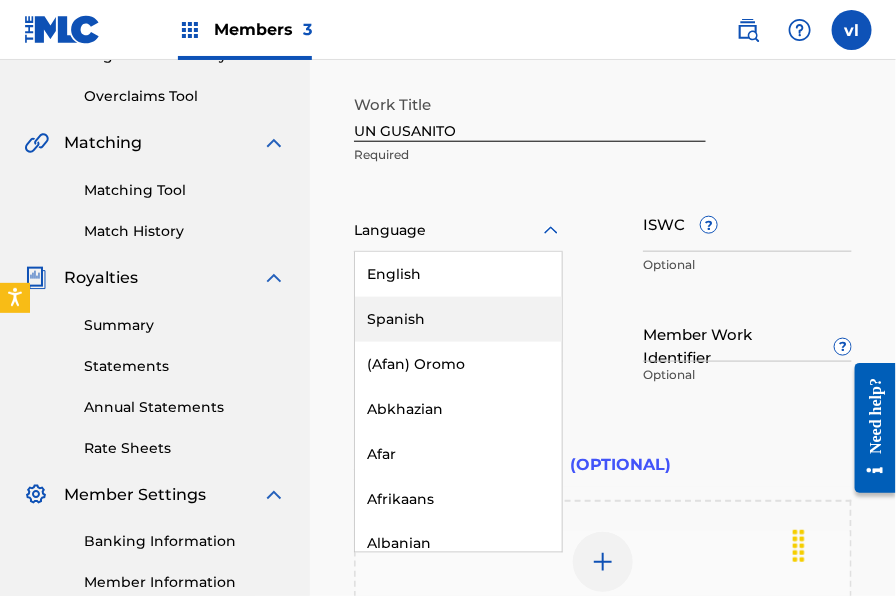 drag, startPoint x: 482, startPoint y: 317, endPoint x: 580, endPoint y: 374, distance: 113.37107 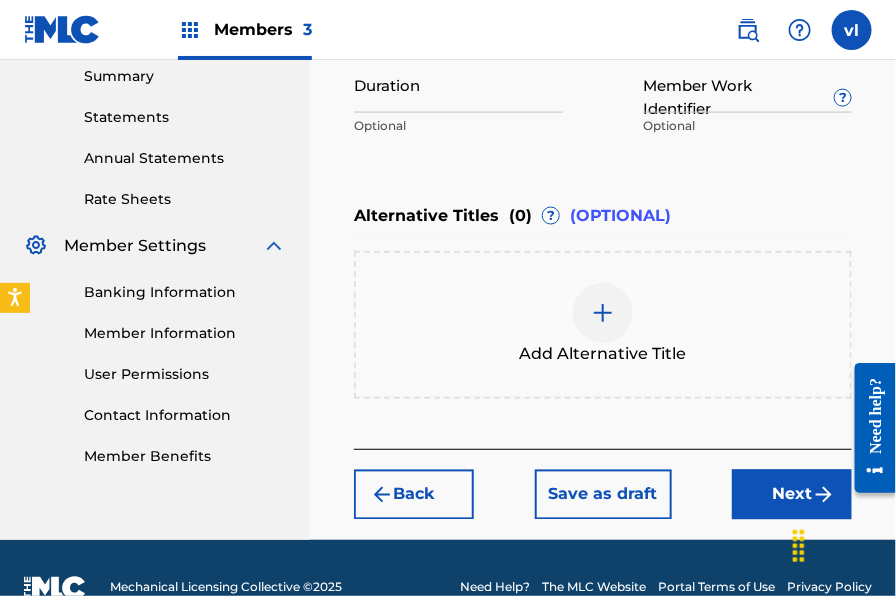 scroll, scrollTop: 690, scrollLeft: 0, axis: vertical 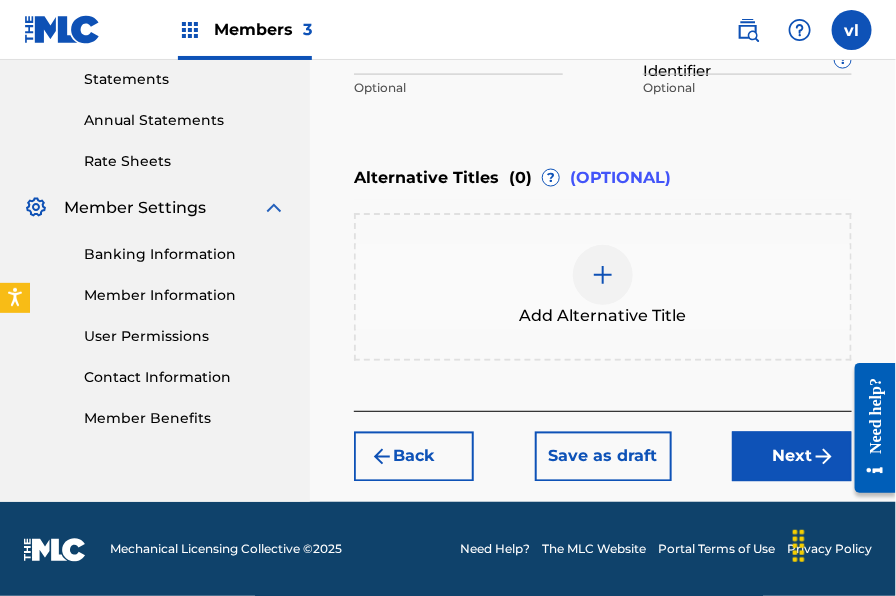 click on "Next" at bounding box center (792, 457) 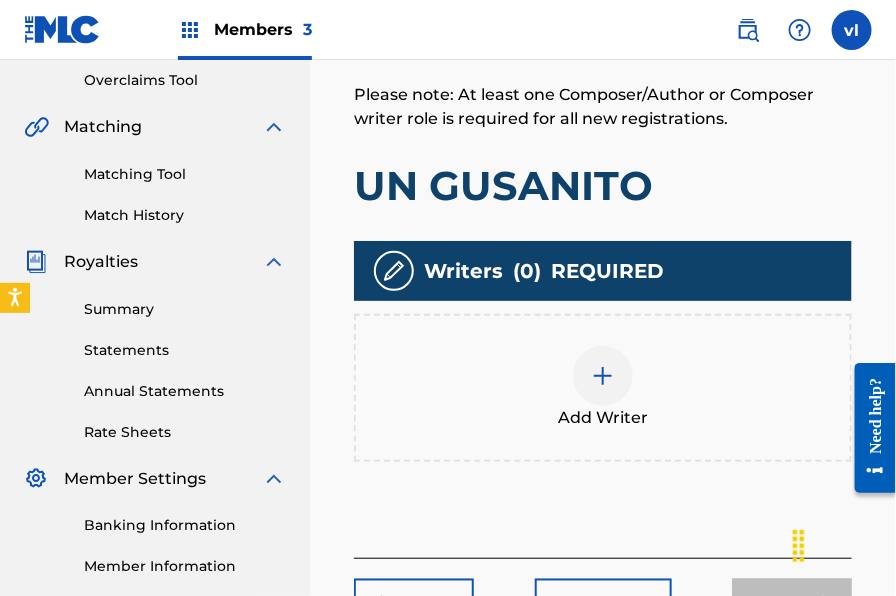 scroll, scrollTop: 458, scrollLeft: 0, axis: vertical 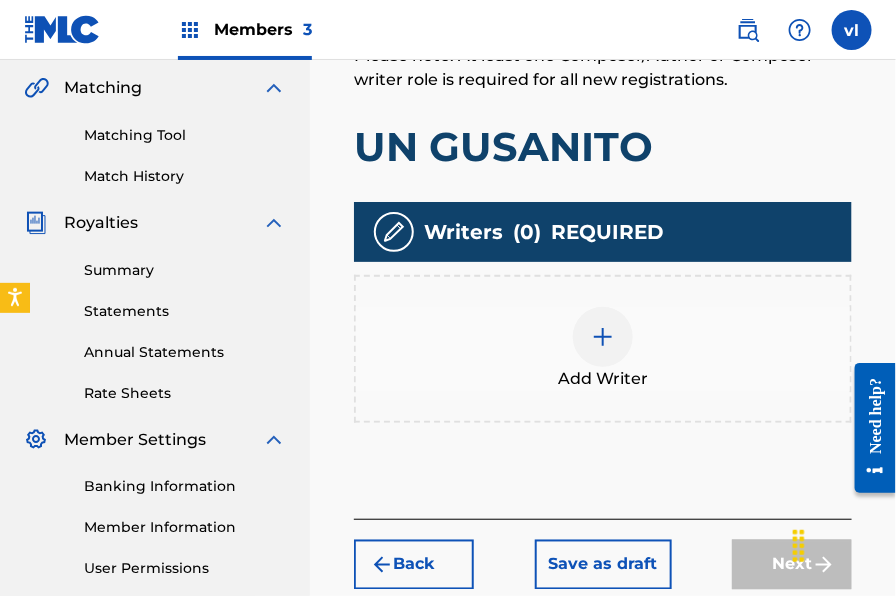 click on "Add Writer" at bounding box center (603, 349) 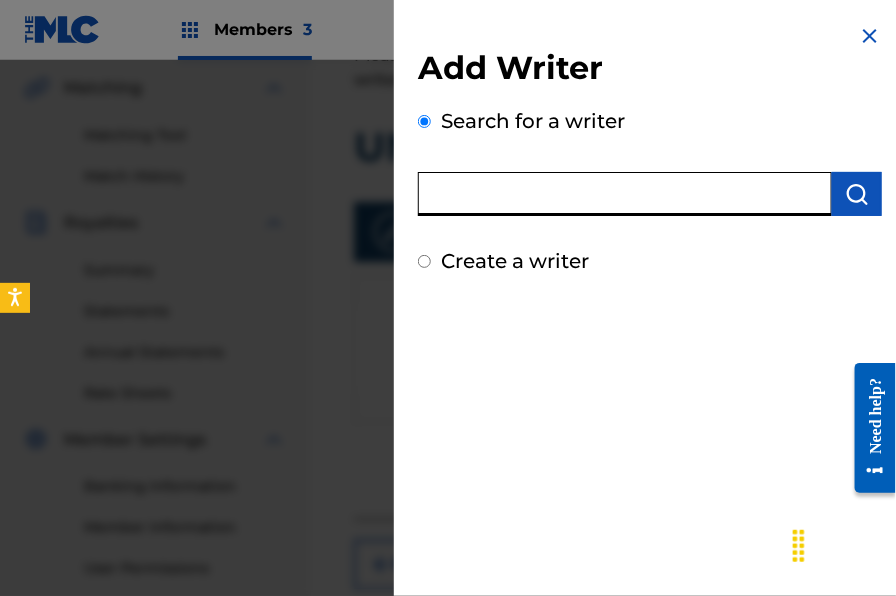 paste on "[FIRST] [LAST]" 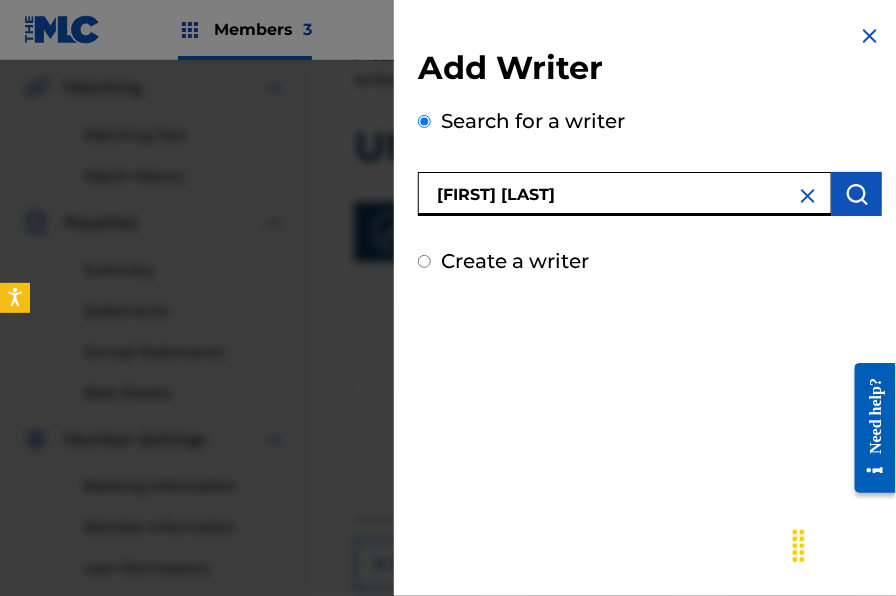type on "[FIRST] [LAST]" 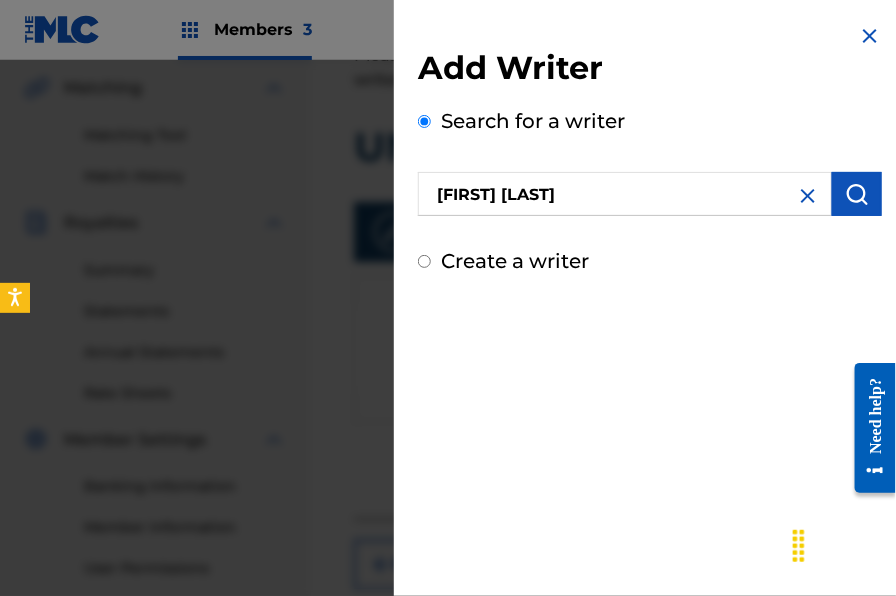 click at bounding box center (857, 194) 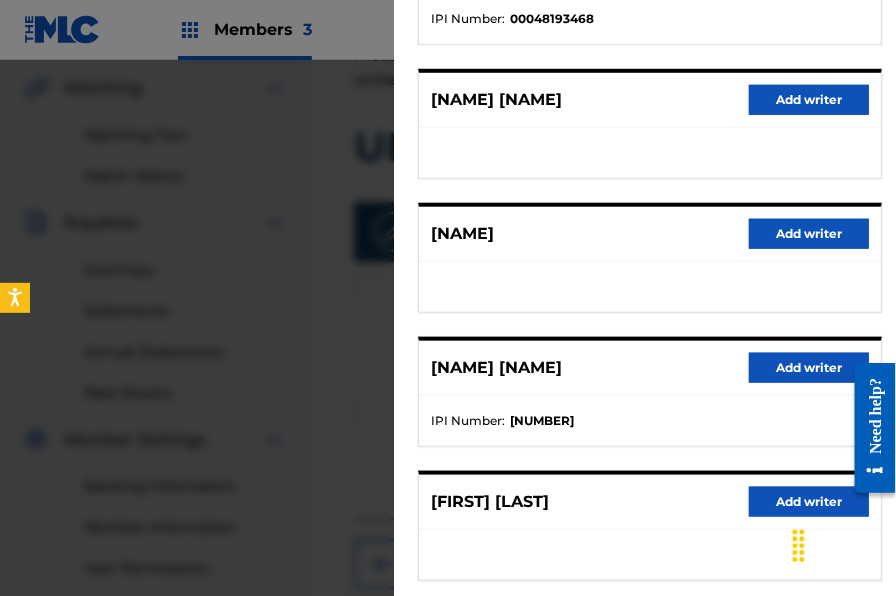 scroll, scrollTop: 439, scrollLeft: 0, axis: vertical 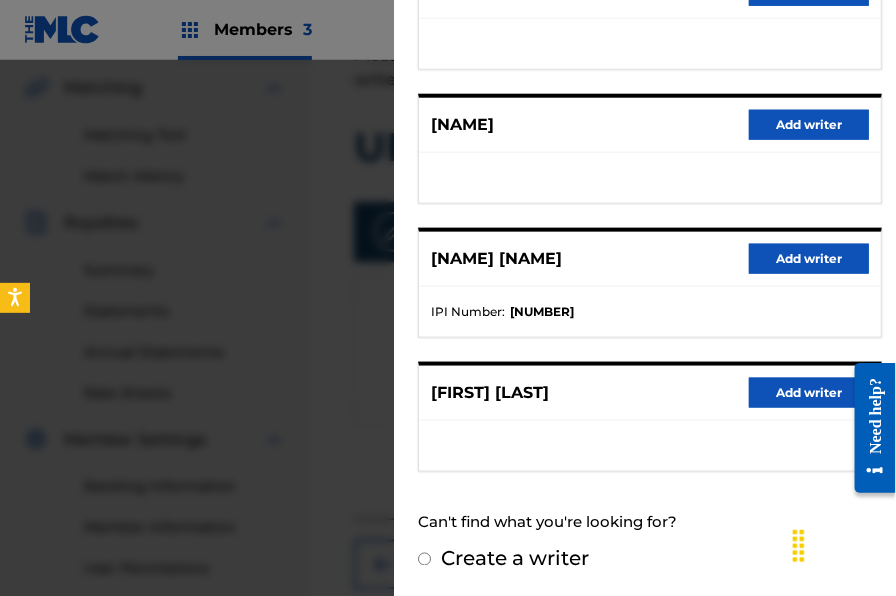 click on "Add writer" at bounding box center (809, 393) 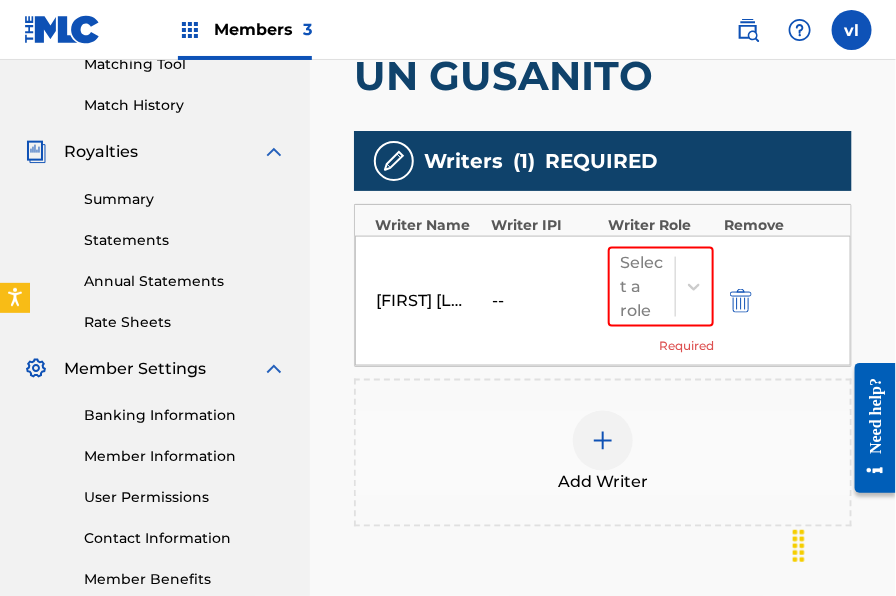scroll, scrollTop: 724, scrollLeft: 0, axis: vertical 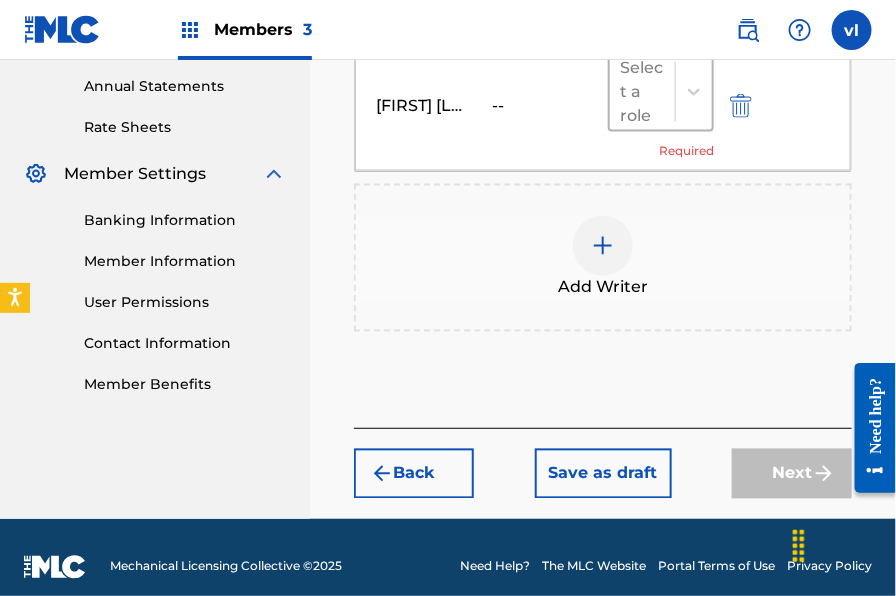click on "Select a role" at bounding box center [642, 92] 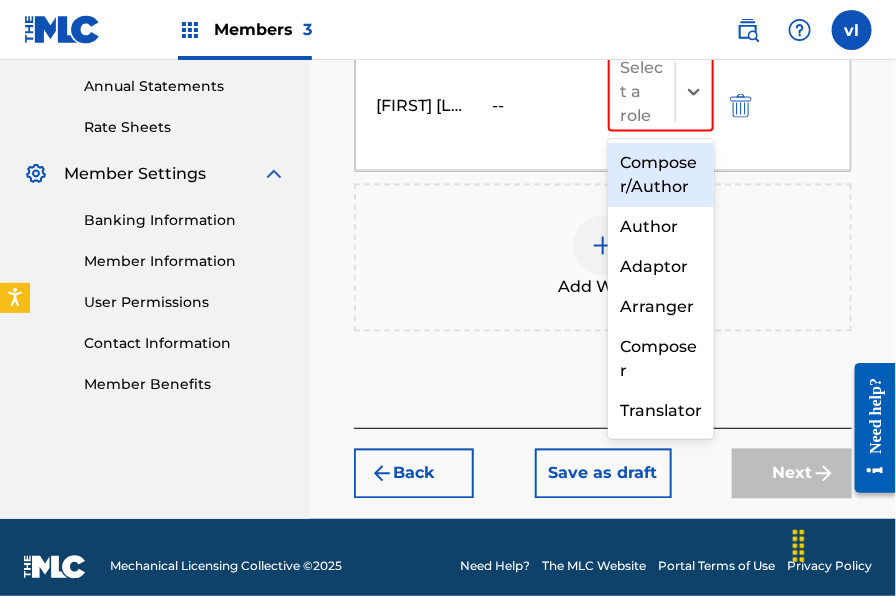 click on "Composer/Author" at bounding box center (661, 175) 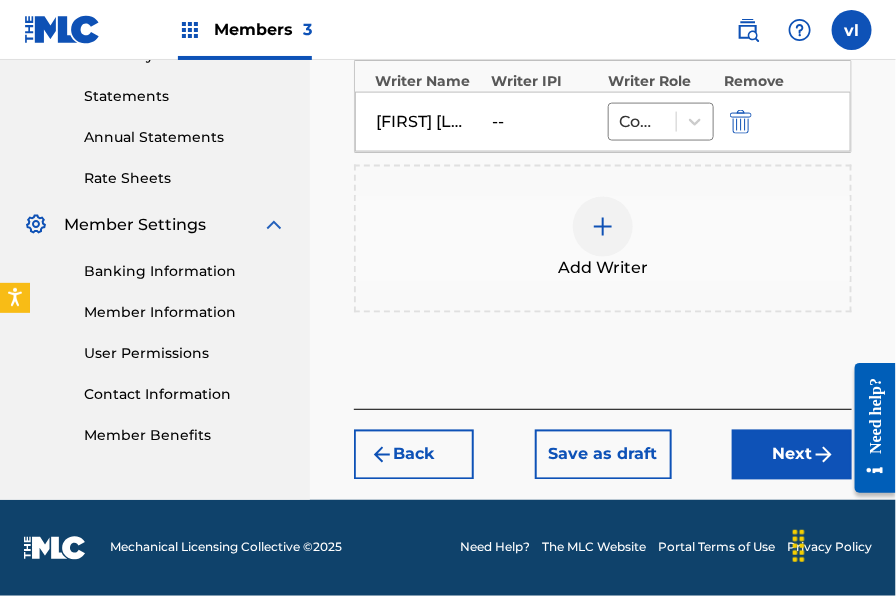 scroll, scrollTop: 672, scrollLeft: 0, axis: vertical 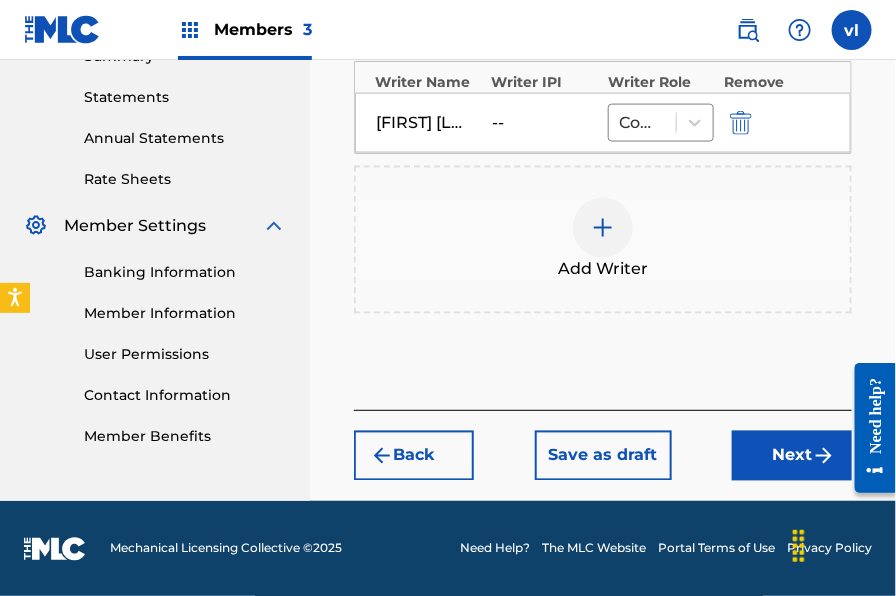 click on "Next" at bounding box center [792, 456] 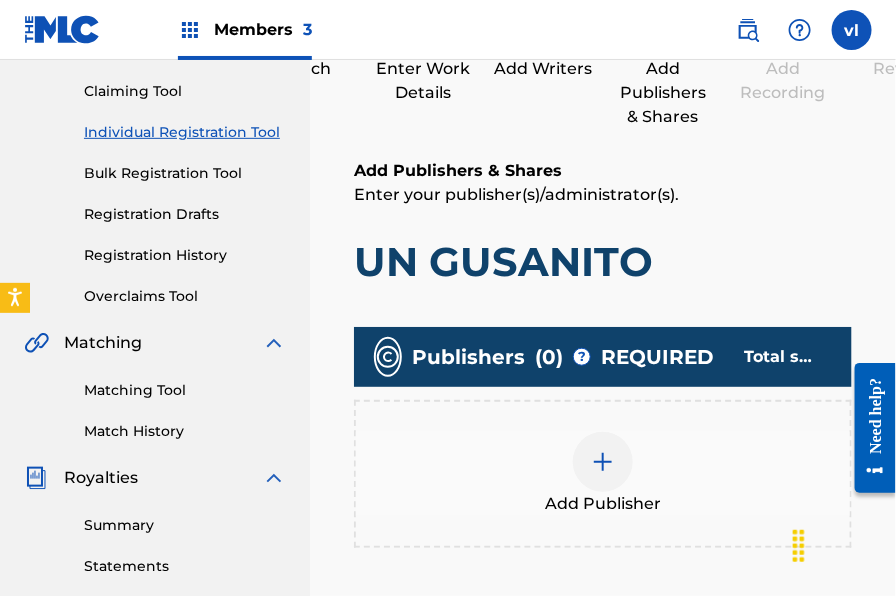 scroll, scrollTop: 288, scrollLeft: 0, axis: vertical 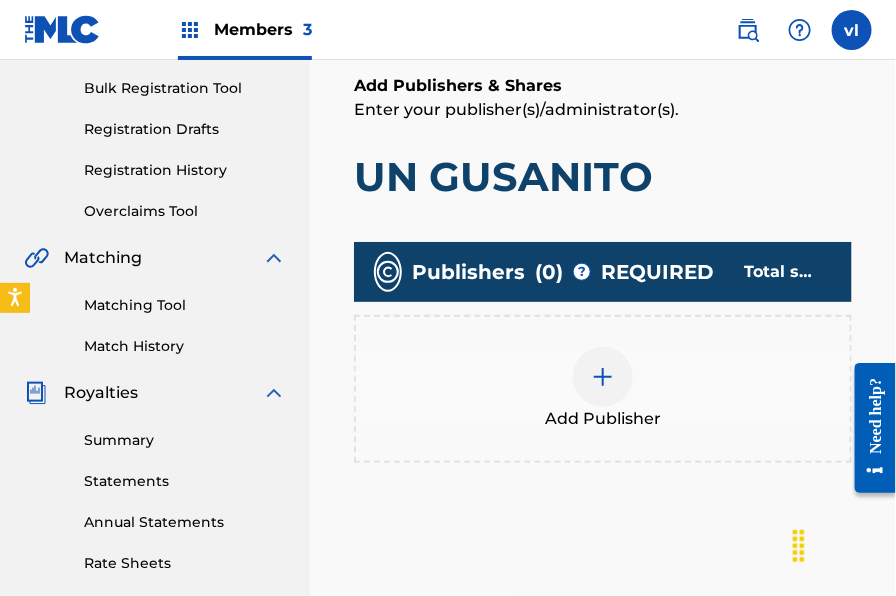 click at bounding box center [603, 377] 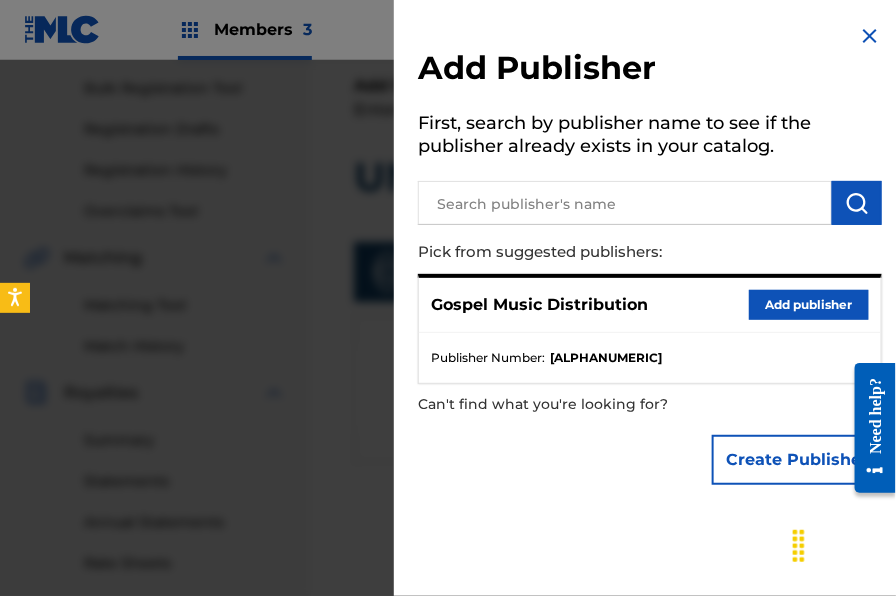 click on "Add publisher" at bounding box center (809, 305) 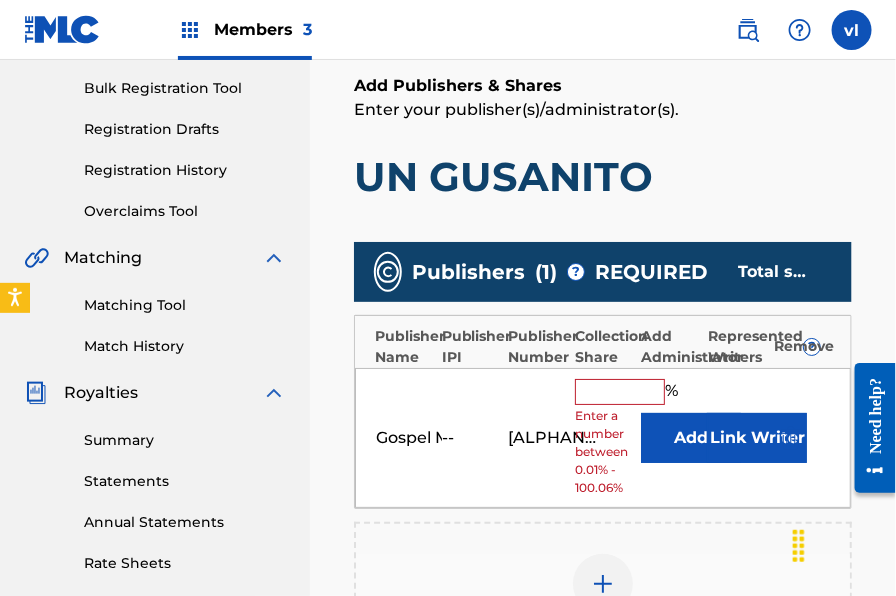 click at bounding box center (620, 392) 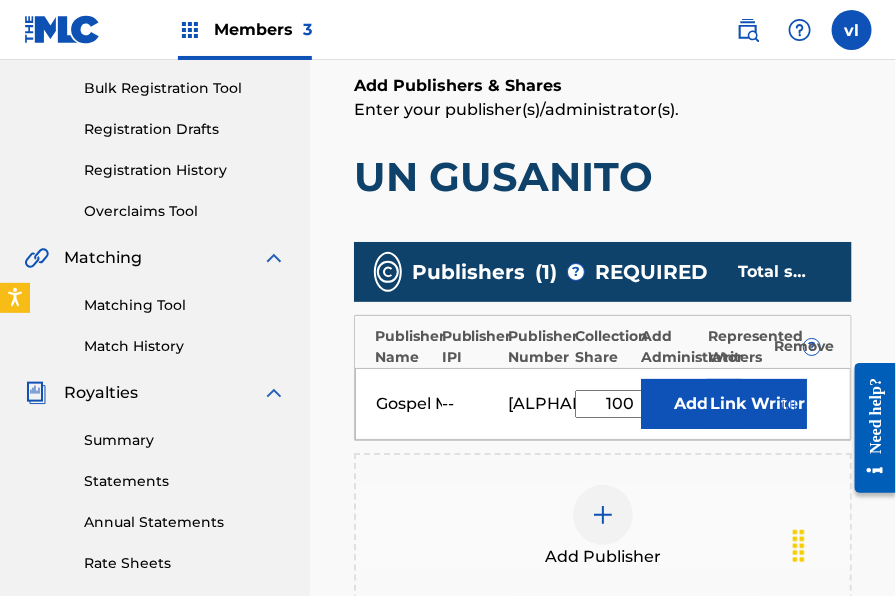 type on "100" 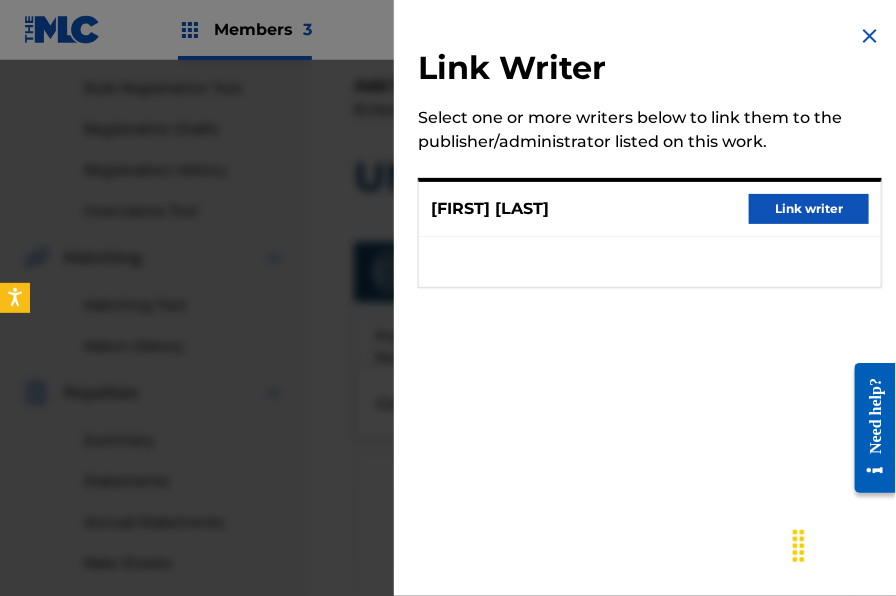 click on "Link writer" at bounding box center (809, 209) 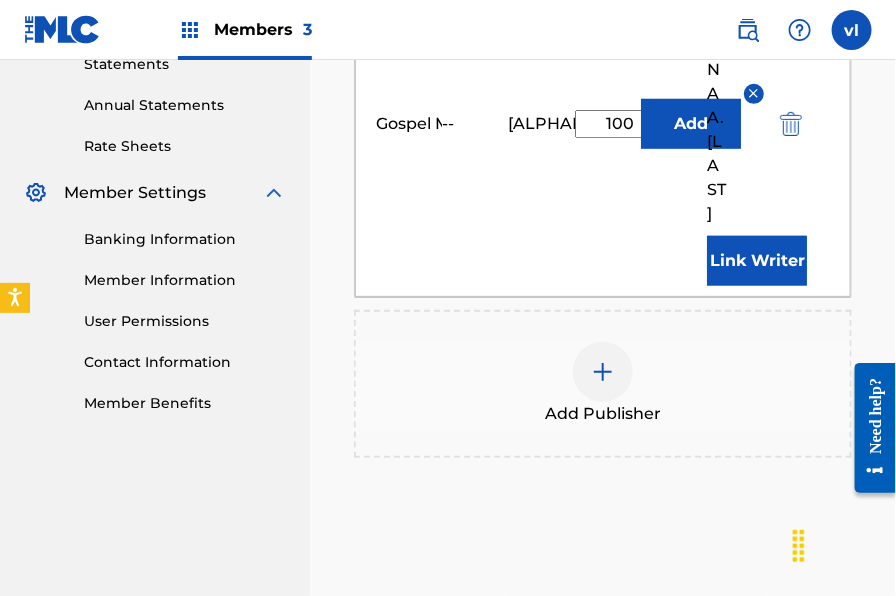 scroll, scrollTop: 933, scrollLeft: 0, axis: vertical 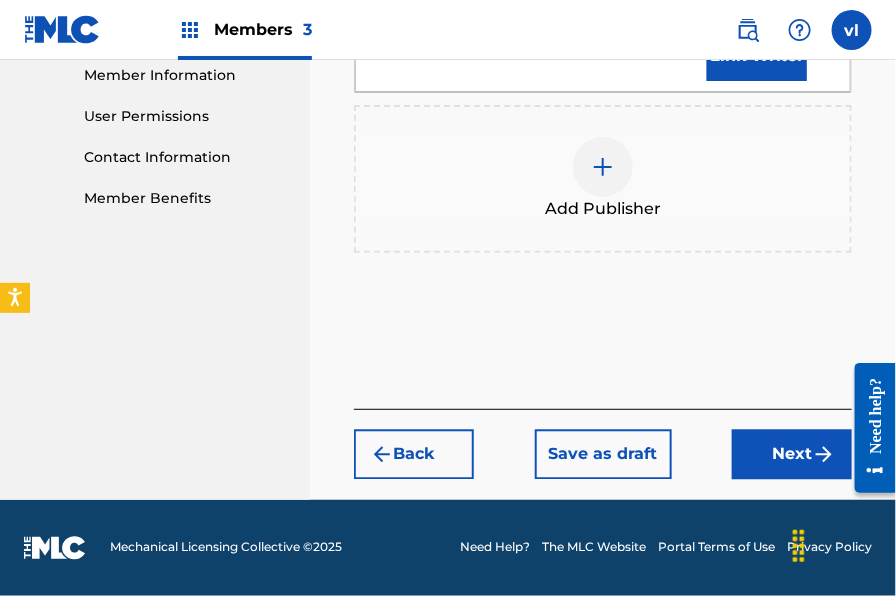 click on "Next" at bounding box center [792, 455] 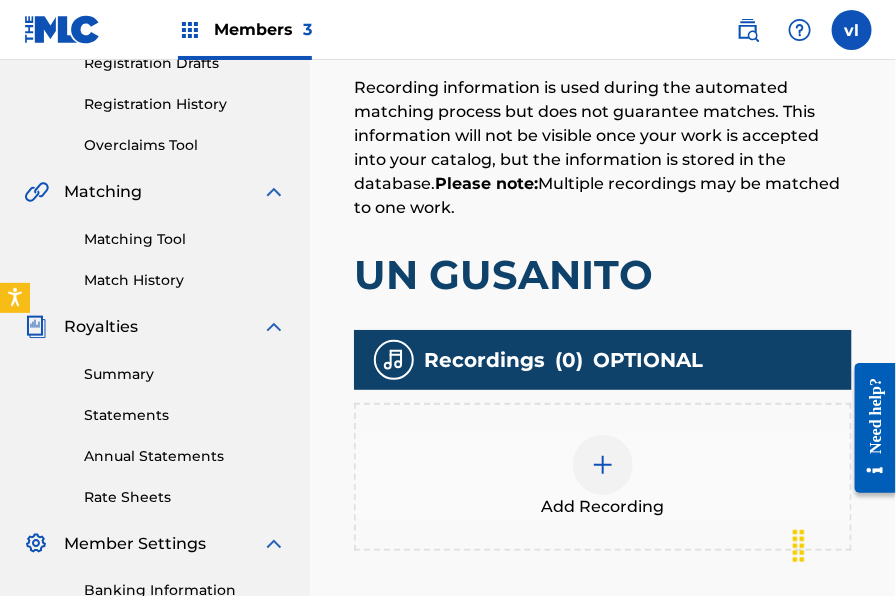 scroll, scrollTop: 386, scrollLeft: 0, axis: vertical 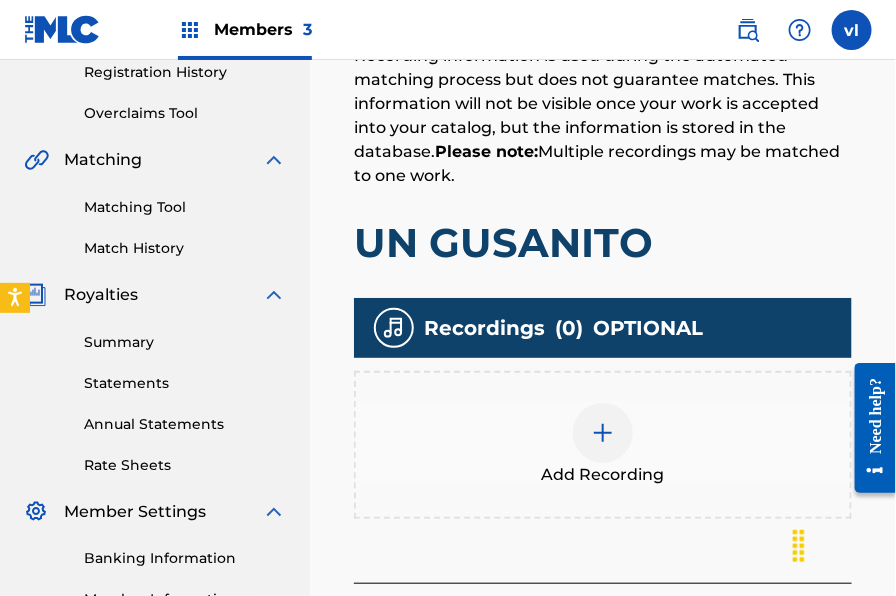 click at bounding box center [603, 433] 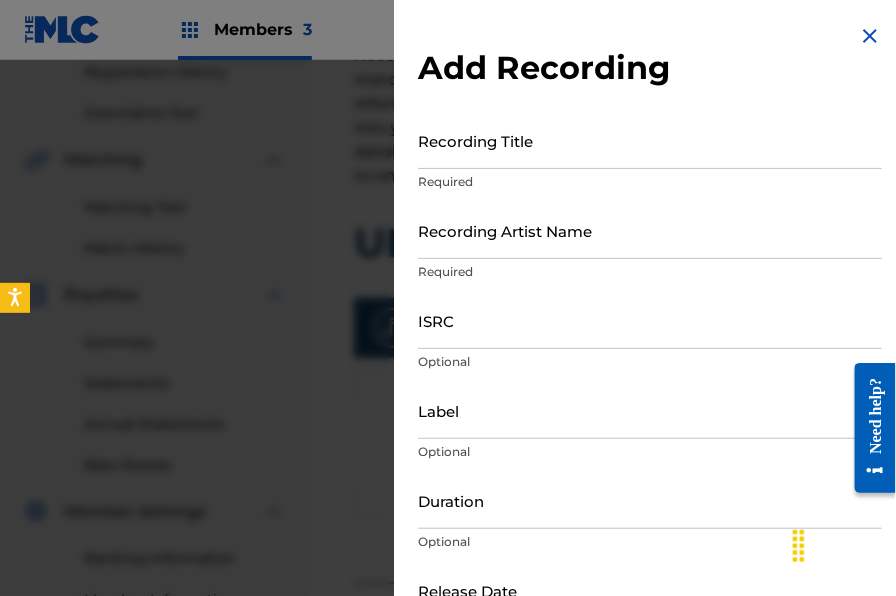 click on "Recording Title" at bounding box center [650, 140] 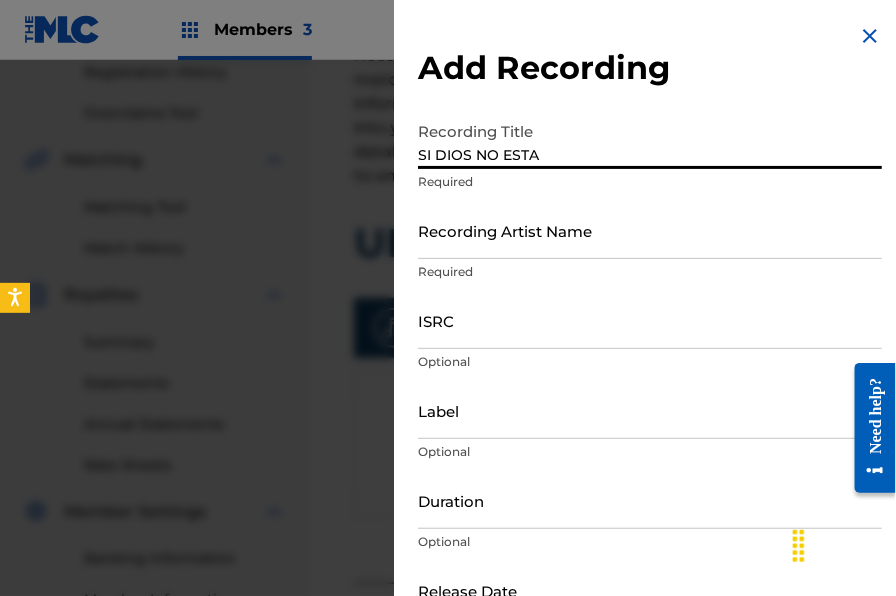 type on "SI DIOS NO ESTA" 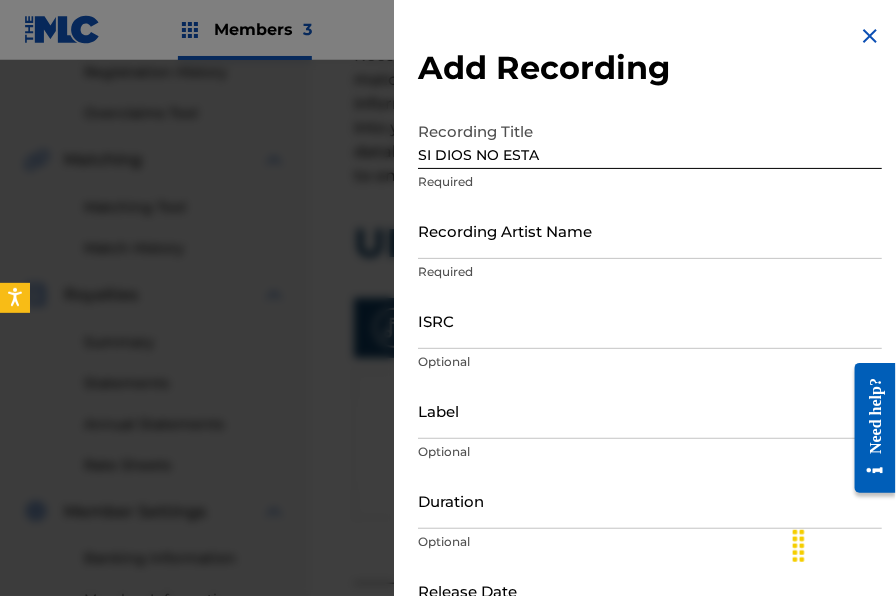 scroll, scrollTop: 14, scrollLeft: 0, axis: vertical 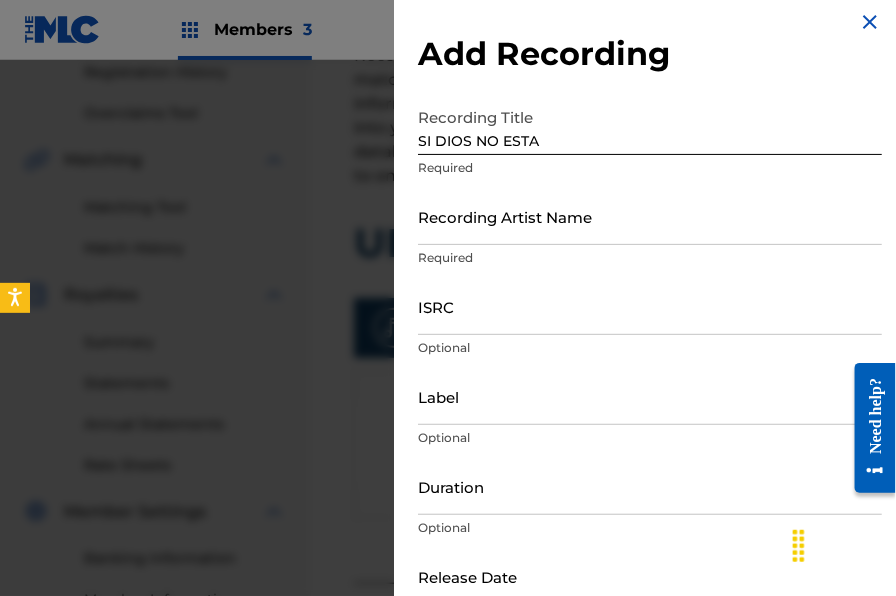 click on "Recording Artist Name" at bounding box center (650, 216) 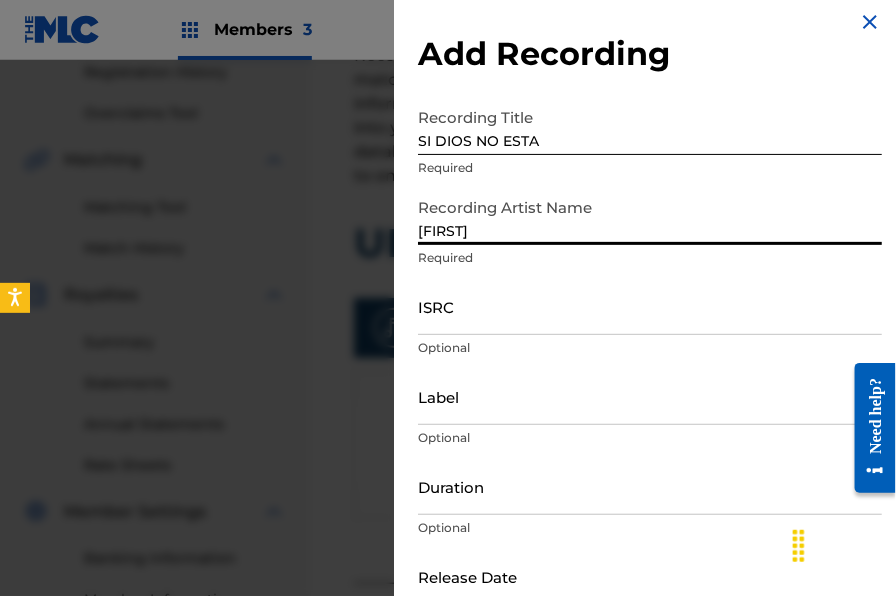 type on "[FIRST]" 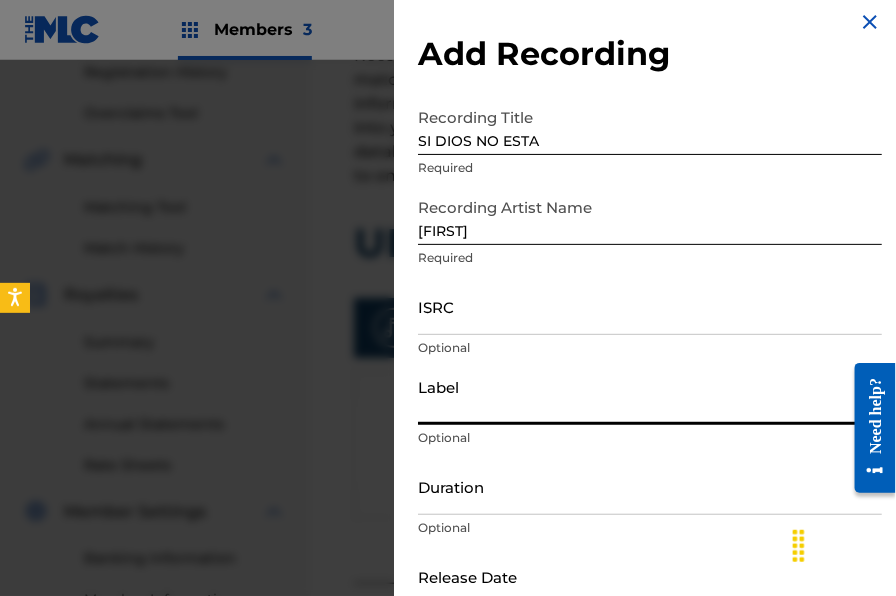 click on "Label" at bounding box center [650, 396] 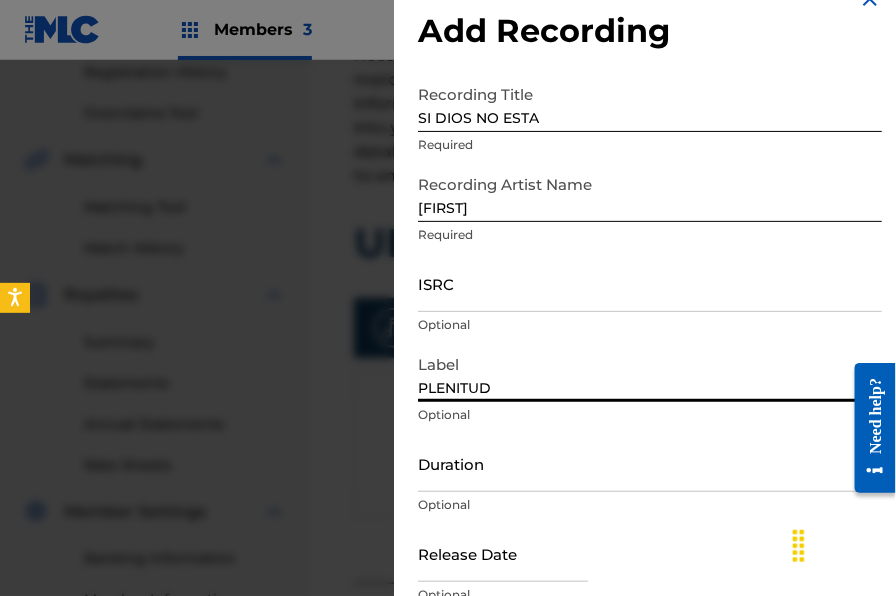 scroll, scrollTop: 44, scrollLeft: 0, axis: vertical 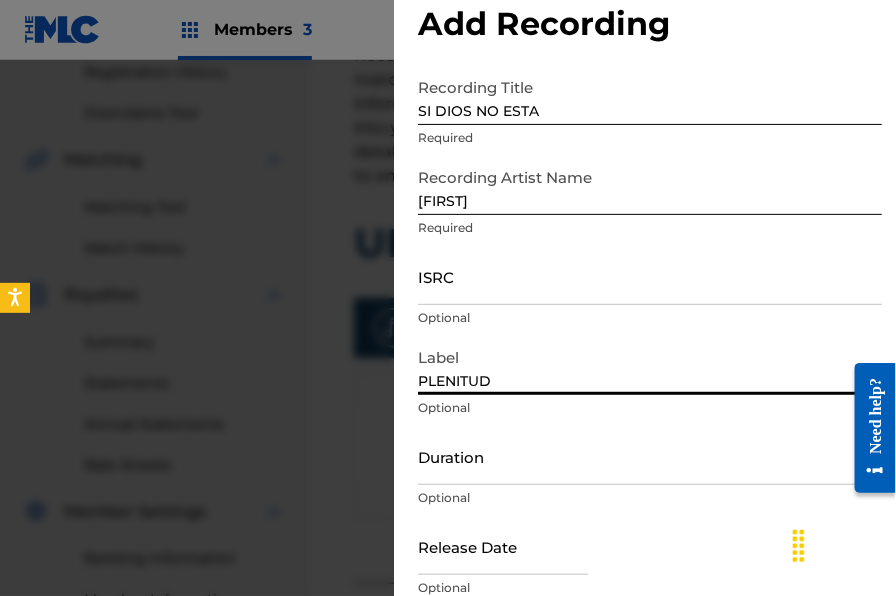 type on "PLENITUD" 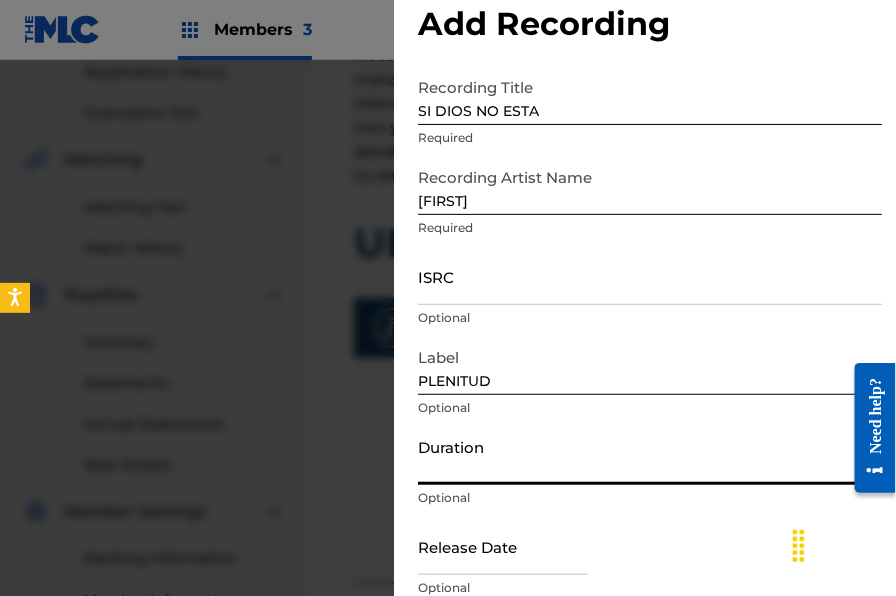 click on "Duration" at bounding box center [650, 456] 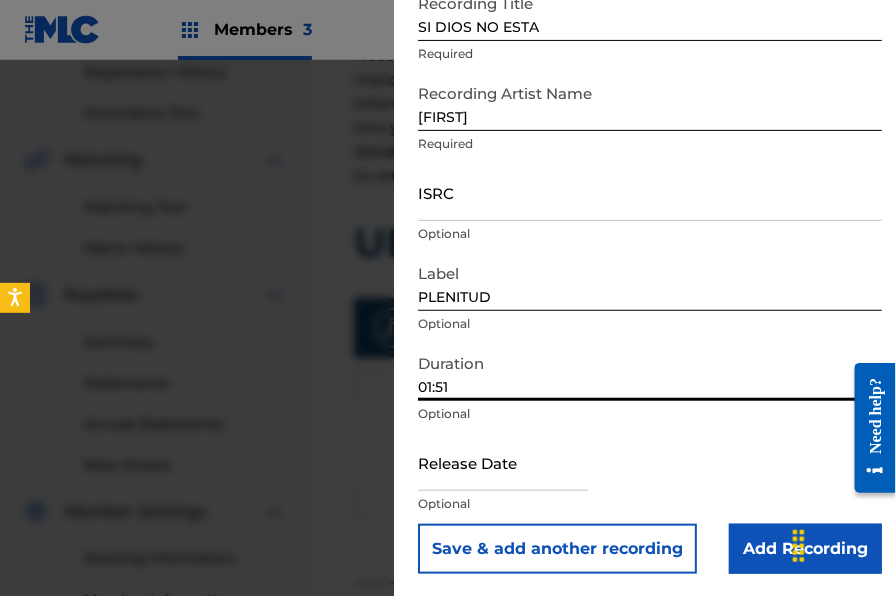 scroll, scrollTop: 130, scrollLeft: 0, axis: vertical 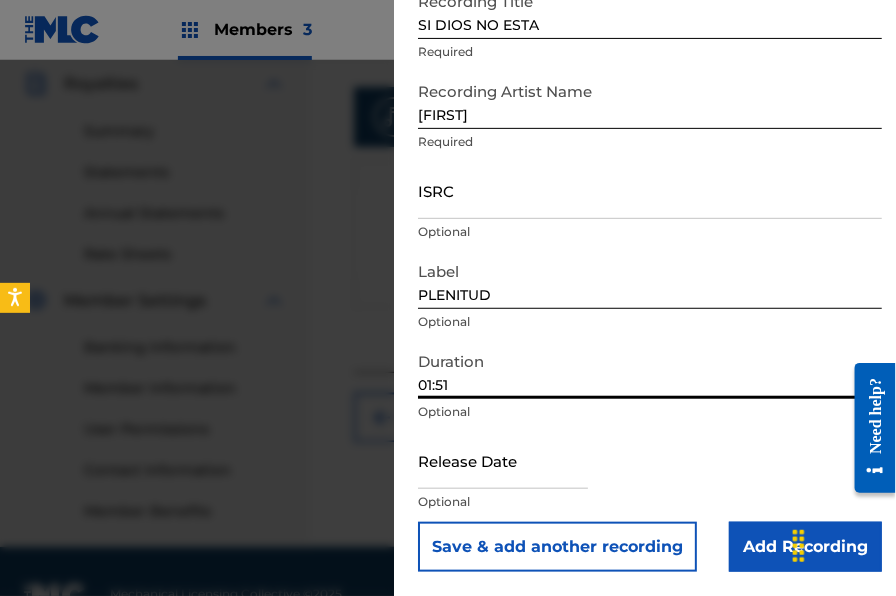 type on "01:51" 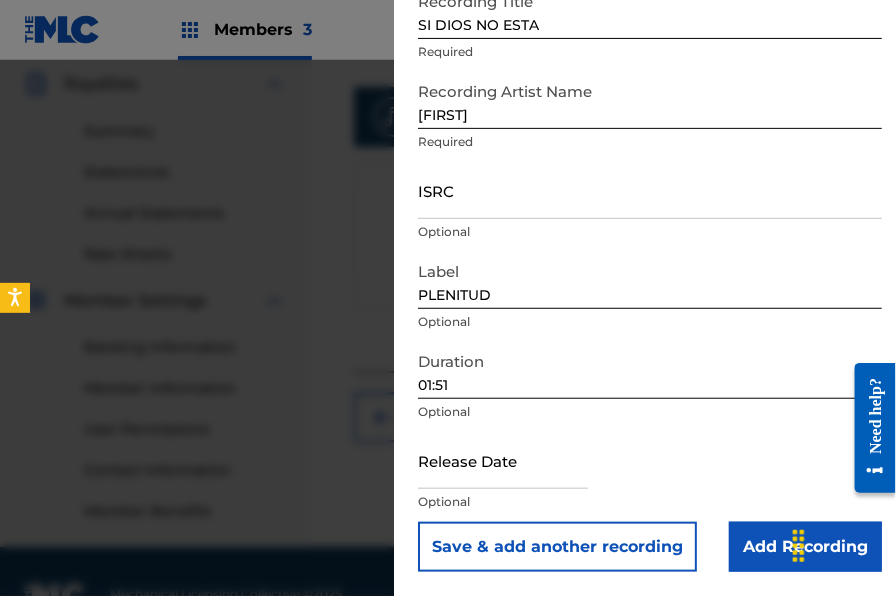 click on "Add Recording" at bounding box center [805, 547] 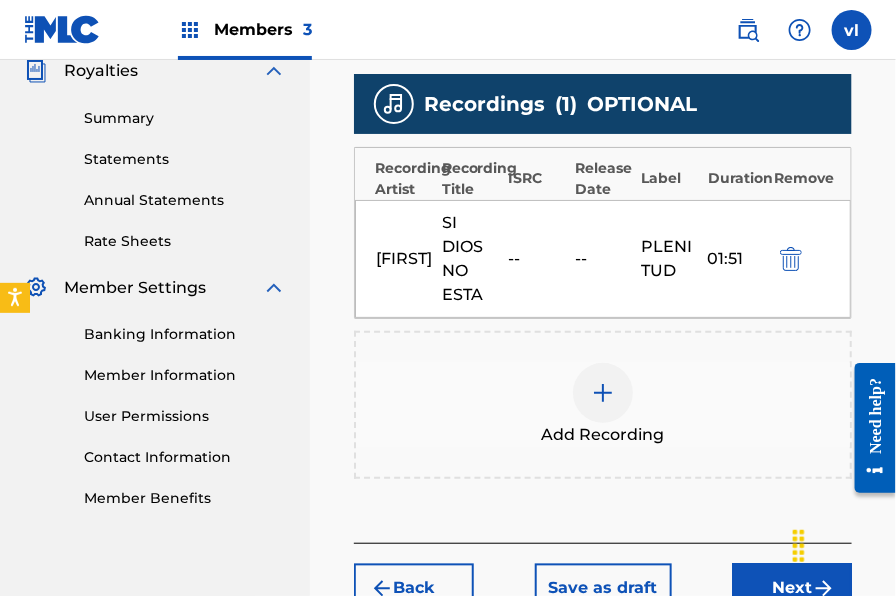 scroll, scrollTop: 743, scrollLeft: 0, axis: vertical 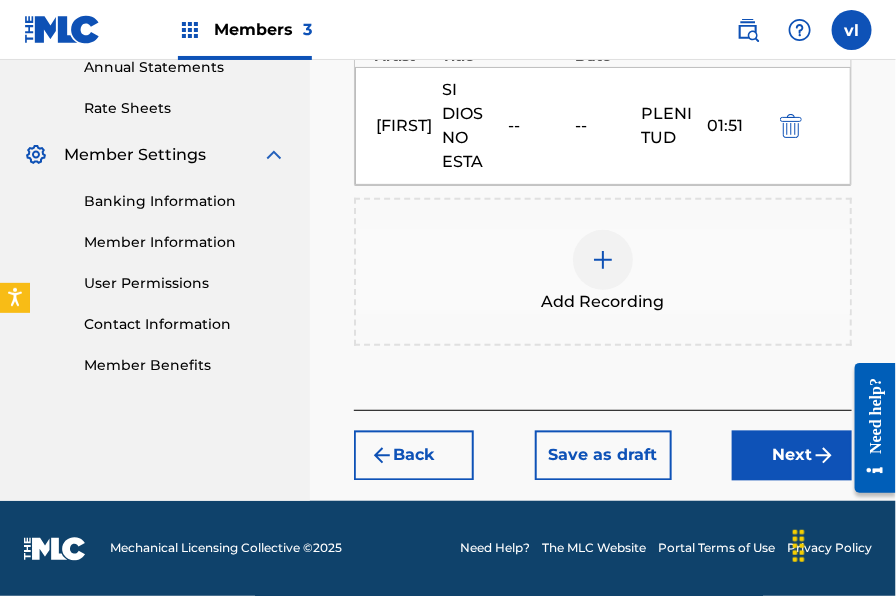 click on "Next" at bounding box center [792, 456] 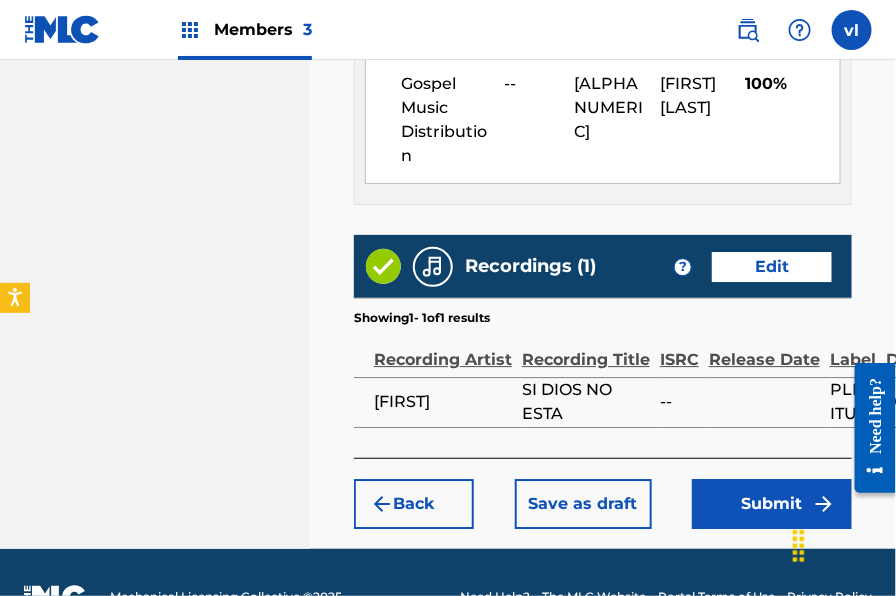 scroll, scrollTop: 1293, scrollLeft: 0, axis: vertical 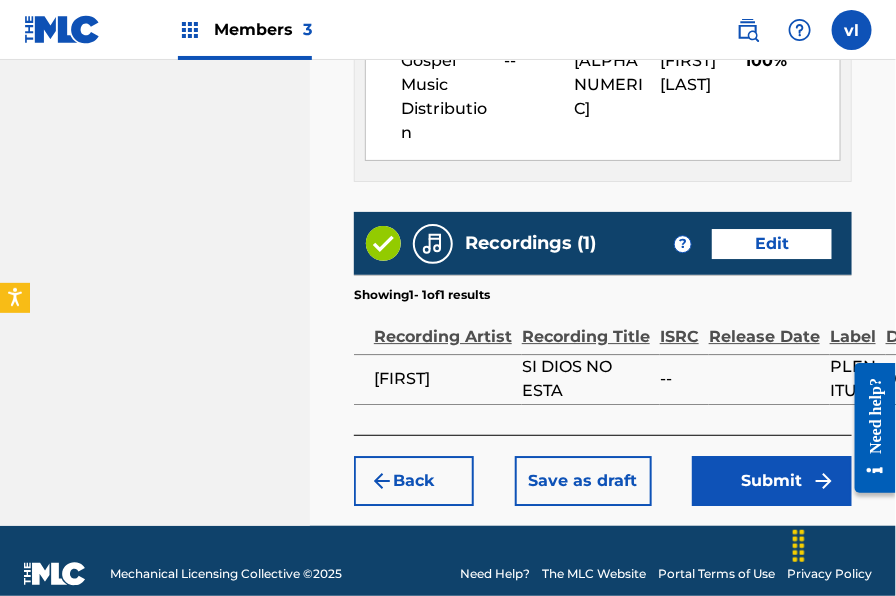 click on "Submit" at bounding box center (772, 481) 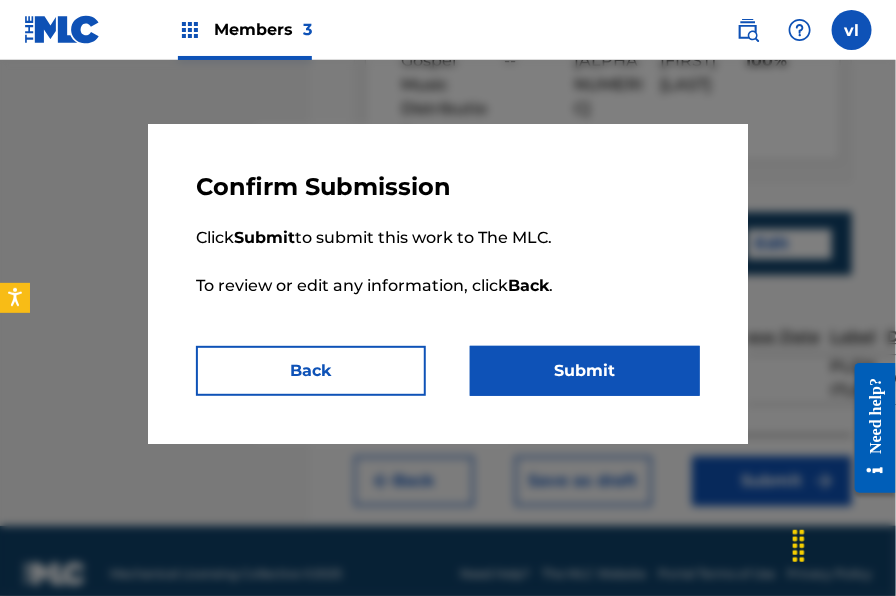 click on "Submit" at bounding box center (585, 371) 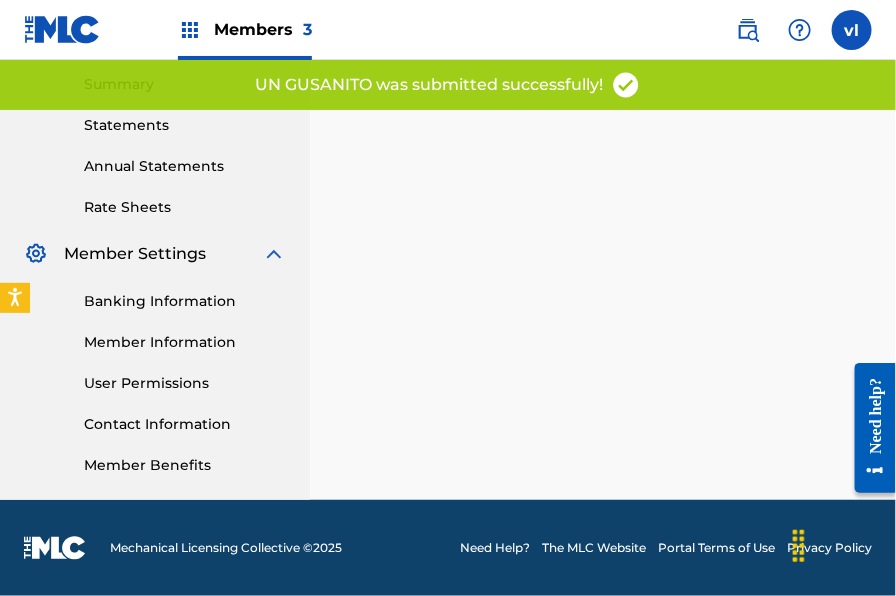 scroll, scrollTop: 0, scrollLeft: 0, axis: both 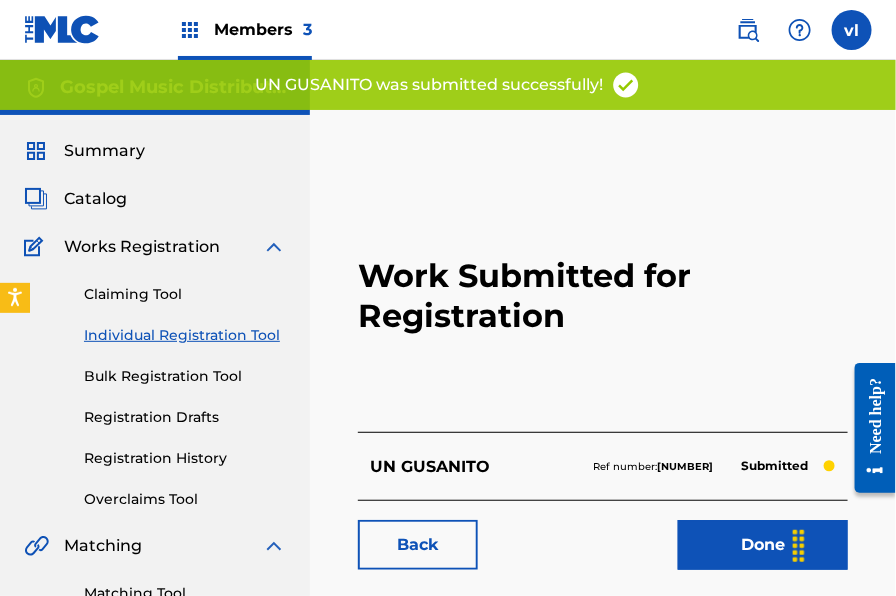 drag, startPoint x: 188, startPoint y: 333, endPoint x: 892, endPoint y: 335, distance: 704.00287 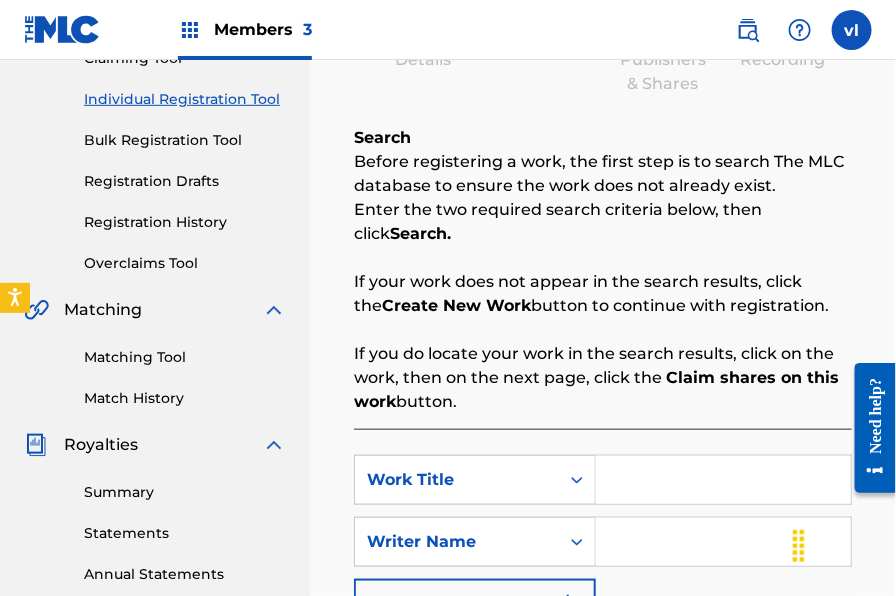scroll, scrollTop: 179, scrollLeft: 0, axis: vertical 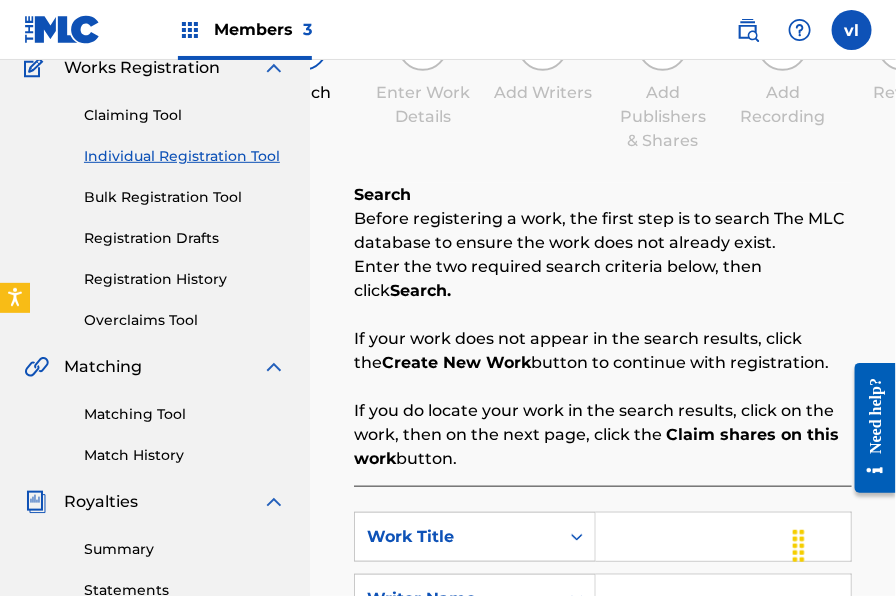 click on "Individual Registration Tool" at bounding box center [185, 156] 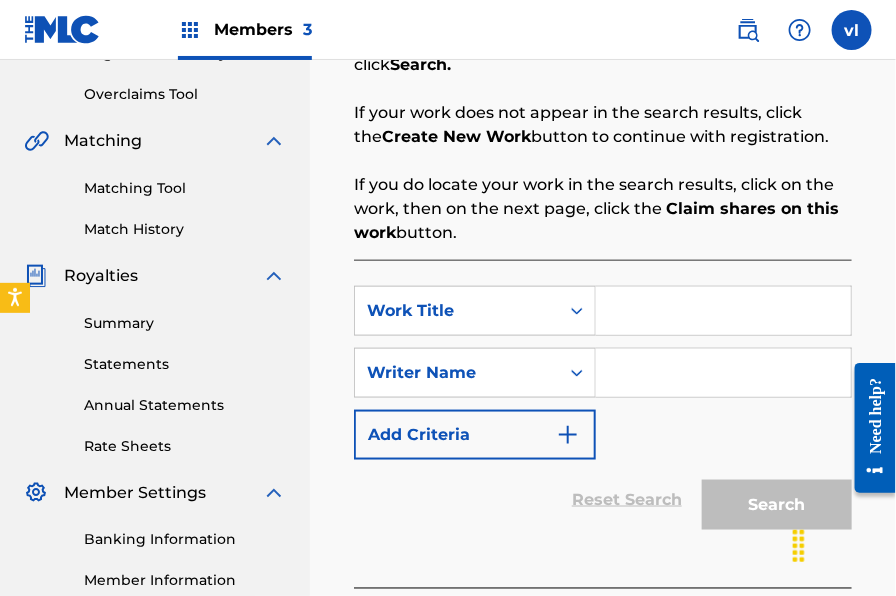 scroll, scrollTop: 409, scrollLeft: 0, axis: vertical 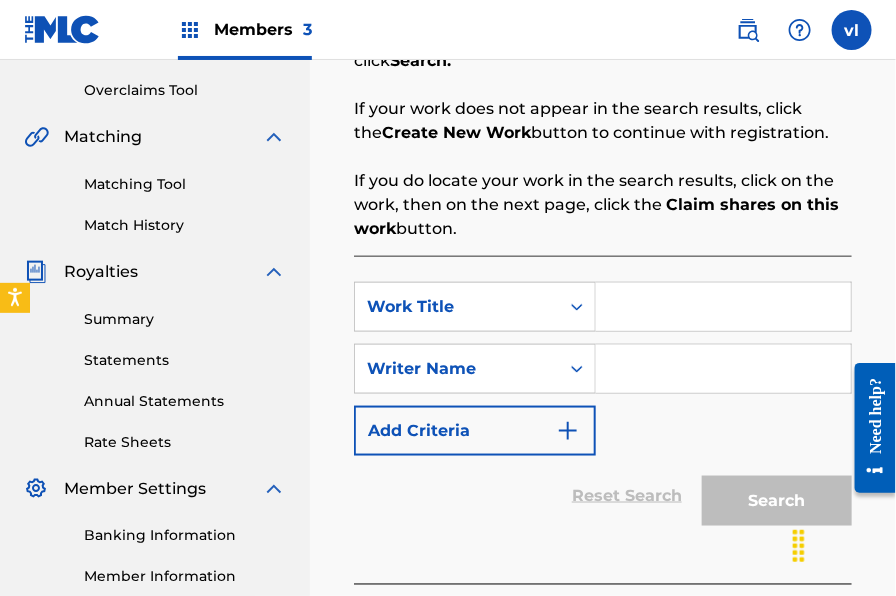 click at bounding box center (723, 307) 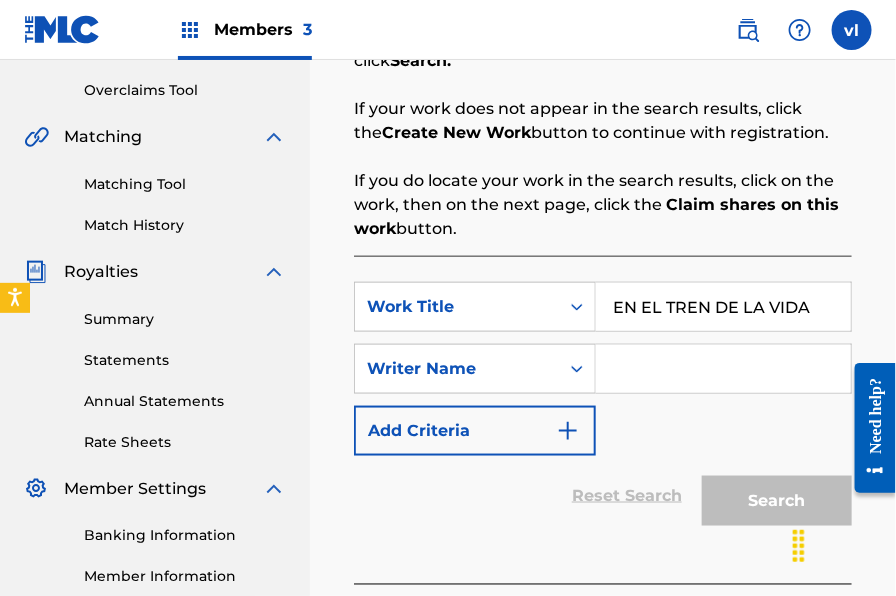 type on "EN EL TREN DE LA VIDA" 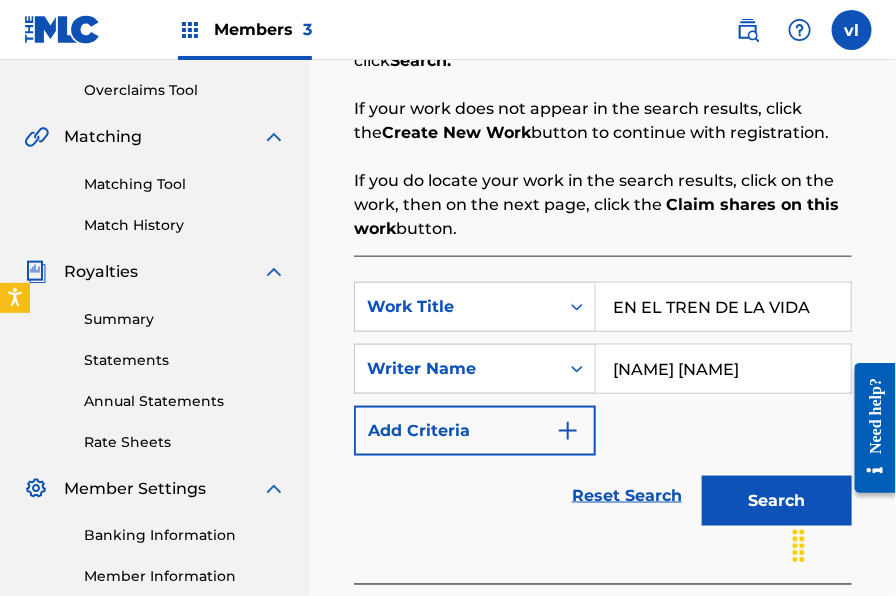 type on "[NAME] [NAME]" 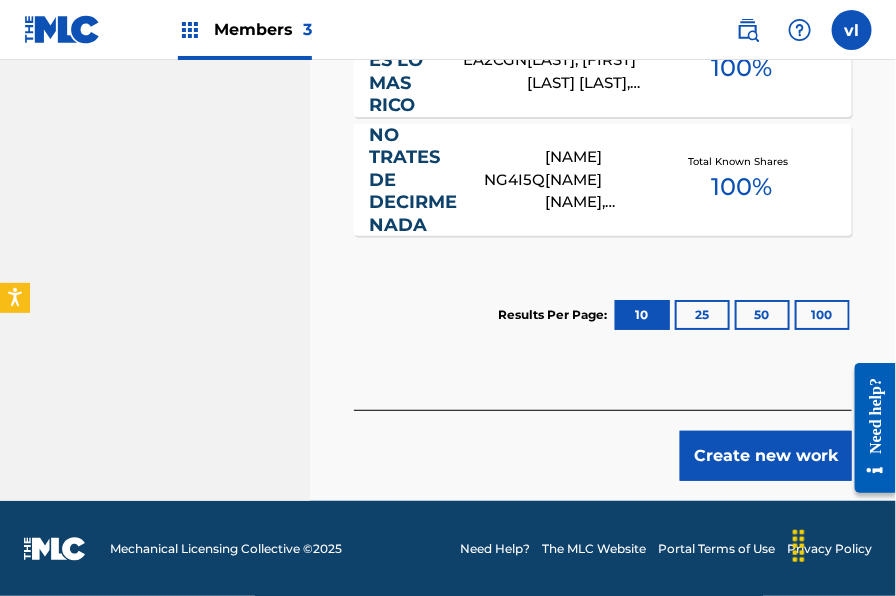 click on "Create new work" at bounding box center (766, 456) 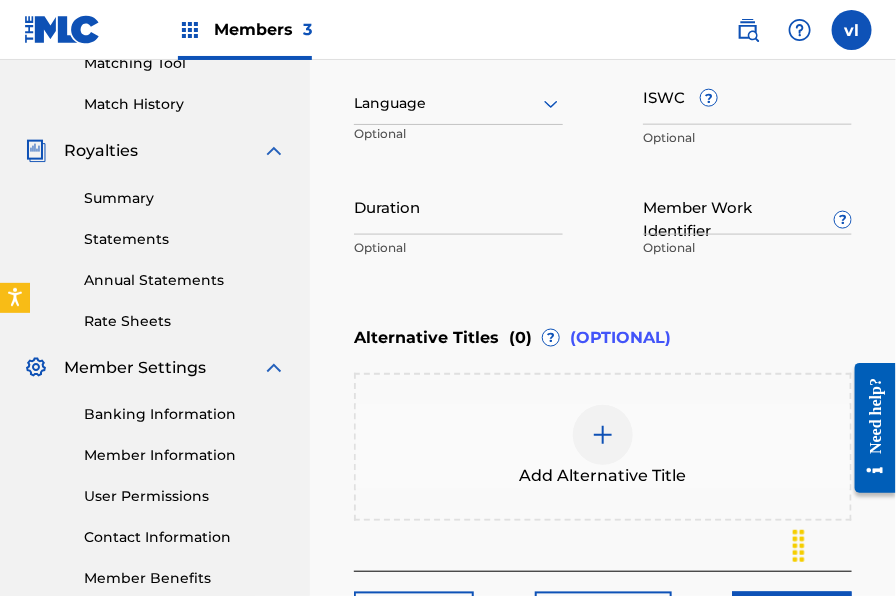 scroll, scrollTop: 512, scrollLeft: 0, axis: vertical 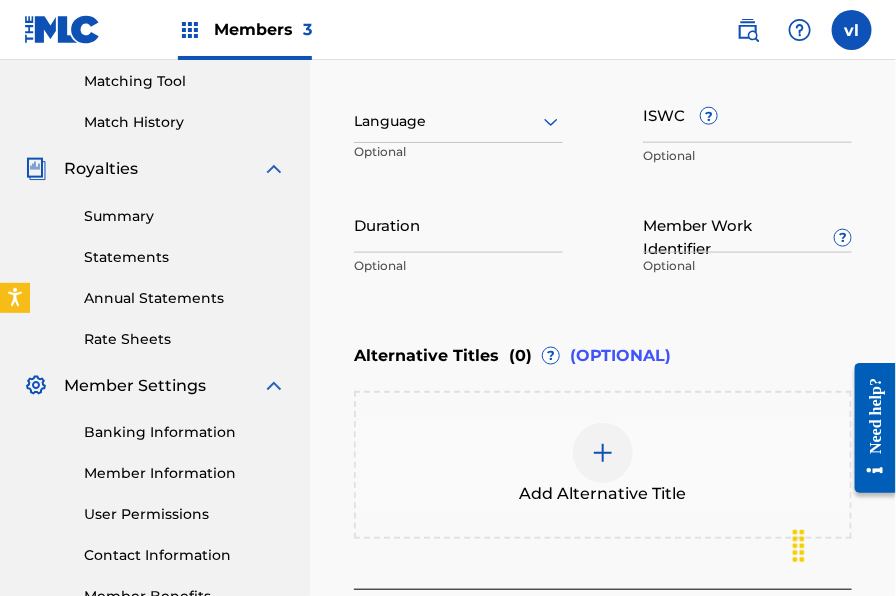 click at bounding box center (458, 121) 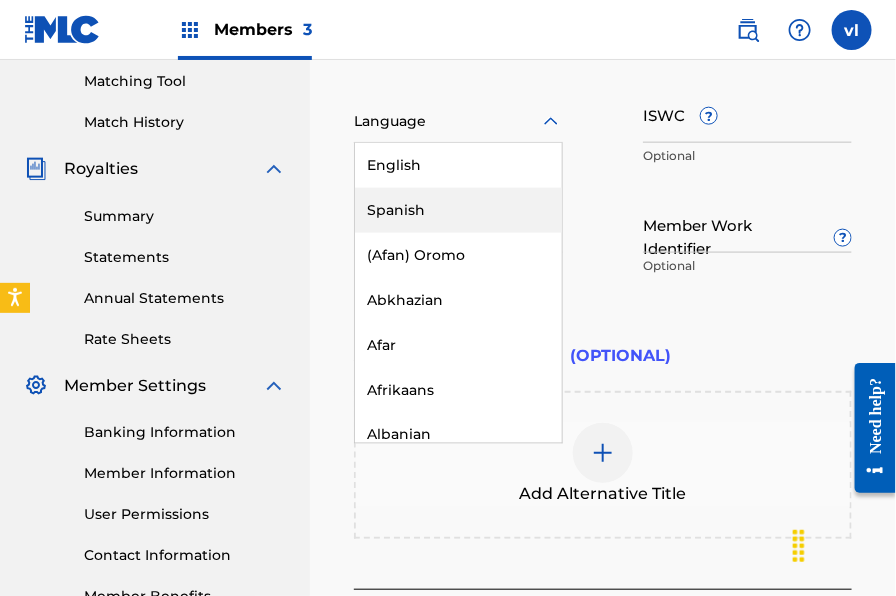 click on "Spanish" at bounding box center [458, 210] 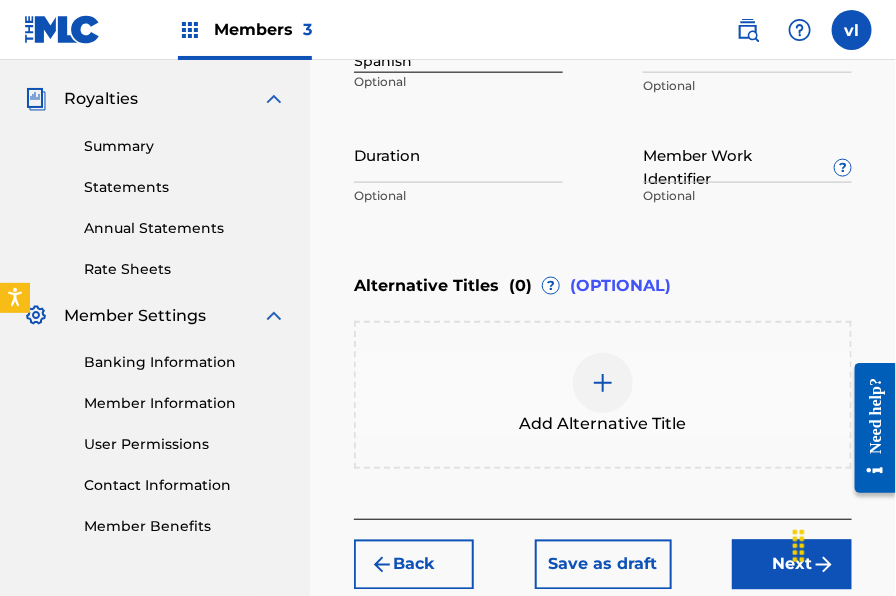 scroll, scrollTop: 690, scrollLeft: 0, axis: vertical 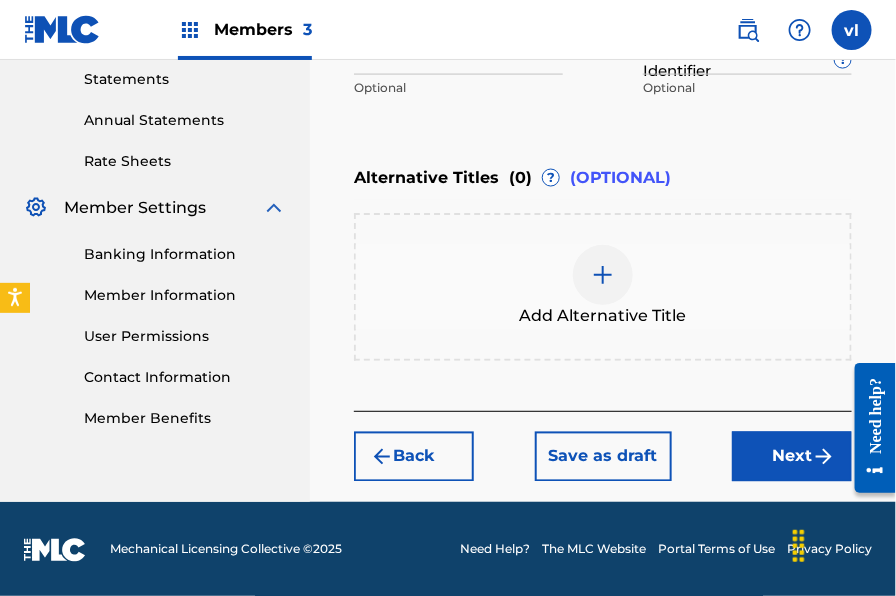 click on "Next" at bounding box center [792, 457] 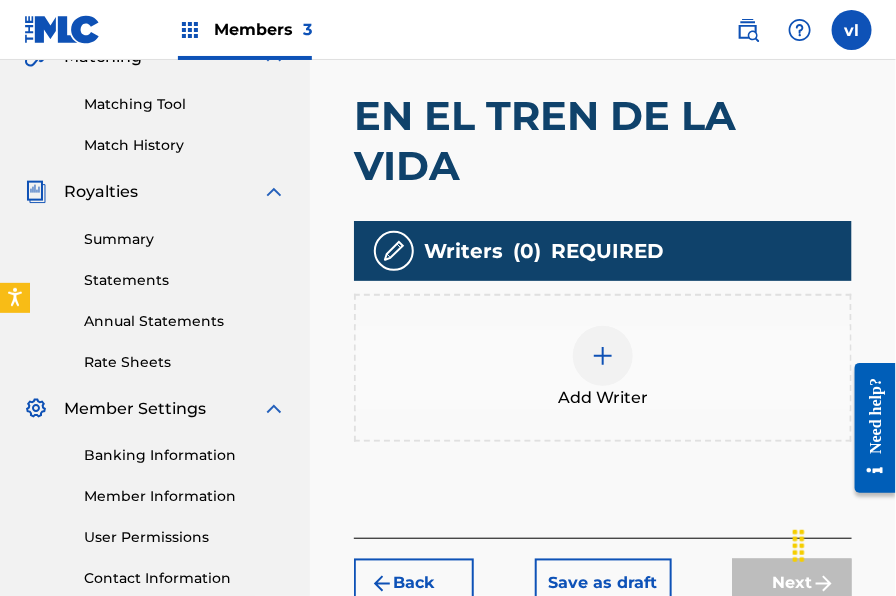 scroll, scrollTop: 540, scrollLeft: 0, axis: vertical 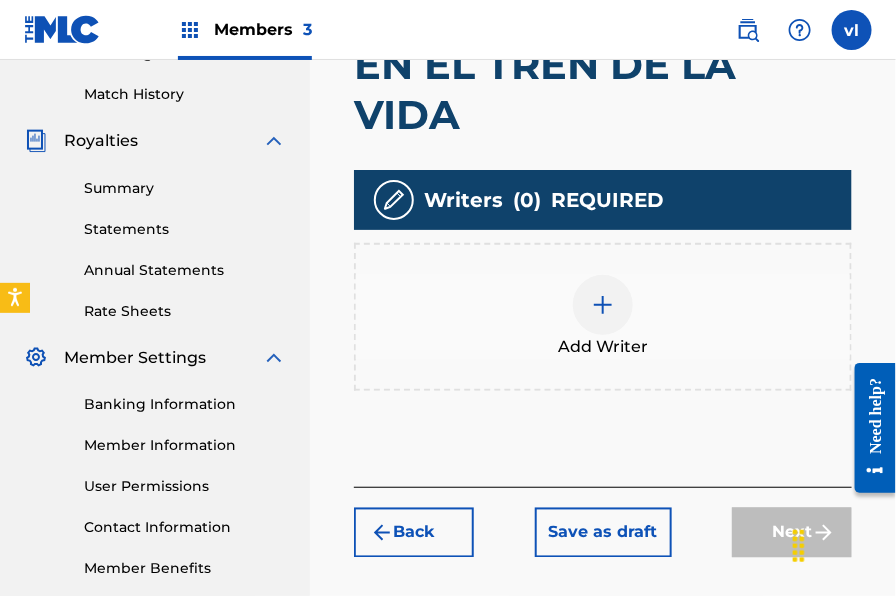 click at bounding box center (603, 305) 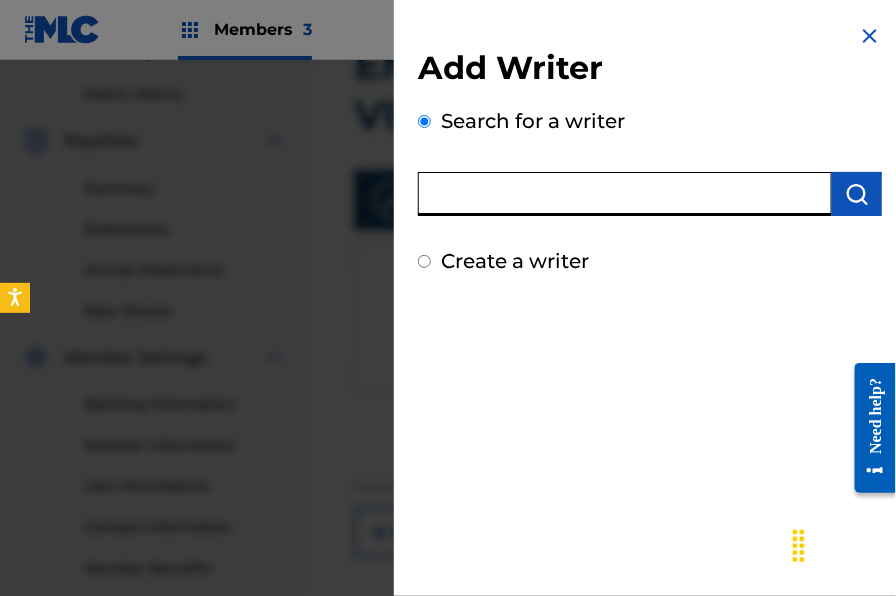 paste on "[FIRST] [LAST]" 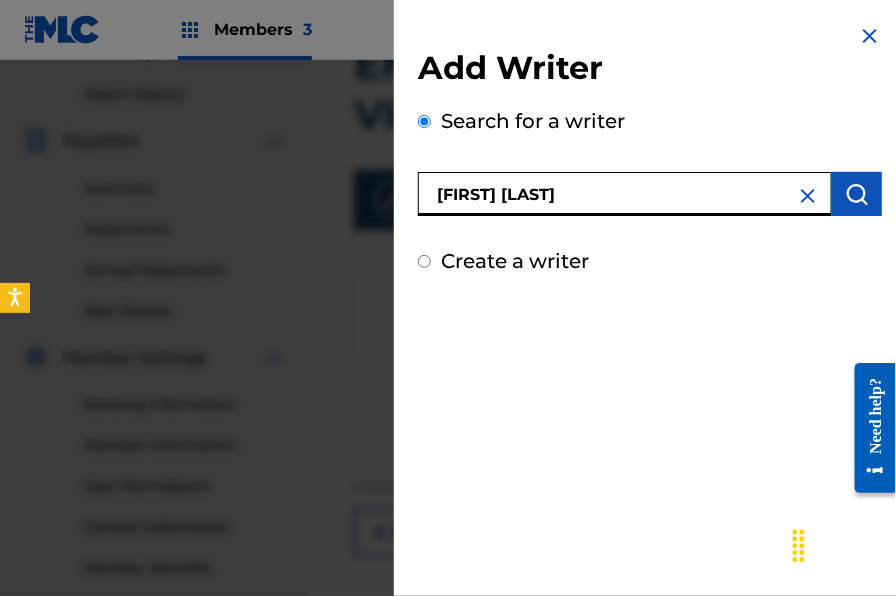 type on "[FIRST] [LAST]" 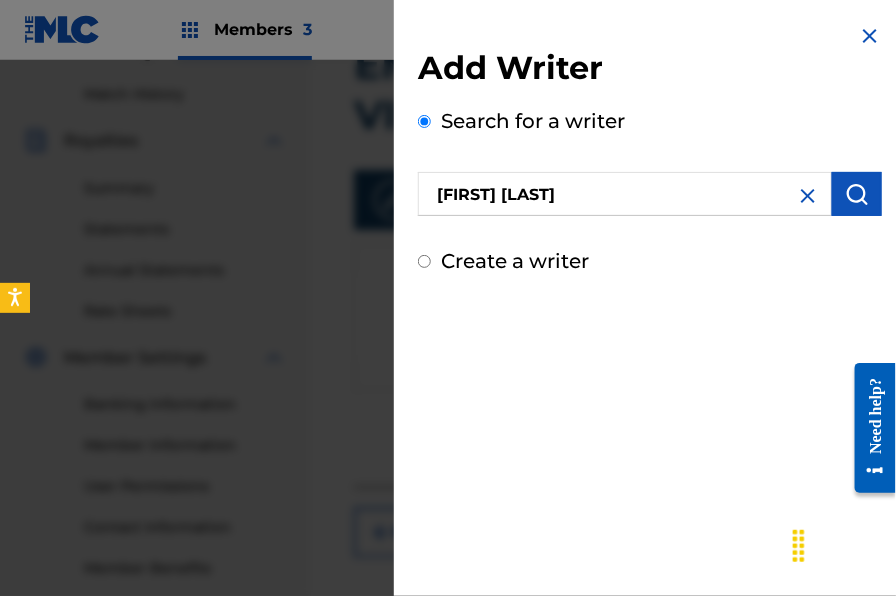 click at bounding box center (857, 194) 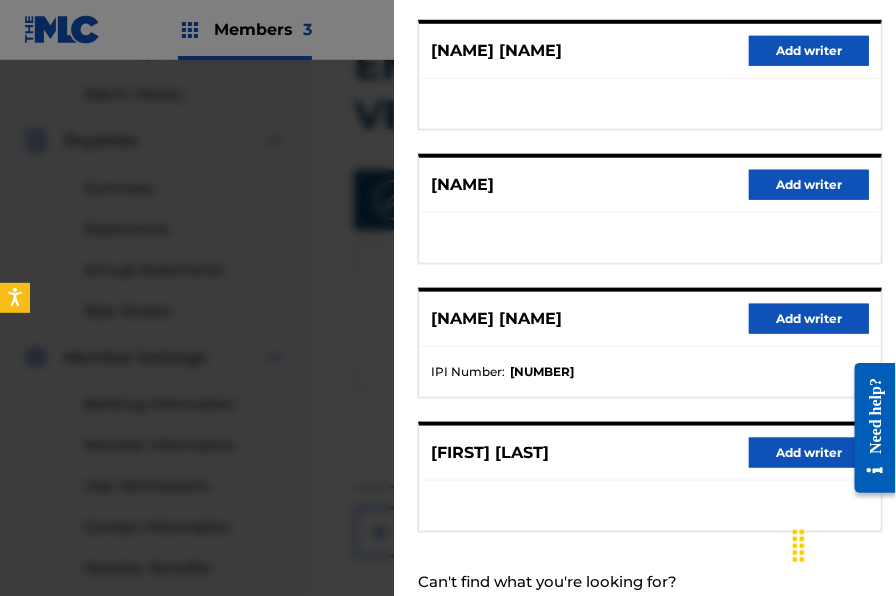 scroll, scrollTop: 439, scrollLeft: 0, axis: vertical 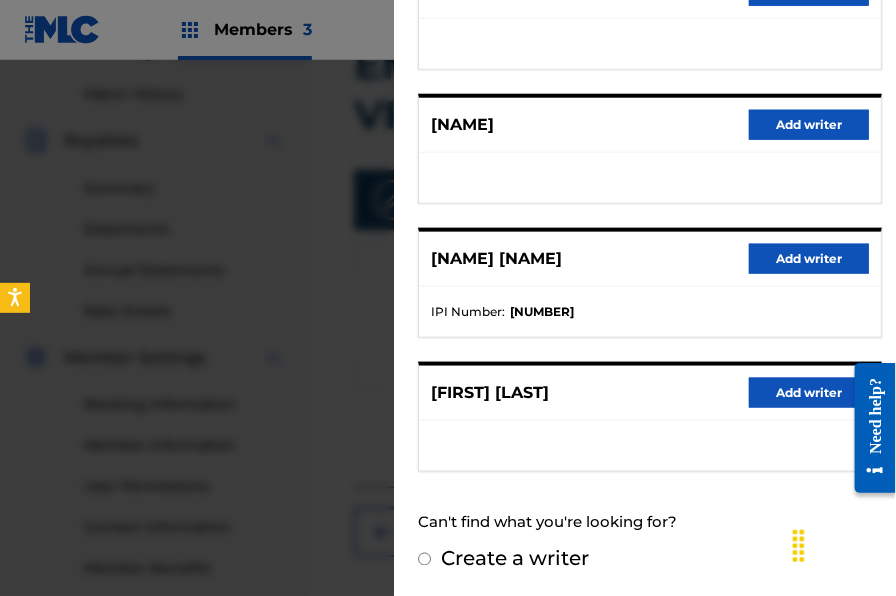 click on "Add writer" at bounding box center [809, 393] 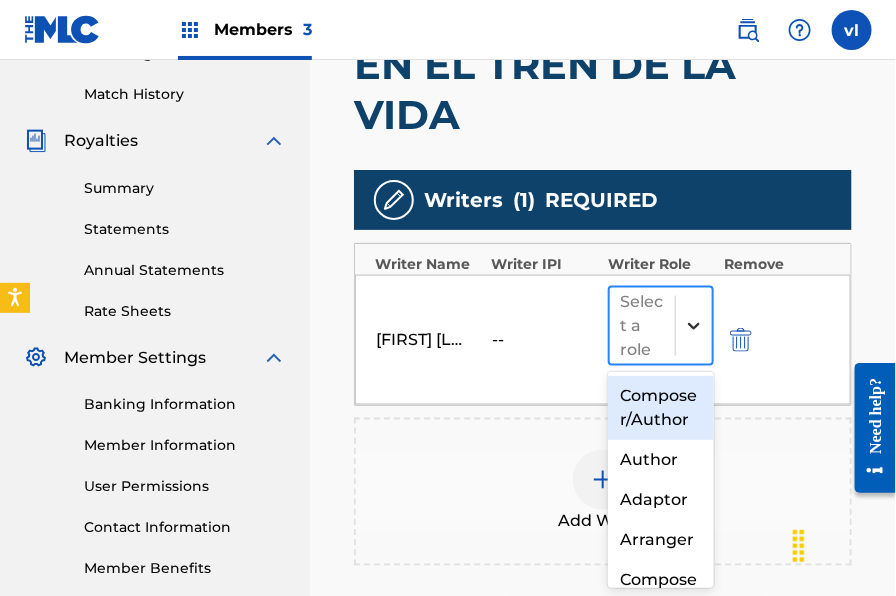 click 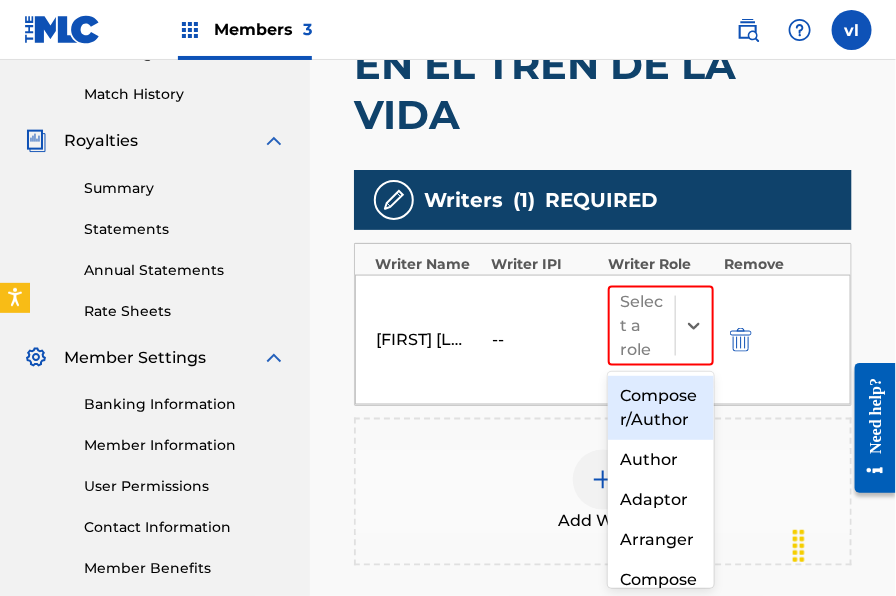 drag, startPoint x: 665, startPoint y: 411, endPoint x: 671, endPoint y: 401, distance: 11.661903 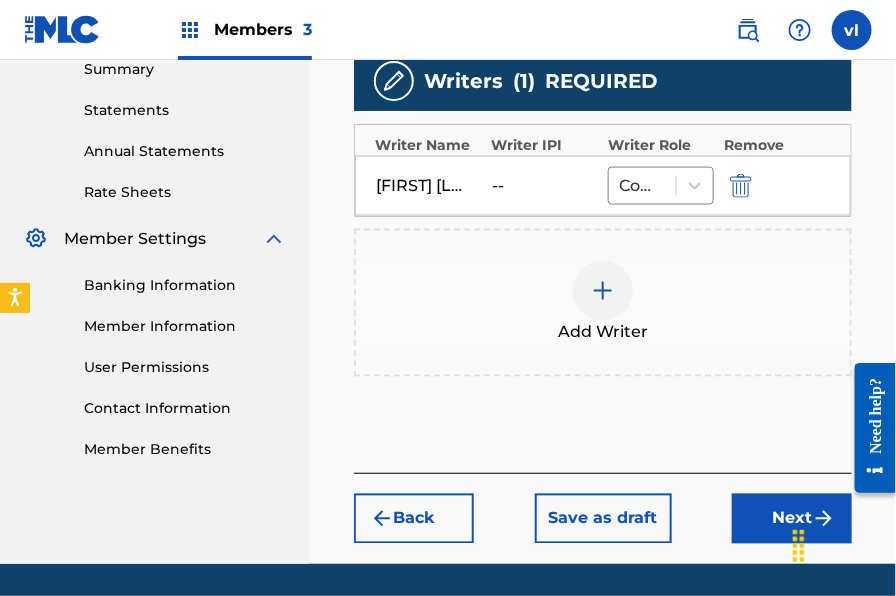 scroll, scrollTop: 722, scrollLeft: 0, axis: vertical 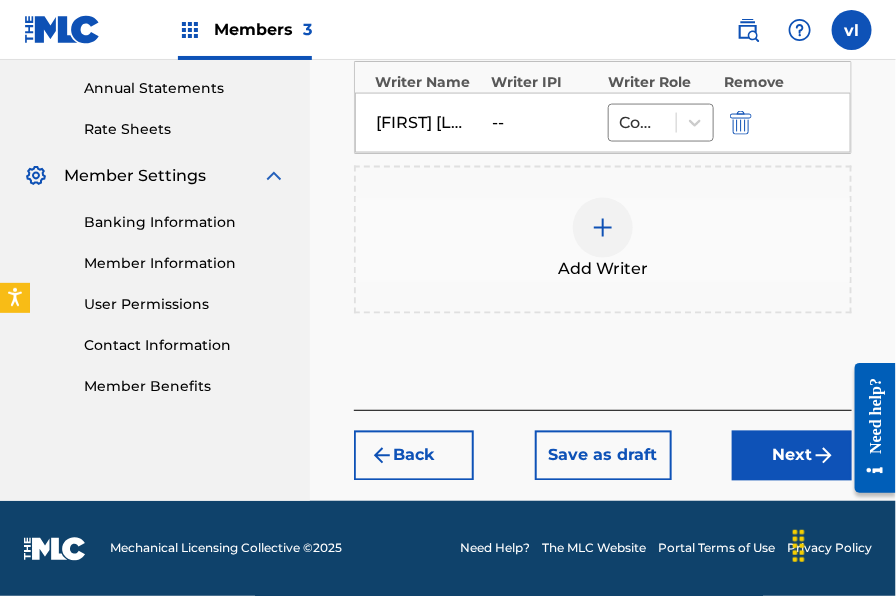 click at bounding box center [824, 456] 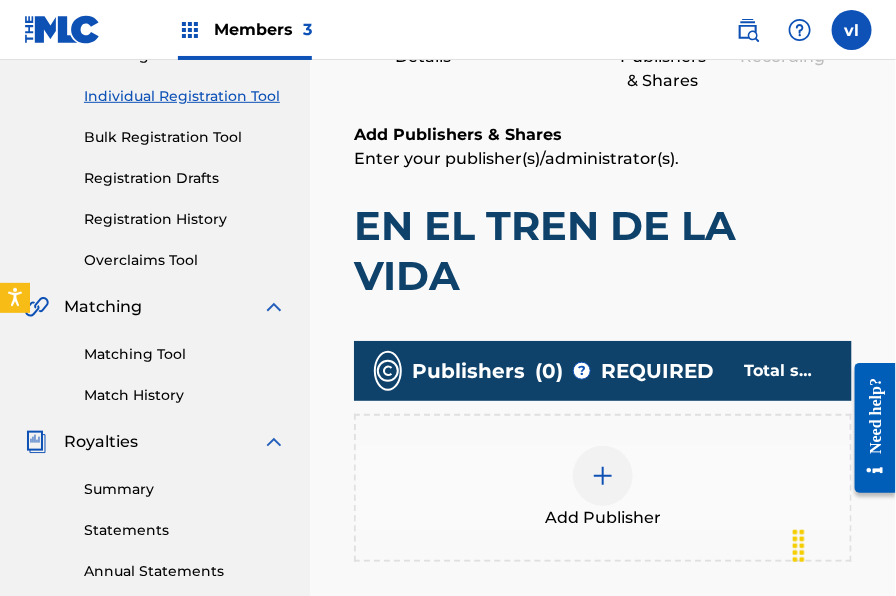 scroll, scrollTop: 337, scrollLeft: 0, axis: vertical 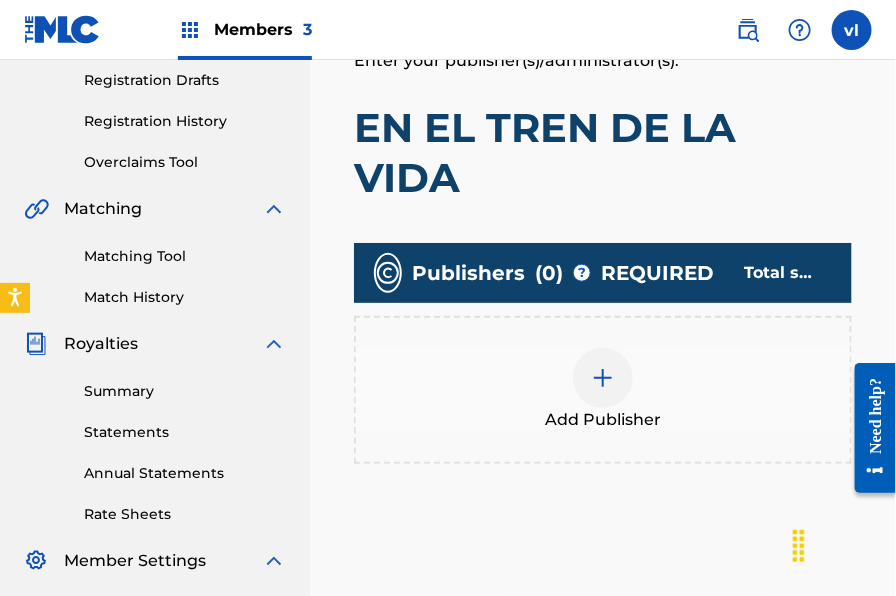 click on "Add Publisher" at bounding box center [603, 390] 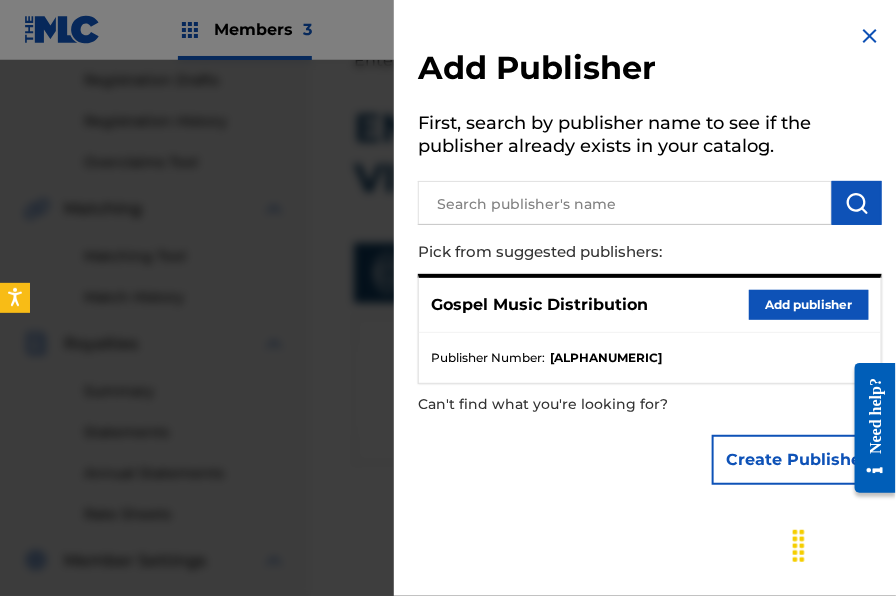 click on "Add publisher" at bounding box center (809, 305) 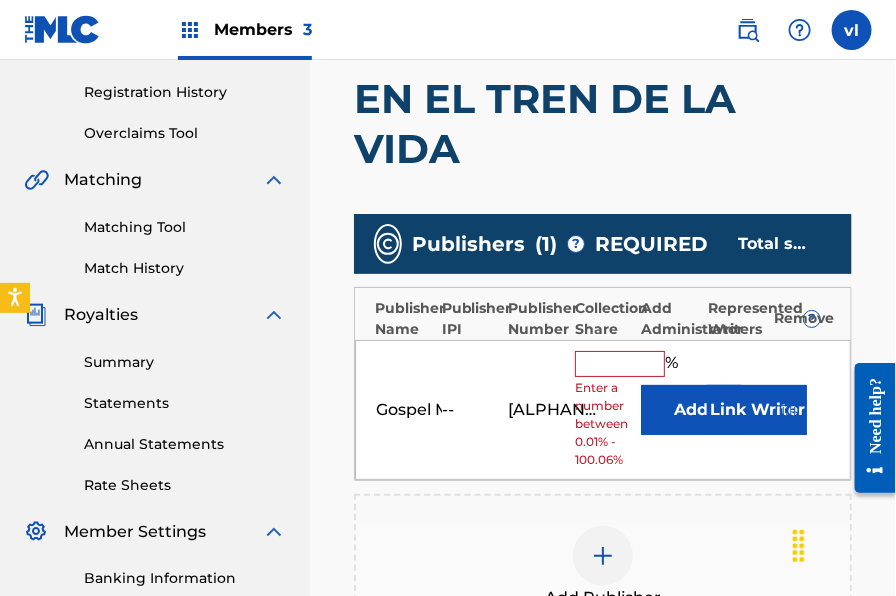 scroll, scrollTop: 370, scrollLeft: 0, axis: vertical 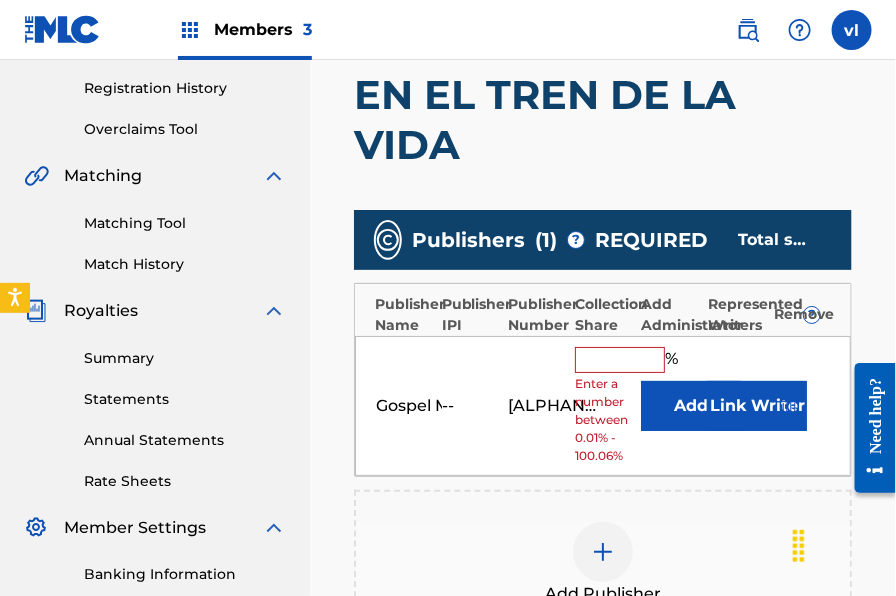 click at bounding box center [620, 360] 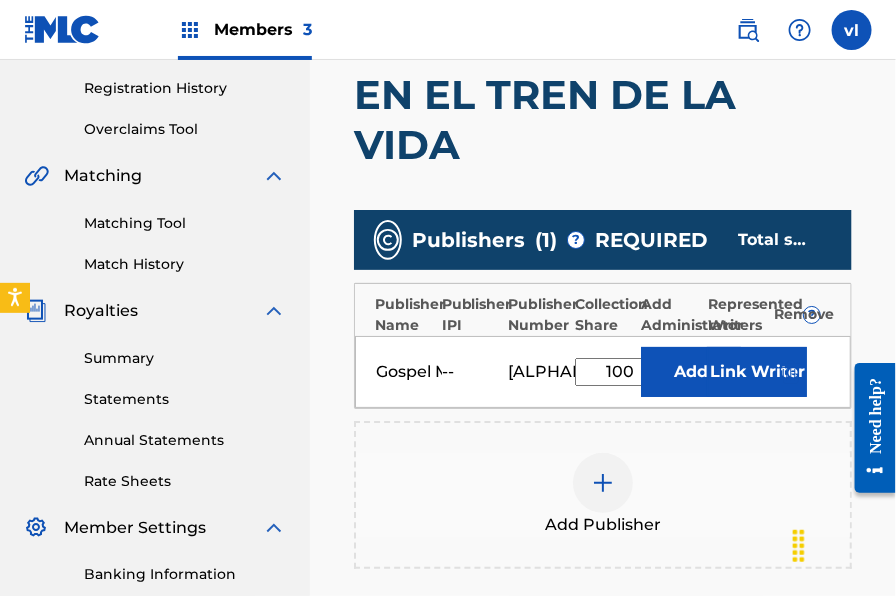 type on "100" 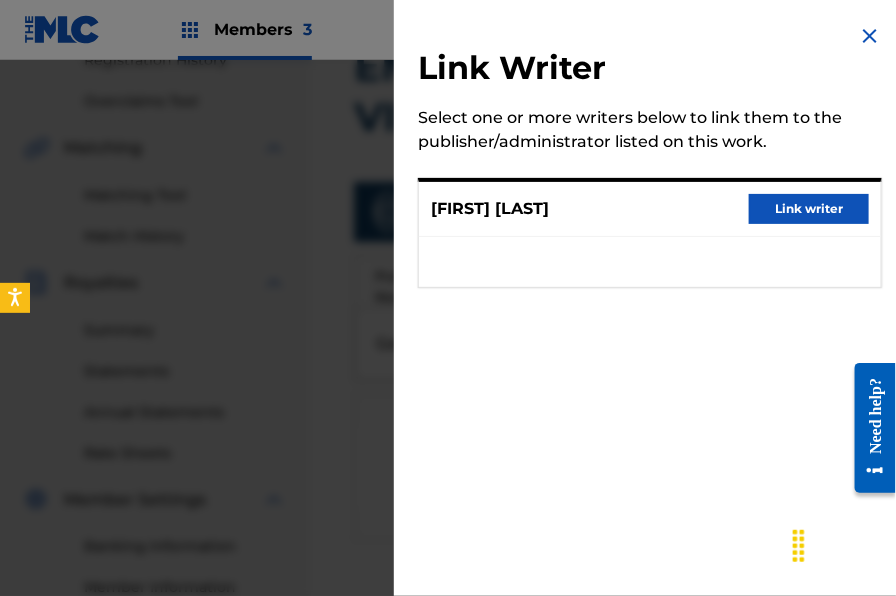 scroll, scrollTop: 553, scrollLeft: 0, axis: vertical 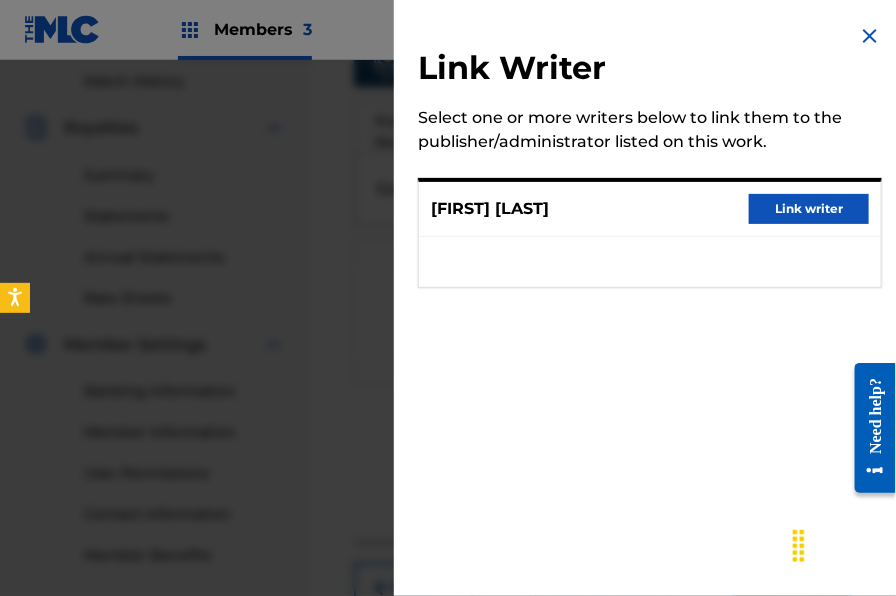 click on "Link writer" at bounding box center (809, 209) 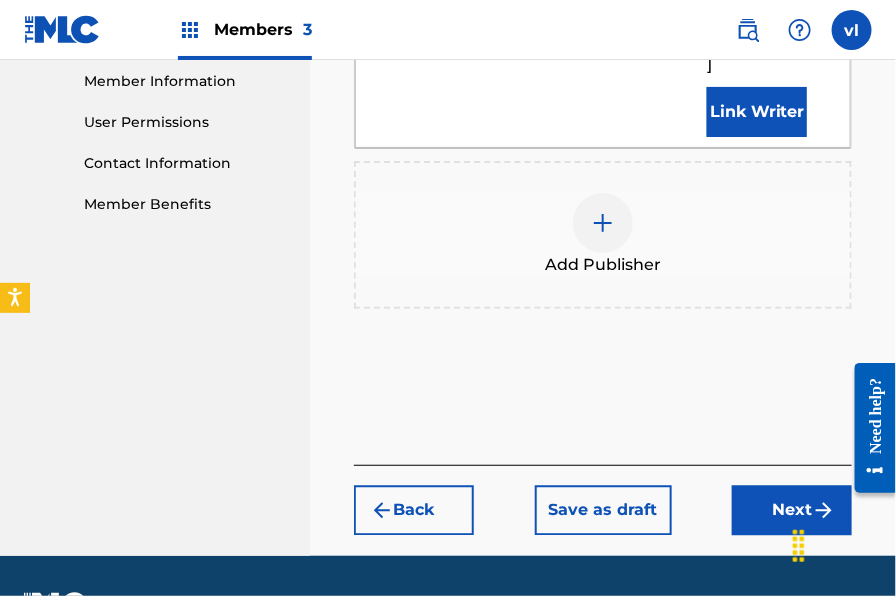 scroll, scrollTop: 983, scrollLeft: 0, axis: vertical 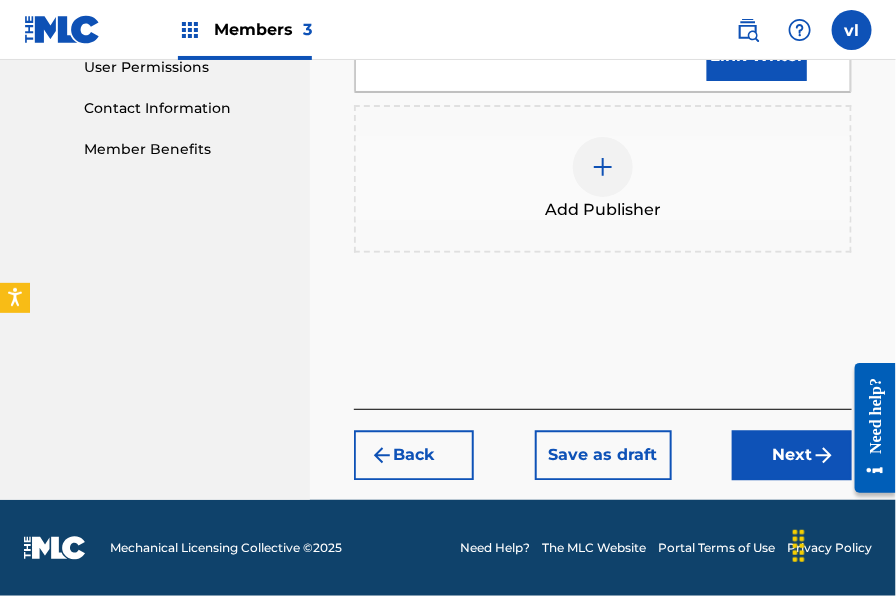 click on "Next" at bounding box center [792, 455] 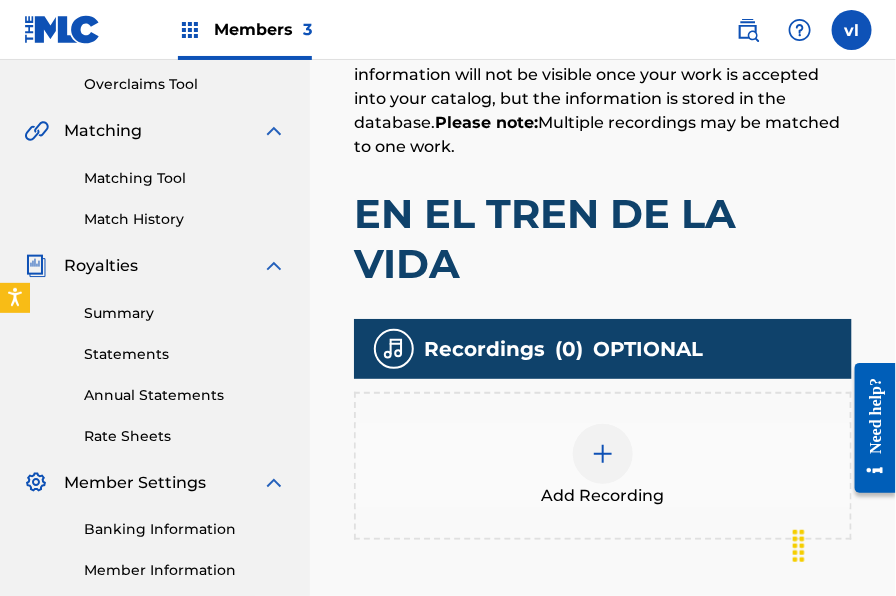 scroll, scrollTop: 421, scrollLeft: 0, axis: vertical 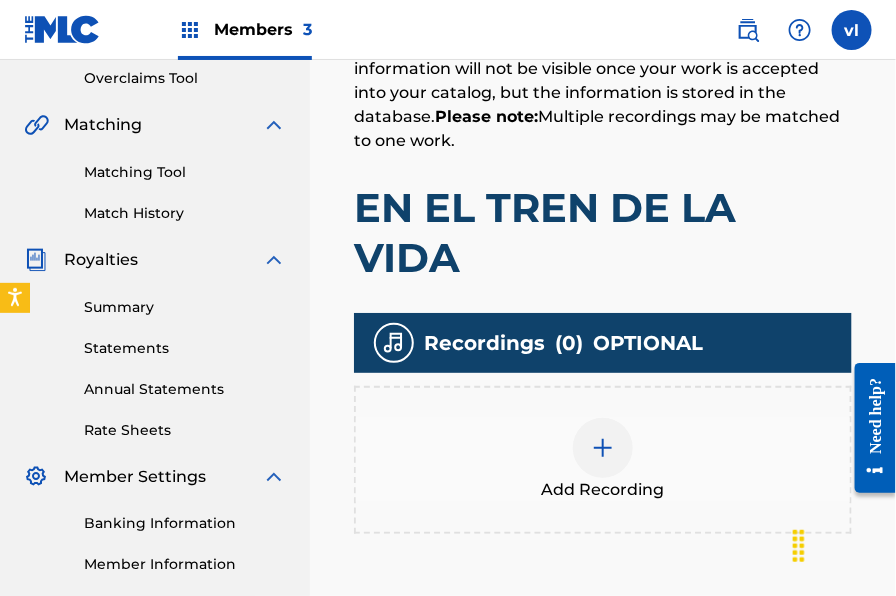 click on "Add Recording" at bounding box center (603, 460) 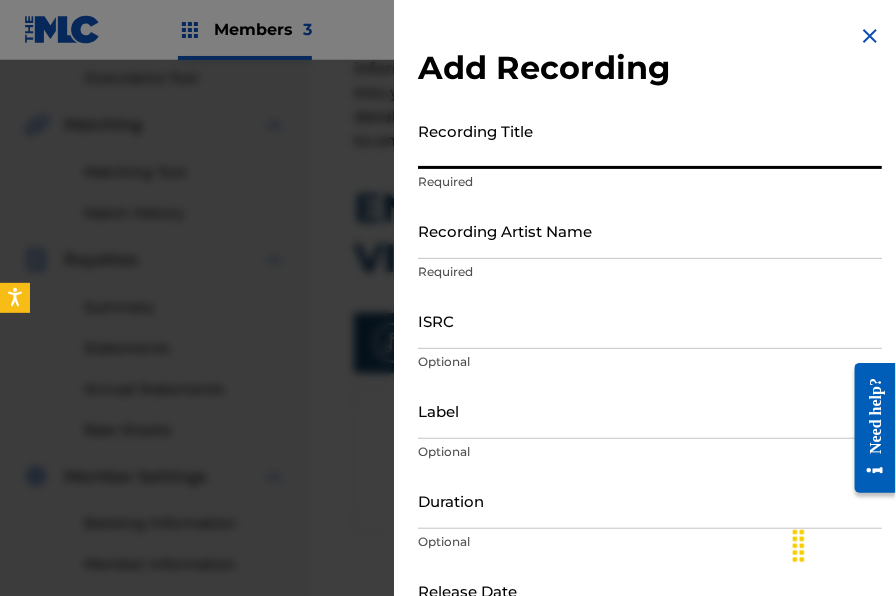 click on "Recording Title" at bounding box center (650, 140) 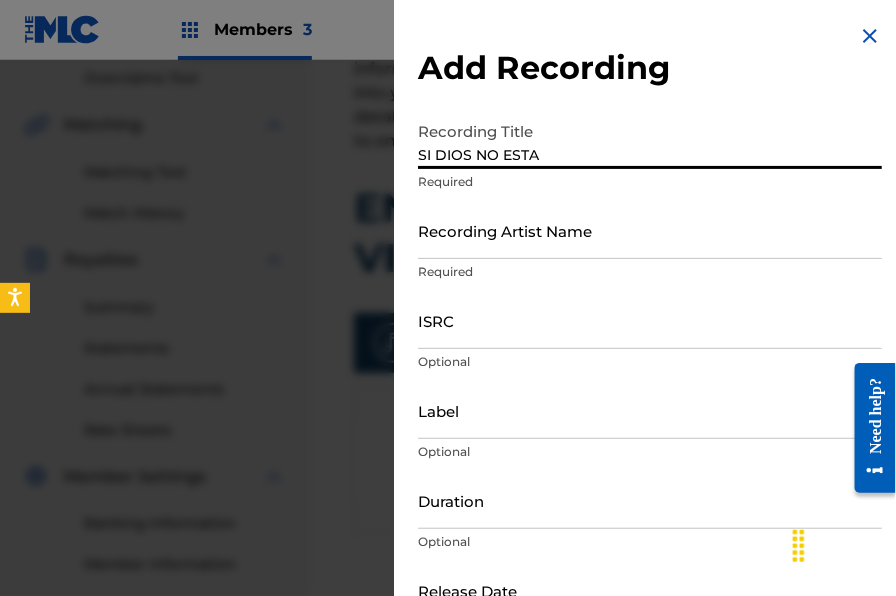 type on "SI DIOS NO ESTA" 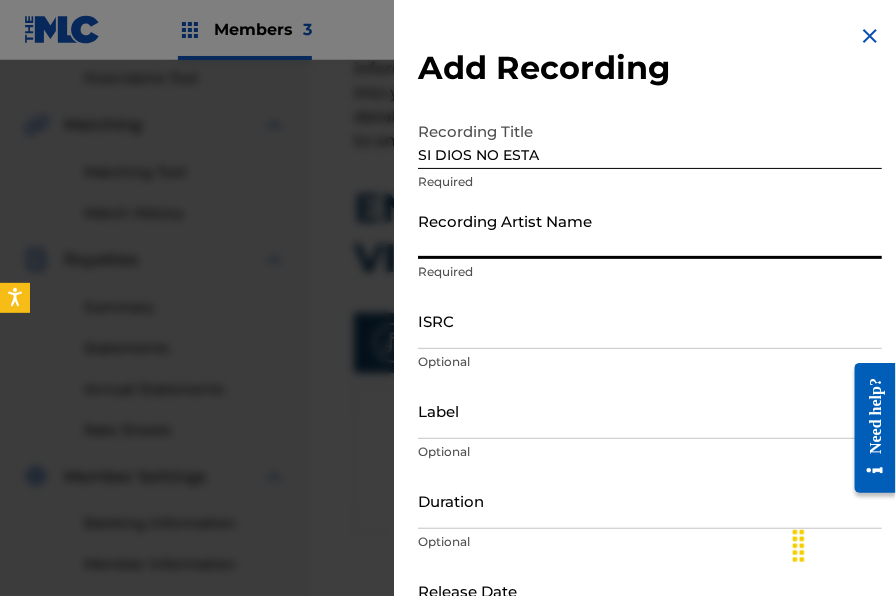 click on "Recording Artist Name" at bounding box center [650, 230] 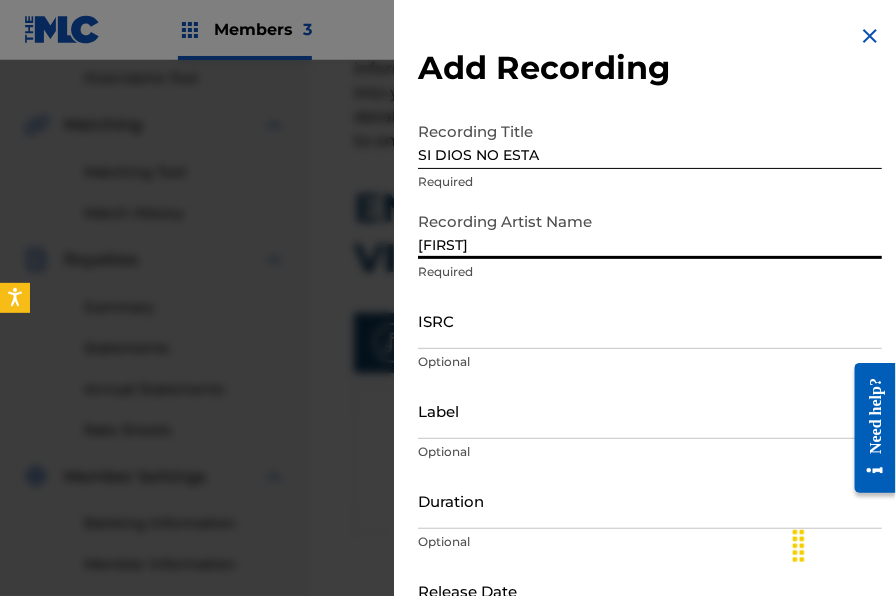 type on "[FIRST]" 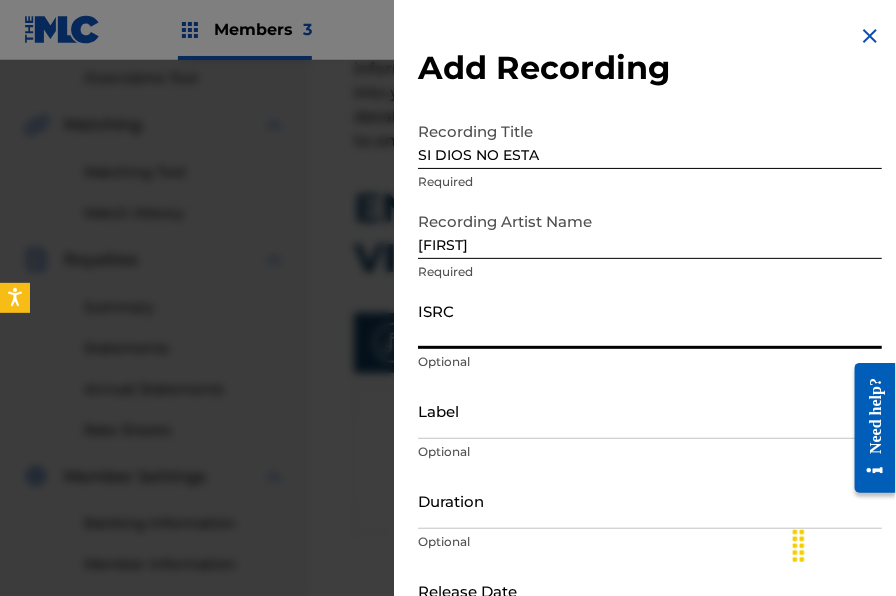 click on "ISRC" at bounding box center (650, 320) 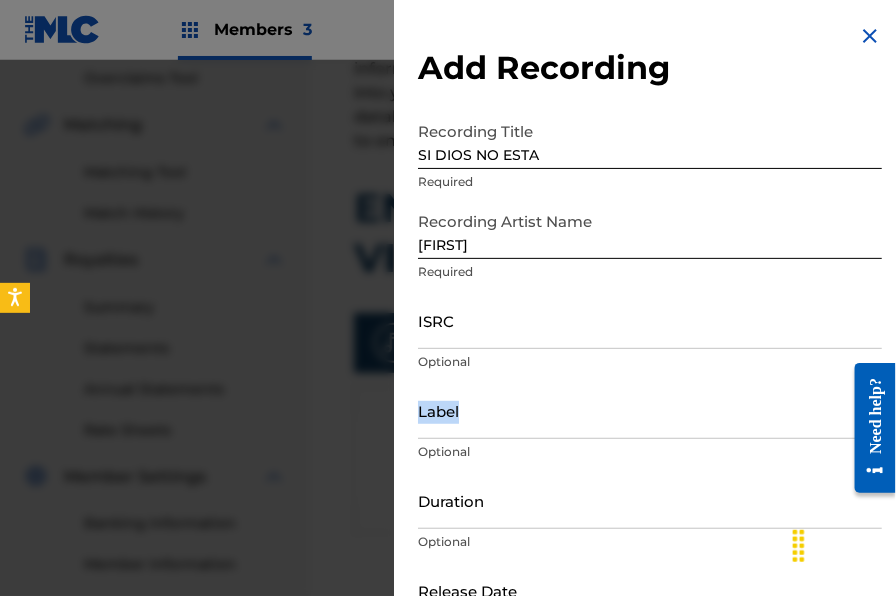 click on "Label Optional" at bounding box center (650, 427) 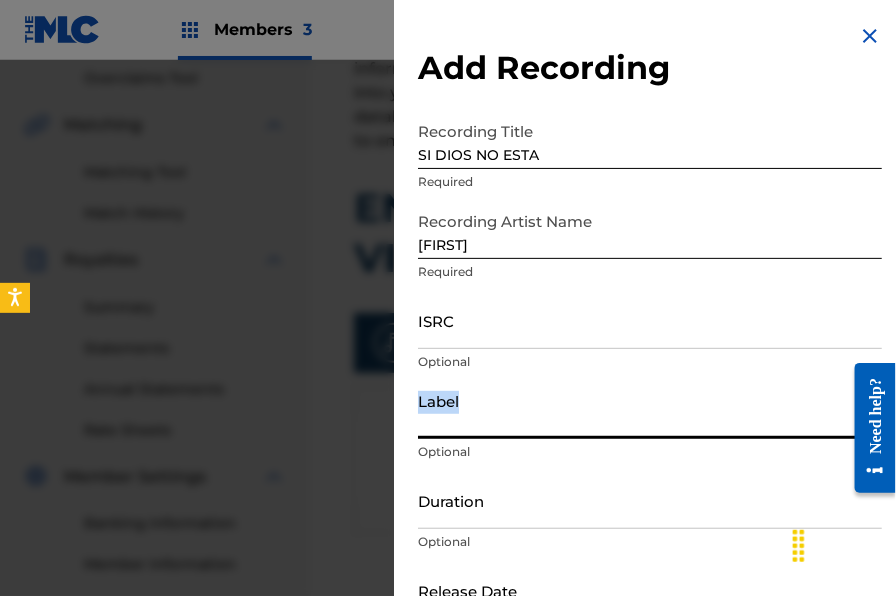 click on "Label" at bounding box center (650, 410) 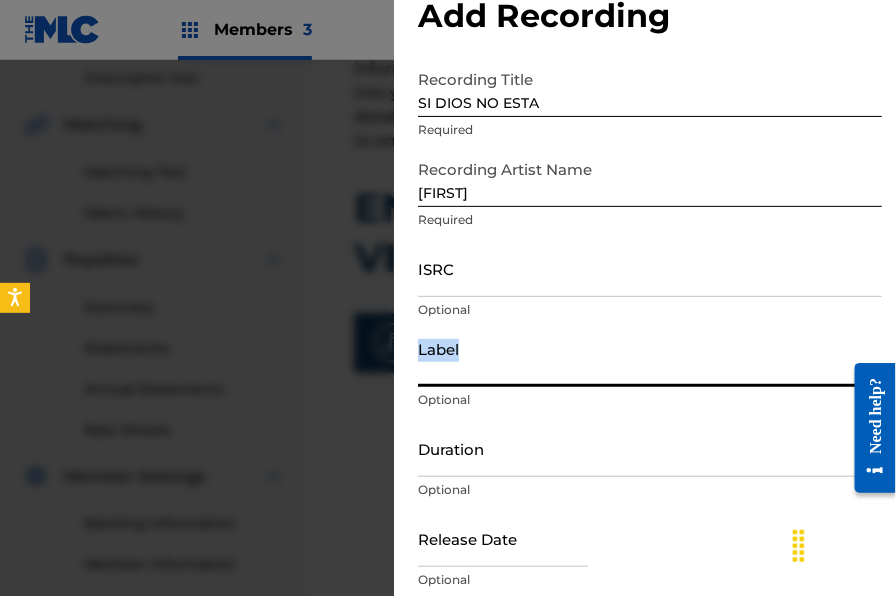 scroll, scrollTop: 77, scrollLeft: 0, axis: vertical 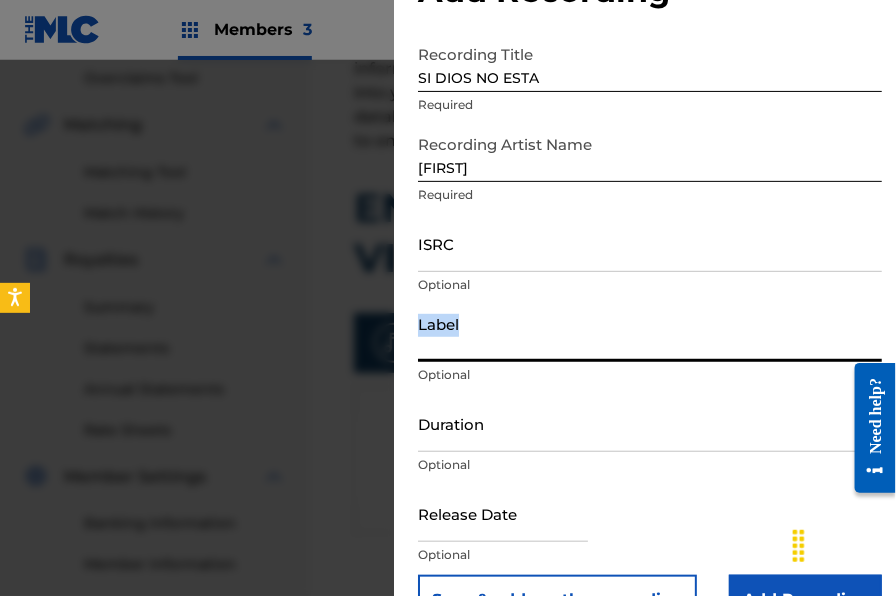 click on "Label" at bounding box center (650, 333) 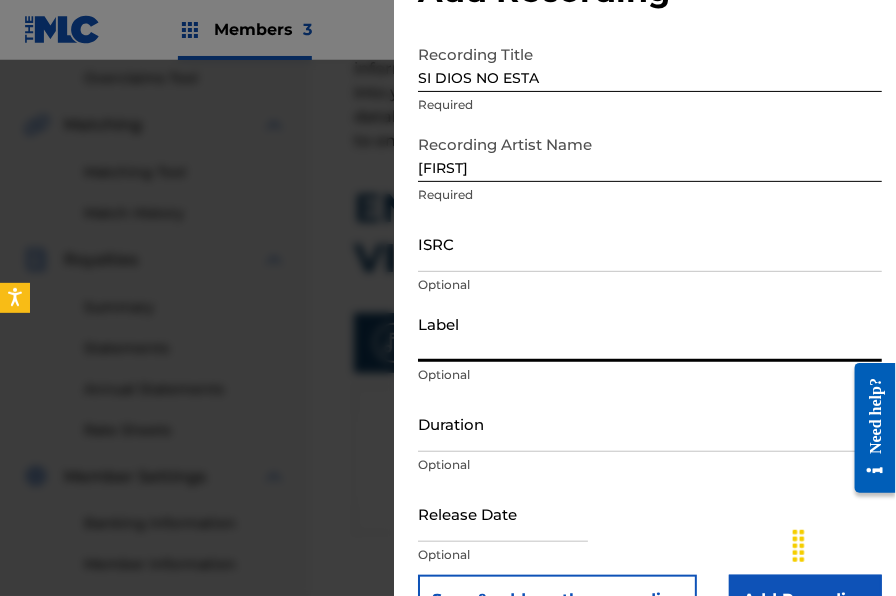click on "Label" at bounding box center (650, 333) 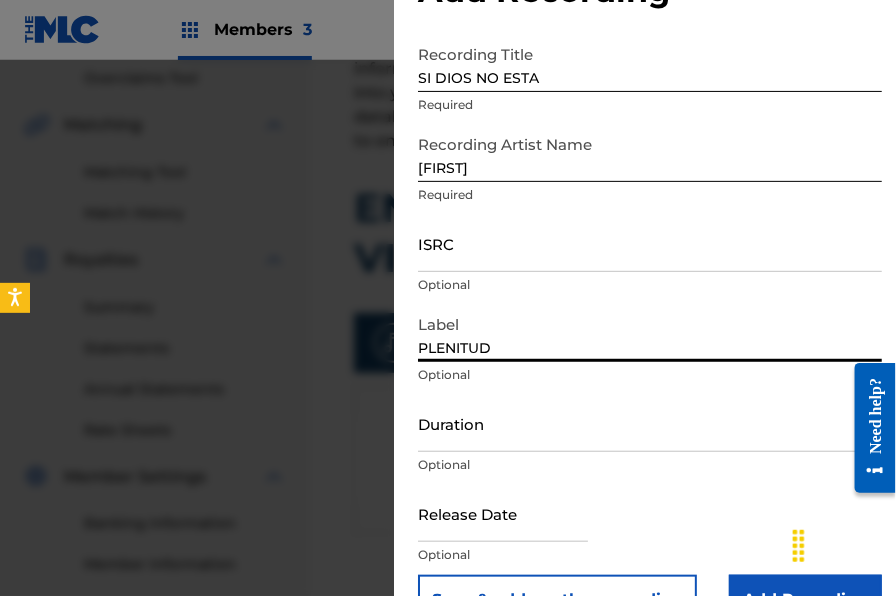 type on "PLENITUD" 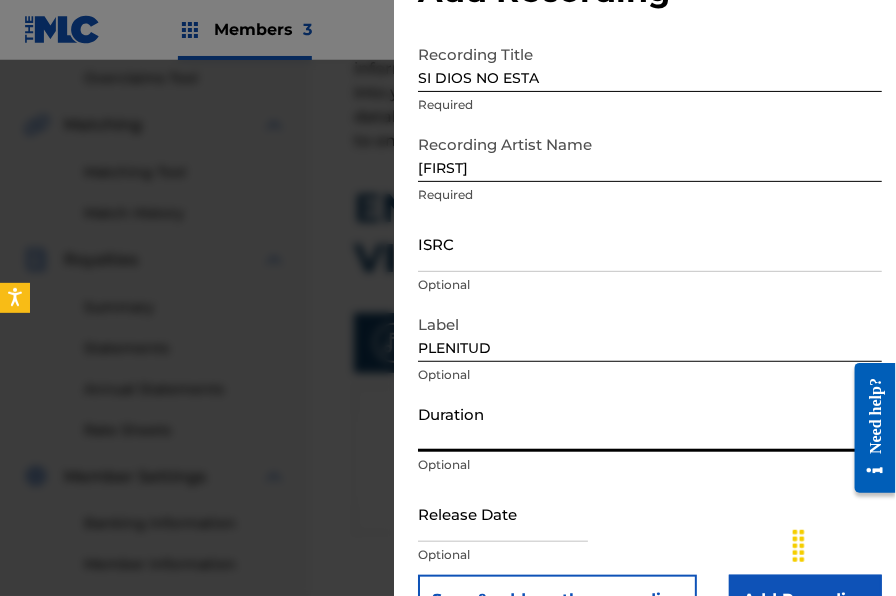 click on "Duration" at bounding box center (650, 423) 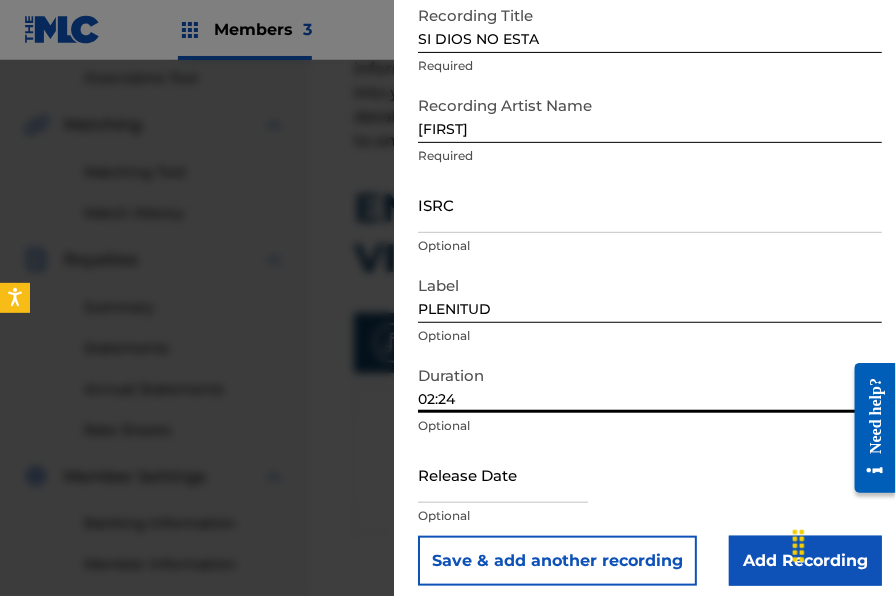 scroll, scrollTop: 130, scrollLeft: 0, axis: vertical 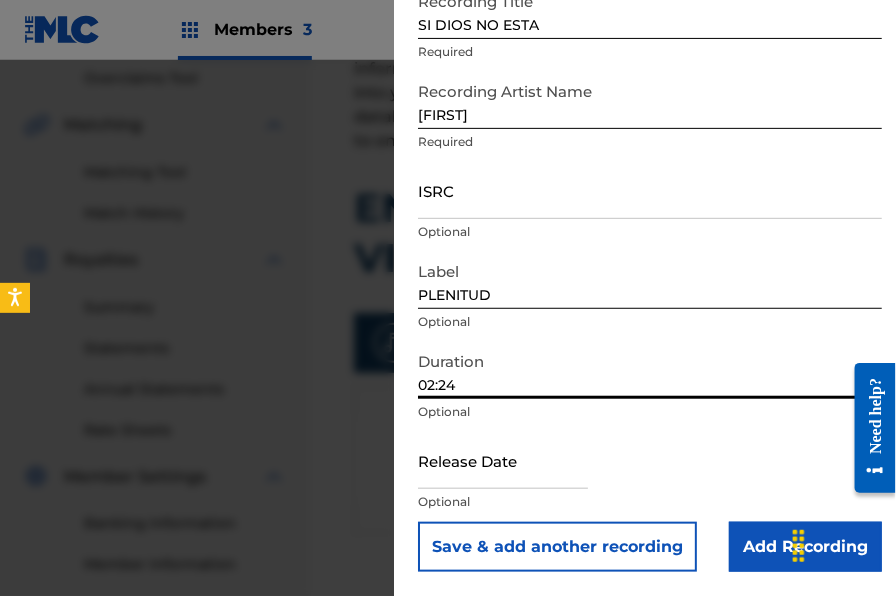 type on "02:24" 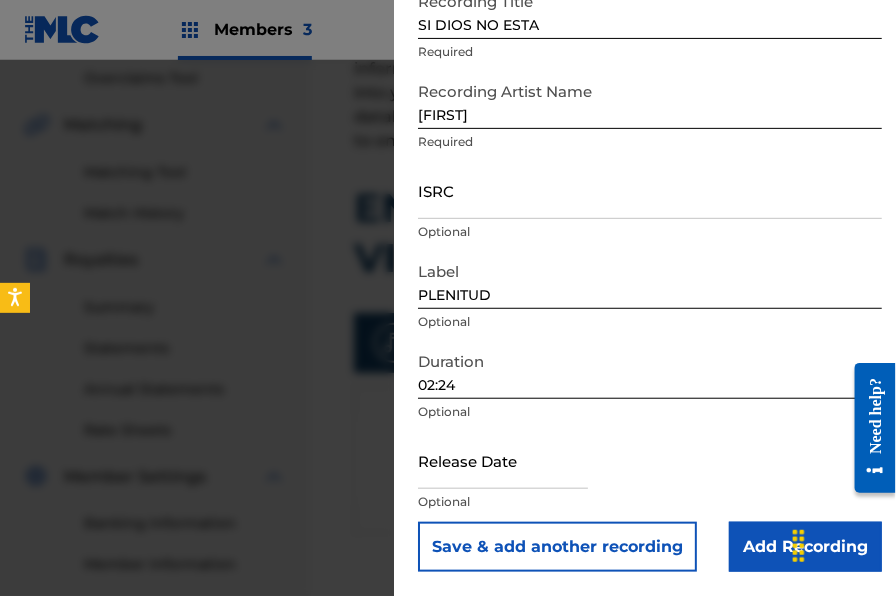 click 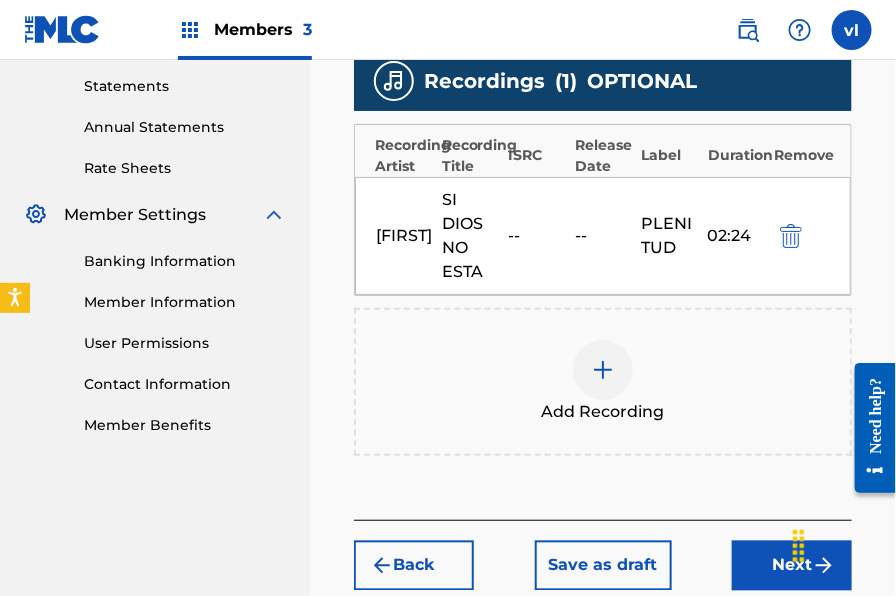 scroll, scrollTop: 793, scrollLeft: 0, axis: vertical 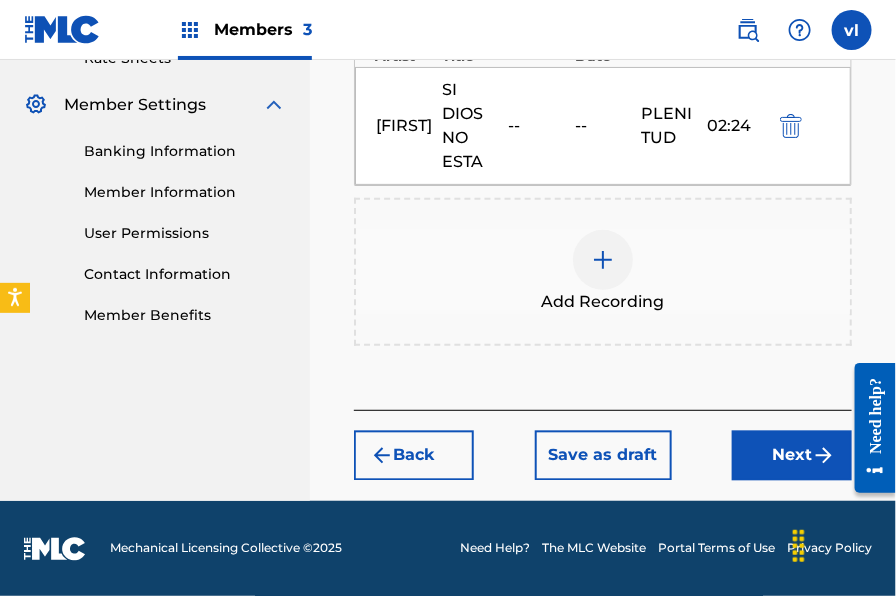 click on "Next" at bounding box center [792, 456] 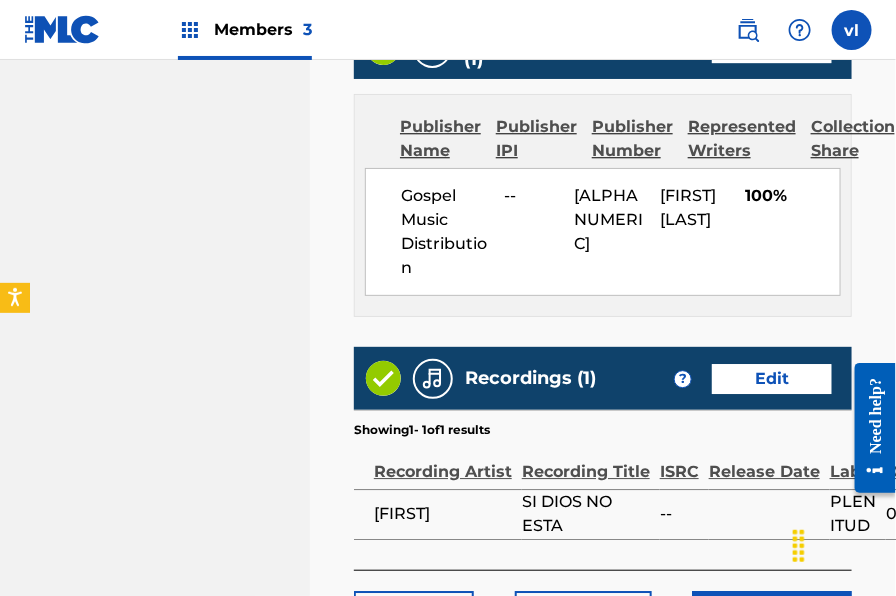 scroll, scrollTop: 1343, scrollLeft: 0, axis: vertical 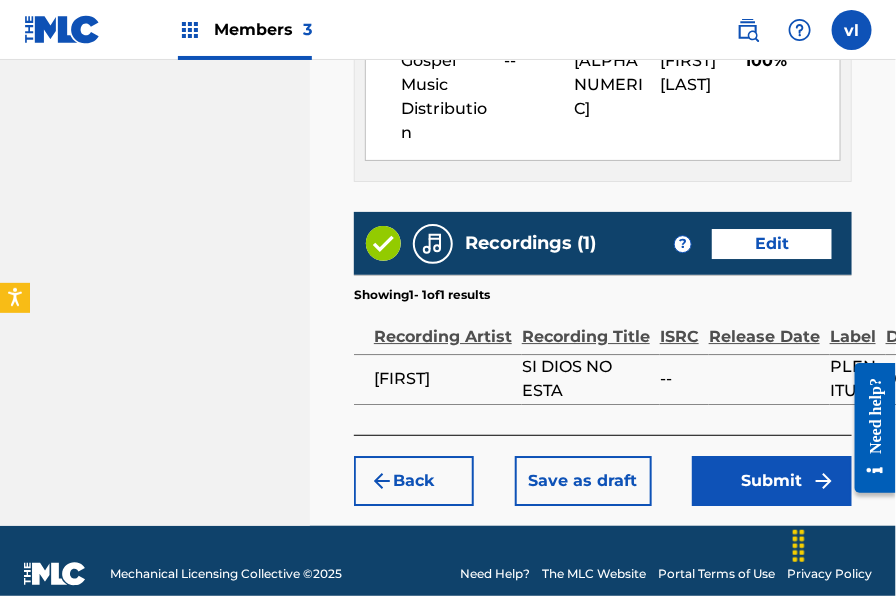click on "Submit" at bounding box center (772, 481) 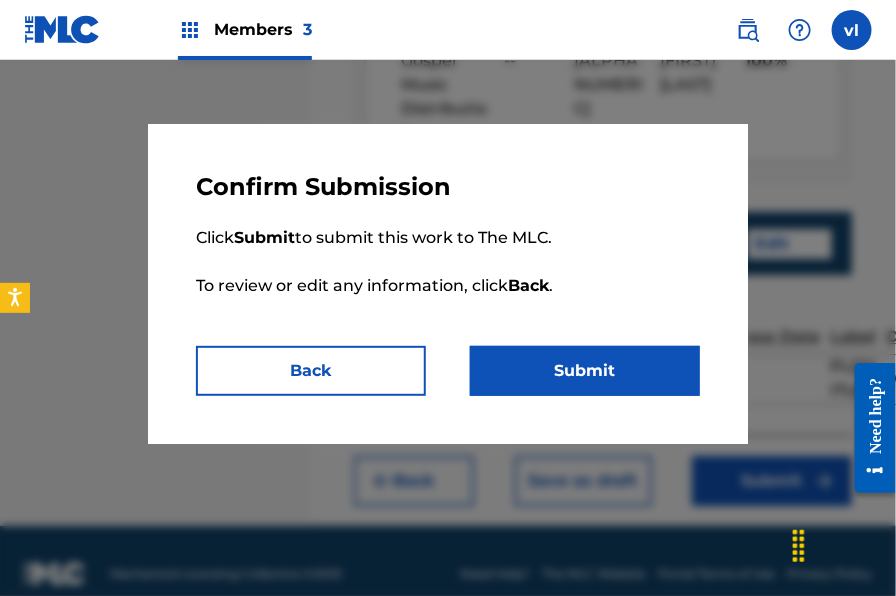 click on "Submit" at bounding box center [585, 371] 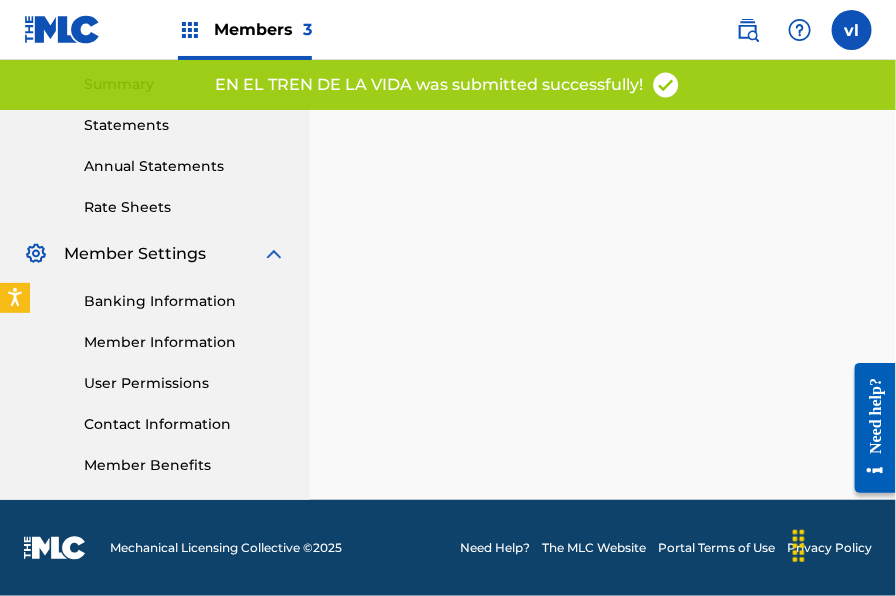 scroll, scrollTop: 0, scrollLeft: 0, axis: both 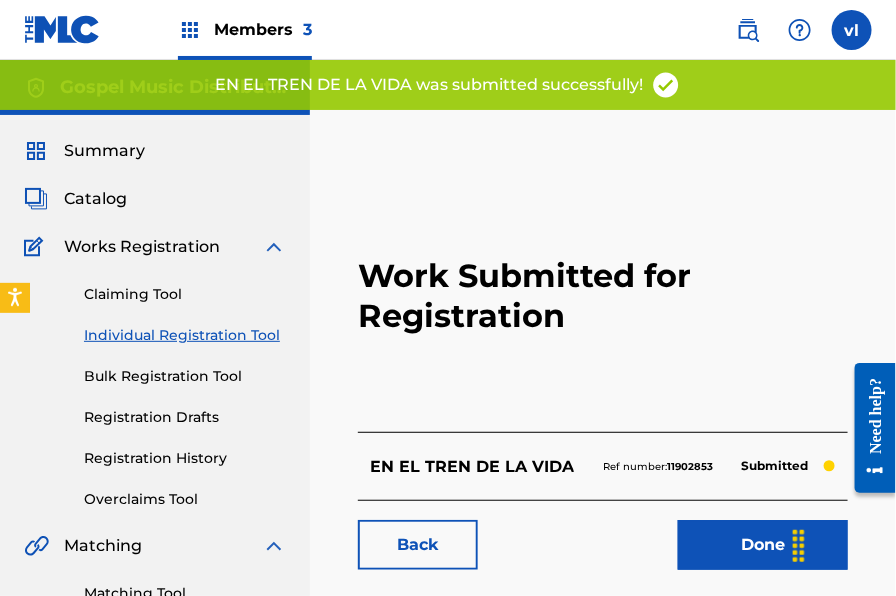 click on "Individual Registration Tool" at bounding box center (185, 335) 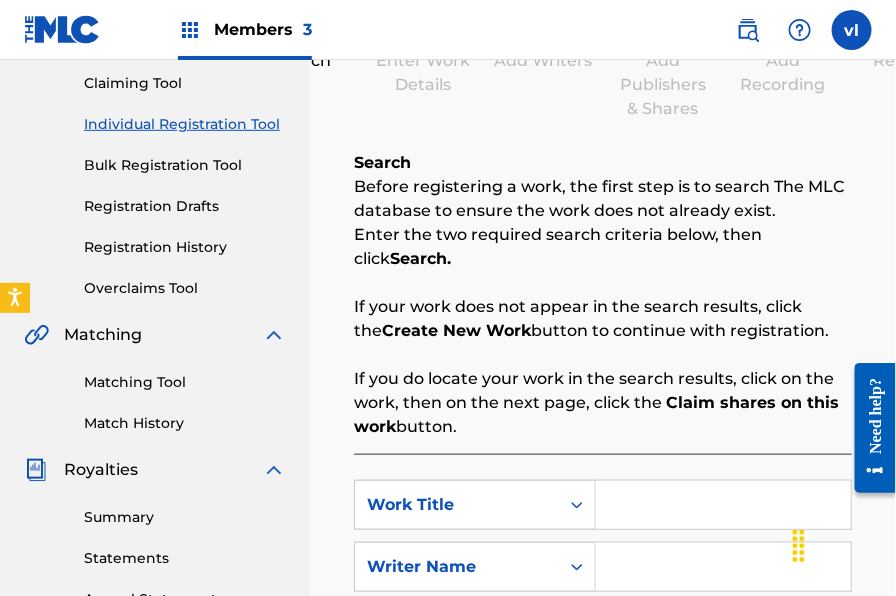 scroll, scrollTop: 258, scrollLeft: 0, axis: vertical 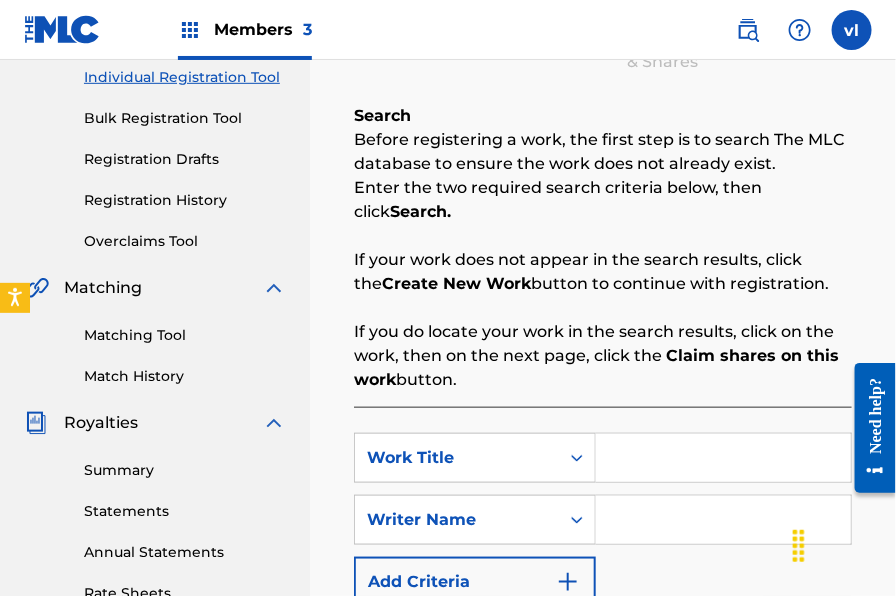 click at bounding box center [723, 458] 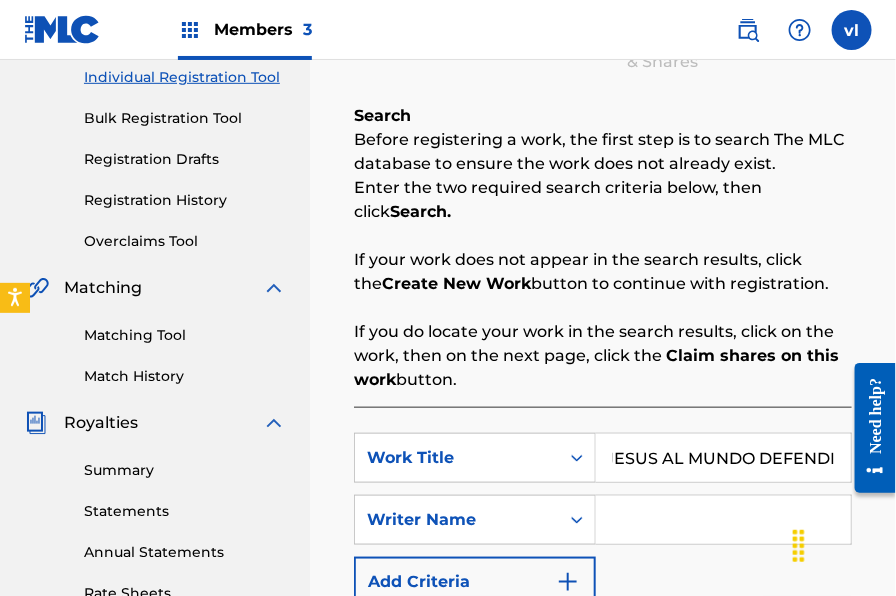 scroll, scrollTop: 0, scrollLeft: 20, axis: horizontal 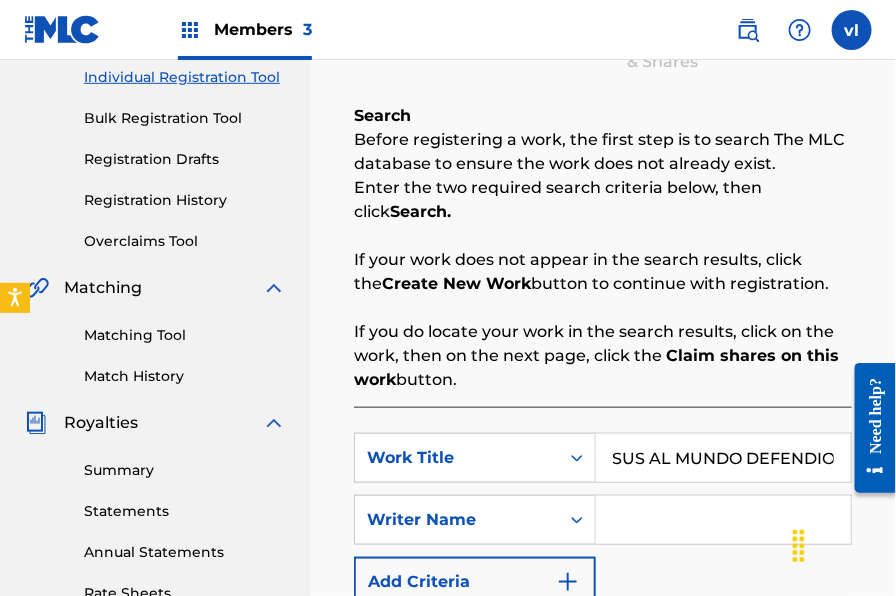type on "JESUS AL MUNDO DEFENDIO" 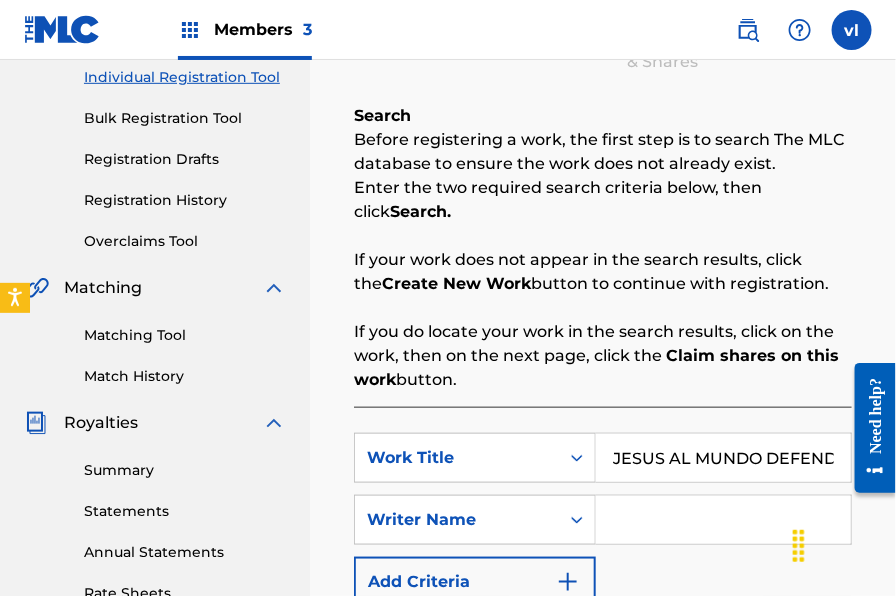 click at bounding box center [723, 520] 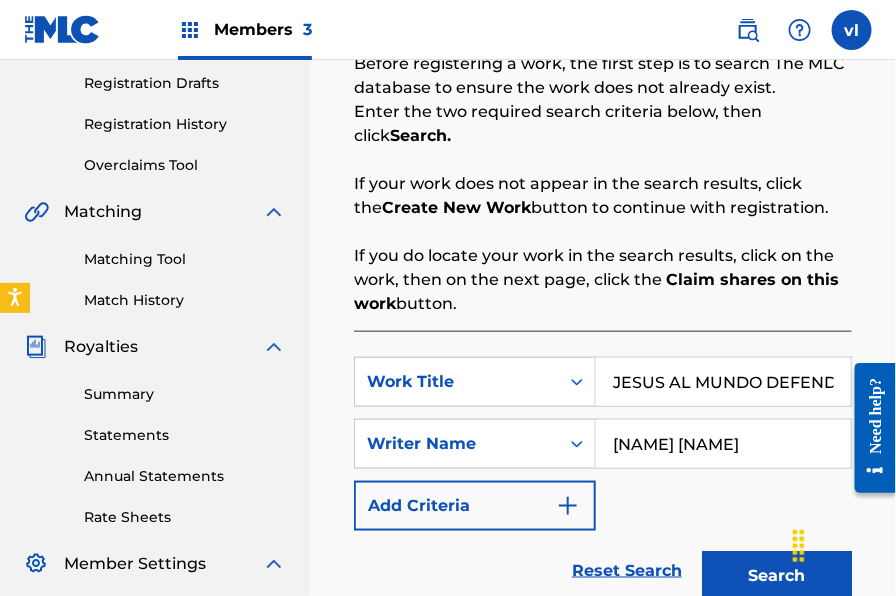 scroll, scrollTop: 341, scrollLeft: 0, axis: vertical 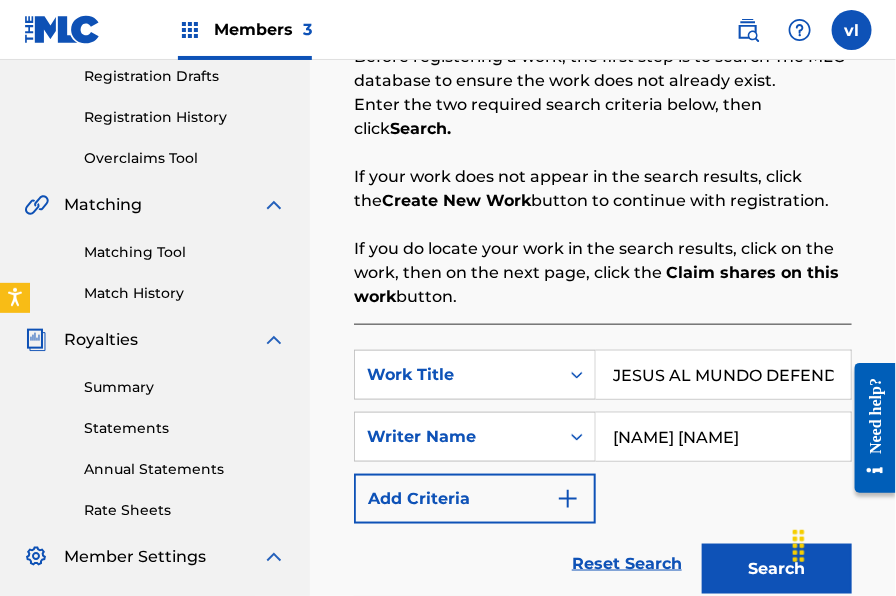 type on "[NAME] [NAME]" 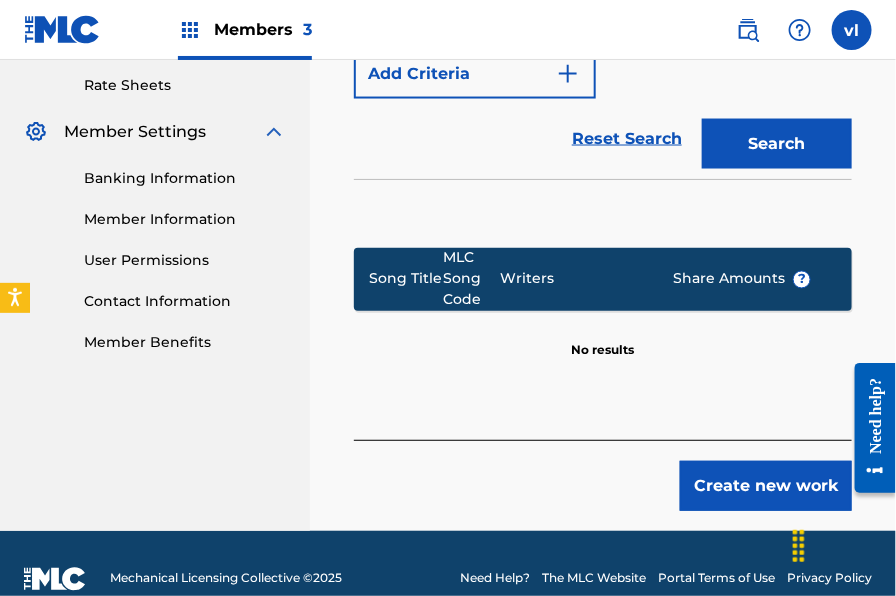 click on "Create new work" at bounding box center (766, 486) 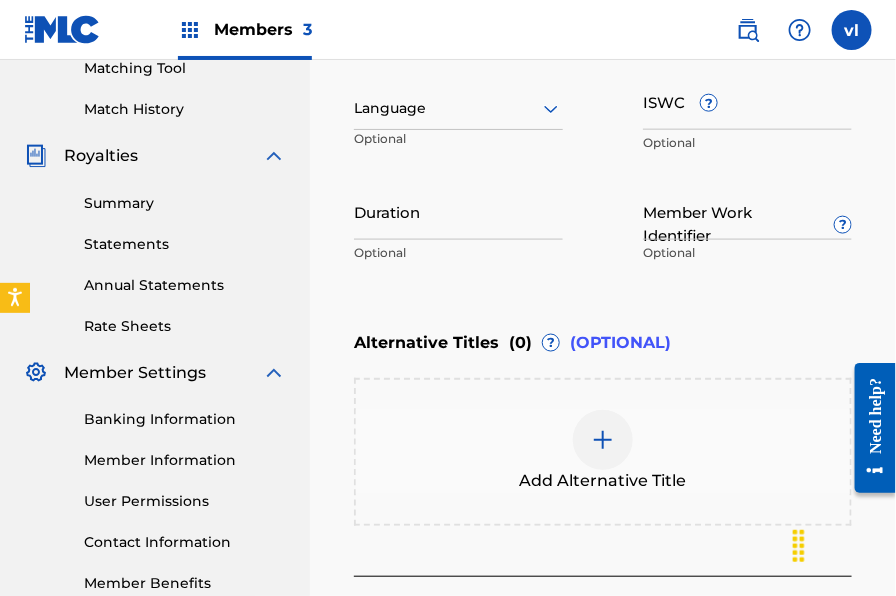 scroll, scrollTop: 427, scrollLeft: 0, axis: vertical 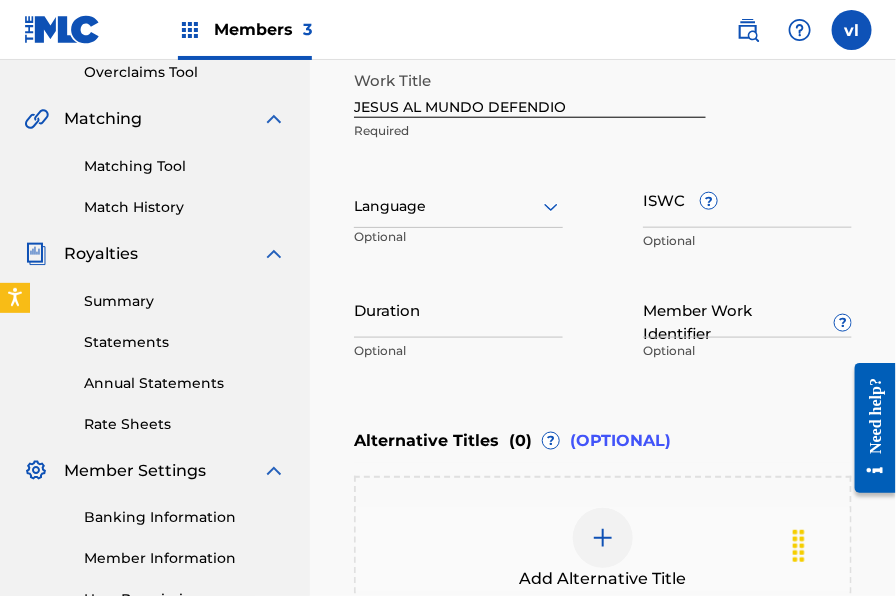 click at bounding box center (458, 206) 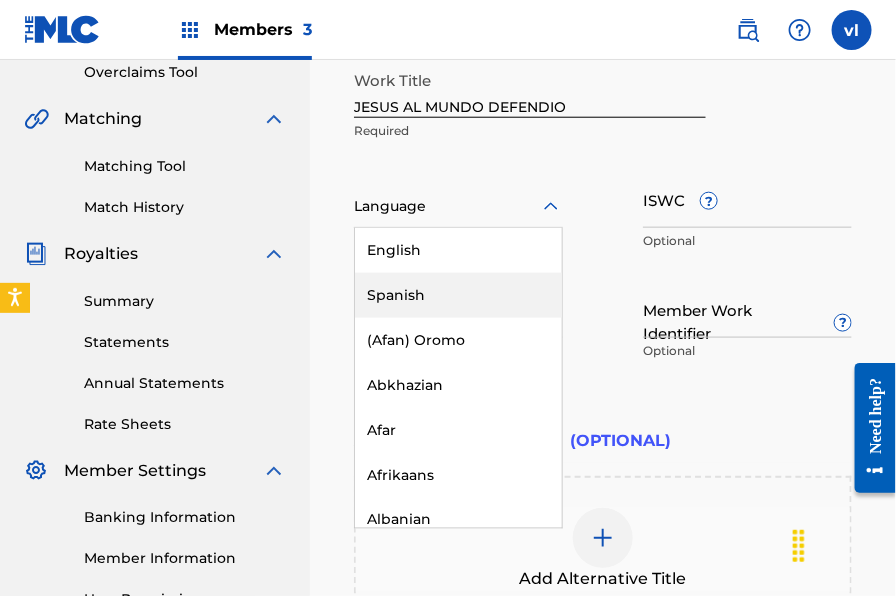 click on "Spanish" at bounding box center [458, 295] 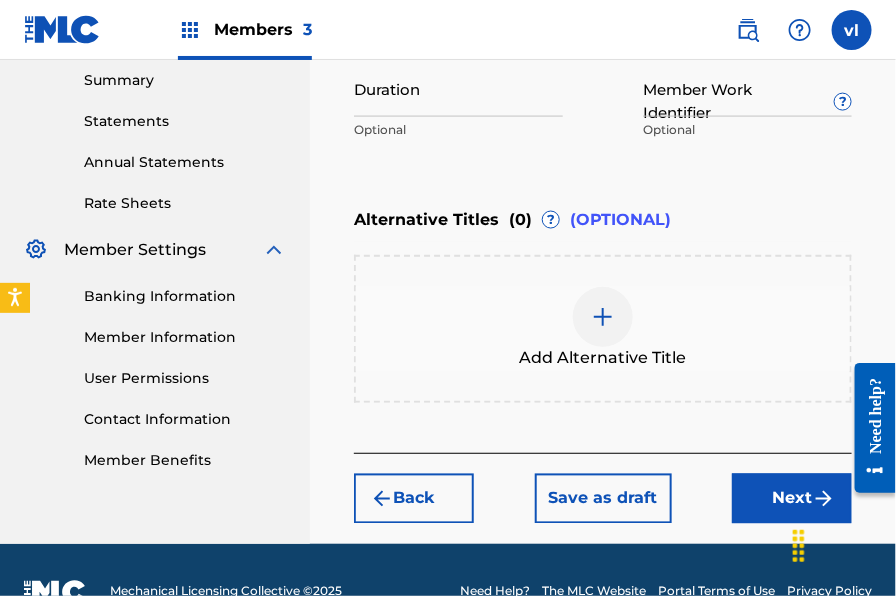 scroll, scrollTop: 690, scrollLeft: 0, axis: vertical 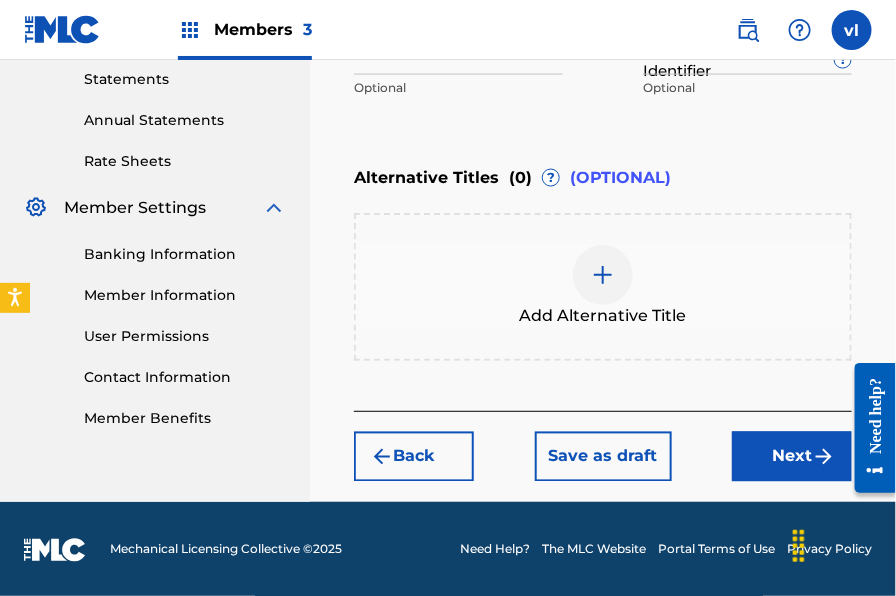 click on "Next" at bounding box center (792, 457) 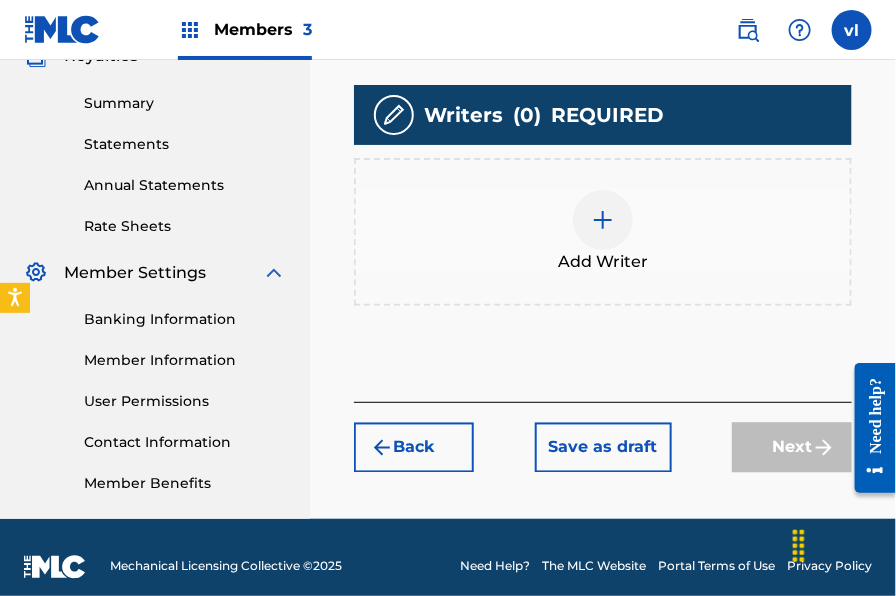 scroll, scrollTop: 643, scrollLeft: 0, axis: vertical 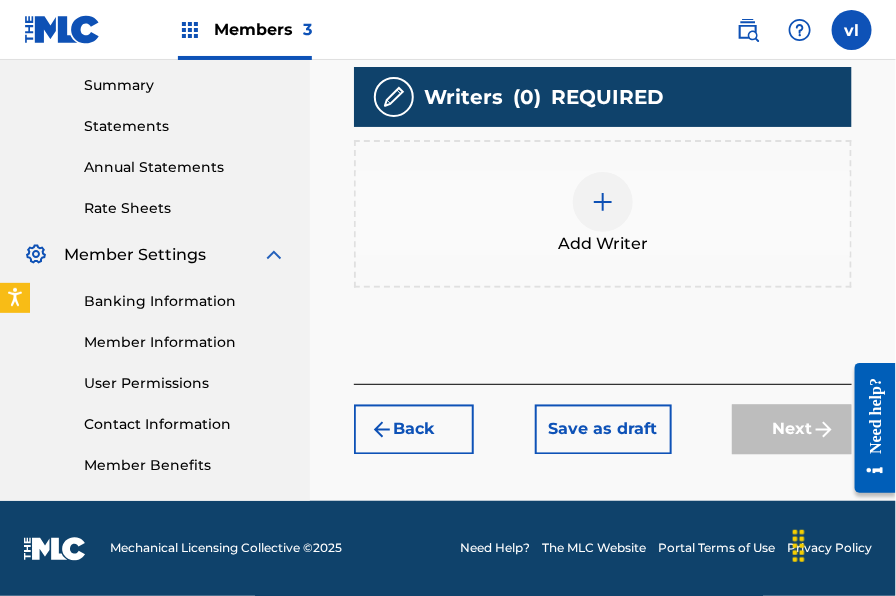 click on "Add Writer" at bounding box center [603, 214] 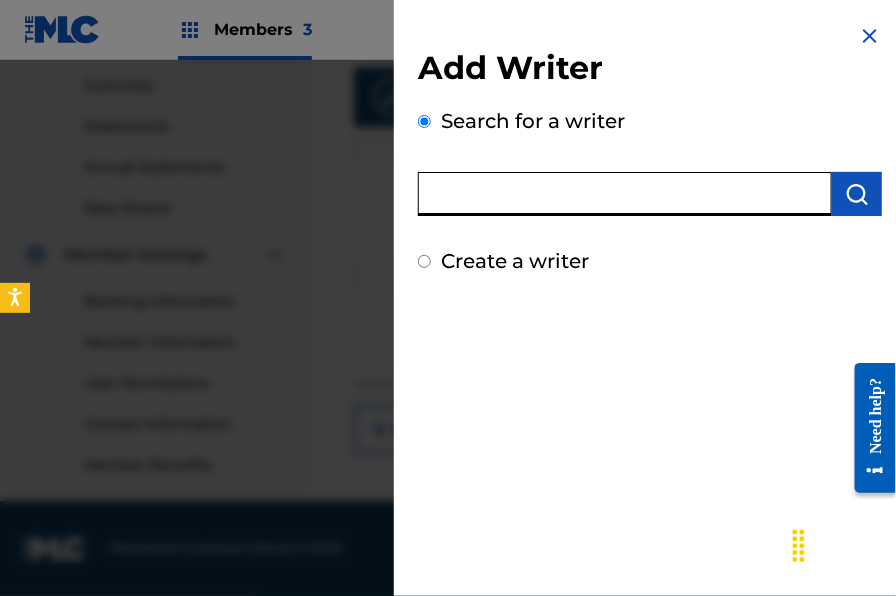 paste on "[FIRST] [LAST]" 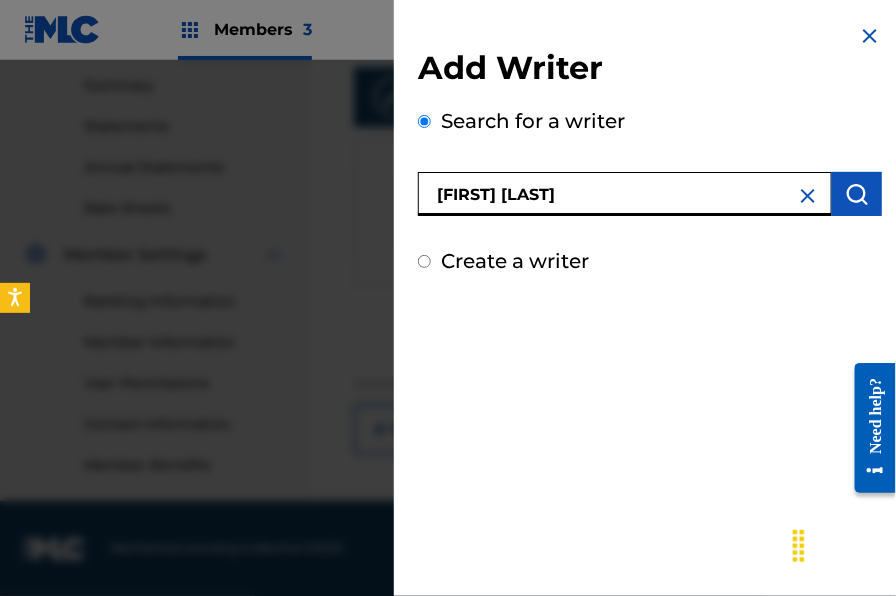 type on "[FIRST] [LAST]" 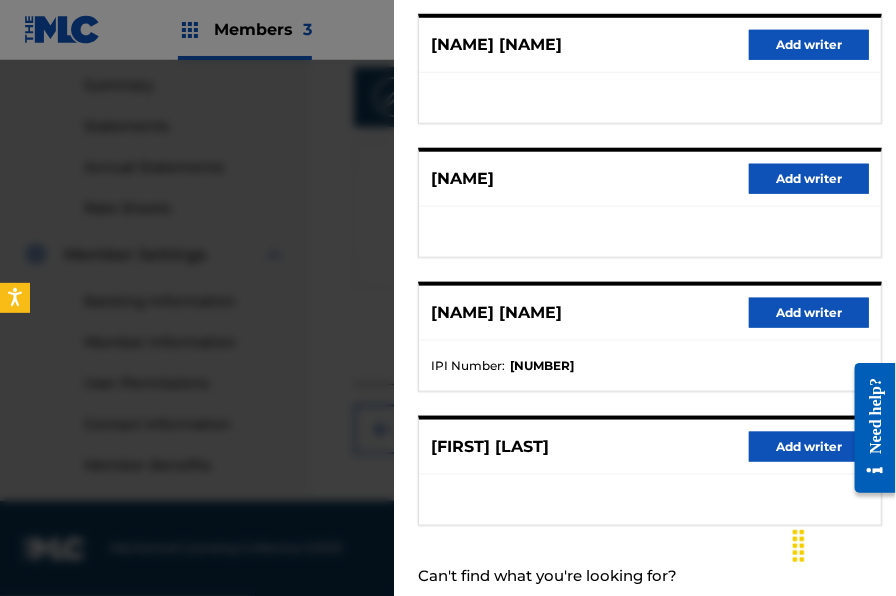 scroll, scrollTop: 439, scrollLeft: 0, axis: vertical 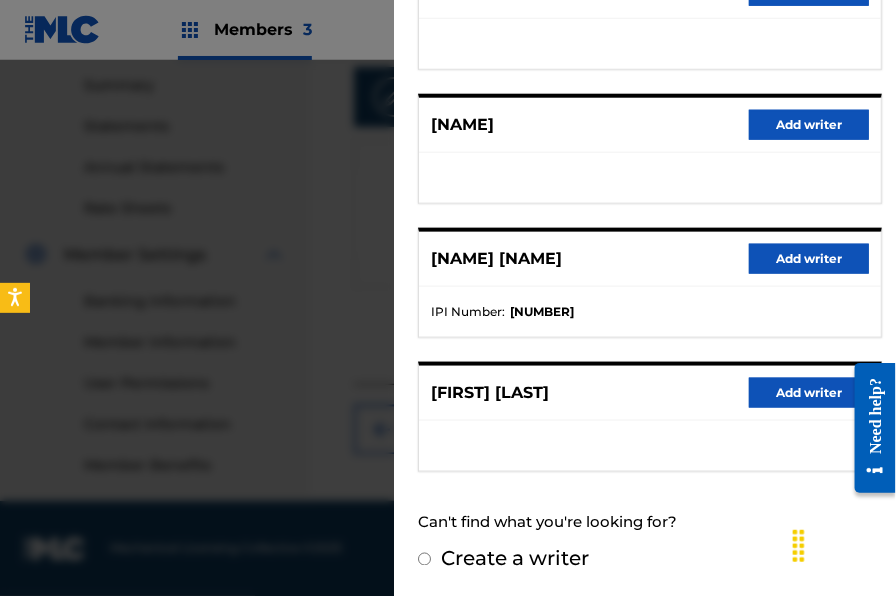 click on "Add writer" at bounding box center [809, 393] 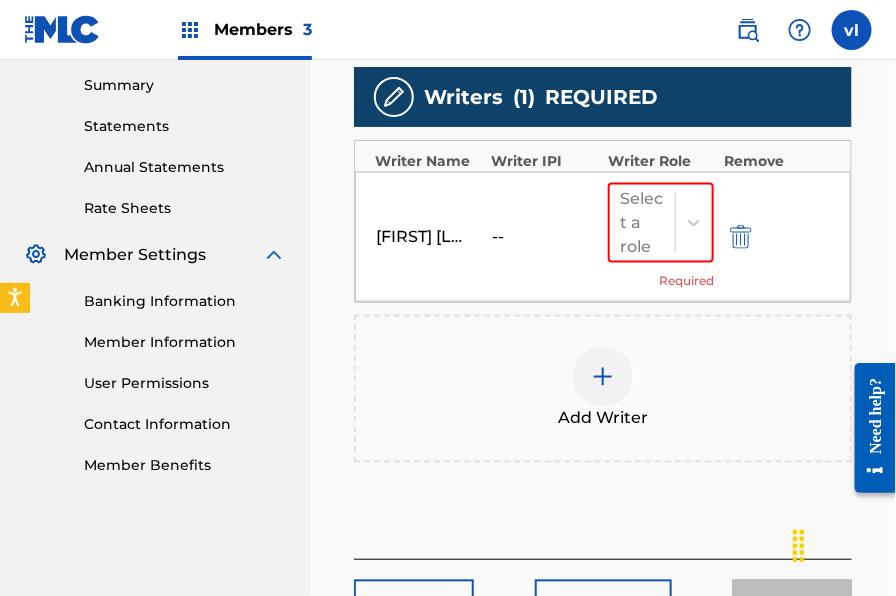 click on "Search for a writer [FIRST] [LAST] -- Select a role Required" at bounding box center (603, 237) 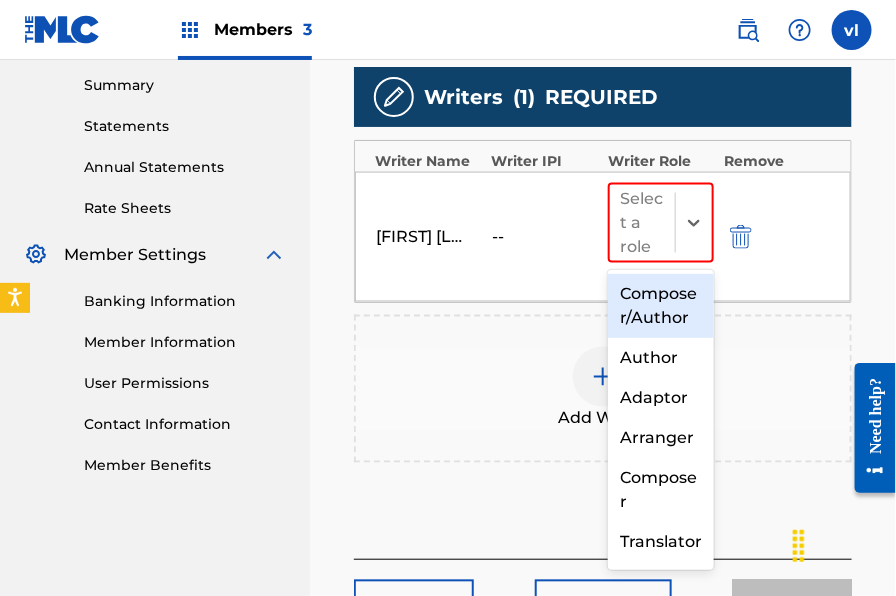 click on "Composer/Author" at bounding box center [661, 306] 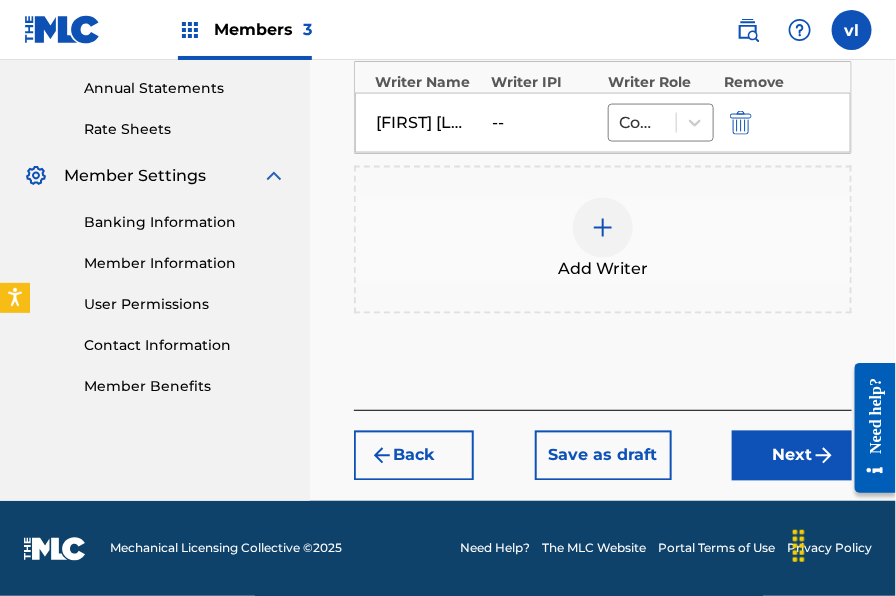 click on "Next" at bounding box center (792, 456) 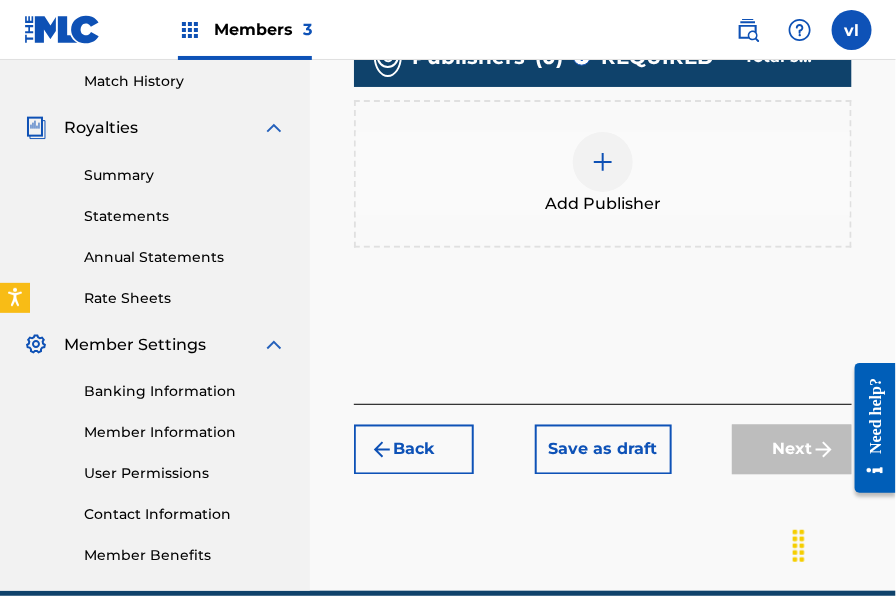 scroll, scrollTop: 554, scrollLeft: 0, axis: vertical 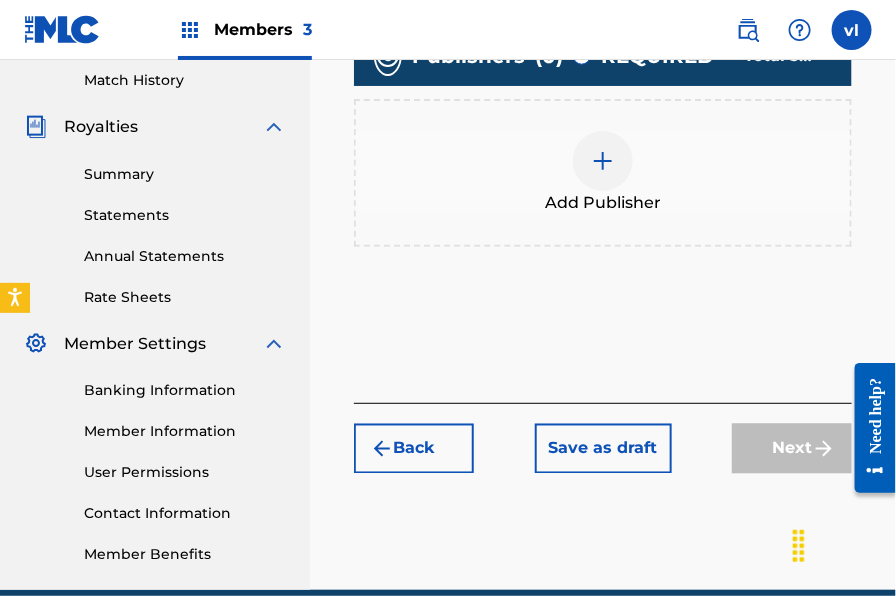 click at bounding box center (603, 161) 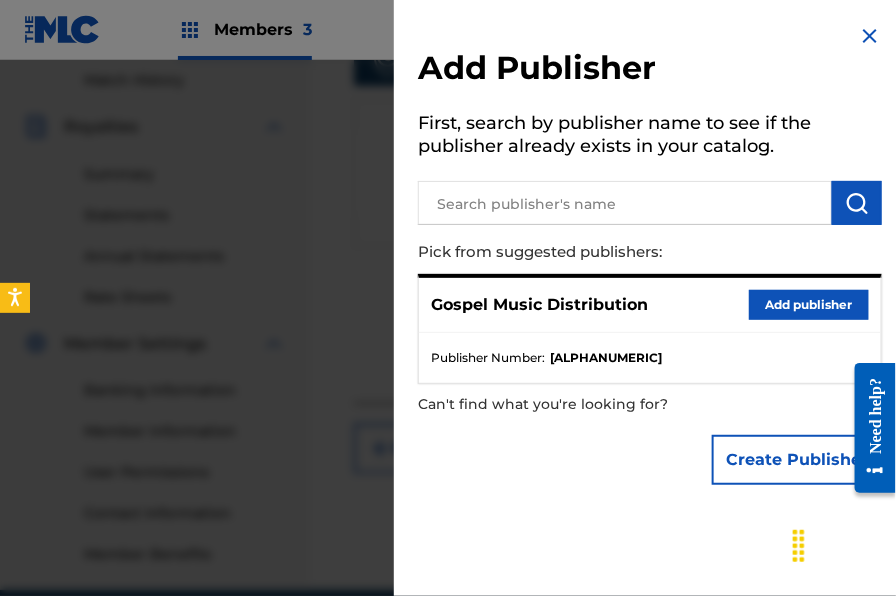 click on "Add publisher" at bounding box center (809, 305) 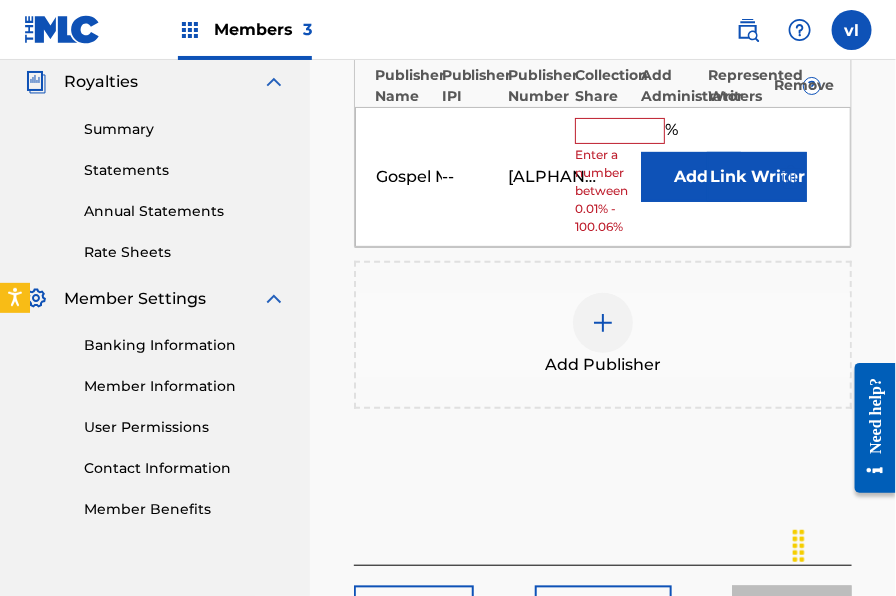 scroll, scrollTop: 622, scrollLeft: 0, axis: vertical 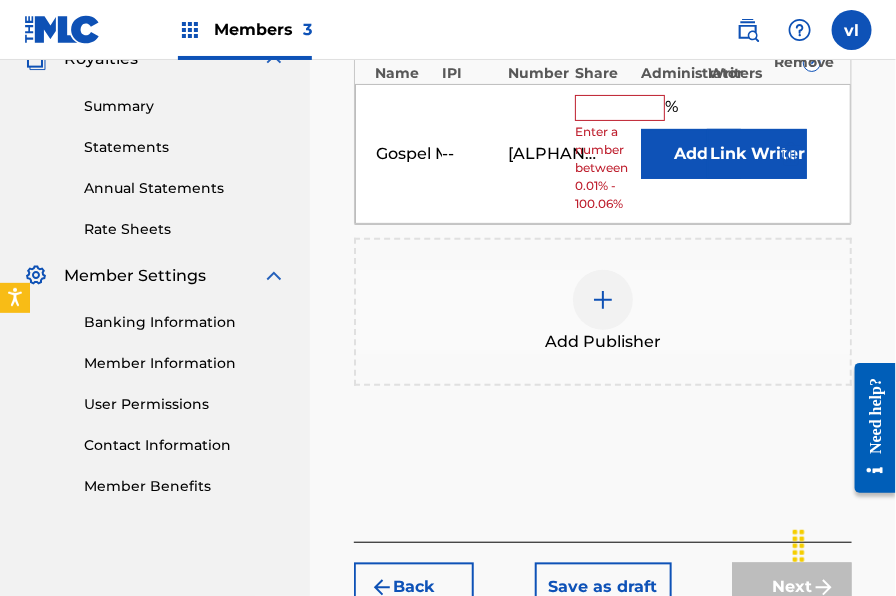 click at bounding box center [620, 108] 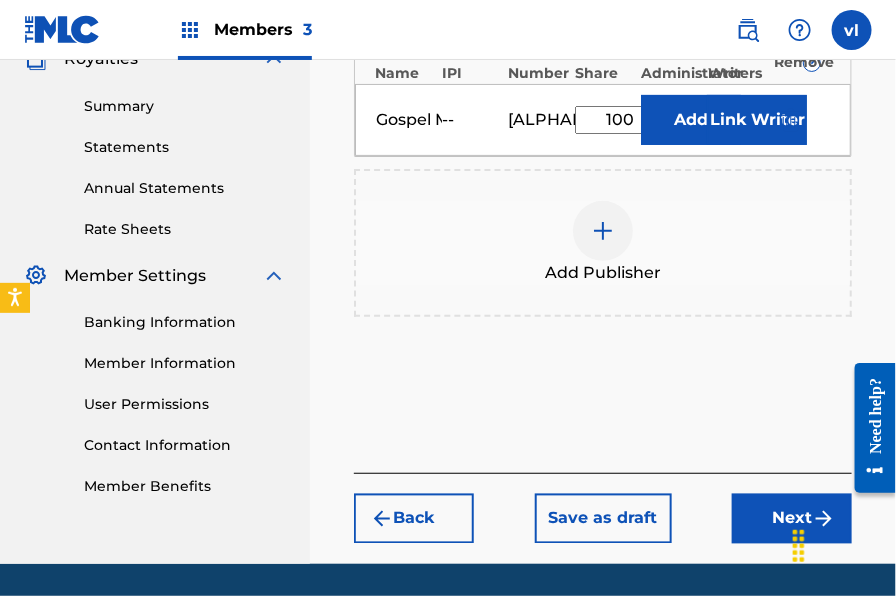 type on "100" 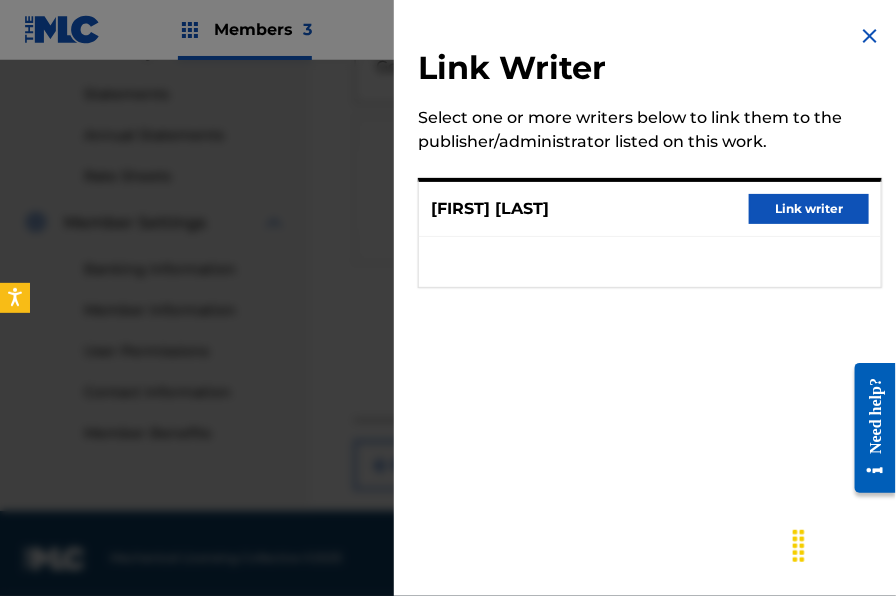 scroll, scrollTop: 685, scrollLeft: 0, axis: vertical 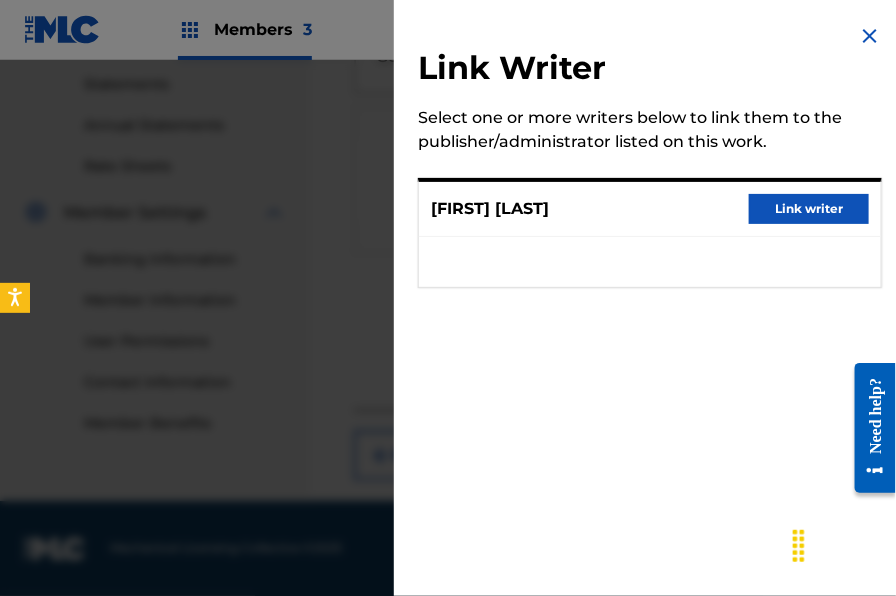 click on "Link writer" at bounding box center [809, 209] 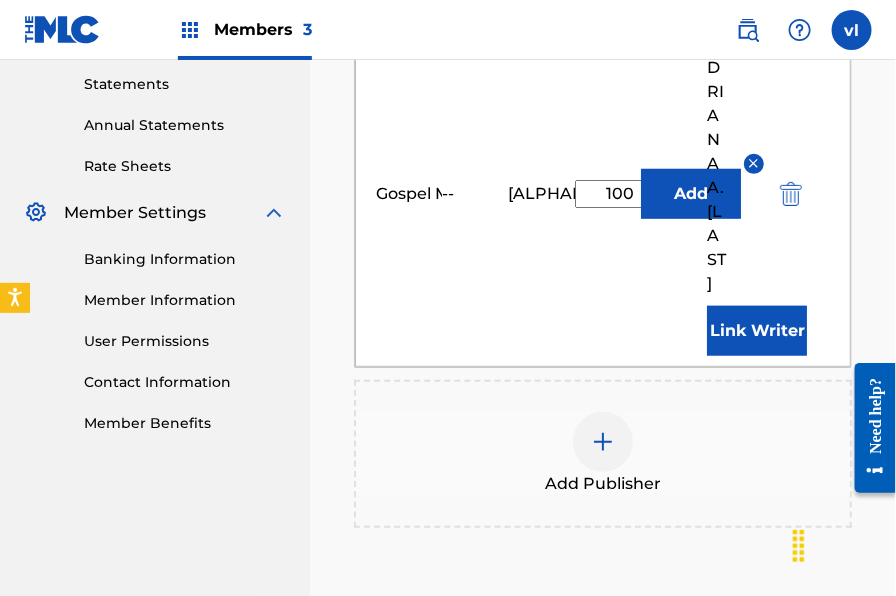 scroll, scrollTop: 983, scrollLeft: 0, axis: vertical 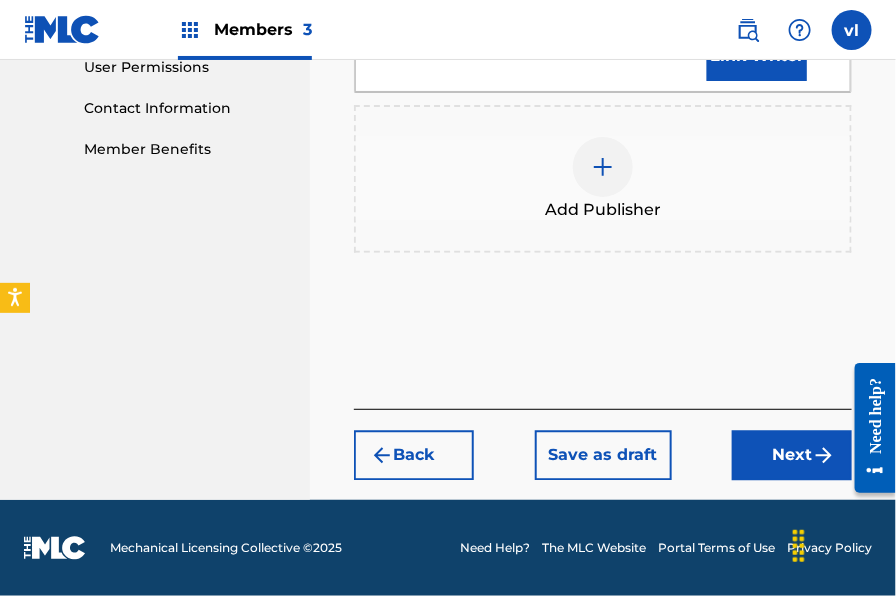 click on "Next" at bounding box center [792, 455] 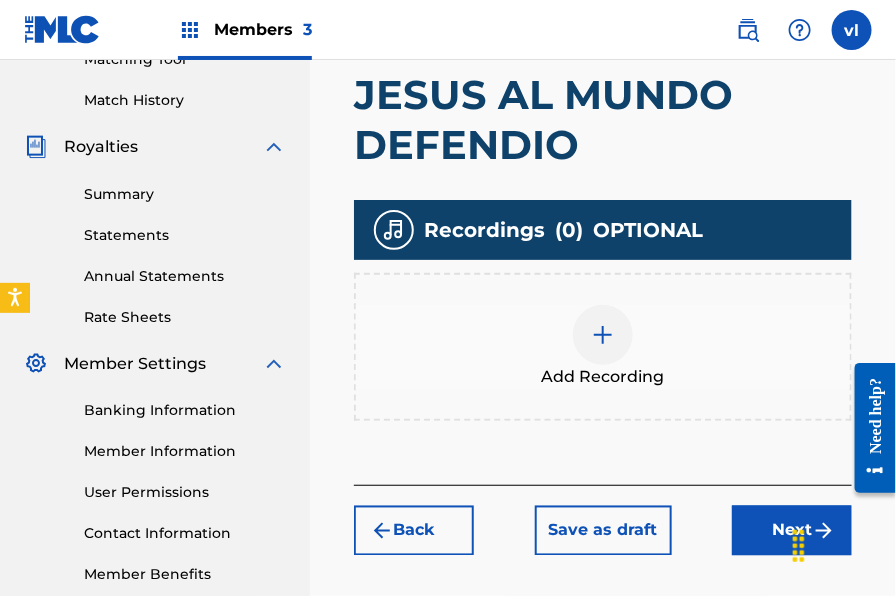 scroll, scrollTop: 546, scrollLeft: 0, axis: vertical 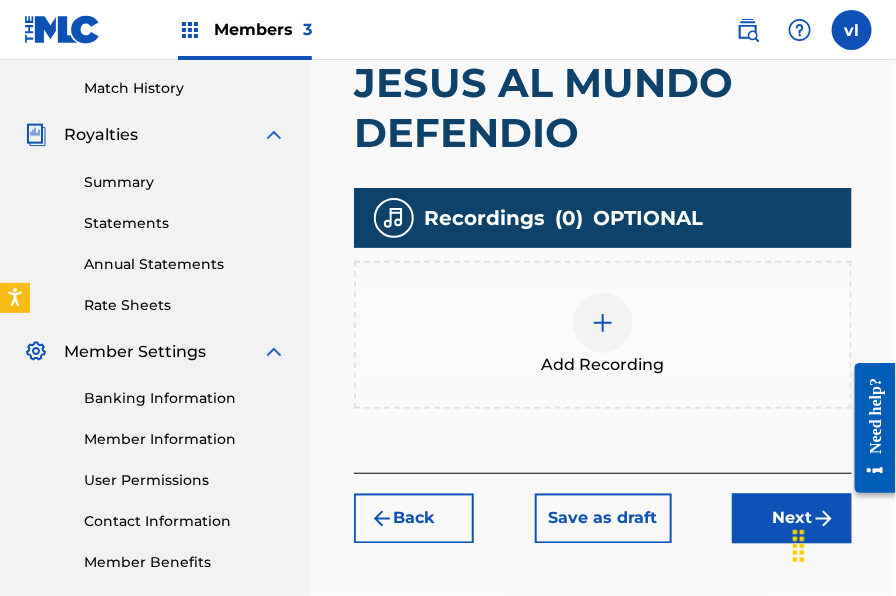 click on "Add Recording" at bounding box center [603, 335] 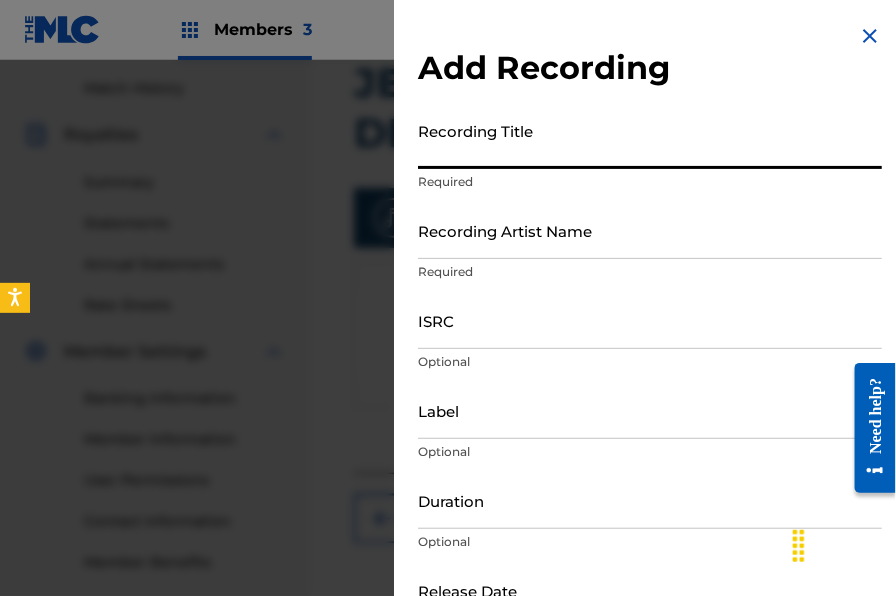 click on "Recording Title" at bounding box center (650, 140) 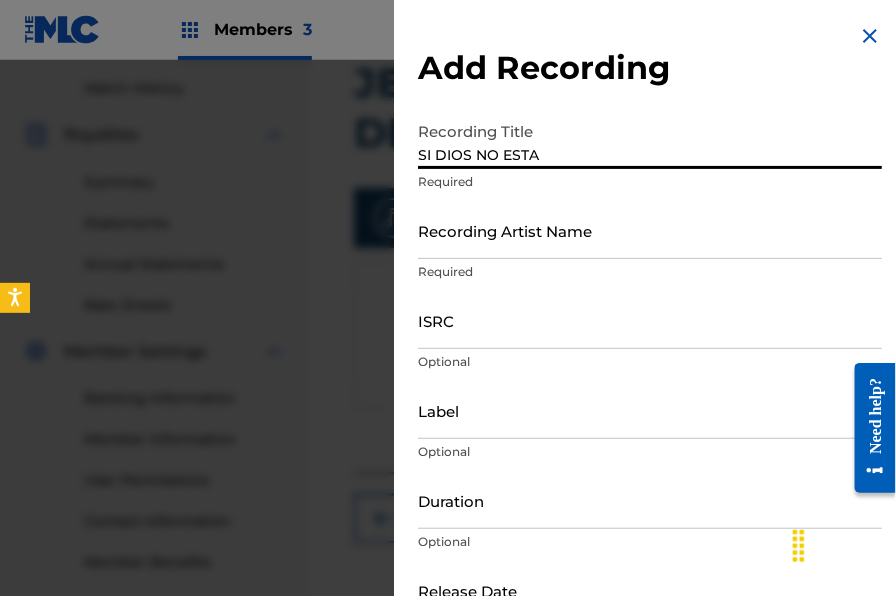 type on "SI DIOS NO ESTA" 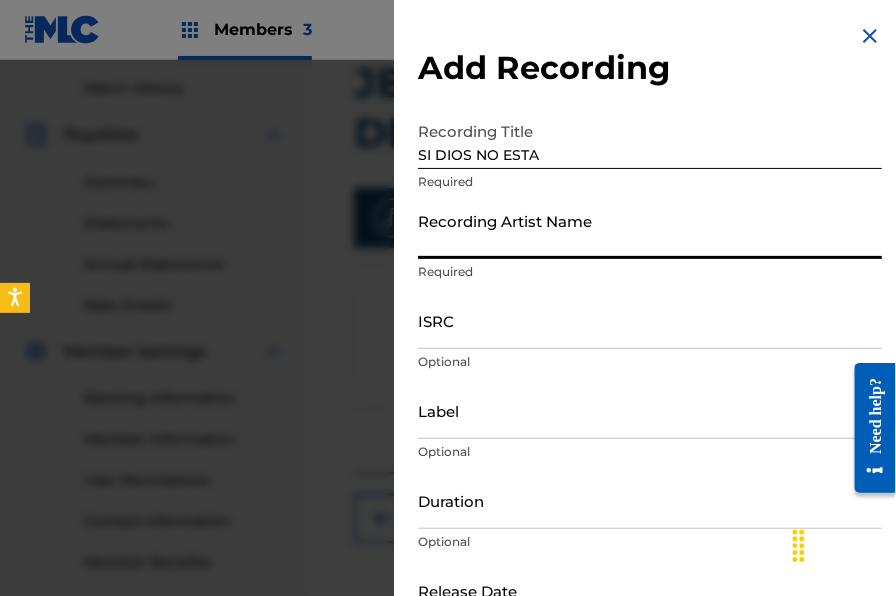 click on "Recording Artist Name" at bounding box center [650, 230] 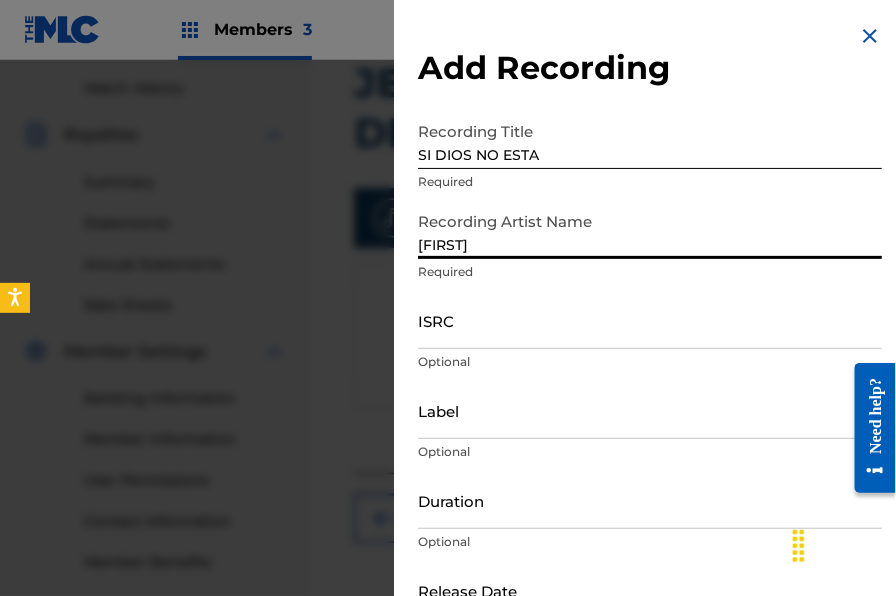 type on "[FIRST]" 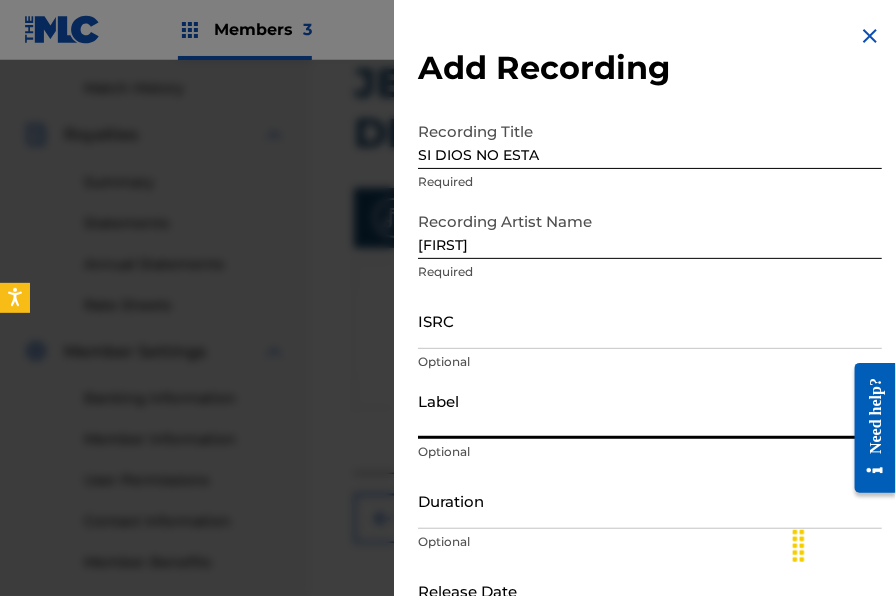 click on "Label" at bounding box center (650, 410) 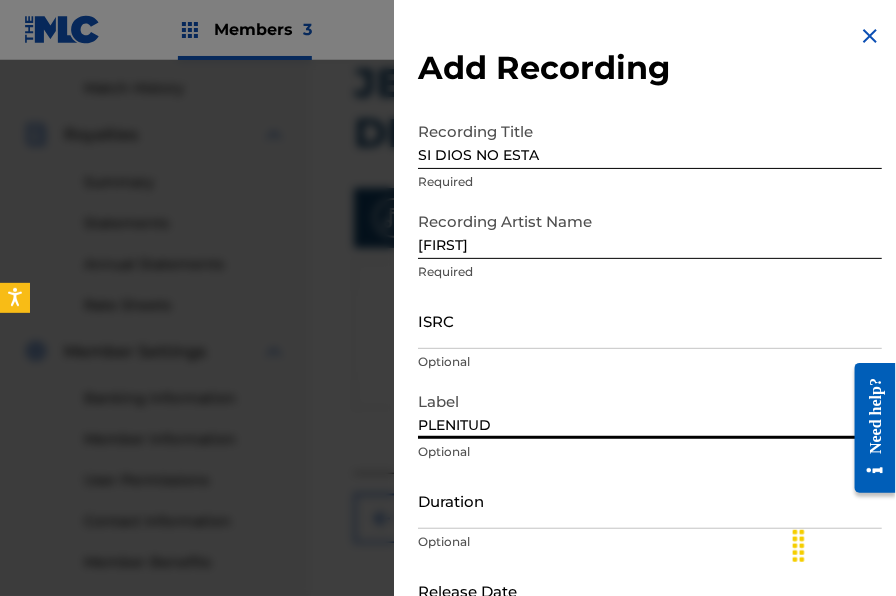type on "PLENITUD" 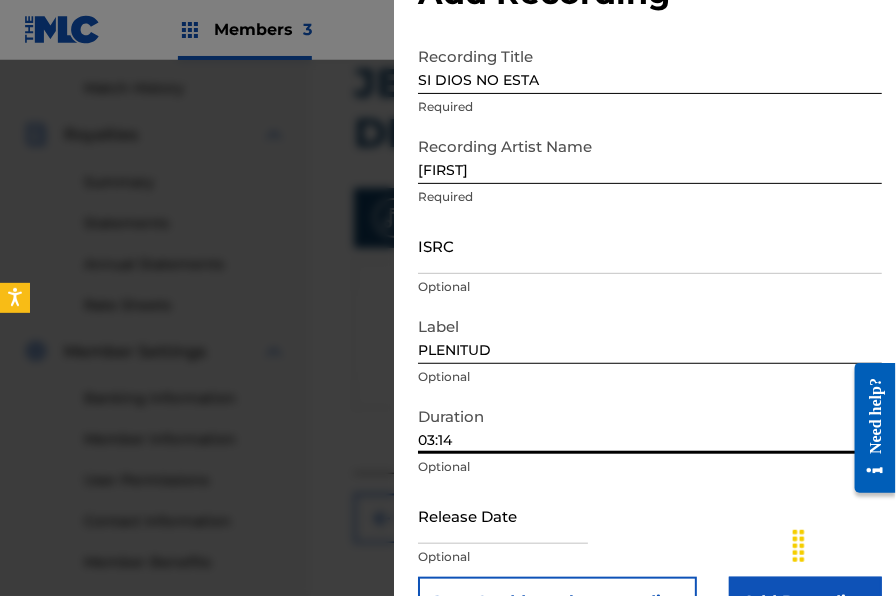 scroll, scrollTop: 130, scrollLeft: 0, axis: vertical 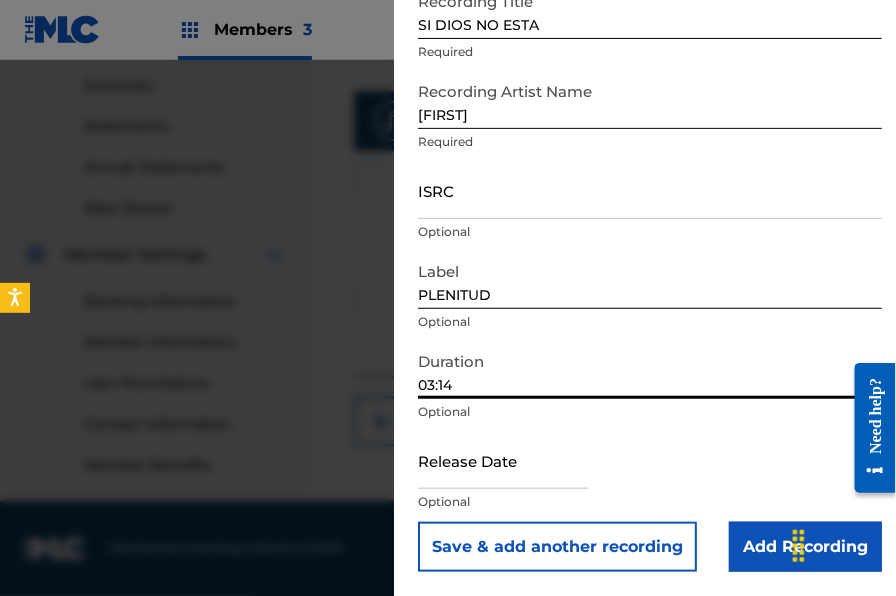 type on "03:14" 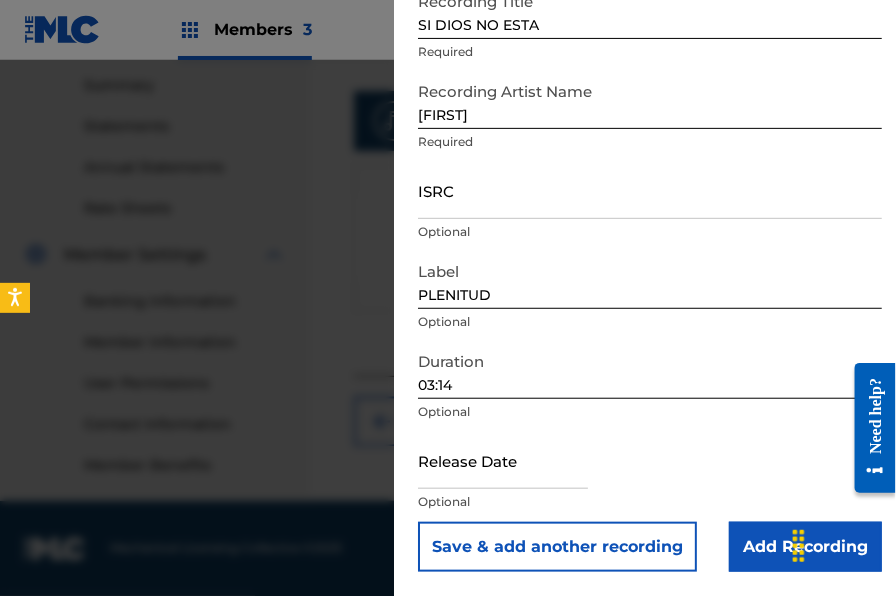 click on "Add Recording" at bounding box center (805, 547) 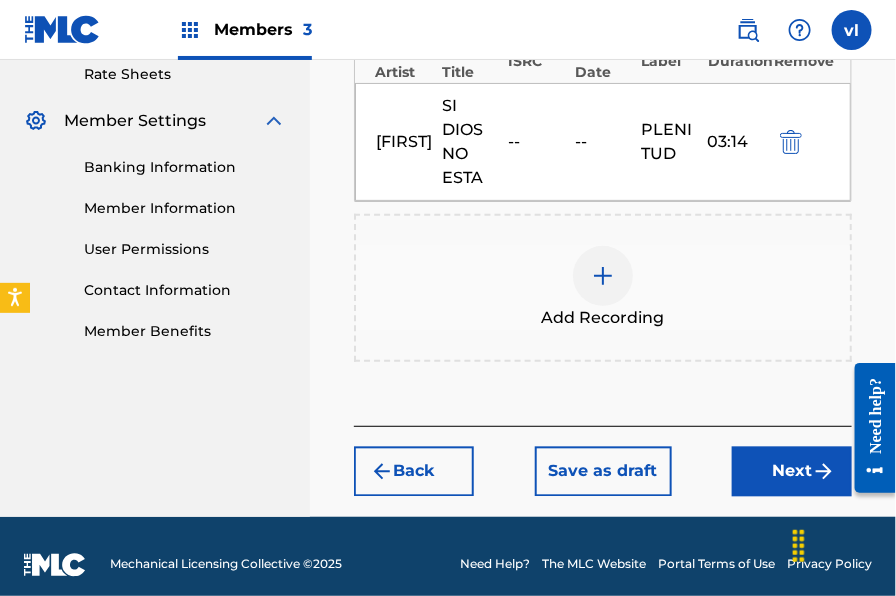 scroll, scrollTop: 793, scrollLeft: 0, axis: vertical 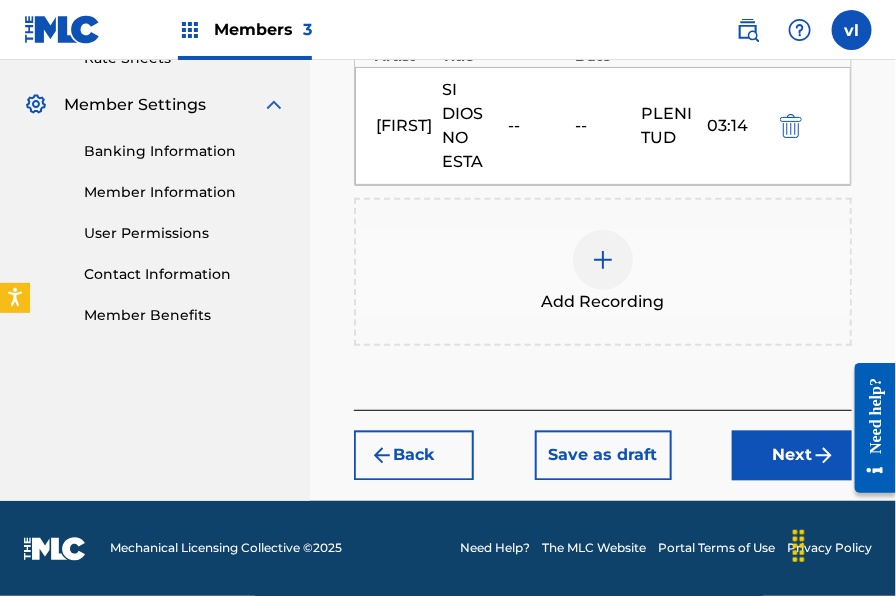 click on "Next" at bounding box center [792, 456] 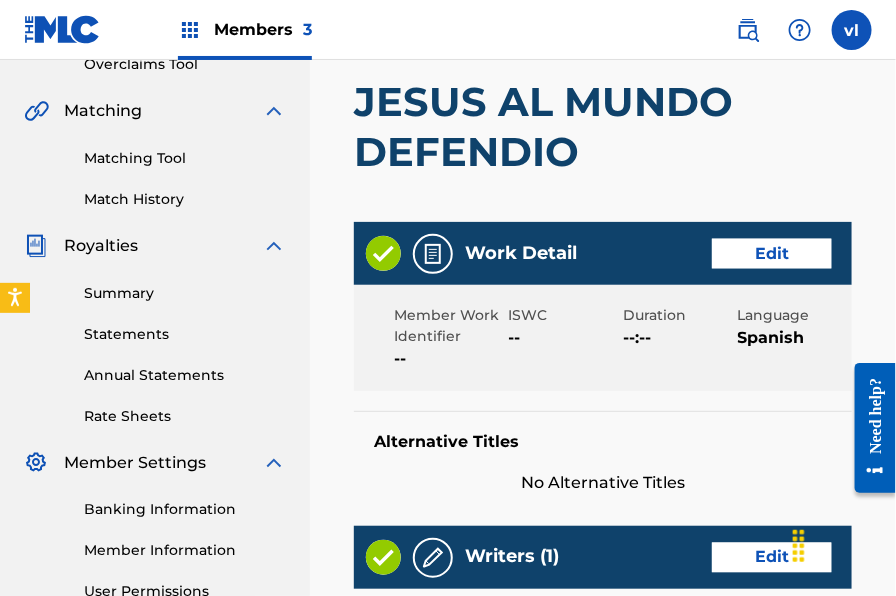 scroll, scrollTop: 1343, scrollLeft: 0, axis: vertical 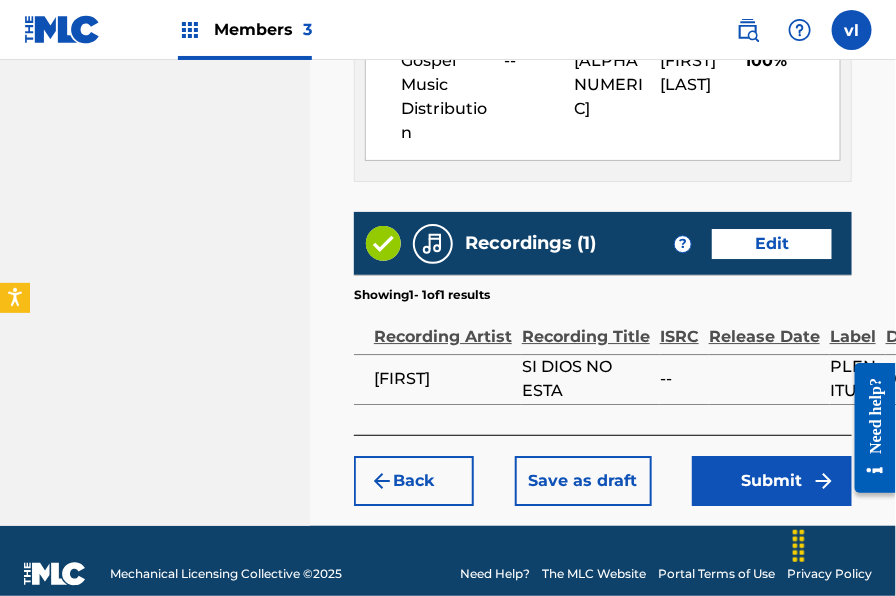 click on "Submit" at bounding box center (772, 481) 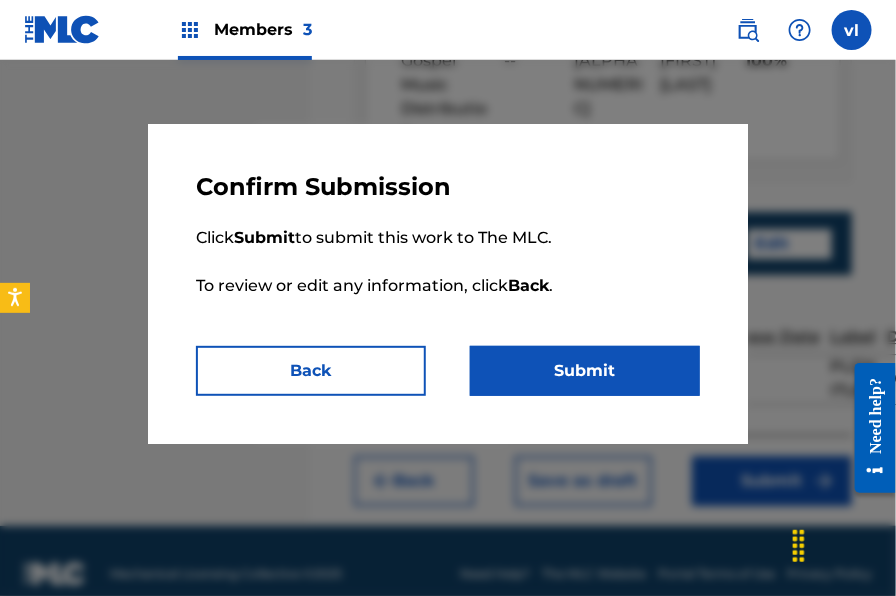 click on "Submit" at bounding box center (585, 371) 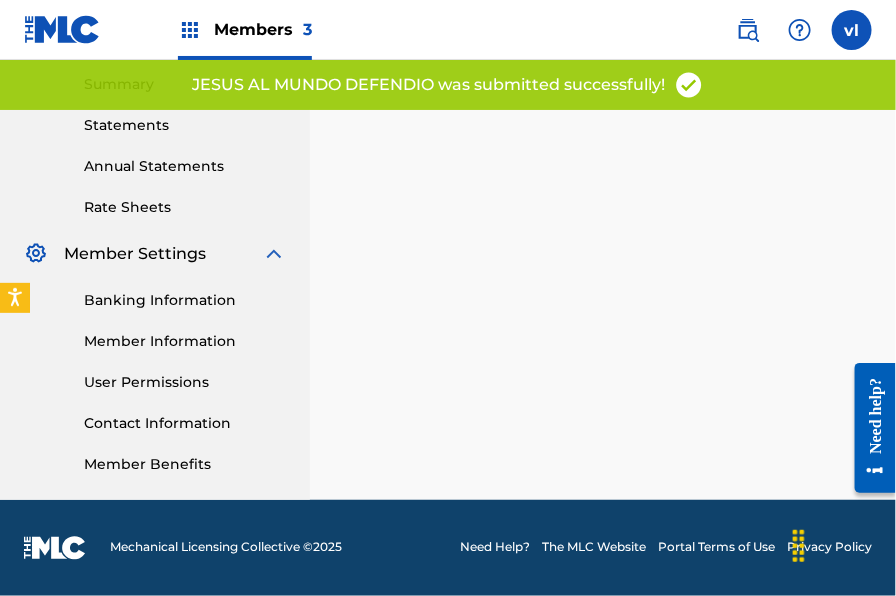 scroll, scrollTop: 0, scrollLeft: 0, axis: both 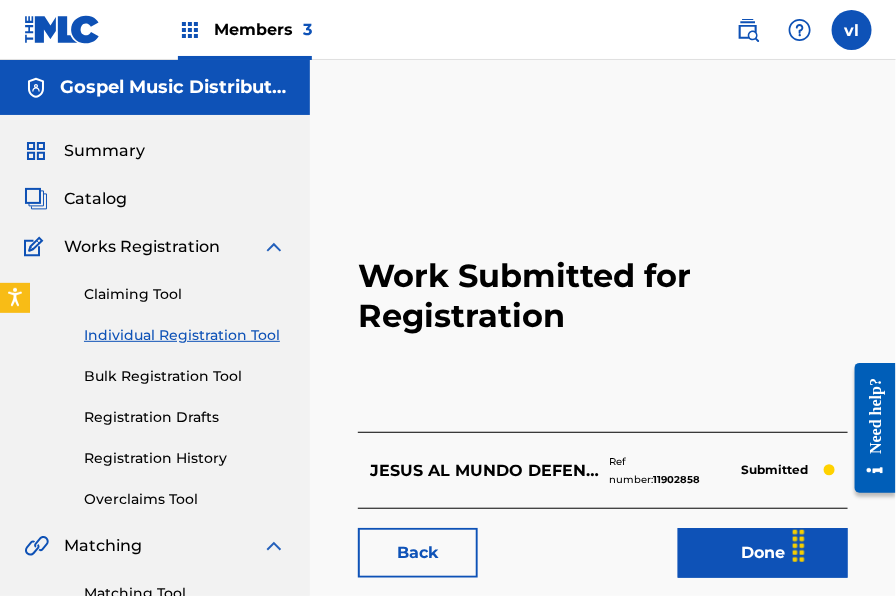 click on "Claiming Tool Individual Registration Tool Bulk Registration Tool Registration Drafts Registration History Overclaims Tool" at bounding box center (155, 384) 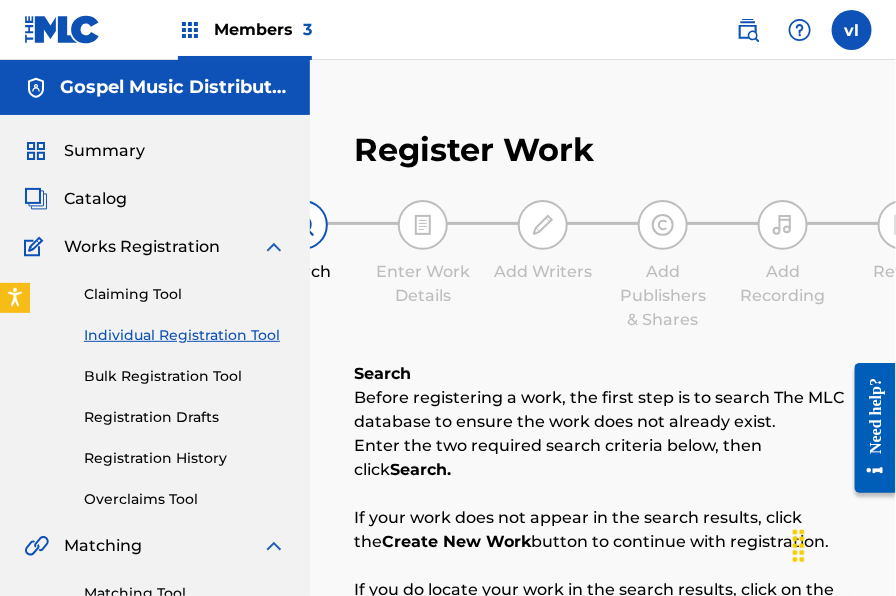 click on "Individual Registration Tool" at bounding box center [185, 335] 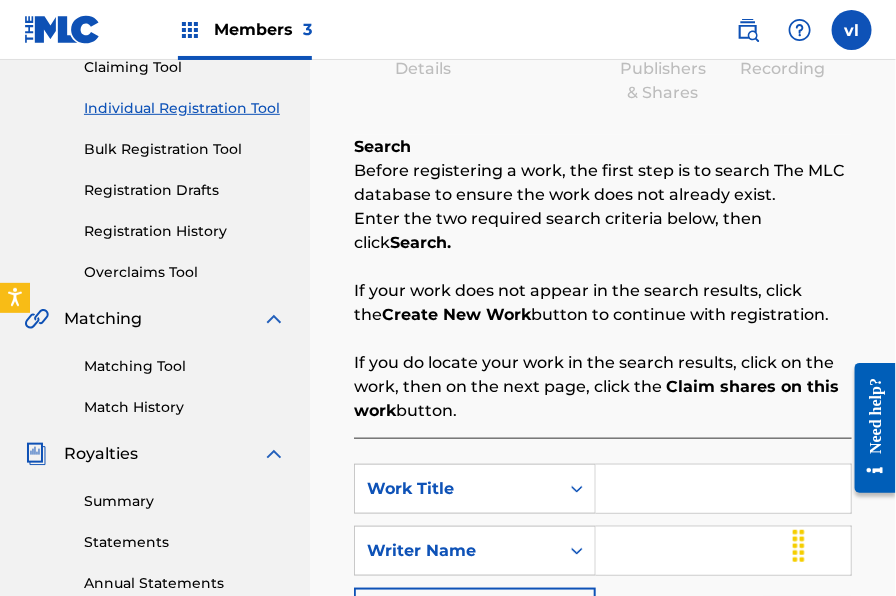 scroll, scrollTop: 236, scrollLeft: 0, axis: vertical 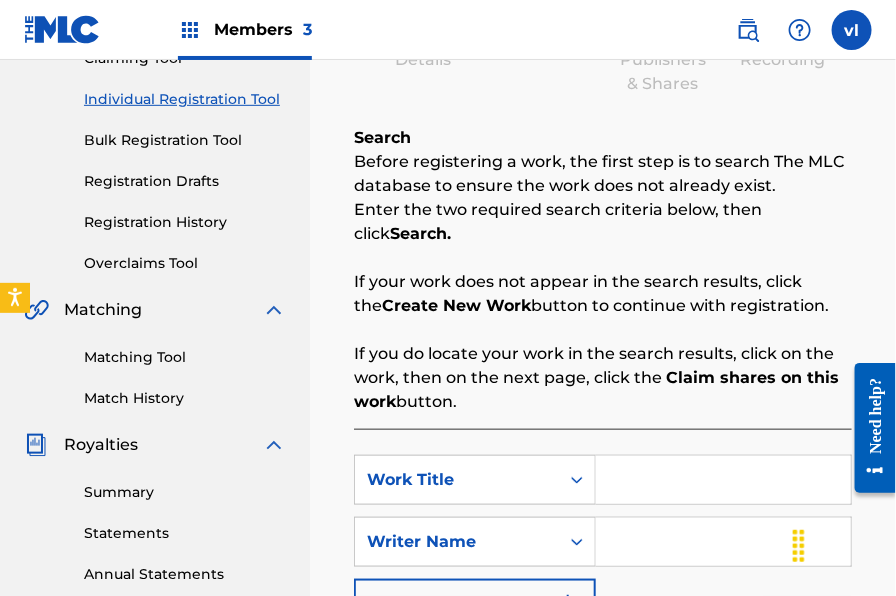 click at bounding box center (723, 480) 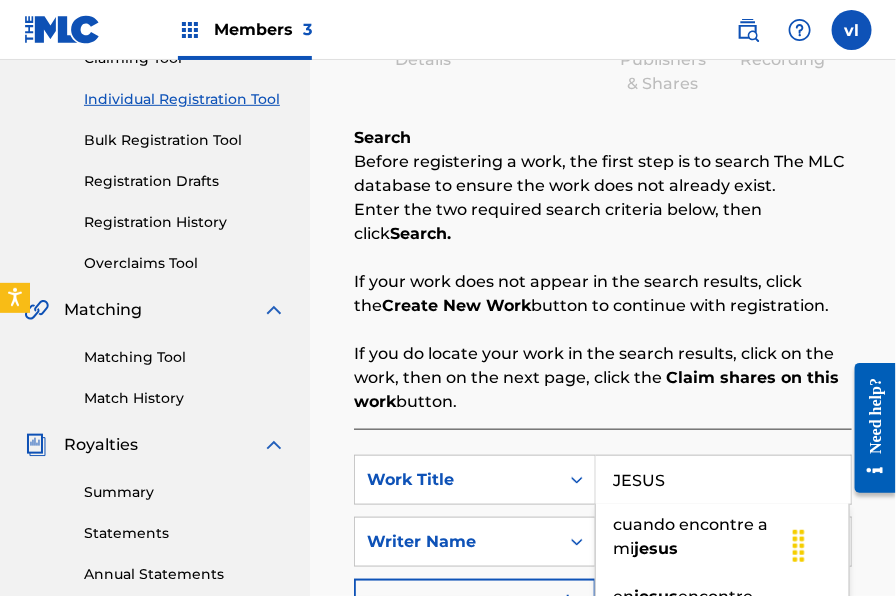 type on "JESUS" 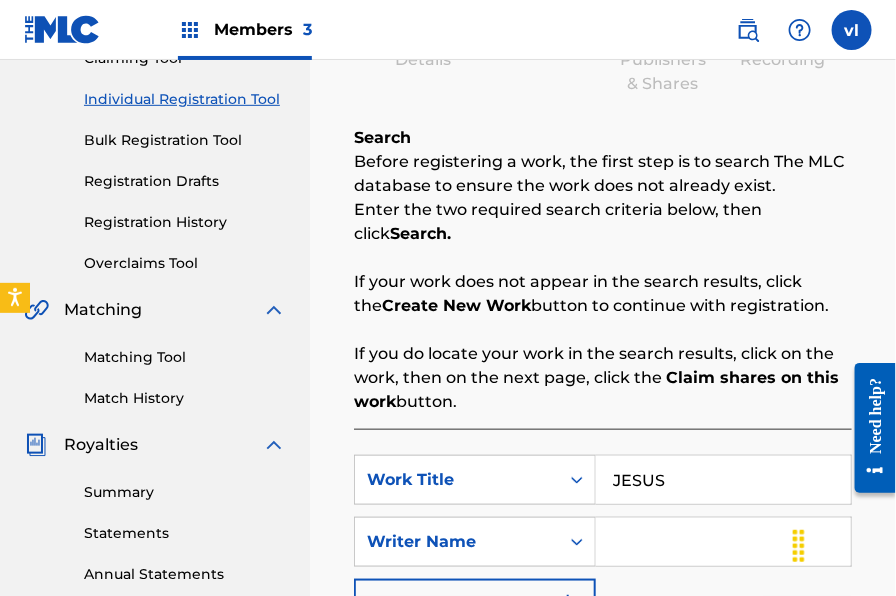 click on "SearchWithCriteriaf7493244-1b48-45ee-81a1-0ef5d32c798c Work Title JESUS SearchWithCriteria3860faf1-0e62-40d1-a28e-6a2c2d0efeb0 Writer Name Add Criteria Reset Search Search" at bounding box center [603, 593] 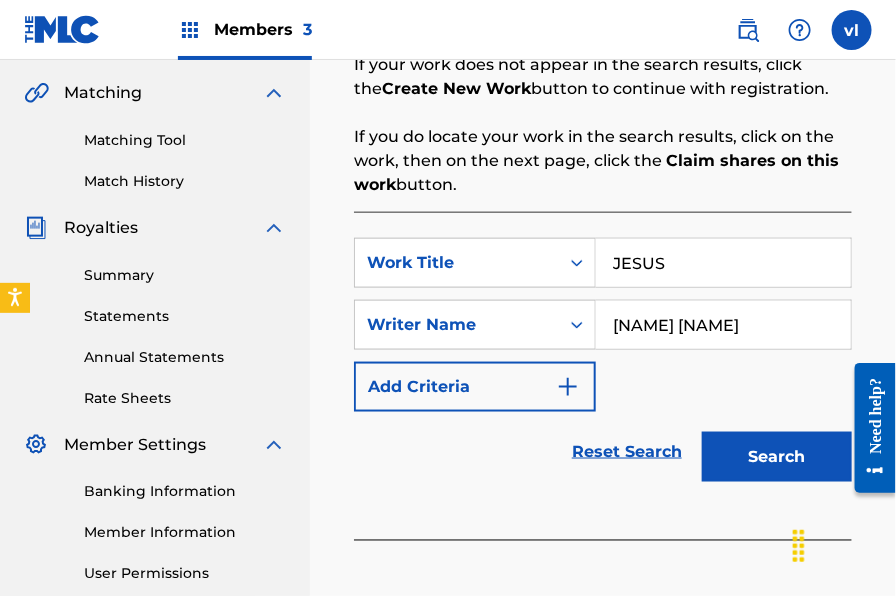 scroll, scrollTop: 643, scrollLeft: 0, axis: vertical 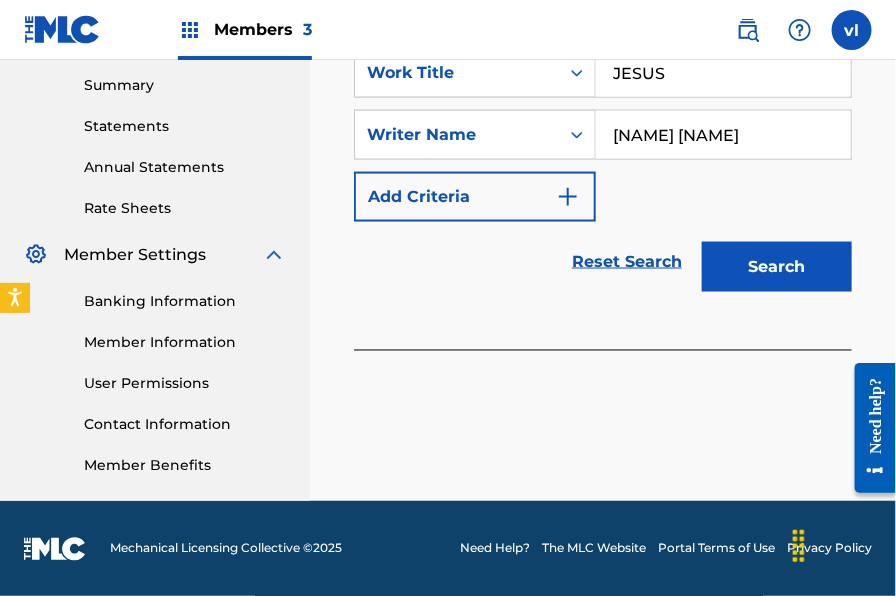 type on "[NAME] [NAME]" 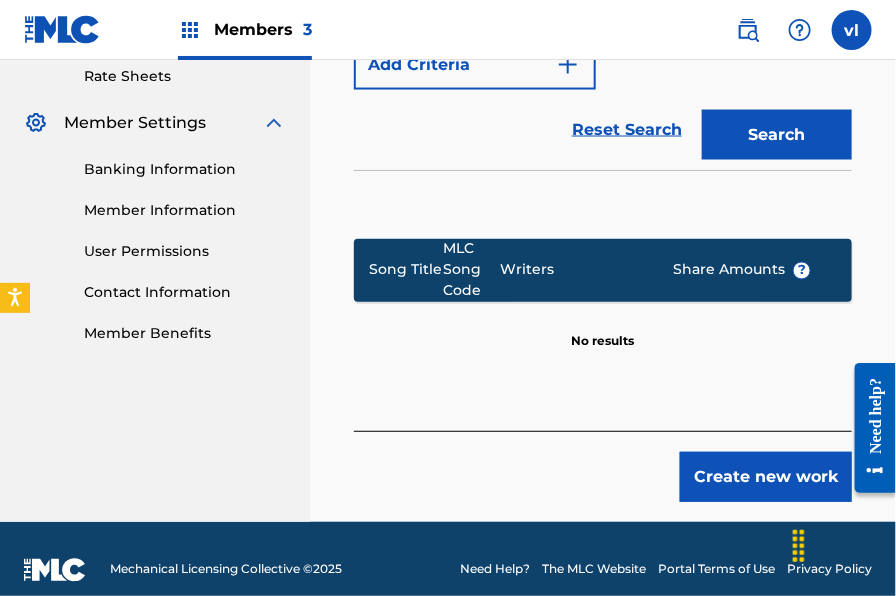 scroll, scrollTop: 796, scrollLeft: 0, axis: vertical 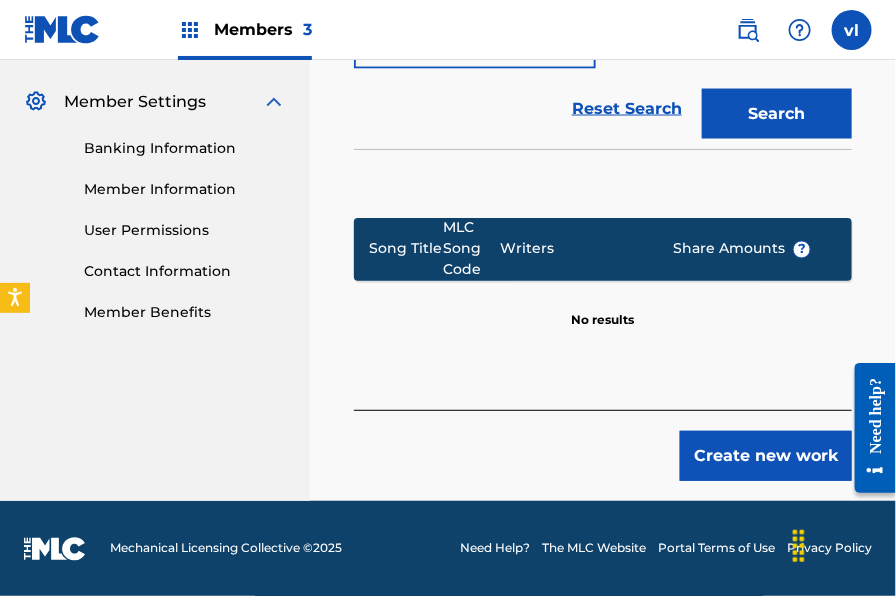 click on "Create new work" at bounding box center (766, 456) 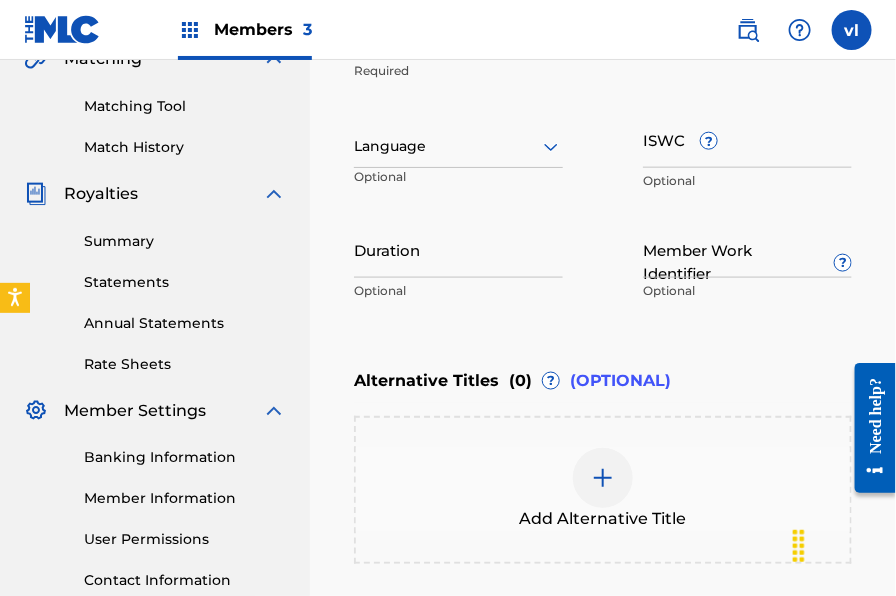 scroll, scrollTop: 406, scrollLeft: 0, axis: vertical 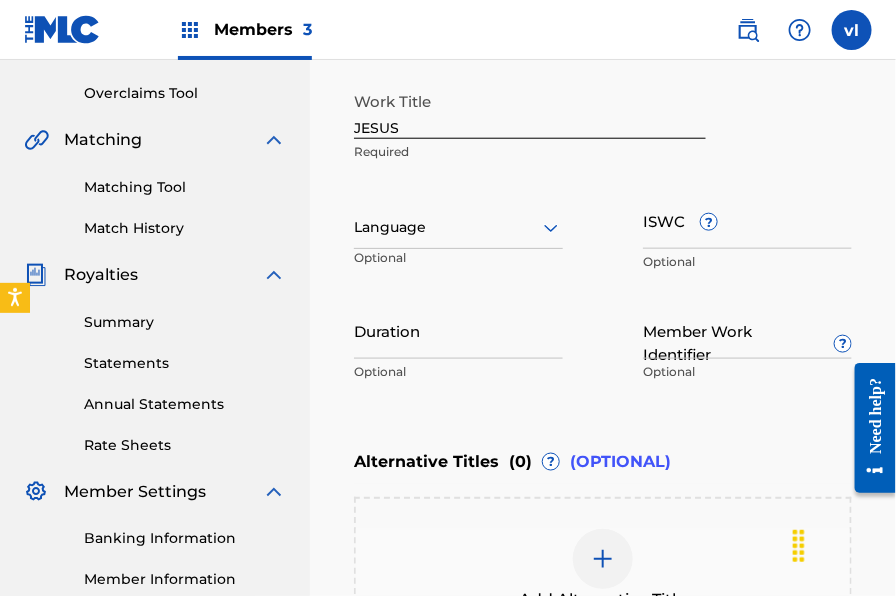 click at bounding box center (458, 227) 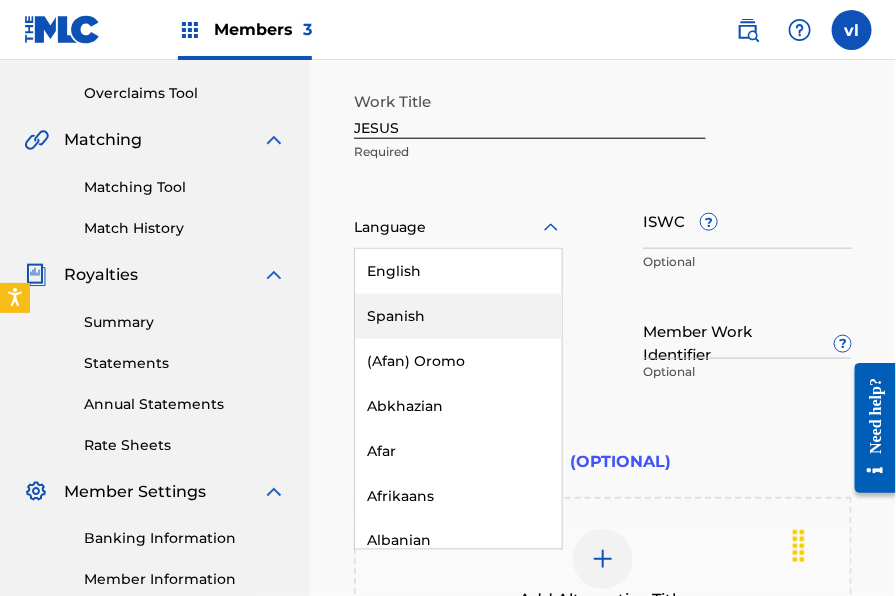 click on "Spanish" at bounding box center (458, 316) 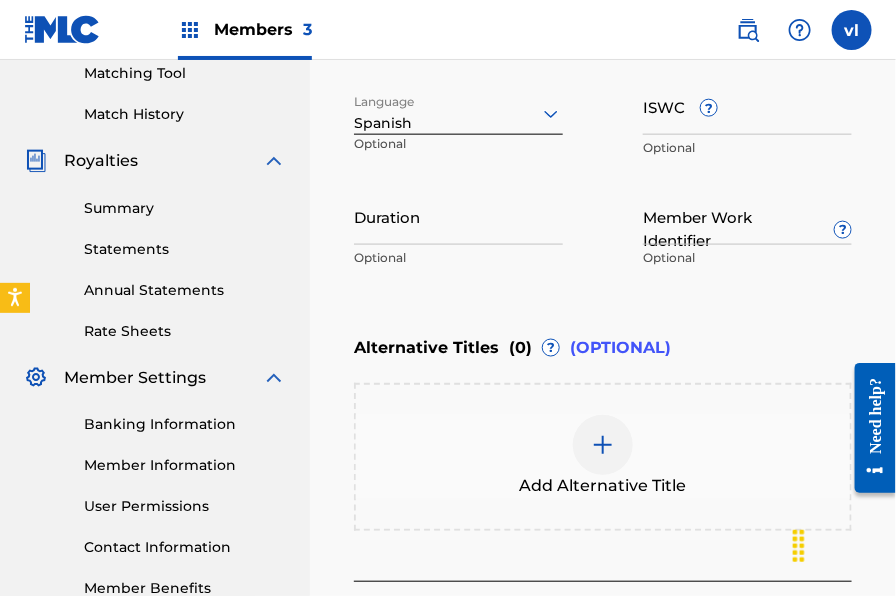 scroll, scrollTop: 690, scrollLeft: 0, axis: vertical 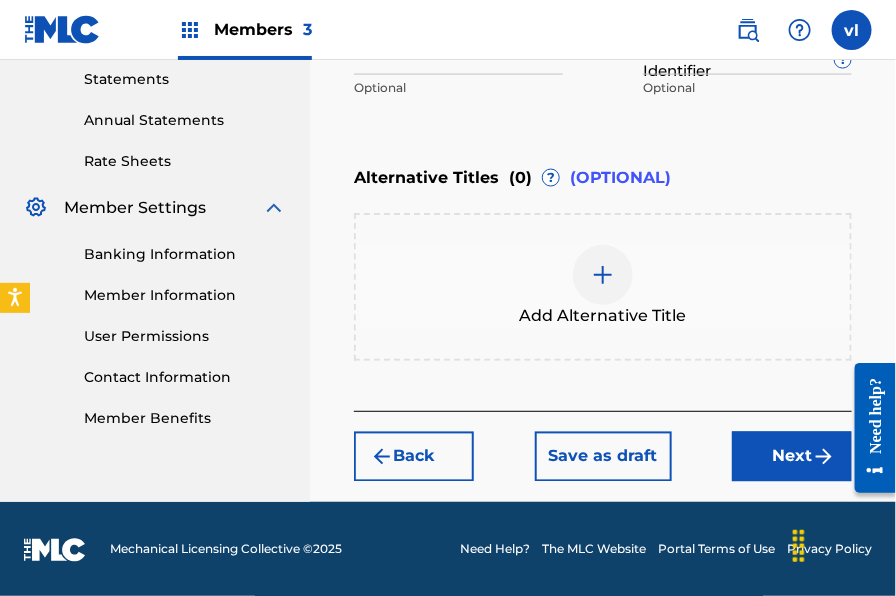 click on "Next" at bounding box center [792, 457] 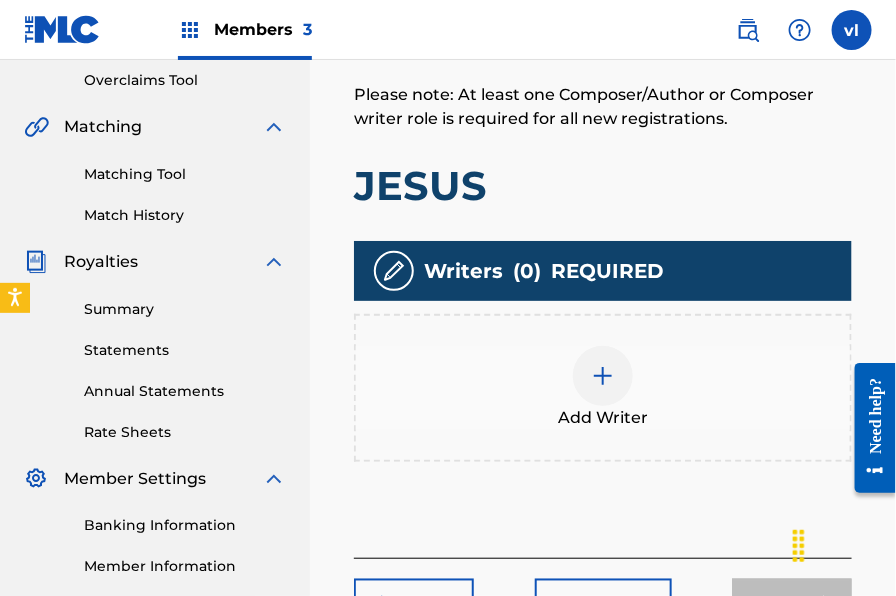 scroll, scrollTop: 438, scrollLeft: 0, axis: vertical 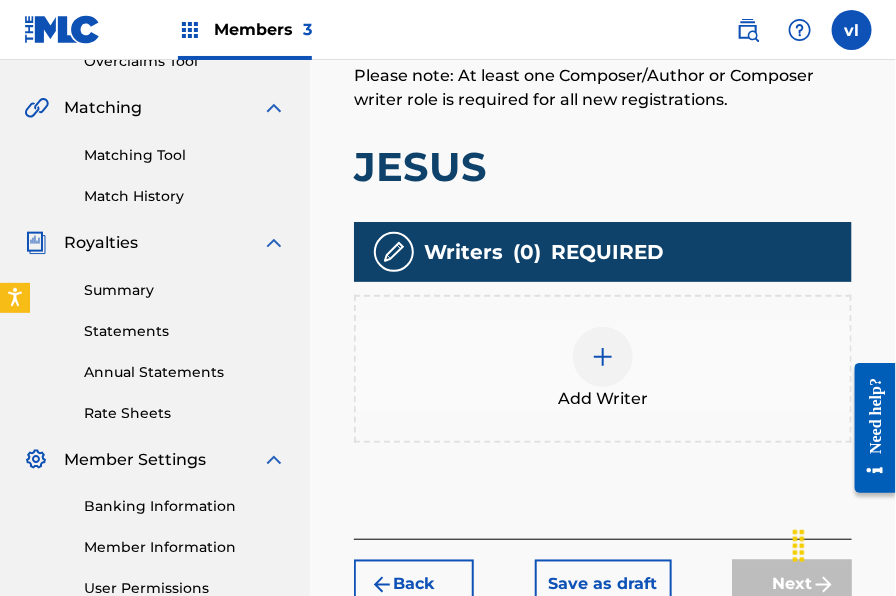 click on "Add Writer" at bounding box center (603, 399) 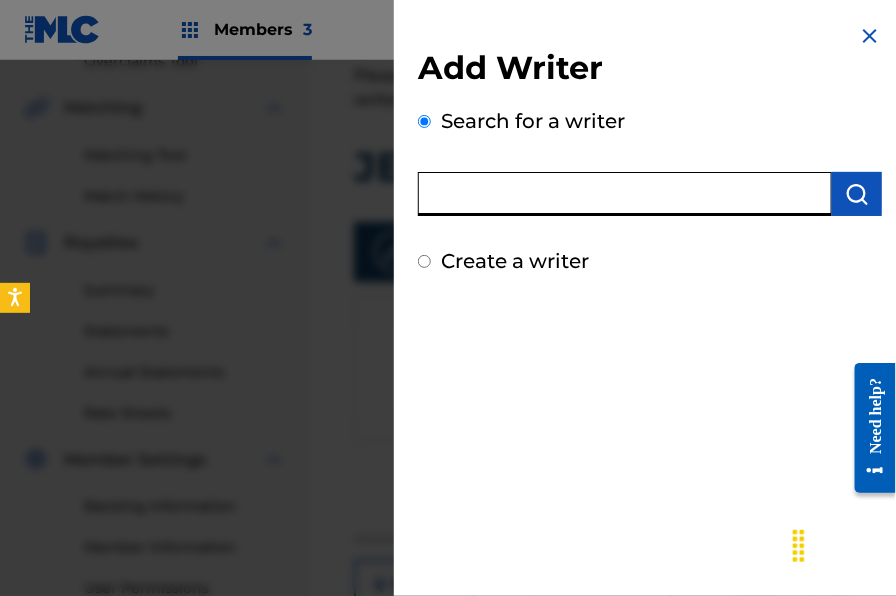 click at bounding box center [625, 194] 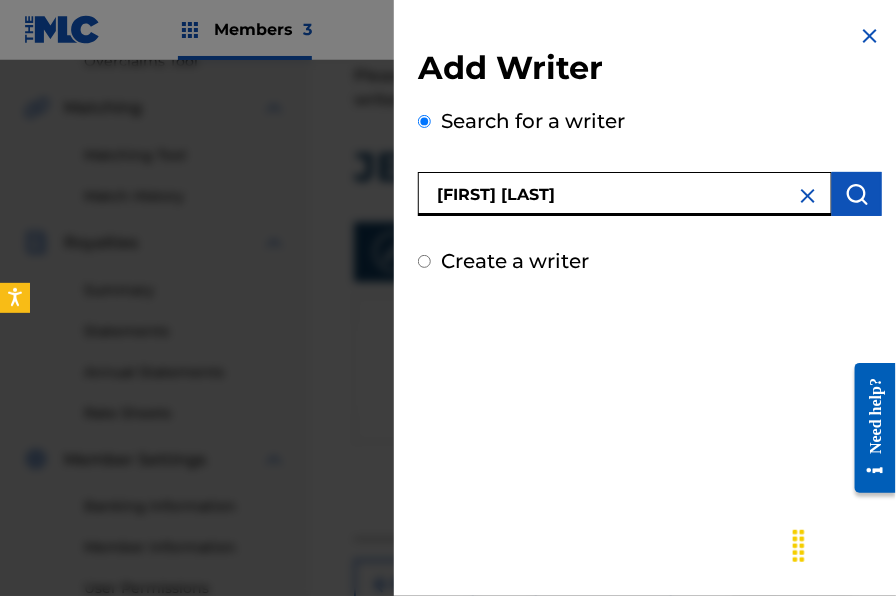 type on "[FIRST] [LAST]" 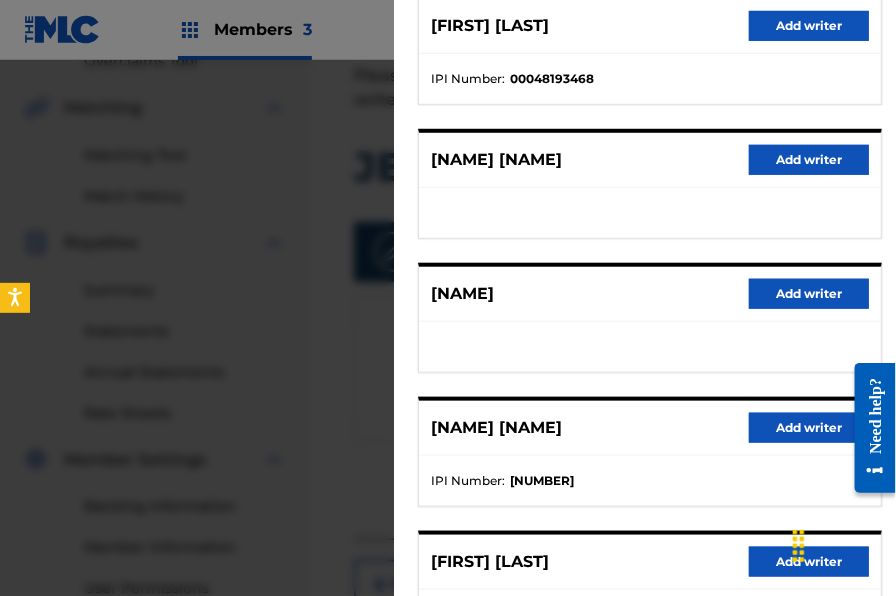 scroll, scrollTop: 439, scrollLeft: 0, axis: vertical 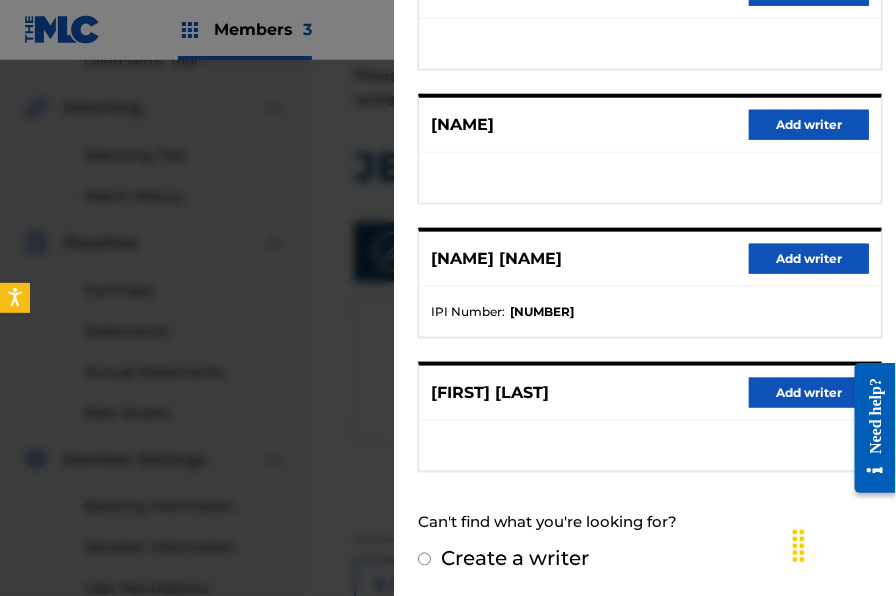click on "Add writer" at bounding box center [809, 393] 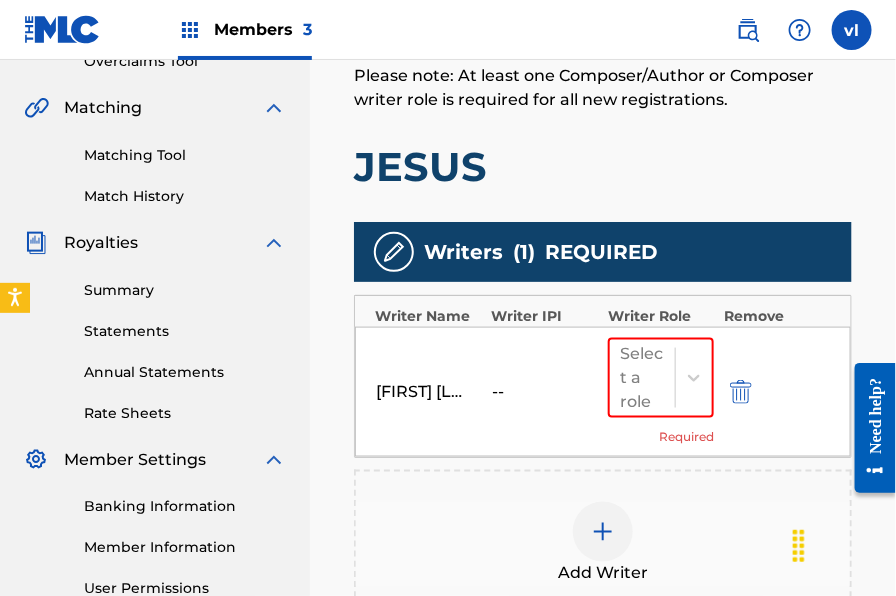 click on "Select a role Required" at bounding box center [661, 392] 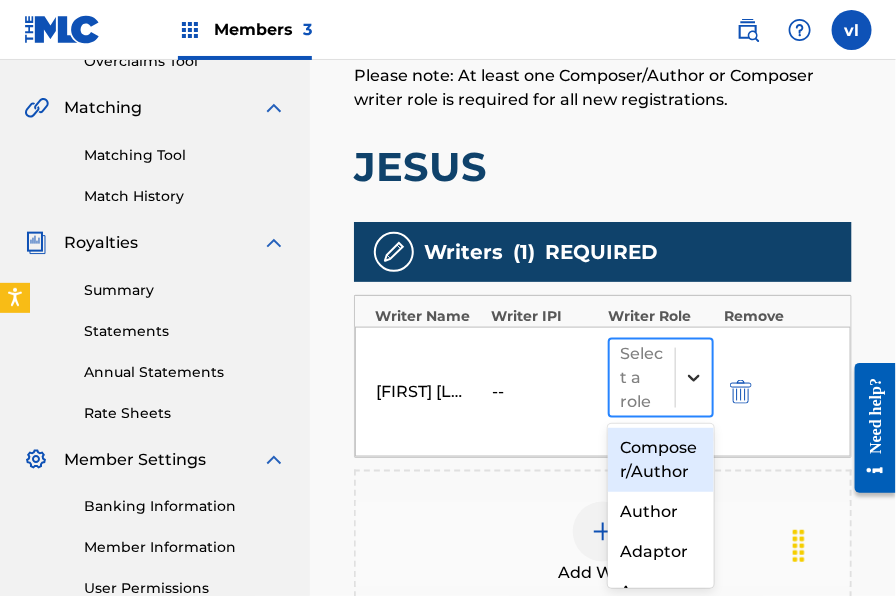click at bounding box center [693, 378] 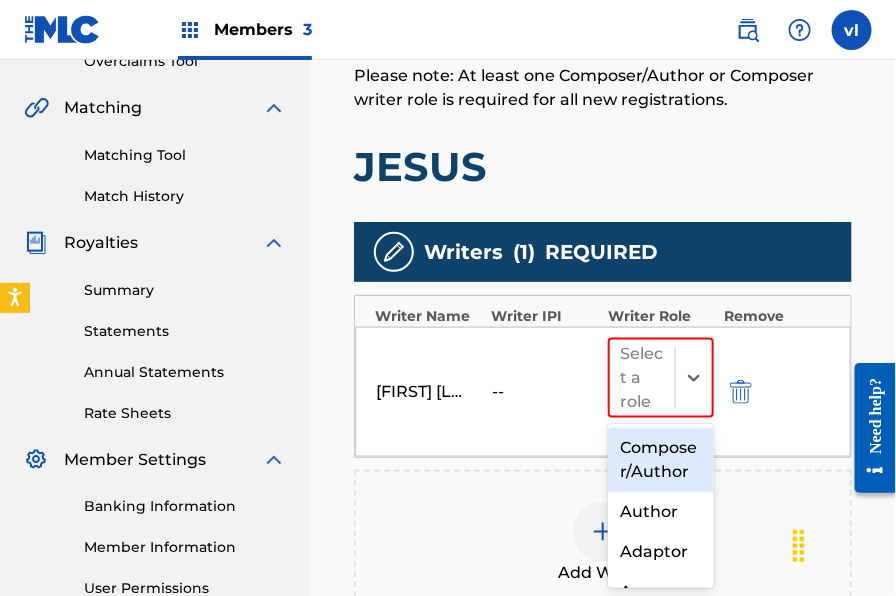 click on "Composer/Author" at bounding box center (661, 460) 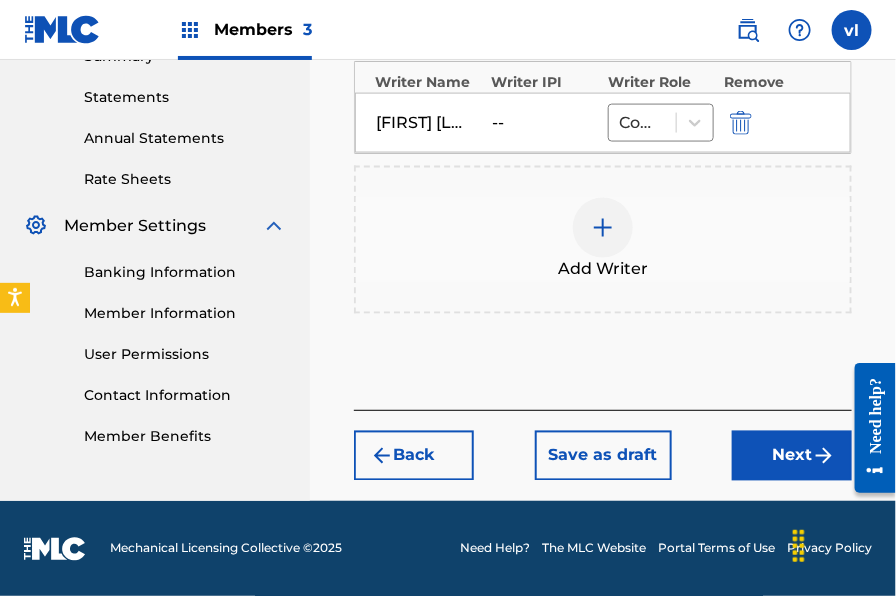 click on "Next" at bounding box center [792, 456] 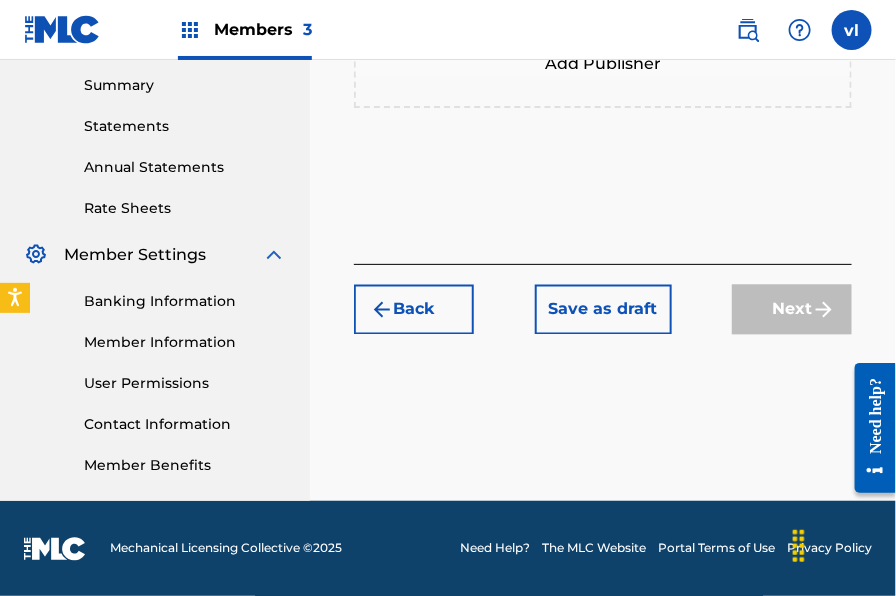 scroll, scrollTop: 90, scrollLeft: 0, axis: vertical 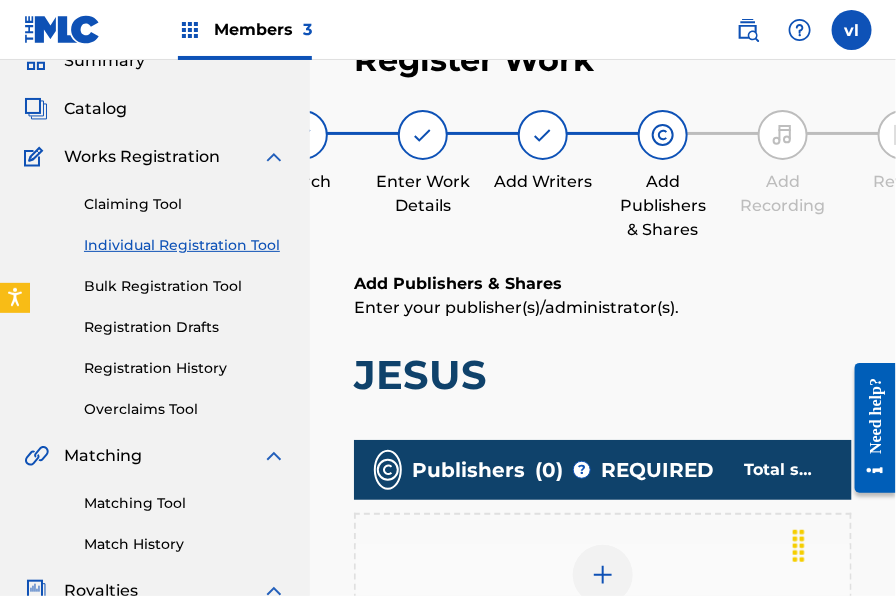 click at bounding box center (603, 575) 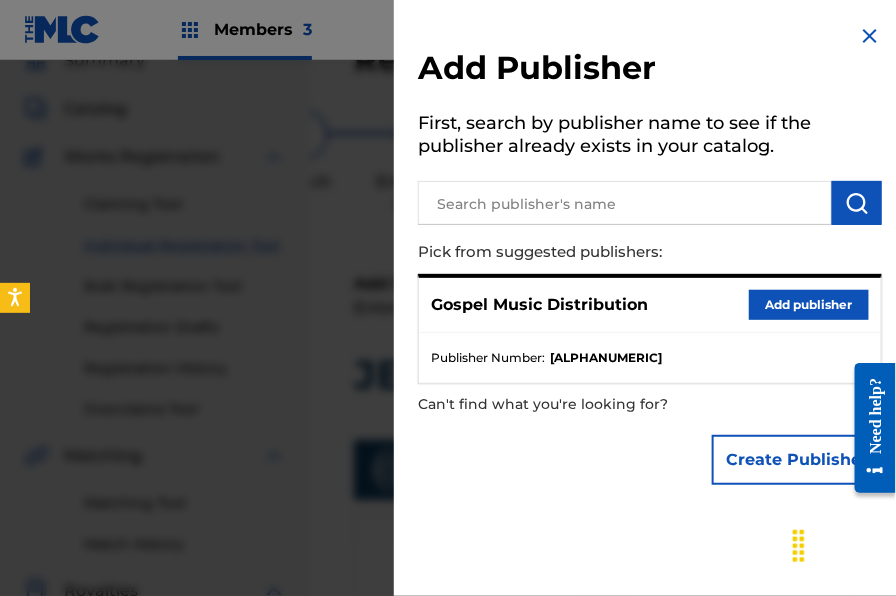 click on "Gospel Music Distribution Add publisher" at bounding box center [650, 305] 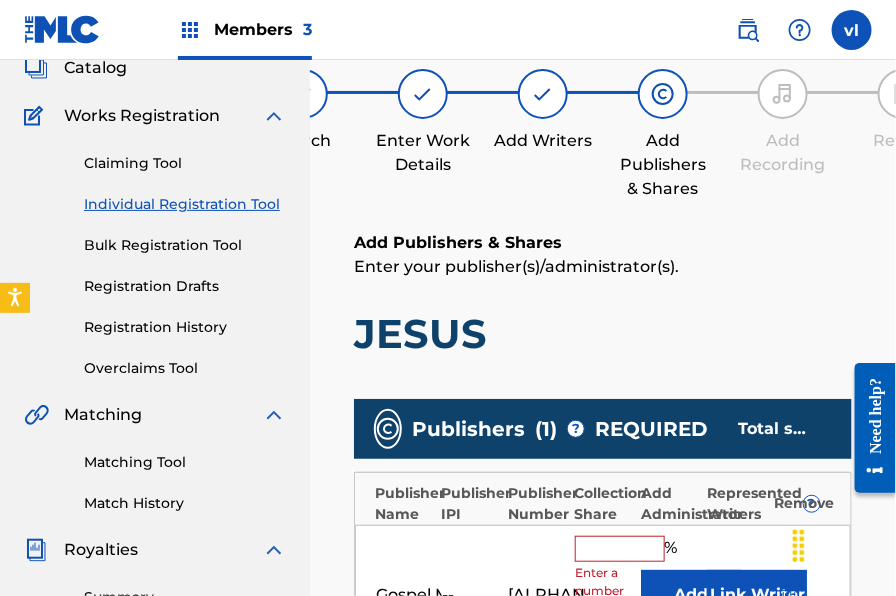 scroll, scrollTop: 270, scrollLeft: 0, axis: vertical 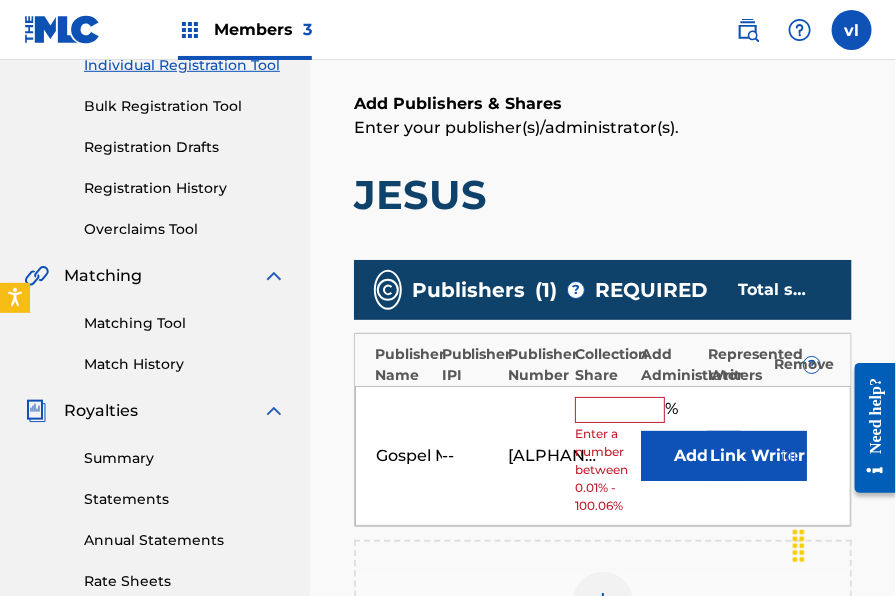 click at bounding box center (620, 410) 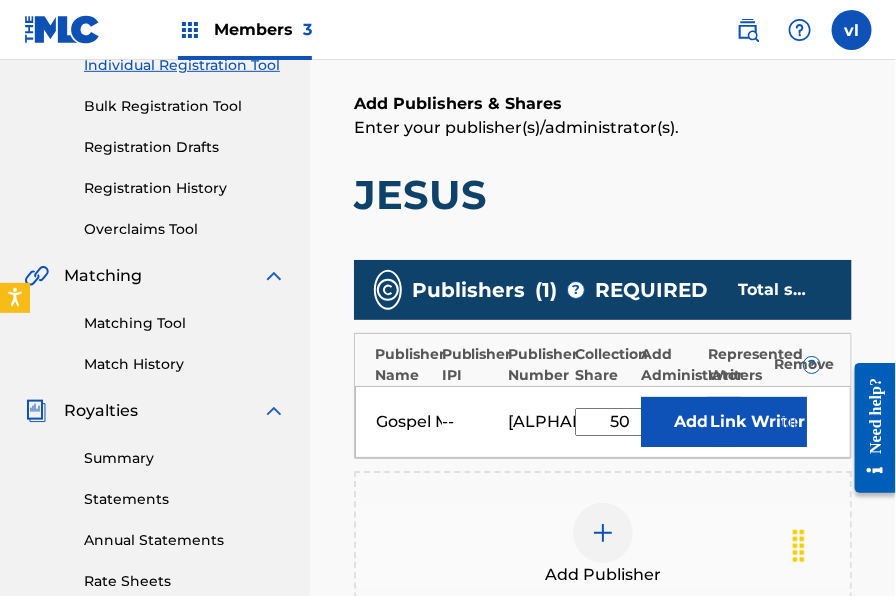 type on "5" 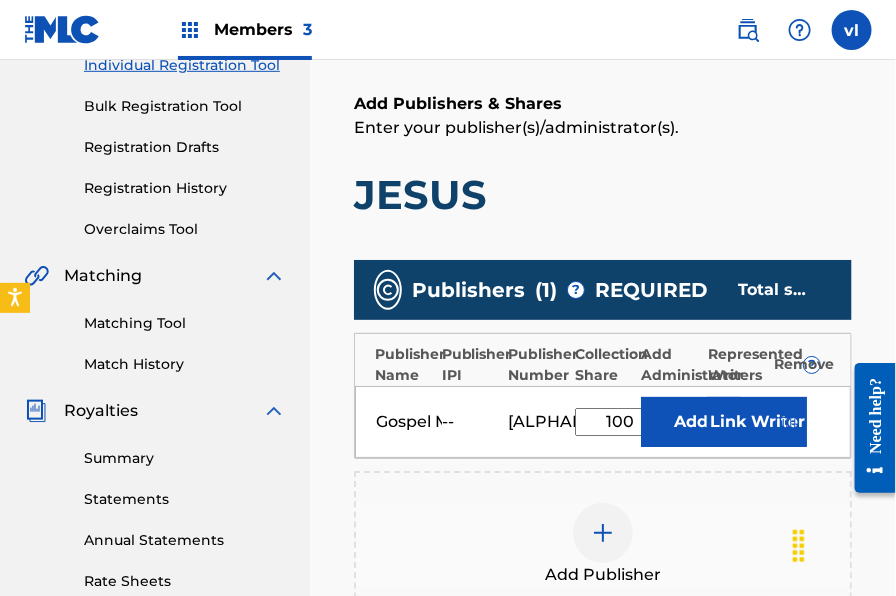 type on "100" 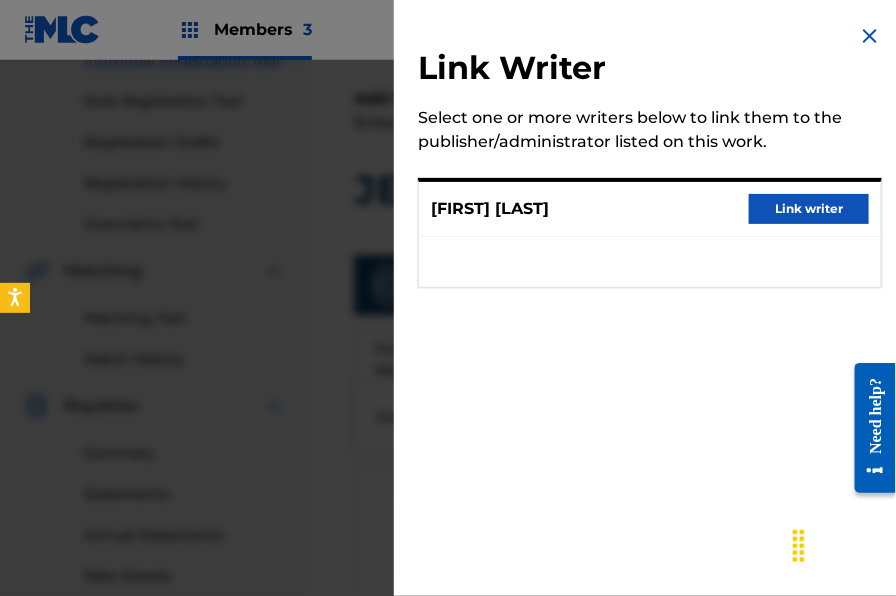 scroll, scrollTop: 593, scrollLeft: 0, axis: vertical 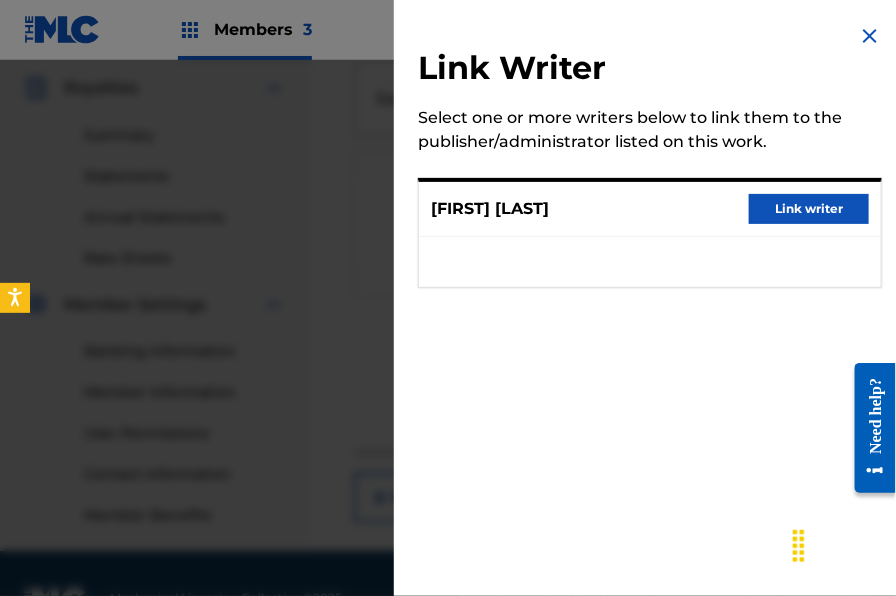 click on "Link writer" at bounding box center [809, 209] 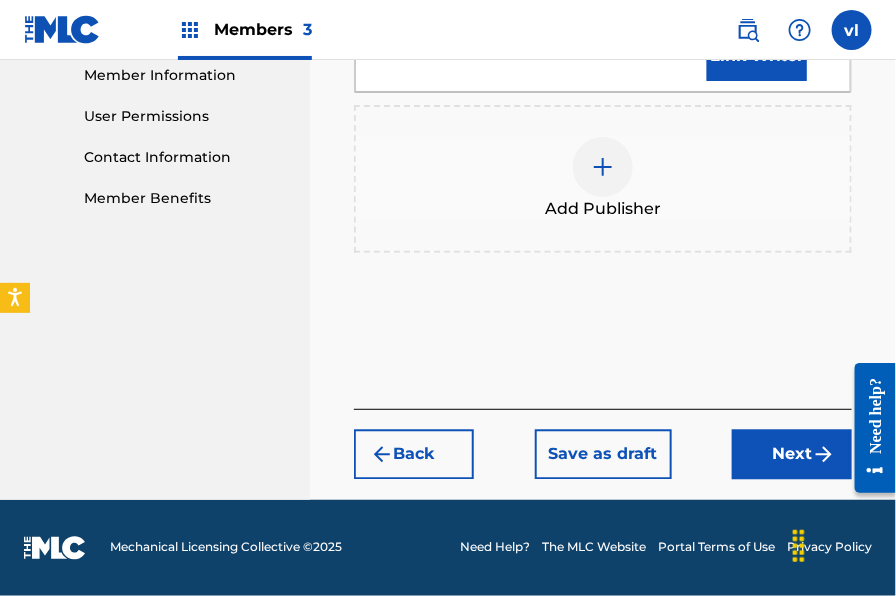 click on "Next" at bounding box center [792, 455] 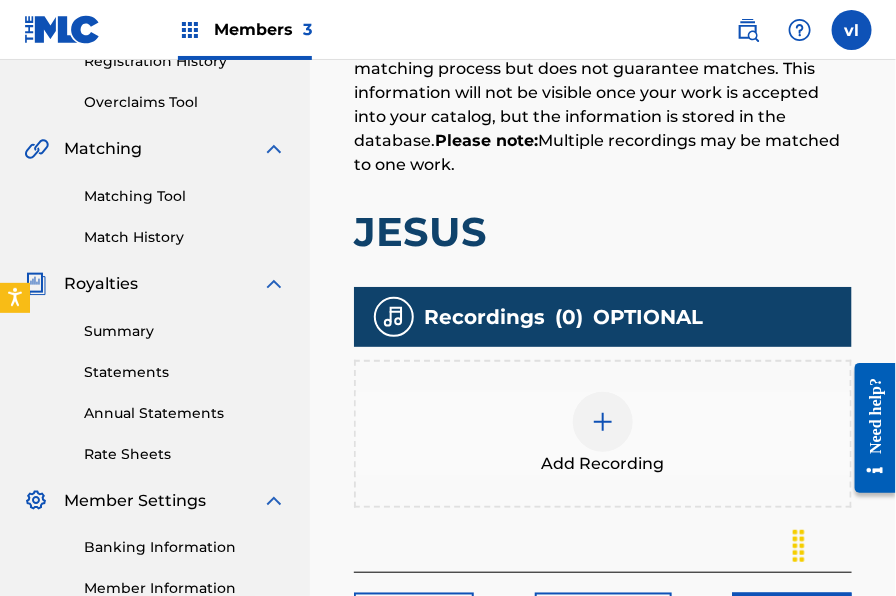 scroll, scrollTop: 406, scrollLeft: 0, axis: vertical 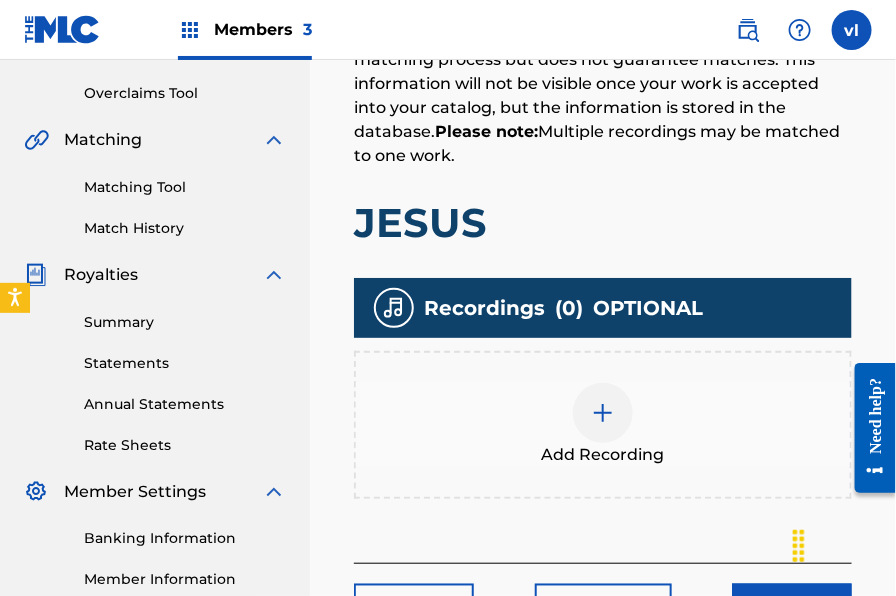 click on "Add Recording" at bounding box center (603, 425) 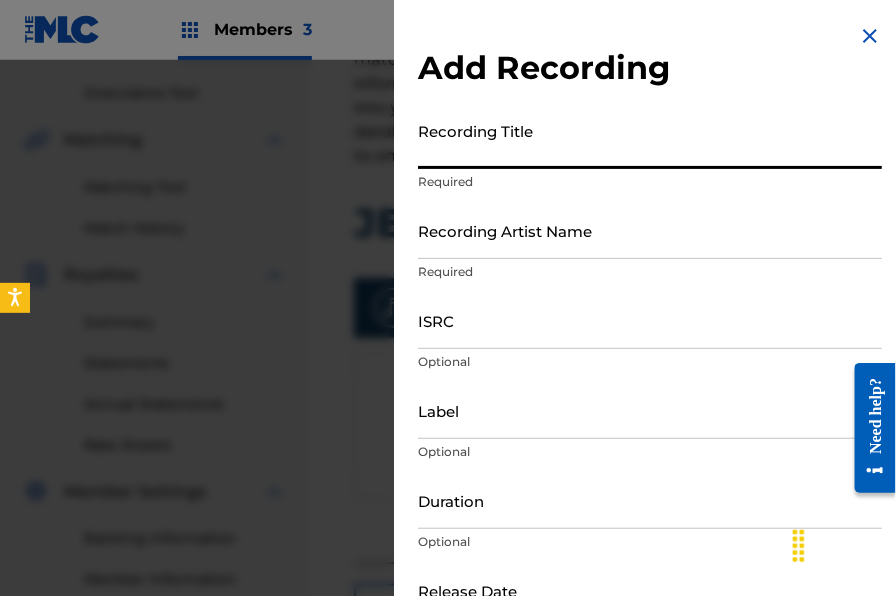 click on "Recording Title" at bounding box center [650, 140] 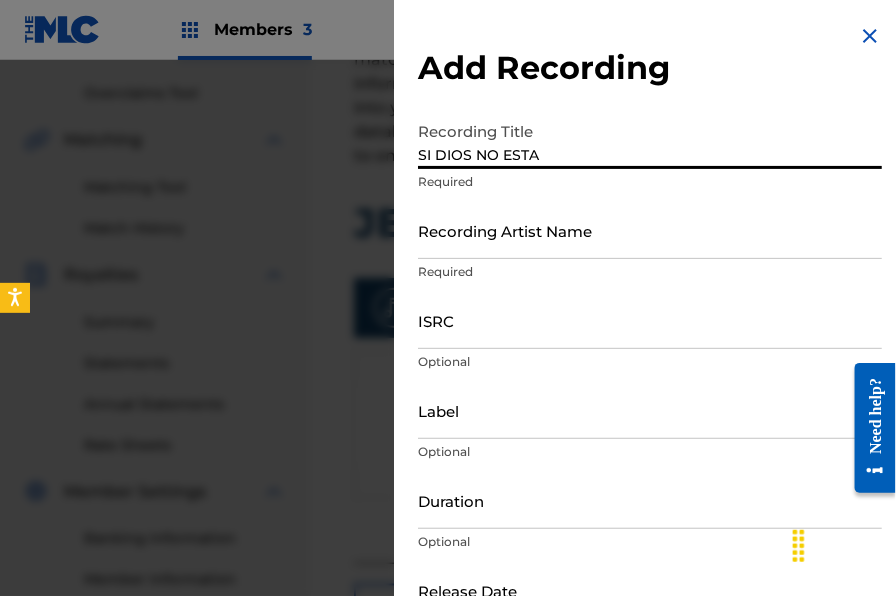 type on "SI DIOS NO ESTA" 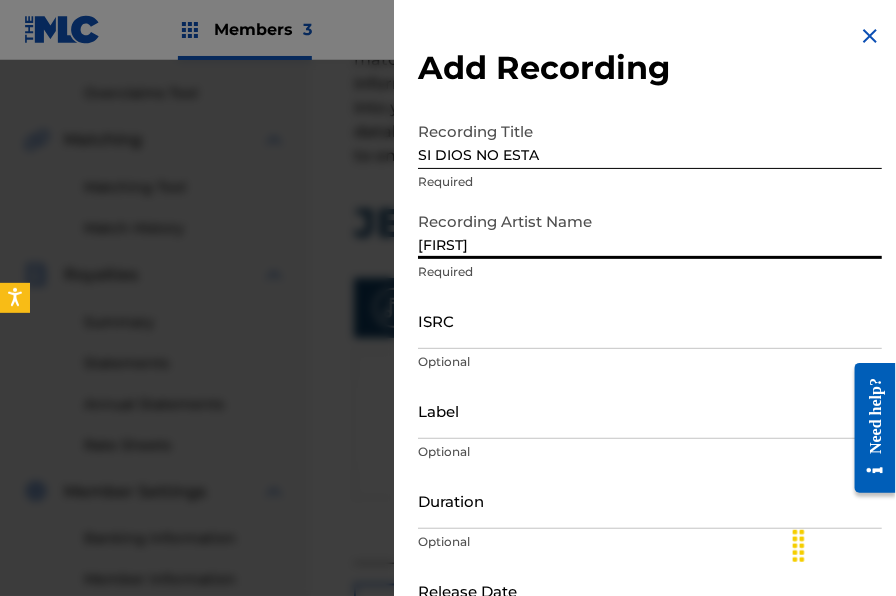 type on "[FIRST]" 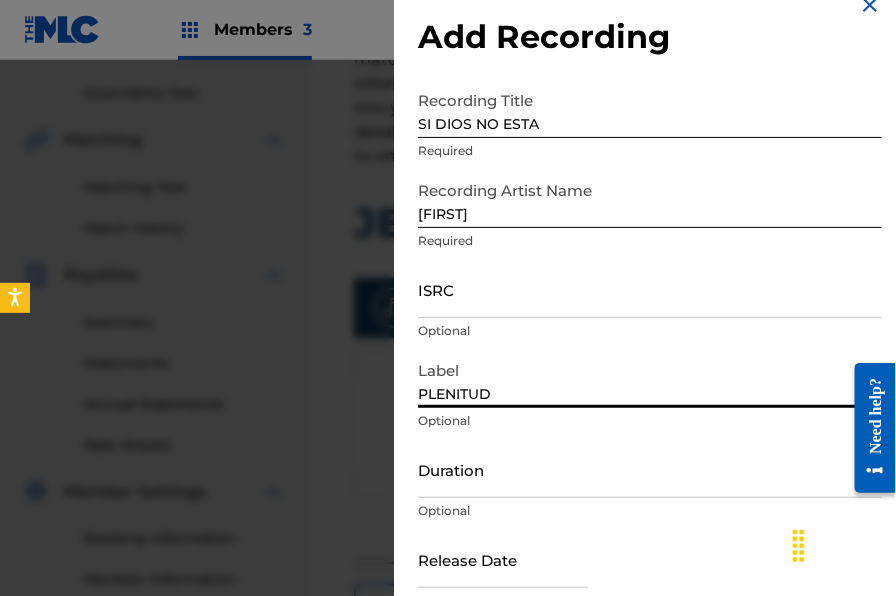 scroll, scrollTop: 56, scrollLeft: 0, axis: vertical 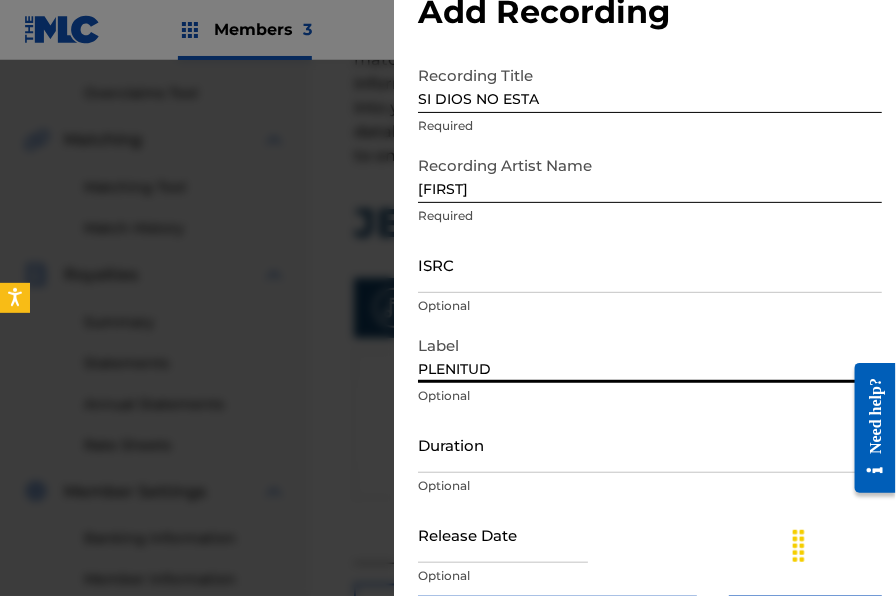 type on "PLENITUD" 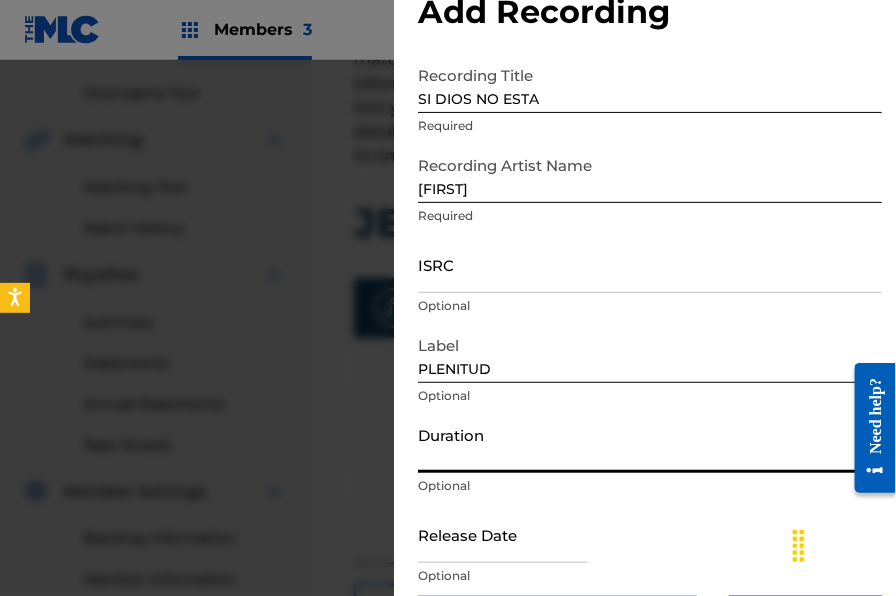 click on "Duration" at bounding box center (650, 444) 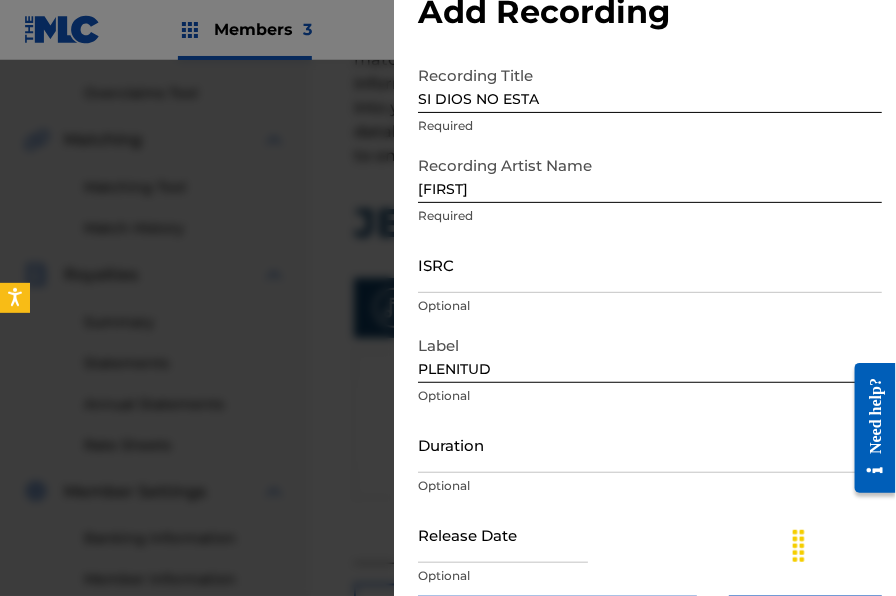 click on "Duration" at bounding box center (650, 444) 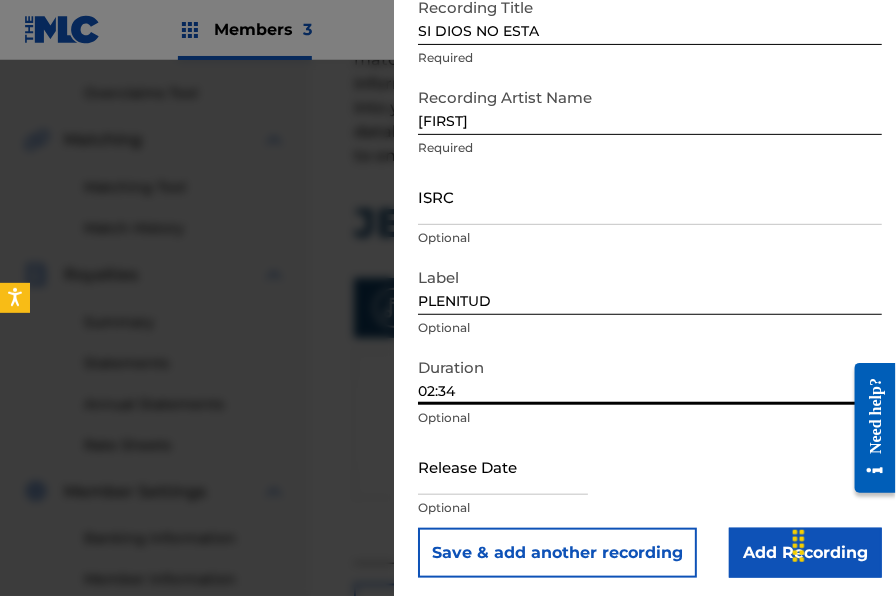 scroll, scrollTop: 130, scrollLeft: 0, axis: vertical 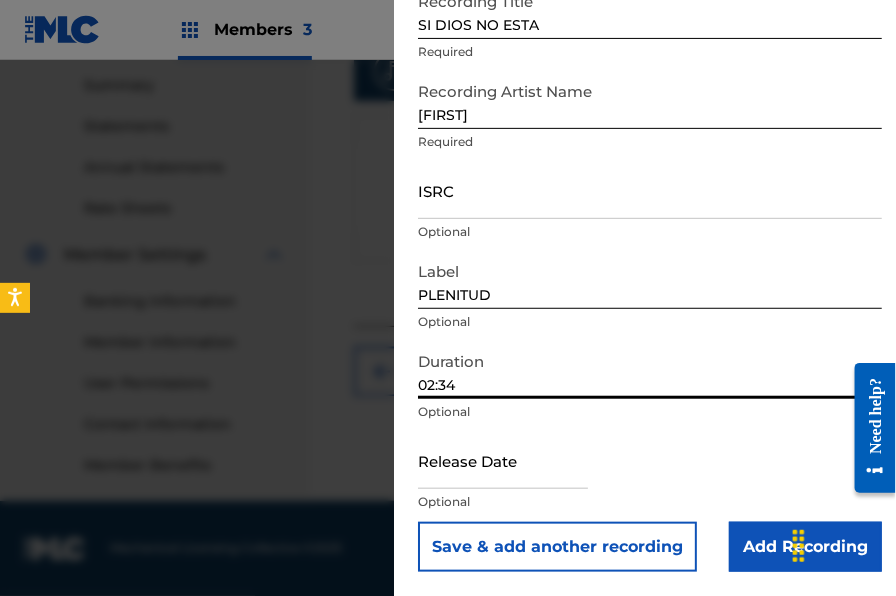 type on "02:34" 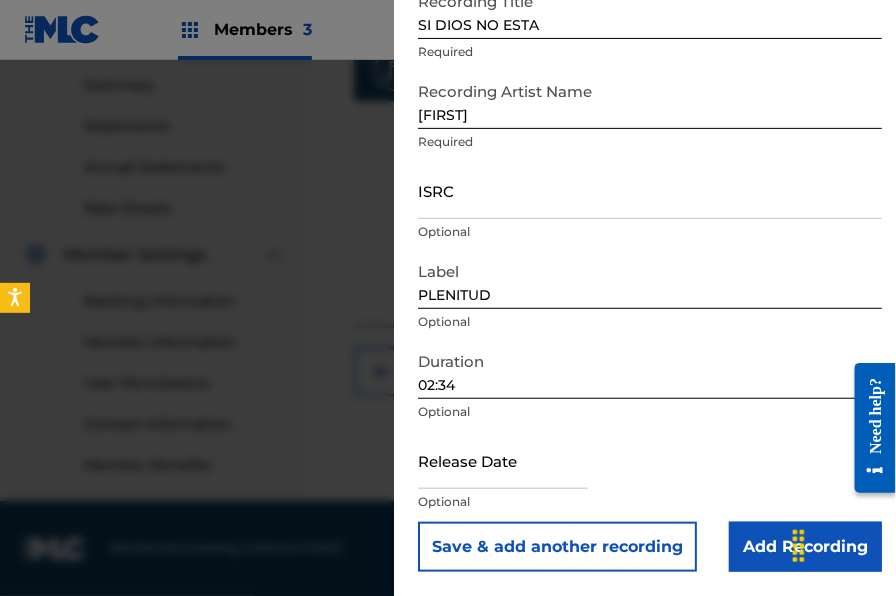 click on "Add Recording" at bounding box center [805, 547] 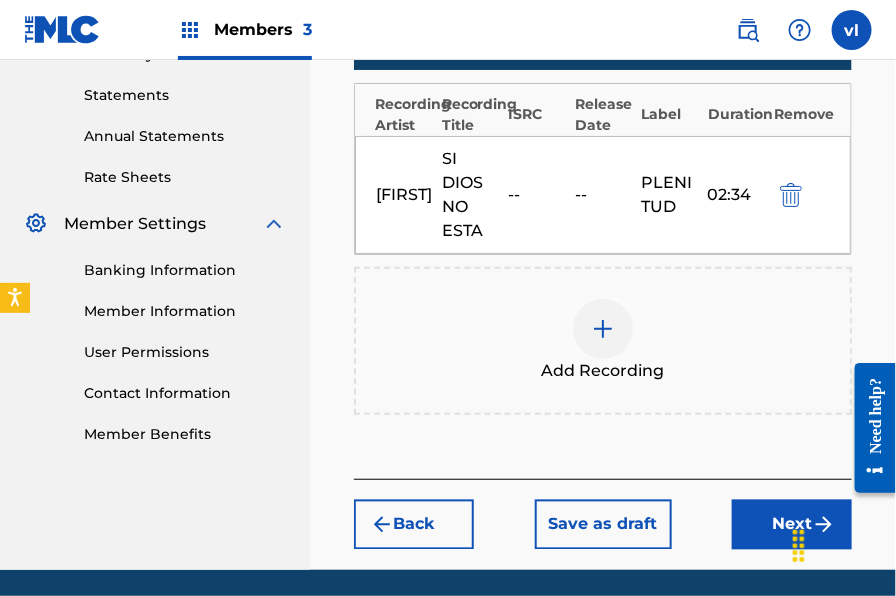 scroll, scrollTop: 675, scrollLeft: 0, axis: vertical 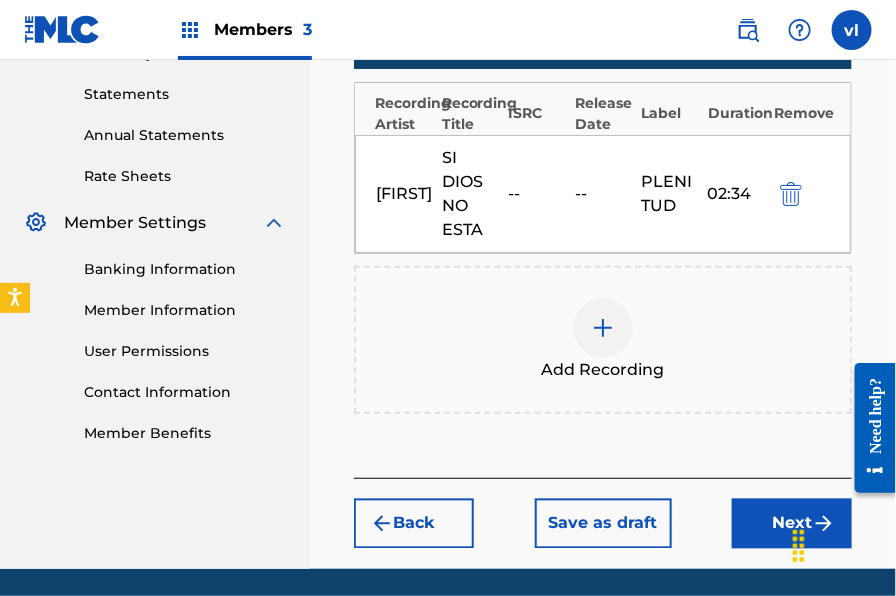 click on "Add Recording" at bounding box center (603, 340) 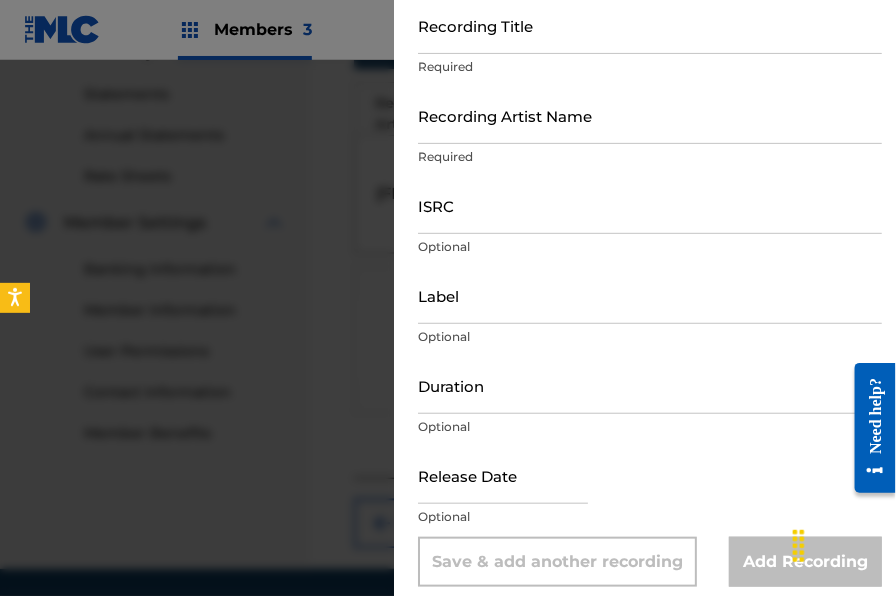 scroll, scrollTop: 0, scrollLeft: 0, axis: both 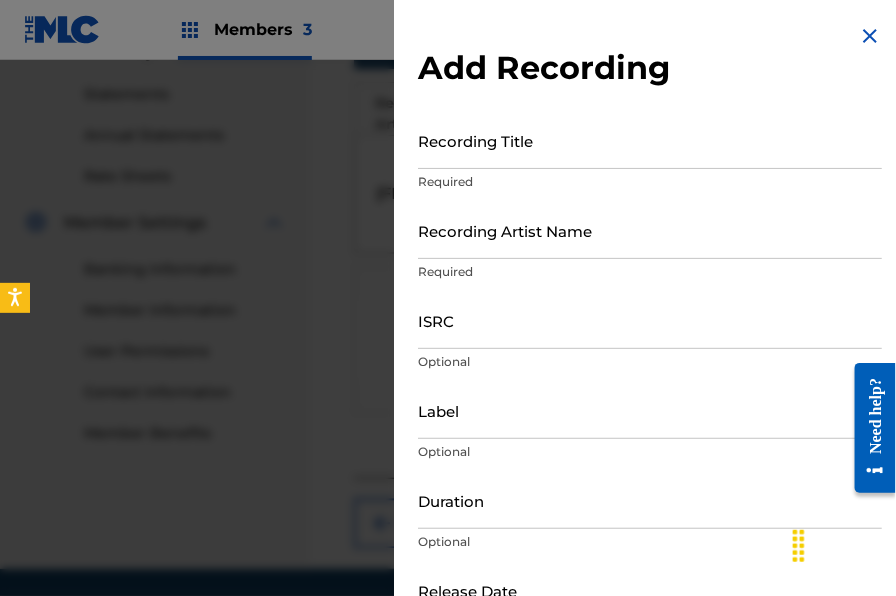click at bounding box center (870, 36) 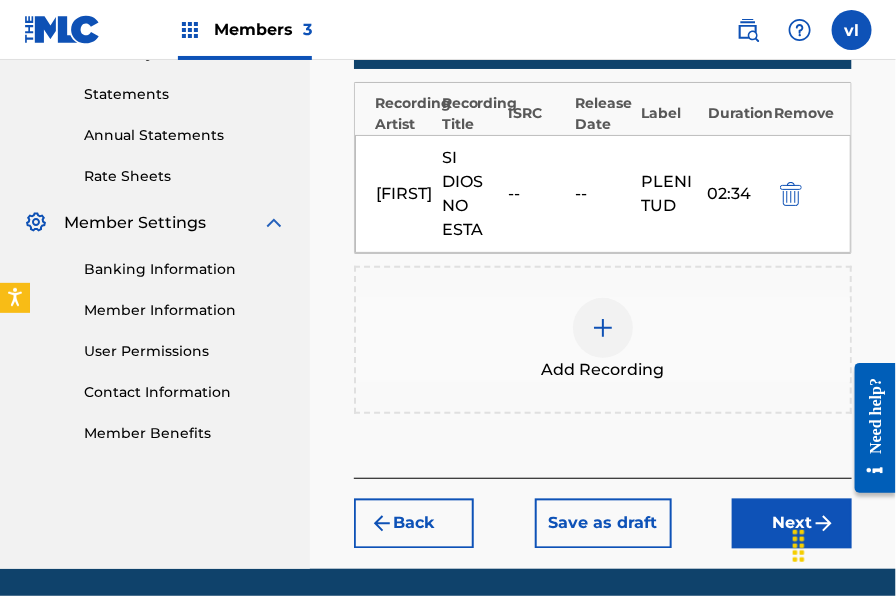 click on "Next" at bounding box center (792, 524) 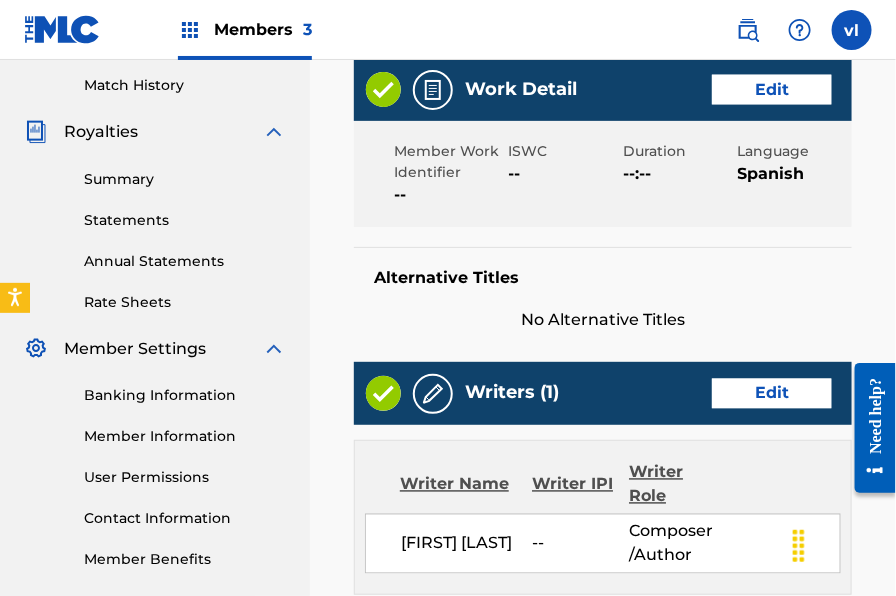 scroll, scrollTop: 1293, scrollLeft: 0, axis: vertical 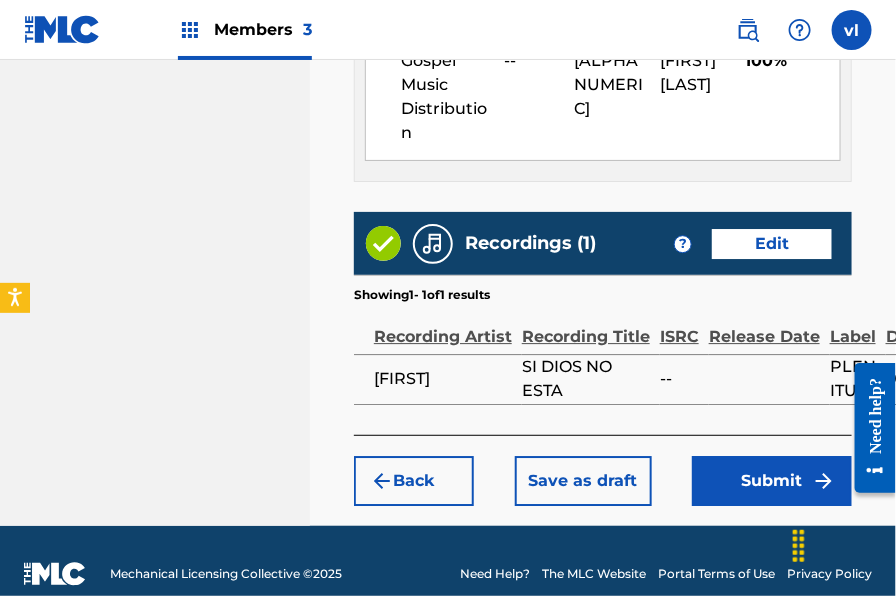 click on "Submit" at bounding box center [772, 481] 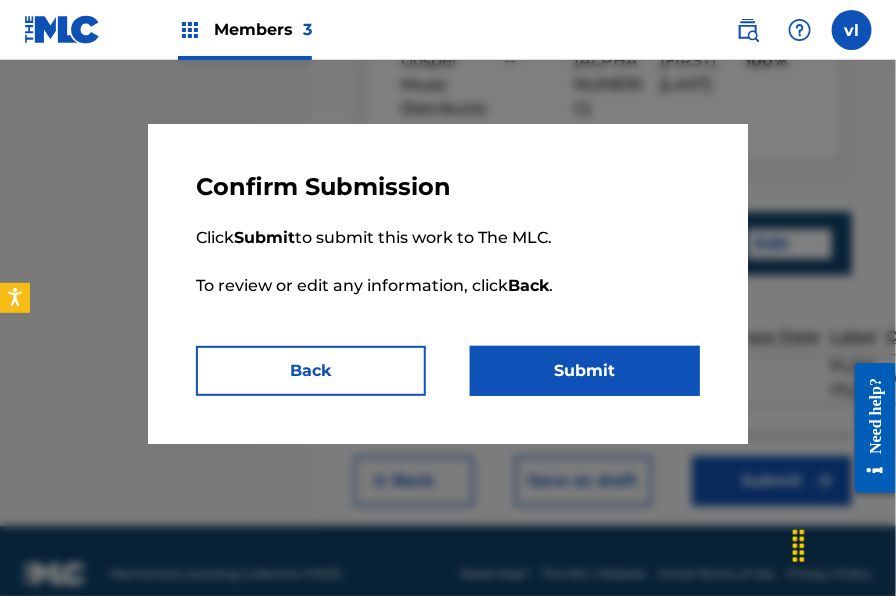 click on "Submit" at bounding box center [585, 371] 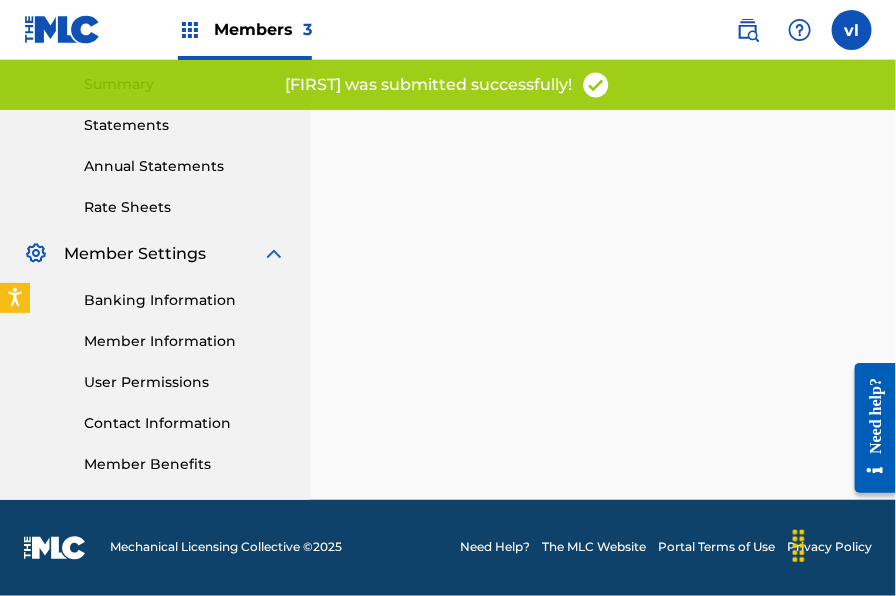 scroll, scrollTop: 0, scrollLeft: 0, axis: both 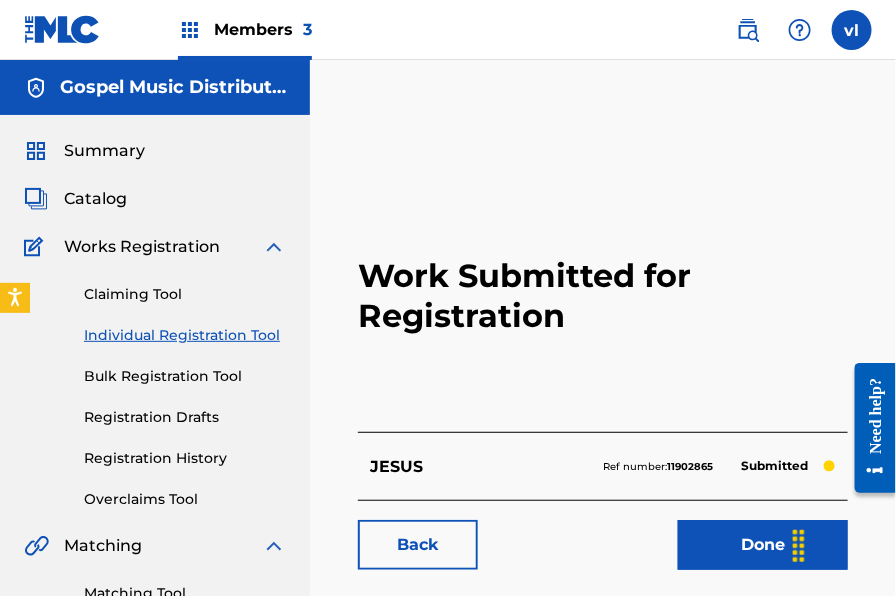 click on "Individual Registration Tool" at bounding box center [185, 335] 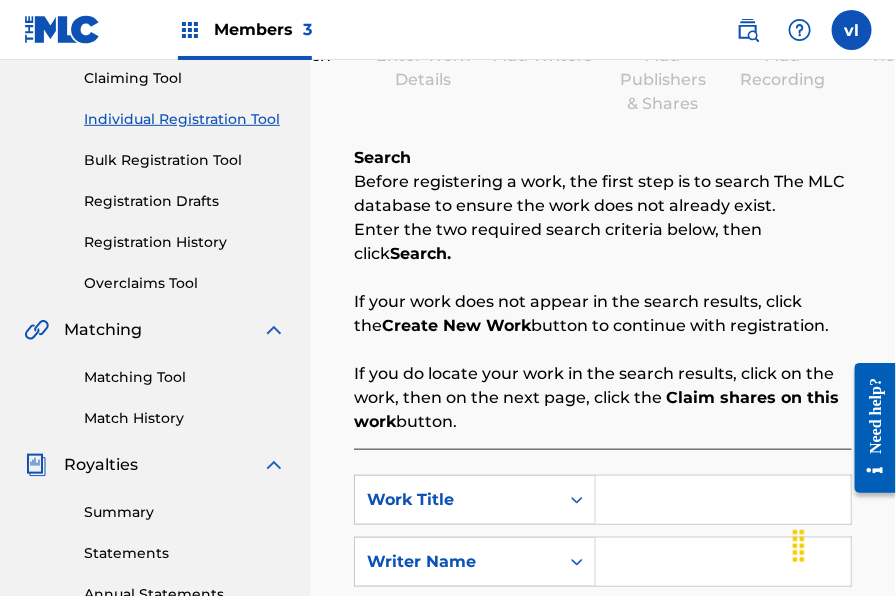 scroll, scrollTop: 367, scrollLeft: 0, axis: vertical 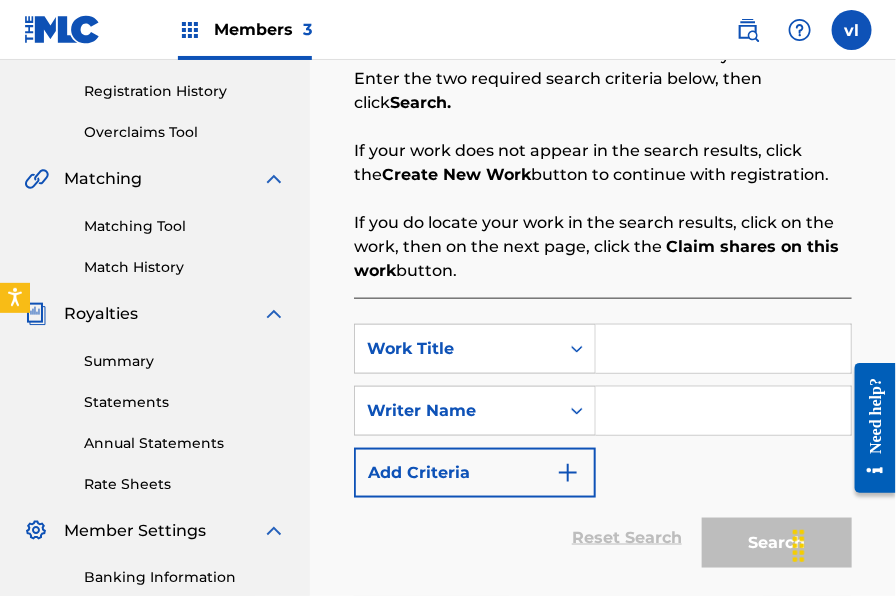 click at bounding box center [723, 349] 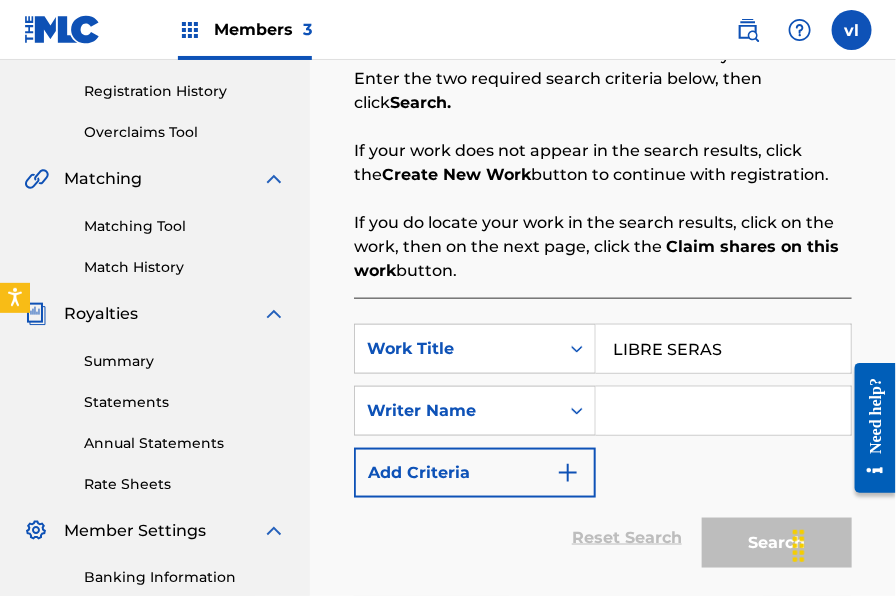 type on "LIBRE SERAS" 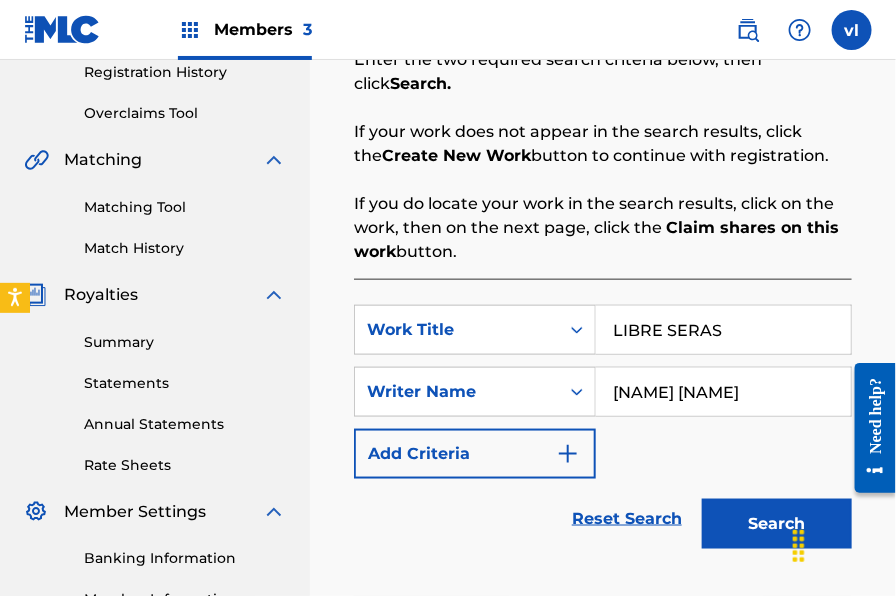 scroll, scrollTop: 448, scrollLeft: 0, axis: vertical 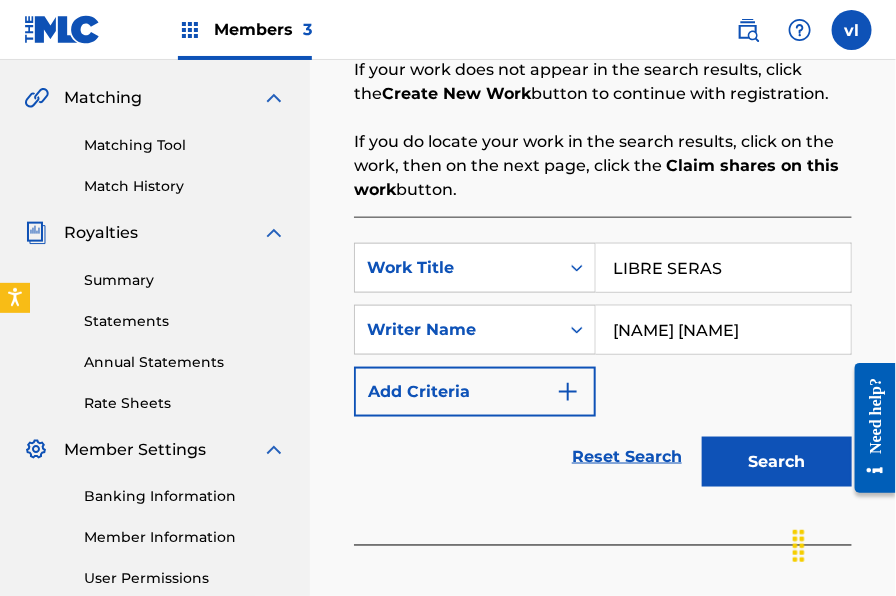 type on "[NAME] [NAME]" 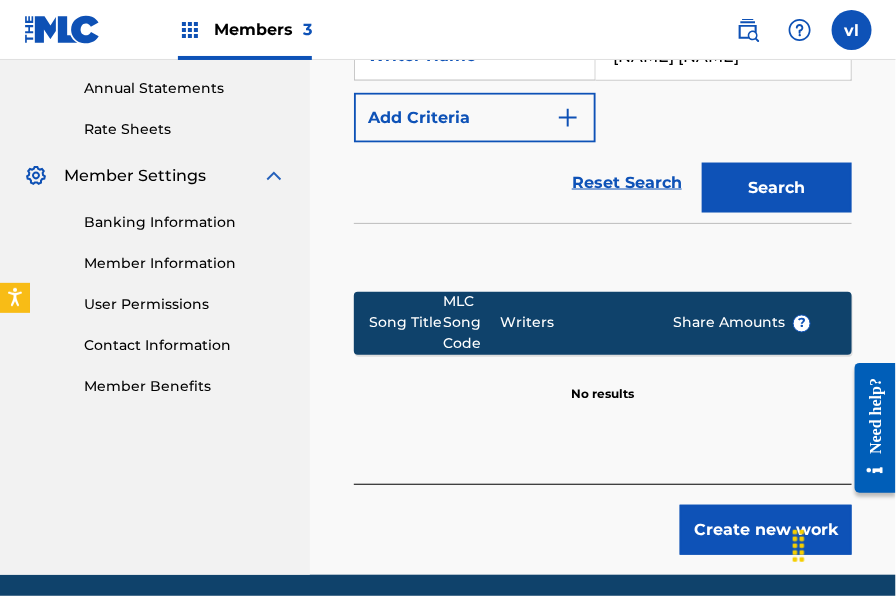scroll, scrollTop: 759, scrollLeft: 0, axis: vertical 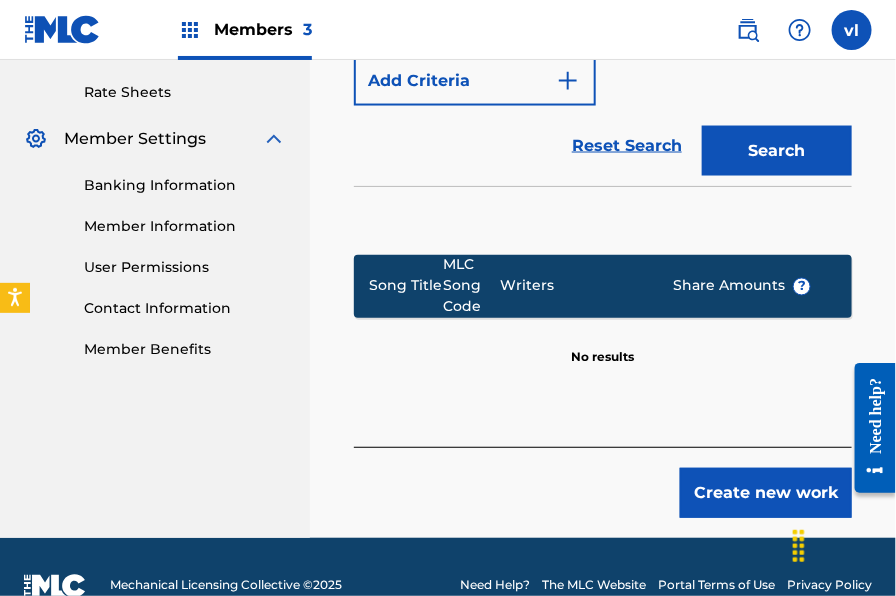 click on "Create new work" at bounding box center [766, 493] 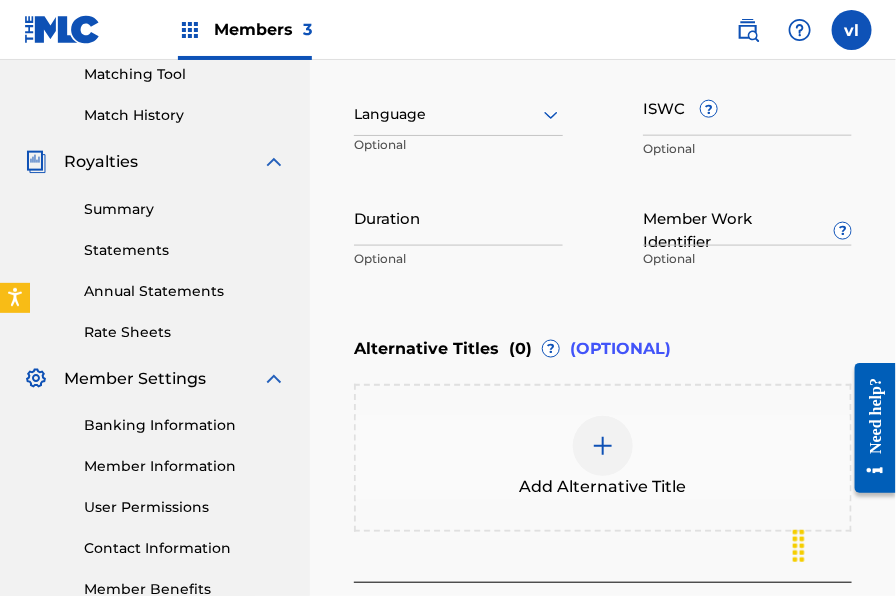 scroll, scrollTop: 517, scrollLeft: 0, axis: vertical 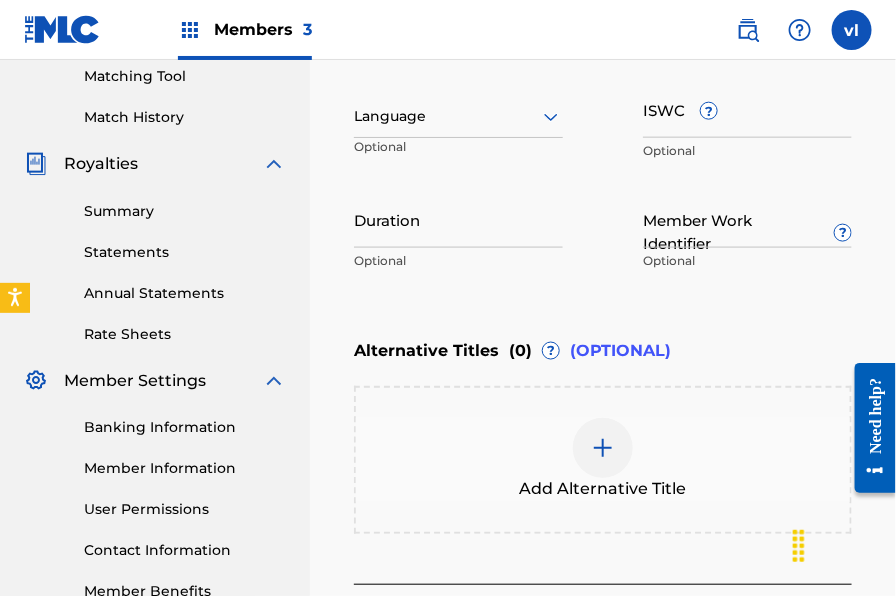 click at bounding box center (458, 116) 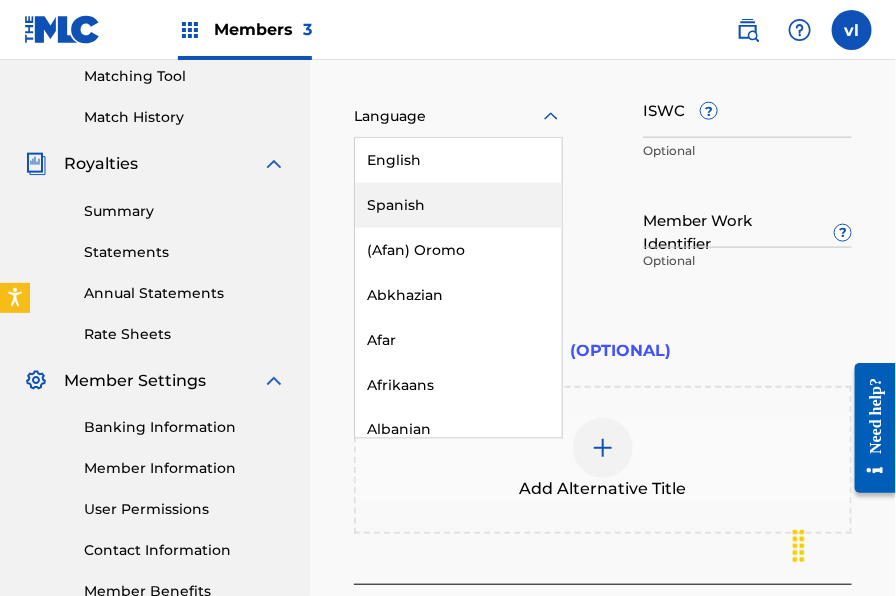 click on "Spanish" at bounding box center [458, 205] 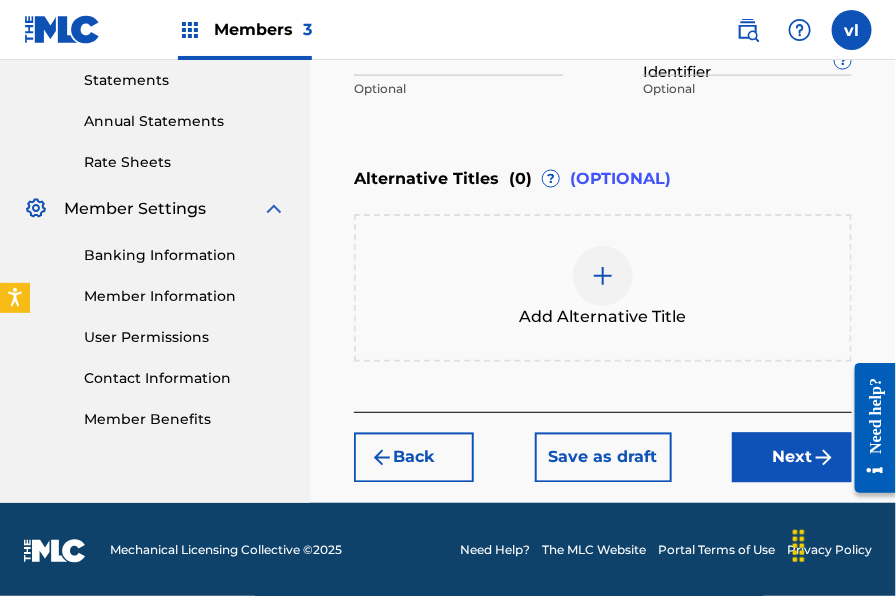 scroll, scrollTop: 690, scrollLeft: 0, axis: vertical 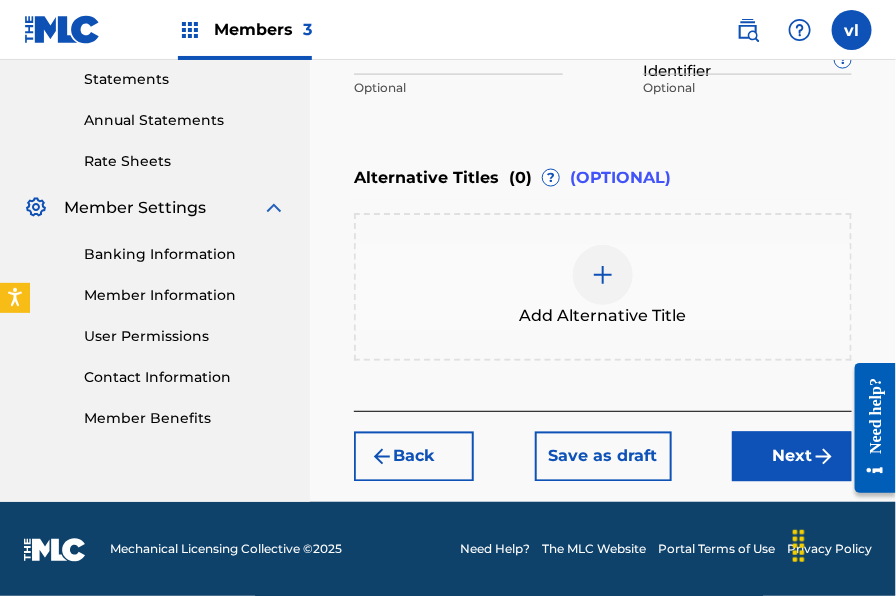 click on "Next" at bounding box center (792, 457) 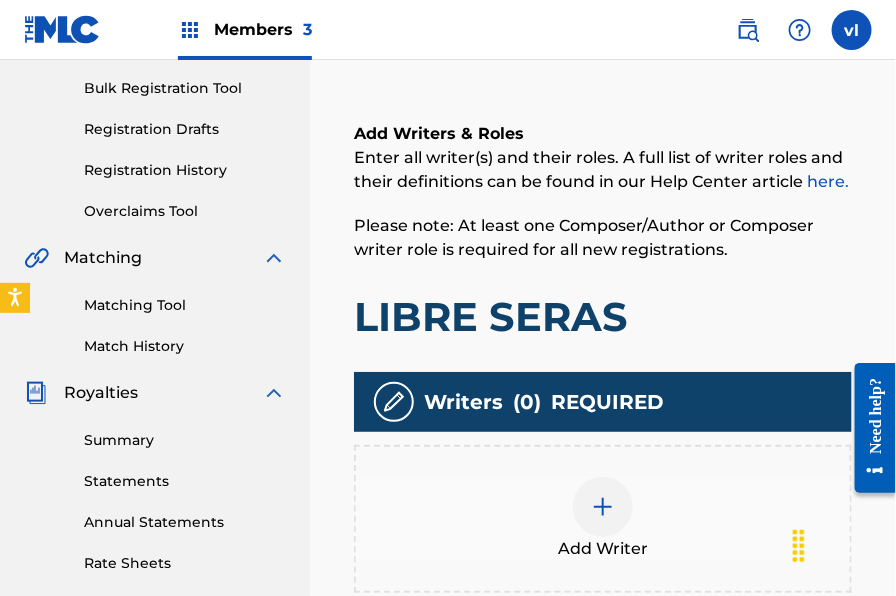 scroll, scrollTop: 416, scrollLeft: 0, axis: vertical 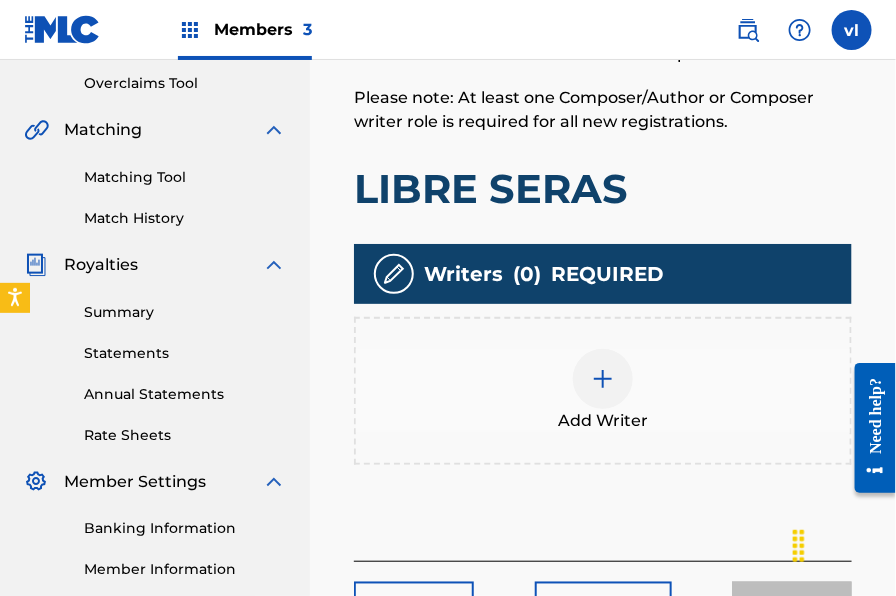 click at bounding box center (603, 379) 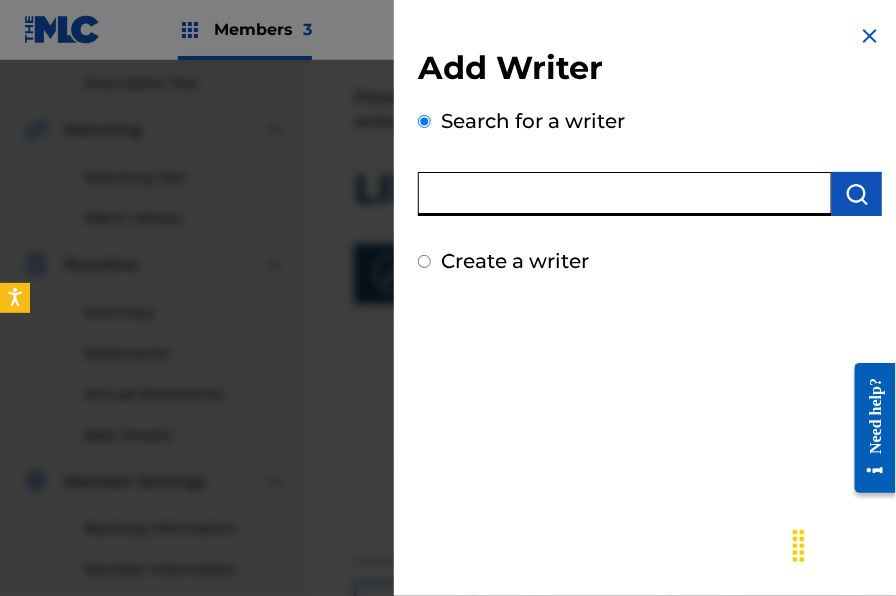 paste on "[FIRST] [LAST]" 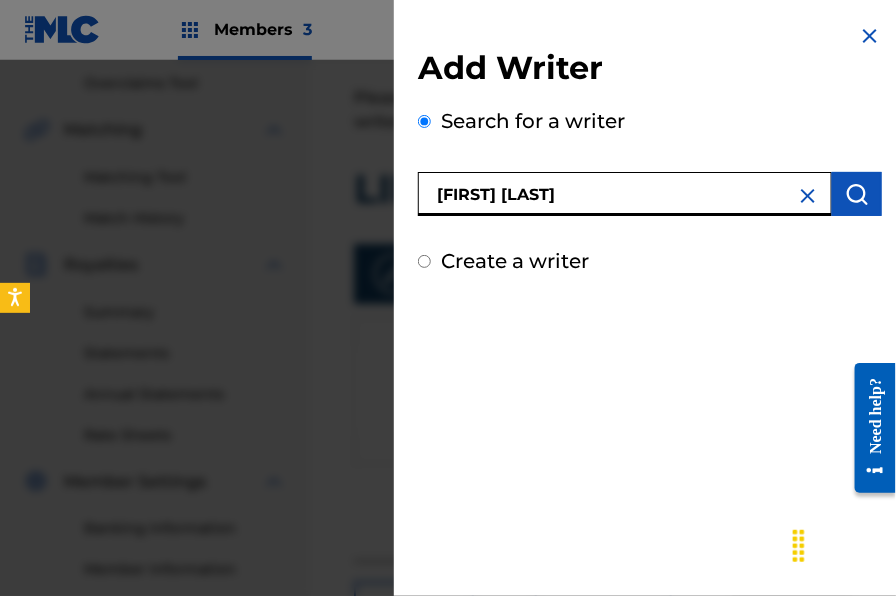 type 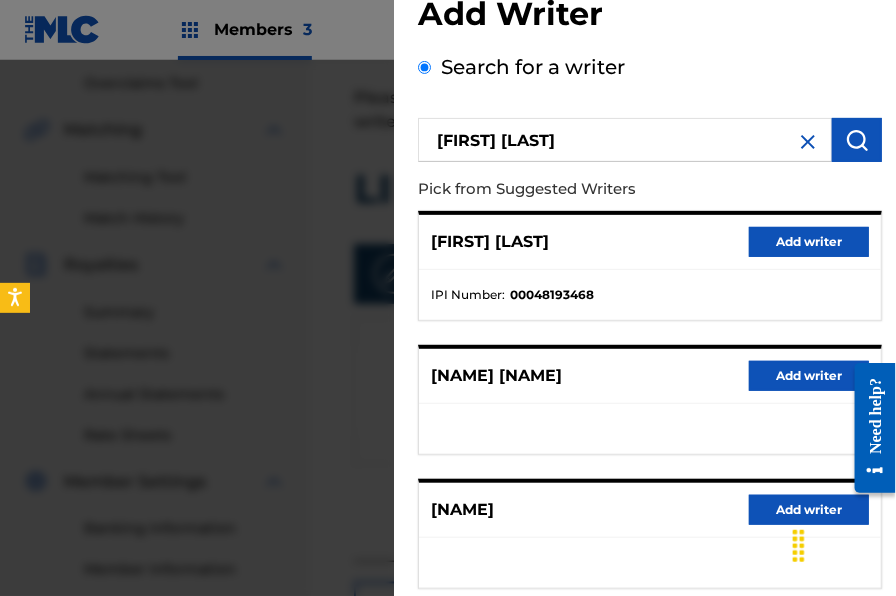 scroll, scrollTop: 439, scrollLeft: 0, axis: vertical 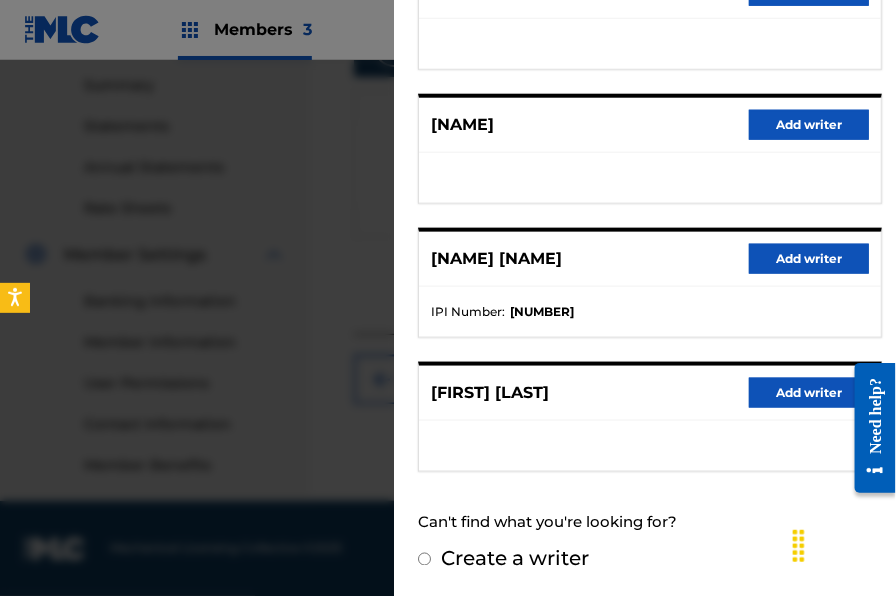 click on "Add writer" at bounding box center [809, 393] 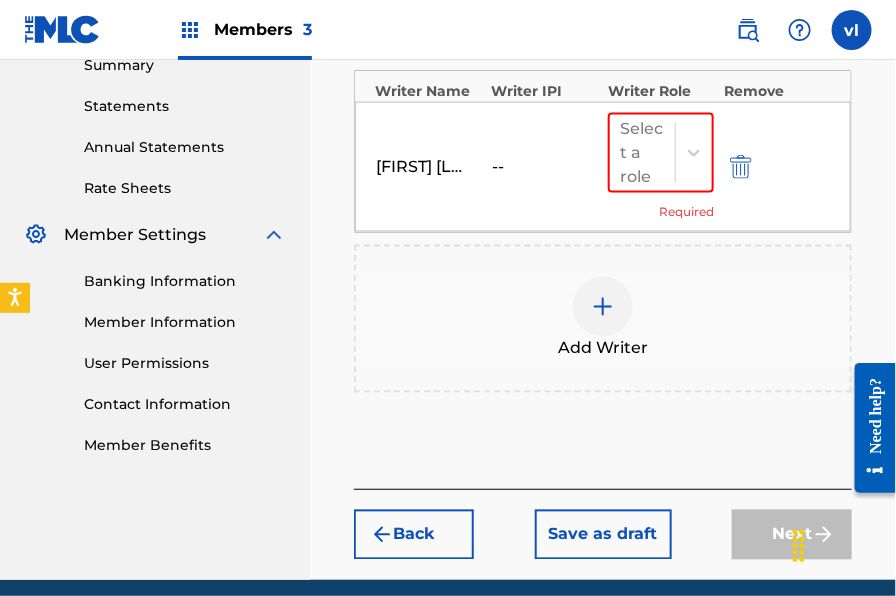 scroll, scrollTop: 676, scrollLeft: 0, axis: vertical 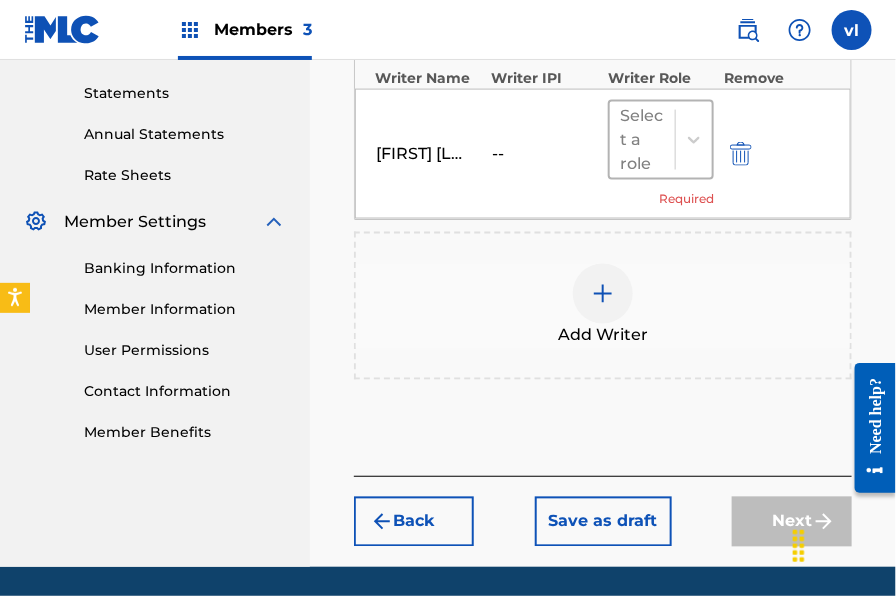 click on "Select a role" at bounding box center [642, 140] 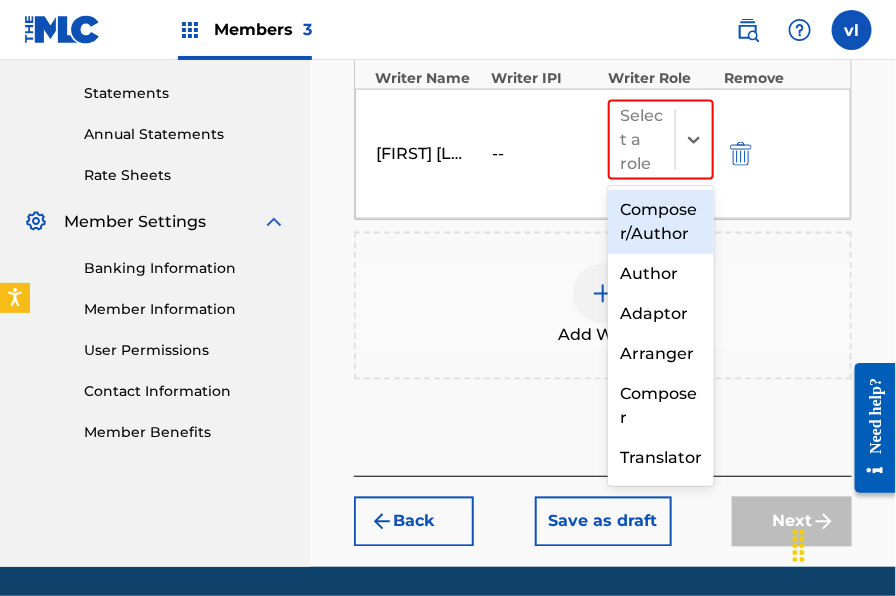 click on "Composer/Author" at bounding box center [661, 222] 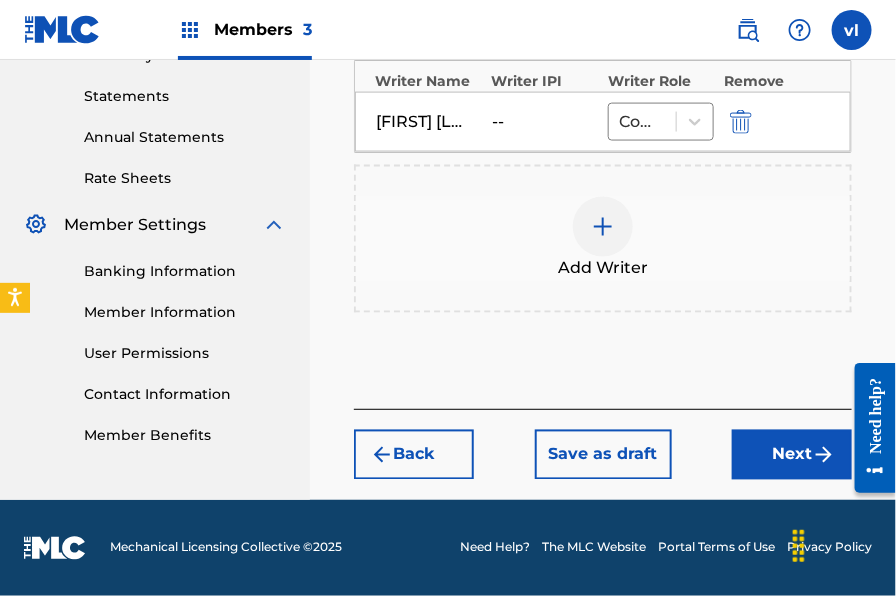 scroll, scrollTop: 672, scrollLeft: 0, axis: vertical 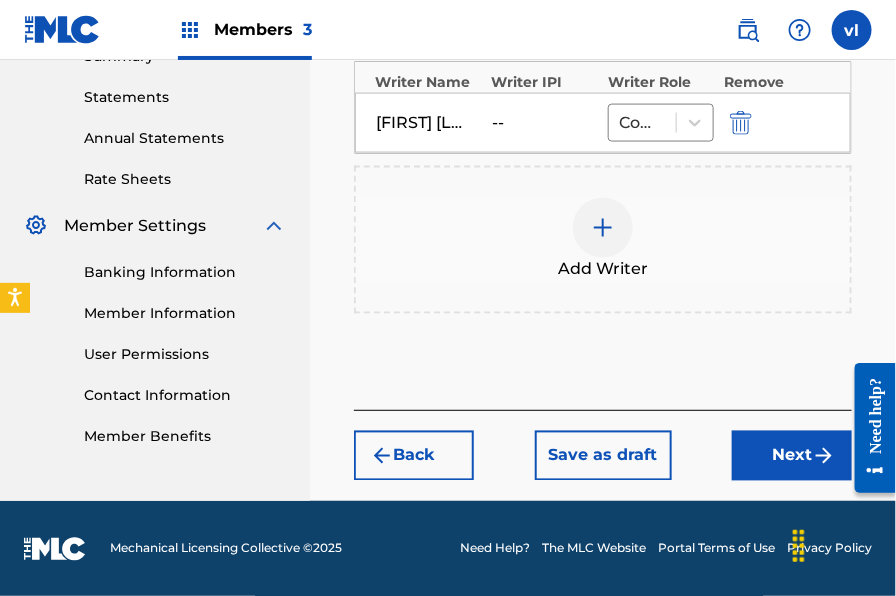 click on "Next" at bounding box center [792, 456] 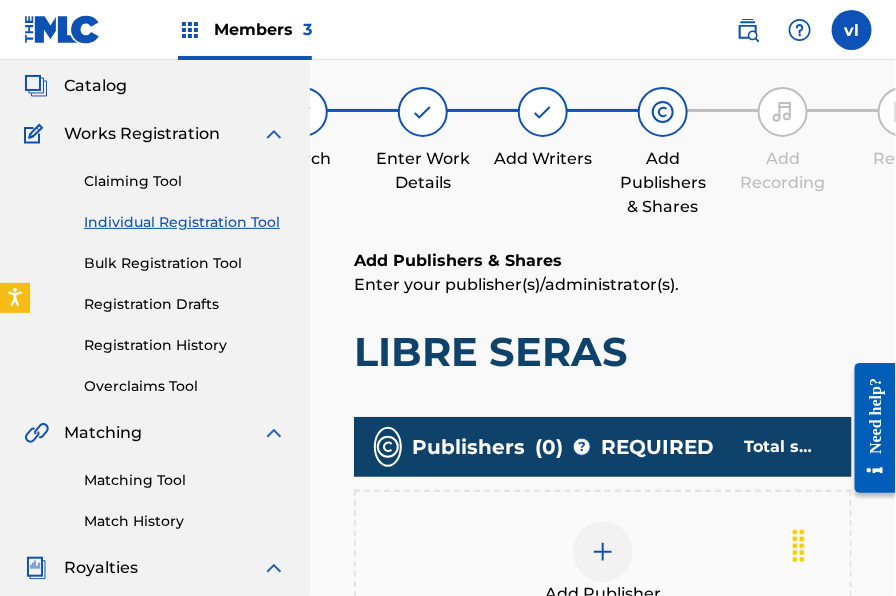 scroll, scrollTop: 279, scrollLeft: 0, axis: vertical 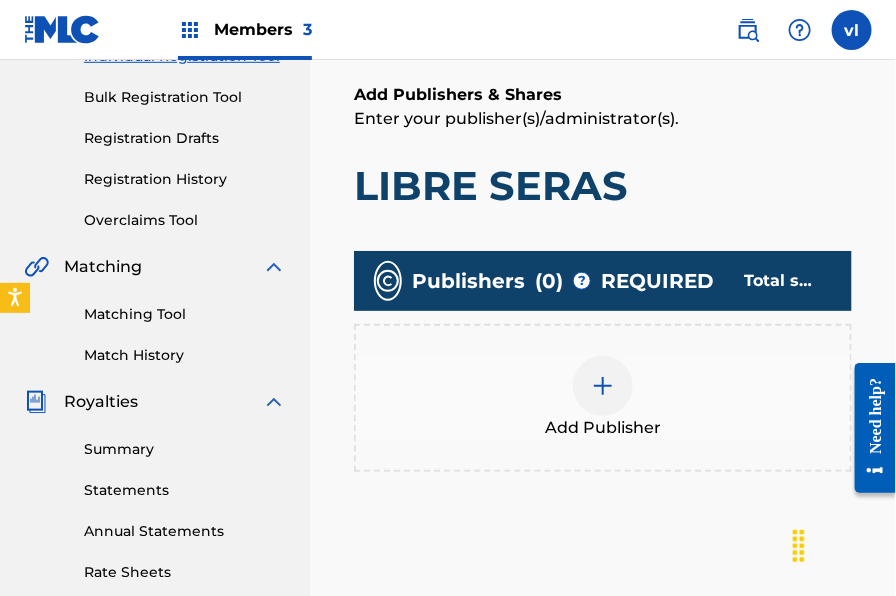 click at bounding box center [603, 386] 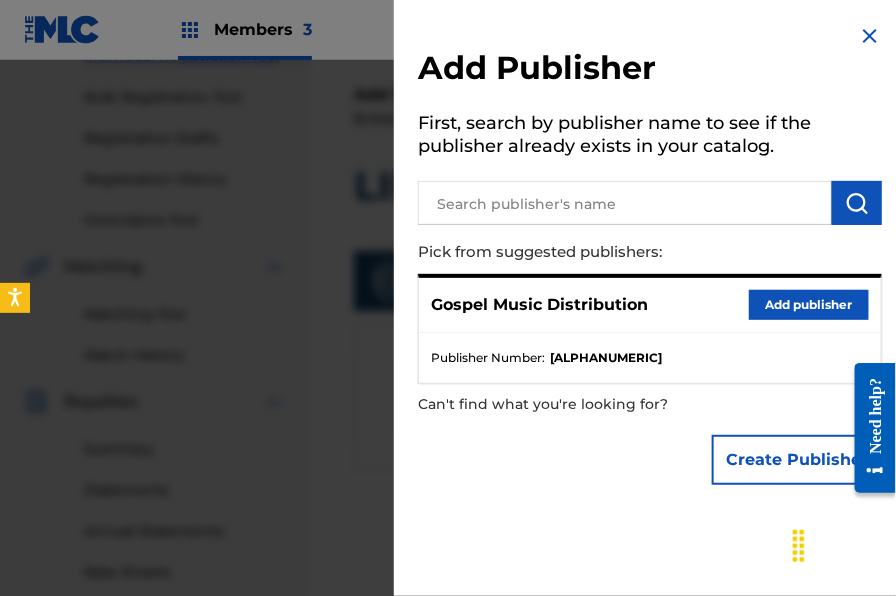 click on "Add publisher" at bounding box center [809, 305] 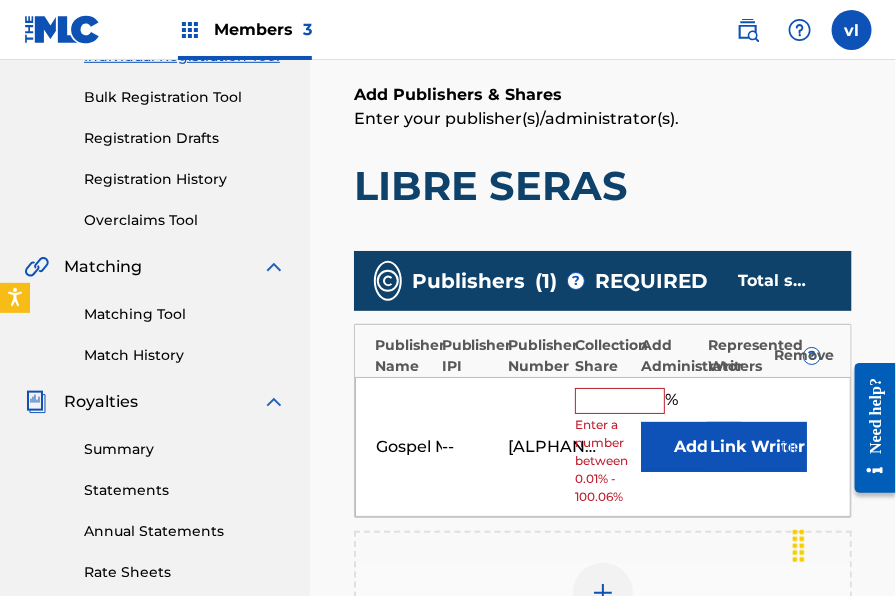 click at bounding box center [620, 401] 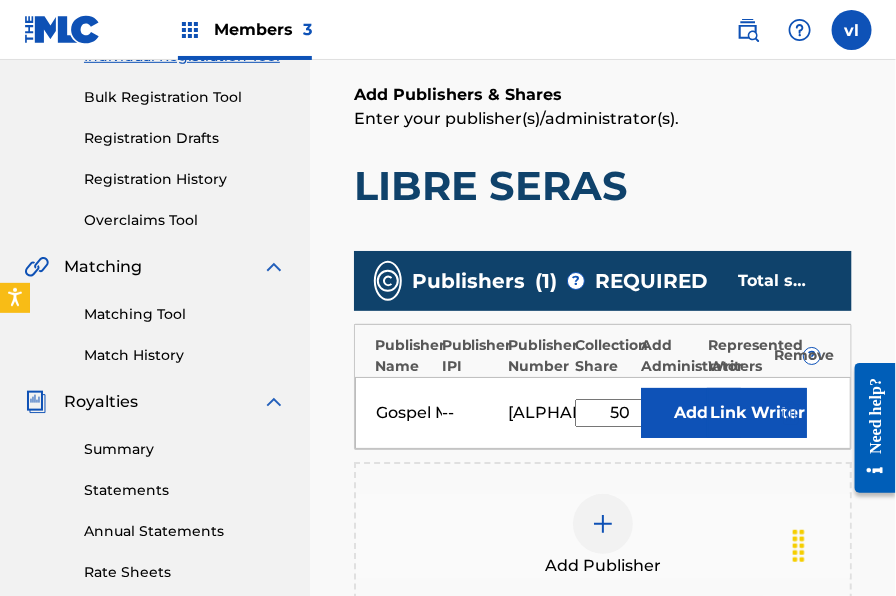 click on "Link Writer" at bounding box center (757, 413) 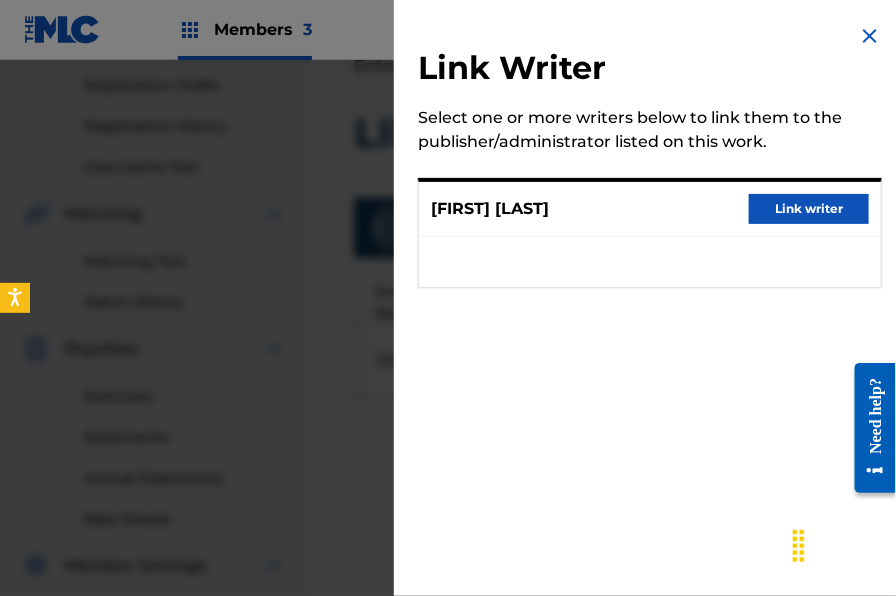 scroll, scrollTop: 393, scrollLeft: 0, axis: vertical 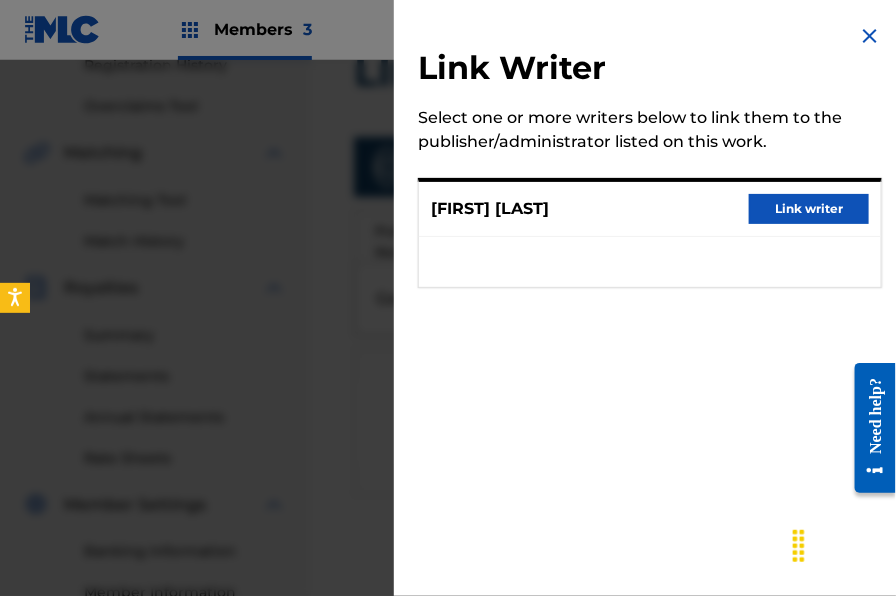 click on "Link writer" at bounding box center [809, 209] 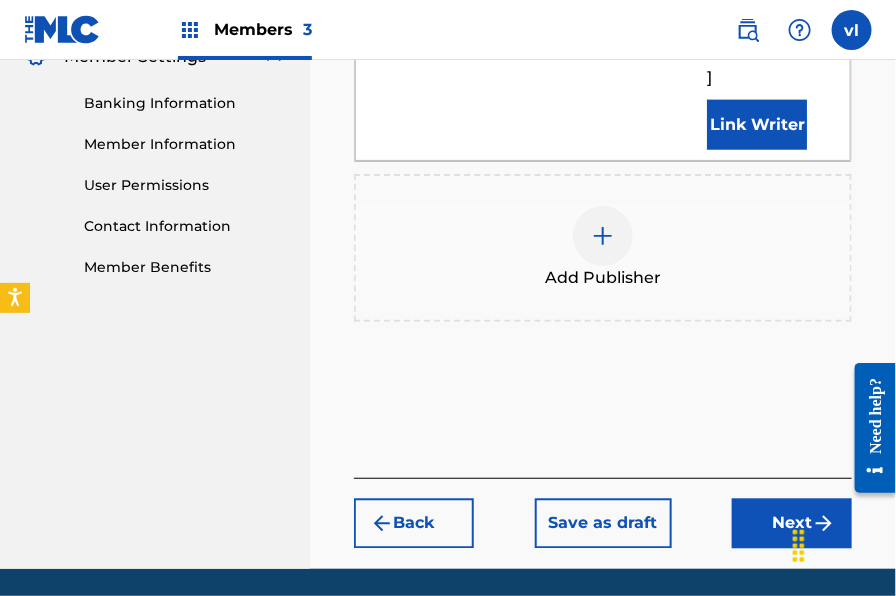 scroll, scrollTop: 875, scrollLeft: 0, axis: vertical 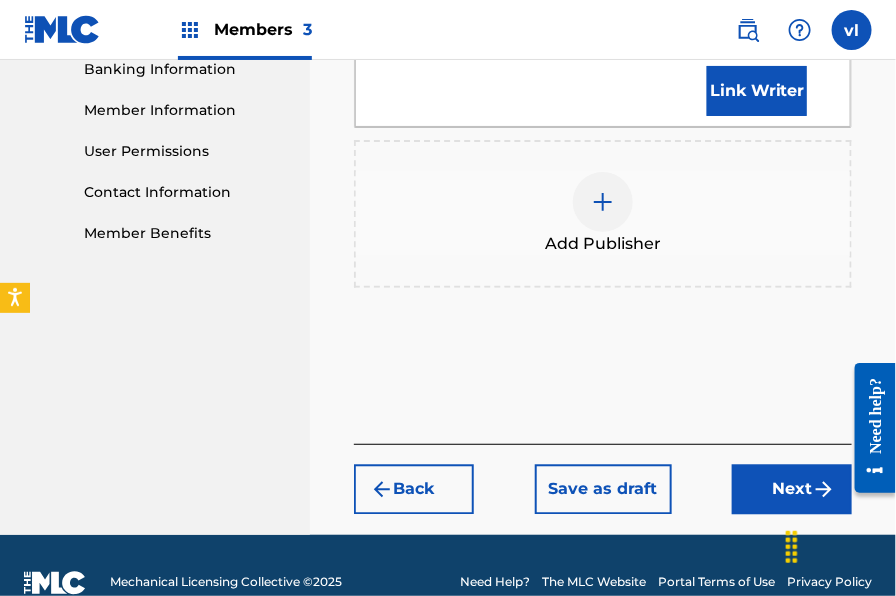 click at bounding box center (834, 545) 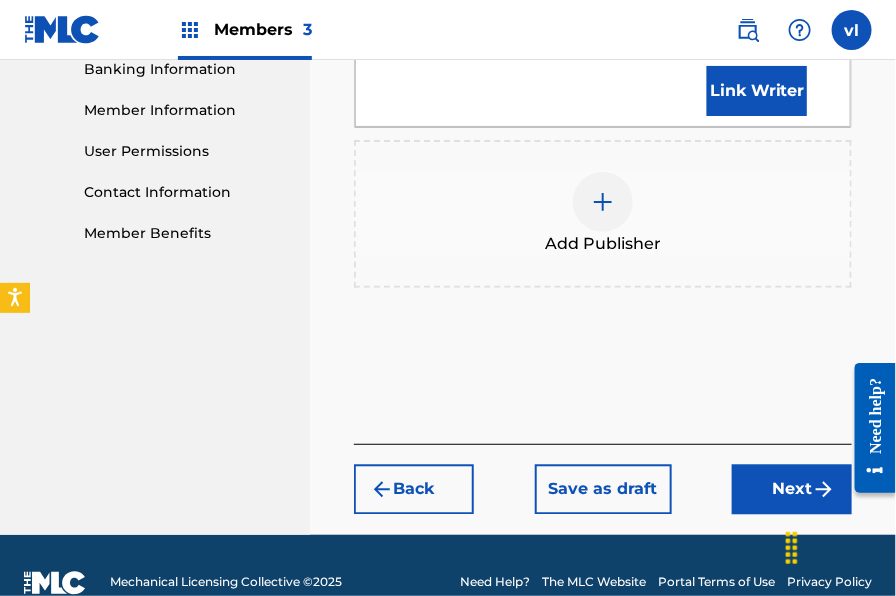 click on "Next" at bounding box center [792, 490] 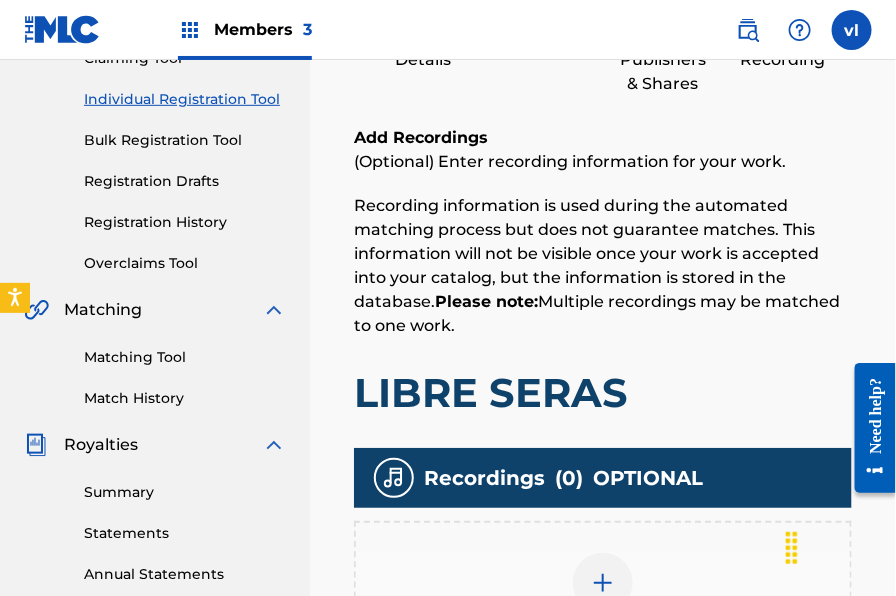 scroll, scrollTop: 514, scrollLeft: 0, axis: vertical 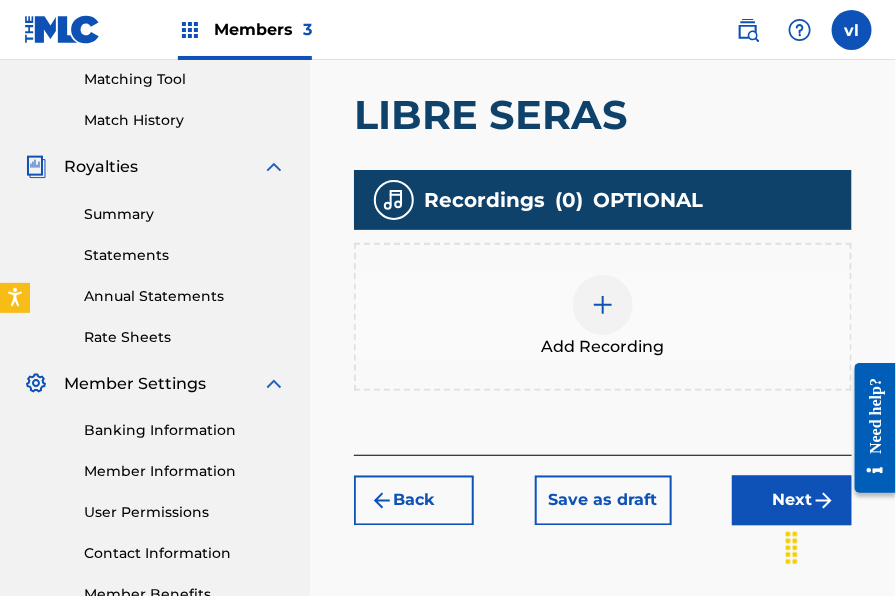 click on "Add Recording" at bounding box center (603, 347) 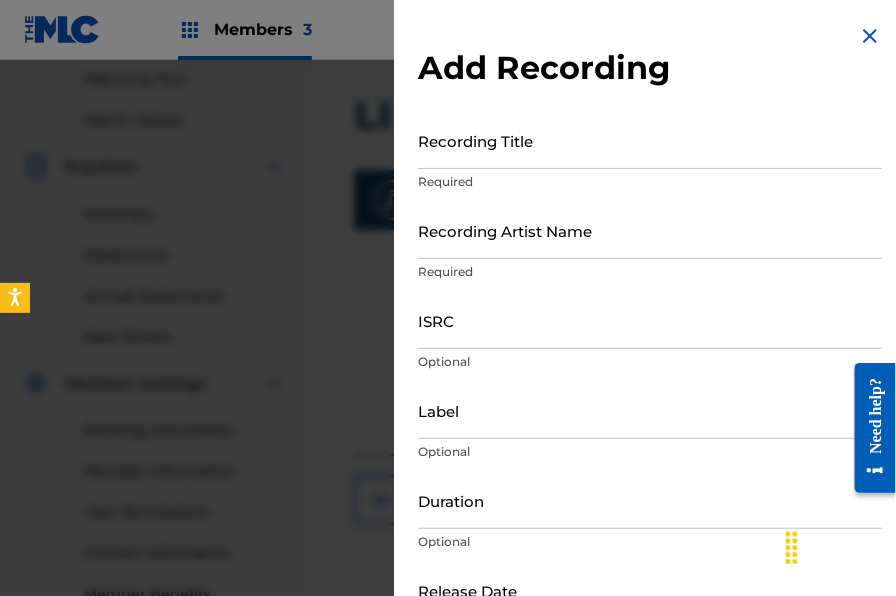 click on "Recording Title" at bounding box center (650, 140) 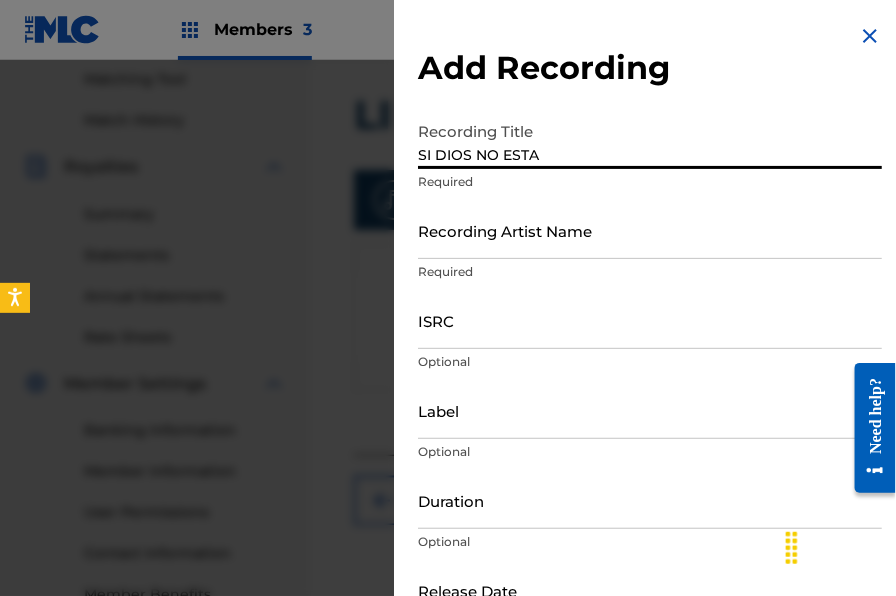 click on "Recording Artist Name" at bounding box center (650, 230) 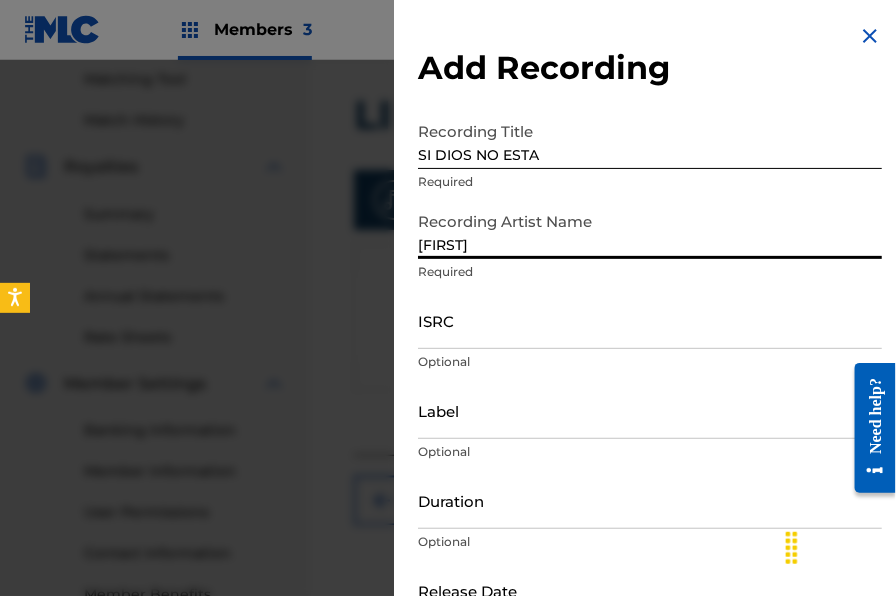 click on "Label" at bounding box center (650, 410) 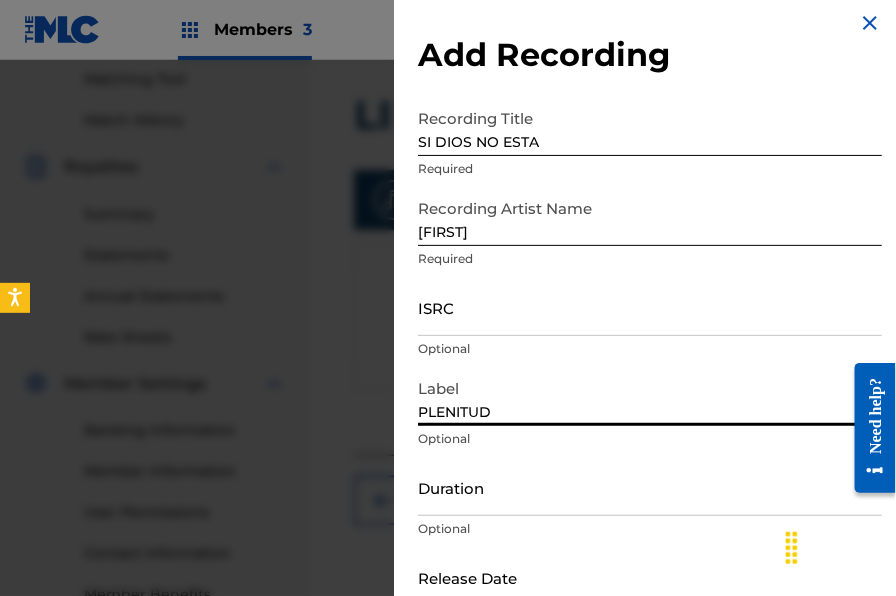 scroll, scrollTop: 19, scrollLeft: 0, axis: vertical 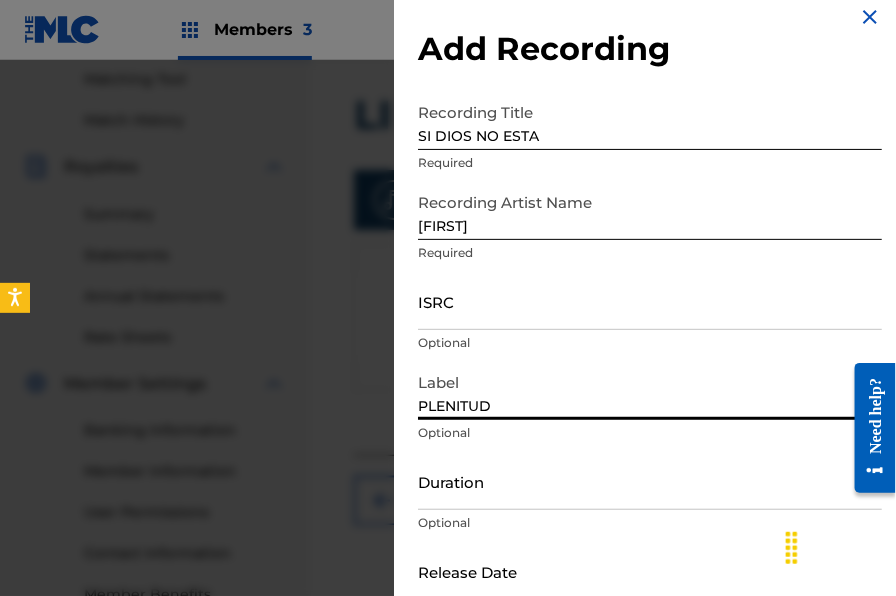click on "Duration" at bounding box center [650, 481] 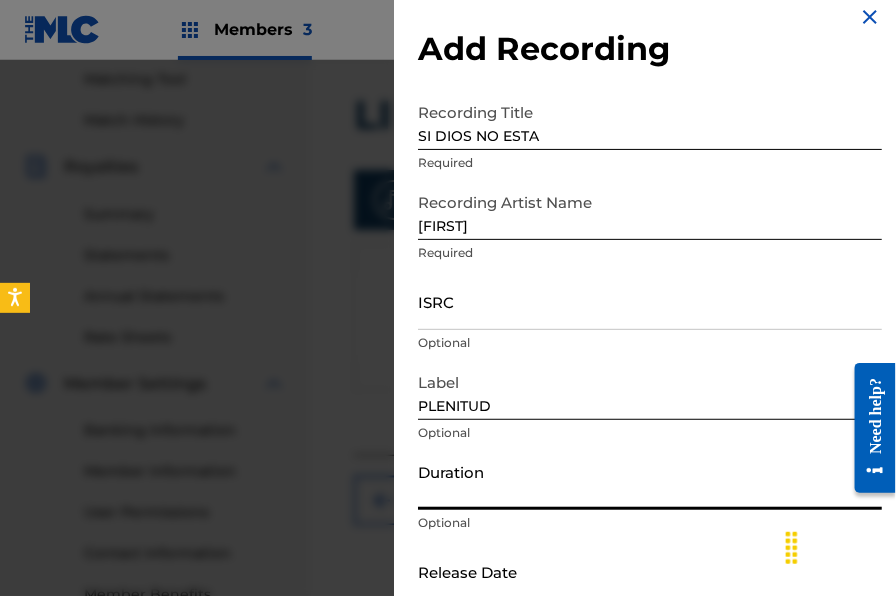 click on "Duration" at bounding box center [650, 481] 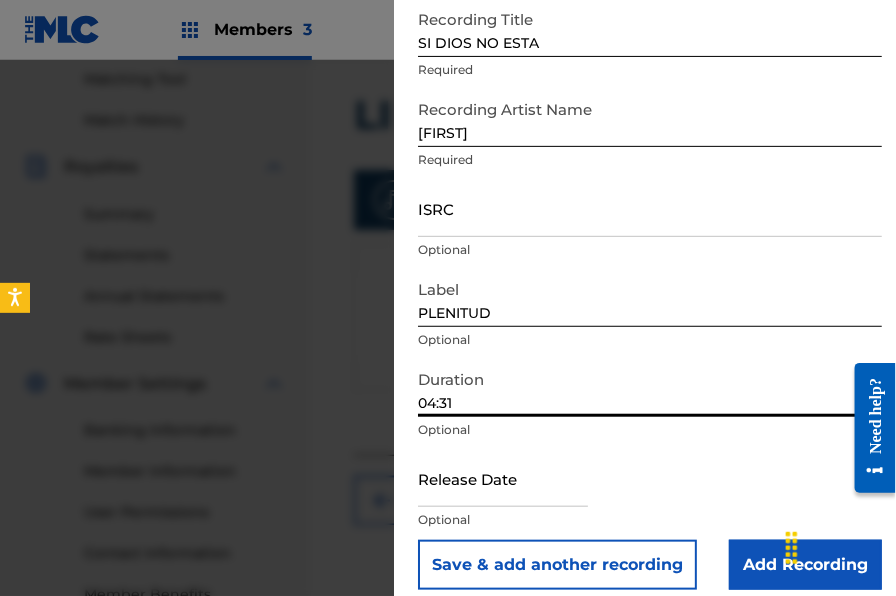 scroll, scrollTop: 130, scrollLeft: 0, axis: vertical 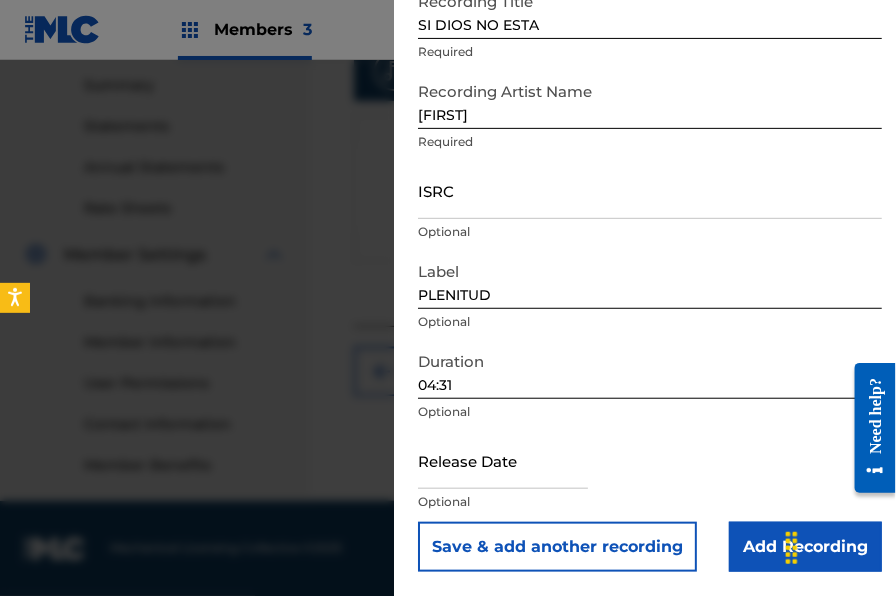 click on "Add Recording" at bounding box center [805, 547] 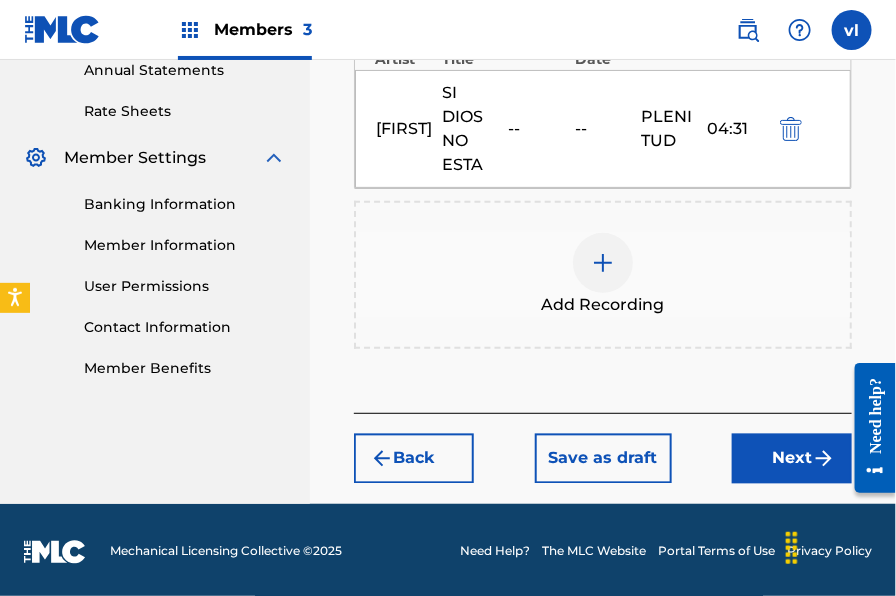 scroll, scrollTop: 743, scrollLeft: 0, axis: vertical 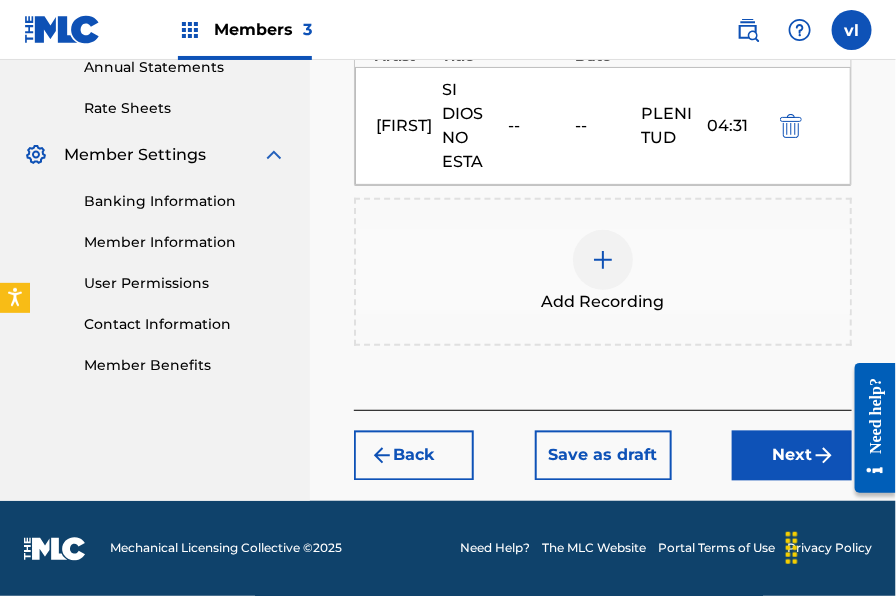 click on "Next" at bounding box center [792, 456] 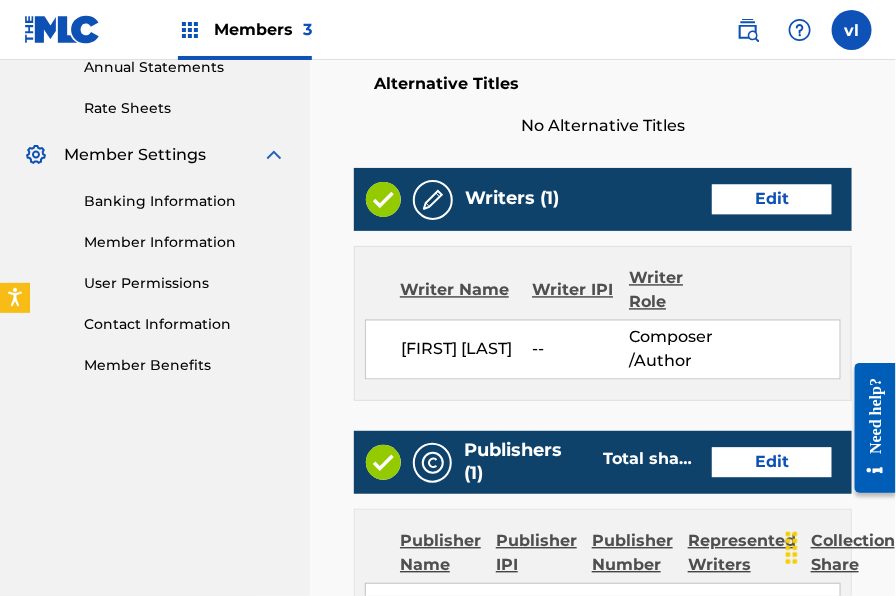 scroll, scrollTop: 1293, scrollLeft: 0, axis: vertical 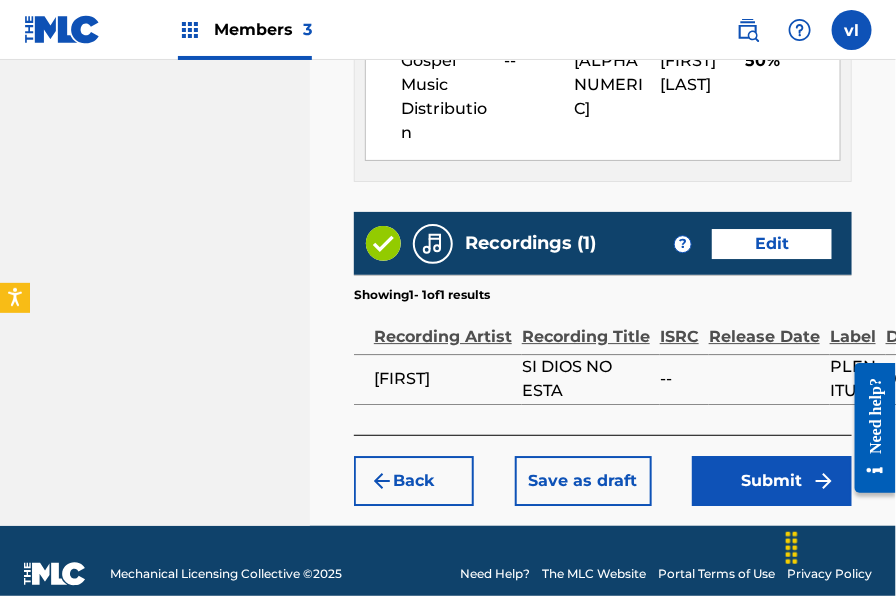 click on "Submit" at bounding box center [772, 481] 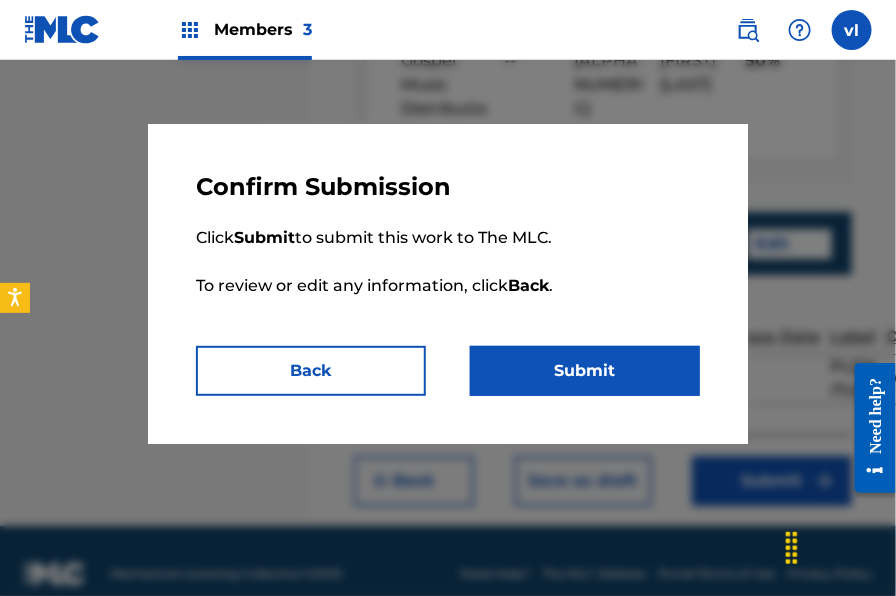 click on "Submit" at bounding box center [585, 371] 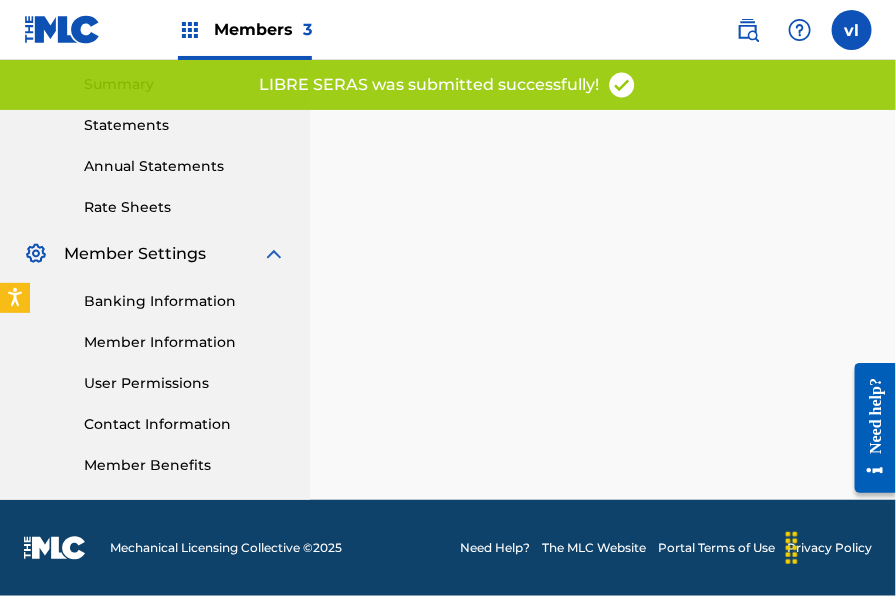scroll, scrollTop: 0, scrollLeft: 0, axis: both 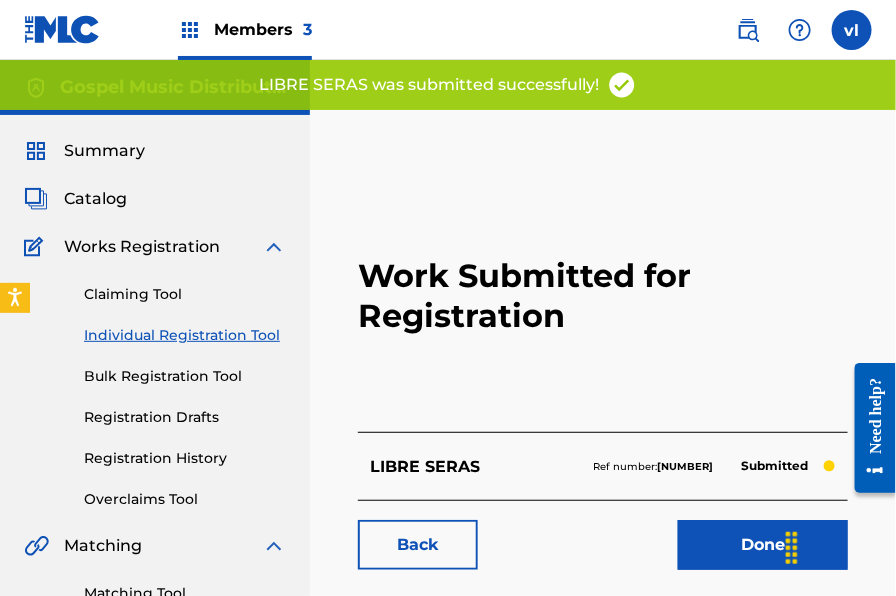 click on "Individual Registration Tool" at bounding box center [185, 335] 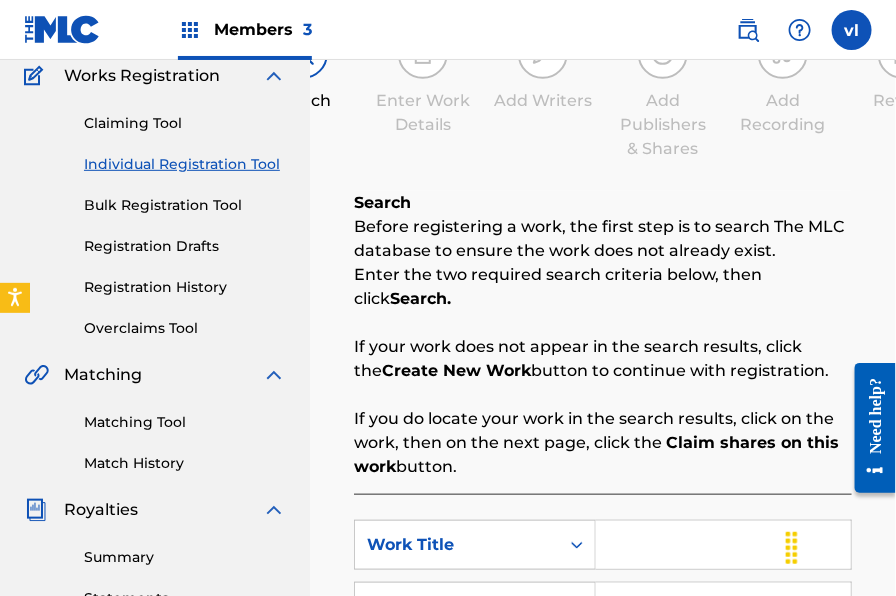 scroll, scrollTop: 211, scrollLeft: 0, axis: vertical 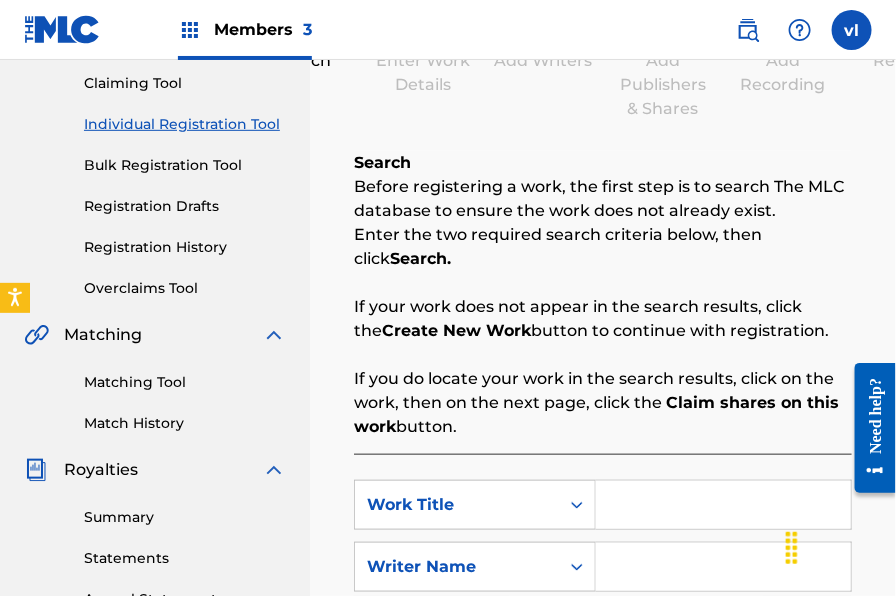 click at bounding box center [723, 505] 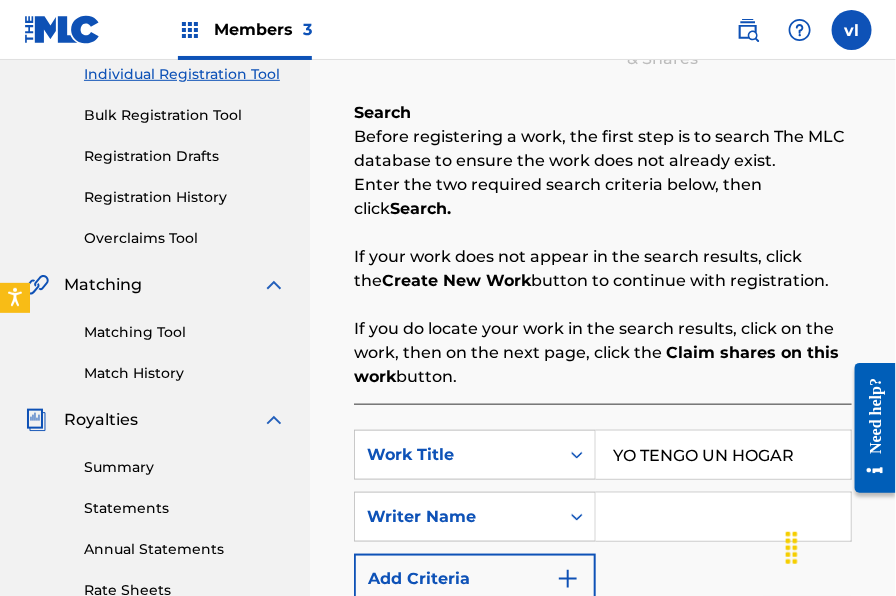 scroll, scrollTop: 455, scrollLeft: 0, axis: vertical 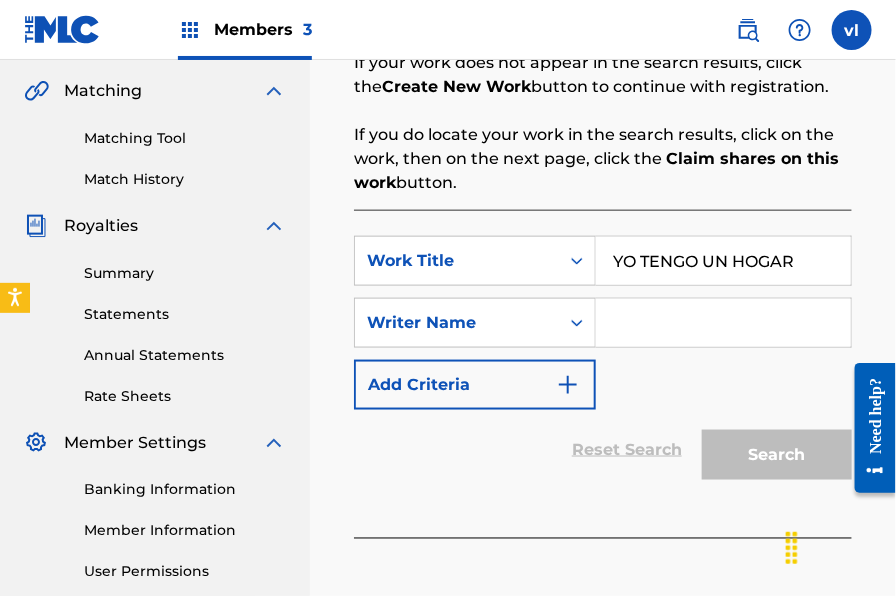click at bounding box center (723, 323) 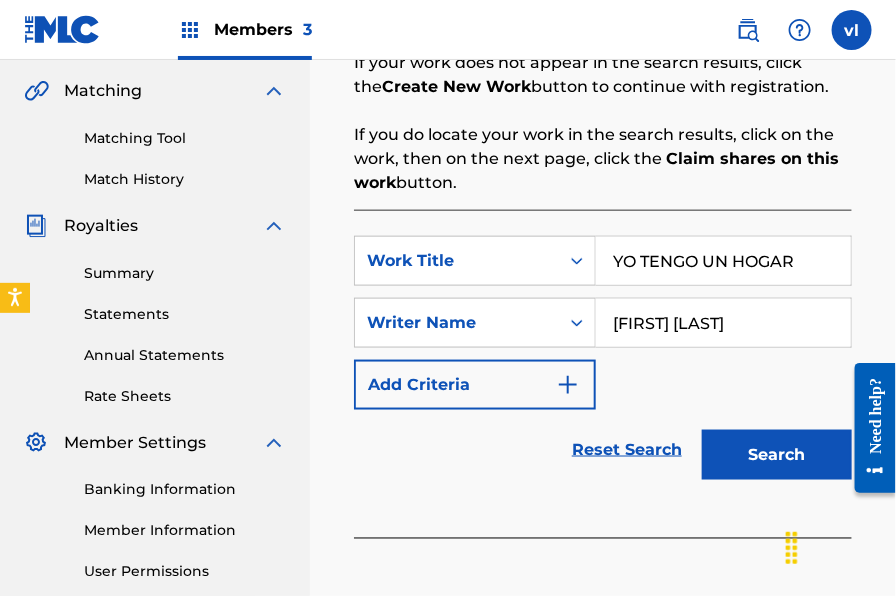 drag, startPoint x: 723, startPoint y: 321, endPoint x: 24, endPoint y: 26, distance: 758.7002 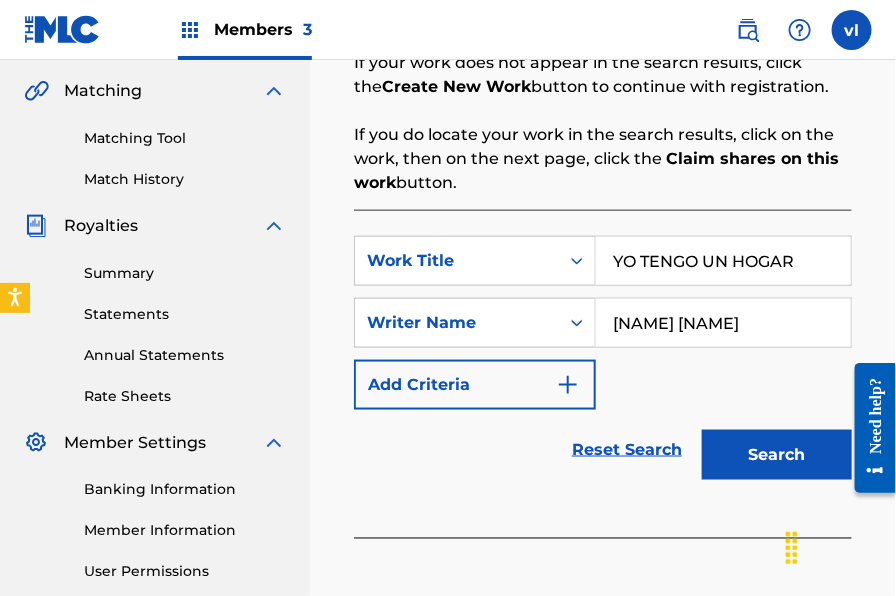 click on "Search" at bounding box center (777, 455) 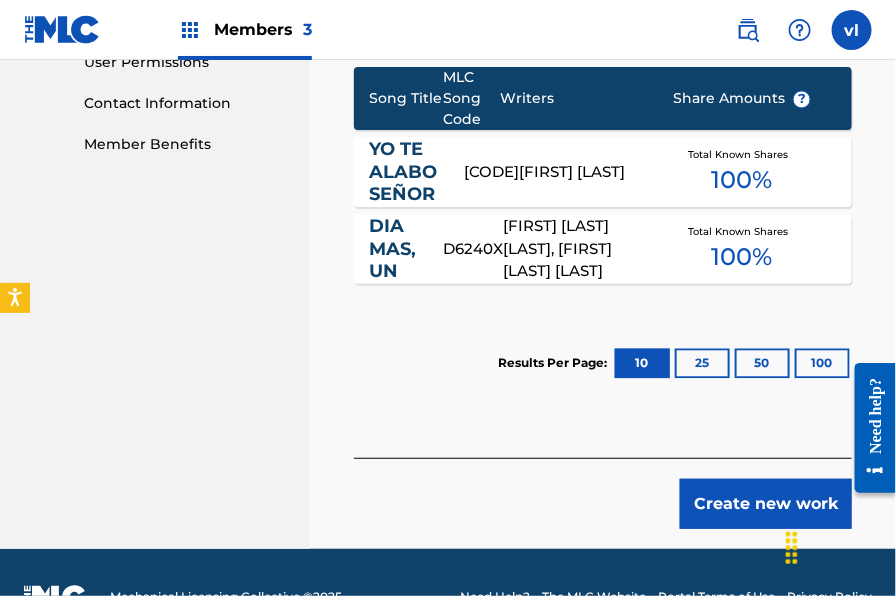 scroll, scrollTop: 1013, scrollLeft: 0, axis: vertical 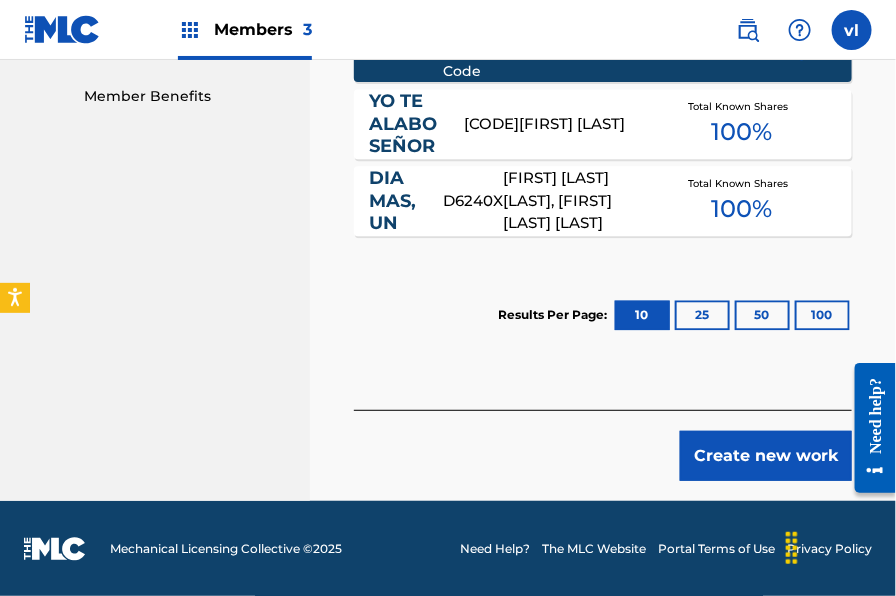 click on "Create new work" at bounding box center (766, 456) 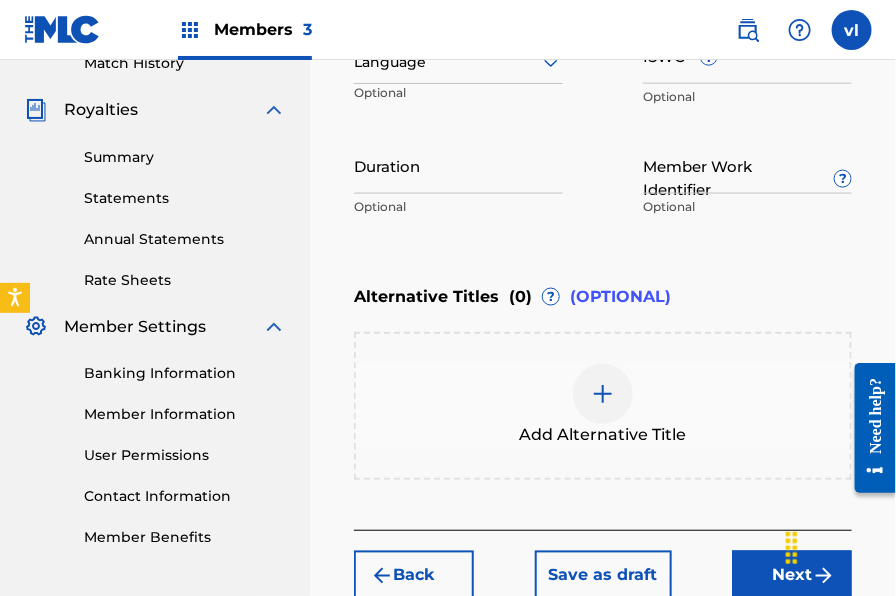 scroll, scrollTop: 560, scrollLeft: 0, axis: vertical 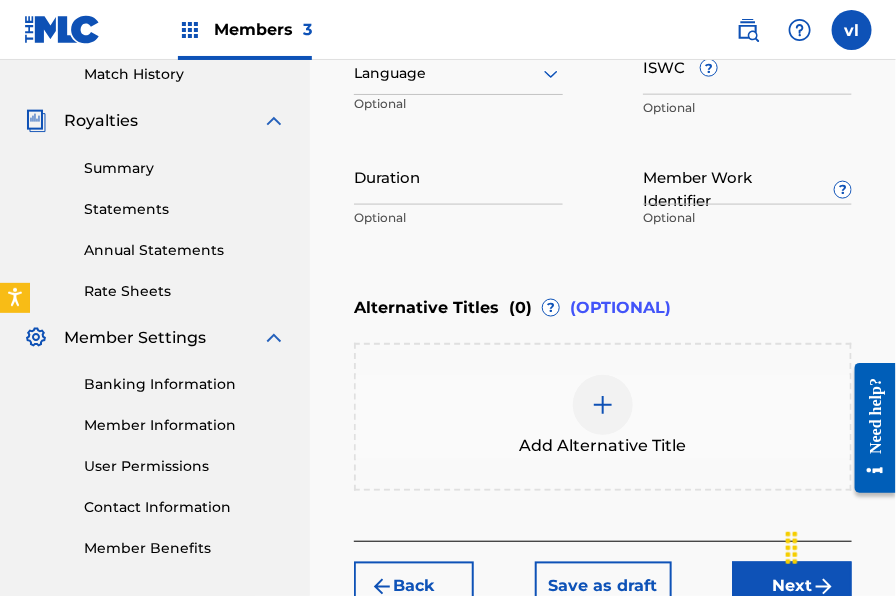 click at bounding box center (458, 73) 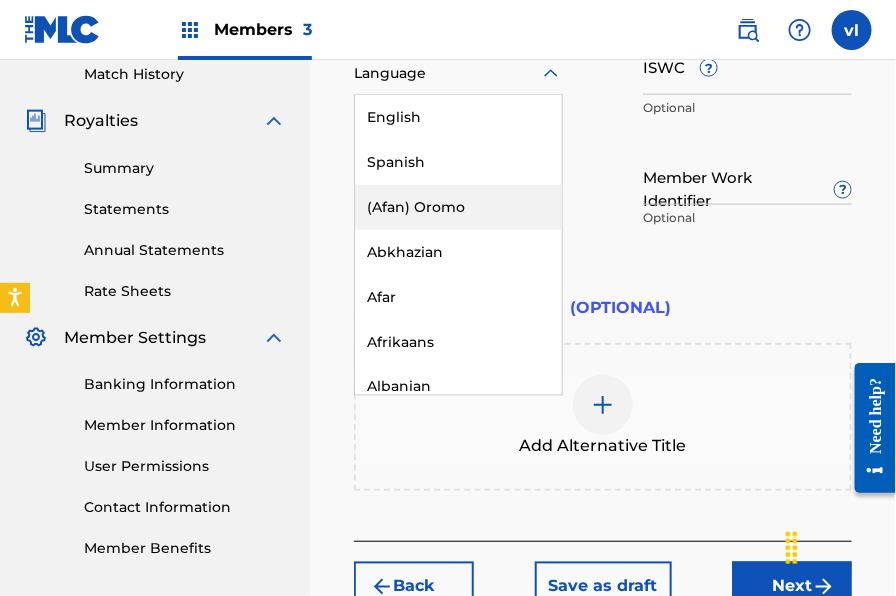 click on "Spanish" at bounding box center [458, 162] 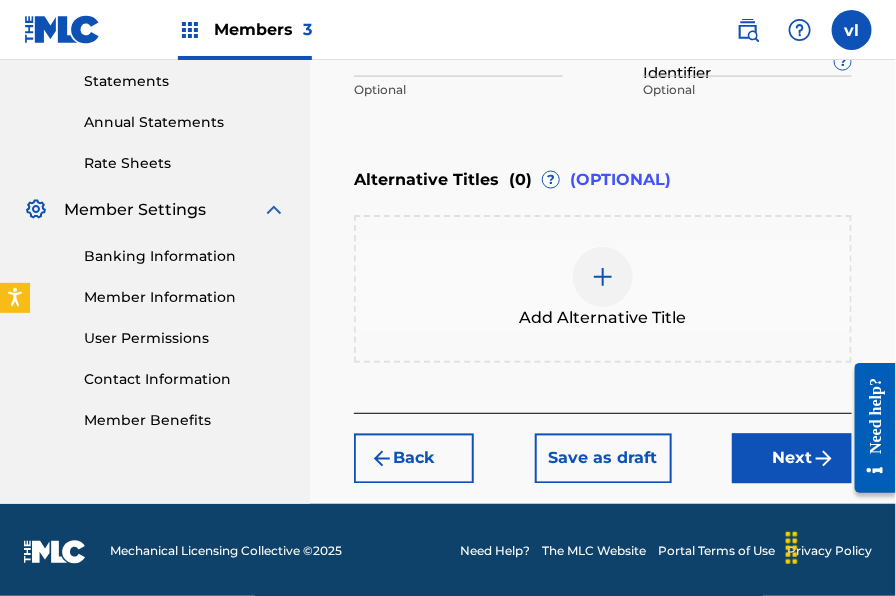 scroll, scrollTop: 690, scrollLeft: 0, axis: vertical 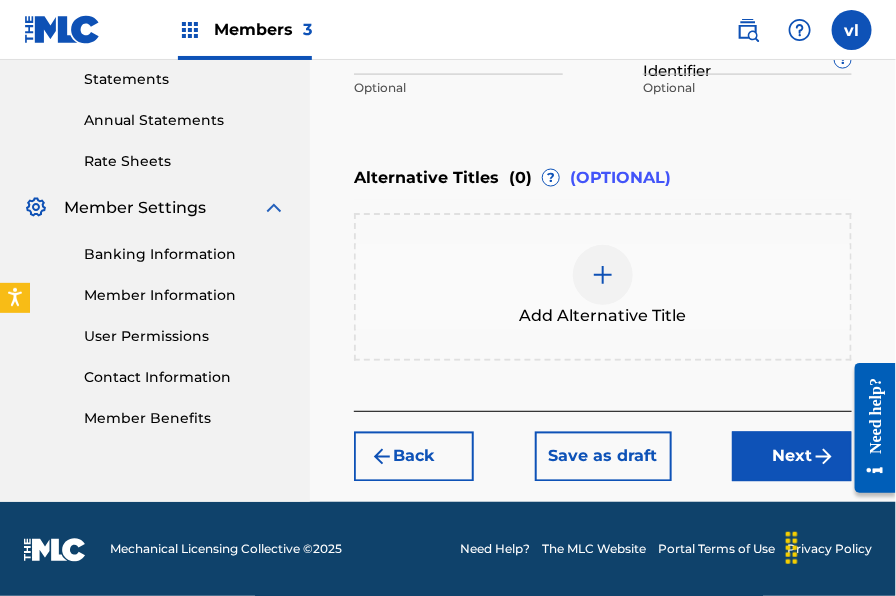 click on "Next" at bounding box center [792, 457] 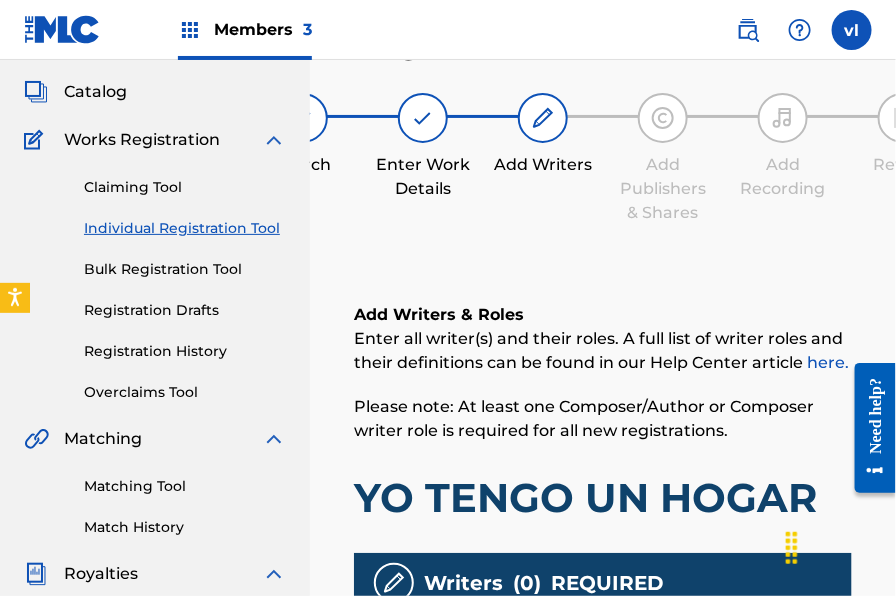 scroll, scrollTop: 394, scrollLeft: 0, axis: vertical 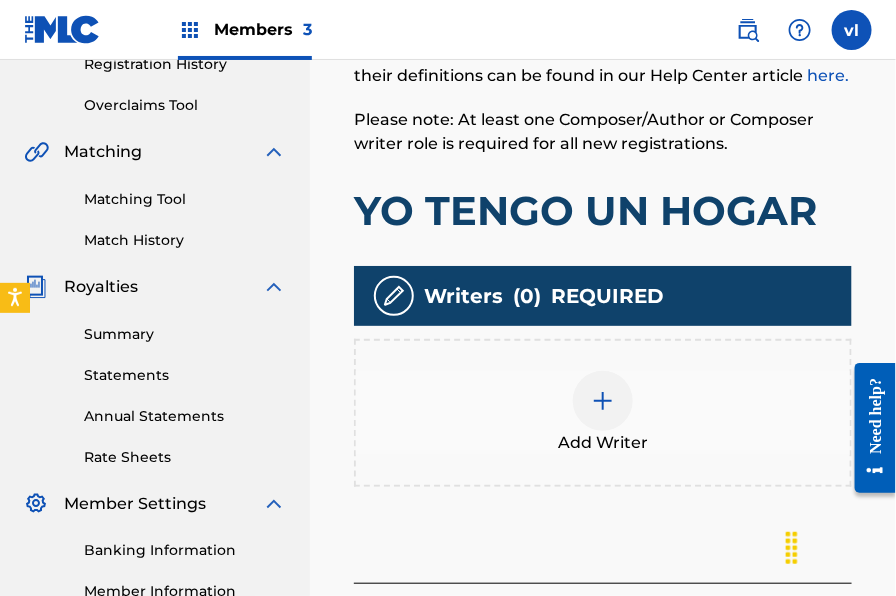 click on "Add Writer" at bounding box center (603, 413) 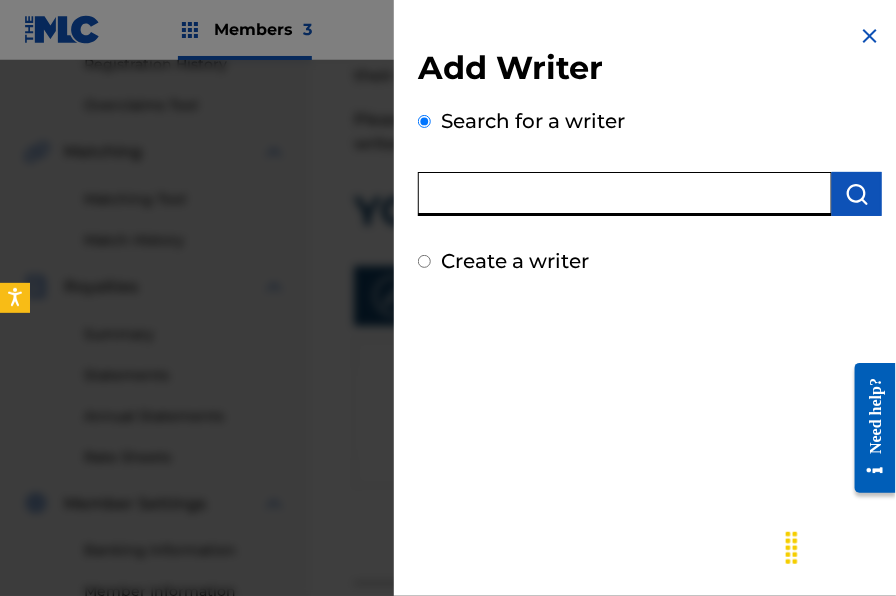paste on "[FIRST] [LAST]" 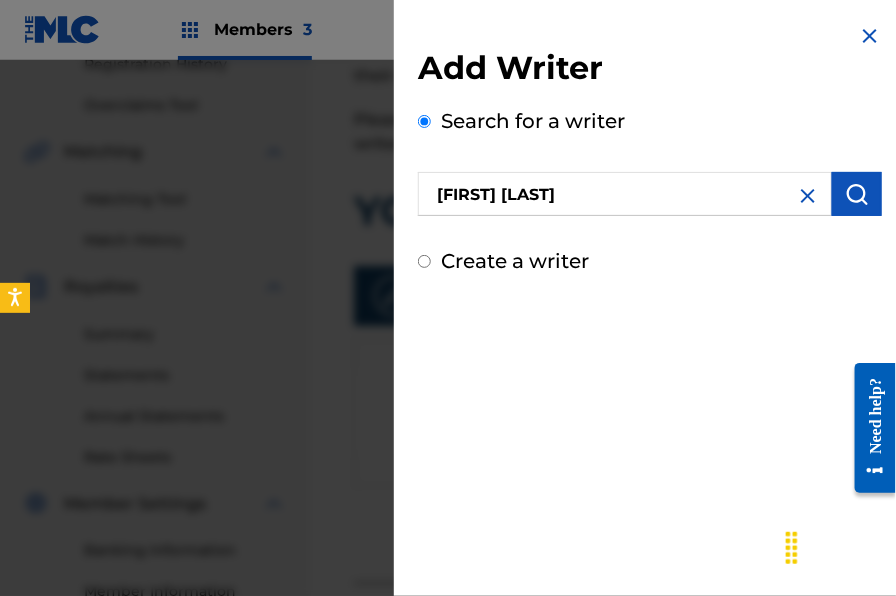 click at bounding box center [857, 194] 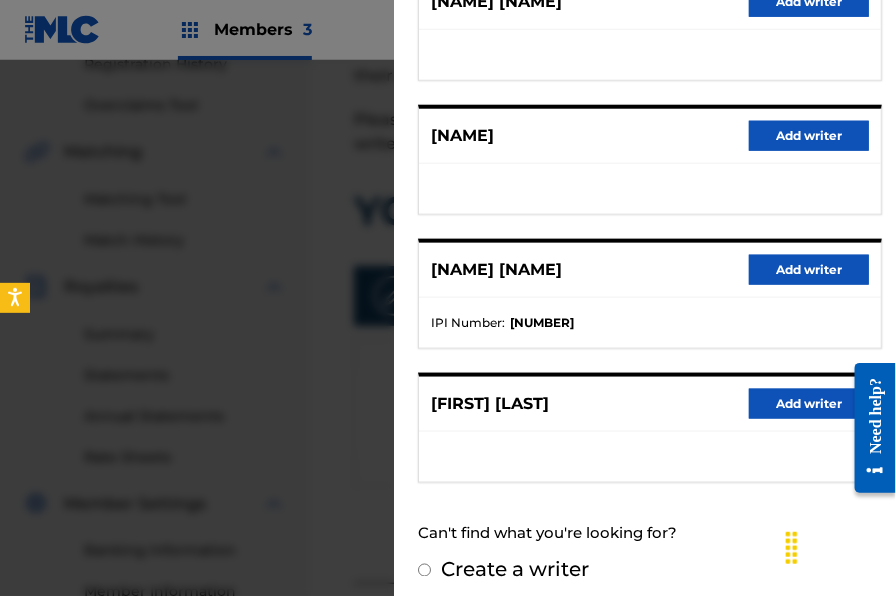 scroll, scrollTop: 439, scrollLeft: 0, axis: vertical 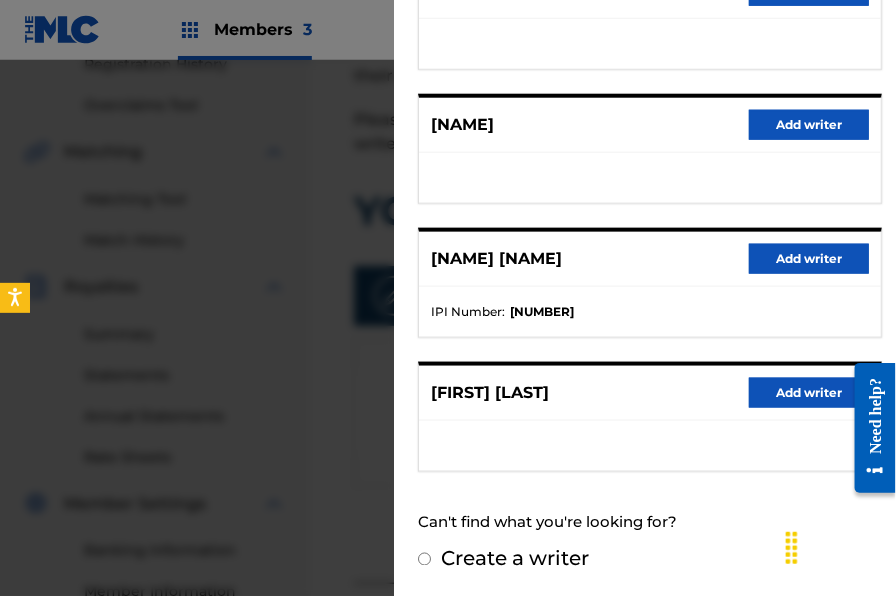 click on "Add writer" at bounding box center (809, 393) 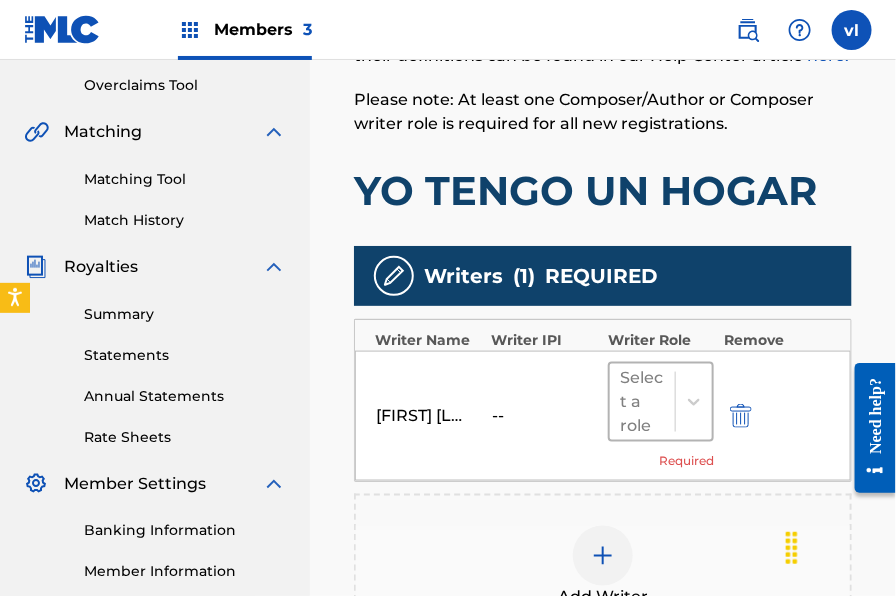 scroll, scrollTop: 428, scrollLeft: 0, axis: vertical 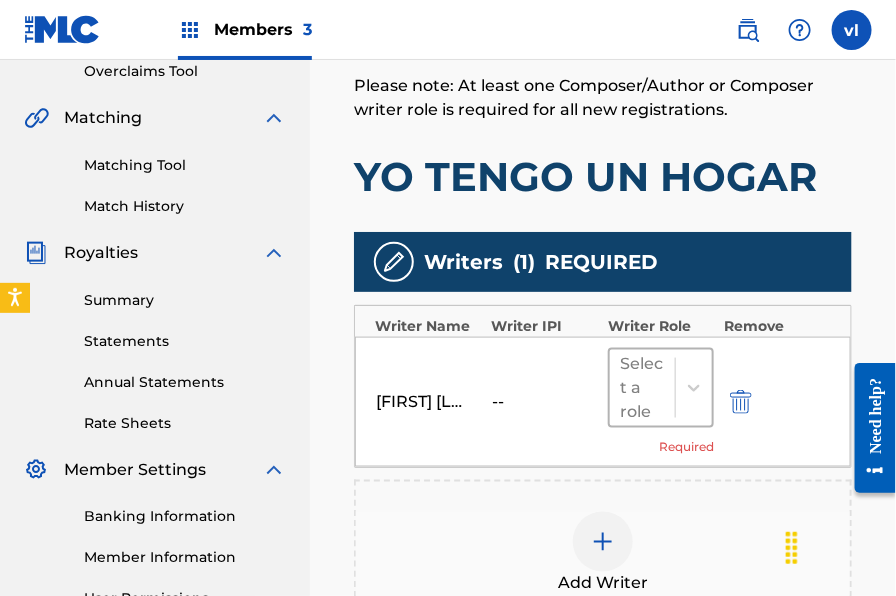 click at bounding box center (642, 388) 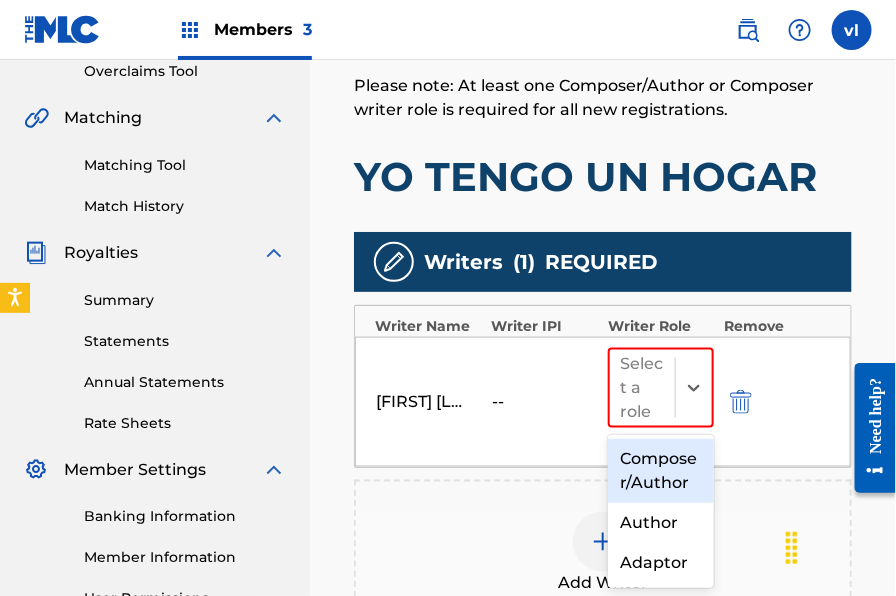 click on "Composer/Author" at bounding box center [661, 471] 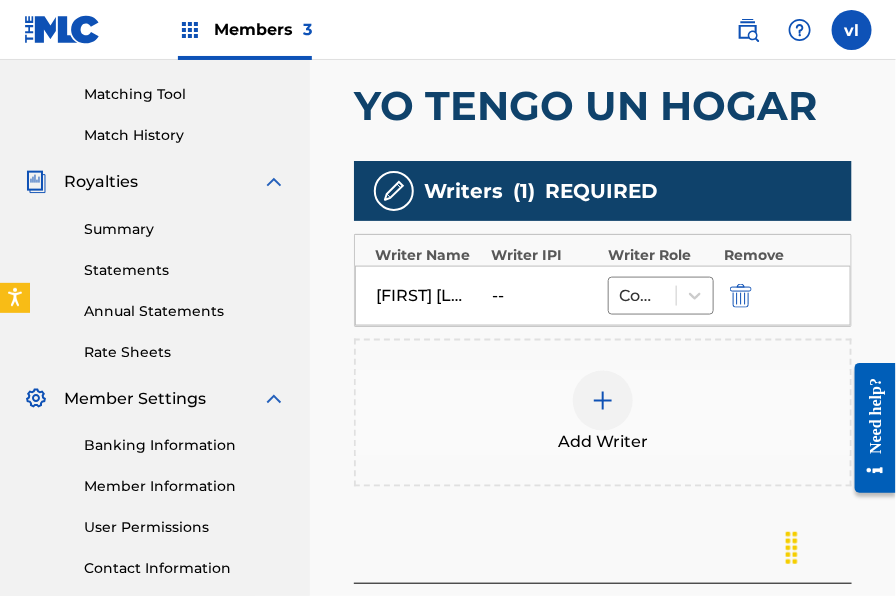 scroll, scrollTop: 672, scrollLeft: 0, axis: vertical 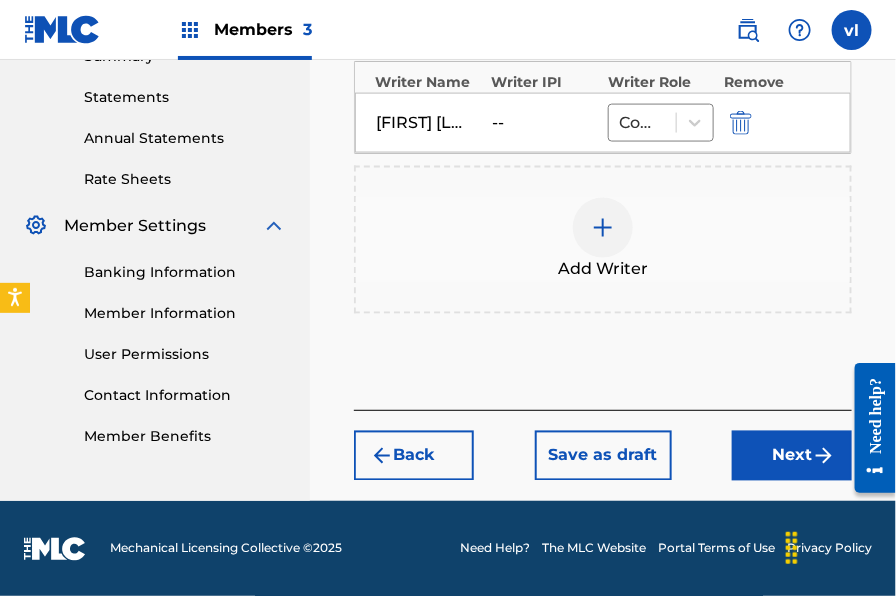 drag, startPoint x: 789, startPoint y: 460, endPoint x: 790, endPoint y: 446, distance: 14.035668 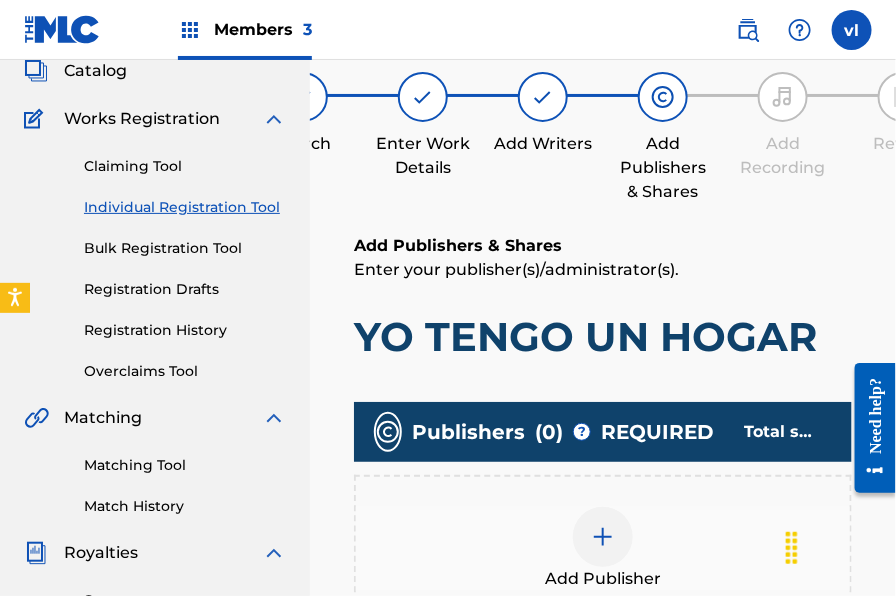 scroll, scrollTop: 324, scrollLeft: 0, axis: vertical 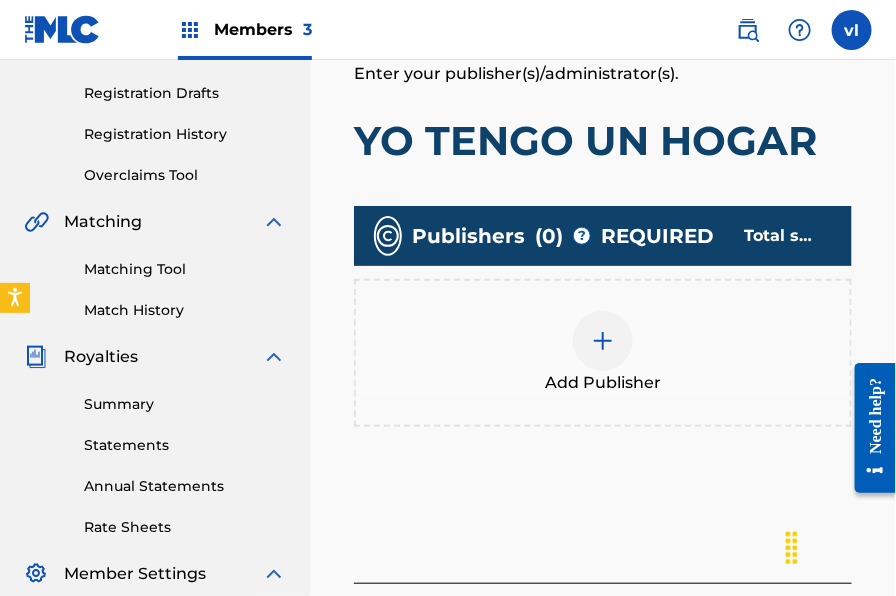 click at bounding box center (603, 341) 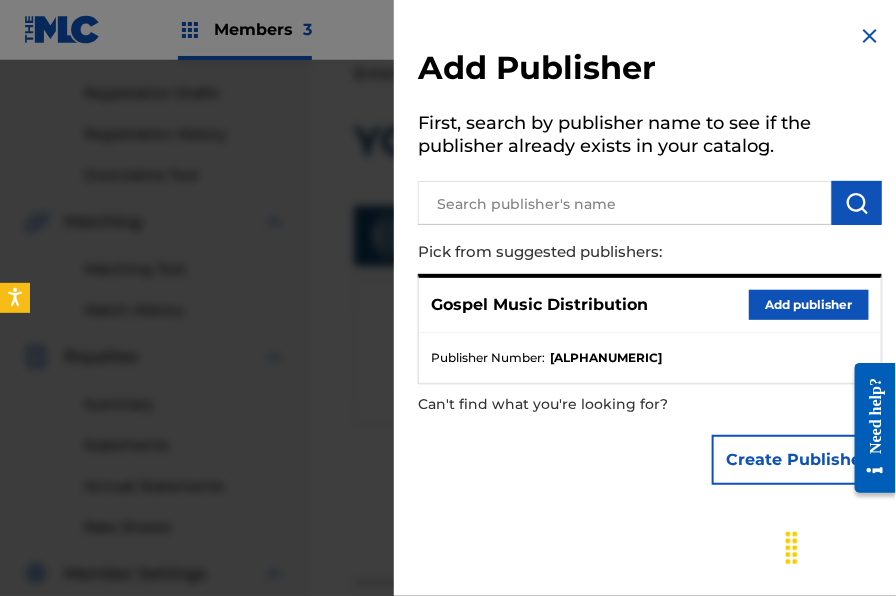 click on "Add publisher" at bounding box center (809, 305) 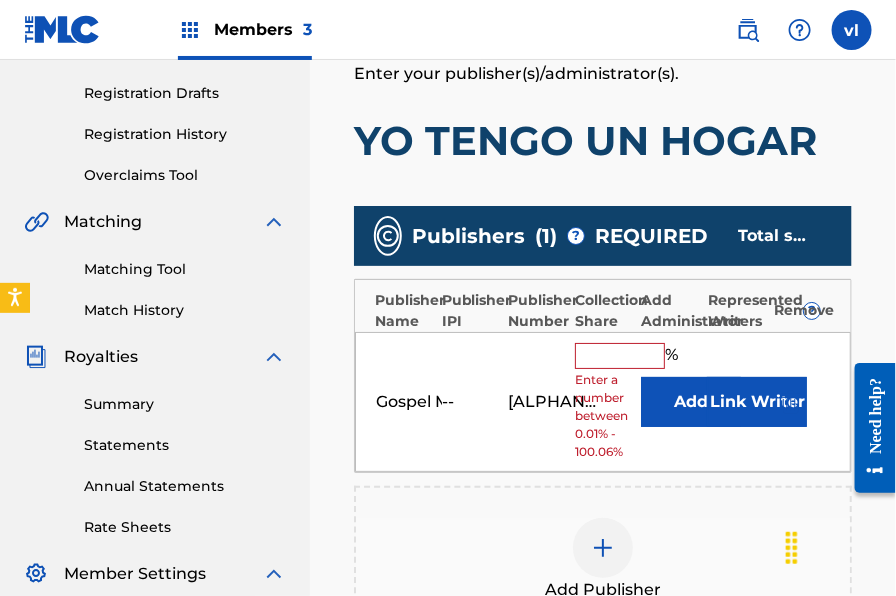 click at bounding box center (620, 356) 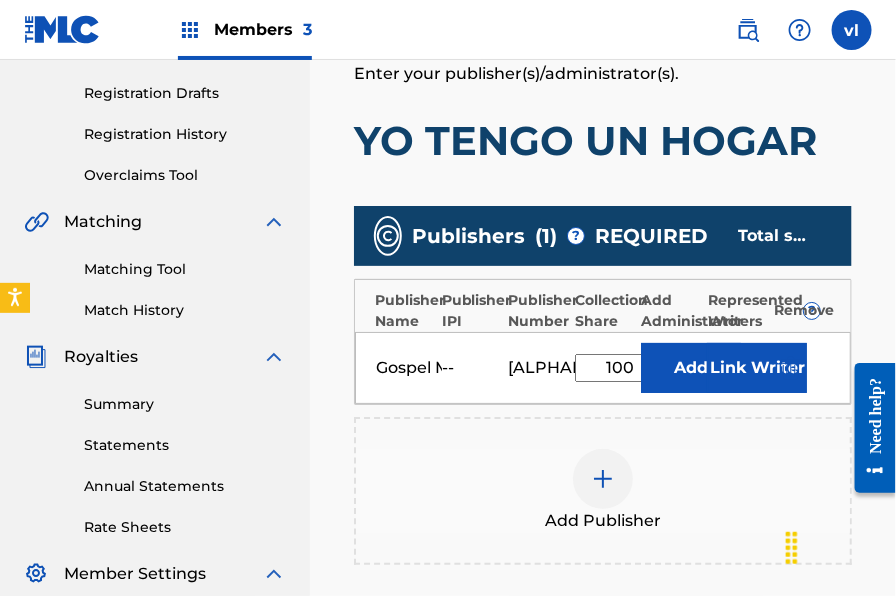 click on "Link Writer" at bounding box center [757, 368] 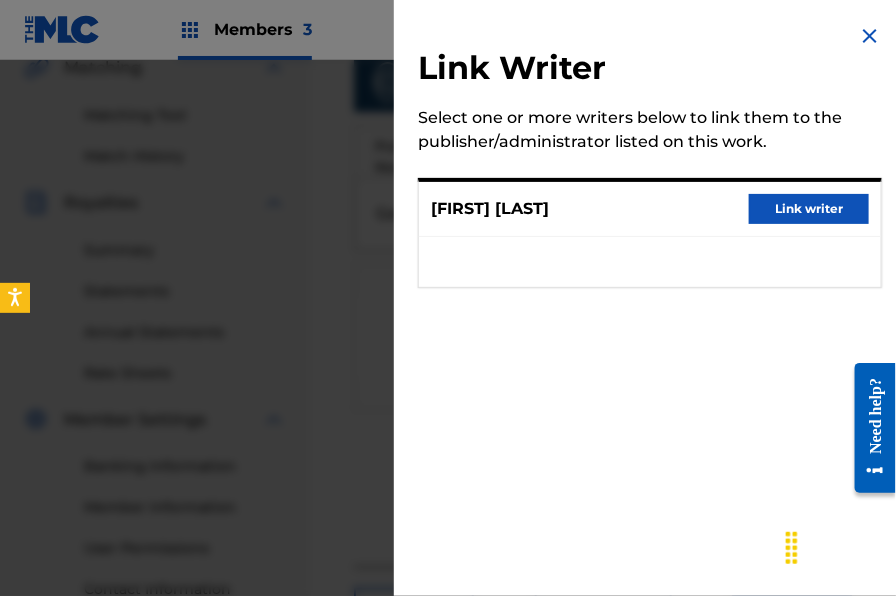scroll, scrollTop: 484, scrollLeft: 0, axis: vertical 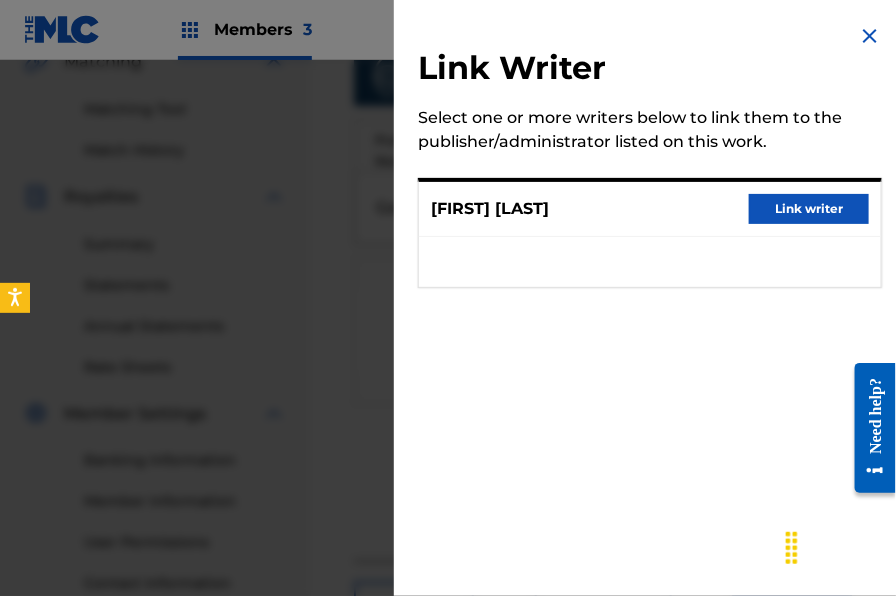 click on "Link writer" at bounding box center [809, 209] 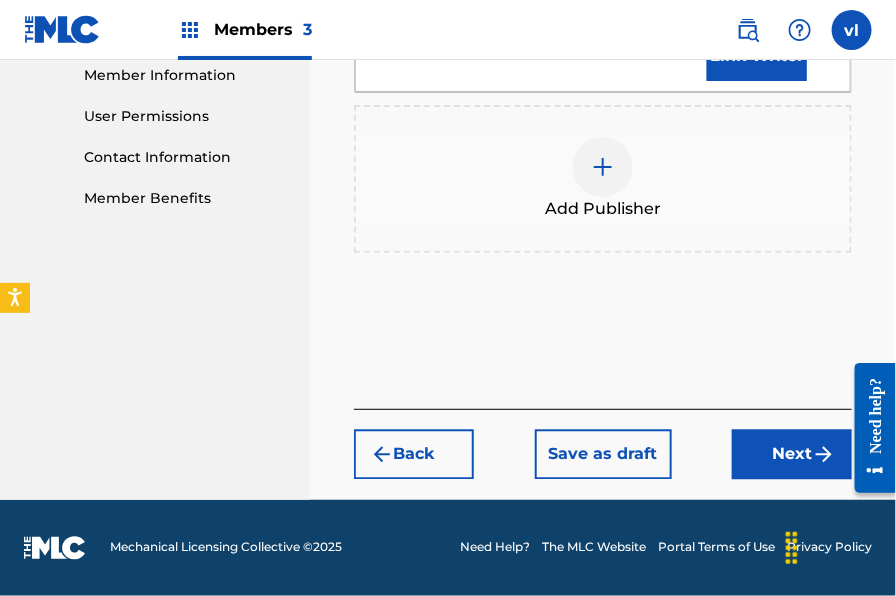 scroll, scrollTop: 933, scrollLeft: 0, axis: vertical 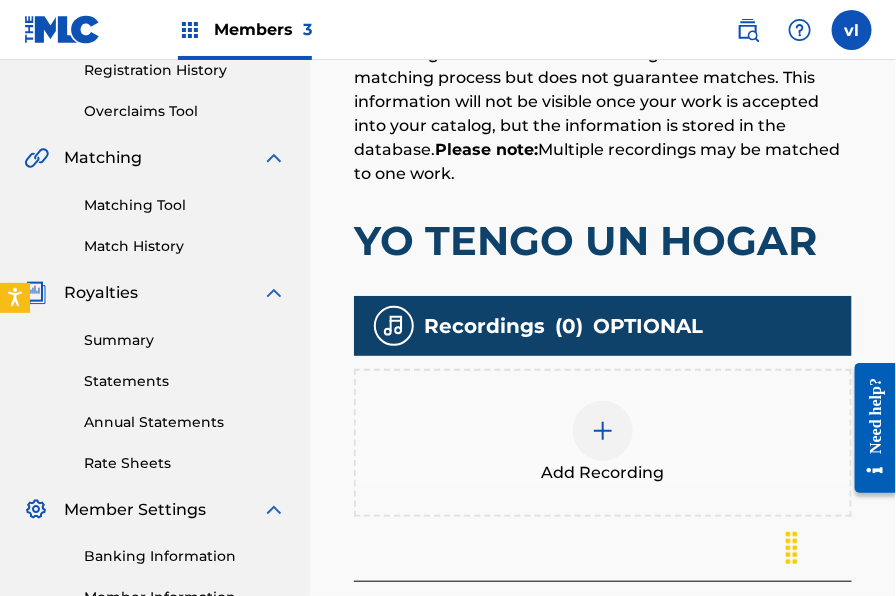 click on "Add Recording" at bounding box center (603, 473) 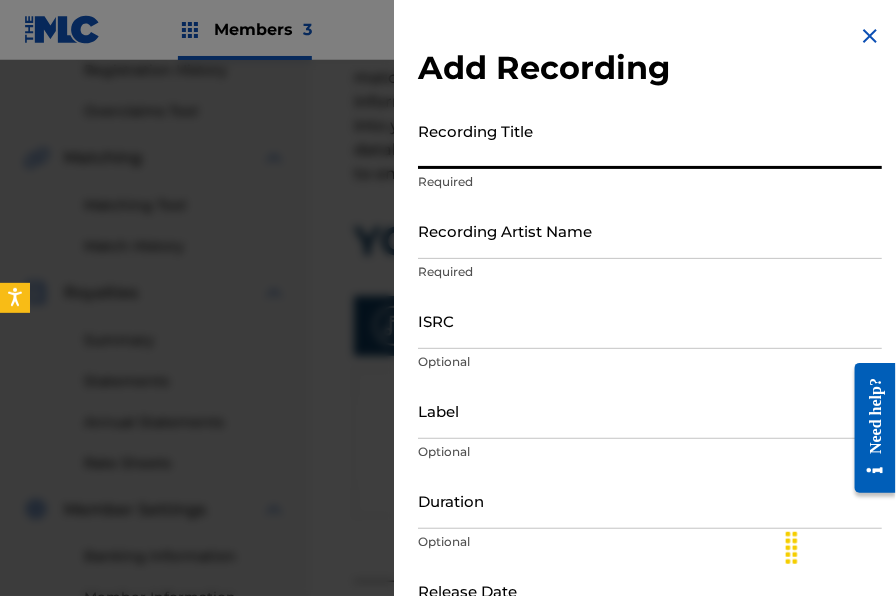 click on "Recording Title" at bounding box center (650, 140) 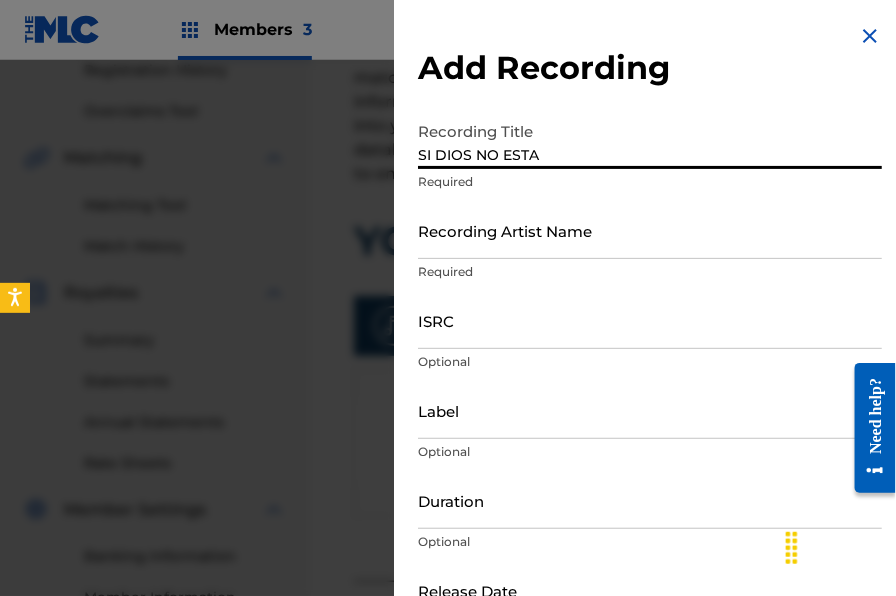 click on "Recording Artist Name" at bounding box center (650, 230) 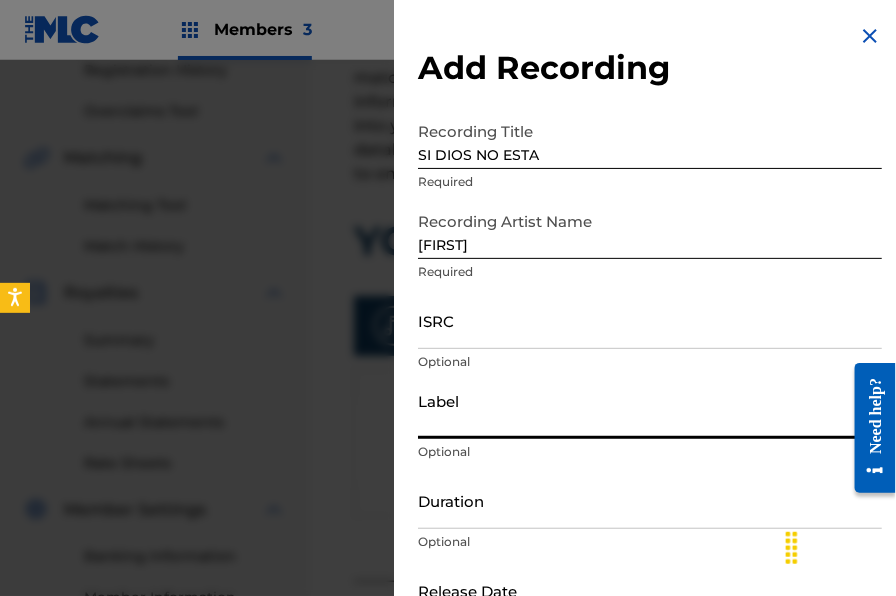 click on "Label" at bounding box center (650, 410) 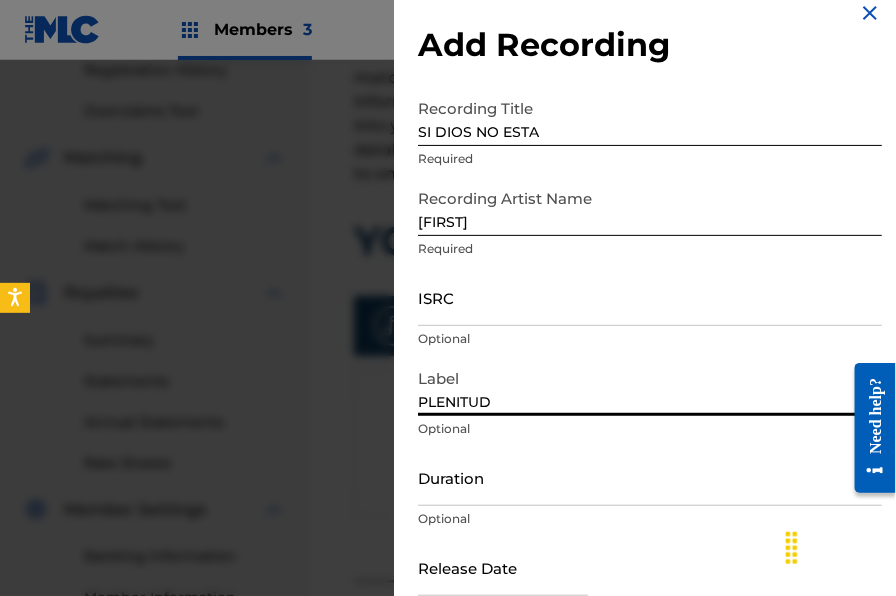 scroll, scrollTop: 32, scrollLeft: 0, axis: vertical 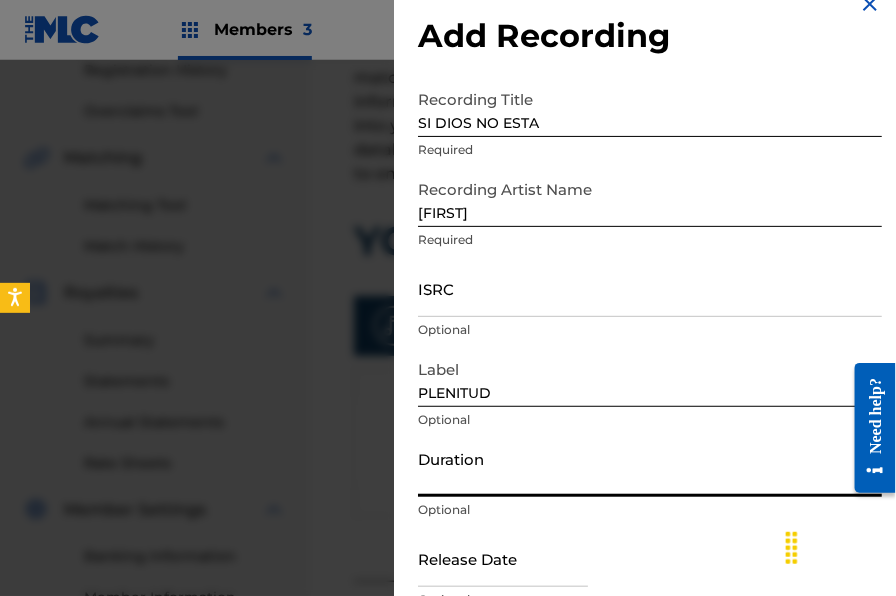 click on "Duration" at bounding box center (650, 468) 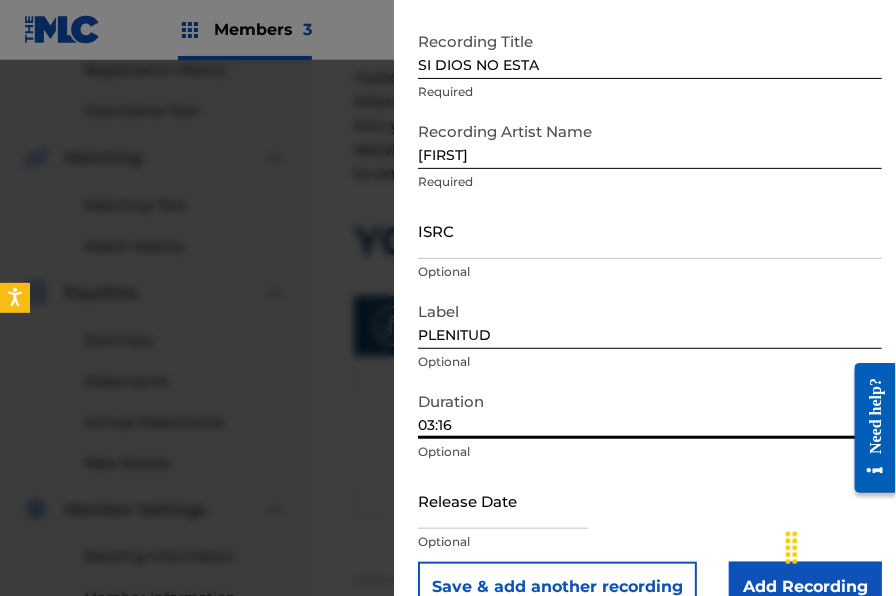 scroll, scrollTop: 130, scrollLeft: 0, axis: vertical 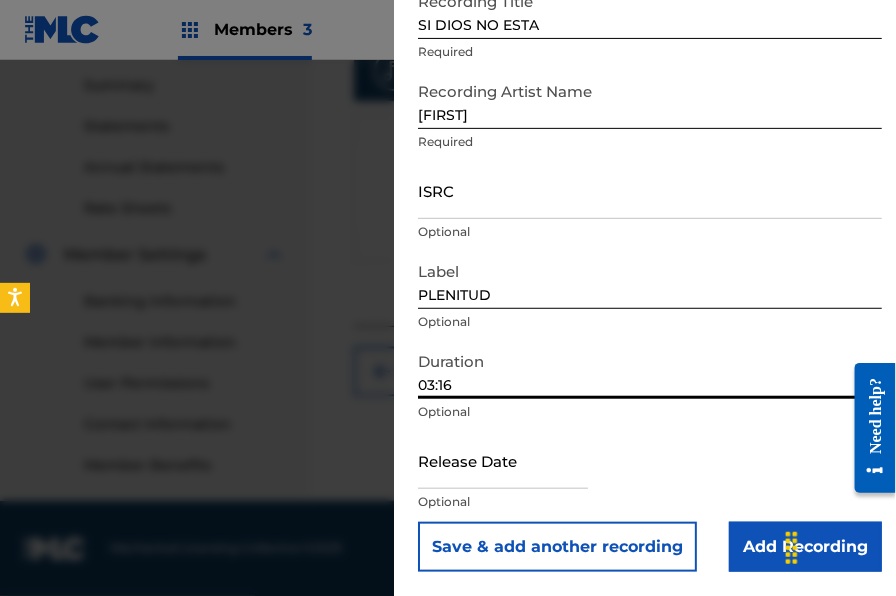 click on "Add Recording" at bounding box center [805, 547] 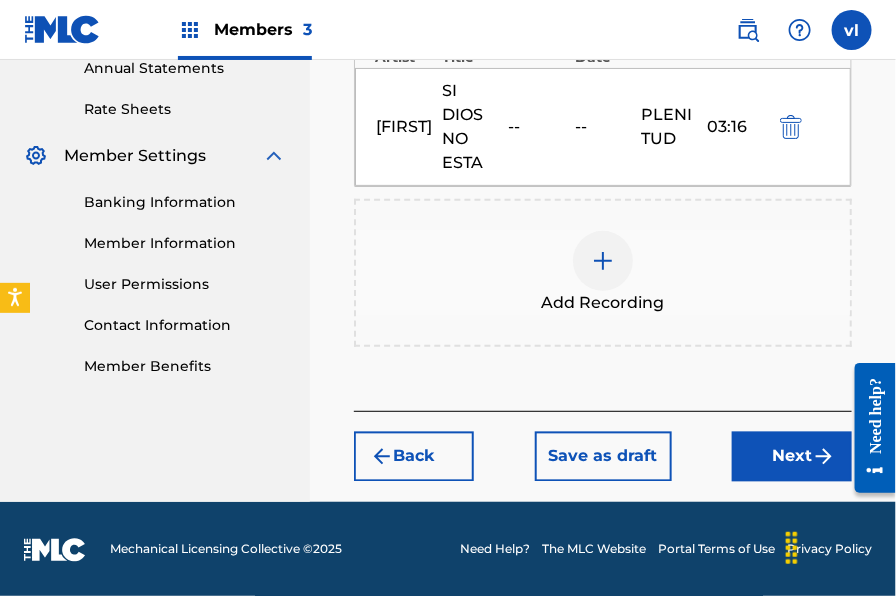 scroll, scrollTop: 743, scrollLeft: 0, axis: vertical 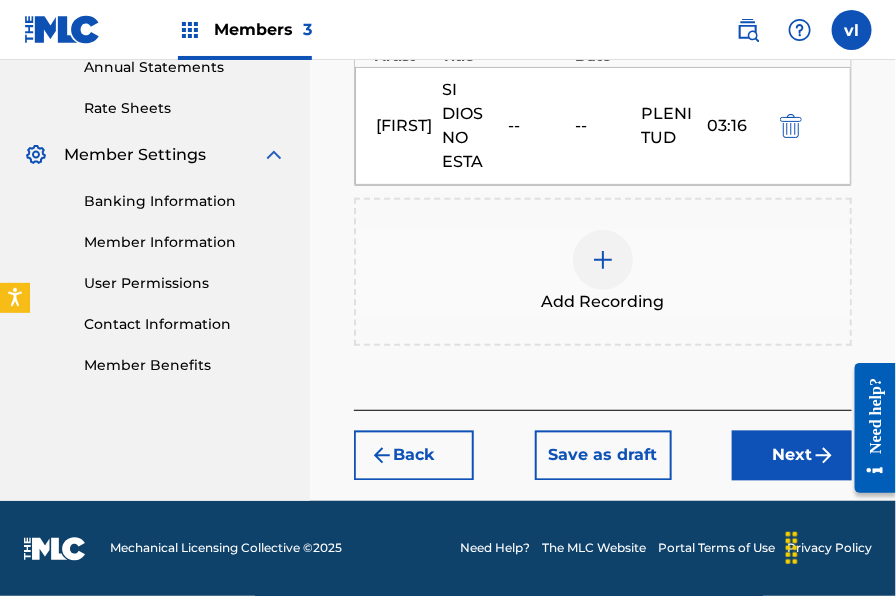 click on "Next" at bounding box center [792, 456] 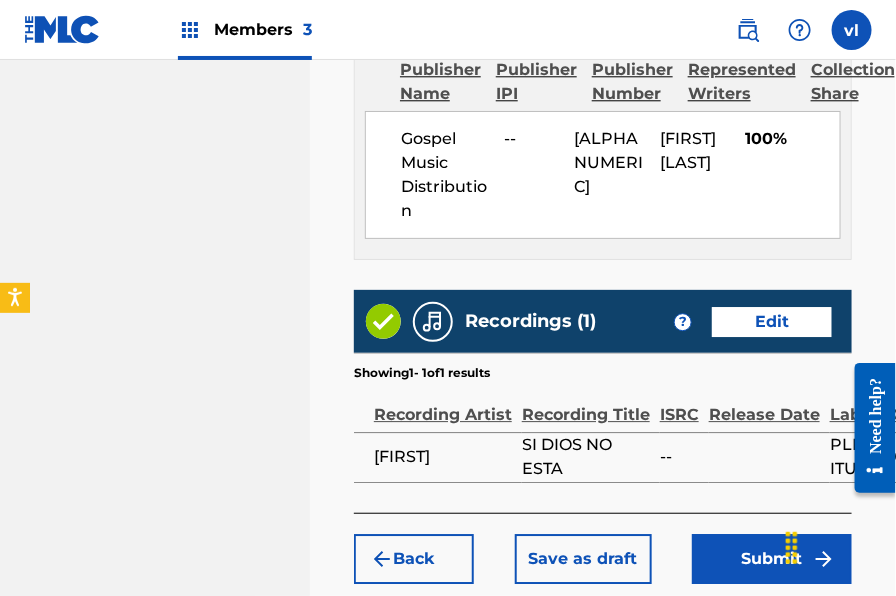 scroll, scrollTop: 1293, scrollLeft: 0, axis: vertical 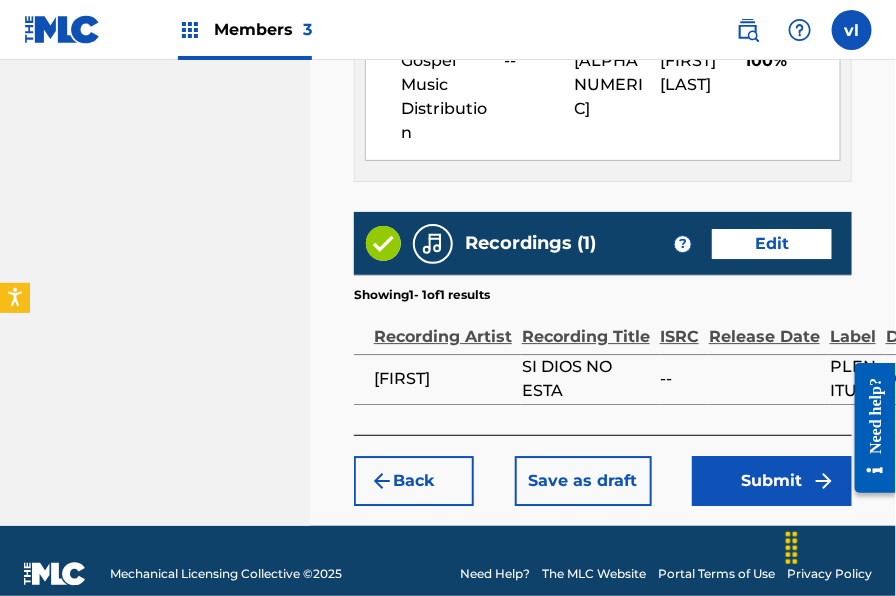 click on "Submit" at bounding box center [772, 481] 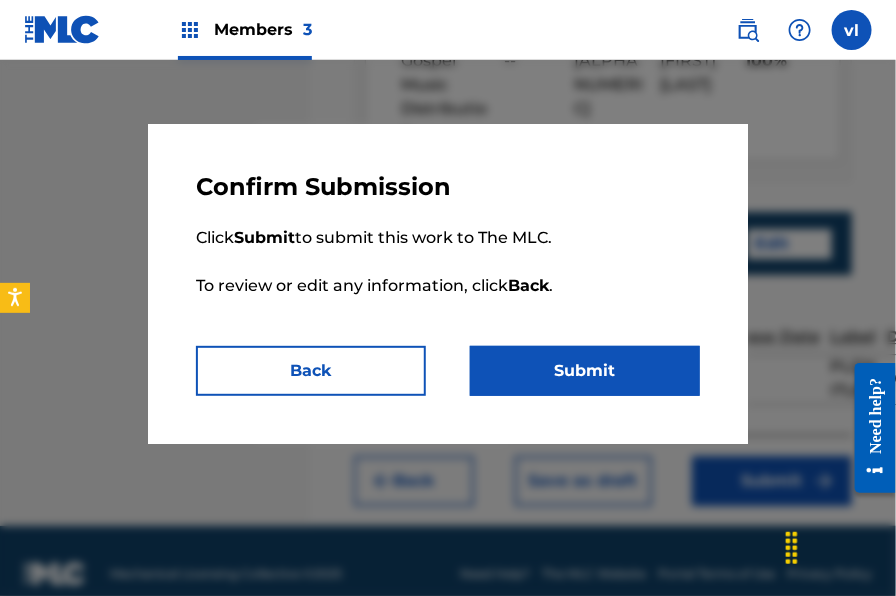 click on "Submit" at bounding box center [585, 371] 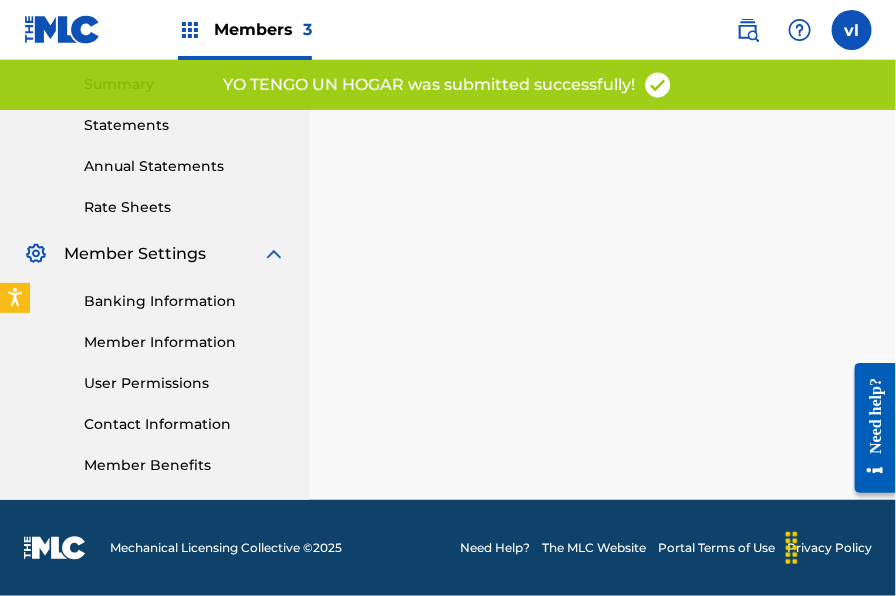 scroll, scrollTop: 0, scrollLeft: 0, axis: both 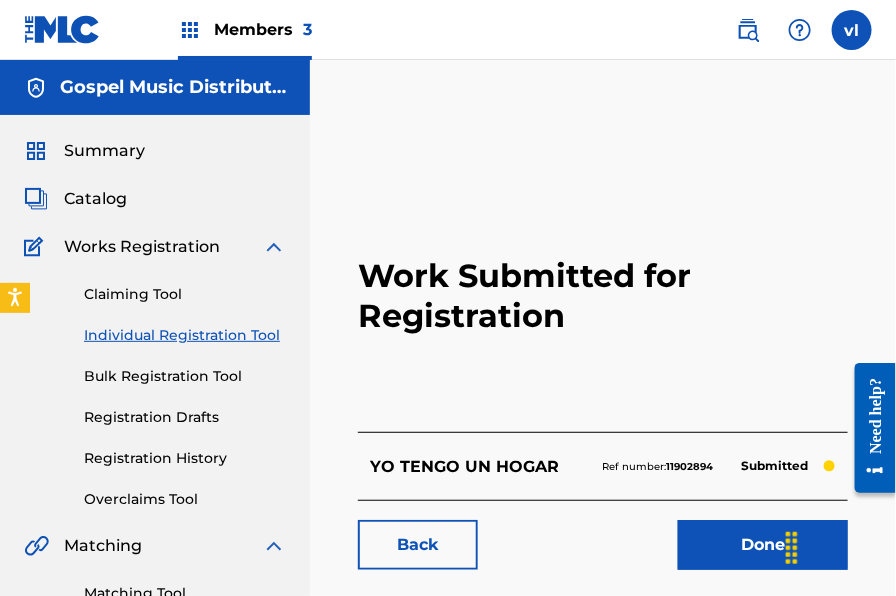 click on "Individual Registration Tool" at bounding box center [185, 335] 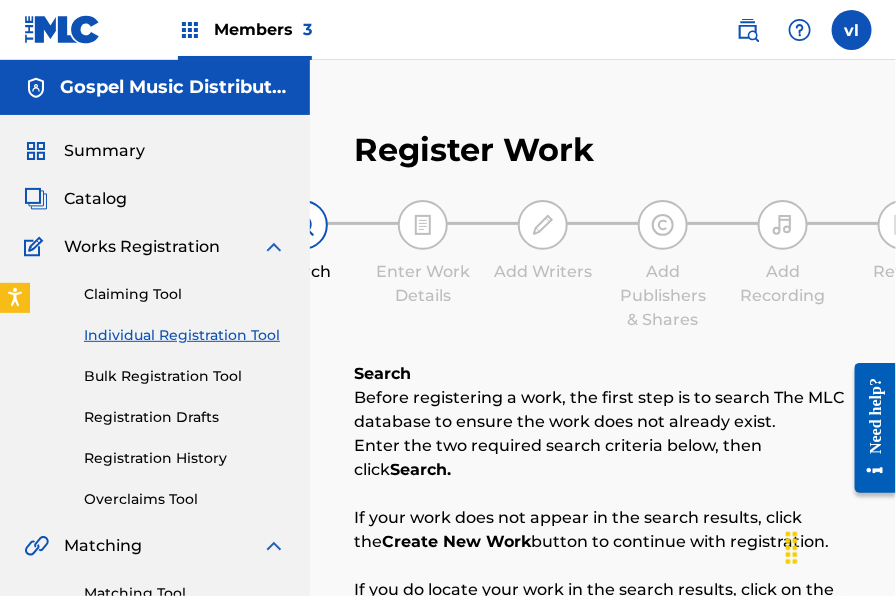 scroll, scrollTop: 643, scrollLeft: 0, axis: vertical 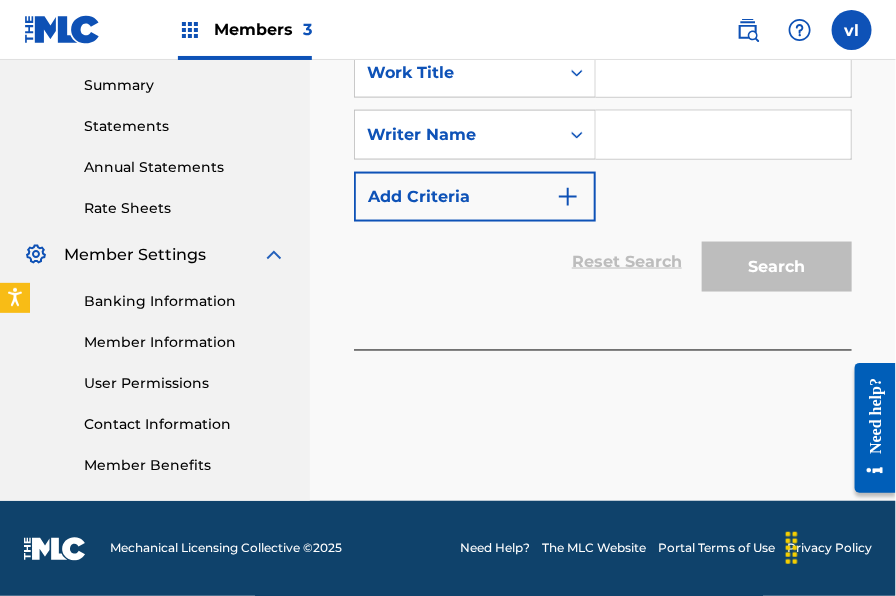 click at bounding box center (723, 73) 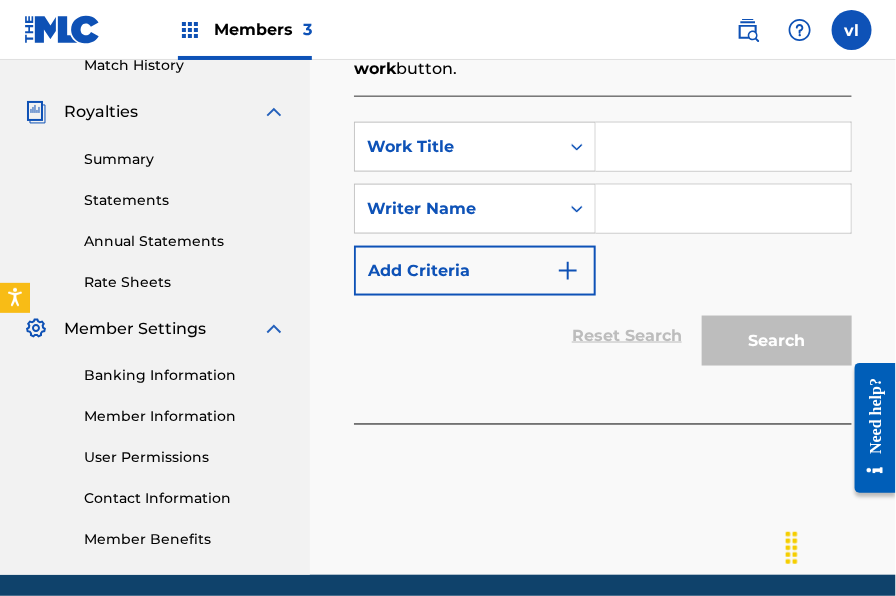 scroll, scrollTop: 567, scrollLeft: 0, axis: vertical 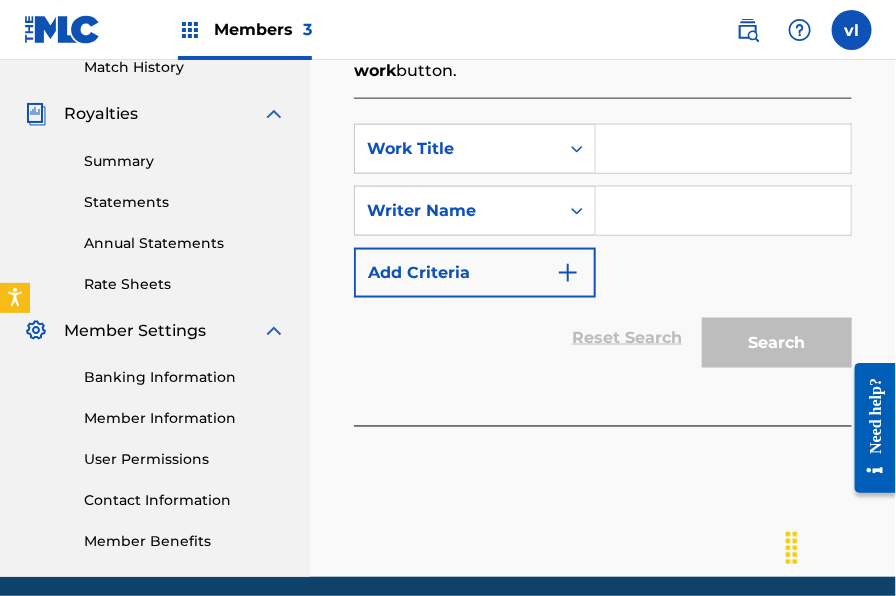 click at bounding box center [723, 149] 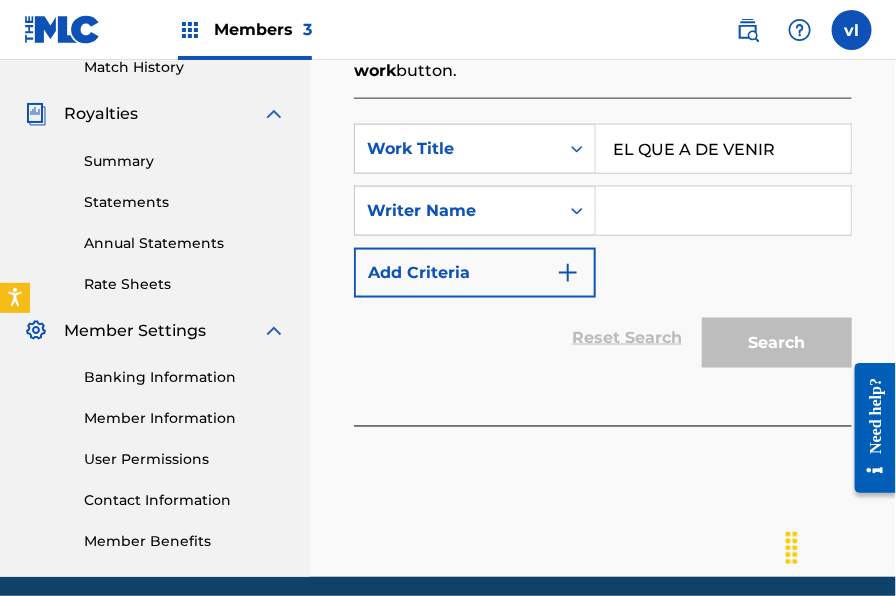 click at bounding box center [723, 211] 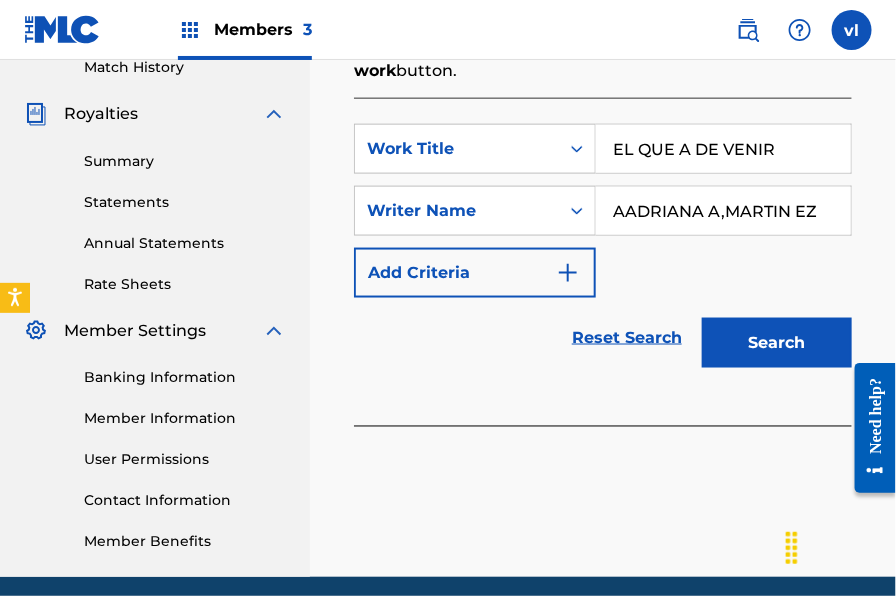 click on "AADRIANA A,MARTIN EZ" at bounding box center (723, 211) 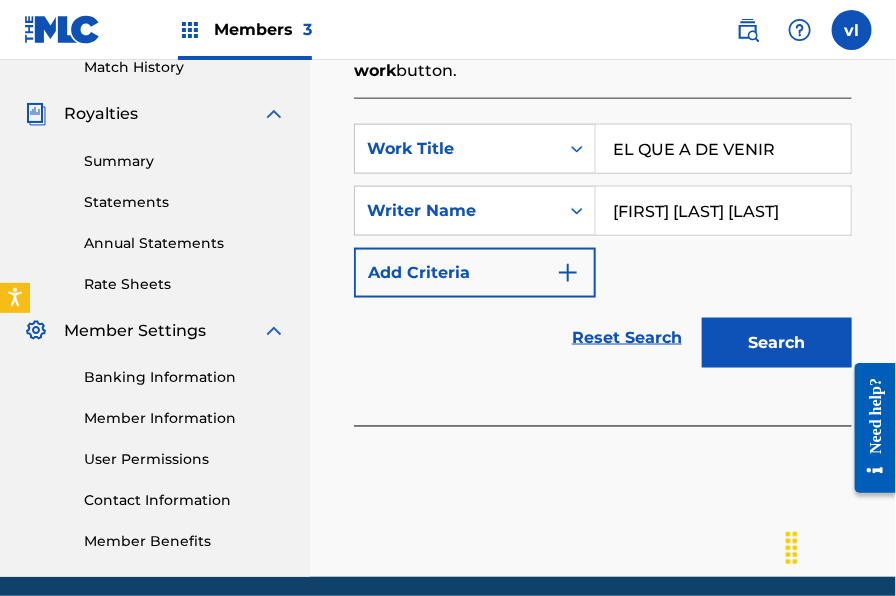 click on "[FIRST] [LAST] [LAST]" at bounding box center (723, 211) 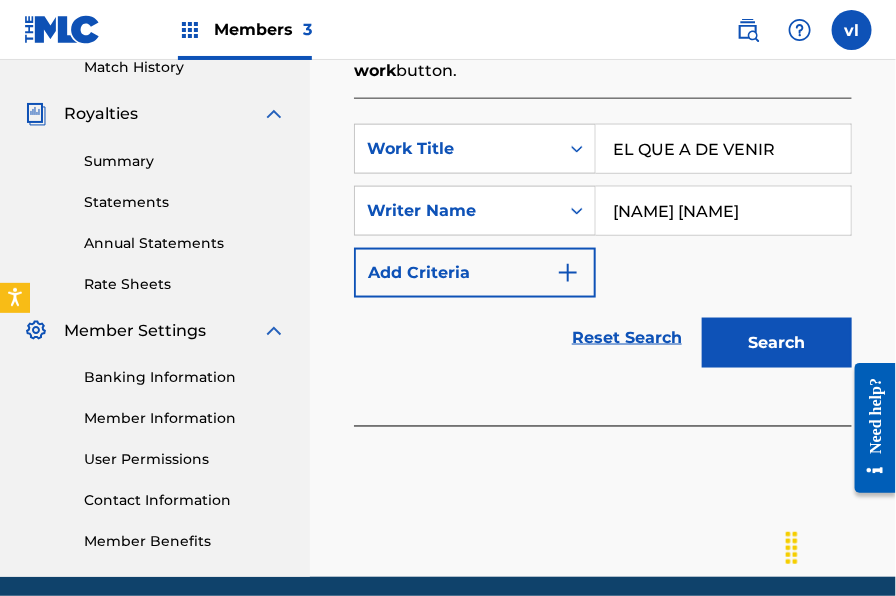 click on "Search" at bounding box center (777, 343) 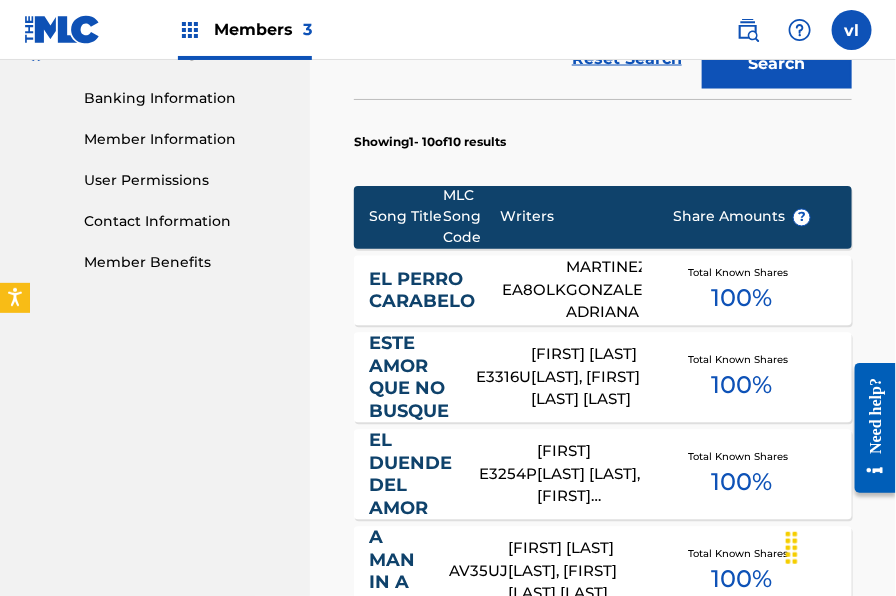 scroll, scrollTop: 1794, scrollLeft: 0, axis: vertical 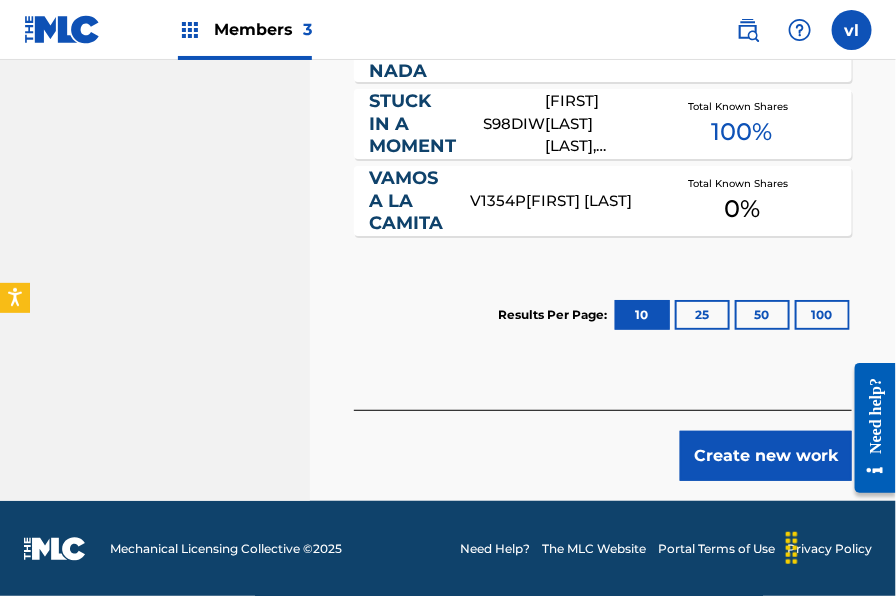 click on "Create new work" at bounding box center (766, 456) 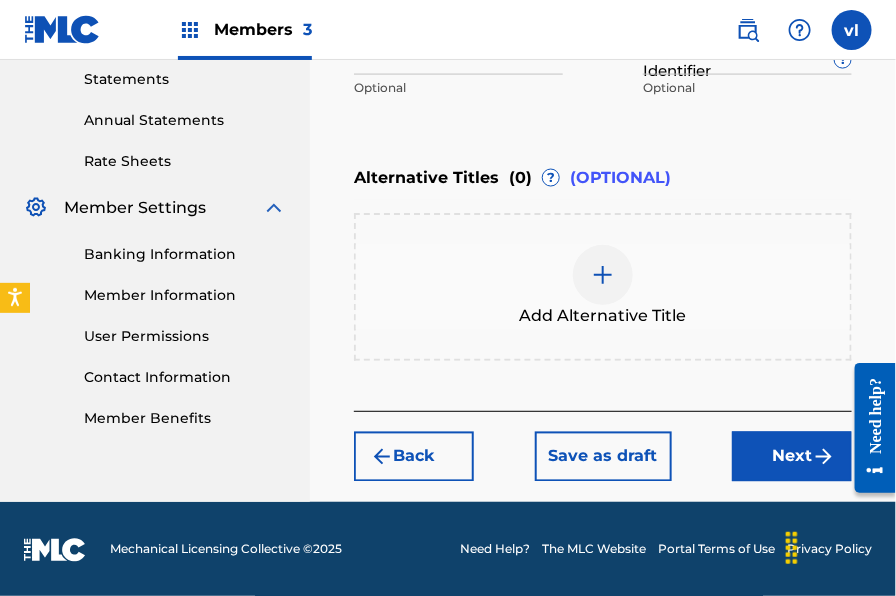 scroll, scrollTop: 356, scrollLeft: 0, axis: vertical 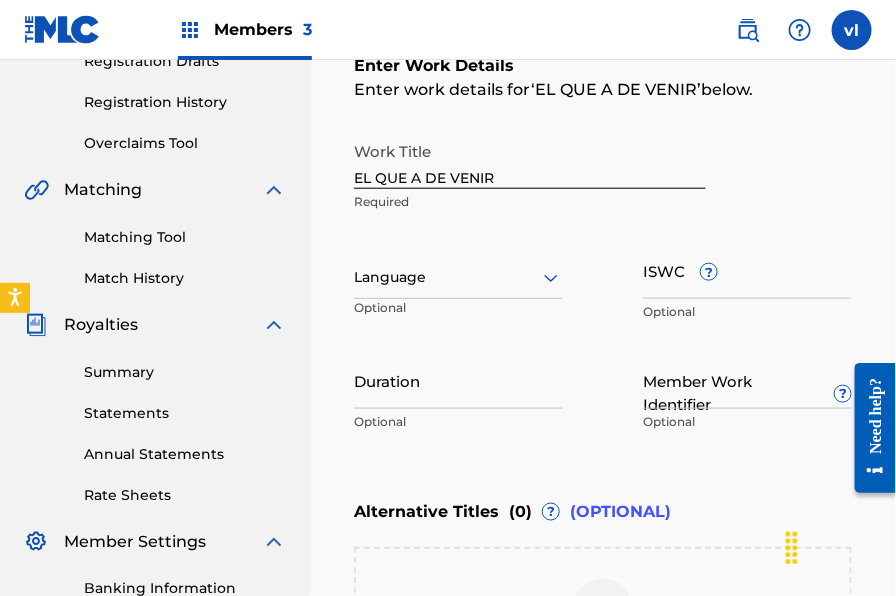 click at bounding box center [458, 277] 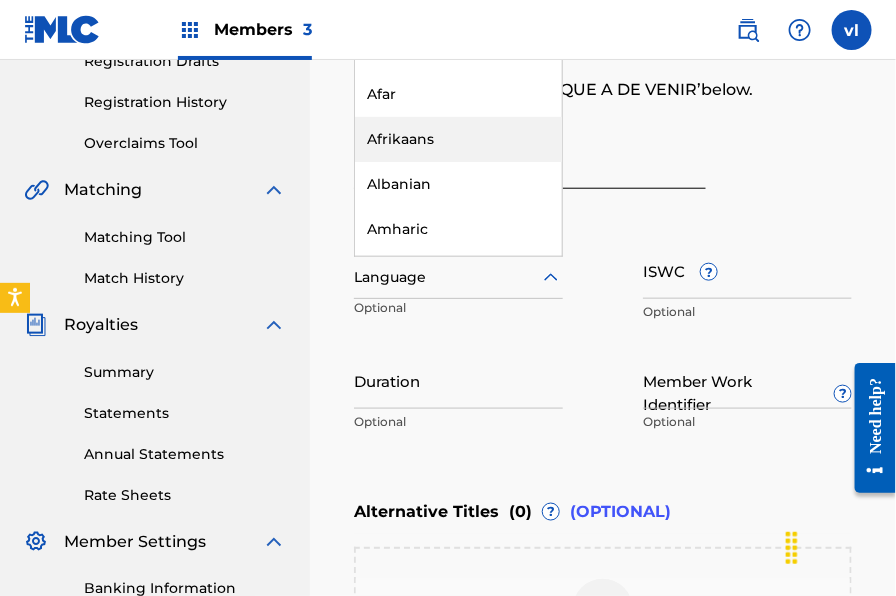 scroll, scrollTop: 0, scrollLeft: 0, axis: both 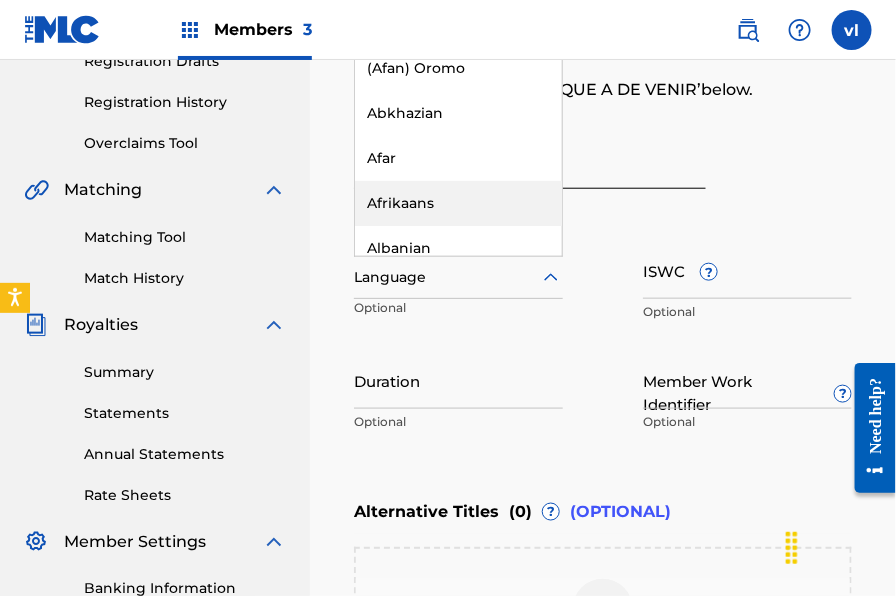 click on "Work Title   EL QUE A DE VENIR Required" at bounding box center [603, 177] 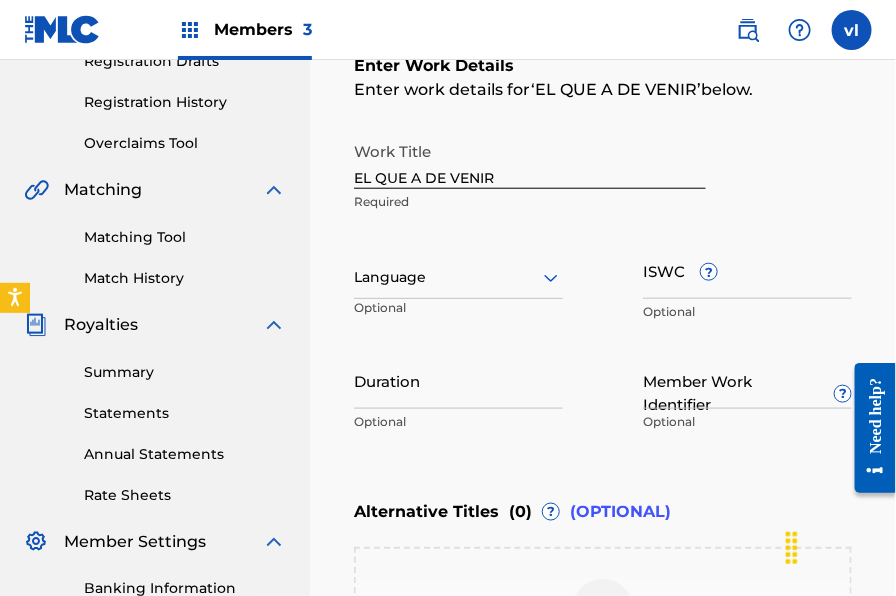 click 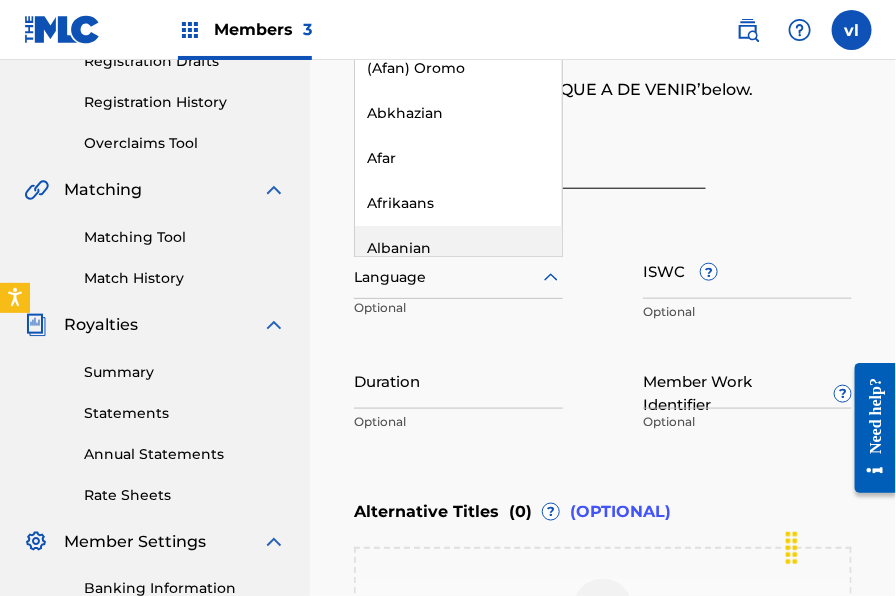 click on "Optional" at bounding box center (747, 312) 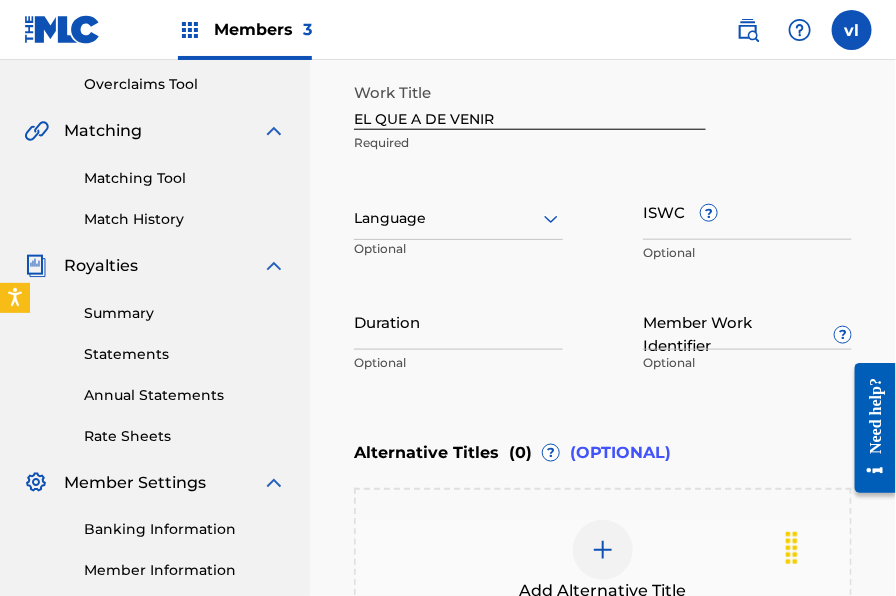 scroll, scrollTop: 417, scrollLeft: 0, axis: vertical 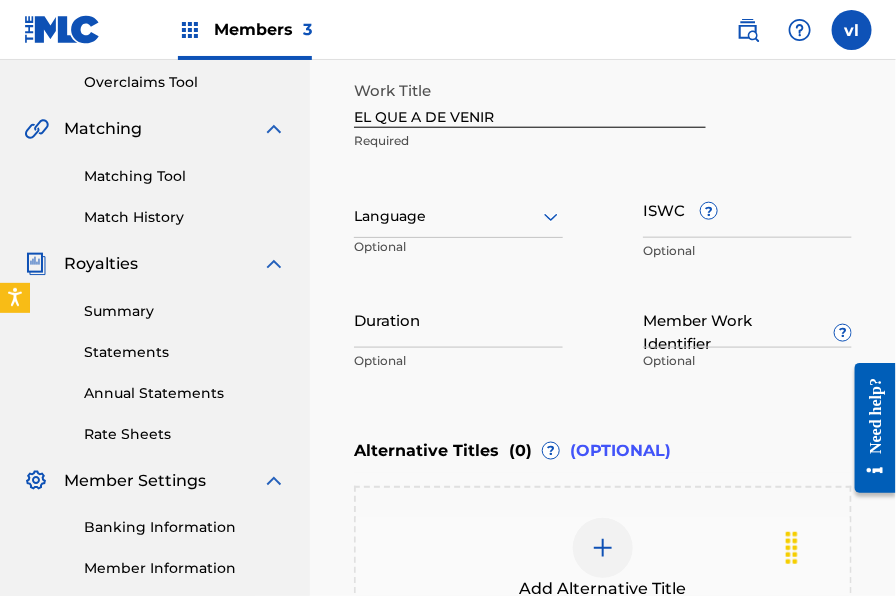 click 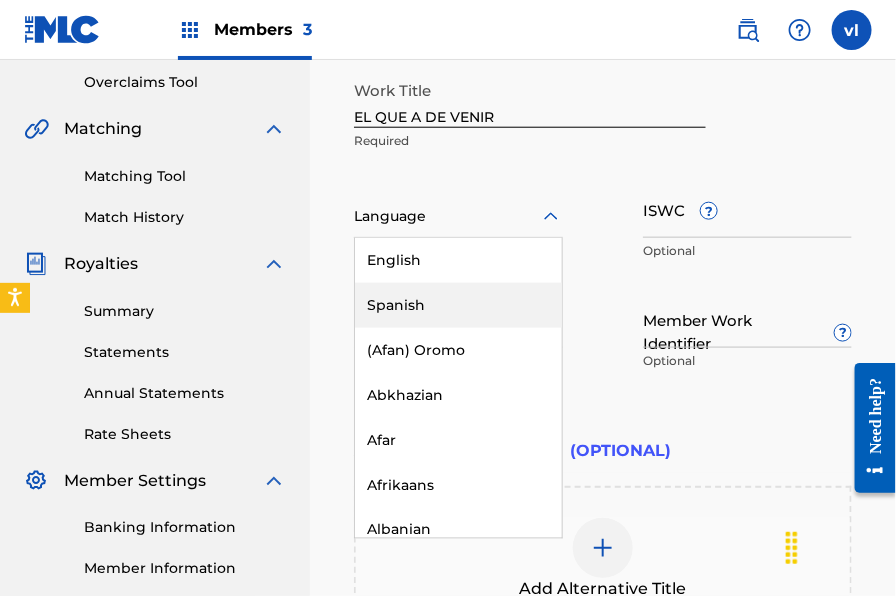 click on "Spanish" at bounding box center [458, 305] 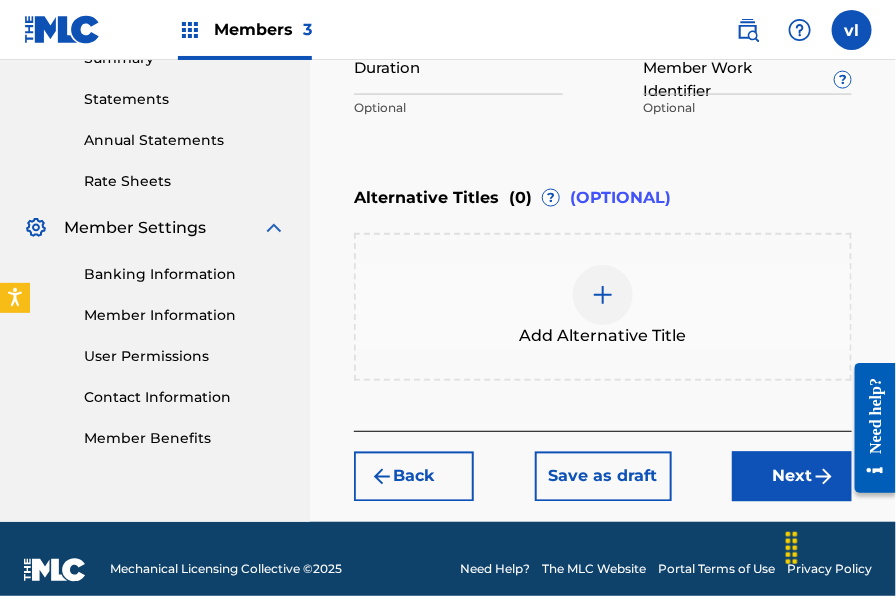 scroll, scrollTop: 690, scrollLeft: 0, axis: vertical 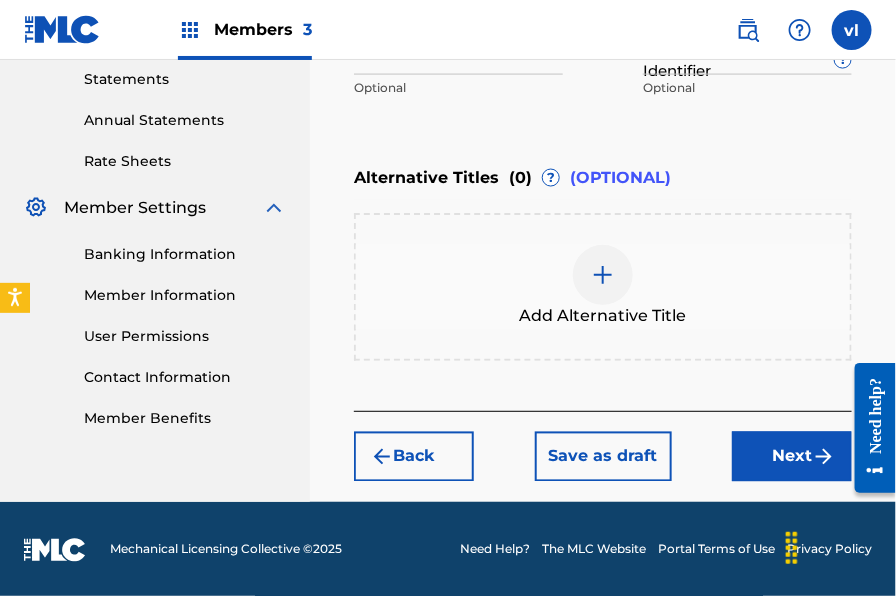 click on "Next" at bounding box center (792, 457) 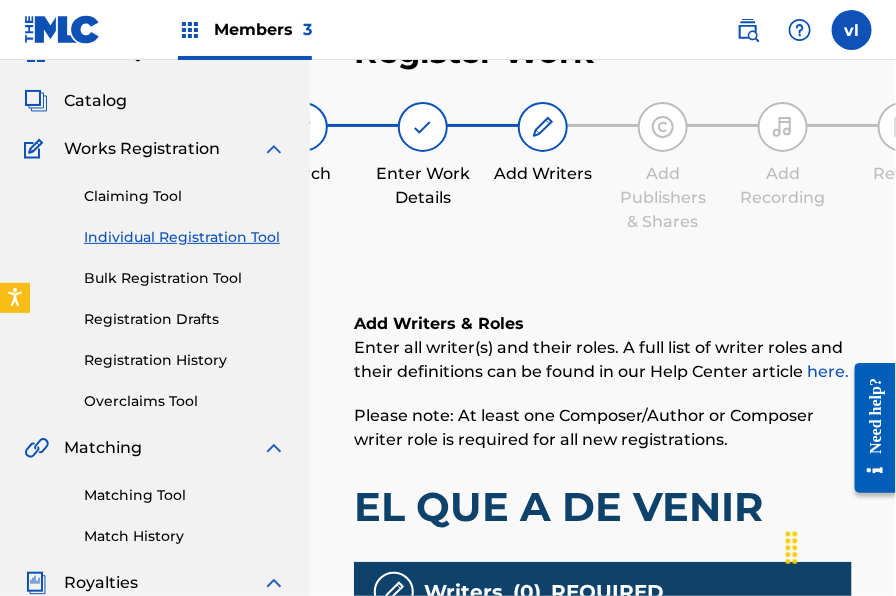 scroll, scrollTop: 551, scrollLeft: 0, axis: vertical 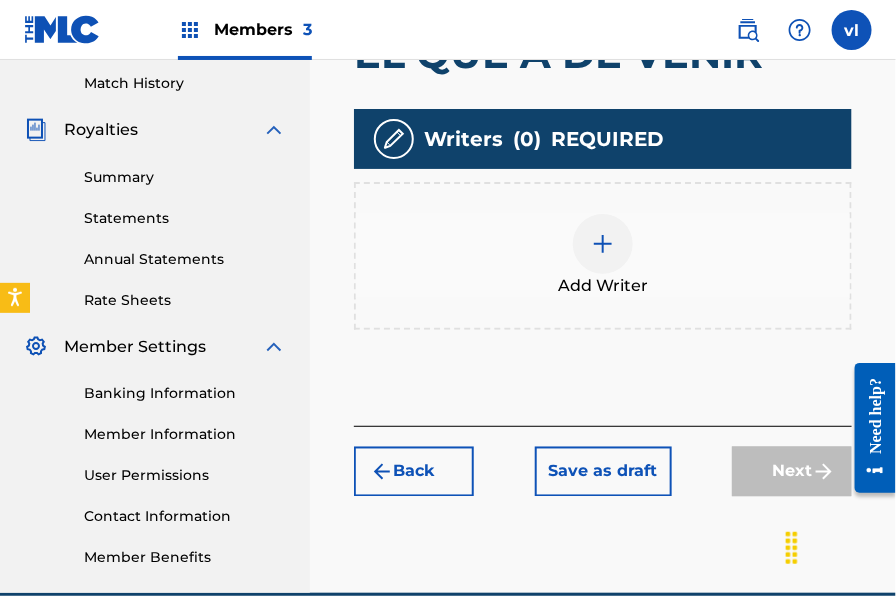 click on "Add Writer" at bounding box center [603, 256] 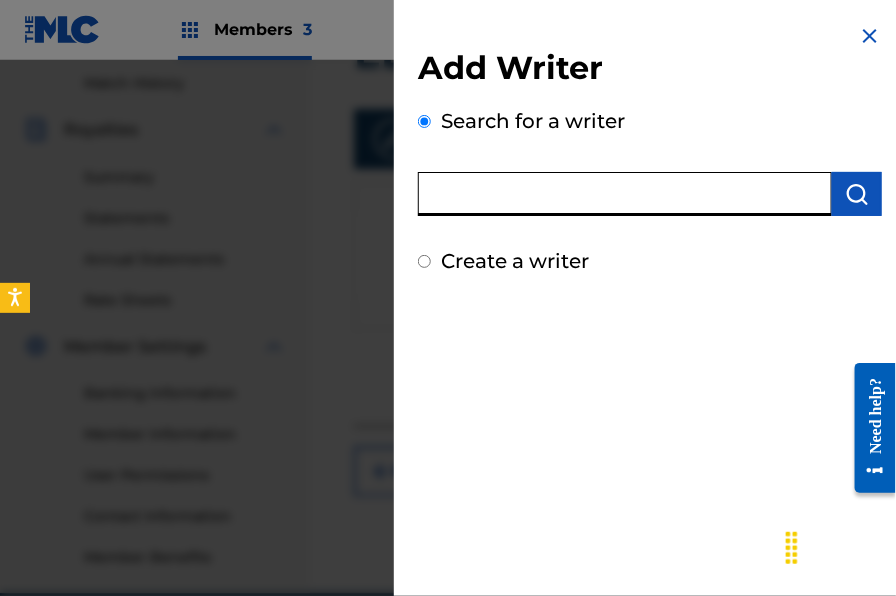 paste on "[FIRST] [LAST]" 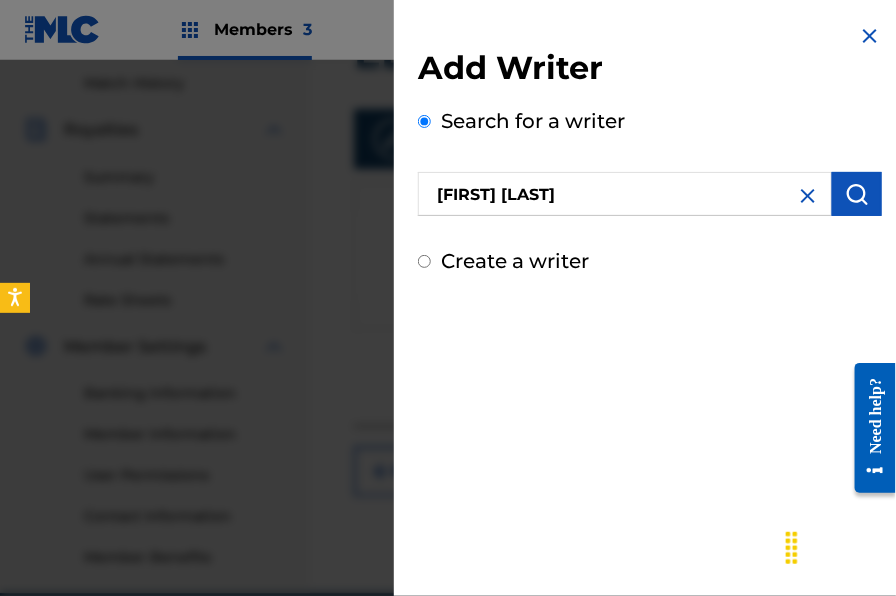 click at bounding box center [857, 194] 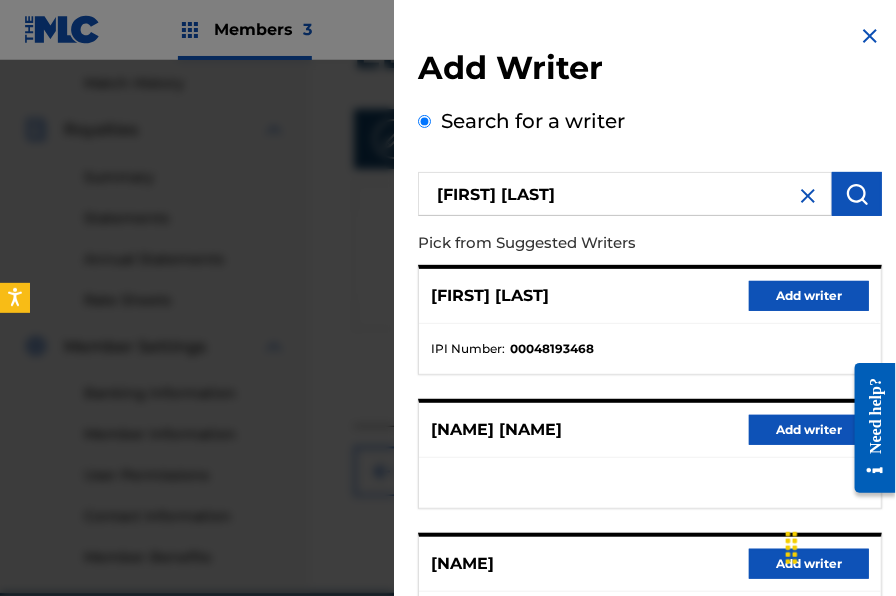 scroll, scrollTop: 643, scrollLeft: 0, axis: vertical 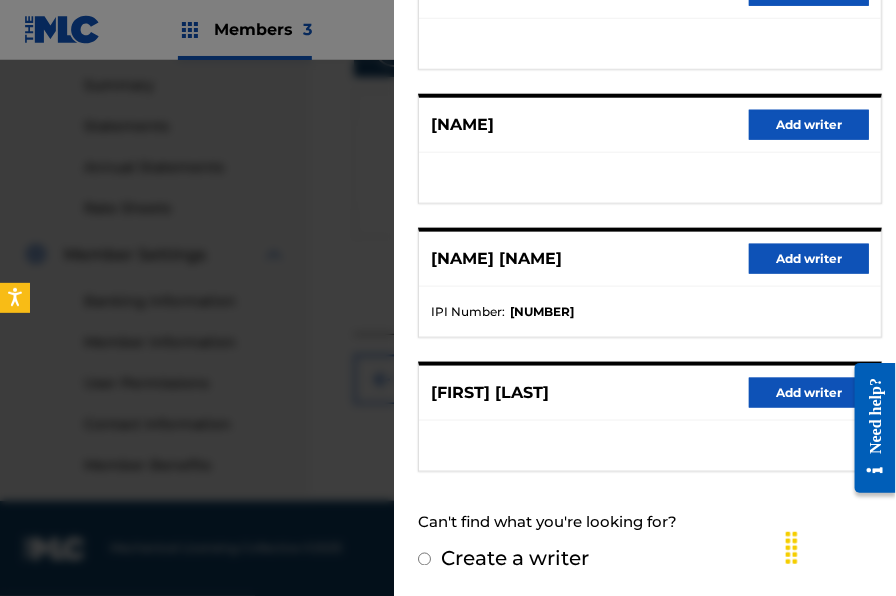 click on "Add writer" at bounding box center (809, 393) 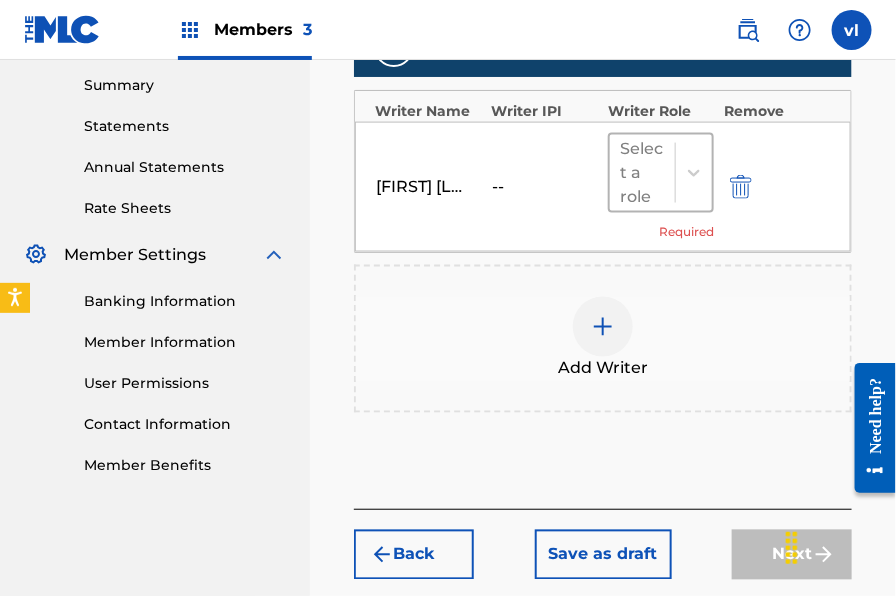 click at bounding box center (642, 173) 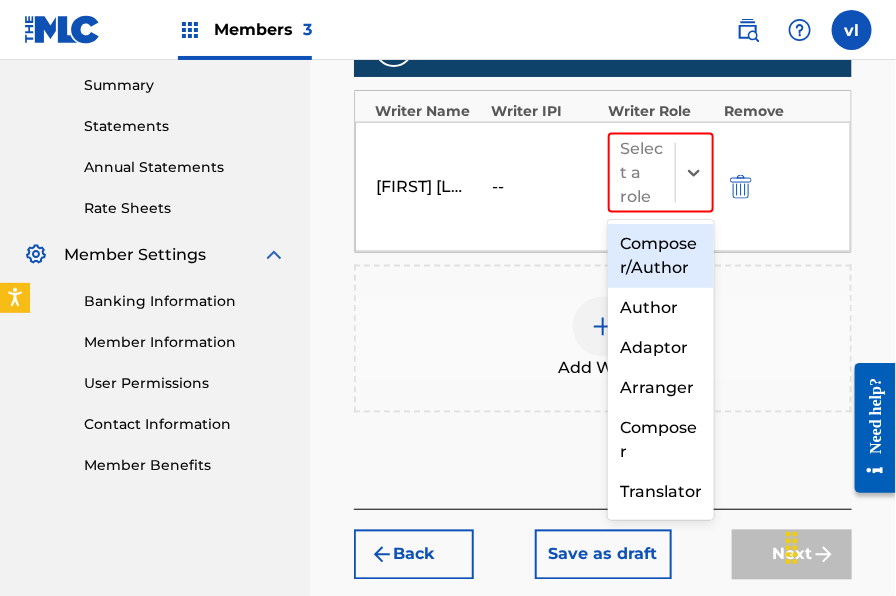 drag, startPoint x: 658, startPoint y: 269, endPoint x: 664, endPoint y: 298, distance: 29.614185 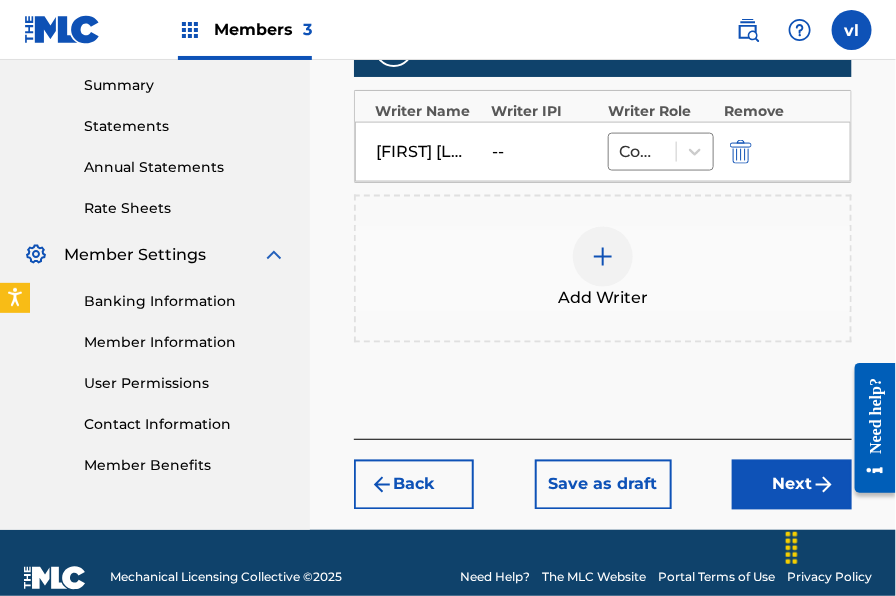 click on "Next" at bounding box center [792, 485] 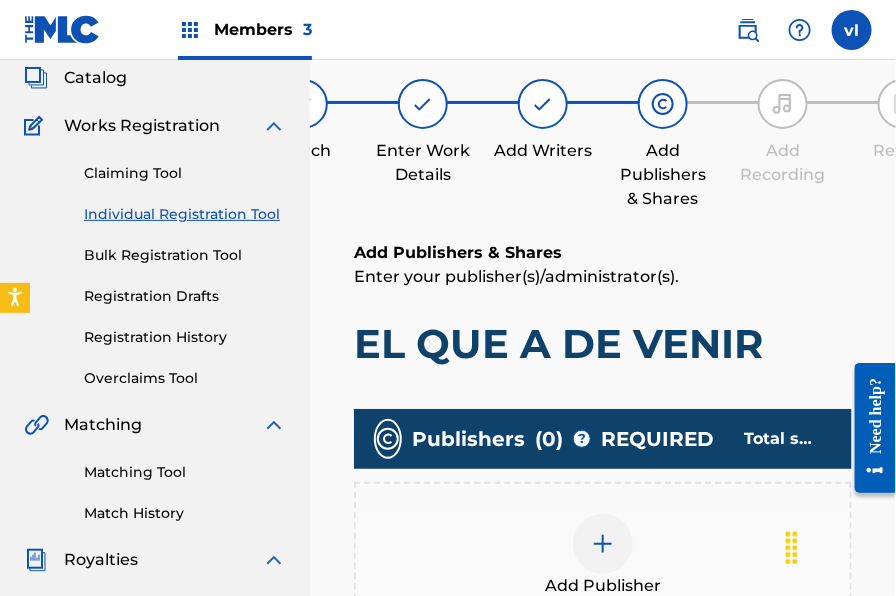 scroll, scrollTop: 420, scrollLeft: 0, axis: vertical 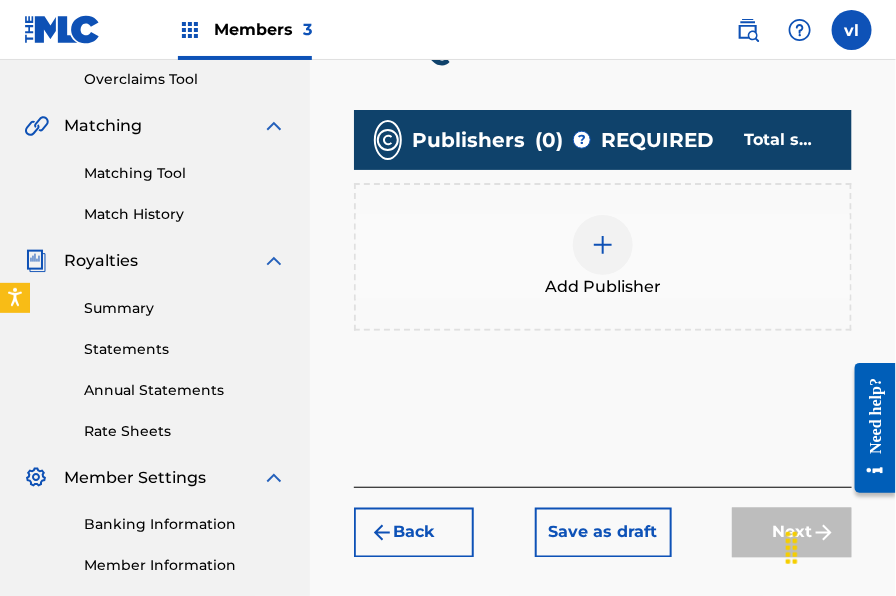 click at bounding box center (603, 245) 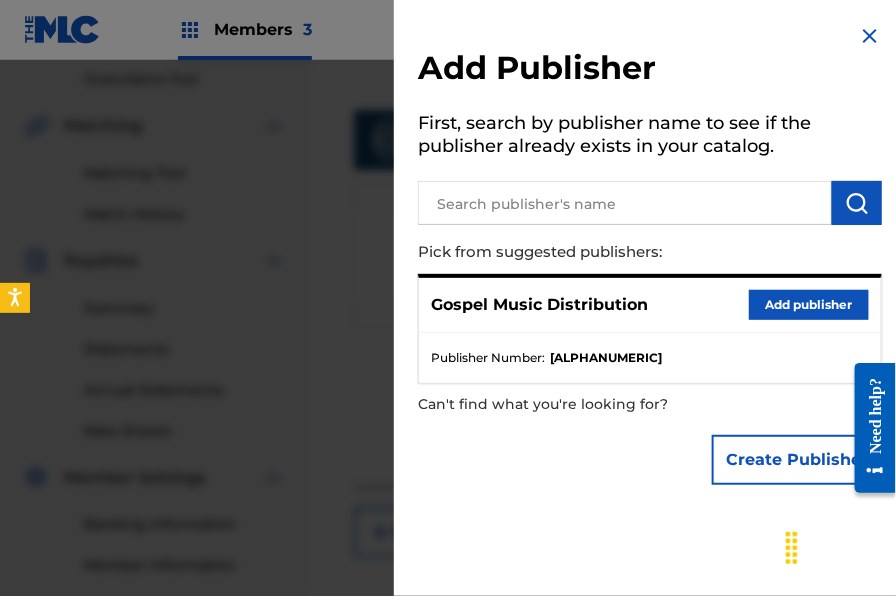 click on "Add publisher" at bounding box center (809, 305) 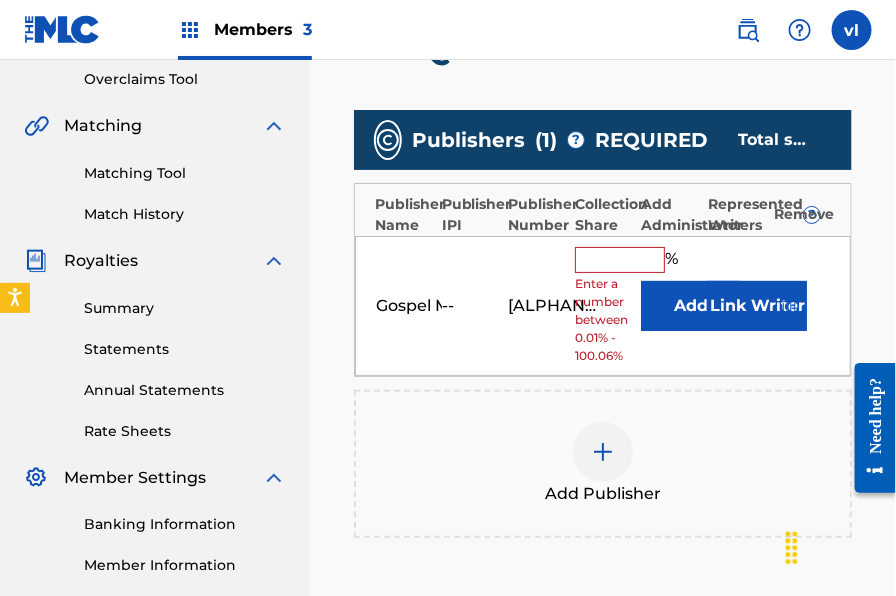 click at bounding box center [620, 260] 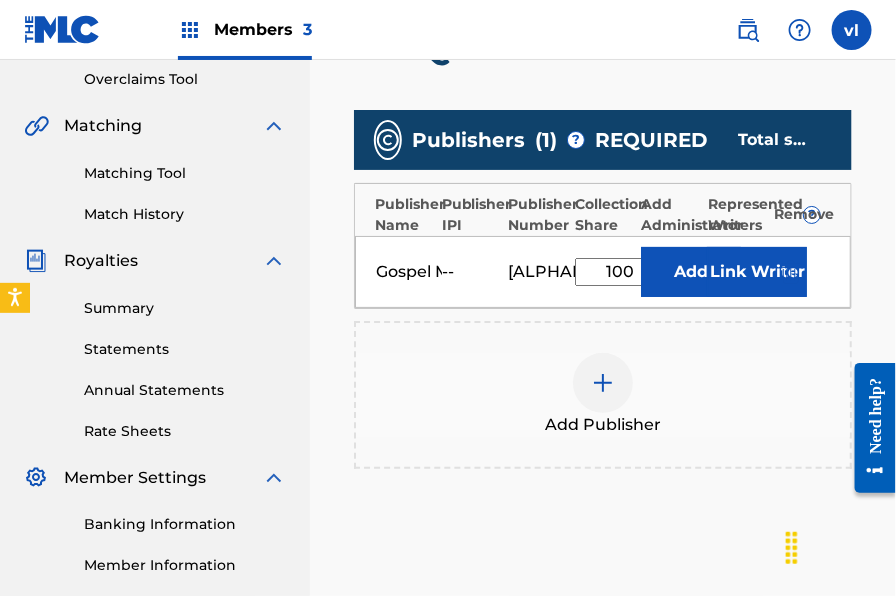 click on "Link Writer" at bounding box center [757, 272] 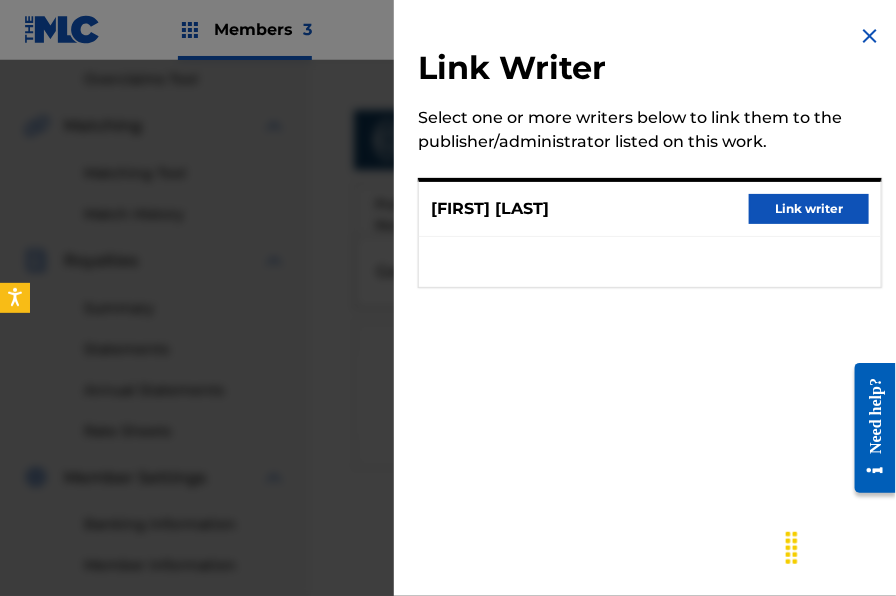 click on "Link writer" at bounding box center (809, 209) 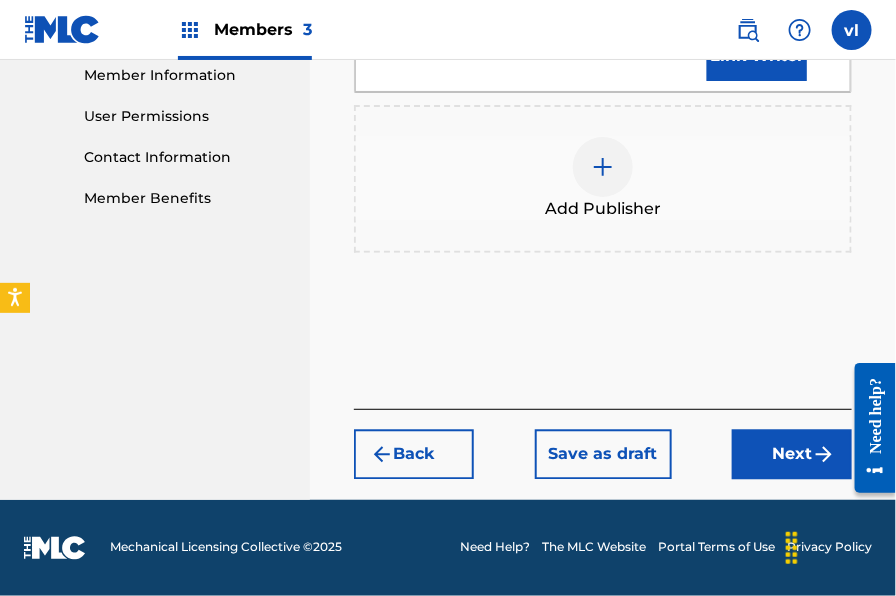 scroll, scrollTop: 933, scrollLeft: 0, axis: vertical 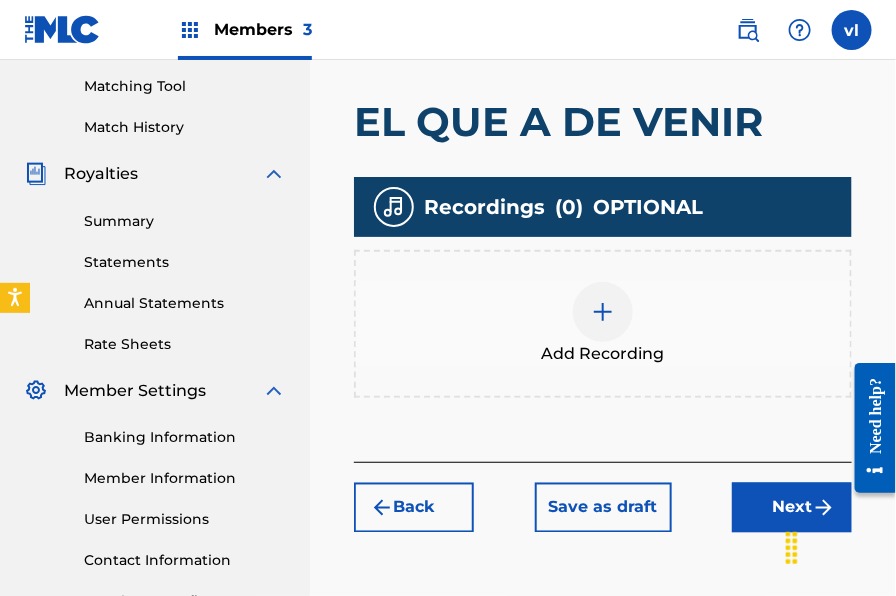 click at bounding box center (603, 312) 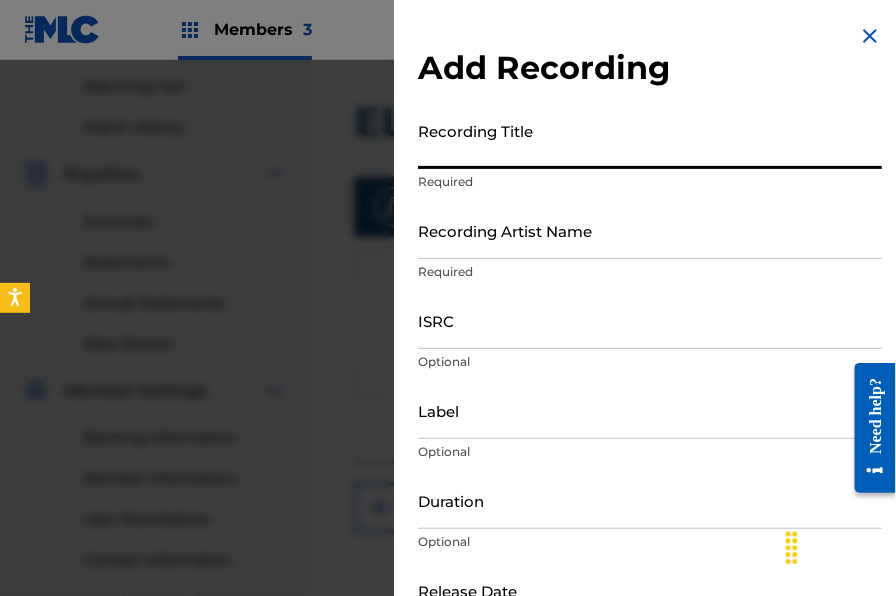 click on "Recording Title" at bounding box center (650, 140) 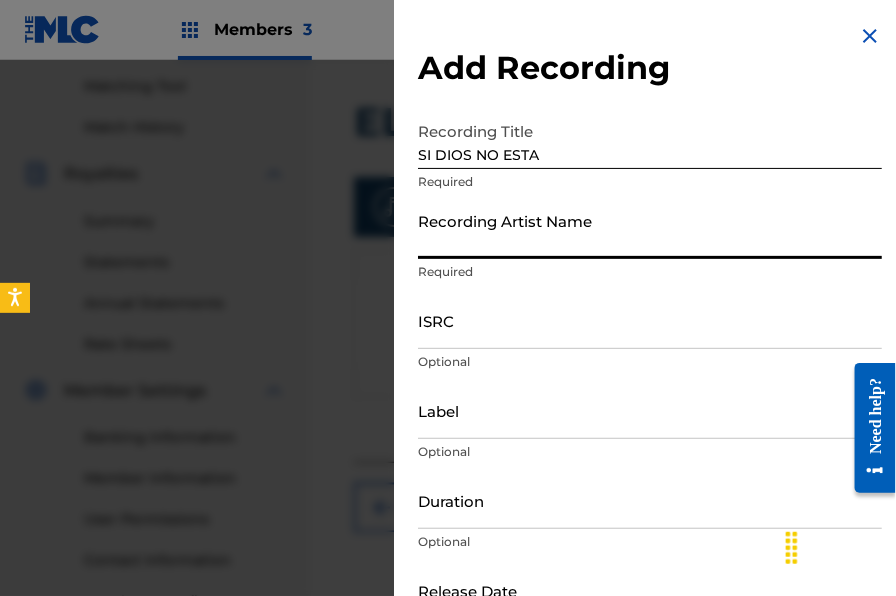 click on "Recording Artist Name" at bounding box center (650, 230) 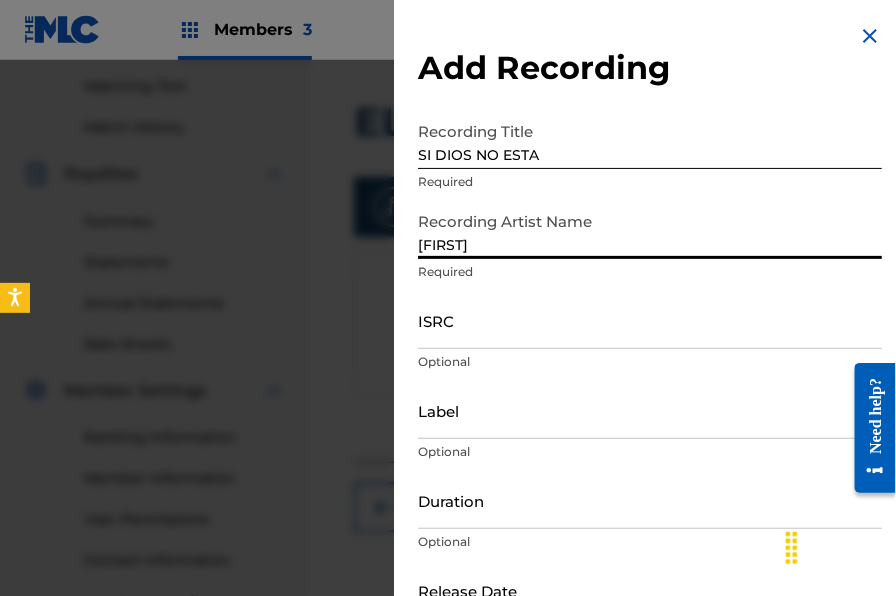 click on "Save & add another recording" at bounding box center [557, 677] 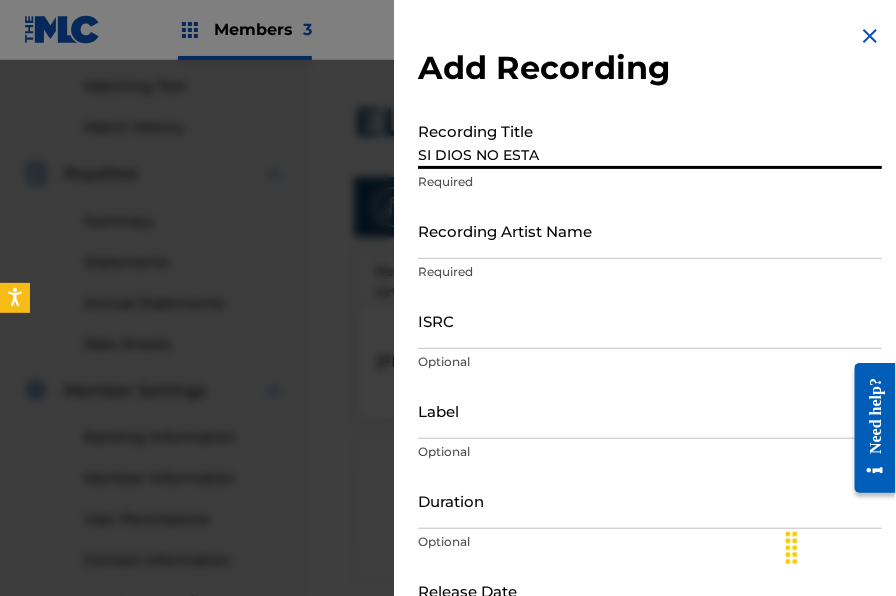 click on "SI DIOS NO ESTA" at bounding box center (650, 140) 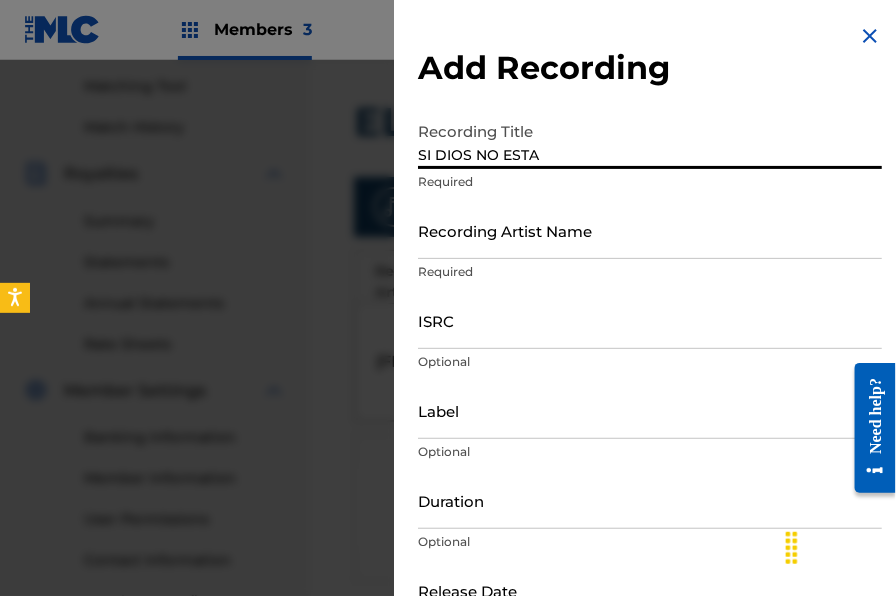 click on "Recording Artist Name" at bounding box center (650, 230) 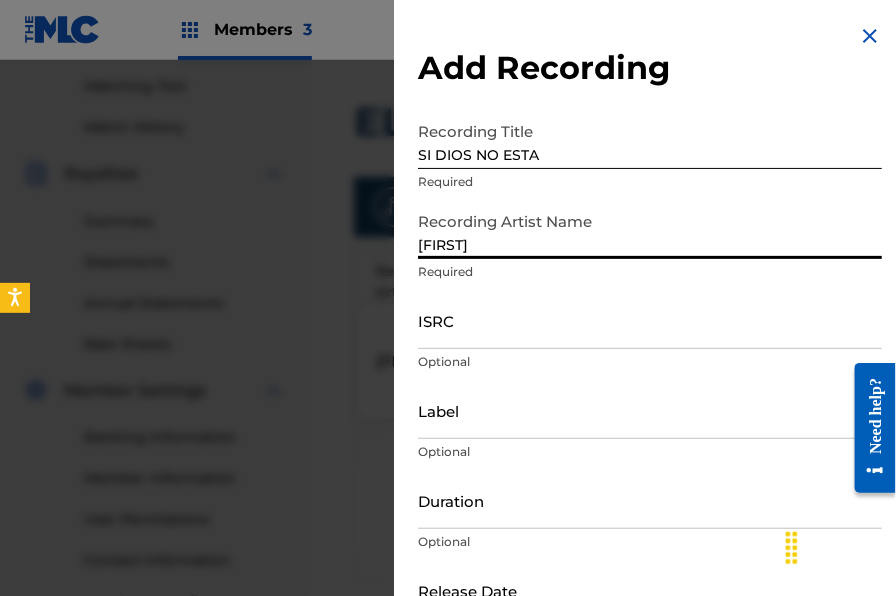 click on "Label" at bounding box center [650, 410] 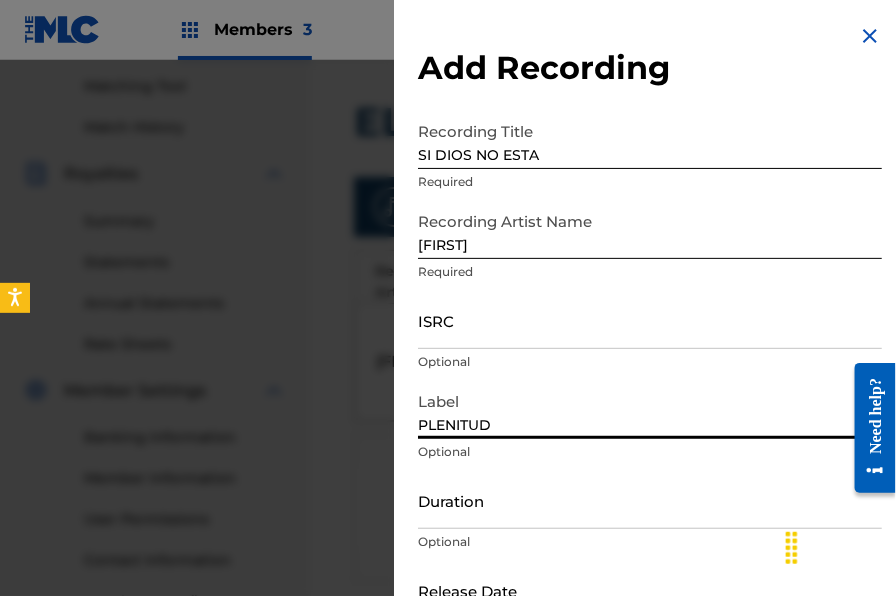 scroll, scrollTop: 19, scrollLeft: 0, axis: vertical 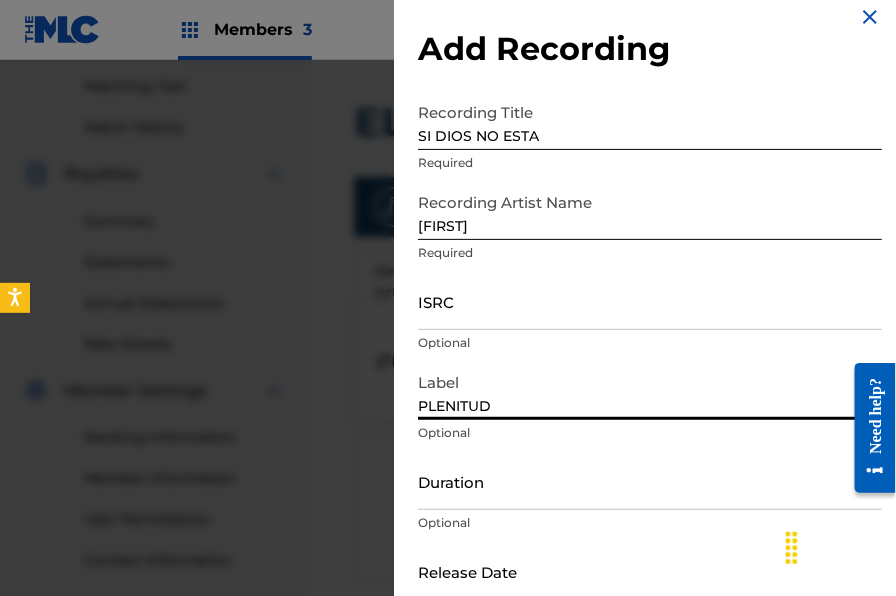 click on "Duration" at bounding box center (650, 481) 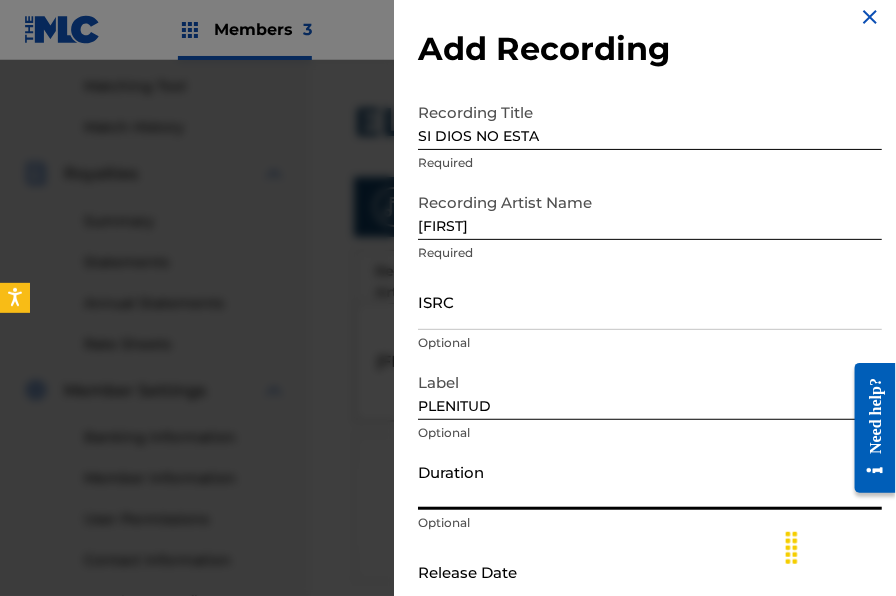 click on "Duration" at bounding box center [650, 481] 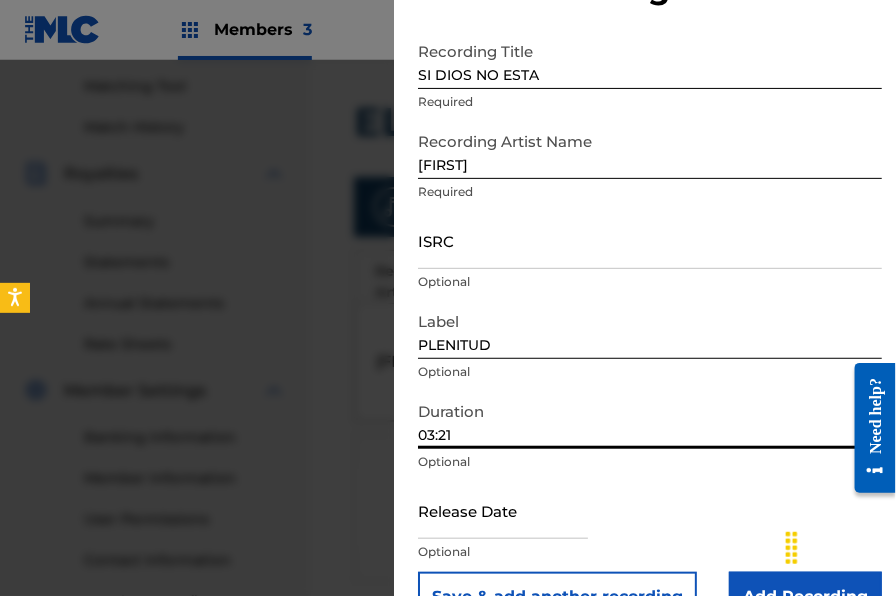 scroll, scrollTop: 130, scrollLeft: 0, axis: vertical 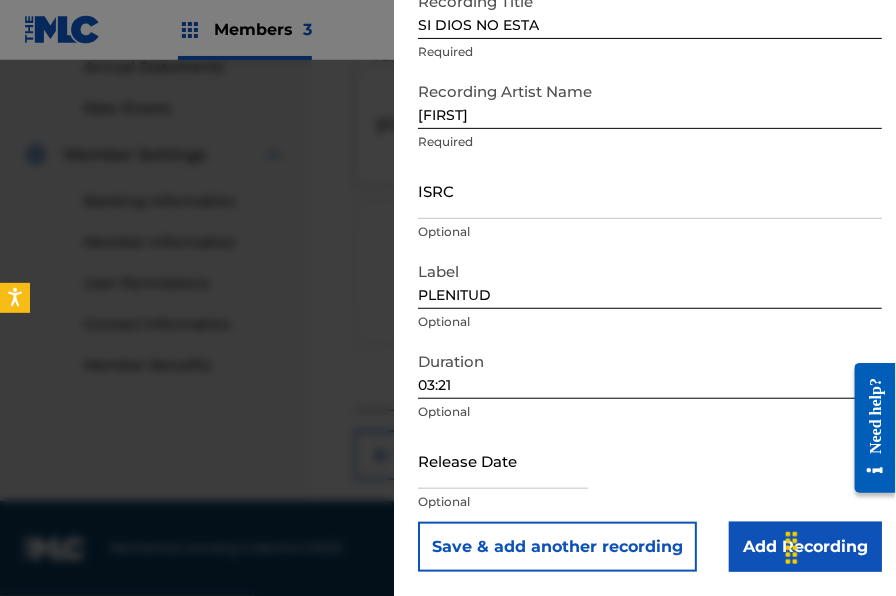 click on "Add Recording" at bounding box center (805, 547) 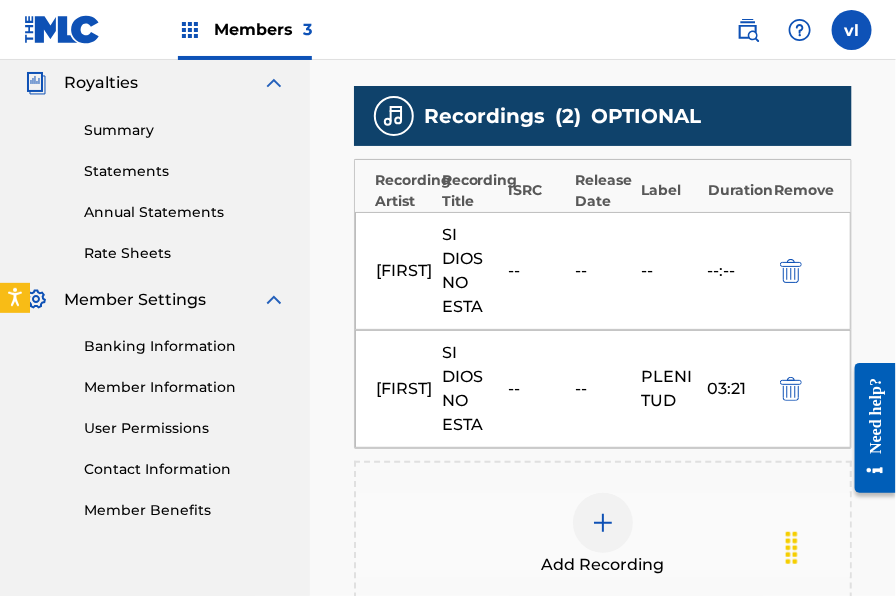 scroll, scrollTop: 572, scrollLeft: 0, axis: vertical 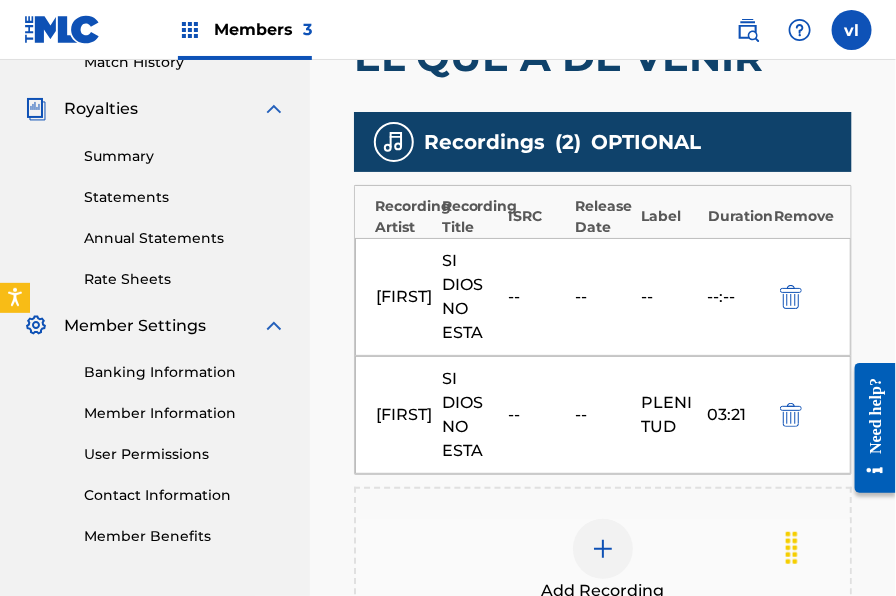 click at bounding box center (791, 297) 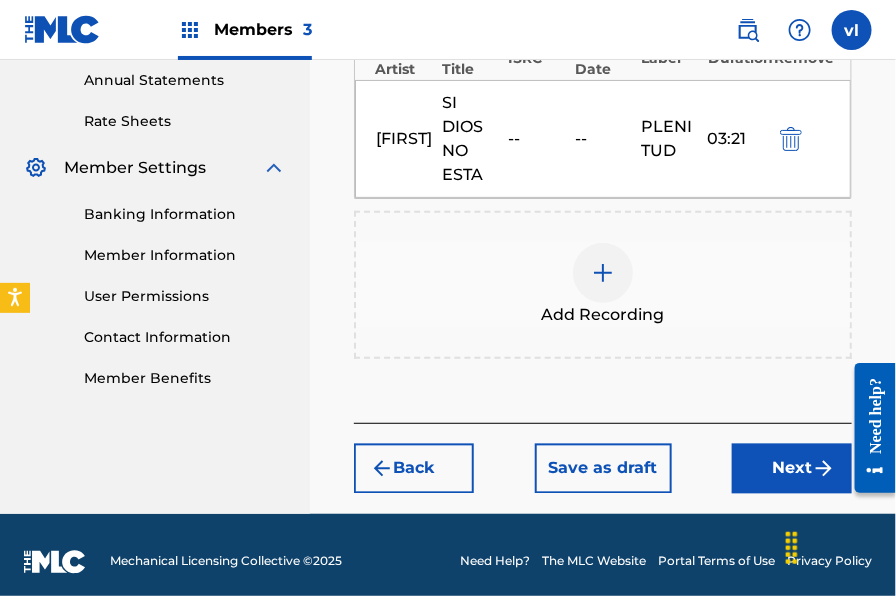 scroll, scrollTop: 743, scrollLeft: 0, axis: vertical 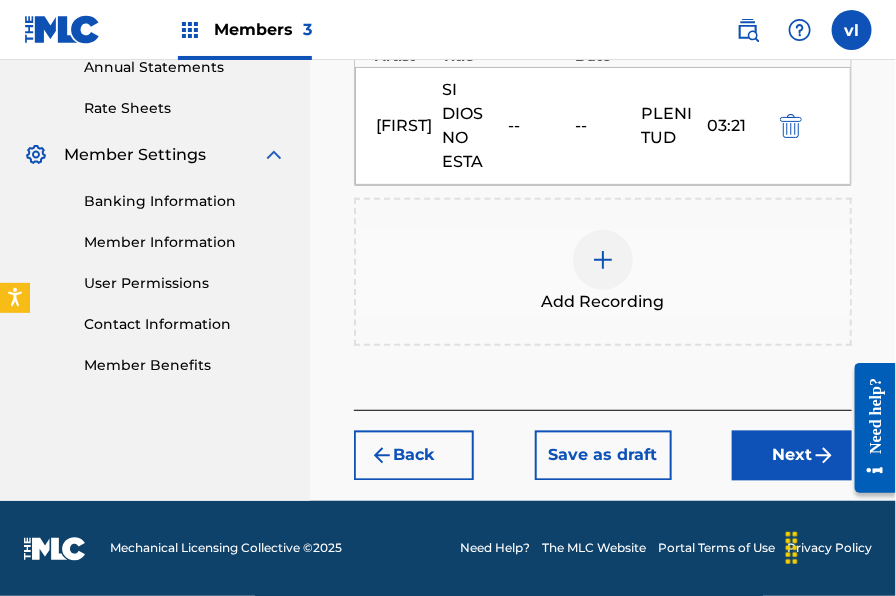 click on "Next" at bounding box center (792, 456) 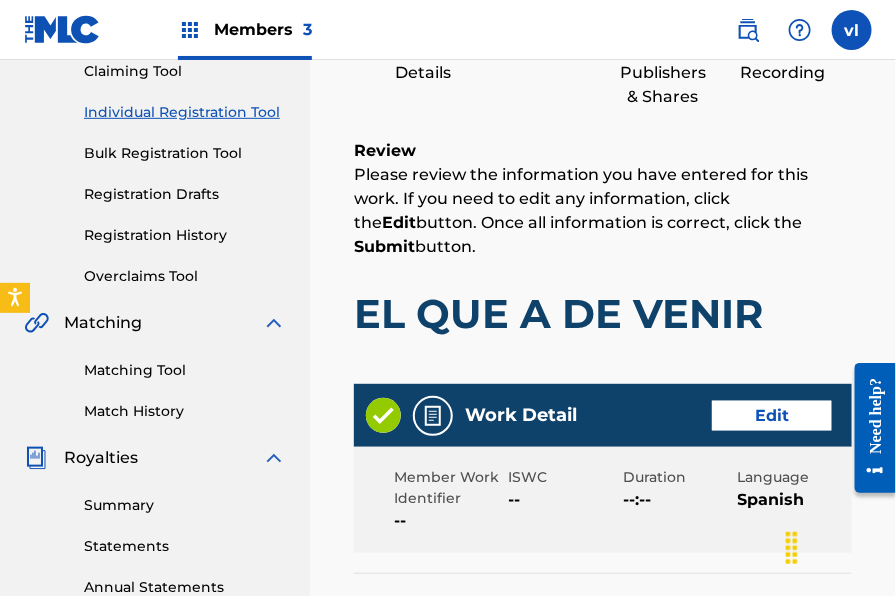 scroll, scrollTop: 1293, scrollLeft: 0, axis: vertical 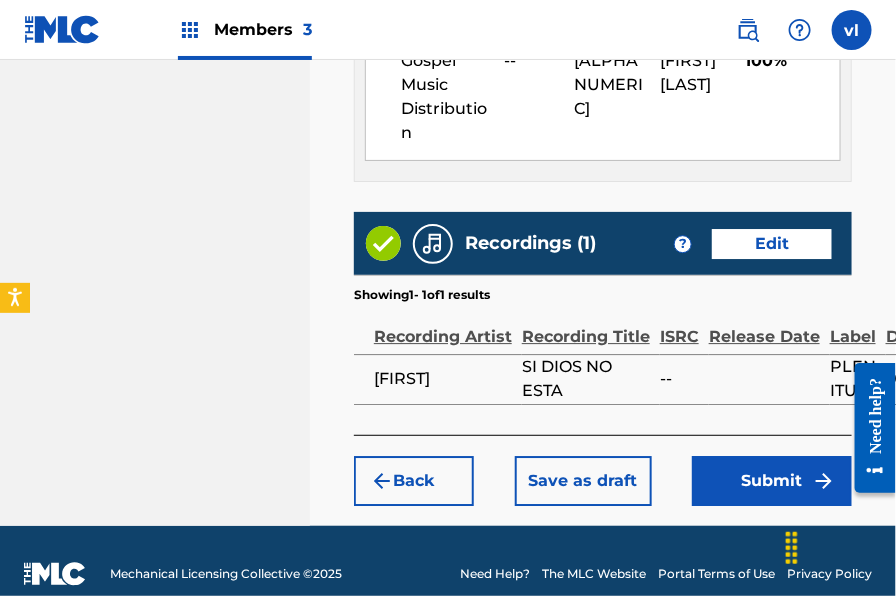 click on "Submit" at bounding box center [772, 481] 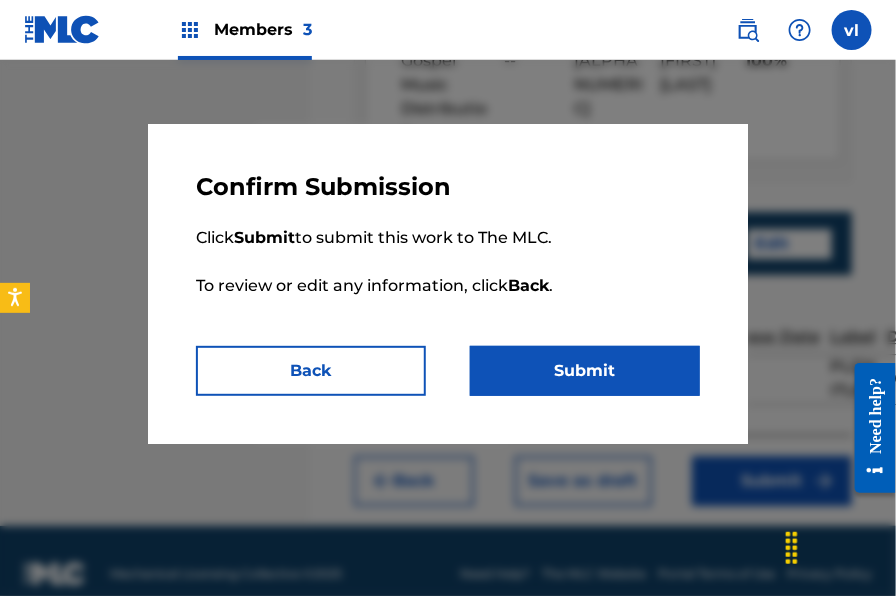 click on "Submit" at bounding box center (585, 371) 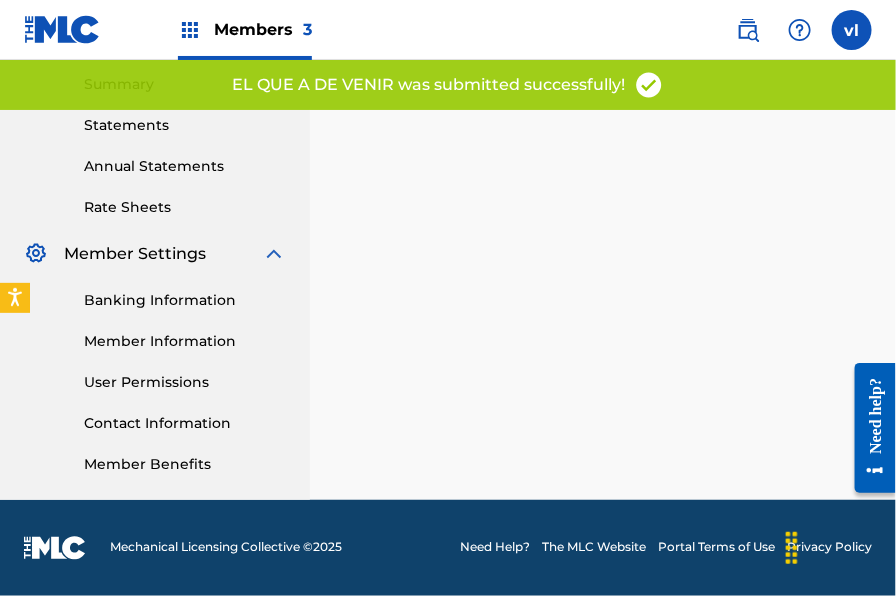 scroll, scrollTop: 0, scrollLeft: 0, axis: both 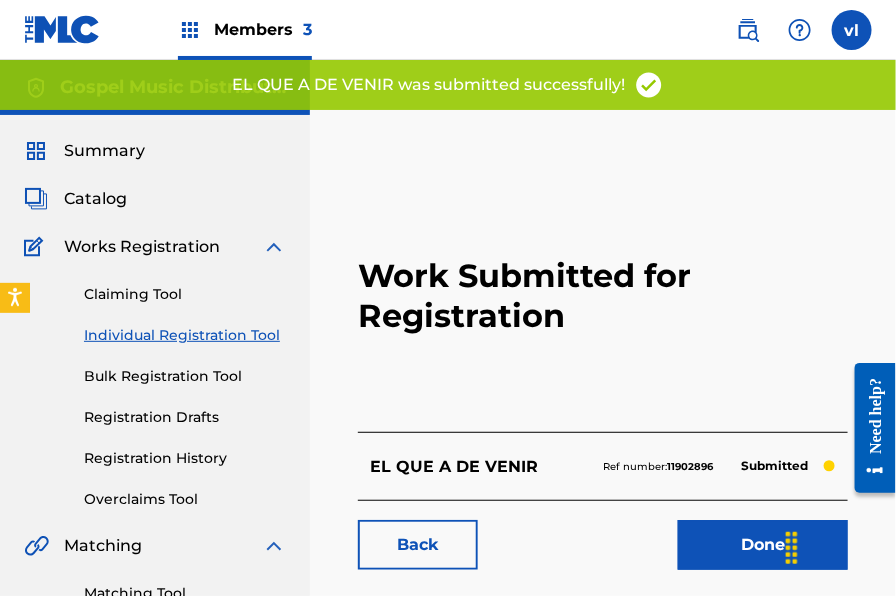click on "Individual Registration Tool" at bounding box center [185, 335] 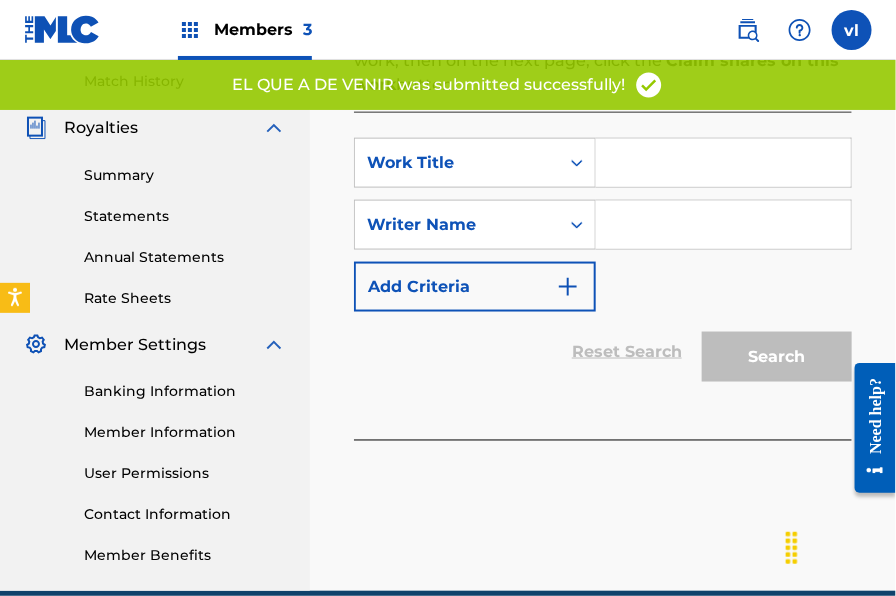 scroll, scrollTop: 470, scrollLeft: 0, axis: vertical 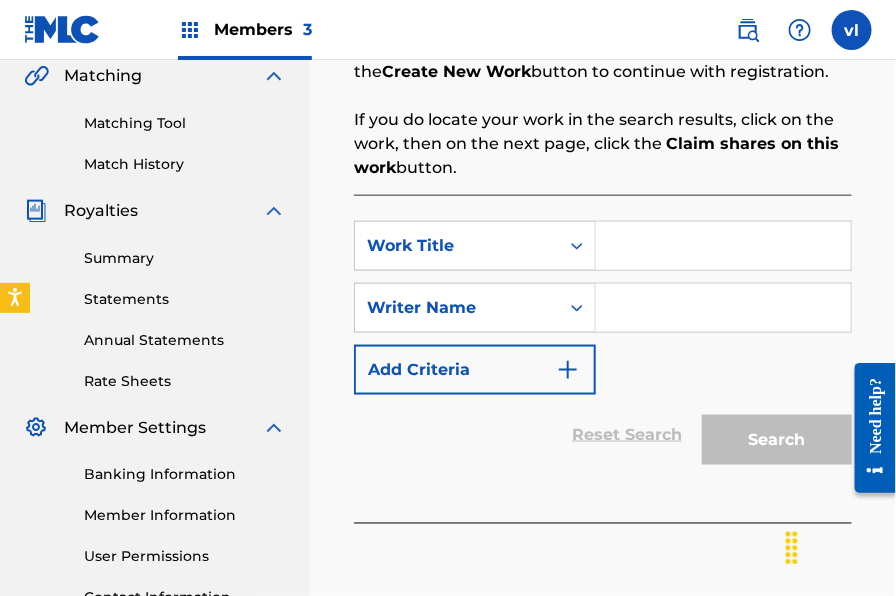click at bounding box center [723, 246] 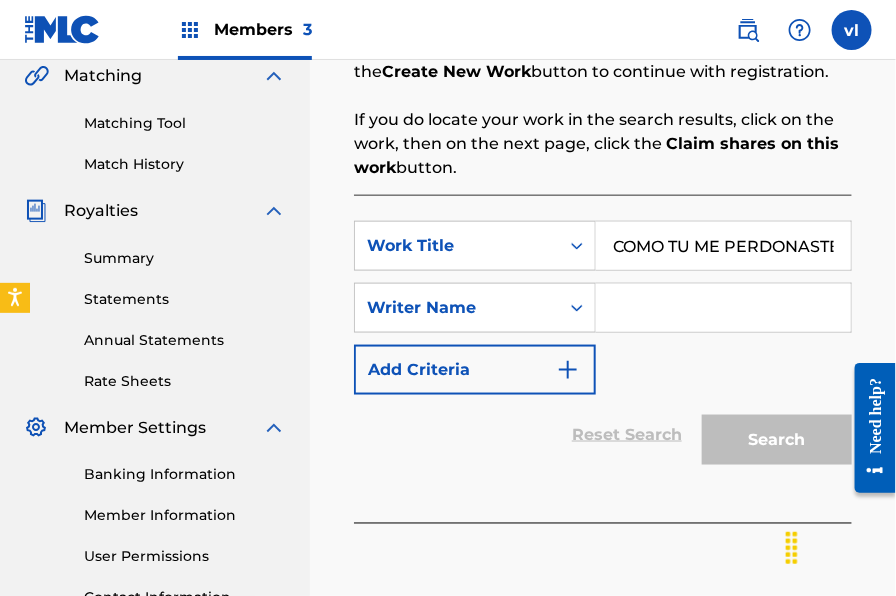 scroll, scrollTop: 0, scrollLeft: 6, axis: horizontal 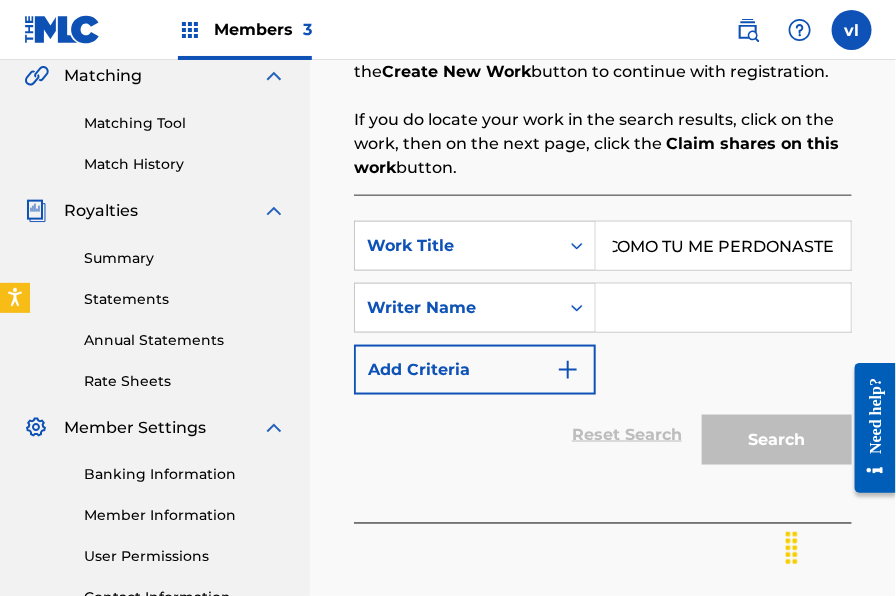 drag, startPoint x: 700, startPoint y: 243, endPoint x: 876, endPoint y: 248, distance: 176.07101 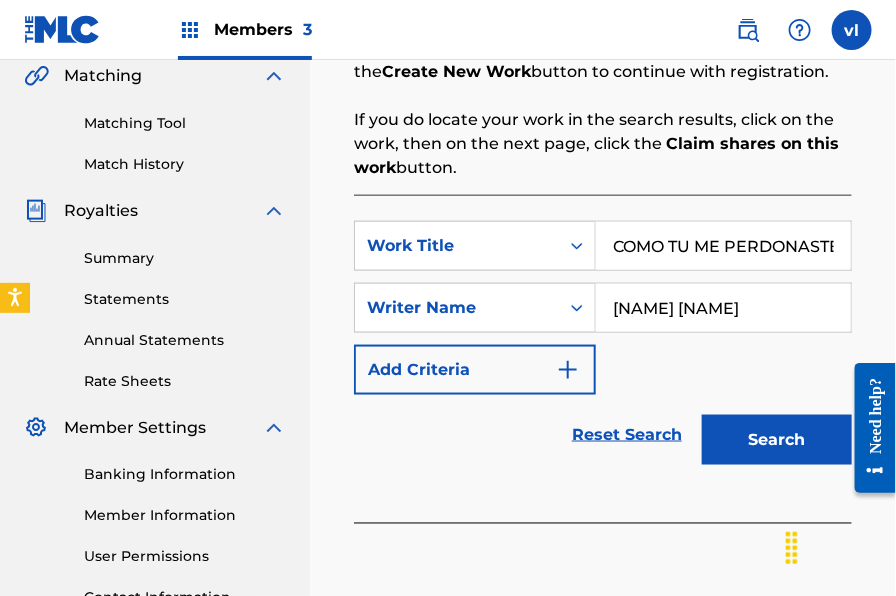 click on "Search" at bounding box center [777, 440] 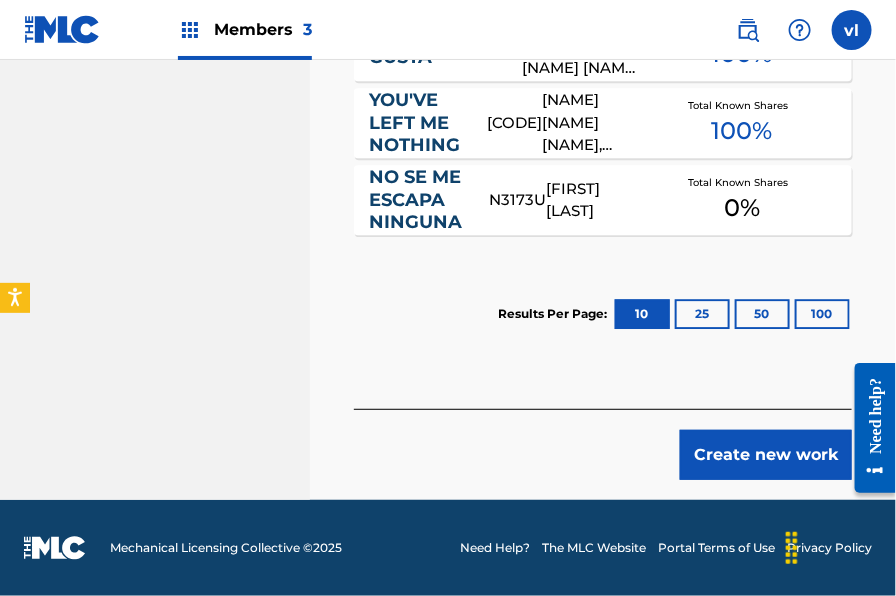 scroll, scrollTop: 1341, scrollLeft: 0, axis: vertical 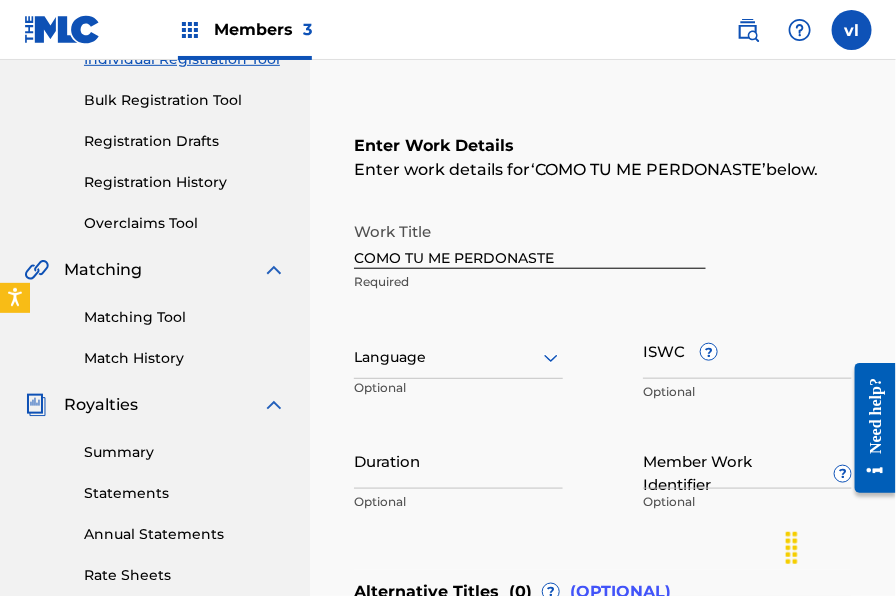 click at bounding box center [458, 357] 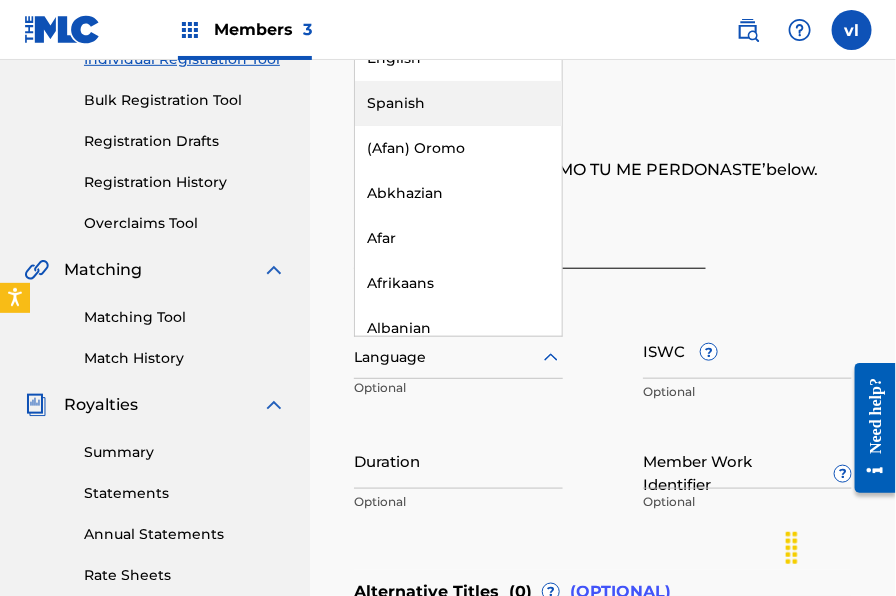 click on "Spanish" at bounding box center [458, 103] 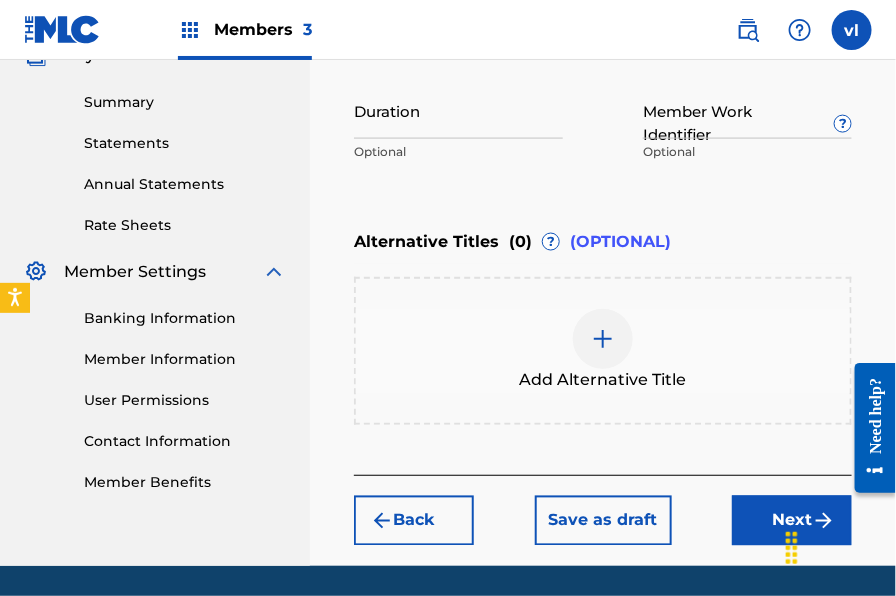 scroll, scrollTop: 690, scrollLeft: 0, axis: vertical 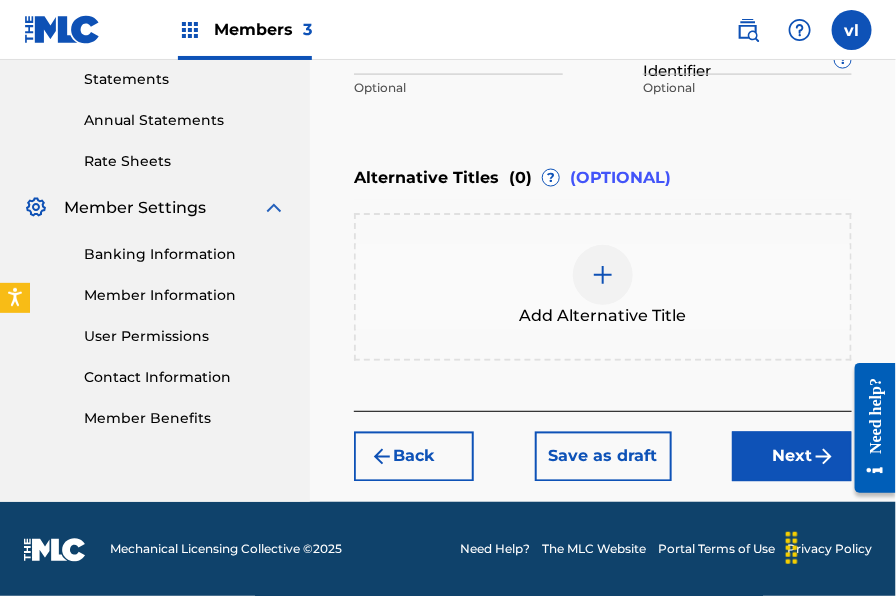 click on "Next" at bounding box center [792, 457] 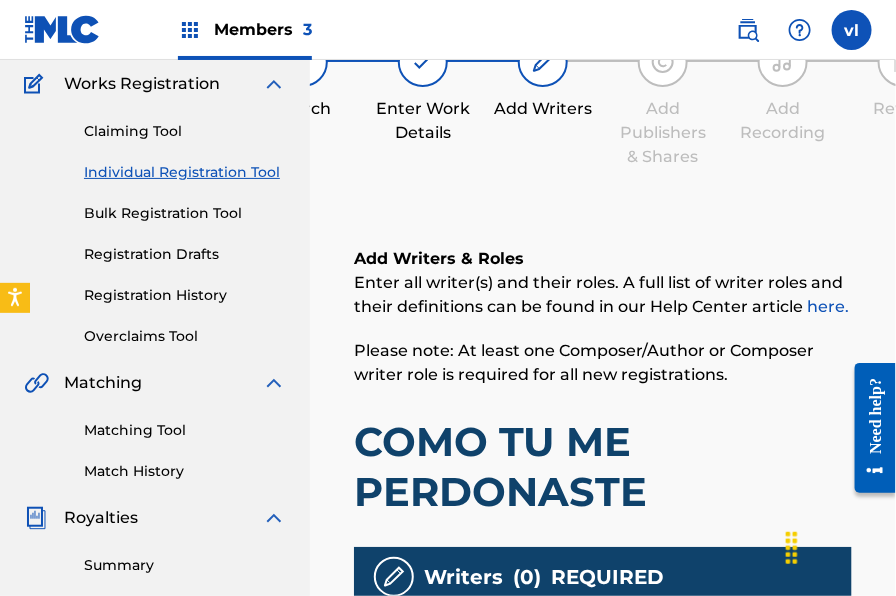 scroll, scrollTop: 458, scrollLeft: 0, axis: vertical 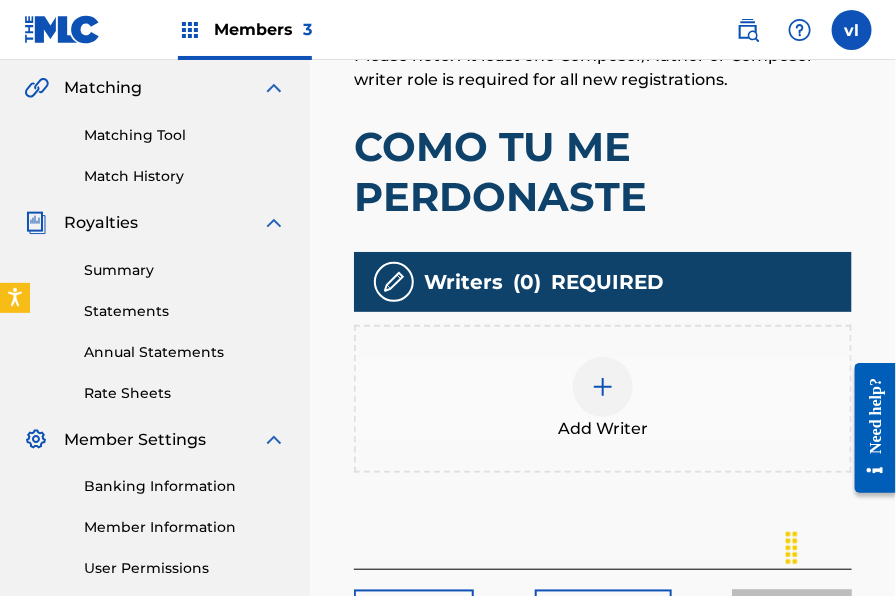 click at bounding box center (603, 387) 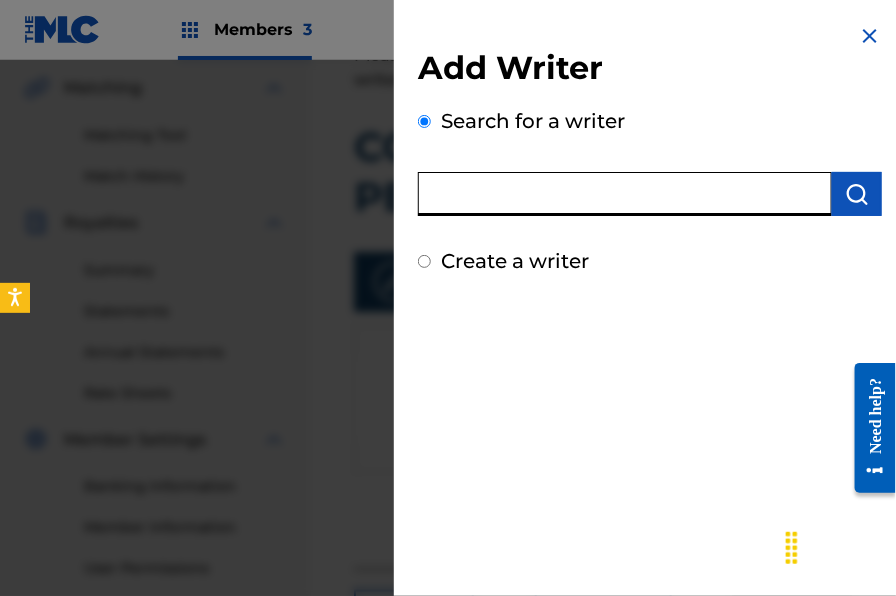 paste on "[FIRST] [LAST]" 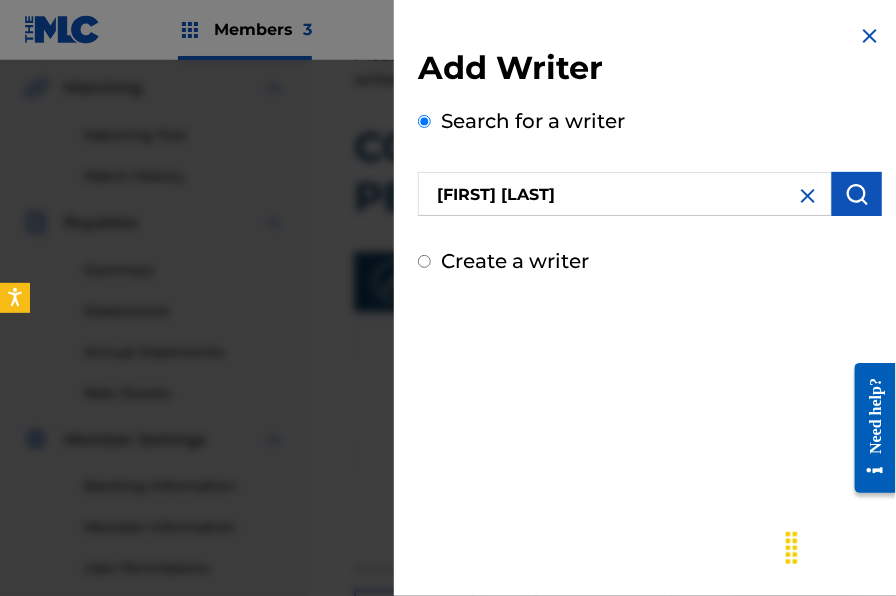click at bounding box center [857, 194] 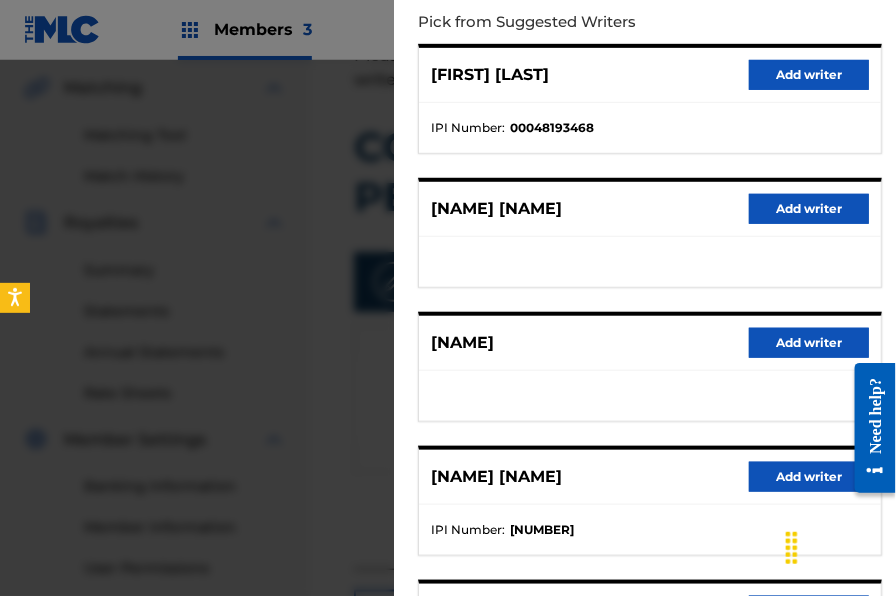 scroll, scrollTop: 439, scrollLeft: 0, axis: vertical 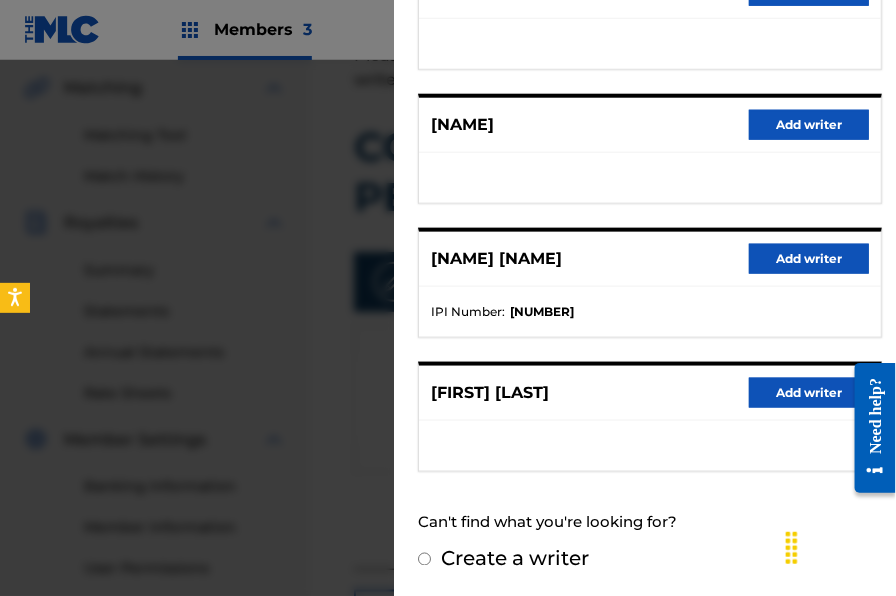 click on "Add writer" at bounding box center (809, 393) 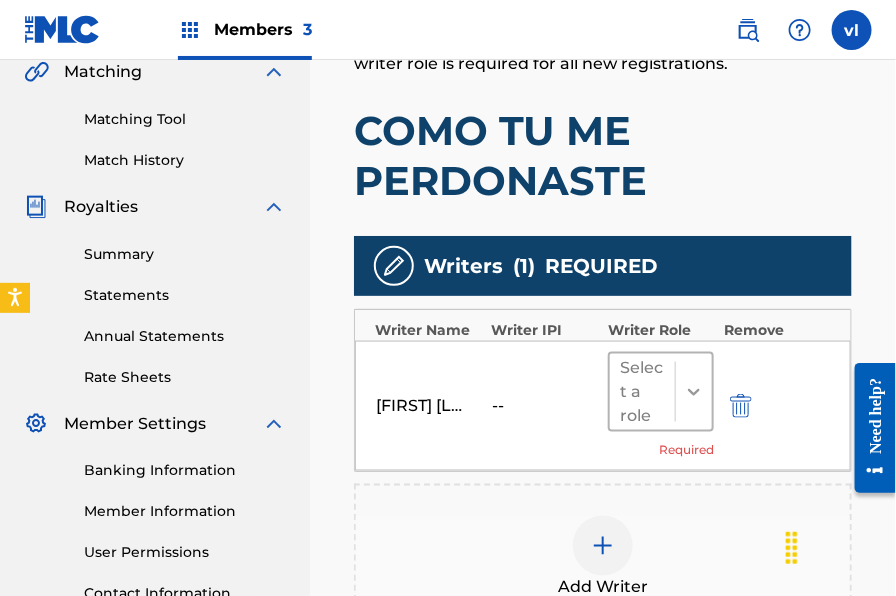 scroll, scrollTop: 491, scrollLeft: 0, axis: vertical 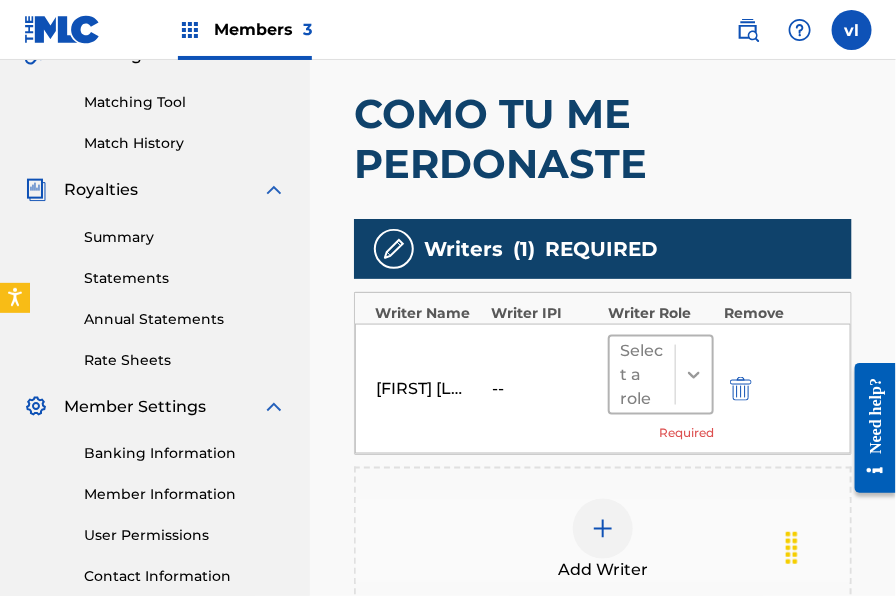 click at bounding box center [694, 375] 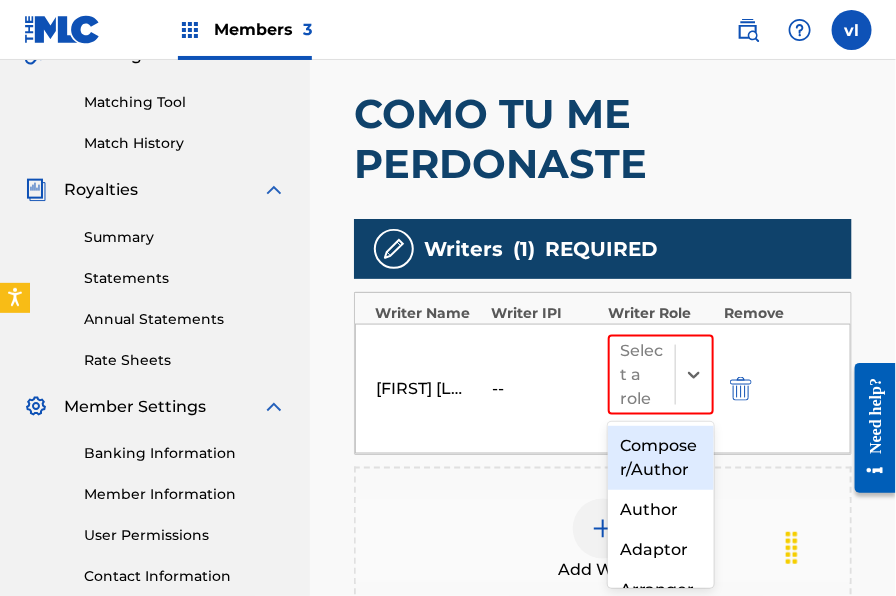 click on "Composer/Author" at bounding box center [661, 458] 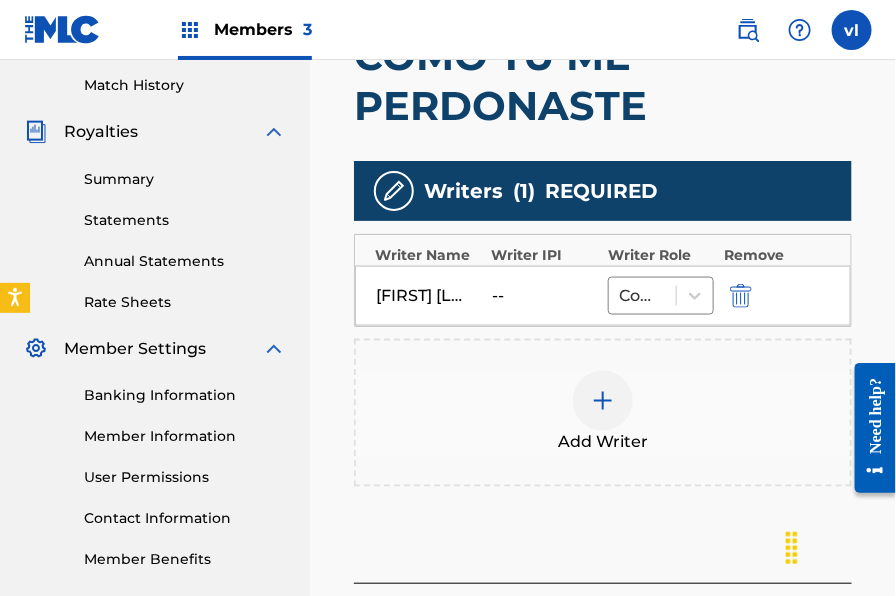 scroll, scrollTop: 722, scrollLeft: 0, axis: vertical 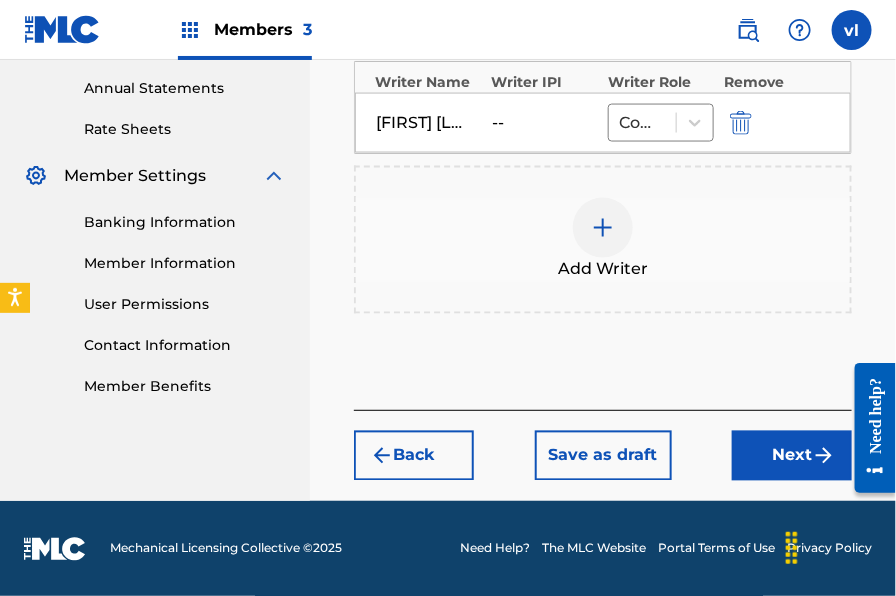 drag, startPoint x: 775, startPoint y: 457, endPoint x: 715, endPoint y: 438, distance: 62.936478 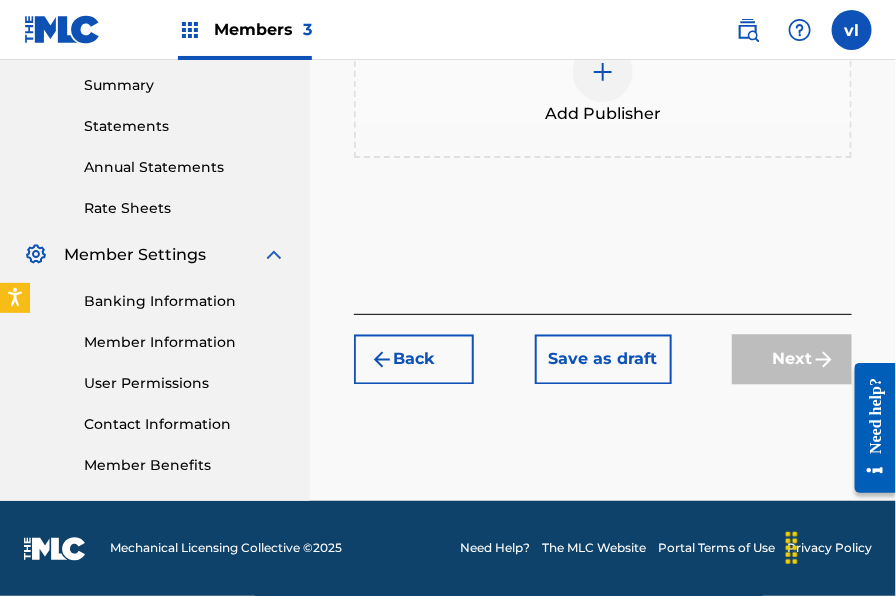 scroll, scrollTop: 575, scrollLeft: 0, axis: vertical 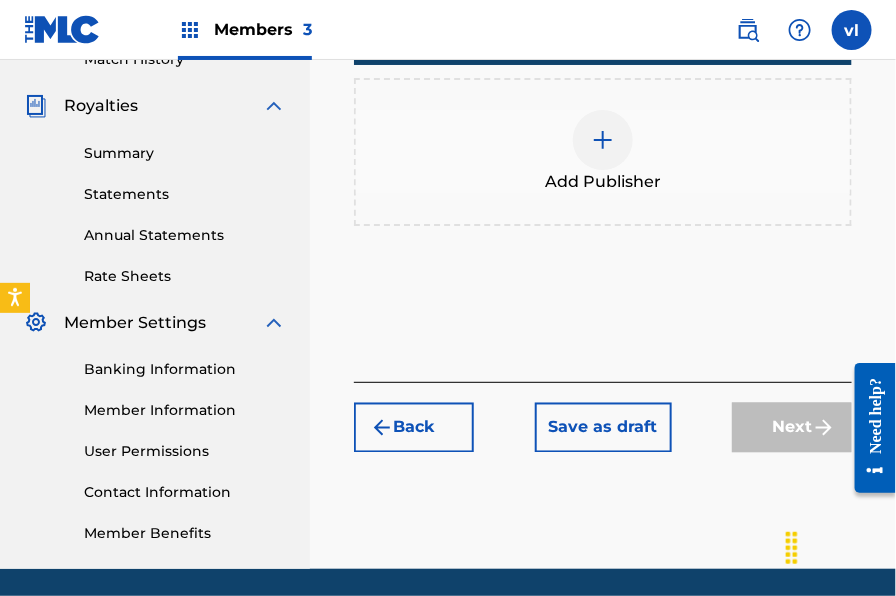 click at bounding box center (603, 140) 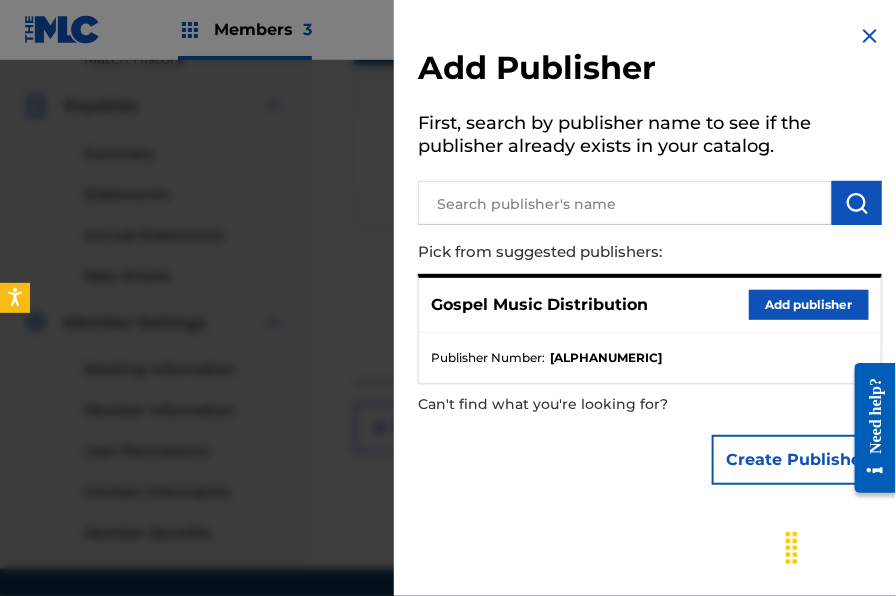 click on "Add publisher" at bounding box center [809, 305] 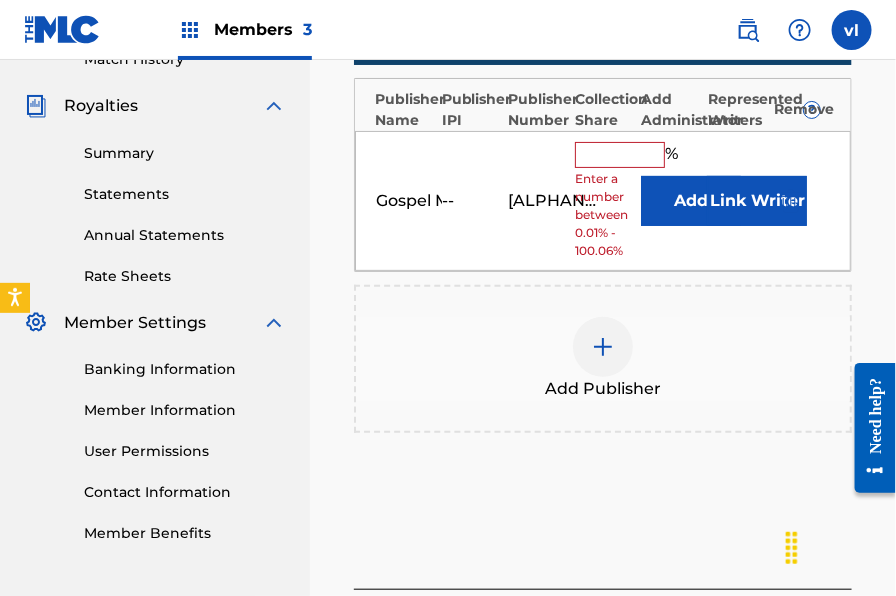 click at bounding box center [620, 155] 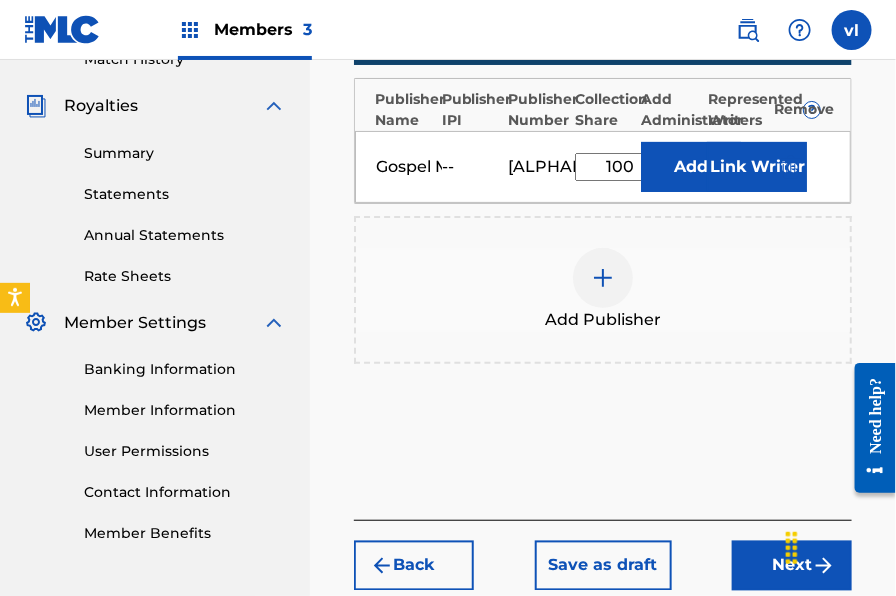 click on "Link Writer" at bounding box center [757, 167] 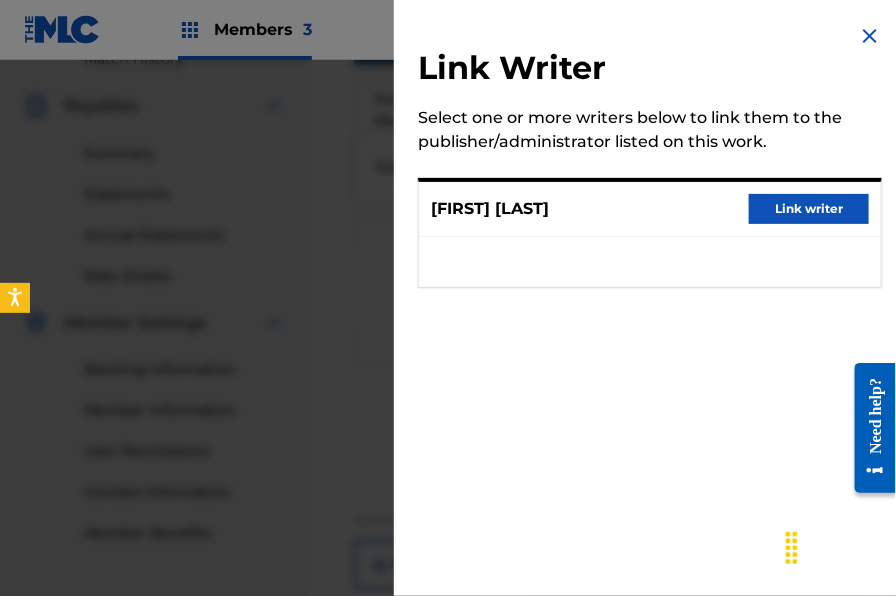click on "Link writer" at bounding box center [809, 209] 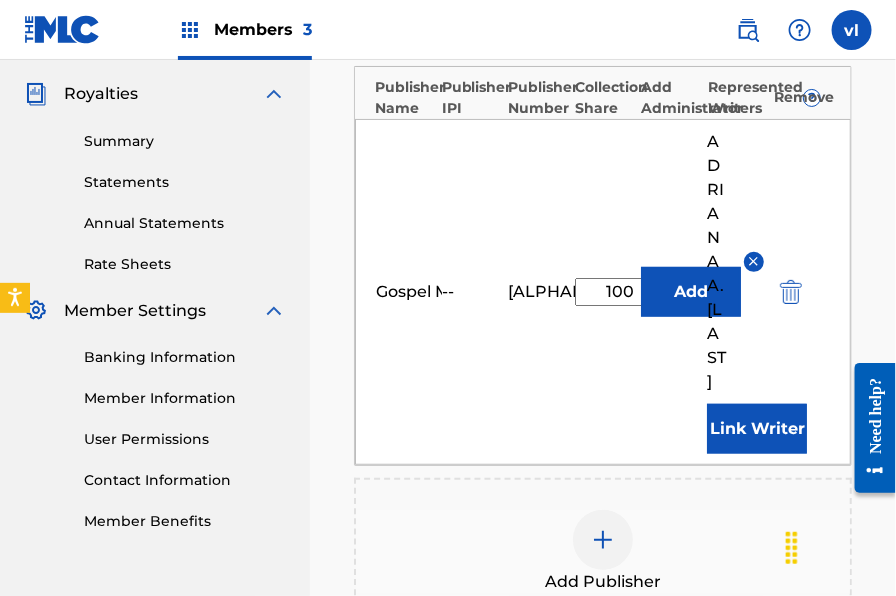 scroll, scrollTop: 983, scrollLeft: 0, axis: vertical 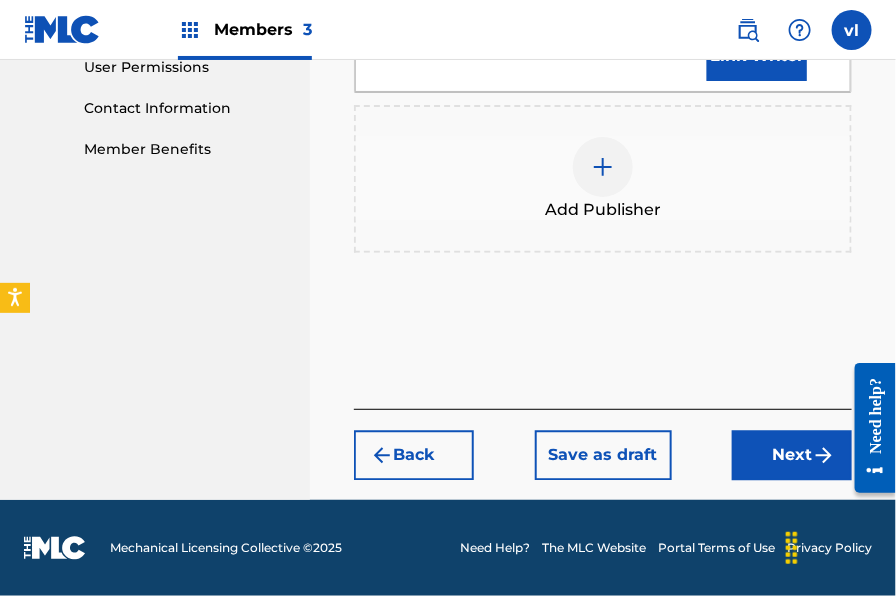 click on "Next" at bounding box center (792, 455) 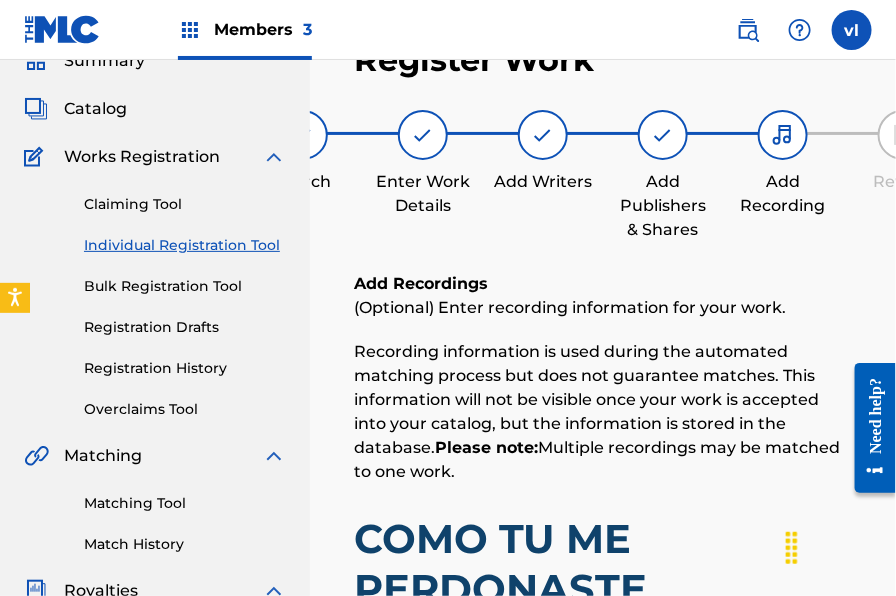 scroll, scrollTop: 452, scrollLeft: 0, axis: vertical 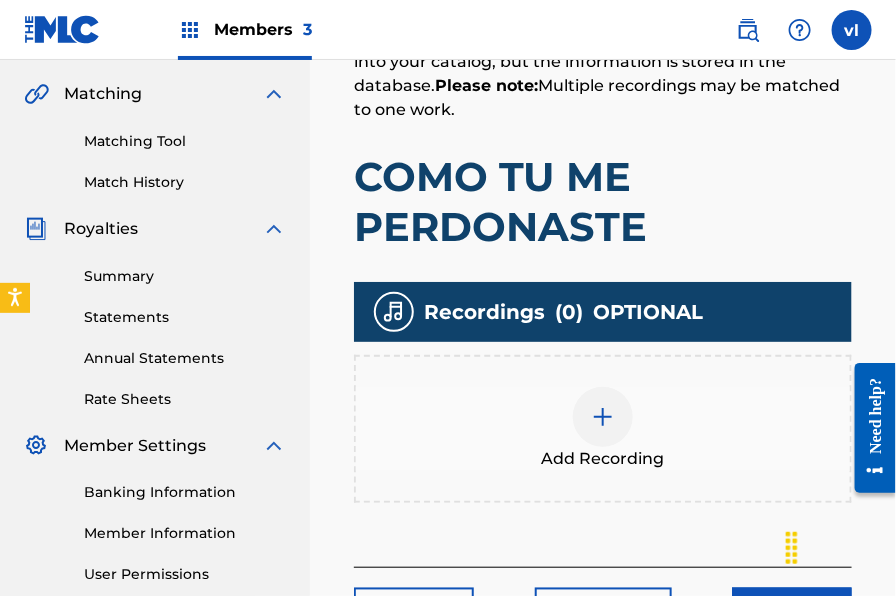 click at bounding box center (603, 417) 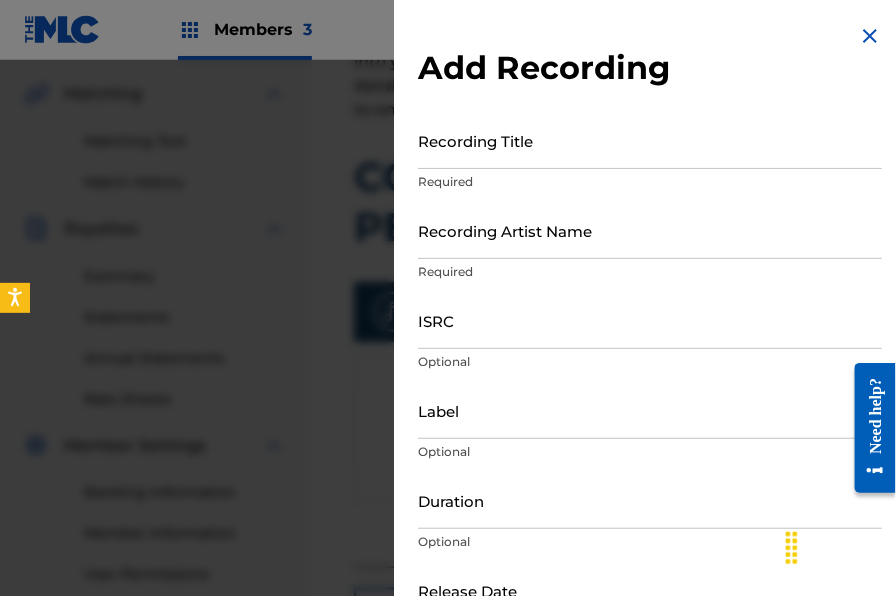 click on "Recording Title" at bounding box center [650, 140] 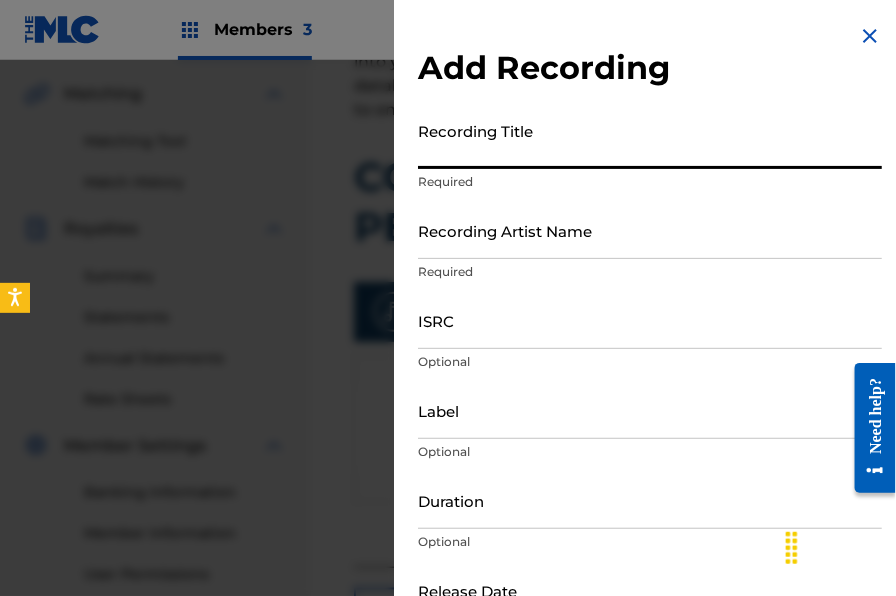 click on "Recording Title" at bounding box center [650, 140] 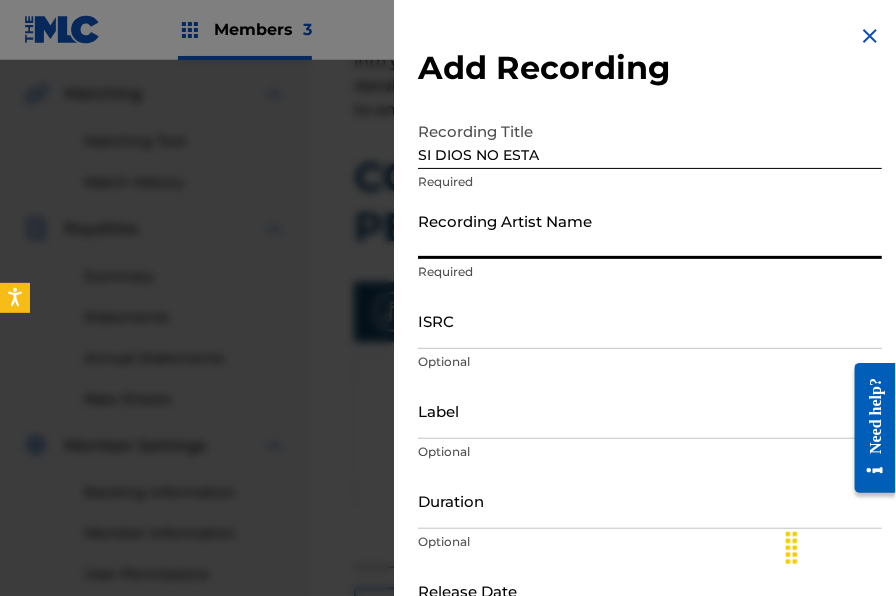 click on "Recording Artist Name" at bounding box center [650, 230] 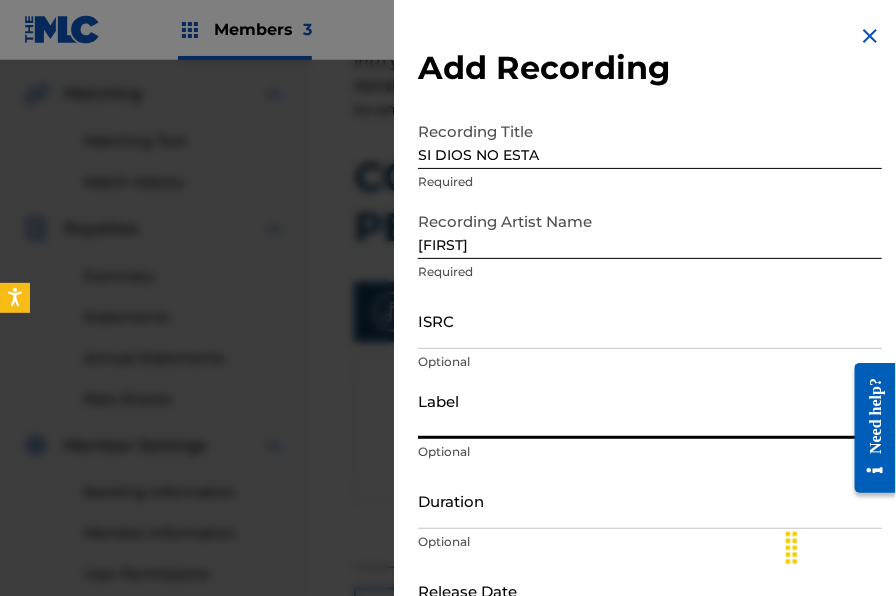 click on "Label" at bounding box center (650, 410) 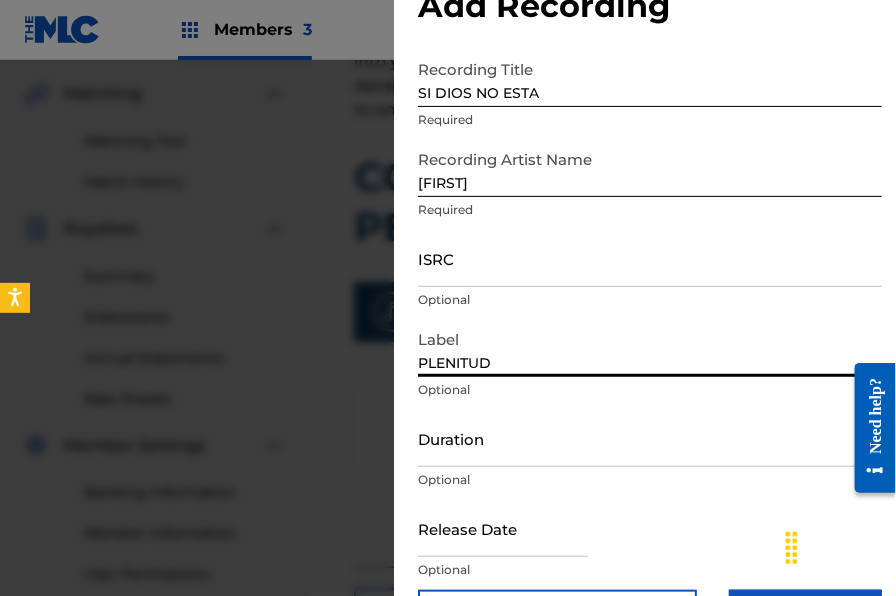 scroll, scrollTop: 76, scrollLeft: 0, axis: vertical 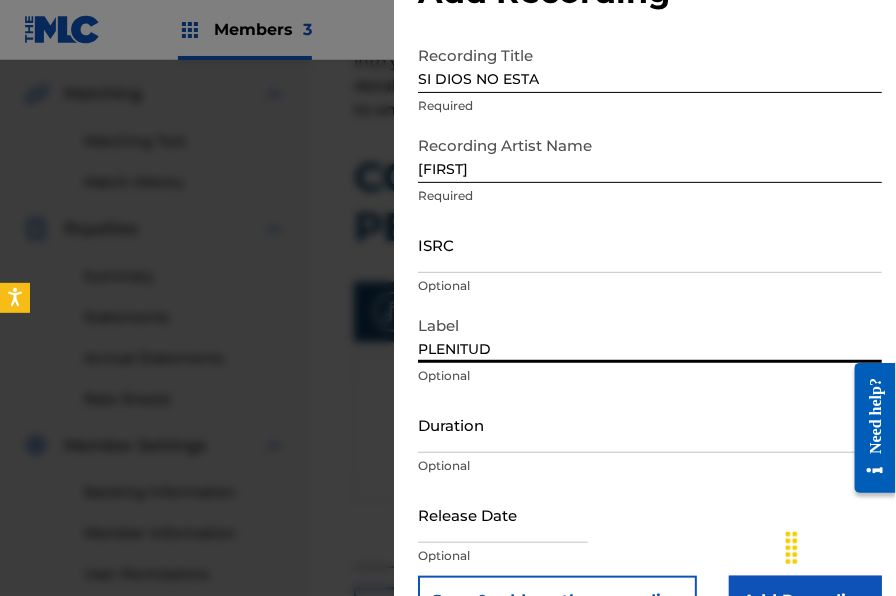 click on "Duration" at bounding box center (650, 424) 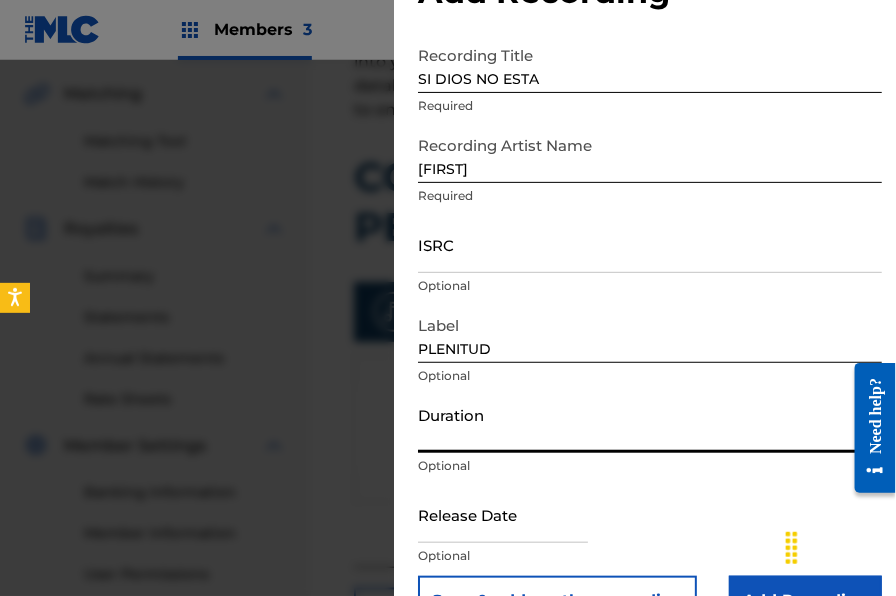 click on "Duration" at bounding box center [650, 424] 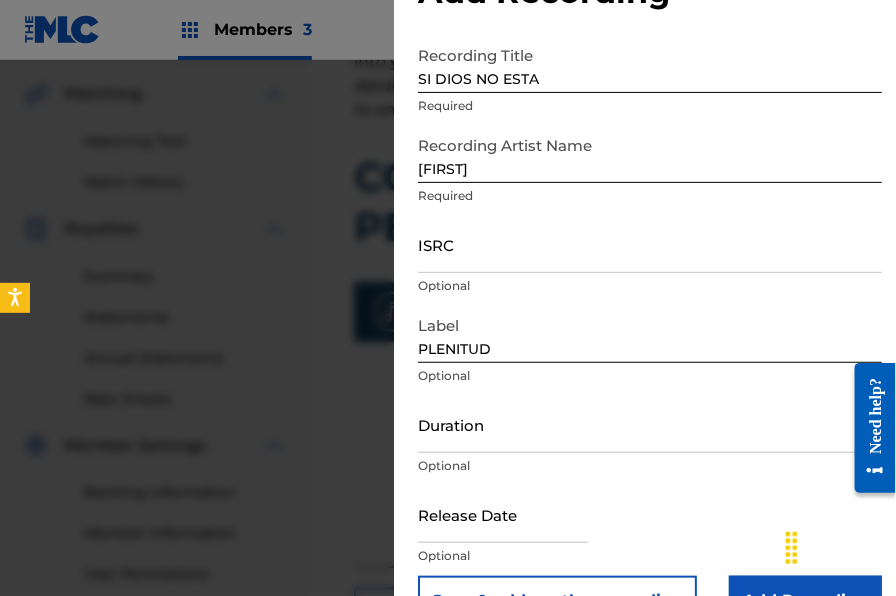 click on "Duration" at bounding box center (650, 424) 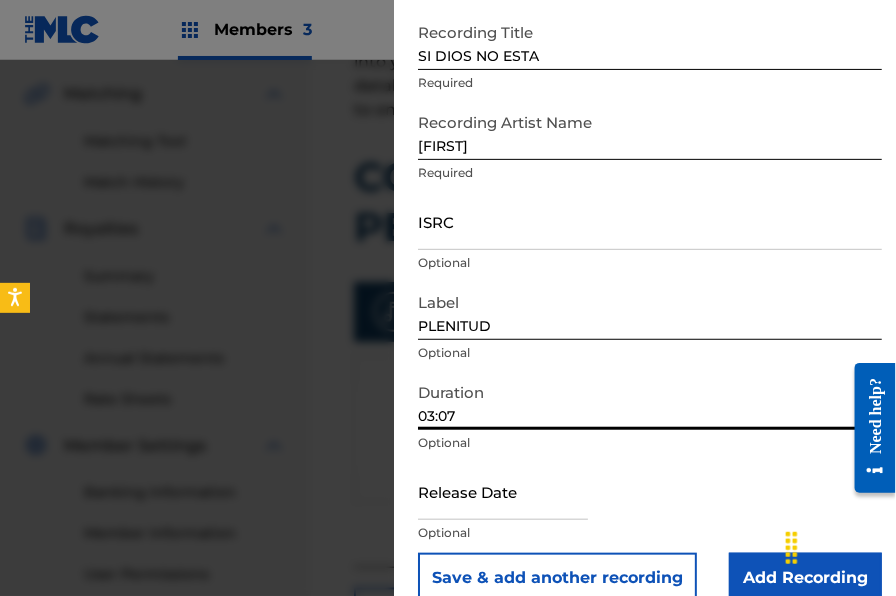 scroll, scrollTop: 130, scrollLeft: 0, axis: vertical 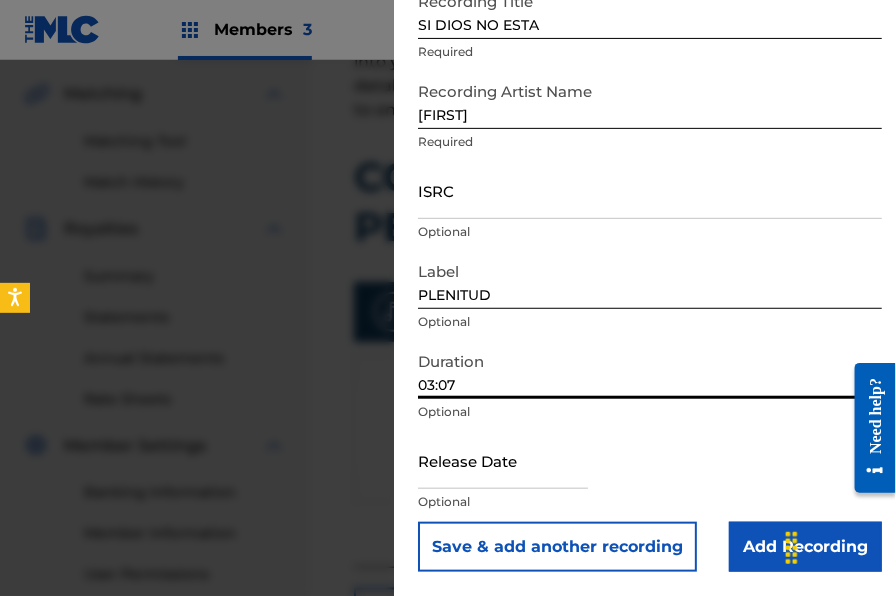 click on "Add Recording" at bounding box center (805, 547) 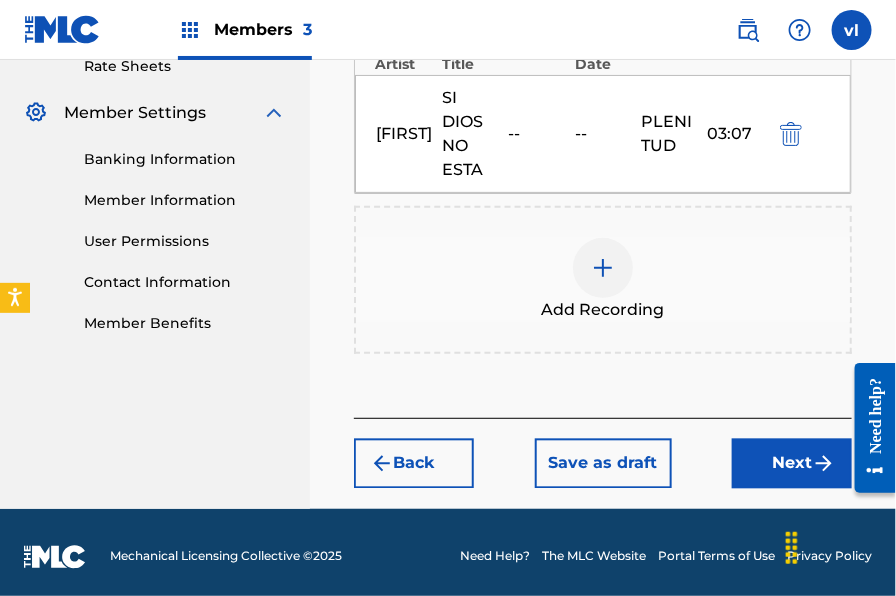 scroll, scrollTop: 793, scrollLeft: 0, axis: vertical 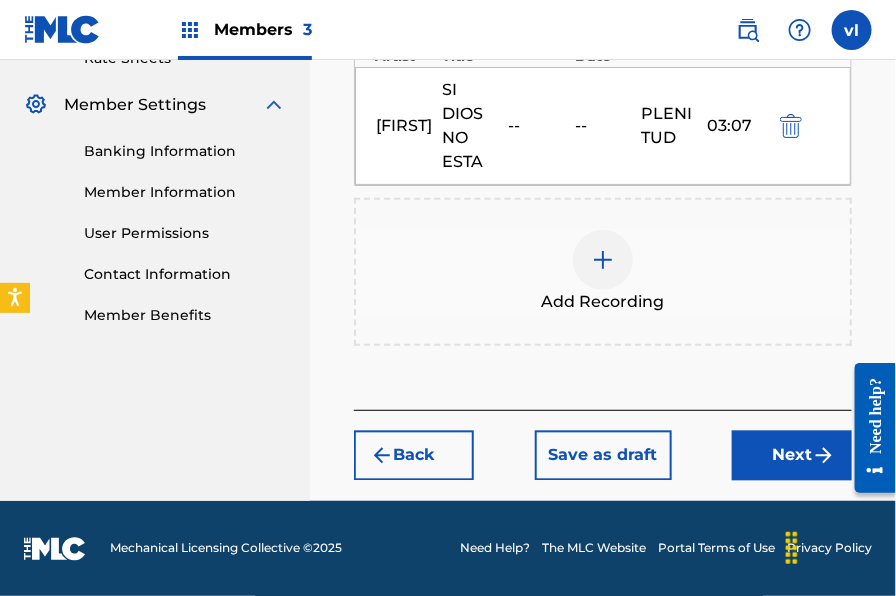 click on "Next" at bounding box center [792, 456] 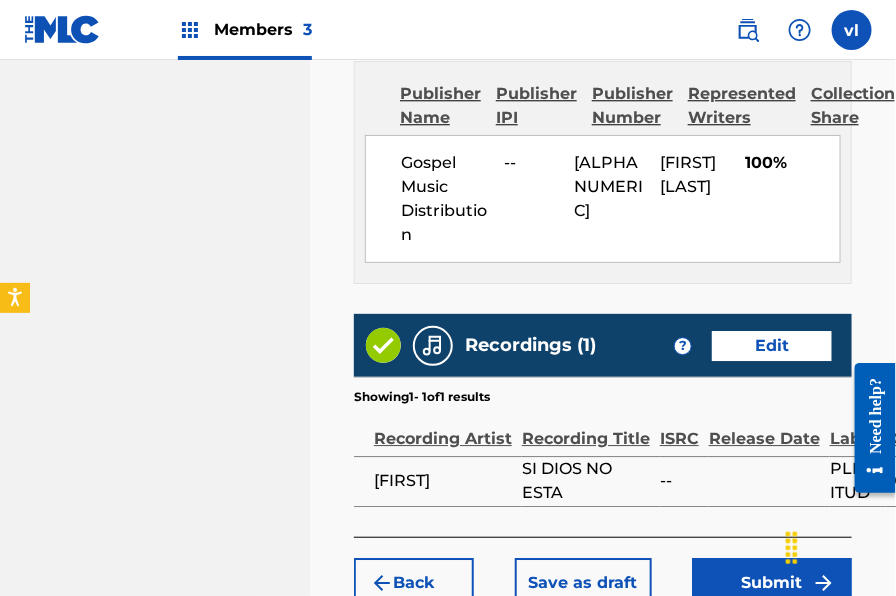 scroll, scrollTop: 1343, scrollLeft: 0, axis: vertical 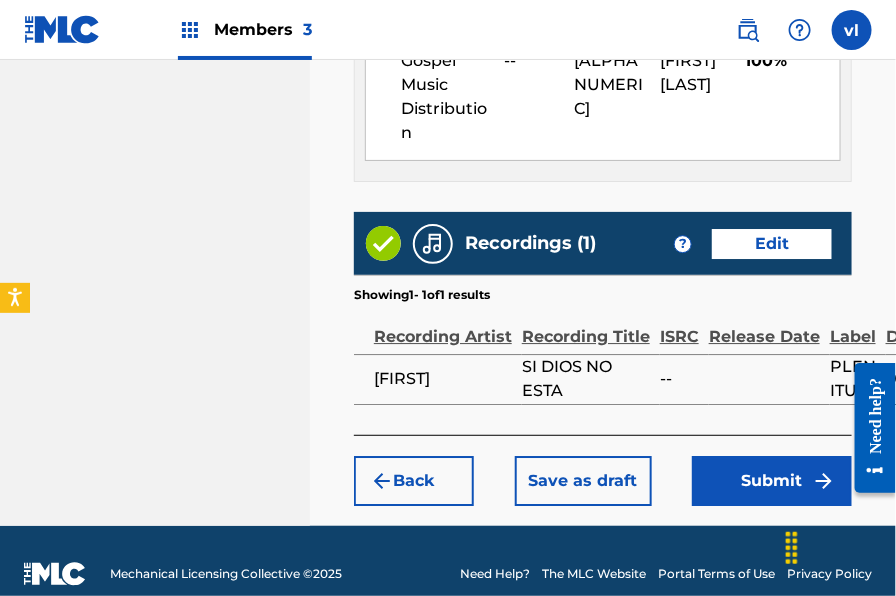 click on "Submit" at bounding box center [772, 481] 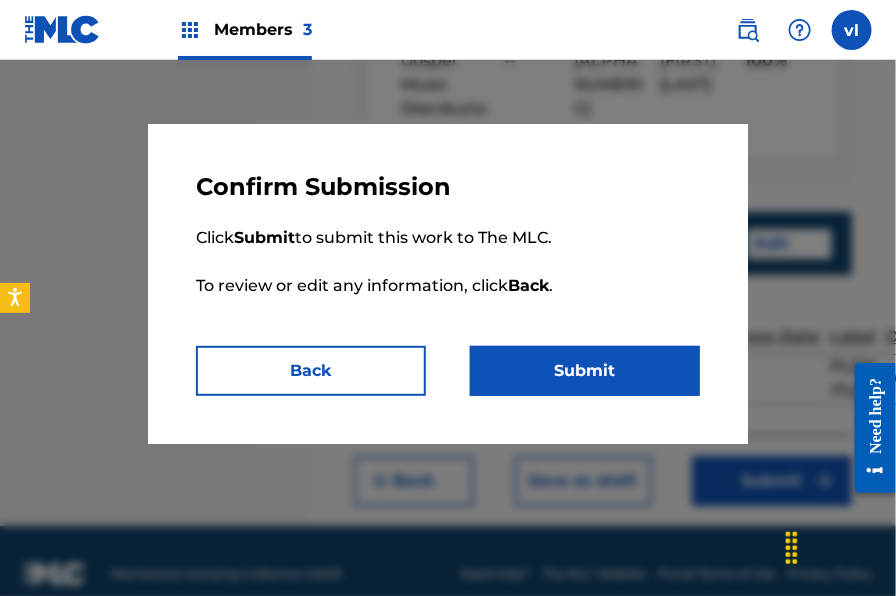 click on "Submit" at bounding box center [585, 371] 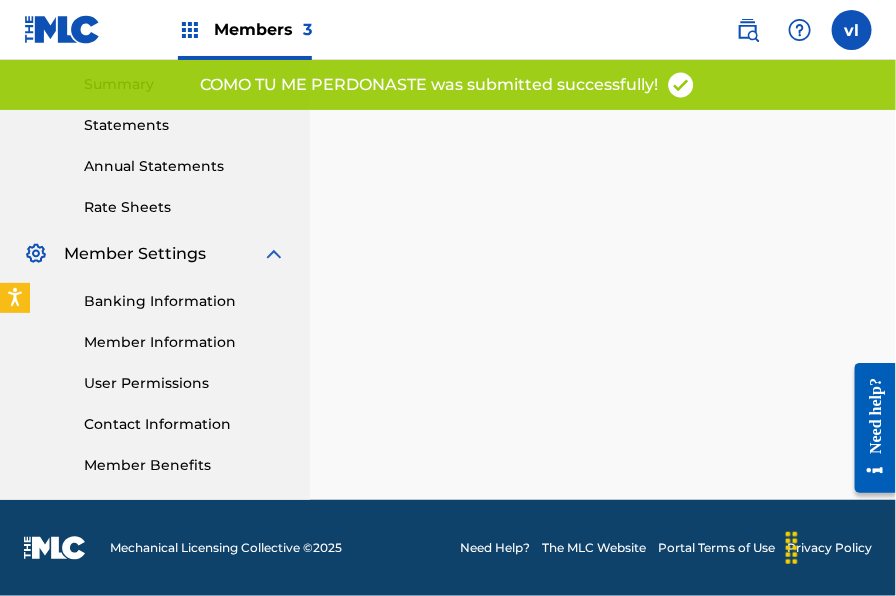 scroll, scrollTop: 0, scrollLeft: 0, axis: both 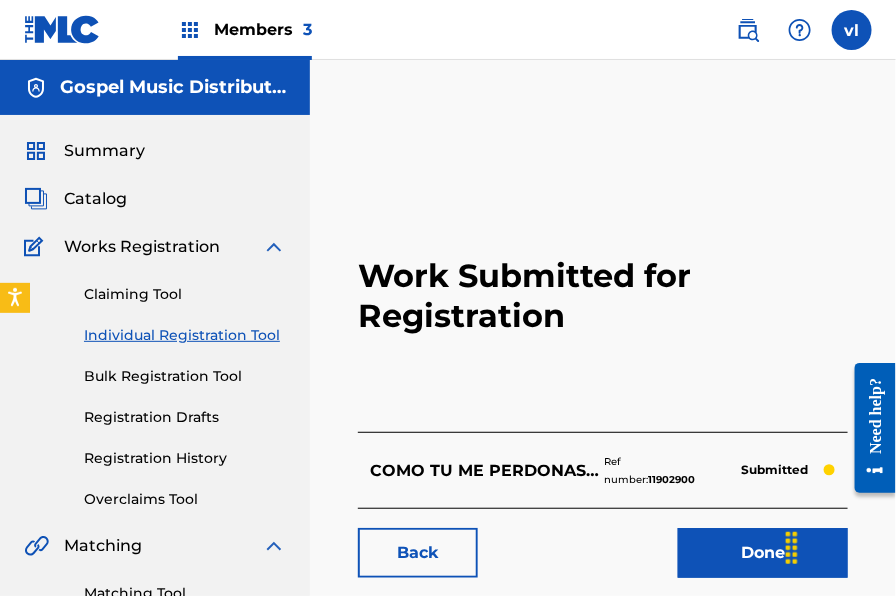 click on "Individual Registration Tool" at bounding box center (185, 335) 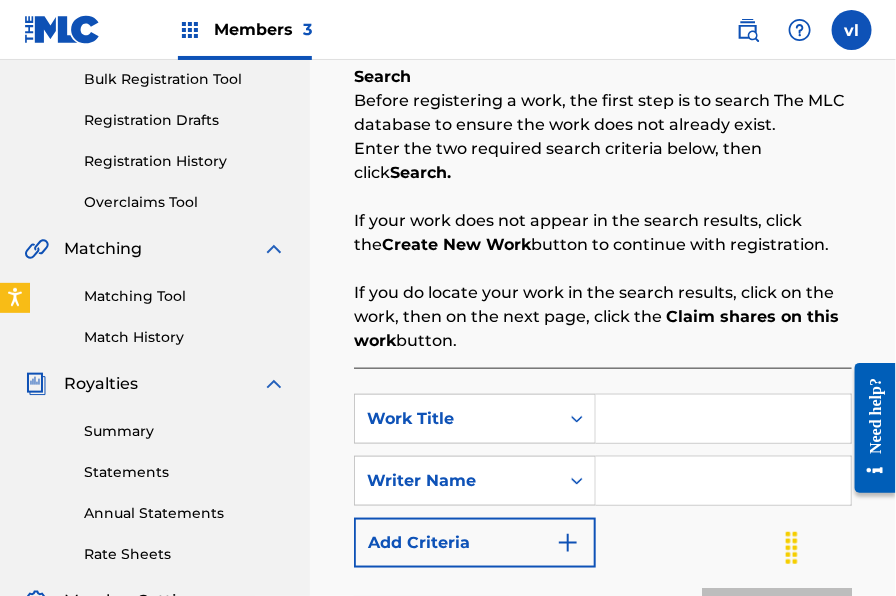 scroll, scrollTop: 321, scrollLeft: 0, axis: vertical 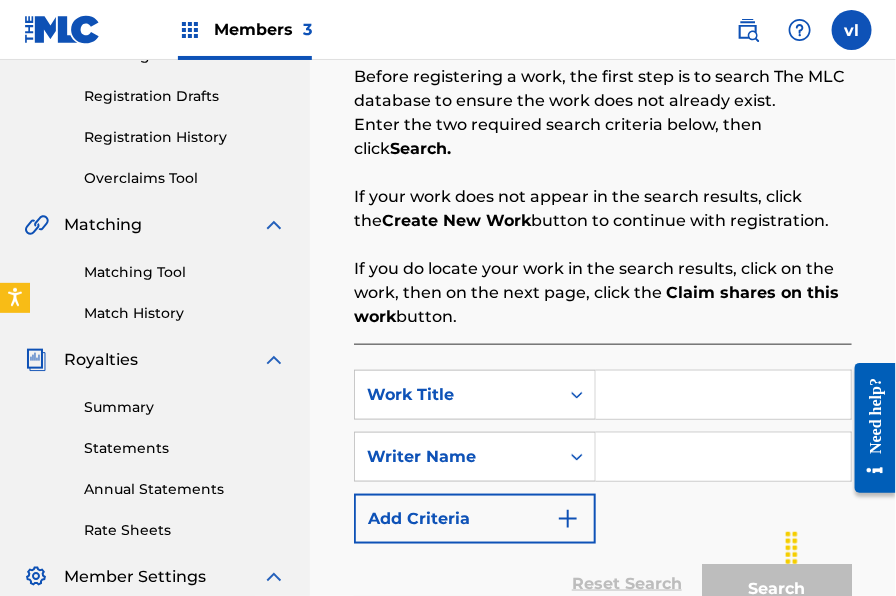 click at bounding box center (723, 395) 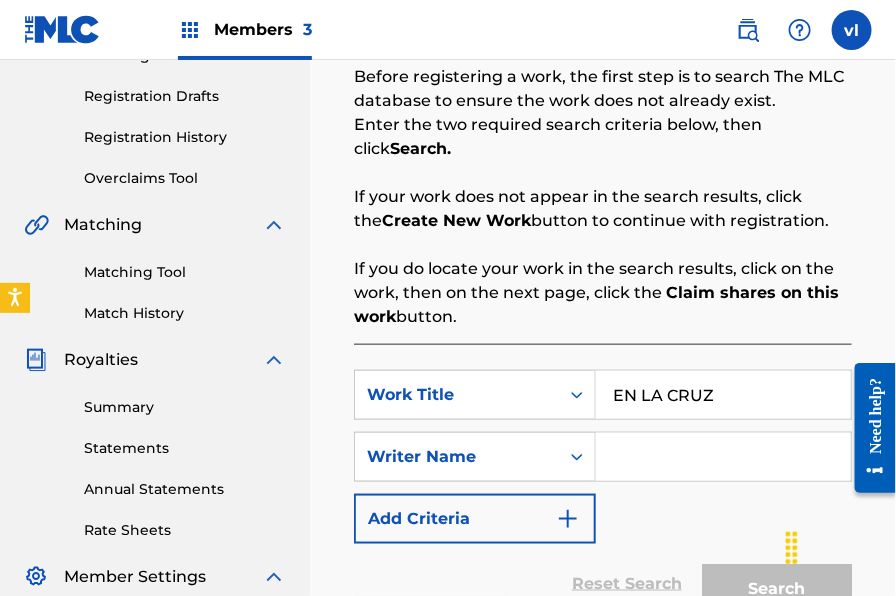 click at bounding box center [723, 457] 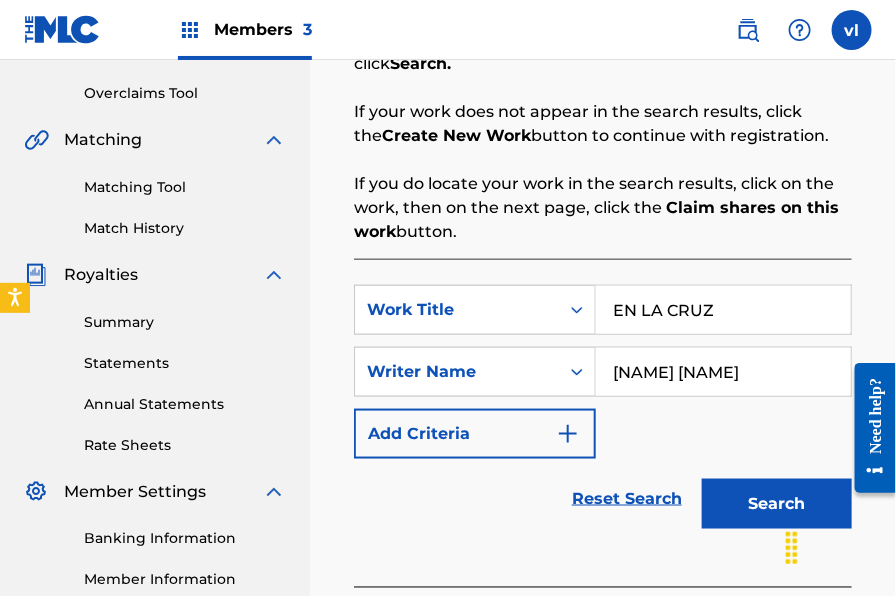 scroll, scrollTop: 453, scrollLeft: 0, axis: vertical 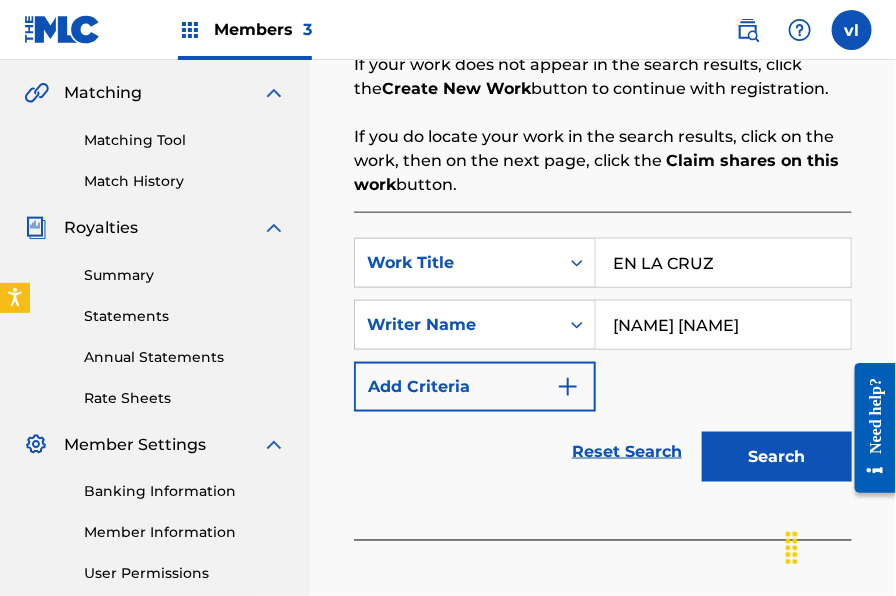 click on "Search" at bounding box center [777, 457] 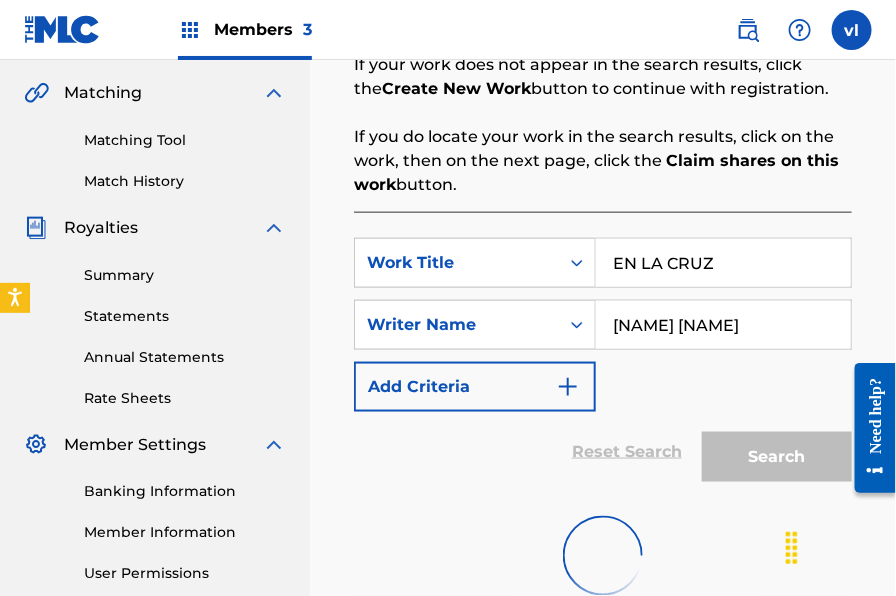 scroll, scrollTop: 492, scrollLeft: 0, axis: vertical 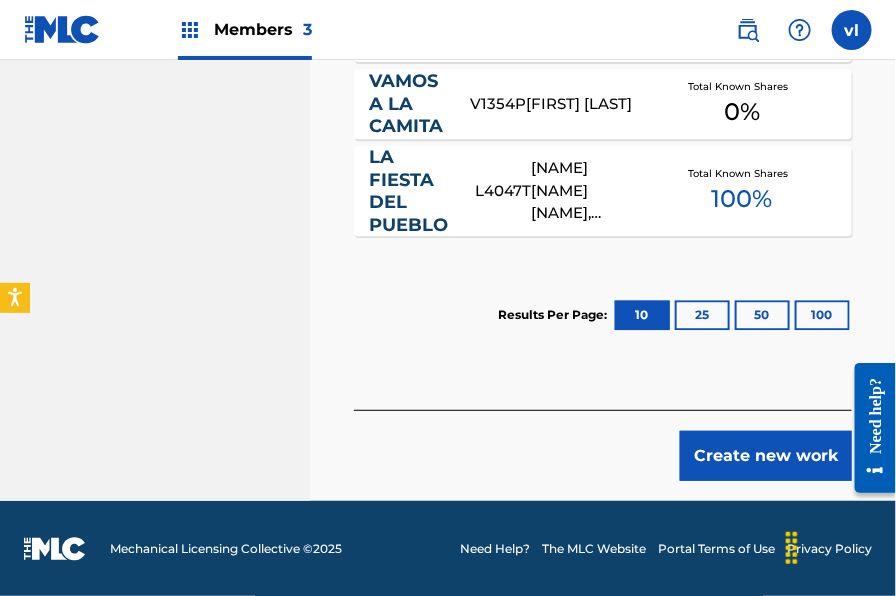 click on "Create new work" at bounding box center [766, 456] 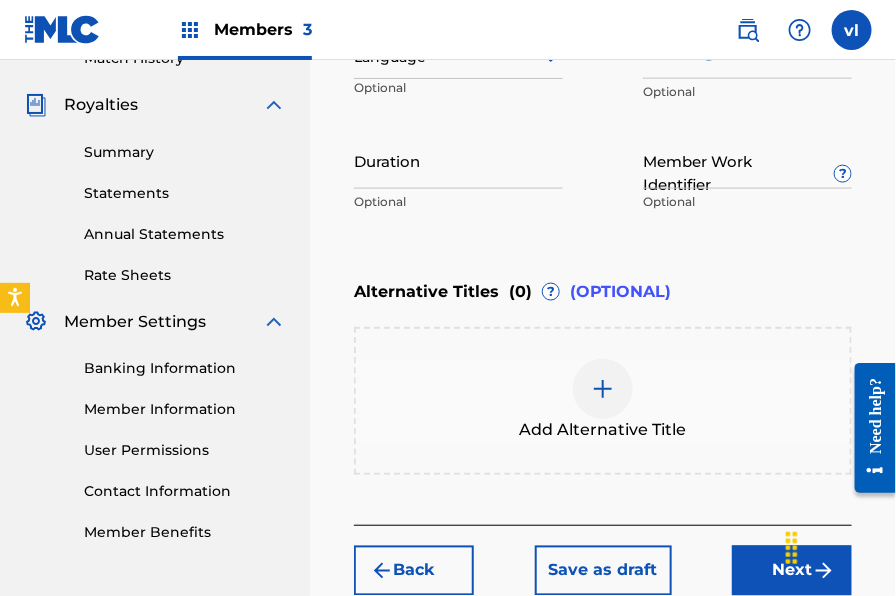scroll, scrollTop: 520, scrollLeft: 0, axis: vertical 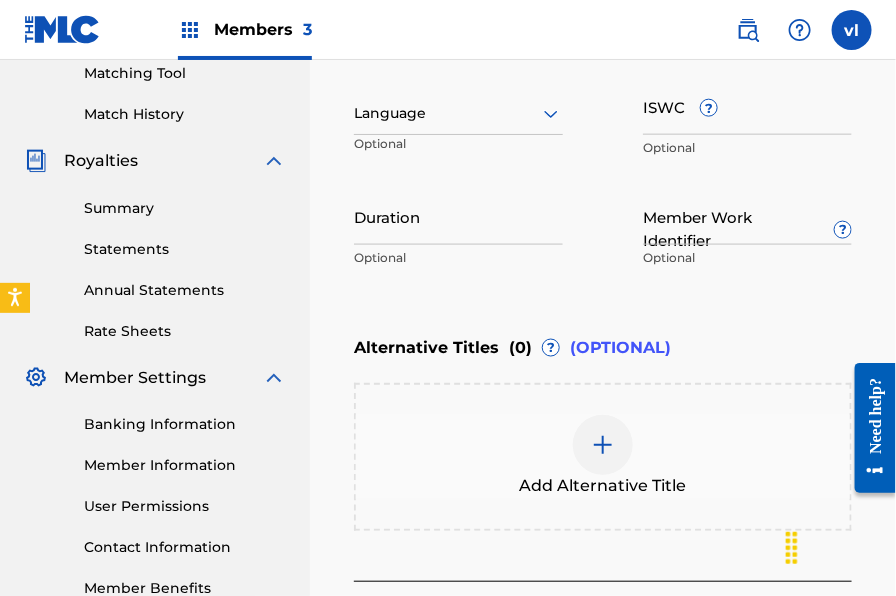 click at bounding box center (458, 113) 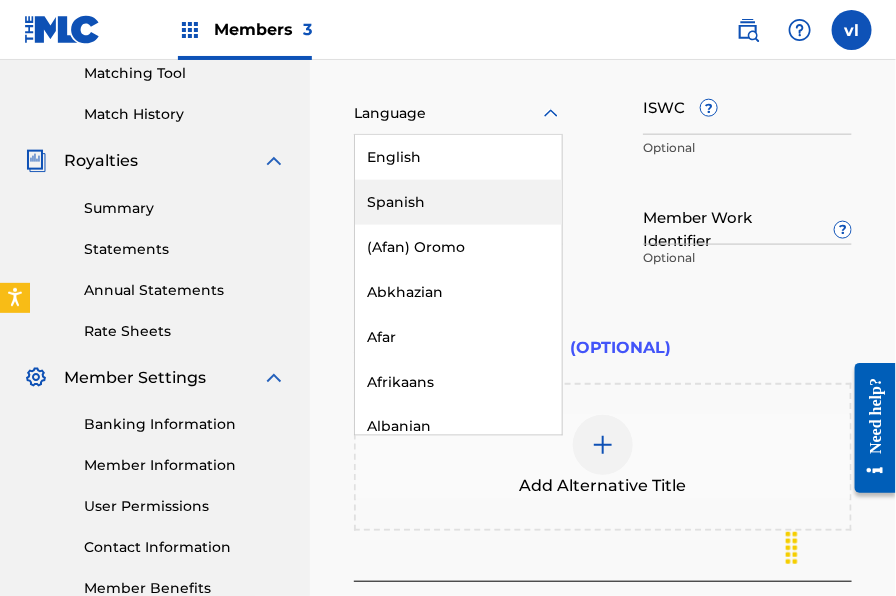 click on "Spanish" at bounding box center [458, 202] 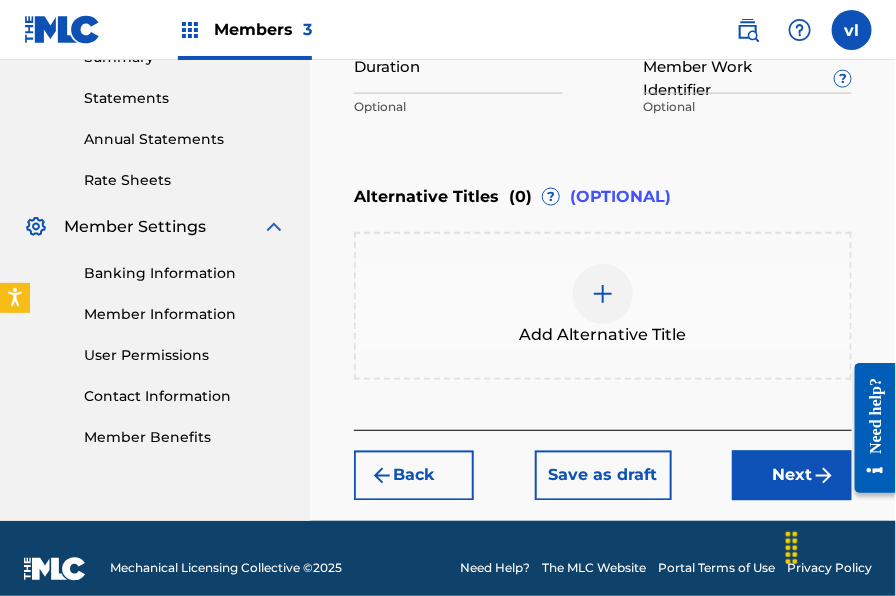 scroll, scrollTop: 690, scrollLeft: 0, axis: vertical 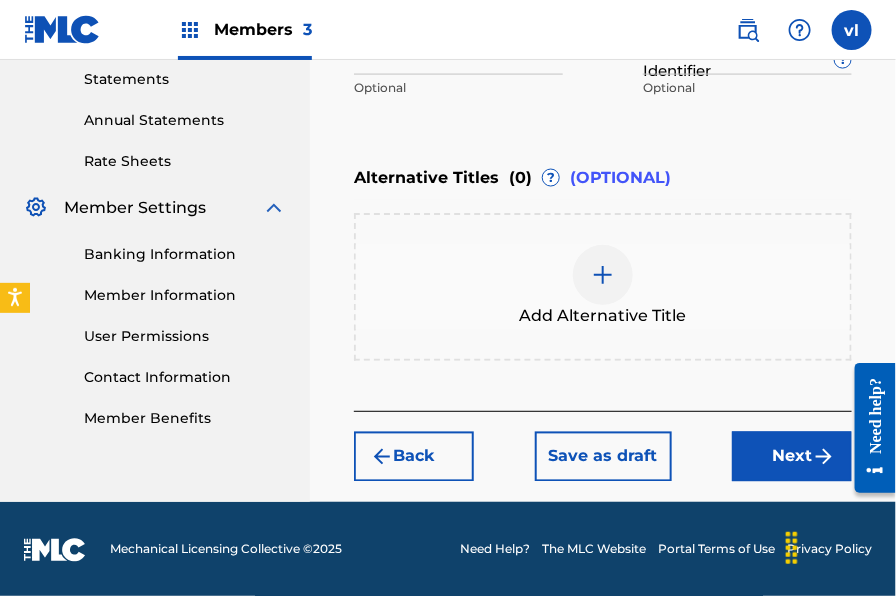 click on "Next" at bounding box center (792, 457) 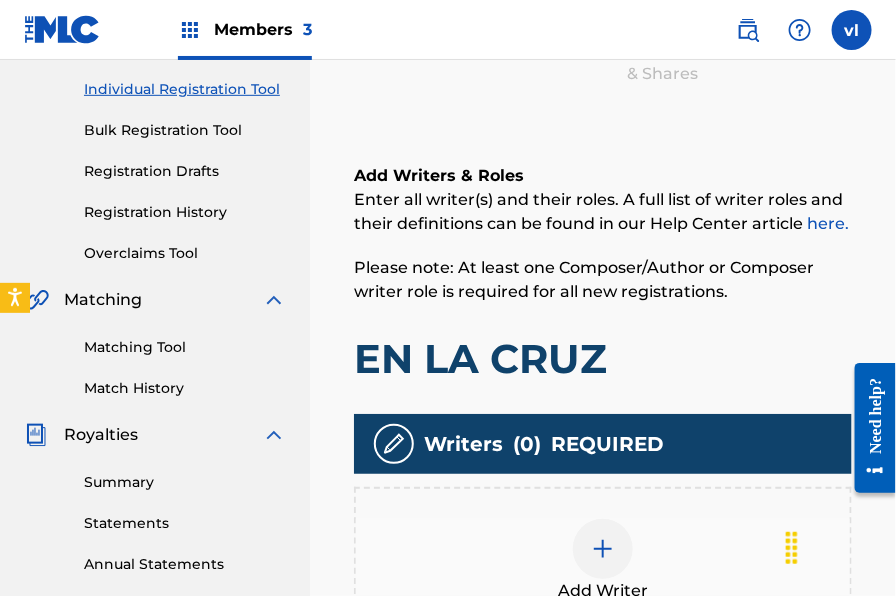 scroll, scrollTop: 346, scrollLeft: 0, axis: vertical 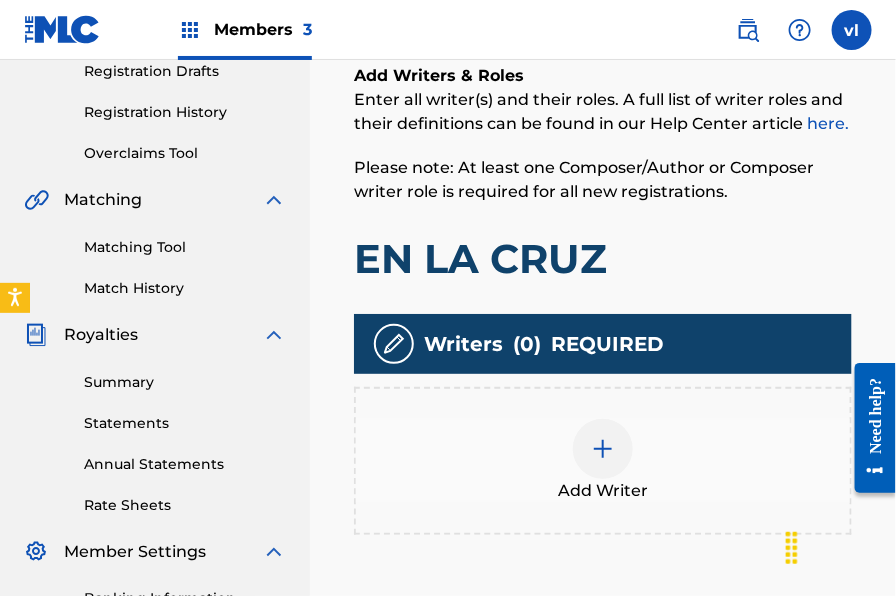click on "Add Writer" at bounding box center (603, 461) 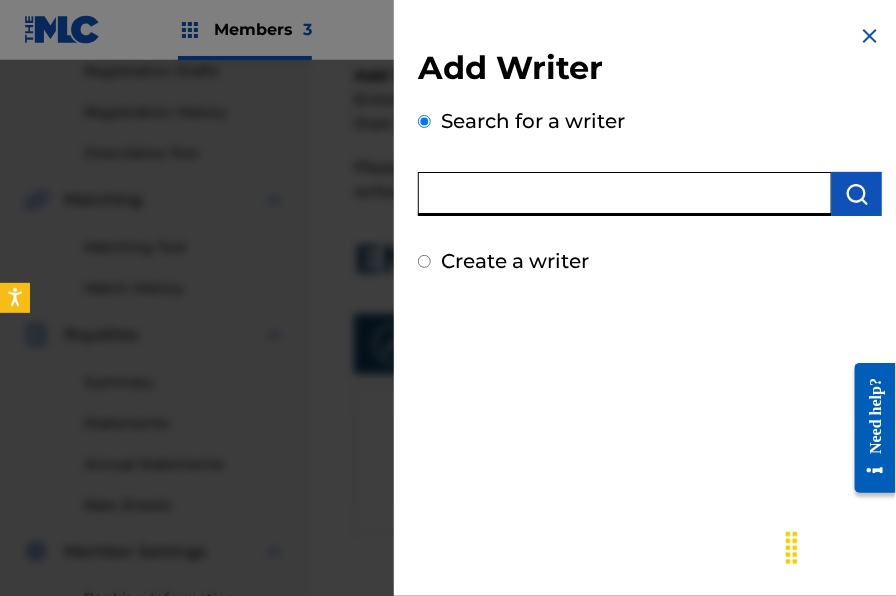 paste on "[FIRST] [LAST]" 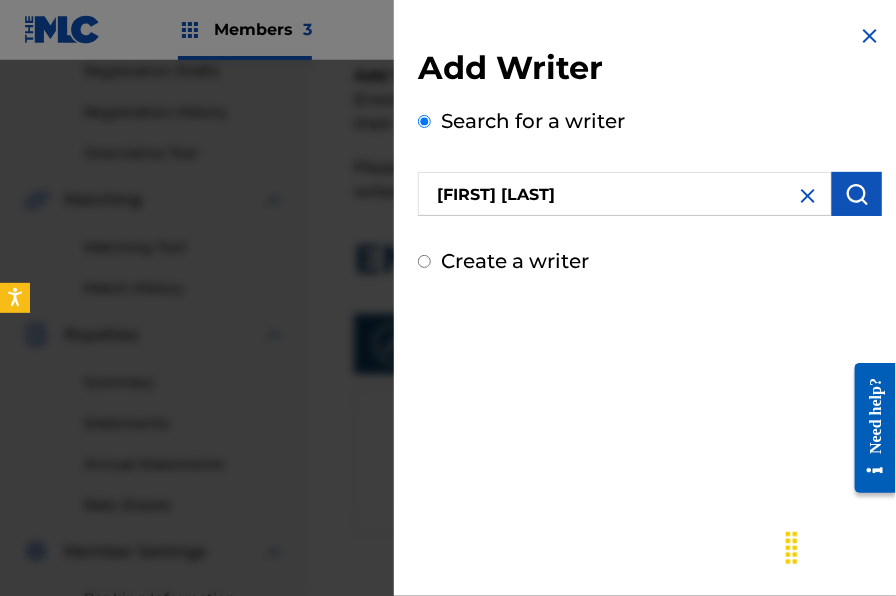 click at bounding box center [857, 194] 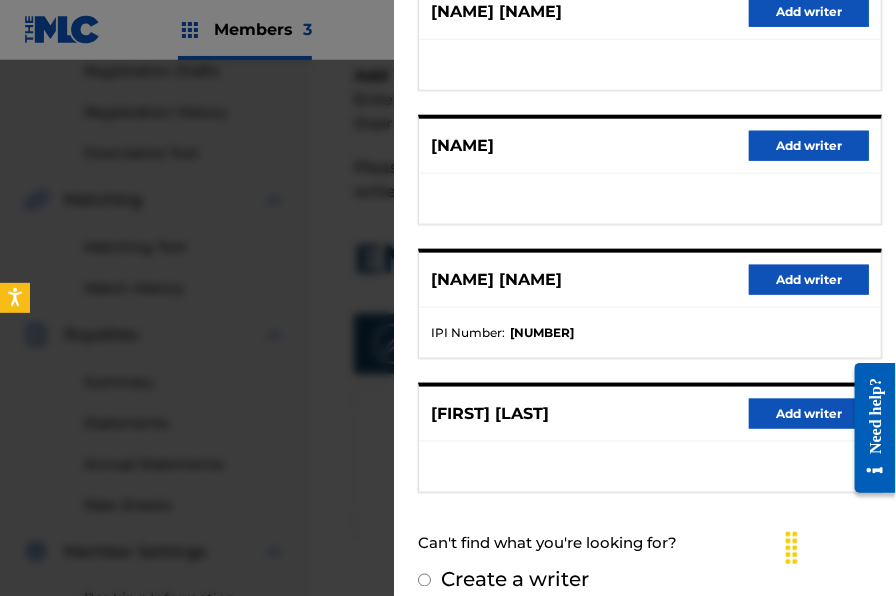 scroll, scrollTop: 439, scrollLeft: 0, axis: vertical 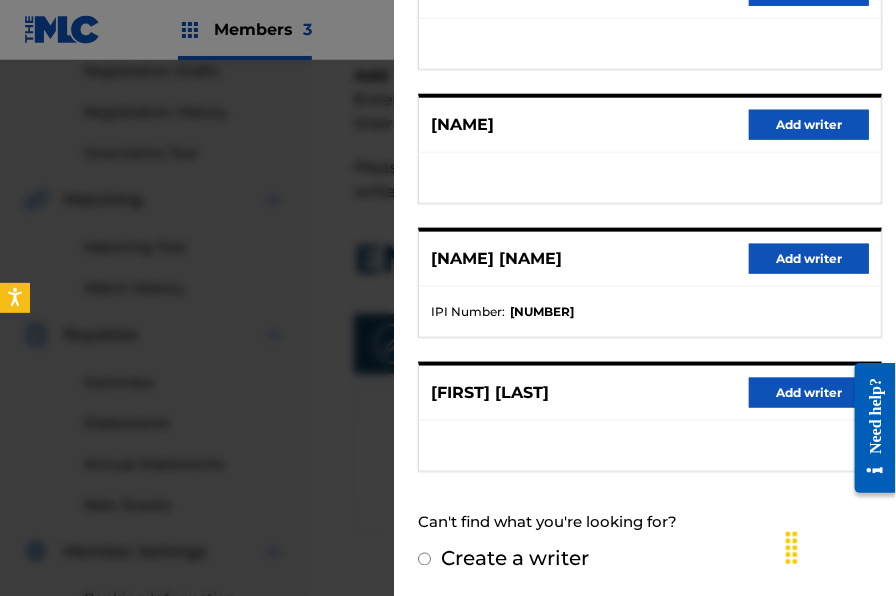 click on "Add writer" at bounding box center (809, 393) 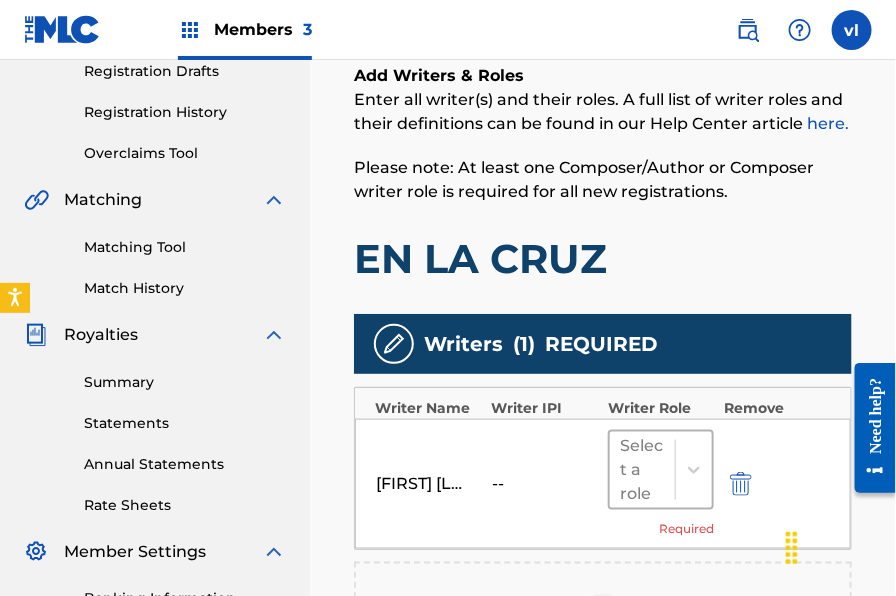 scroll, scrollTop: 356, scrollLeft: 0, axis: vertical 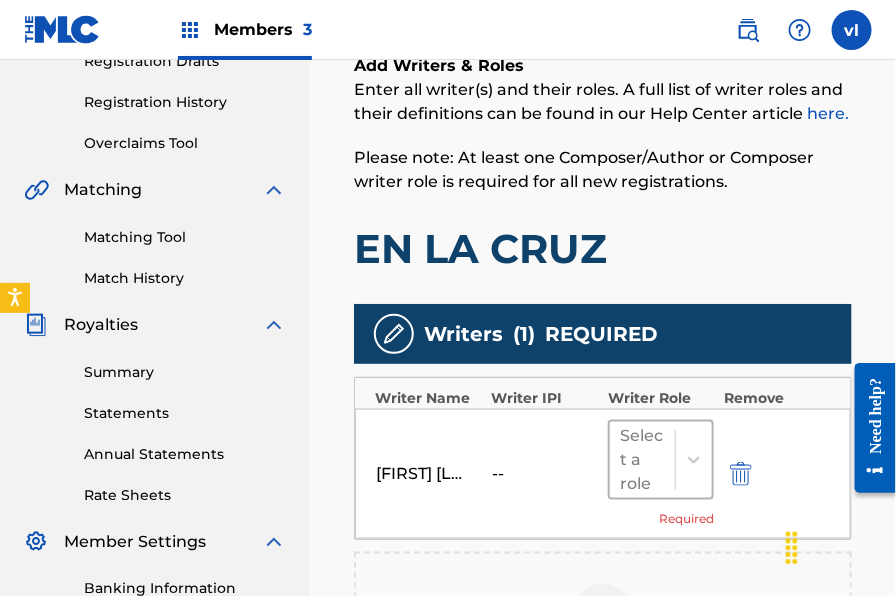 click at bounding box center [642, 460] 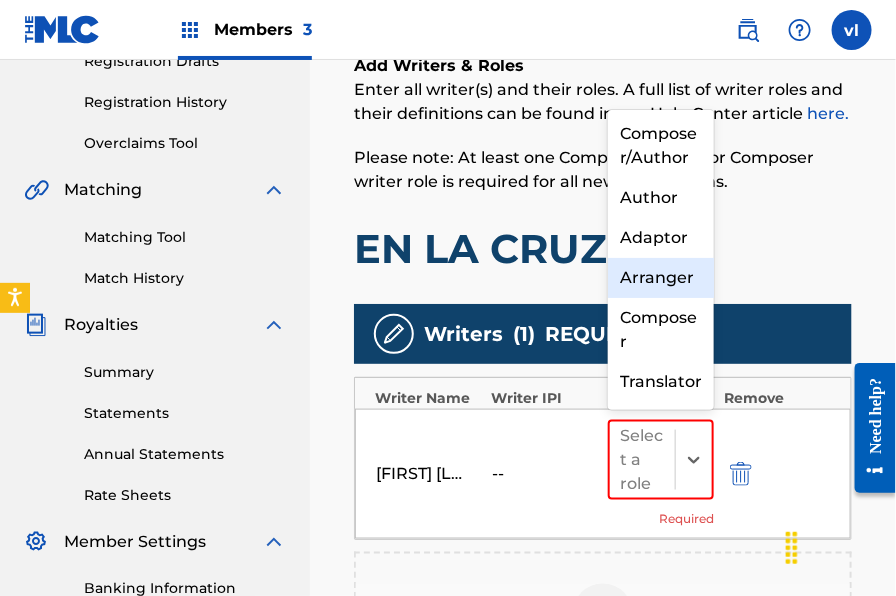 scroll, scrollTop: 5, scrollLeft: 0, axis: vertical 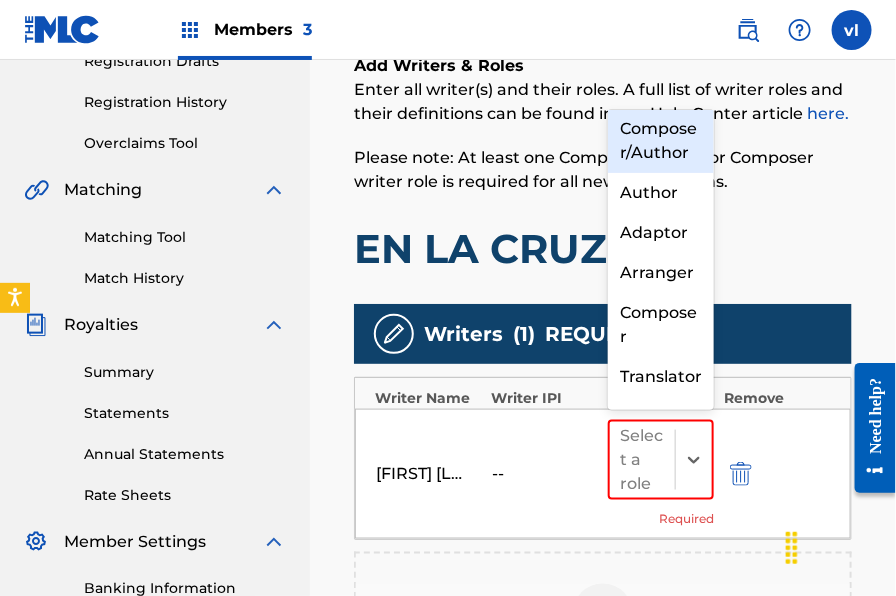 click on "Composer/Author" at bounding box center [661, 141] 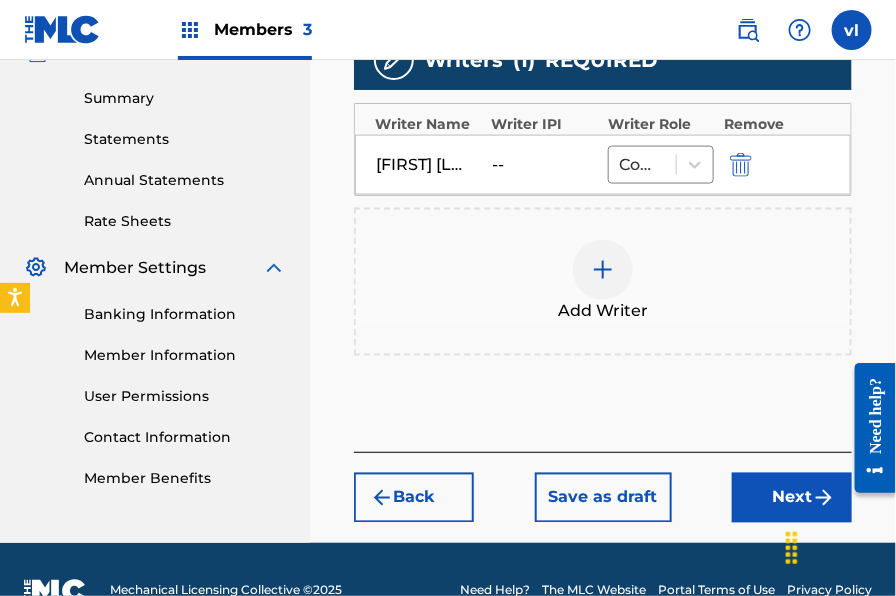 scroll, scrollTop: 672, scrollLeft: 0, axis: vertical 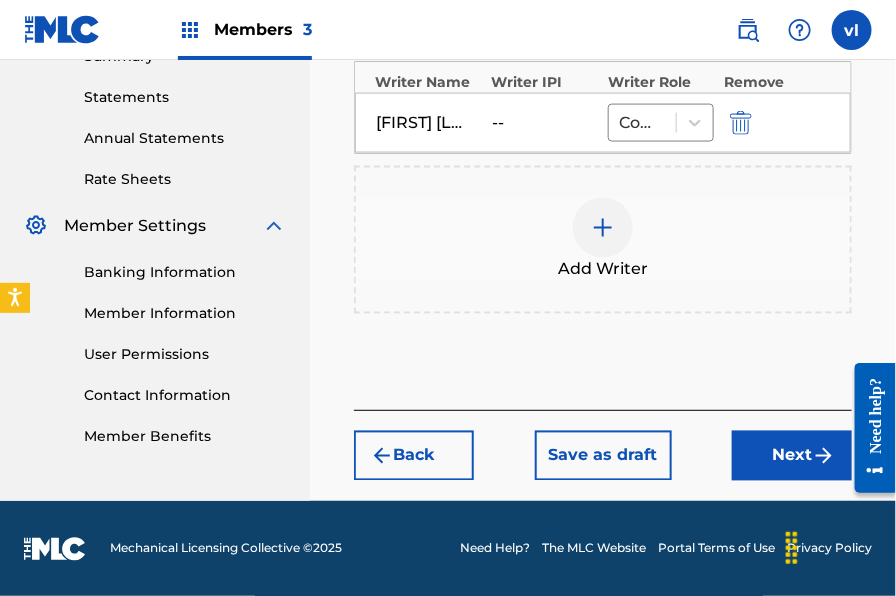 click on "Next" at bounding box center (792, 456) 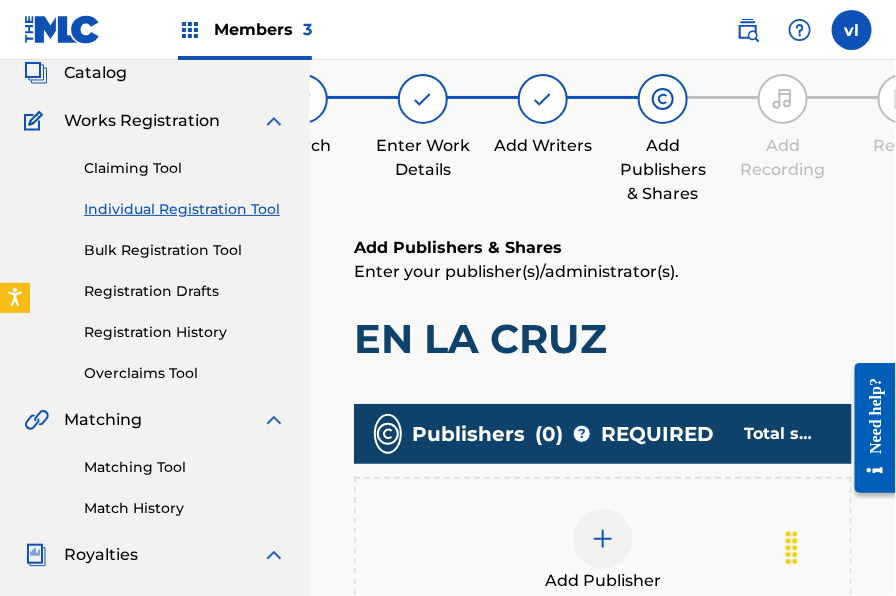 scroll, scrollTop: 173, scrollLeft: 0, axis: vertical 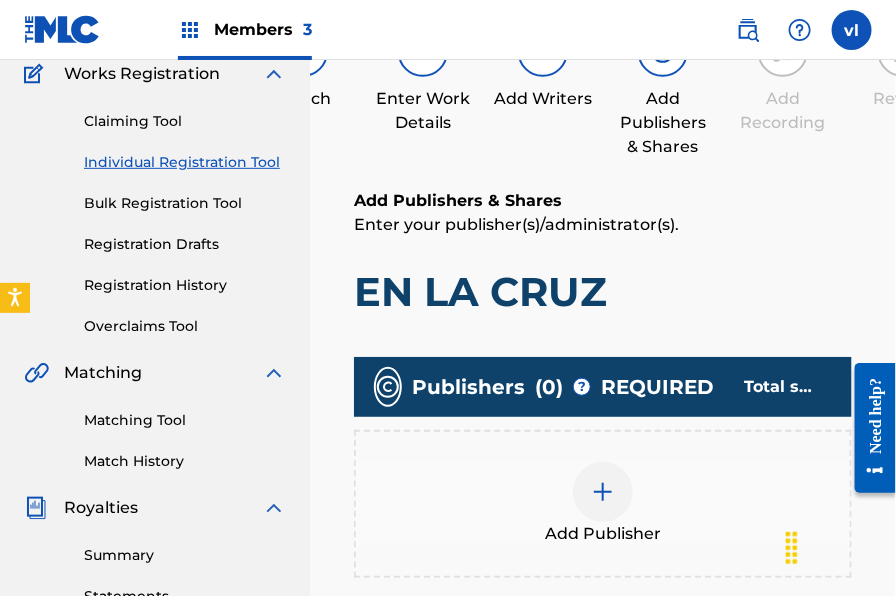 click at bounding box center [603, 492] 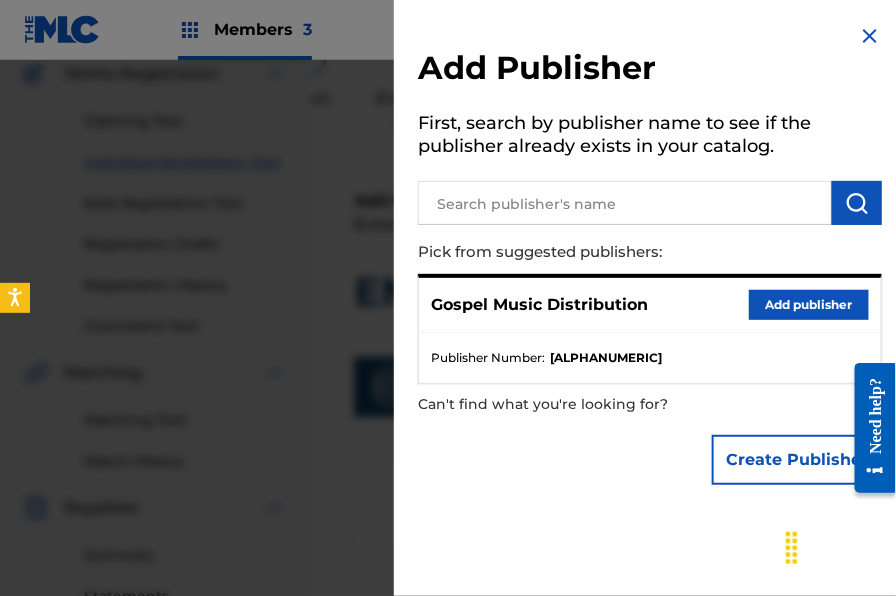 click on "Add publisher" at bounding box center (809, 305) 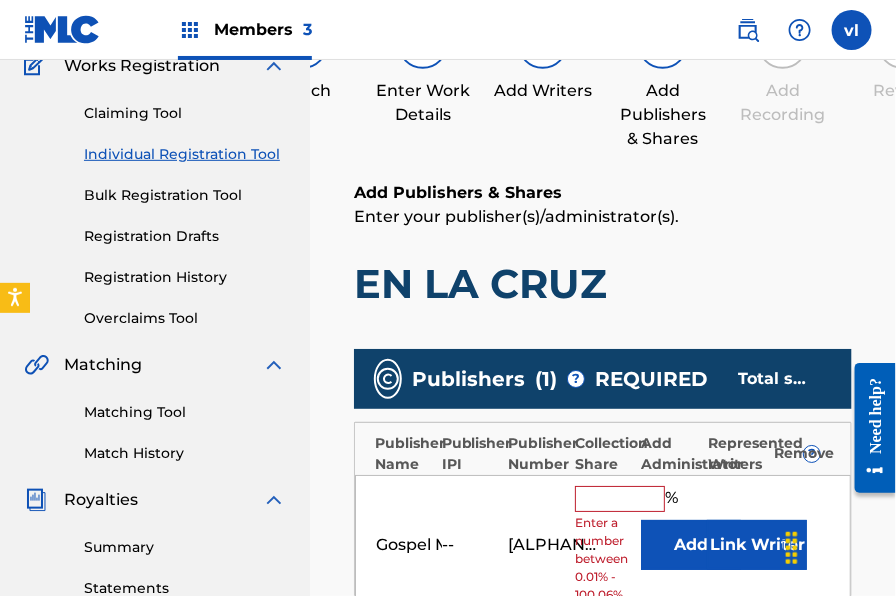scroll, scrollTop: 270, scrollLeft: 0, axis: vertical 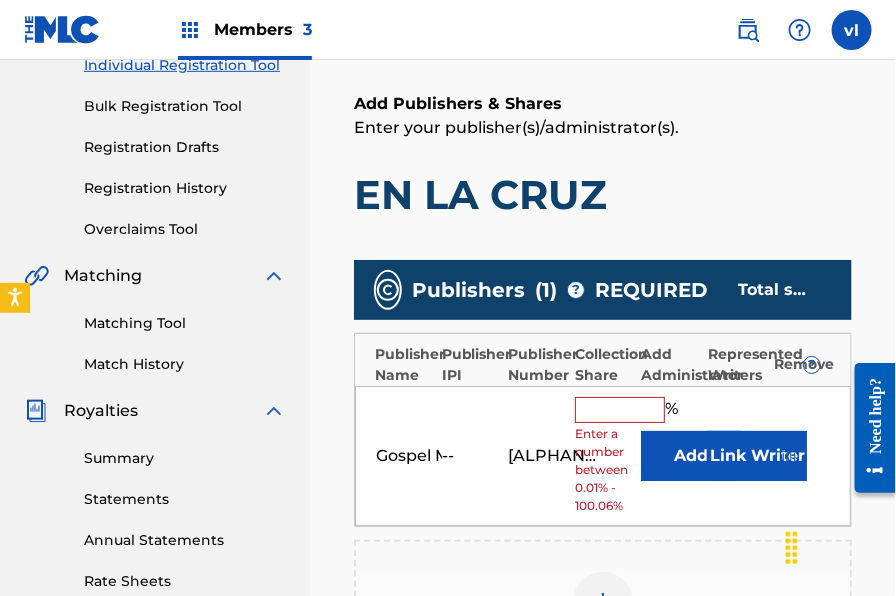 click at bounding box center (620, 410) 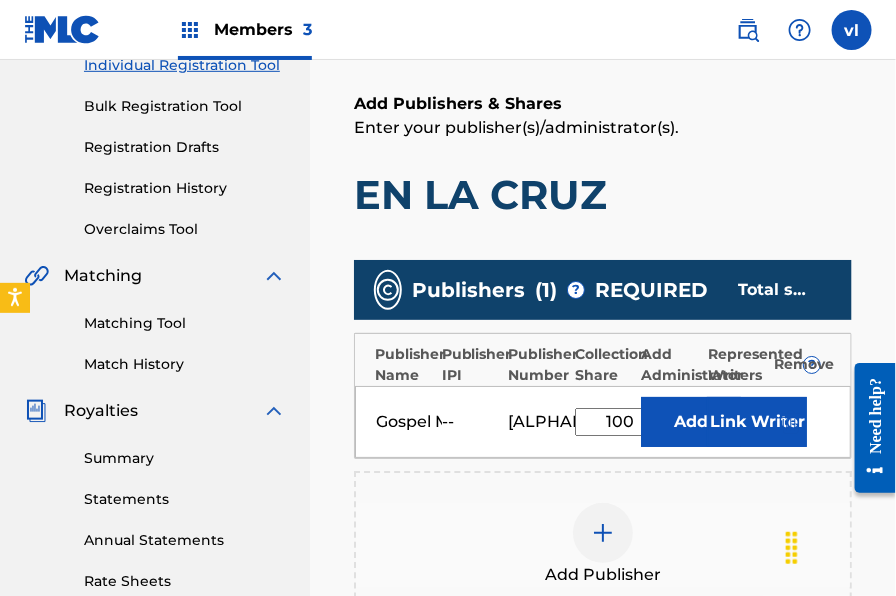 click on "Link Writer" at bounding box center (757, 422) 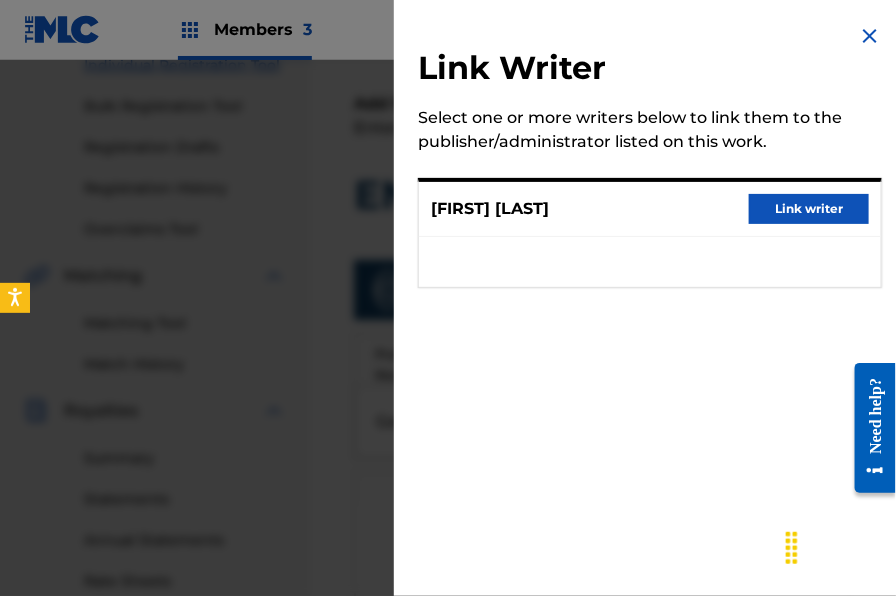 click on "Link writer" at bounding box center [809, 209] 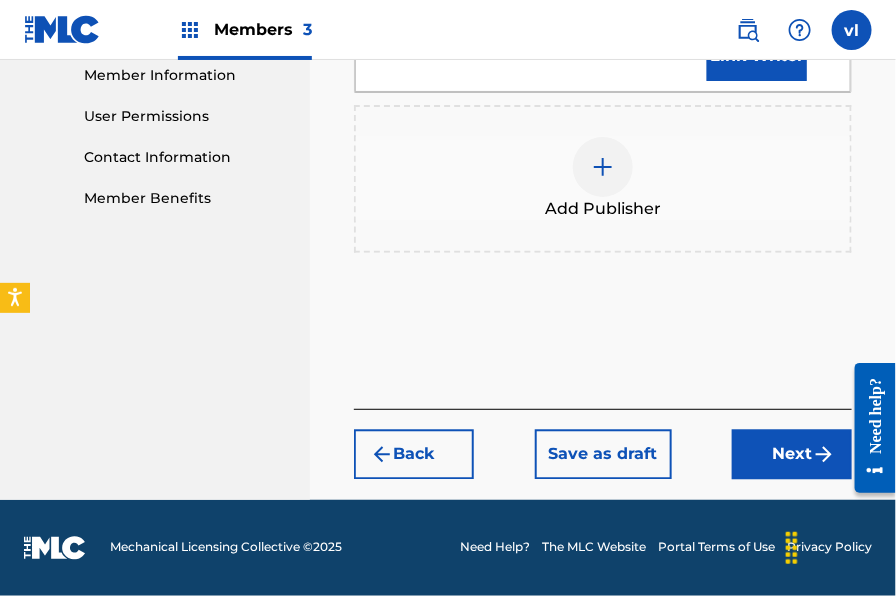 scroll, scrollTop: 933, scrollLeft: 0, axis: vertical 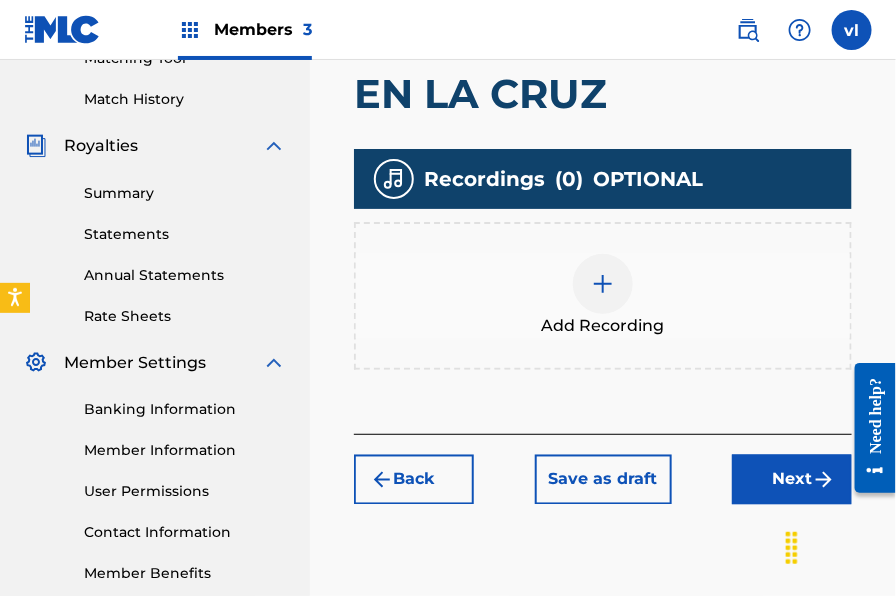 click on "Add Recording" at bounding box center (603, 326) 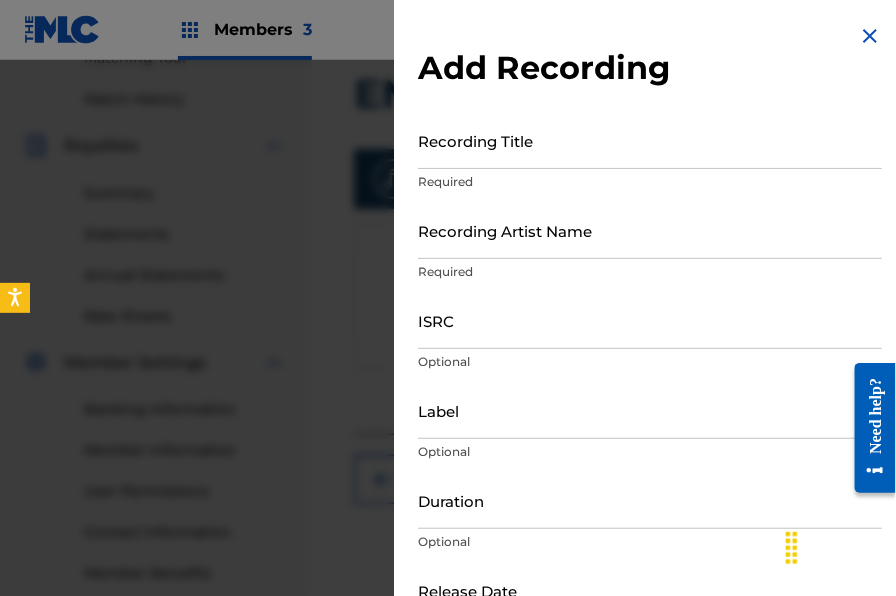 click on "Recording Title" at bounding box center (650, 140) 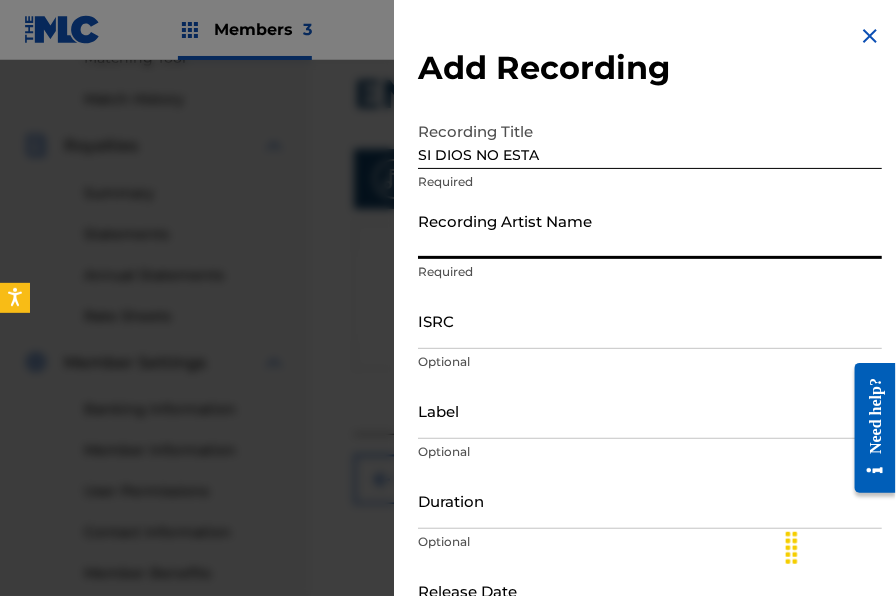 click on "Recording Artist Name" at bounding box center (650, 230) 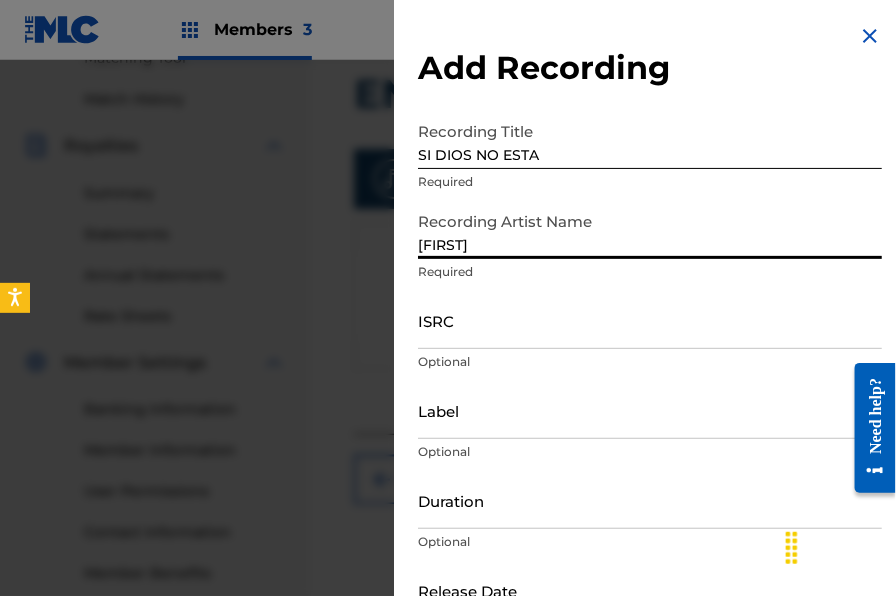 click on "Label" at bounding box center [650, 410] 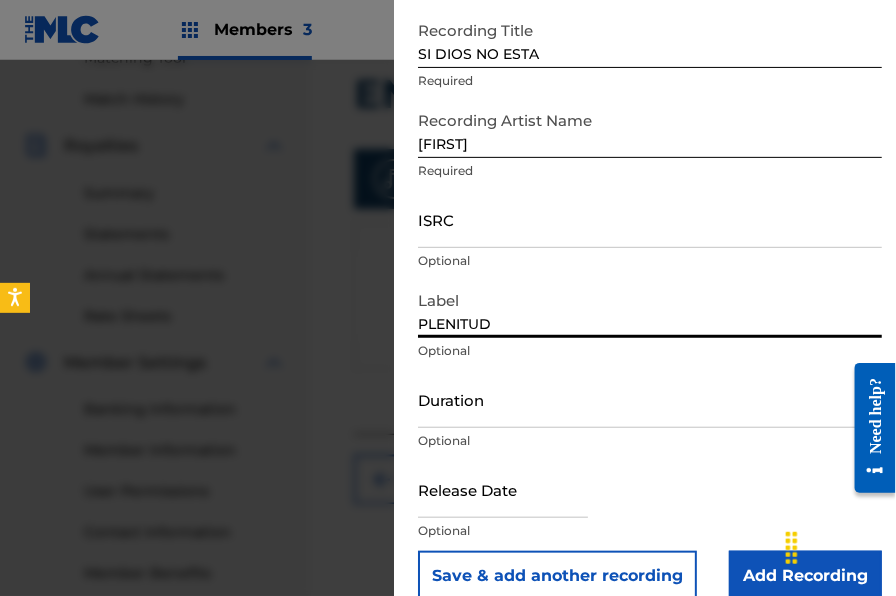 scroll, scrollTop: 127, scrollLeft: 0, axis: vertical 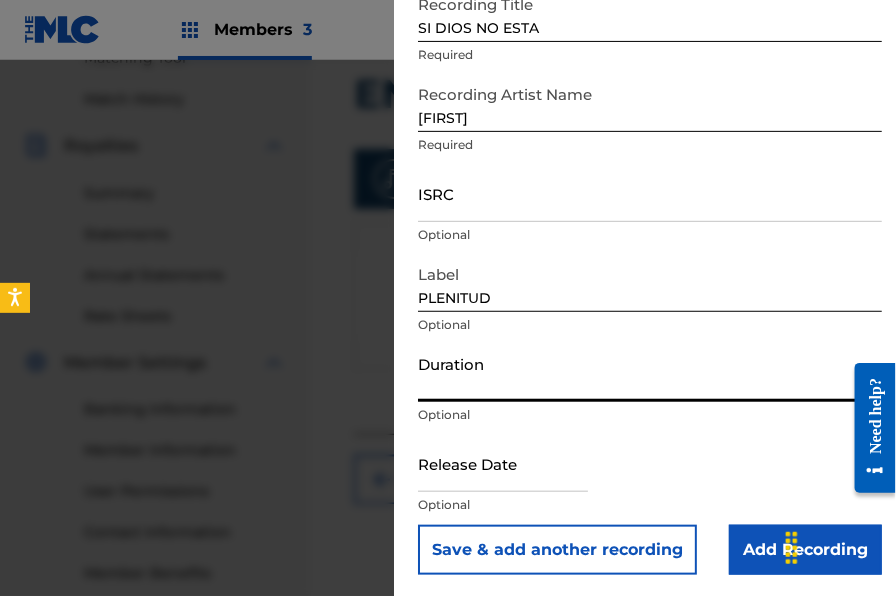 click on "Duration" at bounding box center (650, 373) 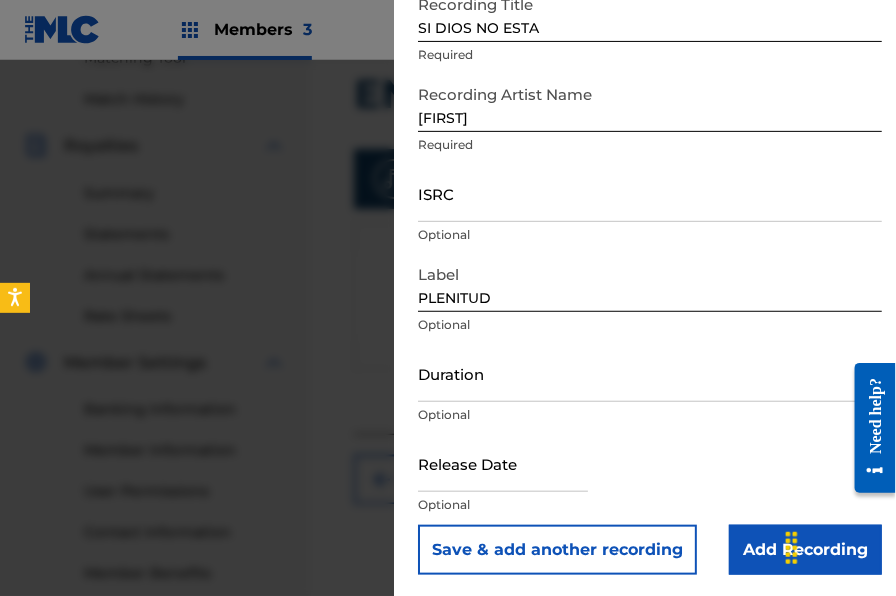 click on "Duration" at bounding box center (650, 373) 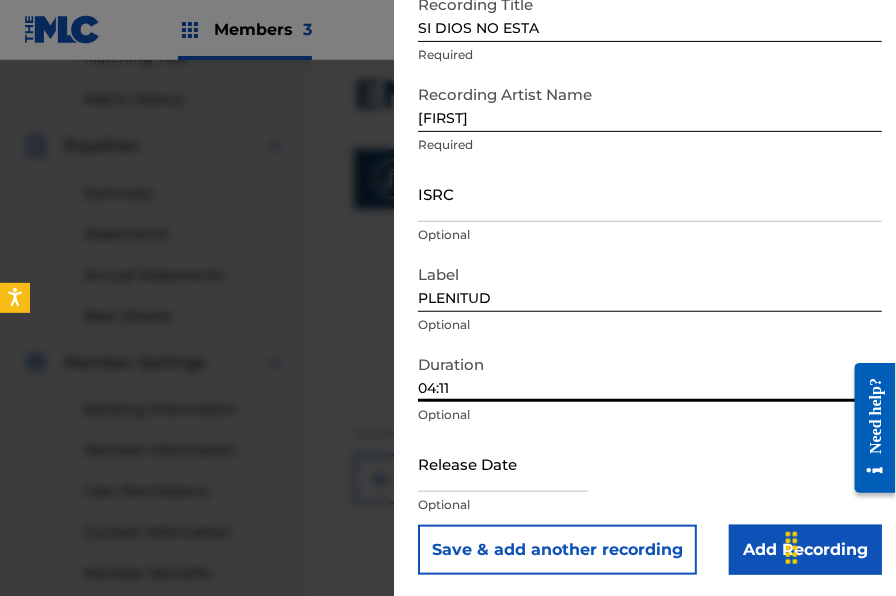 scroll, scrollTop: 130, scrollLeft: 0, axis: vertical 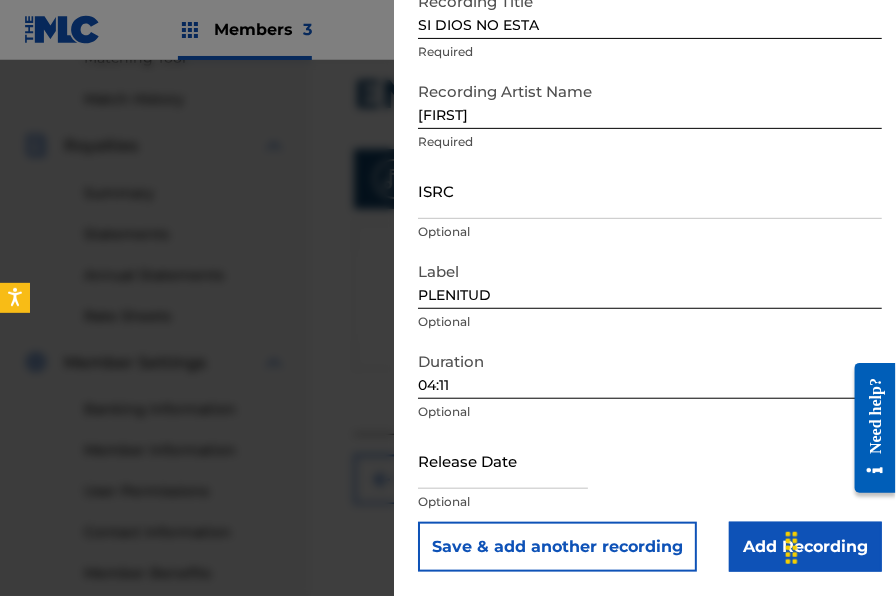 click on "Add Recording" at bounding box center [805, 547] 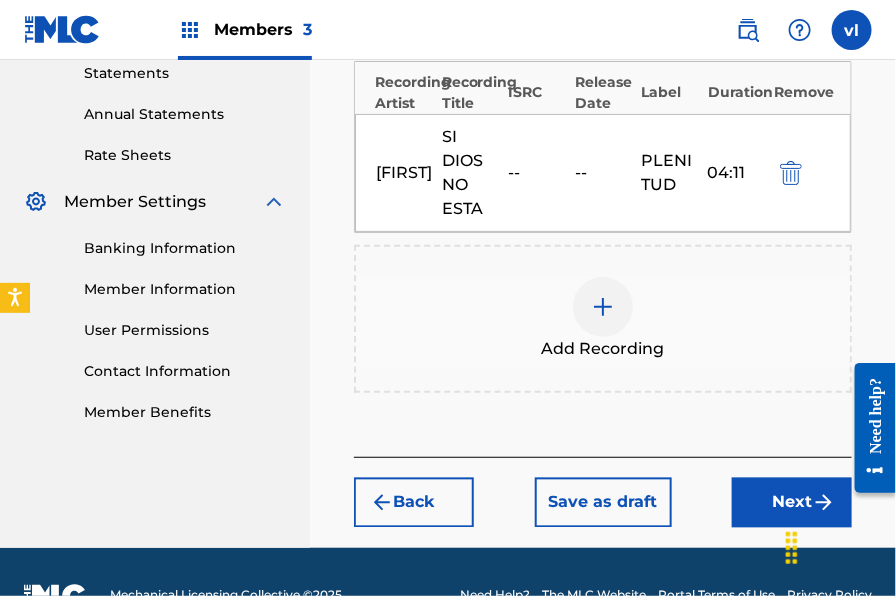 scroll, scrollTop: 743, scrollLeft: 0, axis: vertical 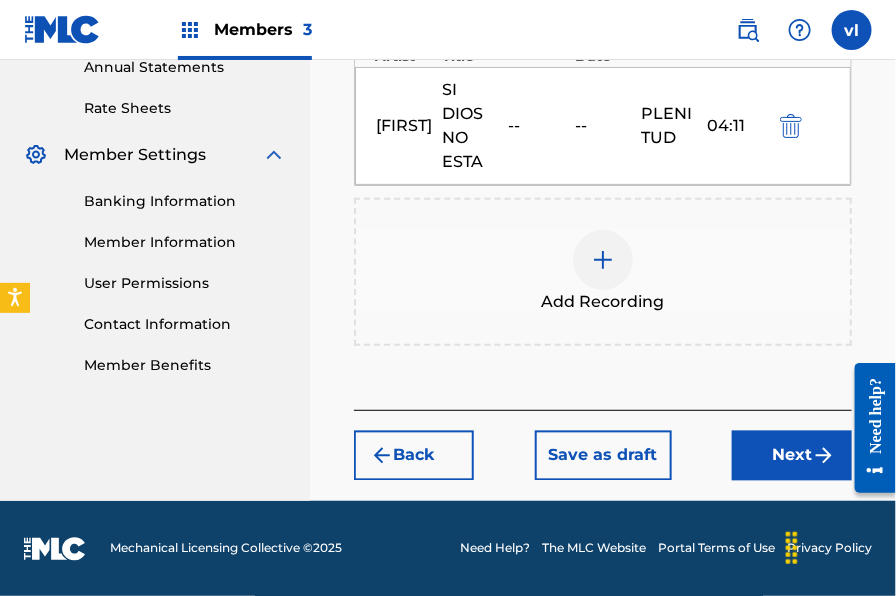click on "Next" at bounding box center [792, 456] 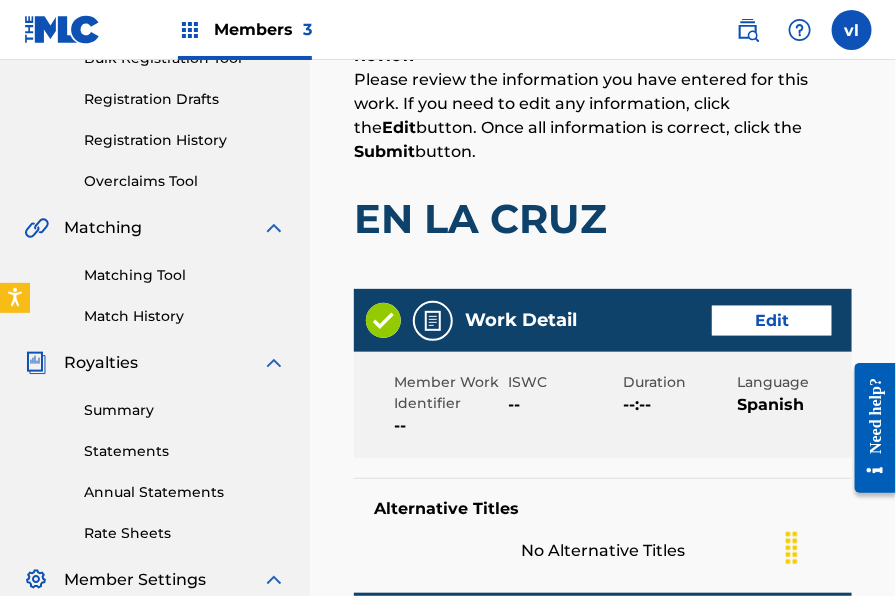 scroll, scrollTop: 1293, scrollLeft: 0, axis: vertical 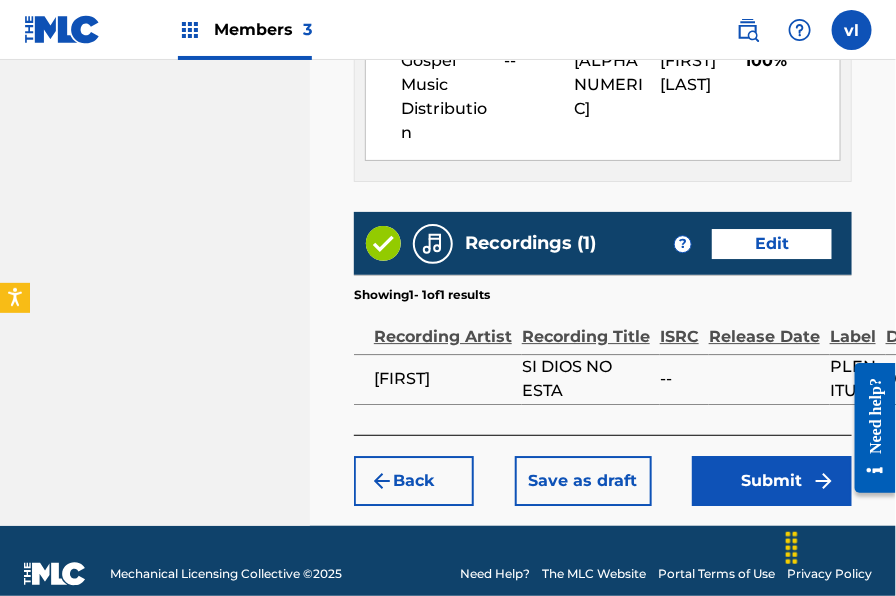 click on "Submit" at bounding box center [772, 481] 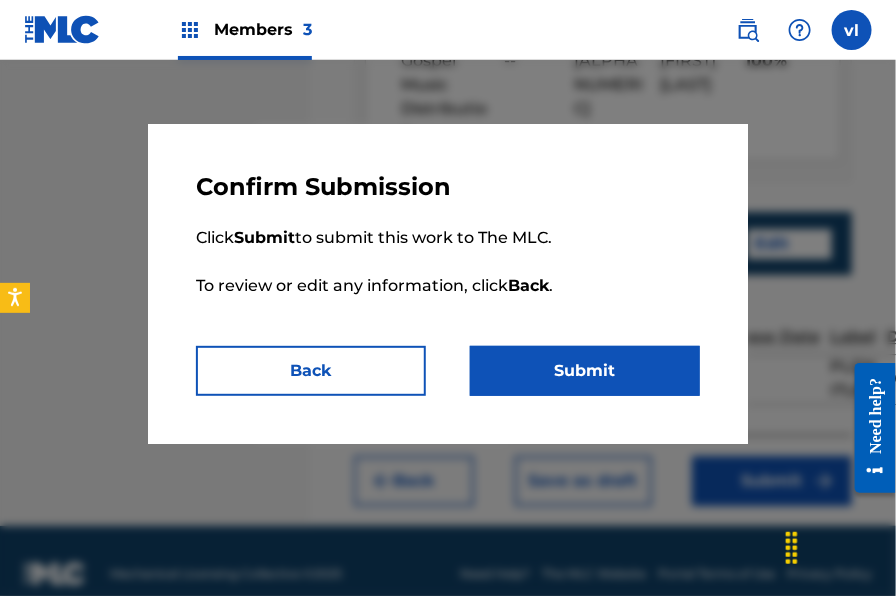 click on "Submit" at bounding box center (585, 371) 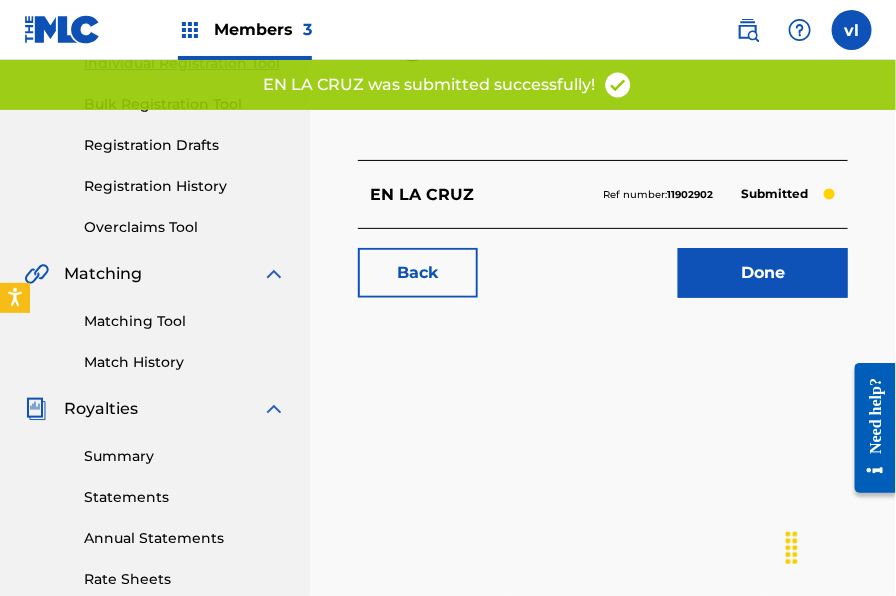scroll, scrollTop: 148, scrollLeft: 0, axis: vertical 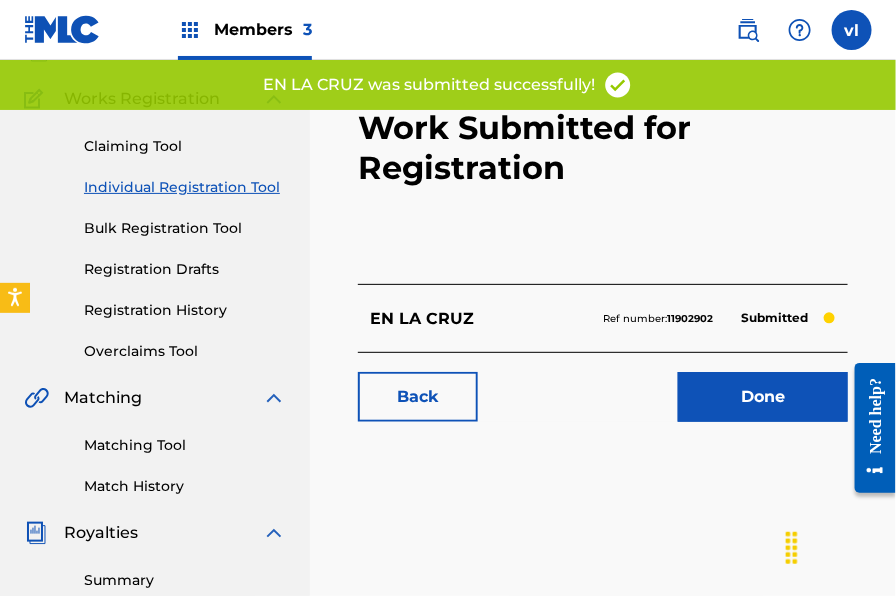 click on "Individual Registration Tool" at bounding box center [185, 187] 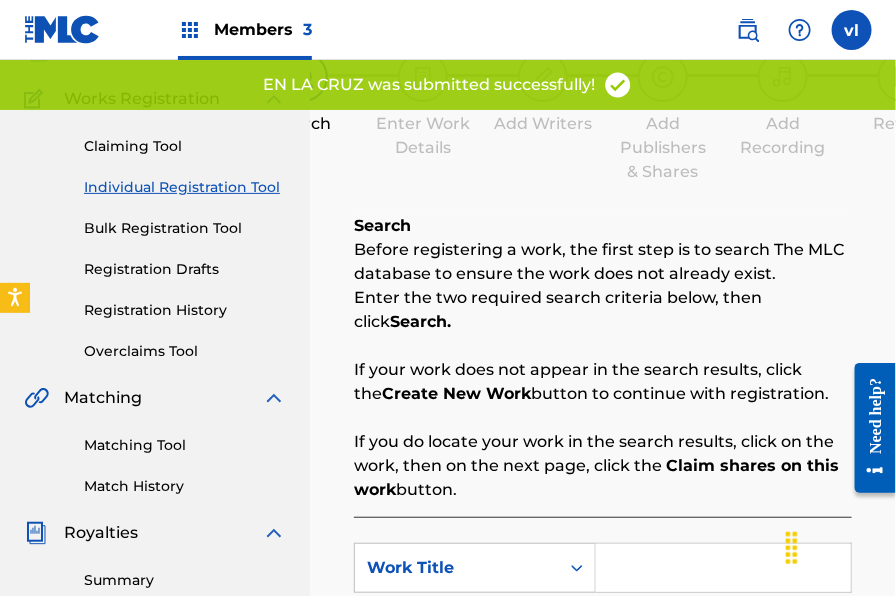 scroll, scrollTop: 0, scrollLeft: 0, axis: both 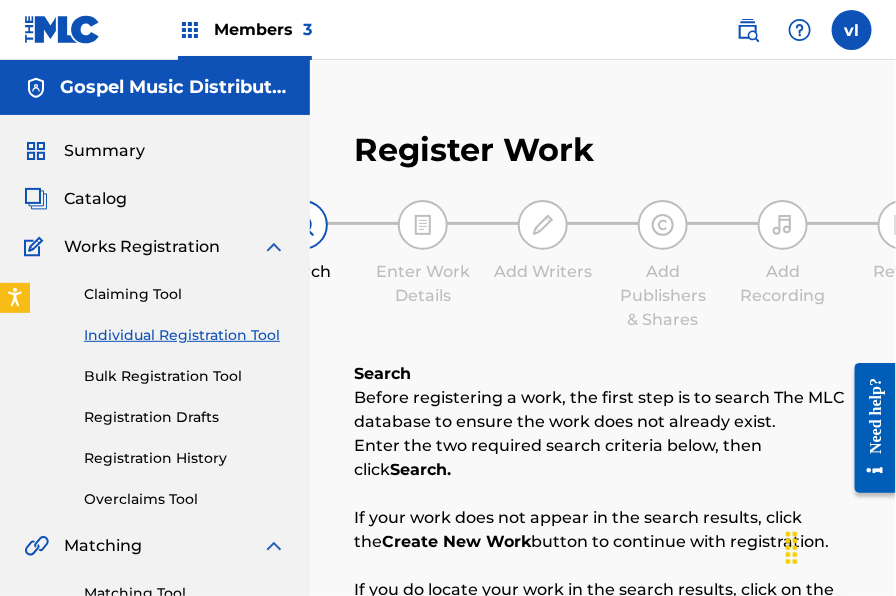 click on "Registration History" at bounding box center [185, 458] 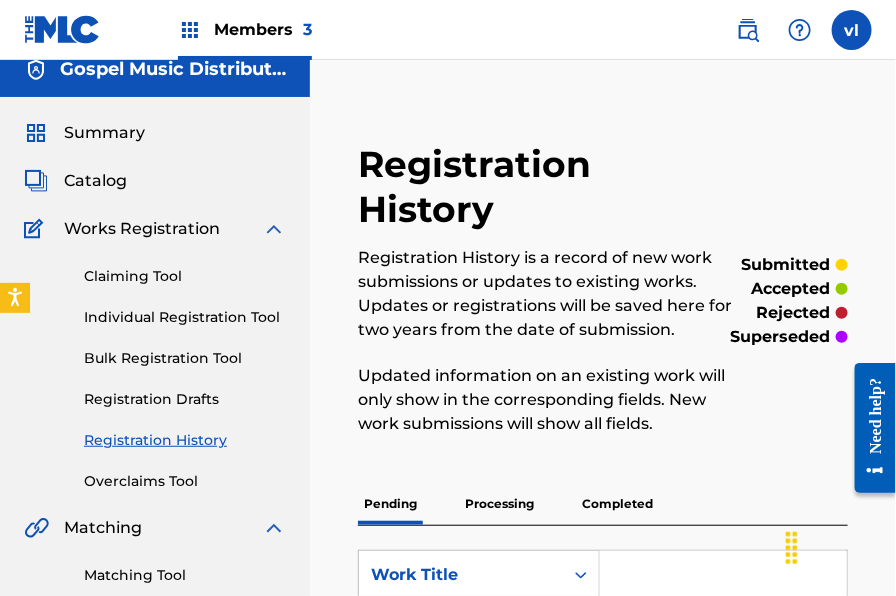 scroll, scrollTop: 0, scrollLeft: 0, axis: both 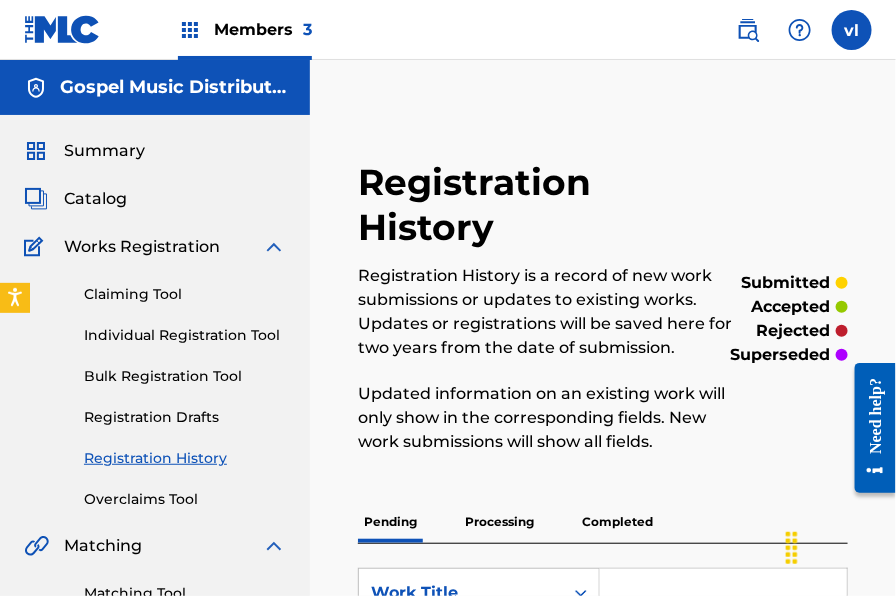 click on "Members    3" at bounding box center (263, 29) 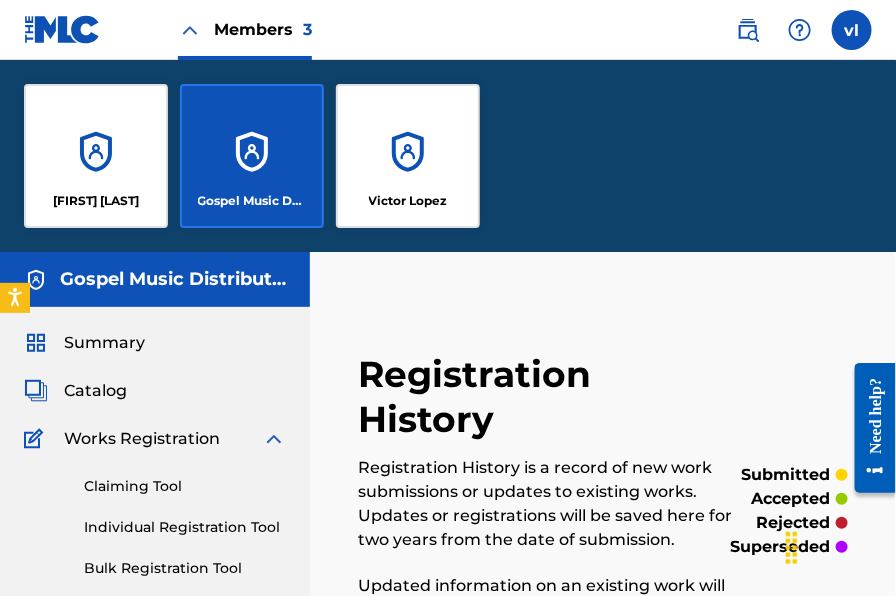 click on "Victor Lopez" at bounding box center (408, 156) 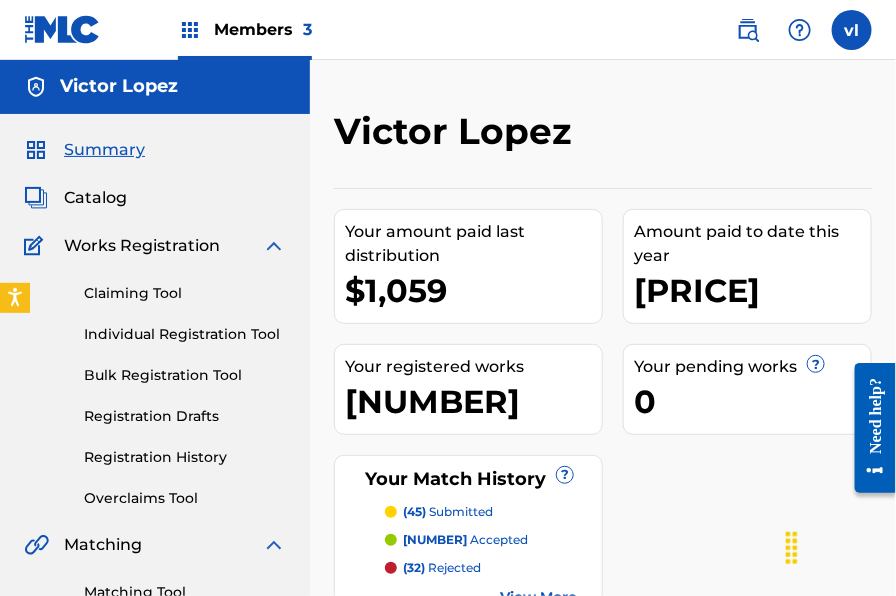 scroll, scrollTop: 0, scrollLeft: 0, axis: both 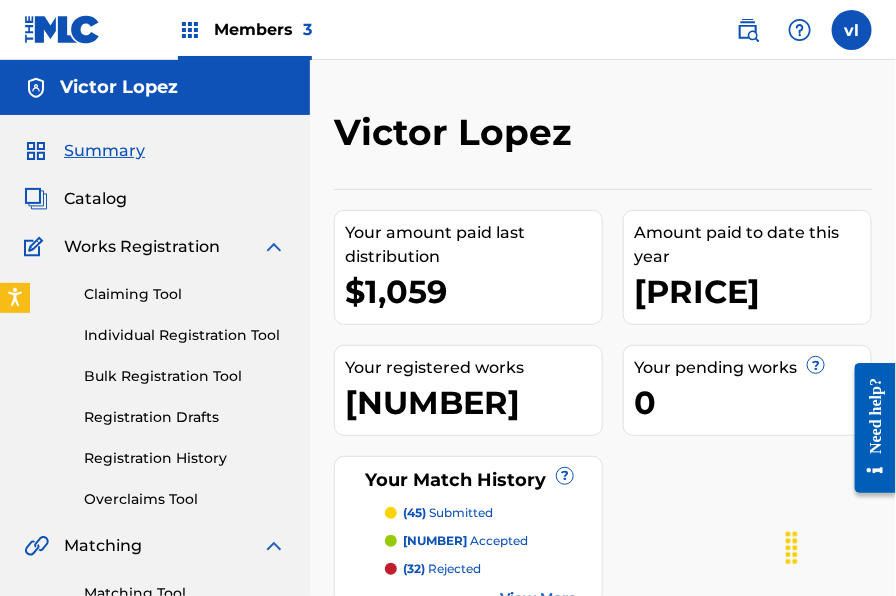 click on "Victor Lopez" at bounding box center (155, 87) 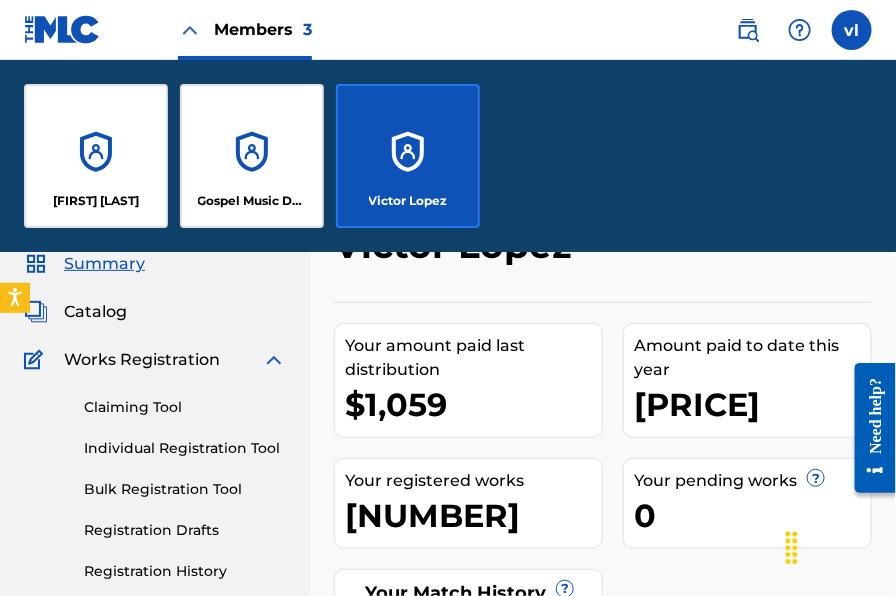 scroll, scrollTop: 90, scrollLeft: 0, axis: vertical 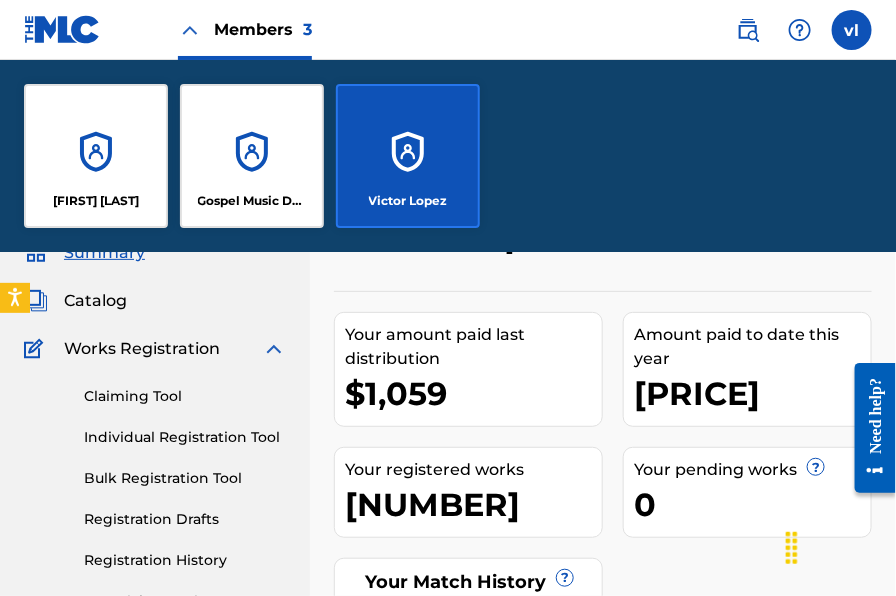 click on "Gospel Music Distribution" at bounding box center (252, 201) 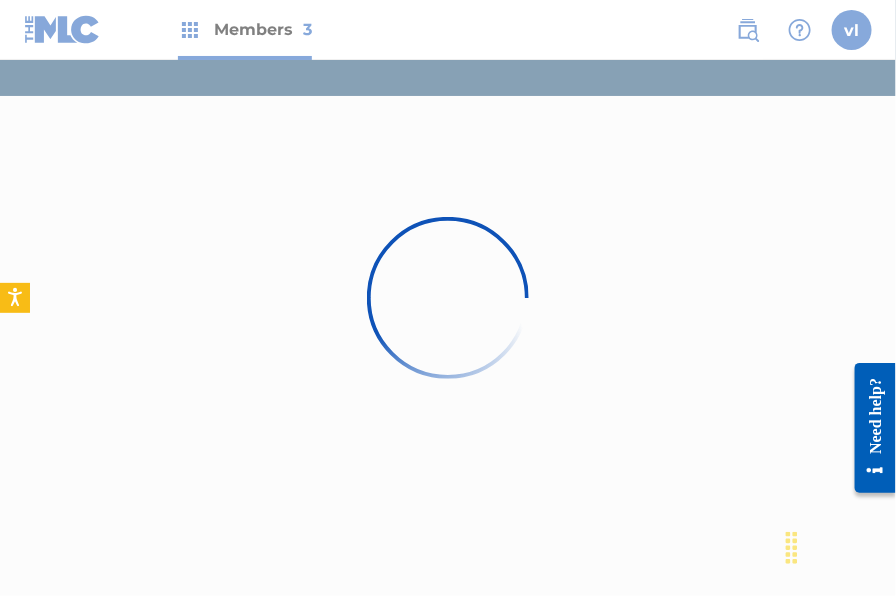 scroll, scrollTop: 0, scrollLeft: 0, axis: both 